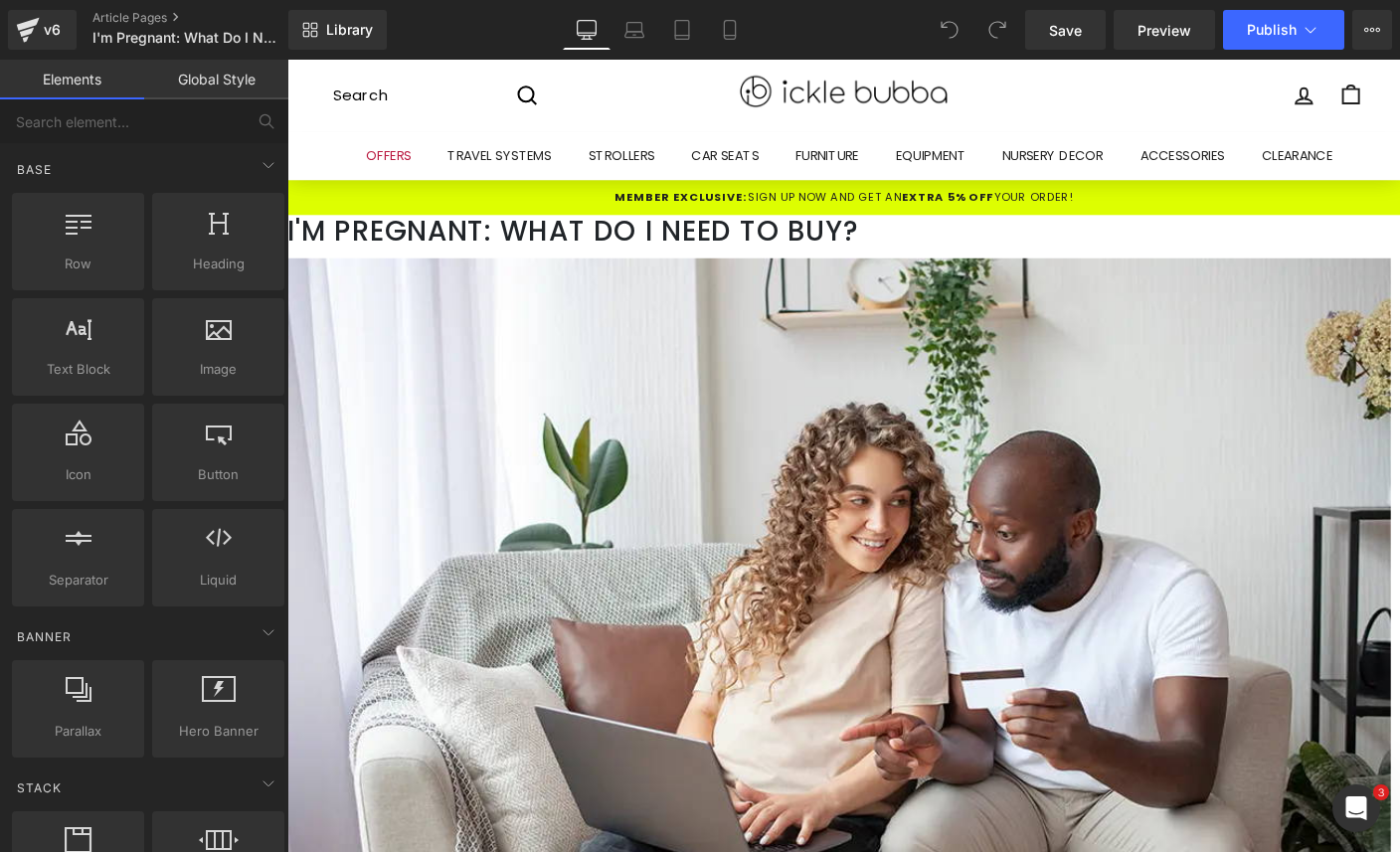 scroll, scrollTop: 0, scrollLeft: 0, axis: both 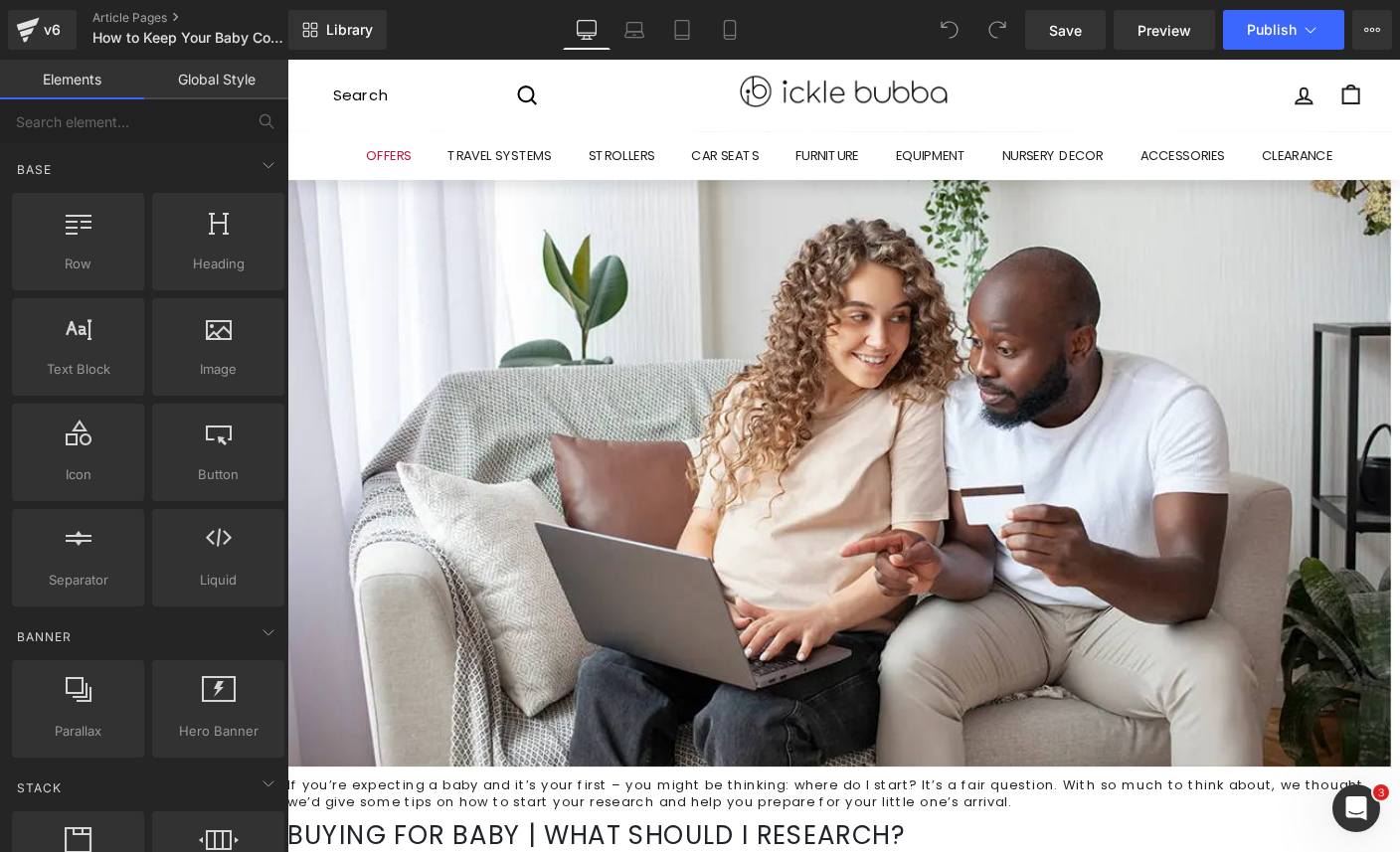 click on "If you’re expecting a baby and it’s your first – you might be thinking: where do I start? It’s a fair question. With so much to think about, we thought we’d give some tips on how to start your research and help you prepare for your little one’s arrival." at bounding box center (889, 853) 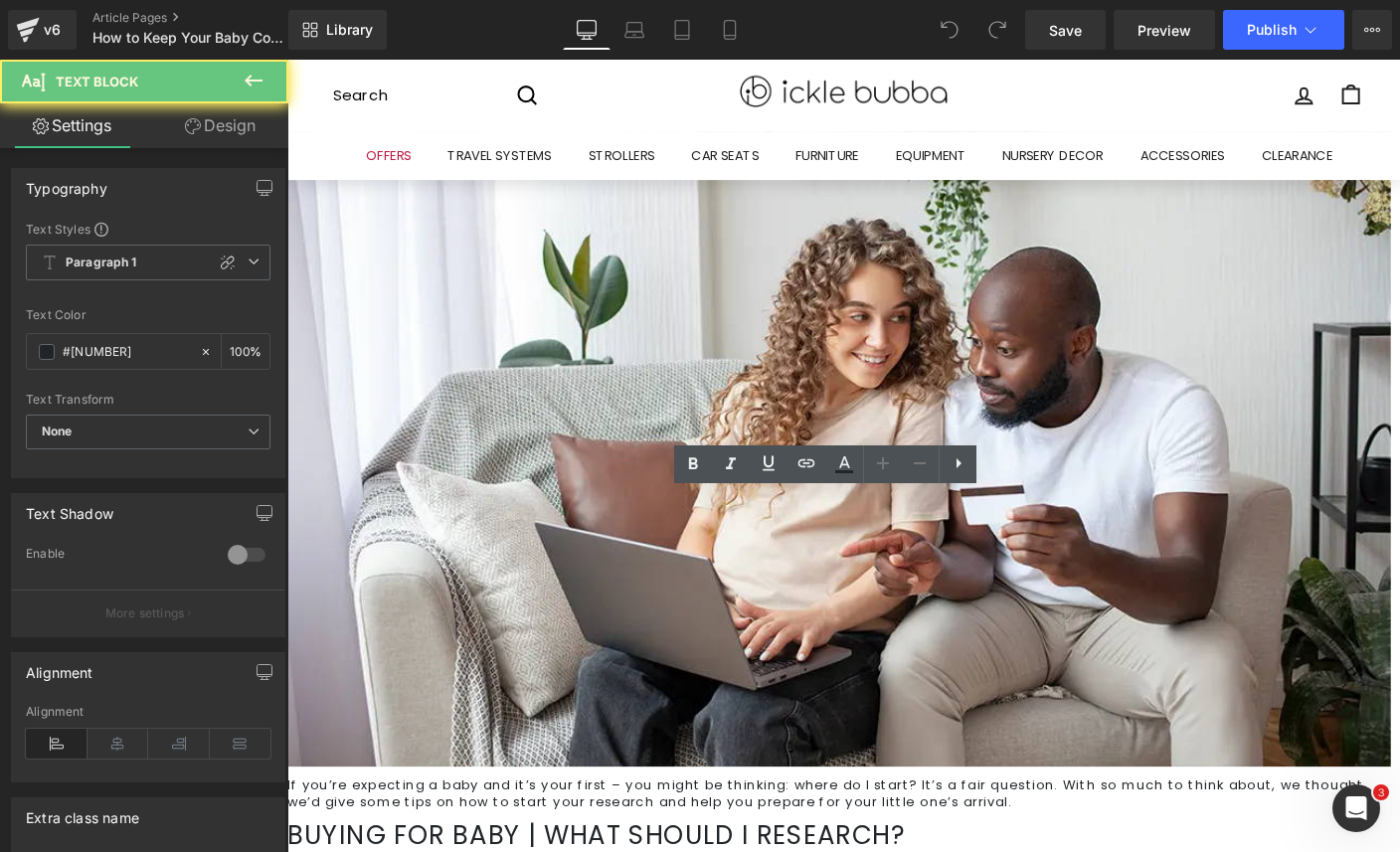 click on "If you’re expecting a baby and it’s your first – you might be thinking: where do I start? It’s a fair question. With so much to think about, we thought we’d give some tips on how to start your research and help you prepare for your little one’s arrival." at bounding box center (889, 853) 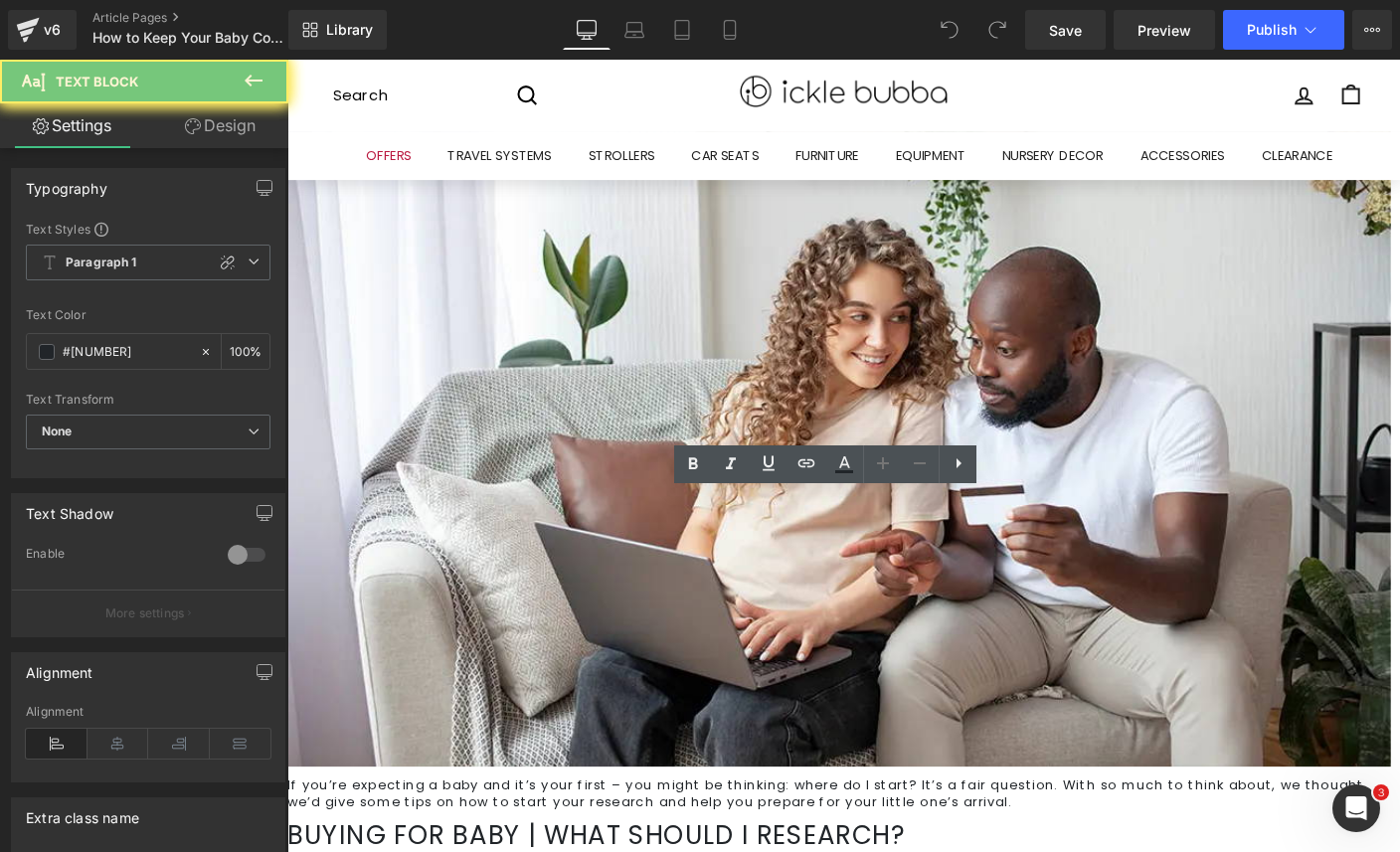 click on "If you’re expecting a baby and it’s your first – you might be thinking: where do I start? It’s a fair question. With so much to think about, we thought we’d give some tips on how to start your research and help you prepare for your little one’s arrival." at bounding box center (889, 853) 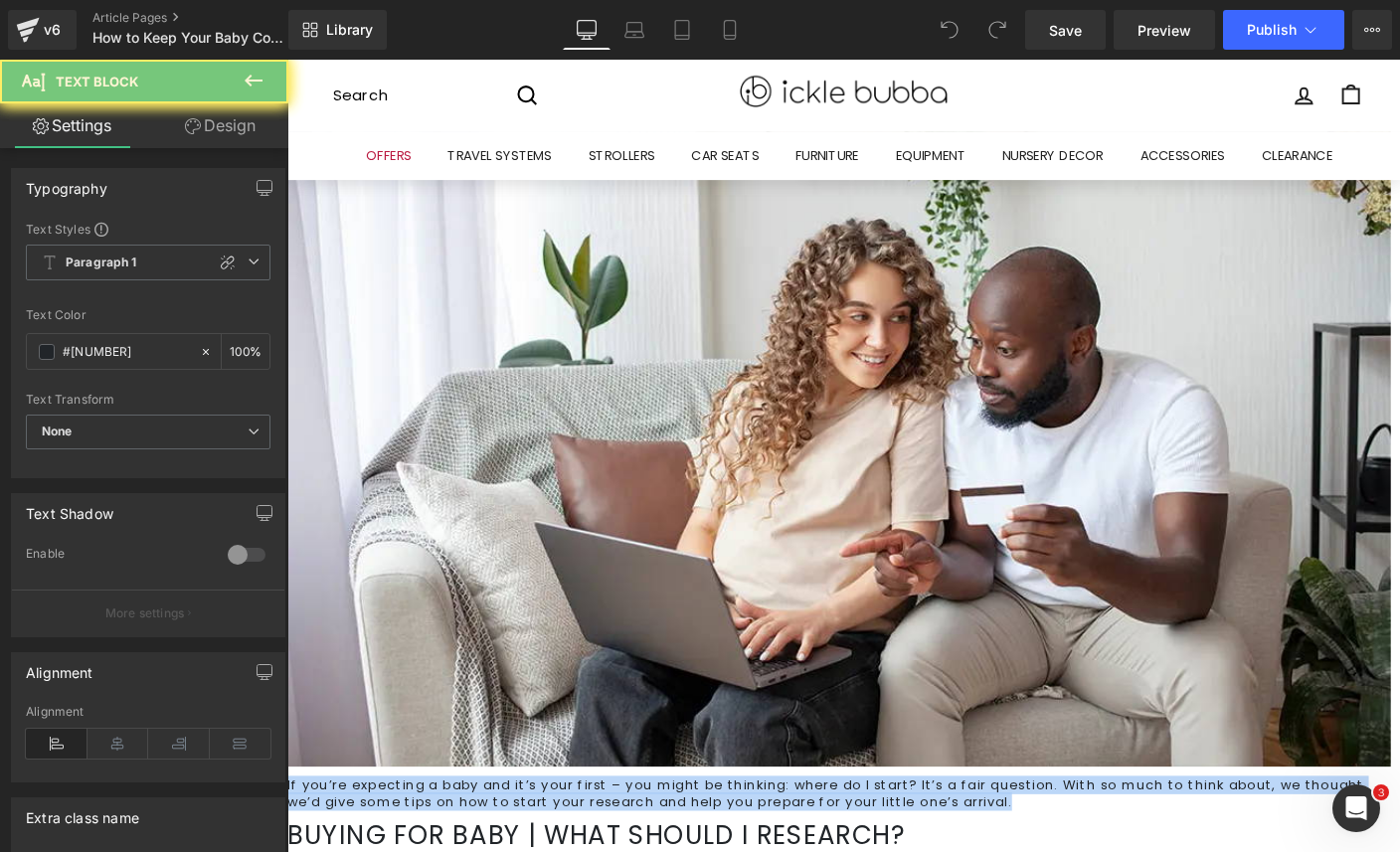 click on "If you’re expecting a baby and it’s your first – you might be thinking: where do I start? It’s a fair question. With so much to think about, we thought we’d give some tips on how to start your research and help you prepare for your little one’s arrival." at bounding box center (889, 853) 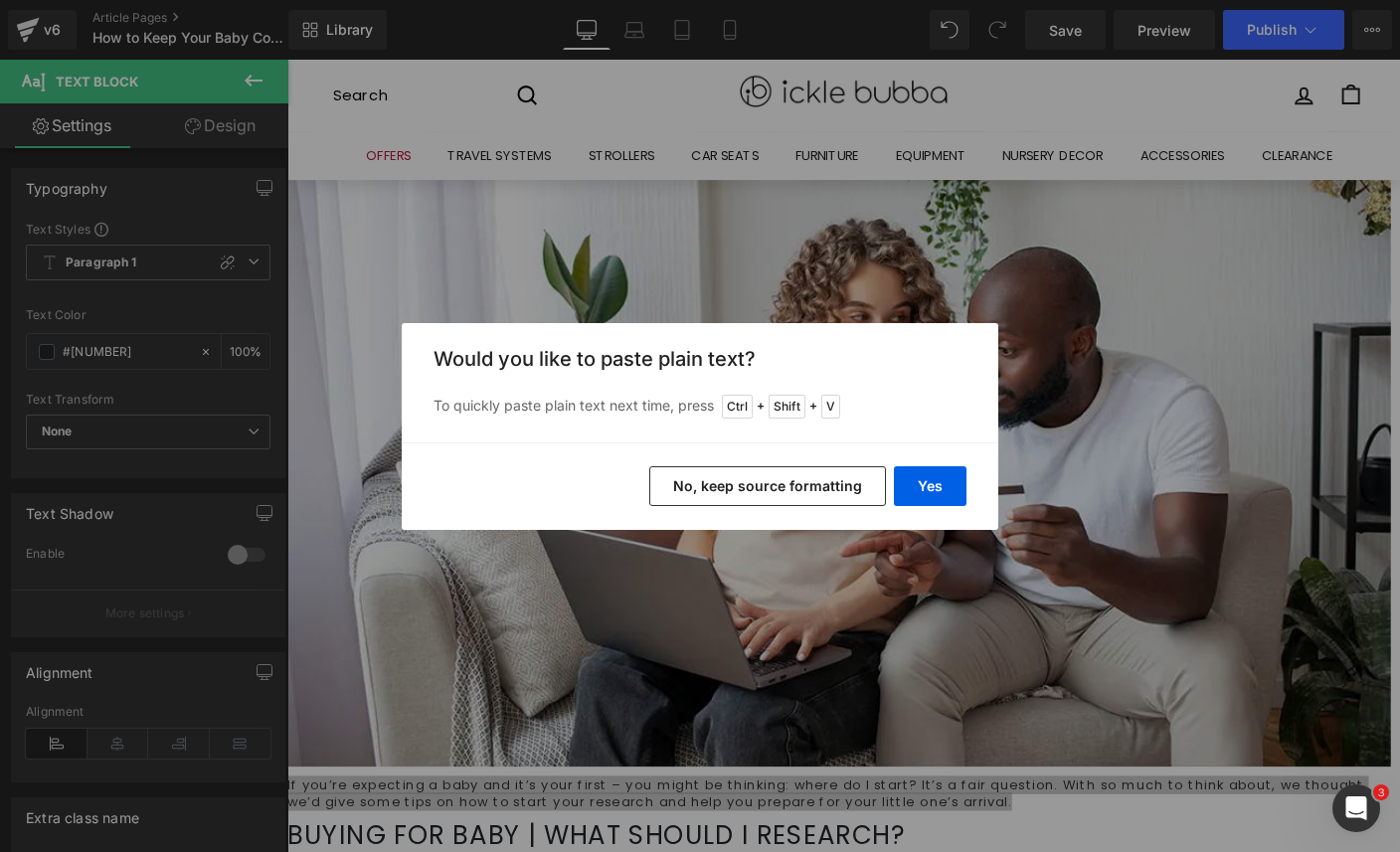 click on "Yes" at bounding box center [930, 486] 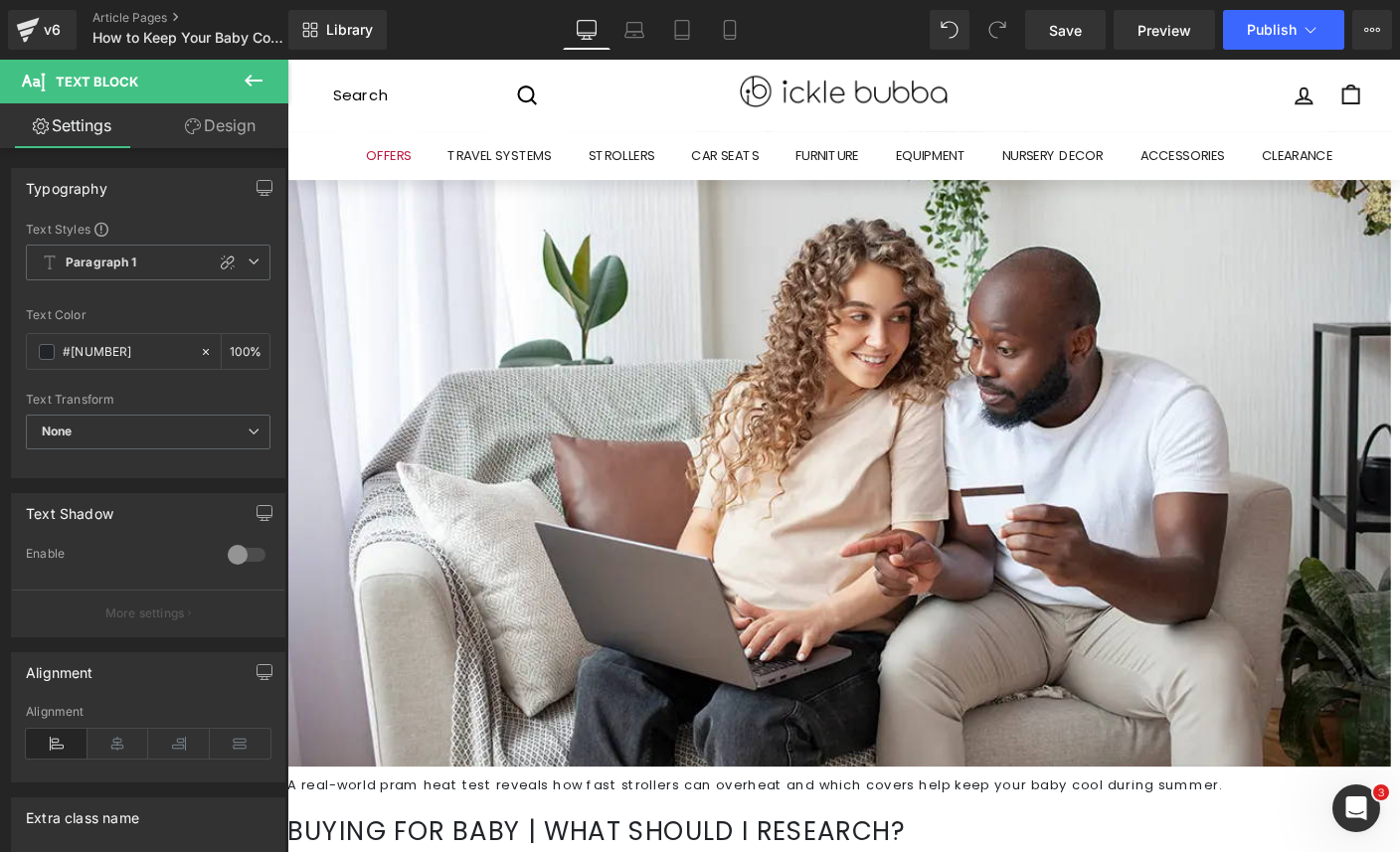 click at bounding box center (889, 2035) 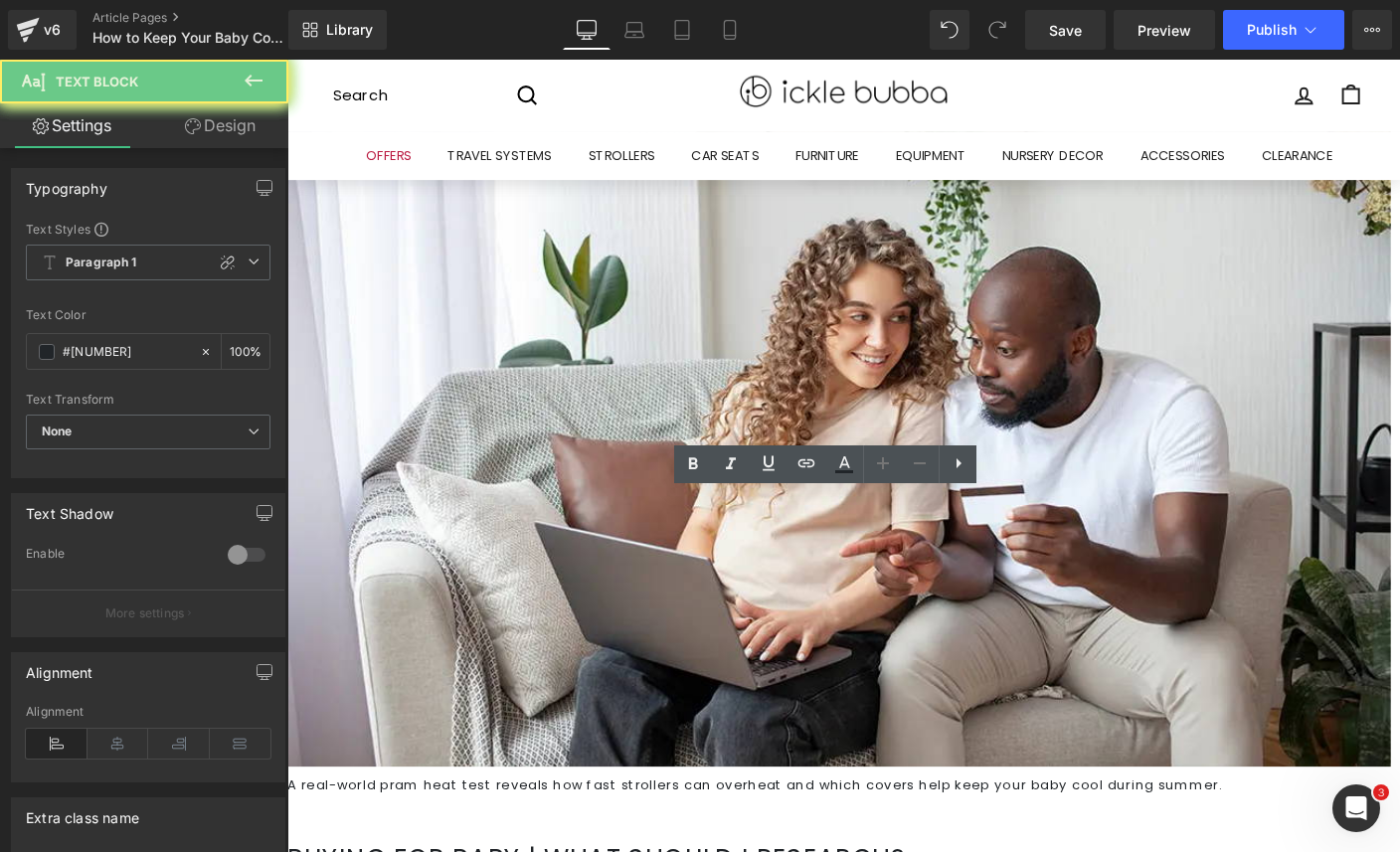 click on "A real-world pram heat test reveals how fast strollers can overheat and which covers help keep your baby cool during summer." at bounding box center (889, 844) 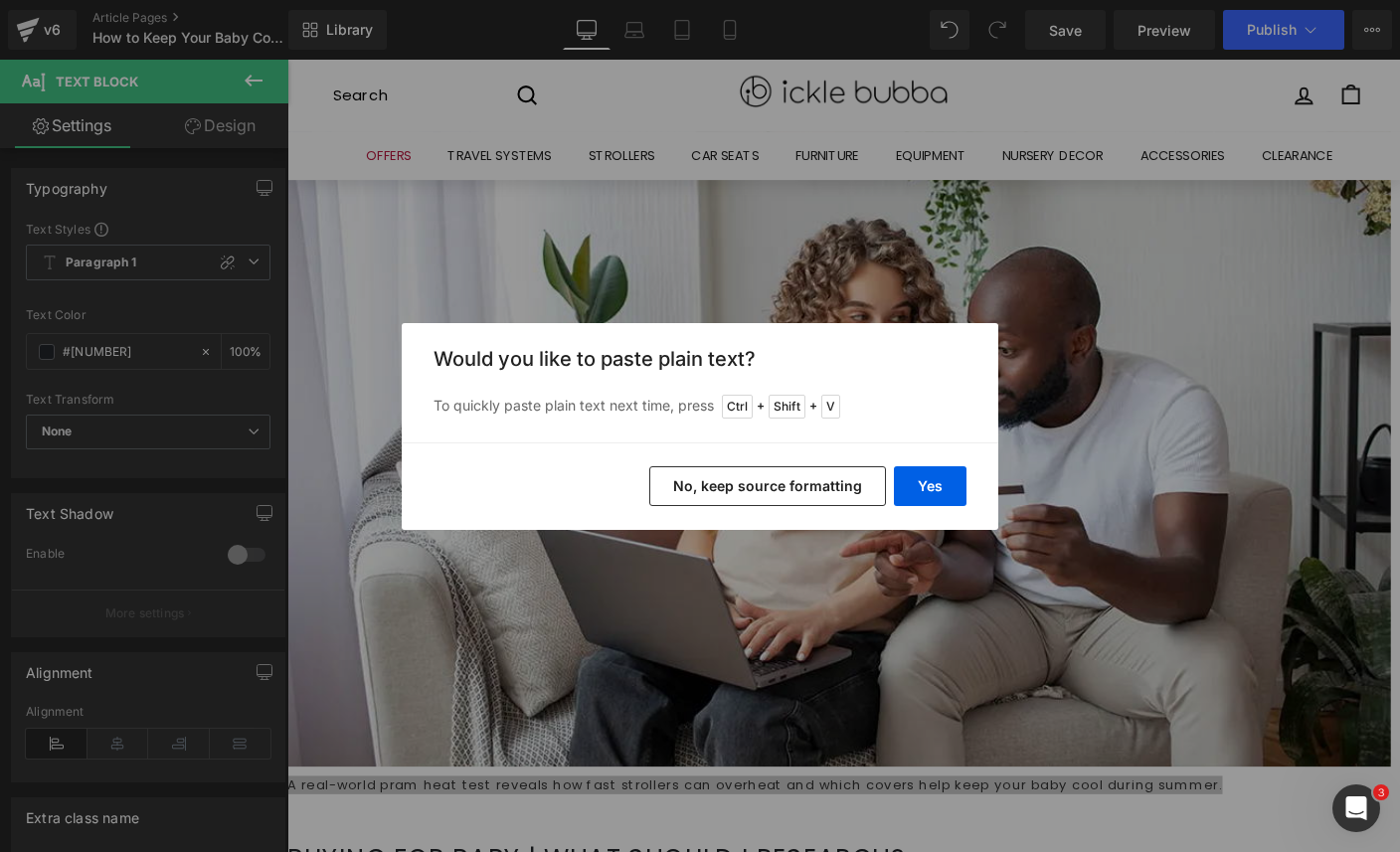 click on "Yes" at bounding box center (930, 486) 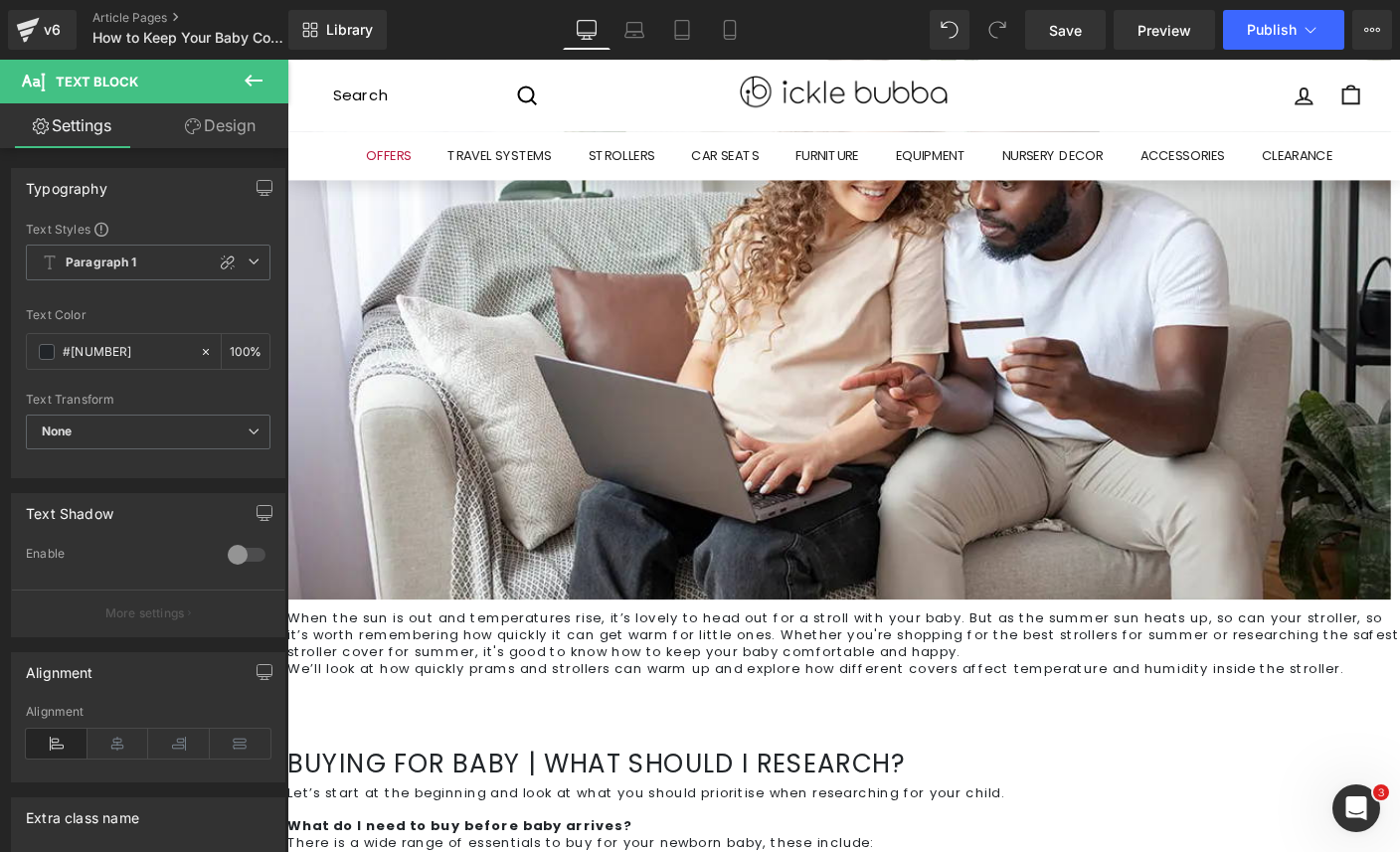 scroll, scrollTop: 398, scrollLeft: 0, axis: vertical 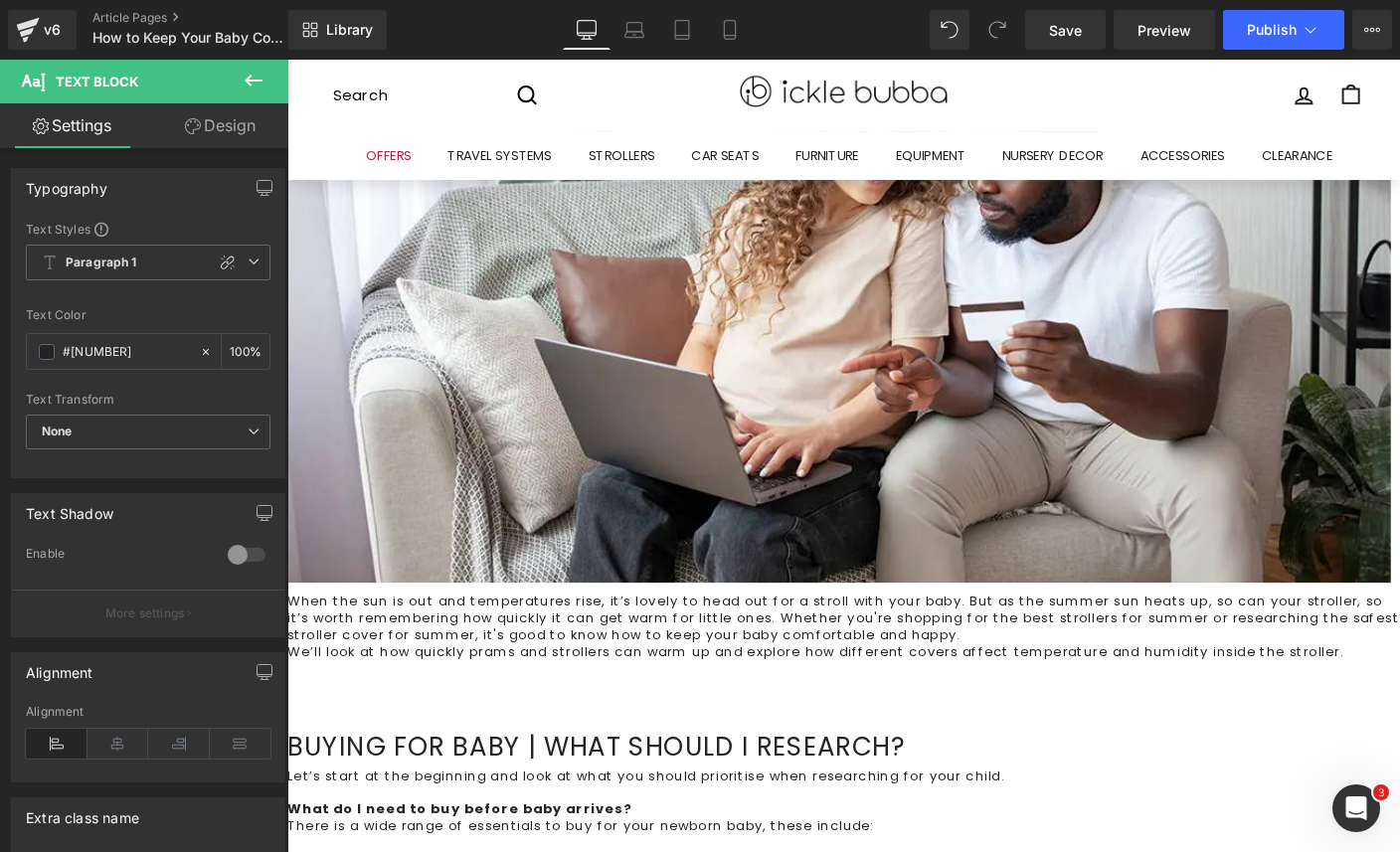 drag, startPoint x: 570, startPoint y: 470, endPoint x: 594, endPoint y: 471, distance: 24.020824 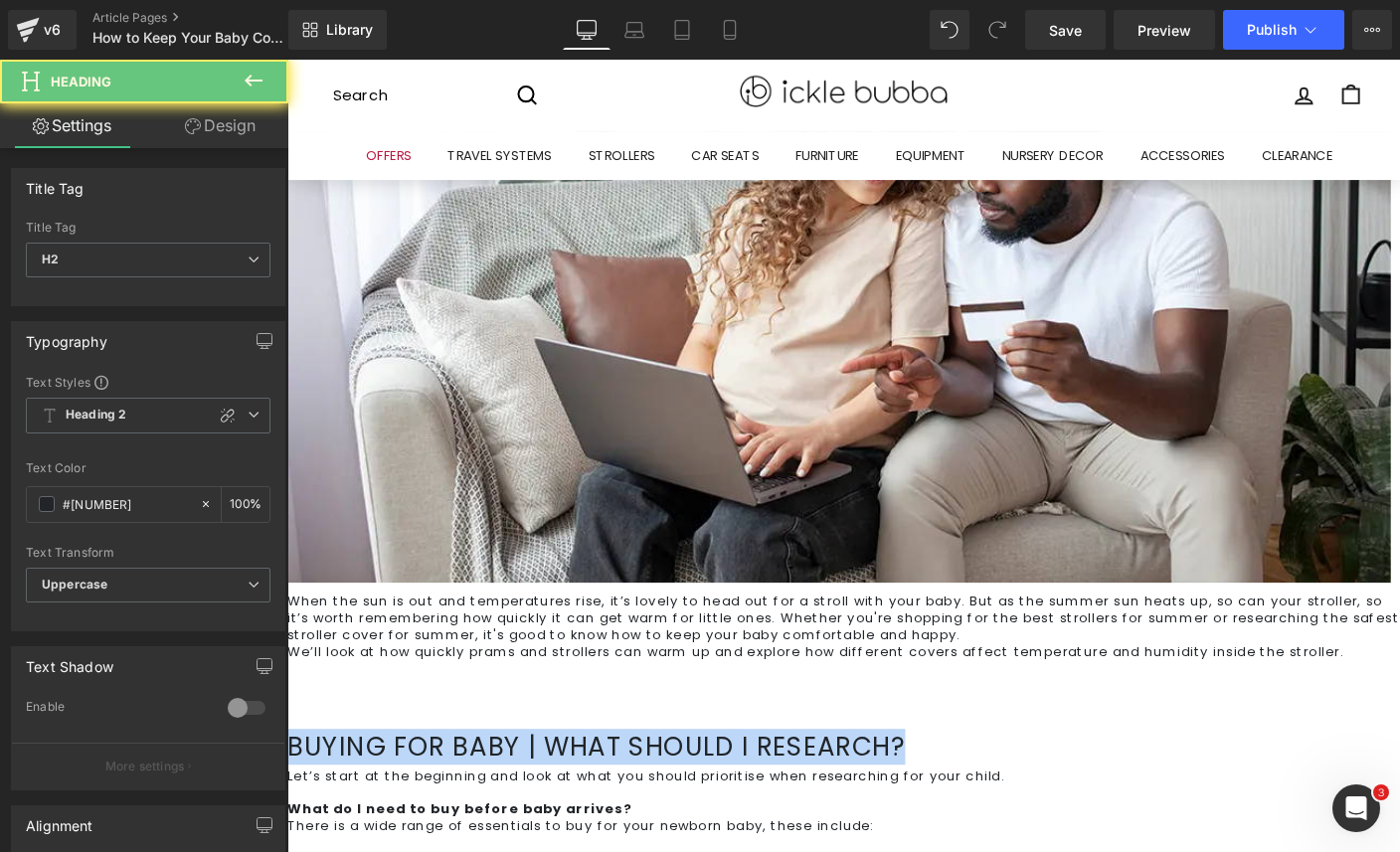 paste 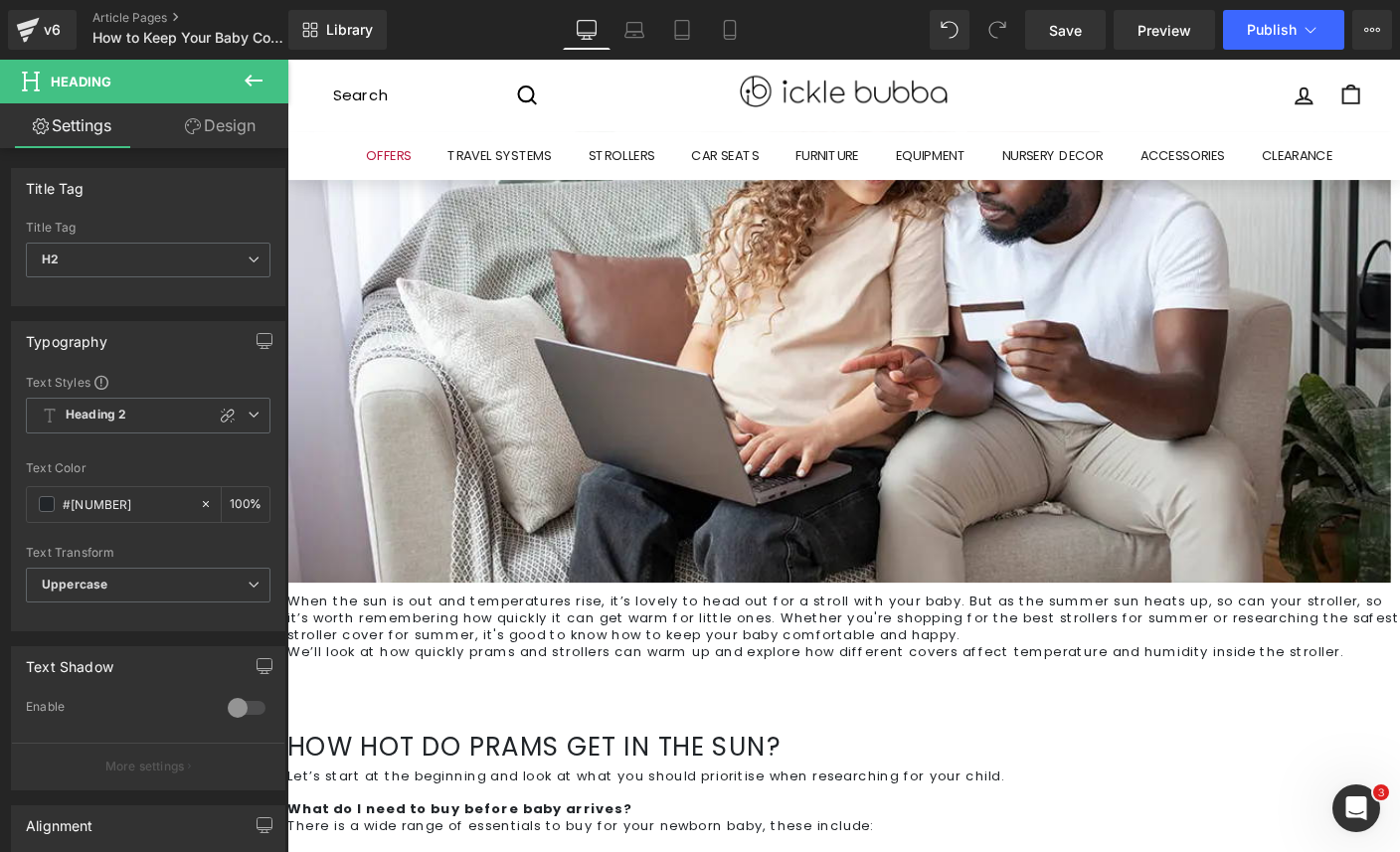 click on "Let’s start at the beginning and look at what you should prioritise when researching for your child. What do I need to buy before baby arrives? There is a wide range of essentials to buy for your newborn baby, these include: Pushchair Car seat Nursery furniture Nursery soft furnishing Bath time essentials Feeding accessories – bottles, bottle prep machine, breast pump, etc. Changing accessories – nappies, wipes, changing mat, creams, etc. General accessories – bibs, muslin squares, blankets Clothes – baby grows, vests, socks, outfits Playtime essentials That list looks like a lot, and it can feel overwhelming but it’s worth remembering that you don’t need everything before baby arrives. Items such as toys, playtime essentials and even nursery pieces don’t have to be ready for your child. Likewise, certain items like feeding accessories might not be needed, but you won’t know until bubba rocks up. The important thing to remember is there’s always time to stock up later. Car seat" at bounding box center (889, 1384) 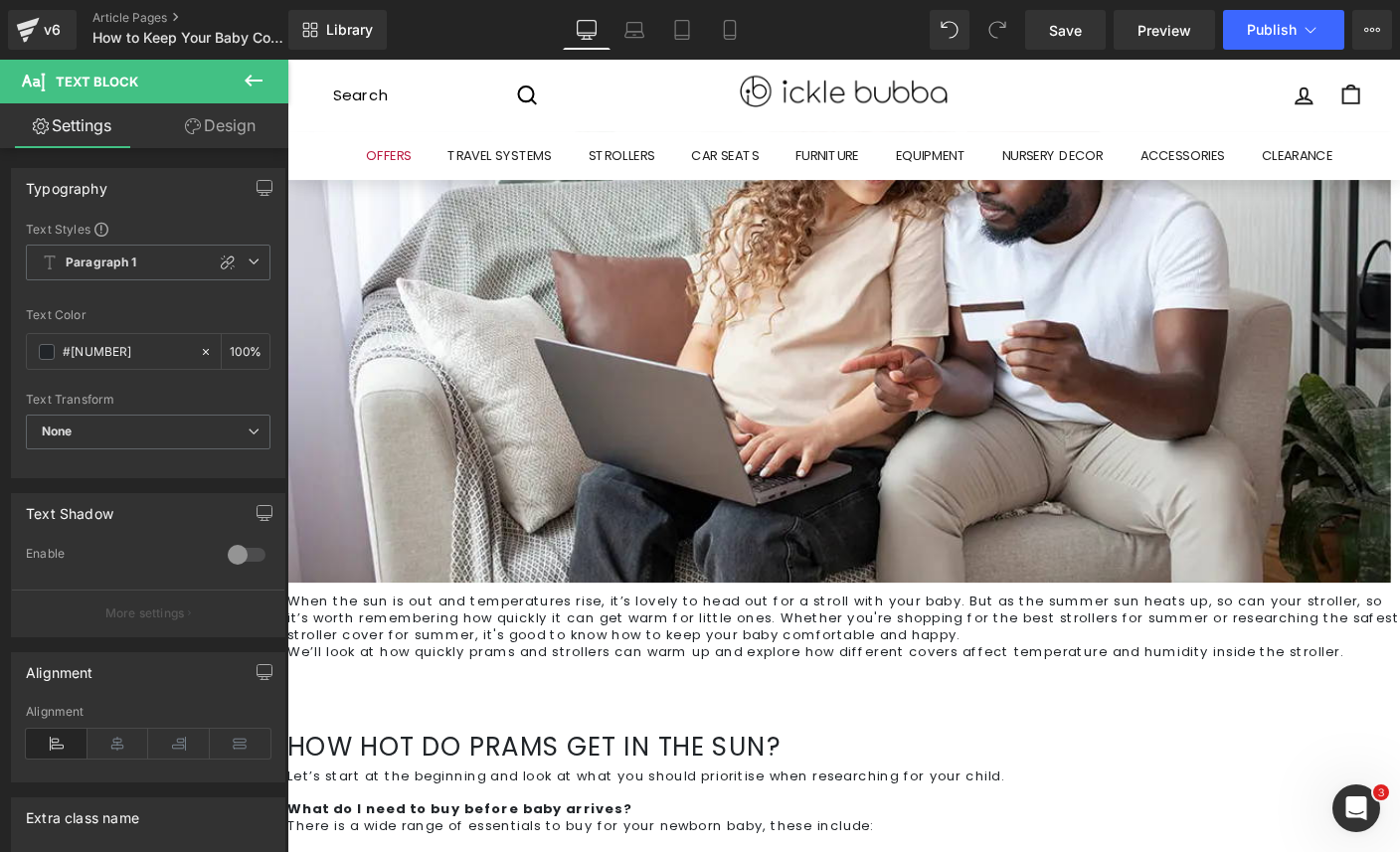 click on "Let’s start at the beginning and look at what you should prioritise when researching for your child. What do I need to buy before baby arrives? There is a wide range of essentials to buy for your newborn baby, these include: Pushchair Car seat Nursery furniture Nursery soft furnishing Bath time essentials Feeding accessories – bottles, bottle prep machine, breast pump, etc. Changing accessories – nappies, wipes, changing mat, creams, etc. General accessories – bibs, muslin squares, blankets Clothes – baby grows, vests, socks, outfits Playtime essentials That list looks like a lot, and it can feel overwhelming but it’s worth remembering that you don’t need everything before baby arrives. Items such as toys, playtime essentials and even nursery pieces don’t have to be ready for your child. Likewise, certain items like feeding accessories might not be needed, but you won’t know until bubba rocks up. The important thing to remember is there’s always time to stock up later. Car seat" at bounding box center [889, 1384] 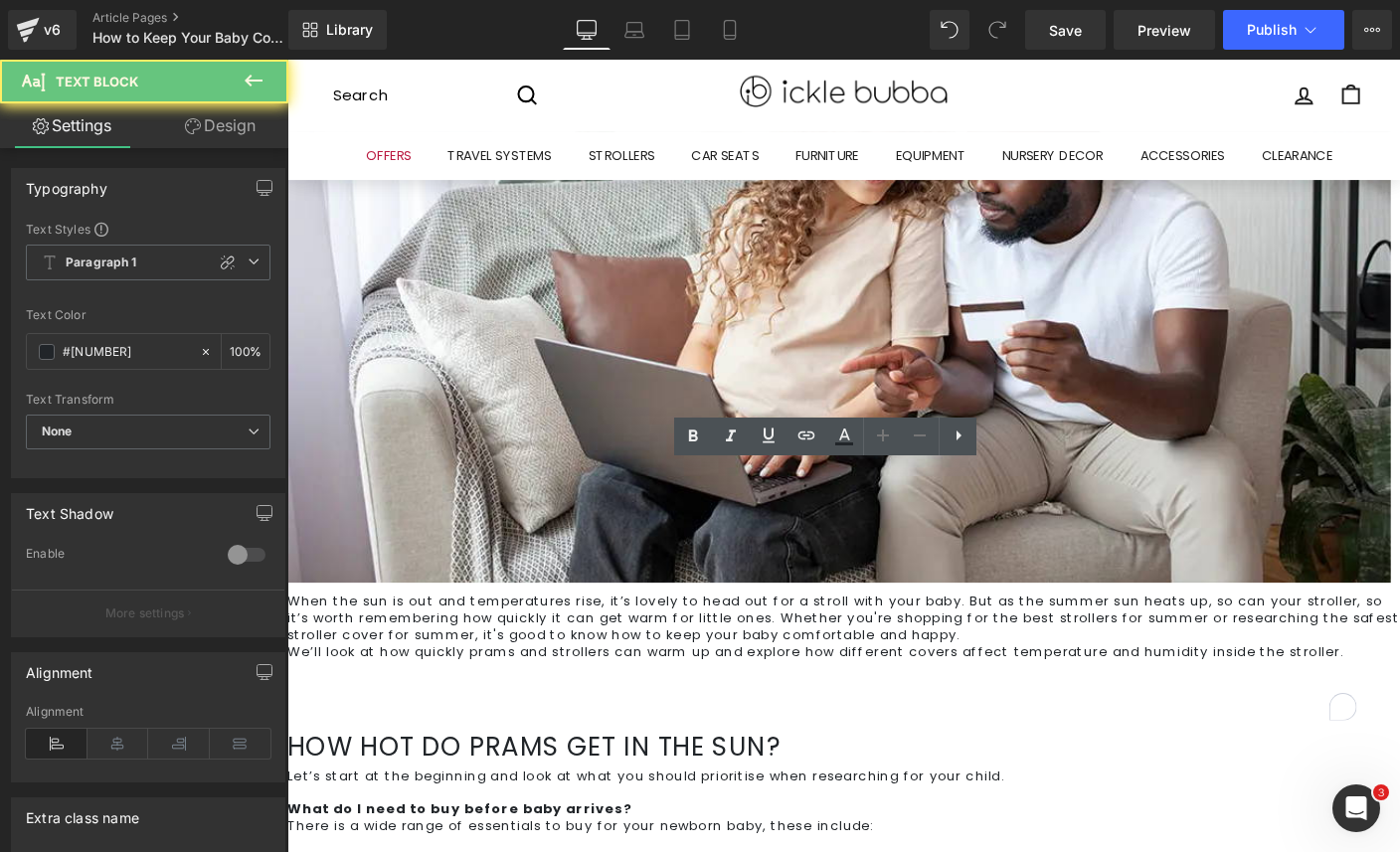 click on "Let’s start at the beginning and look at what you should prioritise when researching for your child." at bounding box center (675, 834) 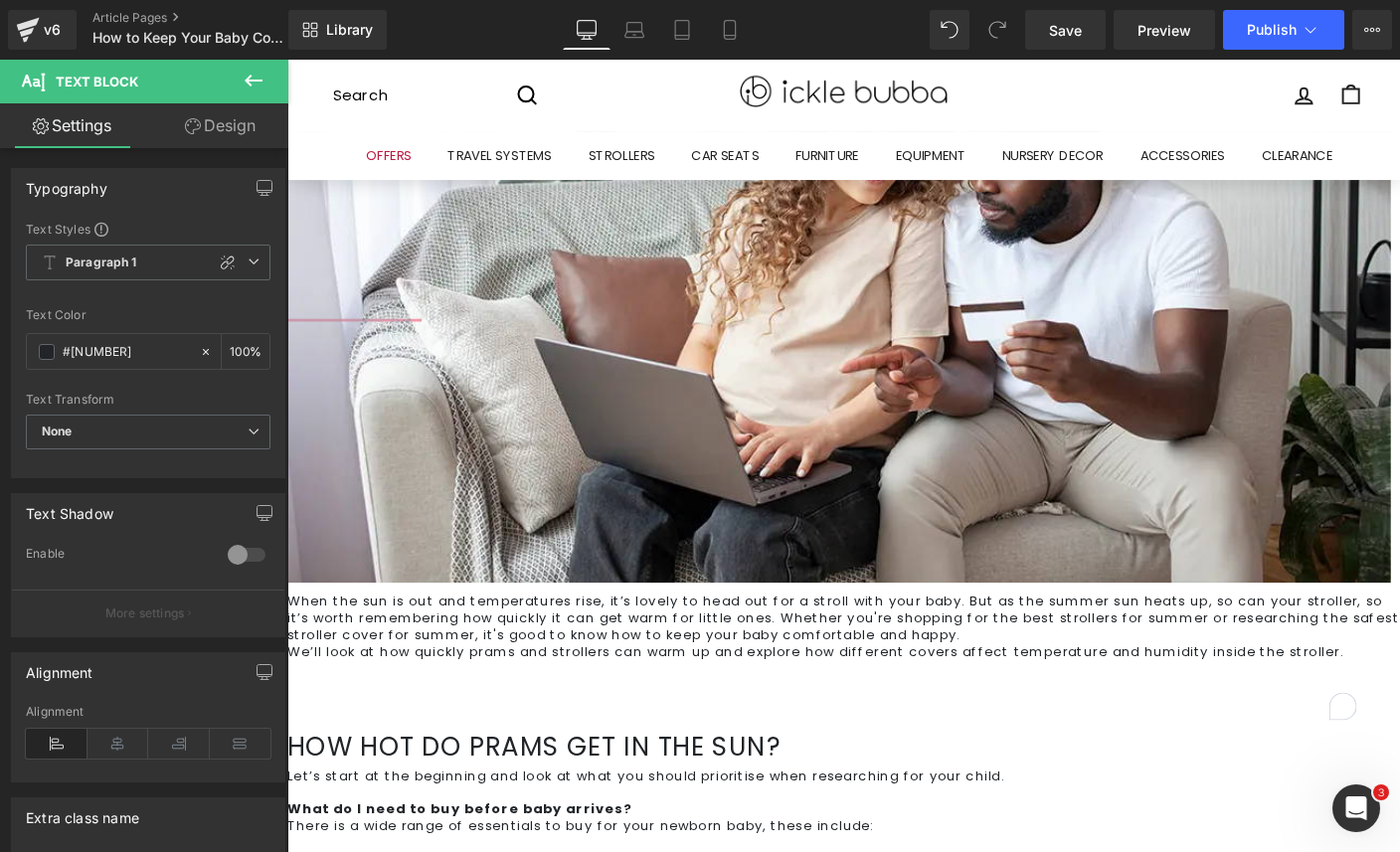 click on "Let’s start at the beginning and look at what you should prioritise when researching for your child. What do I need to buy before baby arrives? There is a wide range of essentials to buy for your newborn baby, these include: Pushchair Car seat Nursery furniture Nursery soft furnishing Bath time essentials Feeding accessories – bottles, bottle prep machine, breast pump, etc. Changing accessories – nappies, wipes, changing mat, creams, etc. General accessories – bibs, muslin squares, blankets Clothes – baby grows, vests, socks, outfits Playtime essentials That list looks like a lot, and it can feel overwhelming but it’s worth remembering that you don’t need everything before baby arrives. Items such as toys, playtime essentials and even nursery pieces don’t have to be ready for your child. Likewise, certain items like feeding accessories might not be needed, but you won’t know until bubba rocks up. The important thing to remember is there’s always time to stock up later. Car seat" at bounding box center (889, 1384) 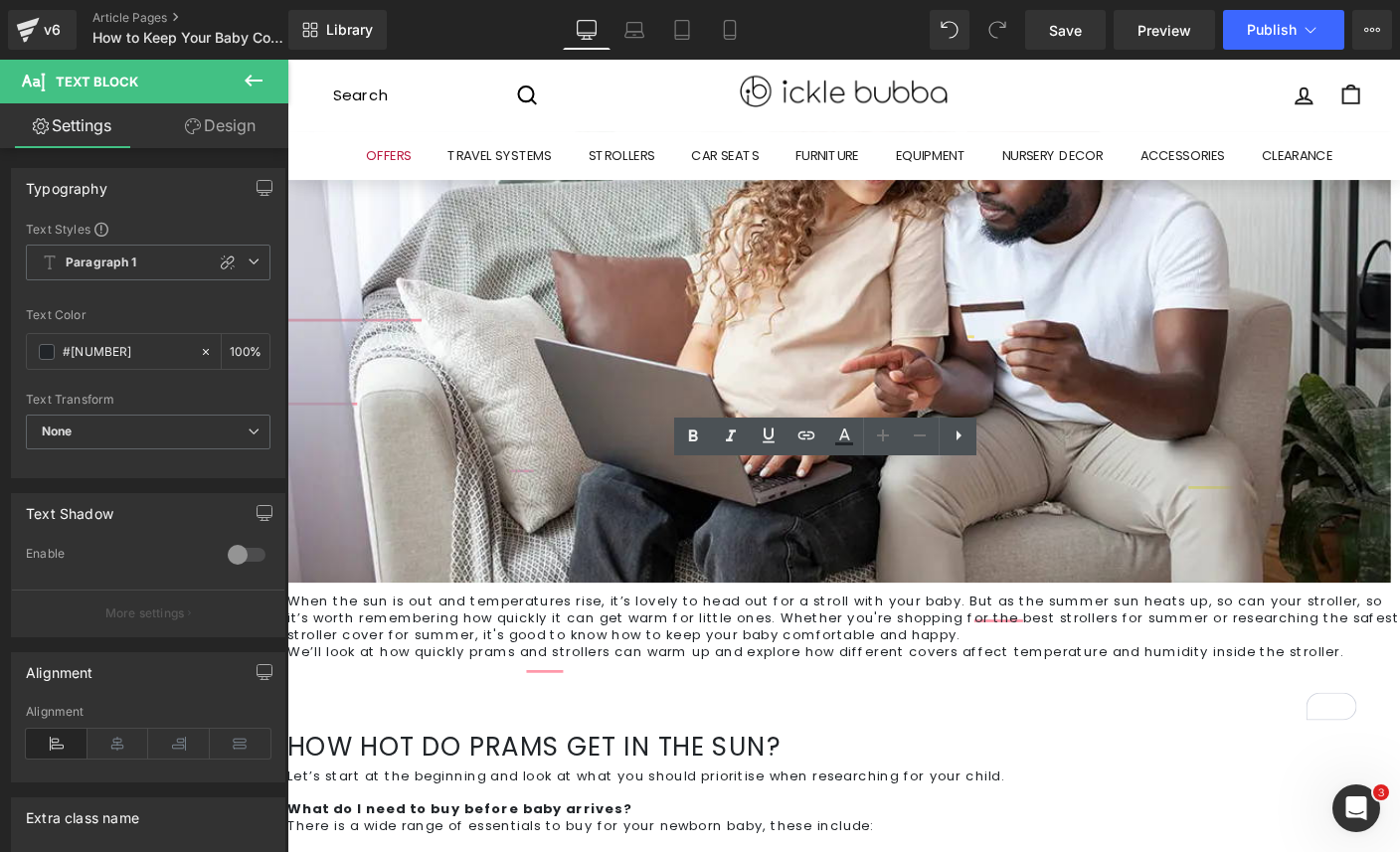 click on "Let’s start at the beginning and look at what you should prioritise when researching for your child. What do I need to buy before baby arrives? There is a wide range of essentials to buy for your newborn baby, these include: Pushchair Car seat Nursery furniture Nursery soft furnishing Bath time essentials Feeding accessories – bottles, bottle prep machine, breast pump, etc. Changing accessories – nappies, wipes, changing mat, creams, etc. General accessories – bibs, muslin squares, blankets Clothes – baby grows, vests, socks, outfits Playtime essentials That list looks like a lot, and it can feel overwhelming but it’s worth remembering that you don’t need everything before baby arrives. Items such as toys, playtime essentials and even nursery pieces don’t have to be ready for your child. Likewise, certain items like feeding accessories might not be needed, but you won’t know until bubba rocks up. The important thing to remember is there’s always time to stock up later. Car seat" at bounding box center (889, 1384) 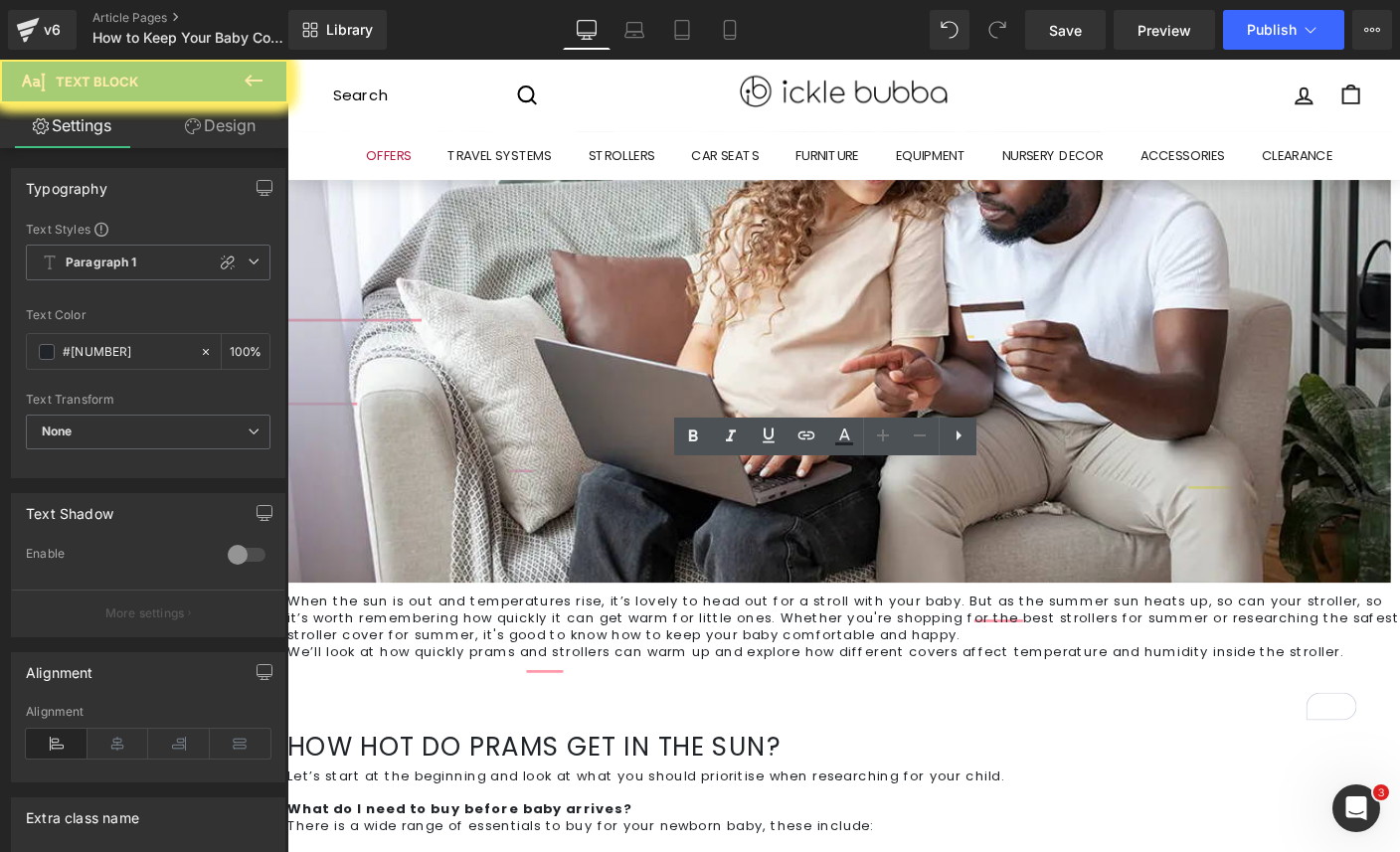 click on "Let’s start at the beginning and look at what you should prioritise when researching for your child. What do I need to buy before baby arrives? There is a wide range of essentials to buy for your newborn baby, these include: Pushchair Car seat Nursery furniture Nursery soft furnishing Bath time essentials Feeding accessories – bottles, bottle prep machine, breast pump, etc. Changing accessories – nappies, wipes, changing mat, creams, etc. General accessories – bibs, muslin squares, blankets Clothes – baby grows, vests, socks, outfits Playtime essentials That list looks like a lot, and it can feel overwhelming but it’s worth remembering that you don’t need everything before baby arrives. Items such as toys, playtime essentials and even nursery pieces don’t have to be ready for your child. Likewise, certain items like feeding accessories might not be needed, but you won’t know until bubba rocks up. The important thing to remember is there’s always time to stock up later. Car seat" at bounding box center [889, 1384] 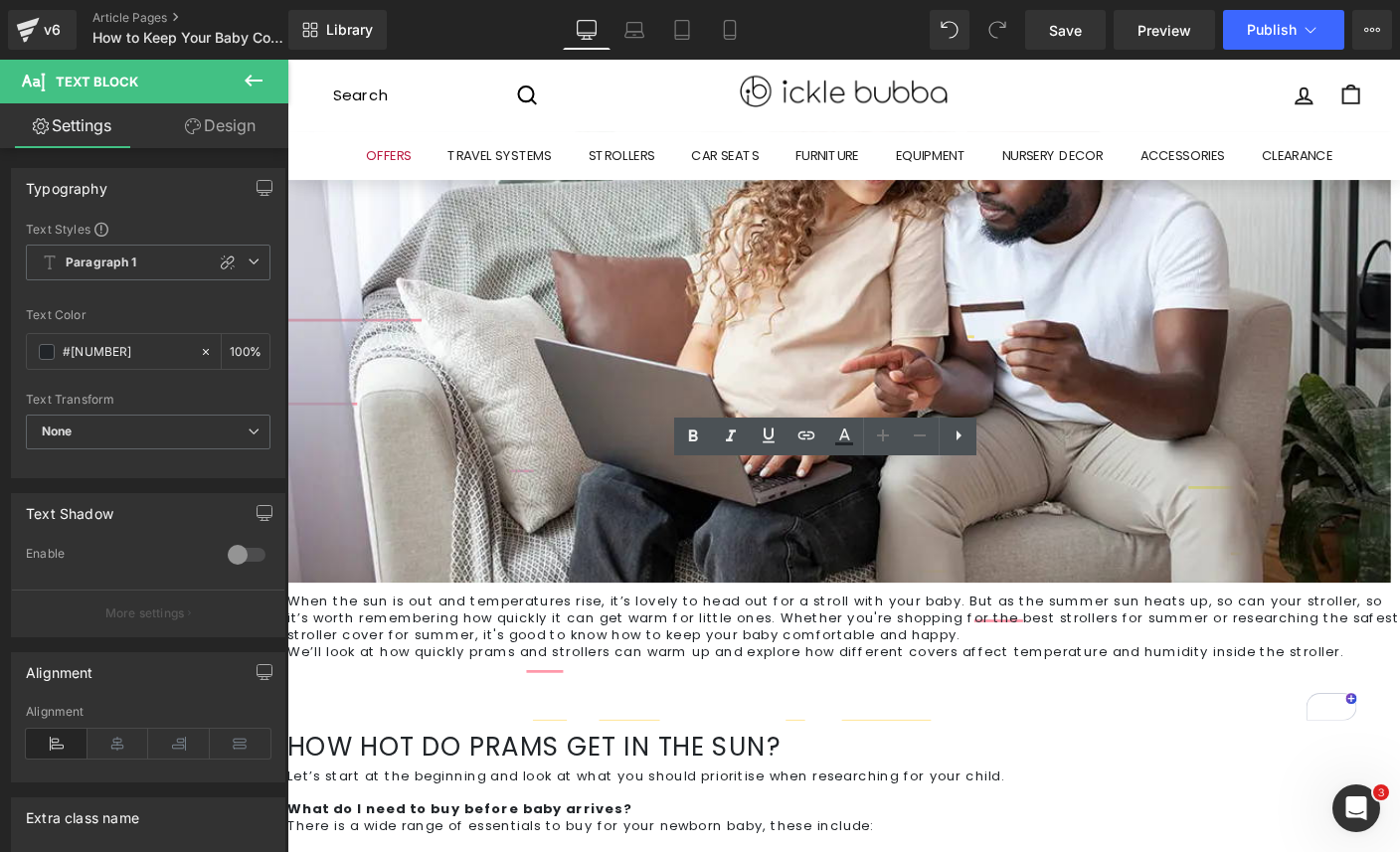 click on "How hot do prams get in the sun? Heading         Let’s start at the beginning and look at what you should prioritise when researching for your child. What do I need to buy before baby arrives? There is a wide range of essentials to buy for your newborn baby, these include: Pushchair Car seat Nursery furniture Nursery soft furnishing Bath time essentials Feeding accessories – bottles, bottle prep machine, breast pump, etc. Changing accessories – nappies, wipes, changing mat, creams, etc. General accessories – bibs, muslin squares, blankets Clothes – baby grows, vests, socks, outfits Playtime essentials What is the priority? Really, this is up to you, however, if you’re struggling to know where to start, the best thing to do is make a list. Map out the things you know you’re going to need and then figure out the order of priority – and the best way to do this is consider what your child is going to use first. We believe the important items are: Car seat Pushchair / travel system Text Block" at bounding box center (889, 1367) 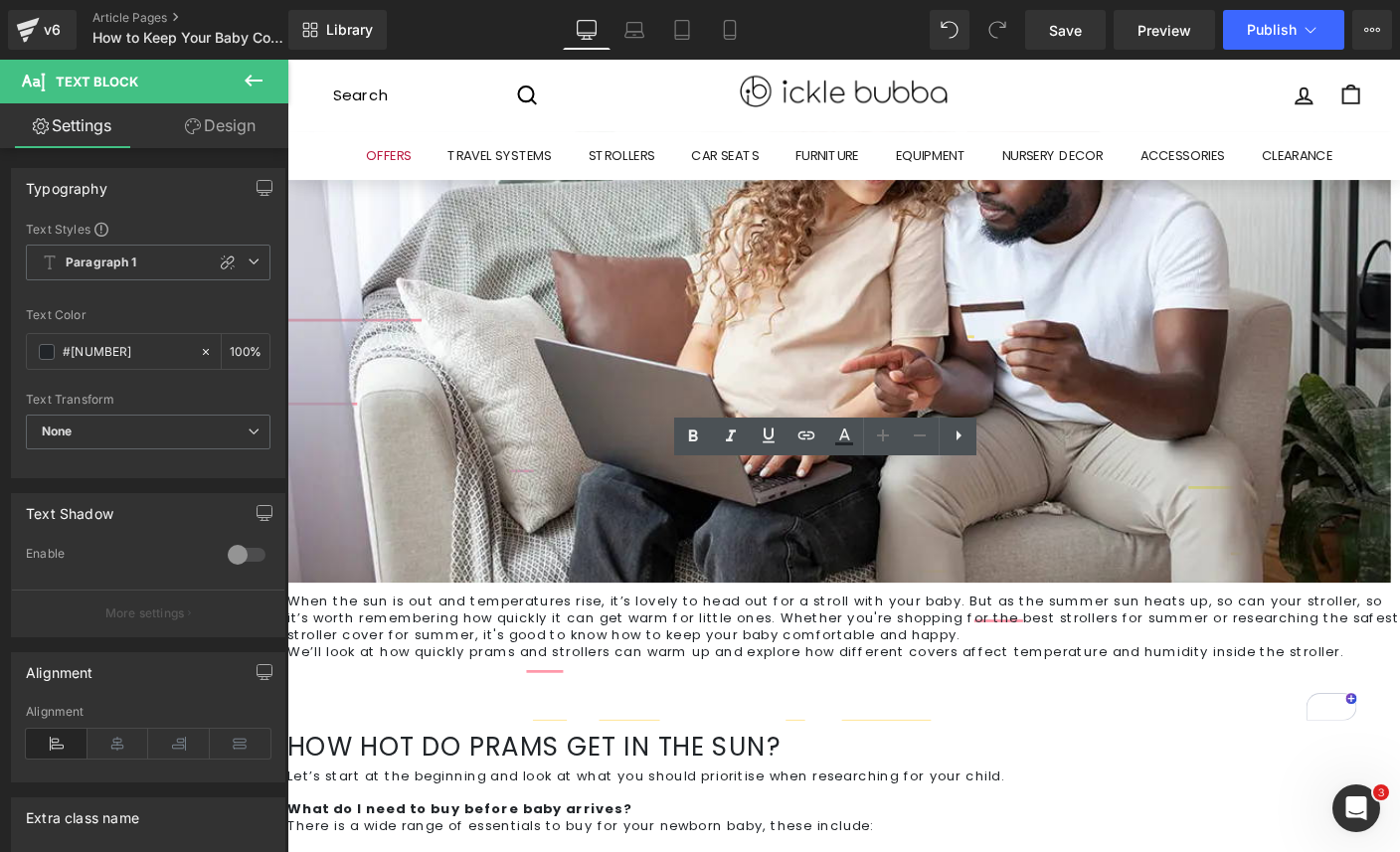 click on "Let’s start at the beginning and look at what you should prioritise when researching for your child." at bounding box center [675, 834] 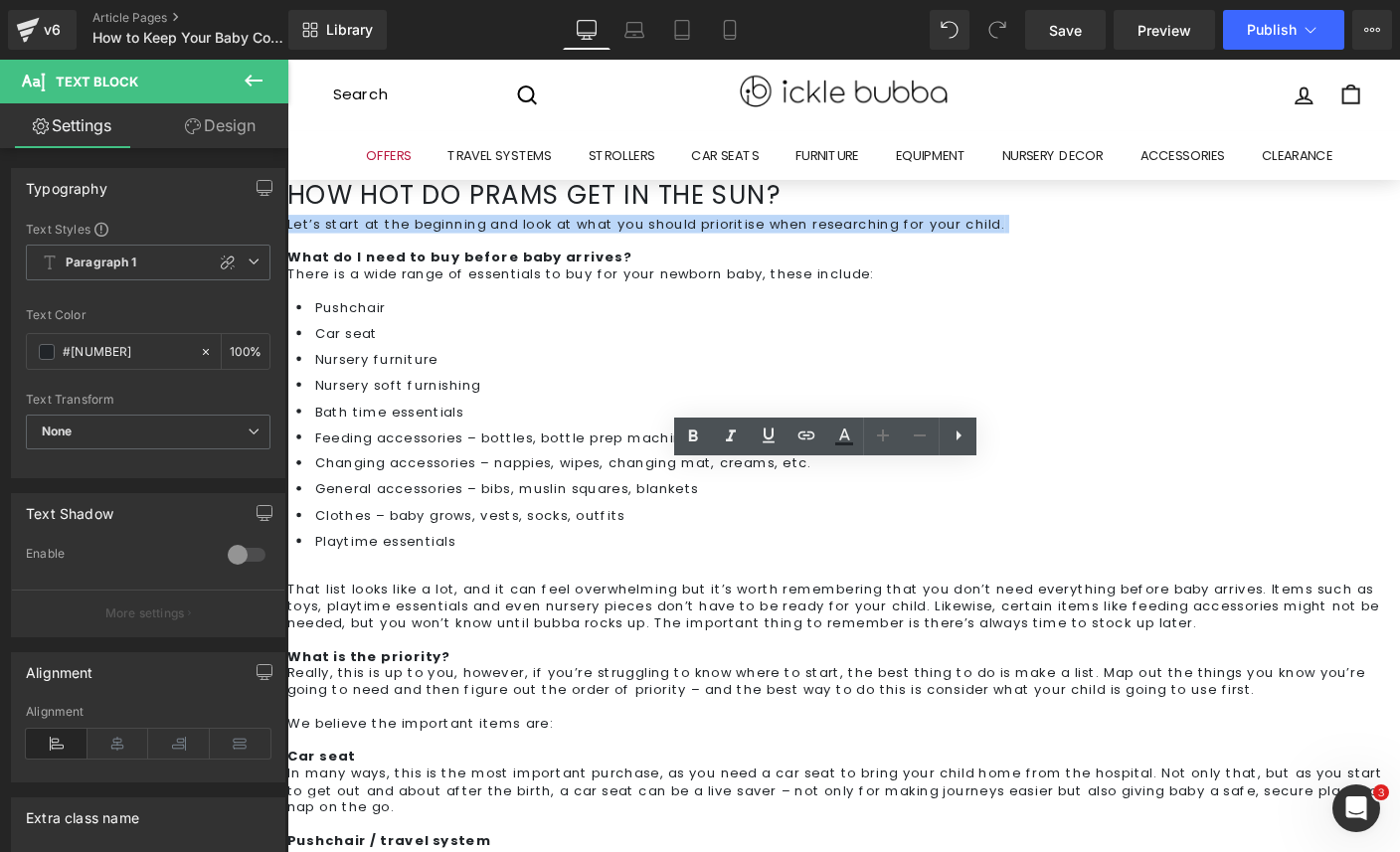 scroll, scrollTop: 497, scrollLeft: 0, axis: vertical 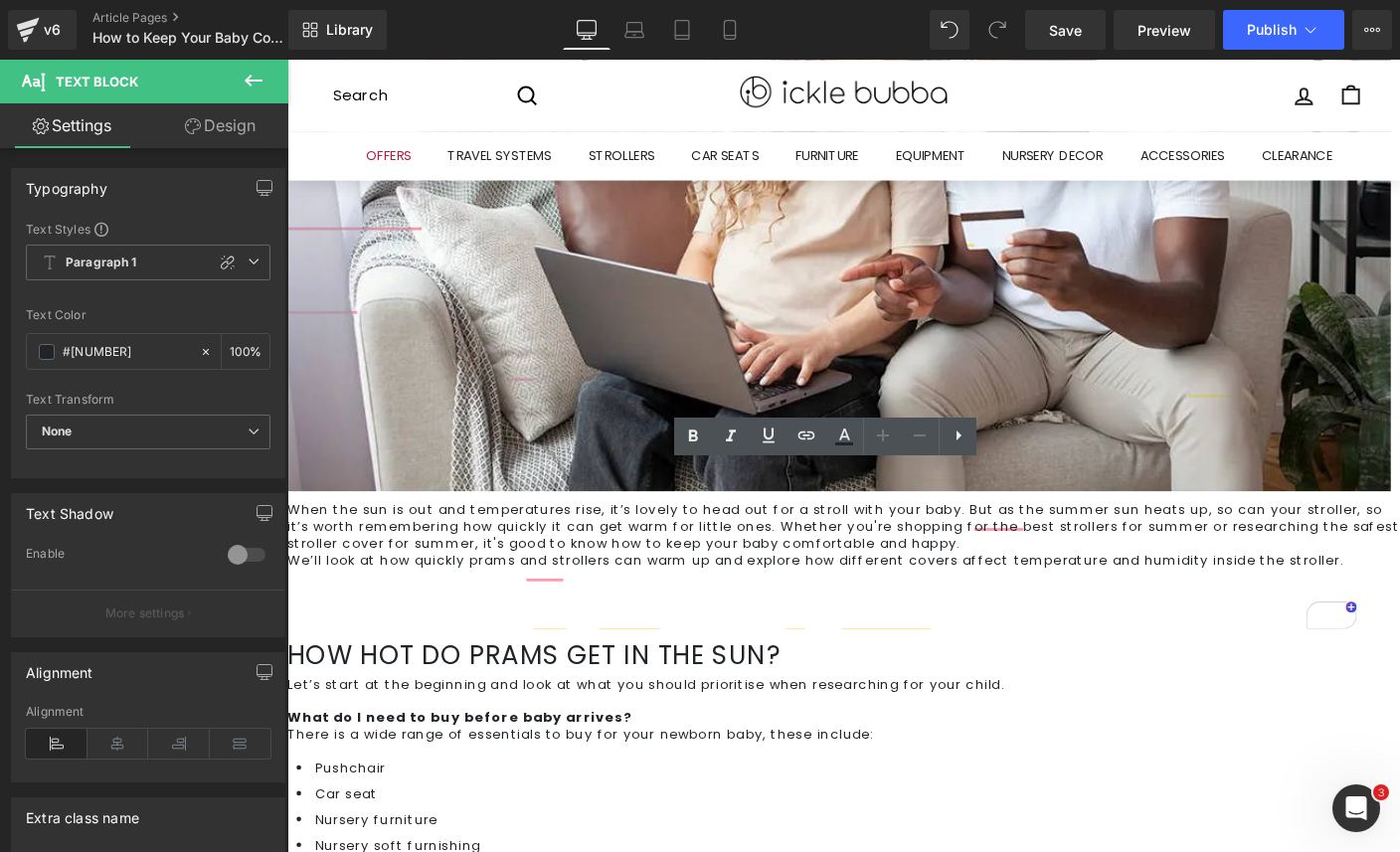 click on "Let’s start at the beginning and look at what you should prioritise when researching for your child." at bounding box center [675, 735] 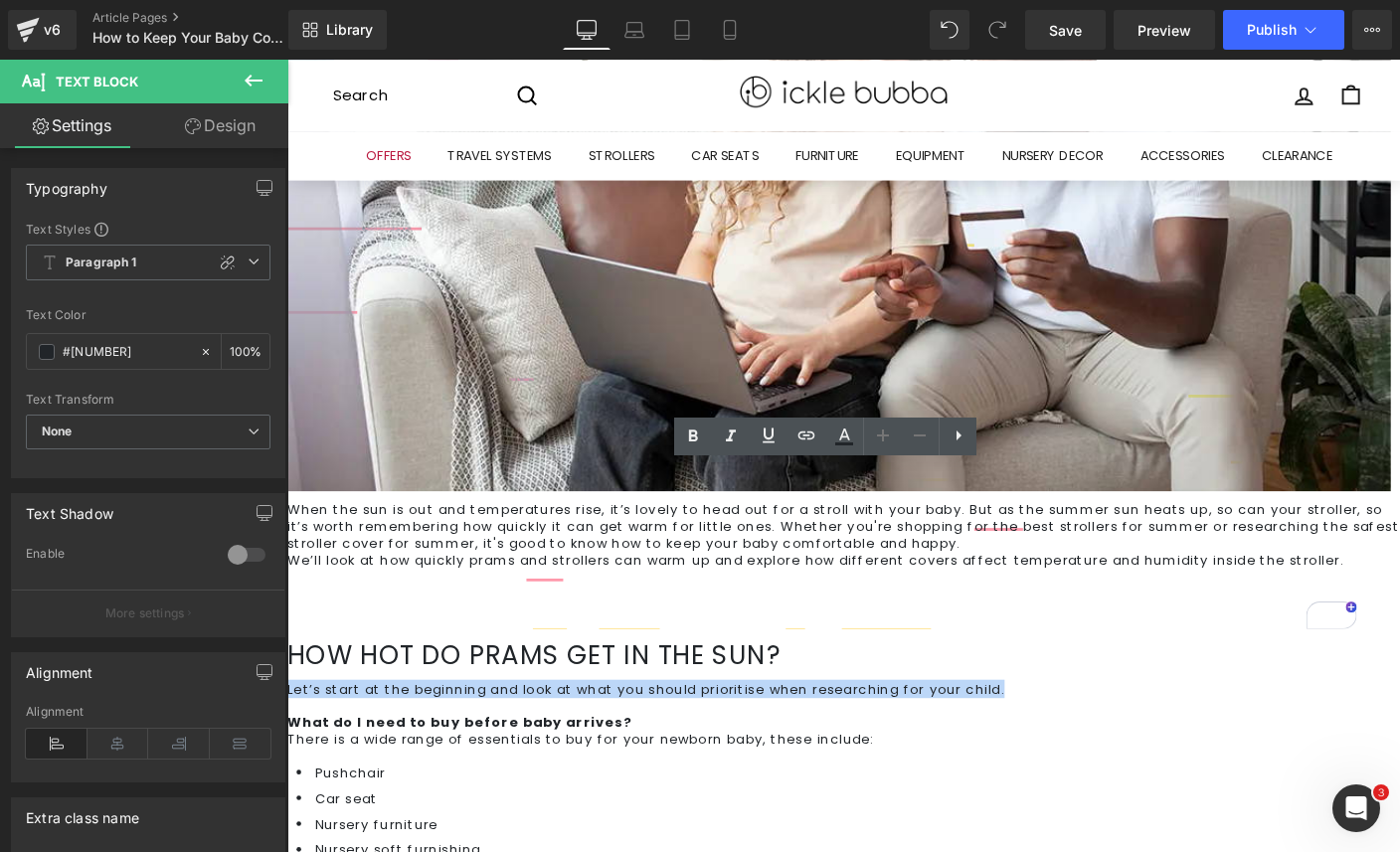 drag, startPoint x: 1089, startPoint y: 404, endPoint x: 281, endPoint y: 398, distance: 808.02228 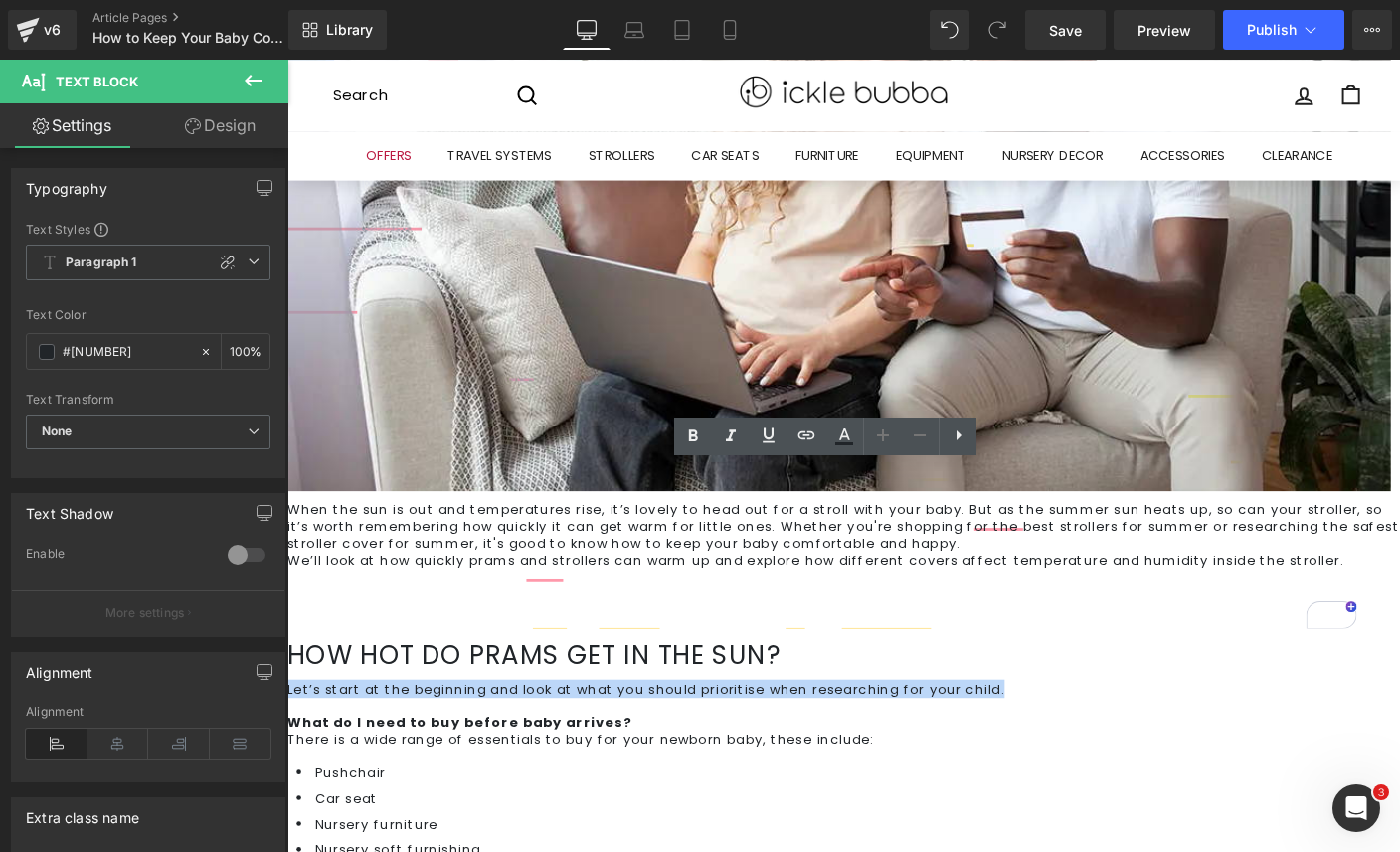 click on "Skip to content
. . .
Site navigation
Search
Close
.cls-1{fill:none;stroke:#000;stroke-miterlimit:10;stroke-width:2px}
Search
.cls-1{fill:none;stroke:#000;stroke-miterlimit:10;stroke-width:2px}
Close
Ickle Bubba
X
.cls-1{fill:none;stroke:#000;stroke-miterlimit:10;stroke-width:2px}
Search
.cls-1{fill:none;stroke:#000;stroke-miterlimit:10;stroke-width:2px}
0
. ." at bounding box center (889, 2453) 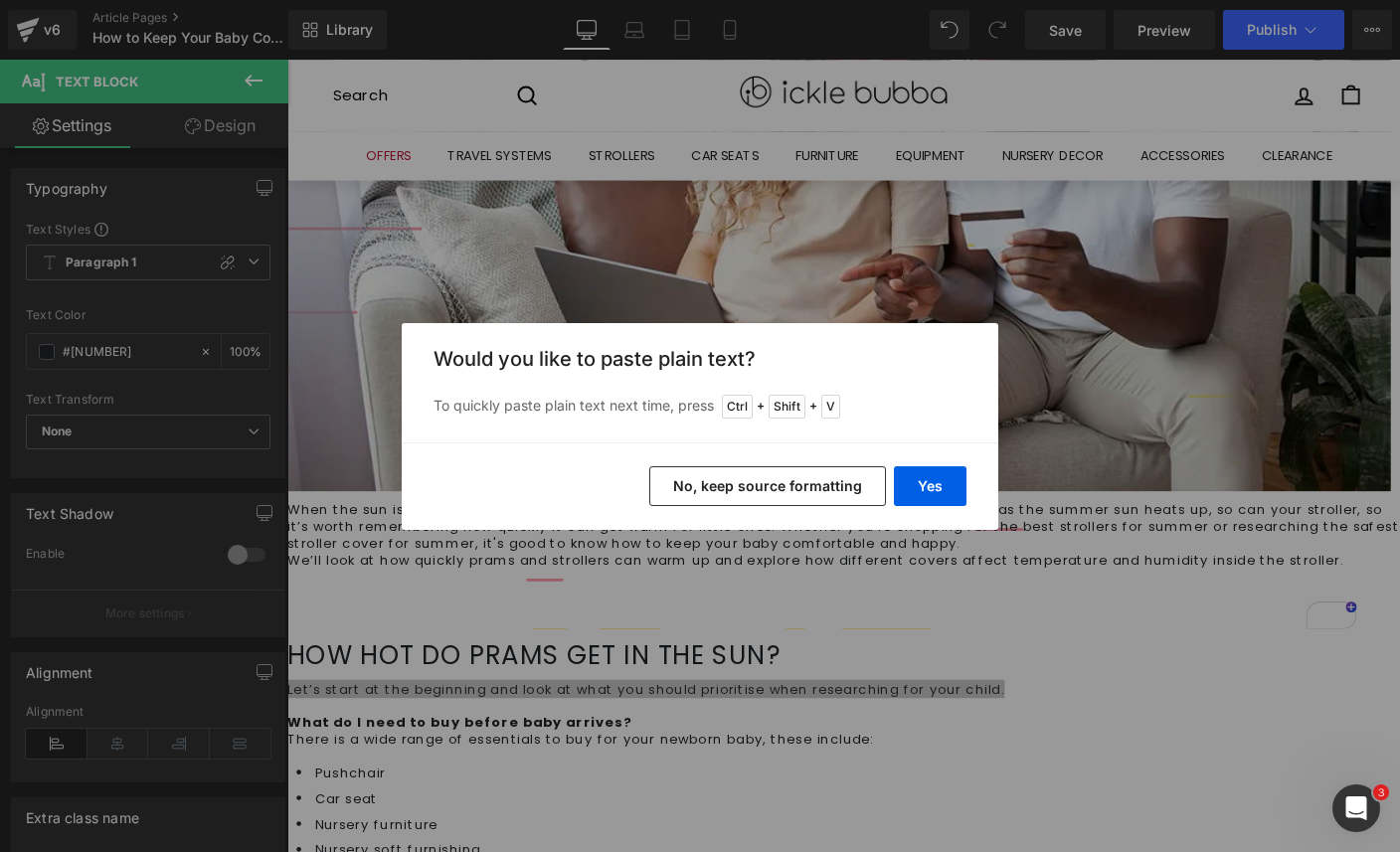 click on "Yes" at bounding box center (930, 486) 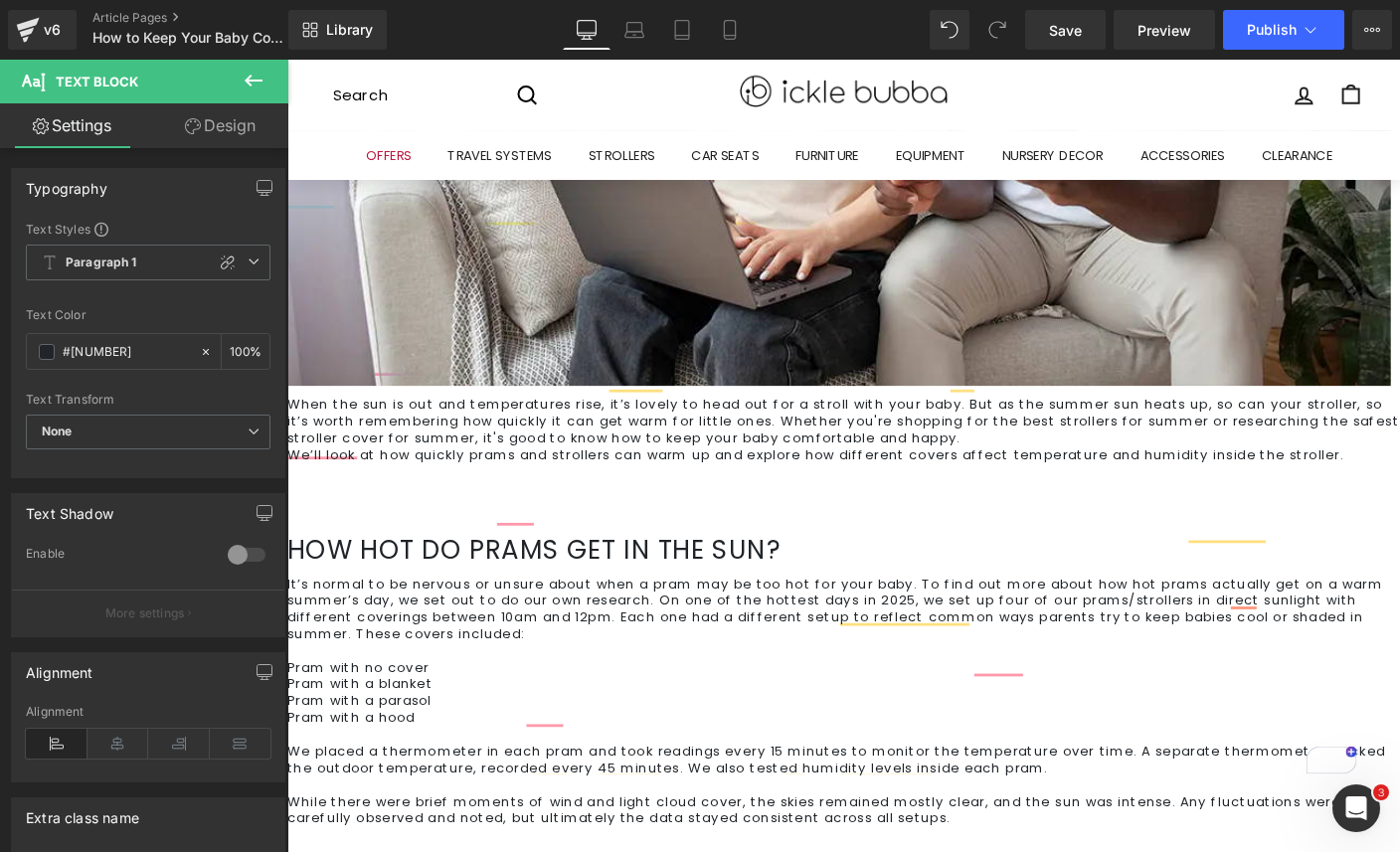 scroll, scrollTop: 696, scrollLeft: 0, axis: vertical 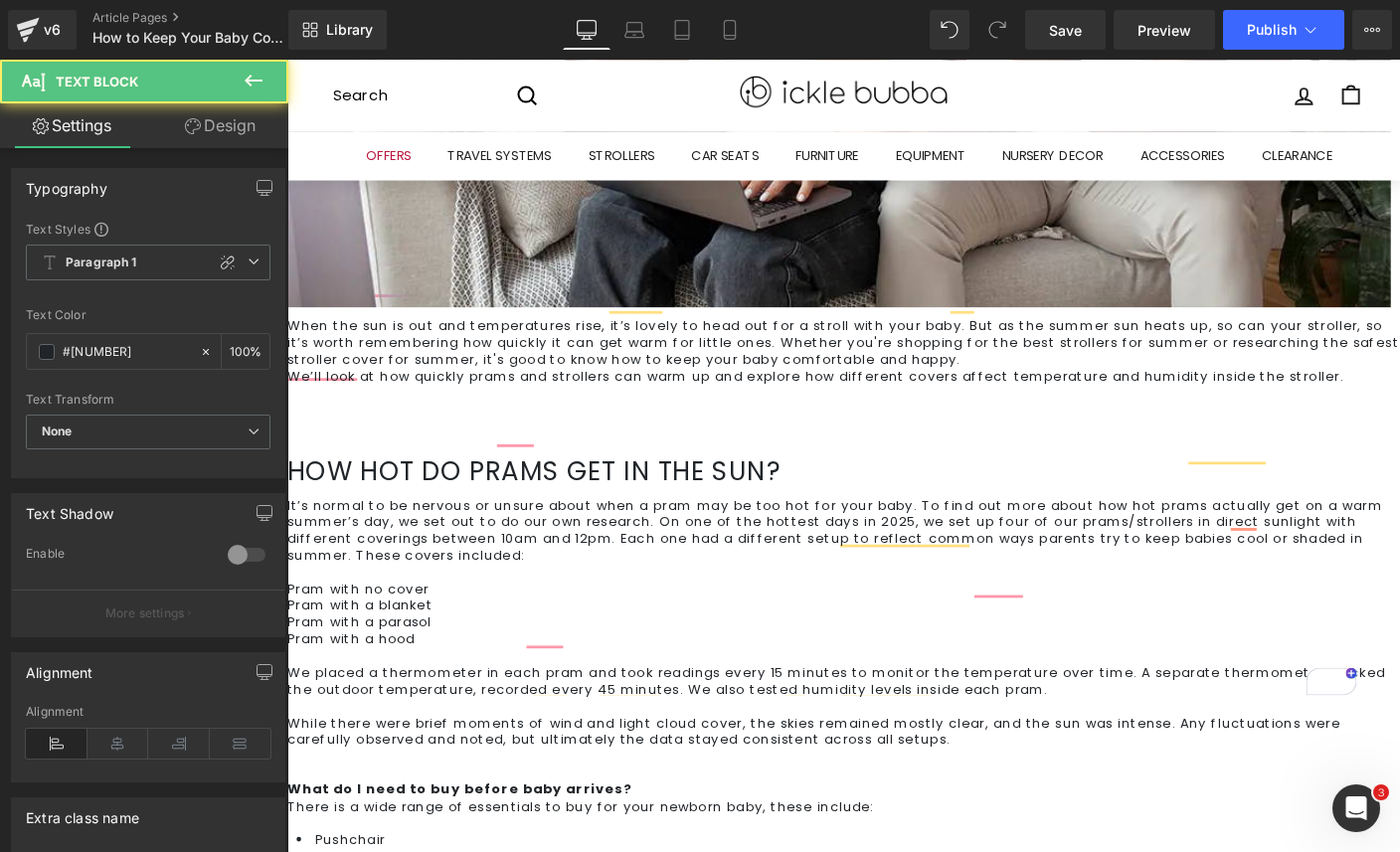 click on "How hot do prams get in the sun? Heading         It’s normal to be nervous or unsure about when a pram may be too hot for your baby. To find out more about how hot prams actually get on a warm summer’s day, we set out to do our own research. On one of the hottest days in 2025, we set up four of our prams/strollers in direct sunlight with different coverings between 10am and 12pm. Each one had a different setup to reflect common ways parents try to keep babies cool or shaded in summer. These covers included: Pram with no cover Pram with a blanket Pram with a parasol Pram with a hood We placed a thermometer in each pram and took readings every 15 minutes to monitor the temperature over time. A separate thermometer tracked the outdoor temperature, recorded every 45 minutes. We also tested humidity levels inside each pram. What do I need to buy before baby arrives? There is a wide range of essentials to buy for your newborn baby, these include: Pushchair Car seat Nursery furniture Nursery soft furnishing" at bounding box center [889, 1207] 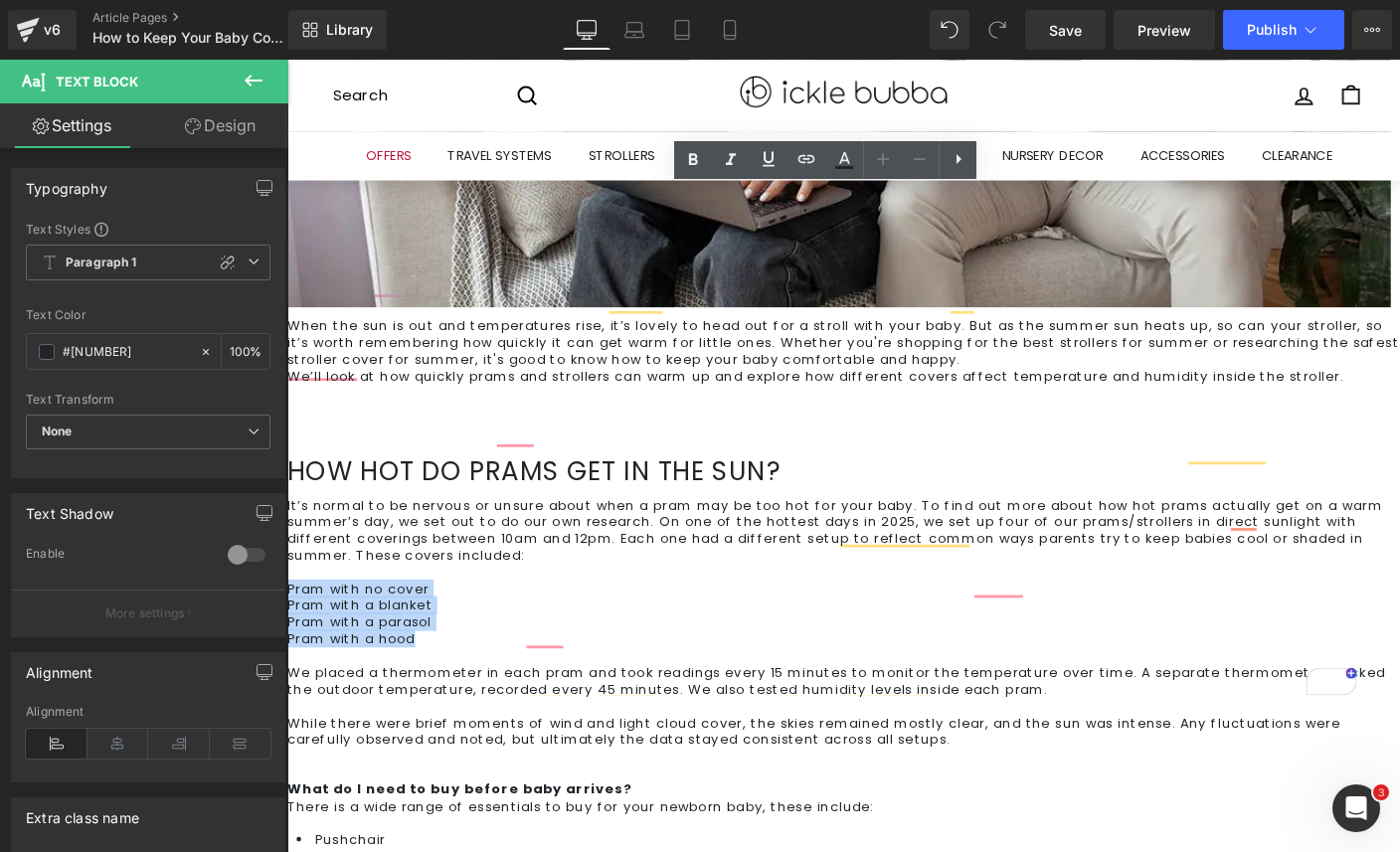 drag, startPoint x: 448, startPoint y: 351, endPoint x: 305, endPoint y: 296, distance: 153.21227 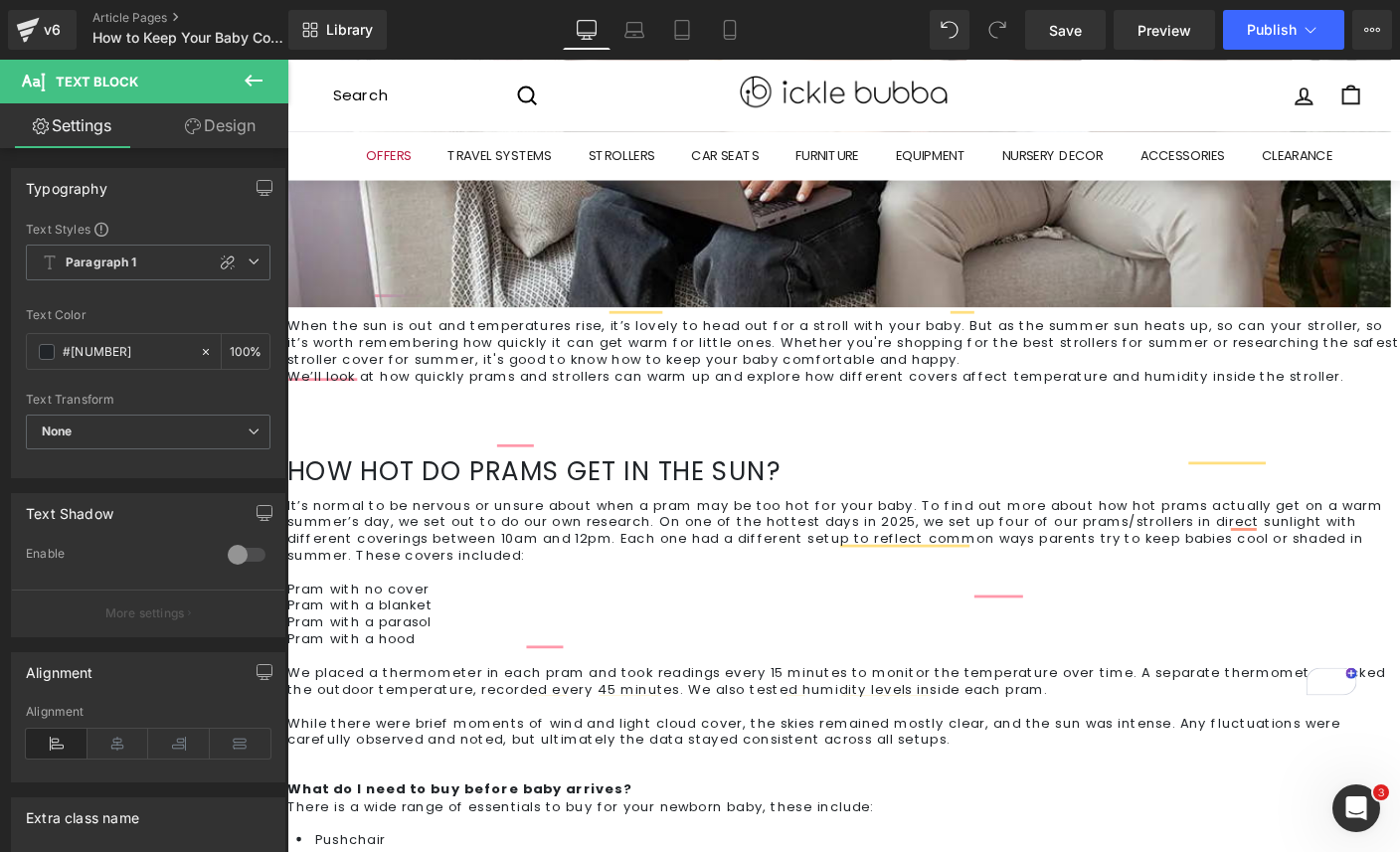 drag, startPoint x: 385, startPoint y: 671, endPoint x: 395, endPoint y: 648, distance: 25.079872 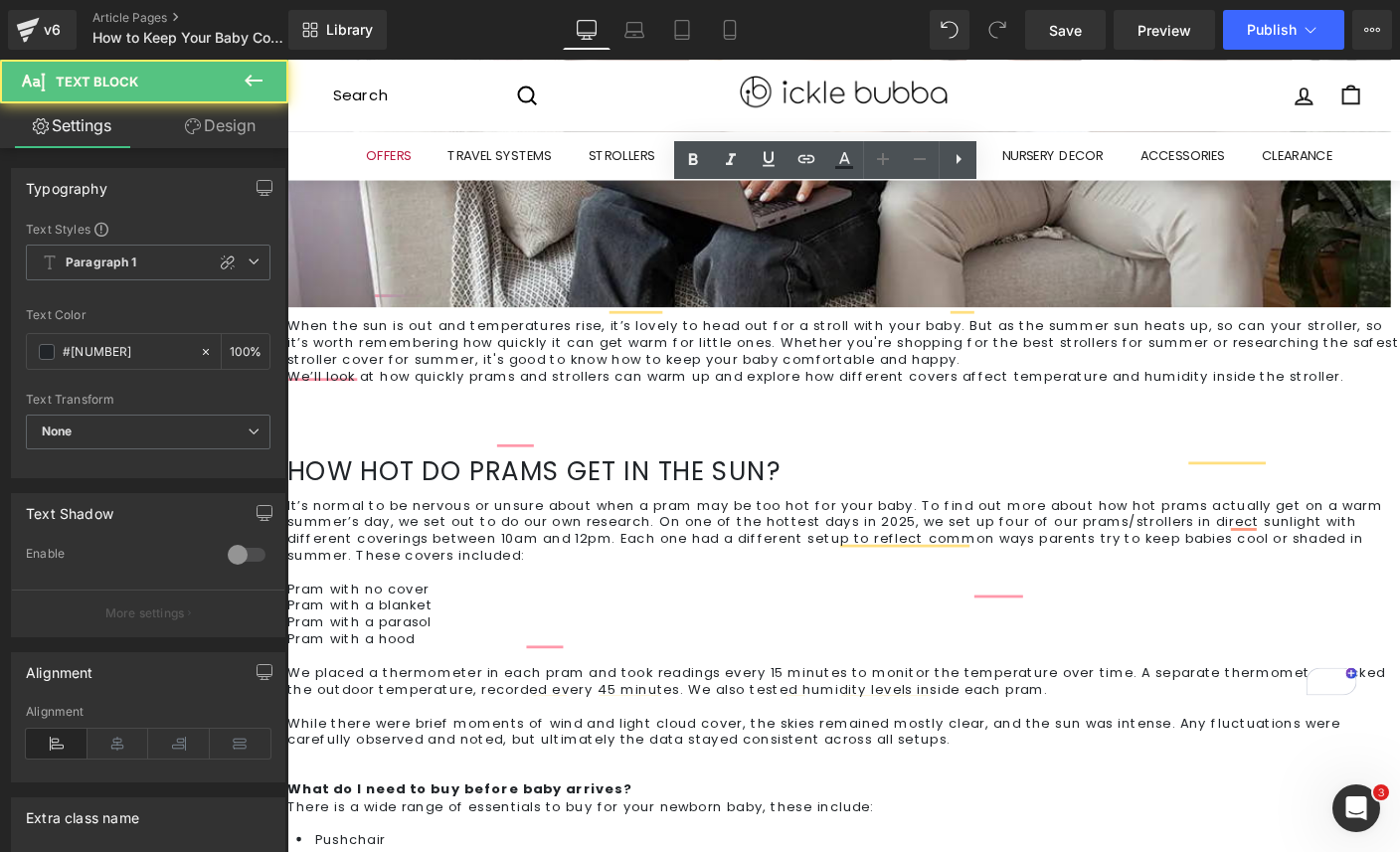 drag, startPoint x: 408, startPoint y: 568, endPoint x: 381, endPoint y: 594, distance: 37.48333 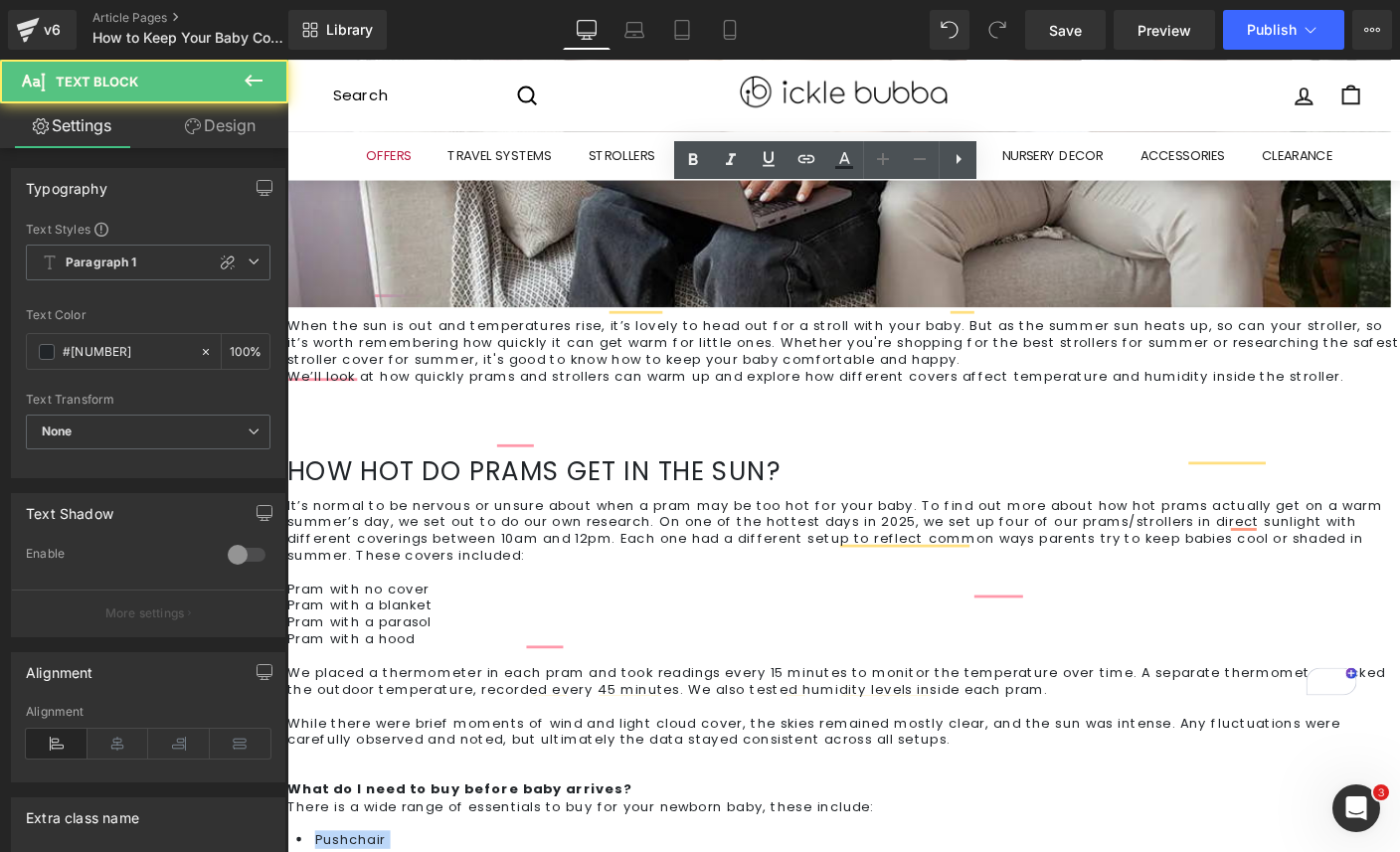 drag, startPoint x: 429, startPoint y: 600, endPoint x: 311, endPoint y: 571, distance: 121.51132 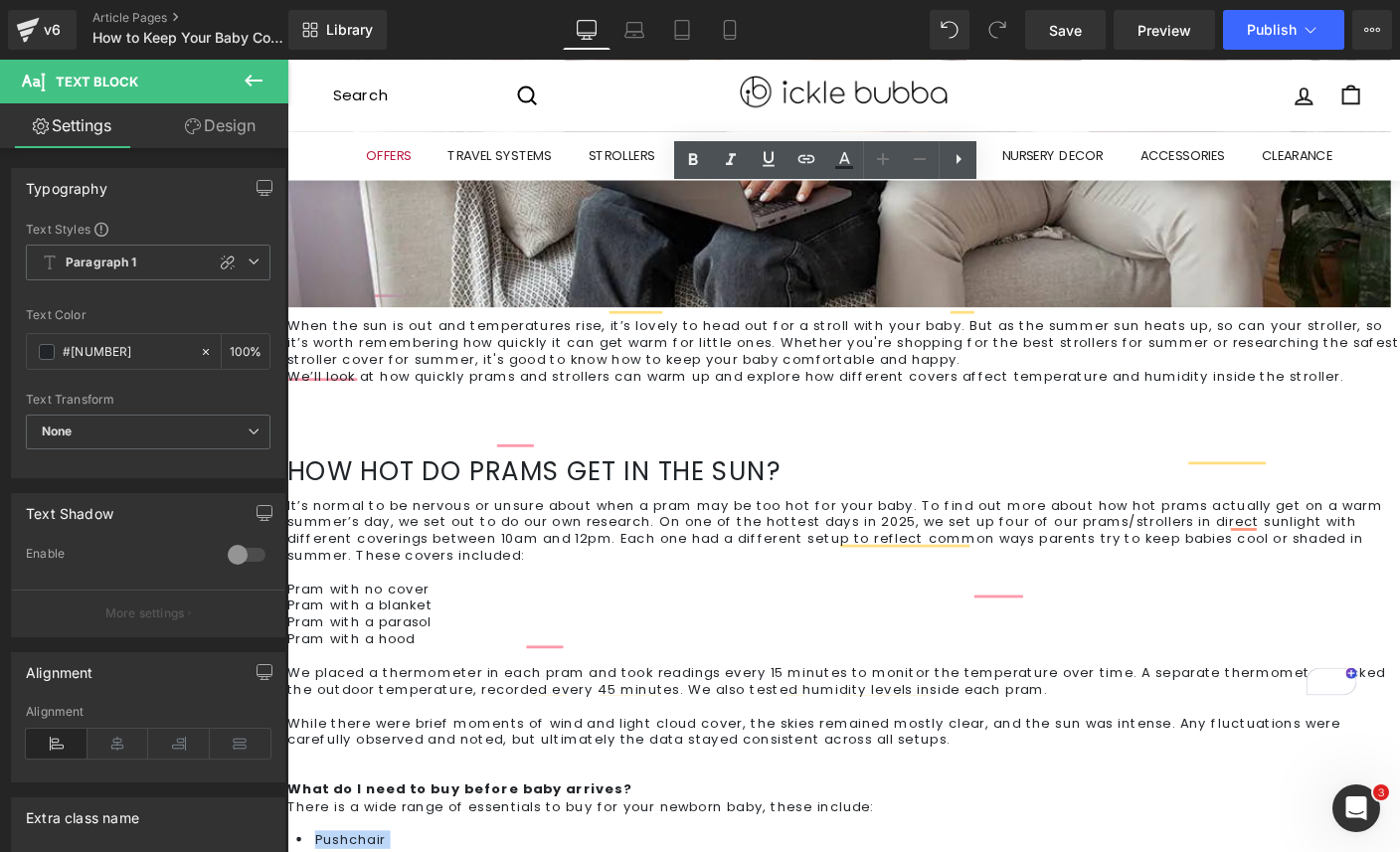 copy on "Pushchair Car seat" 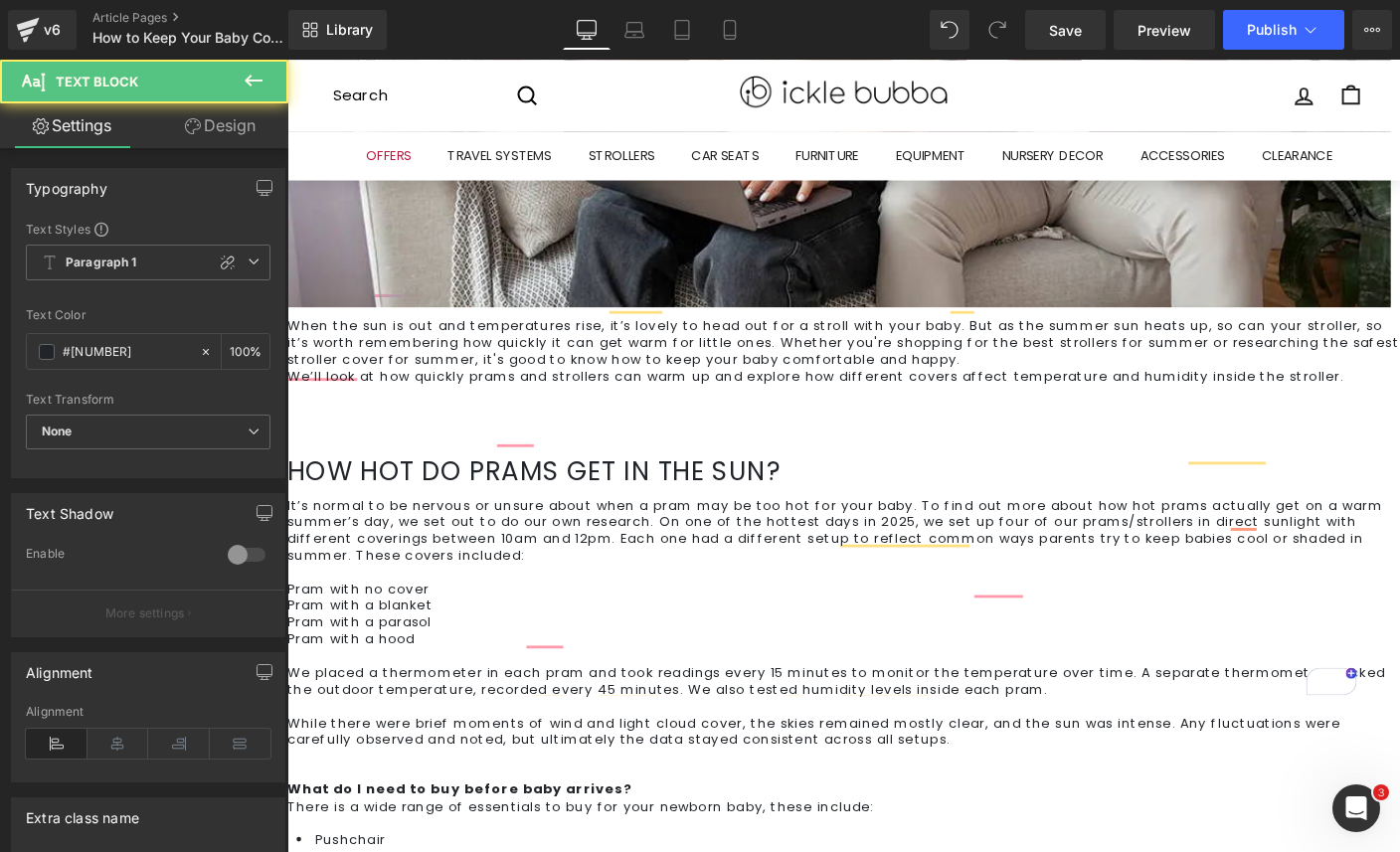click on "Pram with no cover" at bounding box center (889, 631) 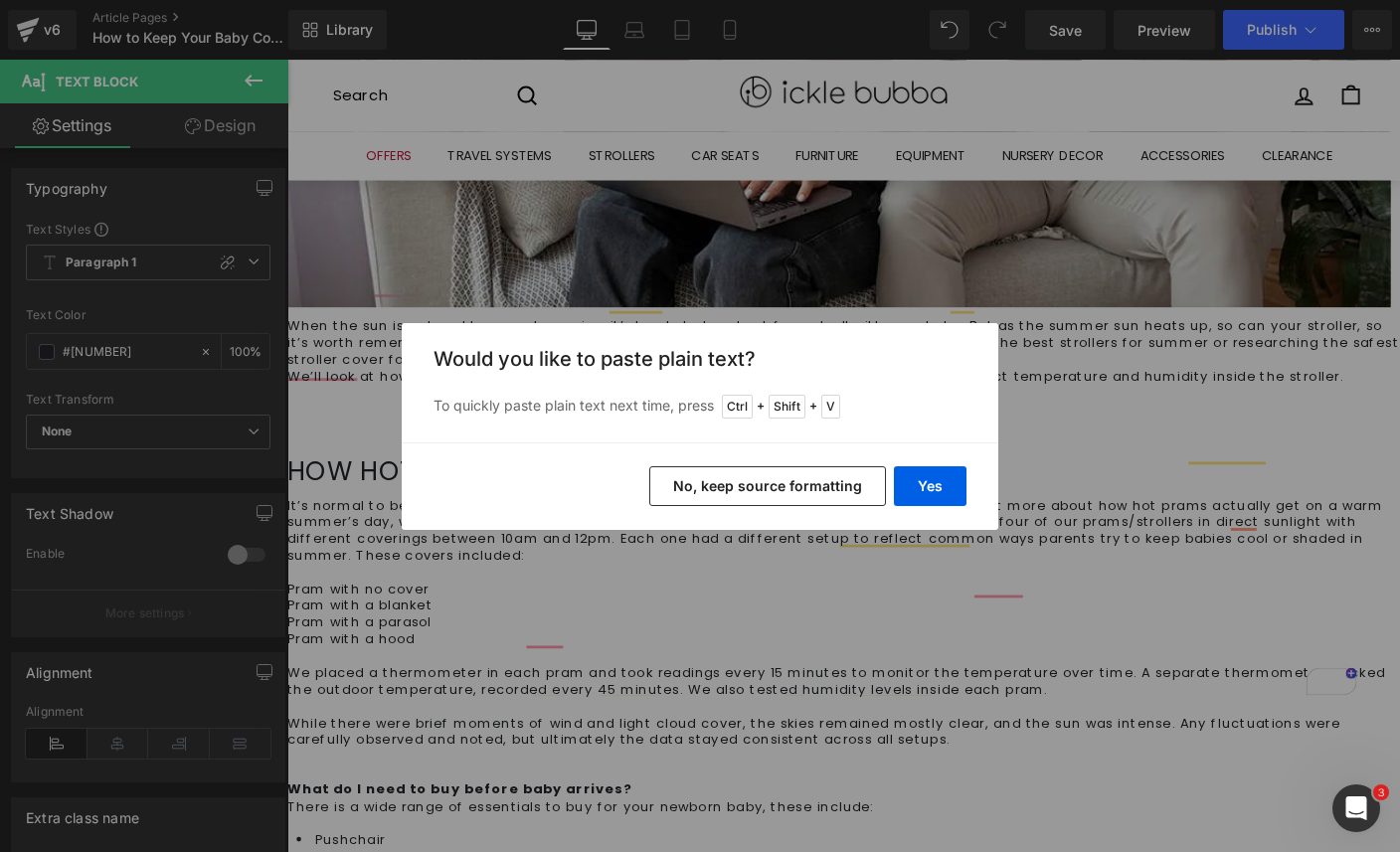 click on "No, keep source formatting" at bounding box center [768, 486] 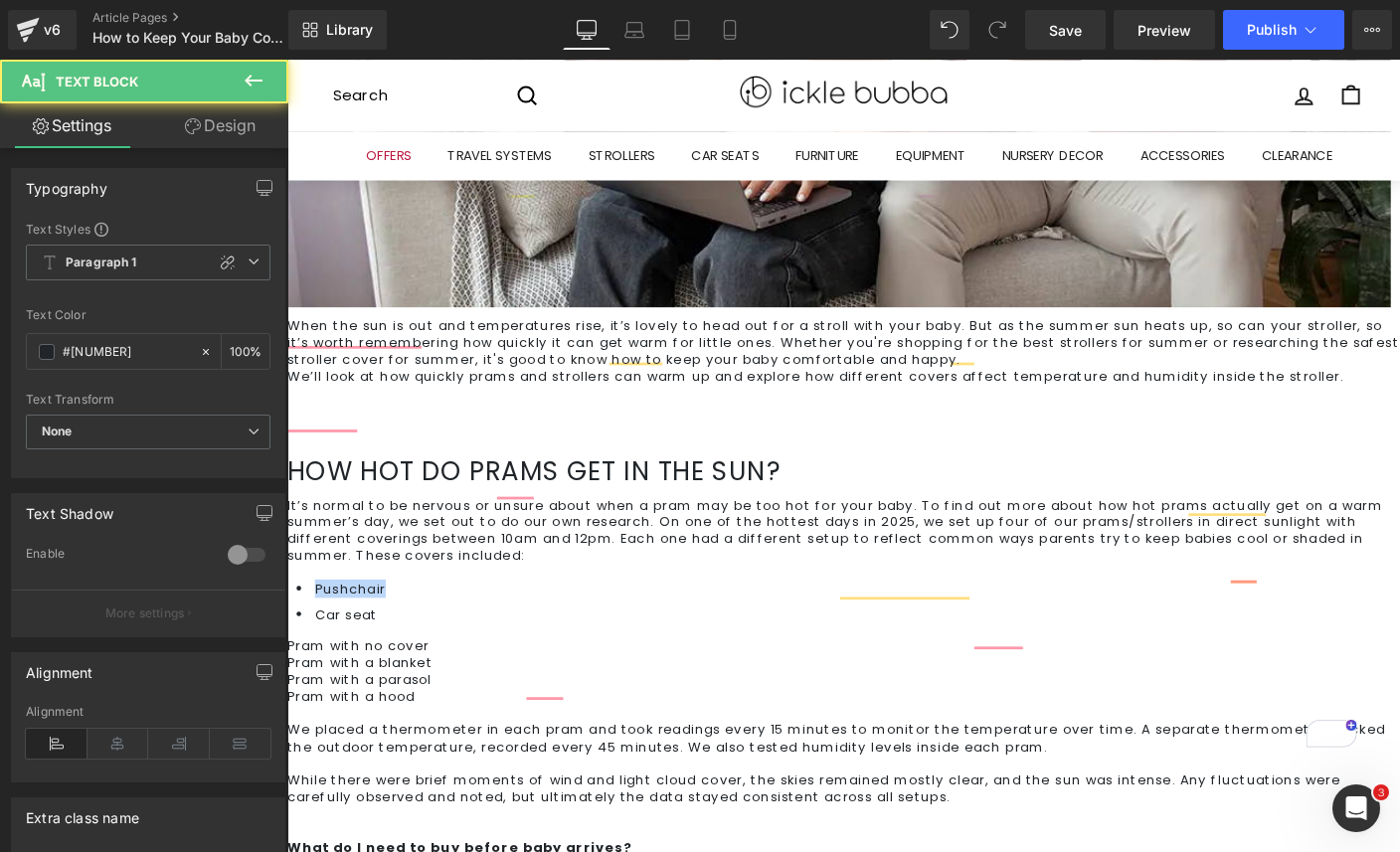 drag, startPoint x: 403, startPoint y: 299, endPoint x: 321, endPoint y: 299, distance: 82 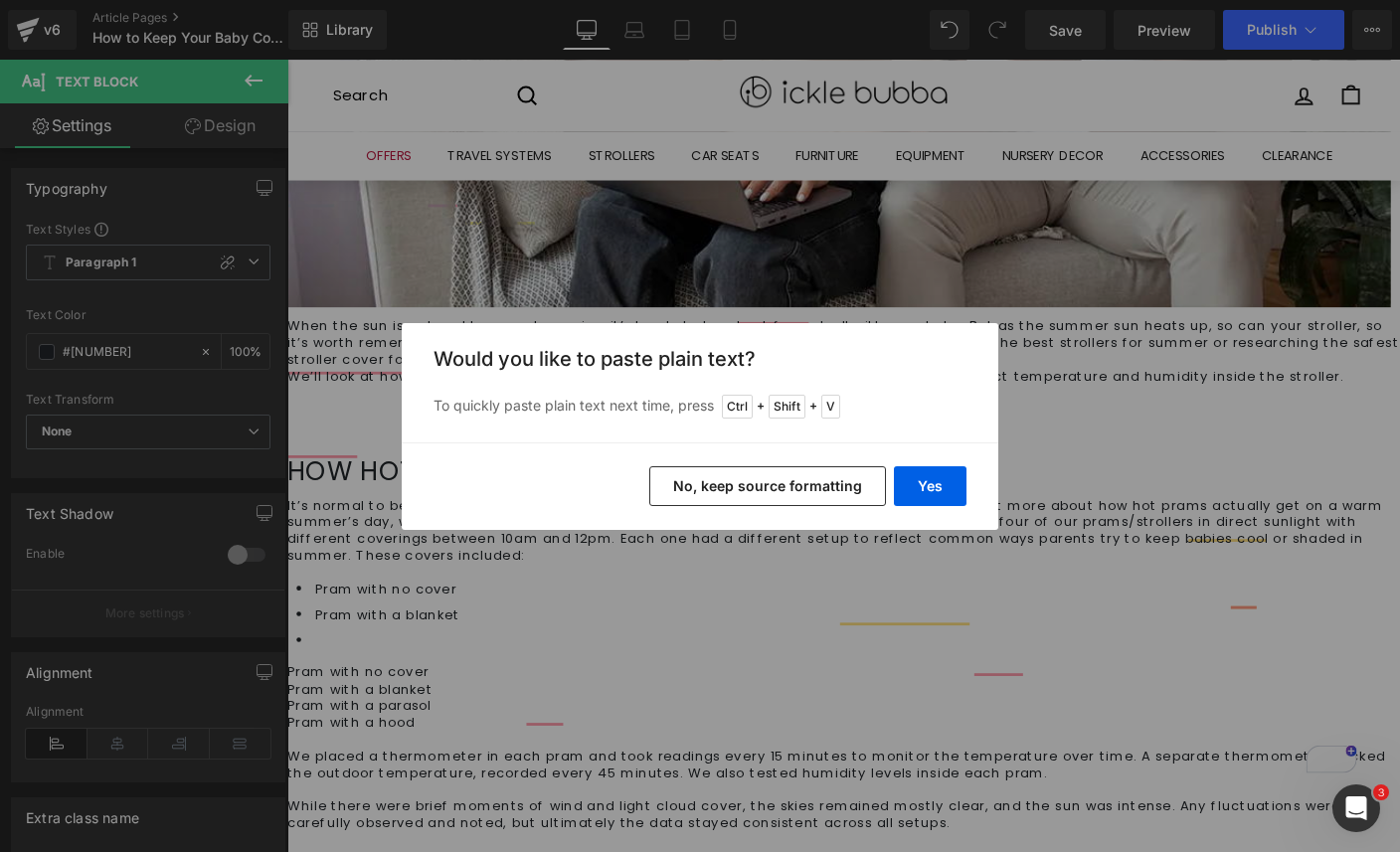 drag, startPoint x: 742, startPoint y: 490, endPoint x: 457, endPoint y: 447, distance: 288.22561 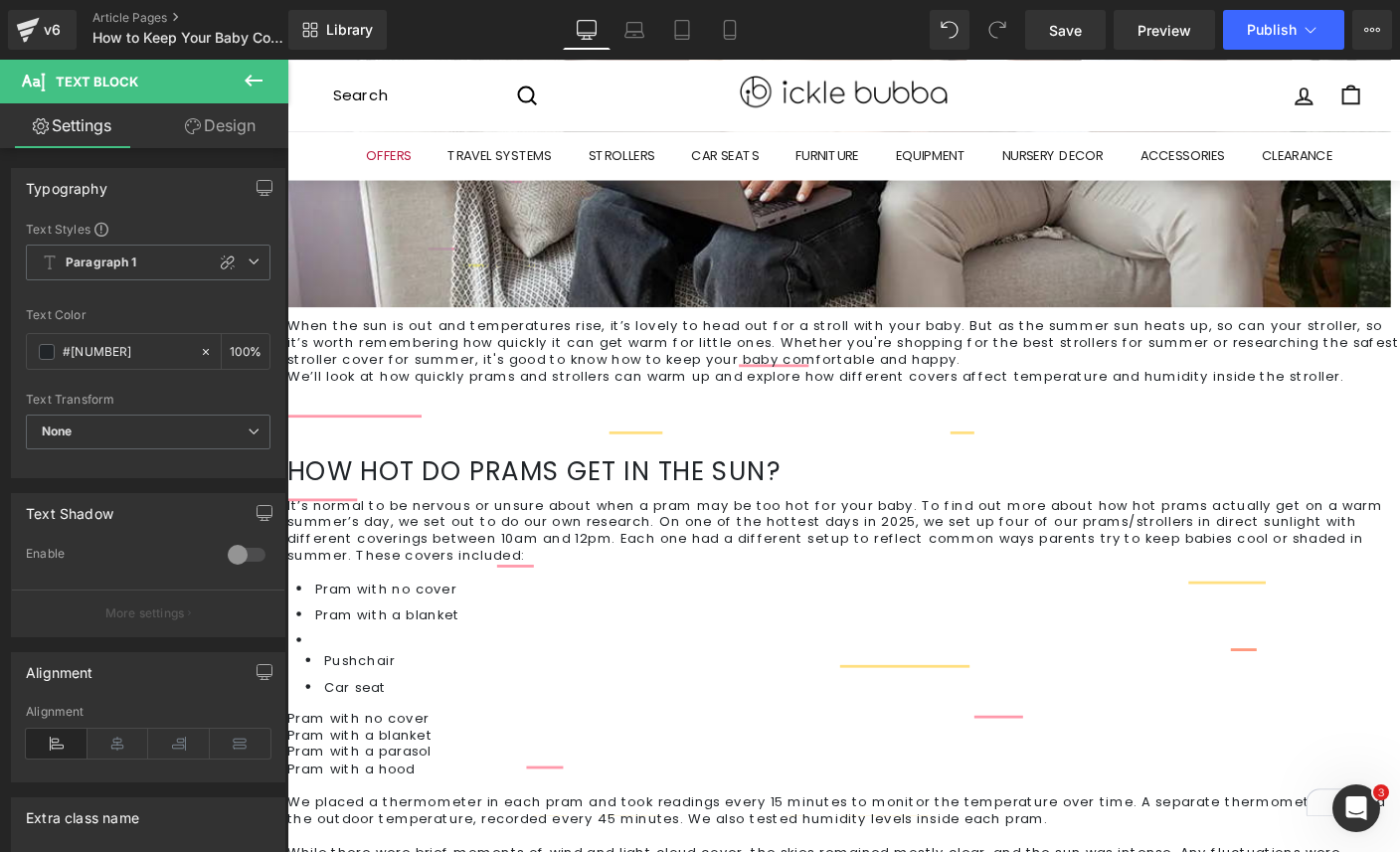 click on "Pushchair Car seat" at bounding box center (894, 712) 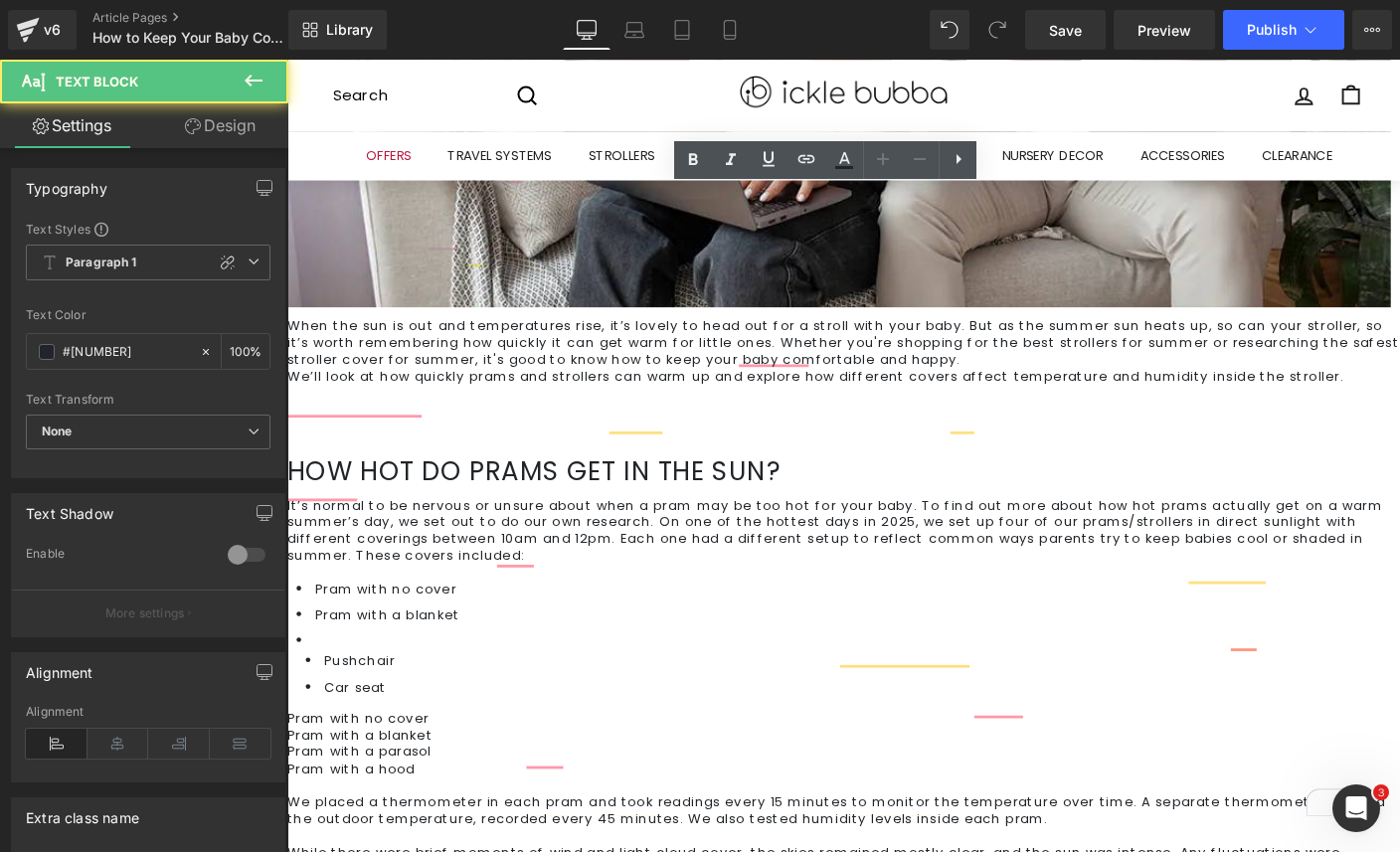 click on "PRam with a blanket" at bounding box center (894, 659) 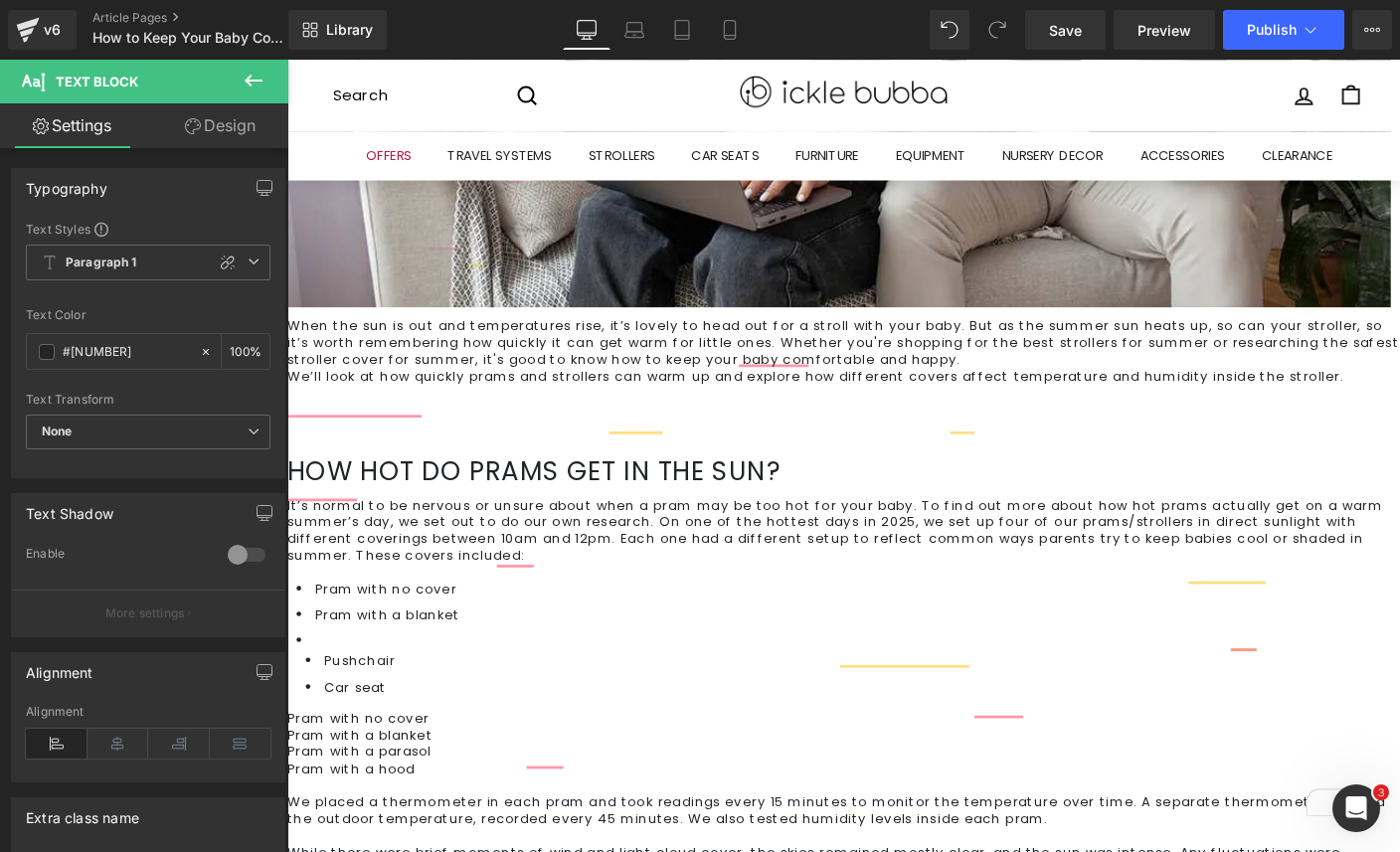 click on "Pram with a blanket" at bounding box center (894, 659) 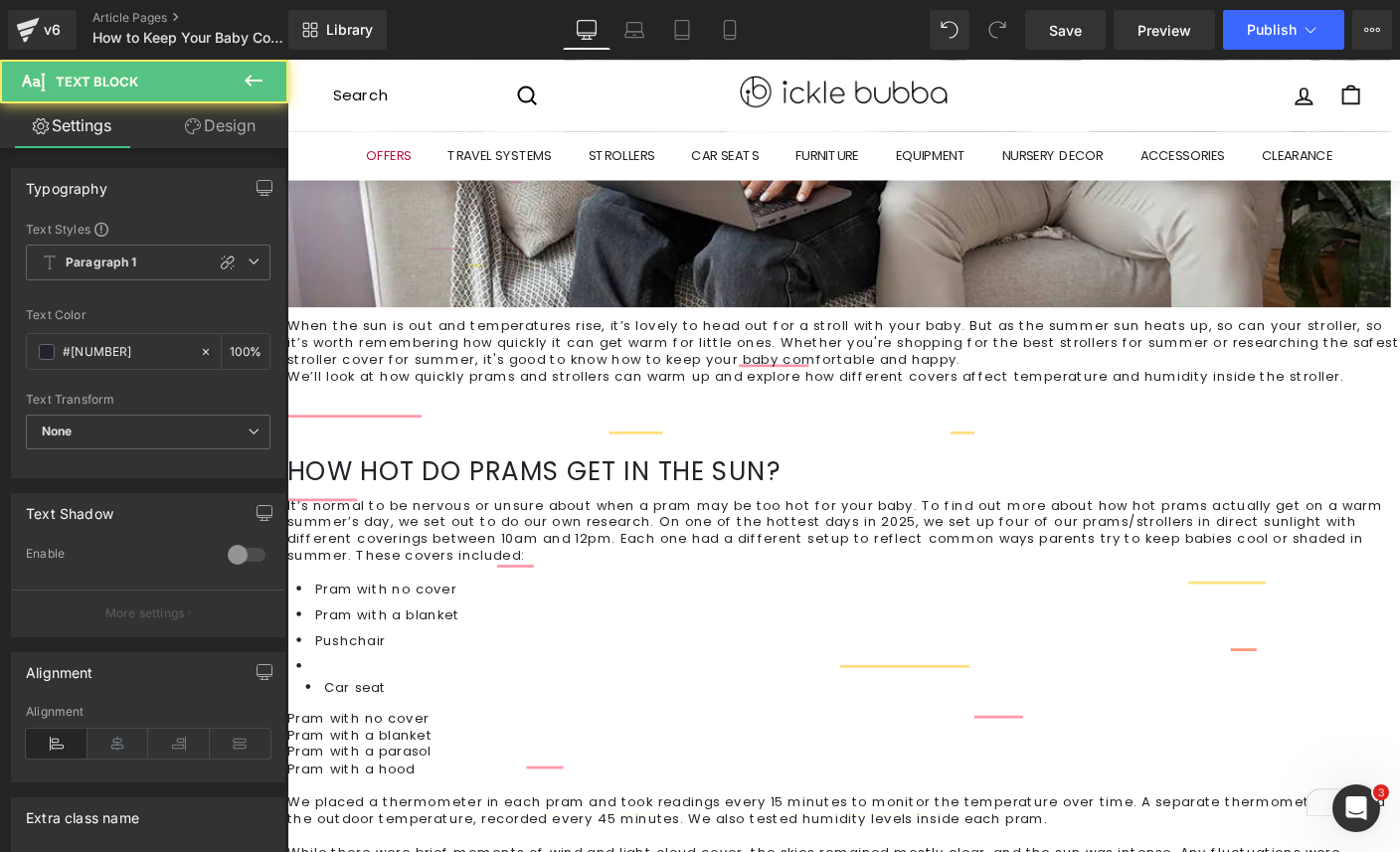click on "Car seat" at bounding box center [894, 726] 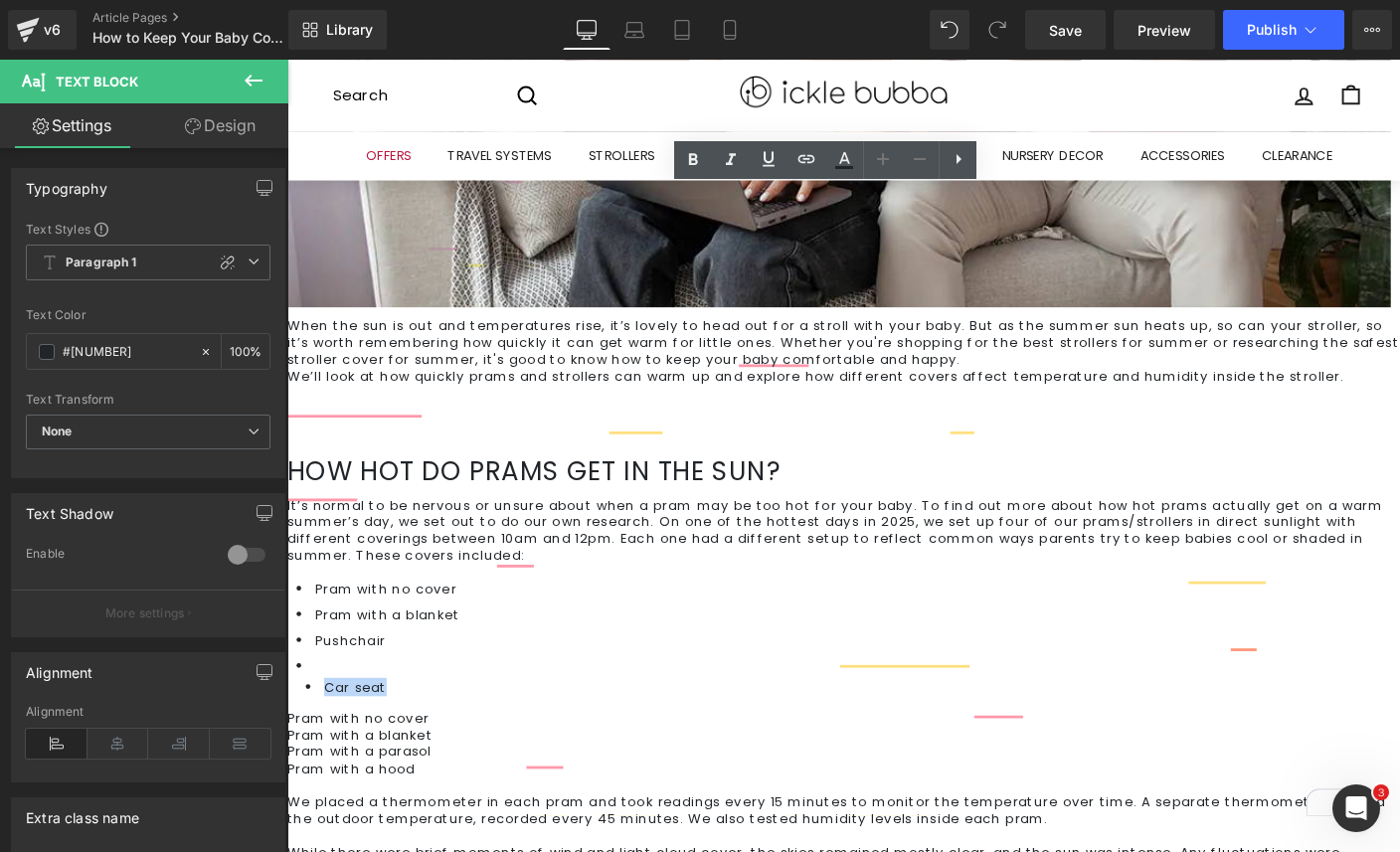 drag, startPoint x: 399, startPoint y: 395, endPoint x: 289, endPoint y: 369, distance: 113.03097 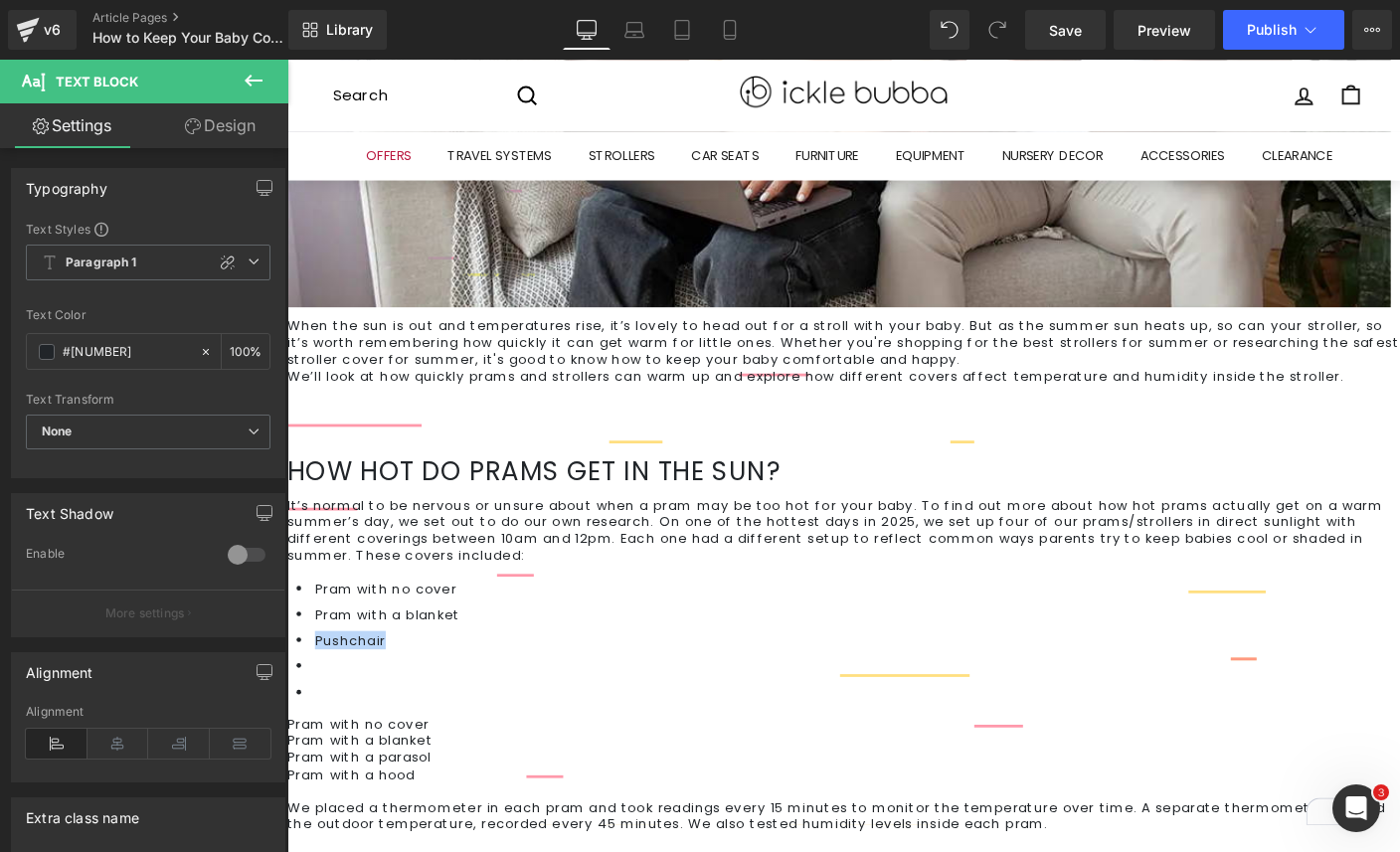 drag, startPoint x: 411, startPoint y: 353, endPoint x: 324, endPoint y: 348, distance: 87.14356 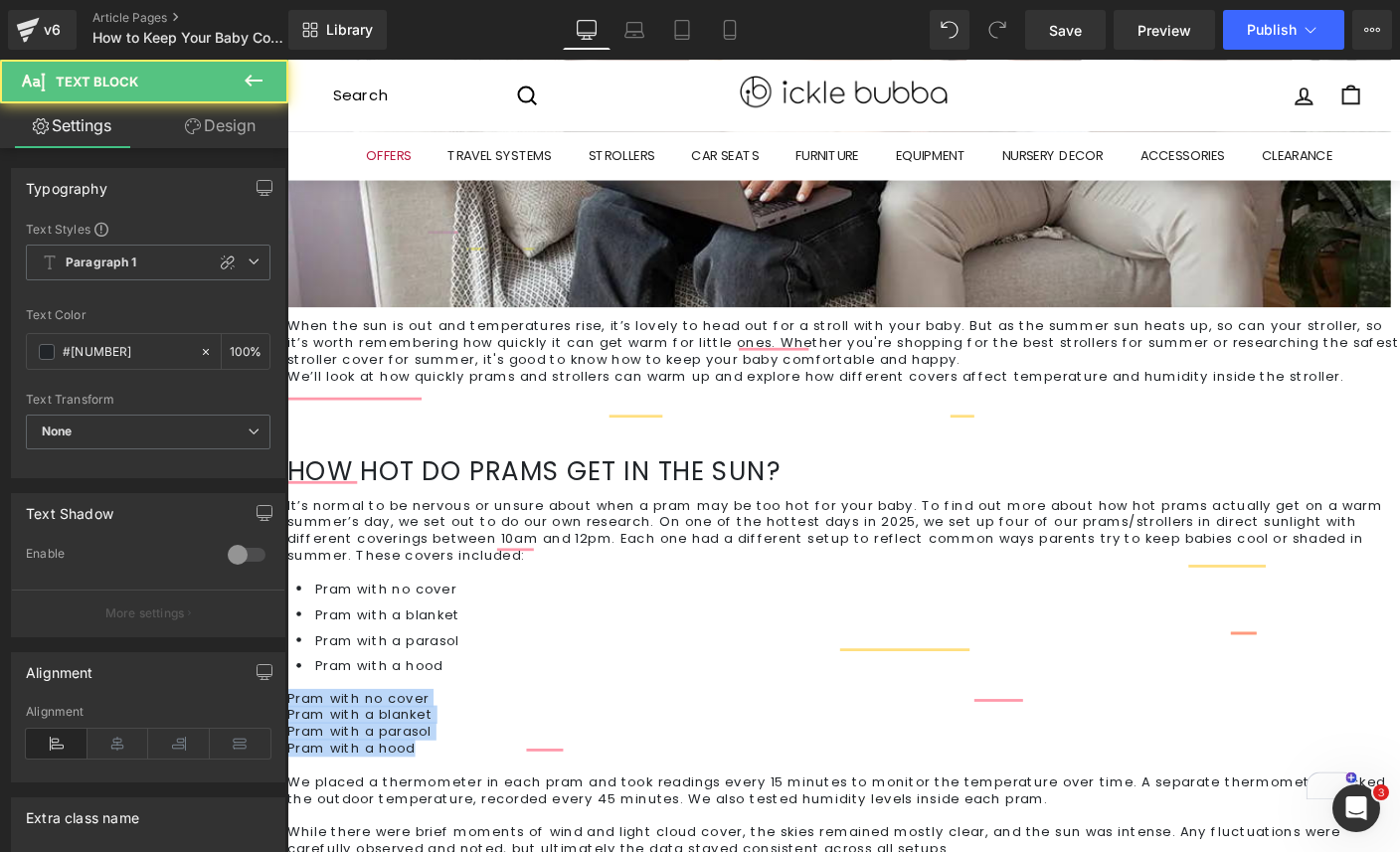 drag, startPoint x: 469, startPoint y: 470, endPoint x: 277, endPoint y: 408, distance: 201.76224 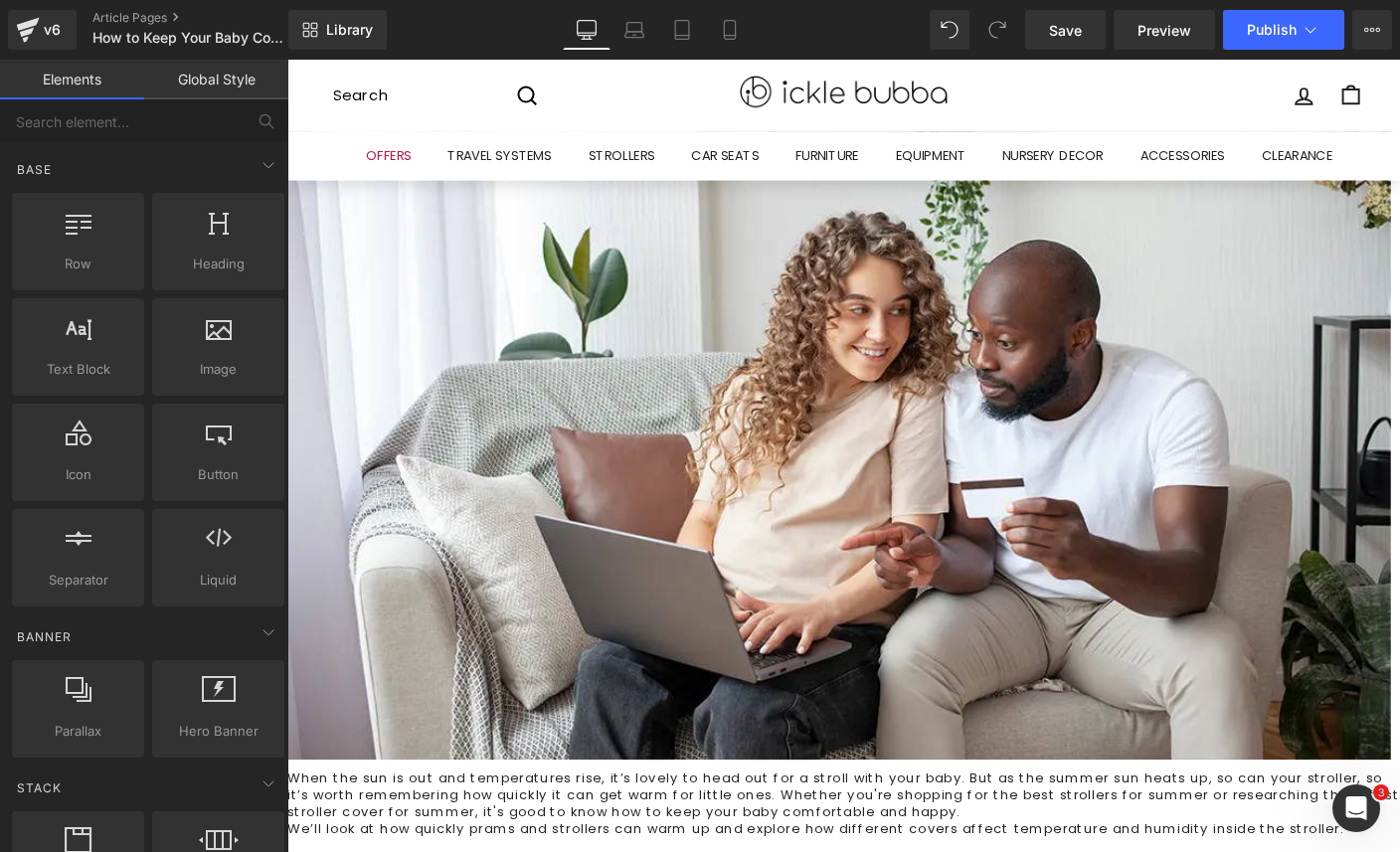 scroll, scrollTop: 199, scrollLeft: 0, axis: vertical 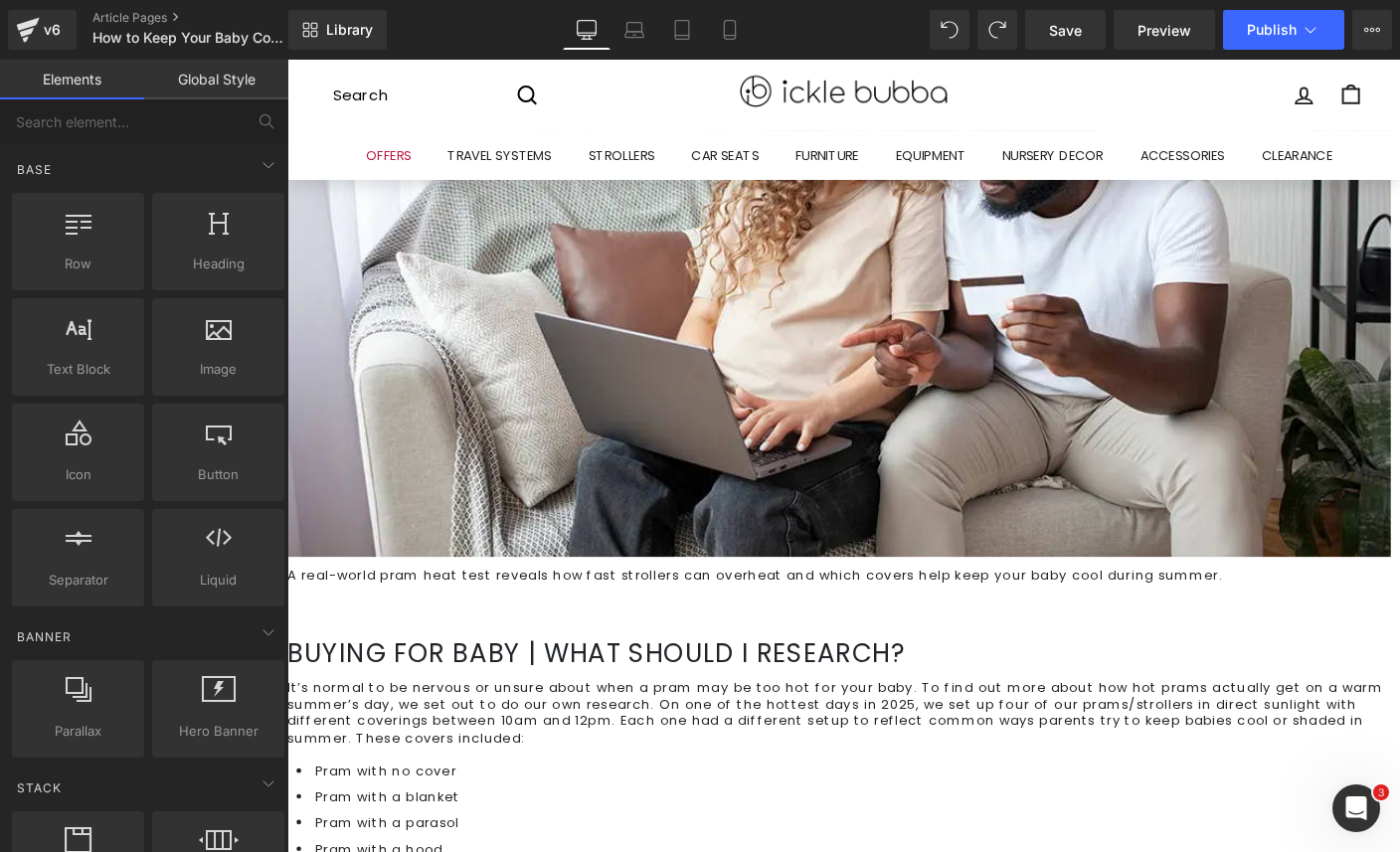 click on "Pram with a parasol" at bounding box center [894, 885] 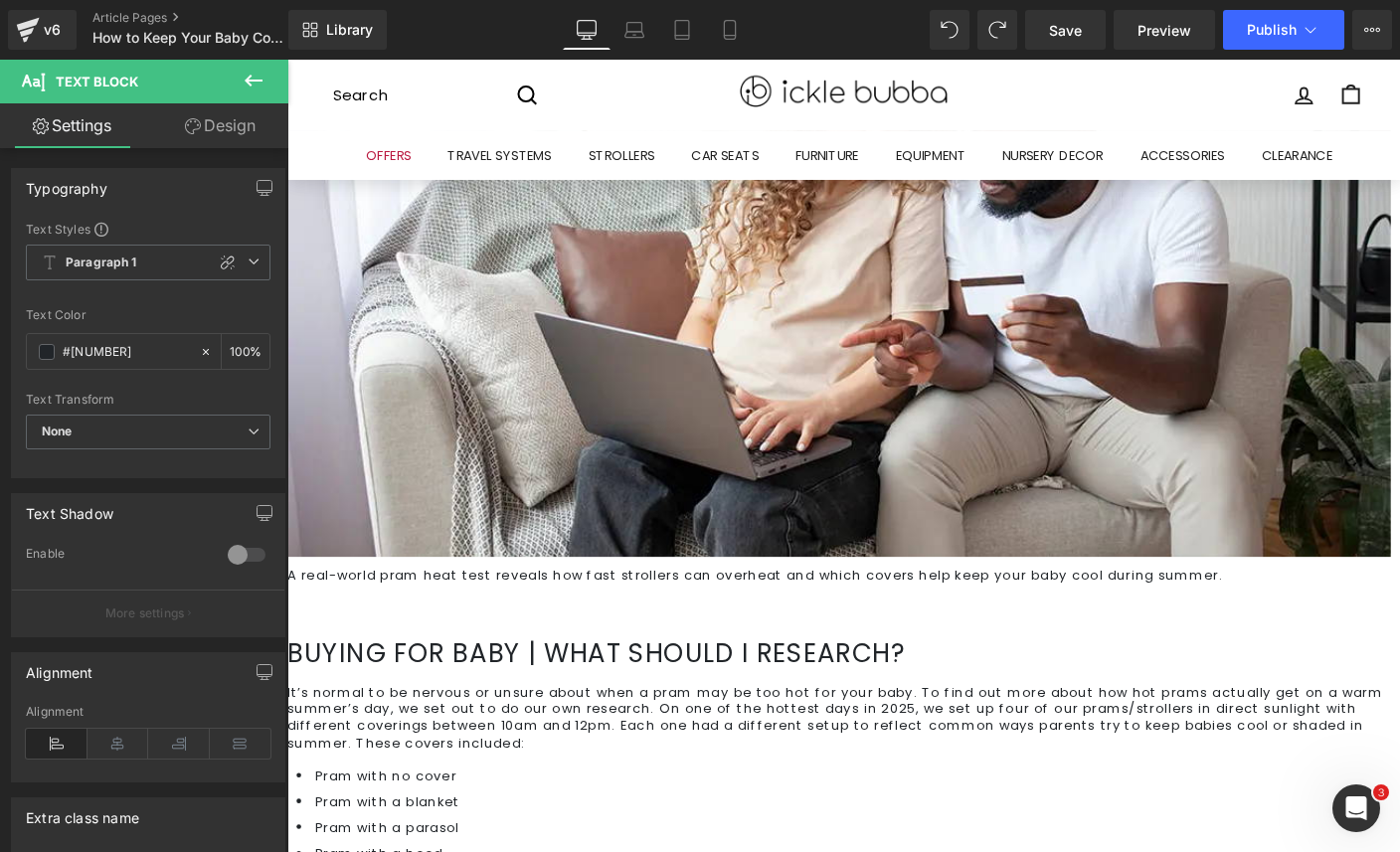 click on "A real-world pram heat test reveals how fast strollers can overheat and which covers help keep your baby cool during summer. Text Block         Row" at bounding box center (889, 632) 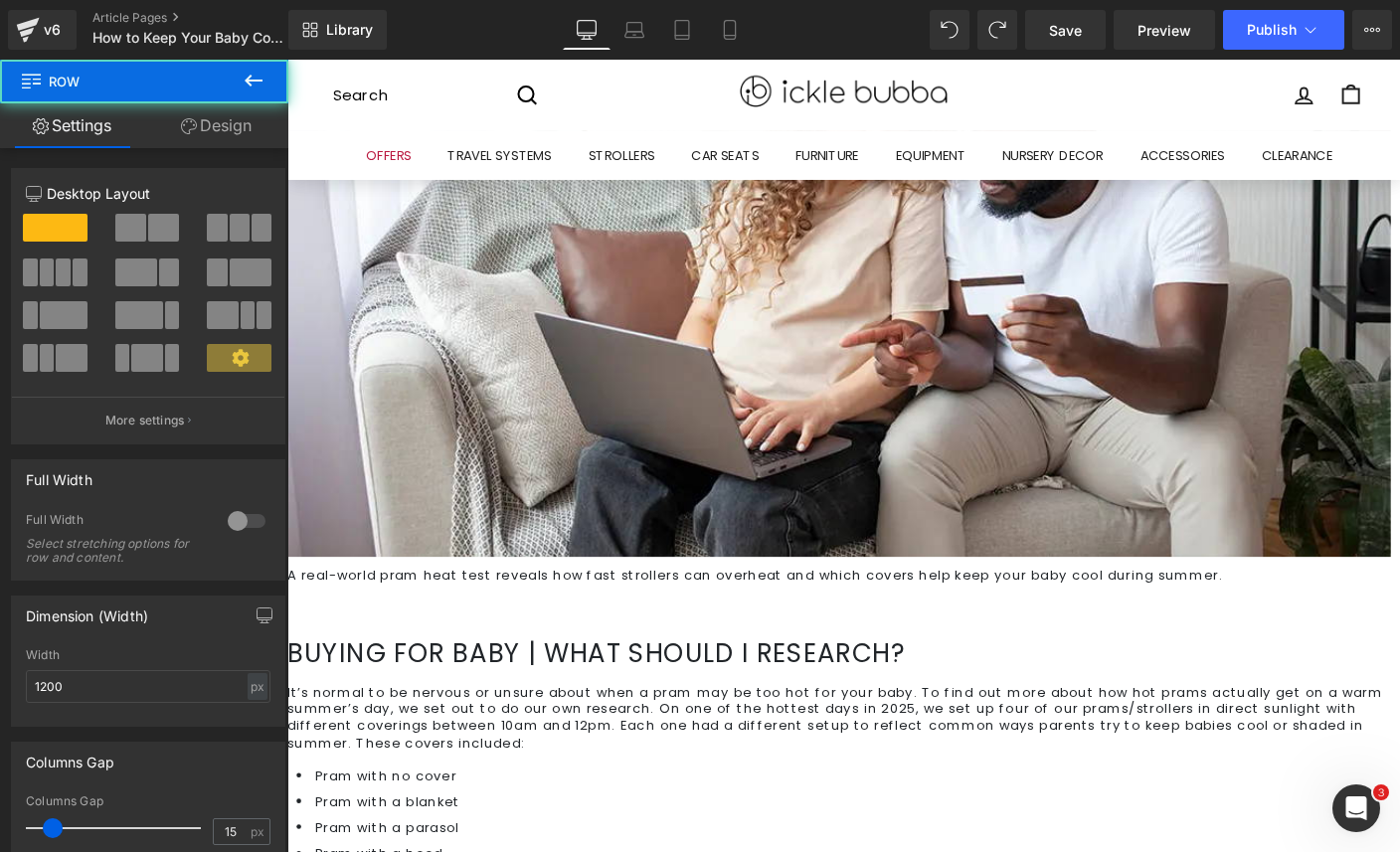 click on "A real-world pram heat test reveals how fast strollers can overheat and which covers help keep your baby cool during summer. Text Block" at bounding box center (889, 622) 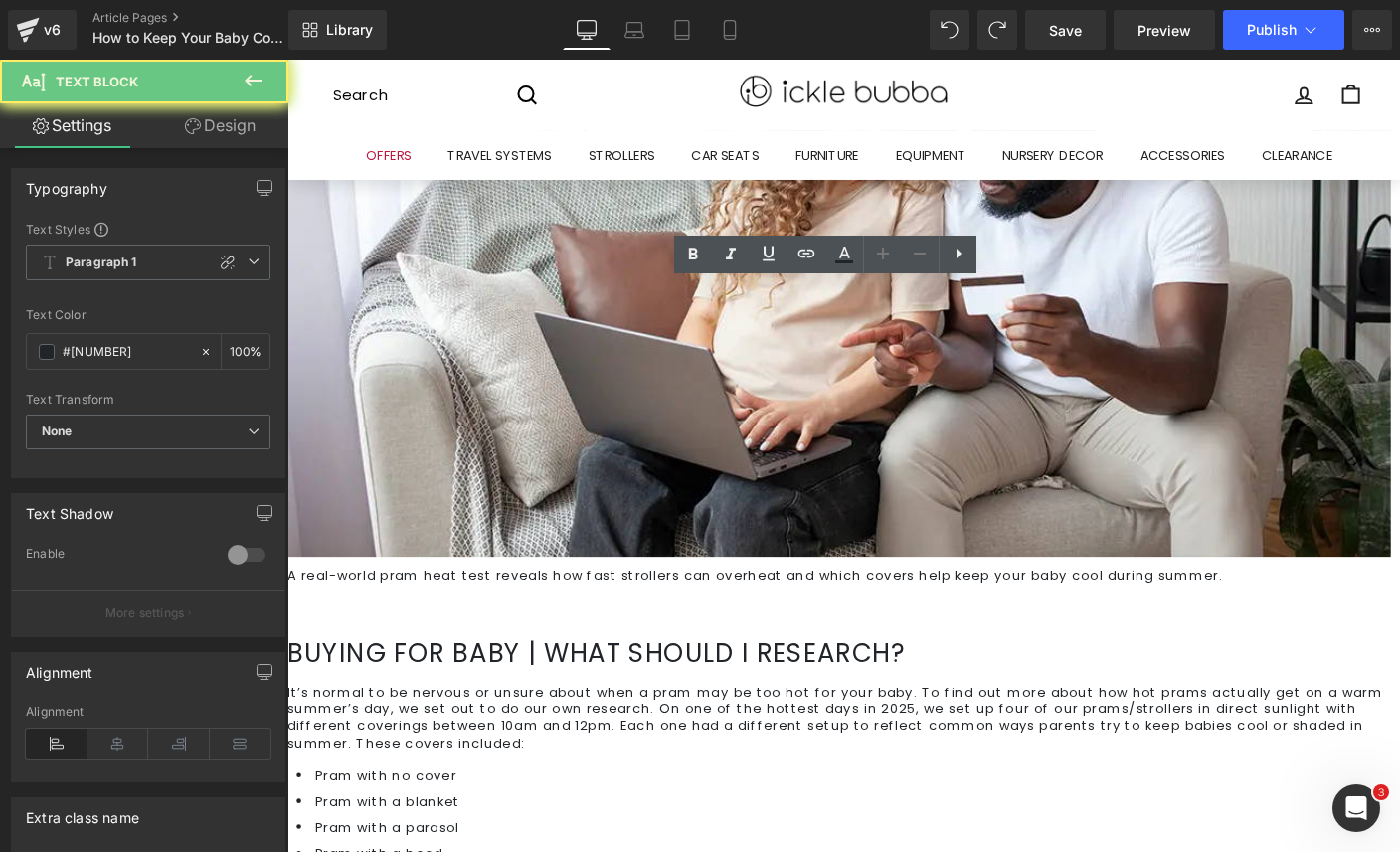 click on "A real-world pram heat test reveals how fast strollers can overheat and which covers help keep your baby cool during summer." at bounding box center [889, 617] 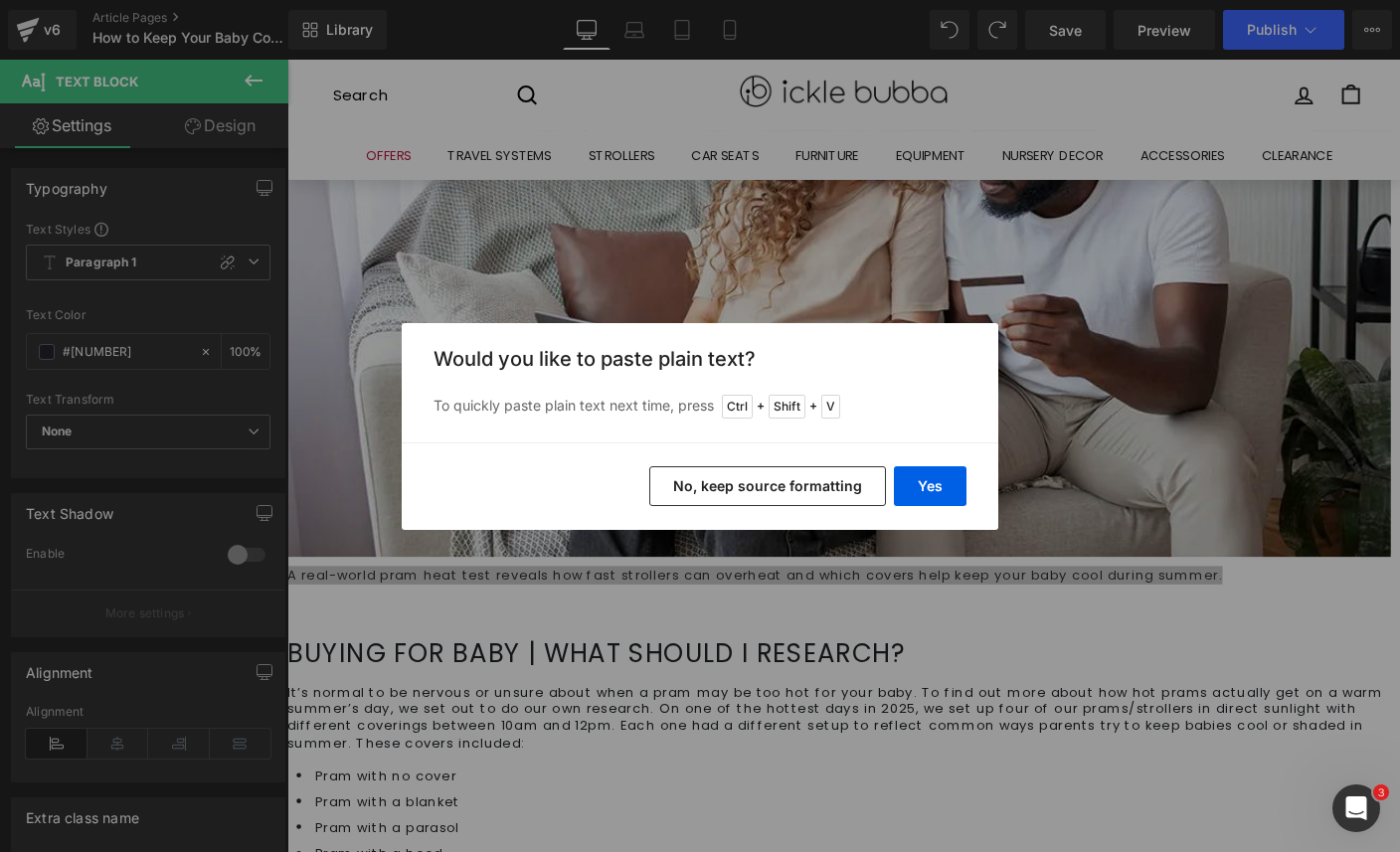 click on "Yes" at bounding box center (930, 486) 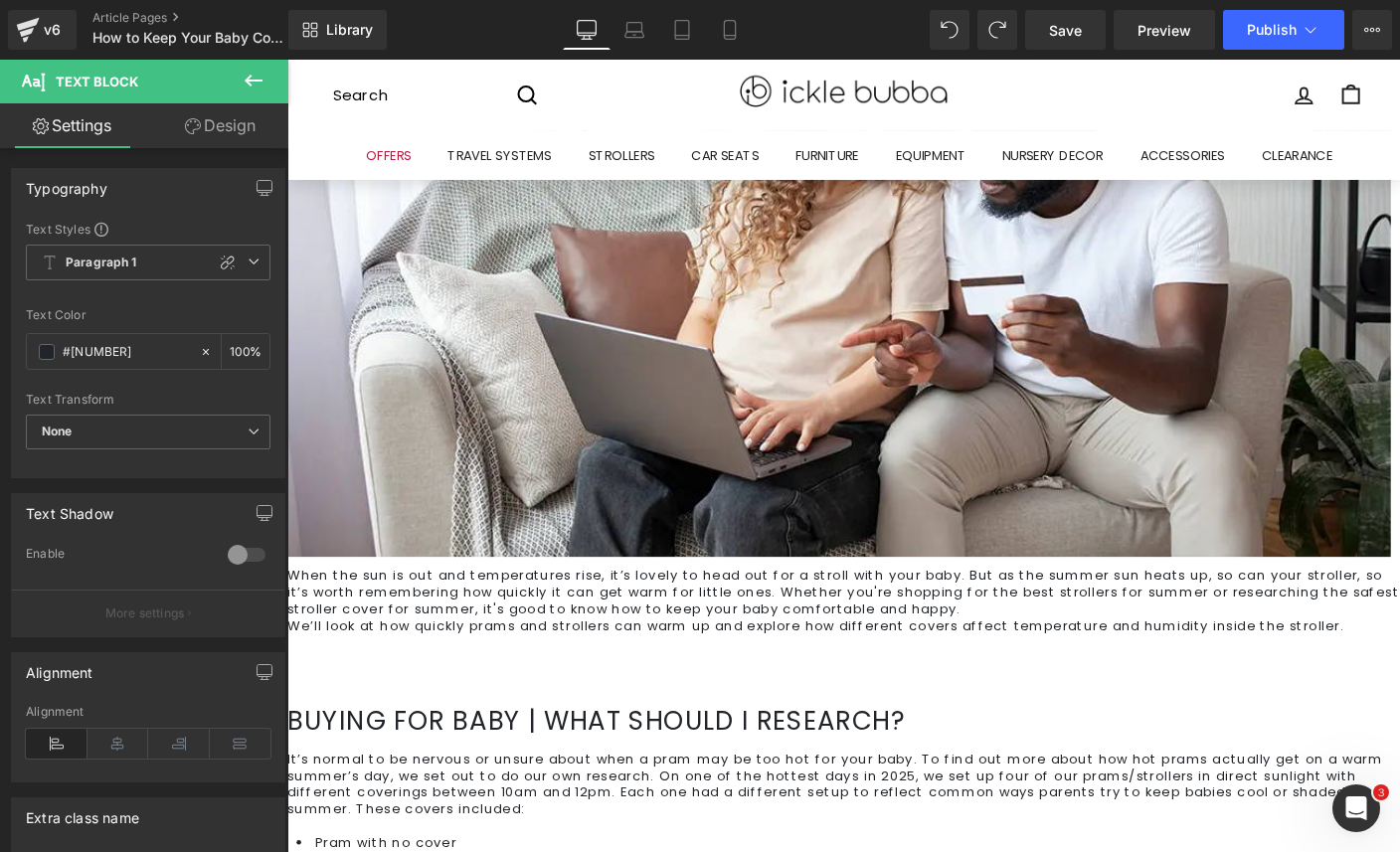 click on "Pram with no cover" at bounding box center [894, 907] 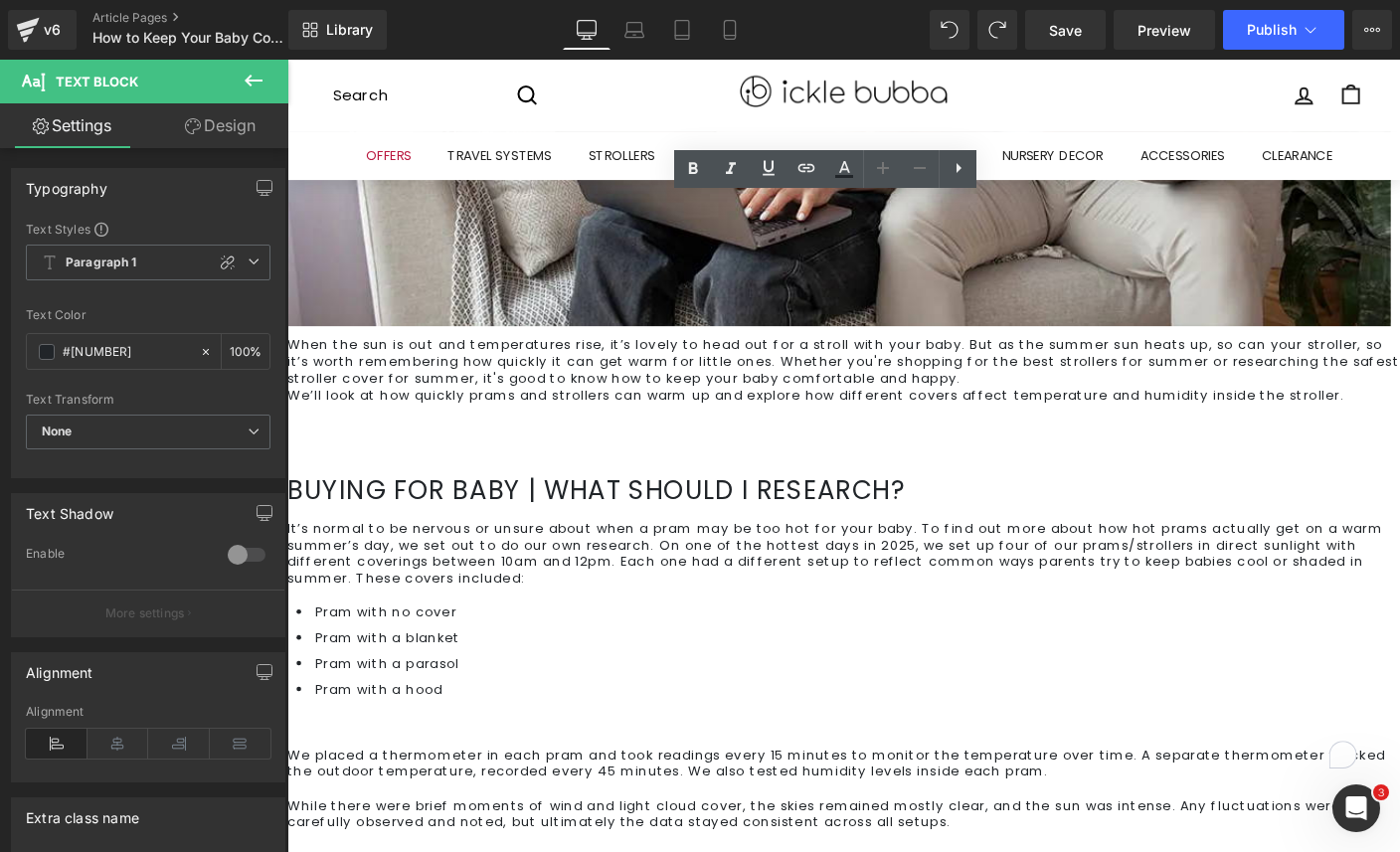 scroll, scrollTop: 724, scrollLeft: 0, axis: vertical 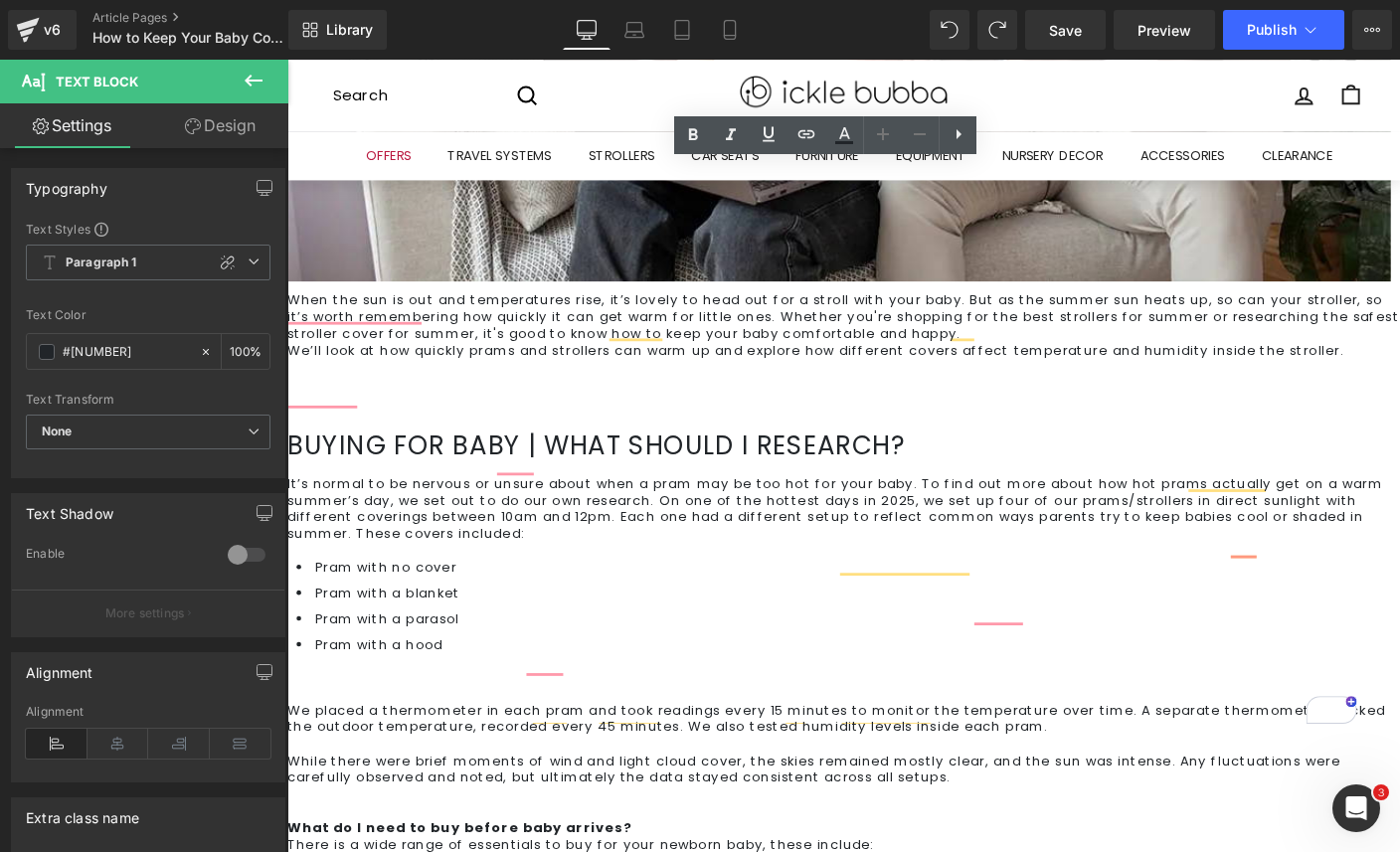 click on "What do I need to buy before baby arrives? There is a wide range of essentials to buy for your newborn baby, these include: Pushchair Car seat Nursery furniture Nursery soft furnishing Bath time essentials Feeding accessories – bottles, bottle prep machine, breast pump, etc. Changing accessories – nappies, wipes, changing mat, creams, etc. General accessories – bibs, muslin squares, blankets Clothes – baby grows, vests, socks, outfits Playtime essentials That list looks like a lot, and it can feel overwhelming but it’s worth remembering that you don’t need everything before baby arrives. Items such as toys, playtime essentials and even nursery pieces don’t have to be ready for your child. Likewise, certain items like feeding accessories might not be needed, but you won’t know until bubba rocks up. The important thing to remember is there’s always time to stock up later. What is the priority? We believe the important items are: Car seat Pushchair / travel system Cot / crib / bedside crib" at bounding box center (889, 1403) 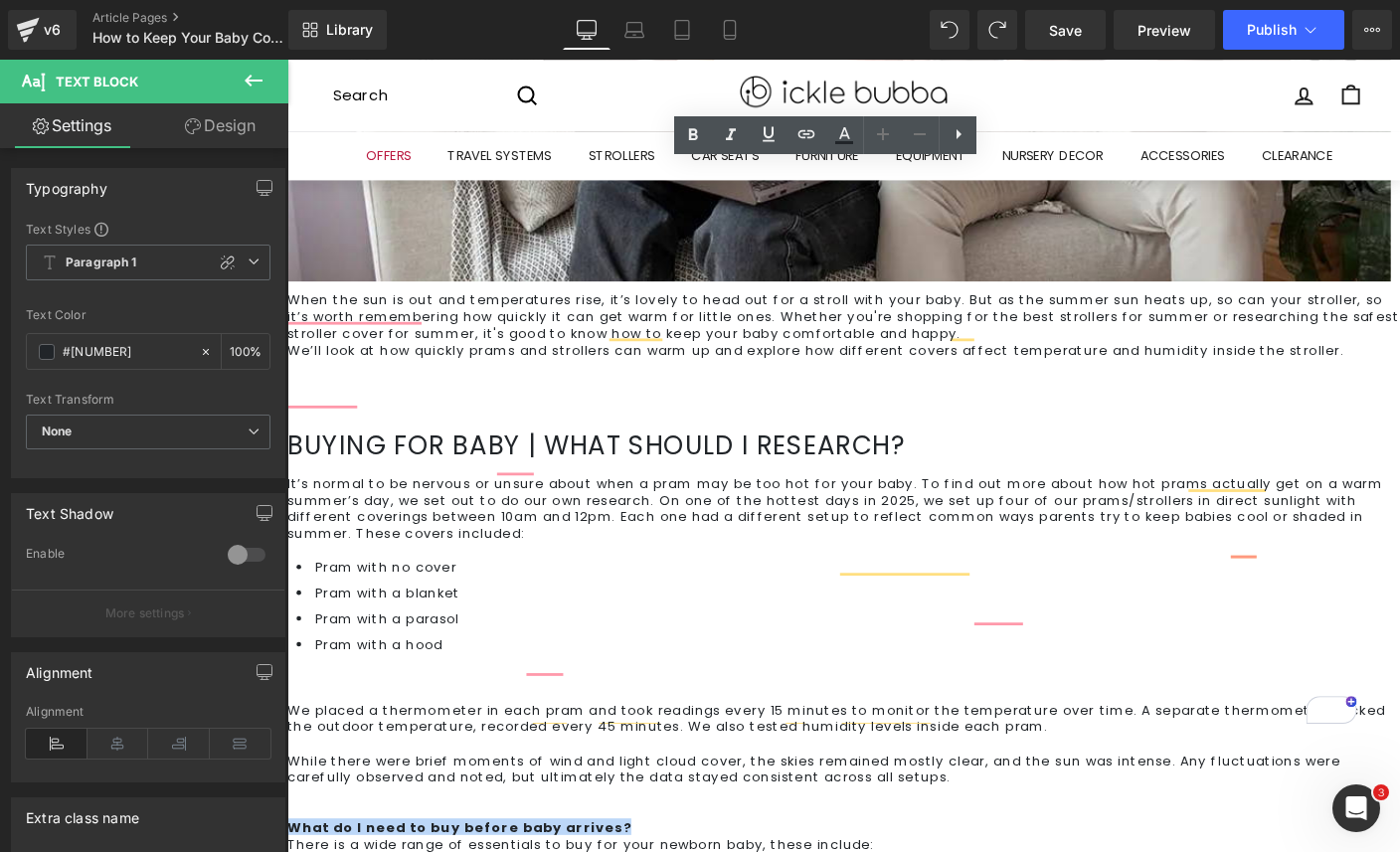 drag, startPoint x: 672, startPoint y: 543, endPoint x: 290, endPoint y: 542, distance: 382.0013 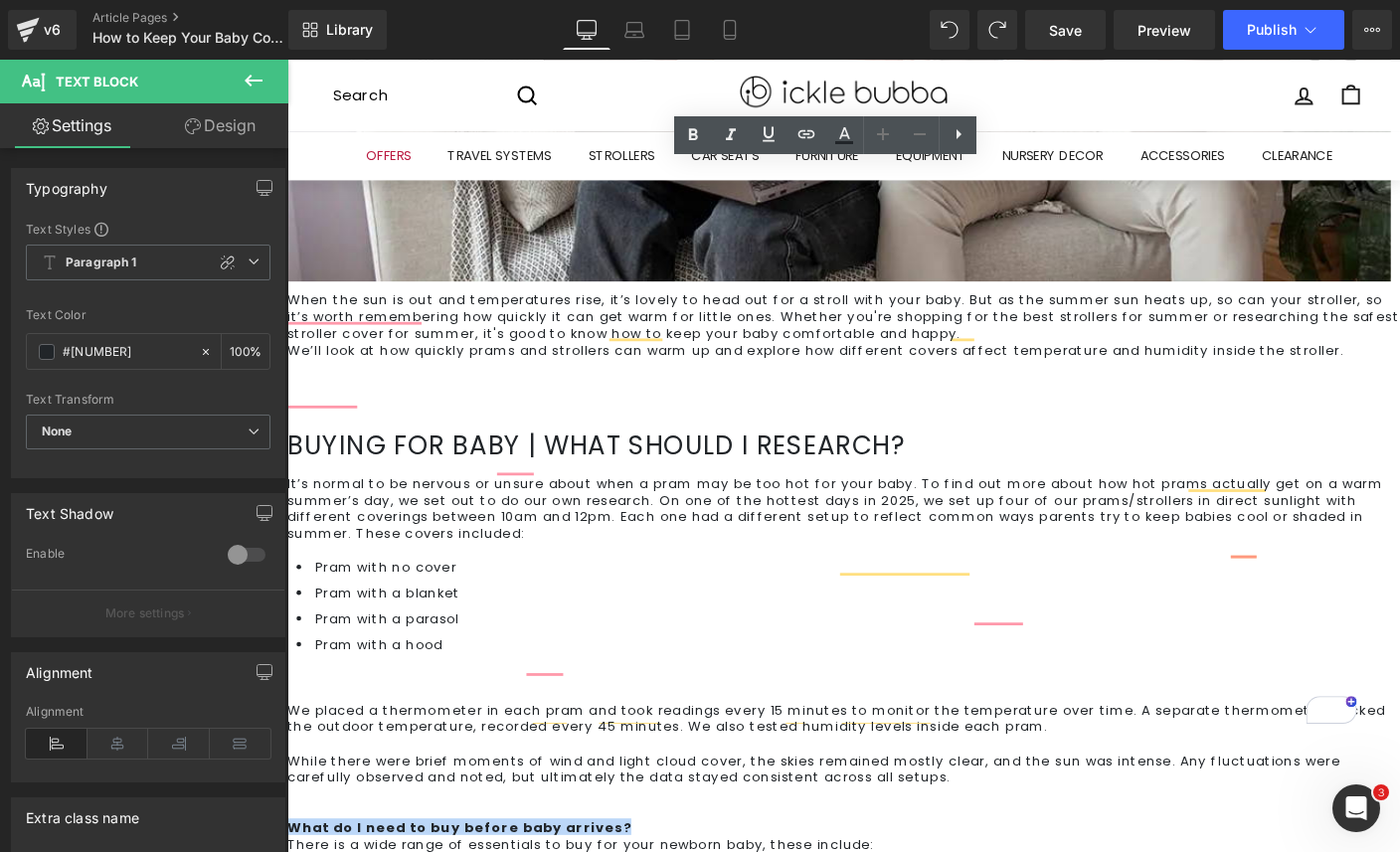 click on "Buying for baby | What should I research? Heading         It’s normal to be nervous or unsure about when a pram may be too hot for your baby. To find out more about how hot prams actually get on a warm summer’s day, we set out to do our own research. On one of the hottest days in 2025, we set up four of our prams/strollers in direct sunlight with different coverings between 10am and 12pm. Each one had a different setup to reflect common ways parents try to keep babies cool or shaded in summer. These covers included: Pram with no cover Pram with a blanket Pram with a parasol Pram with a hood We placed a thermometer in each pram and took readings every 15 minutes to monitor the temperature over time. A separate thermometer tracked the outdoor temperature, recorded every 45 minutes. We also tested humidity levels inside each pram. What do I need to buy before baby arrives? There is a wide range of essentials to buy for your newborn baby, these include: Pushchair Car seat Nursery furniture Playtime essentials" at bounding box center (889, 1211) 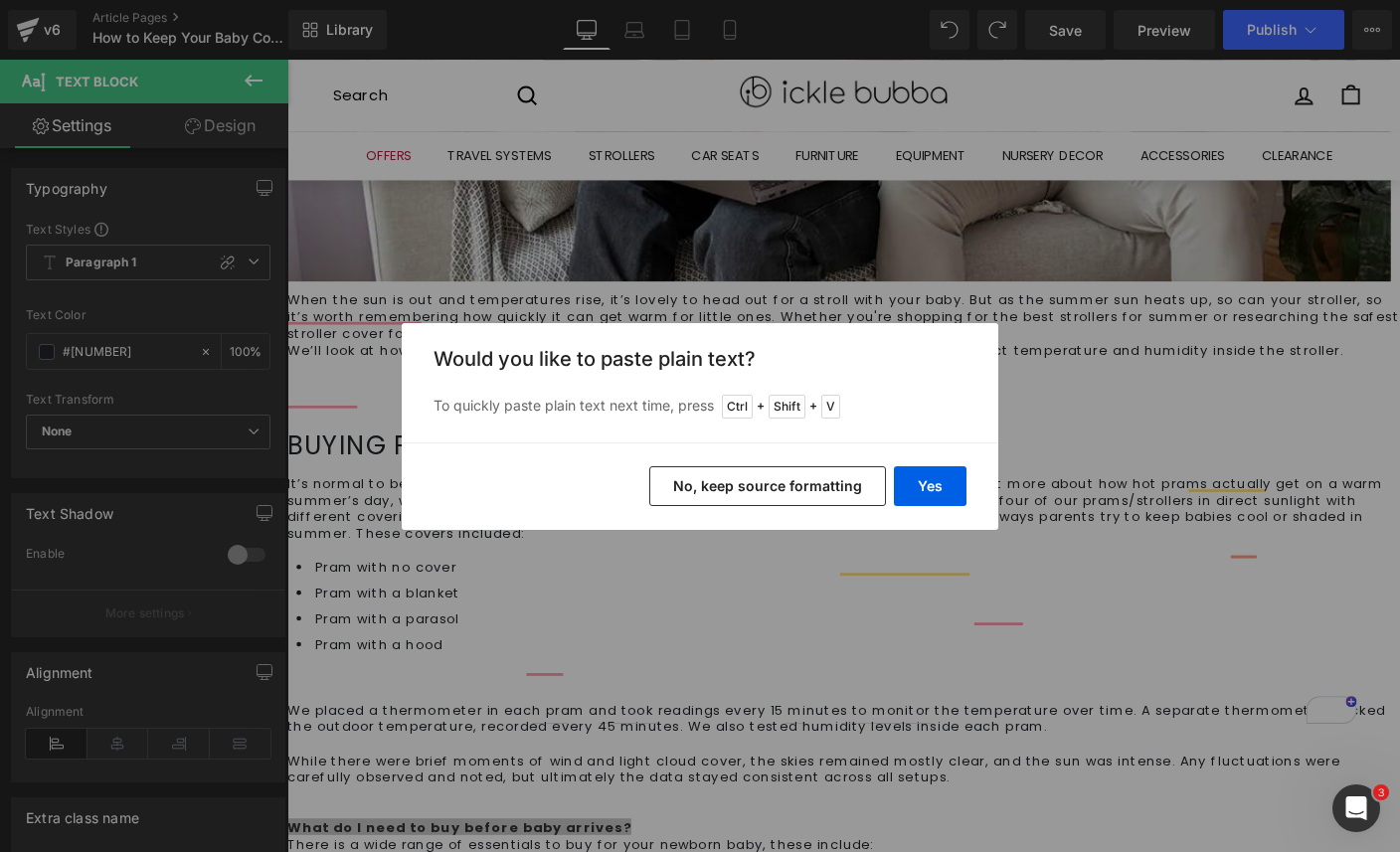 click on "Yes" at bounding box center [930, 486] 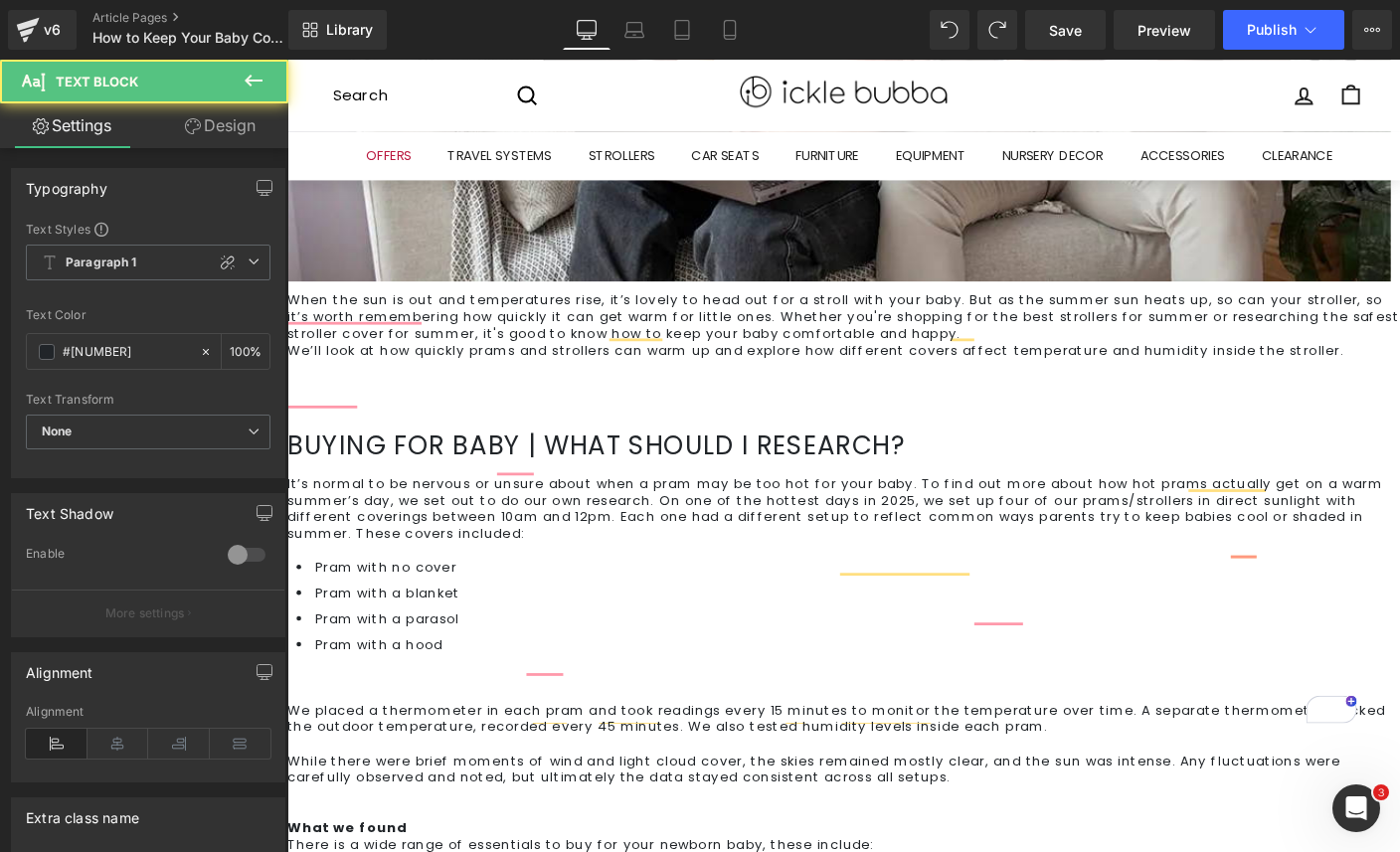 click on "What we found There is a wide range of essentials to buy for your newborn baby, these include: Pushchair Car seat Nursery furniture Nursery soft furnishing Bath time essentials Feeding accessories – bottles, bottle prep machine, breast pump, etc. Changing accessories – nappies, wipes, changing mat, creams, etc. General accessories – bibs, muslin squares, blankets Clothes – baby grows, vests, socks, outfits Playtime essentials That list looks like a lot, and it can feel overwhelming but it’s worth remembering that you don’t need everything before baby arrives. Items such as toys, playtime essentials and even nursery pieces don’t have to be ready for your child. Likewise, certain items like feeding accessories might not be needed, but you won’t know until bubba rocks up. The important thing to remember is there’s always time to stock up later. What is the priority? We believe the important items are: Car seat Pushchair / travel system Cot / crib / bedside crib Clothing and accessories" at bounding box center [889, 1403] 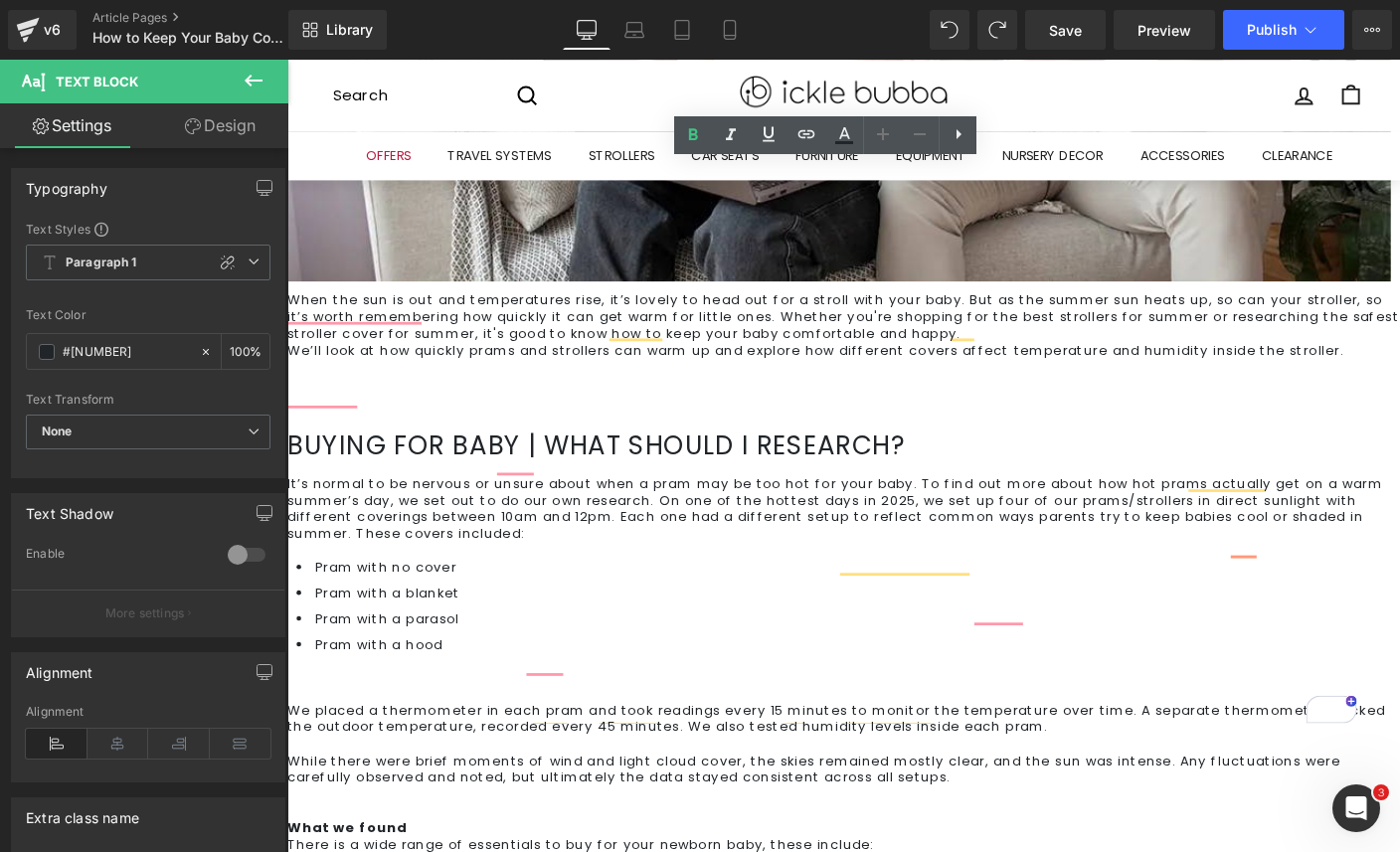click on "What we found" at bounding box center (352, 890) 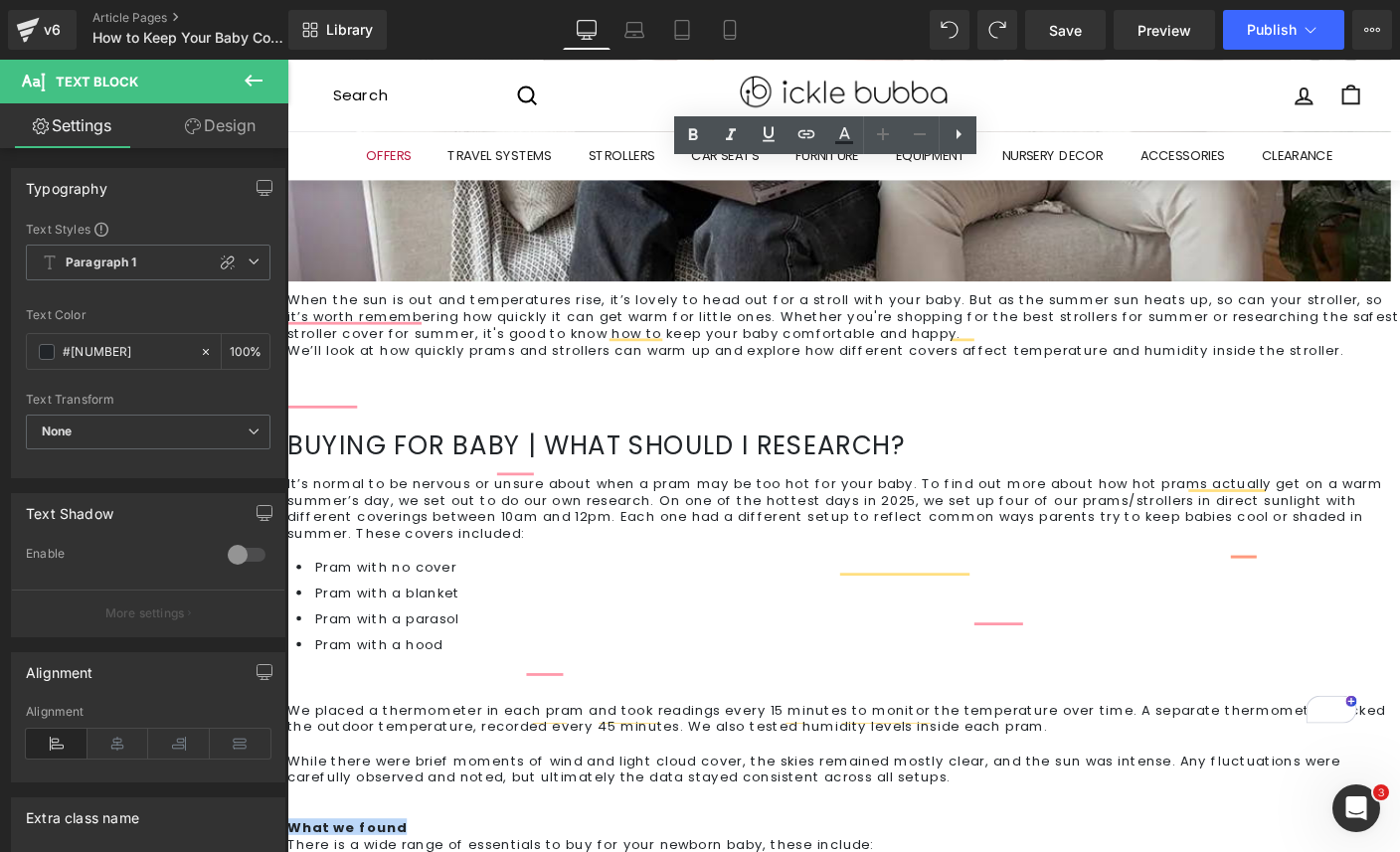 drag, startPoint x: 442, startPoint y: 543, endPoint x: 276, endPoint y: 543, distance: 166 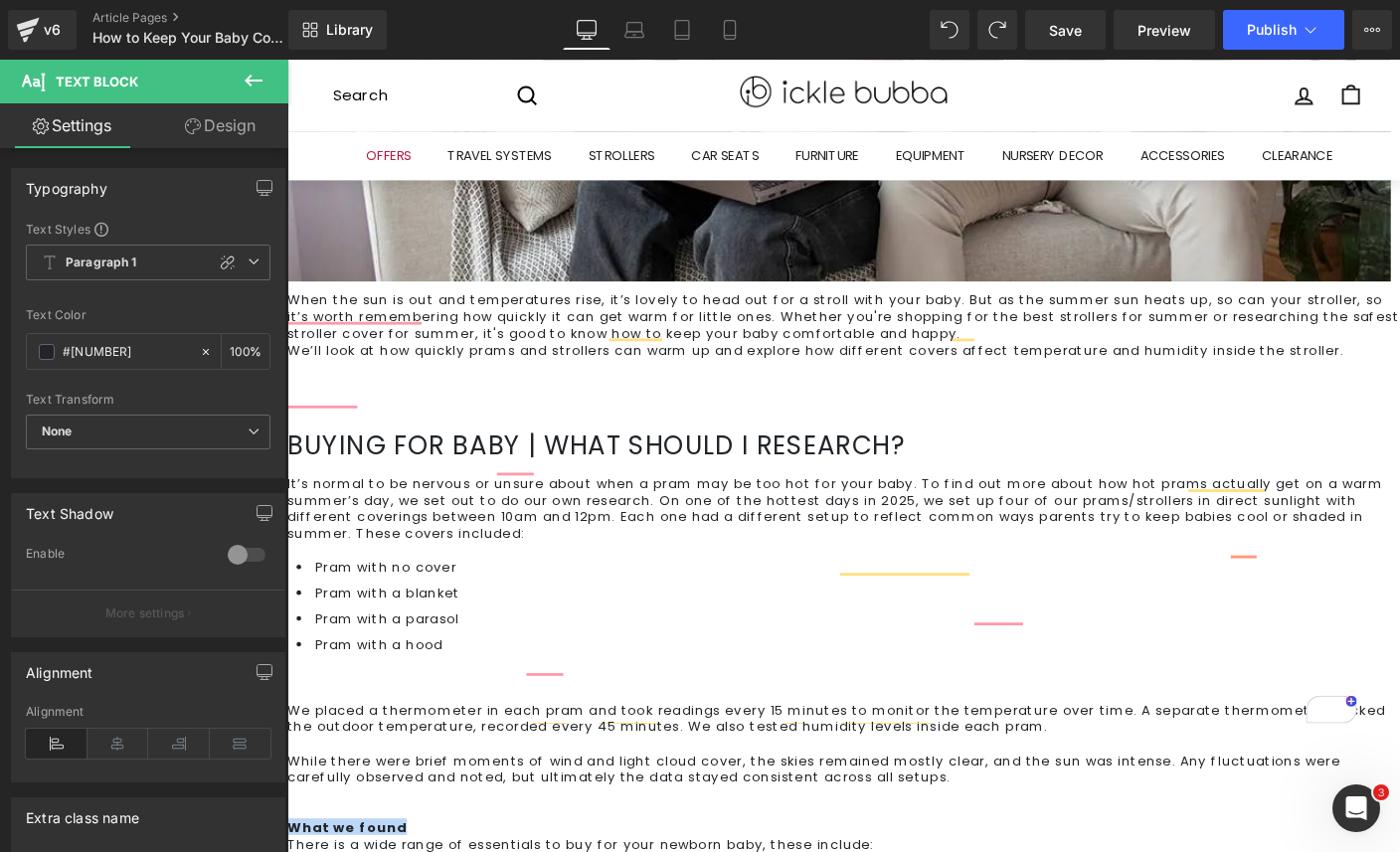click on "What we found There is a wide range of essentials to buy for your newborn baby, these include: Pushchair Car seat Nursery furniture Nursery soft furnishing Bath time essentials Feeding accessories – bottles, bottle prep machine, breast pump, etc. Changing accessories – nappies, wipes, changing mat, creams, etc. General accessories – bibs, muslin squares, blankets Clothes – baby grows, vests, socks, outfits Playtime essentials That list looks like a lot, and it can feel overwhelming but it’s worth remembering that you don’t need everything before baby arrives. Items such as toys, playtime essentials and even nursery pieces don’t have to be ready for your child. Likewise, certain items like feeding accessories might not be needed, but you won’t know until bubba rocks up. The important thing to remember is there’s always time to stock up later. What is the priority? We believe the important items are: Car seat Pushchair / travel system Cot / crib / bedside crib Clothing and accessories" at bounding box center (889, 1403) 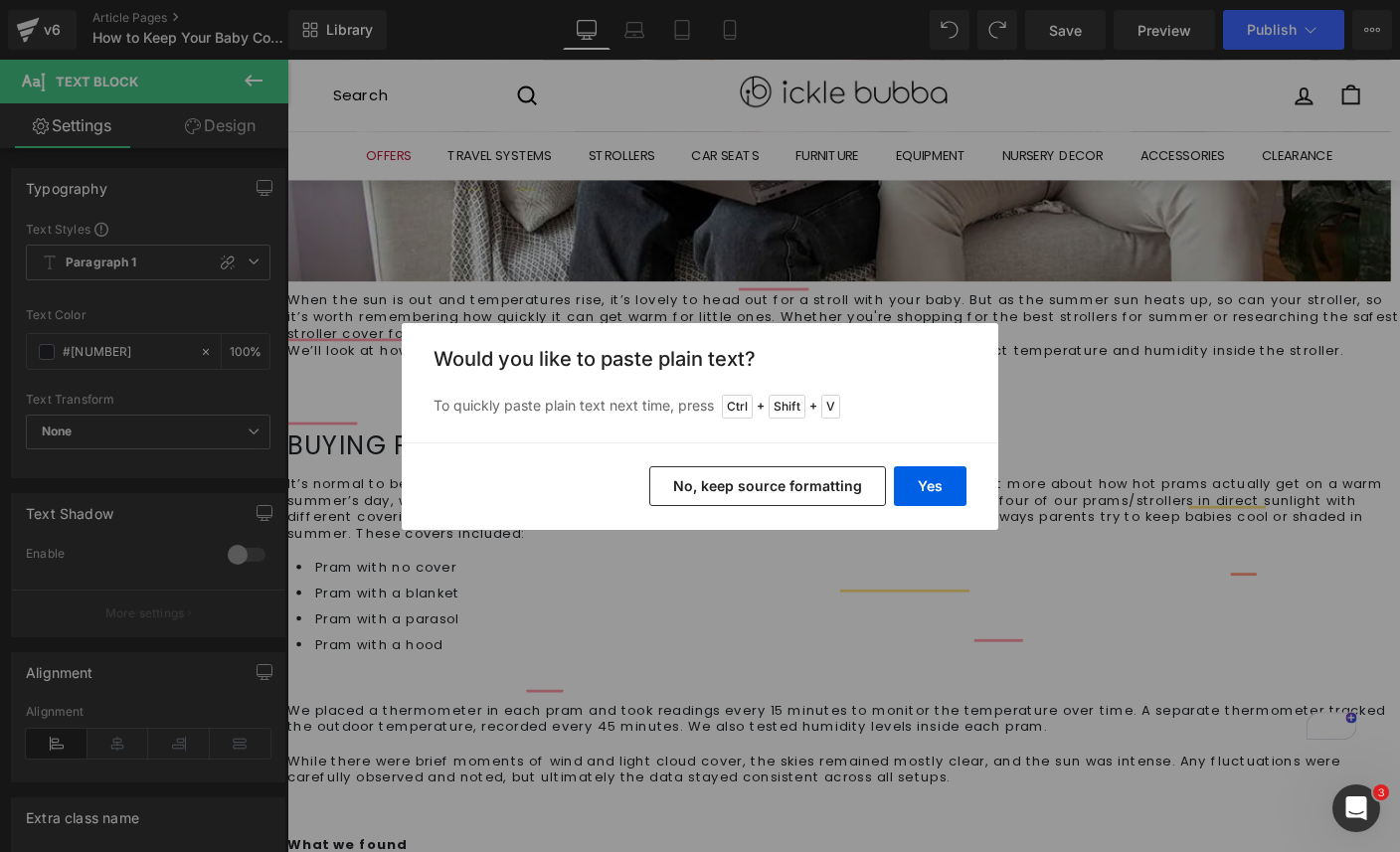 click on "Yes" at bounding box center (930, 486) 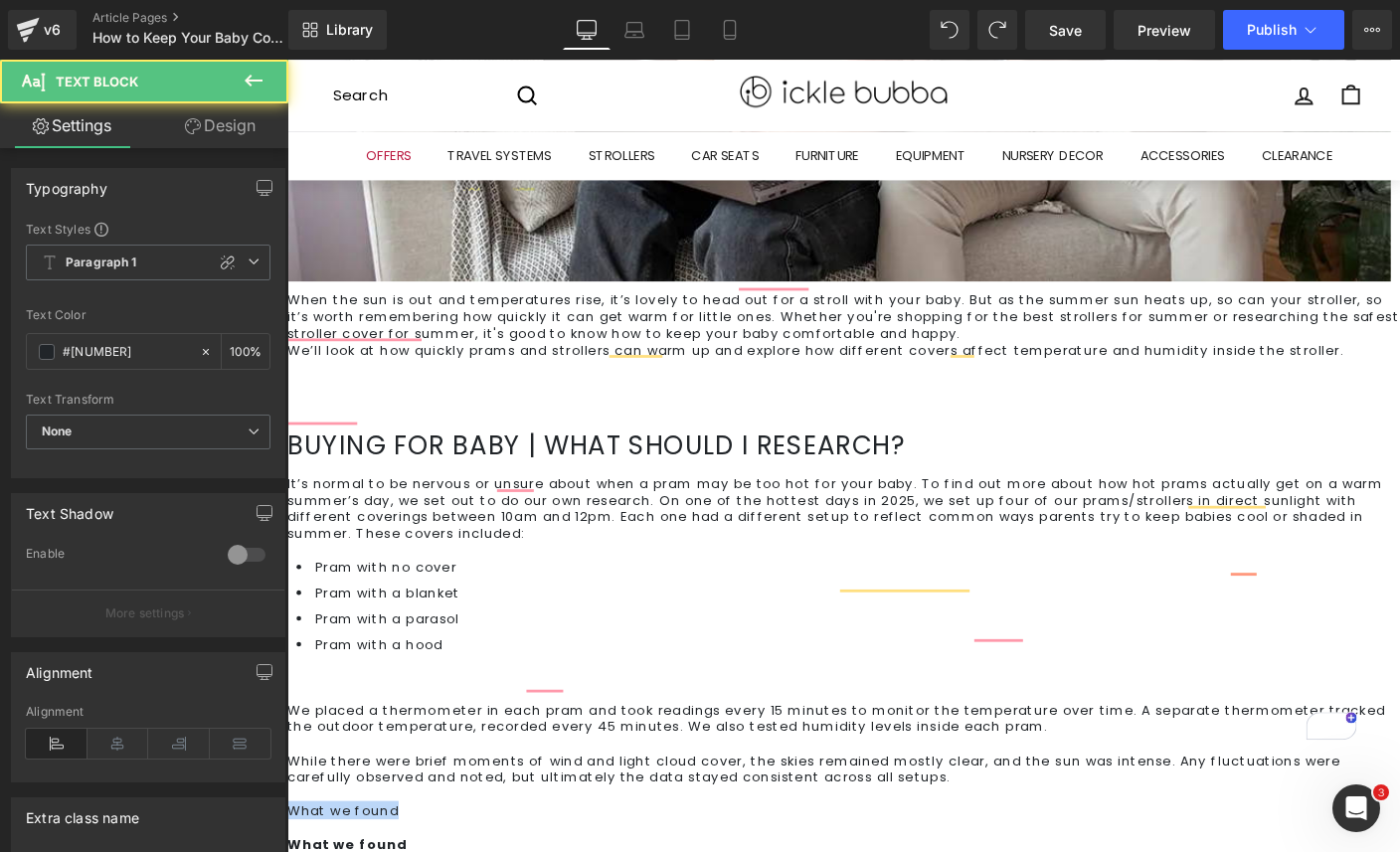 drag, startPoint x: 428, startPoint y: 530, endPoint x: 287, endPoint y: 528, distance: 141.01418 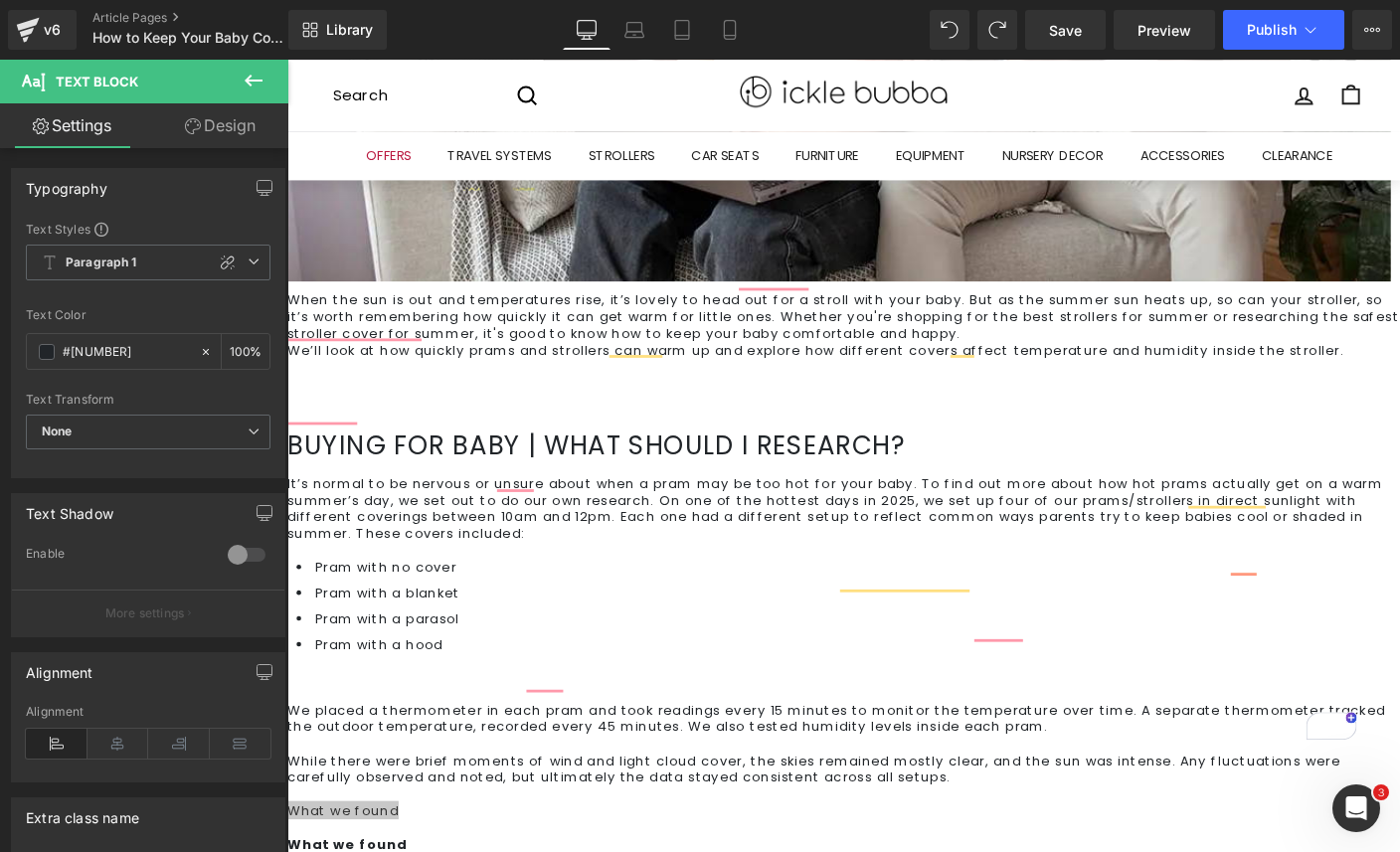 click at bounding box center [254, 261] 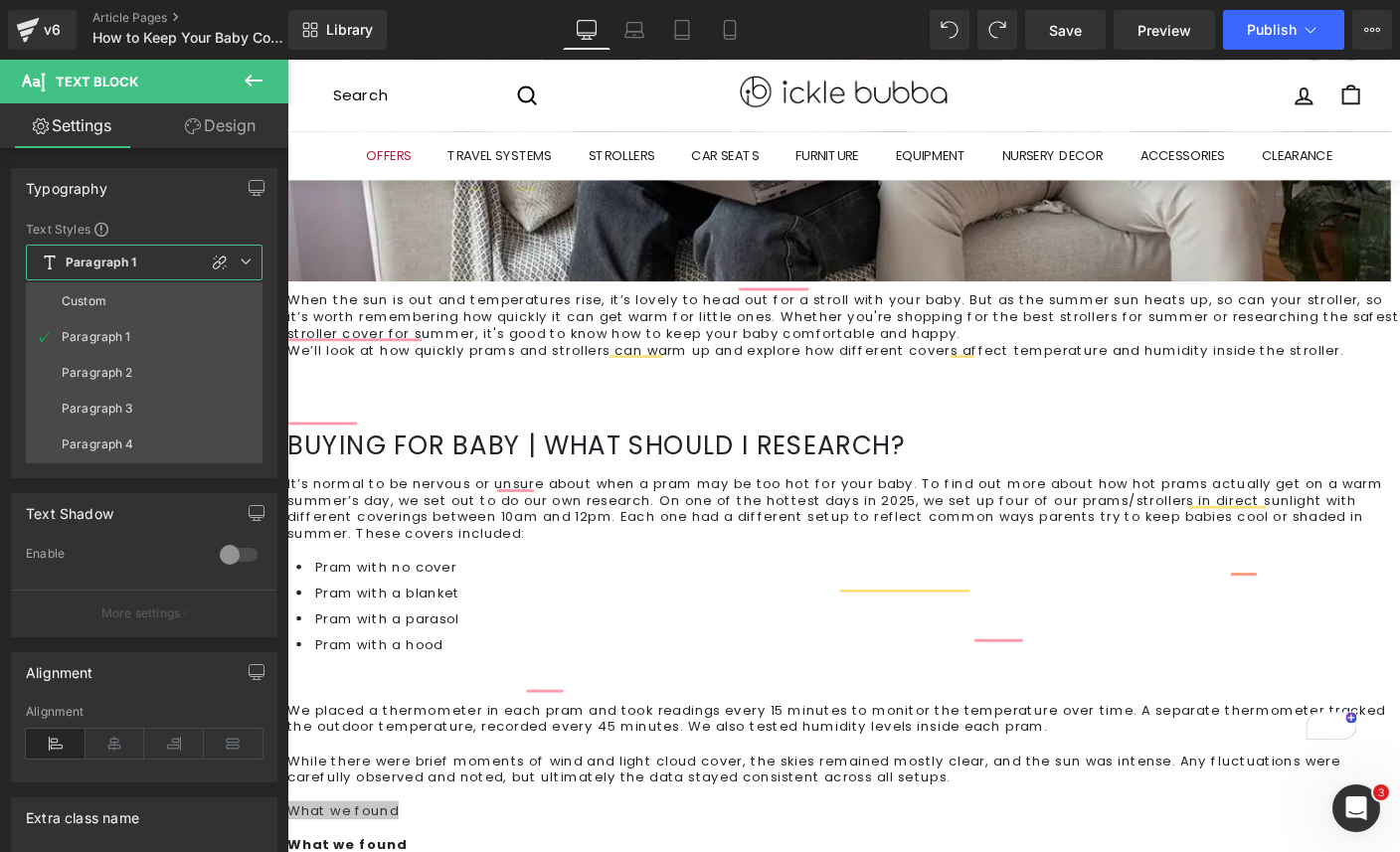 click on "Typography Text Styles Custom Paragraph 1 Paragraph 2 Paragraph 3 Paragraph 4
Paragraph 1
Custom
Paragraph 1
Paragraph 2
Paragraph 3
Paragraph 4 Thin 100 Semi Thin 200 Light 300 Regular 400 Medium 500 Semi Bold 600 Super Bold 800 Boldest 900 Bold 700 Lighter Bolder Font Weight
Regular 400
Thin 100 Semi Thin 200 Light 300 Regular 400 Medium 500 Semi Bold 600 Super Bold 800 Boldest 900 Bold 700 Lighter Bolder 14px Font Size 14 px 1.3em Line Height 1.3 em 1px Letter Spacing 1 px #212529 Text Color #212529 100 % inherit
Font
Default
Poppins" at bounding box center [144, 323] 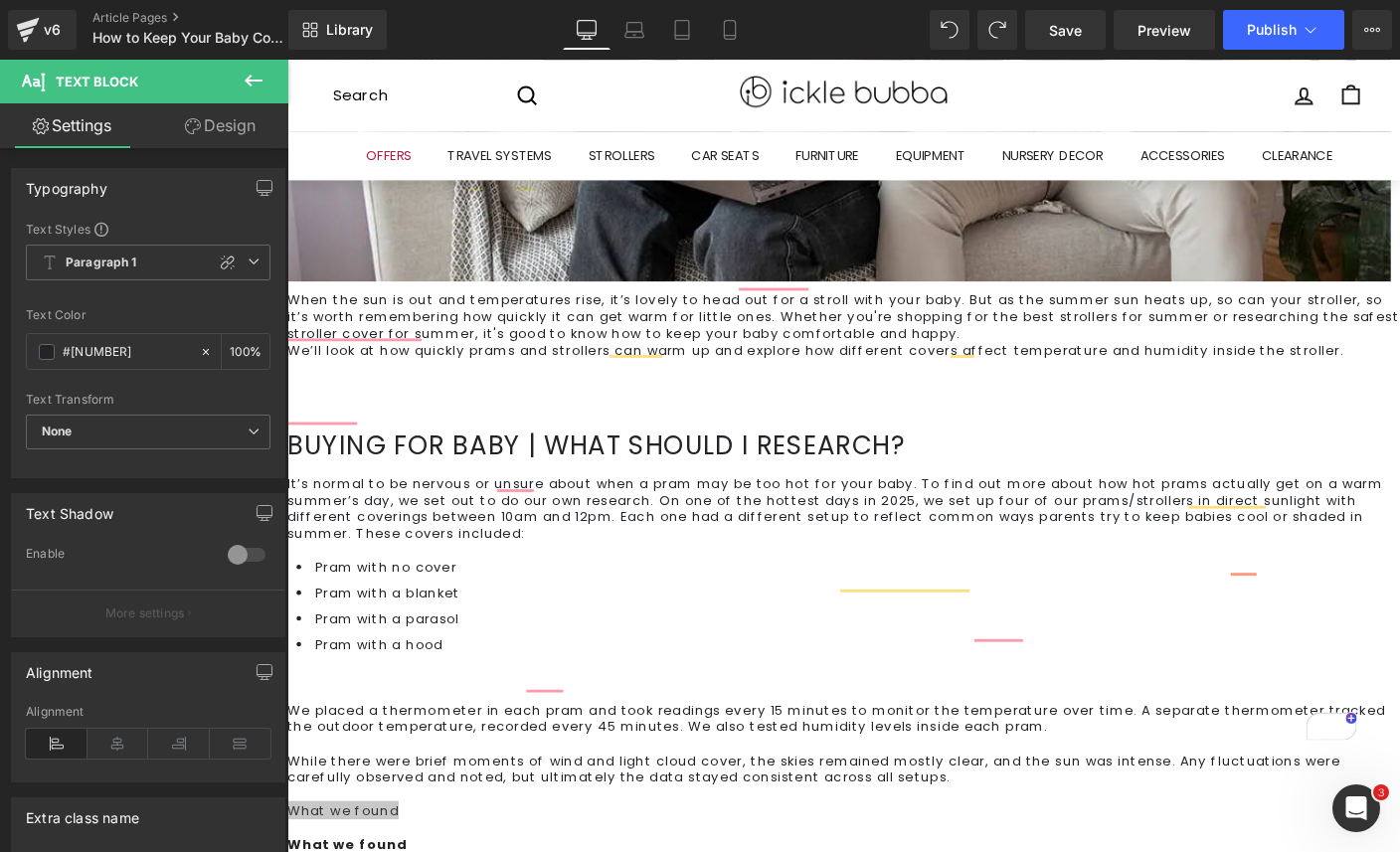 click on "Paragraph 1" at bounding box center (148, 262) 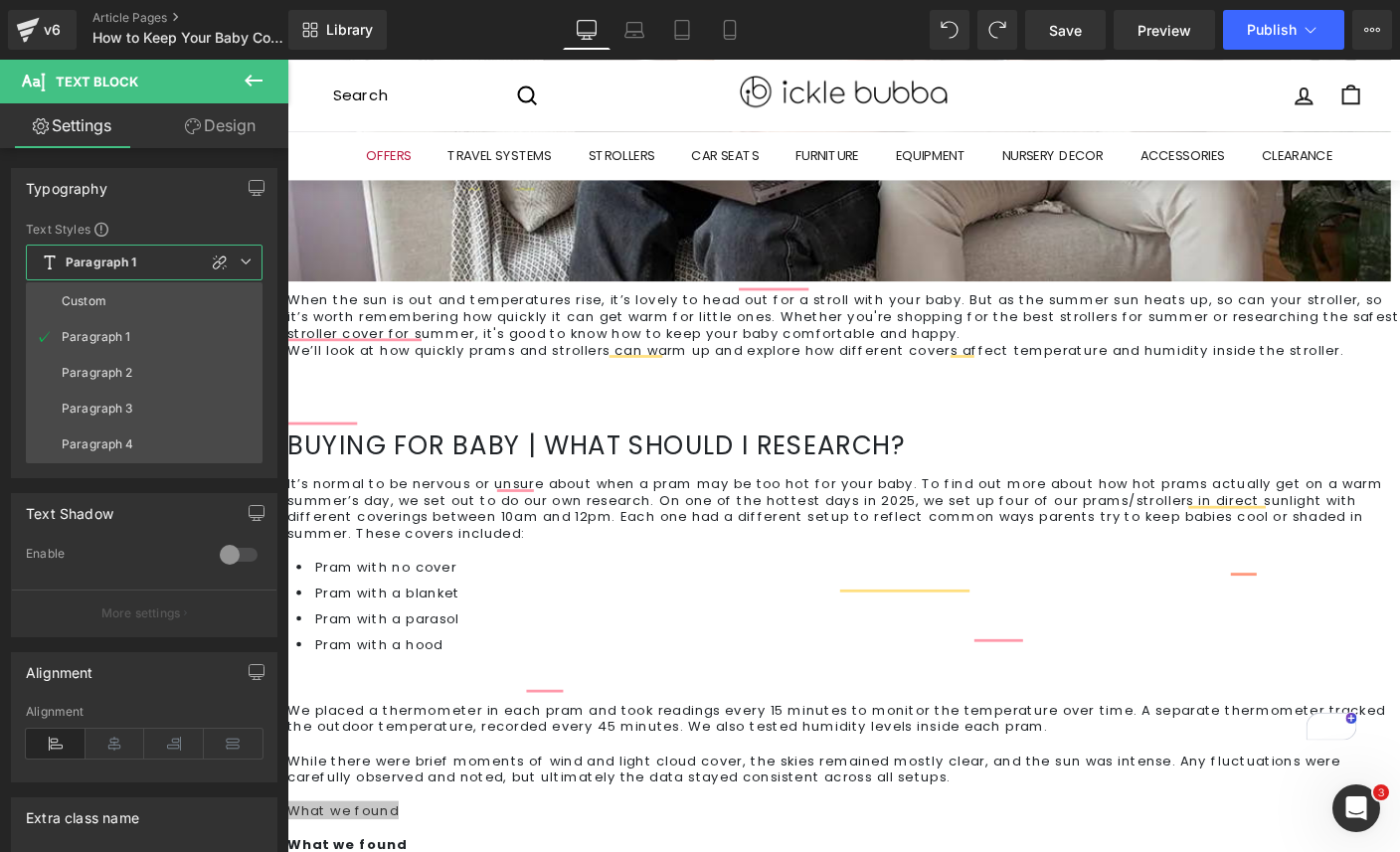 click on "Paragraph 3" at bounding box center (97, 409) 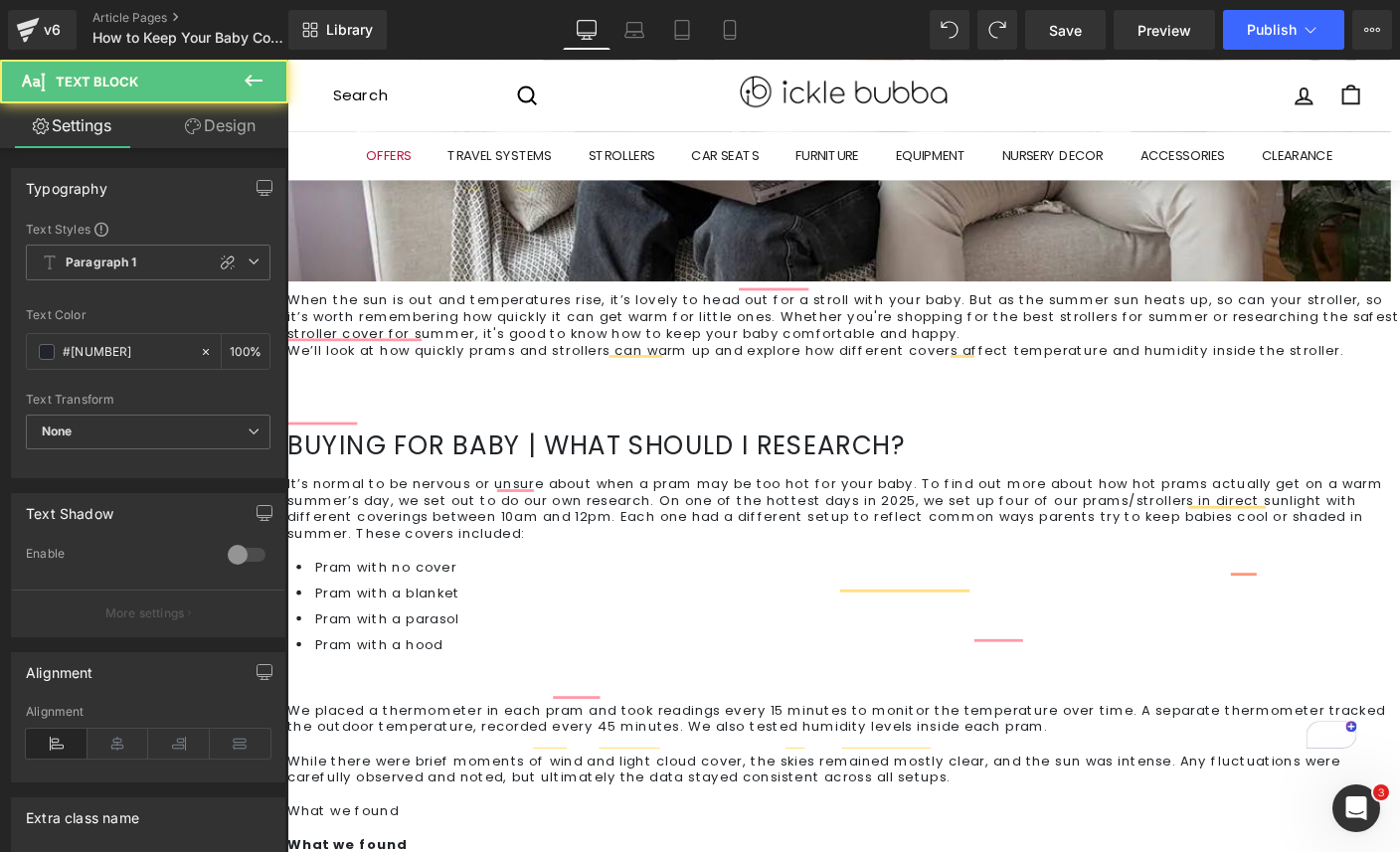click on "What we found What we found There is a wide range of essentials to buy for your newborn baby, these include: Pushchair Car seat Nursery furniture Nursery soft furnishing Bath time essentials Feeding accessories – bottles, bottle prep machine, breast pump, etc. Changing accessories – nappies, wipes, changing mat, creams, etc. General accessories – bibs, muslin squares, blankets Clothes – baby grows, vests, socks, outfits Playtime essentials That list looks like a lot, and it can feel overwhelming but it’s worth remembering that you don’t need everything before baby arrives. Items such as toys, playtime essentials and even nursery pieces don’t have to be ready for your child. Likewise, certain items like feeding accessories might not be needed, but you won’t know until bubba rocks up. The important thing to remember is there’s always time to stock up later. What is the priority? We believe the important items are: Car seat Pushchair / travel system Cot / crib / bedside crib Creating a budget" at bounding box center (889, 1421) 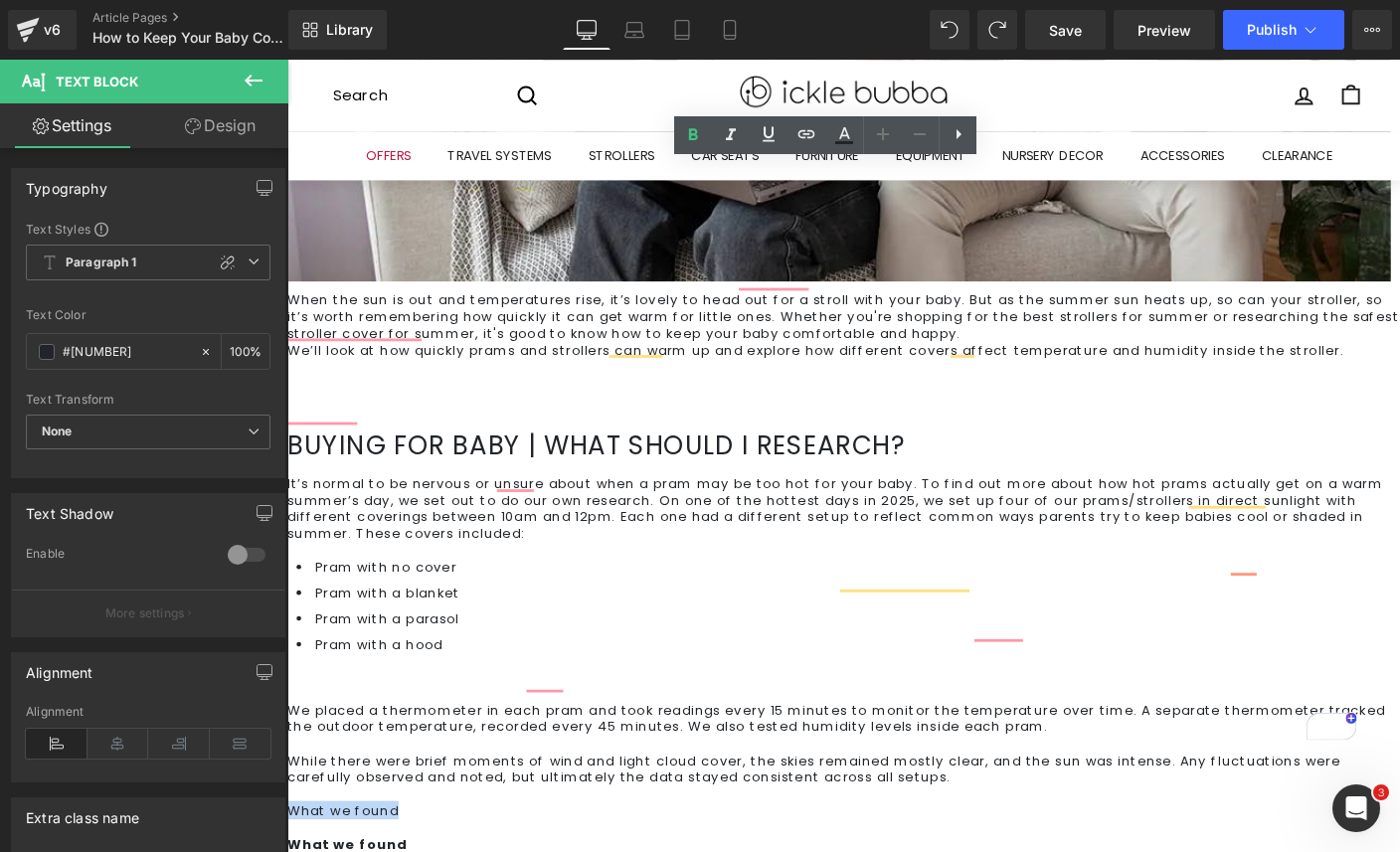 drag, startPoint x: 439, startPoint y: 530, endPoint x: 288, endPoint y: 523, distance: 151.1622 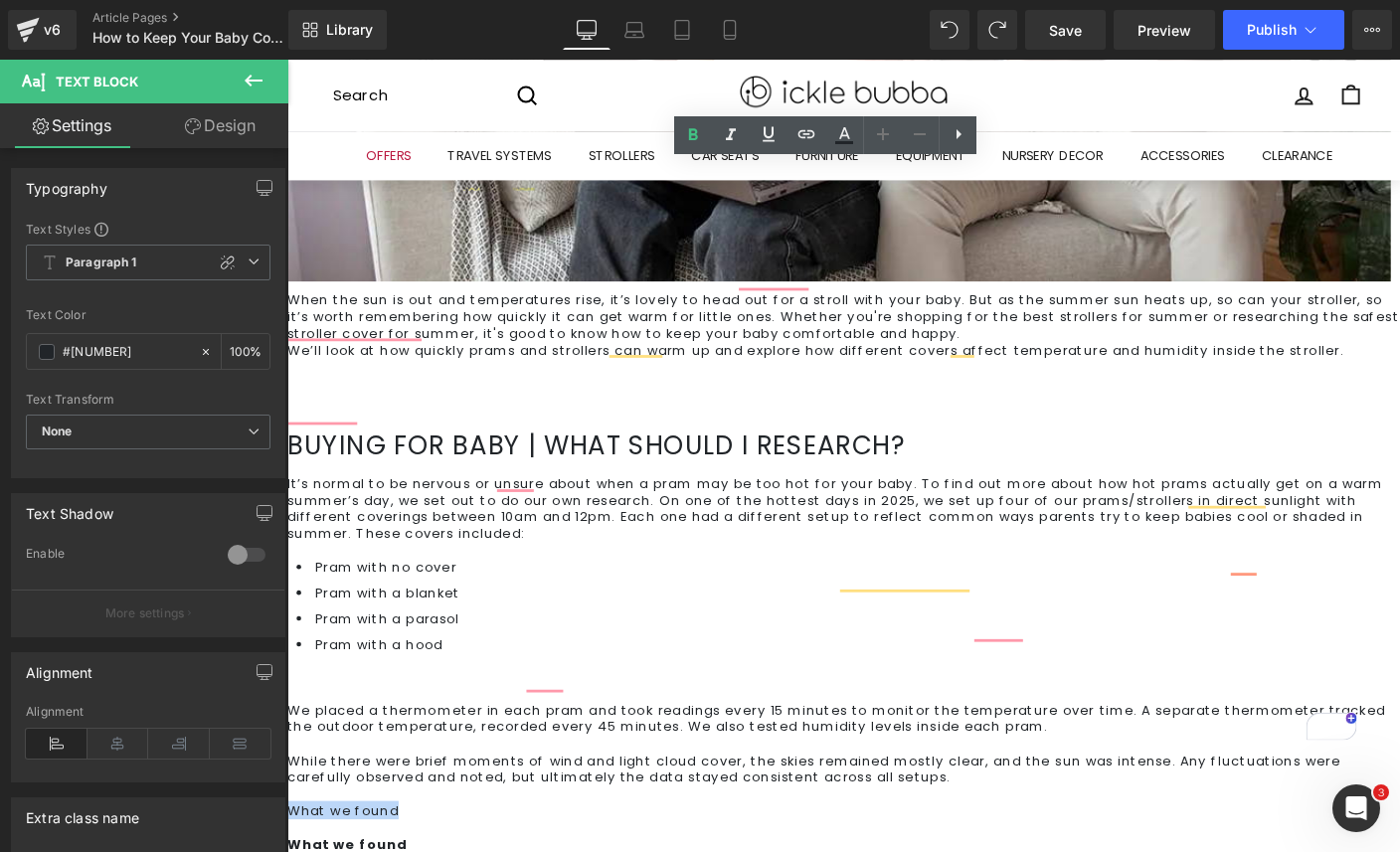 click on "Buying for baby | What should I research? Heading         It’s normal to be nervous or unsure about when a pram may be too hot for your baby. To find out more about how hot prams actually get on a warm summer’s day, we set out to do our own research. On one of the hottest days in 2025, we set up four of our prams/strollers in direct sunlight with different coverings between 10am and 12pm. Each one had a different setup to reflect common ways parents try to keep babies cool or shaded in summer. These covers included: Pram with no cover Pram with a blanket Pram with a parasol Pram with a hood We placed a thermometer in each pram and took readings every 15 minutes to monitor the temperature over time. A separate thermometer tracked the outdoor temperature, recorded every 45 minutes. We also tested humidity levels inside each pram. What we found What we found There is a wide range of essentials to buy for your newborn baby, these include: Pushchair Car seat Nursery furniture Nursery soft furnishing Car seat" at bounding box center [889, 1220] 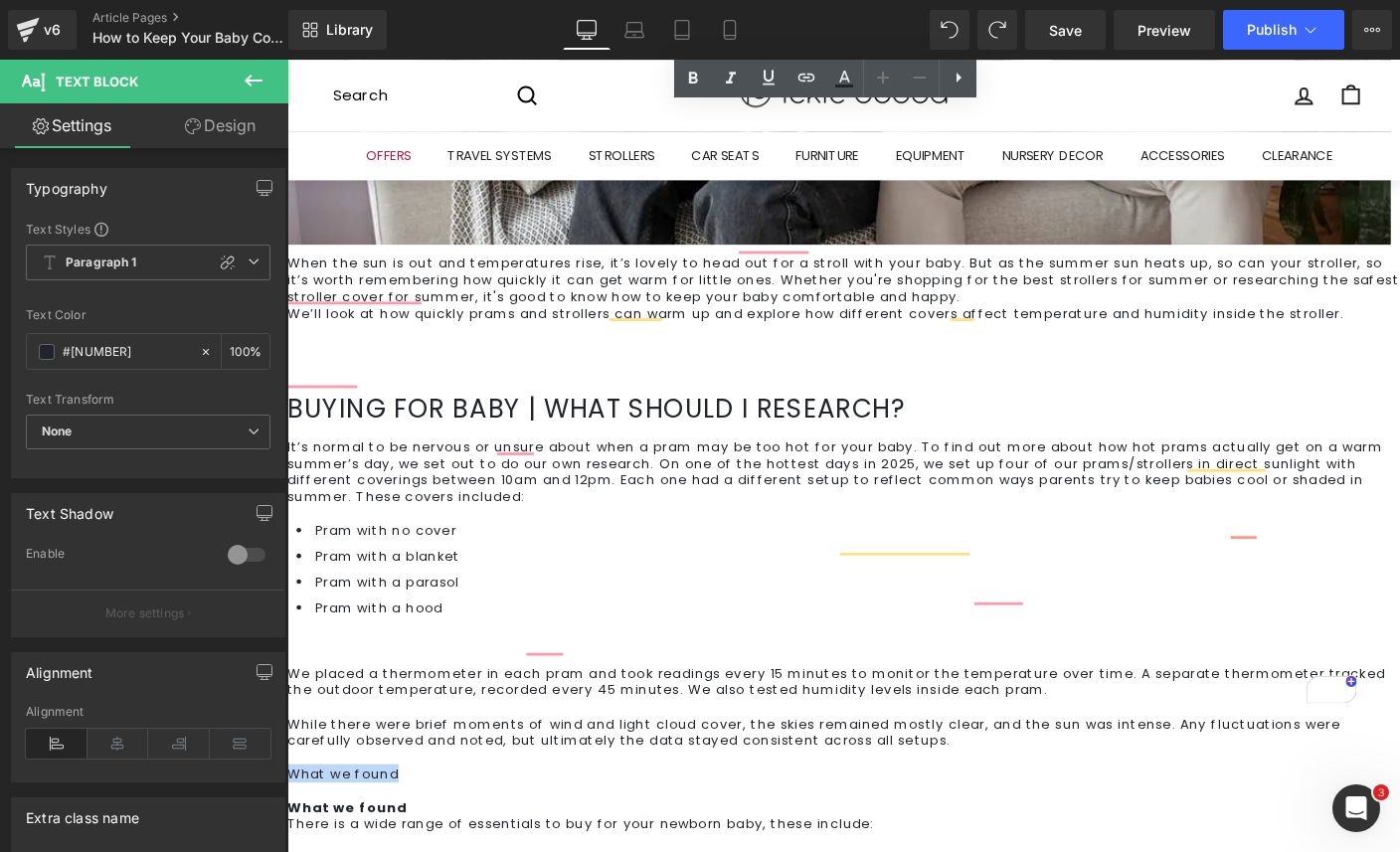scroll, scrollTop: 724, scrollLeft: 0, axis: vertical 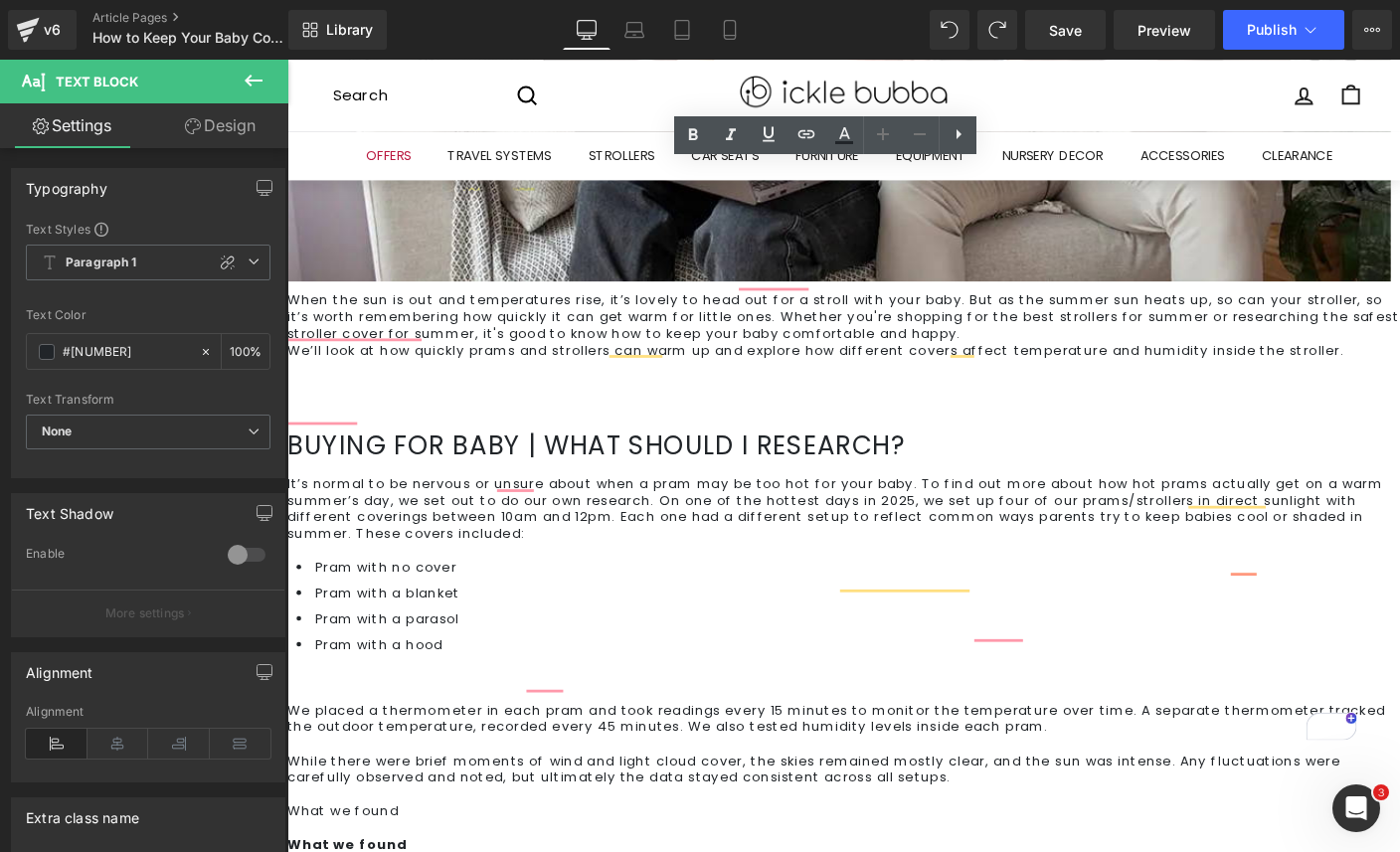 click at bounding box center [889, 745] 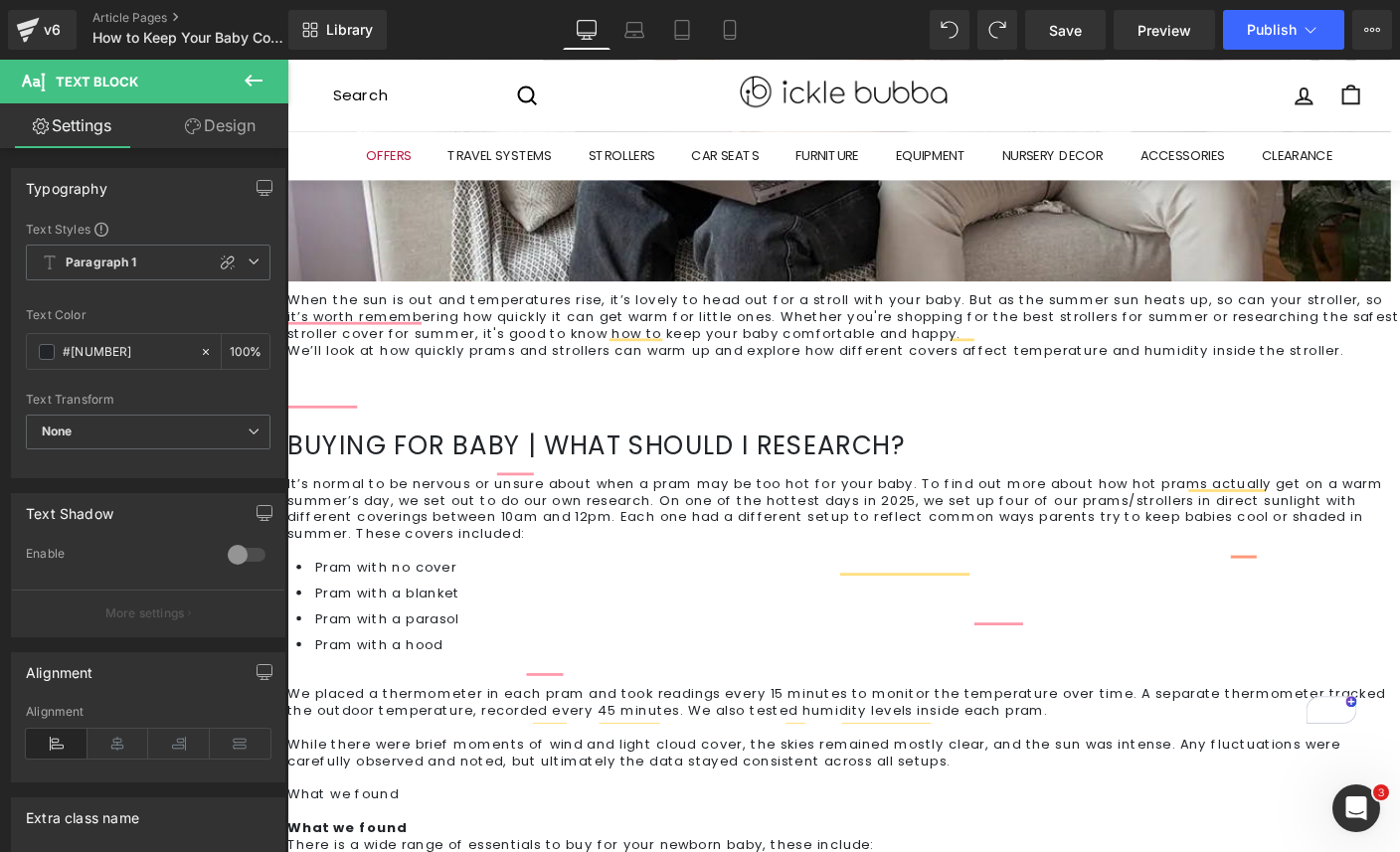 click on "What we found What we found There is a wide range of essentials to buy for your newborn baby, these include: Pushchair Car seat Nursery furniture Nursery soft furnishing Bath time essentials Feeding accessories – bottles, bottle prep machine, breast pump, etc. Changing accessories – nappies, wipes, changing mat, creams, etc. General accessories – bibs, muslin squares, blankets Clothes – baby grows, vests, socks, outfits Playtime essentials That list looks like a lot, and it can feel overwhelming but it’s worth remembering that you don’t need everything before baby arrives. Items such as toys, playtime essentials and even nursery pieces don’t have to be ready for your child. Likewise, certain items like feeding accessories might not be needed, but you won’t know until bubba rocks up. The important thing to remember is there’s always time to stock up later. What is the priority? We believe the important items are: Car seat Pushchair / travel system Cot / crib / bedside crib Creating a budget" at bounding box center (889, 1403) 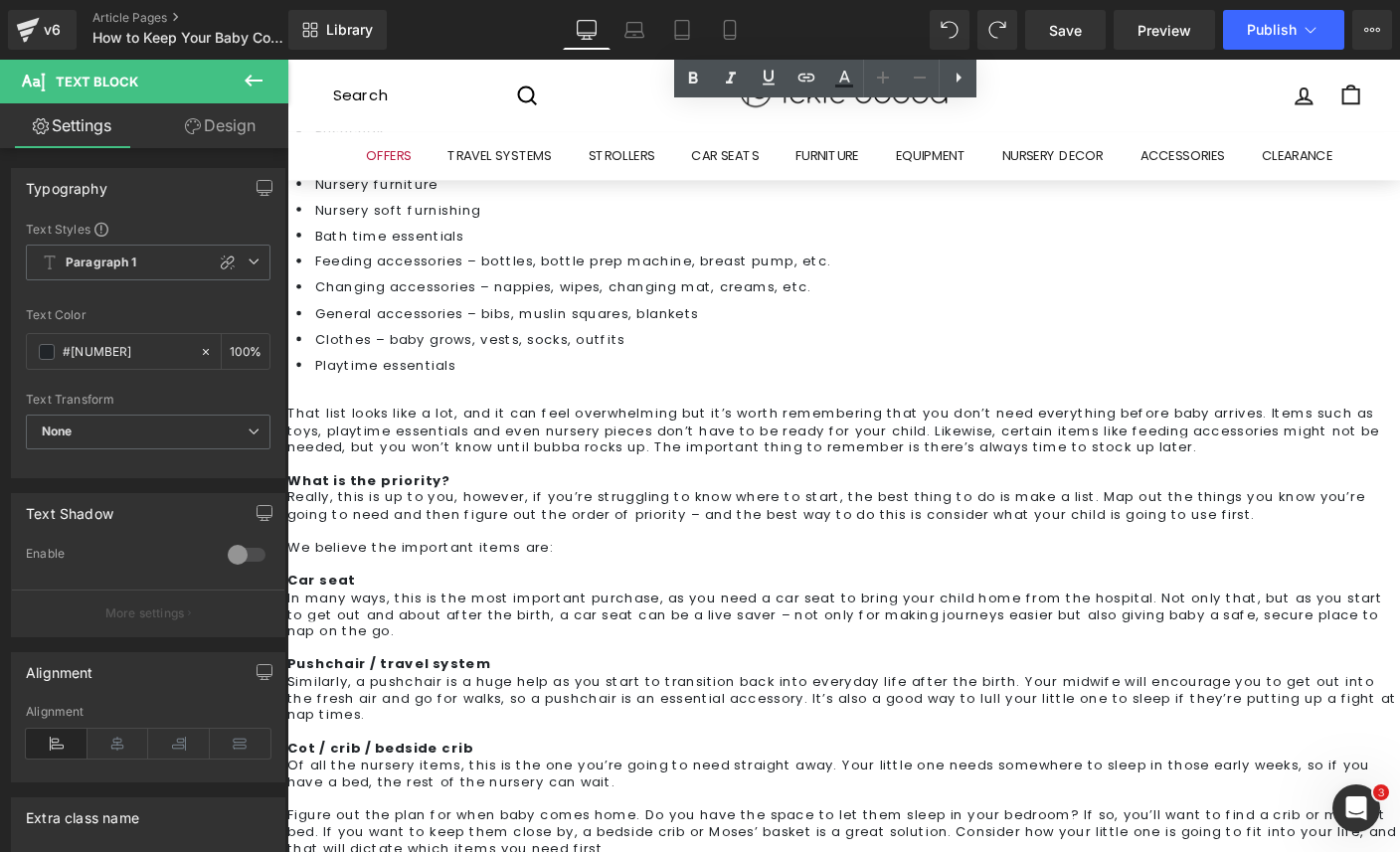 scroll, scrollTop: 1718, scrollLeft: 0, axis: vertical 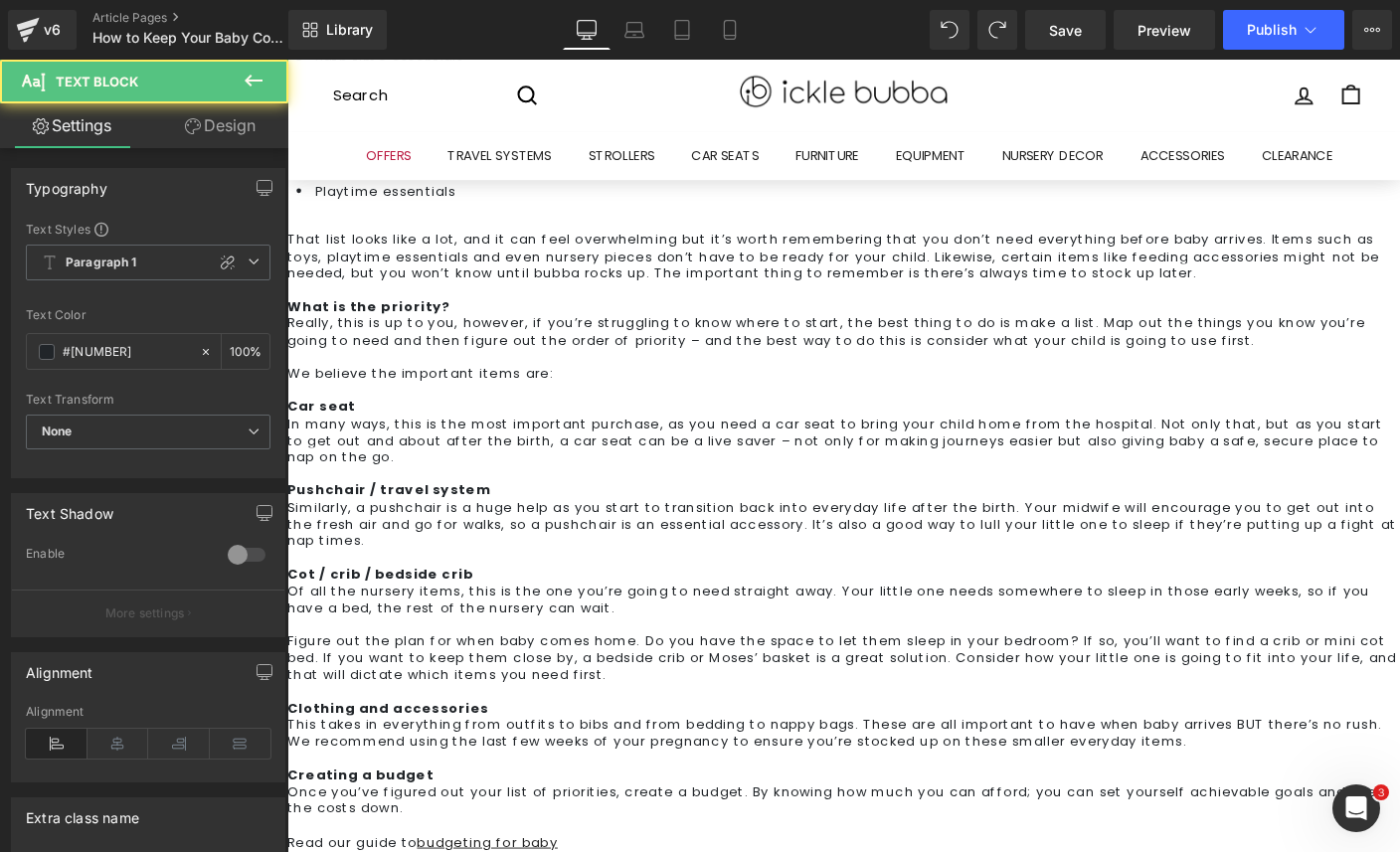 click on "Once you’ve figured out your list of priorities, create a budget. By knowing how much you can afford; you can set yourself achievable goals and keep the costs down." at bounding box center (881, 860) 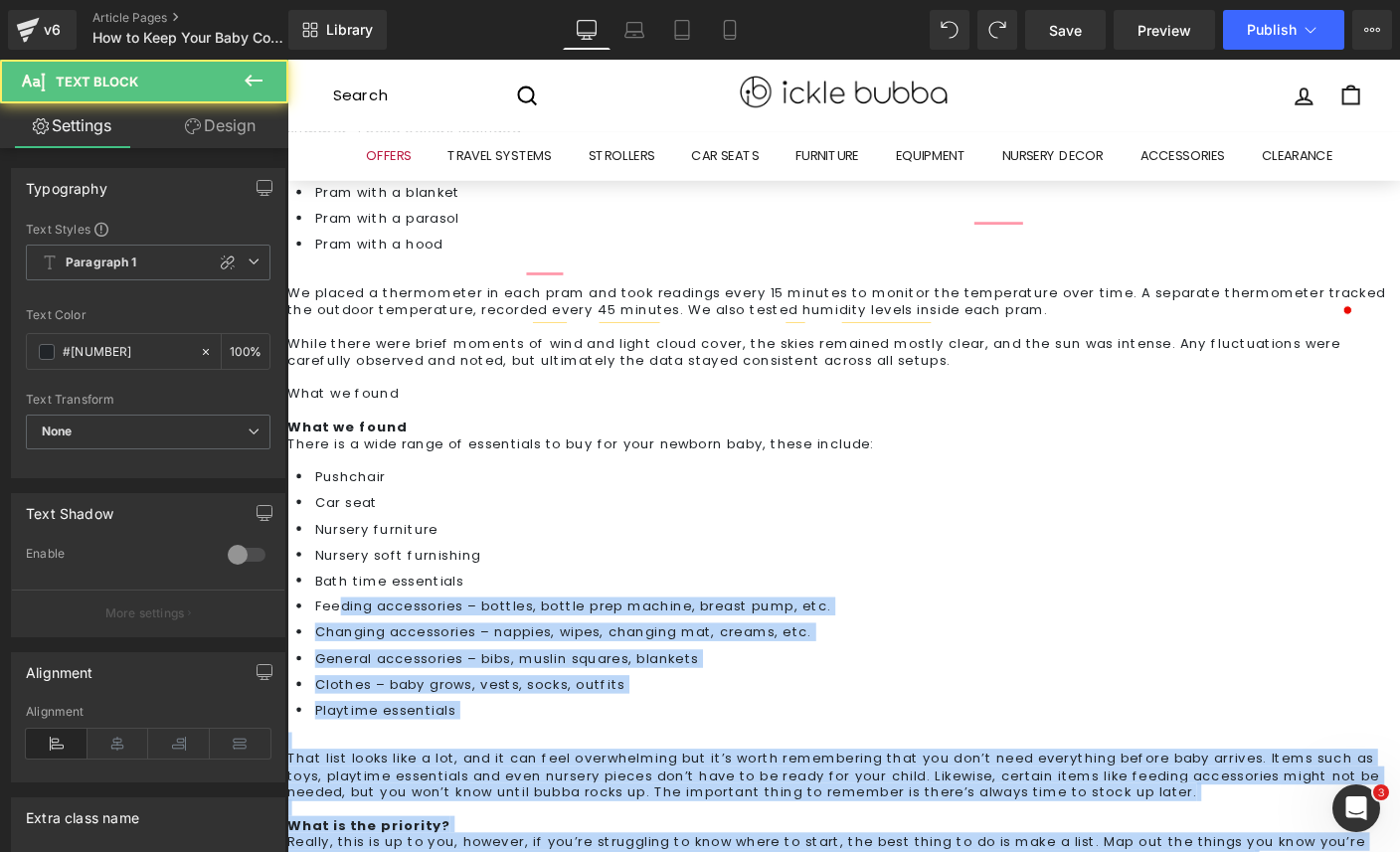 scroll, scrollTop: 1121, scrollLeft: 0, axis: vertical 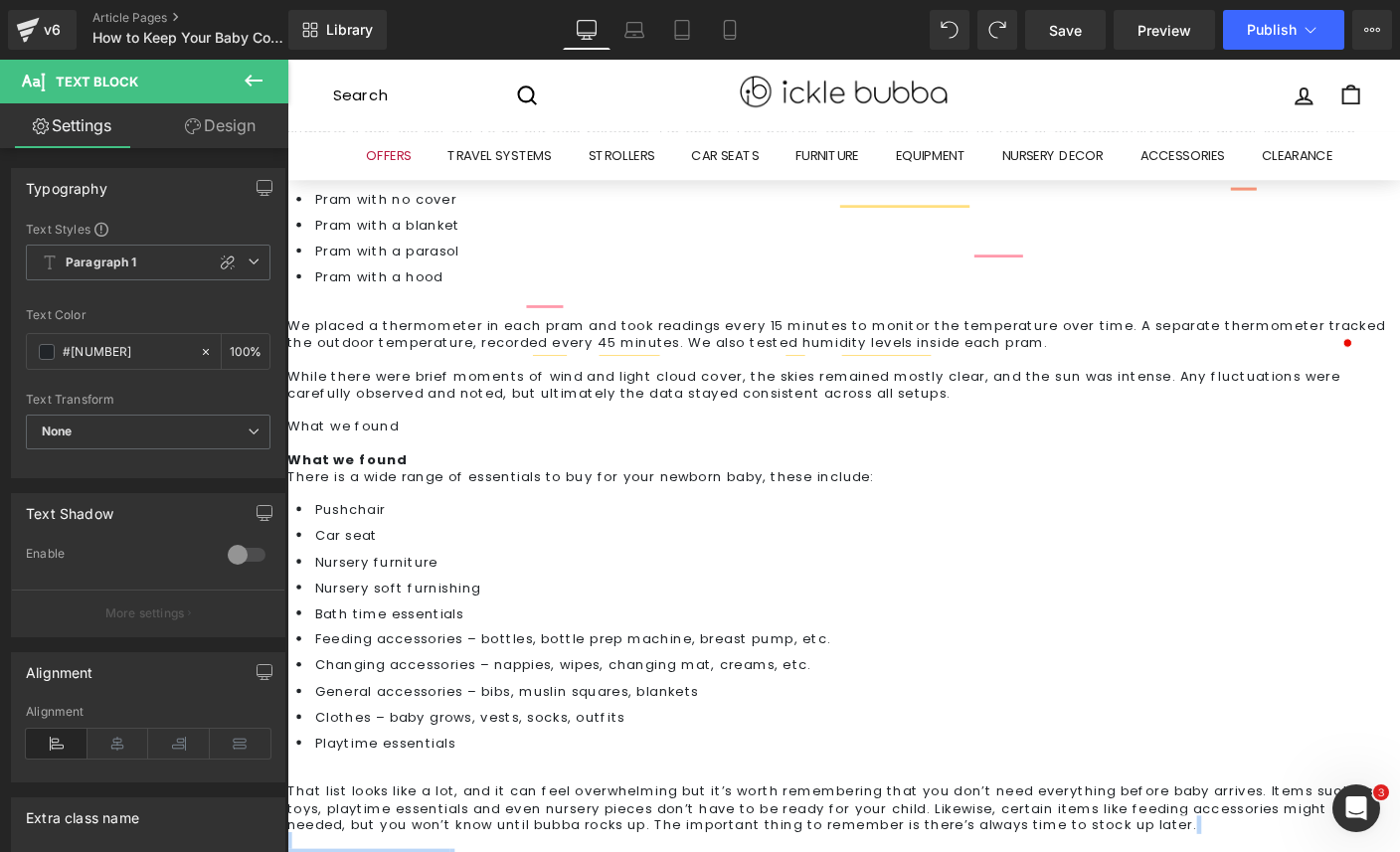 drag, startPoint x: 1289, startPoint y: 610, endPoint x: 303, endPoint y: 560, distance: 987.26693 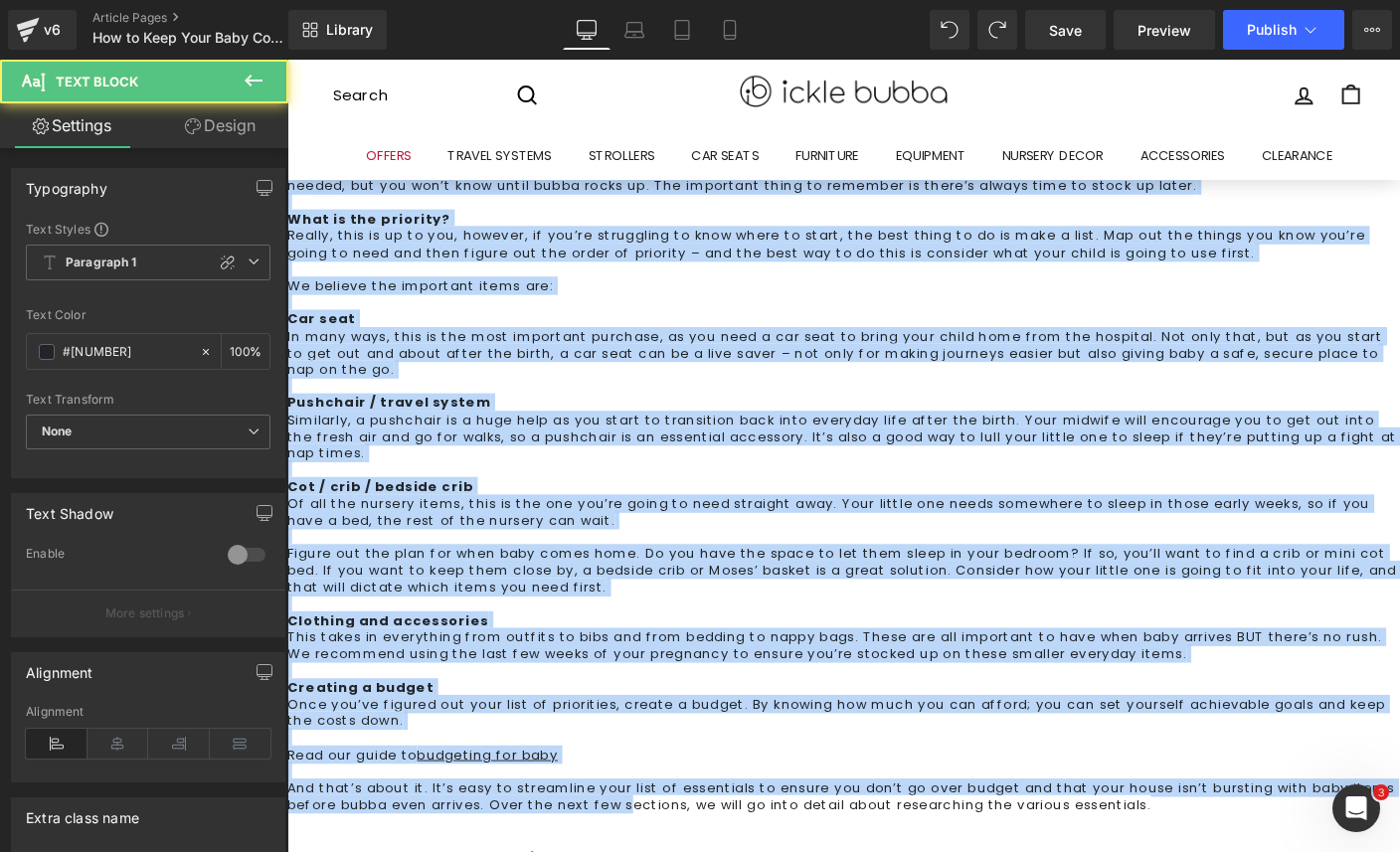scroll, scrollTop: 1817, scrollLeft: 0, axis: vertical 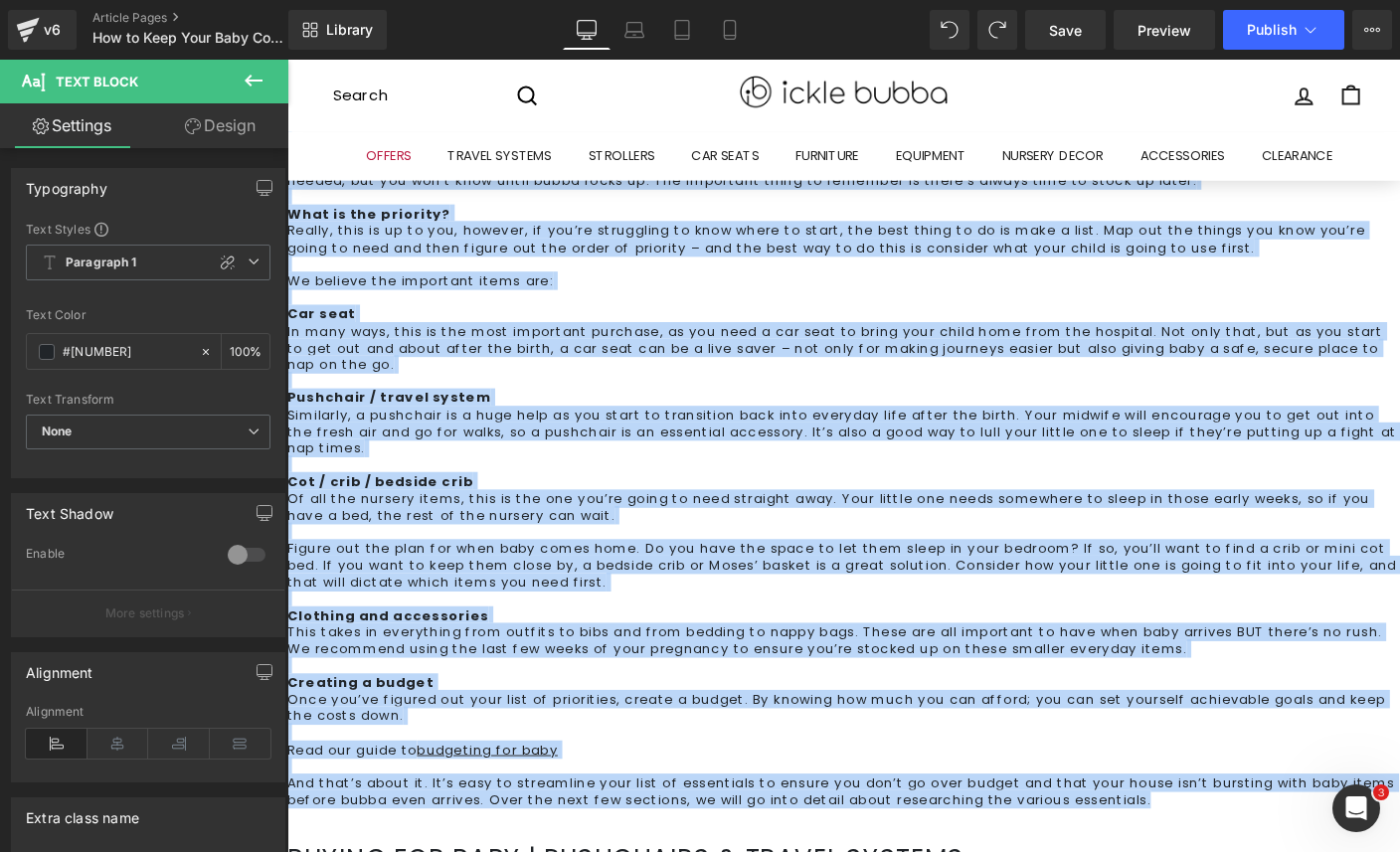 drag, startPoint x: 307, startPoint y: 109, endPoint x: 1338, endPoint y: 510, distance: 1106.2378 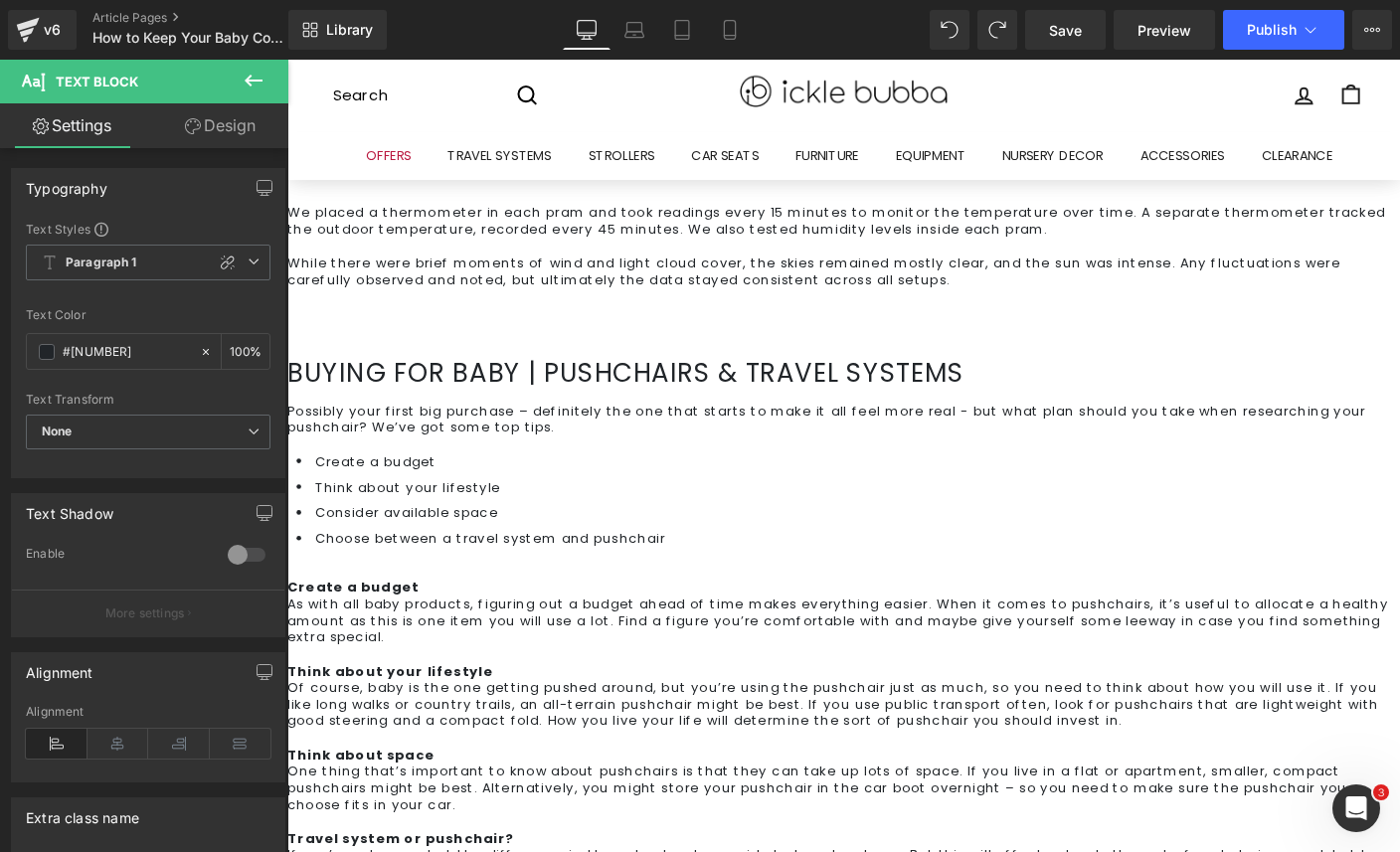 scroll, scrollTop: 1162, scrollLeft: 0, axis: vertical 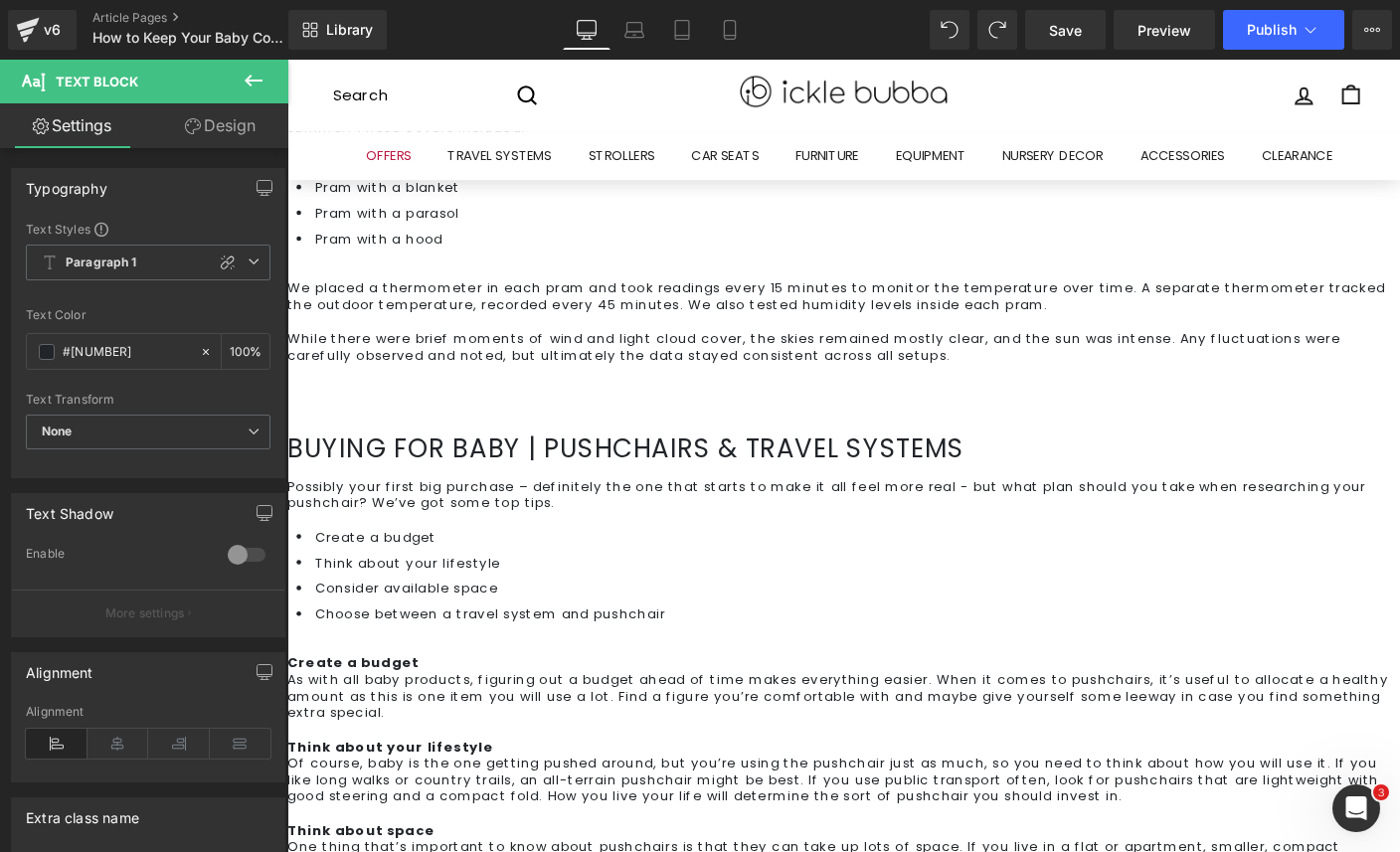 click at bounding box center [889, 504] 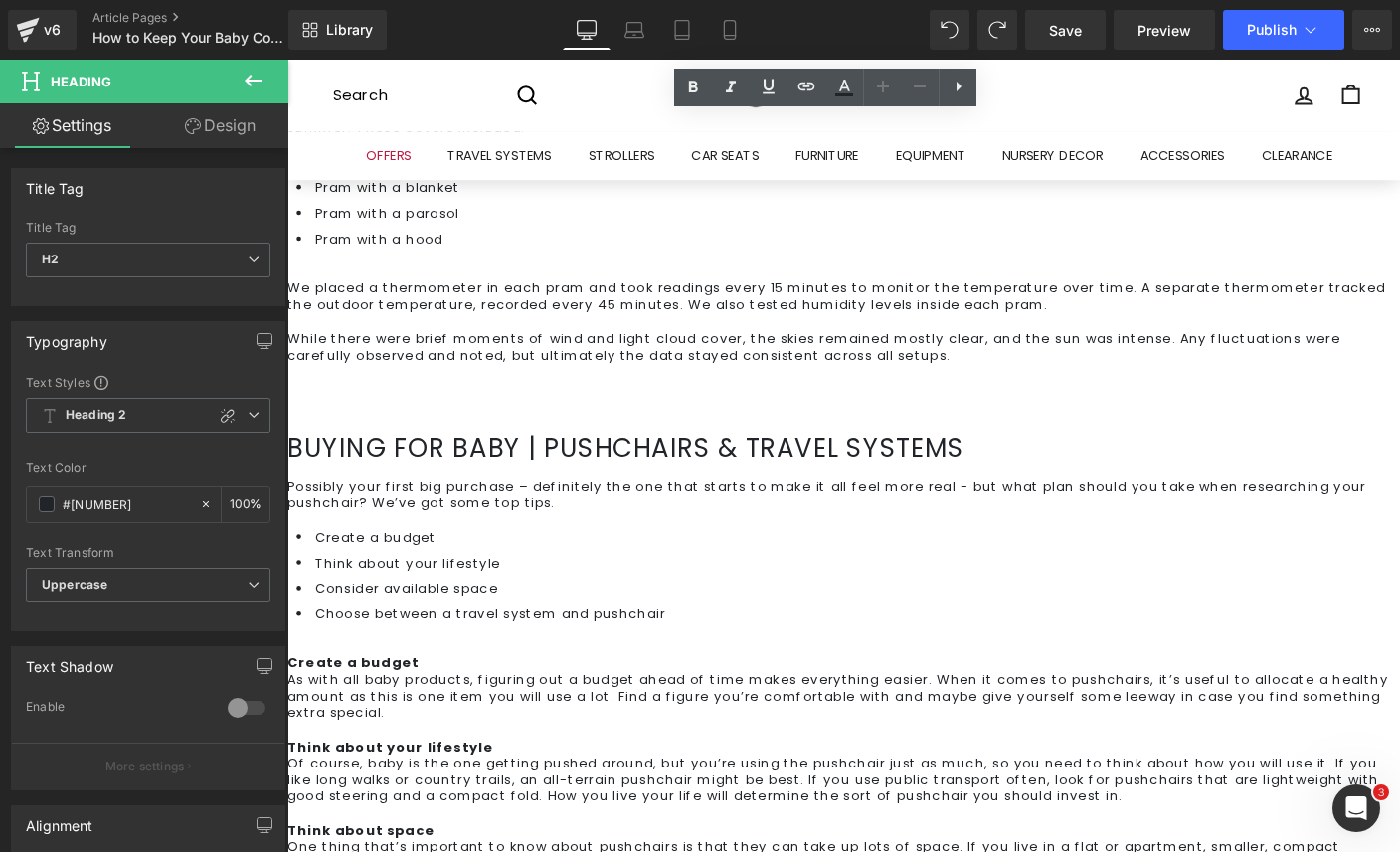 click on "Buying for baby | Pushchairs & travel systems Heading         Possibly your first big purchase – definitely the one that starts to make it all feel more real - but what plan should you take when researching your pushchair? We’ve got some top tips. Create a budget Think about your lifestyle Consider available space Choose between a travel system and pushchair Create a budget As with all baby products, figuring out a budget ahead of time makes everything easier. When it comes to pushchairs, it’s useful to allocate a healthy amount as this is one item you will use a lot. Find a figure you’re comfortable with and maybe give yourself some leeway in case you find something extra special. Think about your lifestyle Think about space Travel system or pushchair? If you’re not sure what the difference is, then check out our  guide to travel systems Don’t forget to take a look at our range of  pushchairs and travel systems . Text Block         Row" at bounding box center (889, 785) 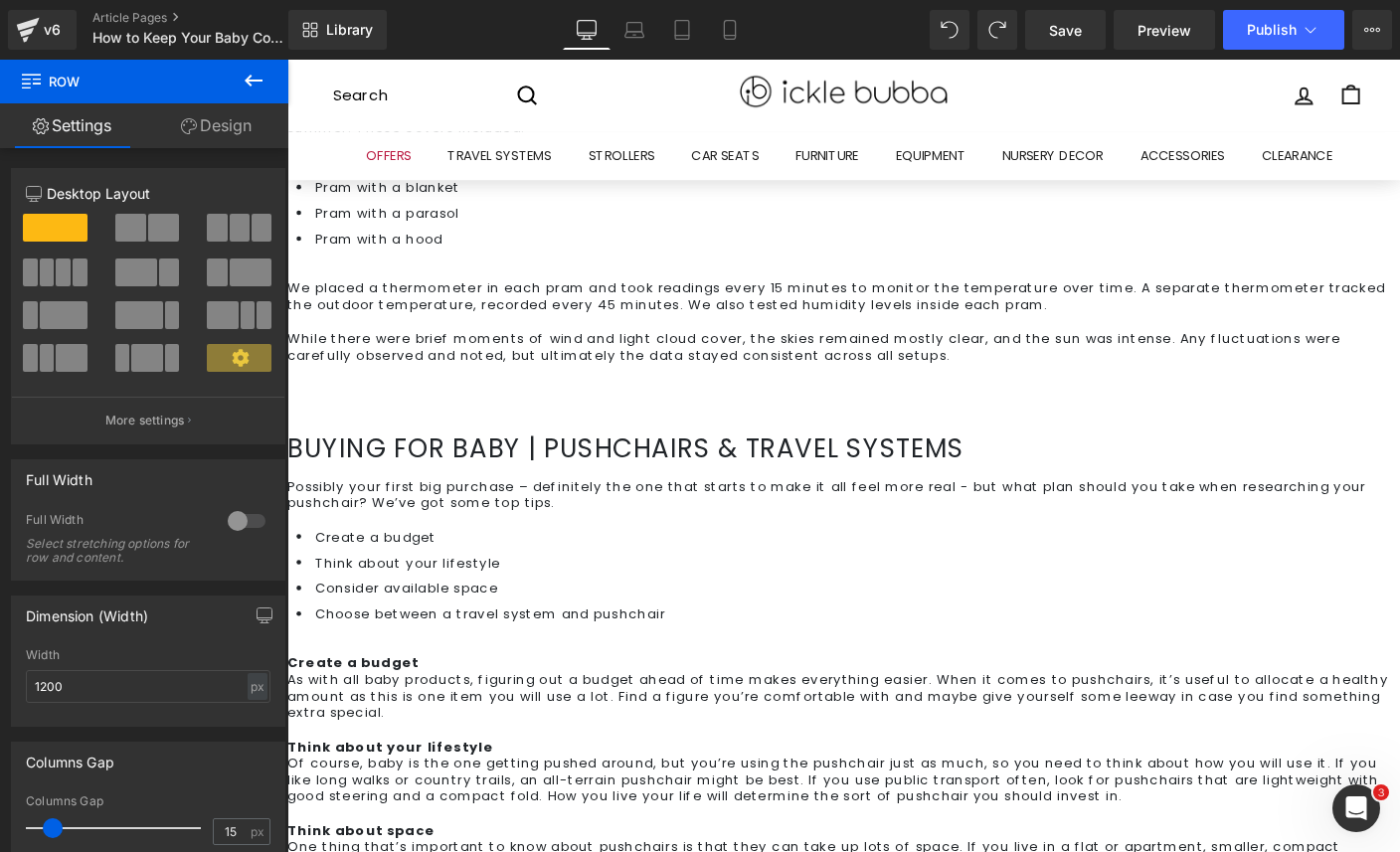 click at bounding box center (889, 1725) 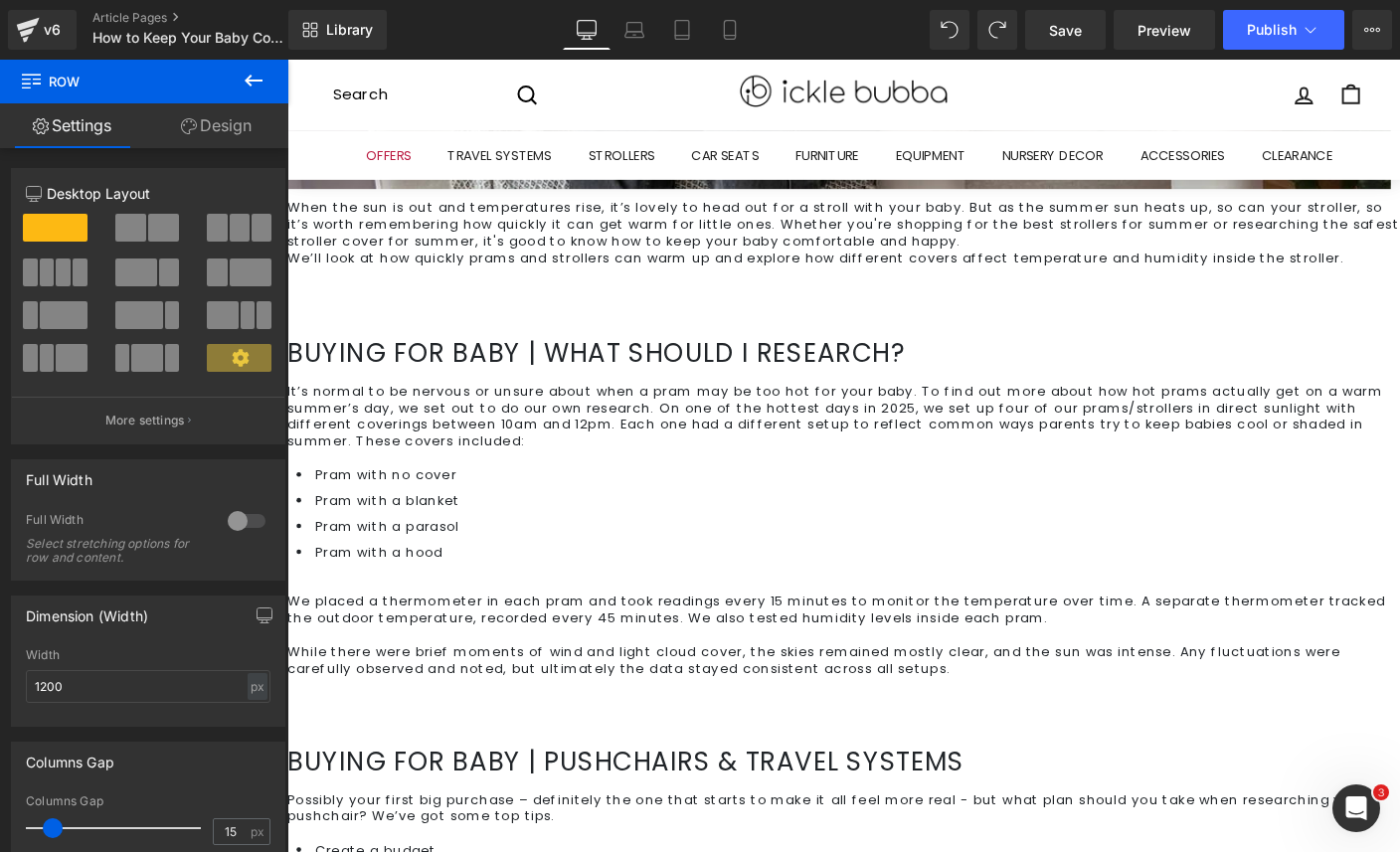 scroll, scrollTop: 665, scrollLeft: 0, axis: vertical 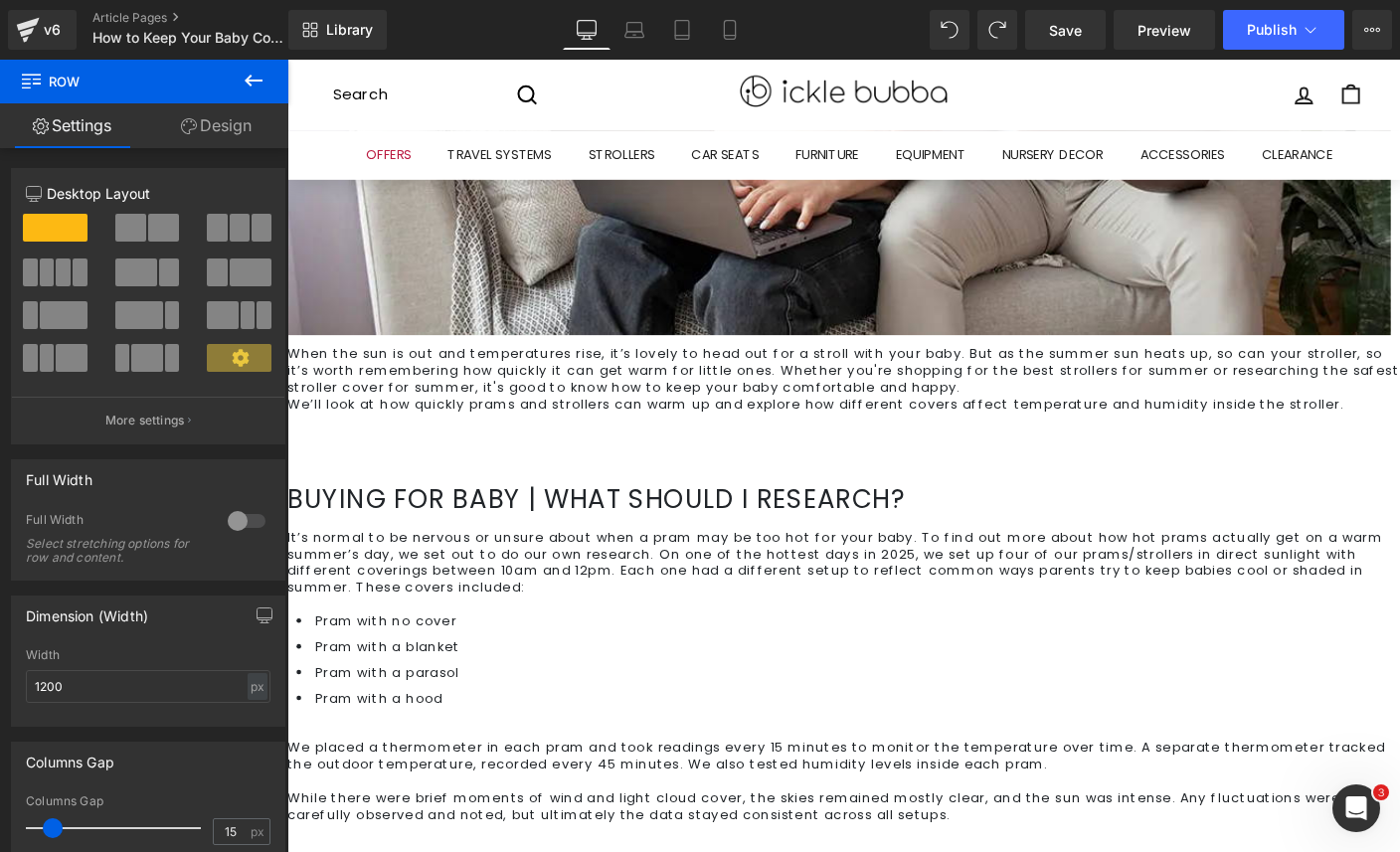 click on "Buying for baby | Pushchairs & travel systems" at bounding box center (889, 992) 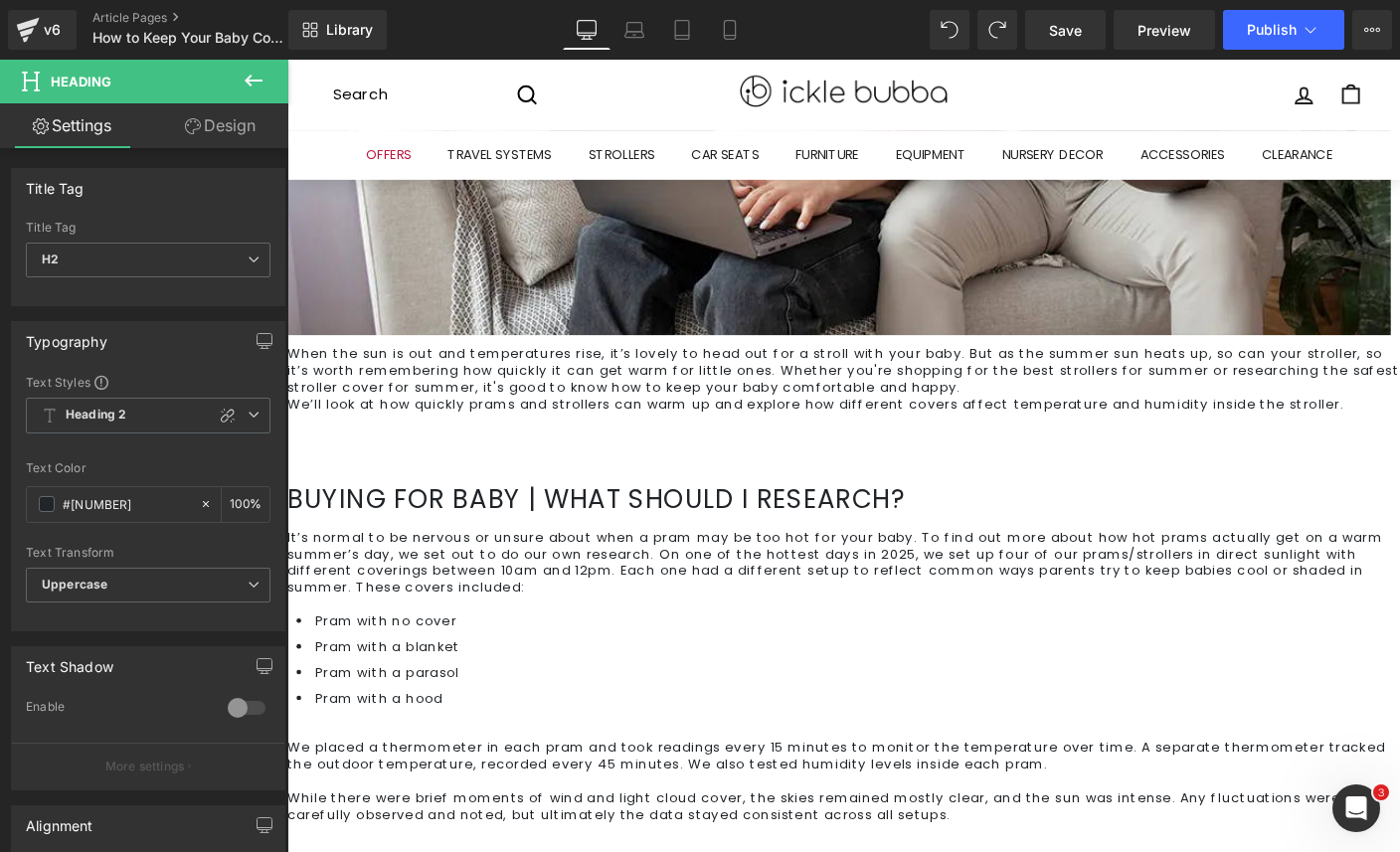 type 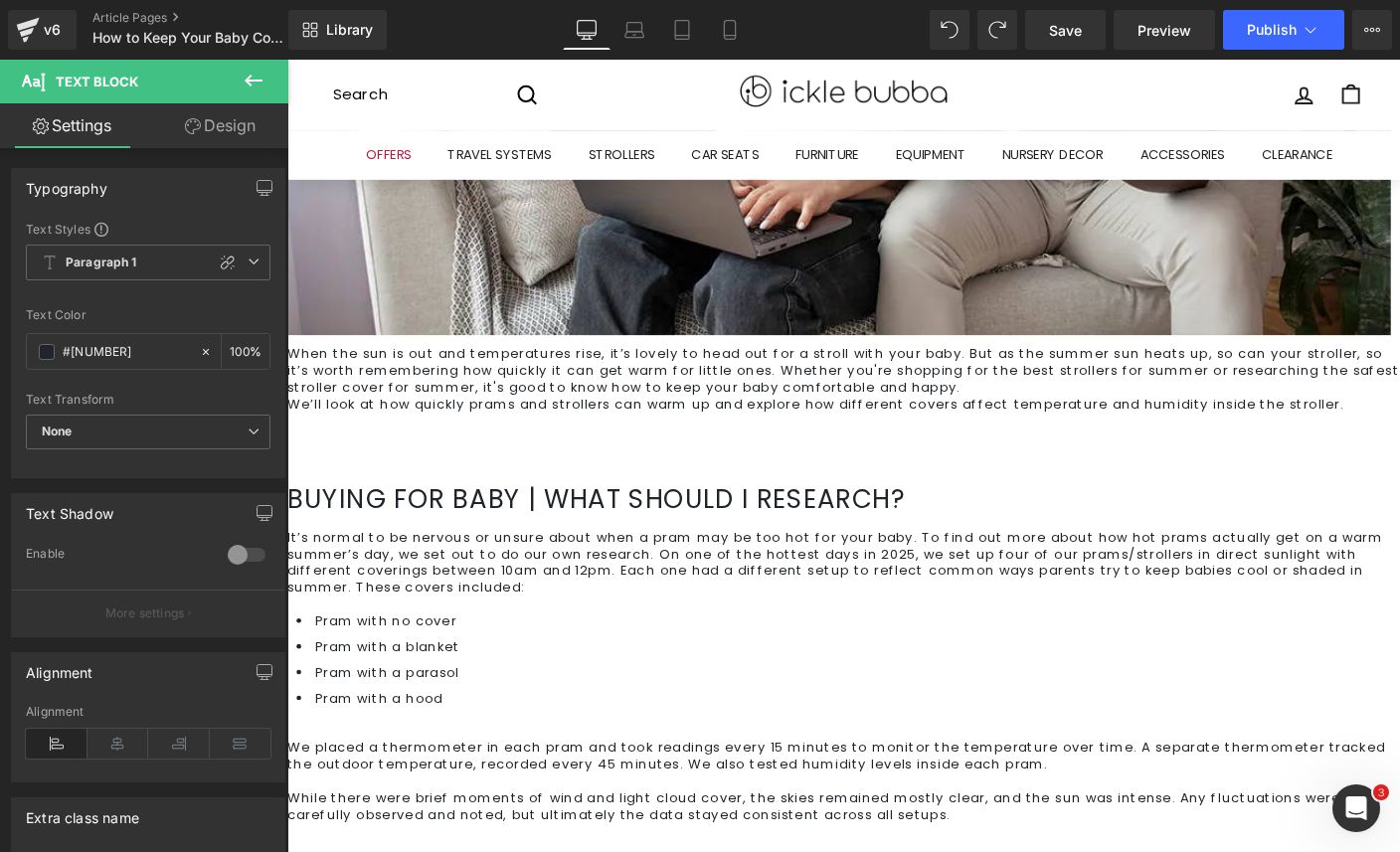 click at bounding box center (889, 1602) 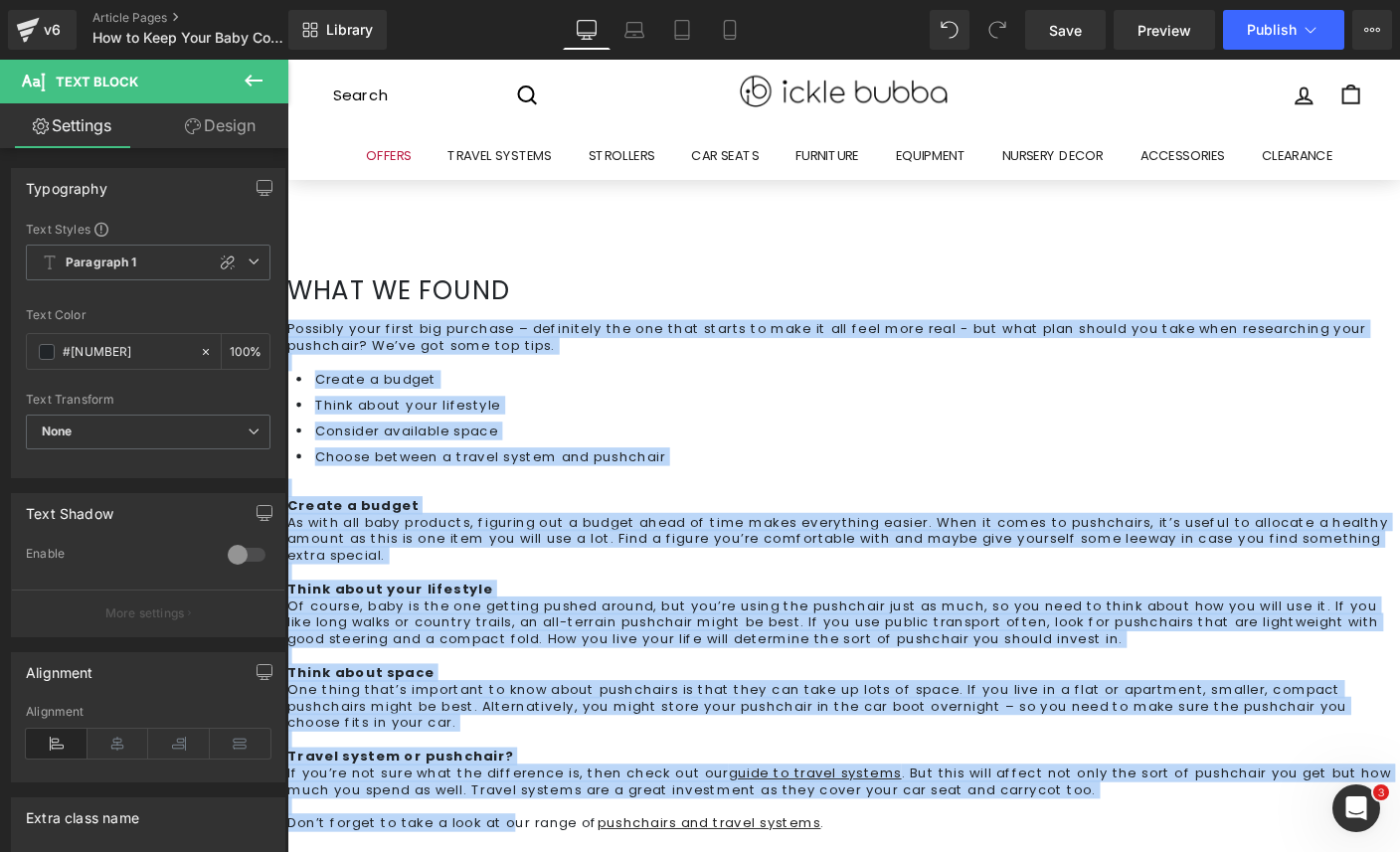 scroll, scrollTop: 1560, scrollLeft: 0, axis: vertical 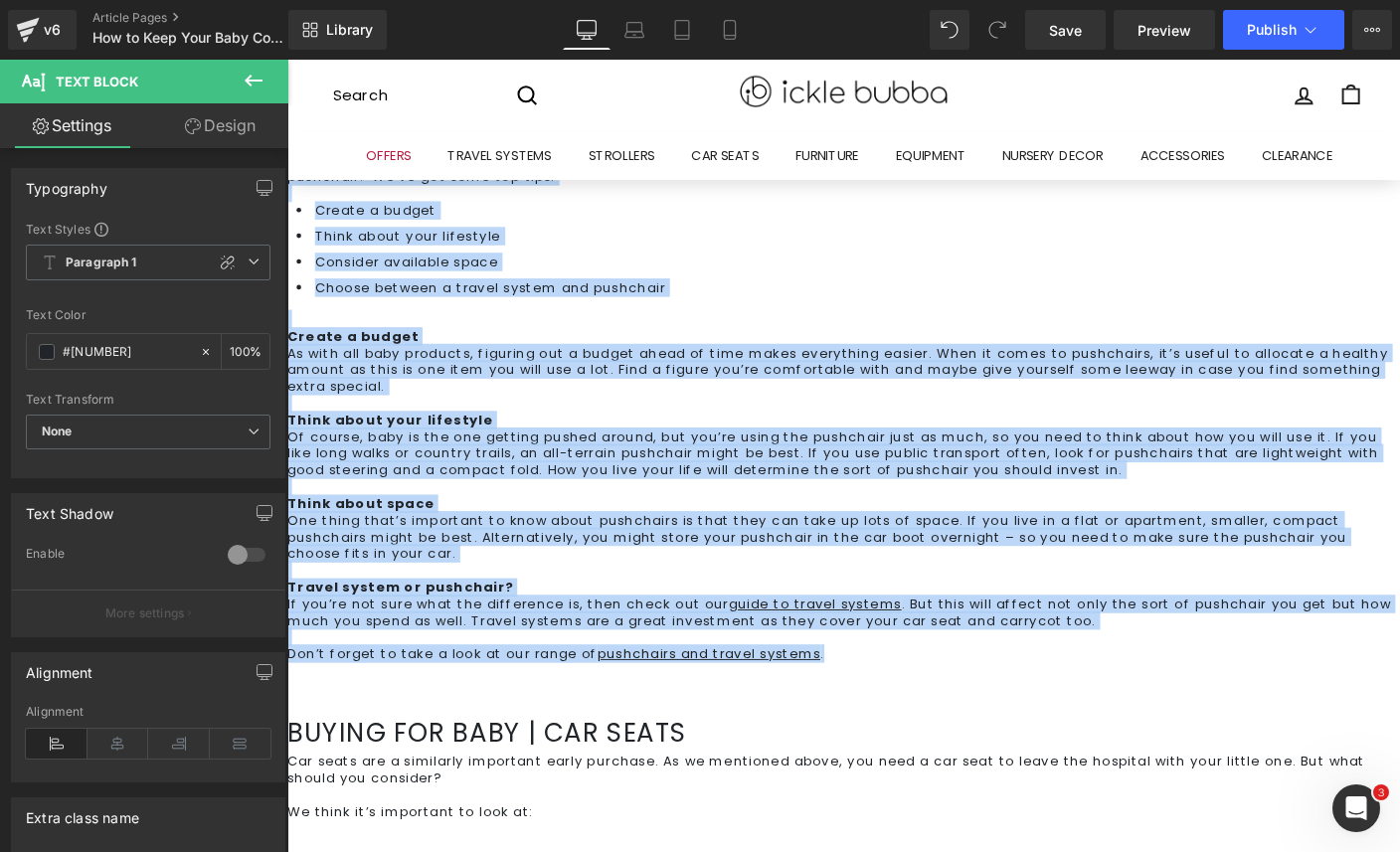 drag, startPoint x: 329, startPoint y: 378, endPoint x: 916, endPoint y: 299, distance: 592.2922 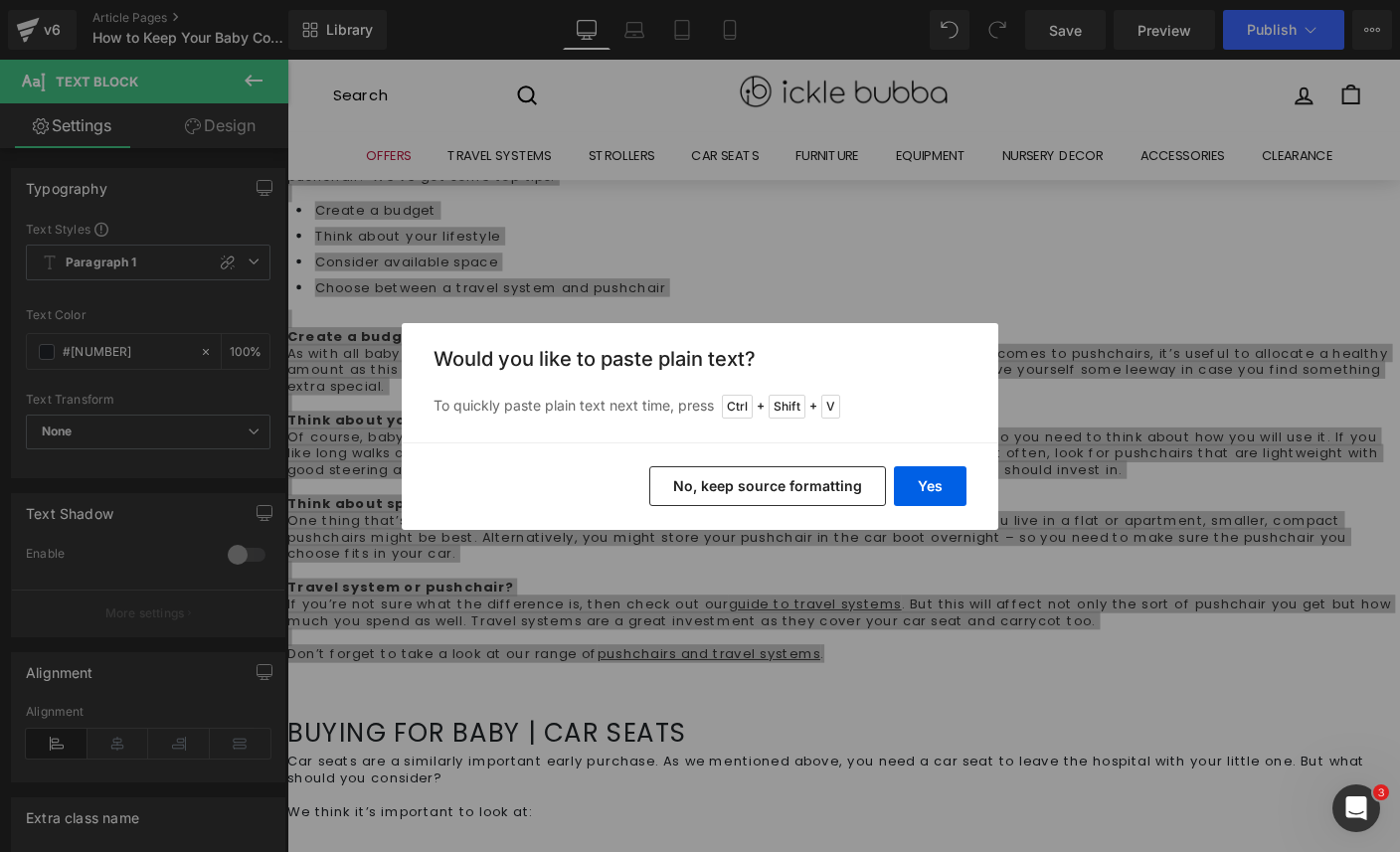 drag, startPoint x: 646, startPoint y: 445, endPoint x: 925, endPoint y: 478, distance: 280.94483 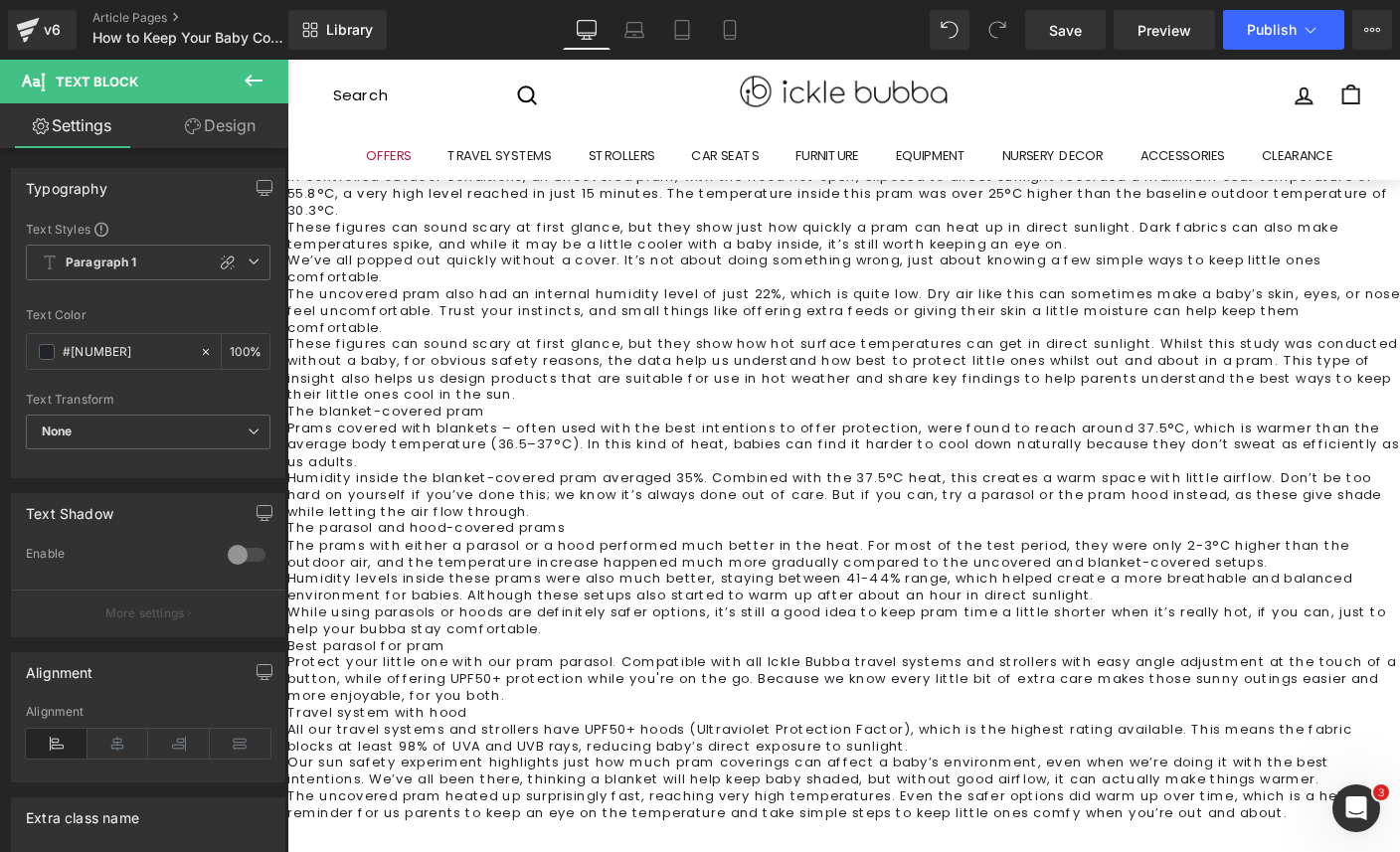 scroll, scrollTop: 1162, scrollLeft: 0, axis: vertical 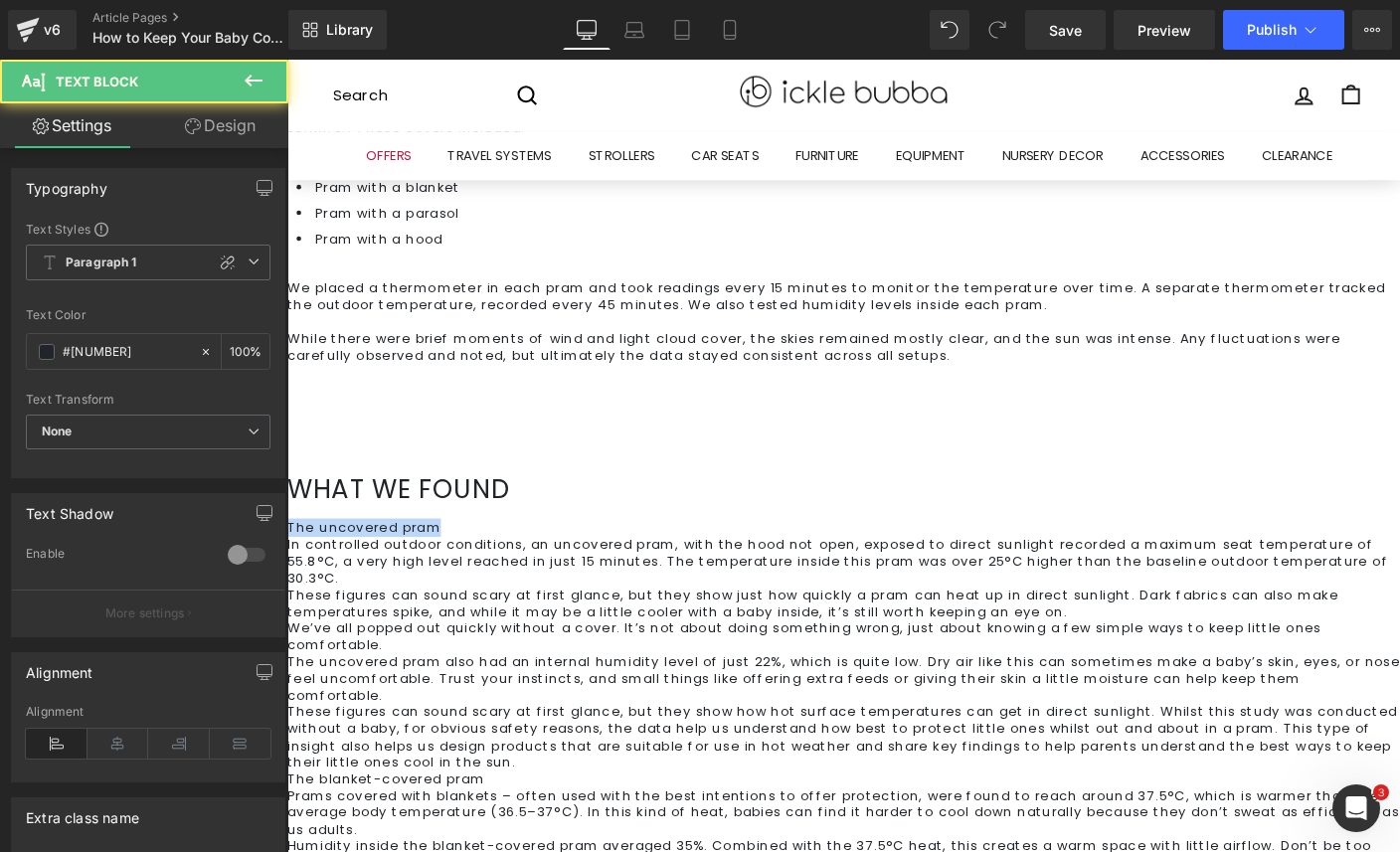 drag, startPoint x: 464, startPoint y: 166, endPoint x: 293, endPoint y: 160, distance: 171.10523 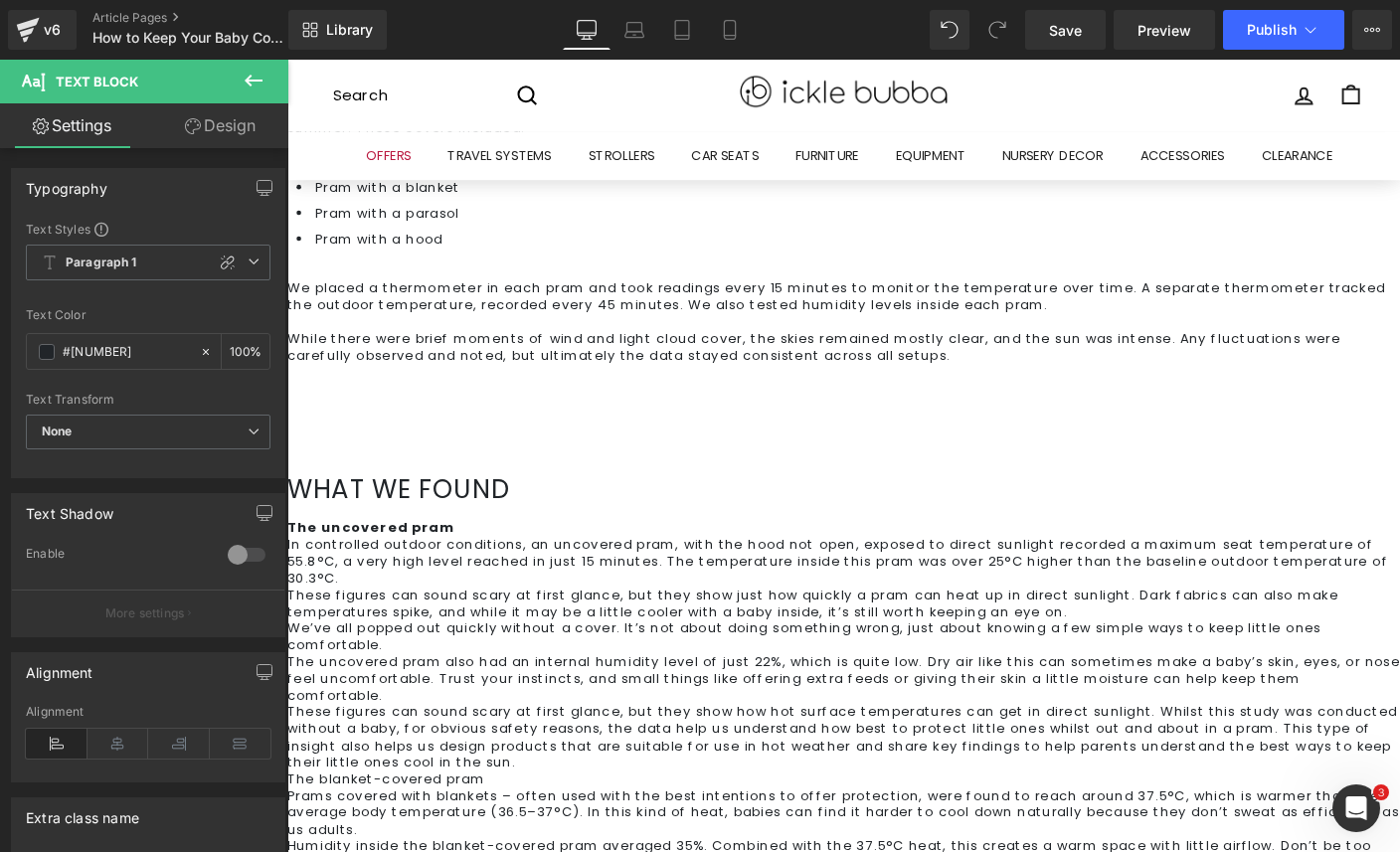 click on "The uncovered pram" at bounding box center [889, 566] 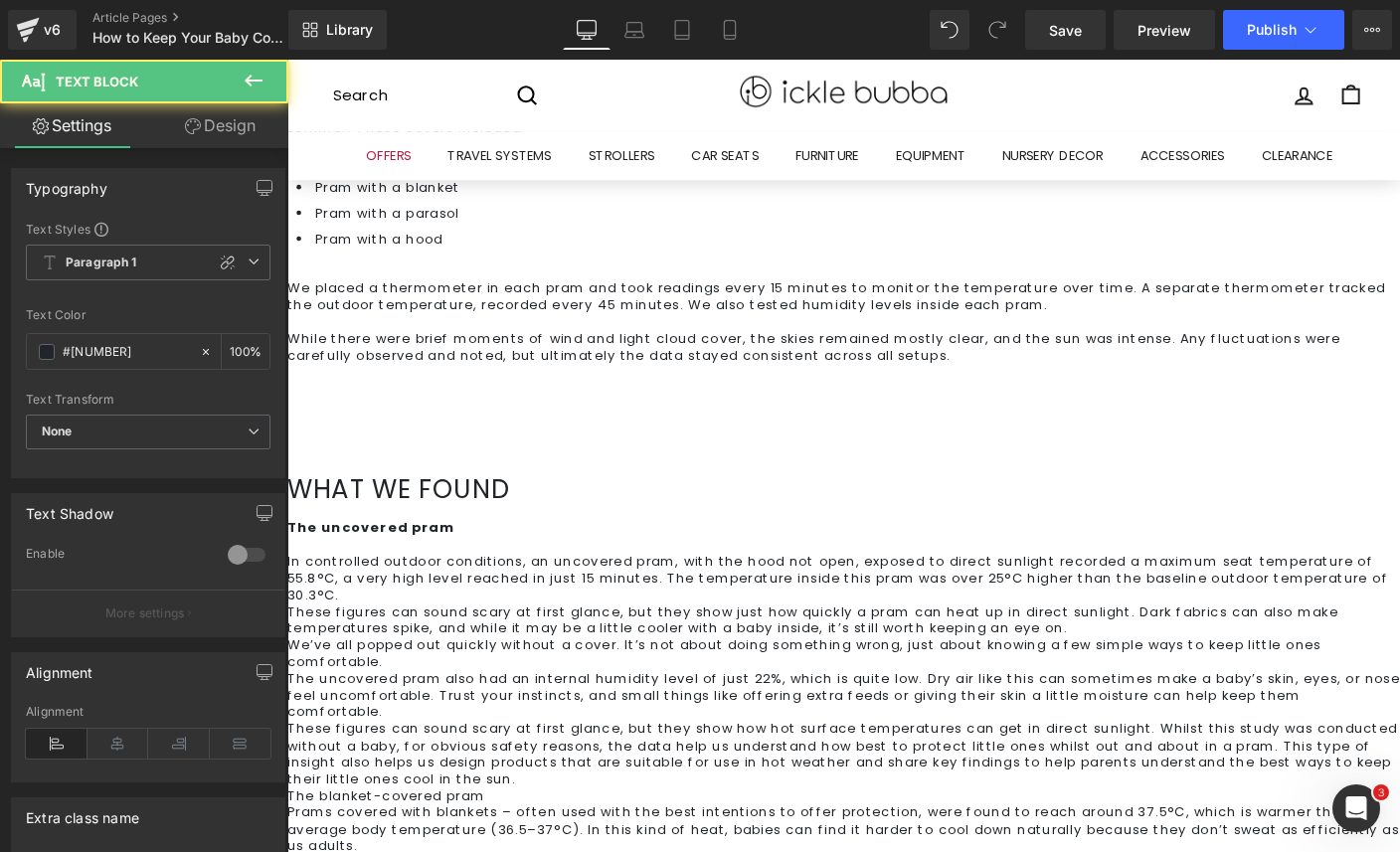 click on "In controlled outdoor conditions, an uncovered pram, with the hood not open,  exposed to direct sunlight recorded a maximum seat temperature of 55.8°C, a very high level reached in just 15 minutes. The temperature inside this pram was over 25°C higher than the baseline outdoor temperature of 30.3°C." at bounding box center (889, 619) 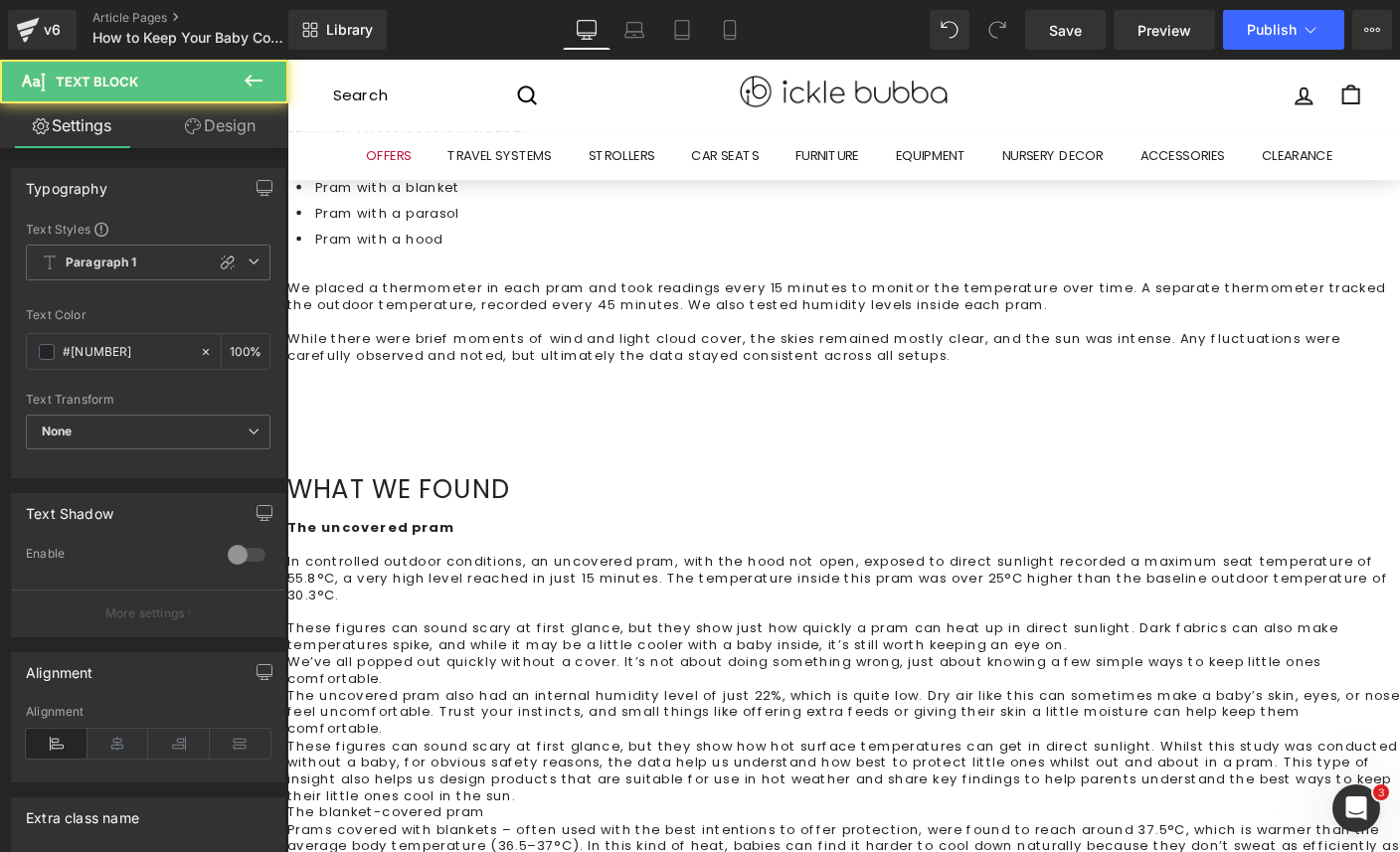 click on "We’ve all popped out quickly without a cover. It’s not about doing something wrong, just about knowing a few simple ways to keep little ones comfortable." at bounding box center (889, 720) 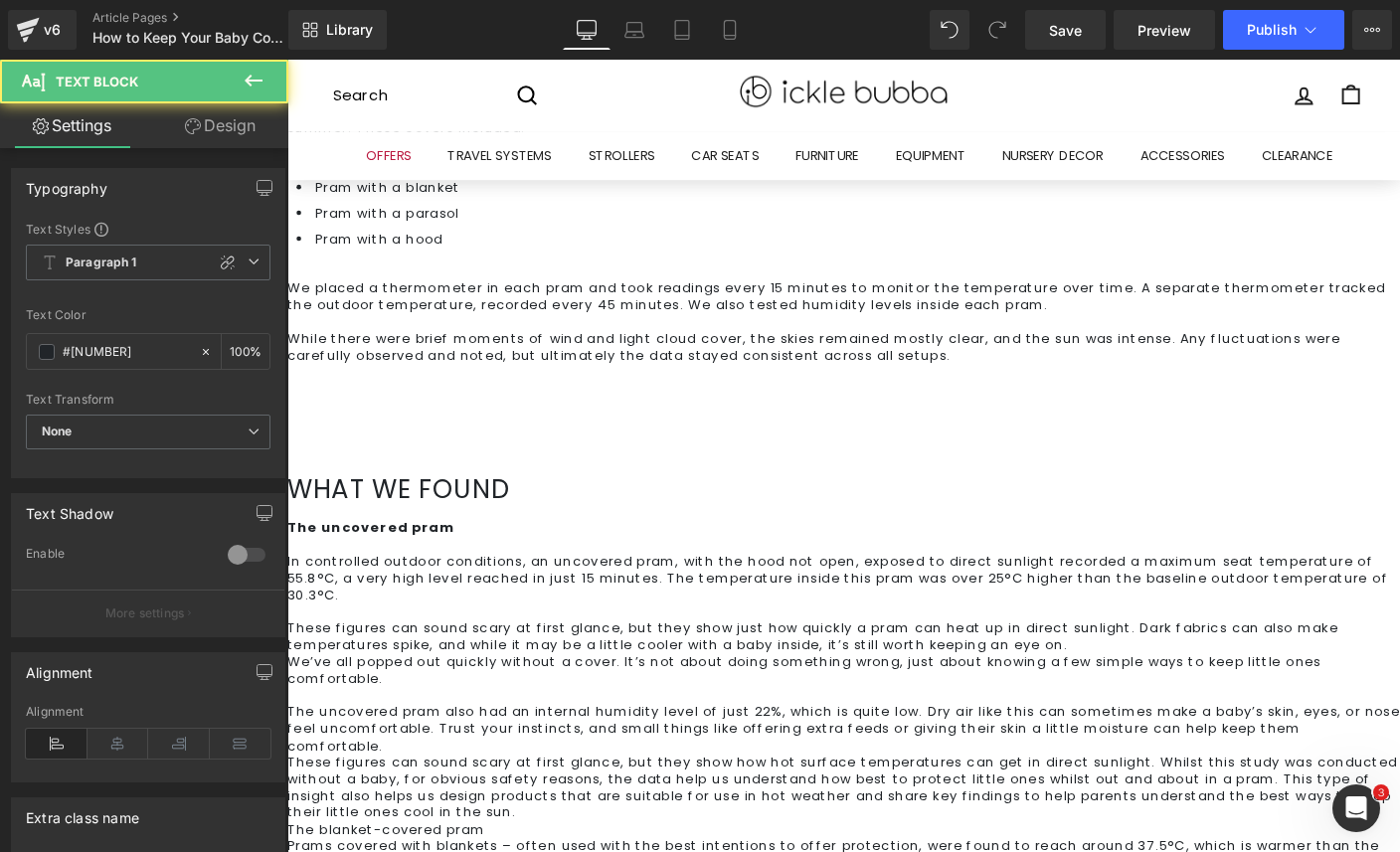 click on "The uncovered pram also had an internal humidity level of just 22%, which is quite low. Dry air like this can sometimes make a baby’s skin, eyes, or nose feel uncomfortable. Trust your instincts, and small things like offering extra feeds or giving their skin a little moisture can help keep them comfortable." at bounding box center [889, 782] 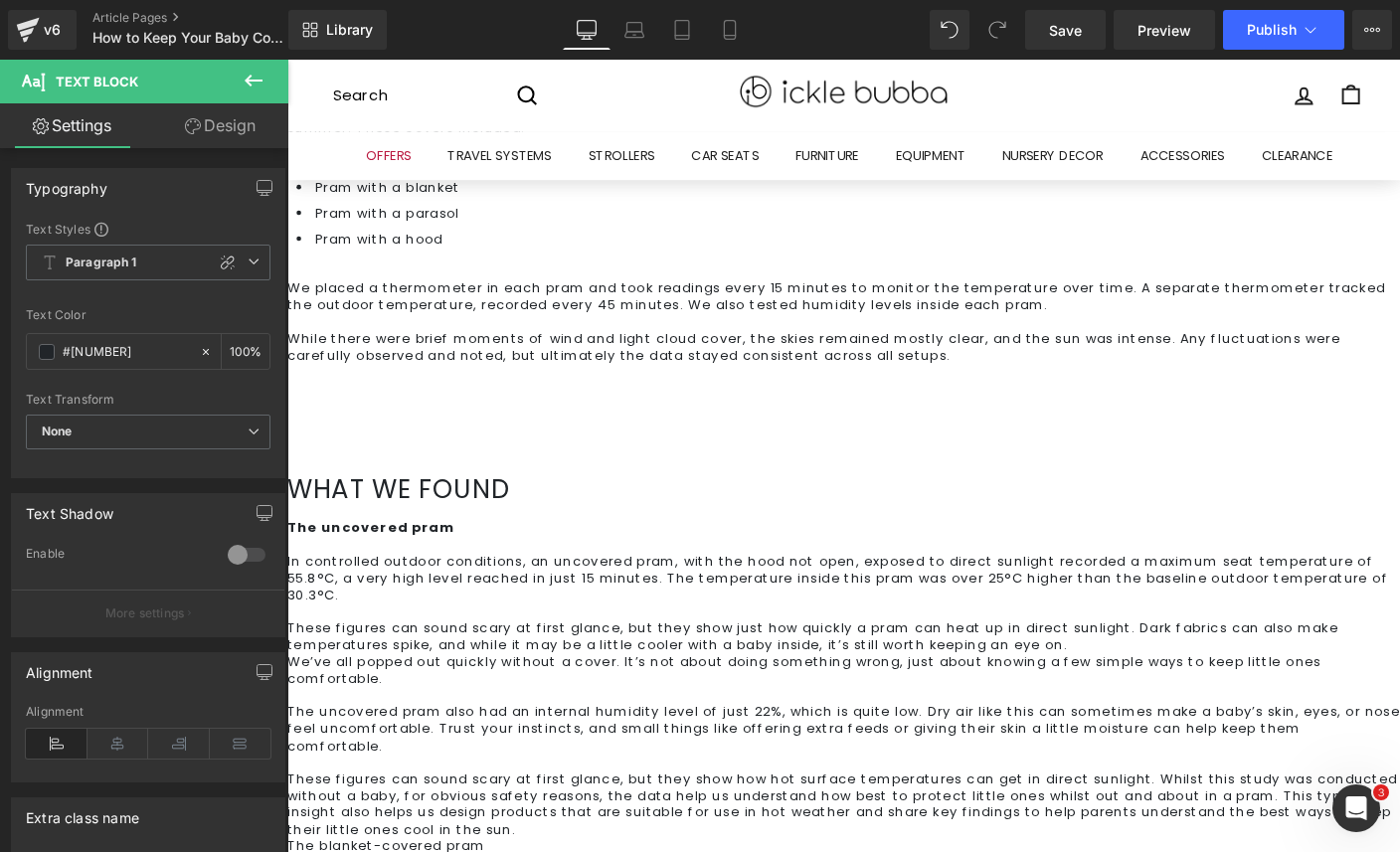 click on "The blanket-covered pram" at bounding box center [889, 910] 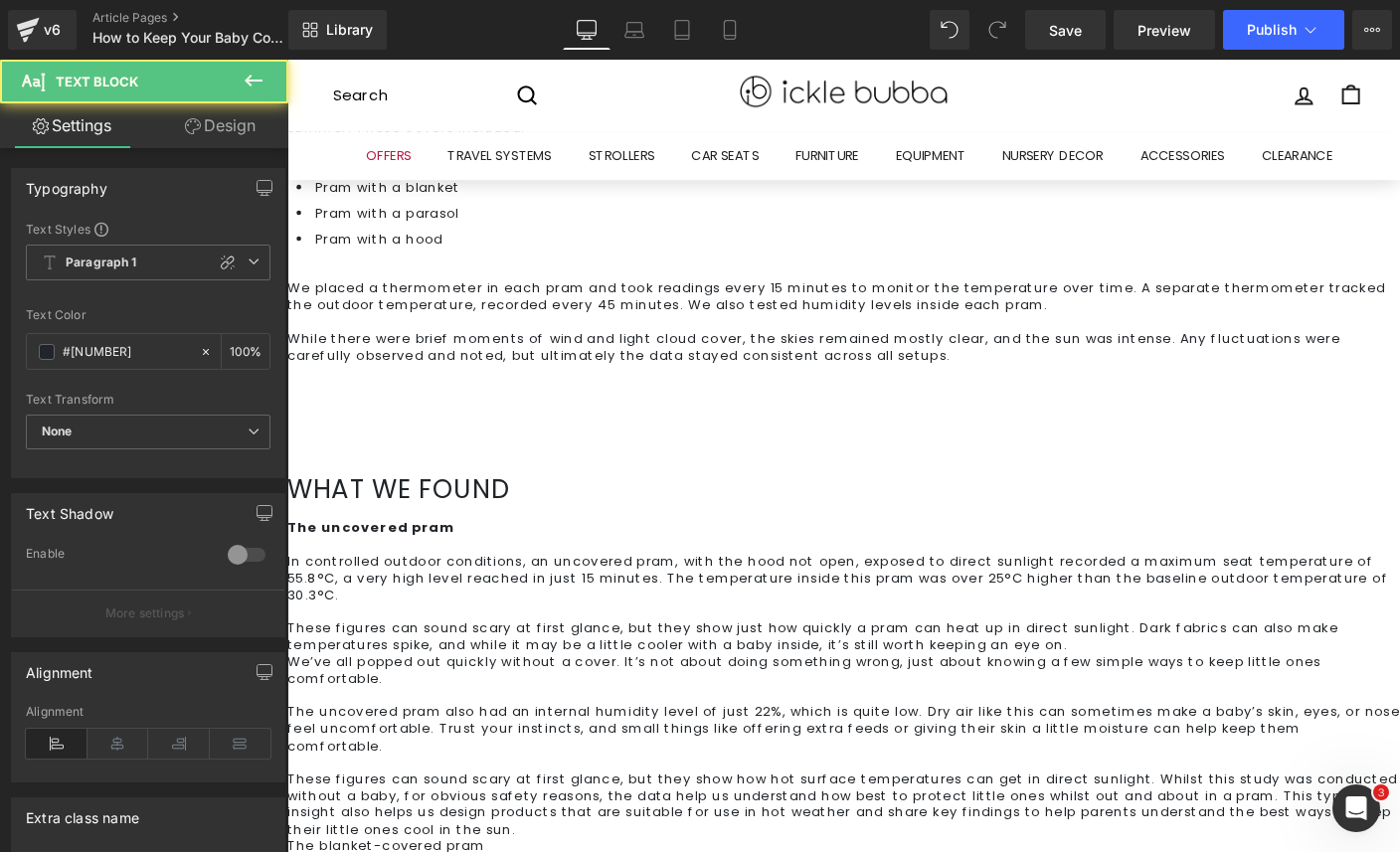click on "Humidity inside the blanket-covered pram averaged 35%. Combined with the 37.5°C heat, this creates a warm space with little airflow. Don’t be too hard on yourself if you’ve done this; we know it’s always done out of care. But if you can, try a parasol or the pram hood instead, as these give shade while letting the air flow through." at bounding box center (889, 1036) 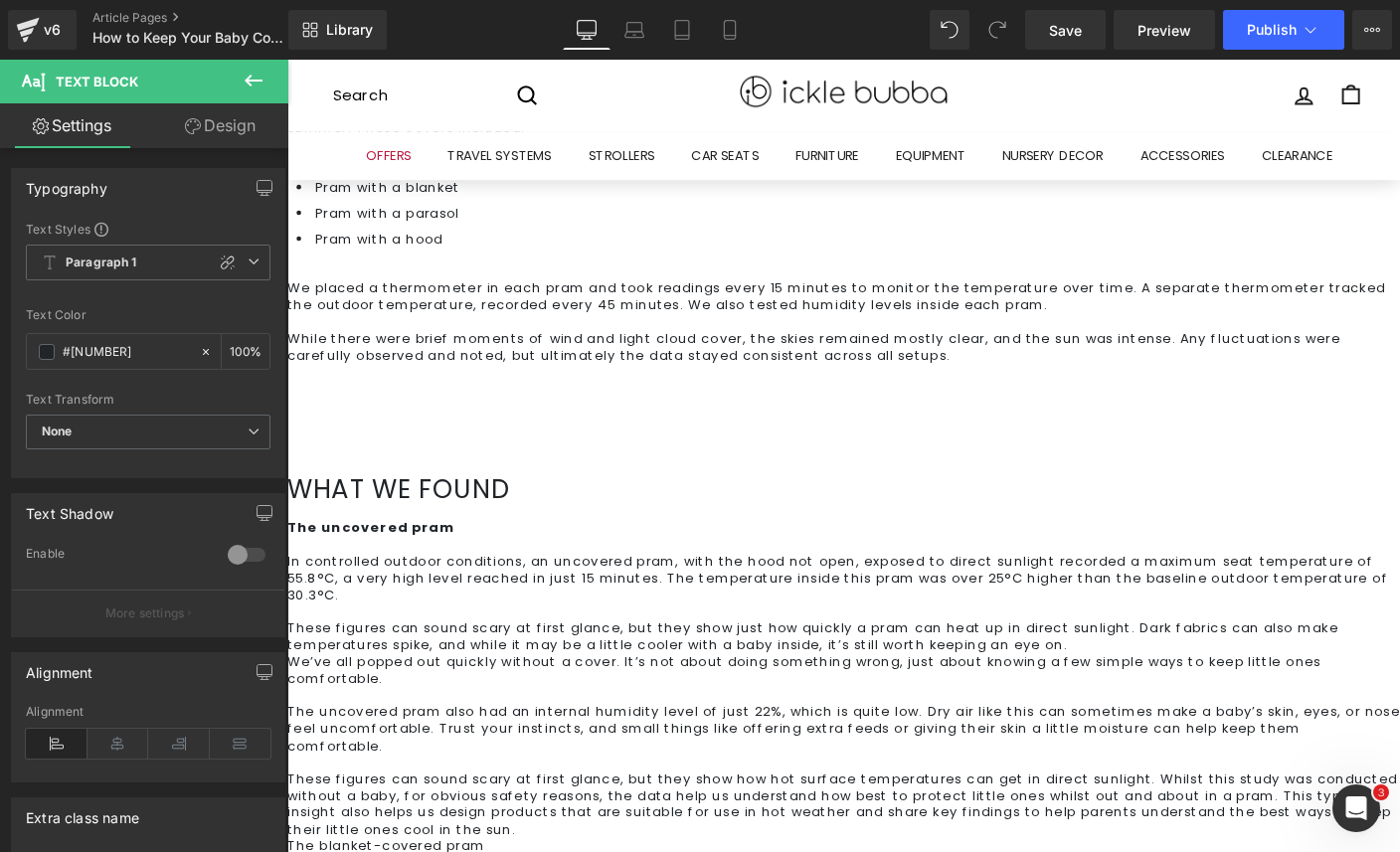 drag, startPoint x: 616, startPoint y: 690, endPoint x: 278, endPoint y: 686, distance: 338.02367 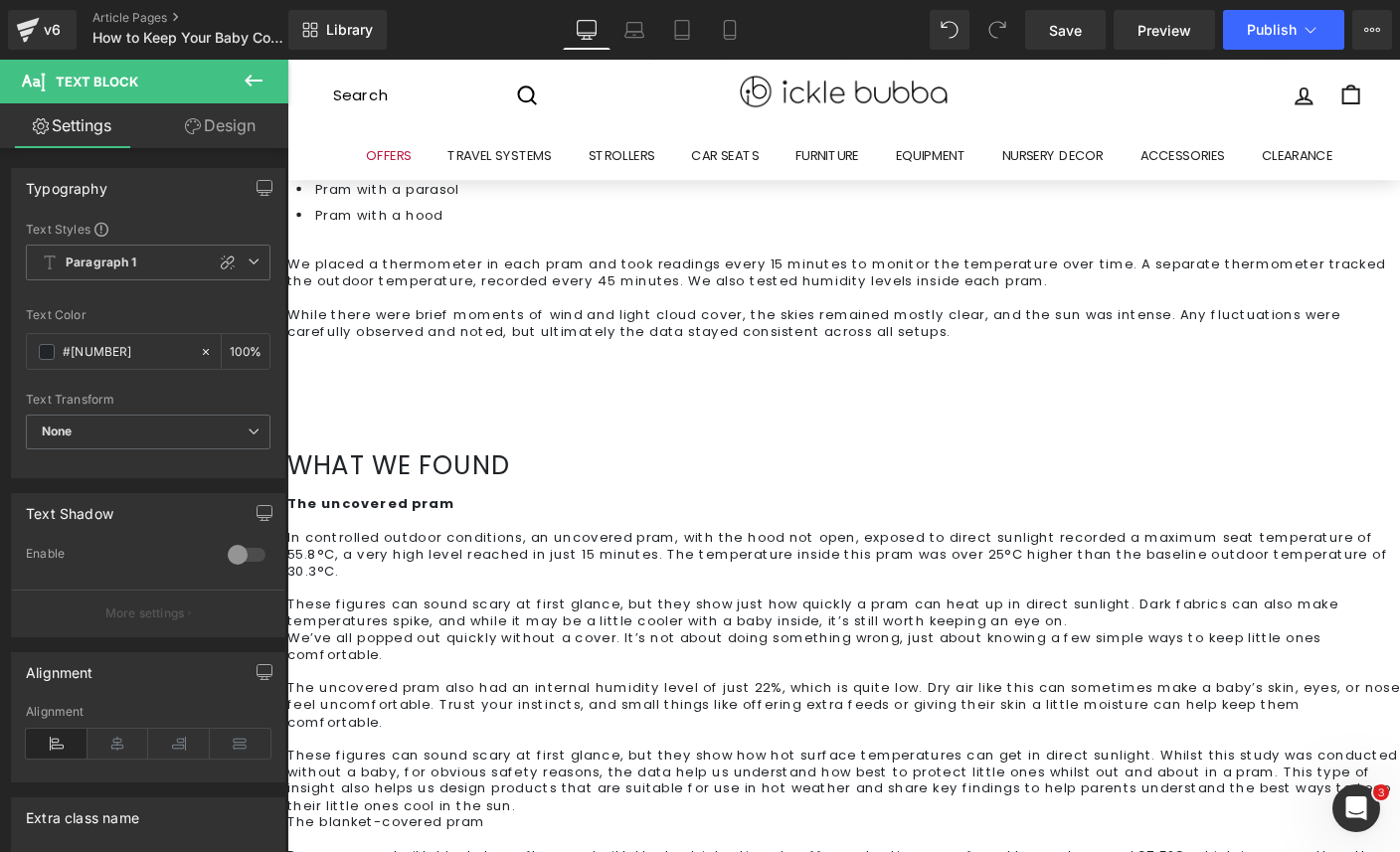scroll, scrollTop: 1162, scrollLeft: 0, axis: vertical 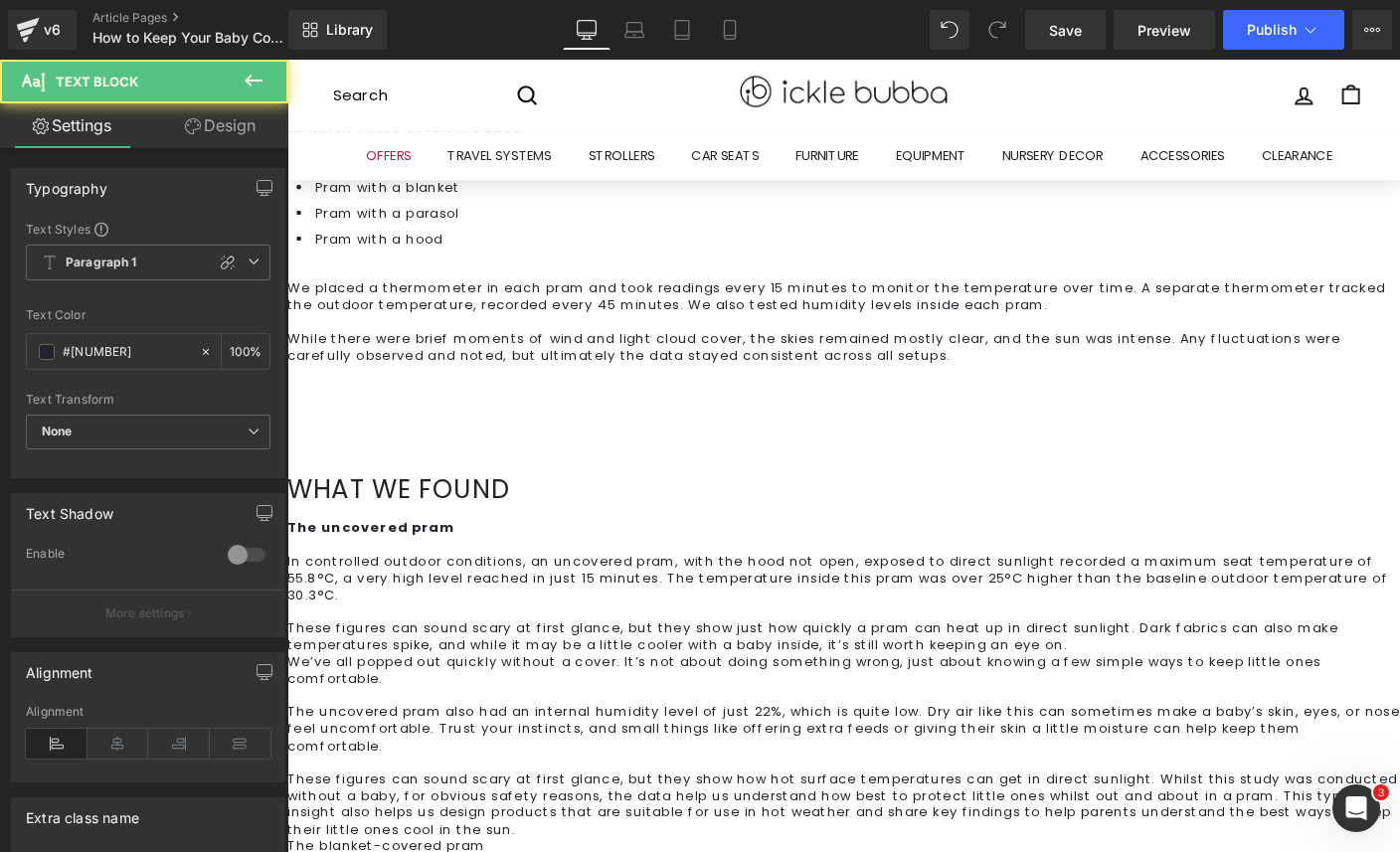 click on "The parasol and hood-covered prams" at bounding box center [889, 1091] 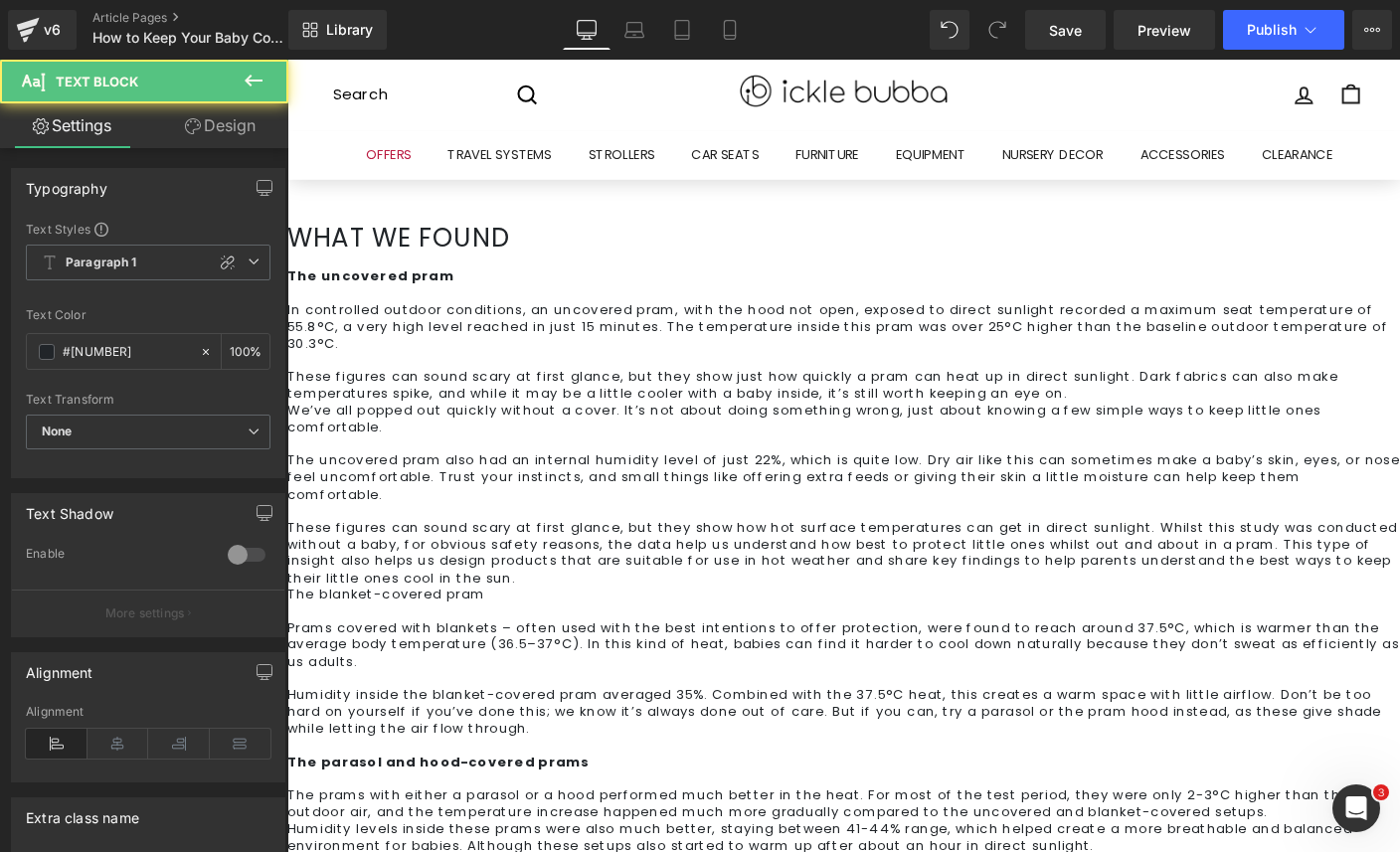 scroll, scrollTop: 1460, scrollLeft: 0, axis: vertical 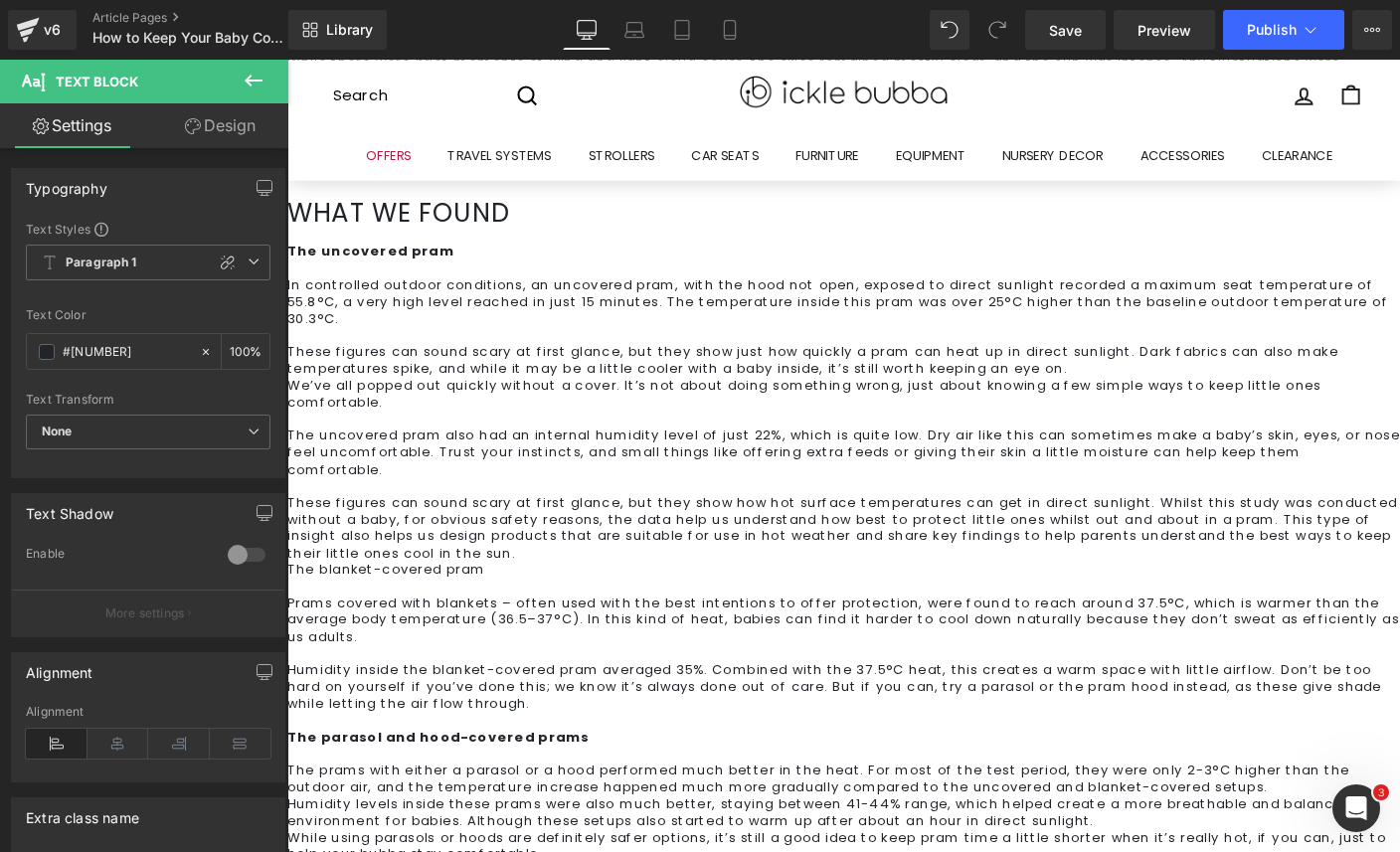 click on "Humidity levels inside these prams were also much better, staying between 41-44% range, which helped create a more breathable and balanced environment for babies. Although these setups also started to warm up after about an hour in direct sunlight." at bounding box center [889, 874] 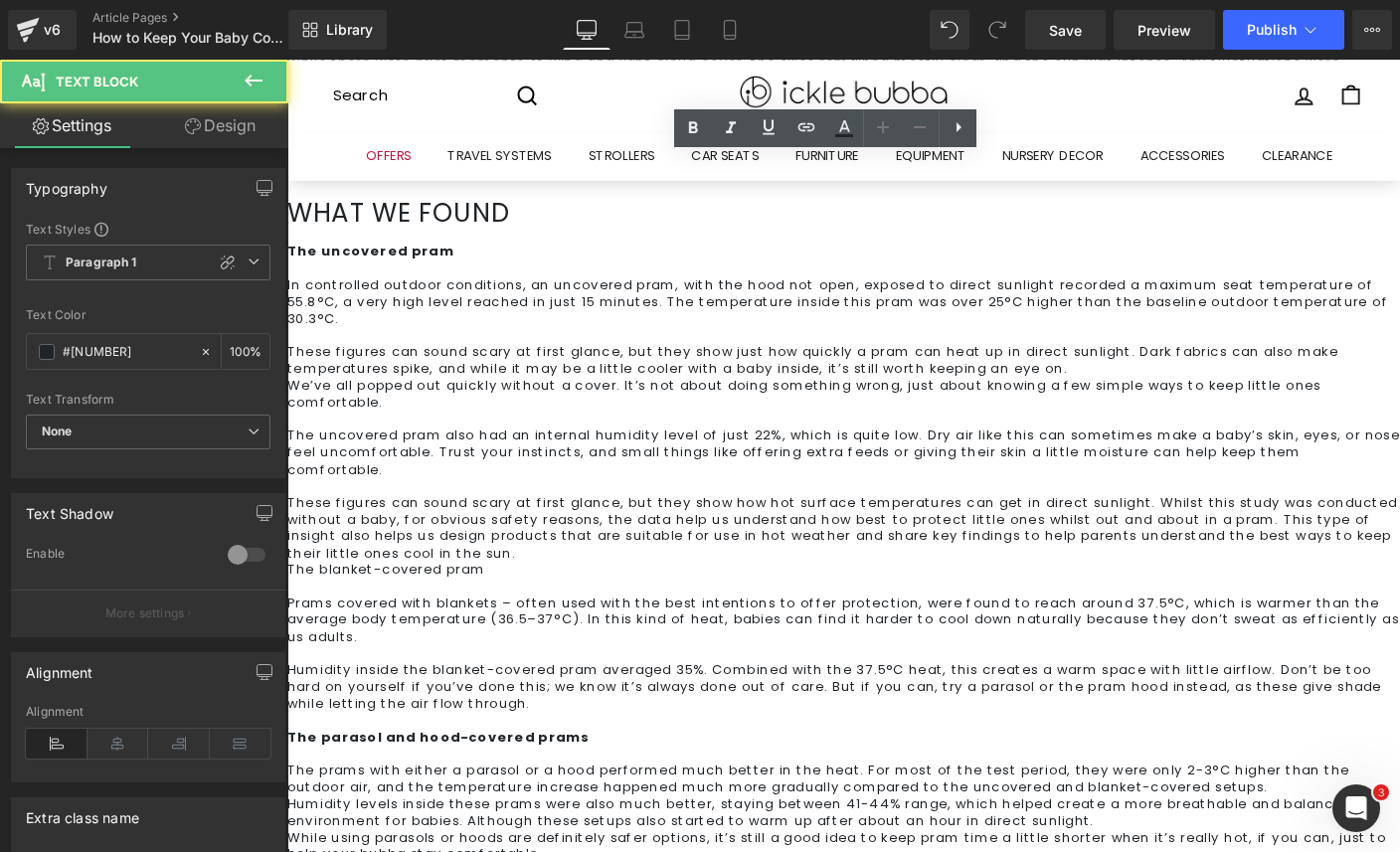 click on "The prams with either a parasol or a hood performed much better in the heat. For most of the test period, they were only 2-3°C higher than the outdoor air, and the temperature increase happened much more gradually compared to the uncovered and blanket-covered setups." at bounding box center (889, 837) 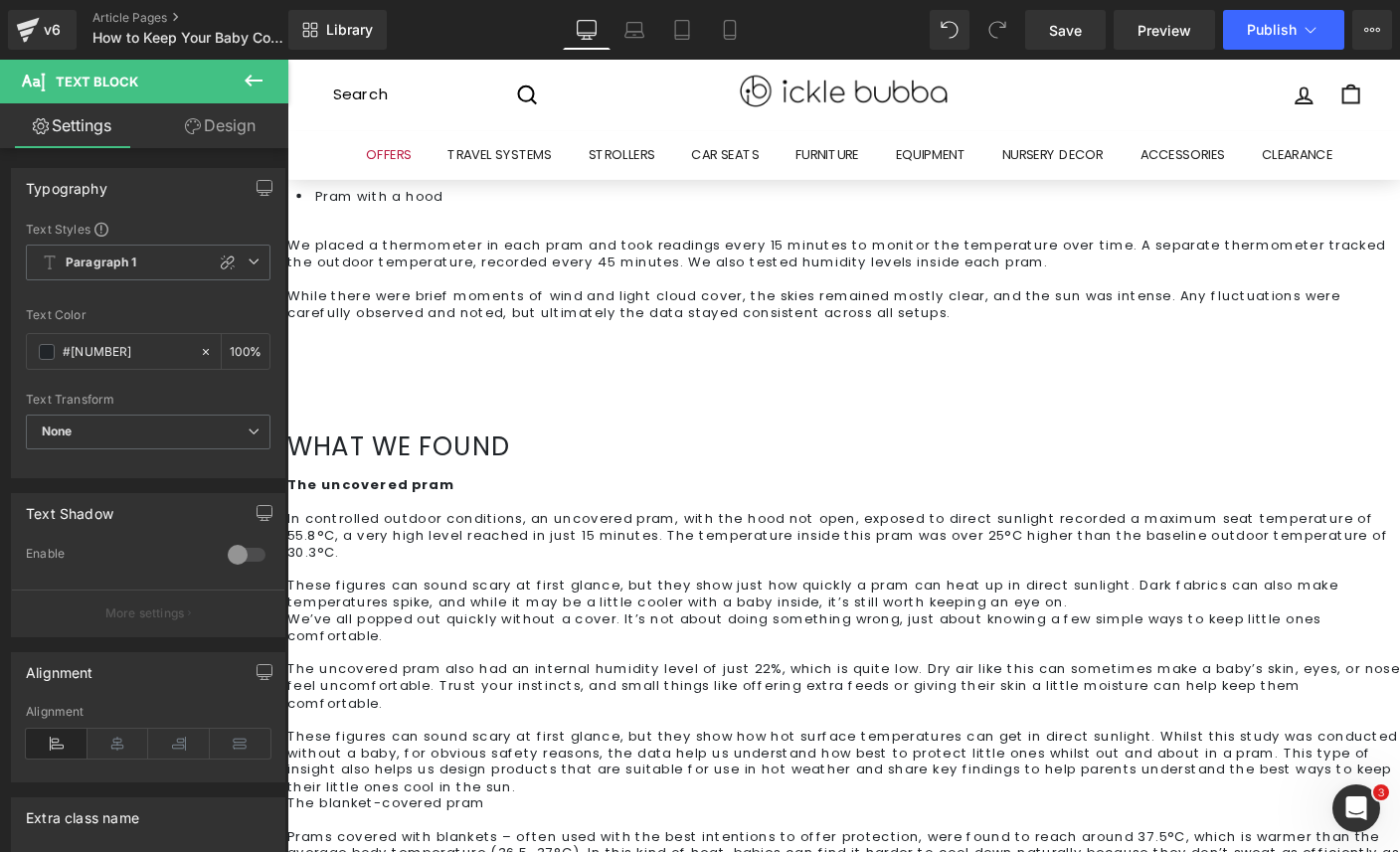 scroll, scrollTop: 1162, scrollLeft: 0, axis: vertical 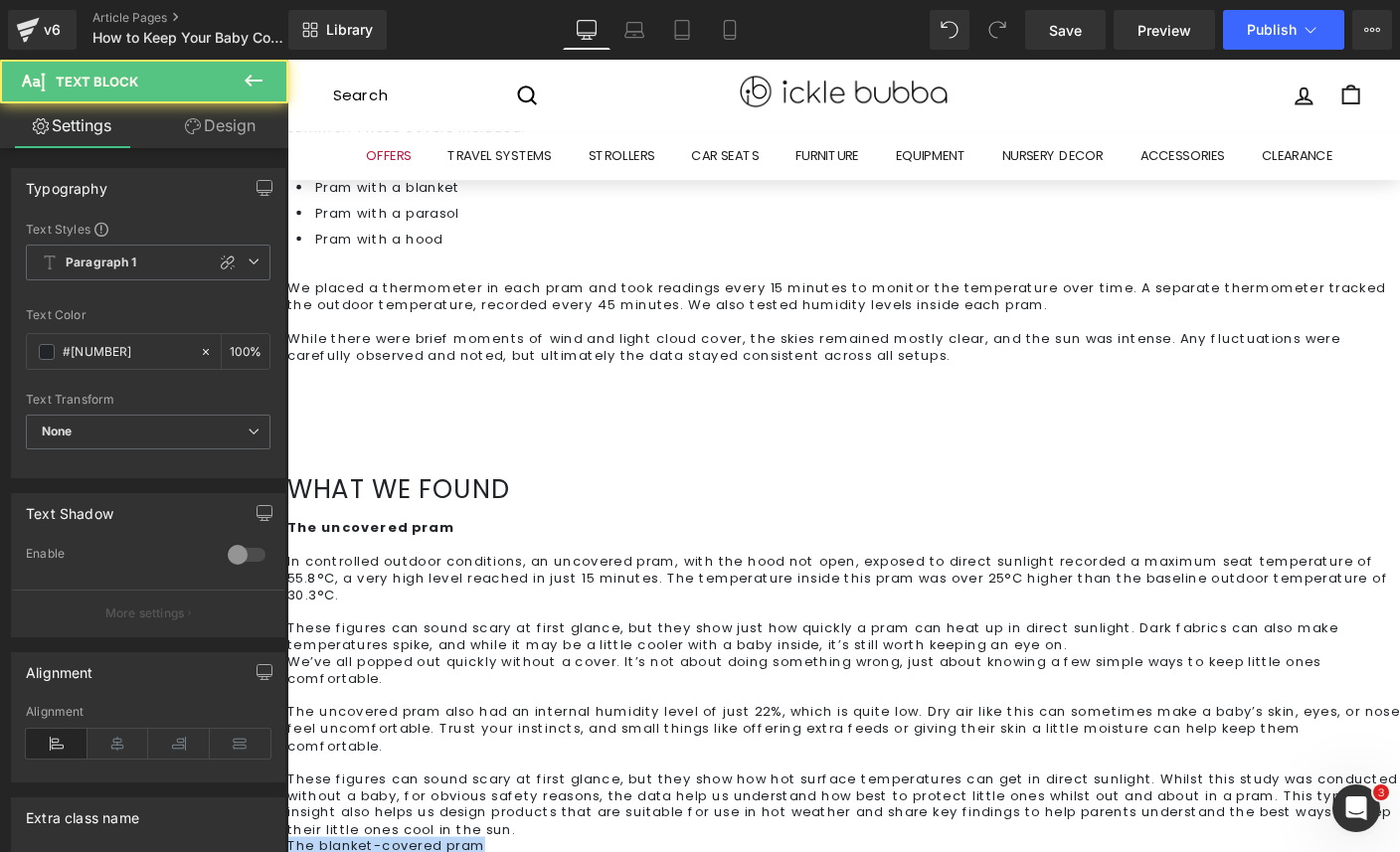 drag, startPoint x: 539, startPoint y: 514, endPoint x: 288, endPoint y: 506, distance: 251.12746 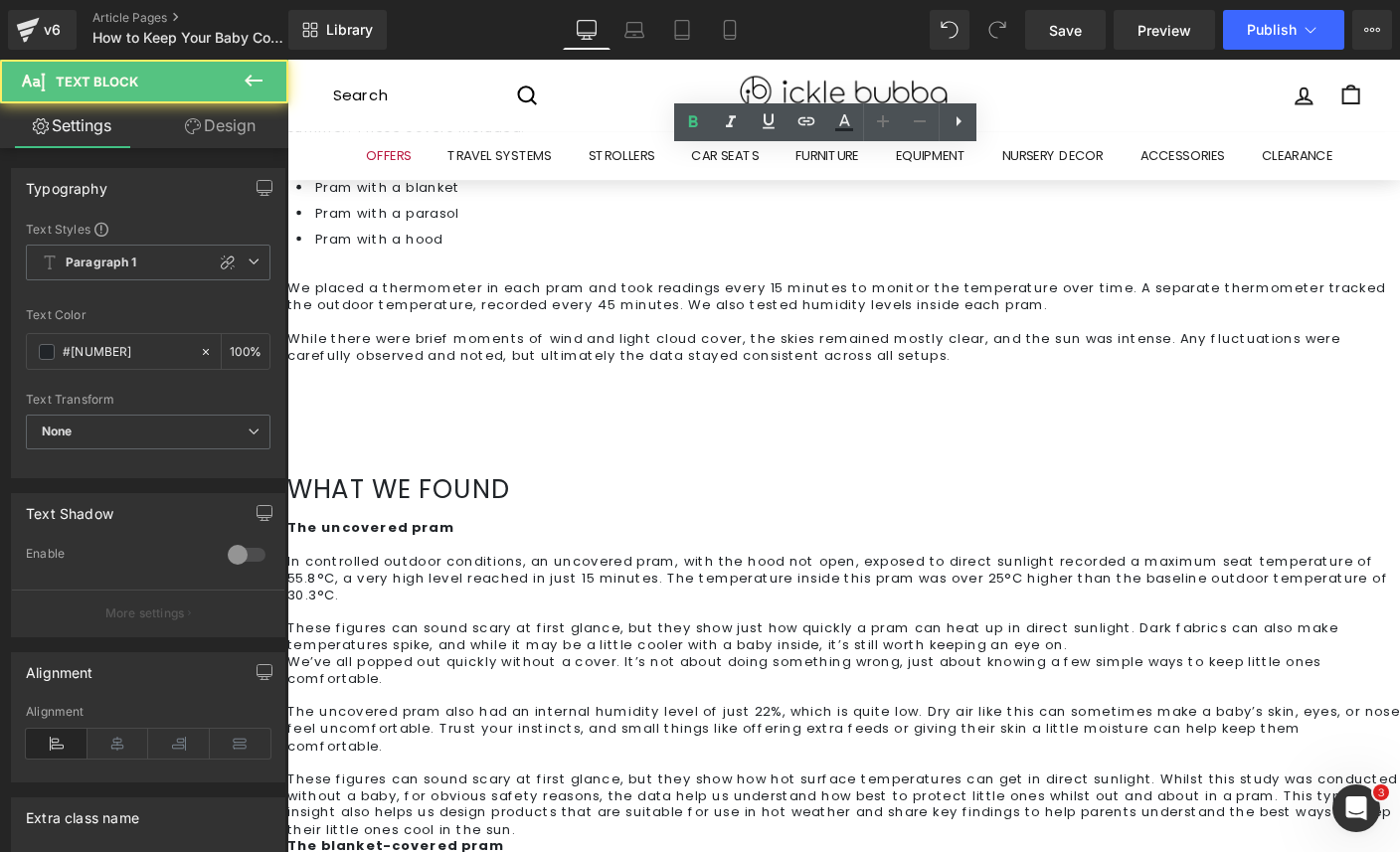 click on "These figures can sound scary at first glance, but they show how hot surface temperatures can get in direct sunlight. Whilst this study was conducted without a baby, for obvious safety reasons, the data help us understand how best to protect little ones whilst out and about in a pram. This type of insight also helps us design products that are suitable for use in hot weather and share key findings to help parents understand the best ways to keep their little ones cool in the sun." at bounding box center [889, 864] 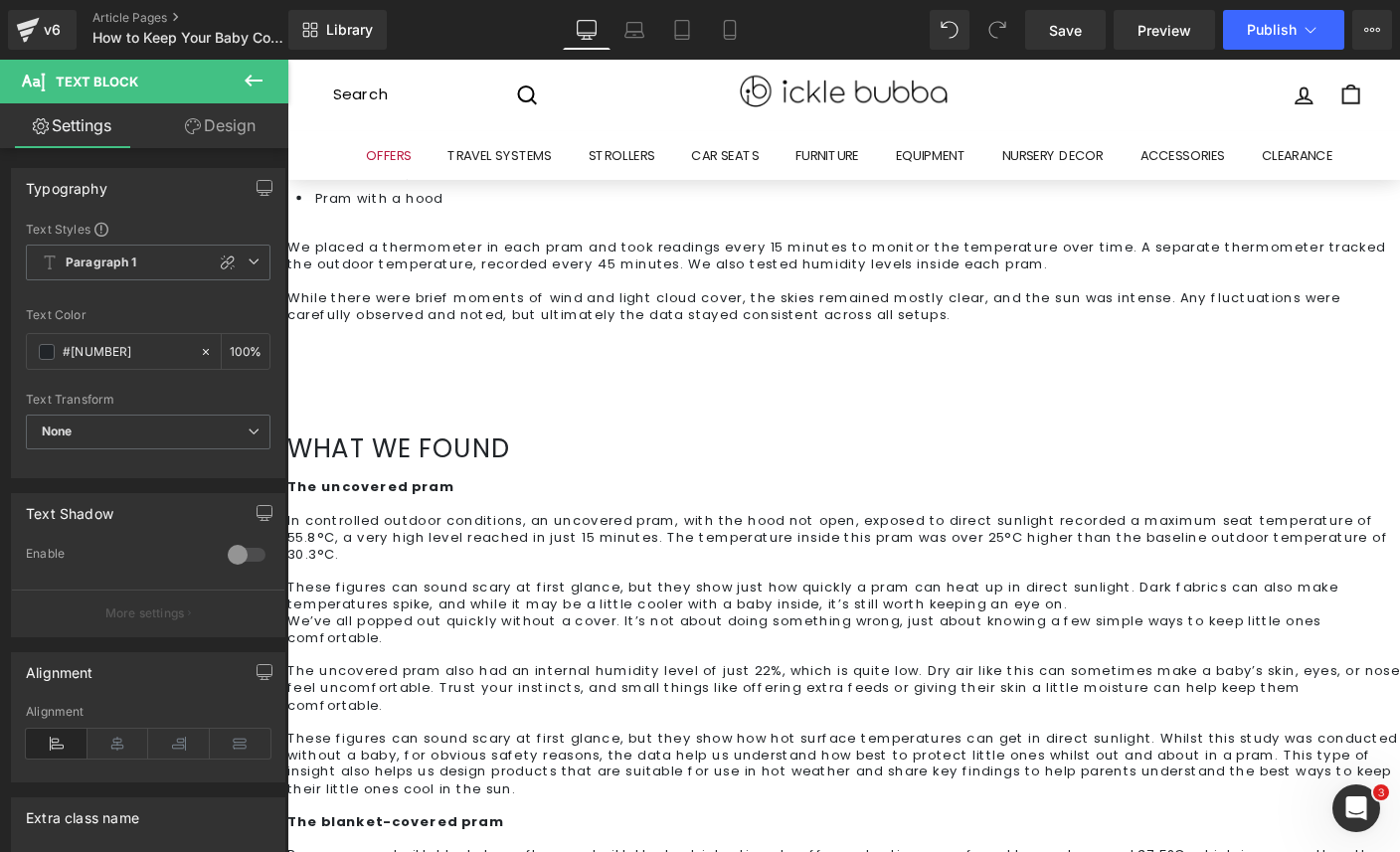 scroll, scrollTop: 1262, scrollLeft: 0, axis: vertical 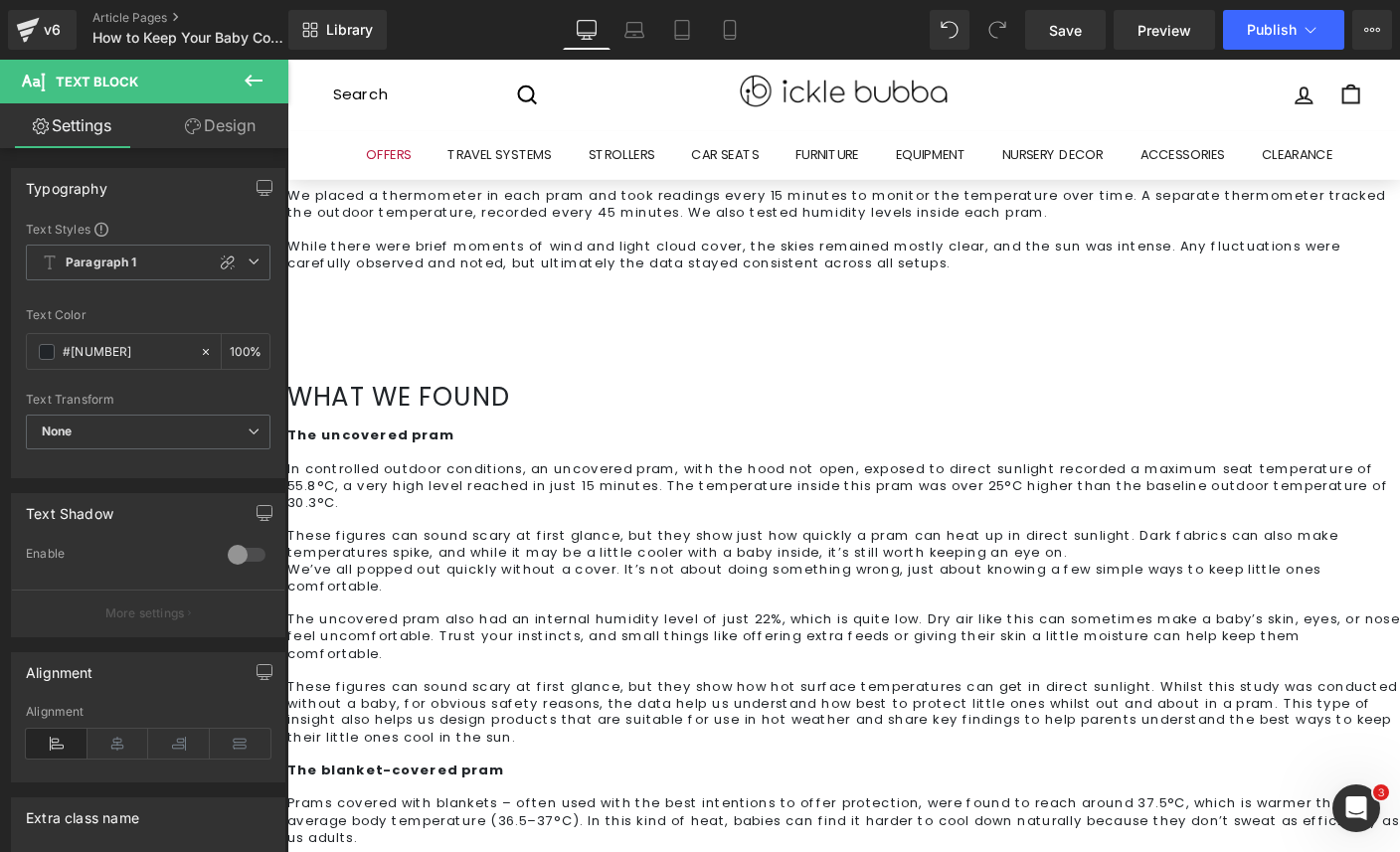 click on "Humidity levels inside these prams were also much better, staying between 41-44% range, which helped create a more breathable and balanced environment for babies. Although these setups also started to warm up after about an hour in direct sunlight." at bounding box center (889, 1091) 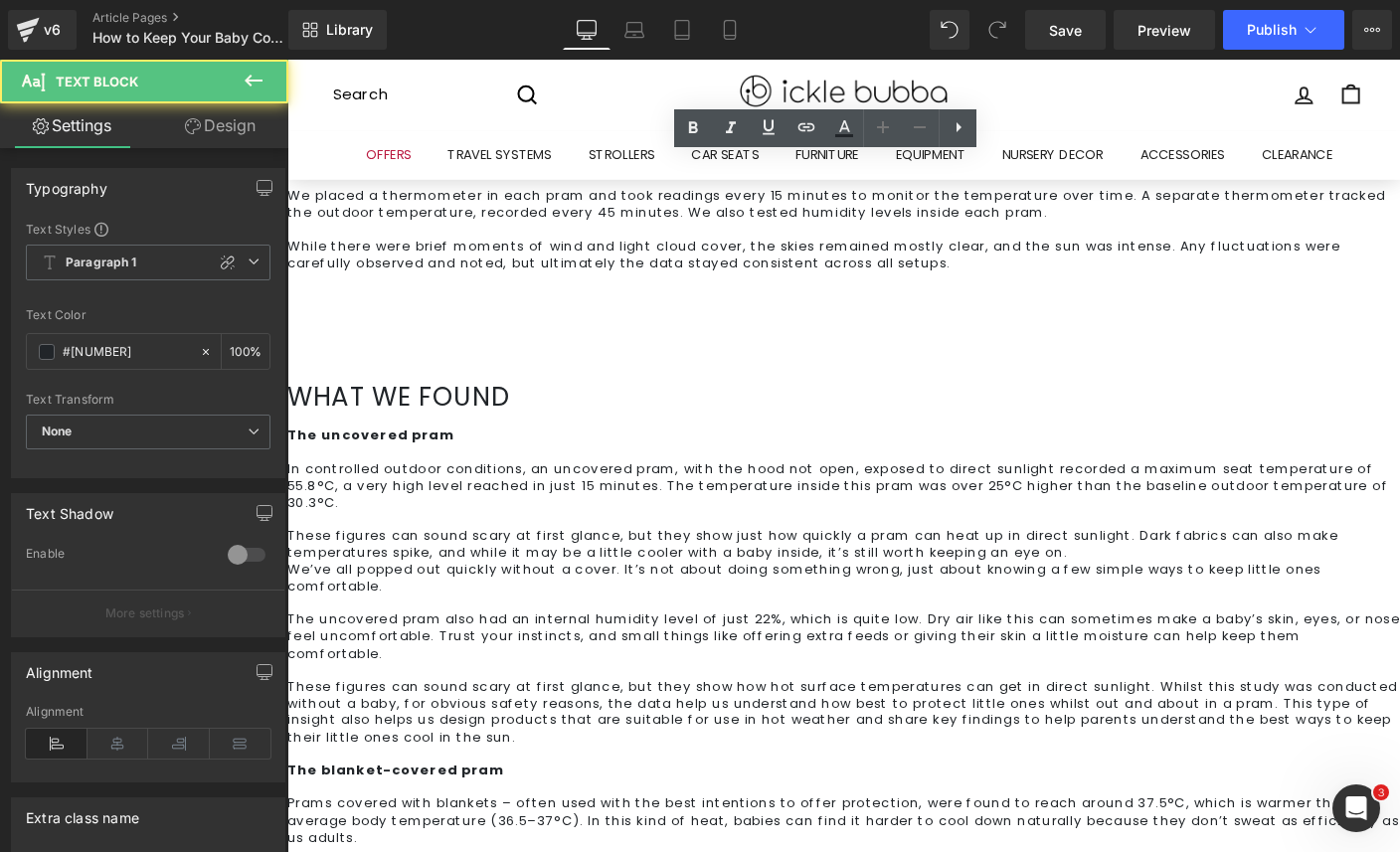 click on "The prams with either a parasol or a hood performed much better in the heat. For most of the test period, they were only 2-3°C higher than the outdoor air, and the temperature increase happened much more gradually compared to the uncovered and blanket-covered setups." at bounding box center (889, 1054) 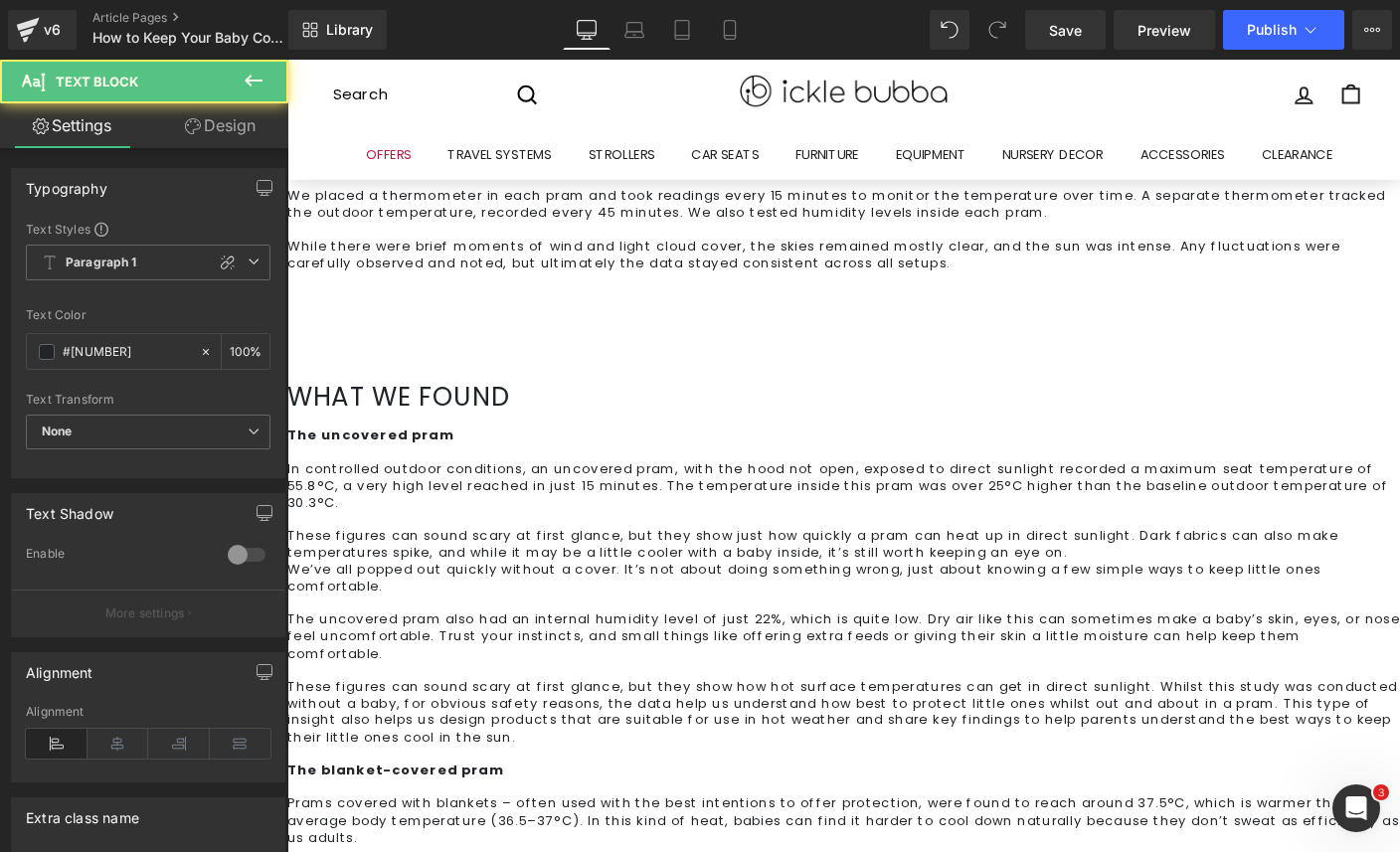 click on "Humidity levels inside these prams were also much better, staying between 41-44% range, which helped create a more breathable and balanced environment for babies. Although these setups also started to warm up after about an hour in direct sunlight." at bounding box center [889, 1108] 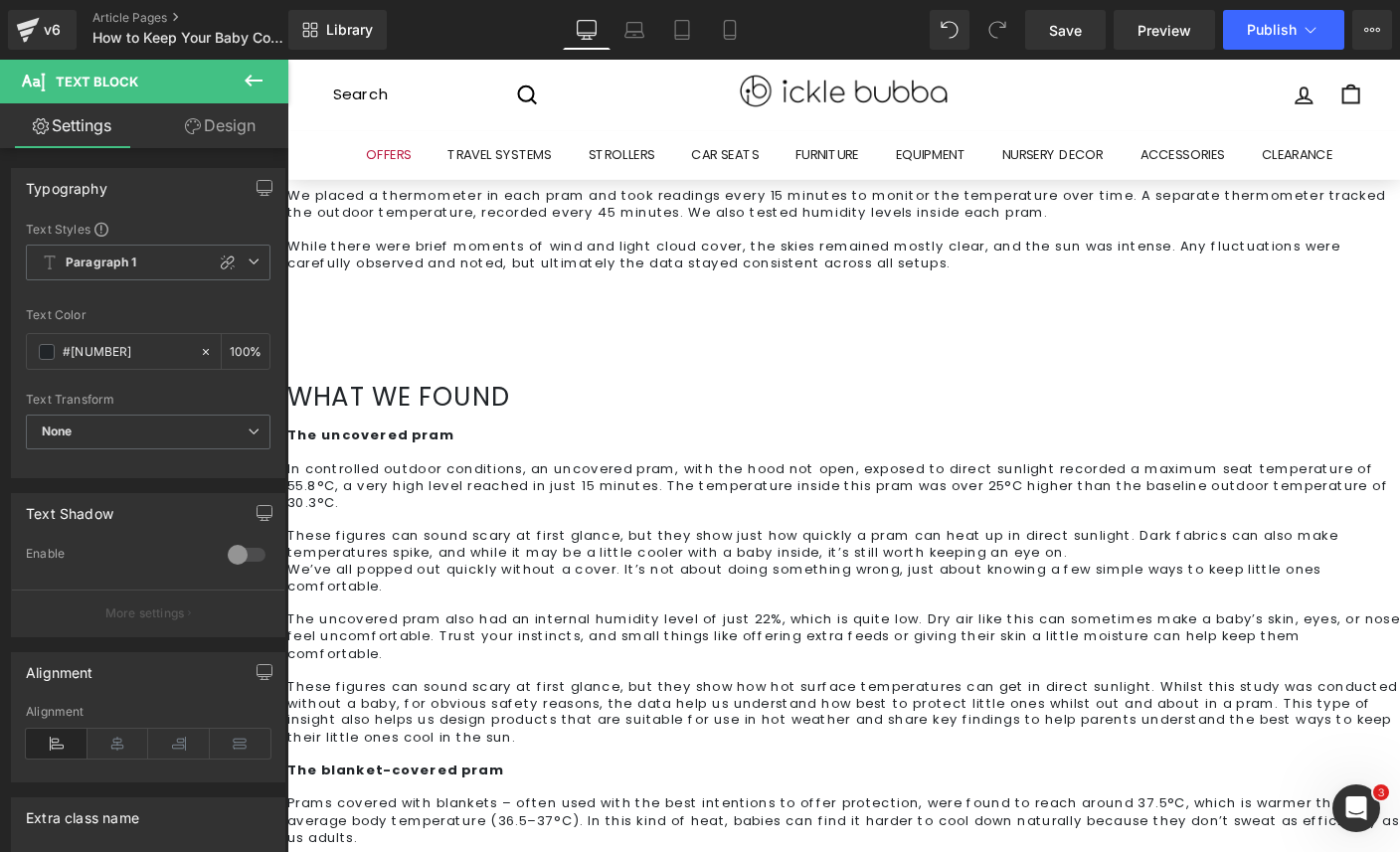 drag, startPoint x: 501, startPoint y: 800, endPoint x: 268, endPoint y: 805, distance: 233.0536 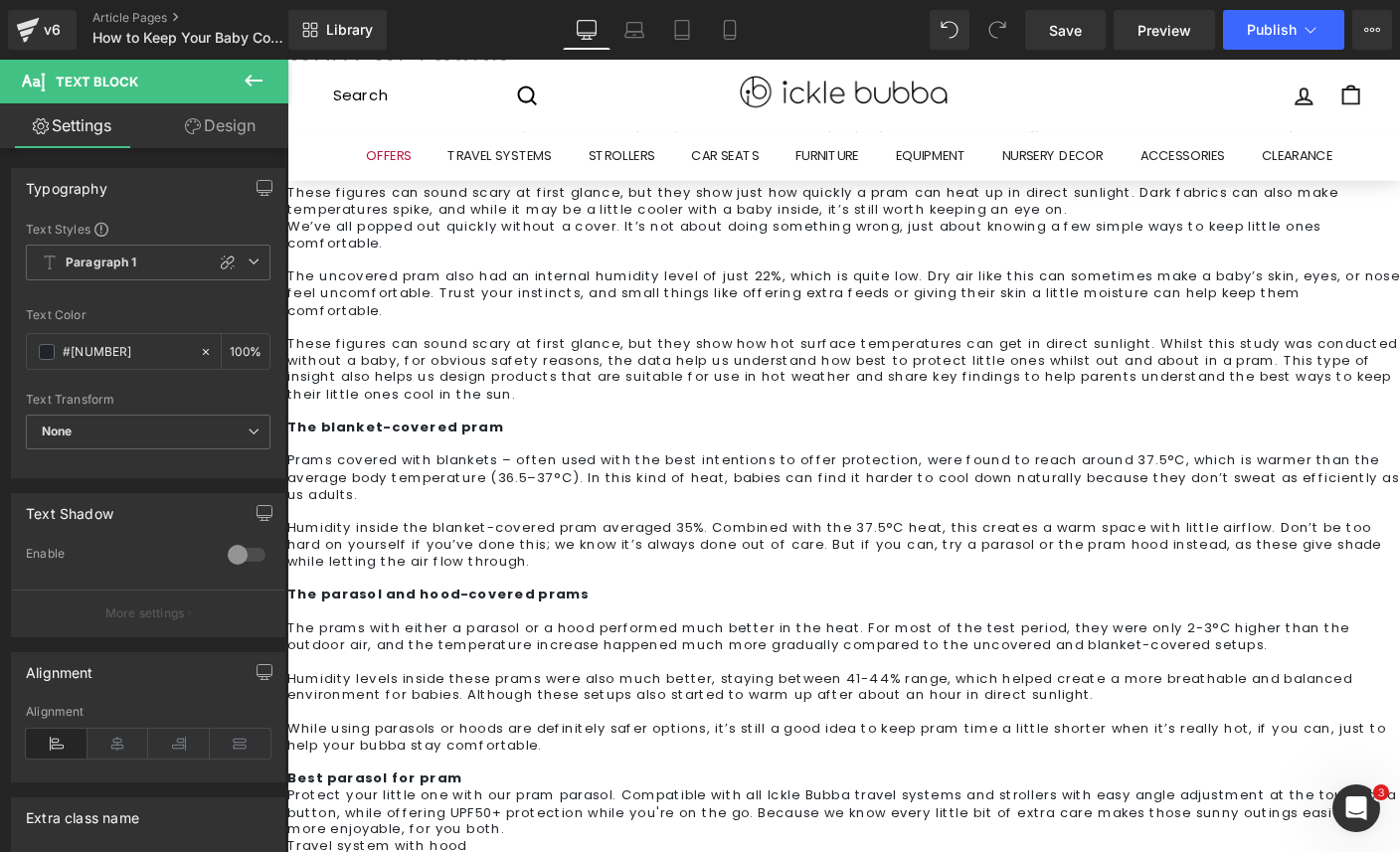 scroll, scrollTop: 1659, scrollLeft: 0, axis: vertical 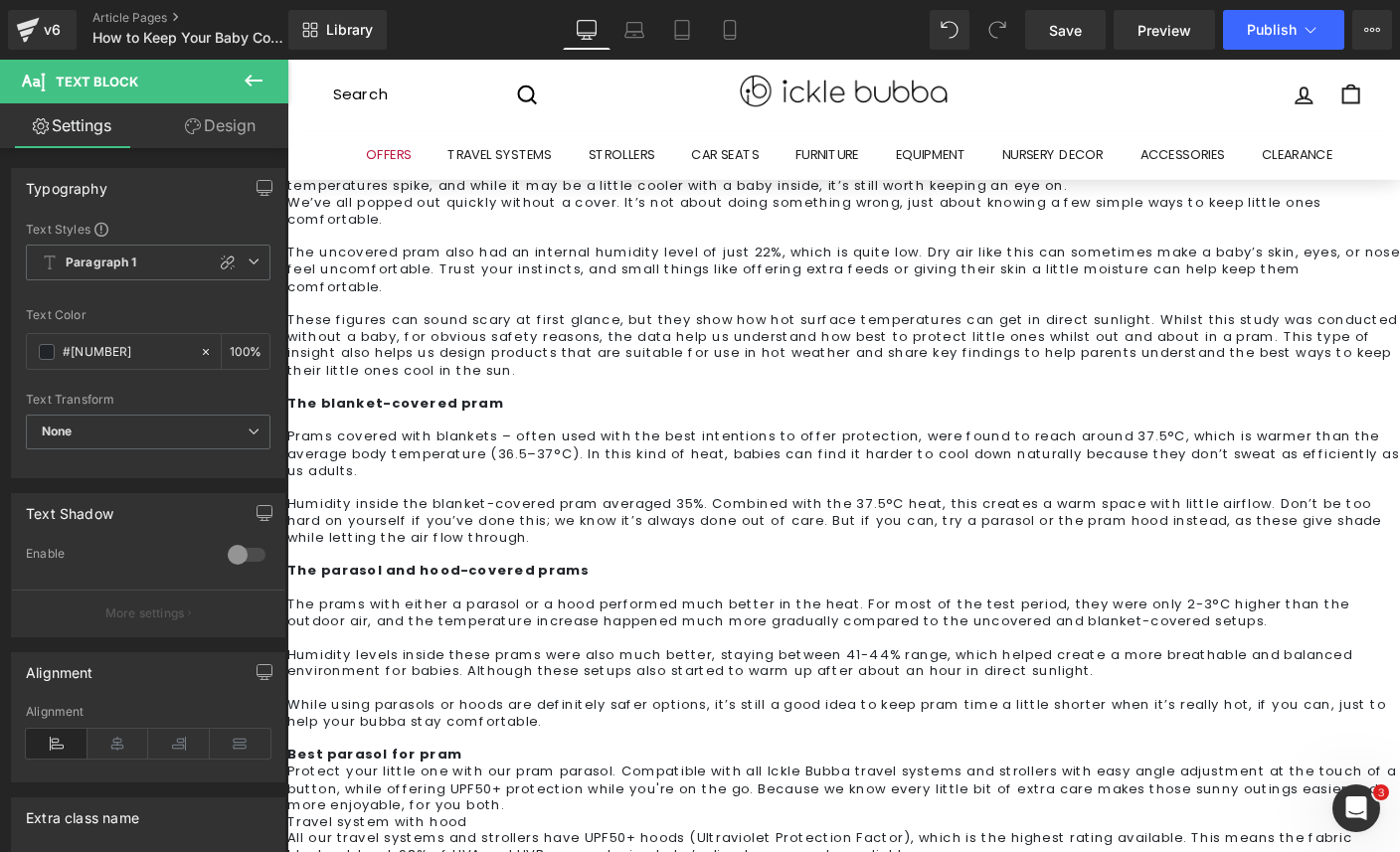 click on "Best parasol for pram" at bounding box center (889, 810) 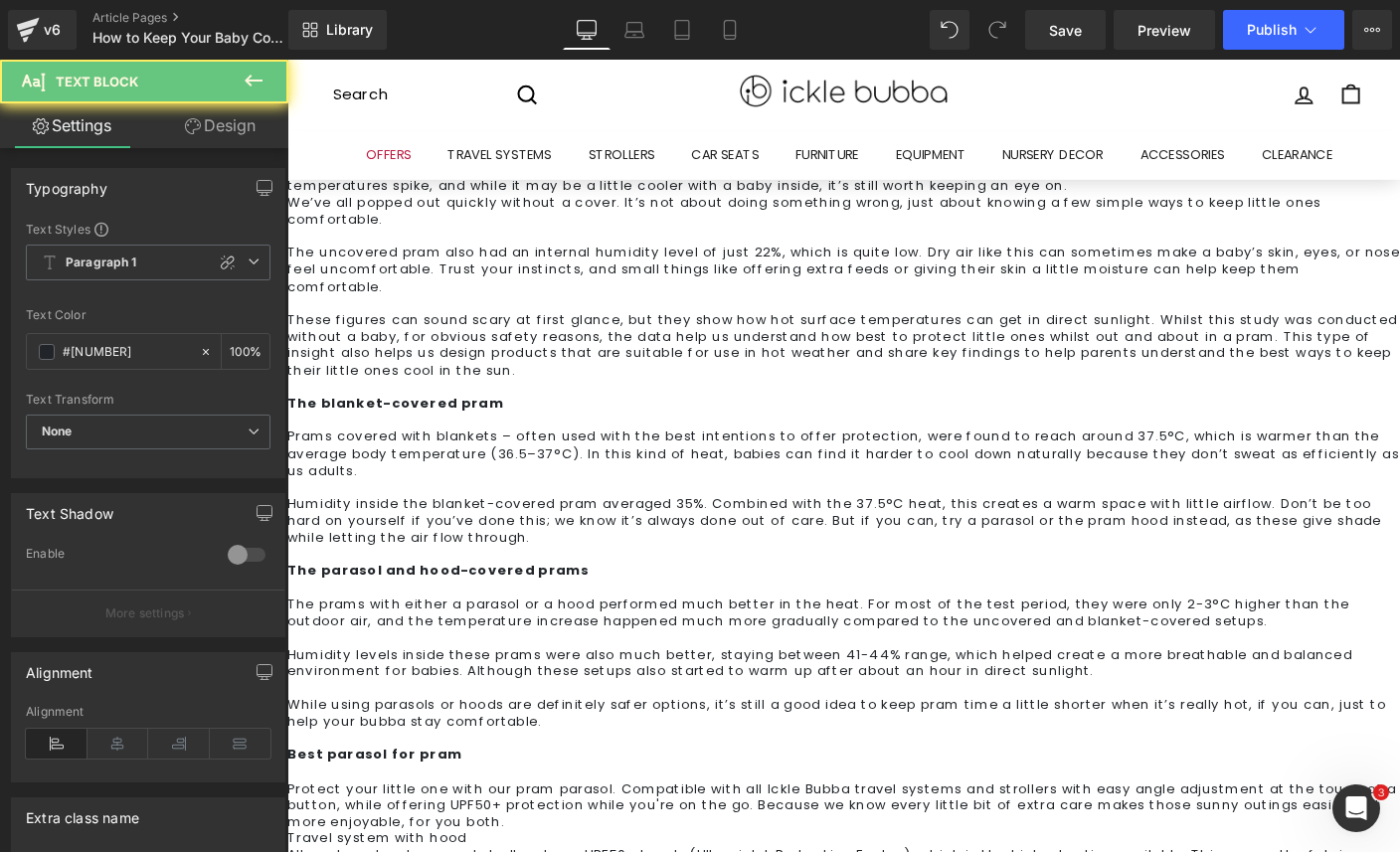 click on "Protect your little one with our pram parasol. Compatible with all Ickle Bubba travel systems and strollers with easy angle adjustment at the touch of a button, while offering UPF50+ protection while you're on the go. Because we know every little bit of extra care makes those sunny outings easier and more enjoyable, for you both." at bounding box center (889, 865) 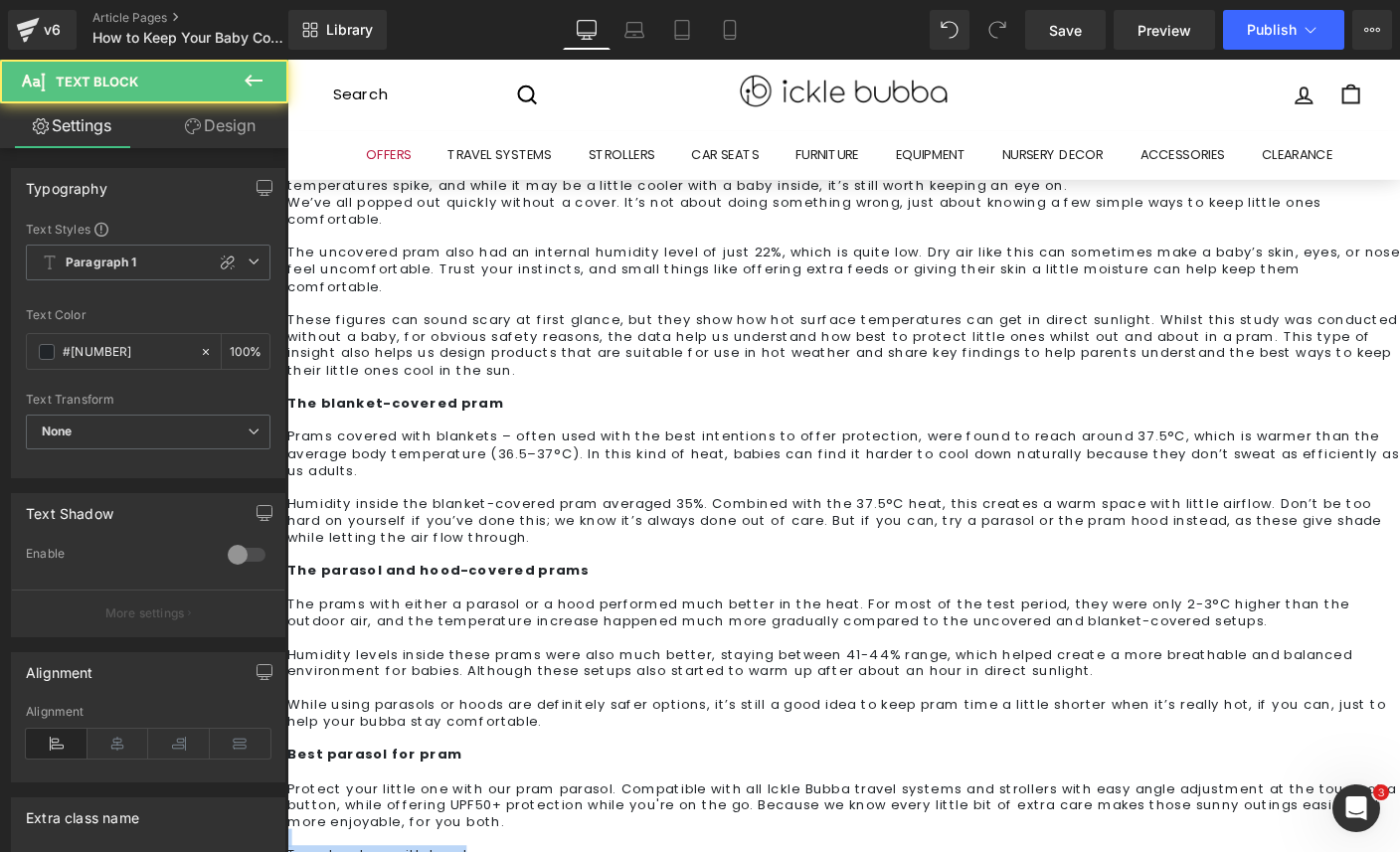 drag, startPoint x: 528, startPoint y: 506, endPoint x: 504, endPoint y: 517, distance: 26.400758 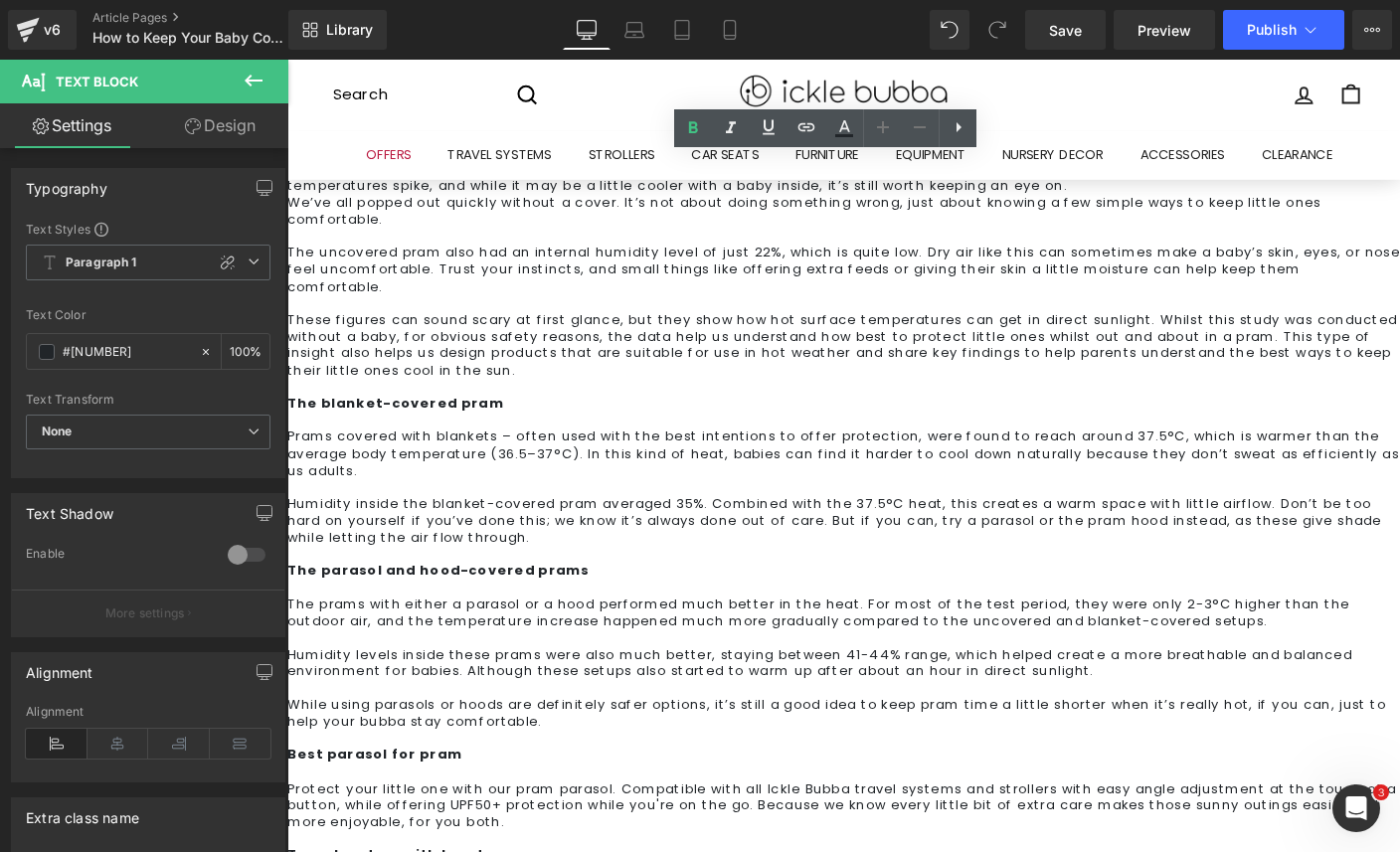 click on "Travel system with hood" at bounding box center [889, 919] 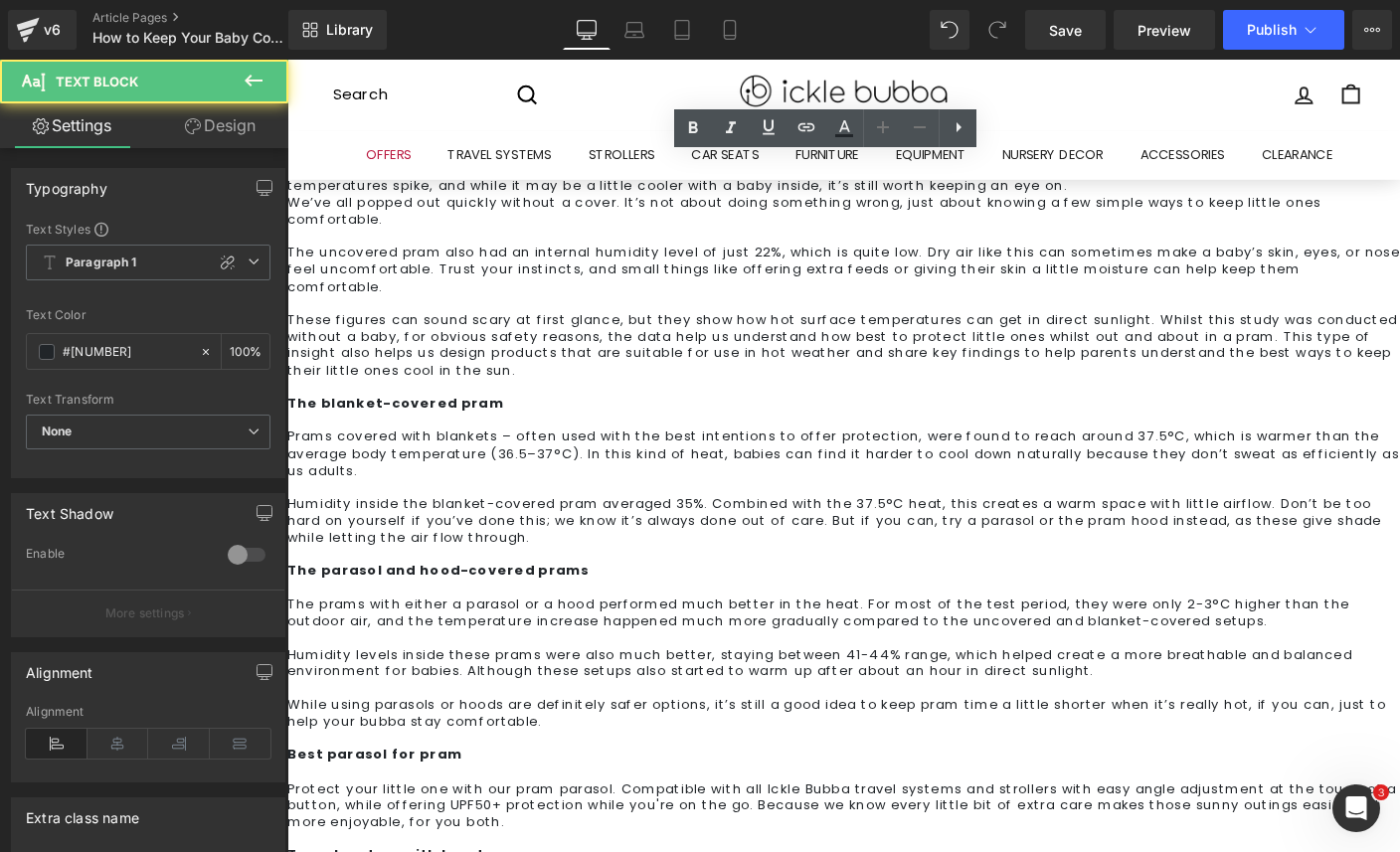 type 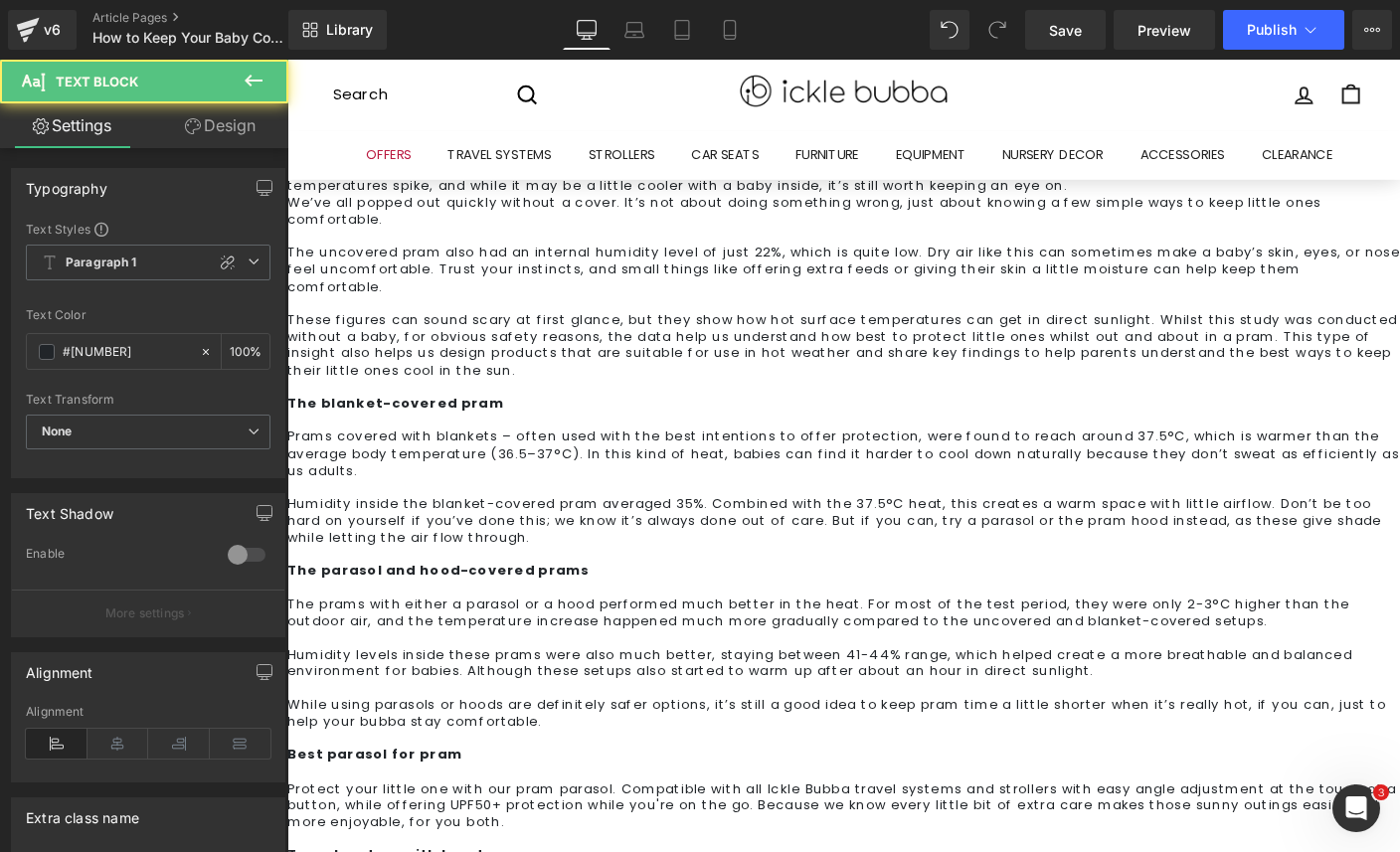 click on "Travel system with hood" at bounding box center (889, 919) 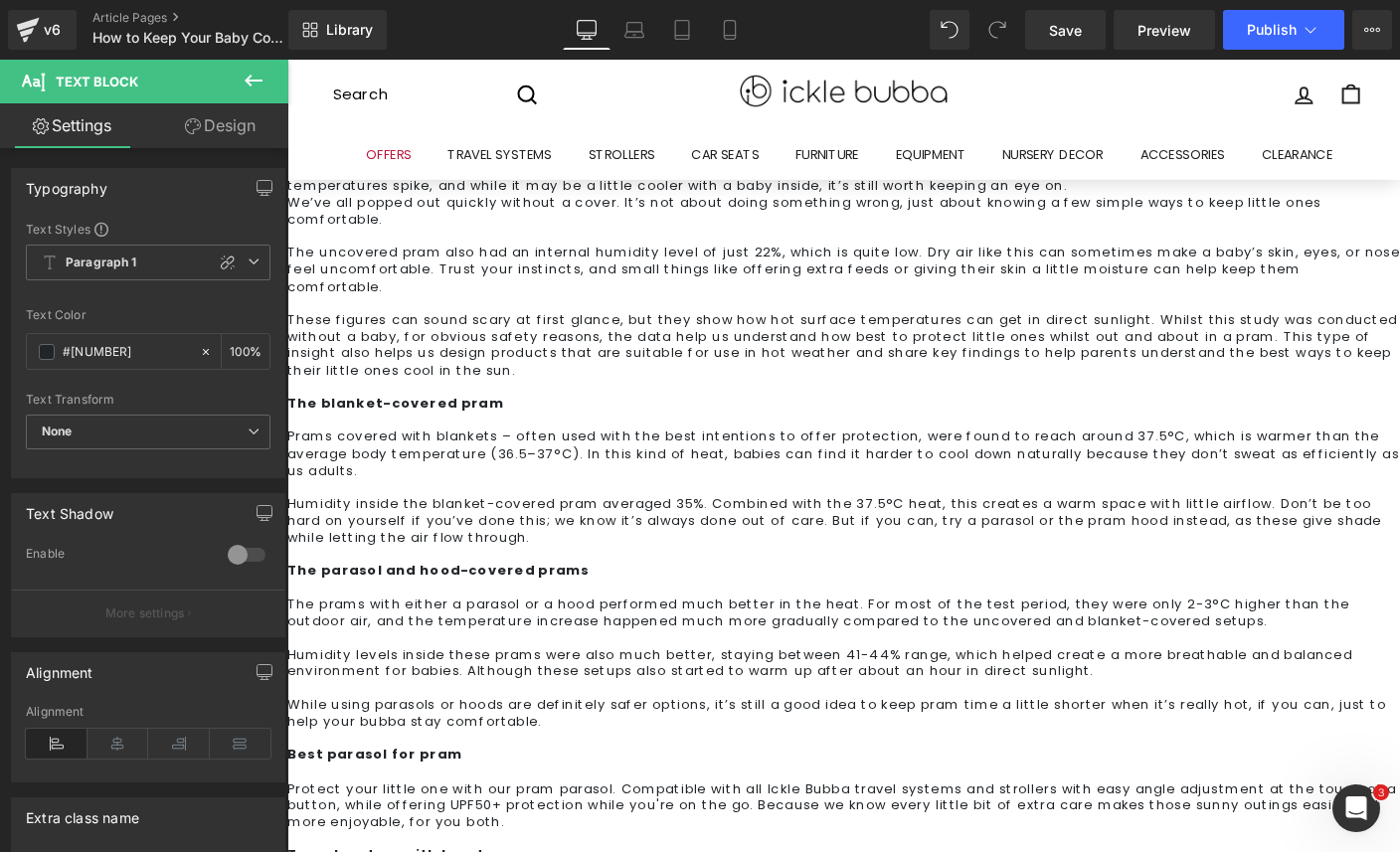click on "Our sun safety experiment highlights just how much pram coverings can affect a baby’s environment, even when we’re doing it with the best intentions. We’ve all been there, thinking a blanket will help keep baby shaded, but without good airflow, it can actually make things warmer." at bounding box center (889, 1018) 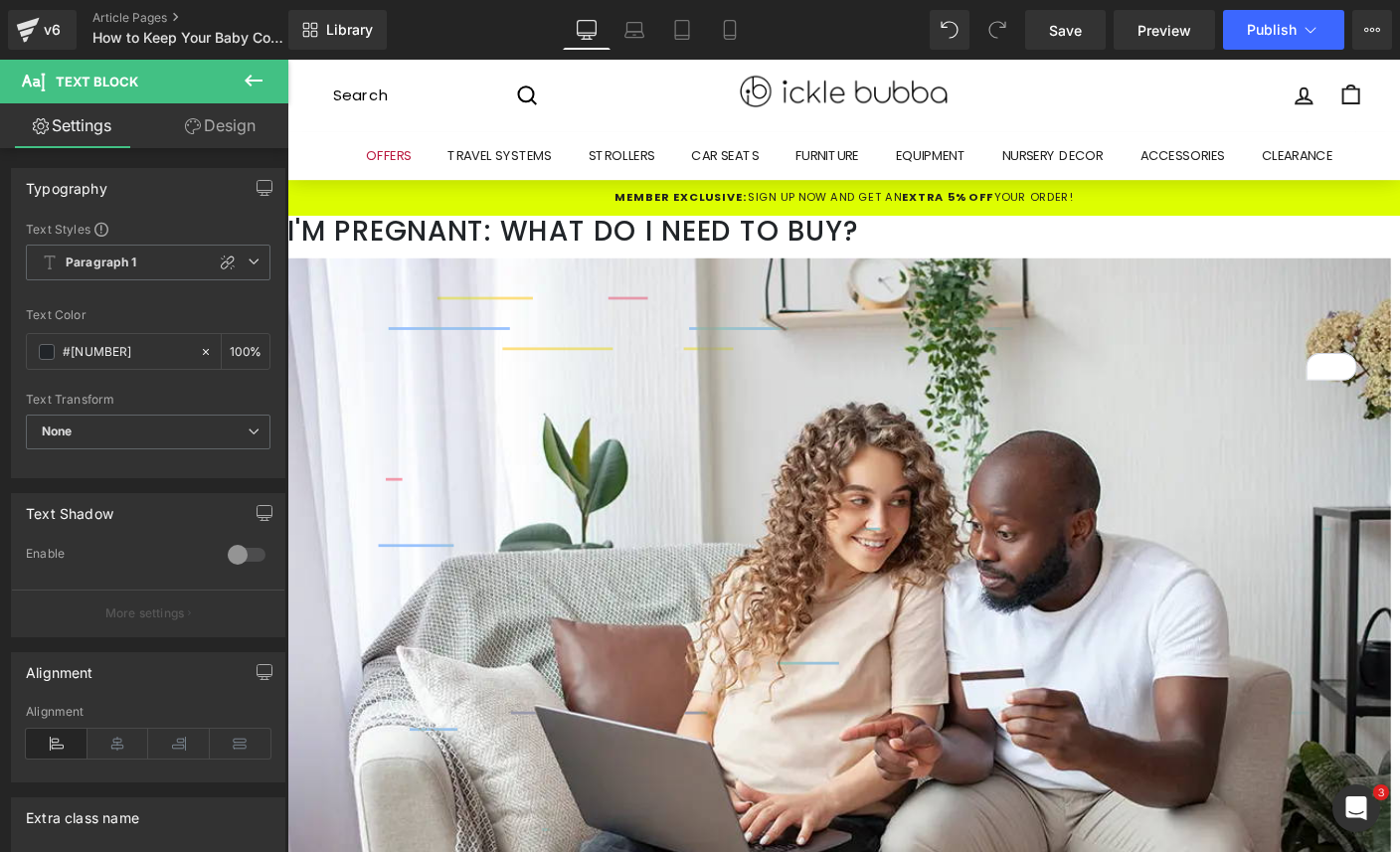 scroll, scrollTop: 1659, scrollLeft: 0, axis: vertical 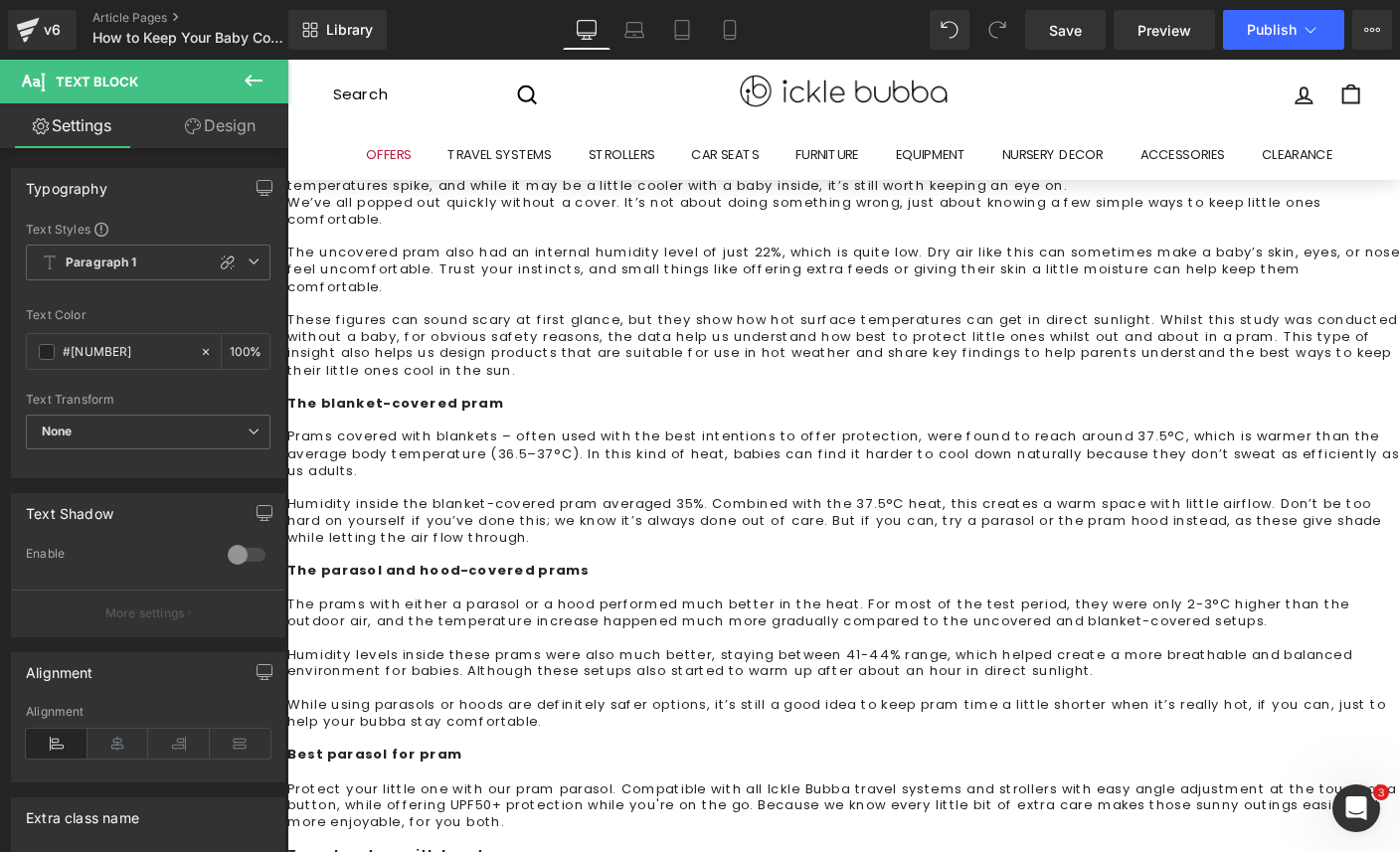 drag, startPoint x: 467, startPoint y: 556, endPoint x: 356, endPoint y: 564, distance: 111.28791 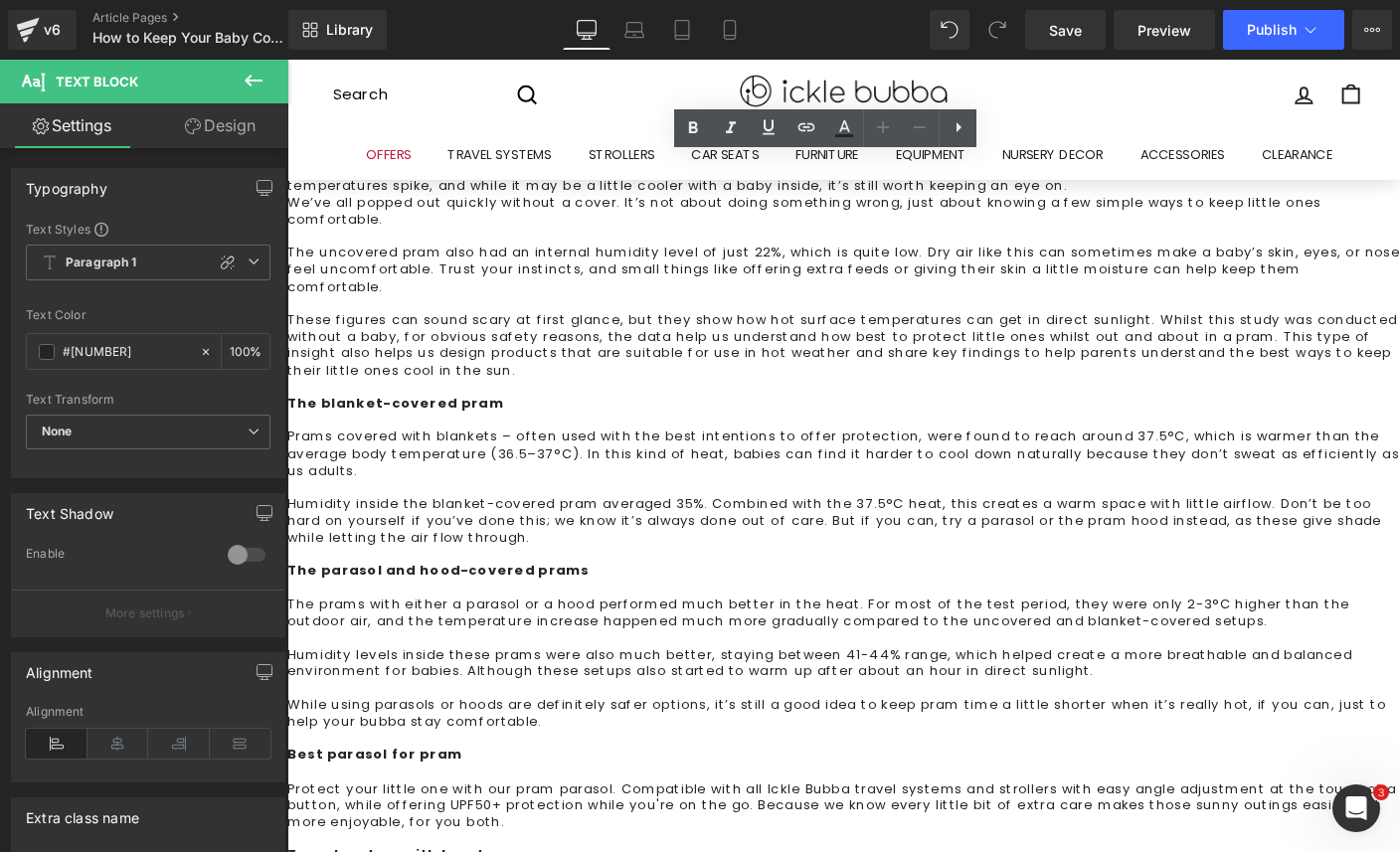 click 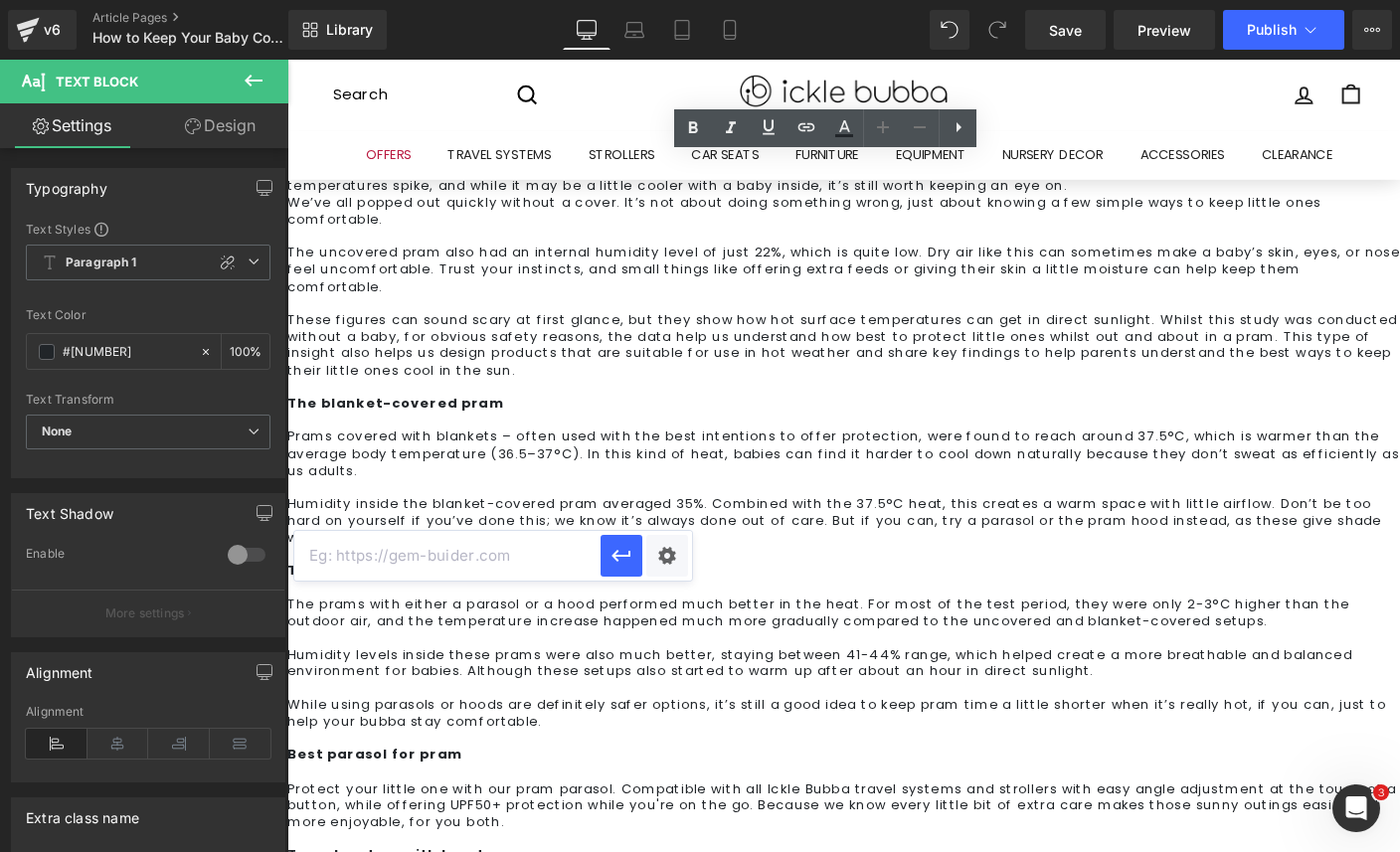 click at bounding box center [447, 556] 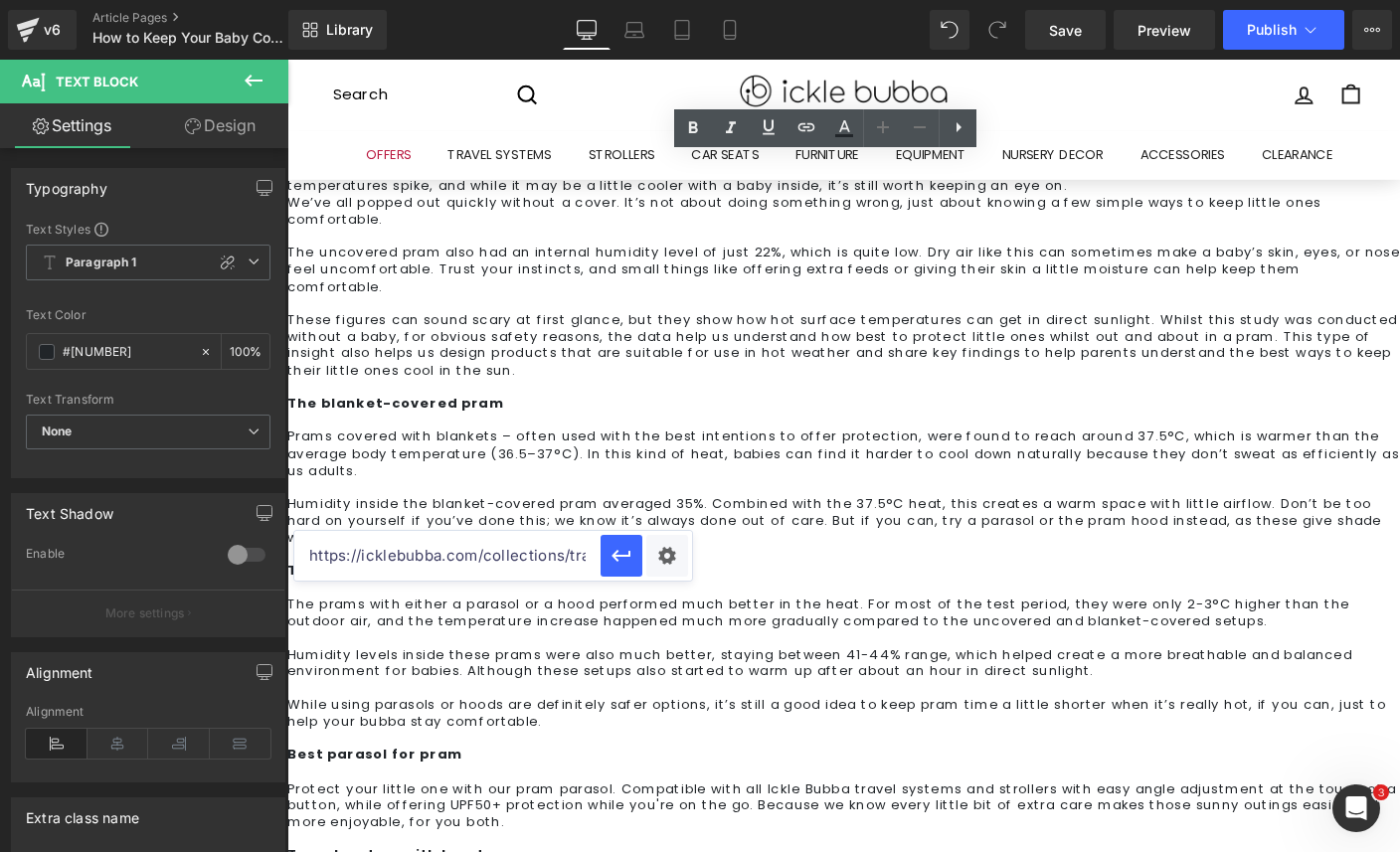 scroll, scrollTop: 0, scrollLeft: 91, axis: horizontal 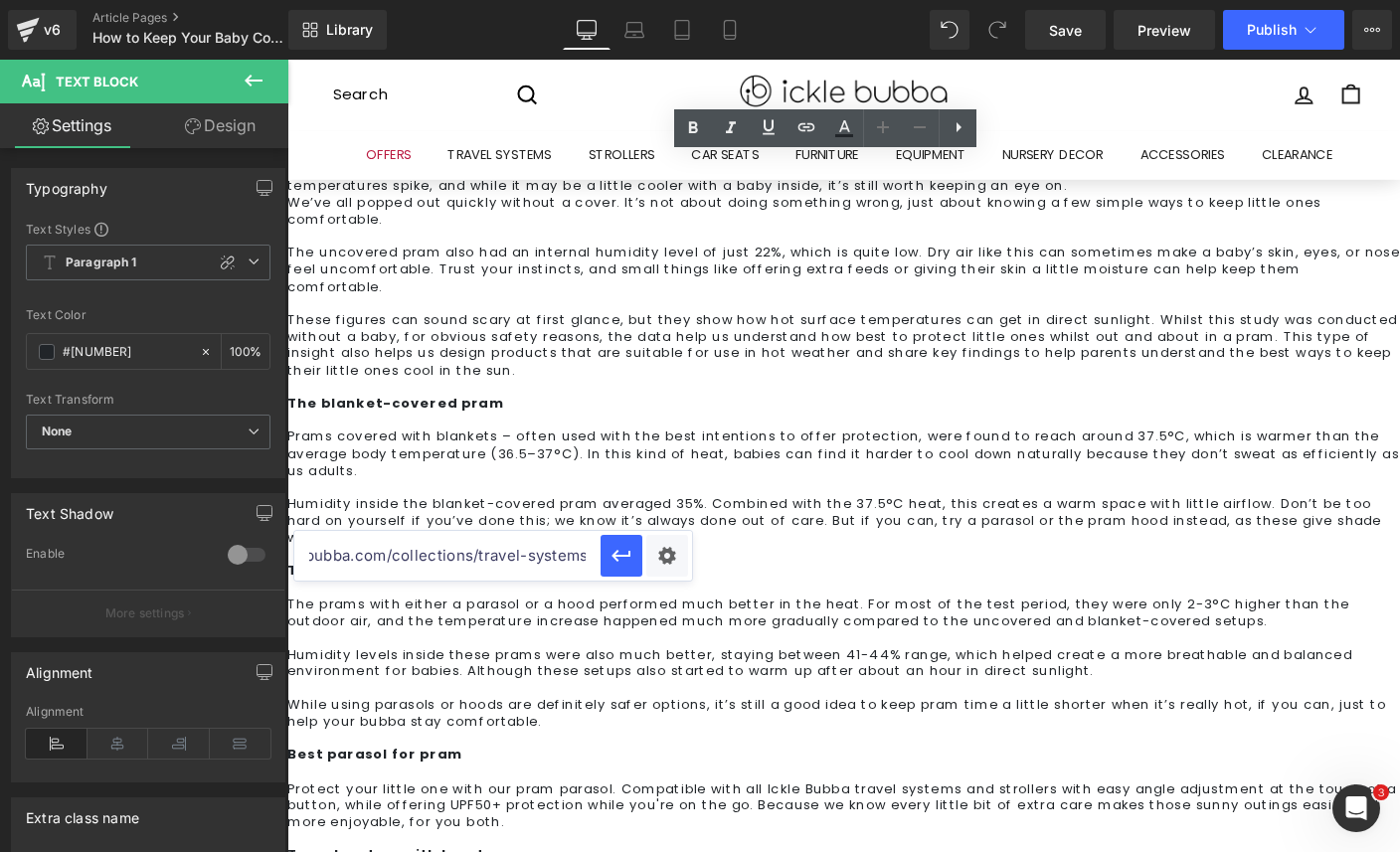 click 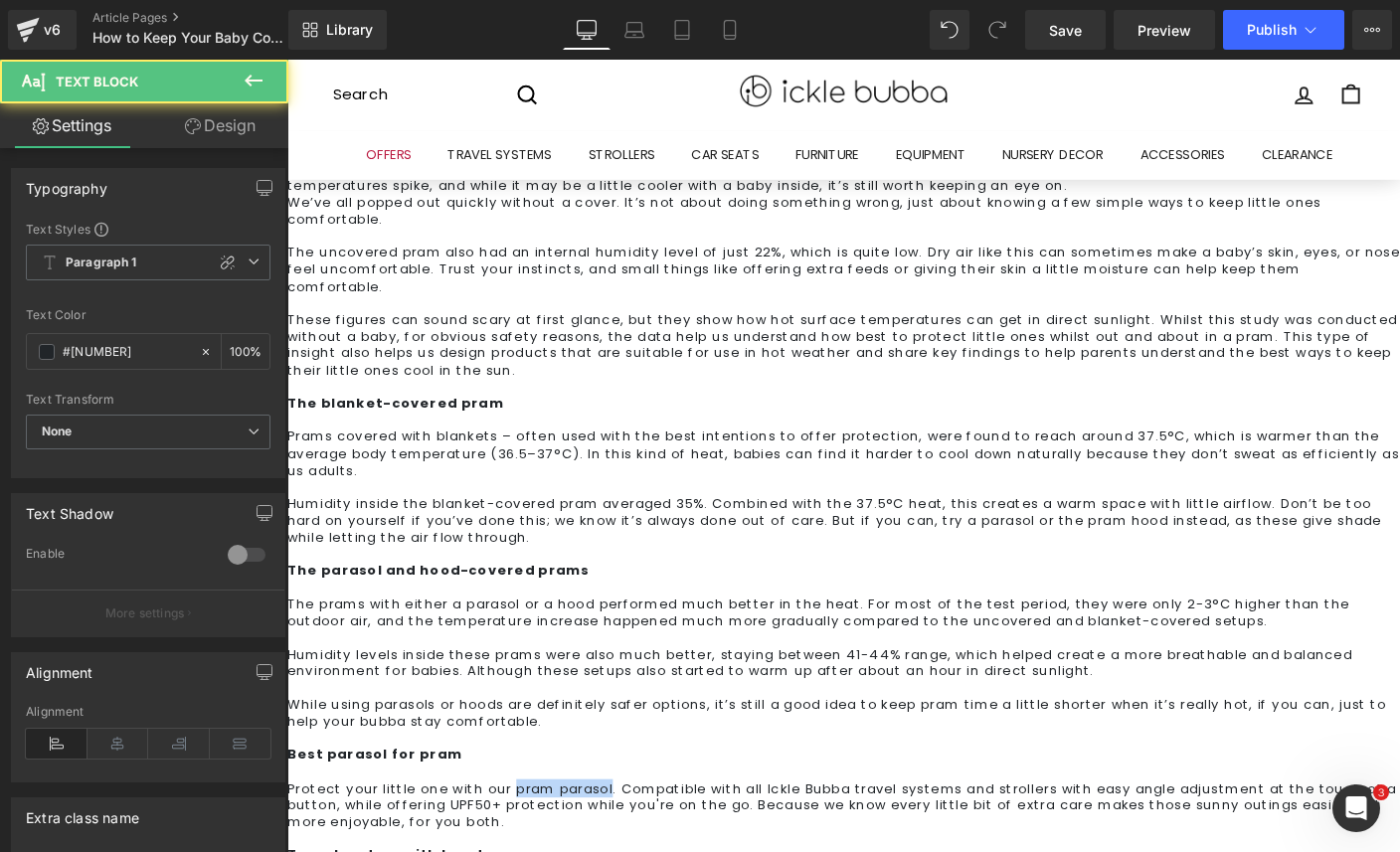 drag, startPoint x: 650, startPoint y: 447, endPoint x: 545, endPoint y: 445, distance: 105.01905 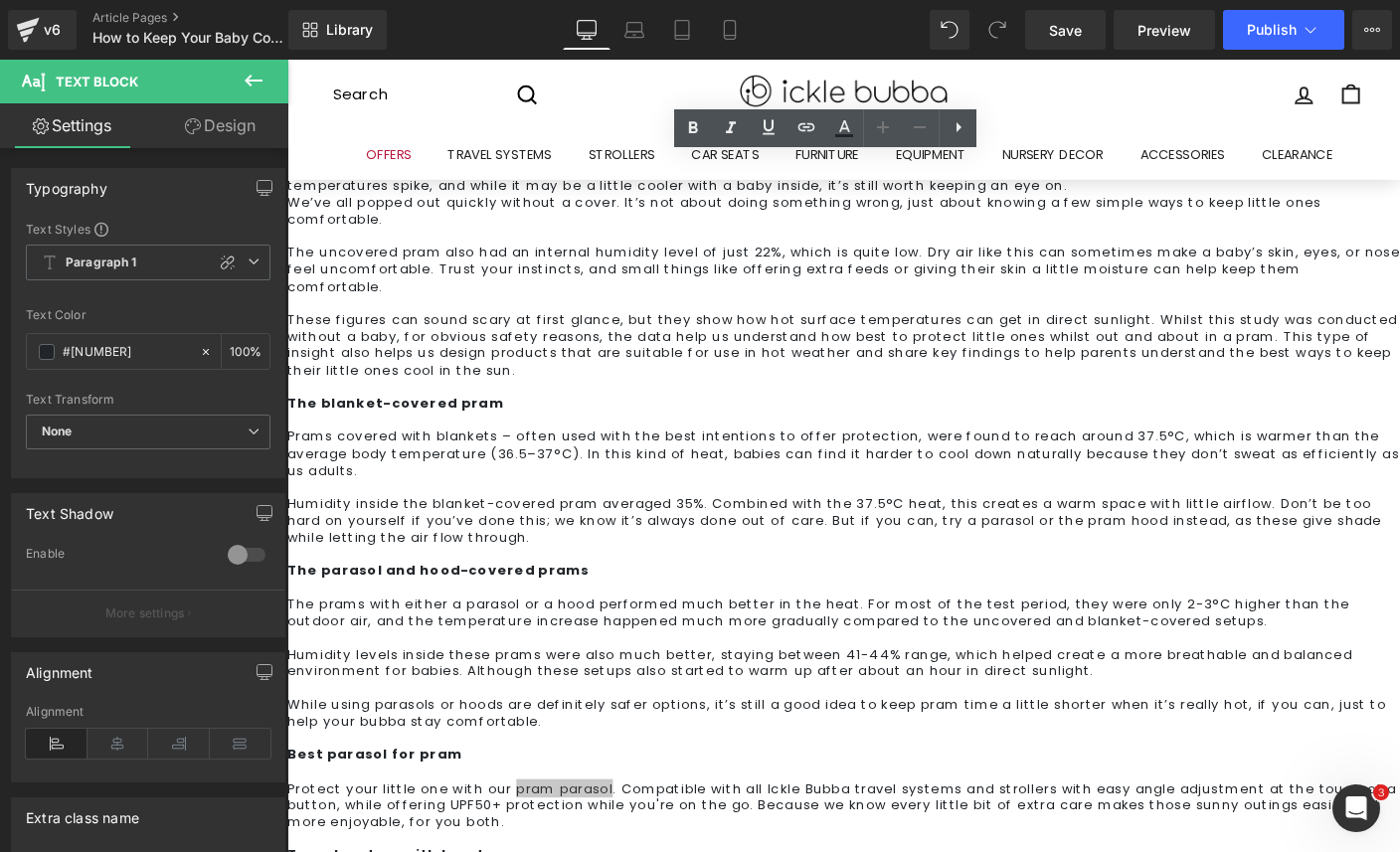click 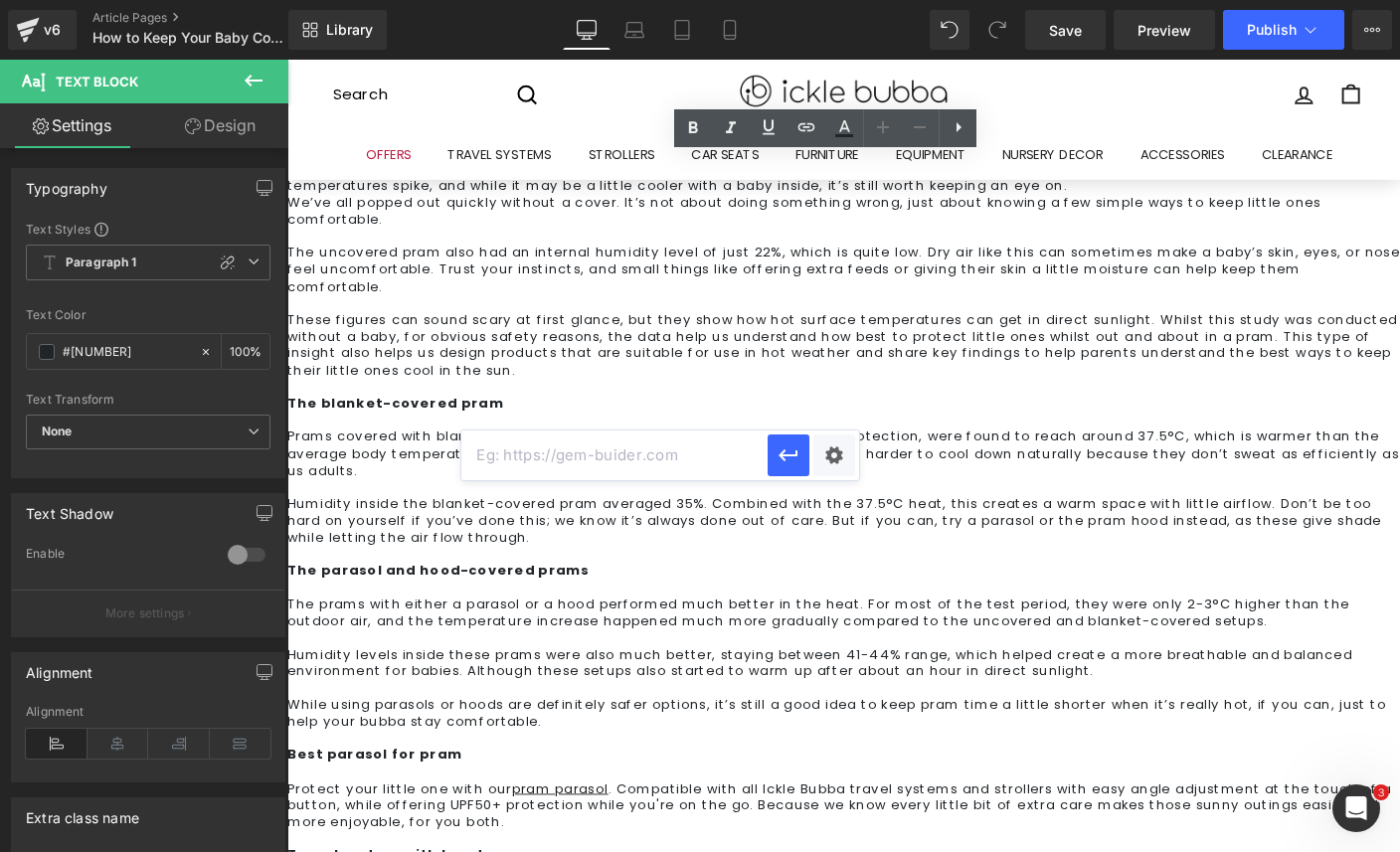 click at bounding box center [614, 455] 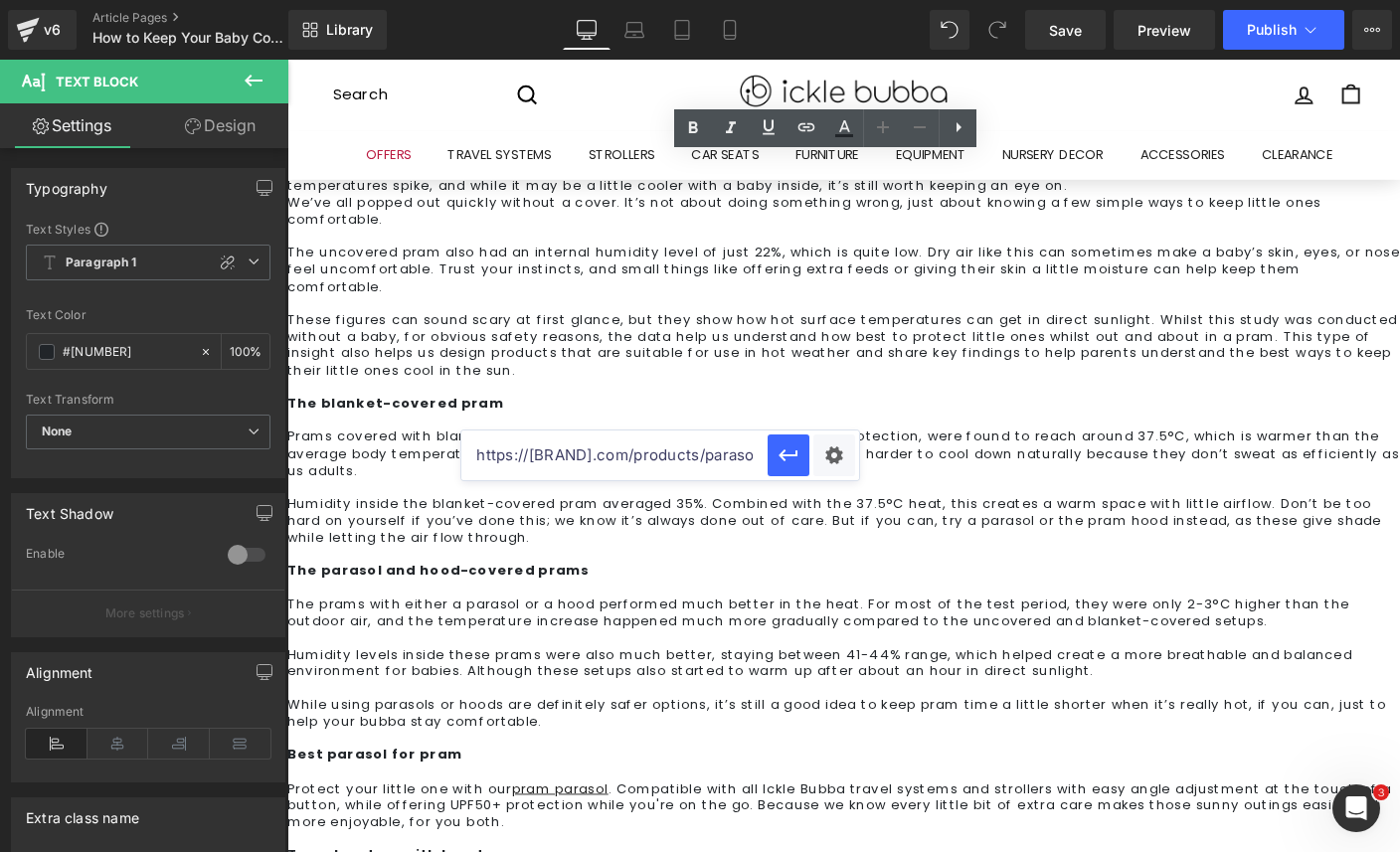 scroll, scrollTop: 0, scrollLeft: 96, axis: horizontal 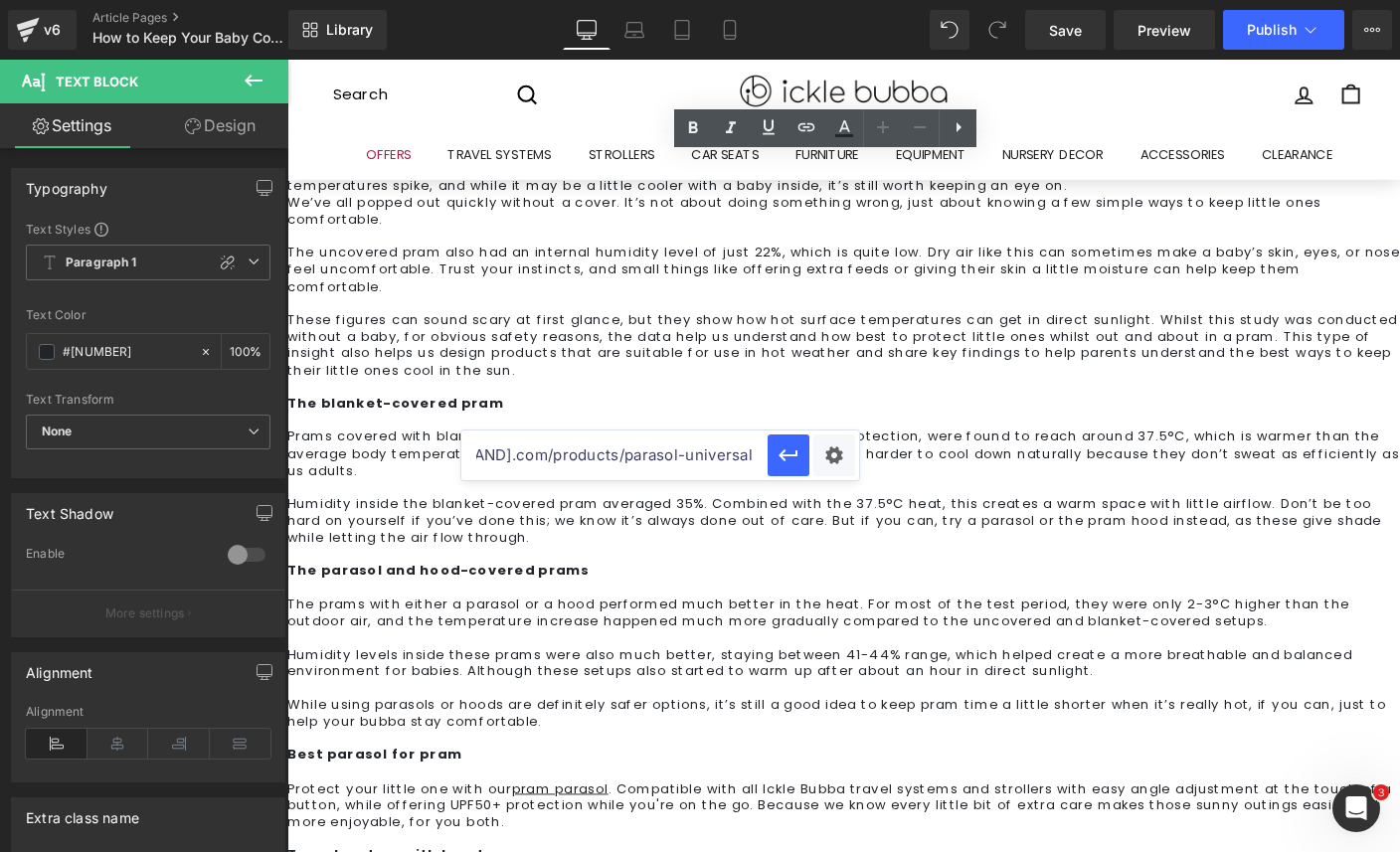 click 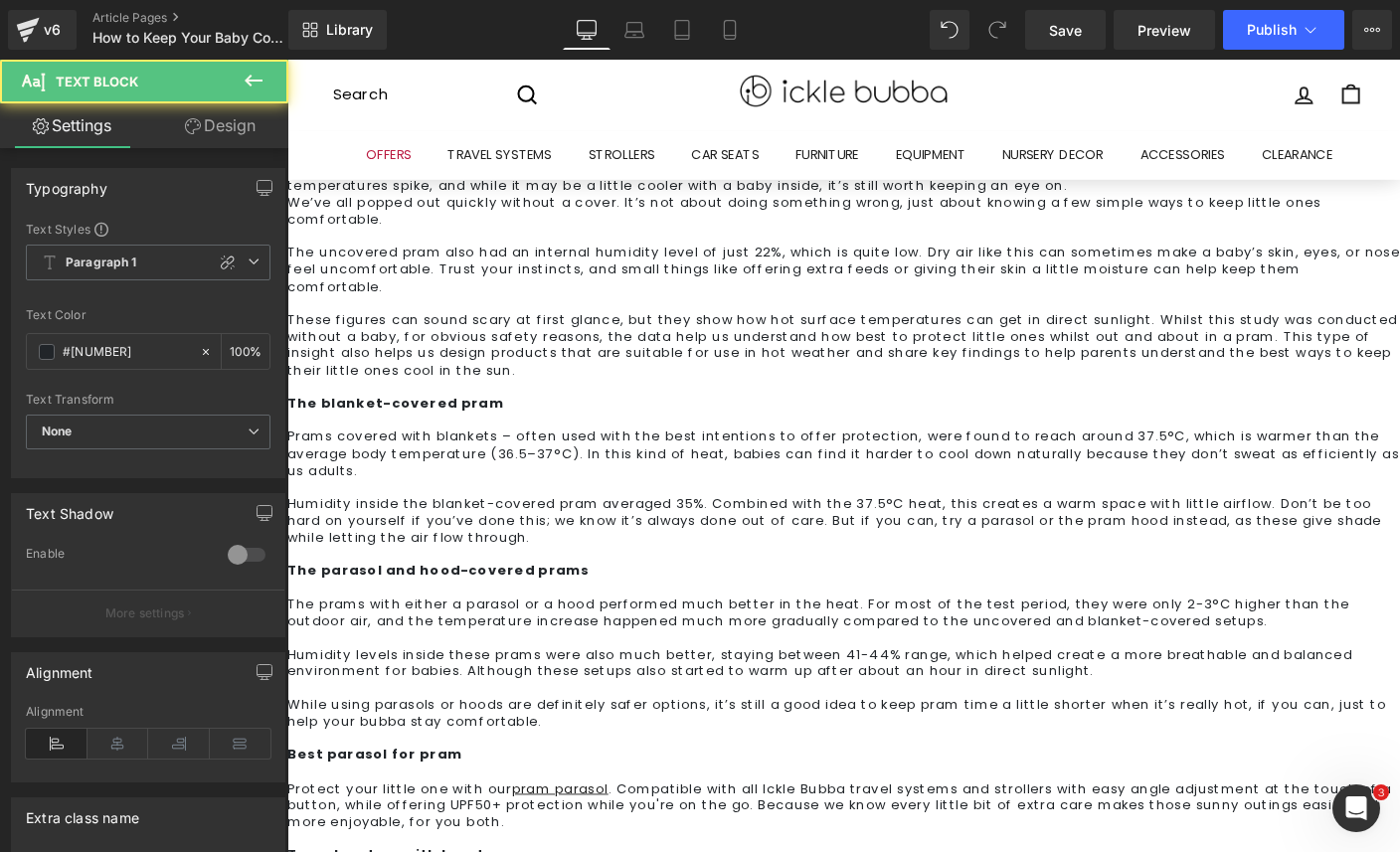 drag, startPoint x: 576, startPoint y: 555, endPoint x: 515, endPoint y: 551, distance: 61.13101 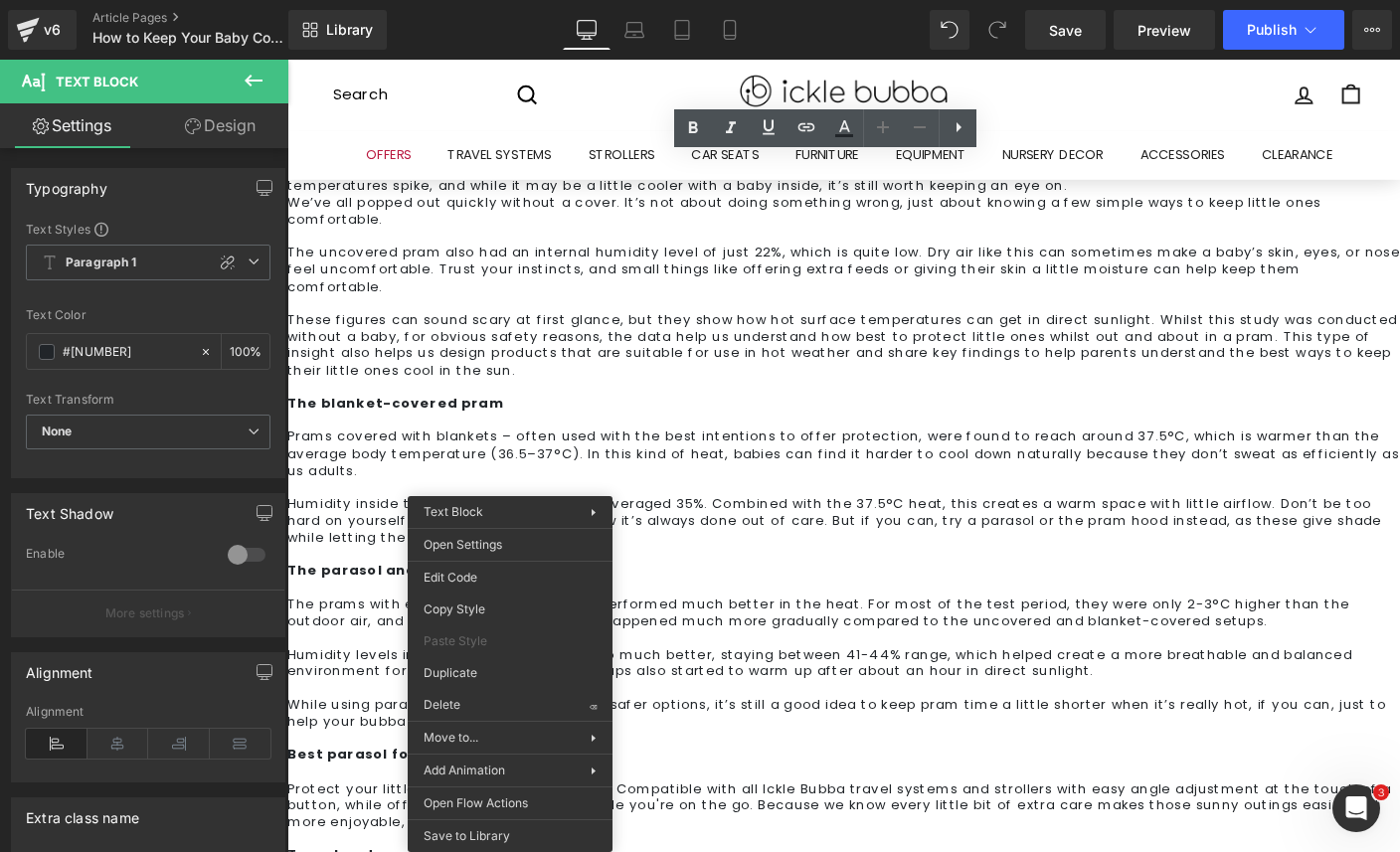 click 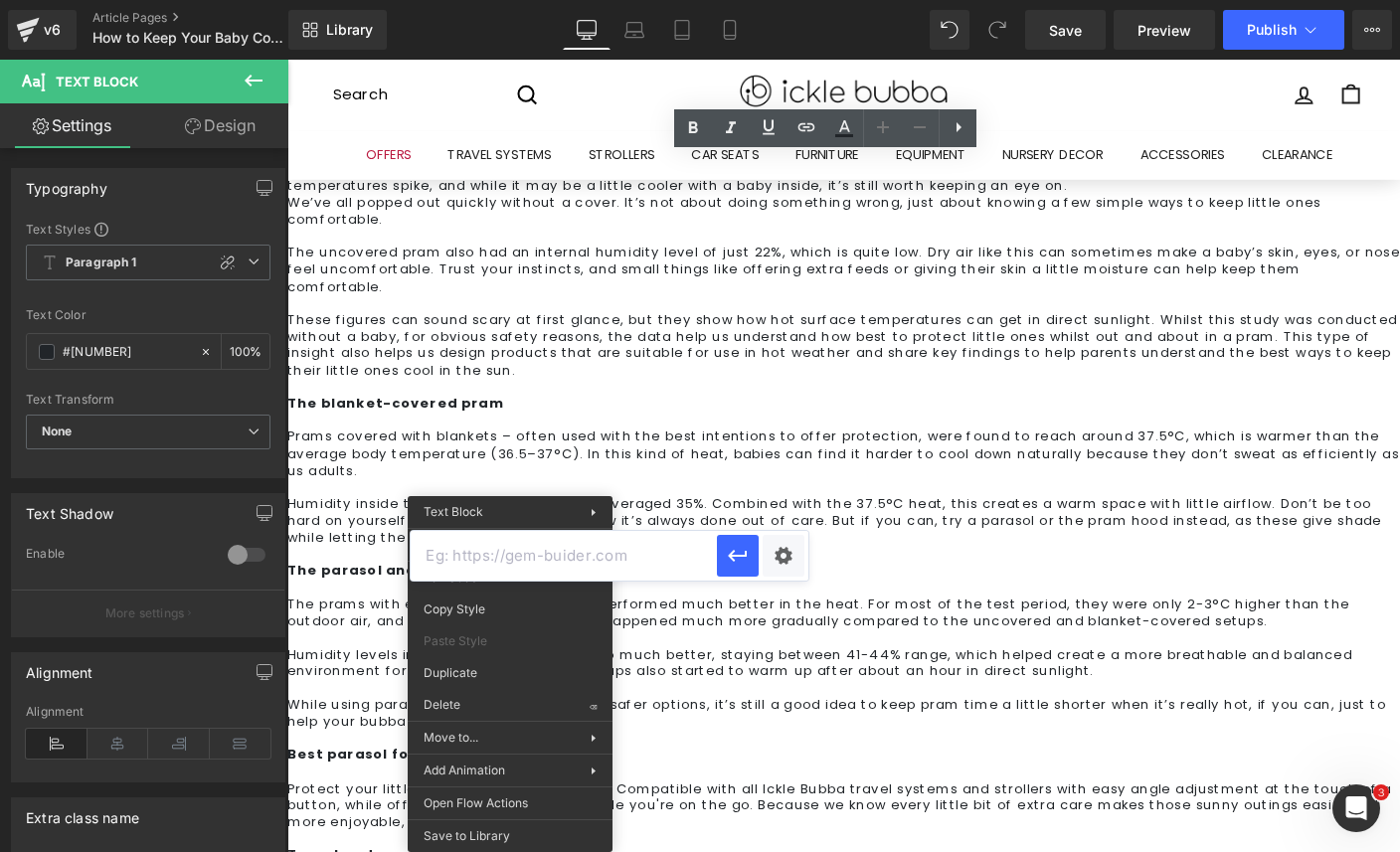 click at bounding box center (564, 556) 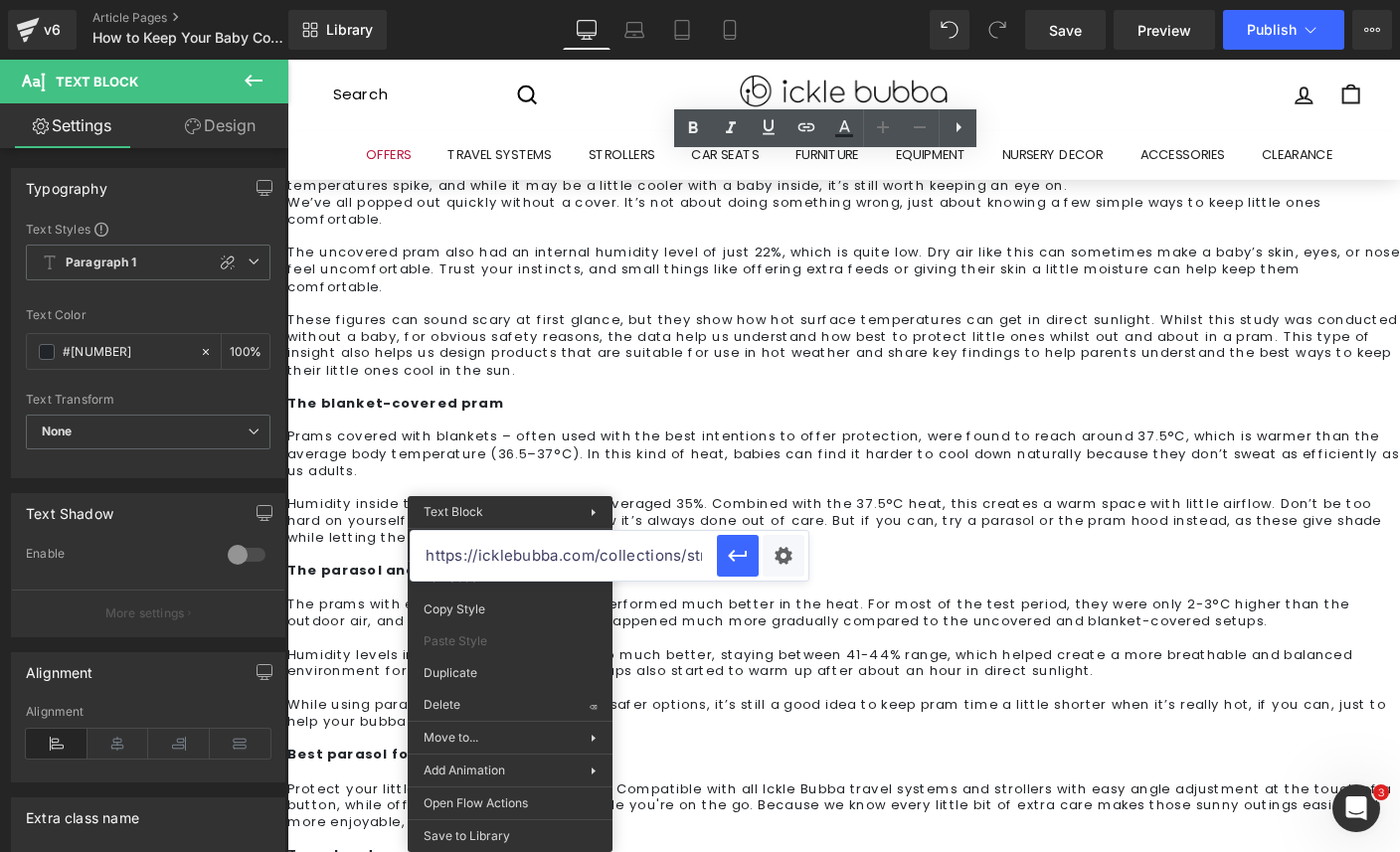 scroll, scrollTop: 0, scrollLeft: 43, axis: horizontal 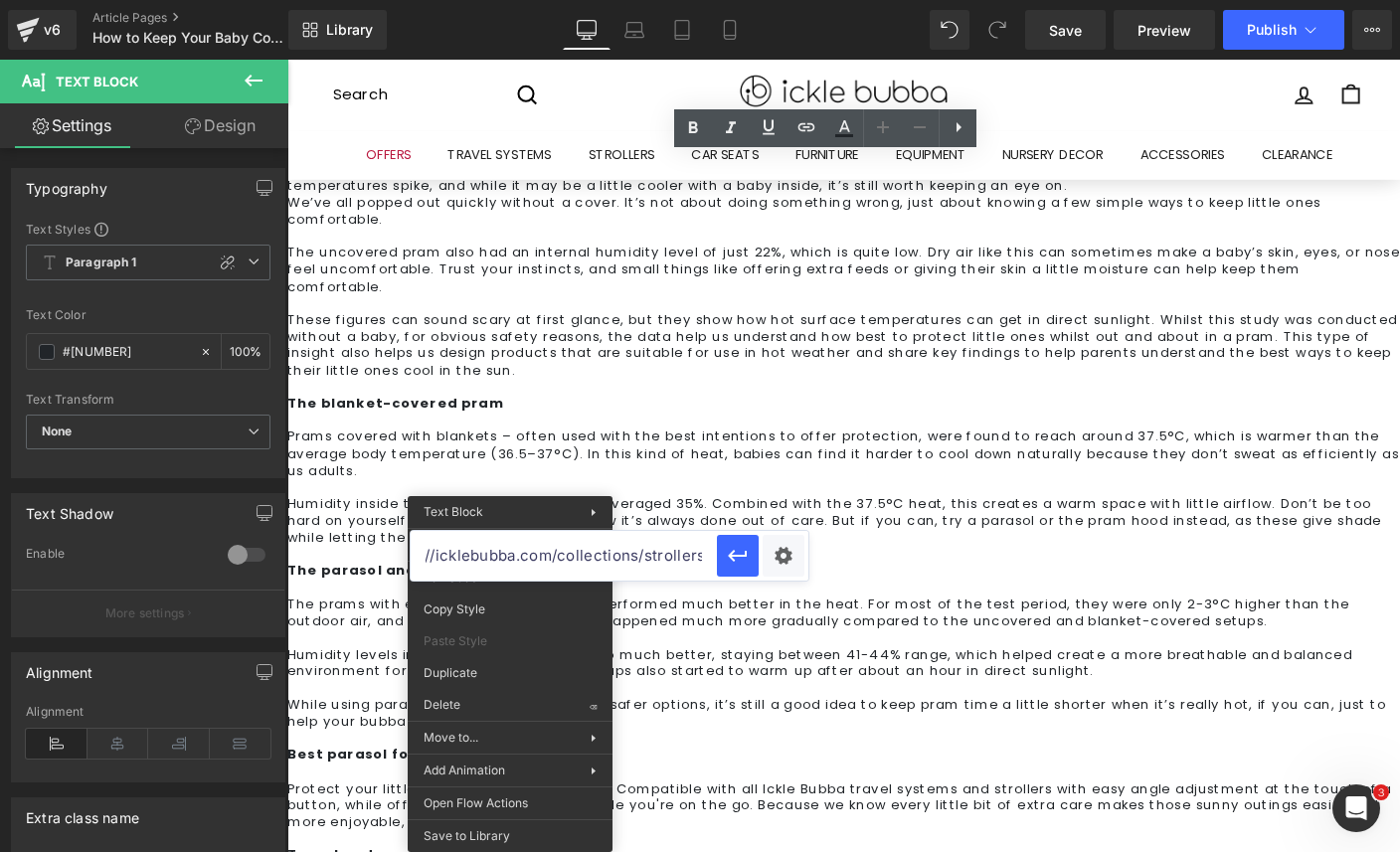 type on "https://icklebubba.com/collections/strollers" 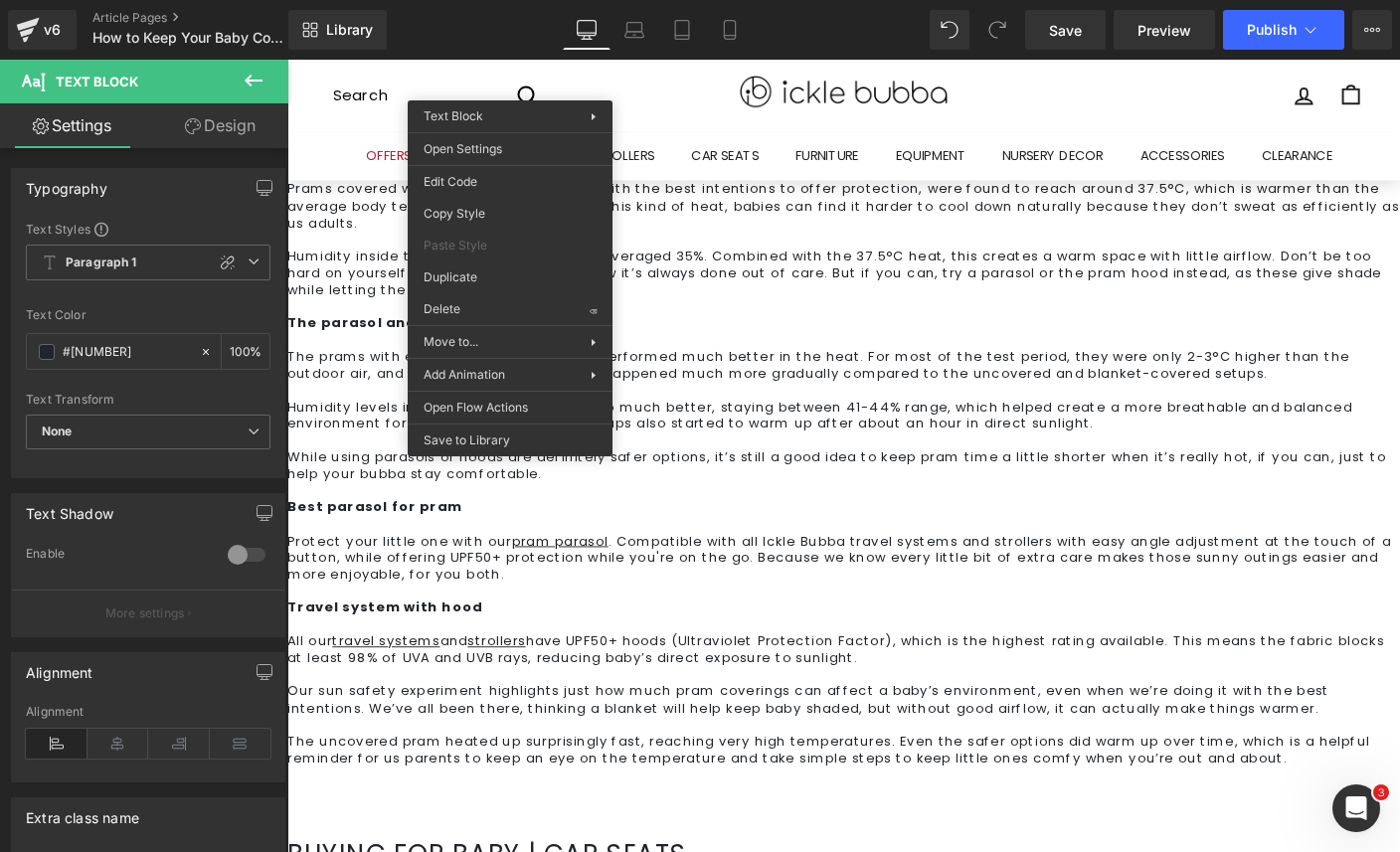 scroll, scrollTop: 2057, scrollLeft: 0, axis: vertical 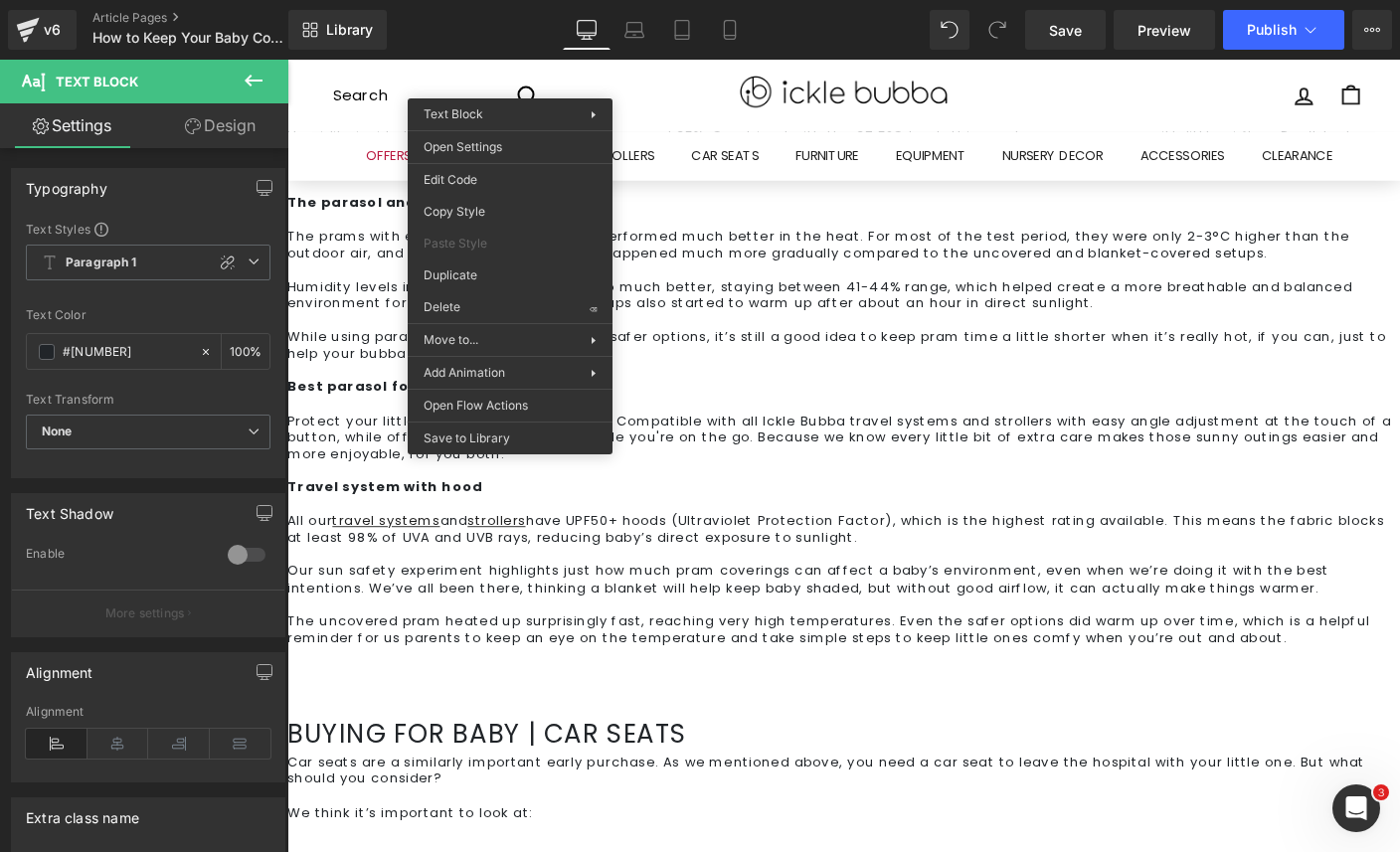 click on "Buying for baby | Car seats" at bounding box center (889, 788) 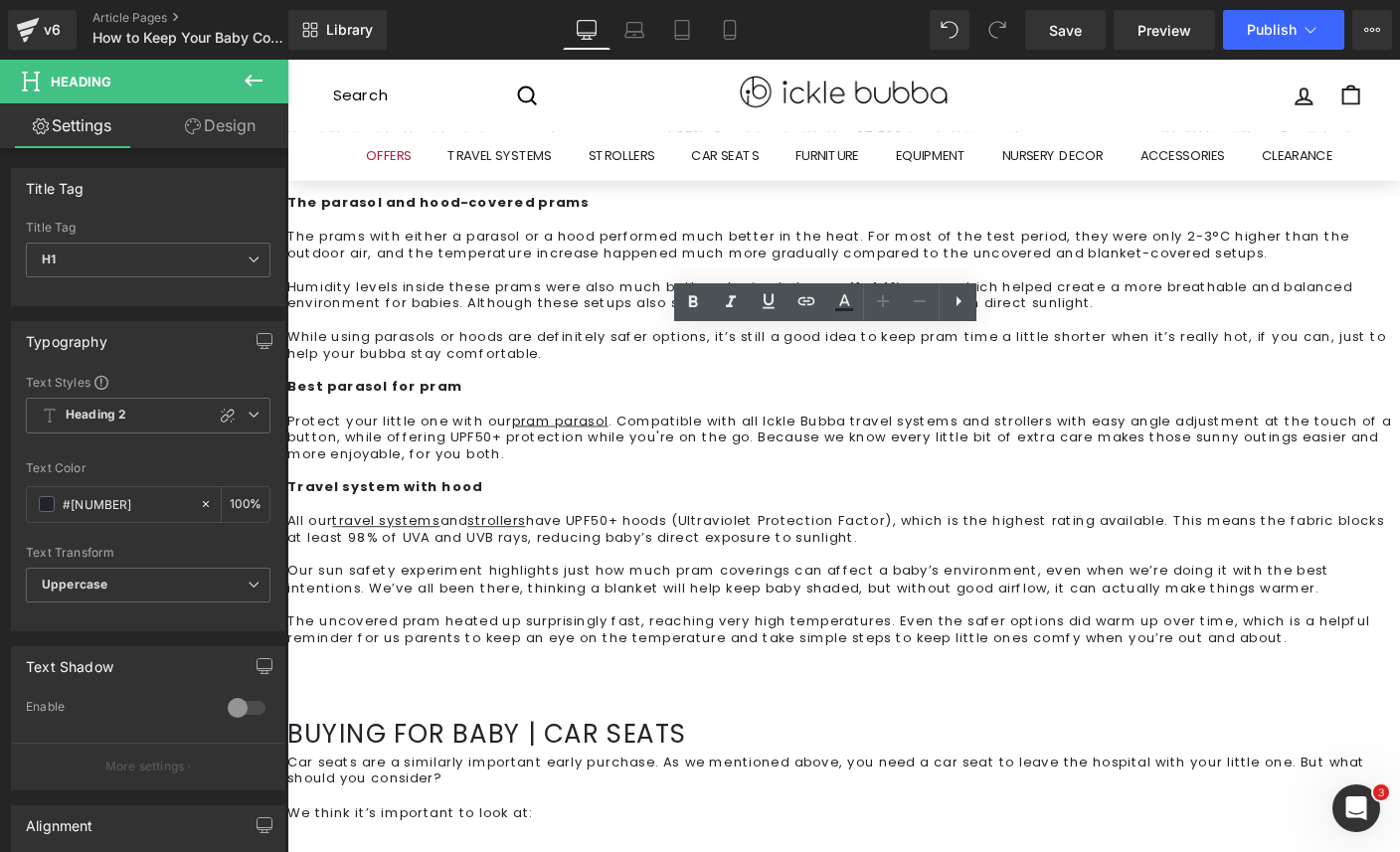 click on "Buying for baby | Car seats" at bounding box center (889, 788) 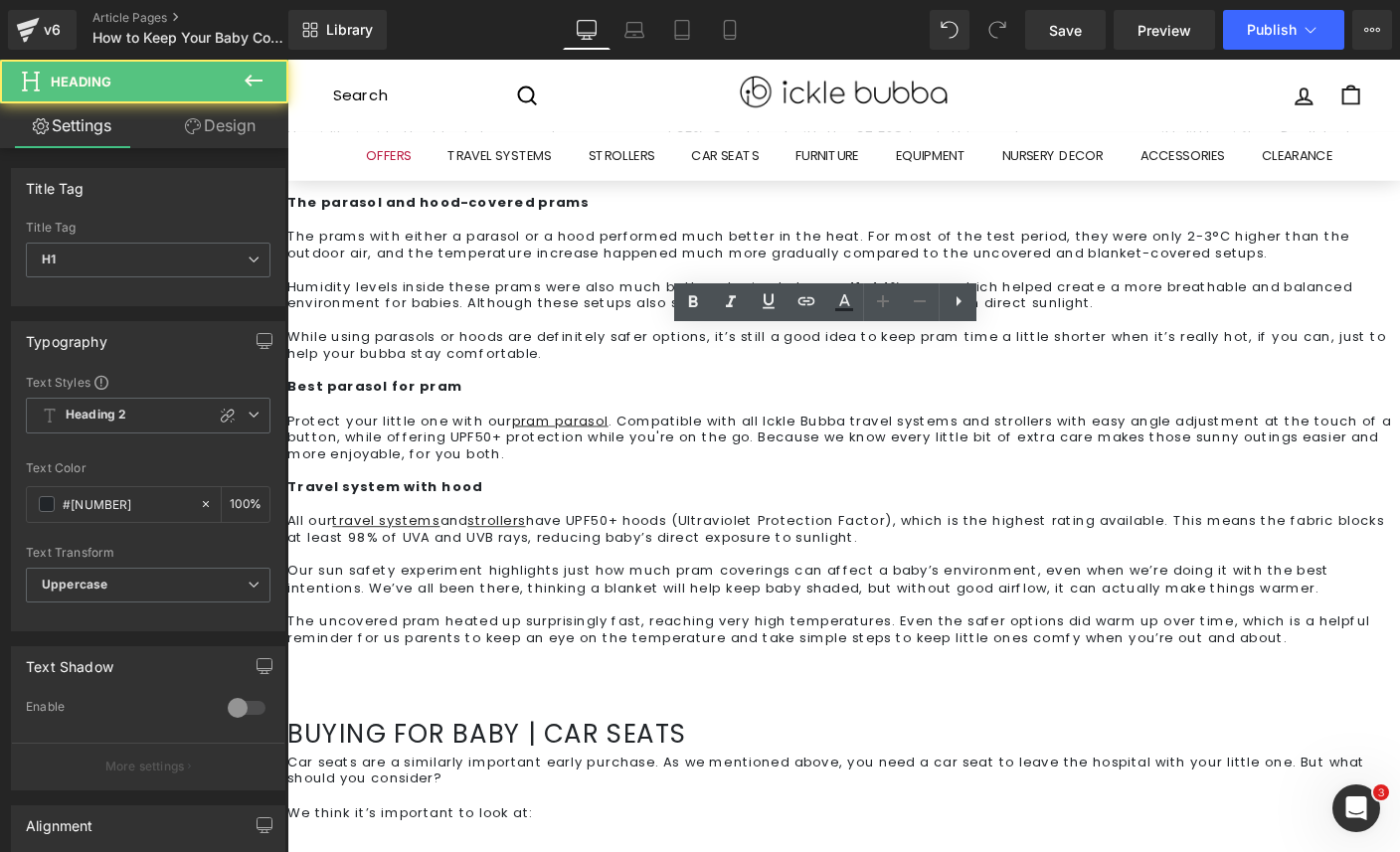 click on "Buying for baby | Car seats" at bounding box center (889, 788) 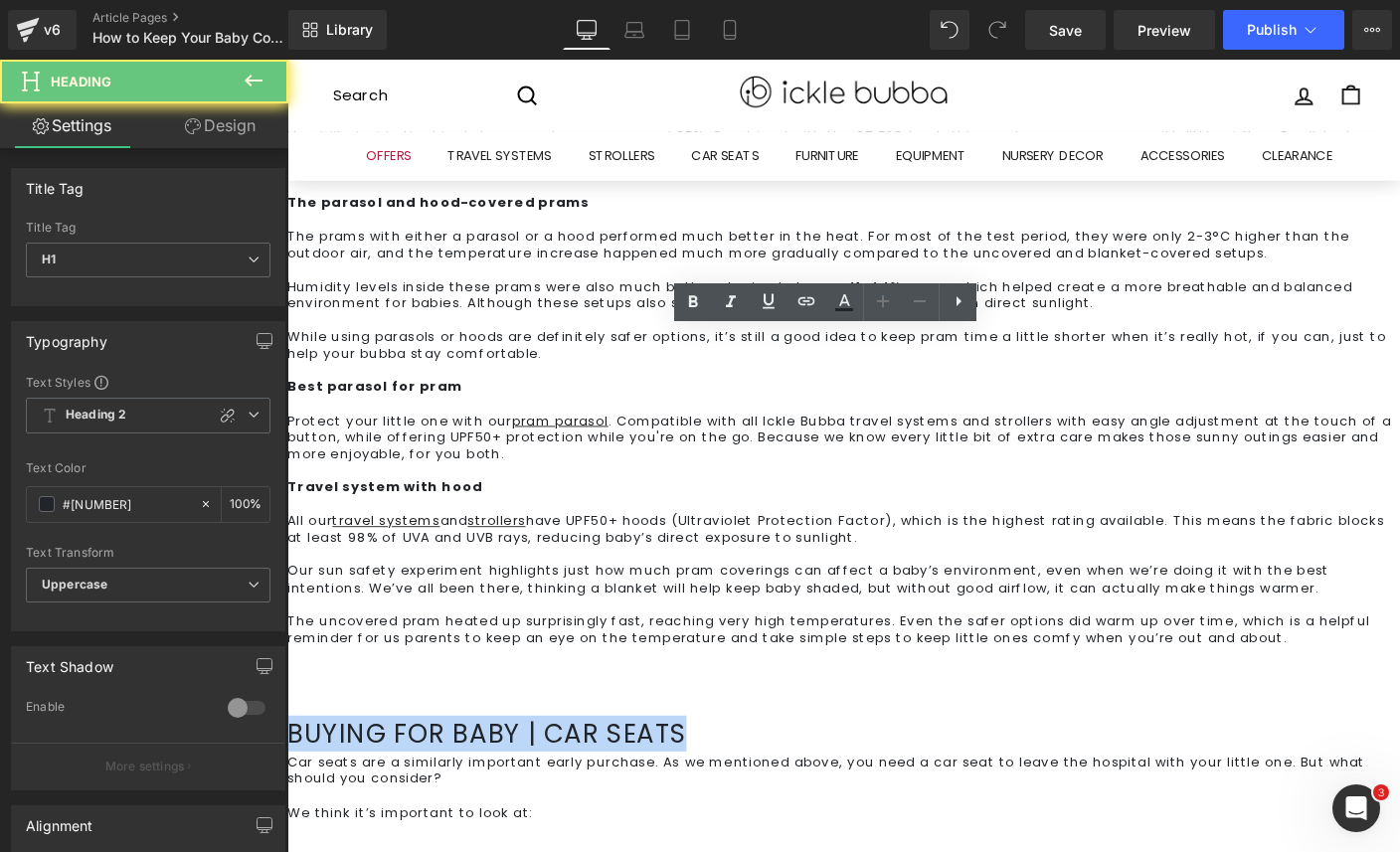 paste 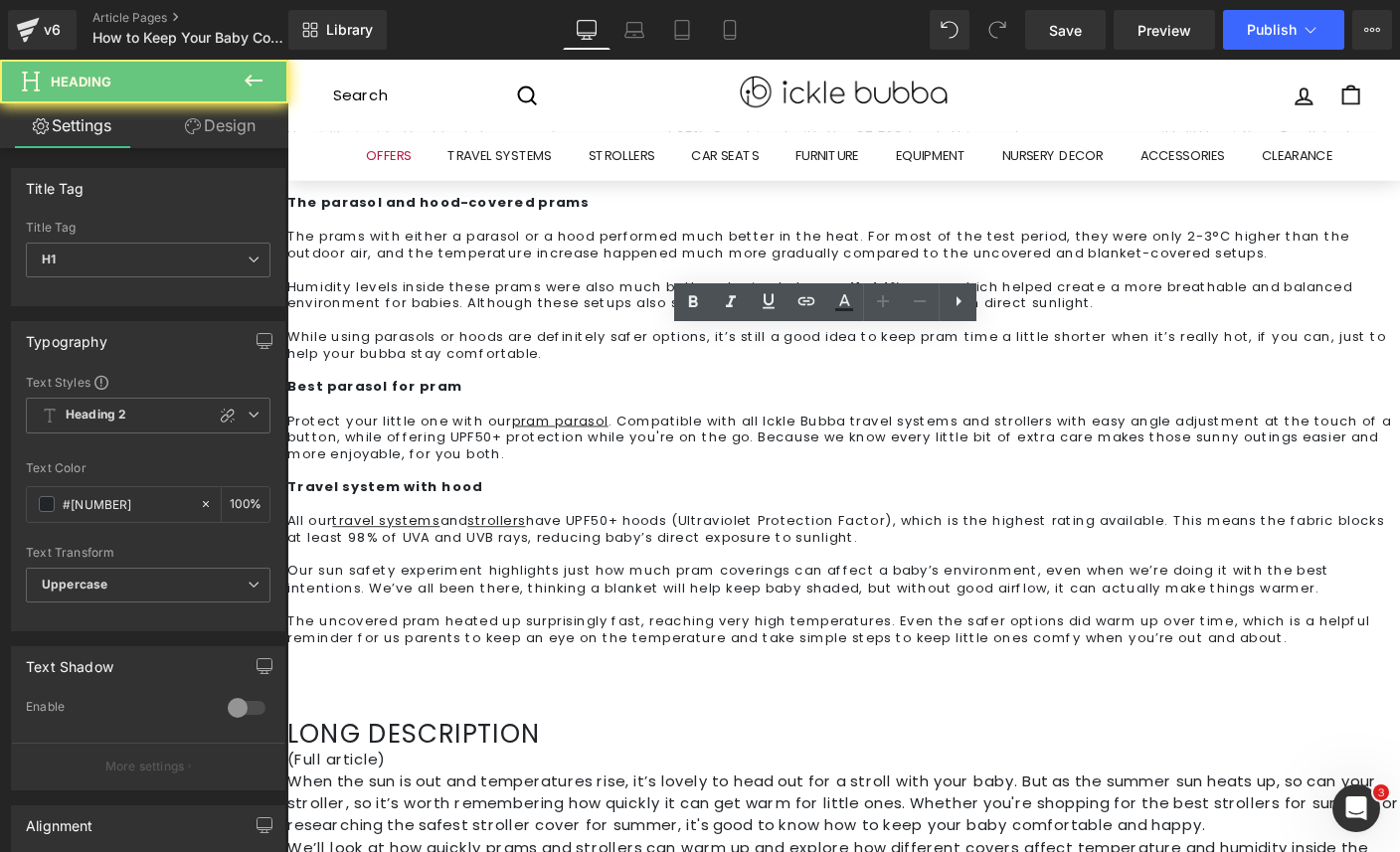 type 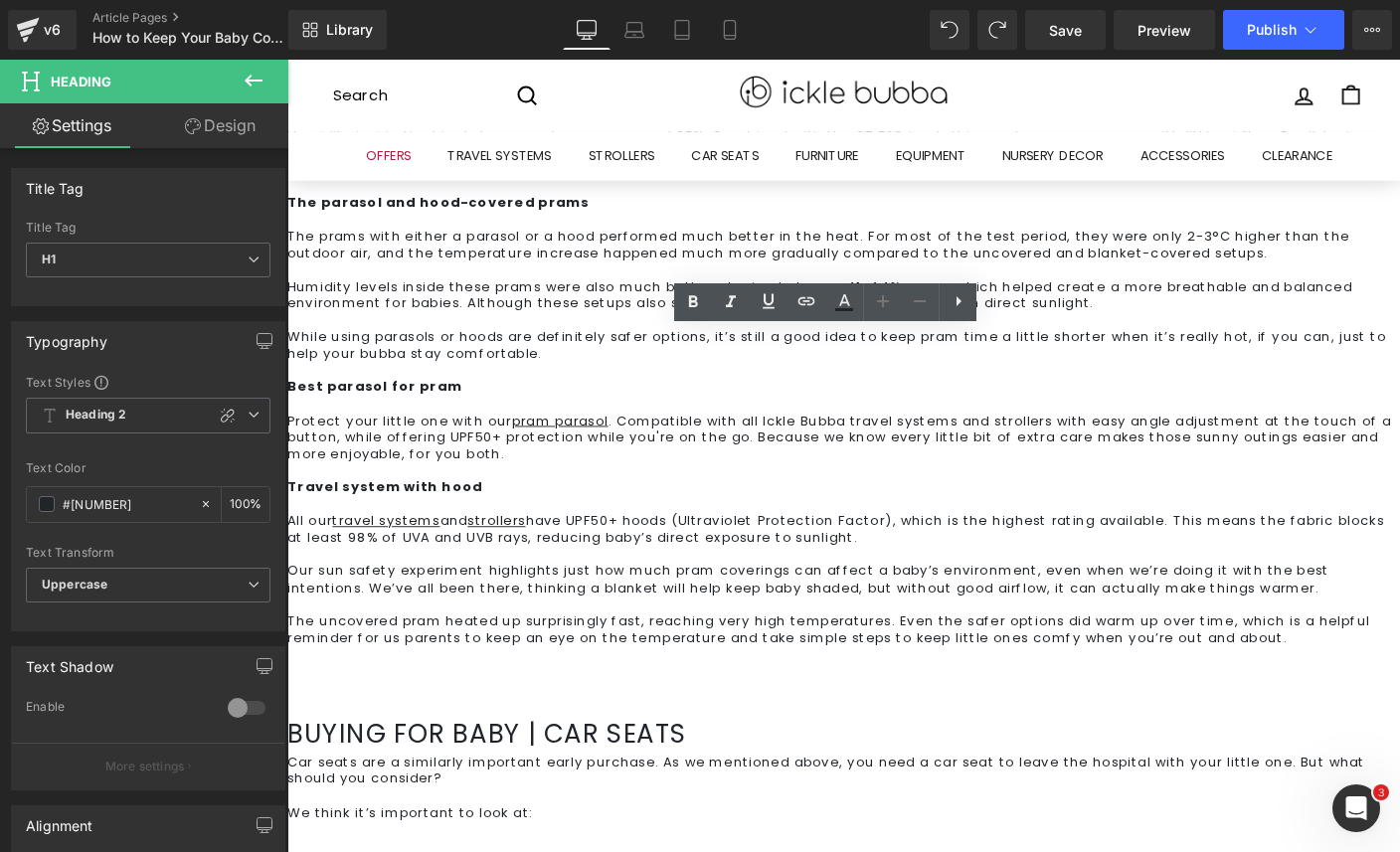 click on "Buying for baby | Car seats" at bounding box center [889, 788] 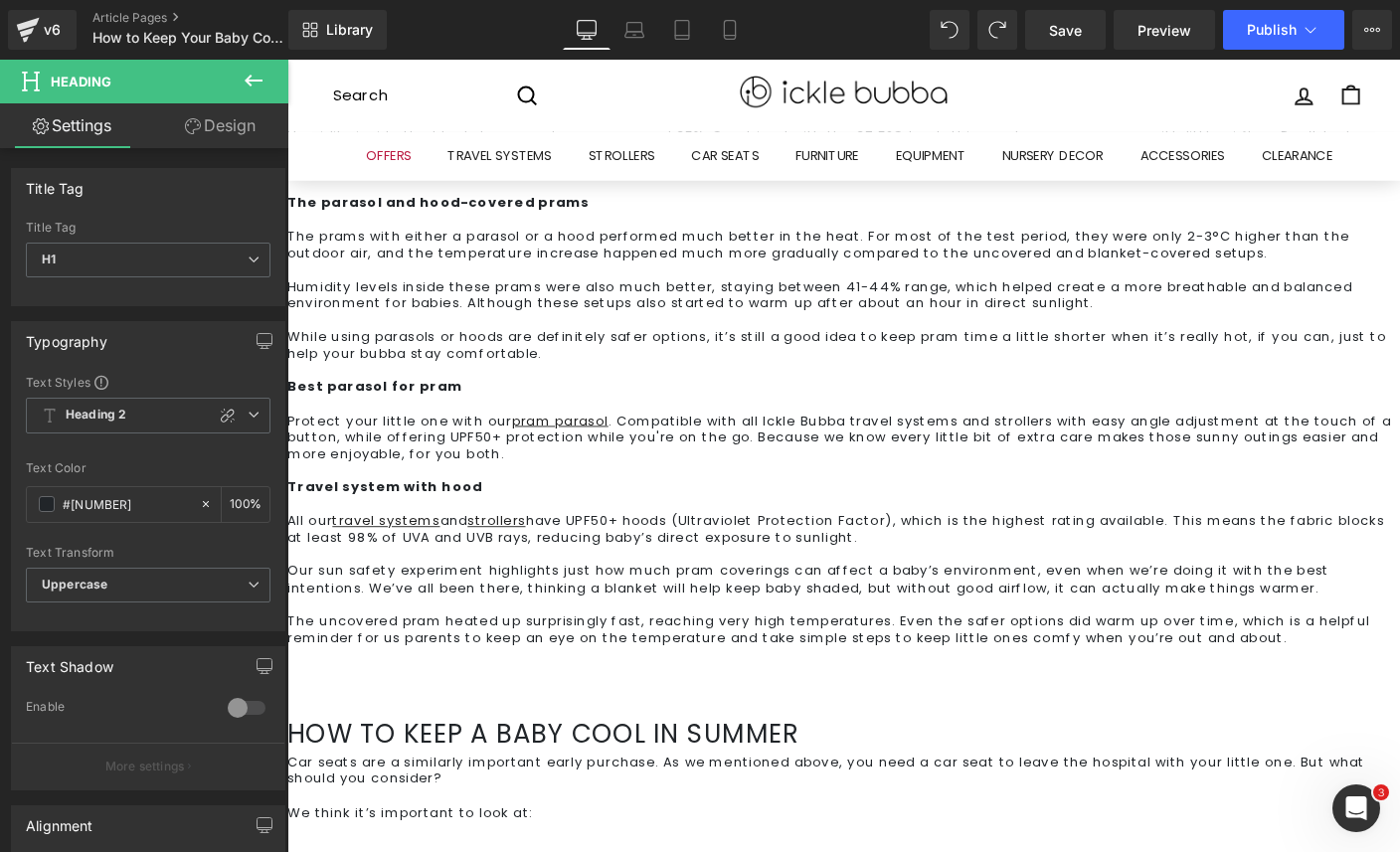 click on "Installation" at bounding box center [889, 981] 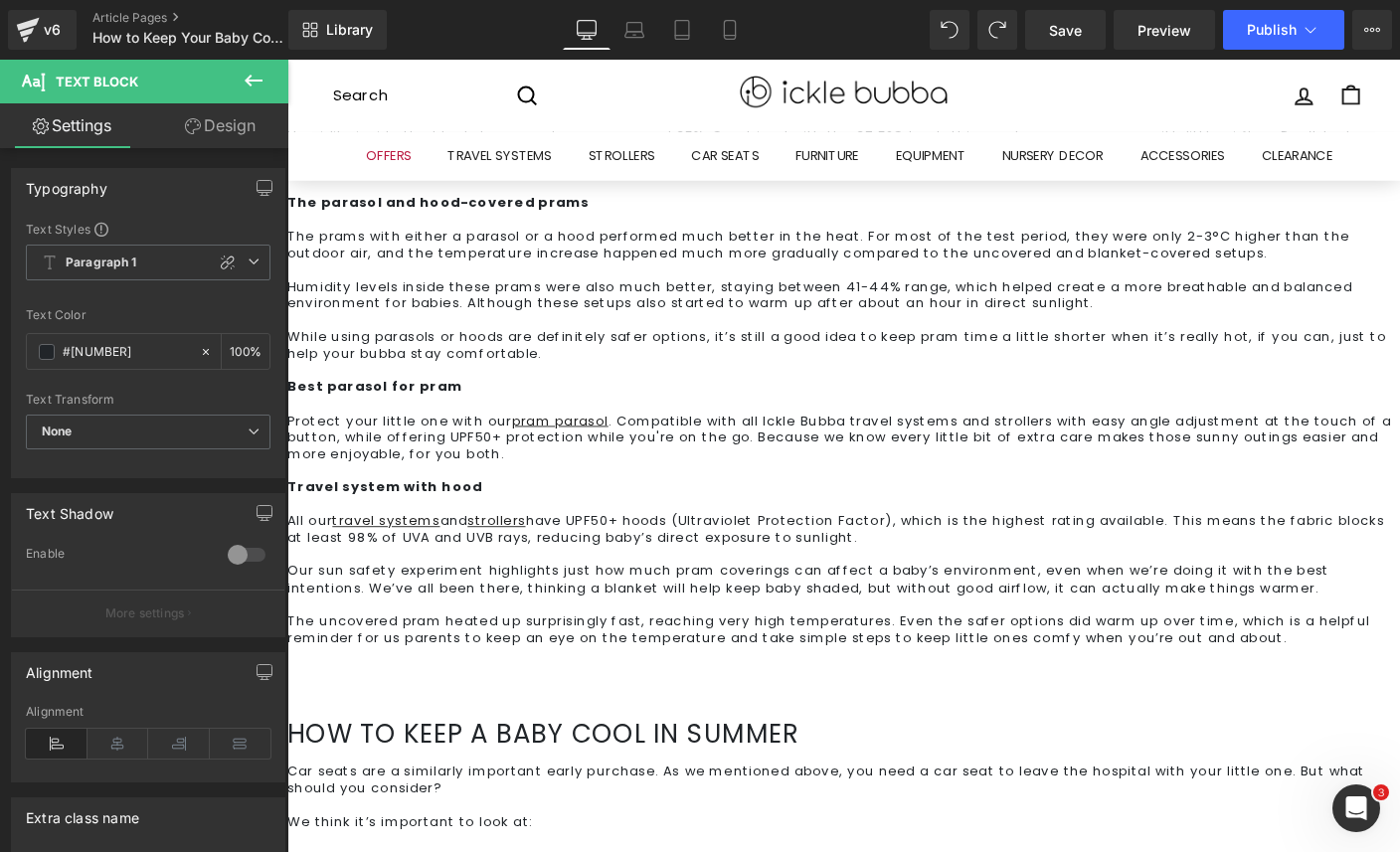 click on "Car seats are a similarly important early purchase. As we mentioned above, you need a car seat to leave the hospital with your little one. But what should you consider?" at bounding box center (889, 837) 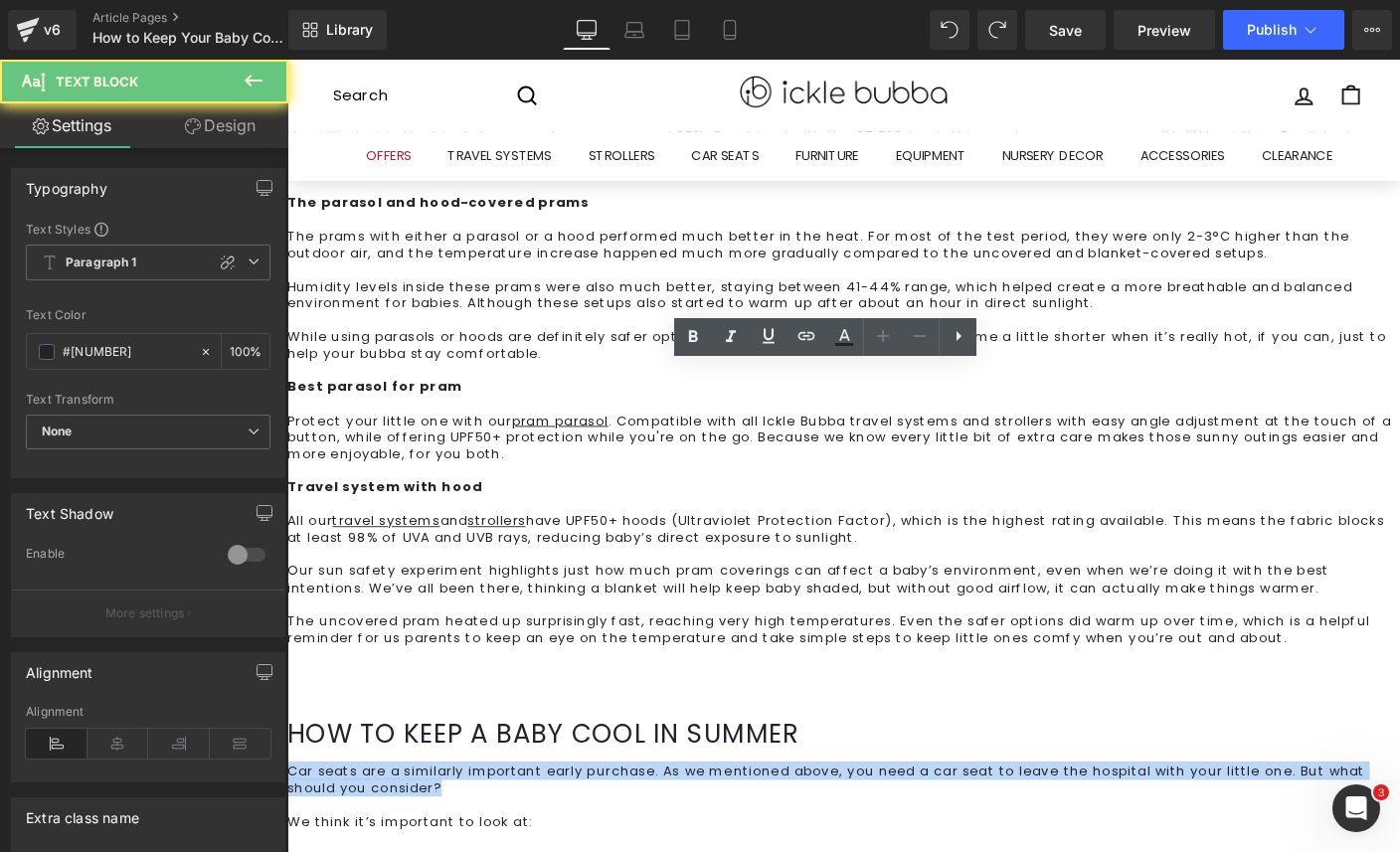 drag, startPoint x: 522, startPoint y: 424, endPoint x: 303, endPoint y: 406, distance: 219.73848 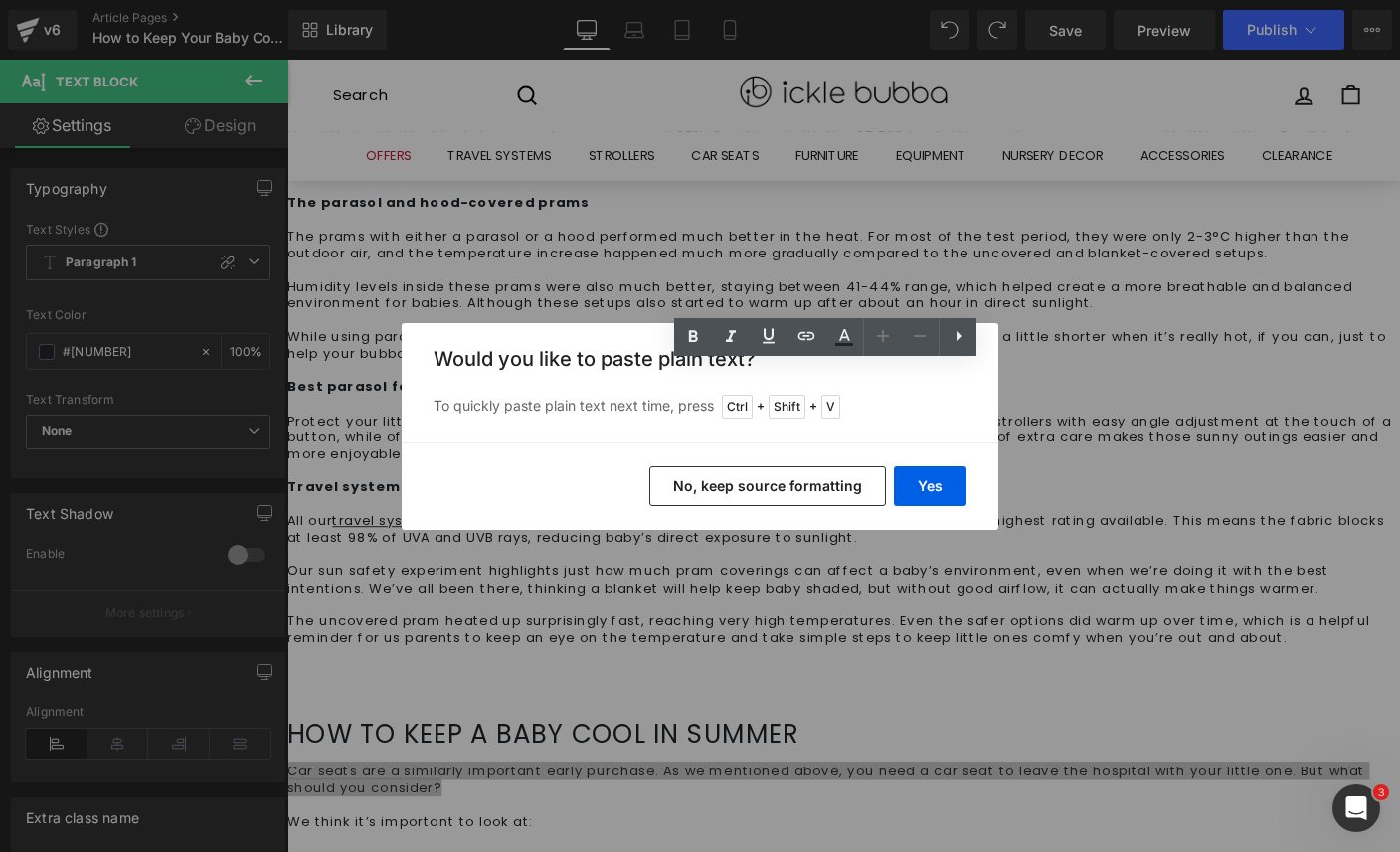 click on "Yes" at bounding box center (930, 486) 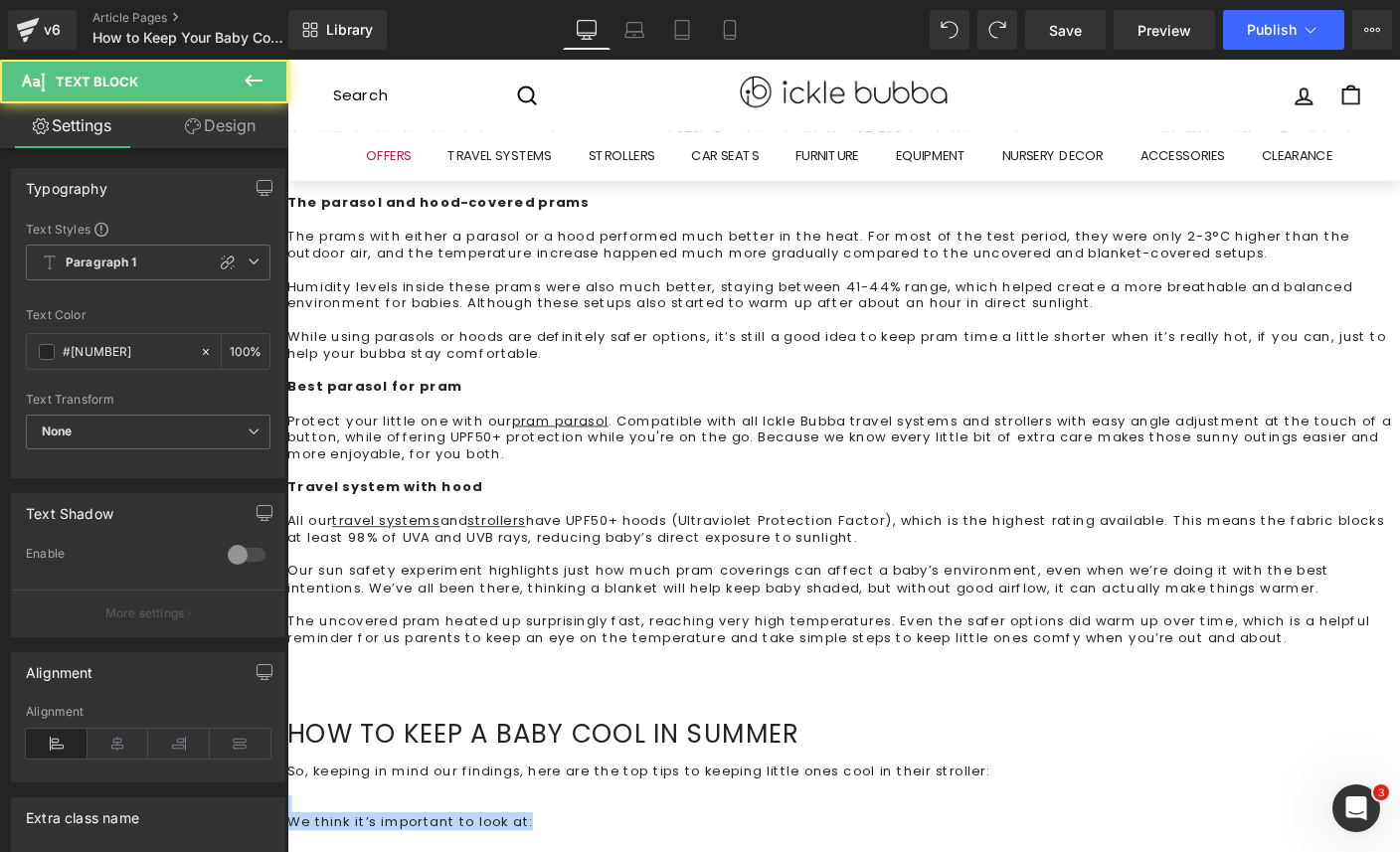 drag, startPoint x: 608, startPoint y: 459, endPoint x: 570, endPoint y: 475, distance: 41.231056 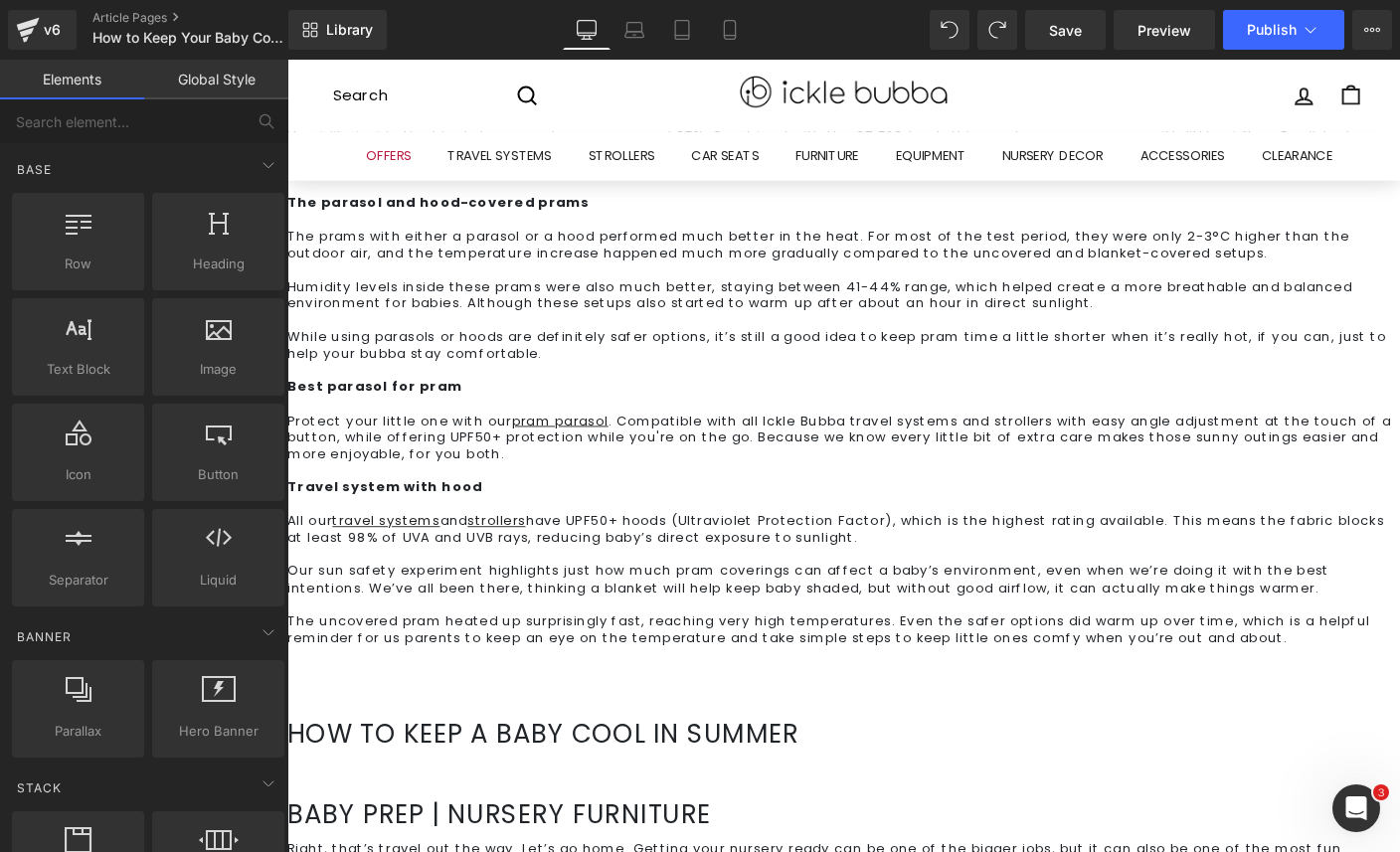 click on "Right, that’s travel out the way. Let’s go home. Getting your nursery ready can be one of the bigger jobs, but it can also be one of the most fun. Nothing beats bringing a bit of your little one’s personality into your own home." at bounding box center [889, 921] 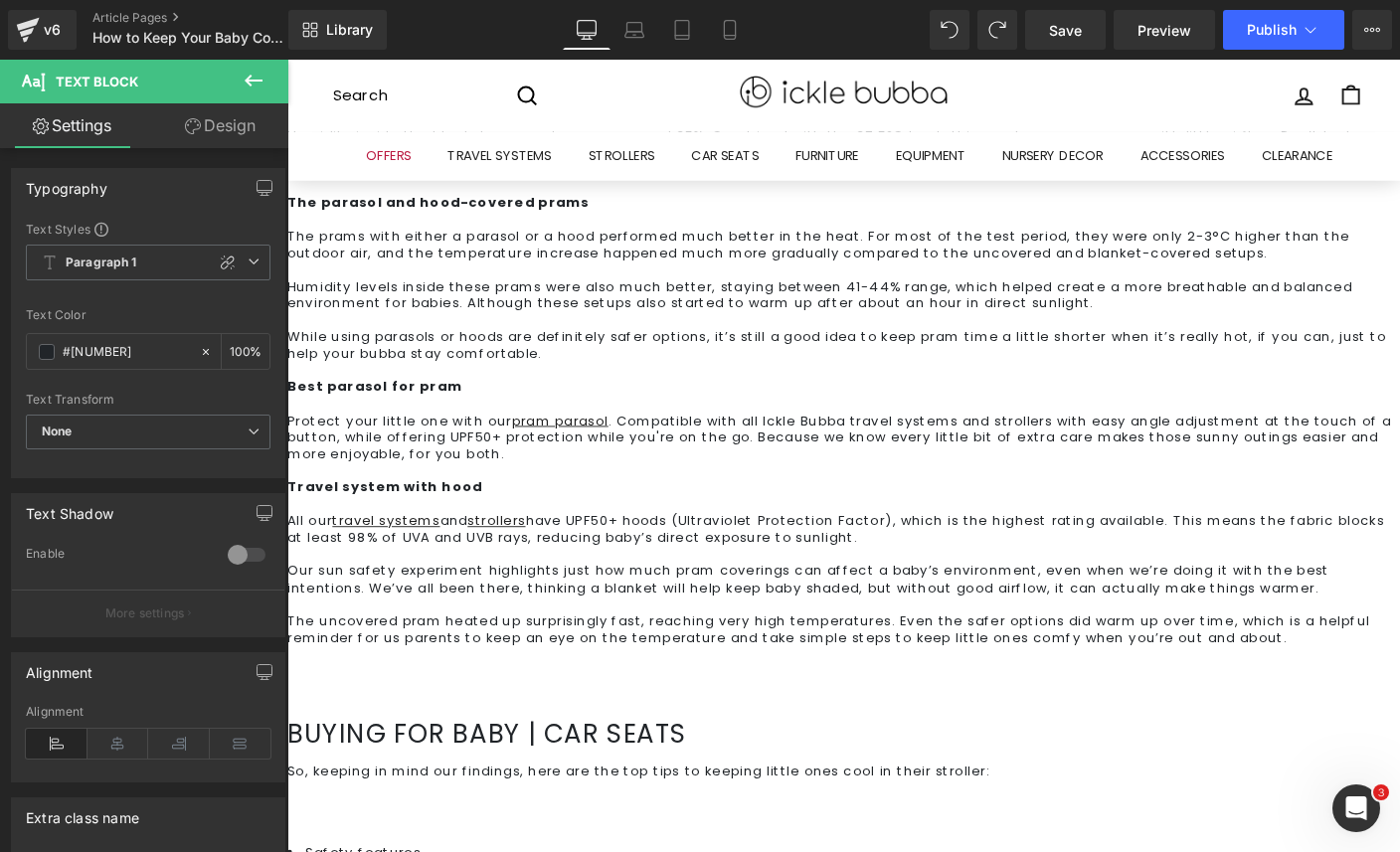 click at bounding box center (889, 846) 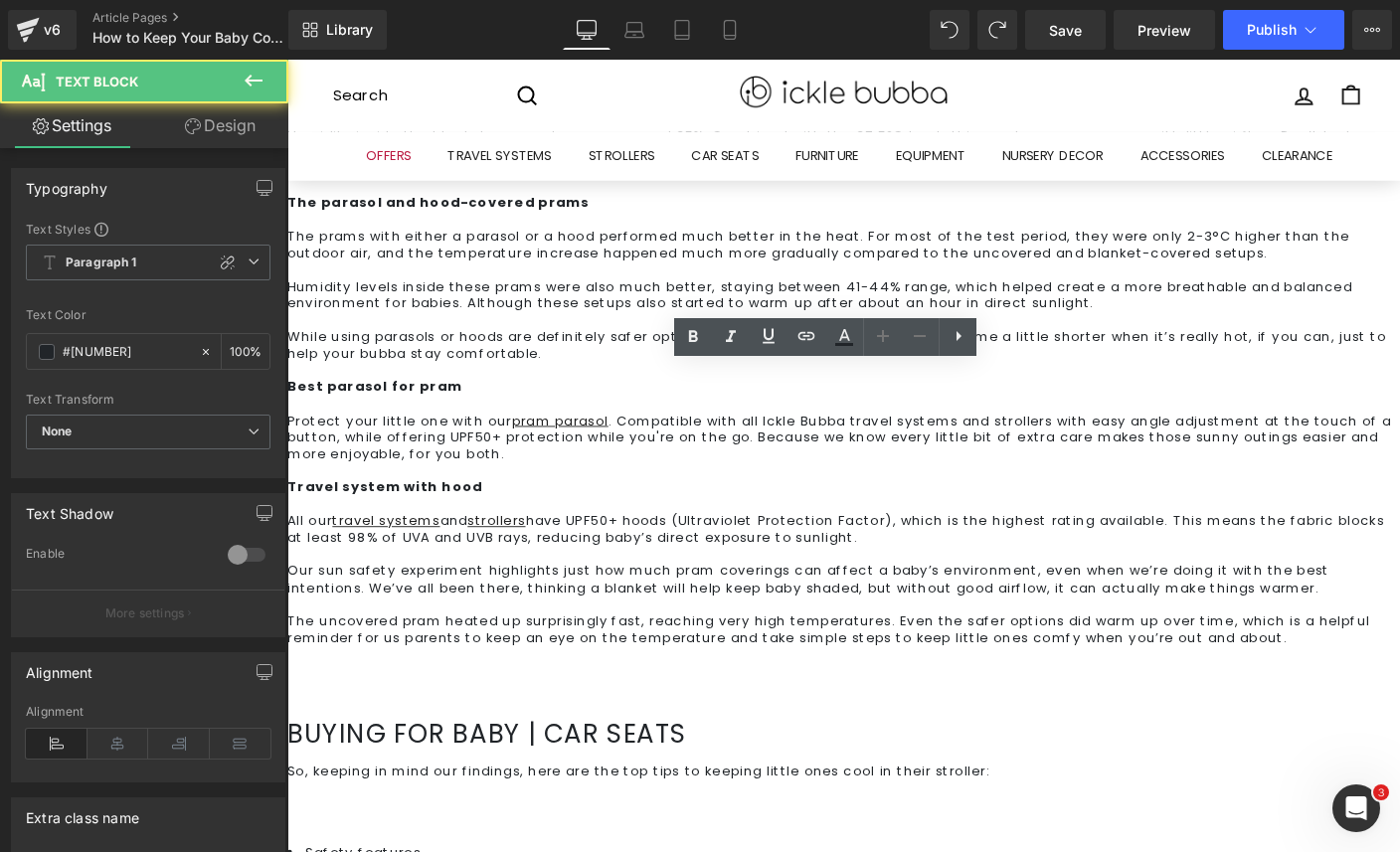 click at bounding box center (889, 865) 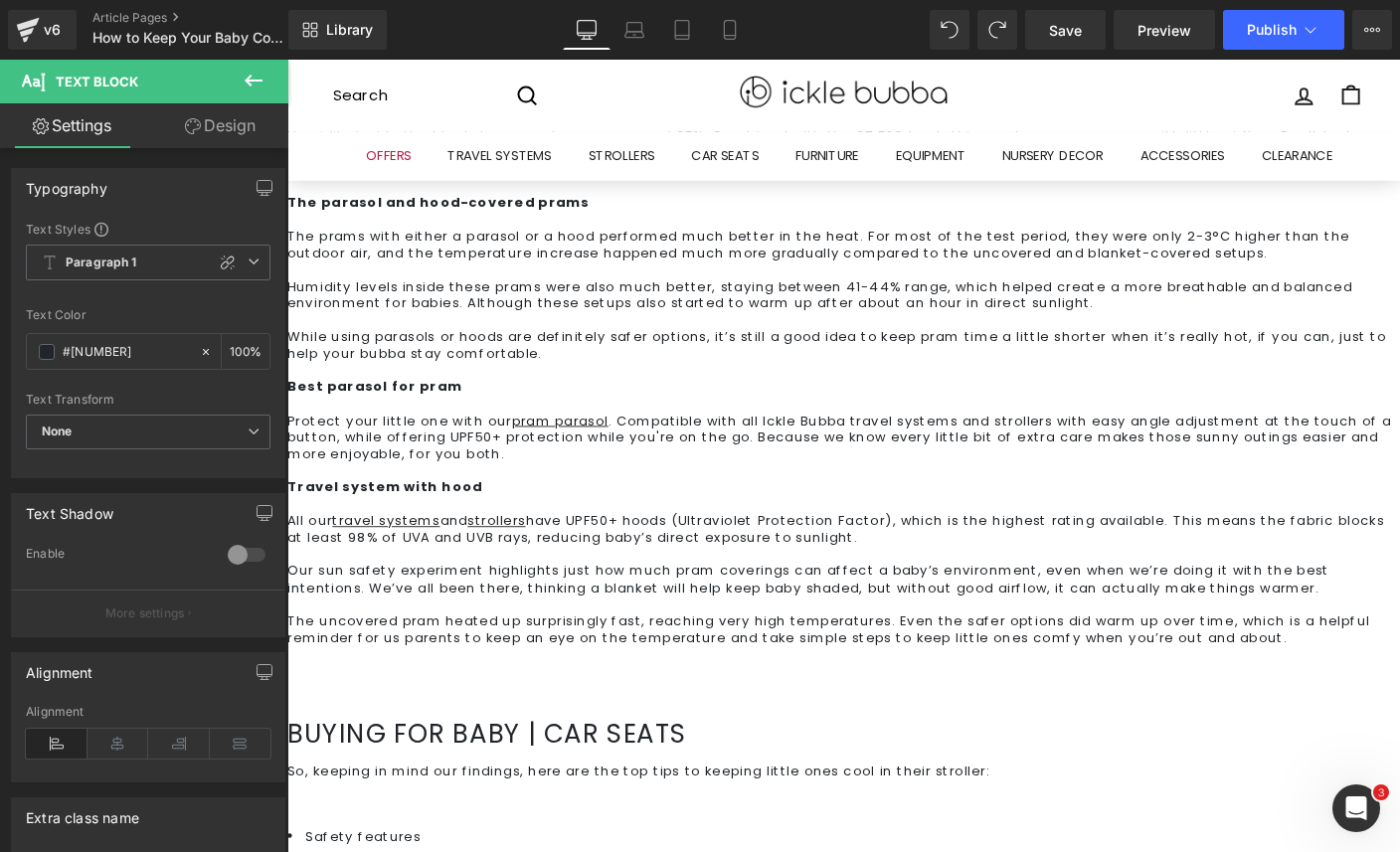 type 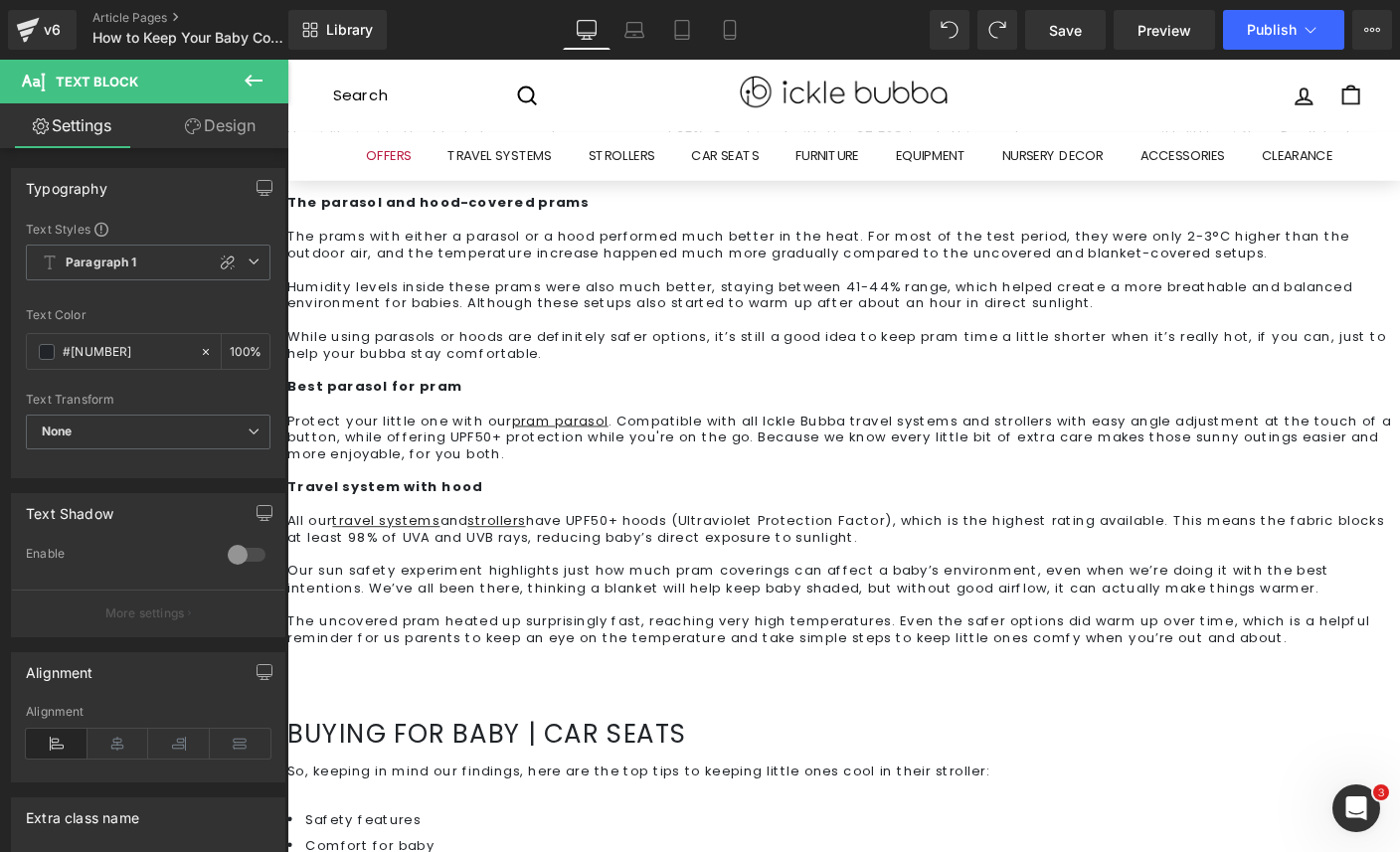 drag, startPoint x: 663, startPoint y: 468, endPoint x: 574, endPoint y: 458, distance: 89.56004 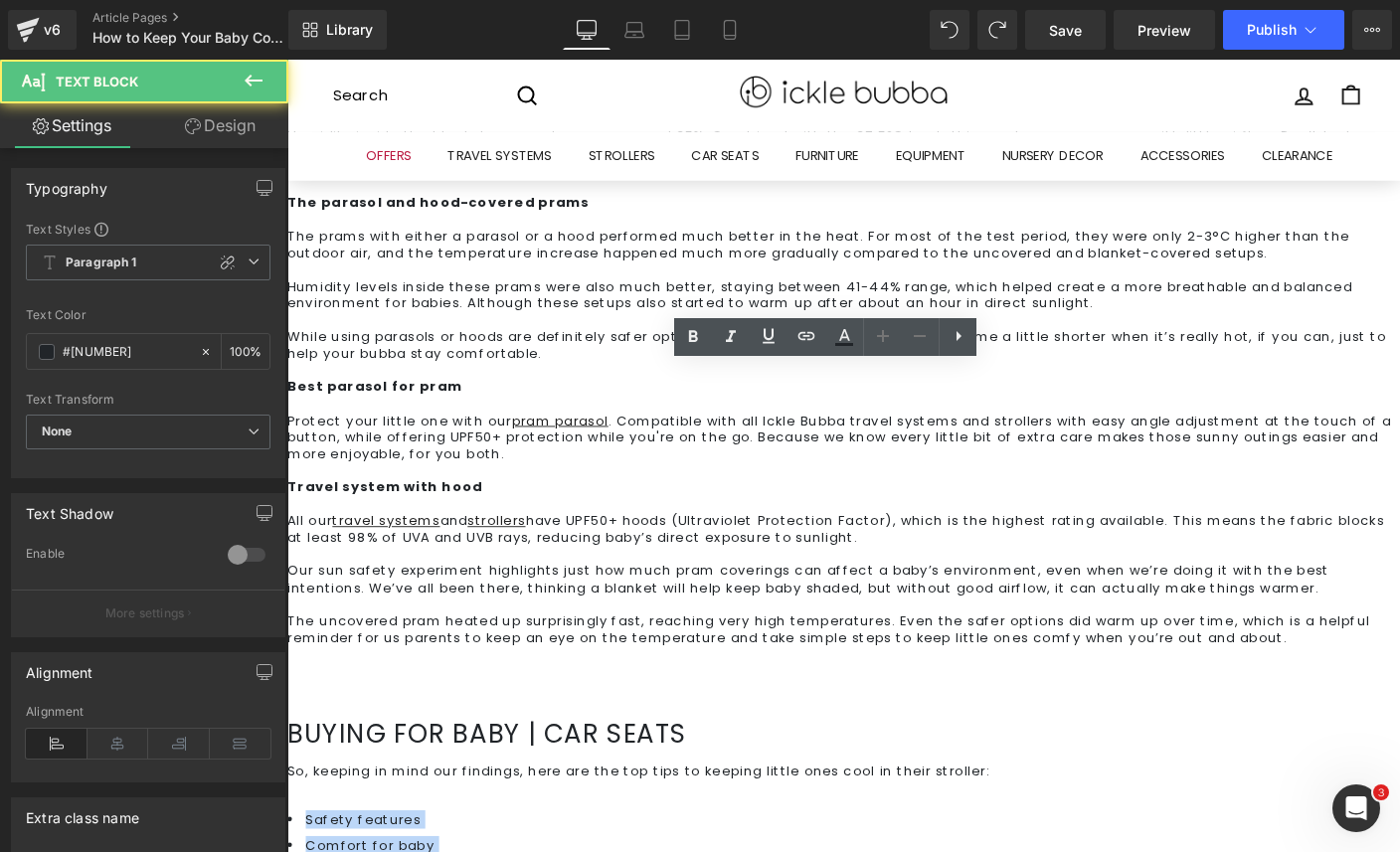 drag, startPoint x: 446, startPoint y: 517, endPoint x: 308, endPoint y: 438, distance: 159.01258 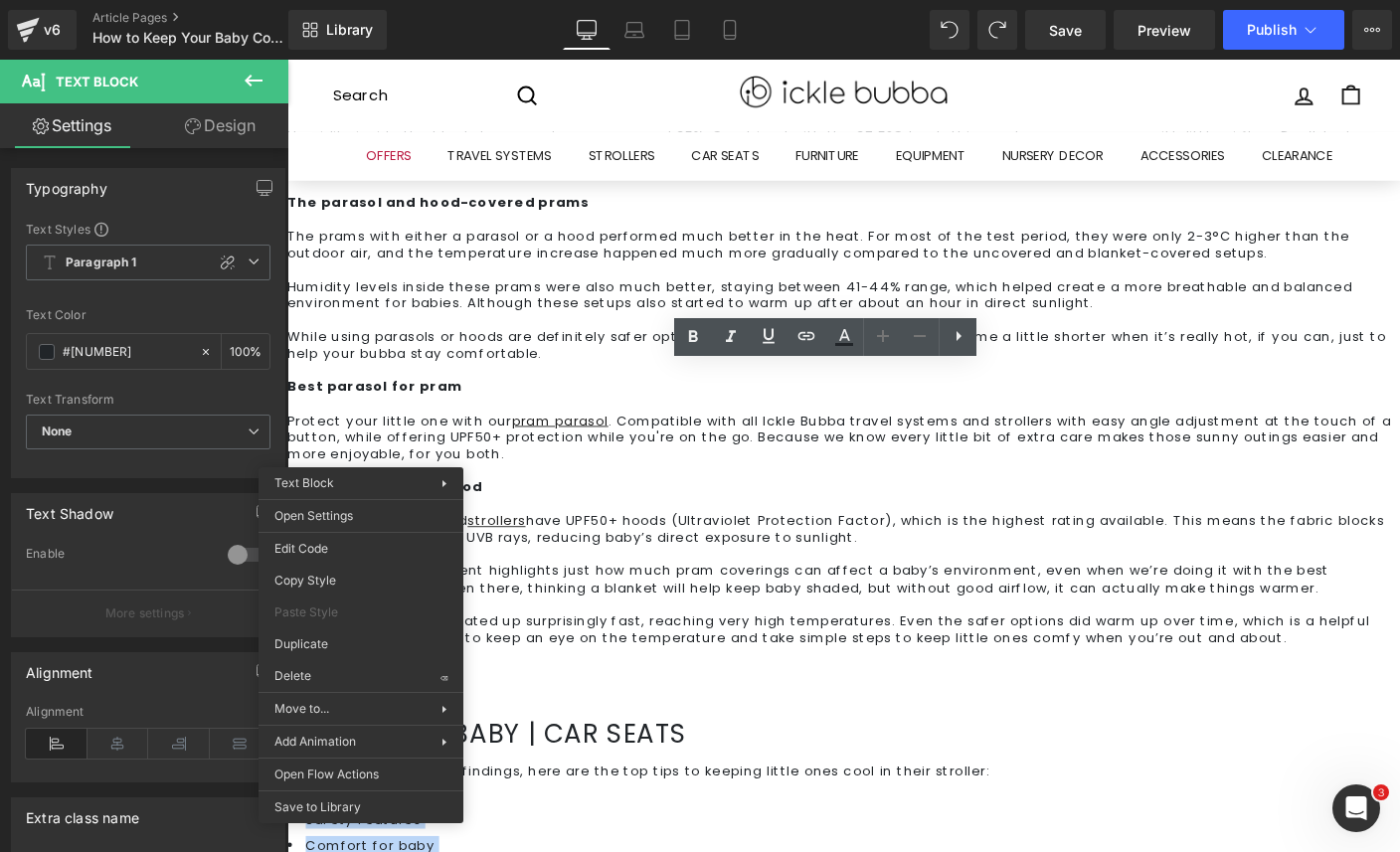 click on "Safety features" at bounding box center (889, 881) 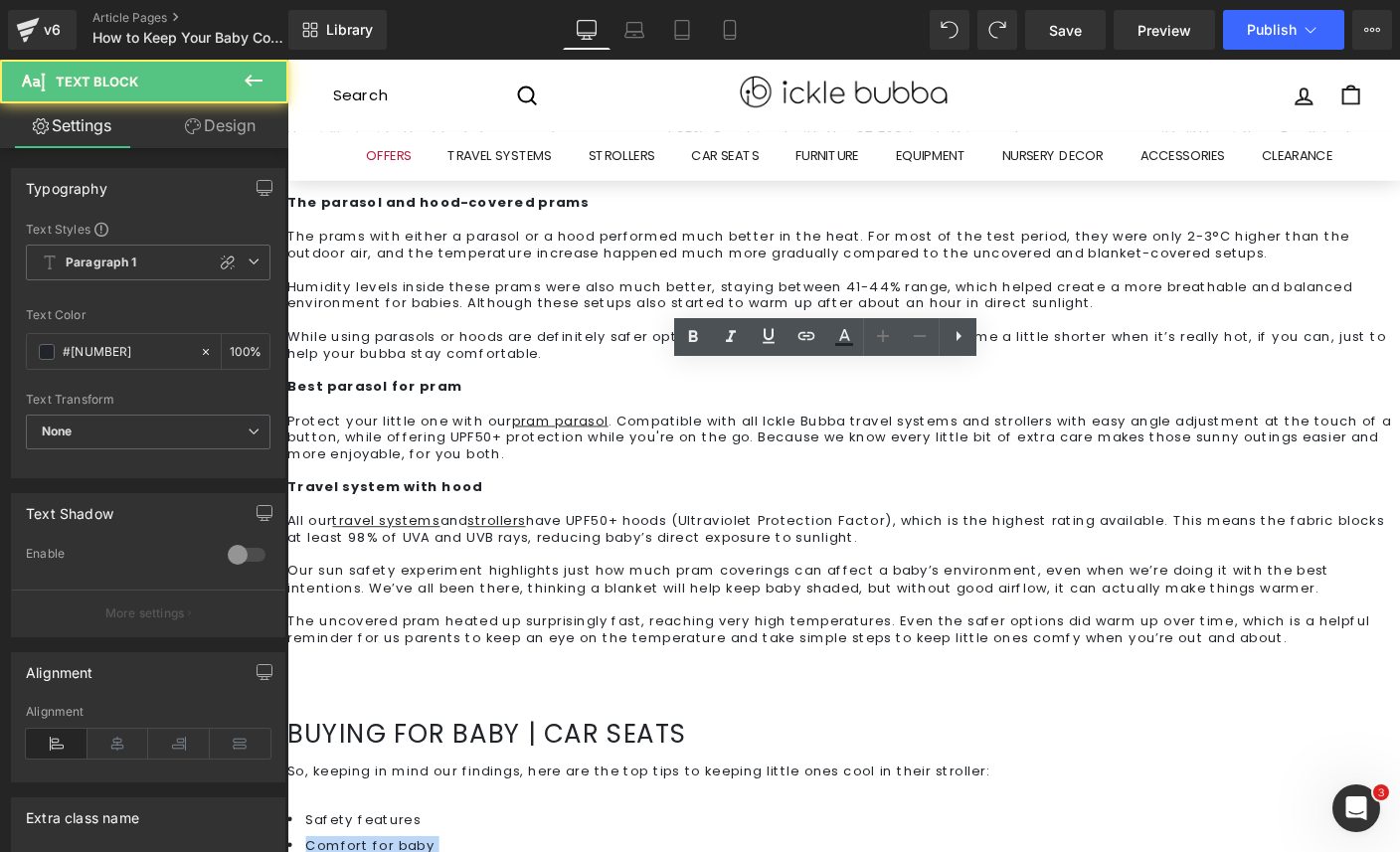 drag, startPoint x: 360, startPoint y: 494, endPoint x: 320, endPoint y: 467, distance: 48.259714 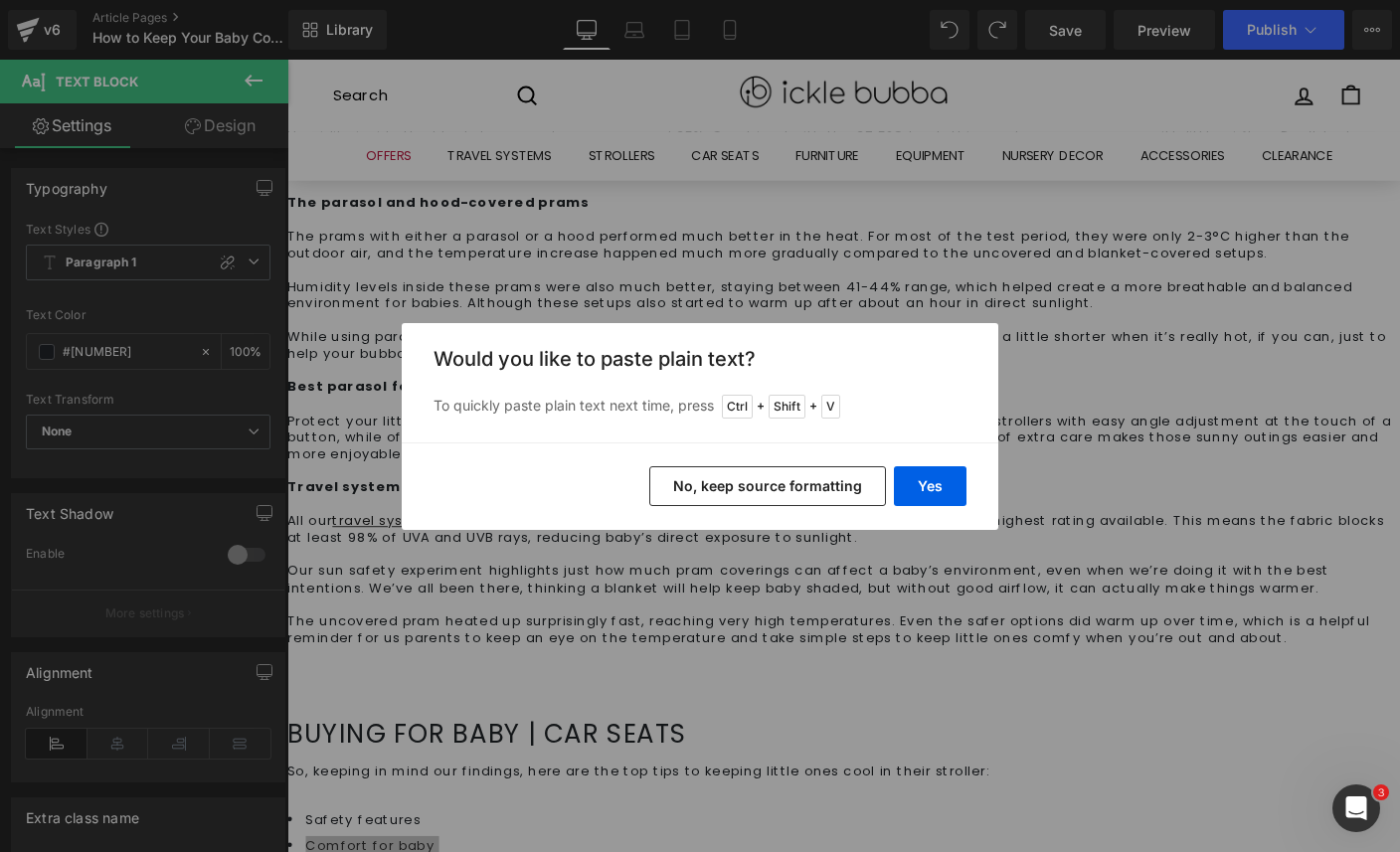 click on "No, keep source formatting" at bounding box center (768, 486) 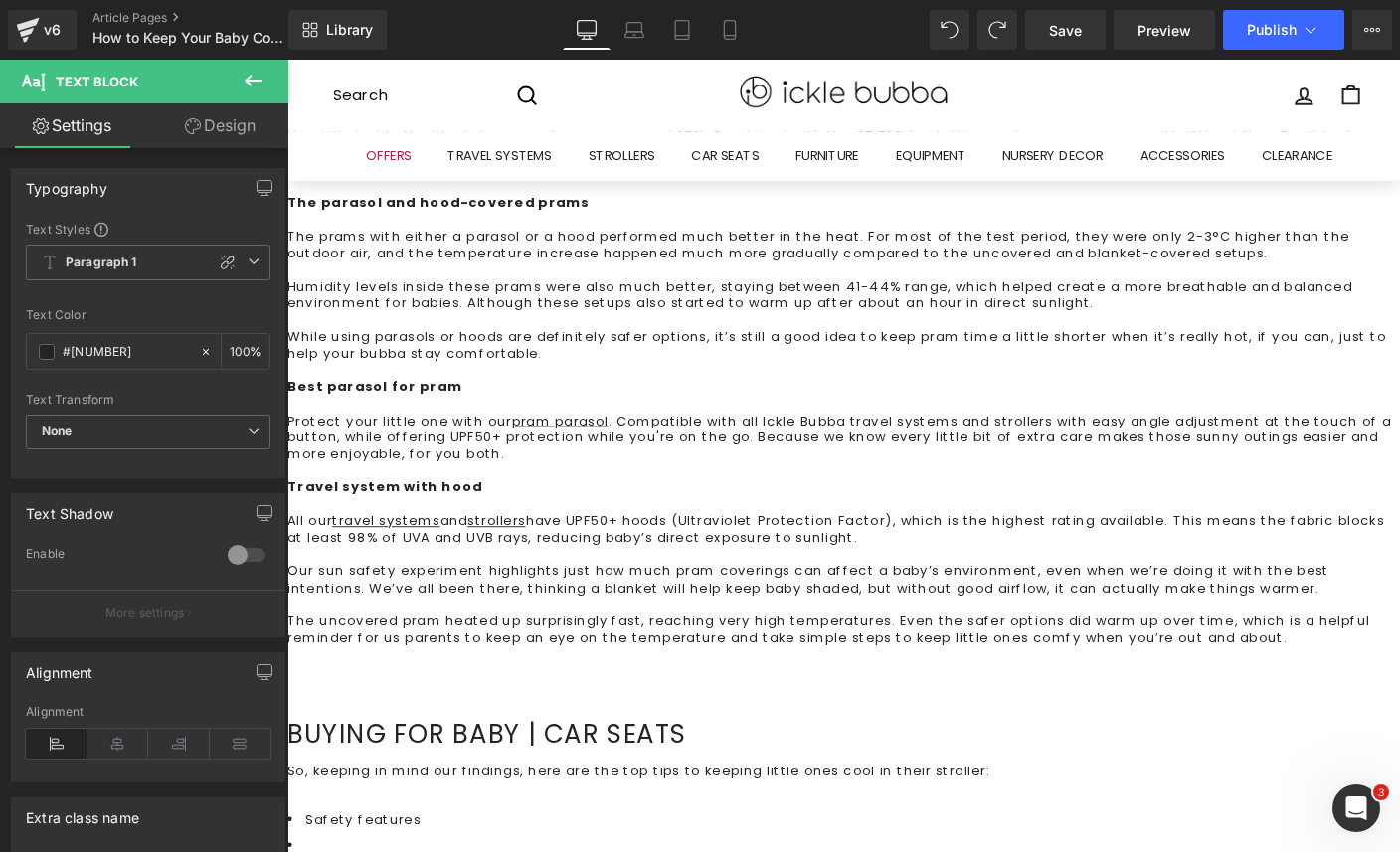 click on "Choose a summer-appropriate stroller:  If you can, look for prams with built-in ventilation, mesh panels, and lightweight materials. Our  Altima ,  Virgo ,  Stomp Stride ,  Venus Double , and  Venus Jogger  all have mesh panels in the hood to help keep baby cool." at bounding box center (918, 950) 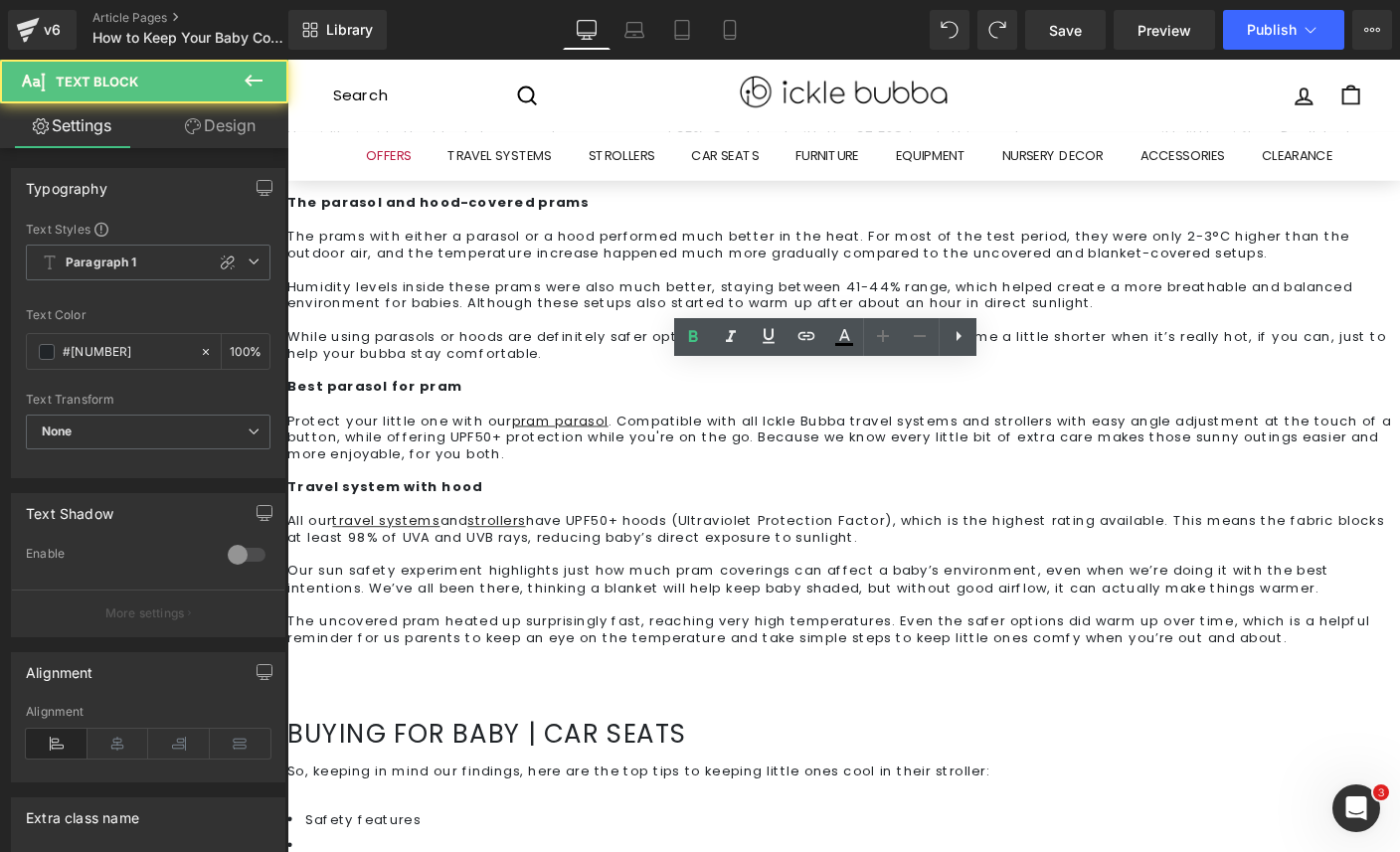 click on "Choose a summer-appropriate stroller:  If you can, look for prams with built-in ventilation, mesh panels, and lightweight materials. Our  Altima ,  Virgo ,  Stomp Stride ,  Venus Double , and  Venus Jogger  all have mesh panels in the hood to help keep baby cool." at bounding box center (918, 950) 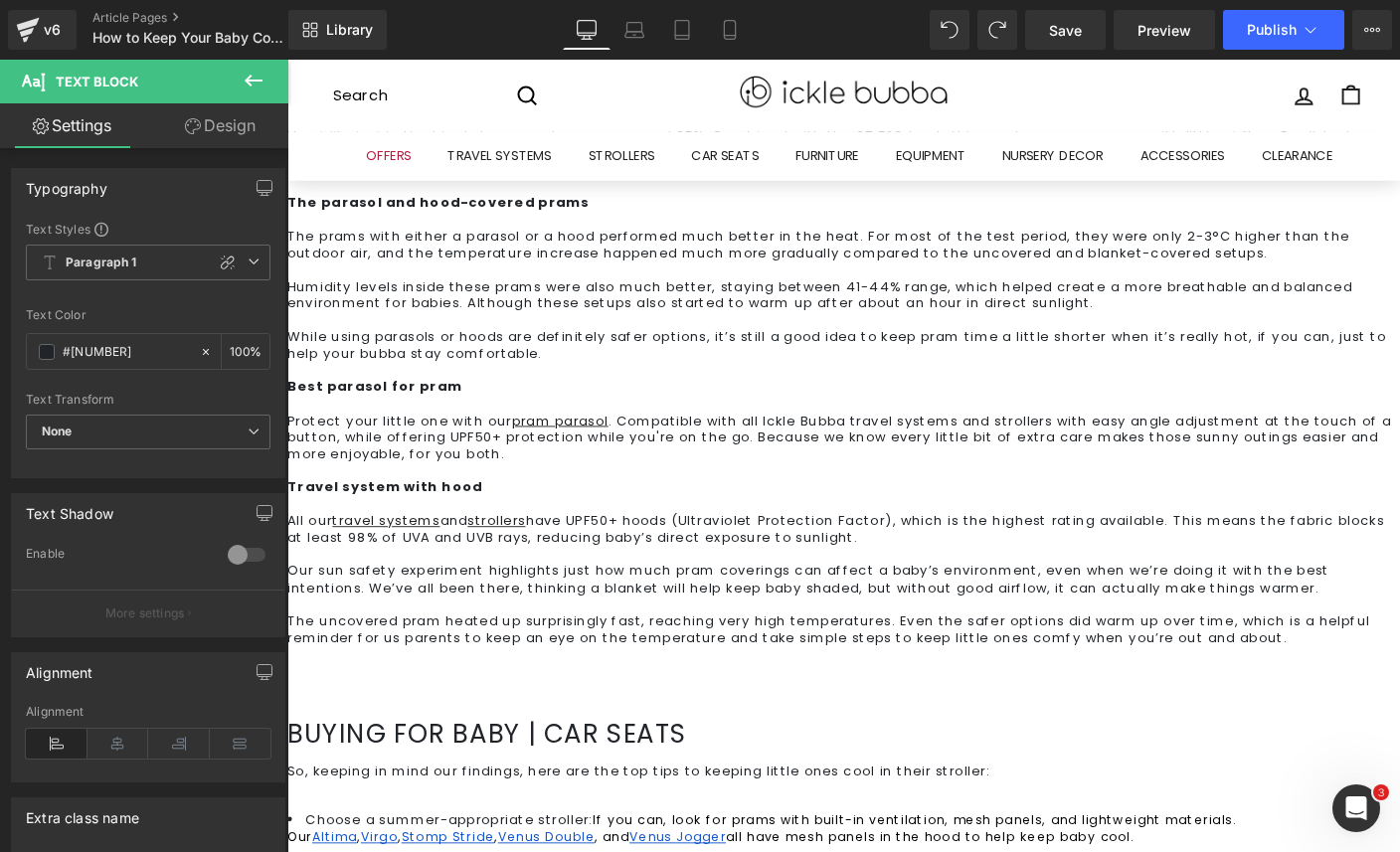 click on "So, keeping in mind our findings, here are the top tips to keeping little ones cool in their stroller: Choose a summer-appropriate stroller:  If you can, look for prams with built-in ventilation, mesh panels, and lightweight materials. Our  Altima ,  Virgo ,  Stomp Stride ,  Venus Double , and  Venus Jogger  all have mesh panels in the hood to help keep baby cool. Use breathable stroller covers:   There’s so many cover options out there, but try and avoid heavy blankets or thick fabrics that trap heat. Opt for parasols or stroller sunshades that are designed for airflow. Use a pram fan:  This is a great option to keep airflow moving nicely around a stroller. Check baby’s temperature:  Remember, you know your baby best, so trust your instincts and check their chest or neck if you feel it’s needed. If you like, popping a thermometer in the pram can be a handy way to keep an eye on temperatures without any extra worry. Safety features Comfort Installation Travel system our range of car seats ." at bounding box center (889, 1134) 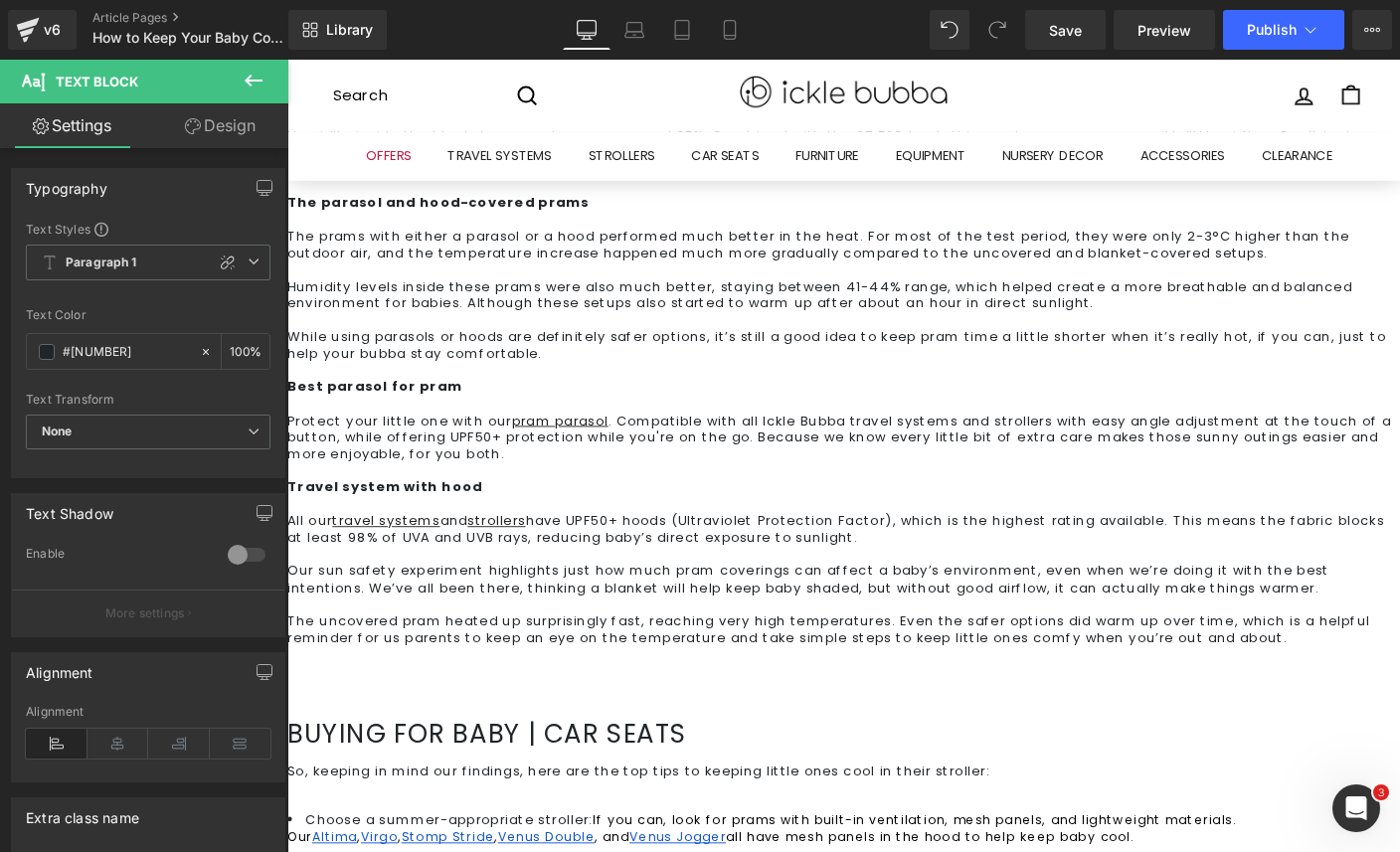 click on "Use a pram fan:" at bounding box center (410, 1011) 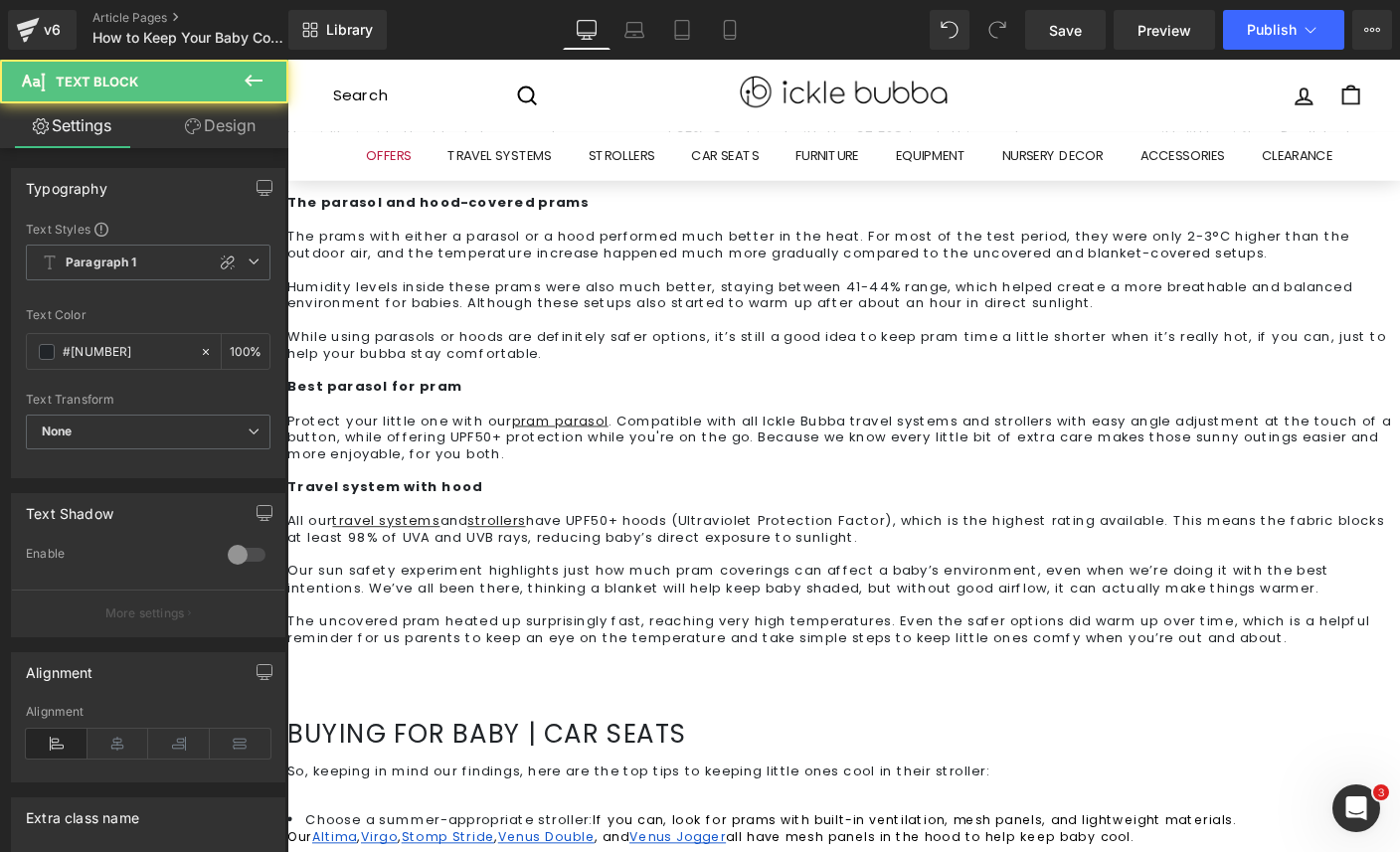 click on "Check baby’s temperature:  Remember, you know your baby best, so trust your instincts and check their chest or neck if you feel it’s needed. If you like, popping a thermometer in the pram can be a handy way to keep an eye on temperatures without any extra worry." at bounding box center (918, 1040) 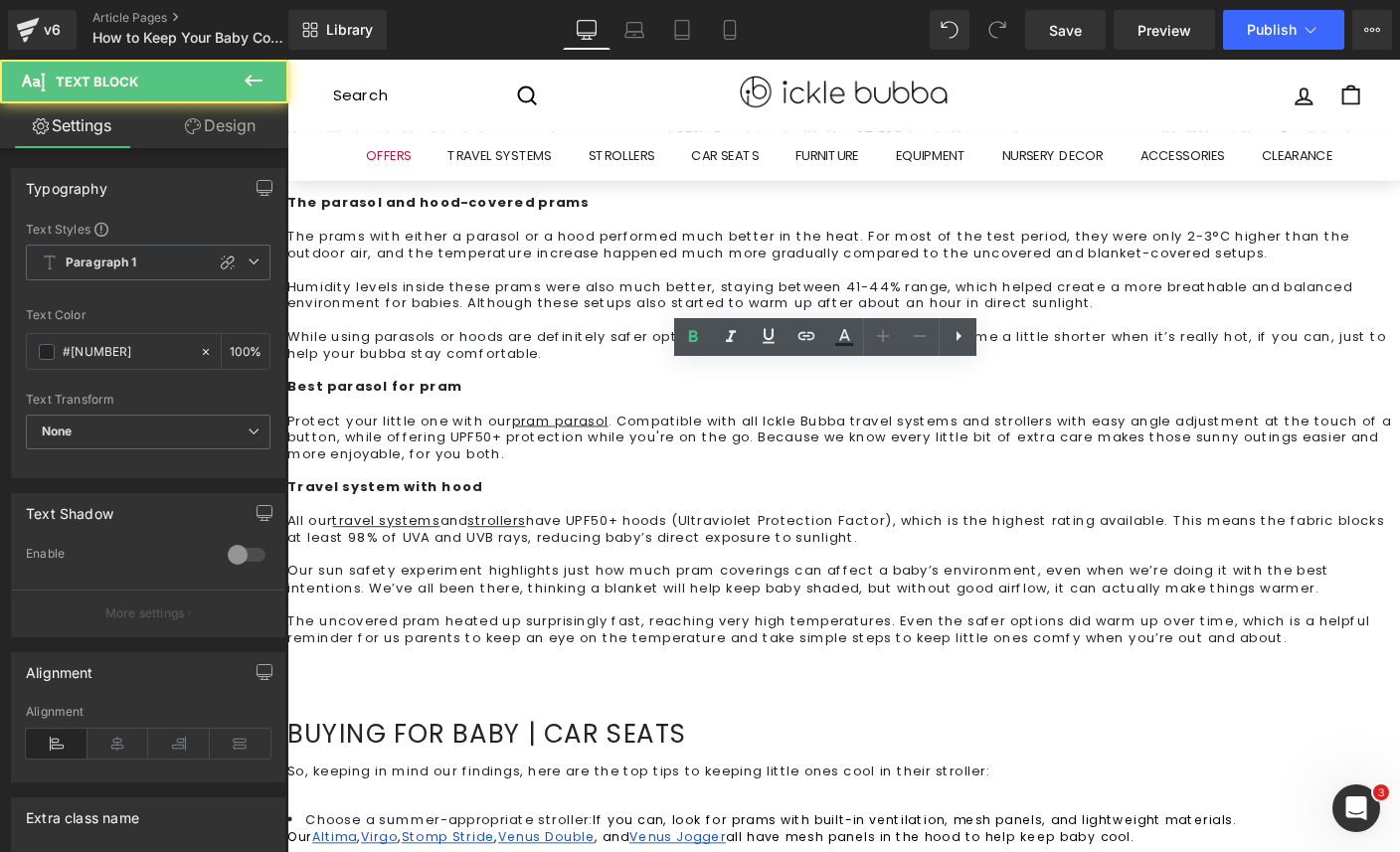 click on "Use a pram fan:  This is a great option to keep airflow moving nicely around a stroller." at bounding box center (889, 977) 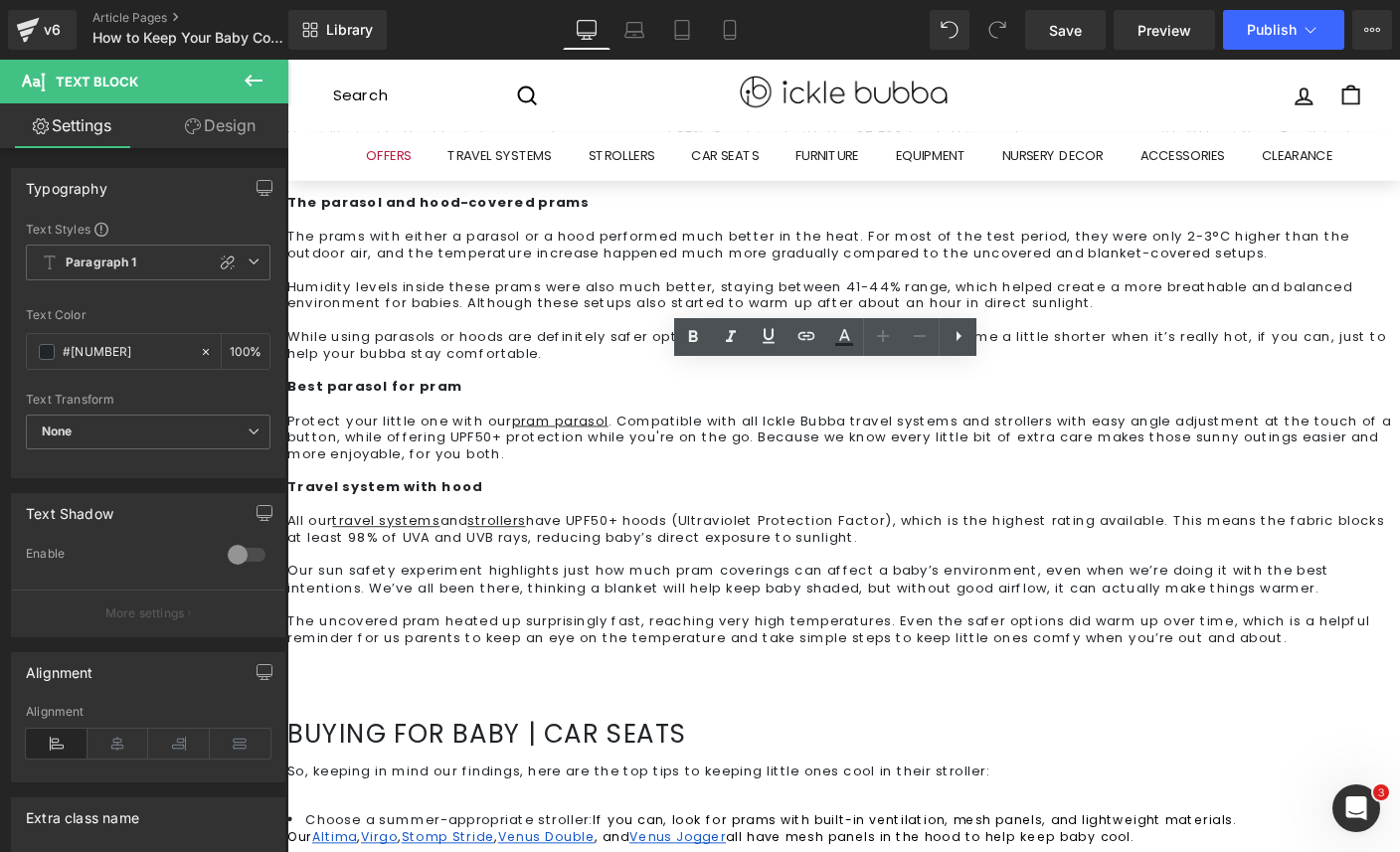 drag, startPoint x: 446, startPoint y: 532, endPoint x: 320, endPoint y: 531, distance: 126.00397 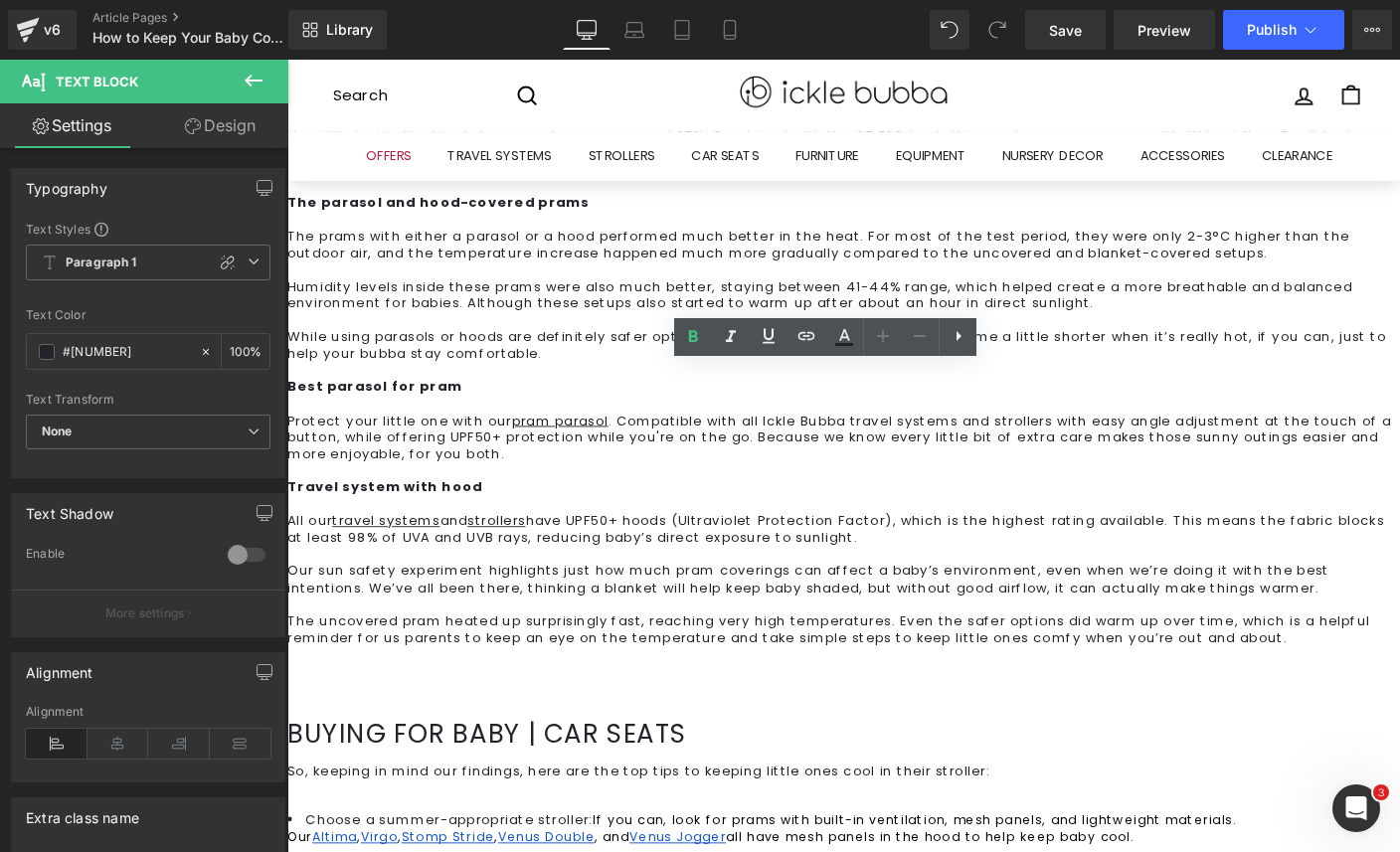 drag, startPoint x: 568, startPoint y: 481, endPoint x: 319, endPoint y: 487, distance: 249.07228 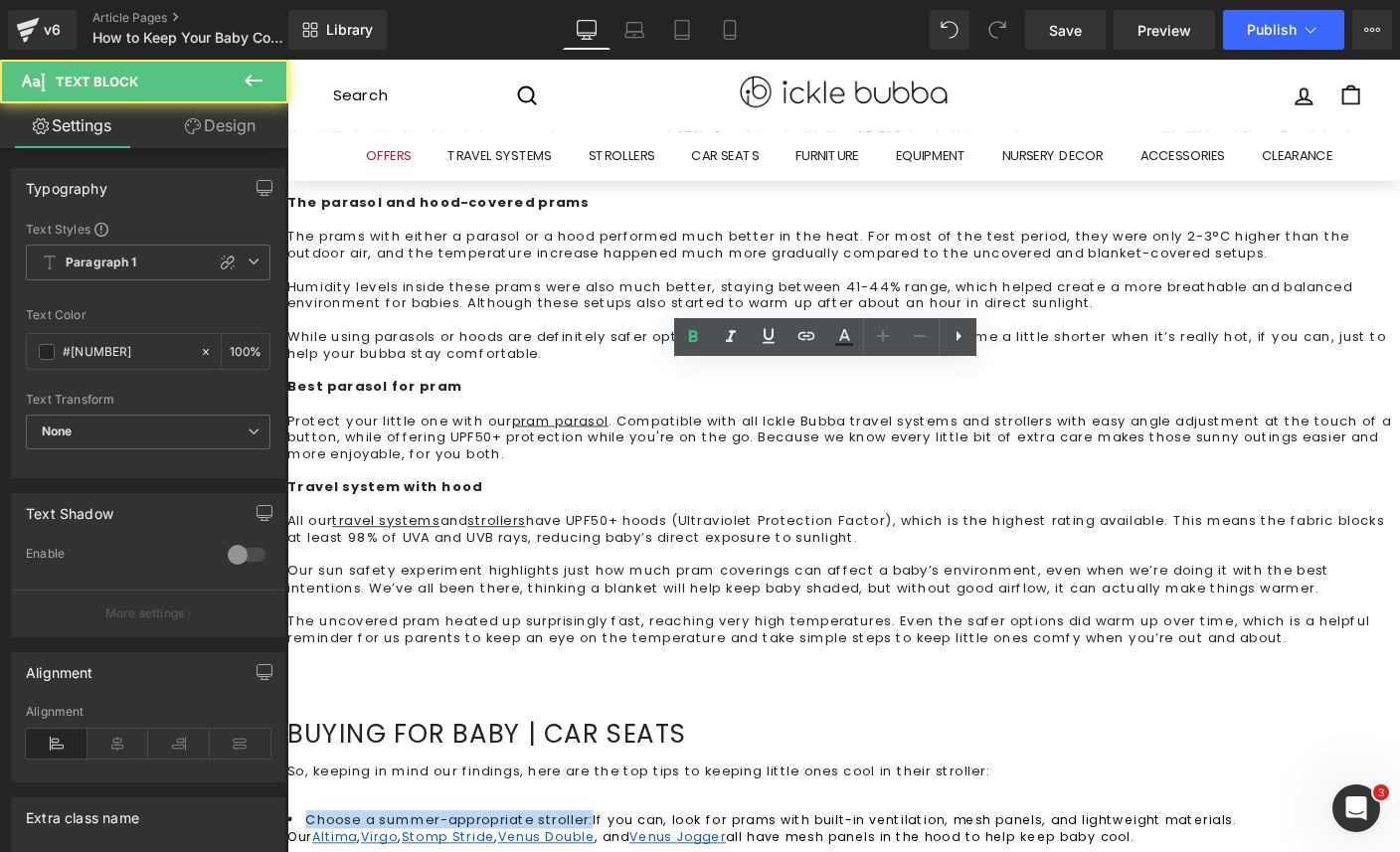 drag, startPoint x: 633, startPoint y: 436, endPoint x: 323, endPoint y: 446, distance: 310.16125 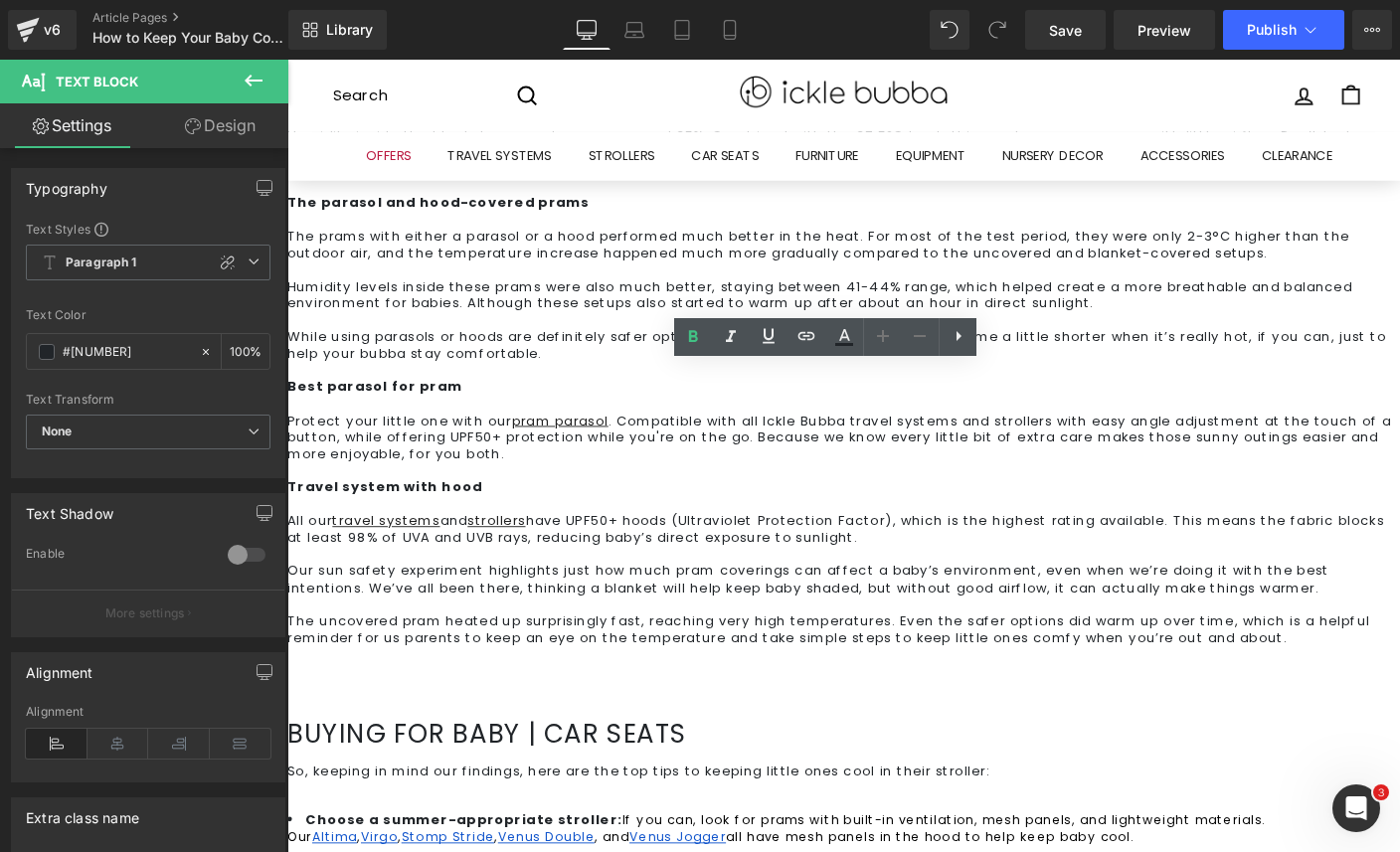 click on "Remember, you know your baby best, so trust your instincts and check their chest or neck if you feel it’s needed. If you like, popping a thermometer in the pram can be a handy way to keep an eye on temperatures without any extra worry." at bounding box center (880, 1016) 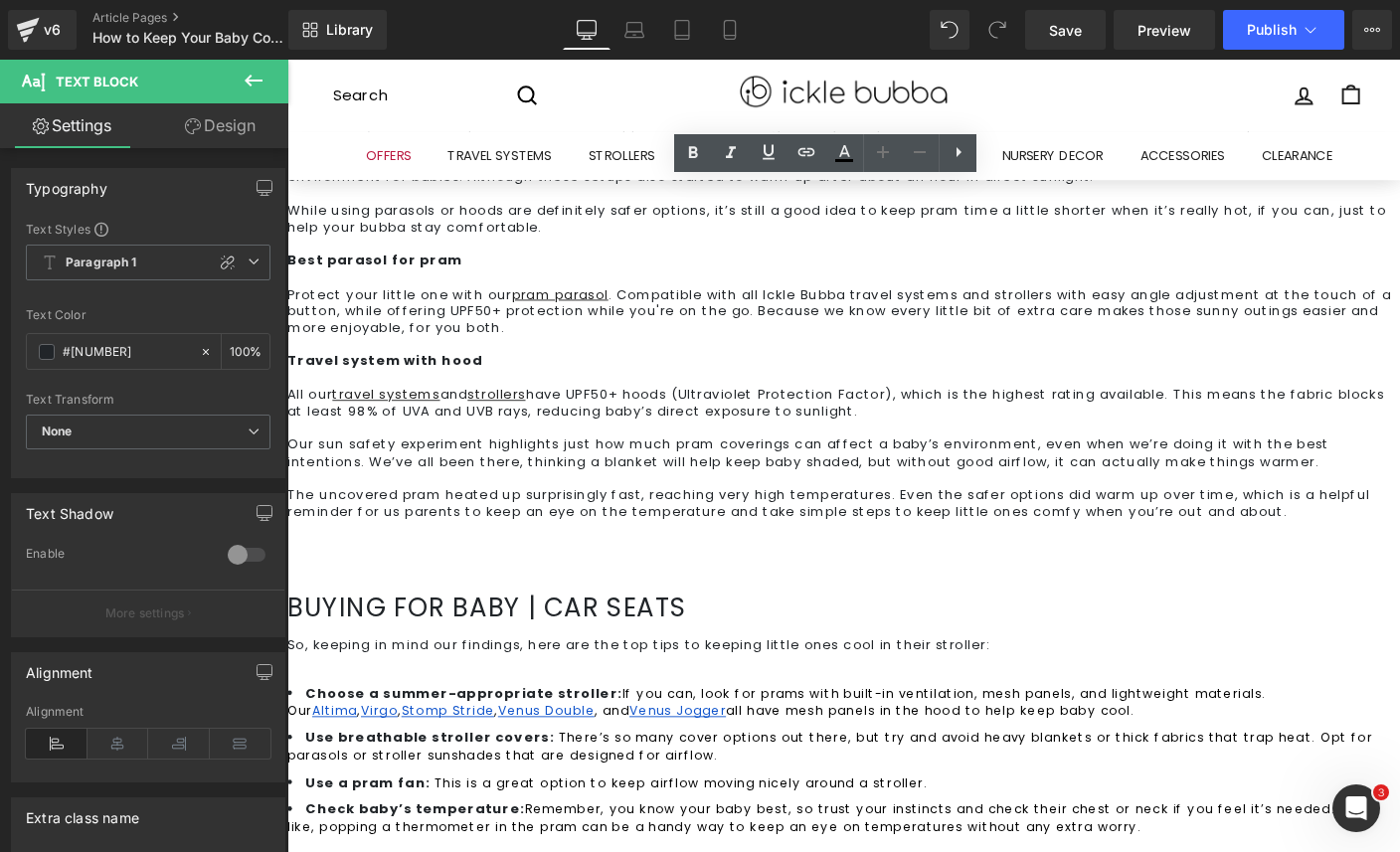 scroll, scrollTop: 2256, scrollLeft: 0, axis: vertical 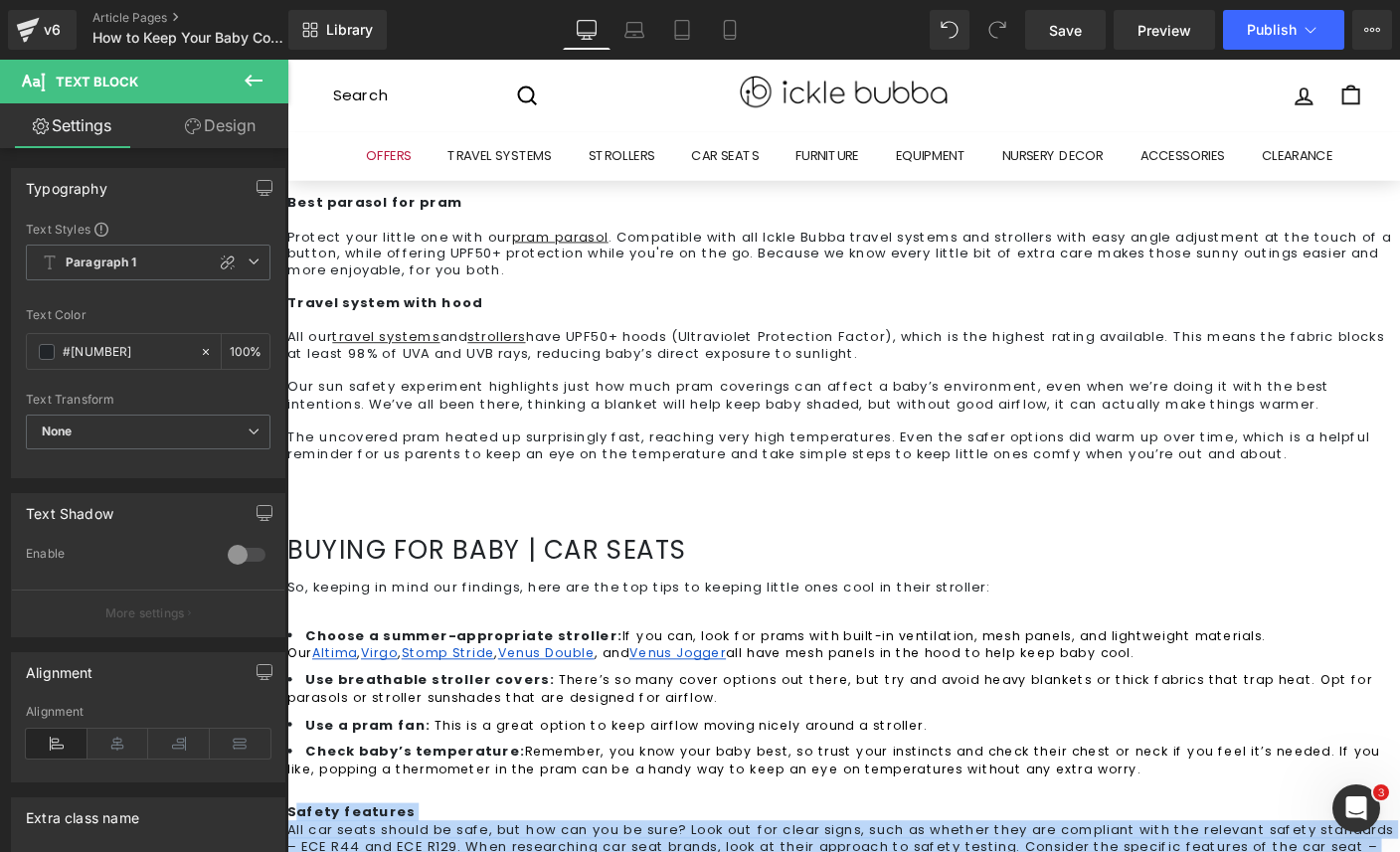 drag, startPoint x: 307, startPoint y: 426, endPoint x: 969, endPoint y: 739, distance: 732.2657 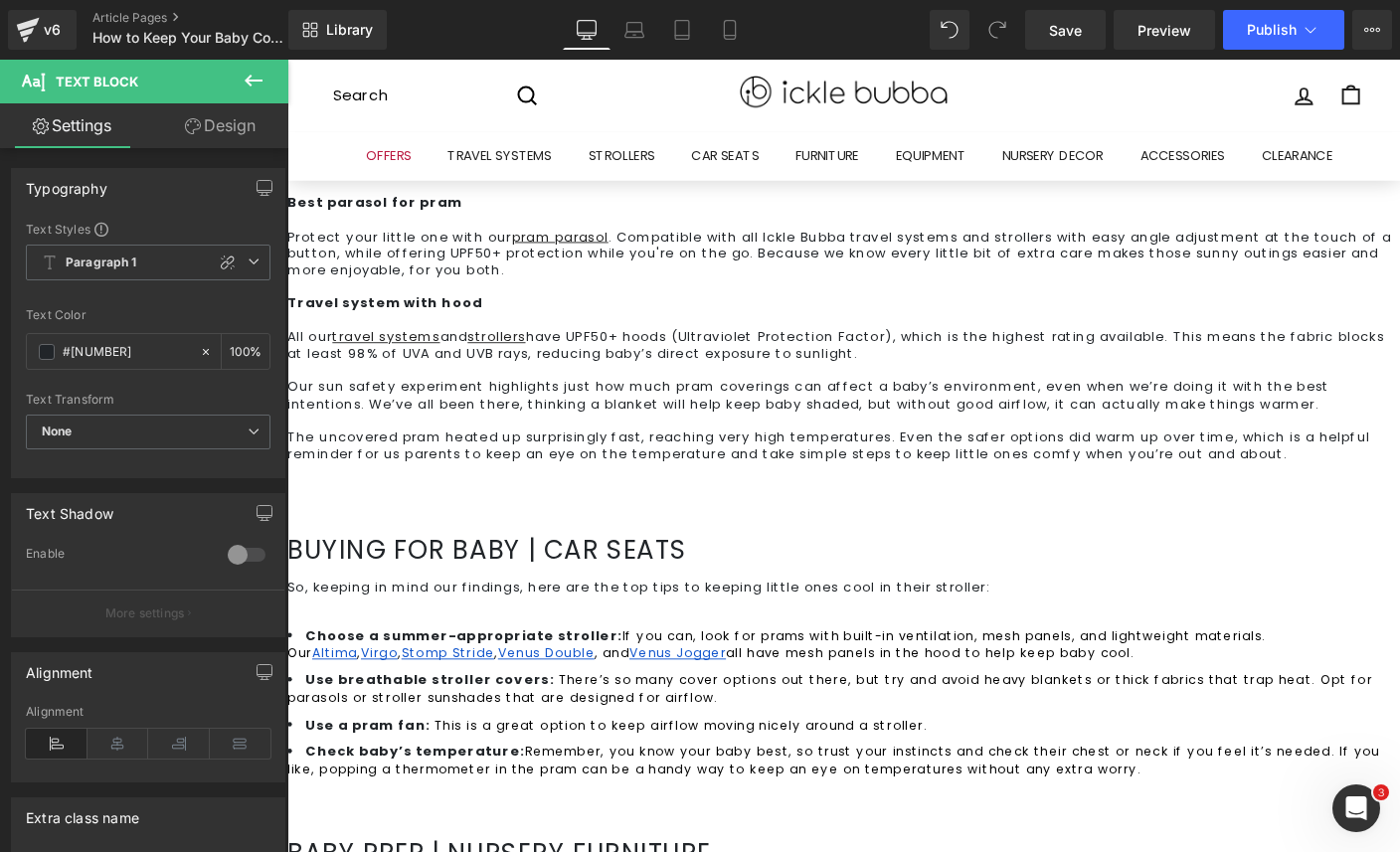 drag, startPoint x: 515, startPoint y: 174, endPoint x: 451, endPoint y: 163, distance: 64.93843 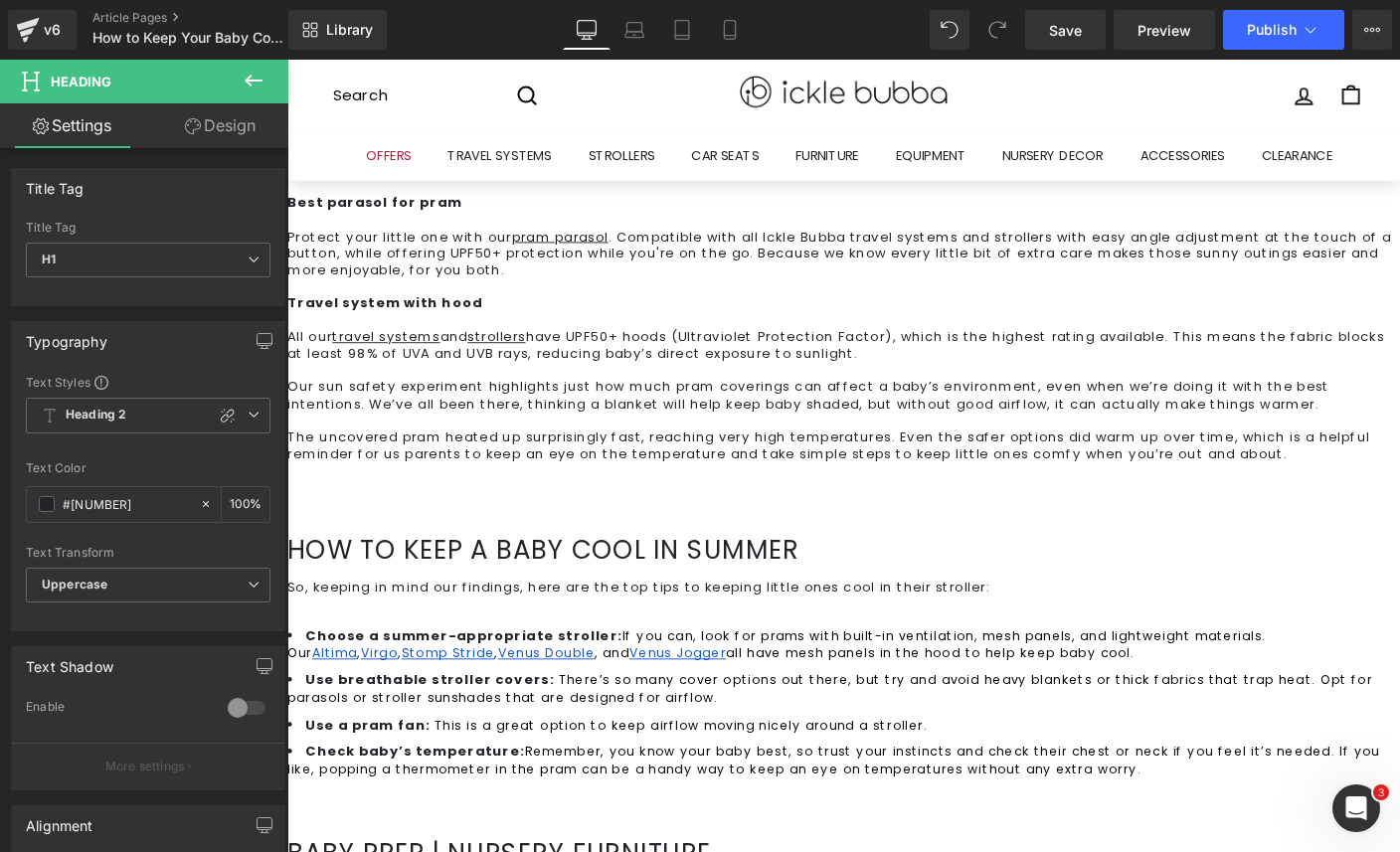 click on "Right, that’s travel out the way. Let’s go home. Getting your nursery ready can be one of the bigger jobs, but it can also be one of the most fun. Nothing beats bringing a bit of your little one’s personality into your own home." at bounding box center [889, 967] 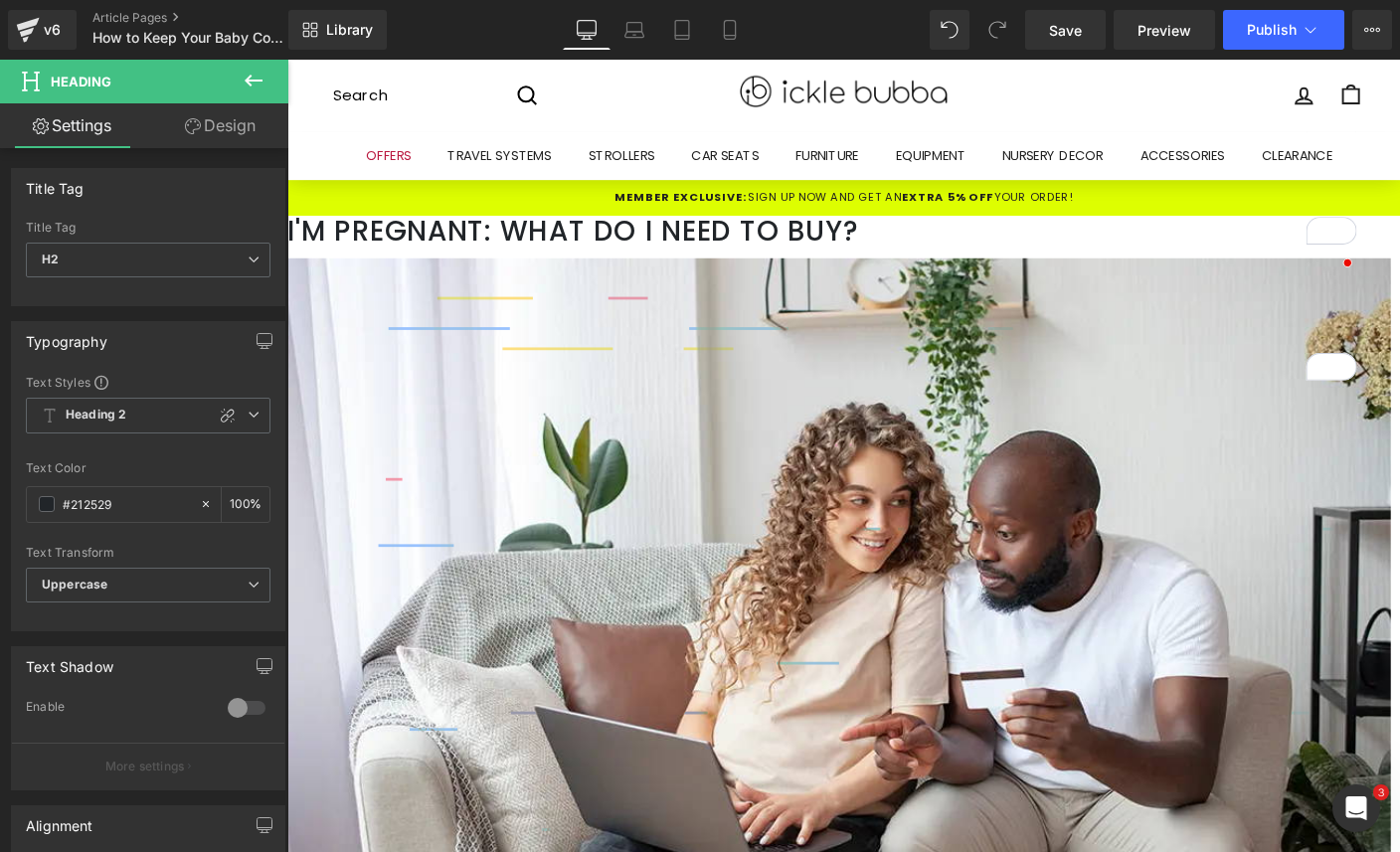 scroll, scrollTop: 2653, scrollLeft: 0, axis: vertical 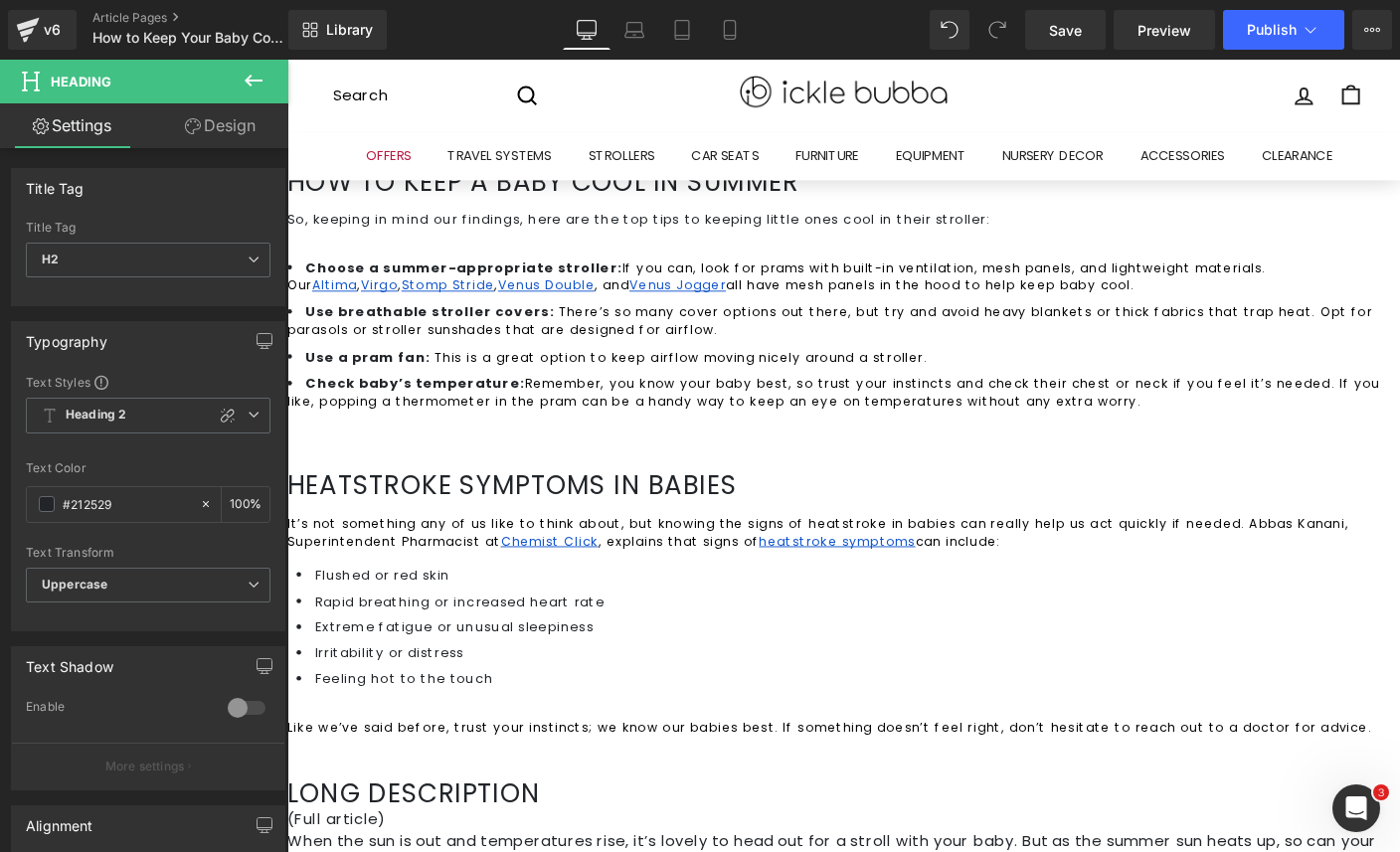 type 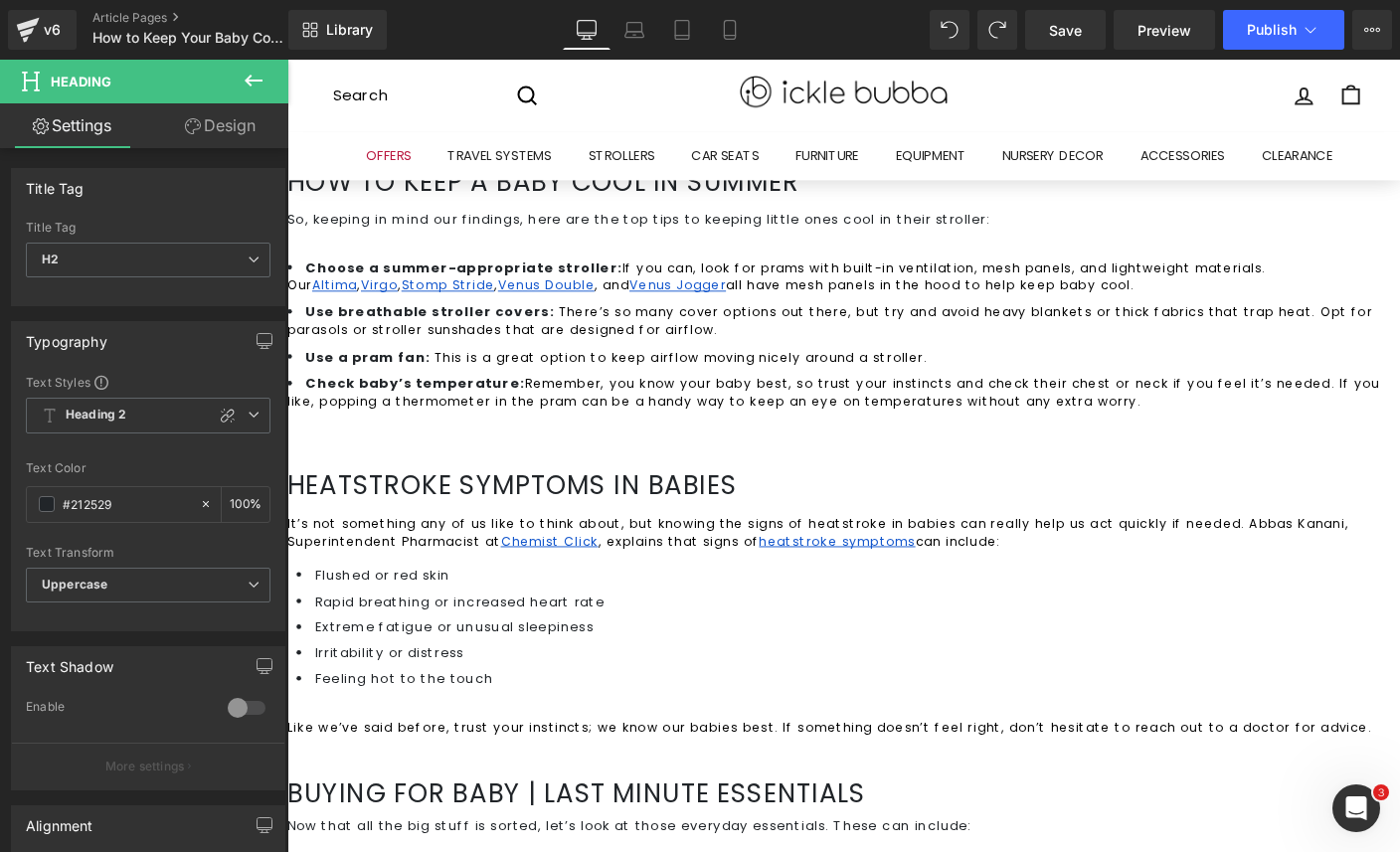 click on "Buying for baby | Last minute essentials" at bounding box center (889, 853) 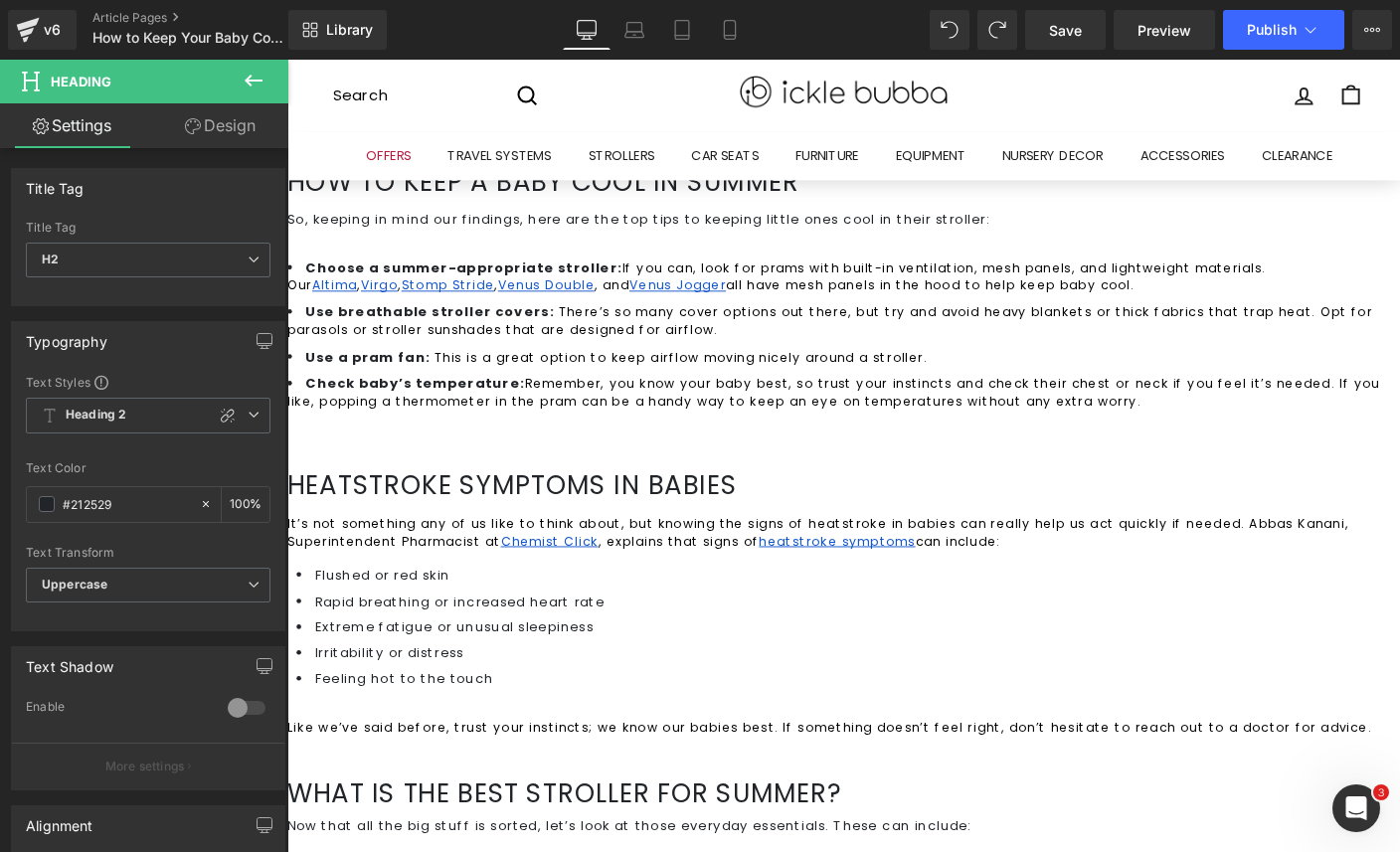 click on "Nursery soft furnishing Bath time essentials Feeding accessories – bottles, bottle prep machine, breast pump, etc. Changing accessories – nappies, wipes, changing mat, creams, etc. General accessories – bibs, muslin squares, blankets Clothes – baby grows, vests, socks, outfits Playtime essentials" at bounding box center (894, 1008) 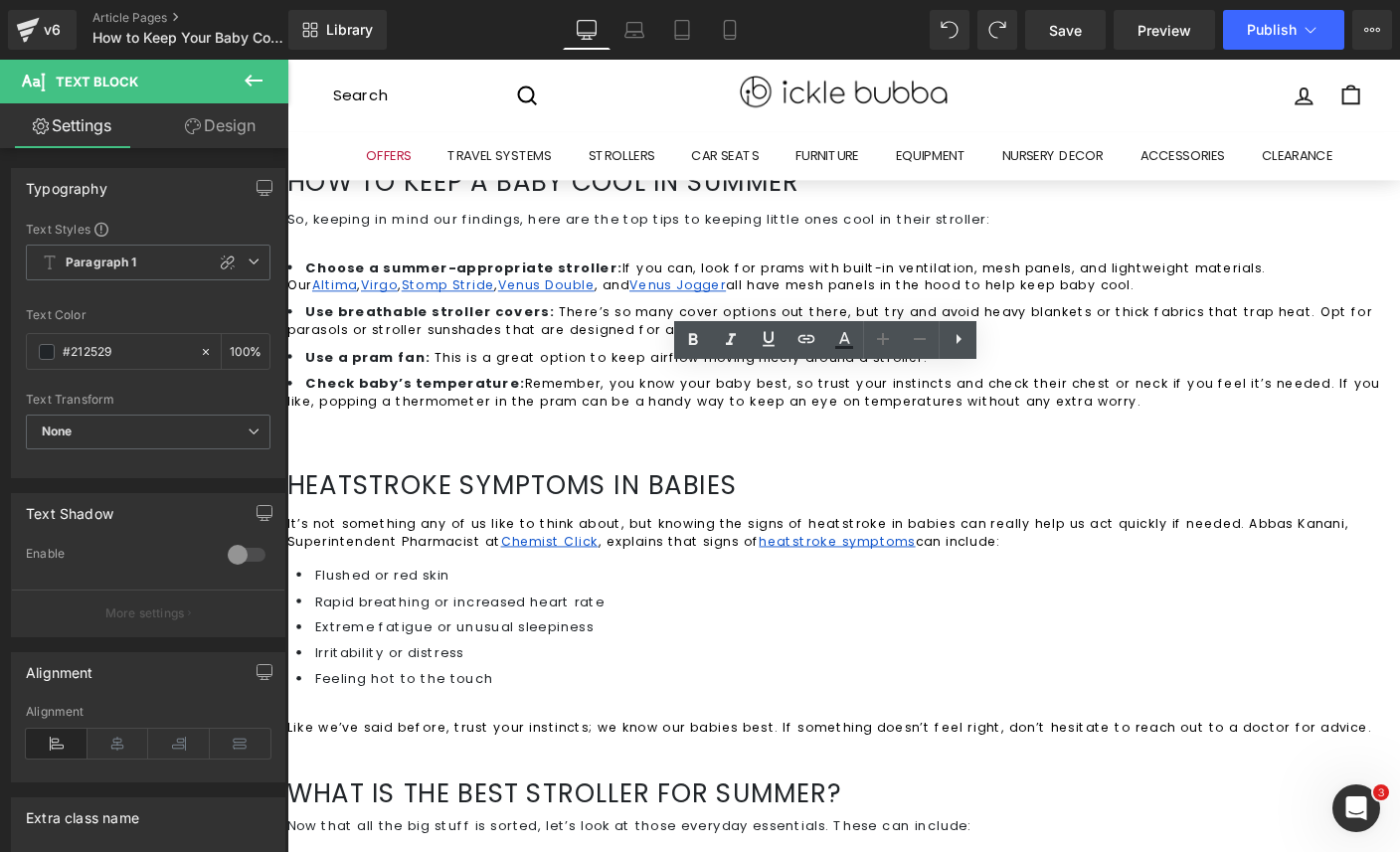 click on "Nursery soft furnishing" at bounding box center [894, 925] 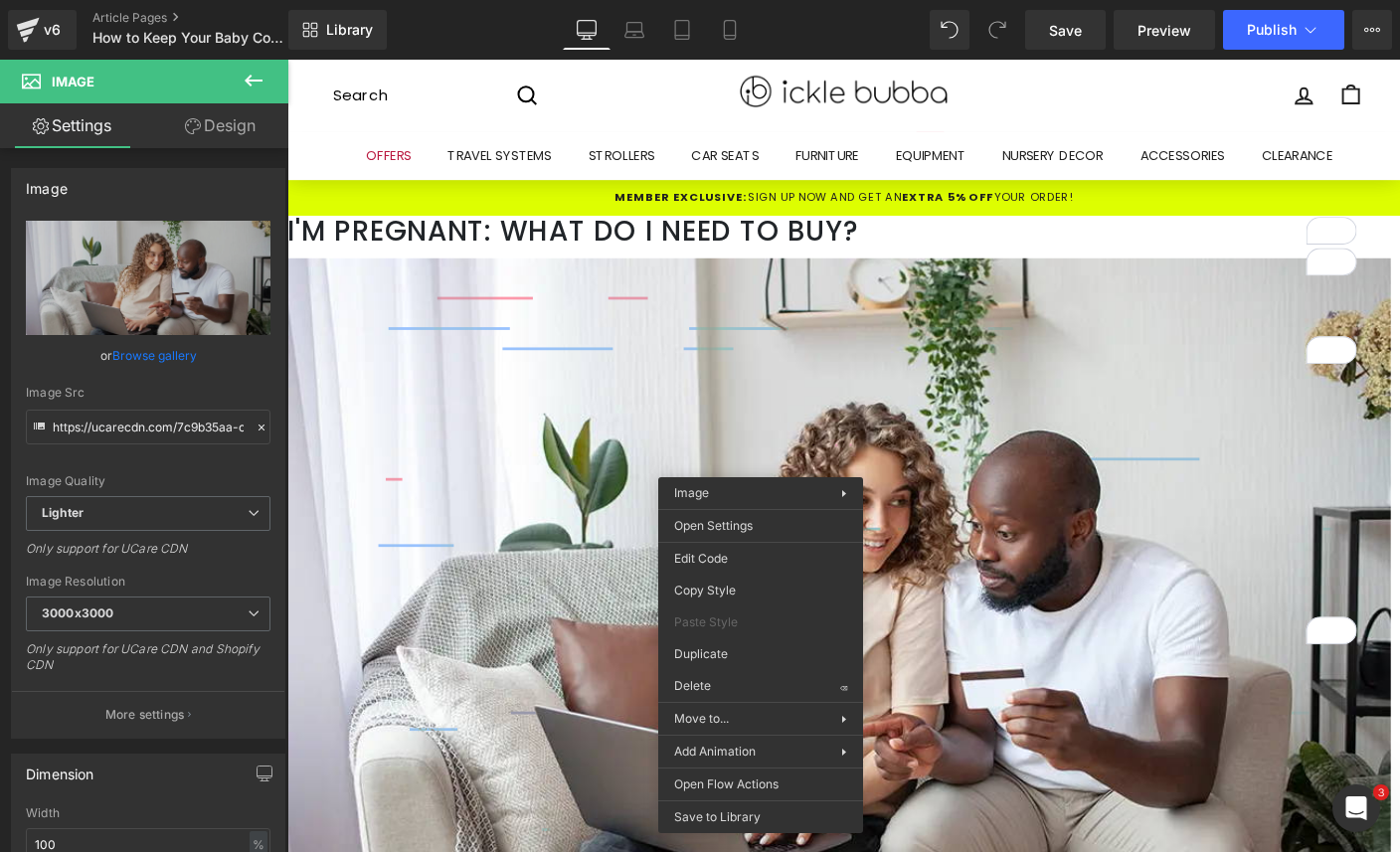 scroll, scrollTop: 35, scrollLeft: 0, axis: vertical 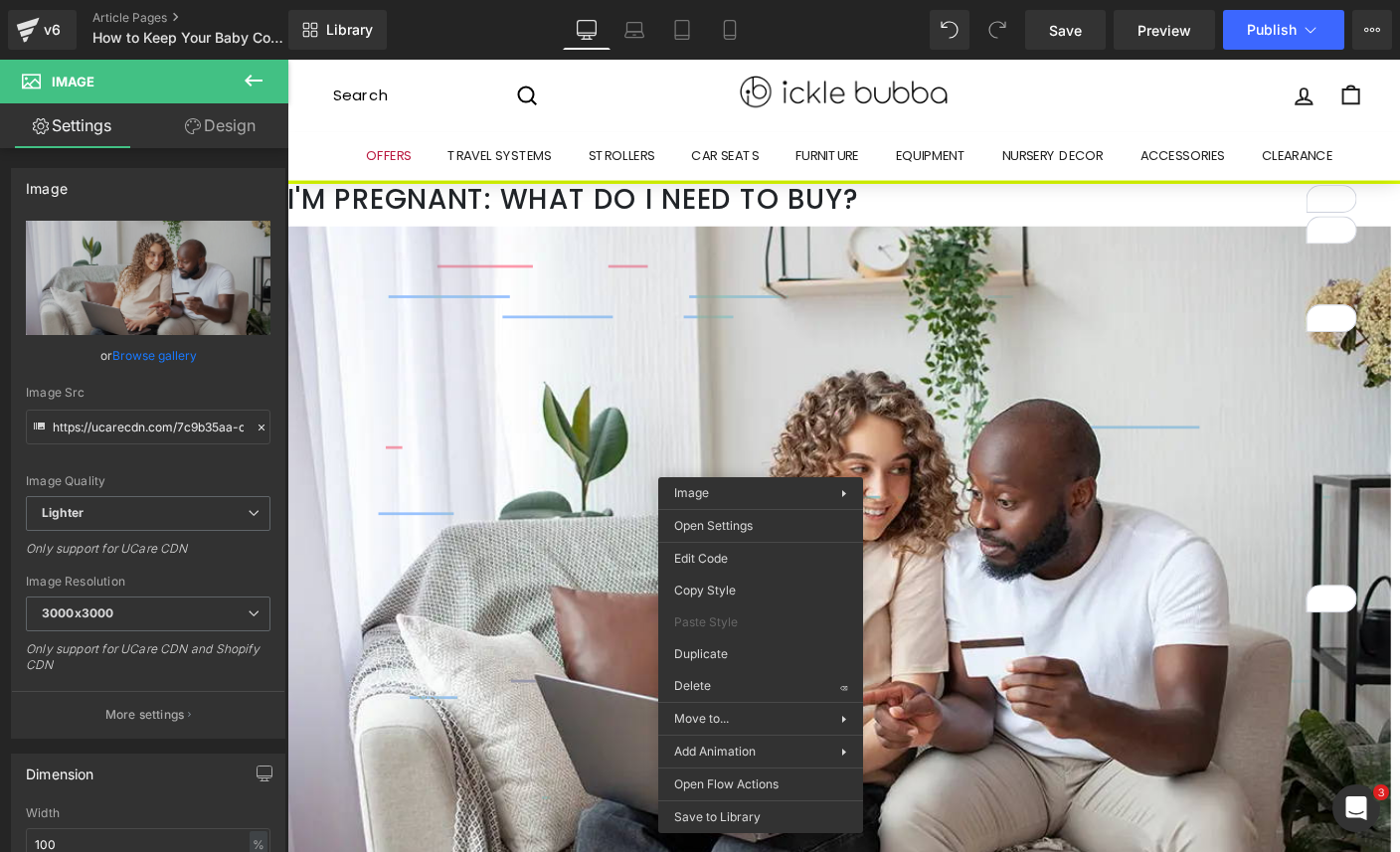 click on "I'm Pregnant: What Do I Need to Buy? Heading         Row" at bounding box center (889, 216) 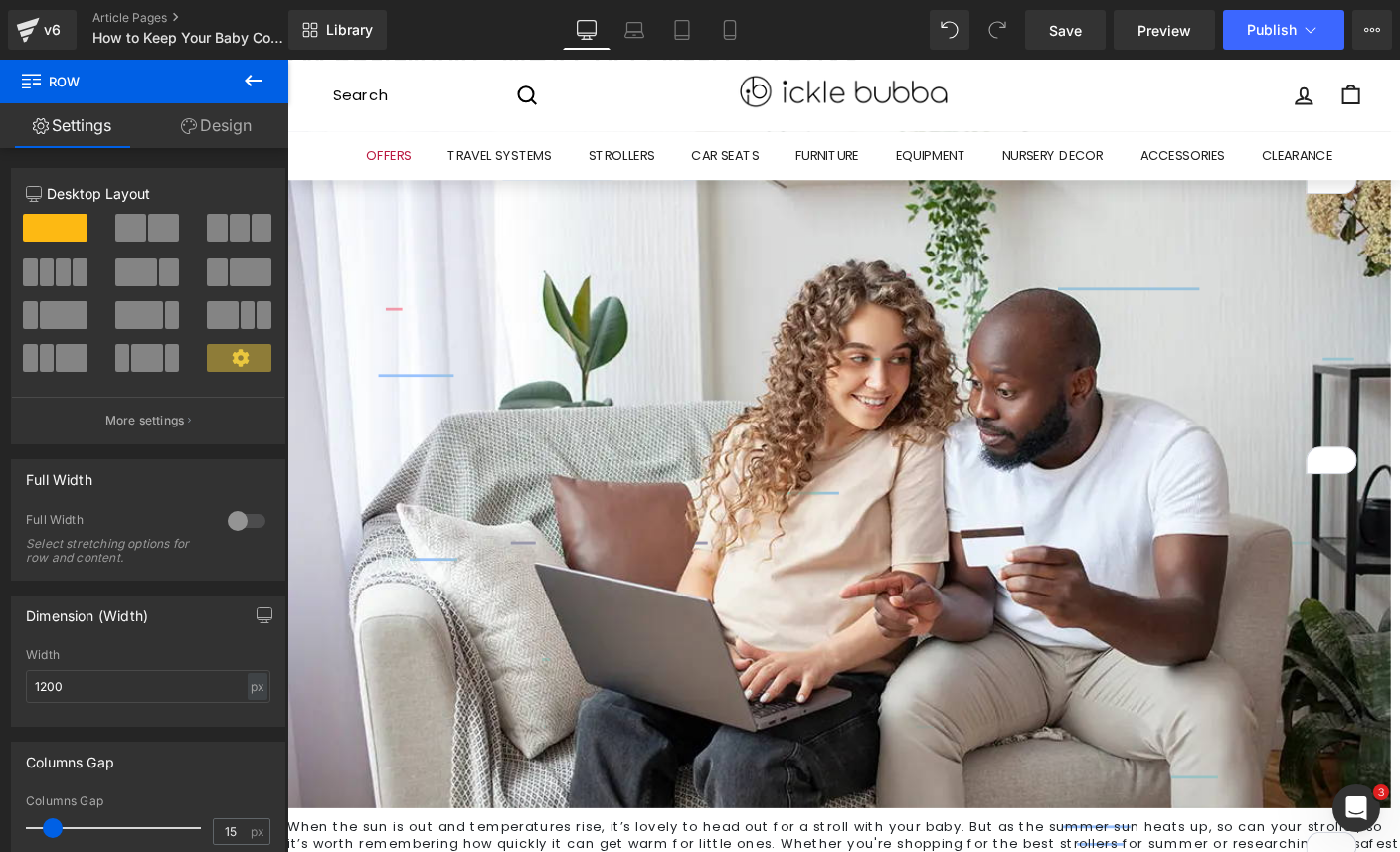 scroll, scrollTop: 0, scrollLeft: 0, axis: both 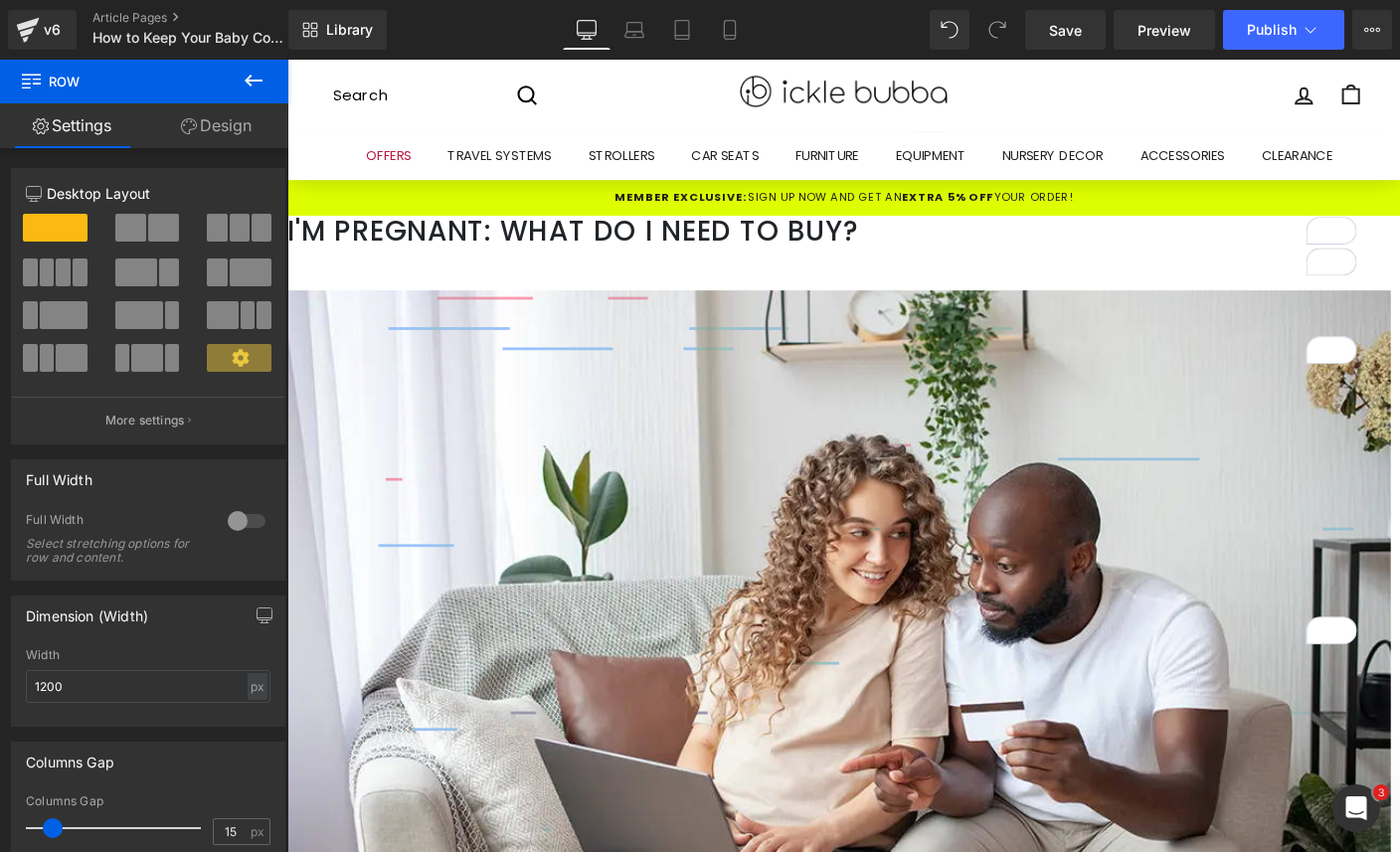 click on "I'm Pregnant: What Do I Need to Buy?" at bounding box center [889, 246] 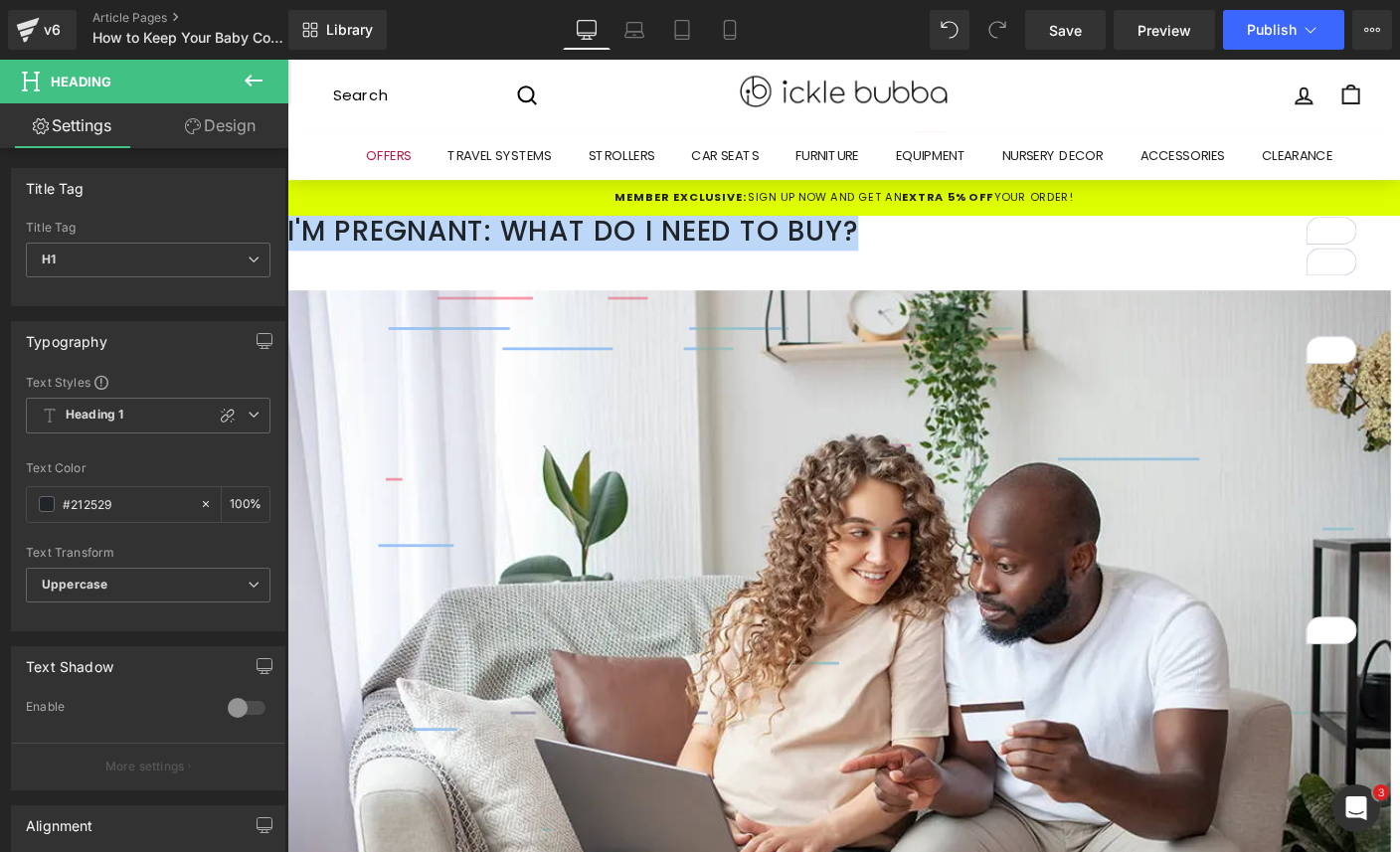 paste 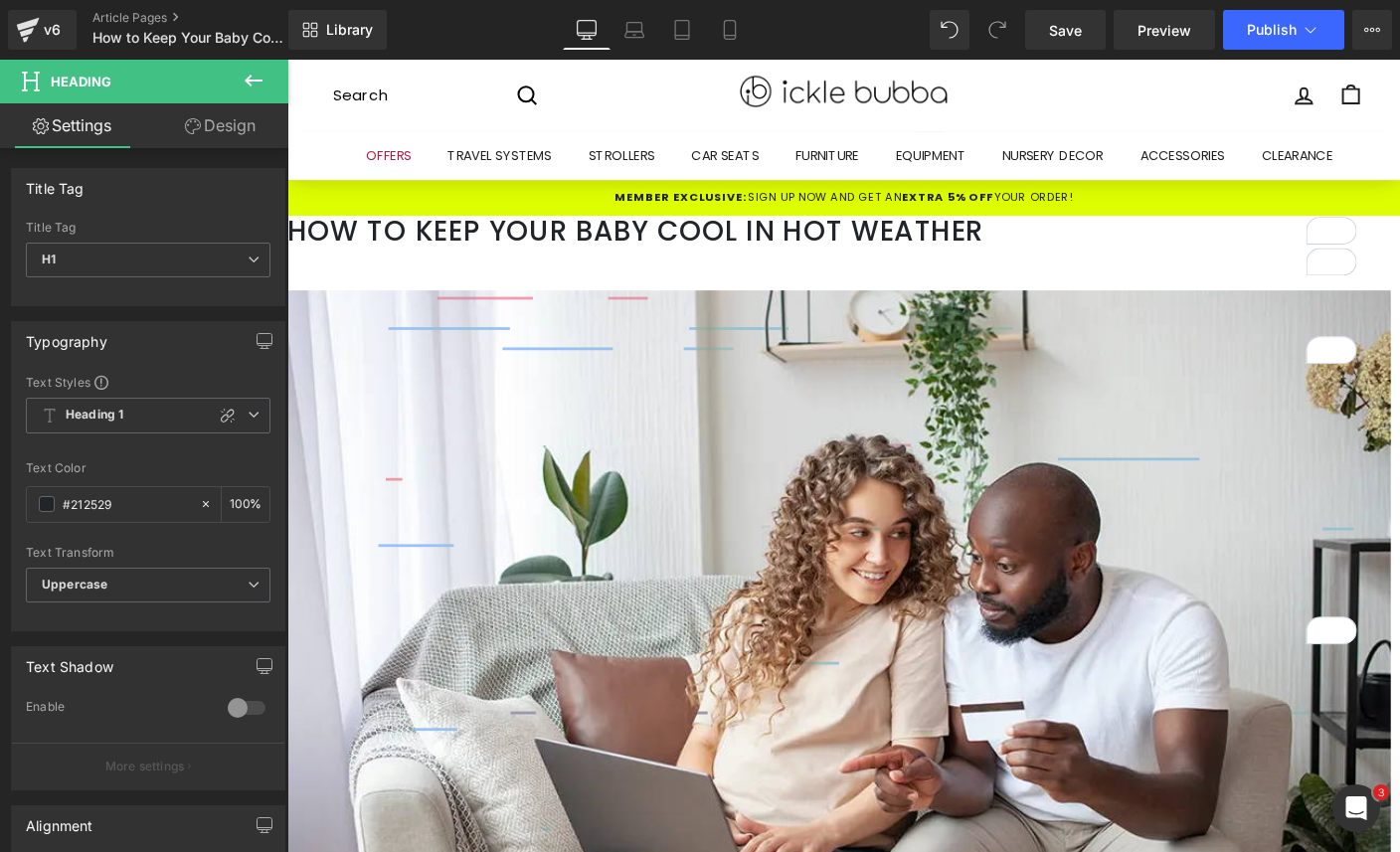 scroll, scrollTop: 99, scrollLeft: 0, axis: vertical 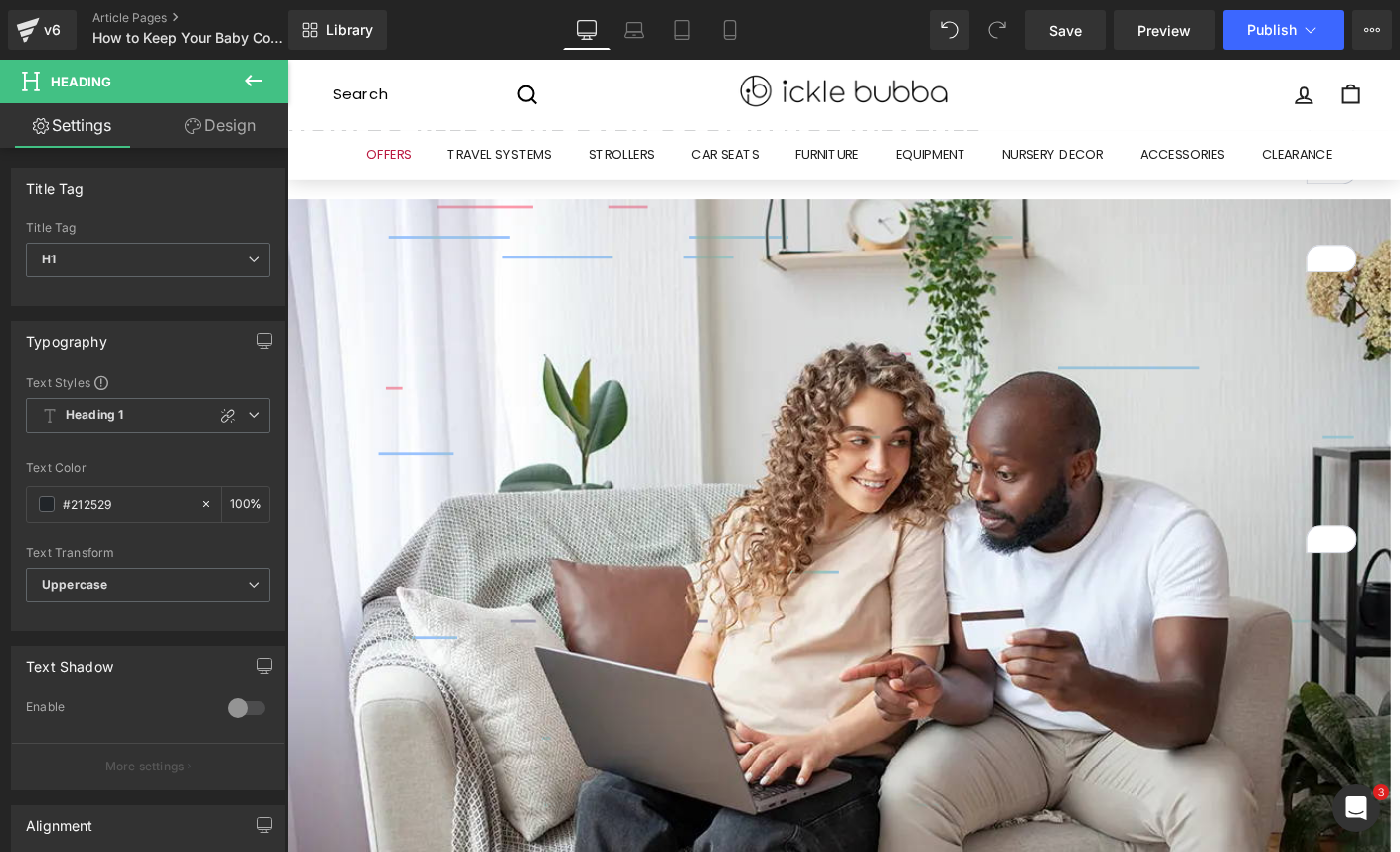 click at bounding box center [884, 585] 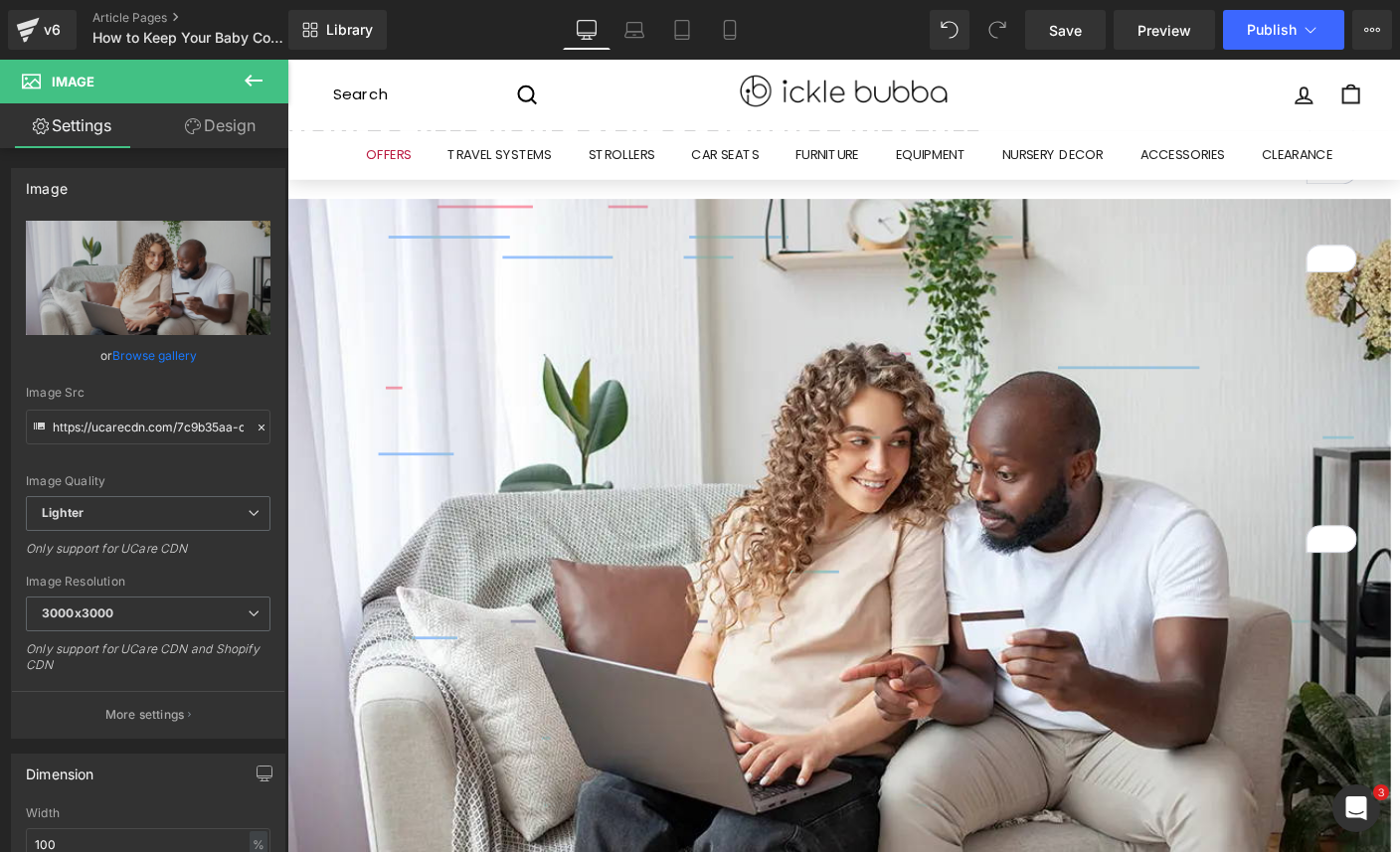 click on "Replace Image" at bounding box center [0, 0] 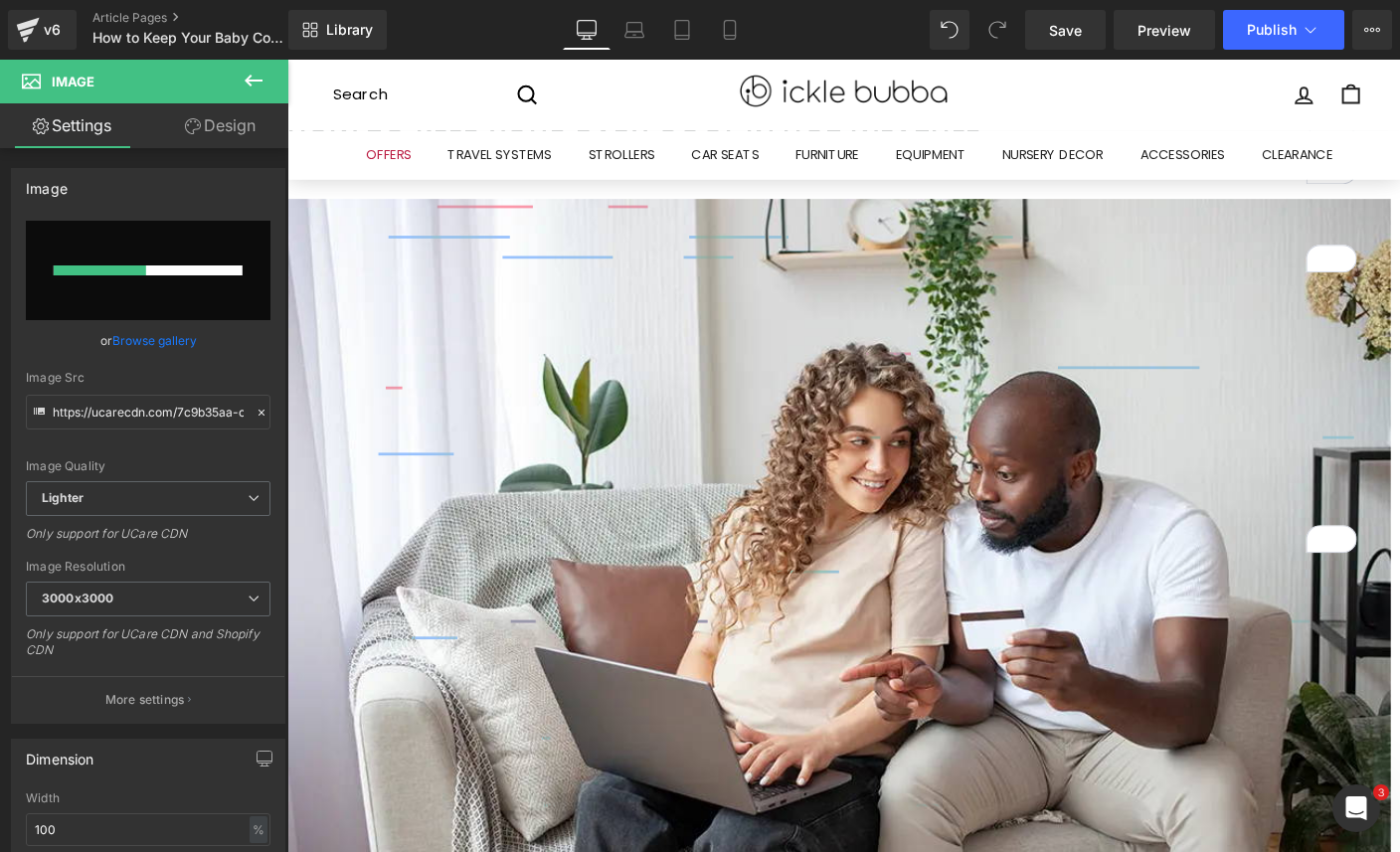 type 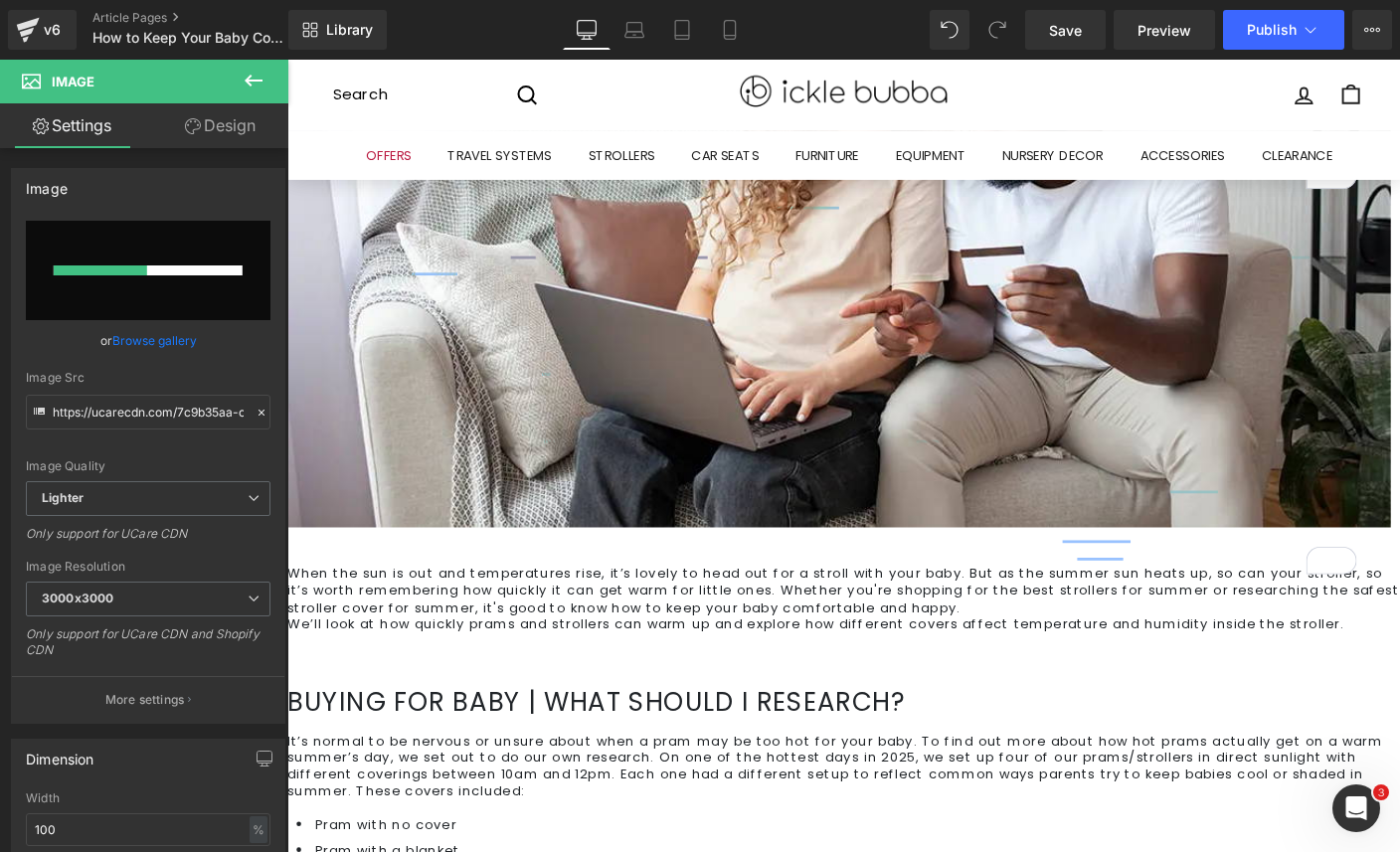 scroll, scrollTop: 497, scrollLeft: 0, axis: vertical 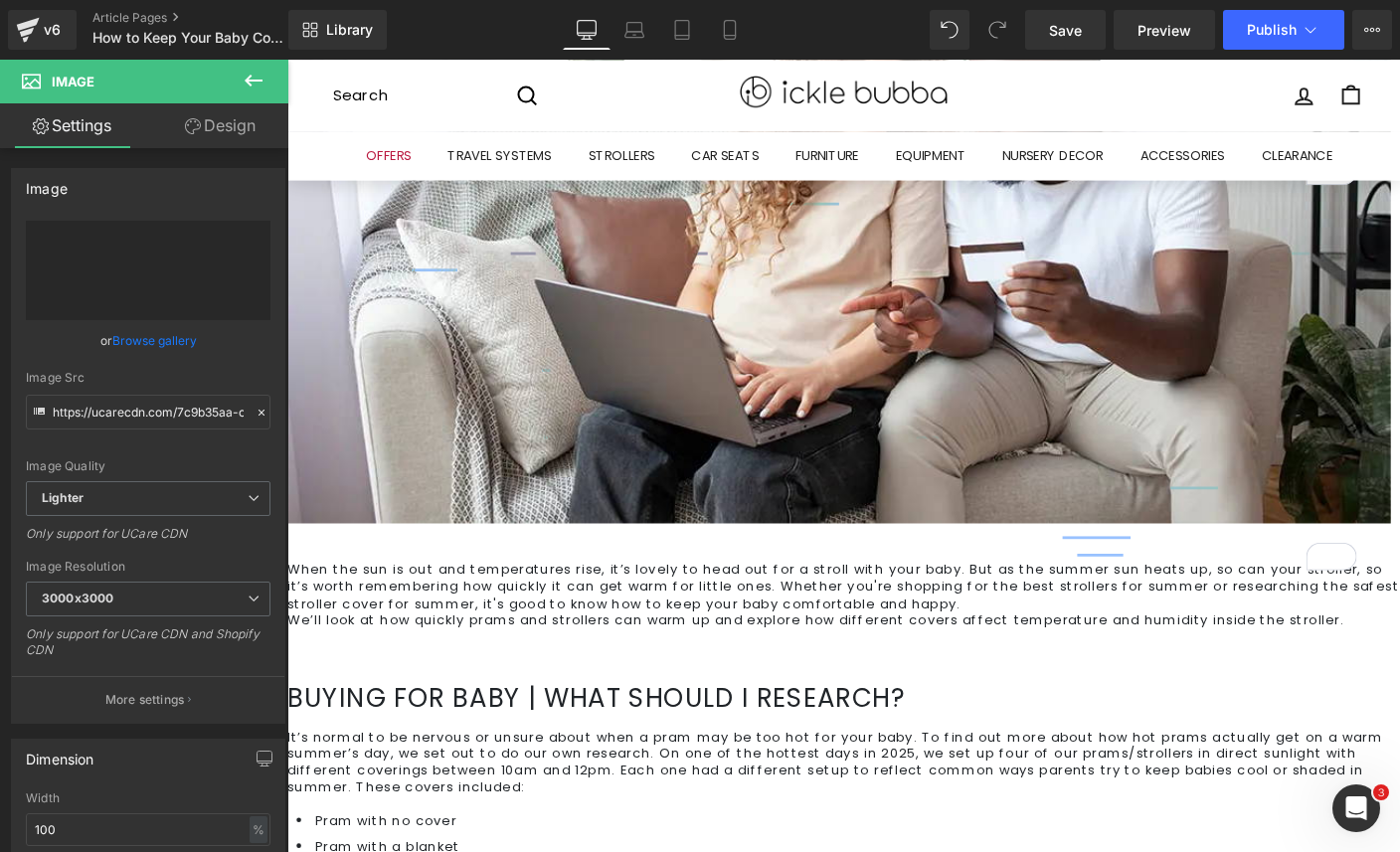 type on "https://ucarecdn.com/3d7469d0-9154-4e47-b172-236ac4c88766/-/format/auto/-/preview/3000x3000/-/quality/lighter/How%20to%20Keep%20Your%20Baby%20Cool%20in%20Hot%20Weather.jpg" 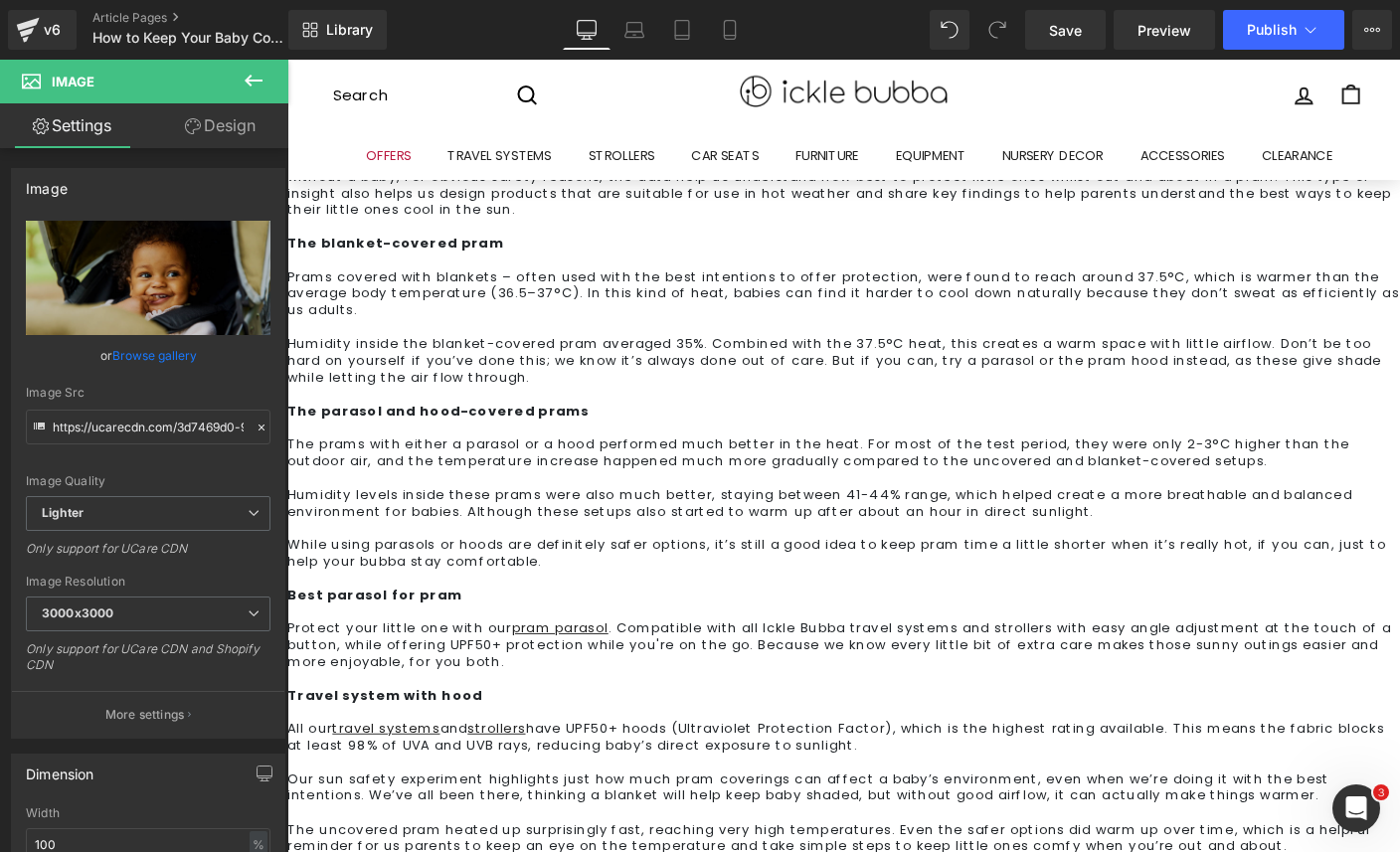 scroll, scrollTop: 1889, scrollLeft: 0, axis: vertical 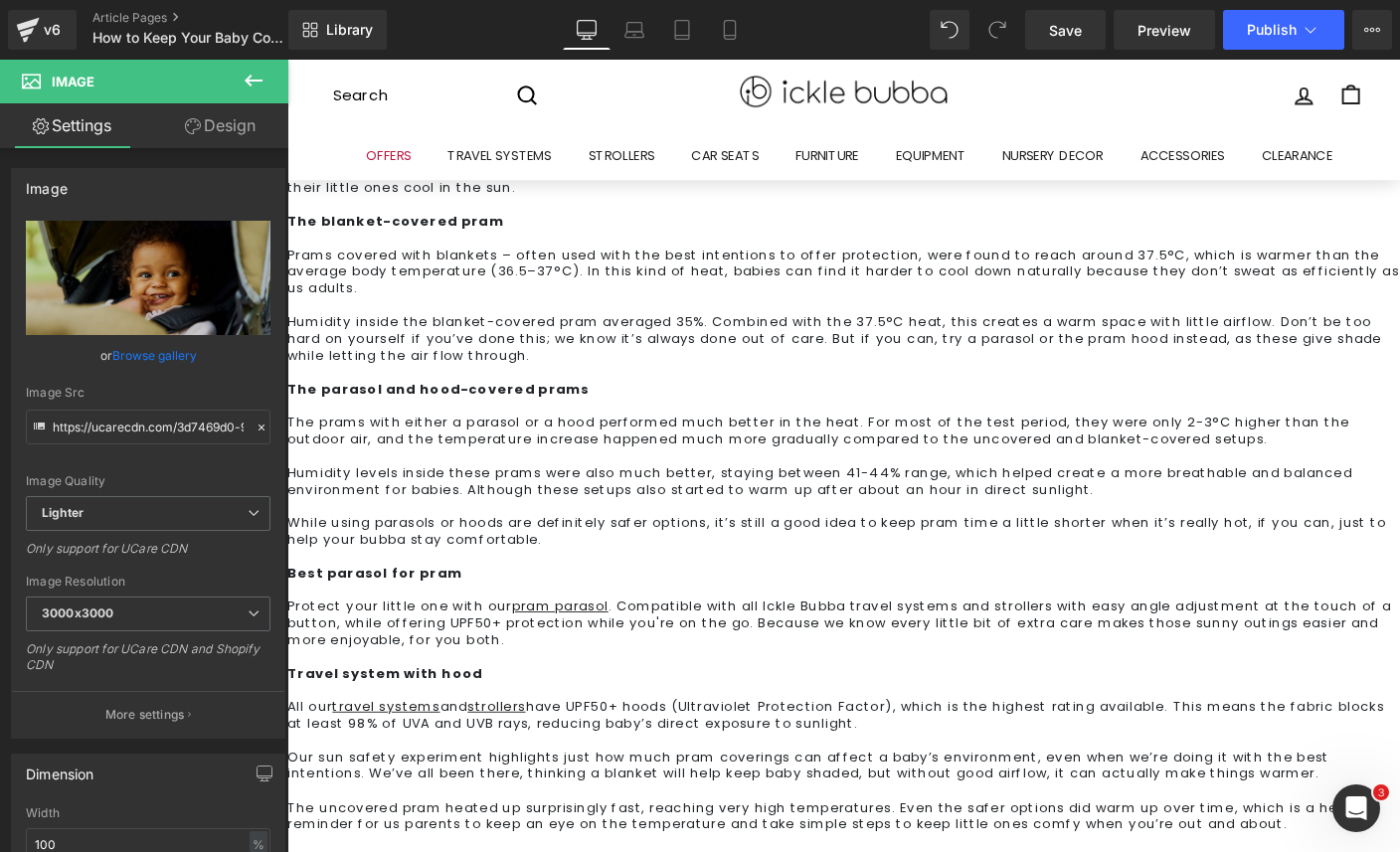 click at bounding box center [889, 957] 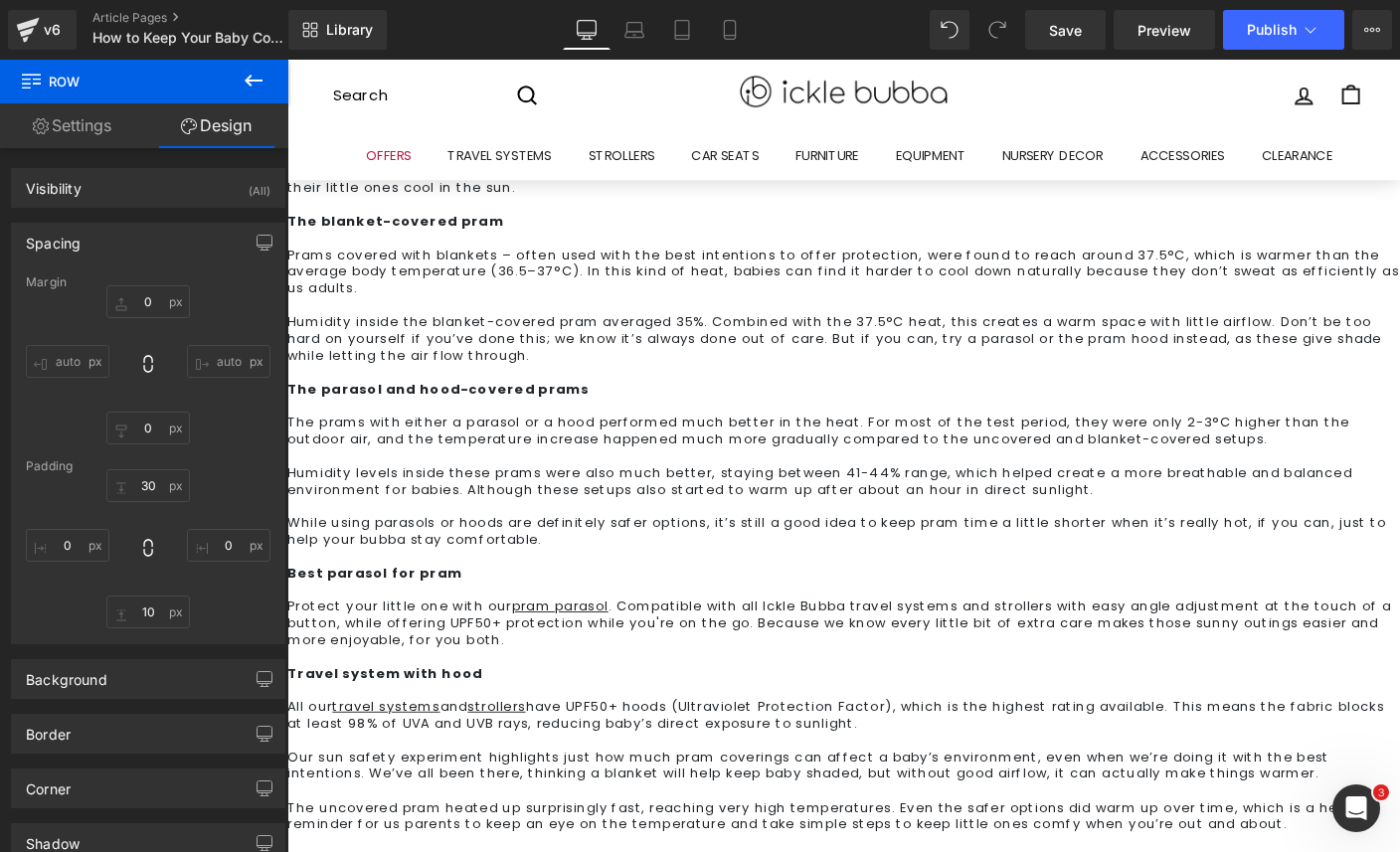 click at bounding box center [889, 904] 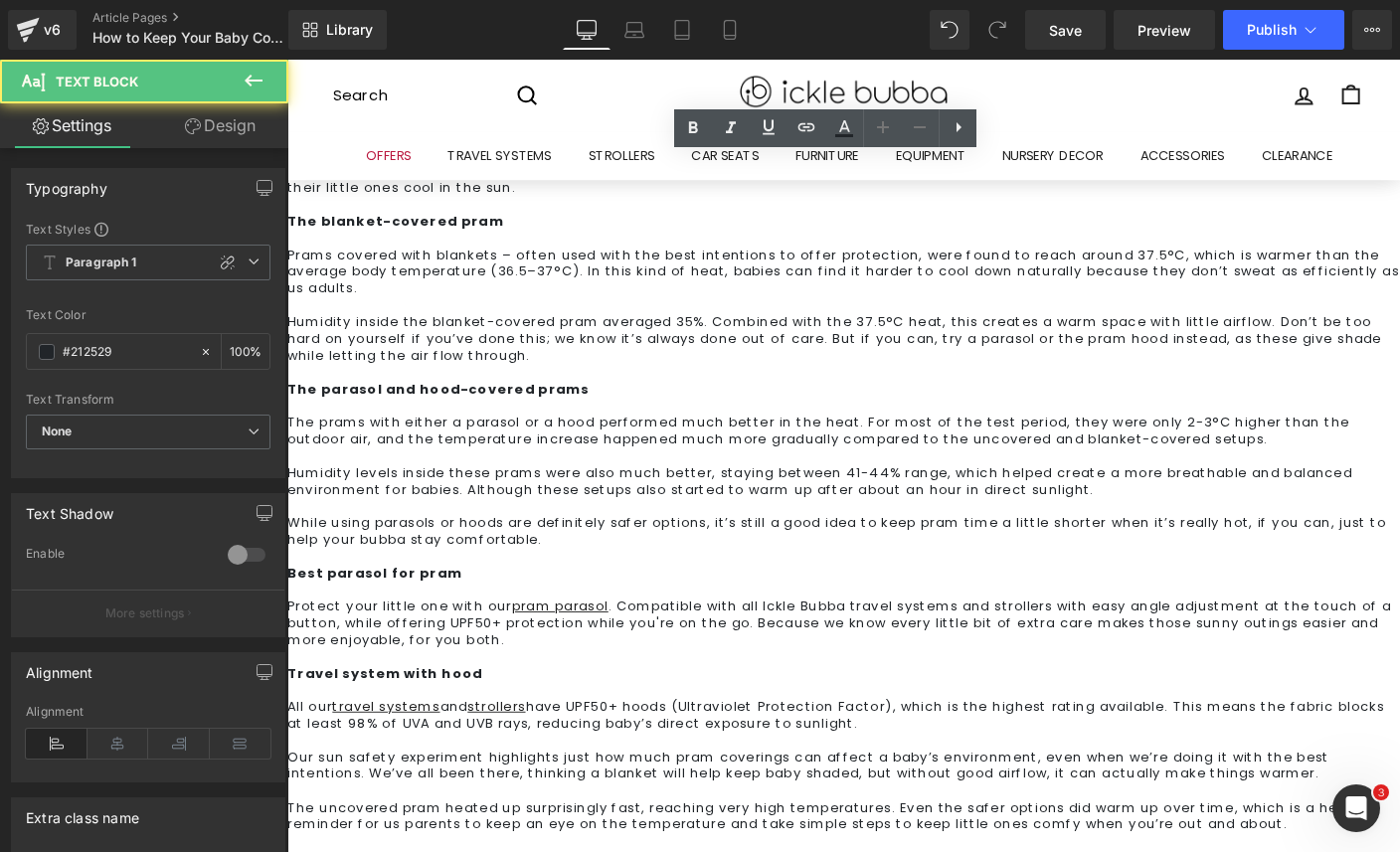 click at bounding box center [889, 1272] 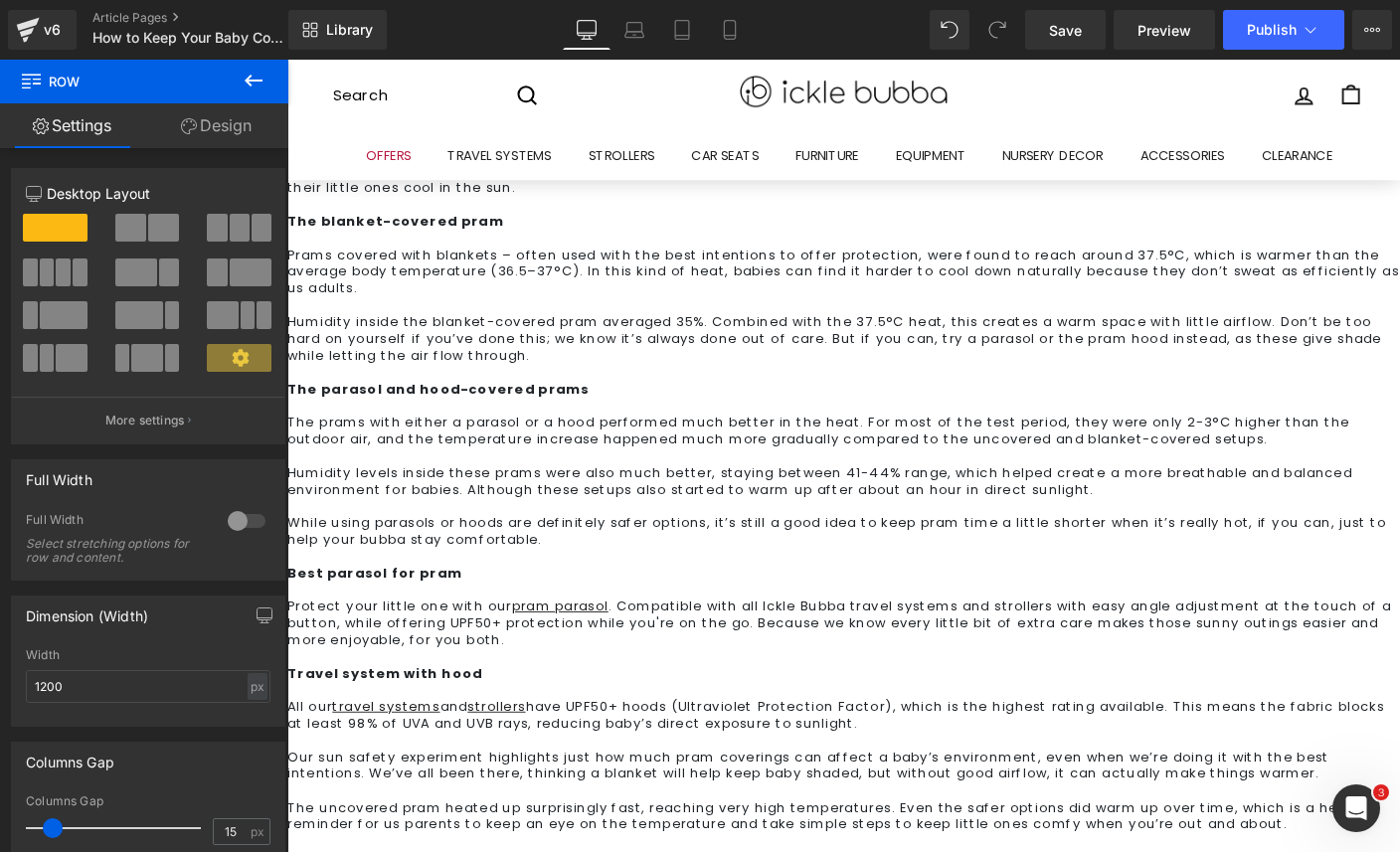 click at bounding box center [889, 957] 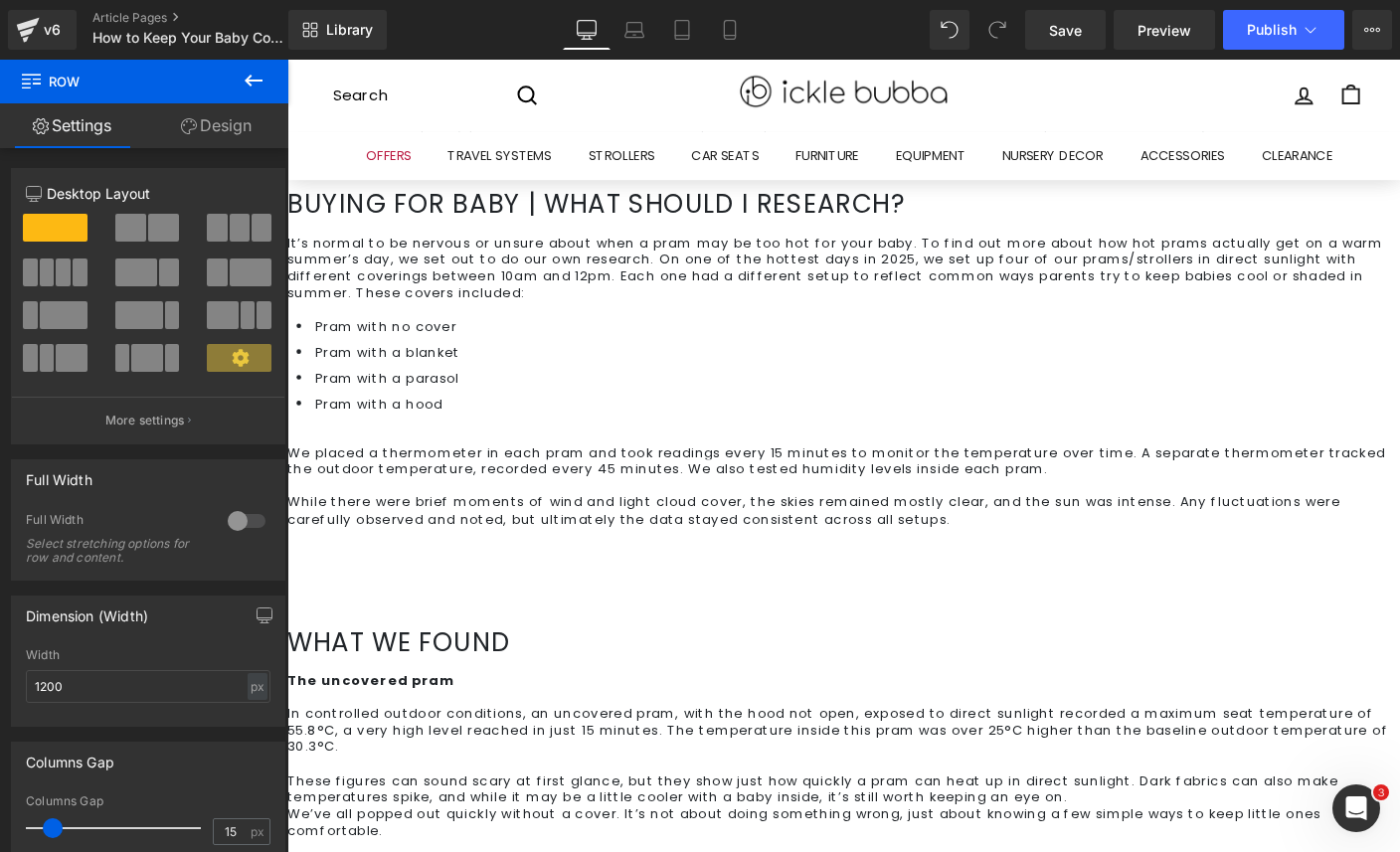 scroll, scrollTop: 994, scrollLeft: 0, axis: vertical 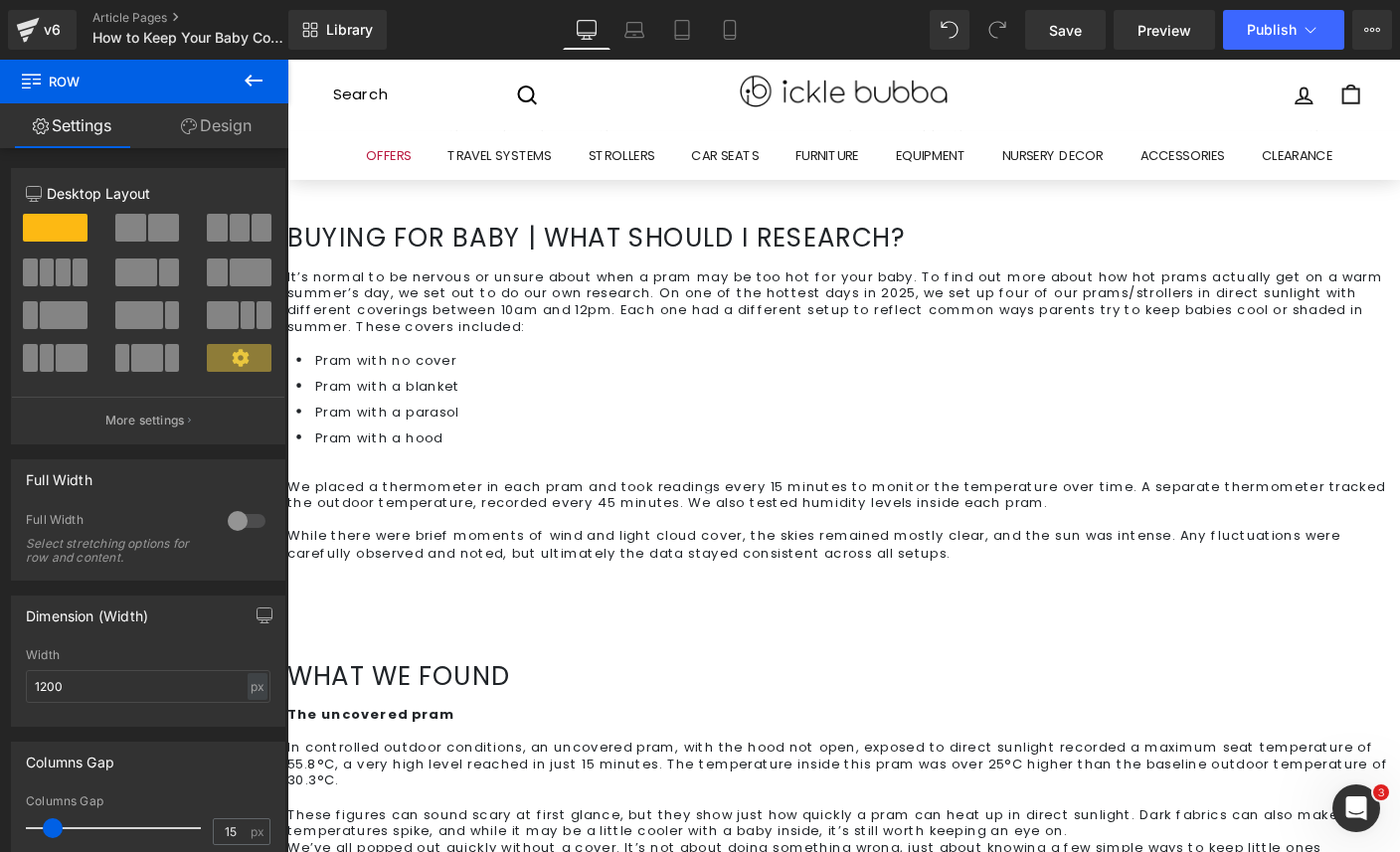 click on "We’ve all popped out quickly without a cover. It’s not about doing something wrong, just about knowing a few simple ways to keep little ones comfortable." at bounding box center [889, 921] 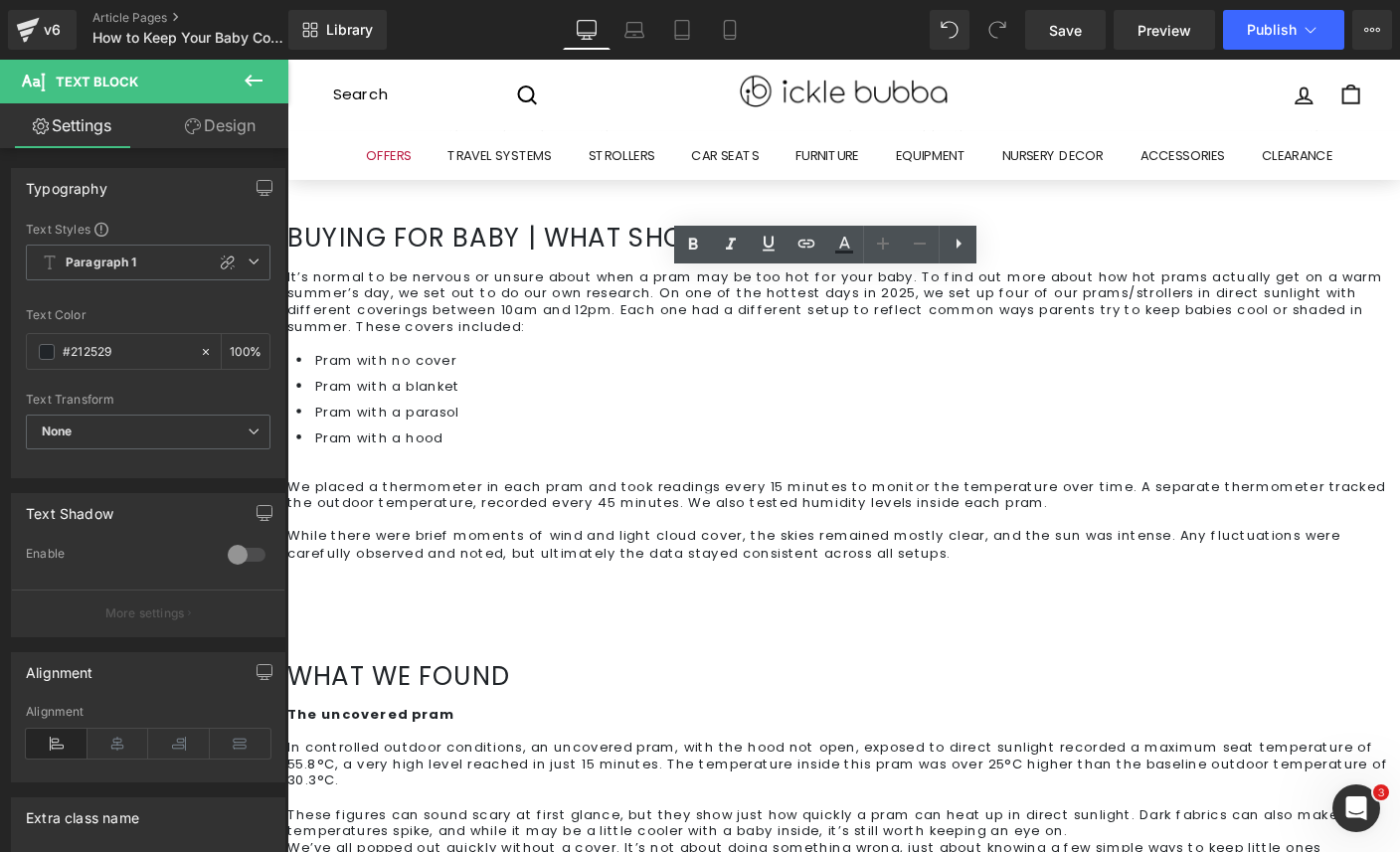 click at bounding box center [889, 751] 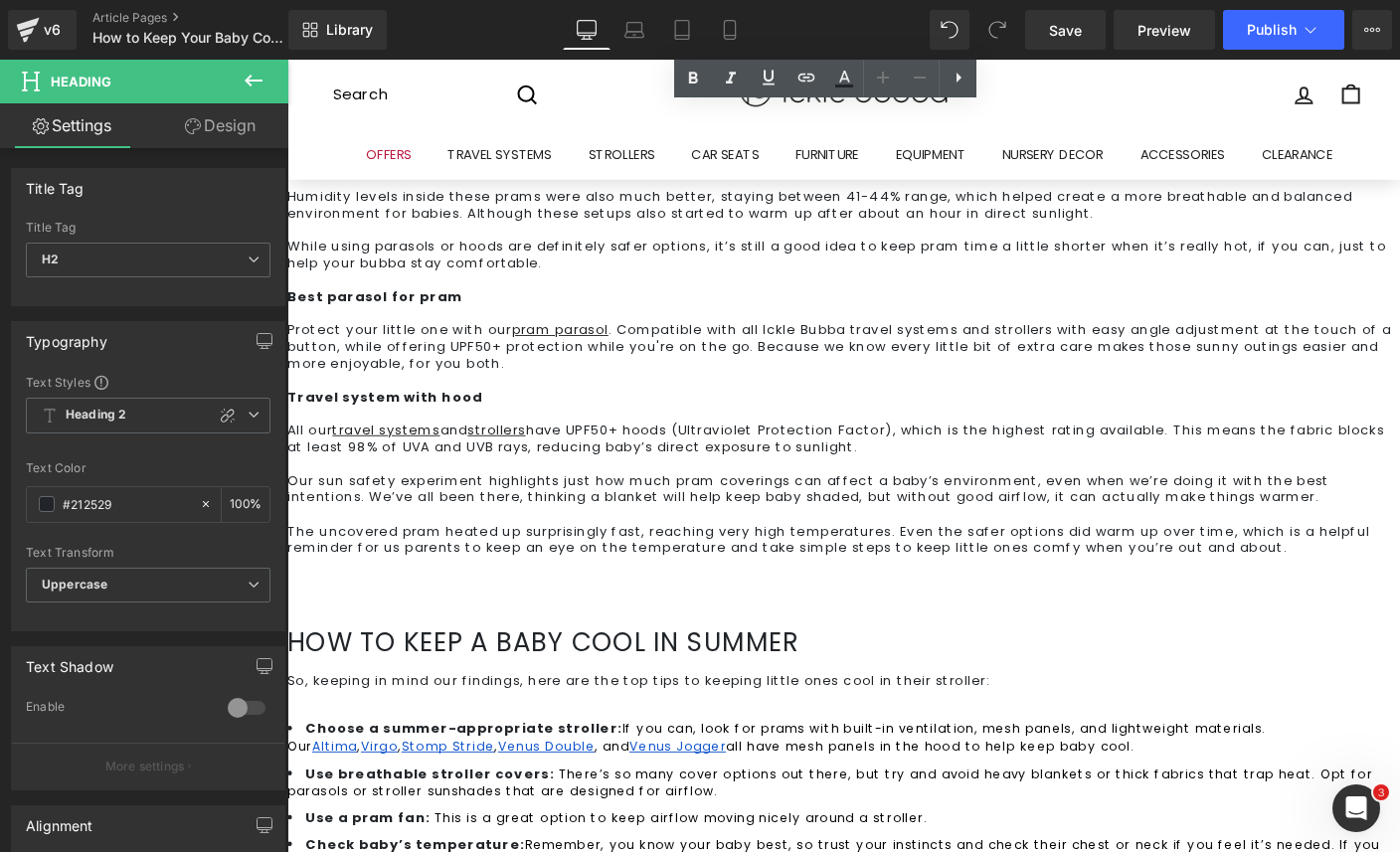 scroll, scrollTop: 1988, scrollLeft: 0, axis: vertical 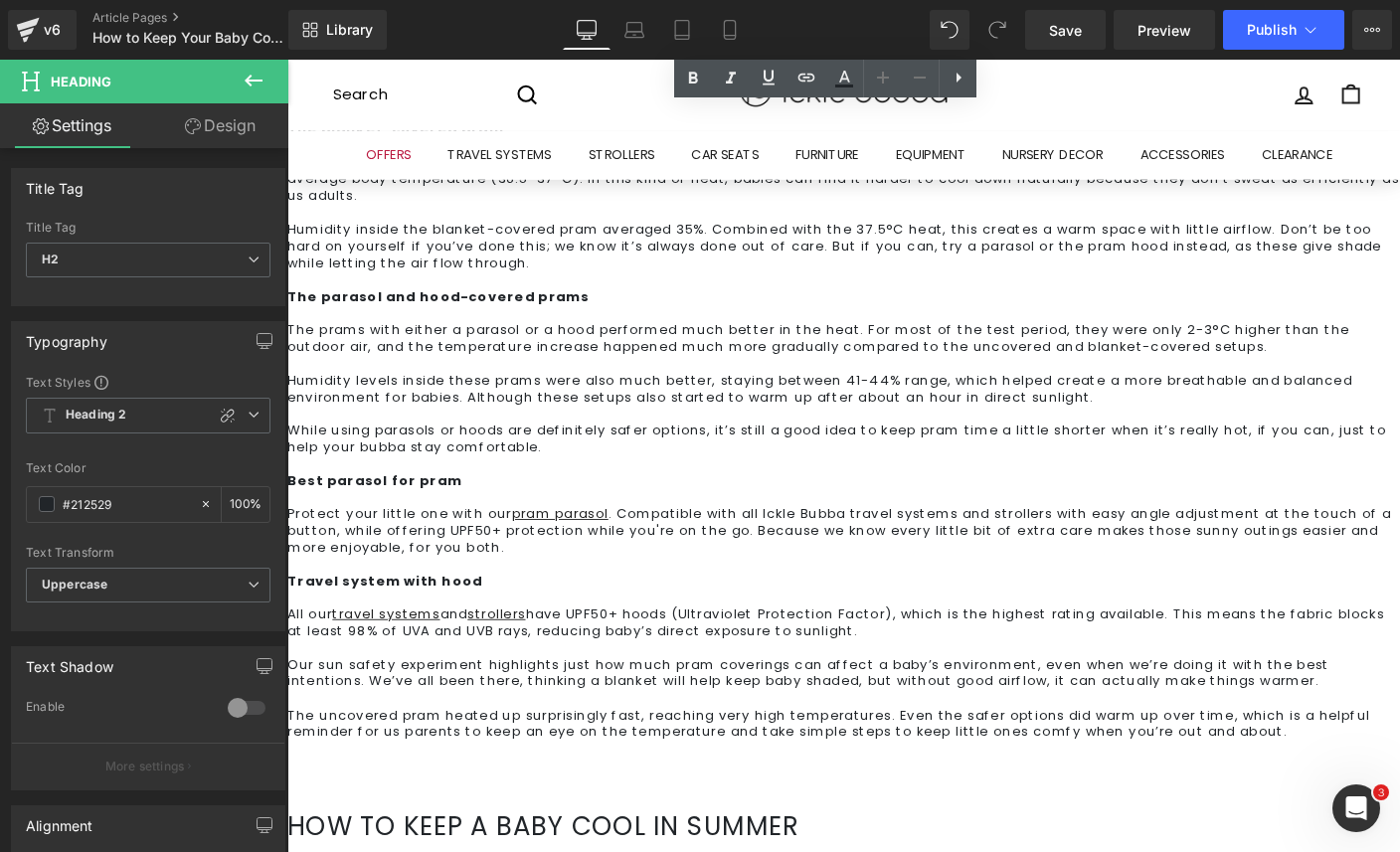 click on "How to keep a baby cool in summer Heading         So, keeping in mind our findings, here are the top tips to keeping little ones cool in their stroller: Choose a summer-appropriate stroller:  If you can, look for prams with built-in ventilation, mesh panels, and lightweight materials. Our  Altima ,  Virgo ,  Stomp Stride ,  Venus Double , and  Venus Jogger  all have mesh panels in the hood to help keep baby cool. Use breathable stroller covers:    There’s so many cover options out there, but try and avoid heavy blankets or thick fabrics that trap heat. Opt for parasols or stroller sunshades that are designed for airflow. Use a pram fan:   This is a great option to keep airflow moving nicely around a stroller. Check baby’s temperature:  Remember, you know your baby best, so trust your instincts and check their chest or neck if you feel it’s needed. If you like, popping a thermometer in the pram can be a handy way to keep an eye on temperatures without any extra worry. Text Block         Row" at bounding box center [889, 1039] 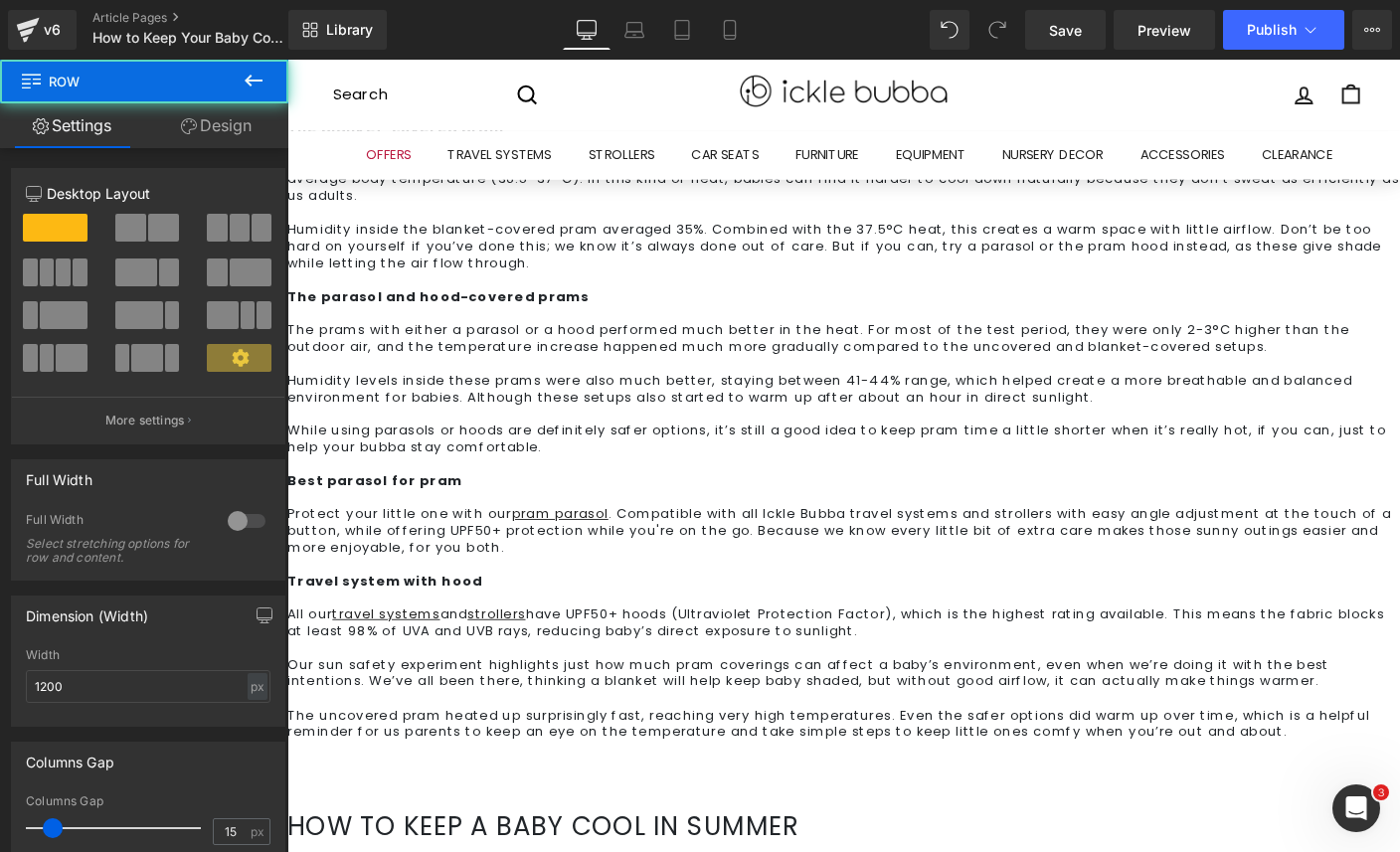 click on "The uncovered pram
In controlled outdoor conditions, an uncovered pram, with the hood not open,  exposed to direct sunlight recorded a maximum seat temperature of 55.8°C, a very high level reached in just 15 minutes. The temperature inside this pram was over 25°C higher than the baseline outdoor temperature of 30.3°C.
These figures can sound scary at first glance, but they show just how quickly a pram can heat up in direct sunlight. Dark fabrics can also make temperatures spike, and while it may be a little cooler with a baby inside, it’s still worth keeping an eye on.
We’ve all popped out quickly without a cover. It’s not about doing something wrong, just about knowing a few simple ways to keep little ones comfortable.
The blanket-covered pram
The parasol and hood-covered prams
While using parasols or hoods are definitely safer options, it’s still a good idea to keep pram time a little shorter when it’s really hot, if you can, just to help your bubba stay comfortable.
pram parasol" at bounding box center [889, 294] 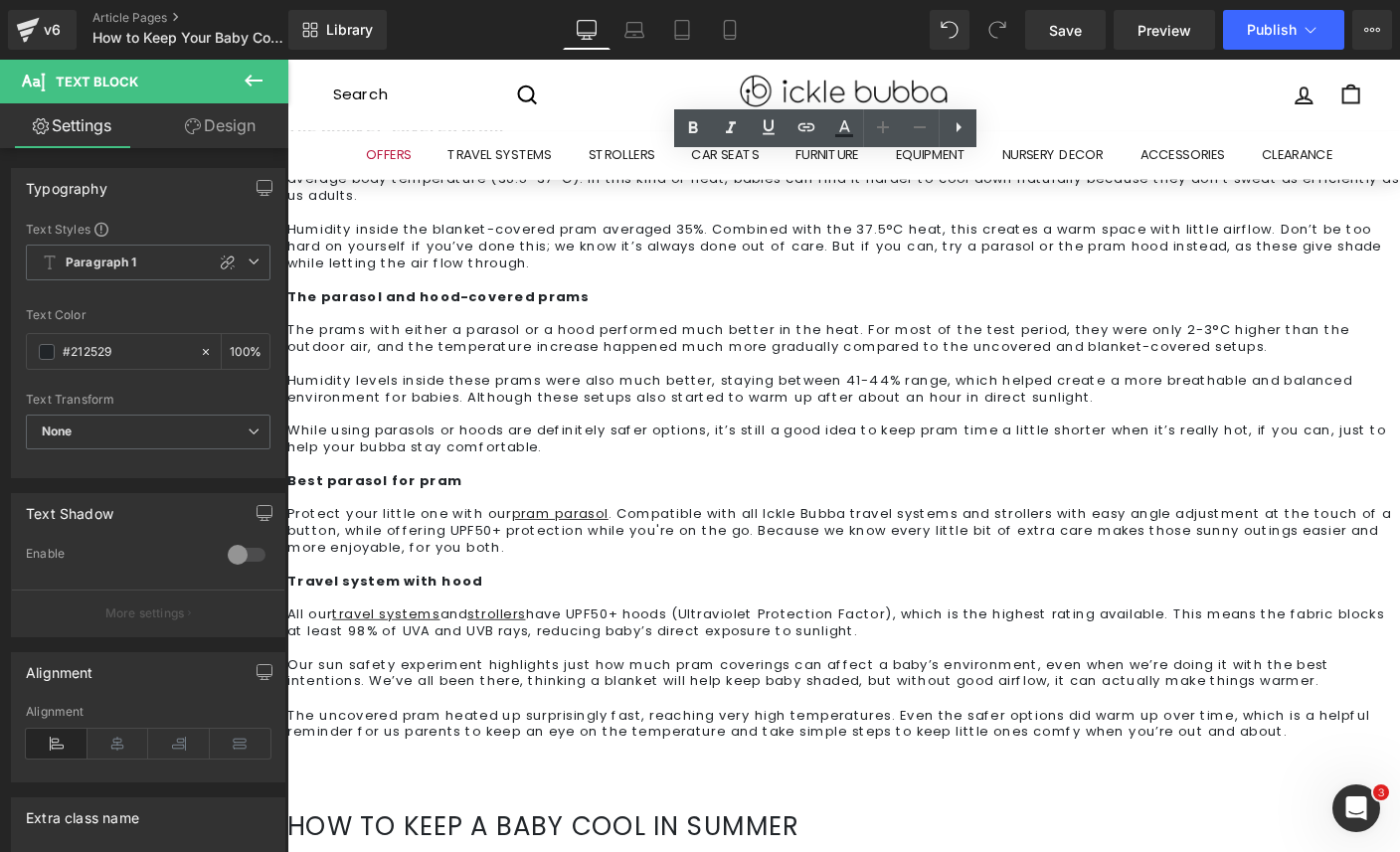 click at bounding box center (889, 1172) 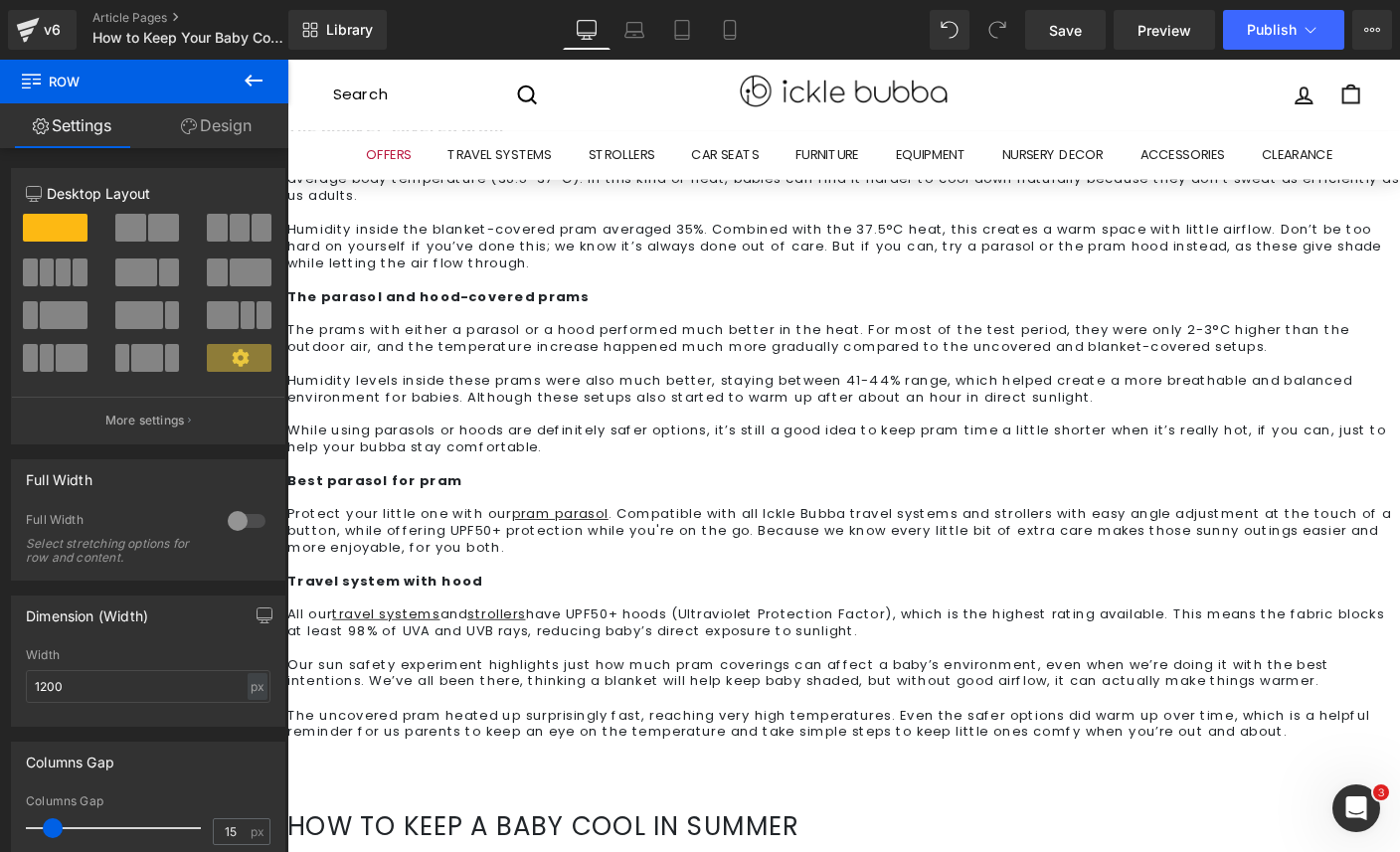 drag, startPoint x: 439, startPoint y: 307, endPoint x: 409, endPoint y: 341, distance: 45.343136 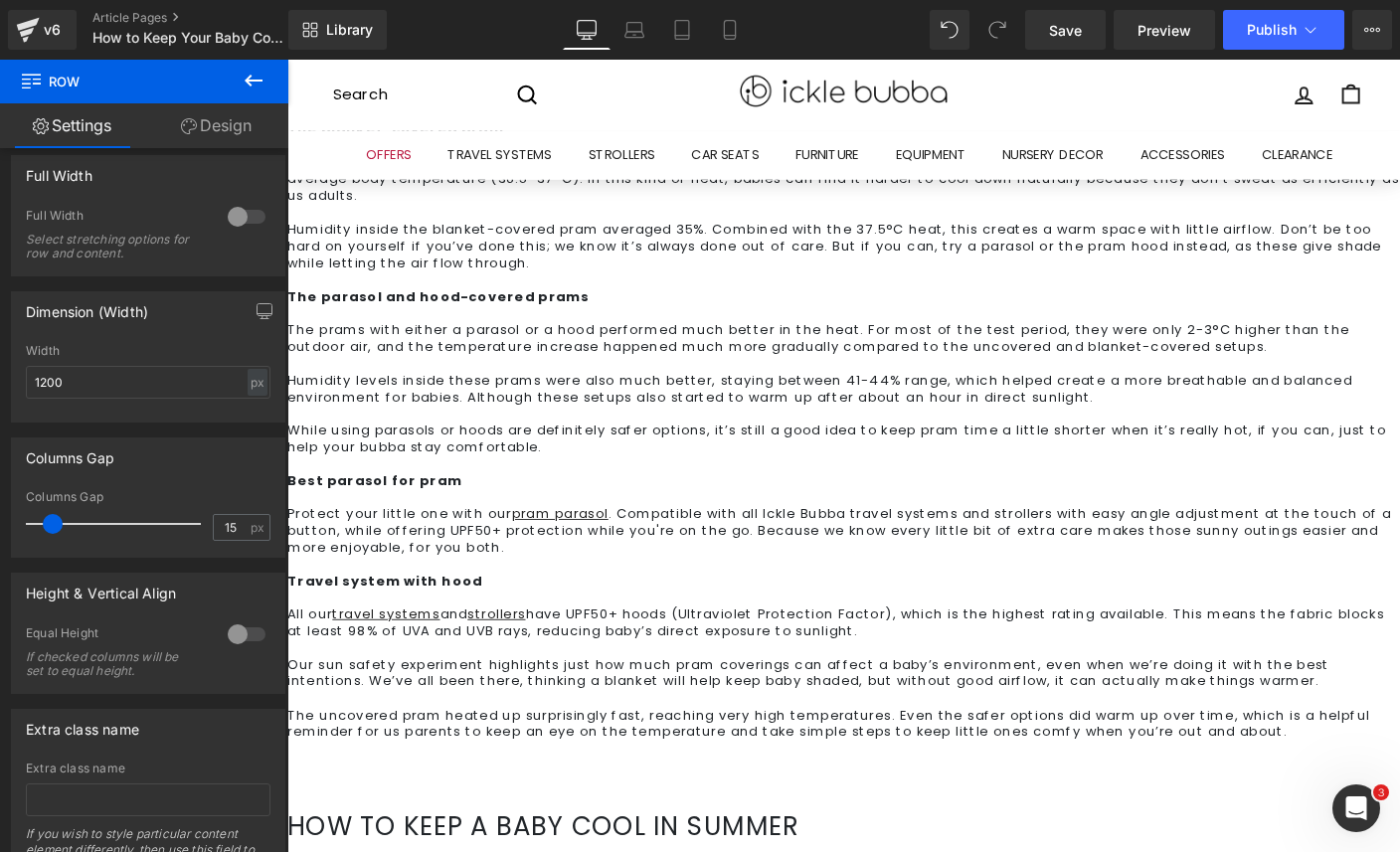 scroll, scrollTop: 0, scrollLeft: 0, axis: both 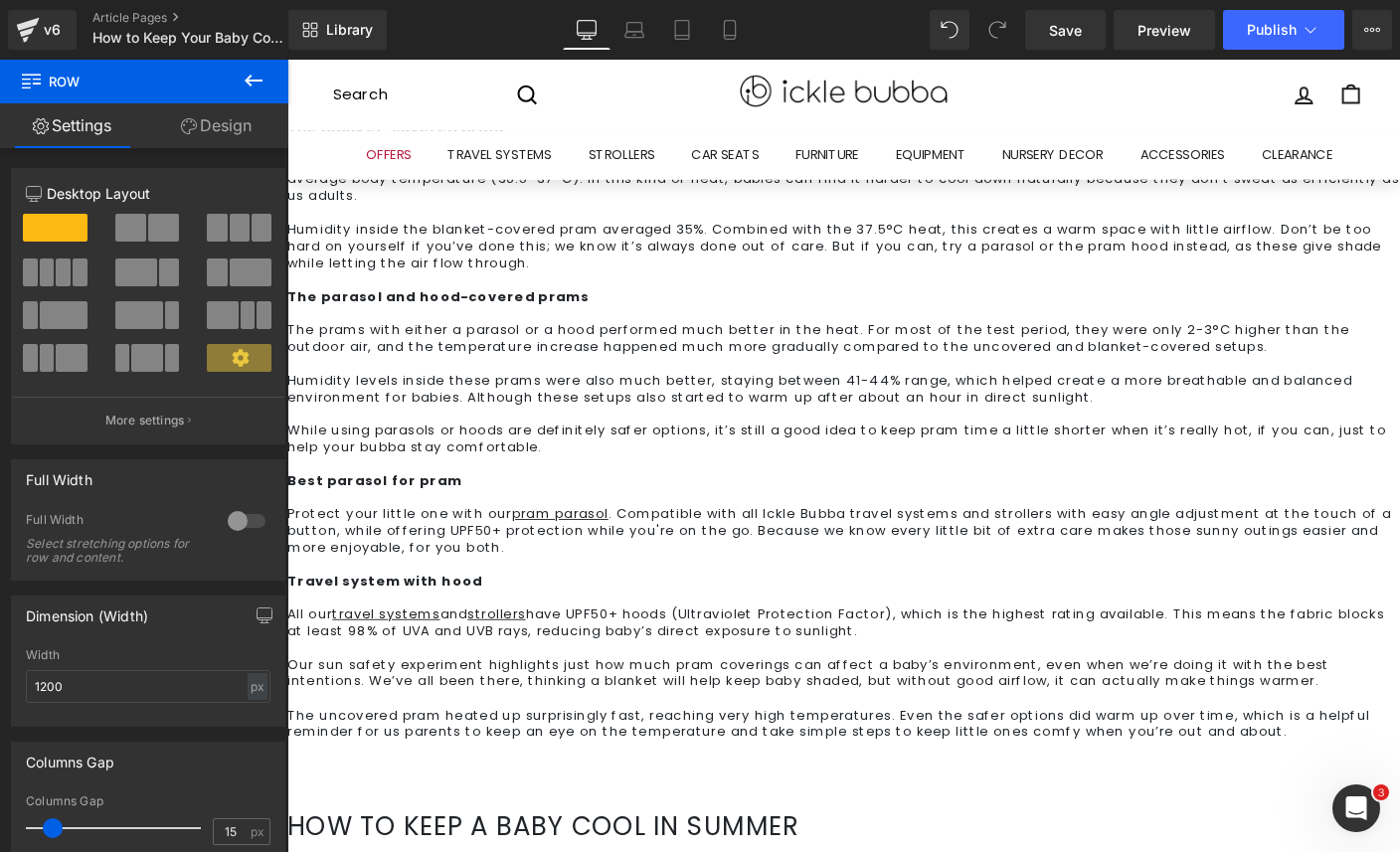 click 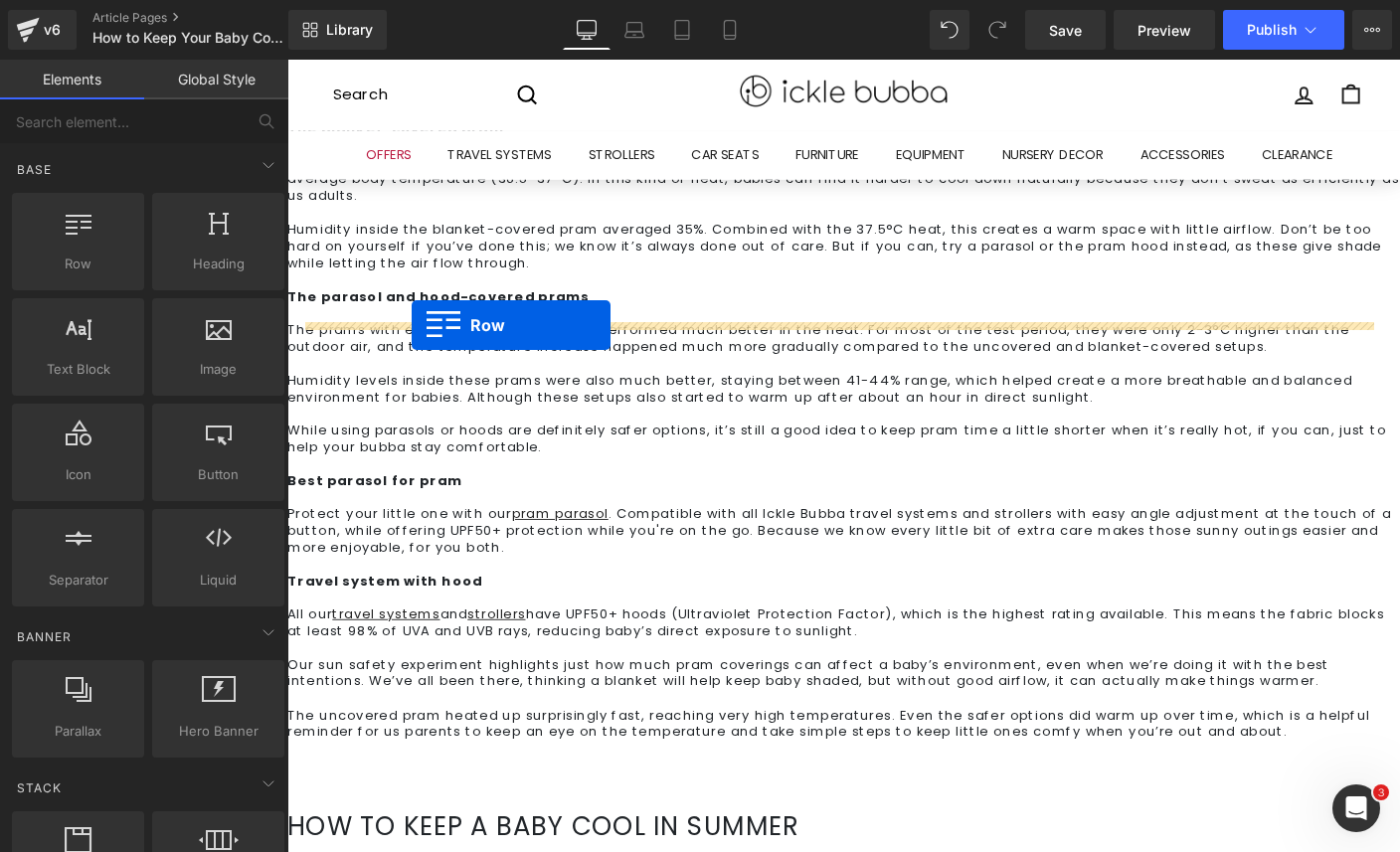 drag, startPoint x: 353, startPoint y: 308, endPoint x: 422, endPoint y: 347, distance: 79.25907 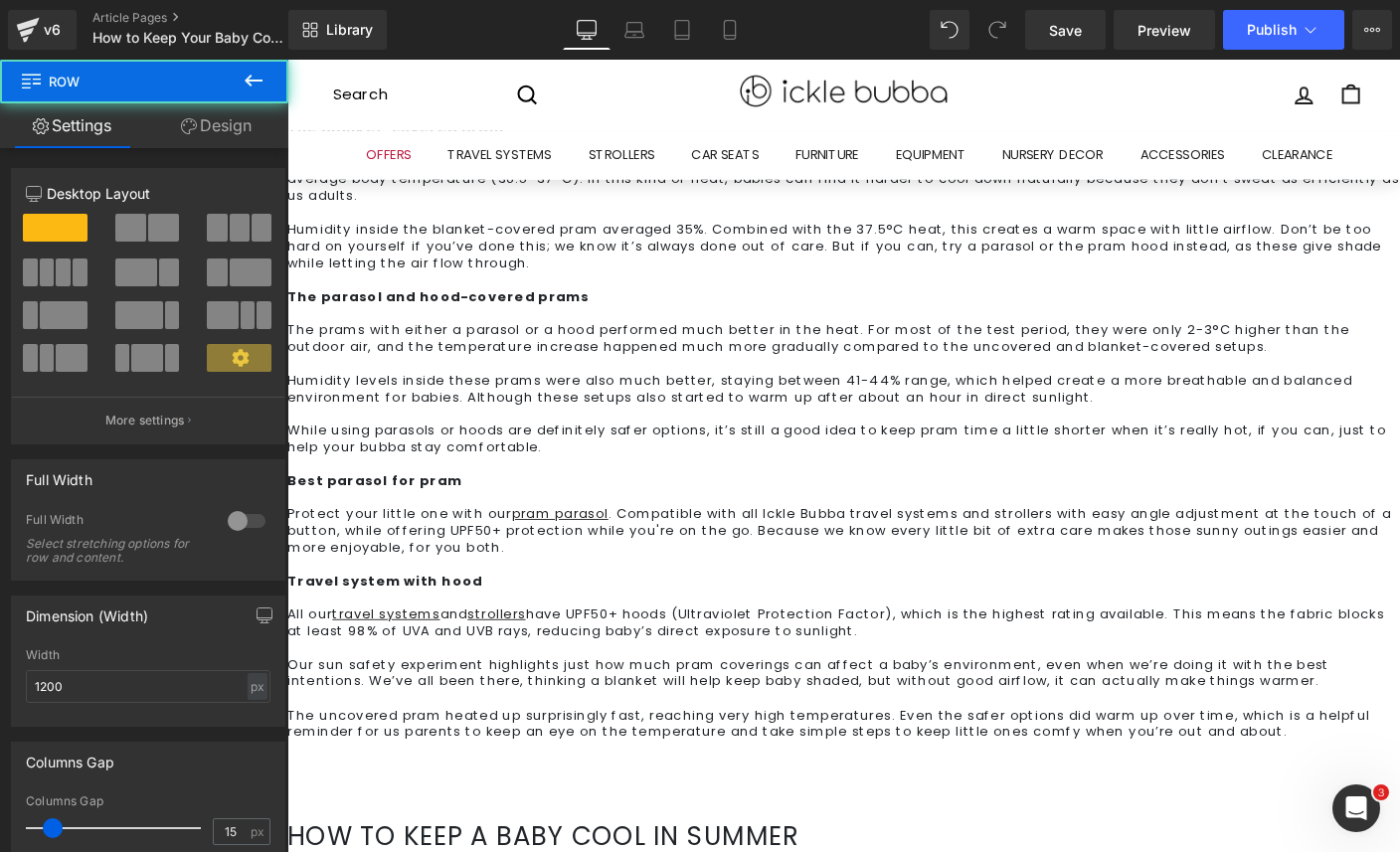 click at bounding box center [287, 823] 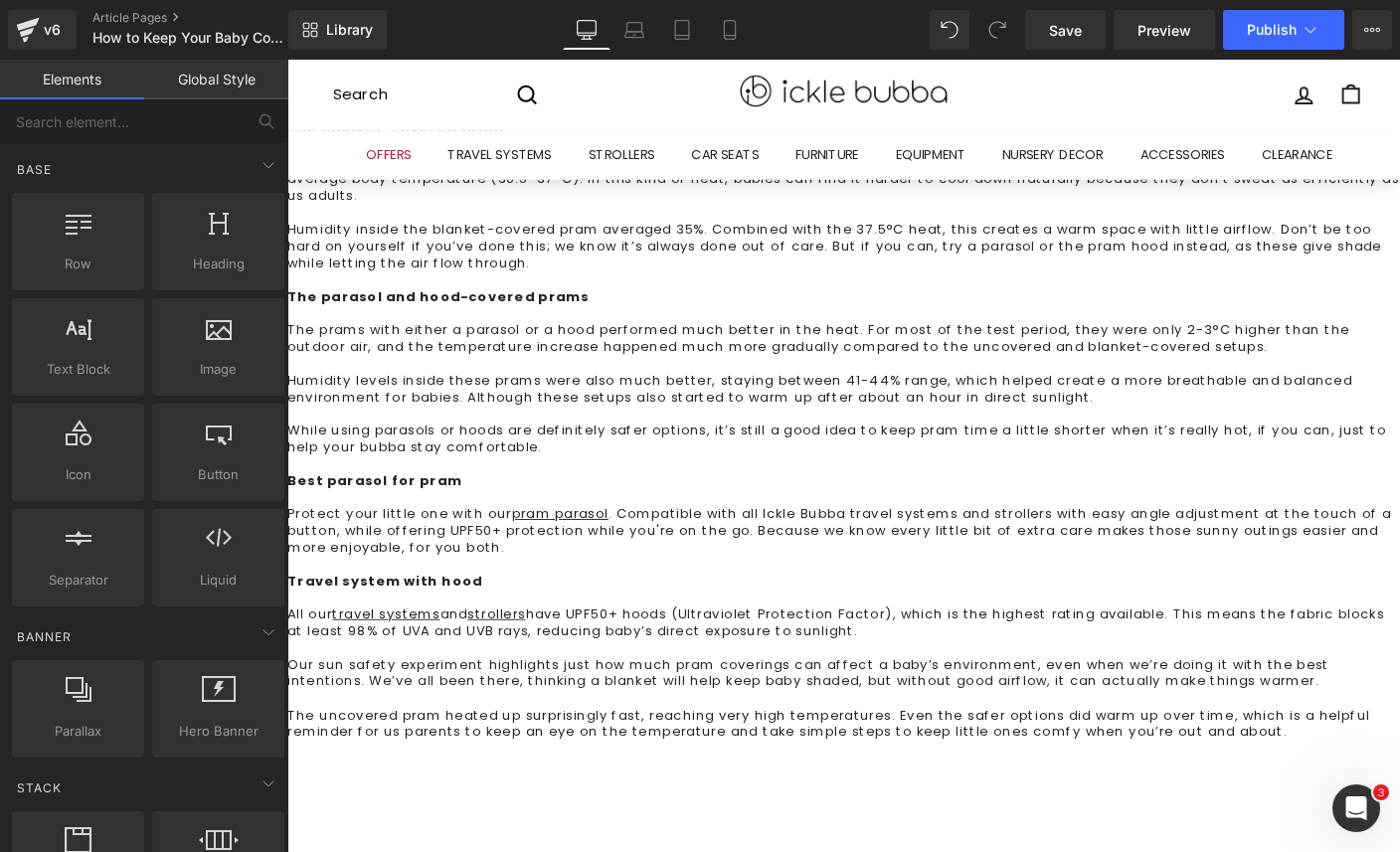 click on "Image" at bounding box center [218, 369] 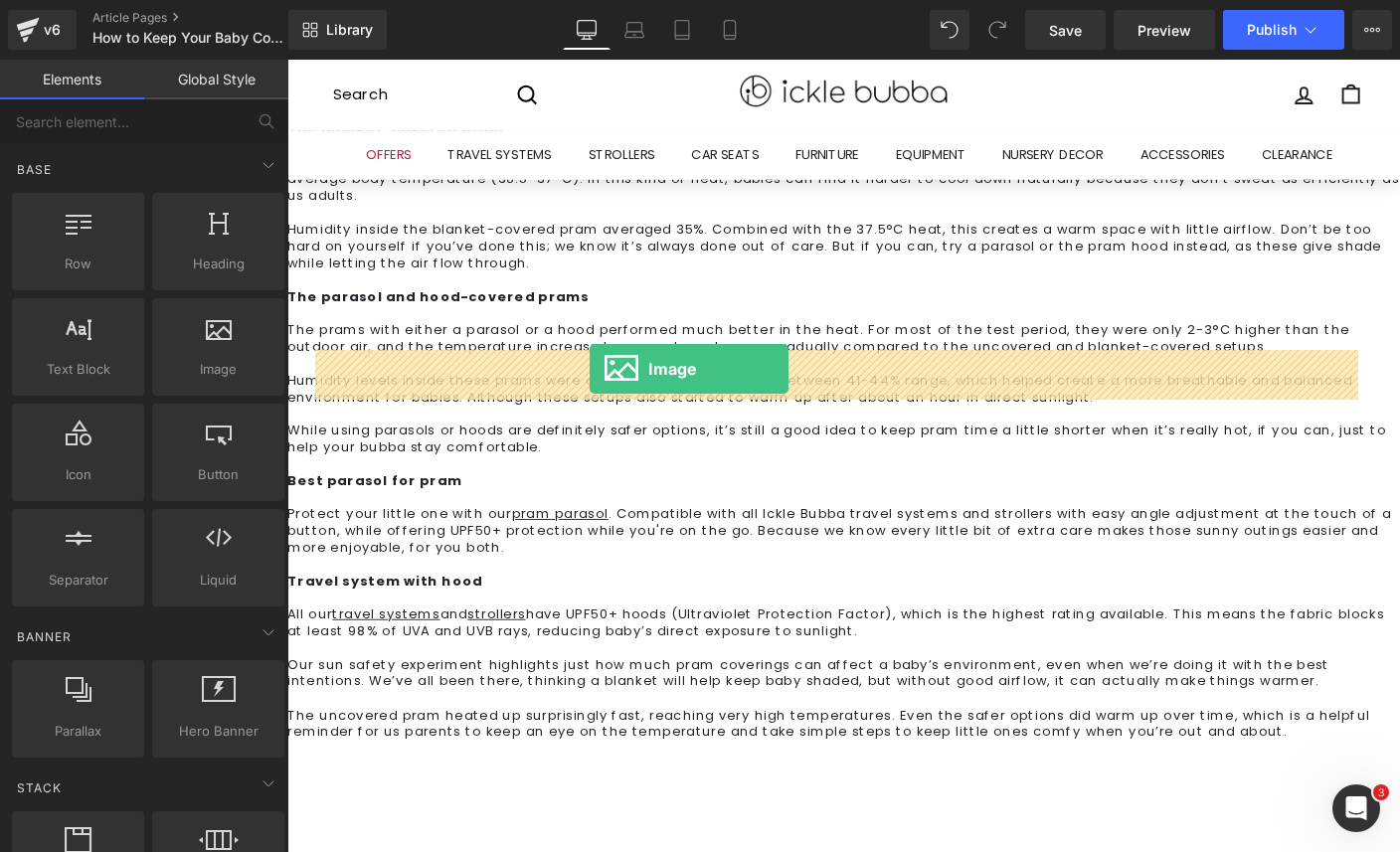 drag, startPoint x: 532, startPoint y: 407, endPoint x: 614, endPoint y: 395, distance: 82.8734 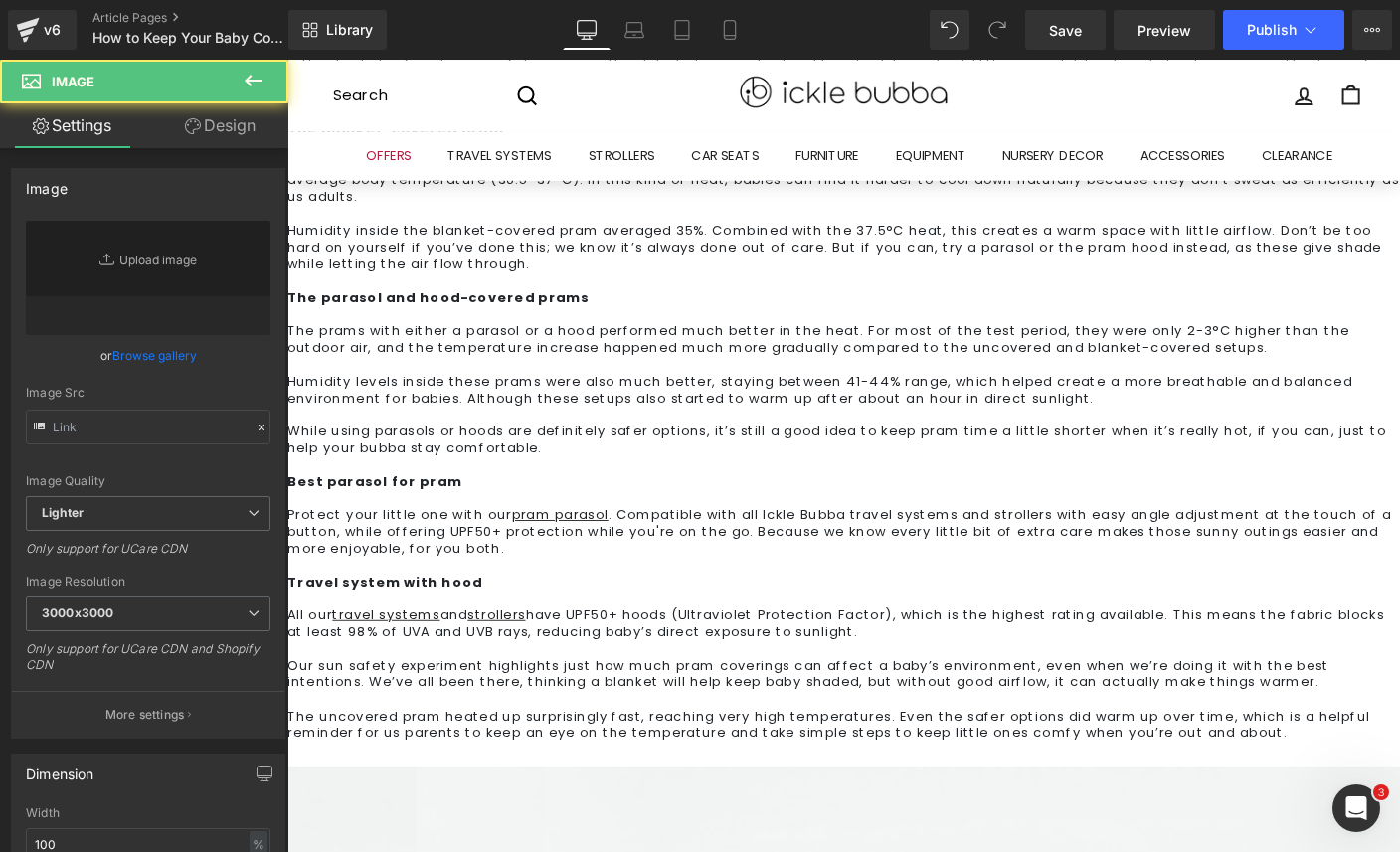 type on "//d1um8515vdn9kb.cloudfront.net/images/parallax.jpg" 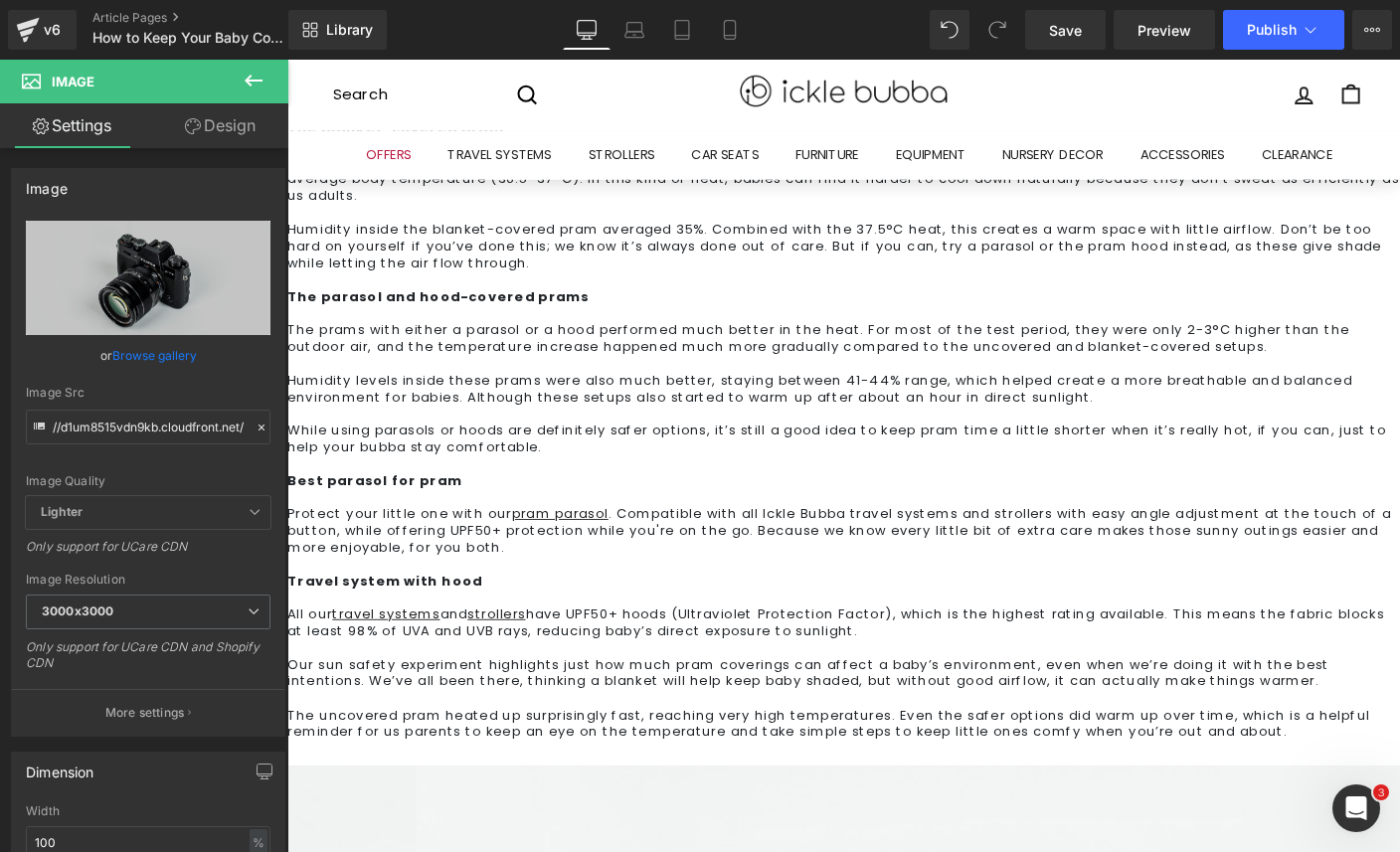 click on "Replace Image" at bounding box center (148, 277) 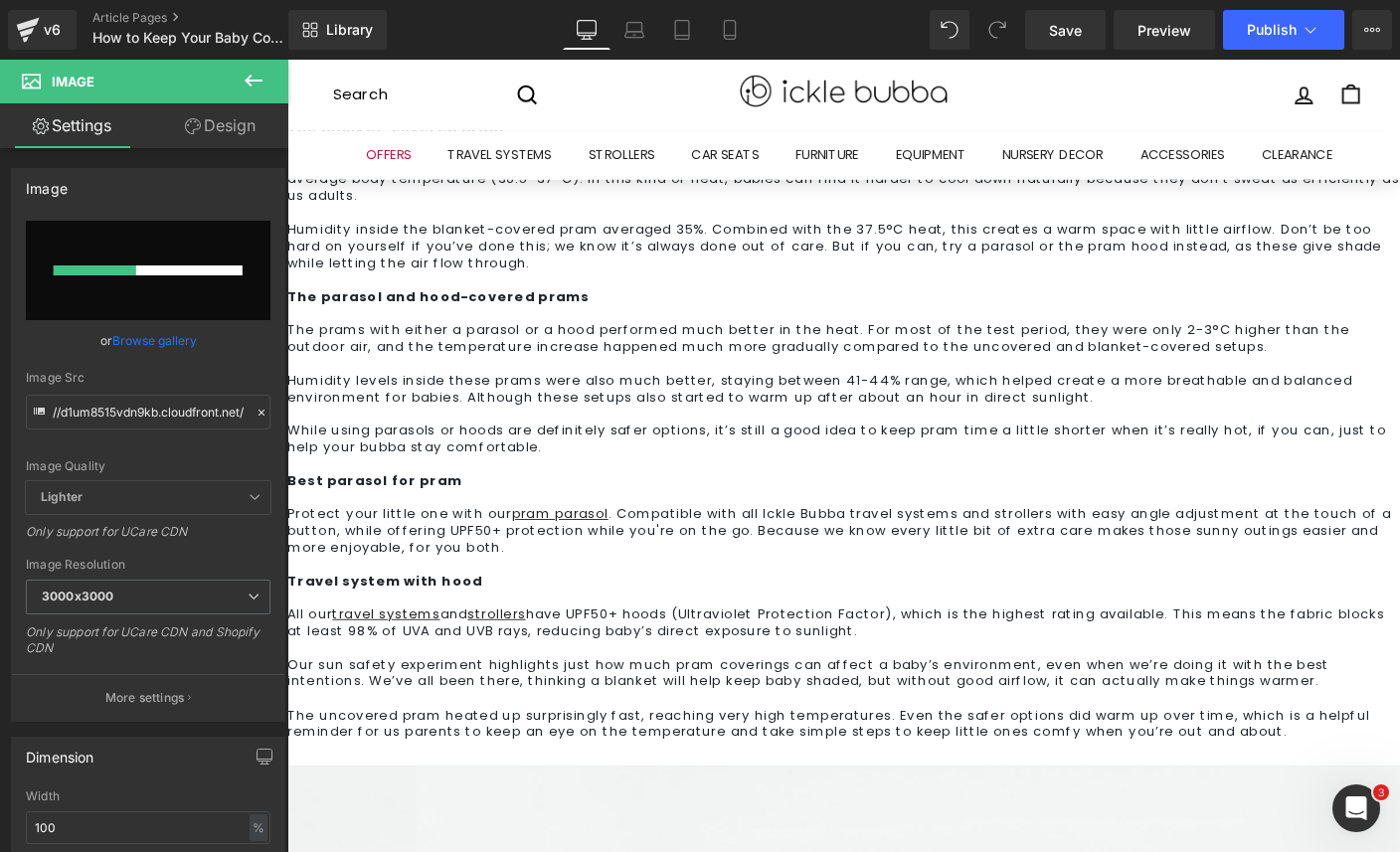 type 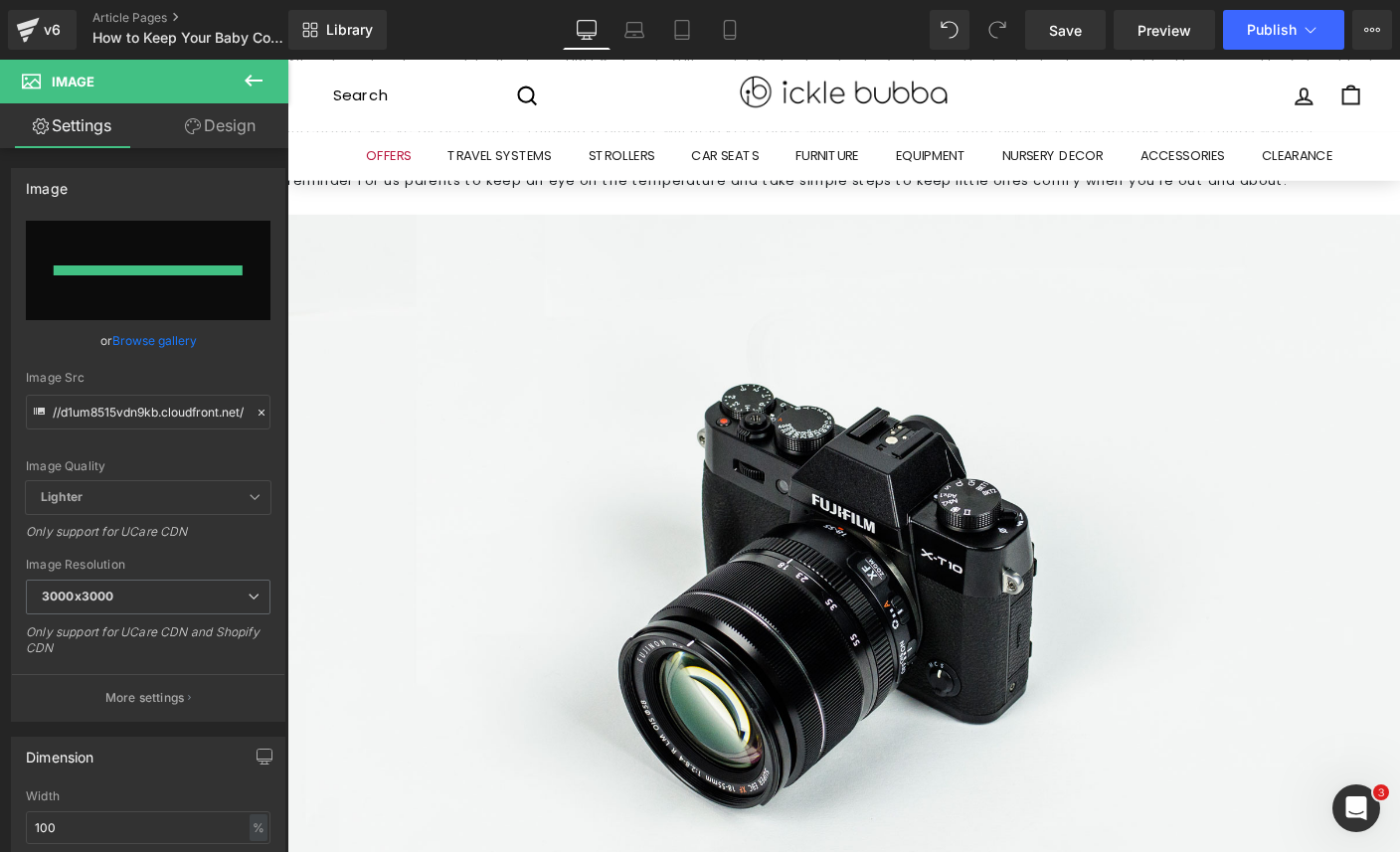 type on "https://ucarecdn.com/b966a046-533a-4a6d-a507-4b70ca7abf64/-/format/auto/-/preview/3000x3000/-/quality/lighter/blog-hoods.jpg" 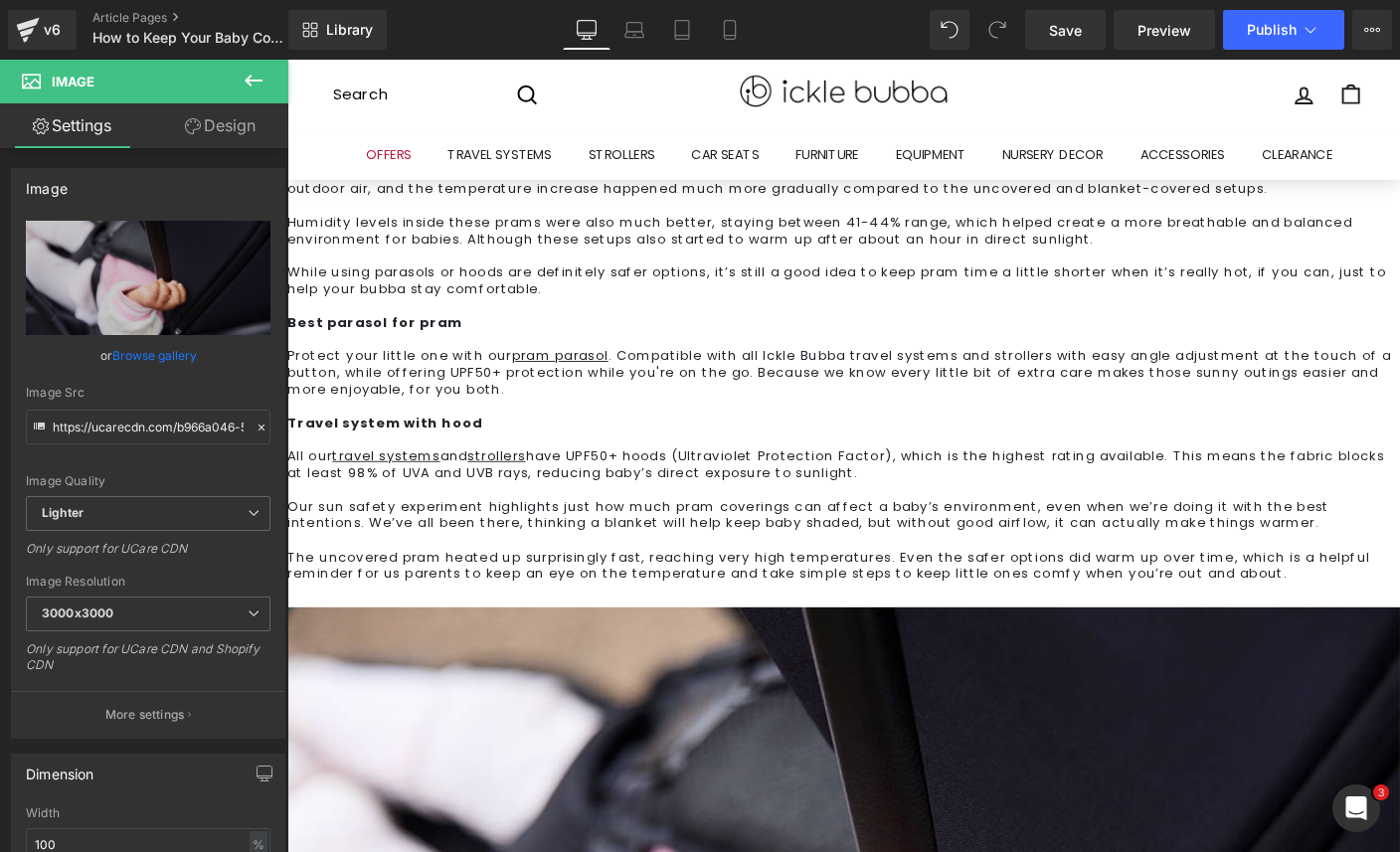 scroll, scrollTop: 2287, scrollLeft: 0, axis: vertical 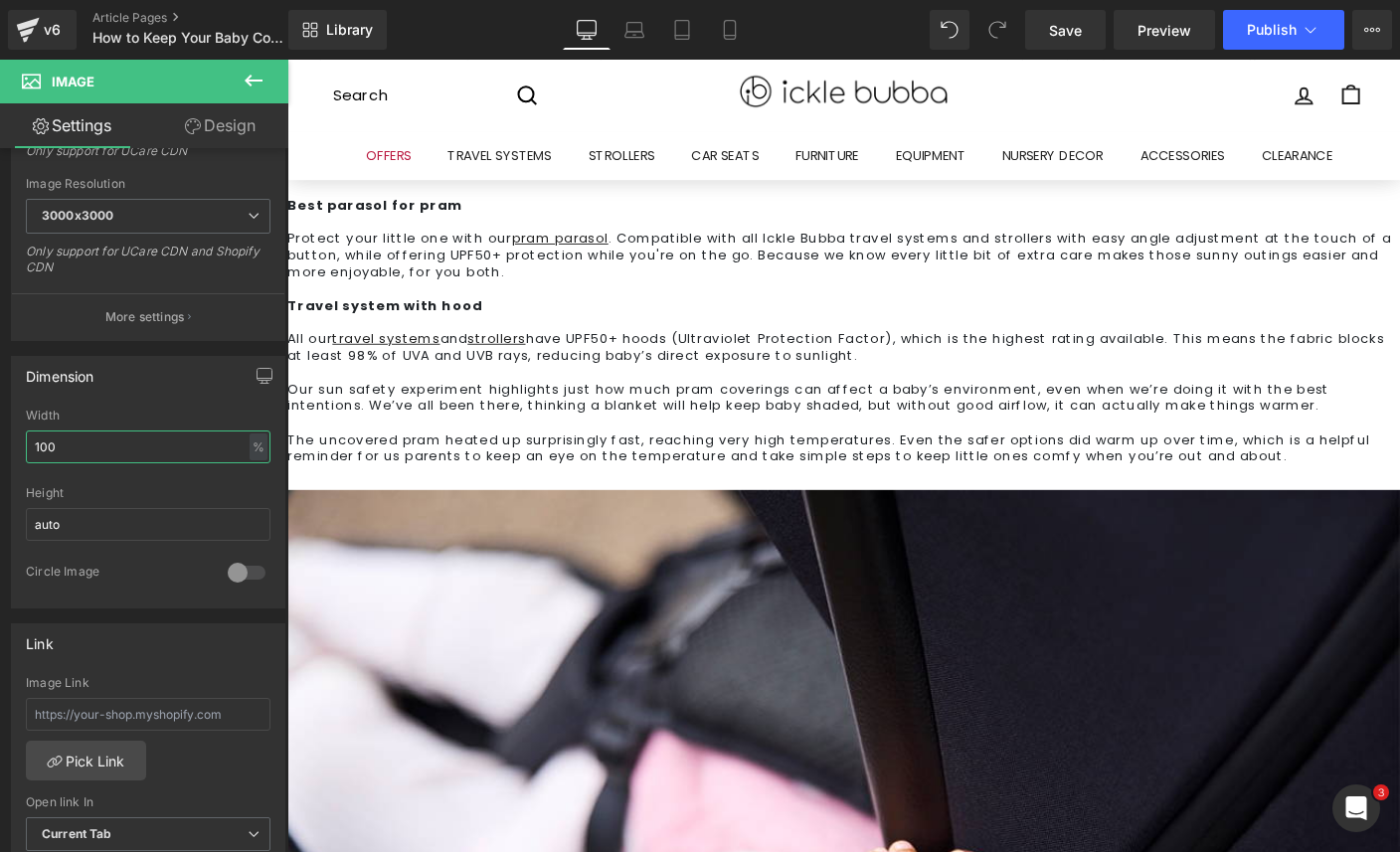 drag, startPoint x: 139, startPoint y: 452, endPoint x: -20, endPoint y: 449, distance: 159.0283 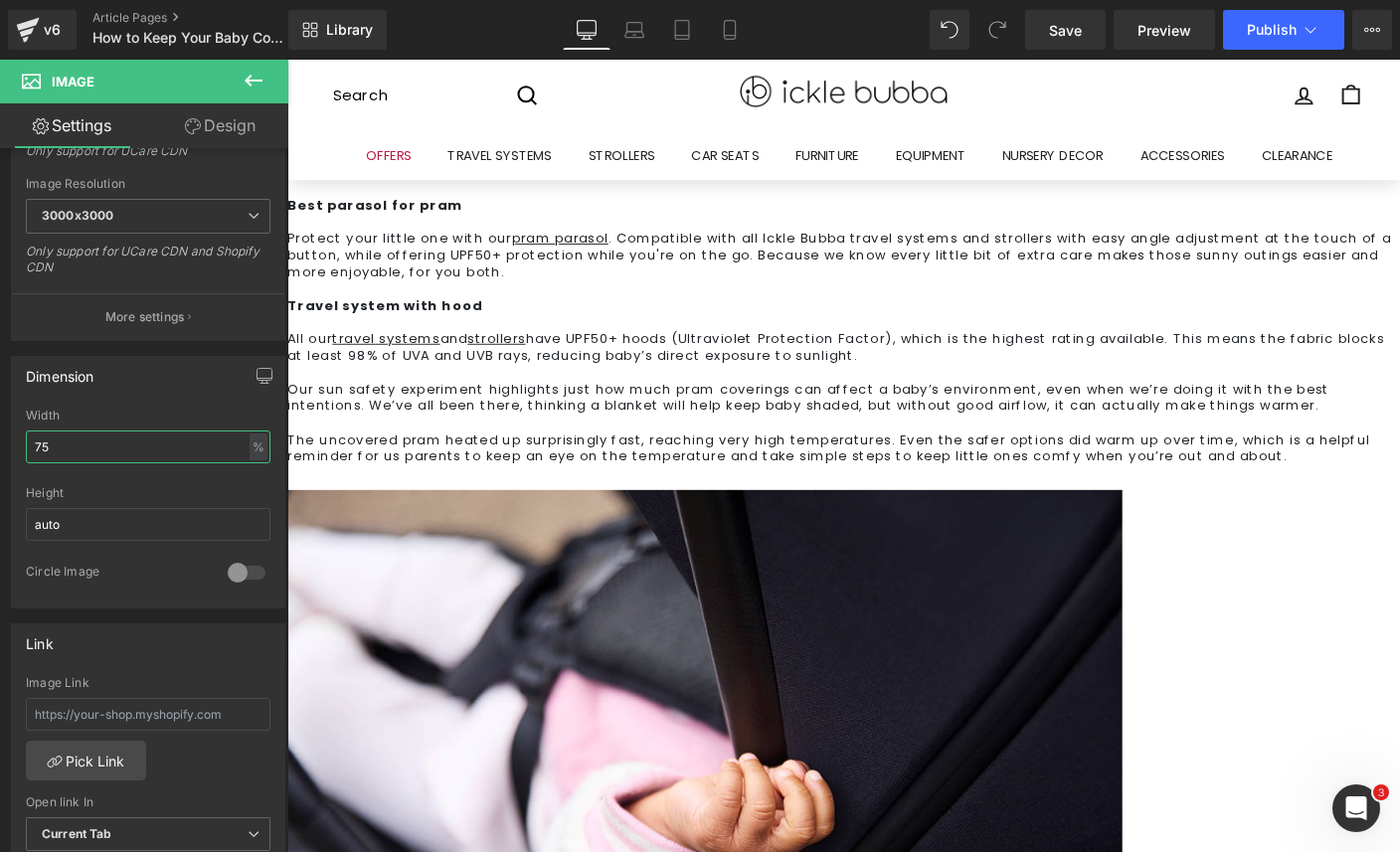 drag, startPoint x: 67, startPoint y: 452, endPoint x: -1, endPoint y: 451, distance: 68.007353 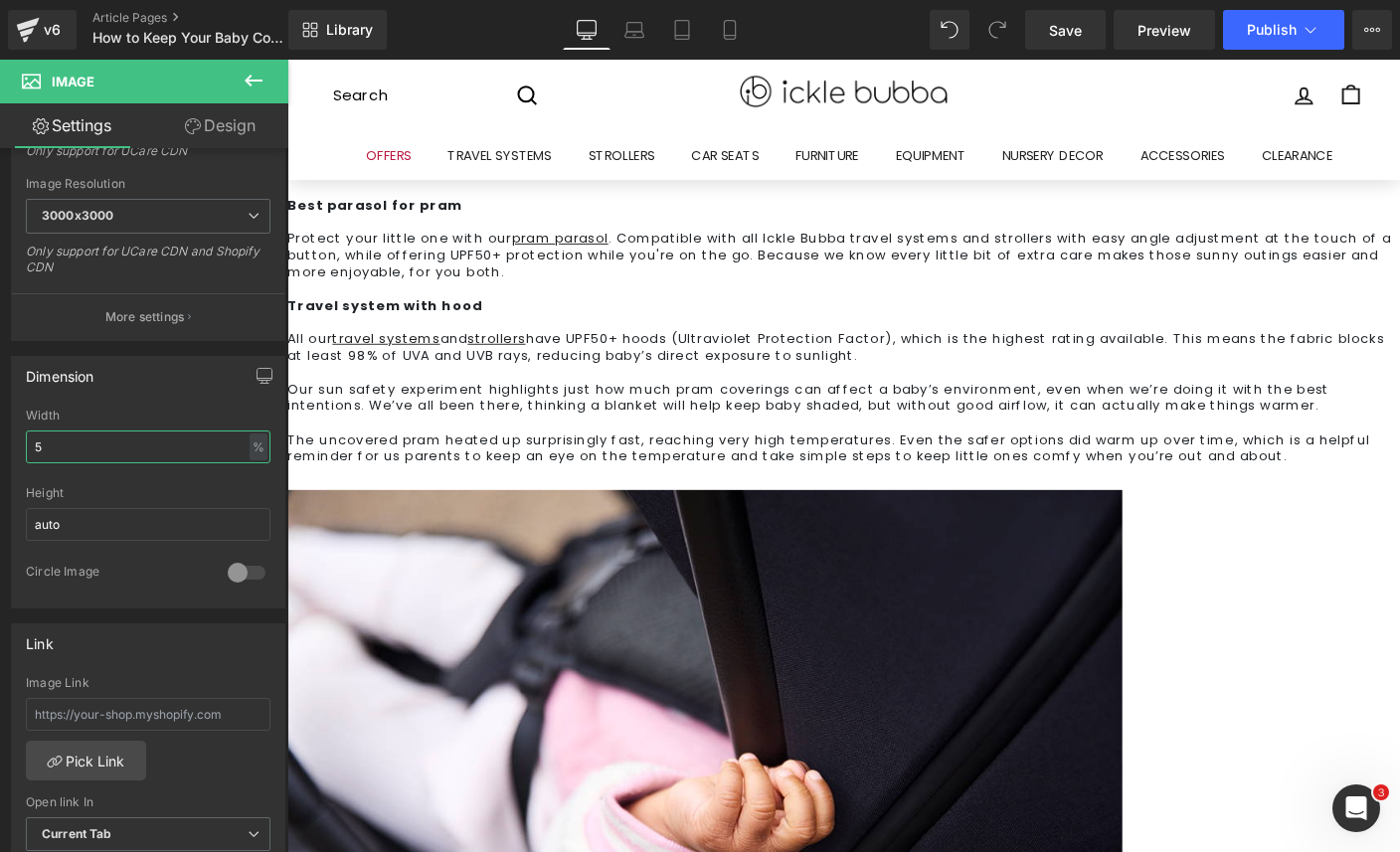 type on "50" 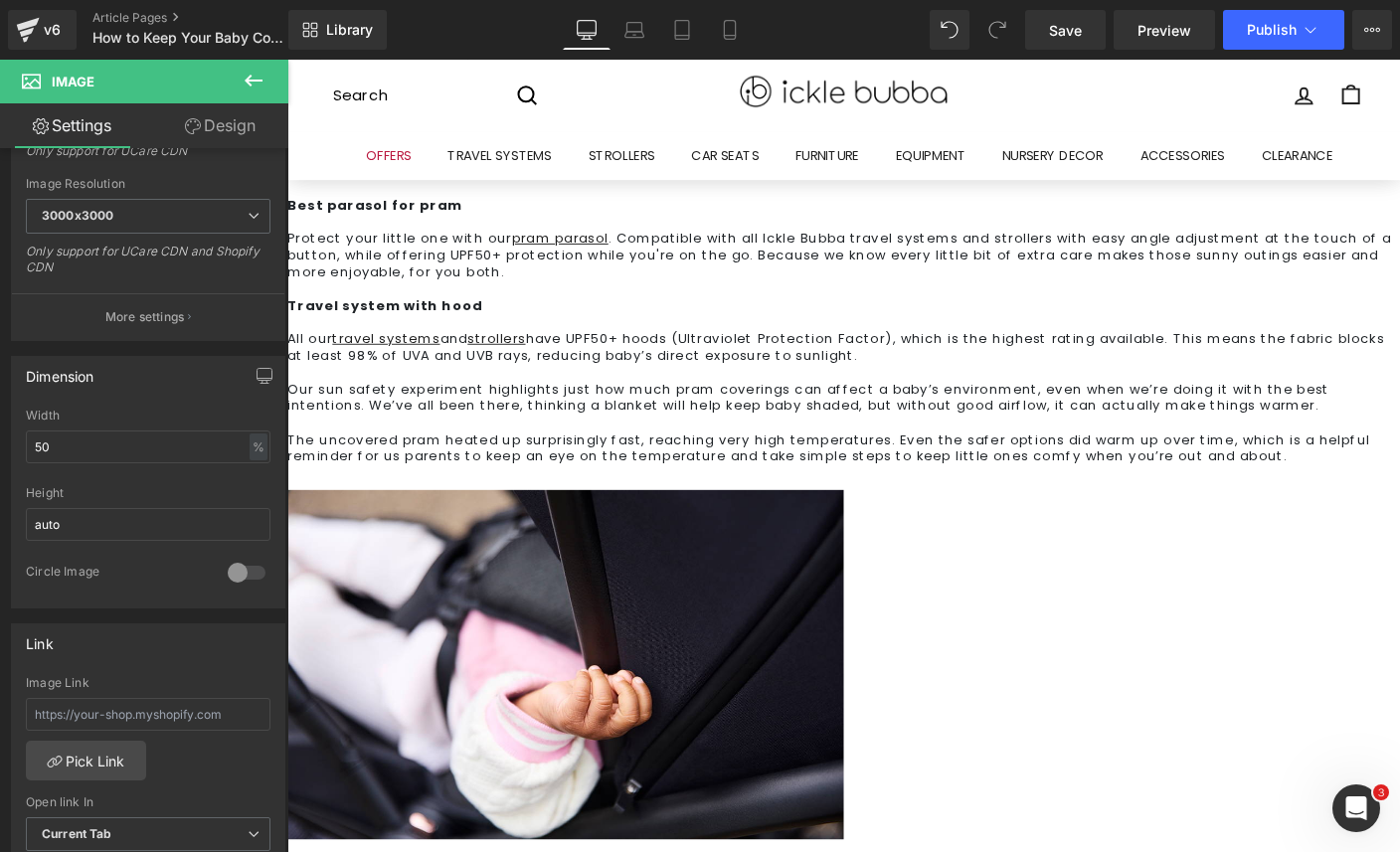 click on "So, keeping in mind our findings, here are the top tips to keeping little ones cool in their stroller:" at bounding box center (889, 1060) 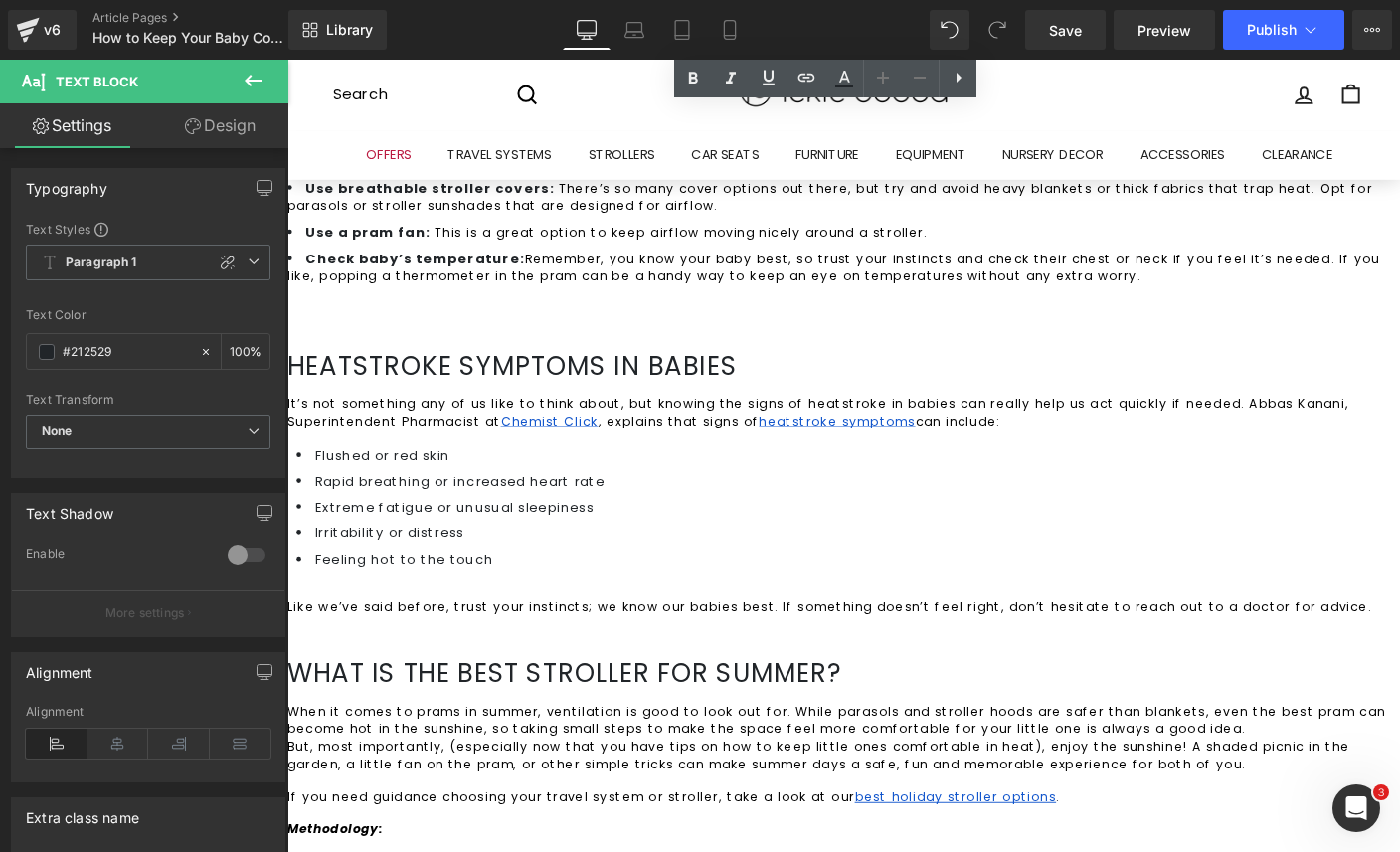 scroll, scrollTop: 3281, scrollLeft: 0, axis: vertical 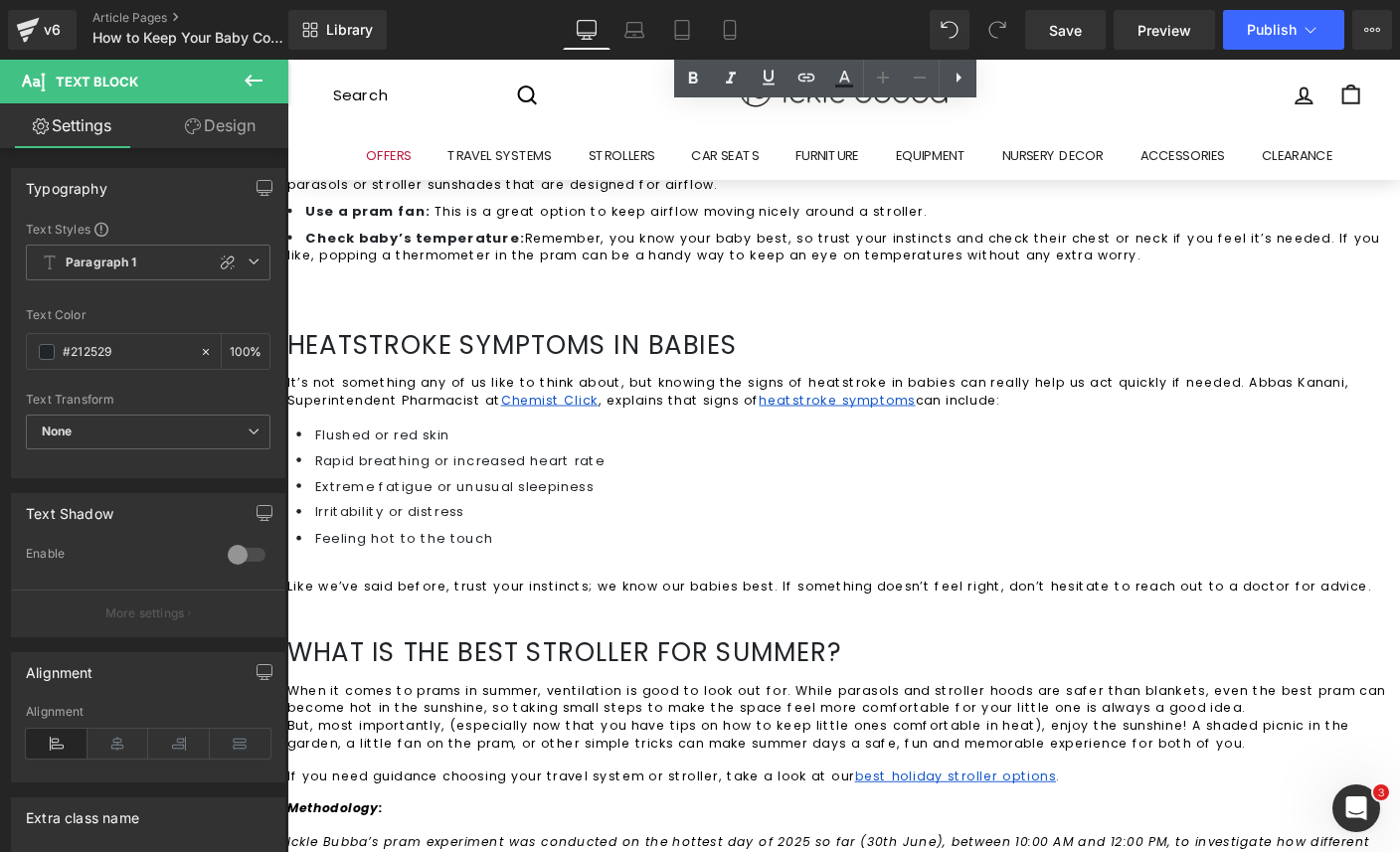 click on "2. One with a blanket draped over it" at bounding box center (889, 1049) 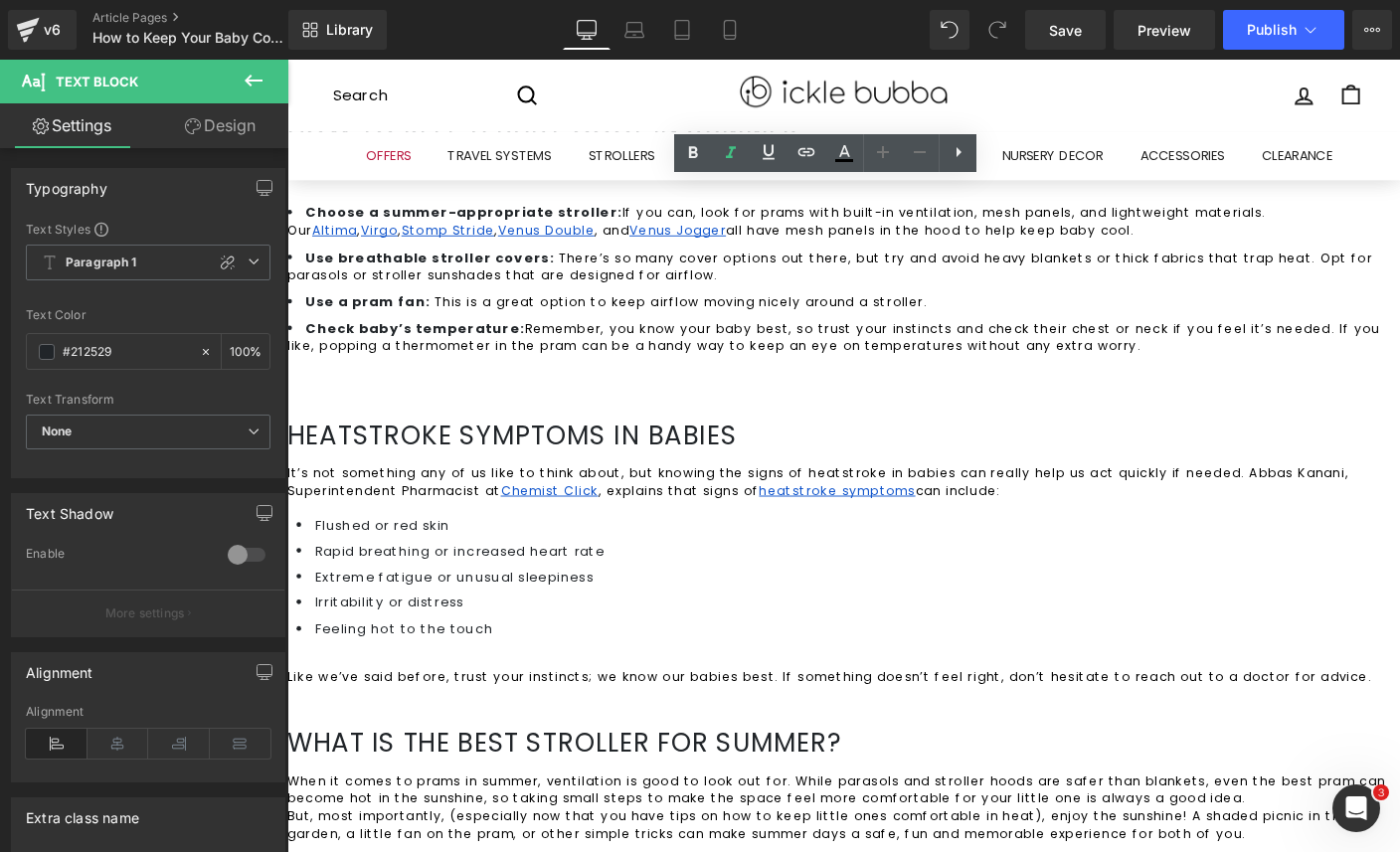 scroll, scrollTop: 3181, scrollLeft: 0, axis: vertical 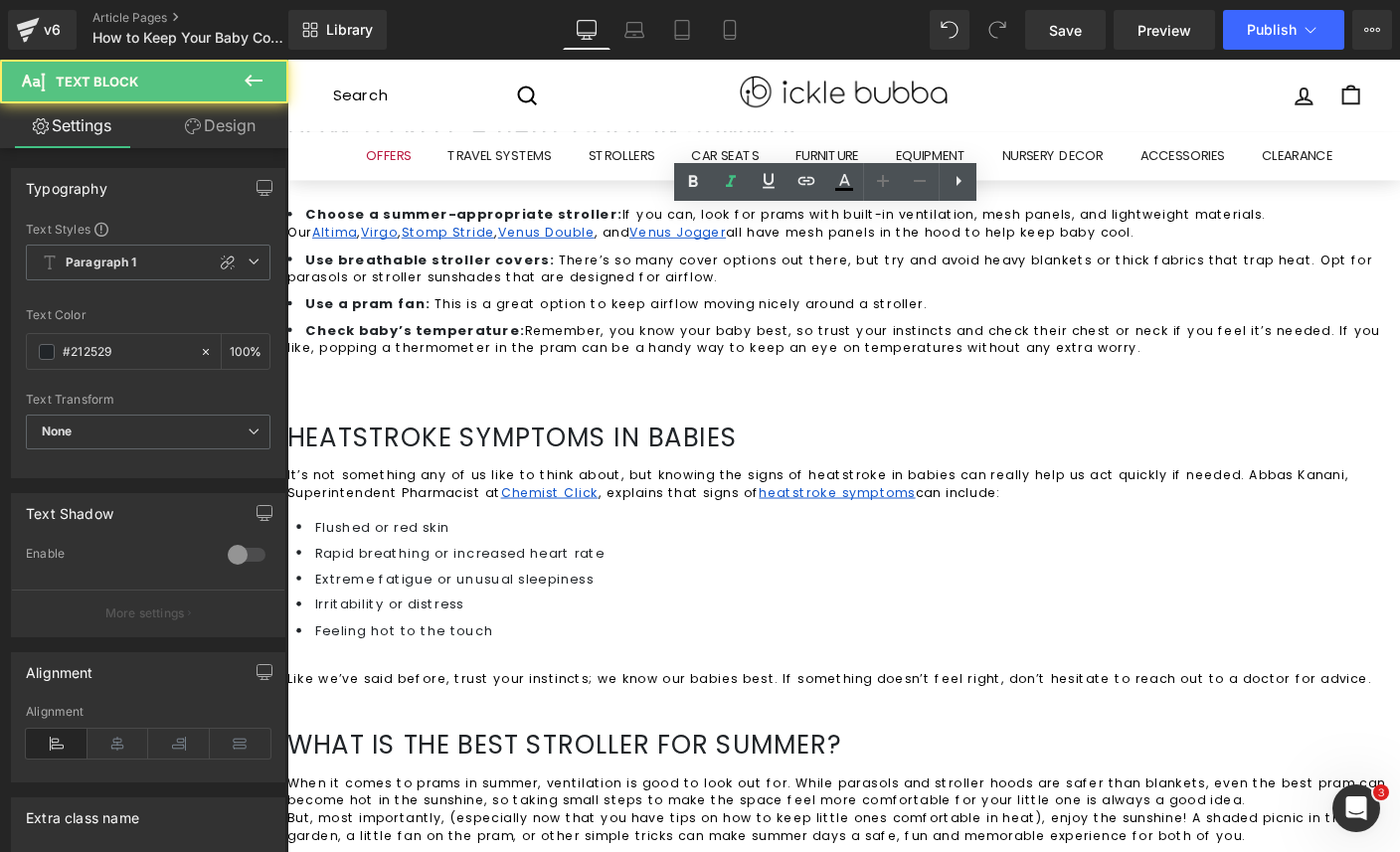 click on "Four prams were set up in direct sunlight, each with a different covering:" at bounding box center [889, 1078] 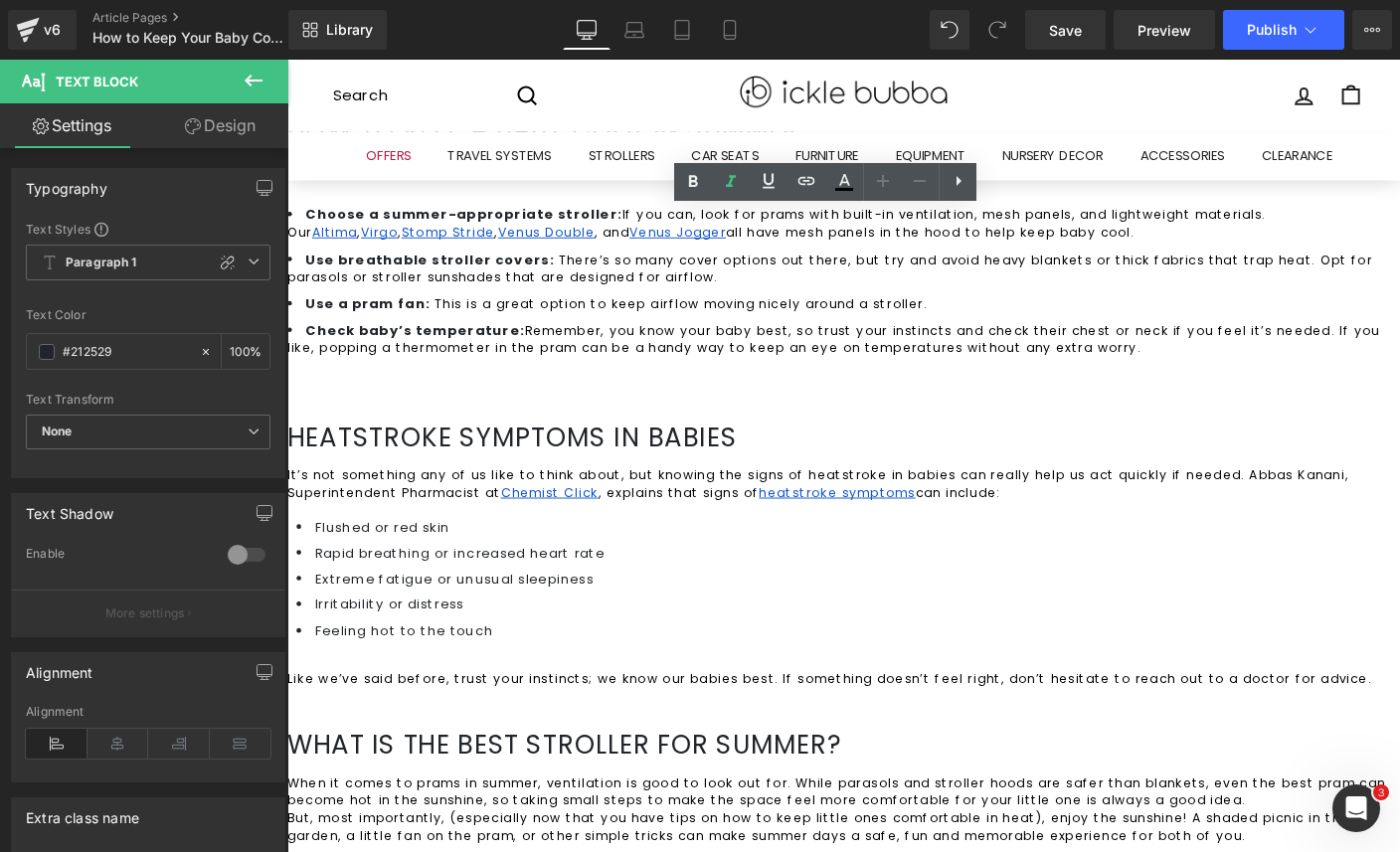 click on "When it comes to prams in summer, ventilation is good to look out for. While parasols and stroller hoods are safer than blankets, even the best pram can become hot in the sunshine, so taking small steps to make the space feel more comfortable for your little one is always a good idea.  But, most importantly, (especially now that you have tips on how to keep little ones comfortable in heat), enjoy the sunshine! A shaded picnic in the garden, a little fan on the pram, or other simple tricks can make summer days a safe, fun and memorable experience for both of you. If you need guidance choosing your travel system or stroller, take a look at our  best holiday stroller options .  Methodology:  Four prams were set up in direct sunlight, each with a different covering: 1. One with no cover 2. One with a blanket draped over it 3. One with a parasol 4. One with a standard pram hood" at bounding box center (889, 1148) 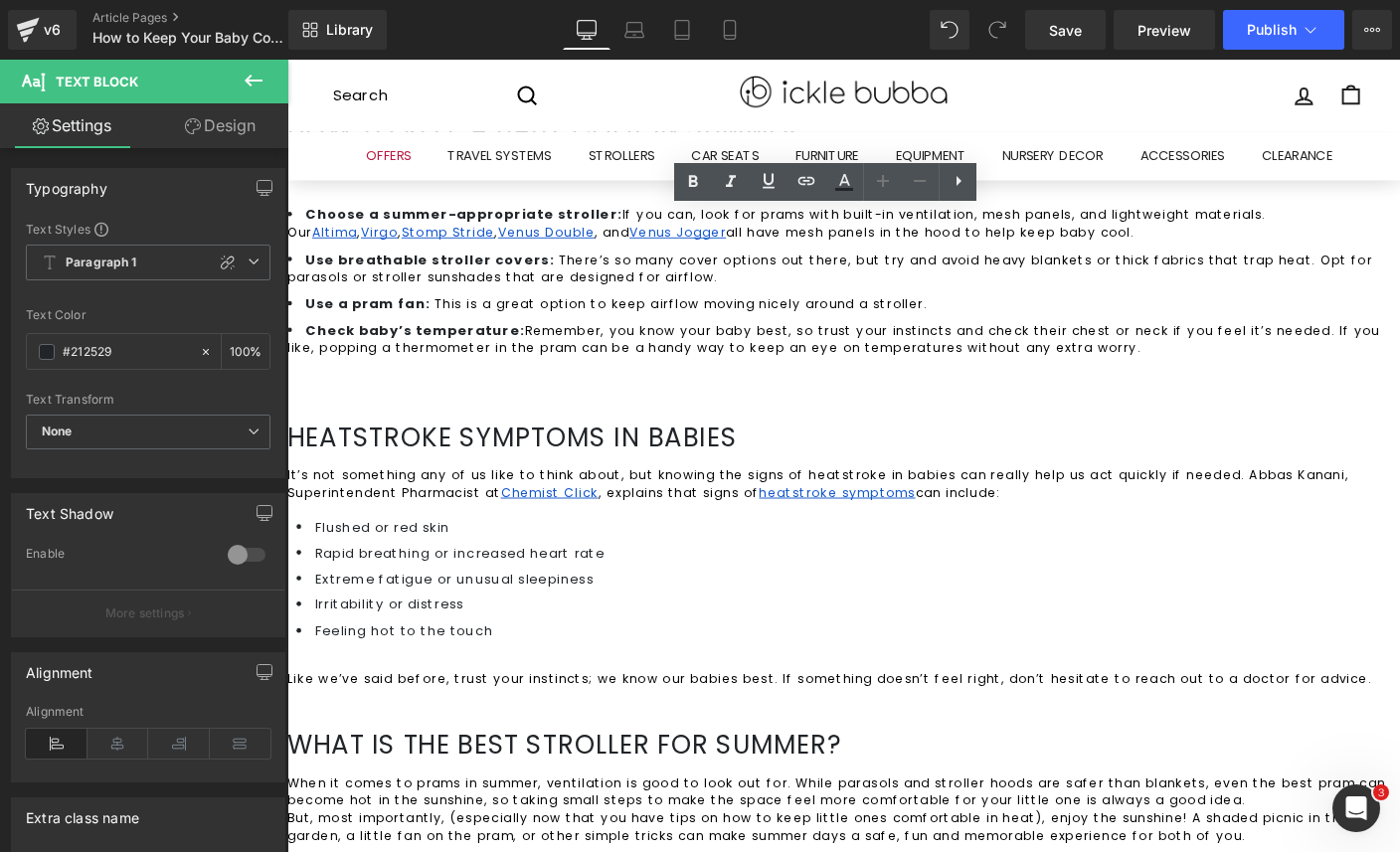 click on "When it comes to prams in summer, ventilation is good to look out for. While parasols and stroller hoods are safer than blankets, even the best pram can become hot in the sunshine, so taking small steps to make the space feel more comfortable for your little one is always a good idea.  But, most importantly, (especially now that you have tips on how to keep little ones comfortable in heat), enjoy the sunshine! A shaded picnic in the garden, a little fan on the pram, or other simple tricks can make summer days a safe, fun and memorable experience for both of you. If you need guidance choosing your travel system or stroller, take a look at our  best holiday stroller options .  Methodology:  Four prams were set up in direct sunlight, each with a different covering: 1. One with no cover 2. One with a blanket draped over it 3. One with a parasol 4. One with a standard pram hood" at bounding box center (889, 1148) 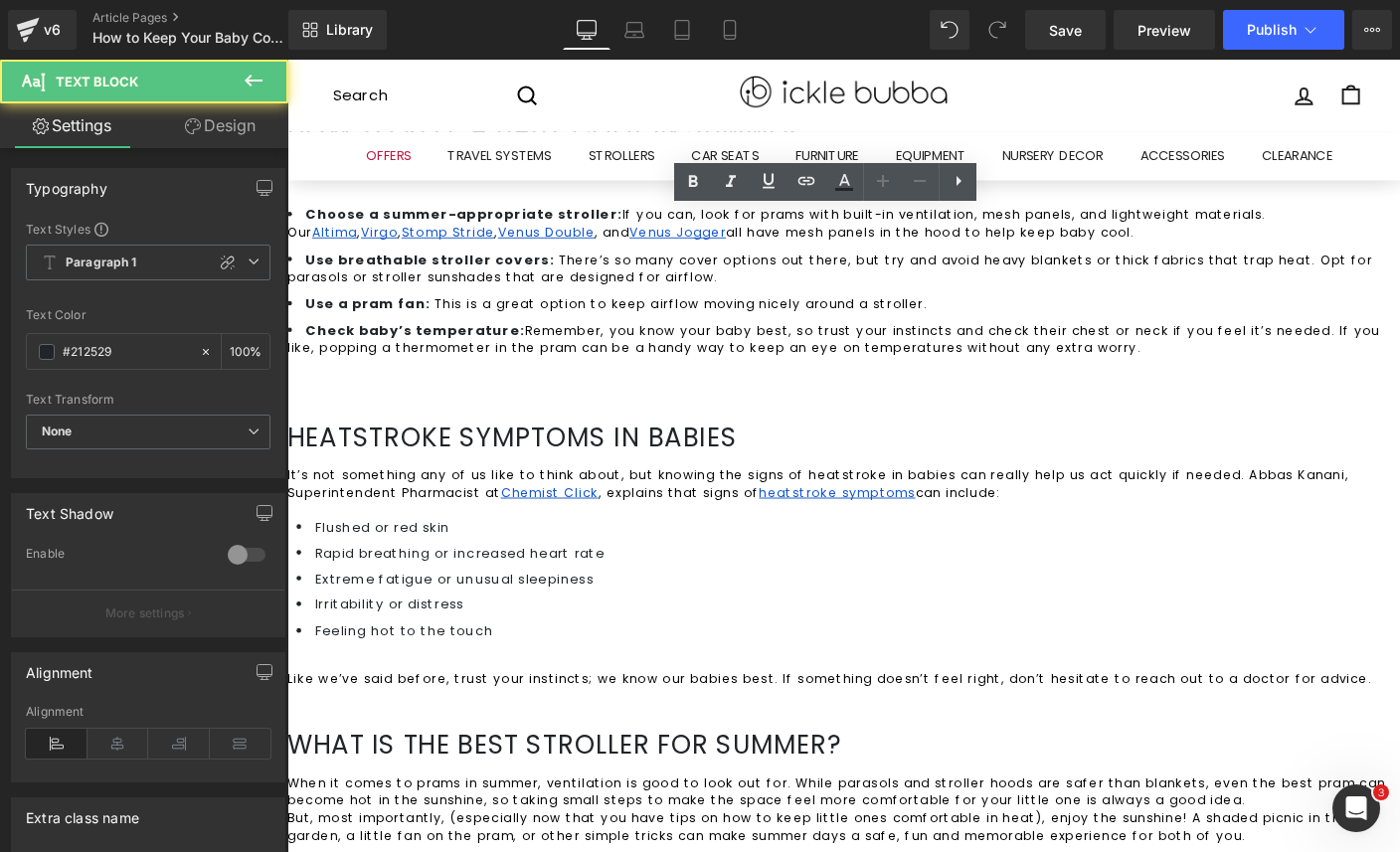 click on "What is the best stroller for summer? Heading         When it comes to prams in summer, ventilation is good to look out for. While parasols and stroller hoods are safer than blankets, even the best pram can become hot in the sunshine, so taking small steps to make the space feel more comfortable for your little one is always a good idea.  But, most importantly, (especially now that you have tips on how to keep little ones comfortable in heat), enjoy the sunshine! A shaded picnic in the garden, a little fan on the pram, or other simple tricks can make summer days a safe, fun and memorable experience for both of you. If you need guidance choosing your travel system or stroller, take a look at our  best holiday stroller options .  Methodology:  Four prams were set up in direct sunlight, each with a different covering: 1. One with no cover 2. One with a blanket draped over it 3. One with a parasol 4. One with a standard pram hood Text Block" at bounding box center (889, 1128) 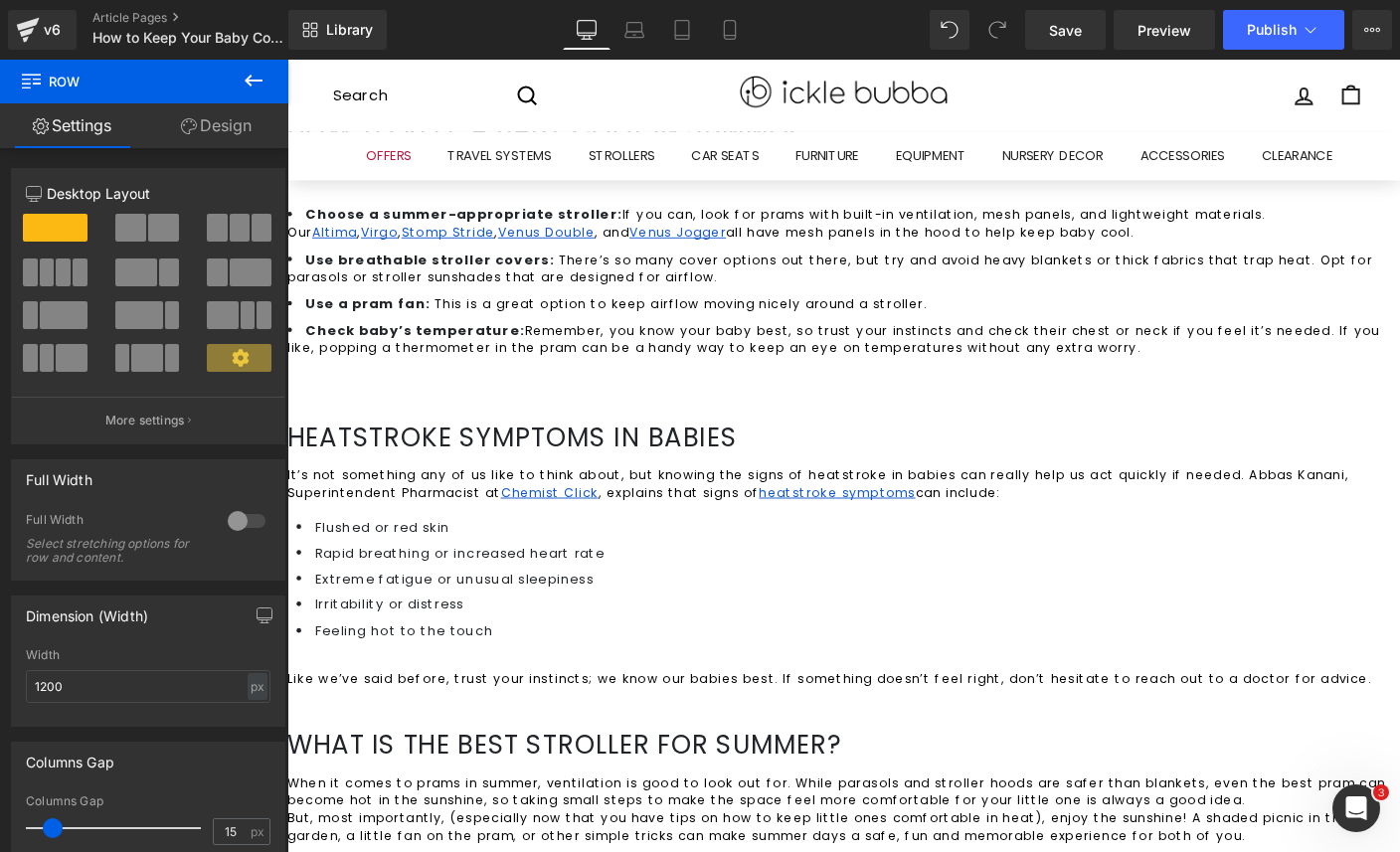 click at bounding box center [889, 1466] 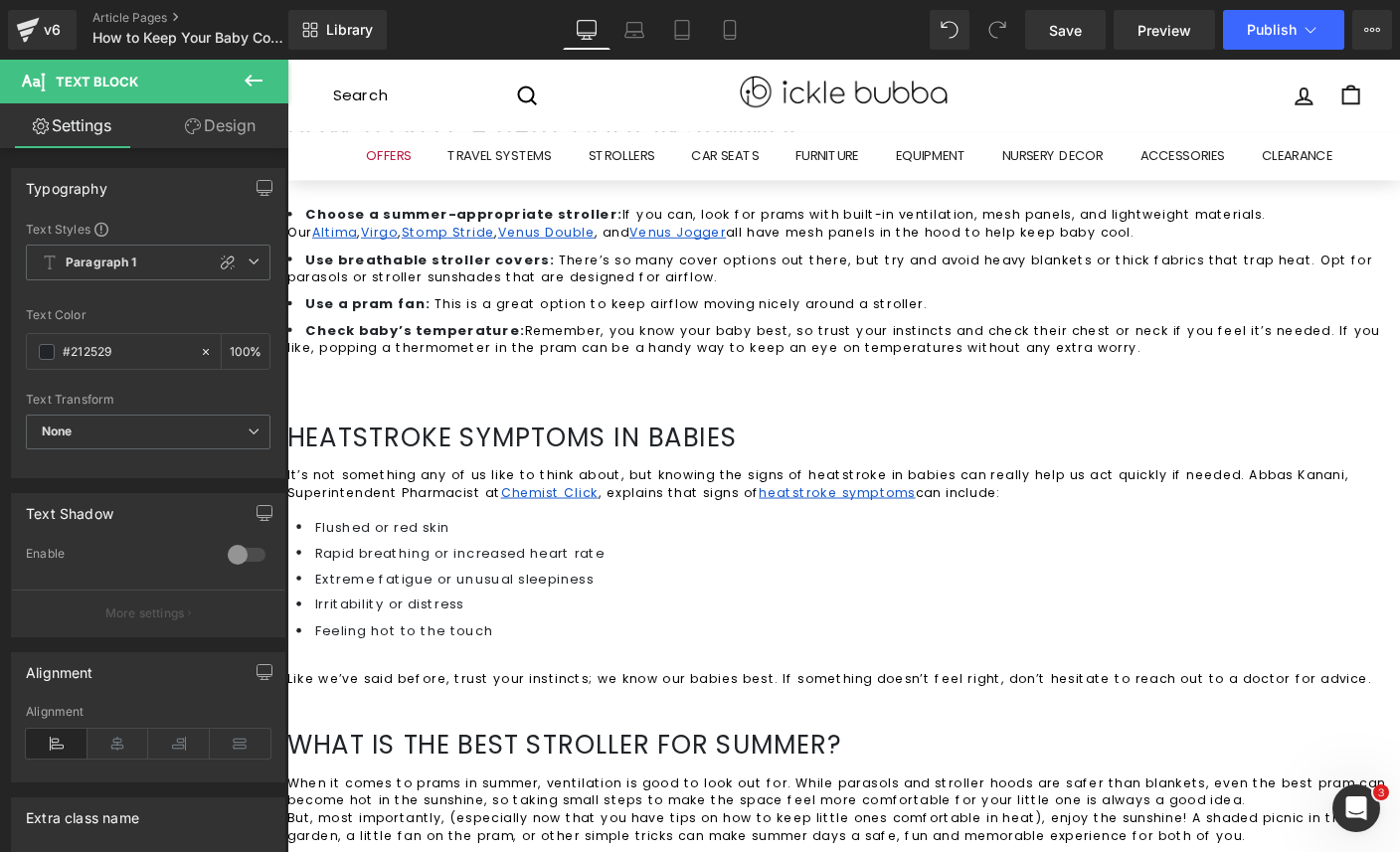 click 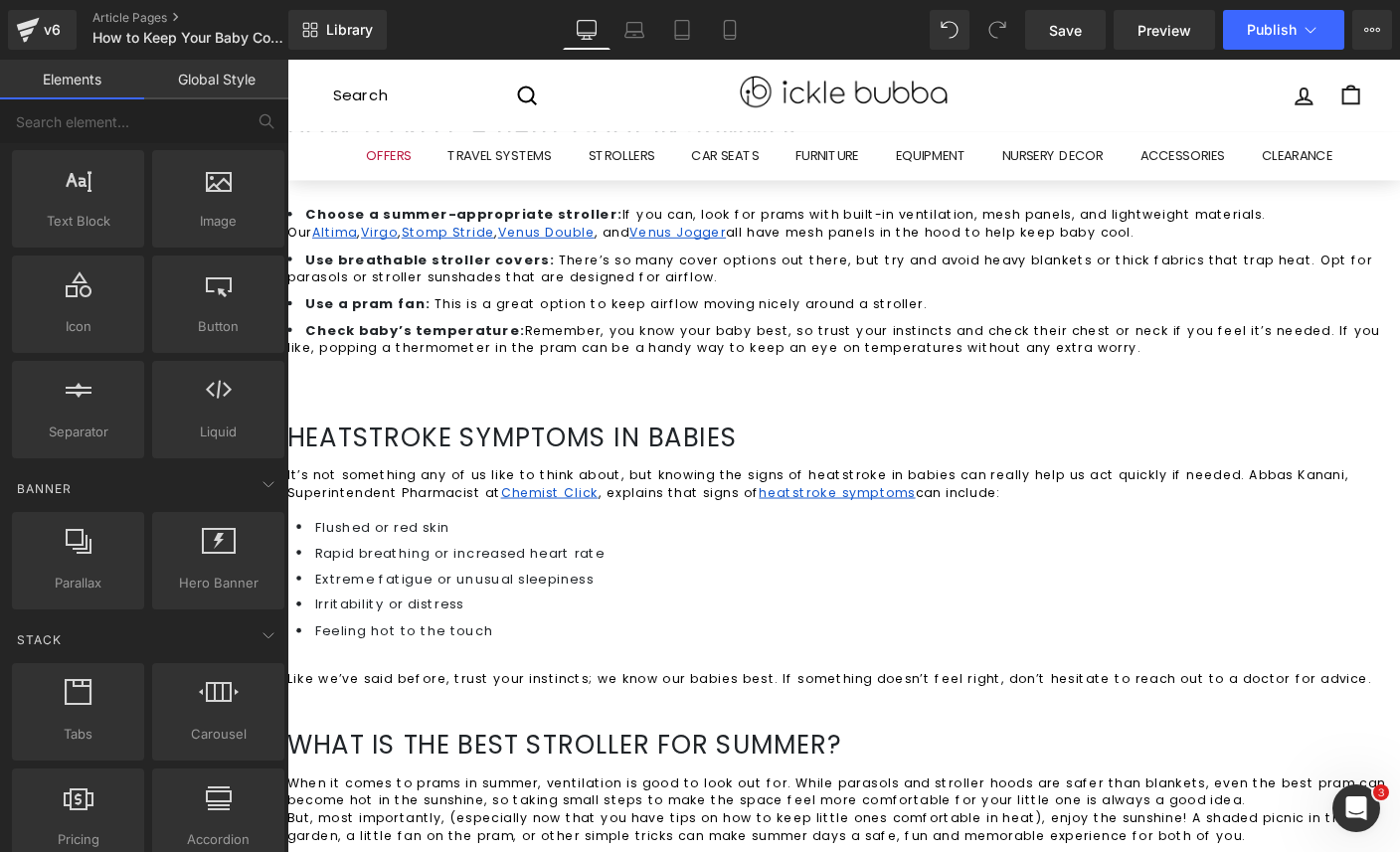 scroll, scrollTop: 99, scrollLeft: 0, axis: vertical 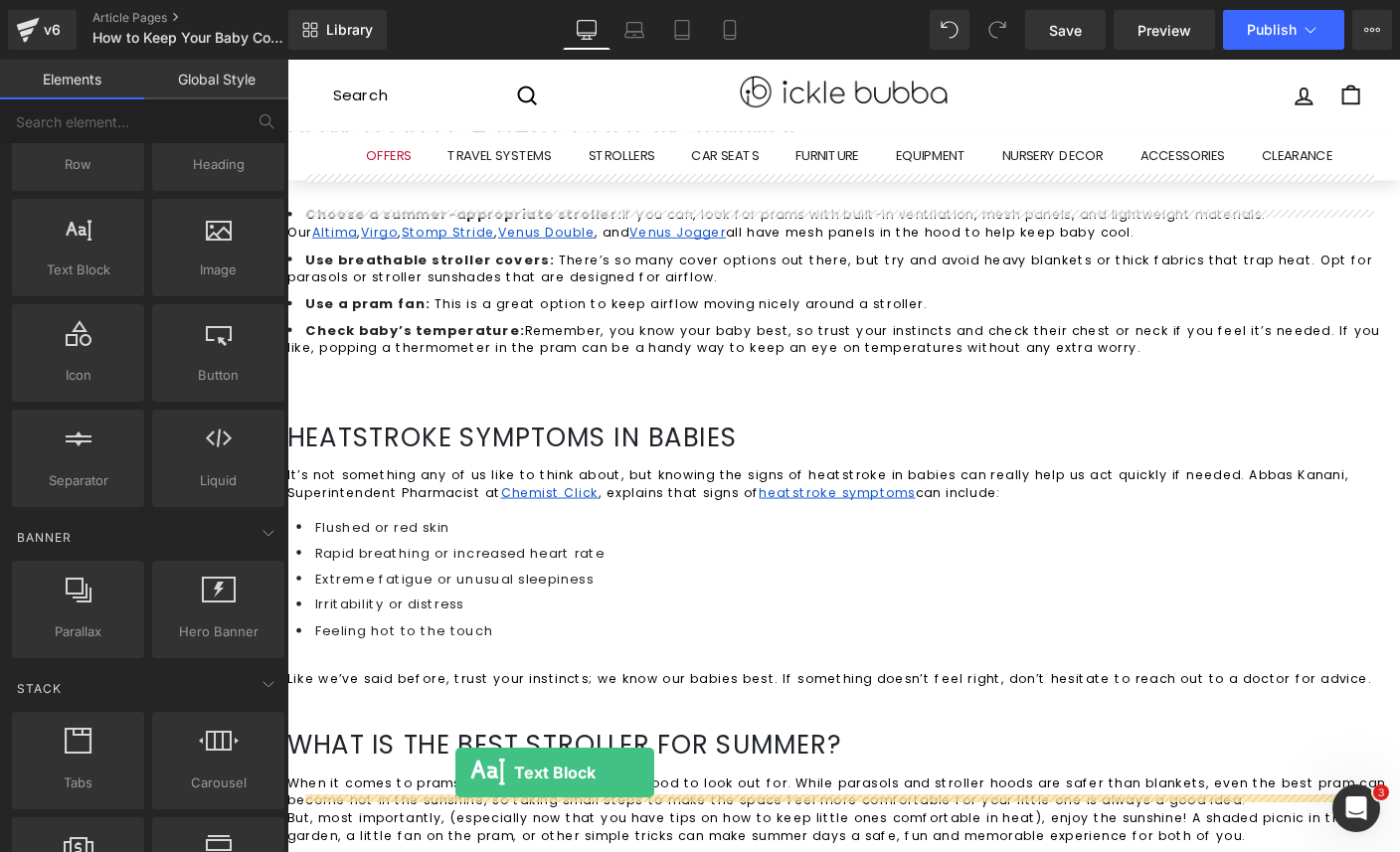 drag, startPoint x: 371, startPoint y: 315, endPoint x: 469, endPoint y: 830, distance: 524.24136 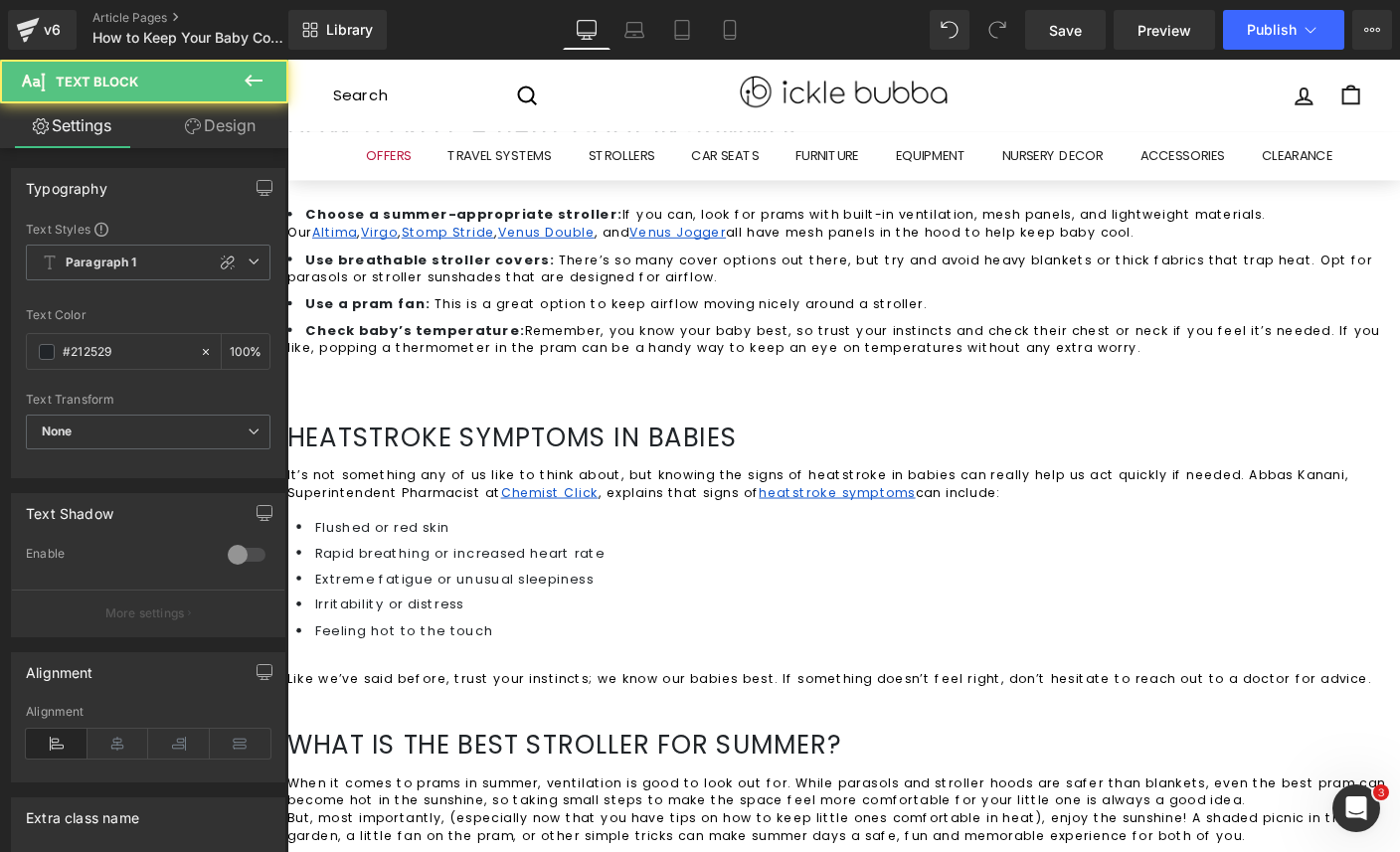 click on "But, most importantly, (especially now that you have tips on how to keep little ones comfortable in heat), enjoy the sunshine! A shaded picnic in the garden, a little fan on the pram, or other simple tricks can make summer days a safe, fun and memorable experience for both of you. If you need guidance choosing your travel system or stroller, take a look at our  best holiday stroller options .  Methodology:  Ickle Bubba’s pram experiment was conducted on the hottest day of 2025 so far (30th June), between 10:00 AM and 12:00 PM, to investigate how different pram coverings affect internal temperatures. The aim was to identify which pram setups pose the greatest risk to babies in high heat and to offer guidance on safer options during hot weather. Four prams were set up in direct sunlight, each with a different covering: 1. One with no cover 2. One with a blanket draped over it 3. One with a parasol 4. One with a standard pram hood" at bounding box center [889, 1150] 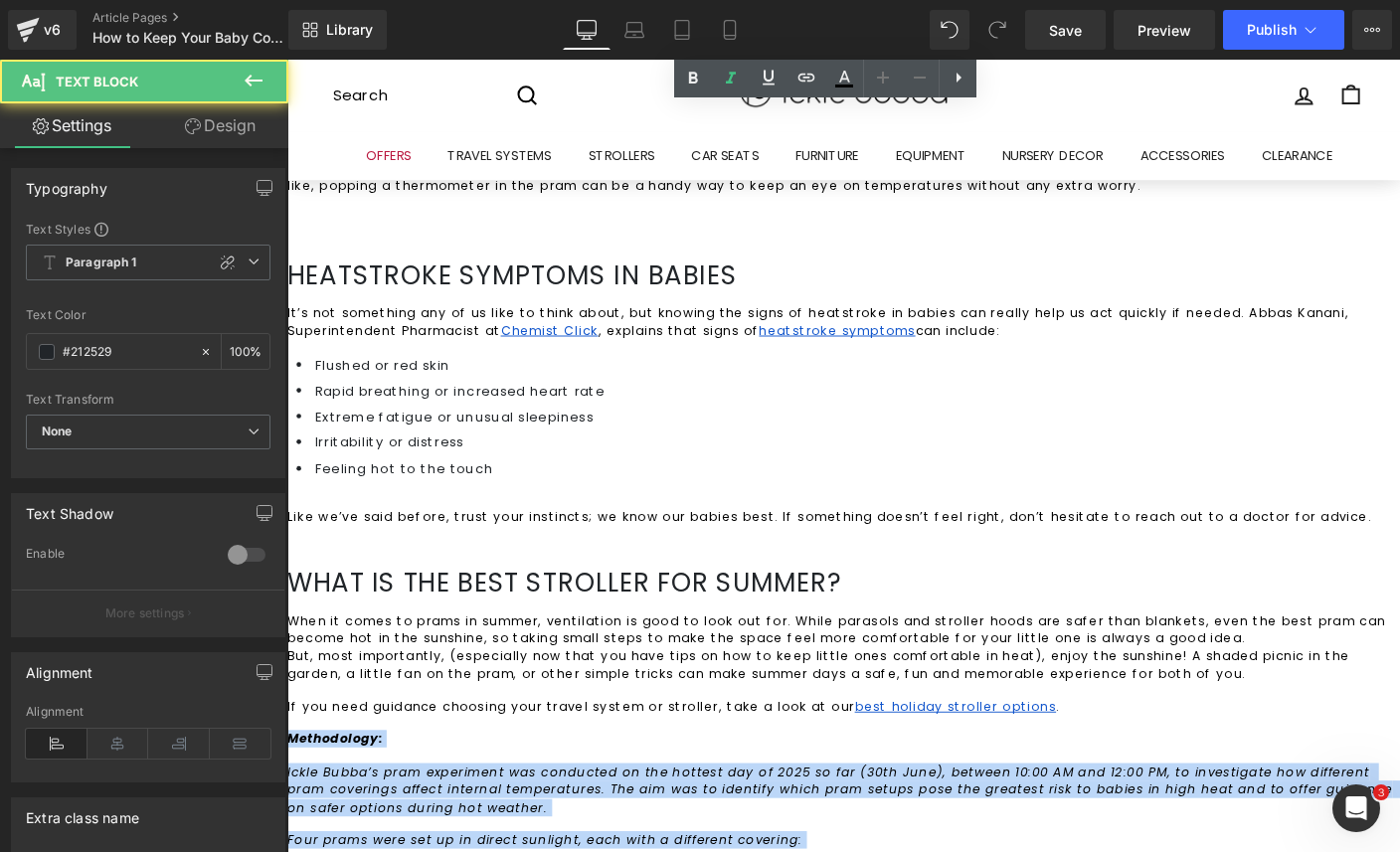 scroll, scrollTop: 3380, scrollLeft: 0, axis: vertical 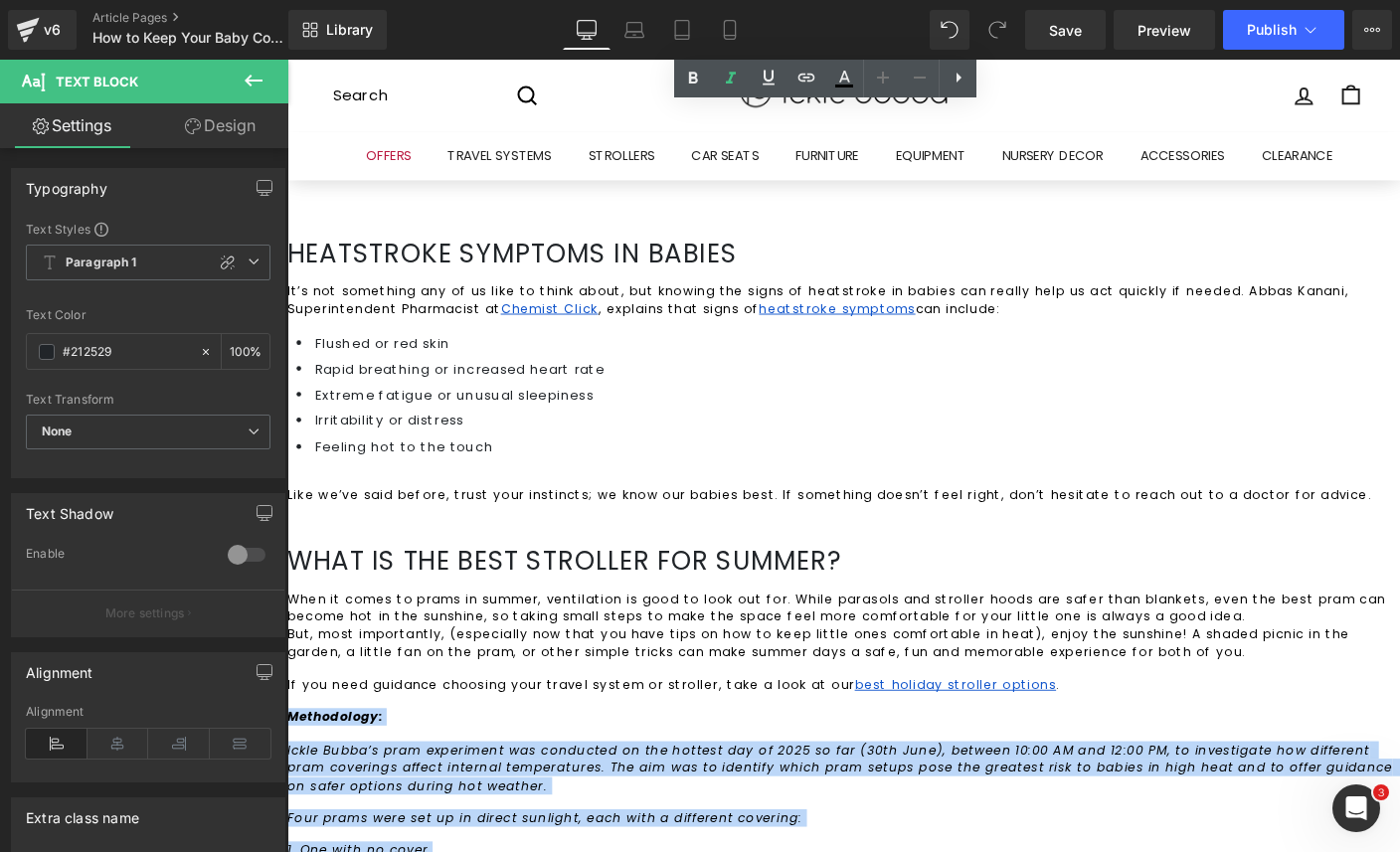 drag, startPoint x: 303, startPoint y: 359, endPoint x: 1270, endPoint y: 620, distance: 1001.60371 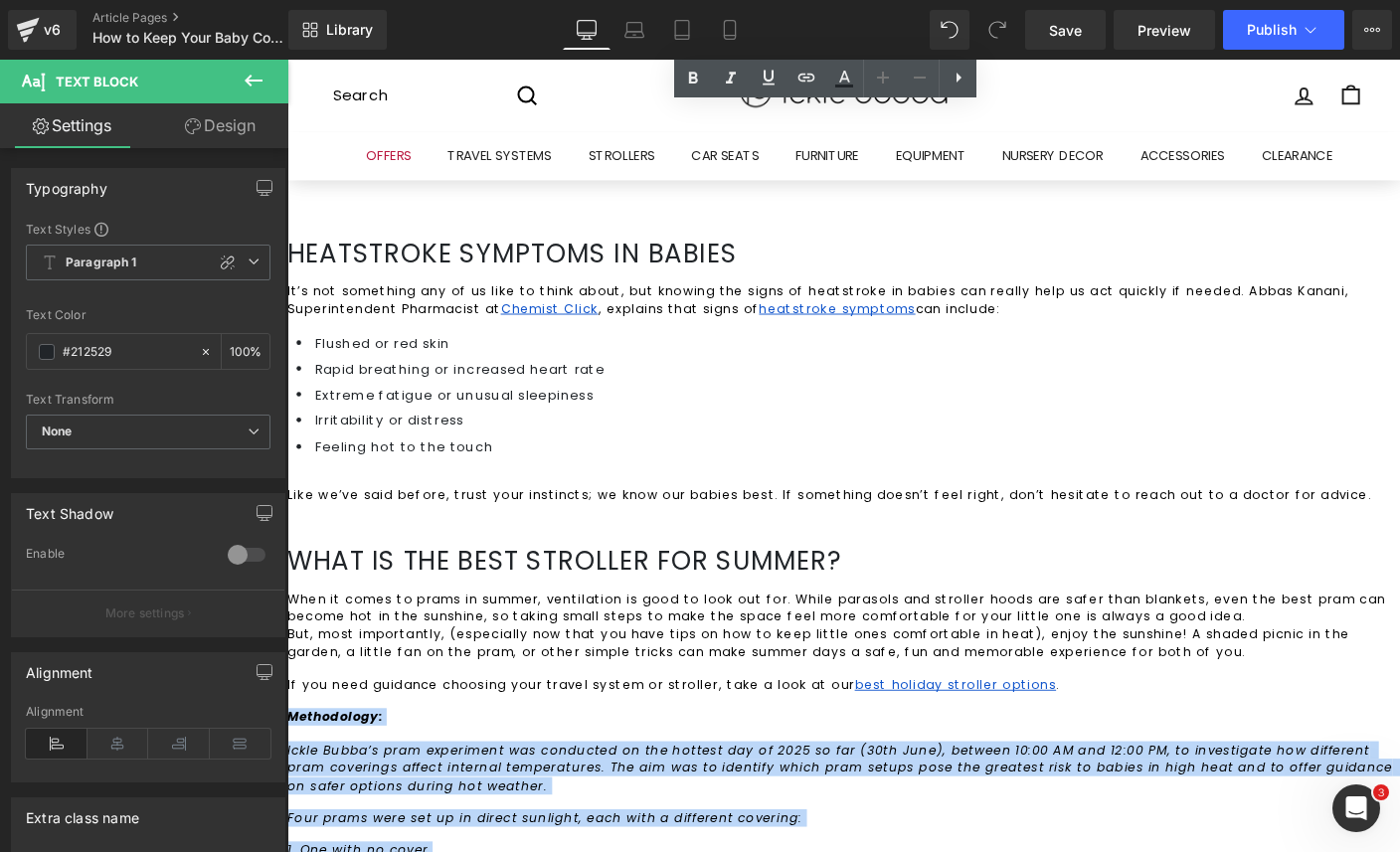 type 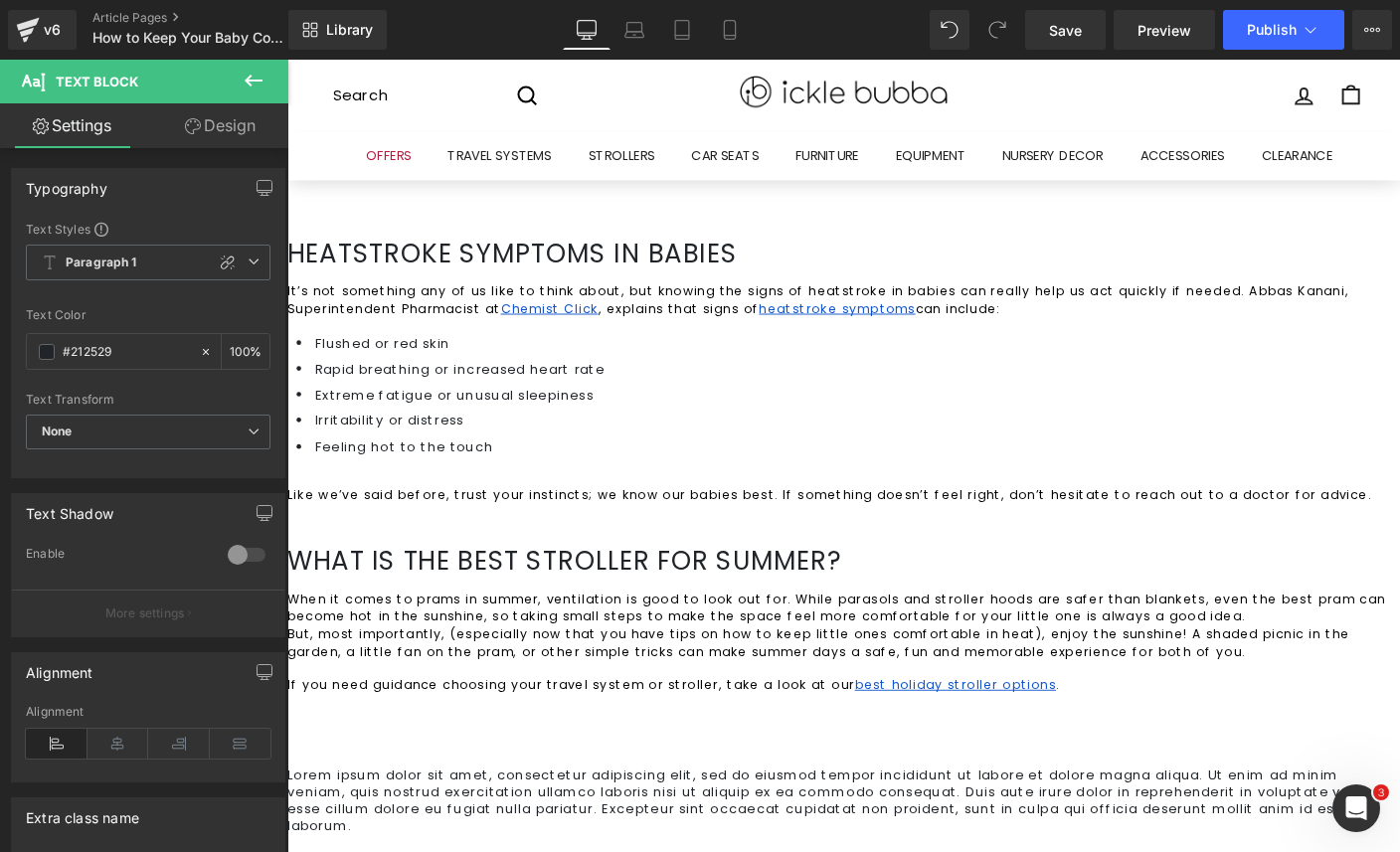 click on "Lorem ipsum dolor sit amet, consectetur adipiscing elit, sed do eiusmod tempor incididunt ut labore et dolore magna aliqua. Ut enim ad minim veniam, quis nostrud exercitation ullamco laboris nisi ut aliquip ex ea commodo consequat. Duis aute irure dolor in reprehenderit in voluptate velit esse cillum dolore eu fugiat nulla pariatur. Excepteur sint occaecat cupidatat non proident, sunt in culpa qui officia deserunt mollit anim id est laborum." at bounding box center (889, 860) 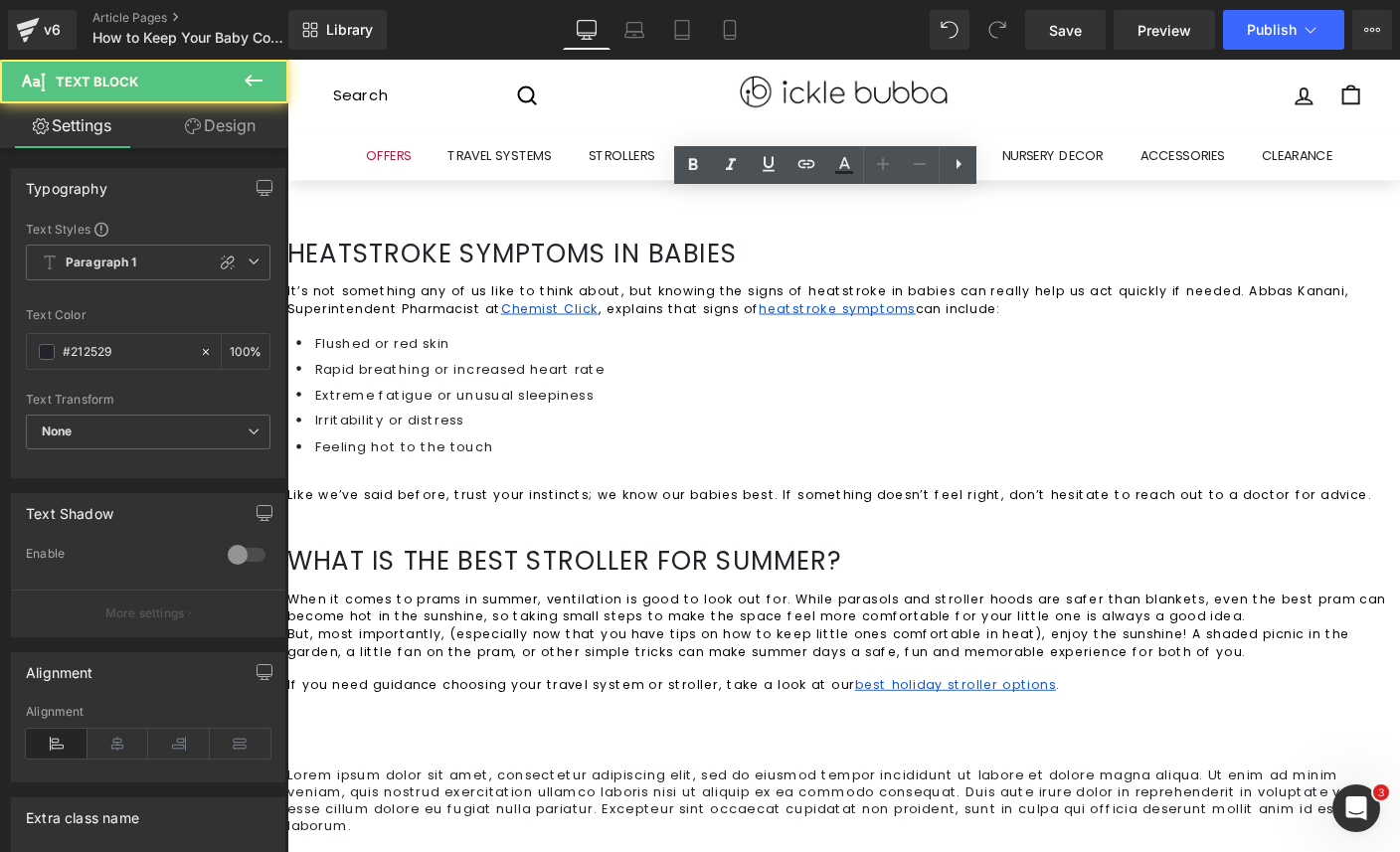 click on "Lorem ipsum dolor sit amet, consectetur adipiscing elit, sed do eiusmod tempor incididunt ut labore et dolore magna aliqua. Ut enim ad minim veniam, quis nostrud exercitation ullamco laboris nisi ut aliquip ex ea commodo consequat. Duis aute irure dolor in reprehenderit in voluptate velit esse cillum dolore eu fugiat nulla pariatur. Excepteur sint occaecat cupidatat non proident, sunt in culpa qui officia deserunt mollit anim id est laborum." at bounding box center (889, 860) 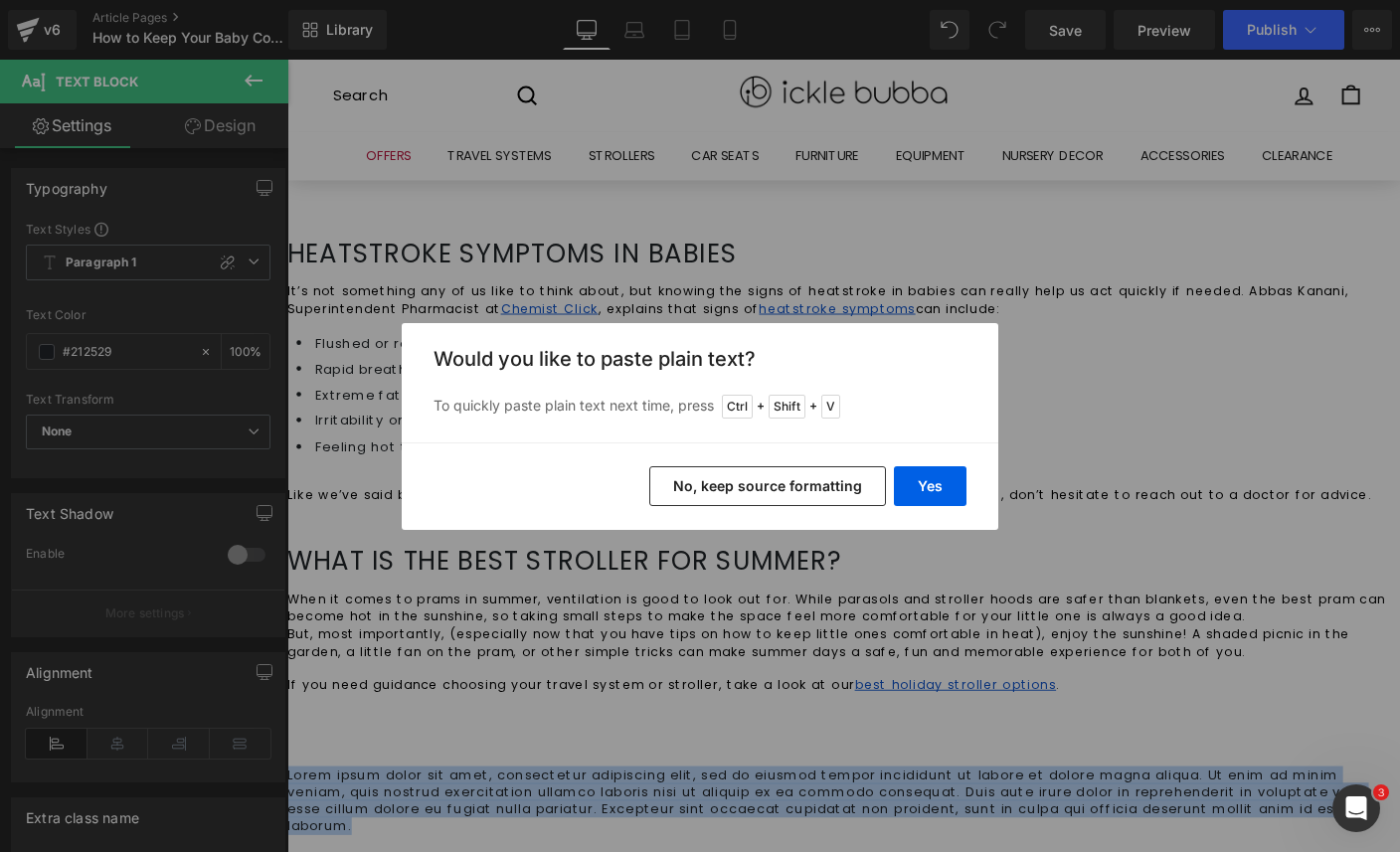 click on "No, keep source formatting" at bounding box center (768, 486) 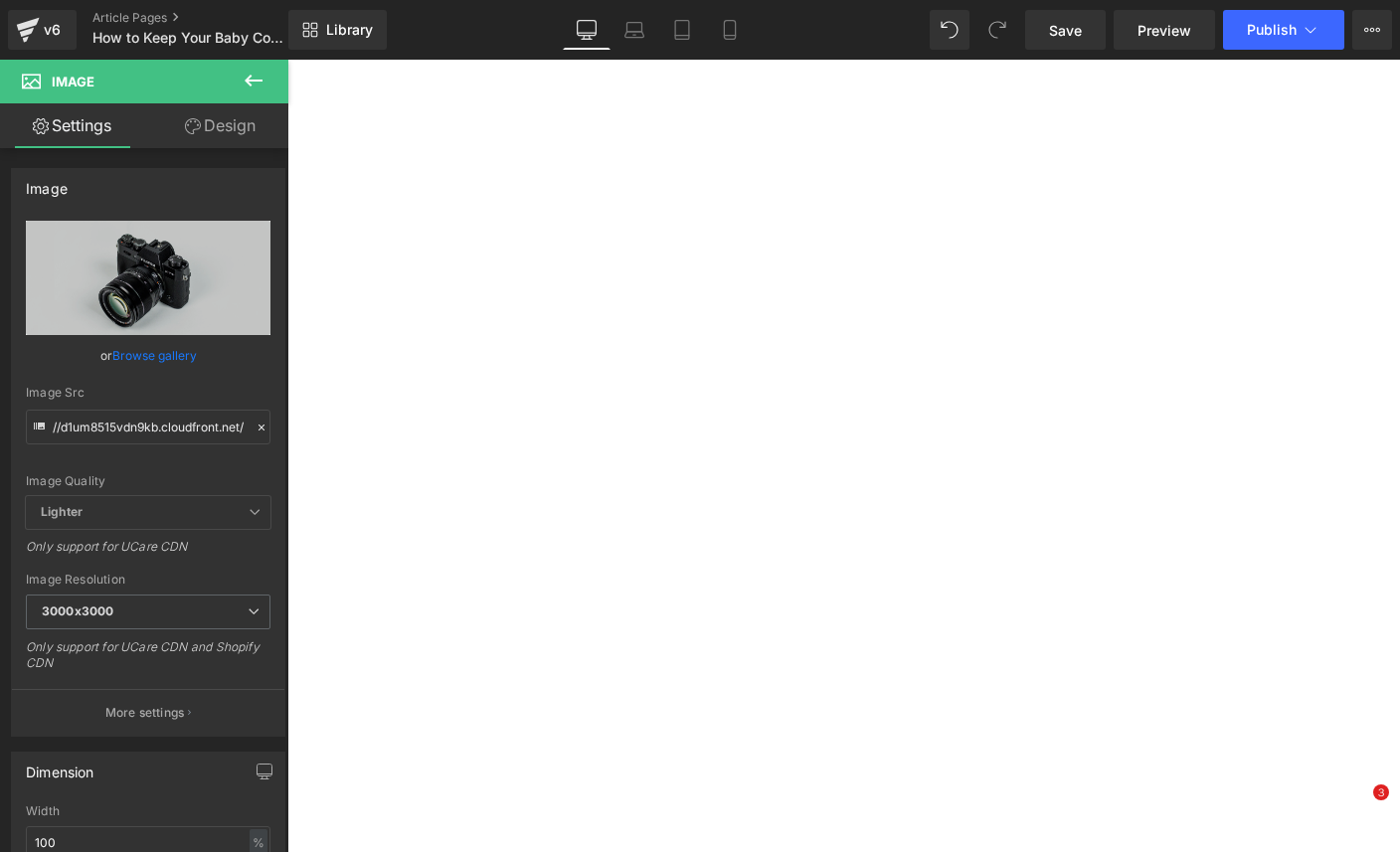 scroll, scrollTop: 0, scrollLeft: 0, axis: both 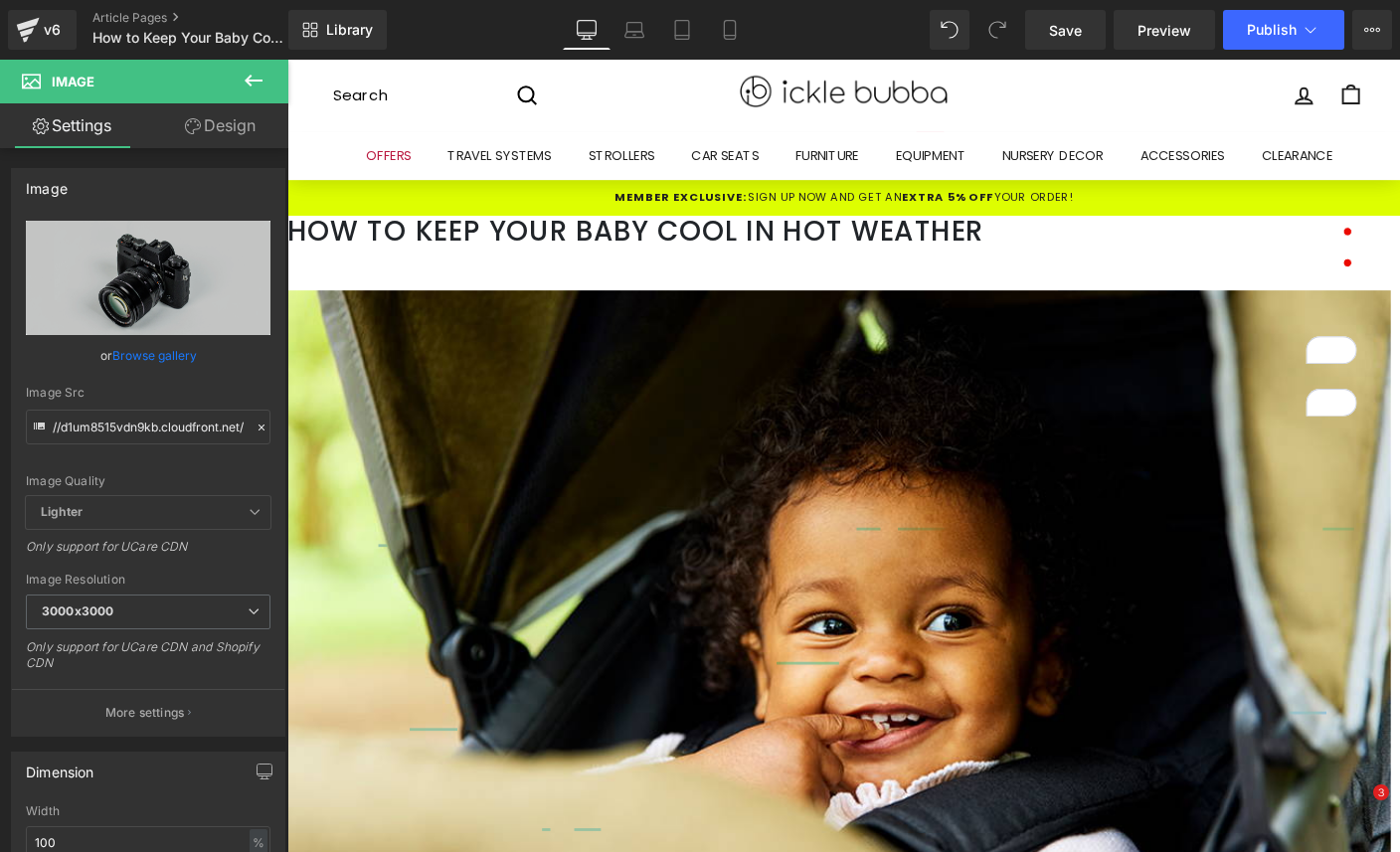 click at bounding box center (889, 4559) 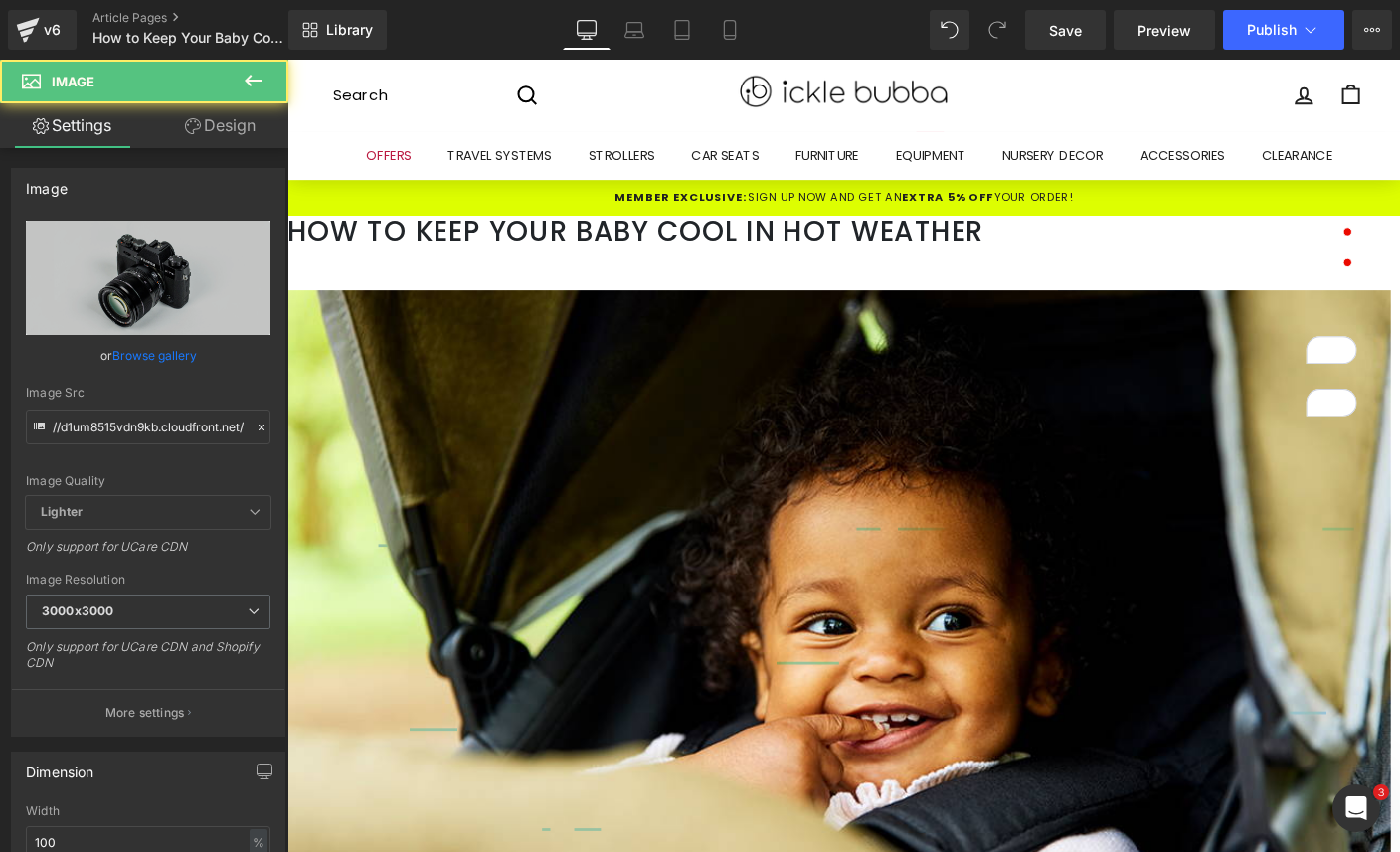 scroll, scrollTop: 2982, scrollLeft: 0, axis: vertical 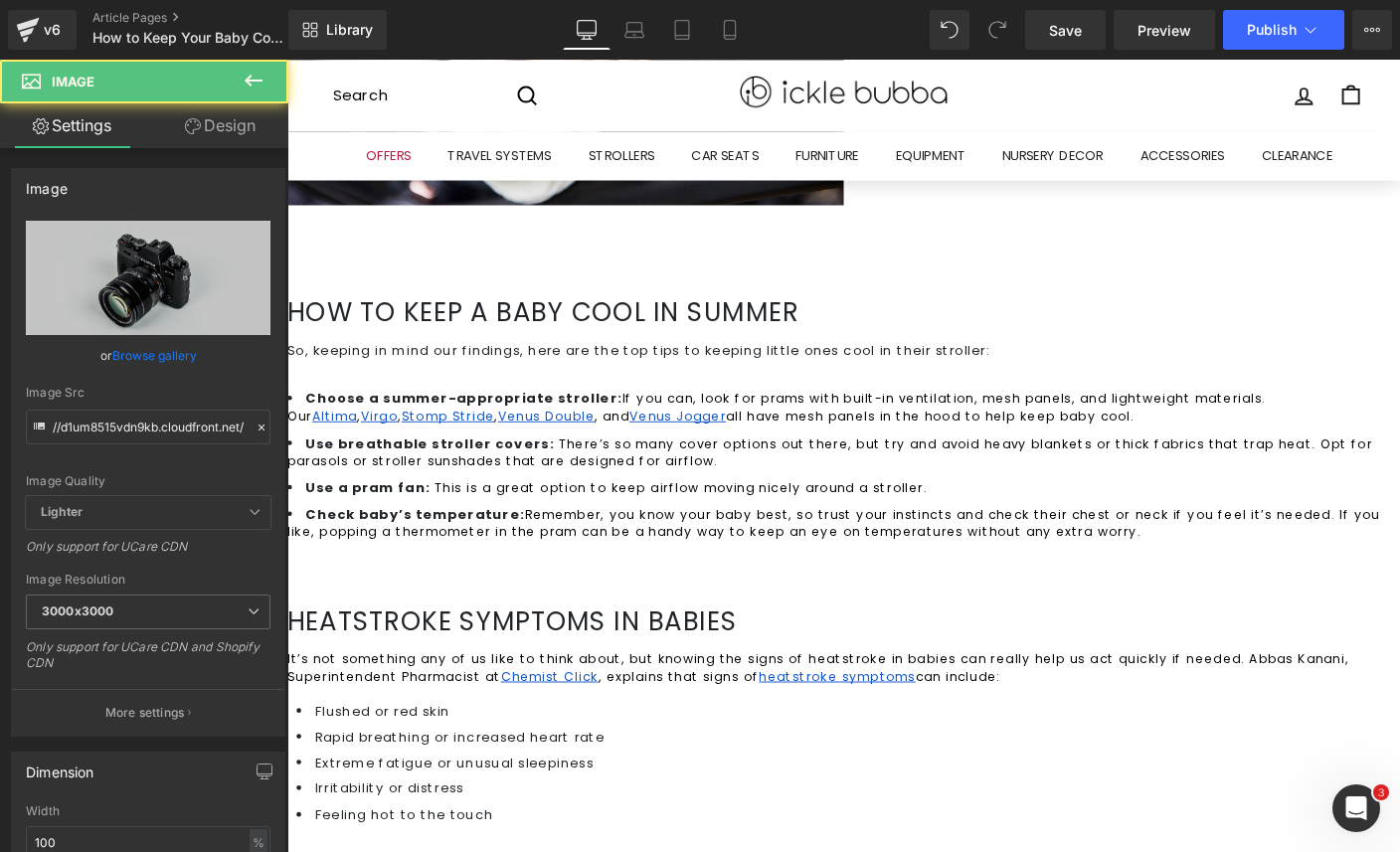 click on "Replace Image" at bounding box center [148, 277] 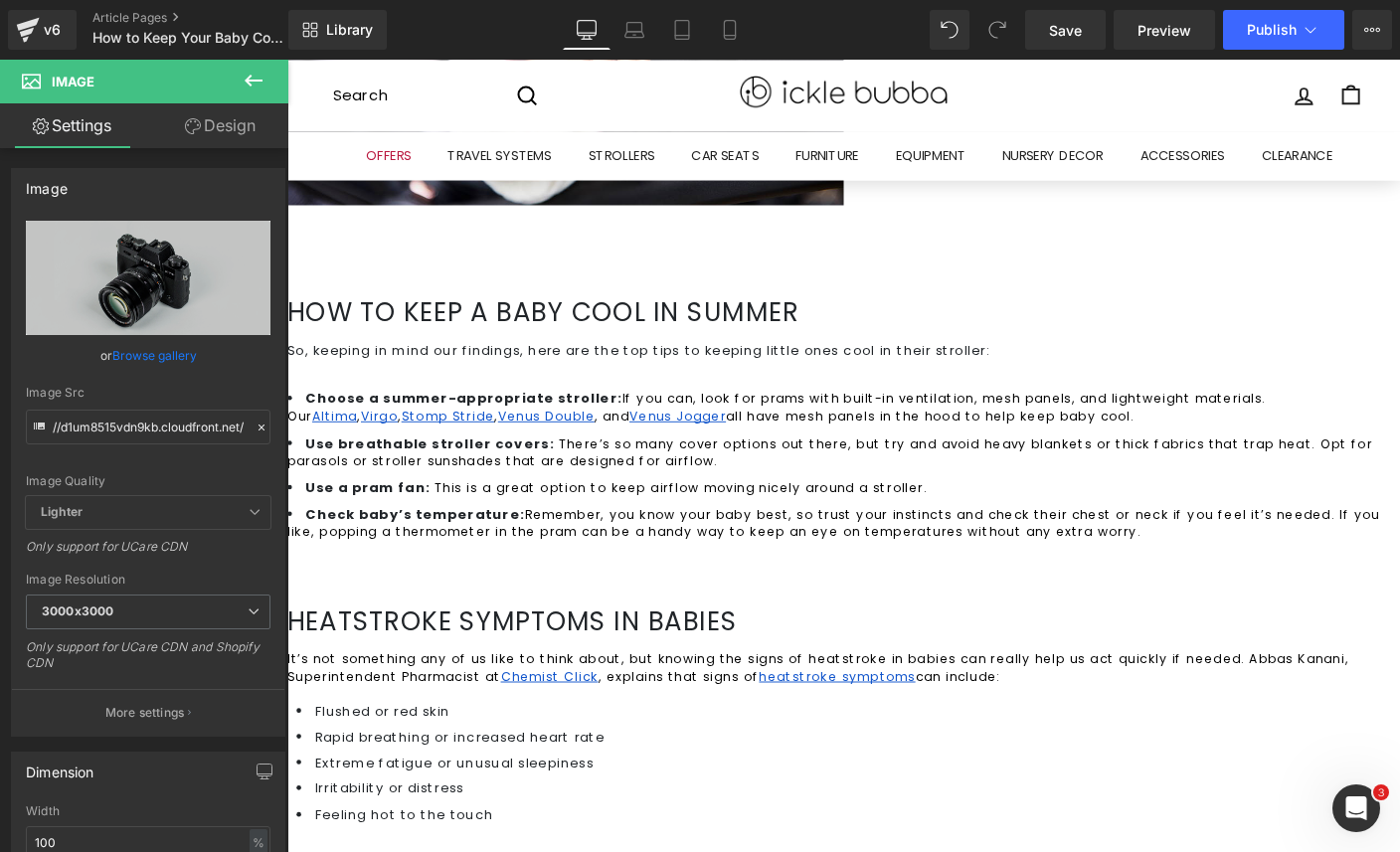 type on "C:\fakepath\blog-hoods2.jpg" 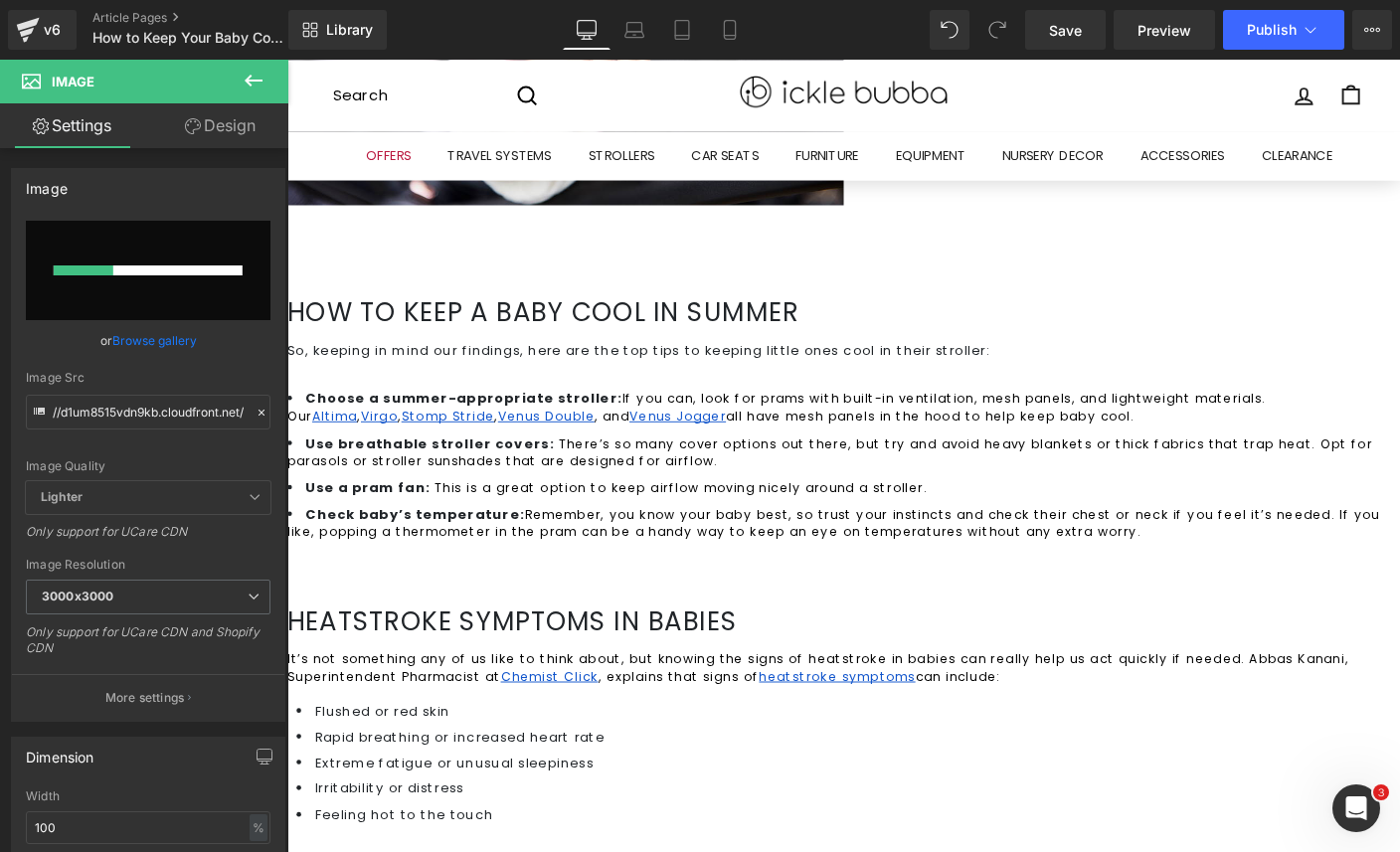 type 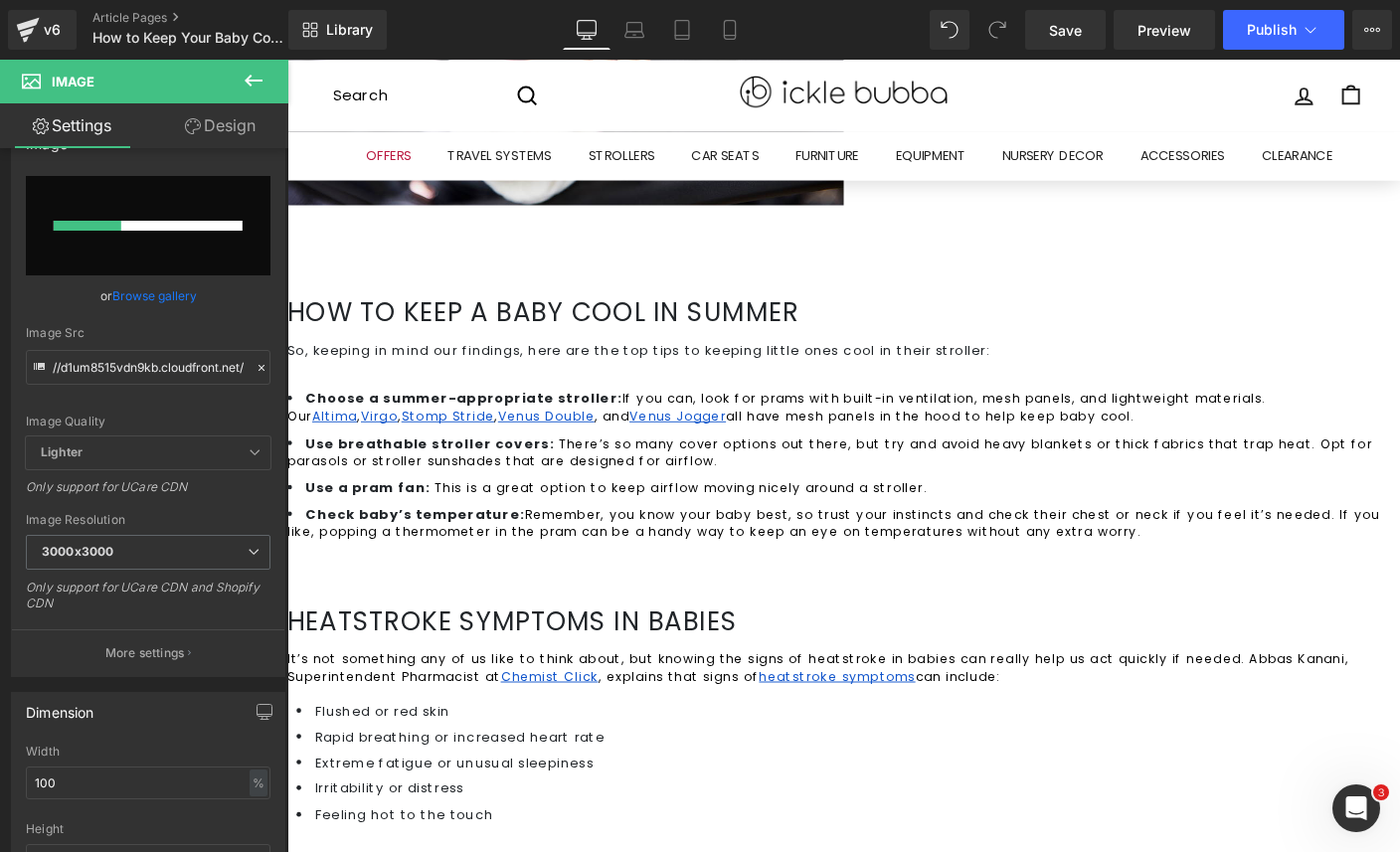 scroll, scrollTop: 199, scrollLeft: 0, axis: vertical 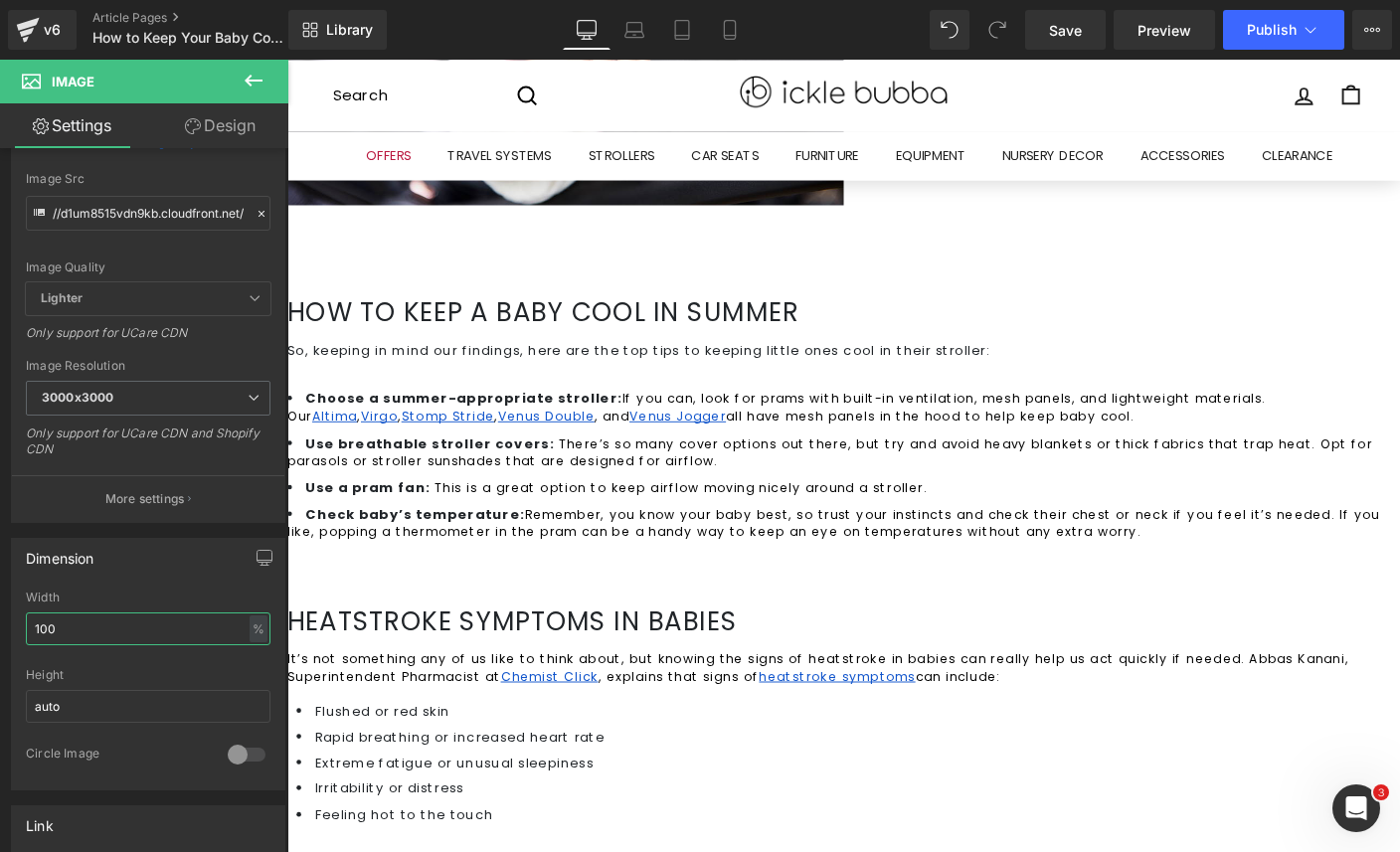 drag, startPoint x: 59, startPoint y: 636, endPoint x: 20, endPoint y: 633, distance: 39.115214 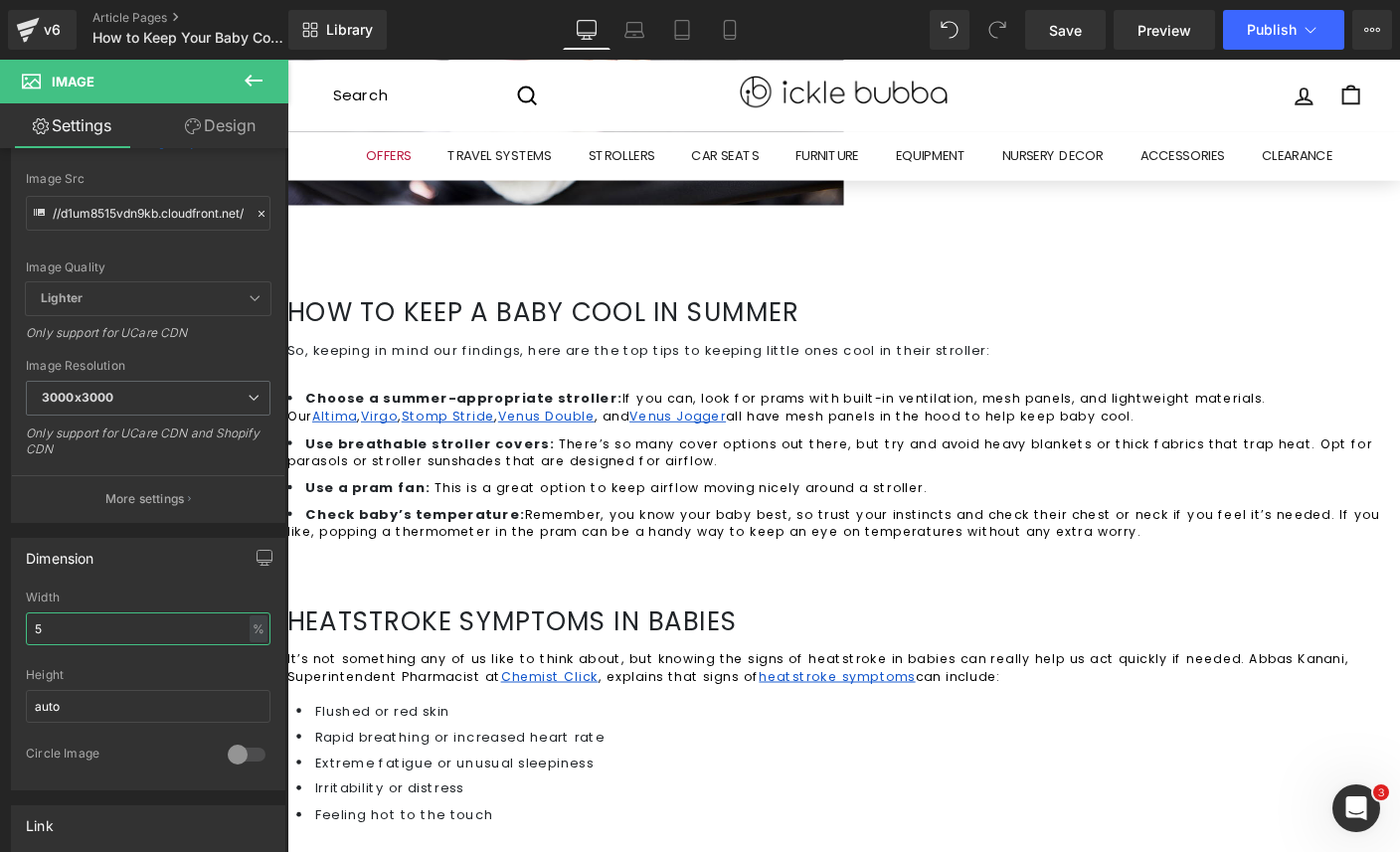 type on "50" 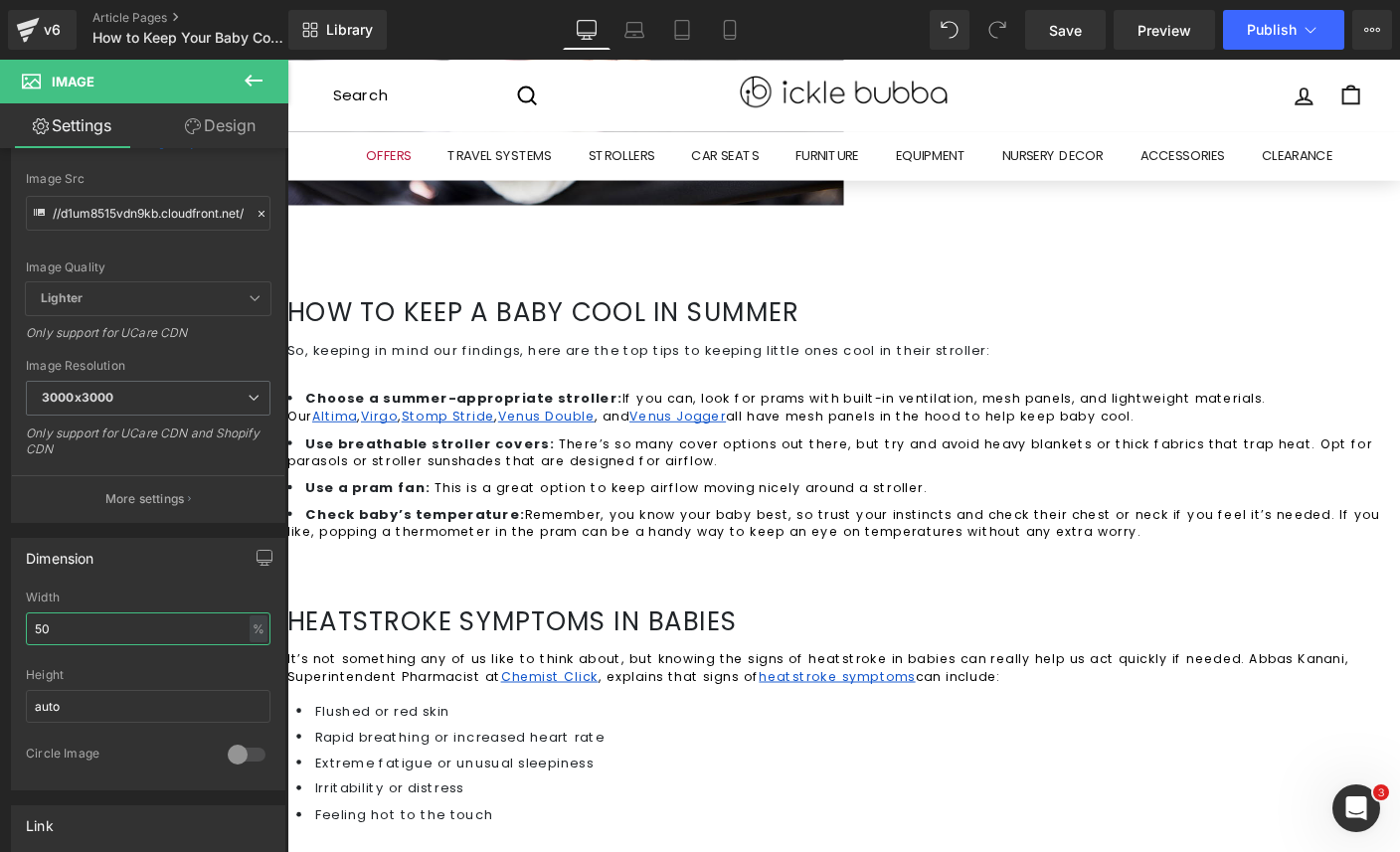 type on "https://ucarecdn.com/8432514b-e490-47b1-957d-dc6540e47e1a/-/format/auto/-/preview/3000x3000/-/quality/lighter/blog-hoods2.jpg" 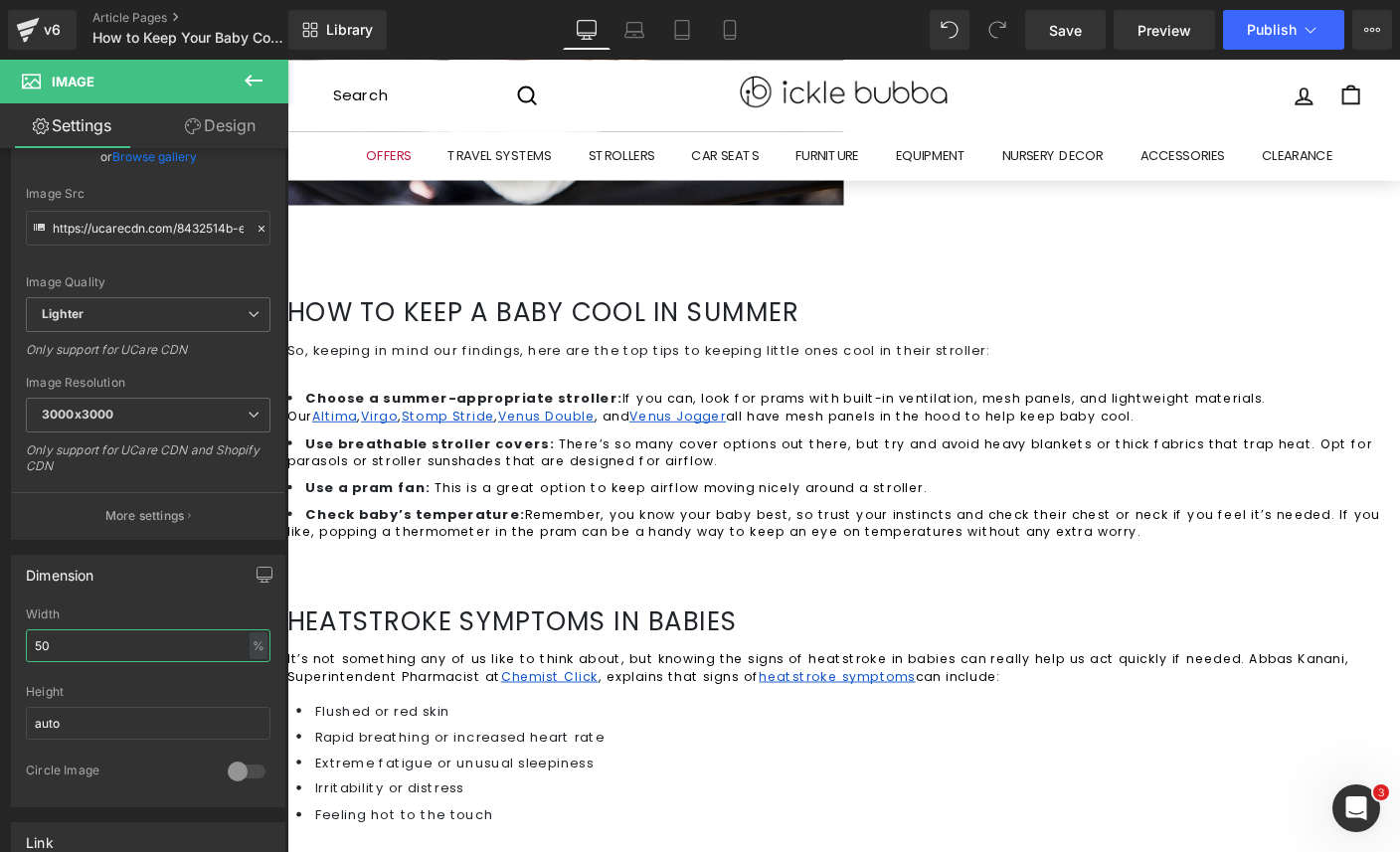 scroll, scrollTop: 214, scrollLeft: 0, axis: vertical 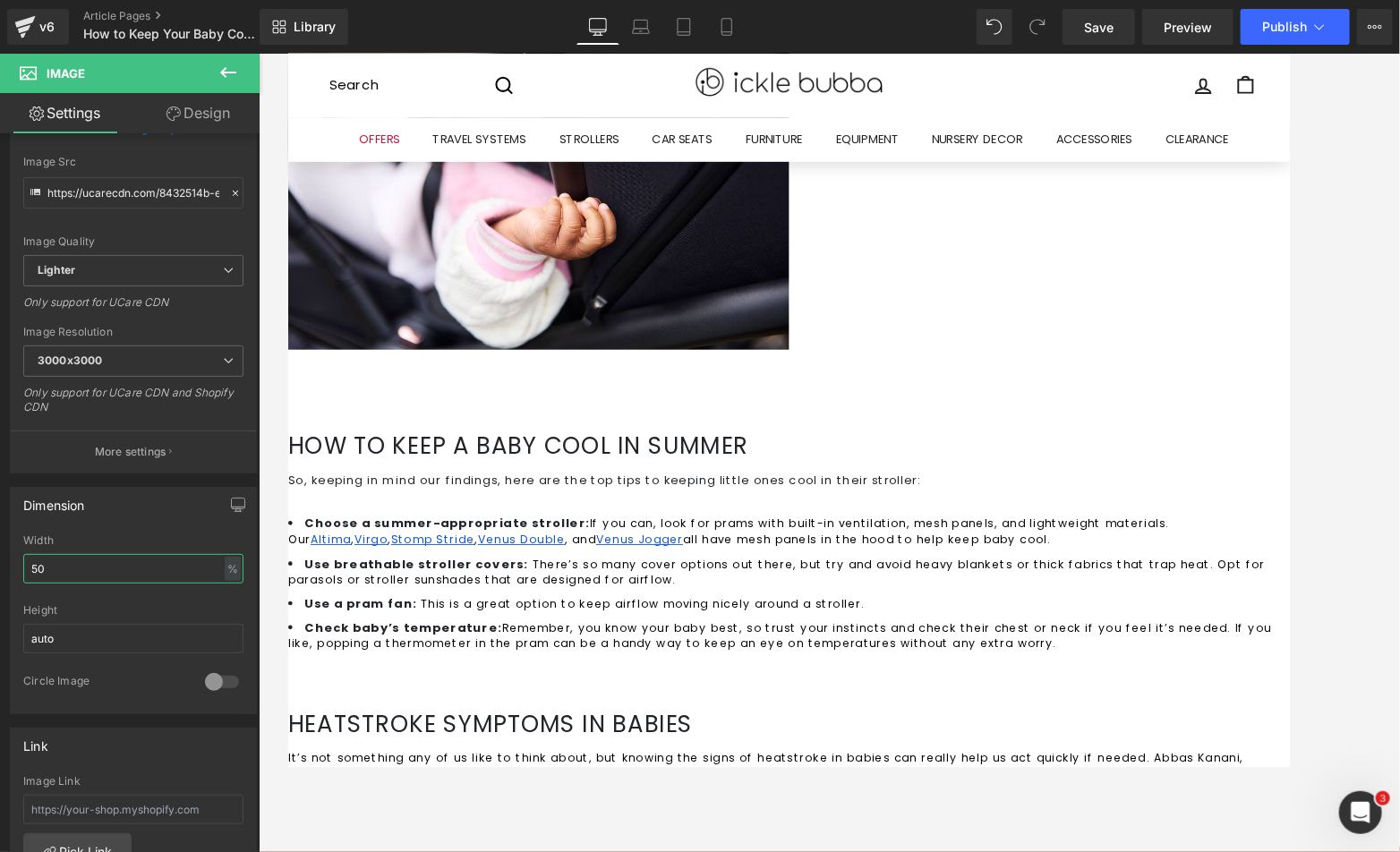 type on "50" 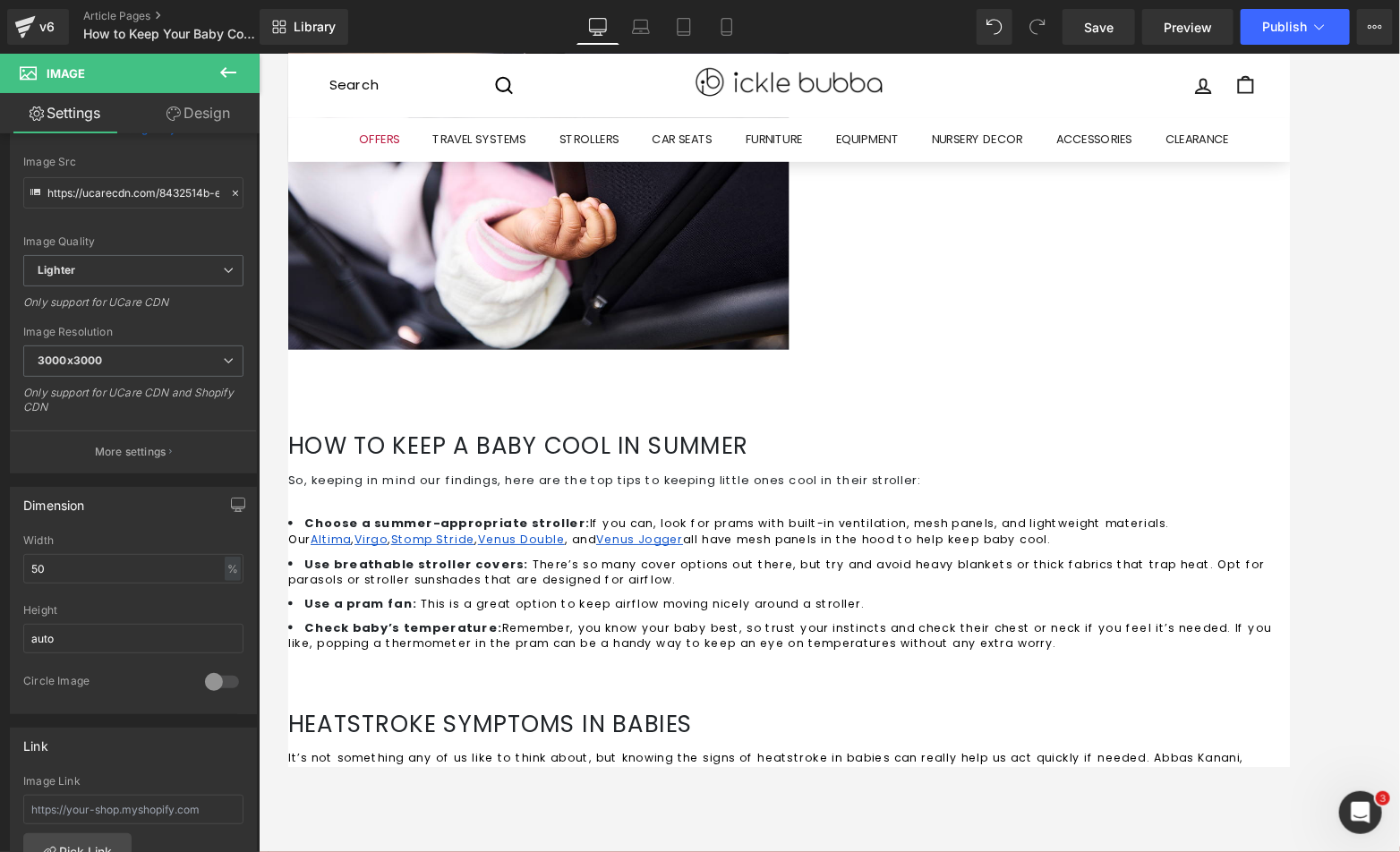click at bounding box center (558, 1409) 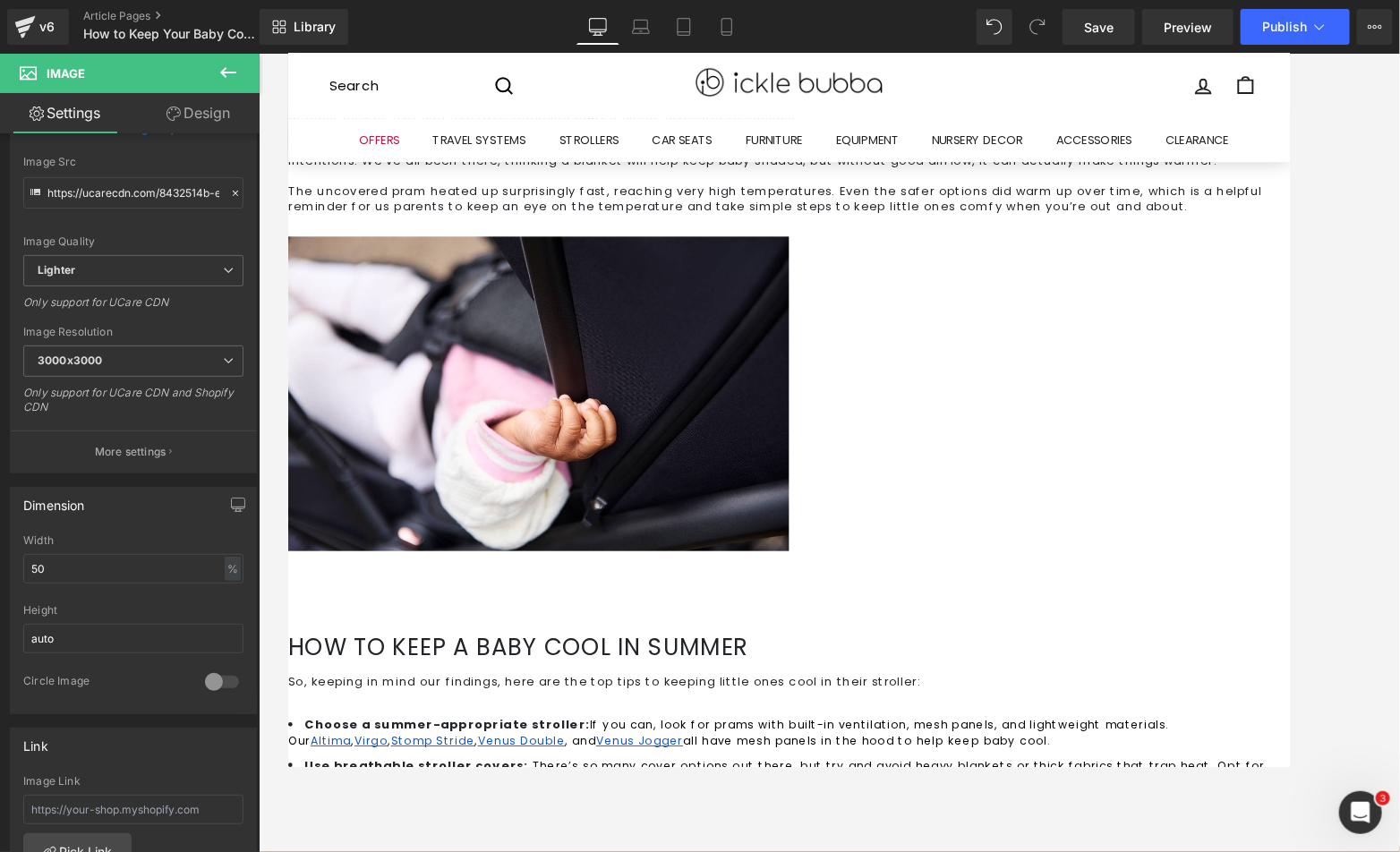 scroll, scrollTop: 2207, scrollLeft: 0, axis: vertical 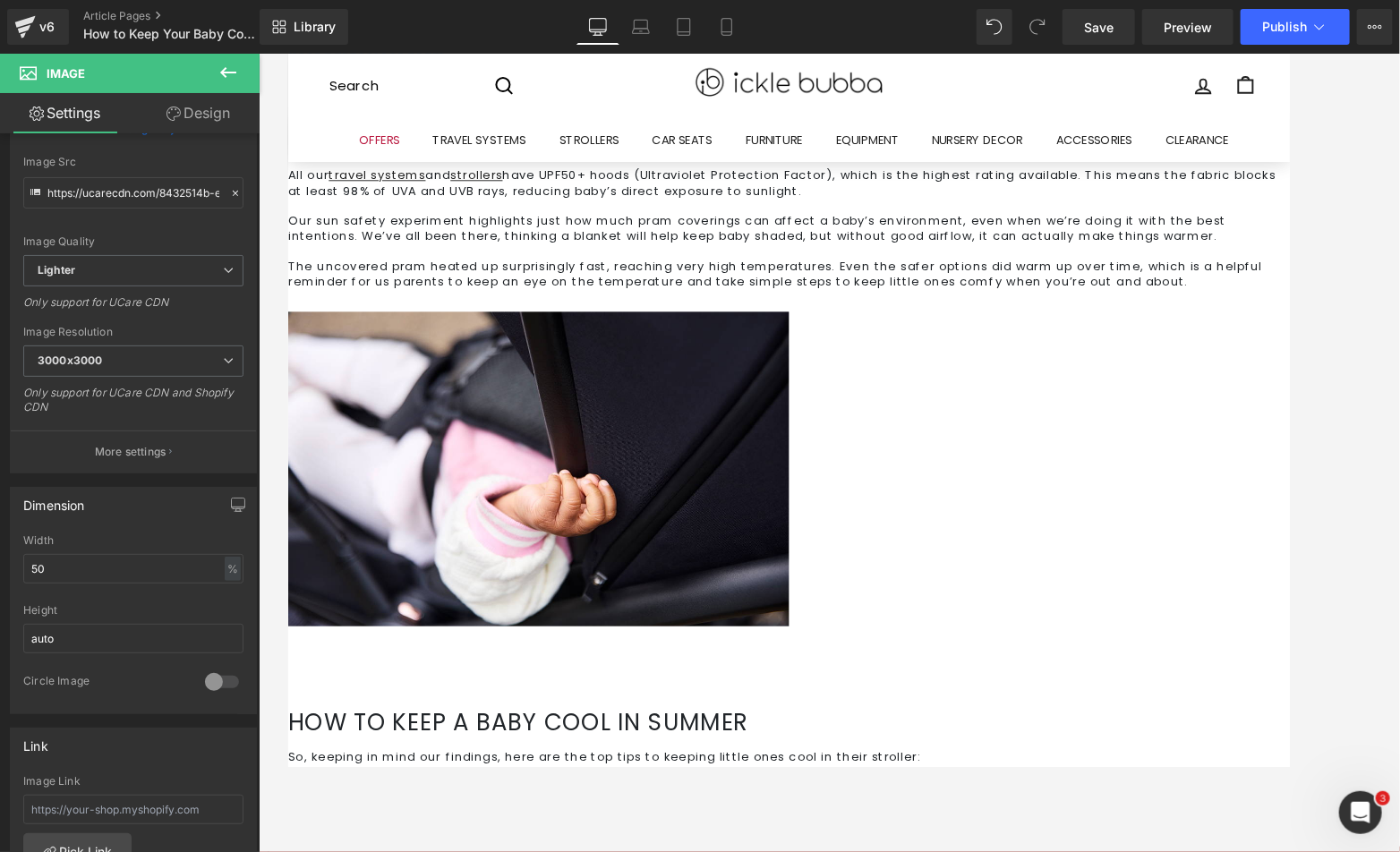 click at bounding box center [558, 502] 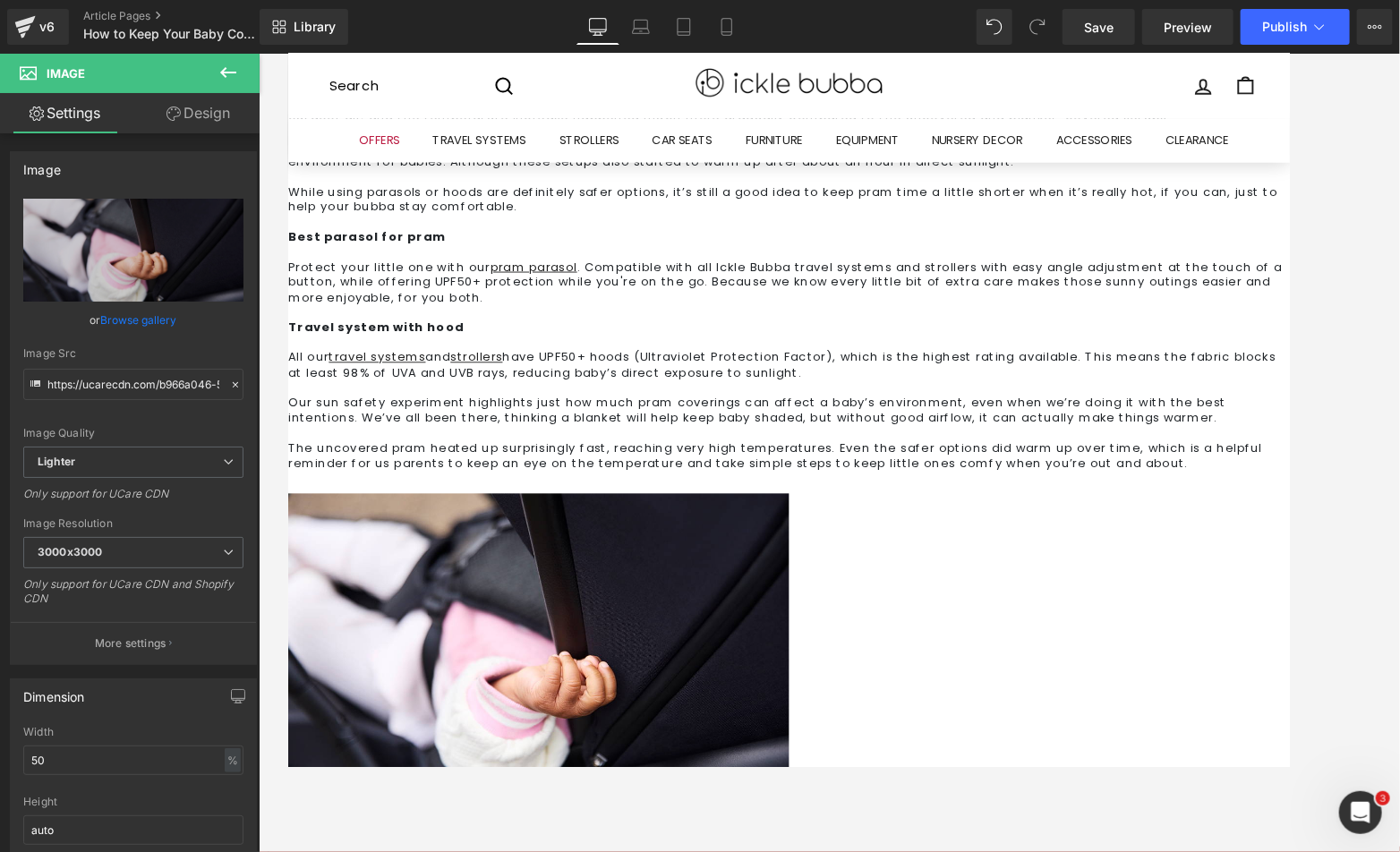 scroll, scrollTop: 1710, scrollLeft: 0, axis: vertical 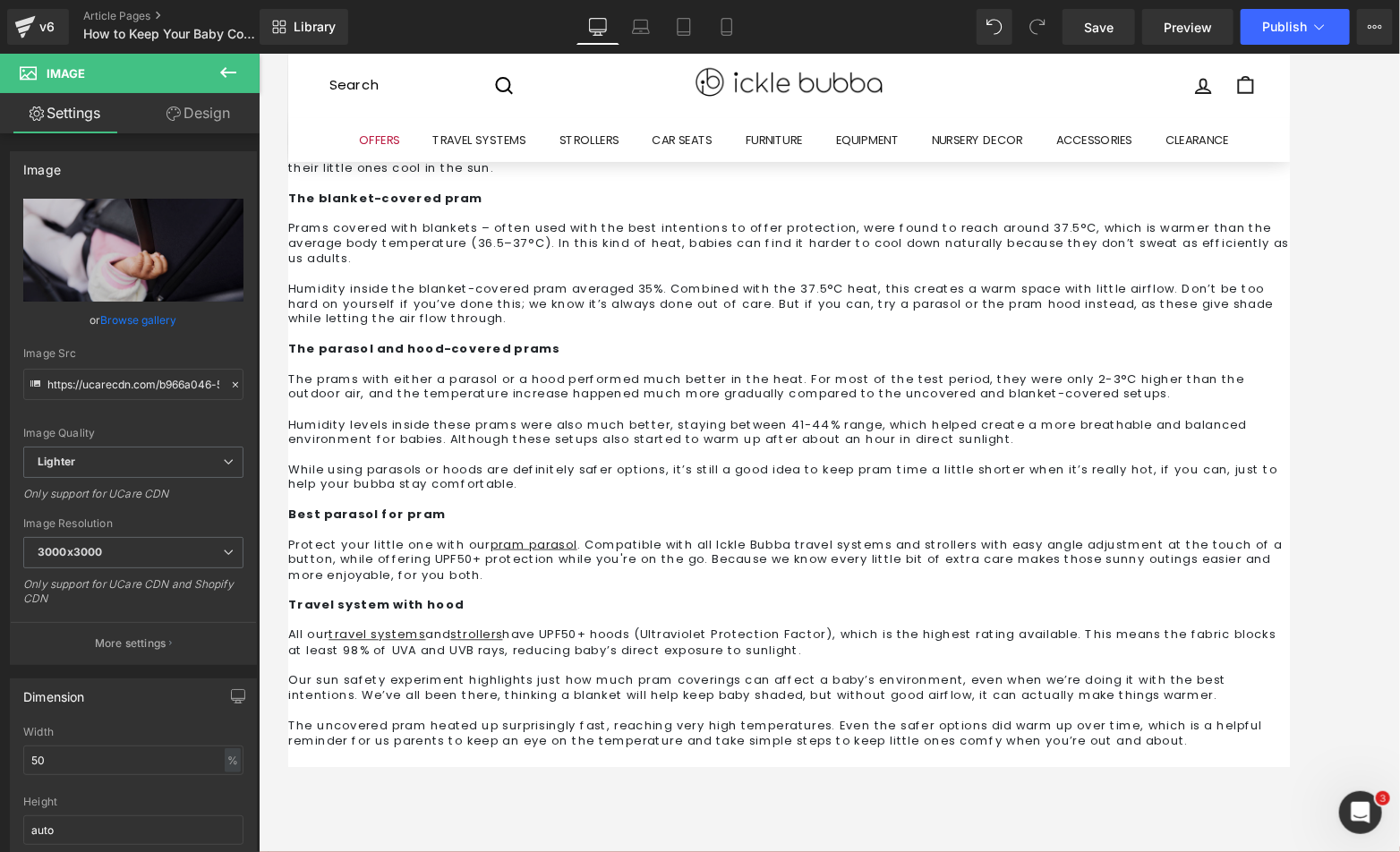click on "Replace Image" at bounding box center (0, 0) 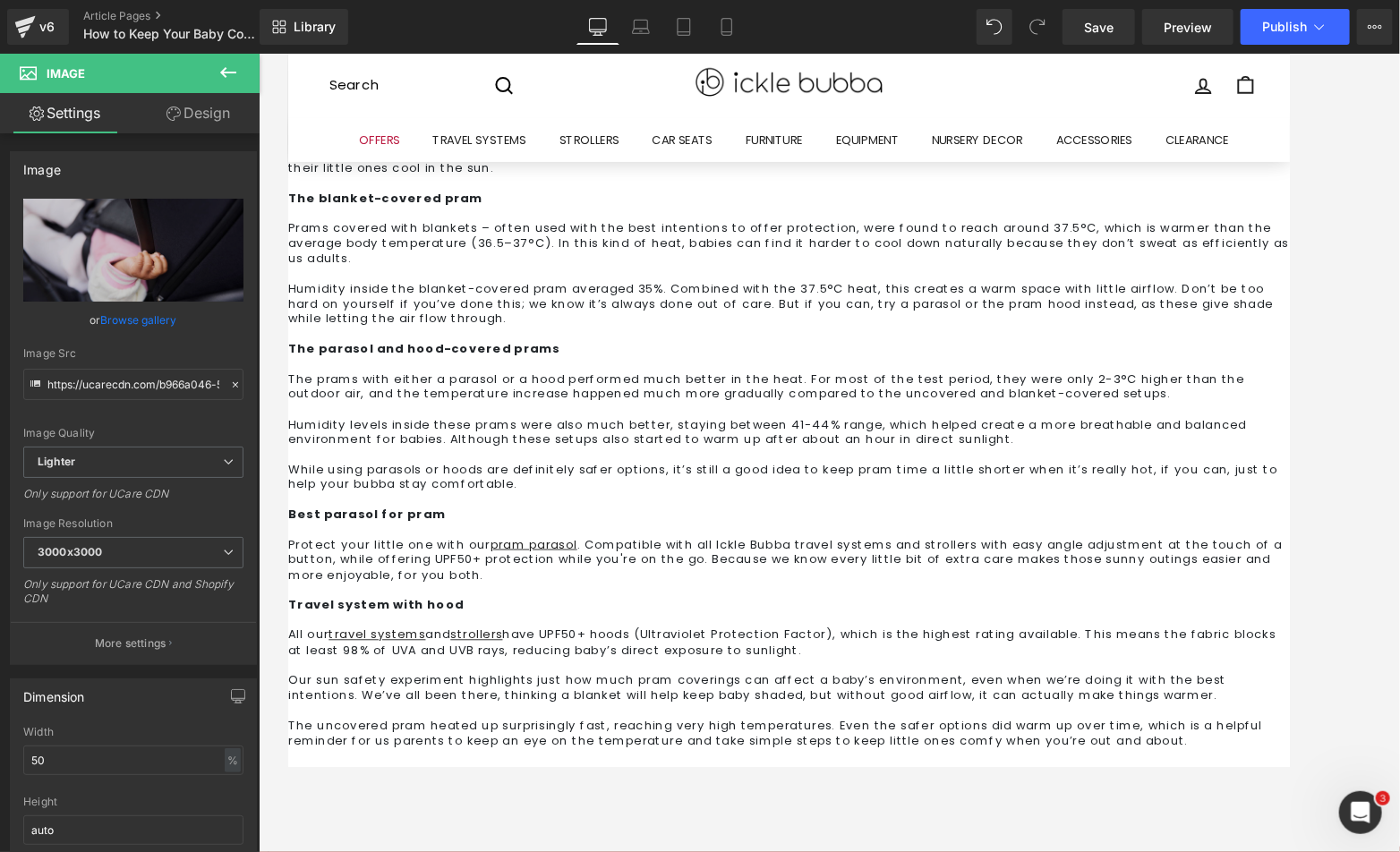 type on "C:\fakepath\blog-hoods2.jpg" 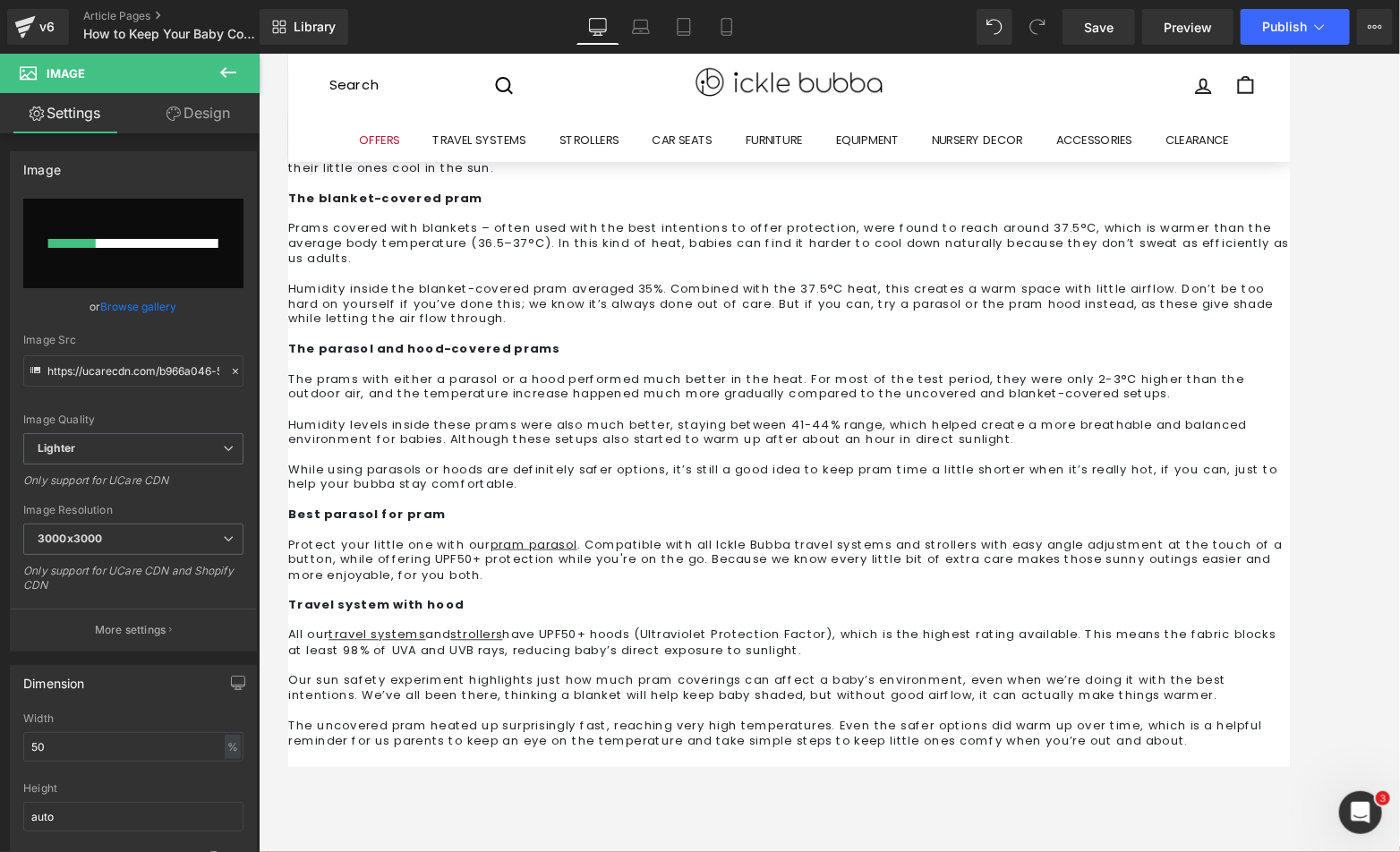 type 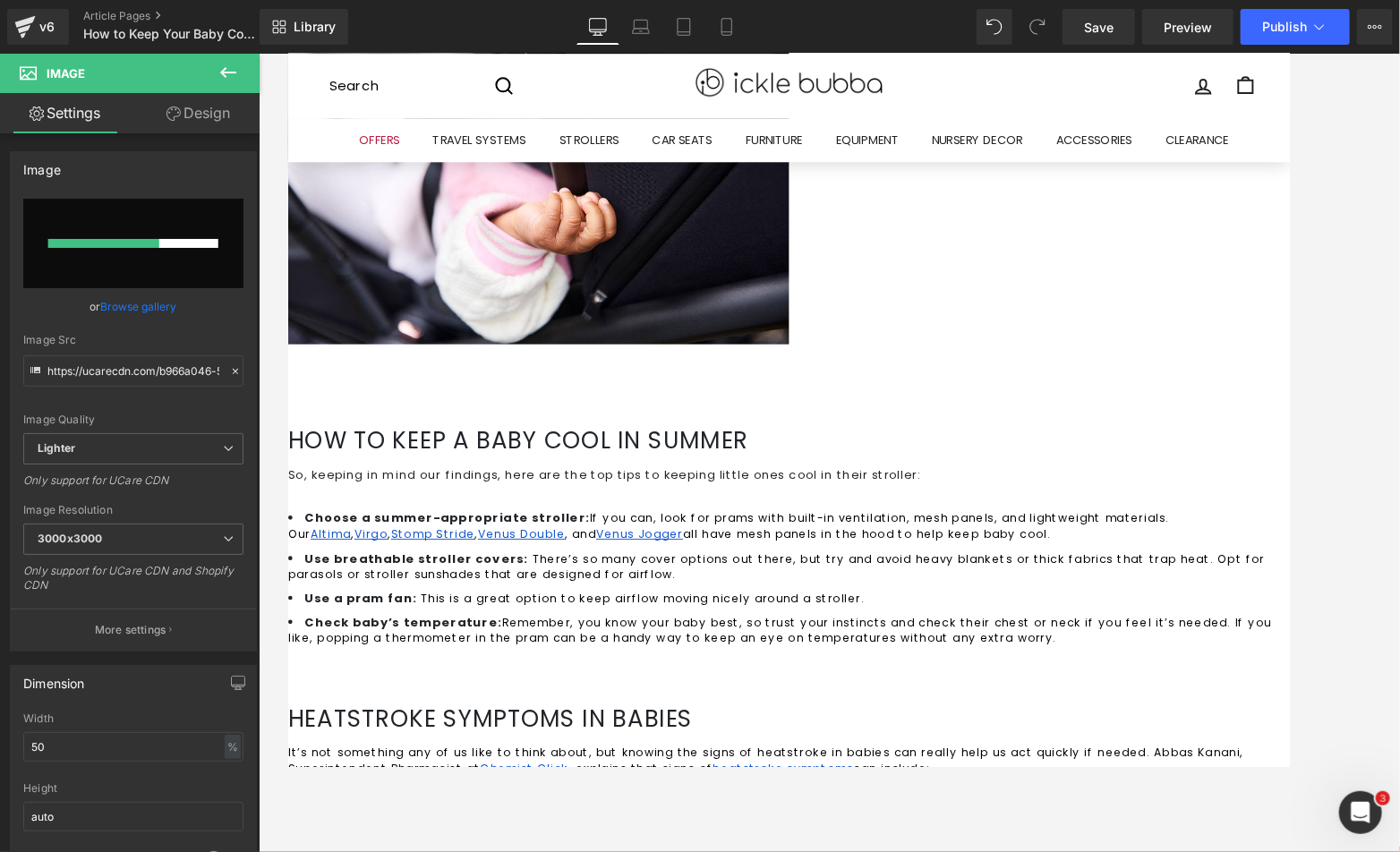 scroll, scrollTop: 2804, scrollLeft: 0, axis: vertical 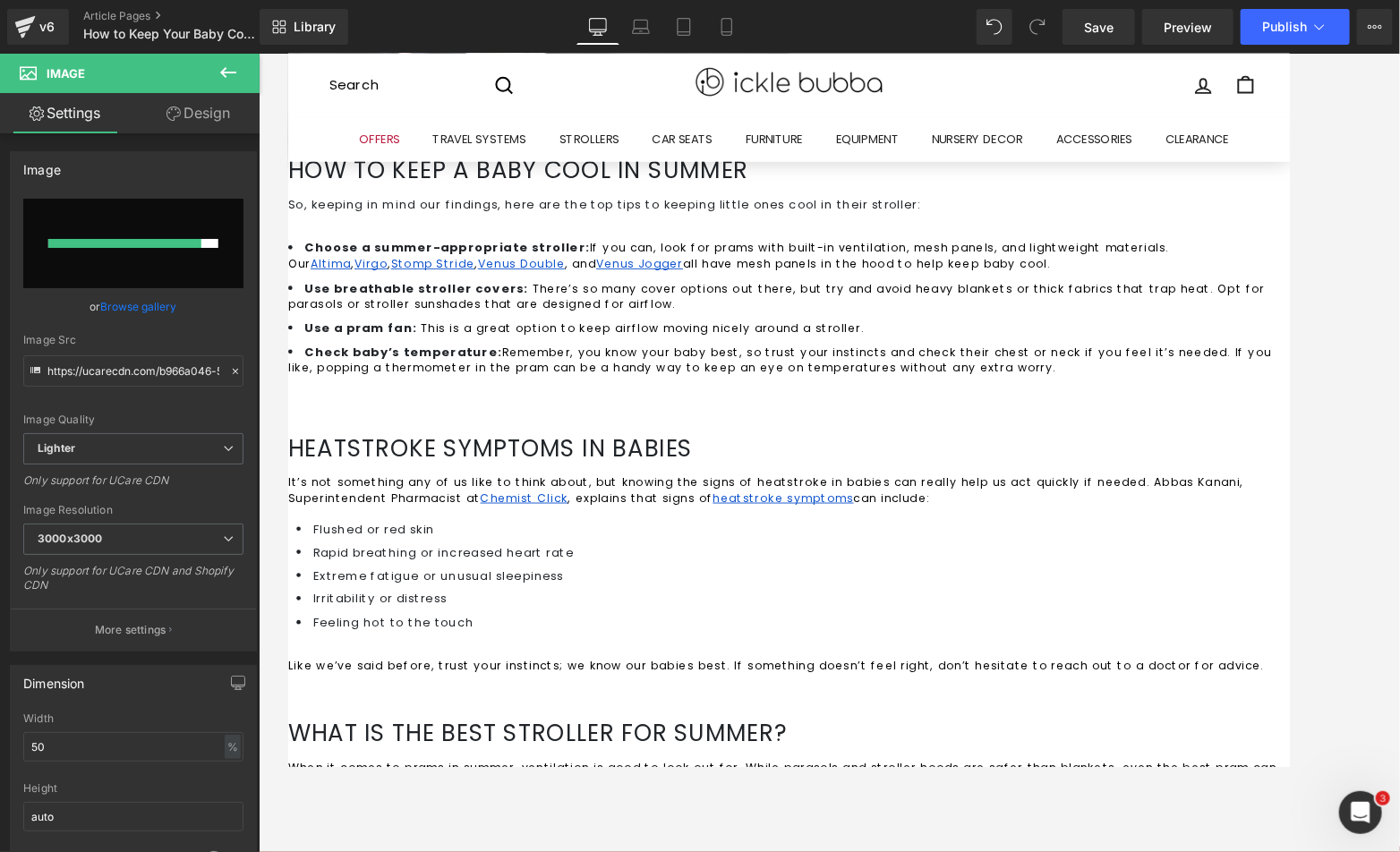 click at bounding box center [558, 1111] 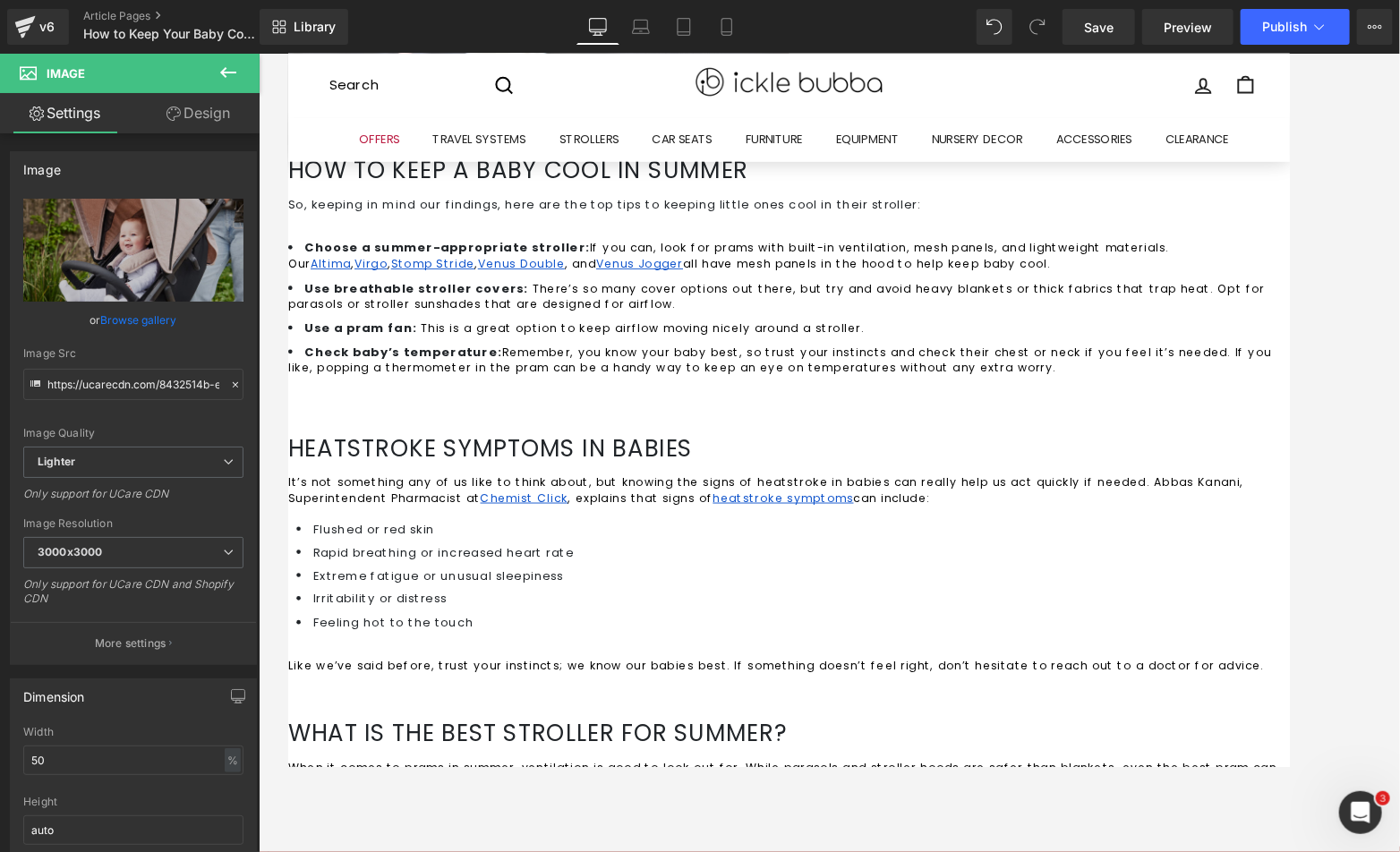 click at bounding box center (558, 1111) 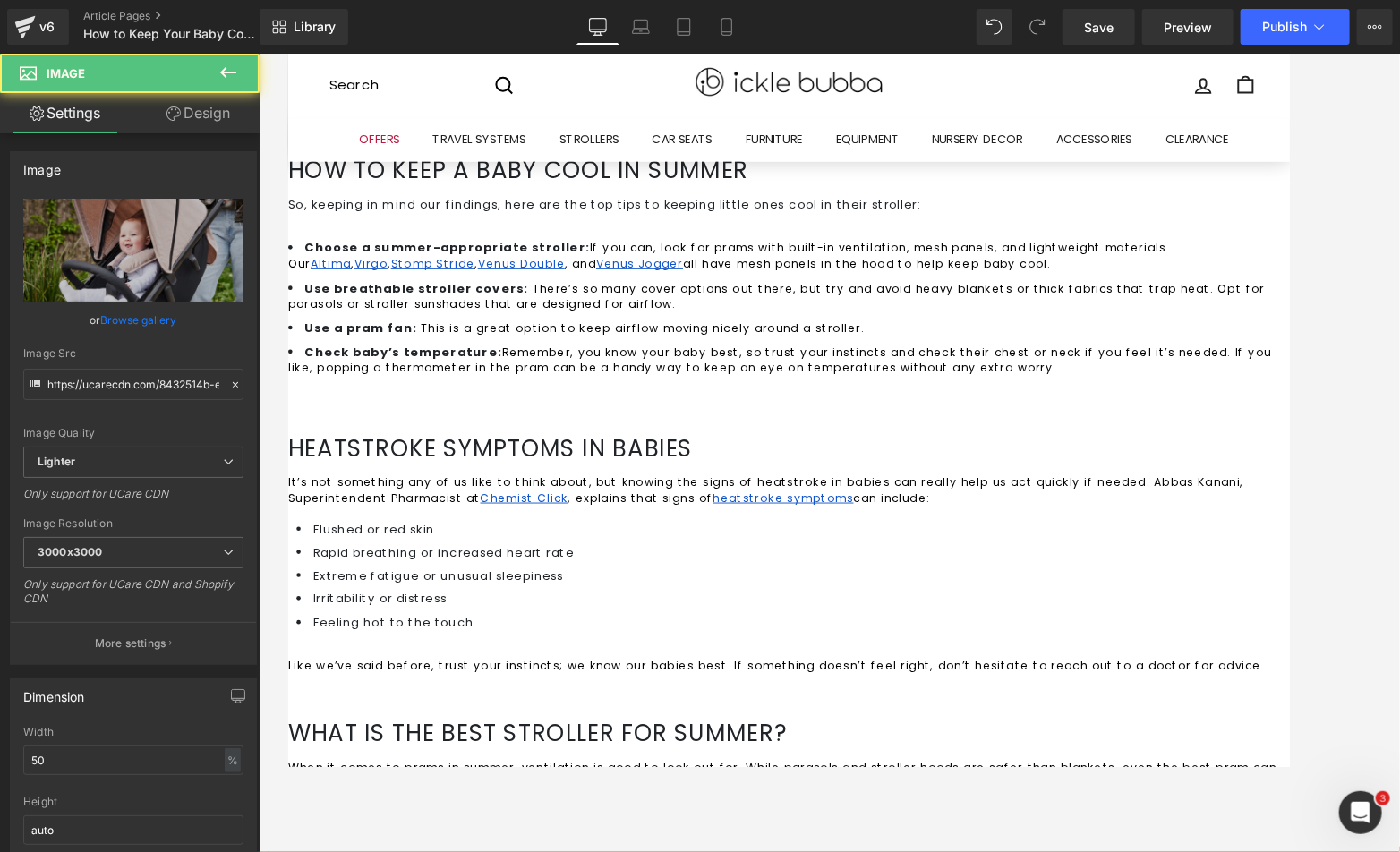 click at bounding box center [558, 1111] 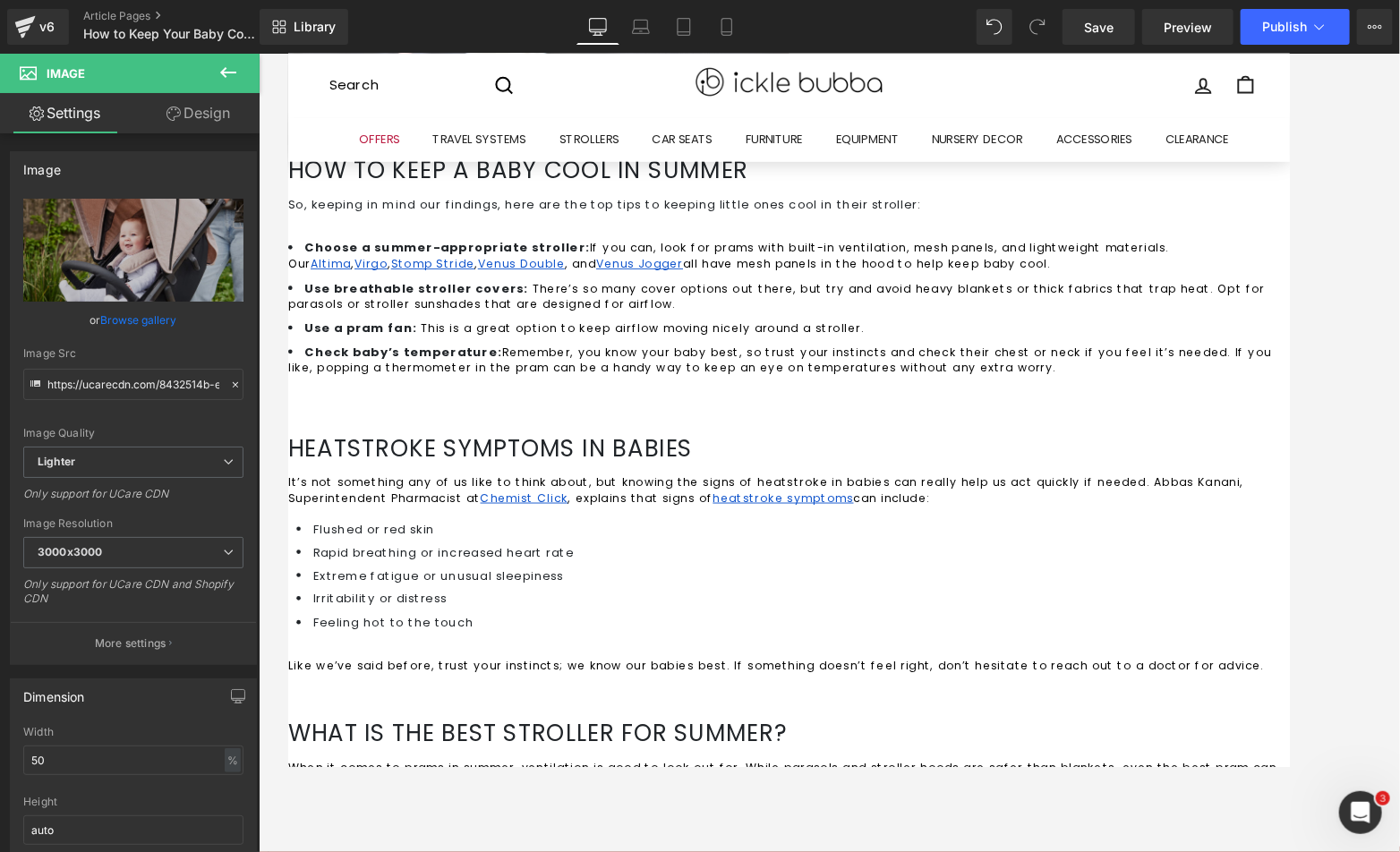 click at bounding box center (287, 53) 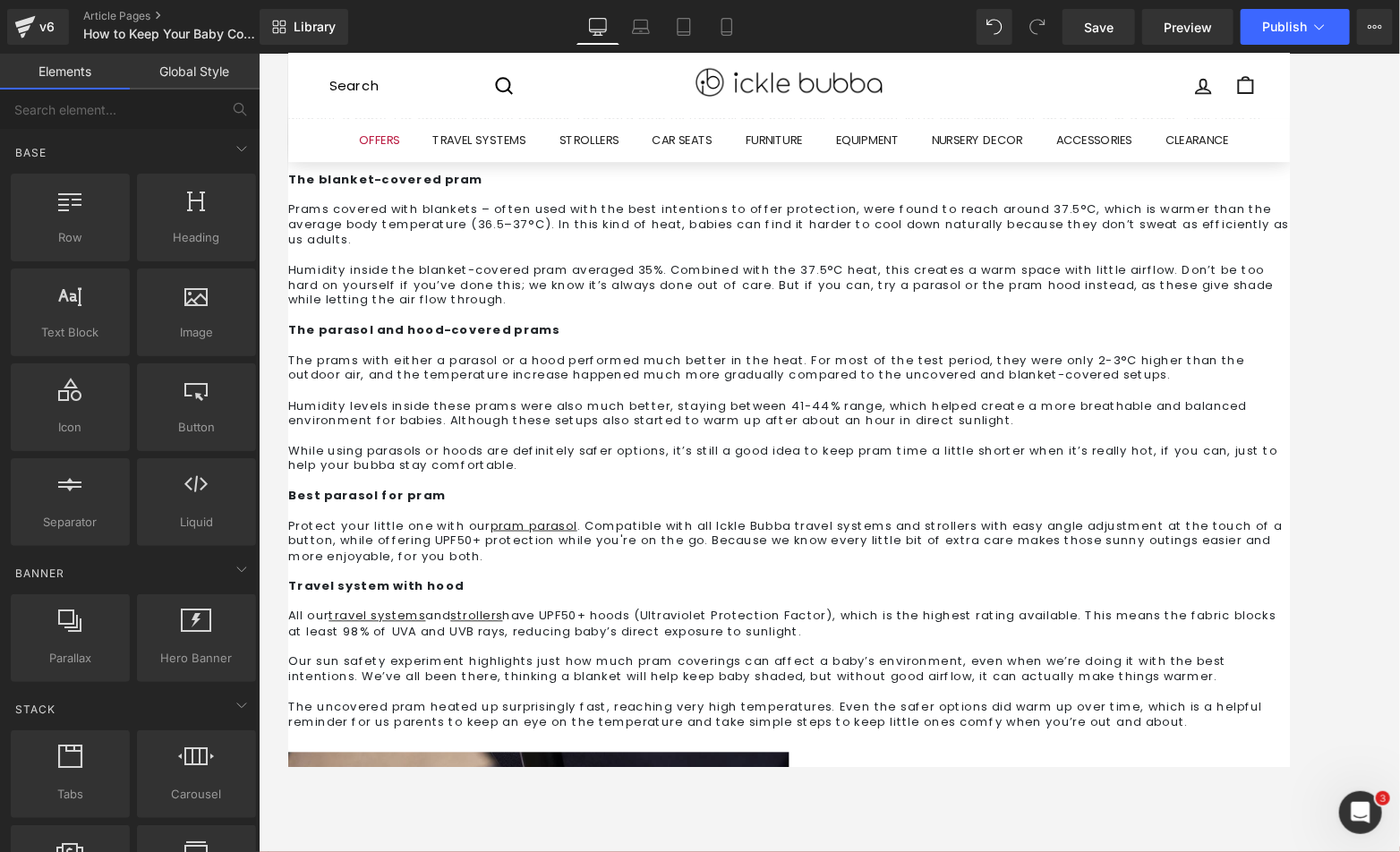 scroll, scrollTop: 1710, scrollLeft: 0, axis: vertical 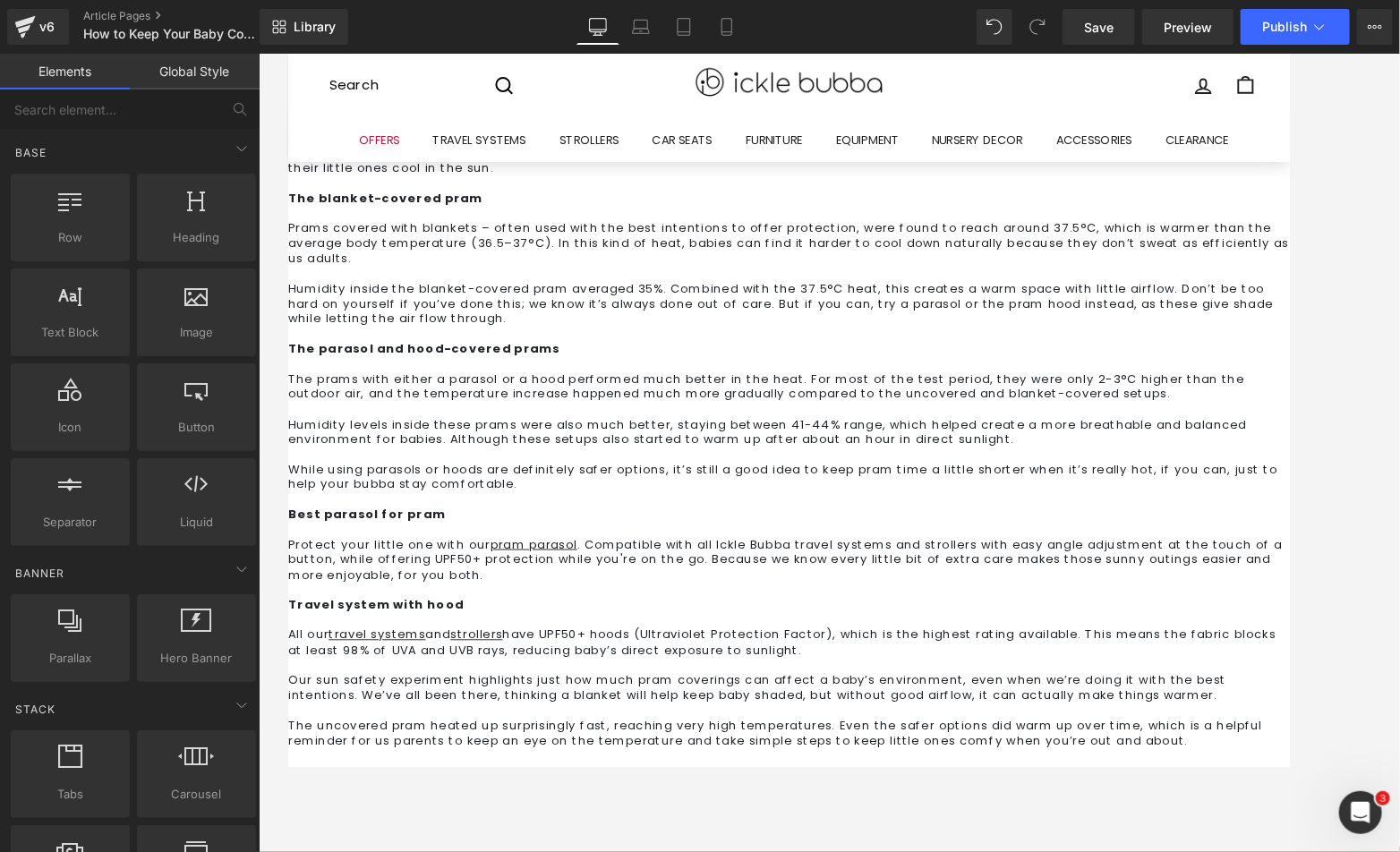 click at bounding box center [558, 999] 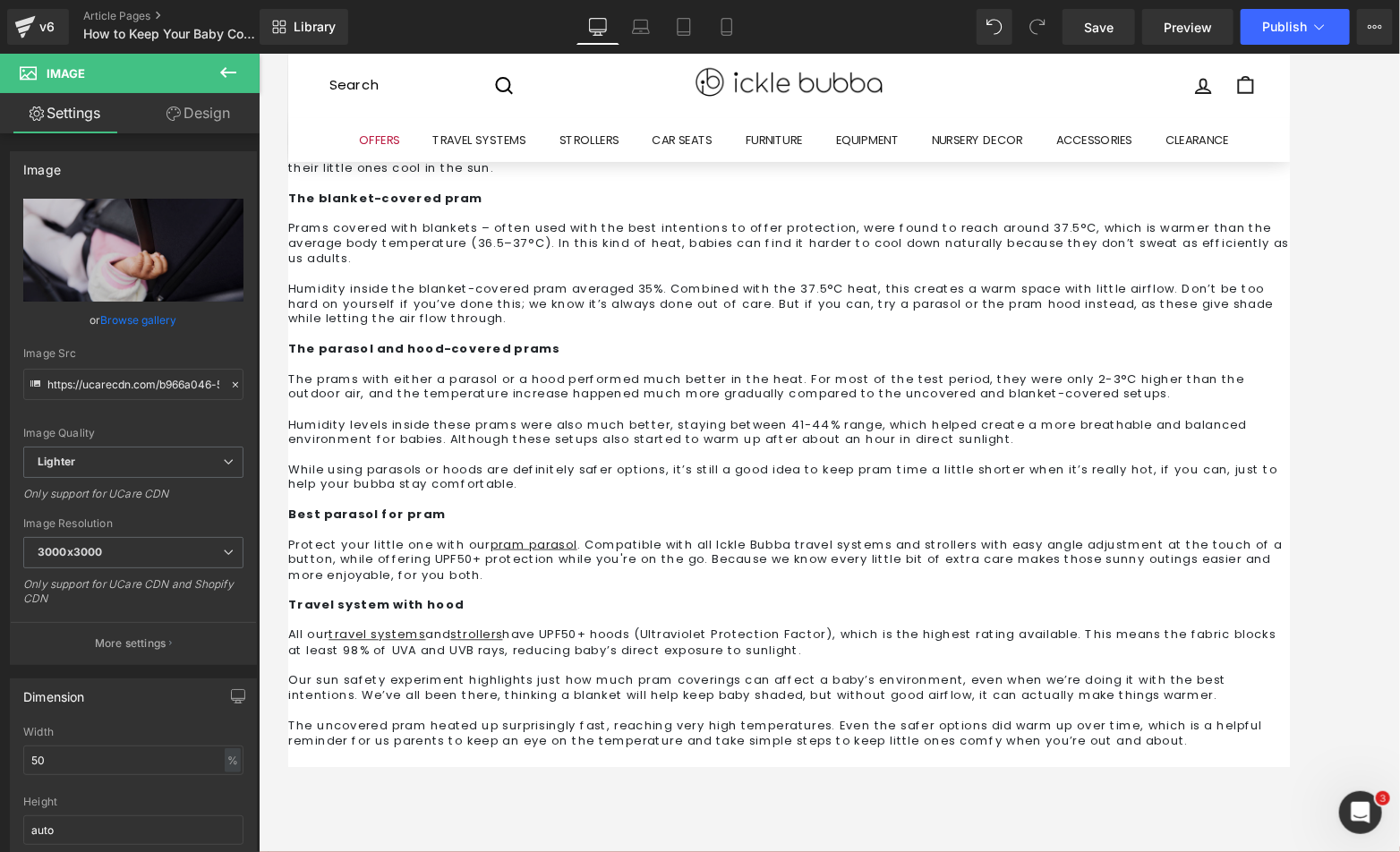 click on "Replace Image" at bounding box center (0, 0) 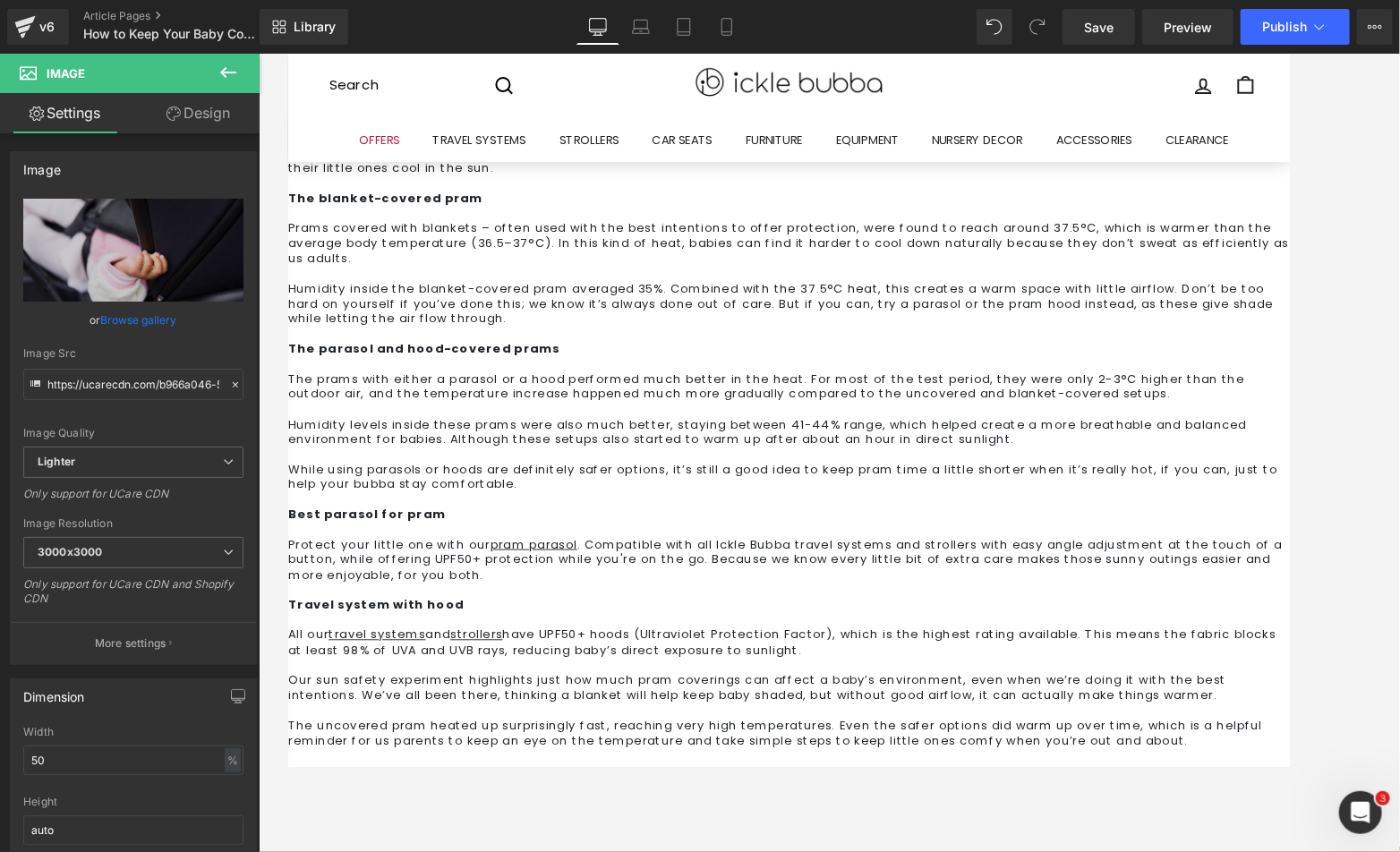 type on "C:\fakepath\blog-hoods2.jpg" 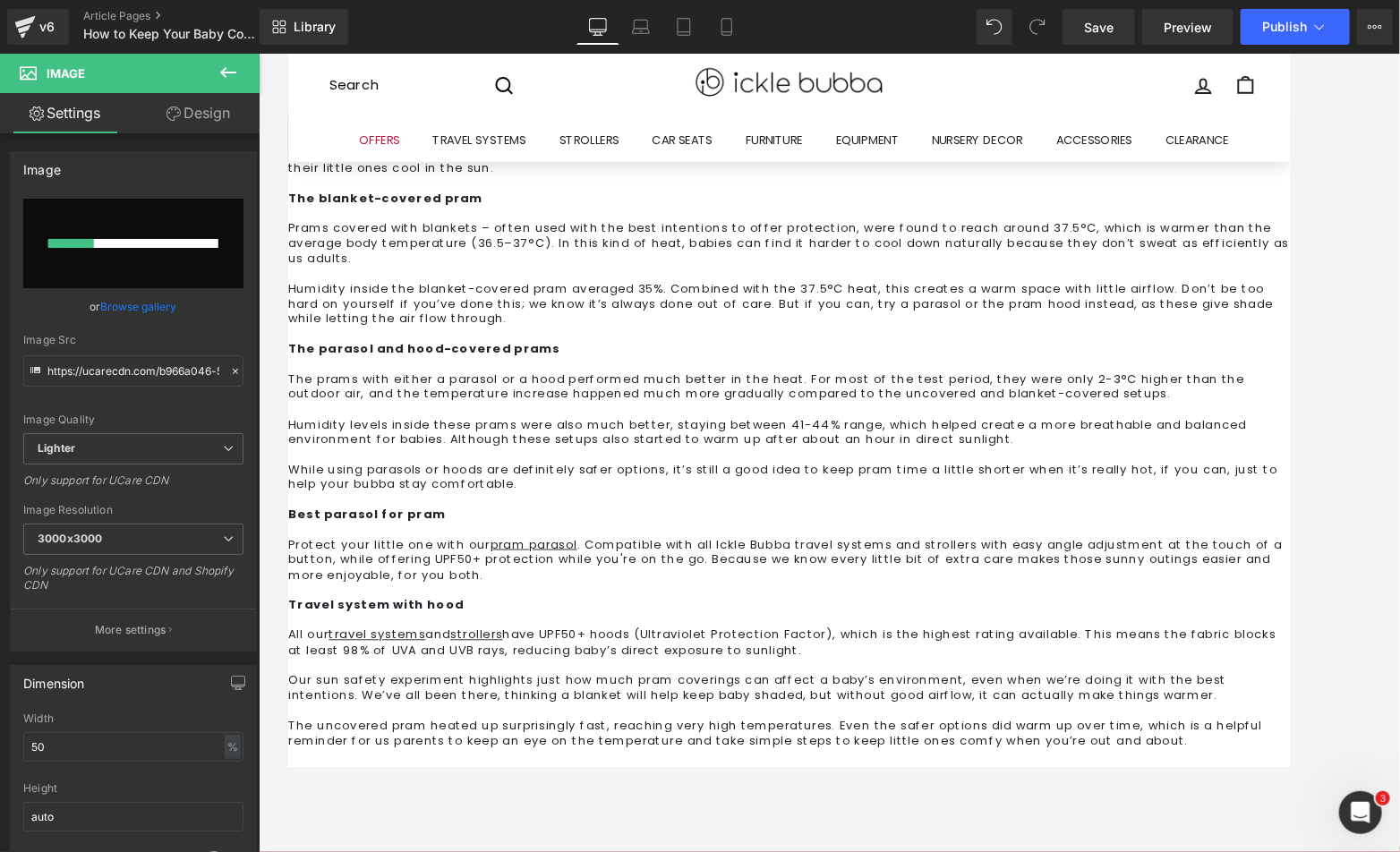 type 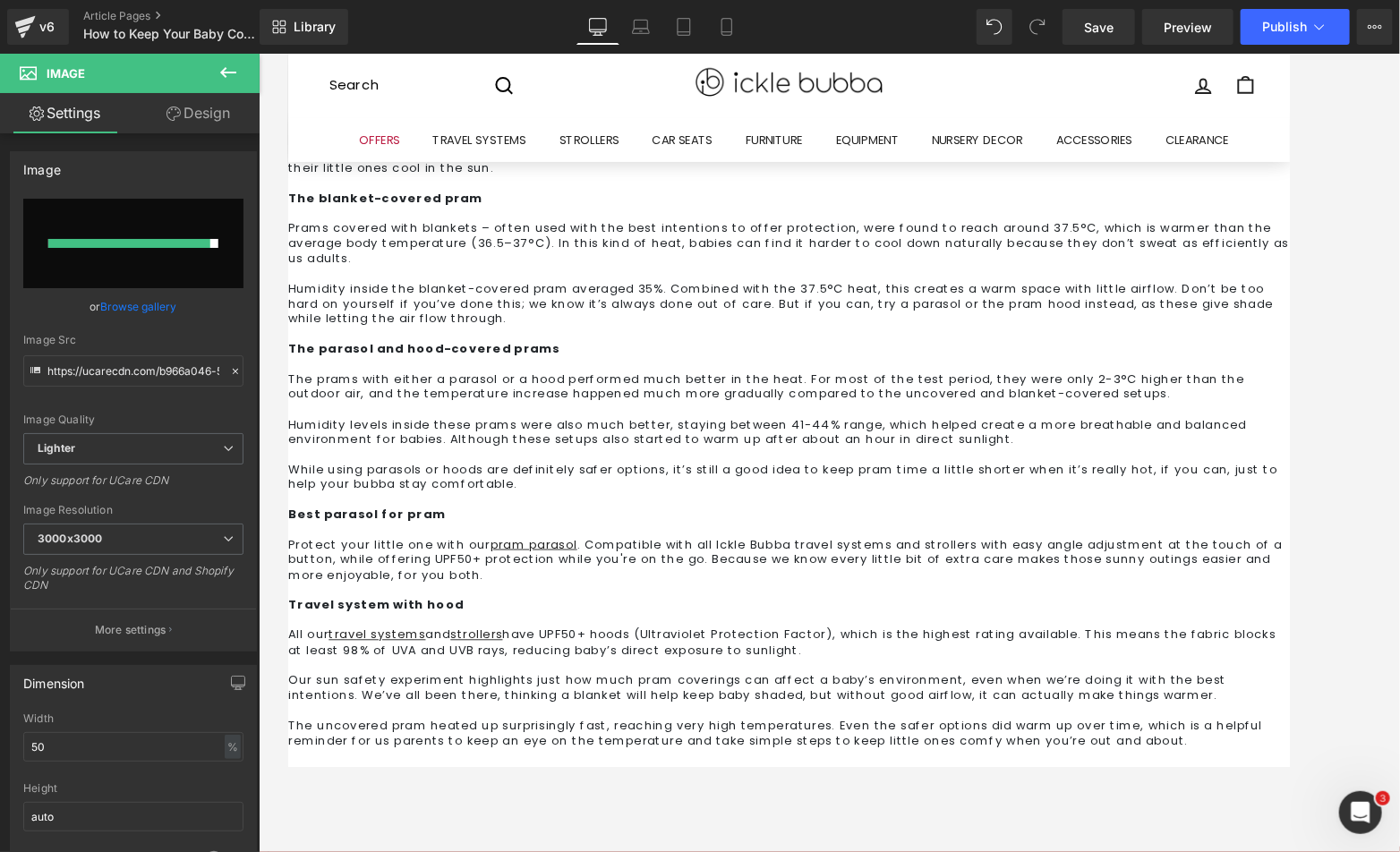 type on "https://ucarecdn.com/2af530f8-f22a-4de4-9b12-b89ee94258bf/-/format/auto/-/preview/3000x3000/-/quality/lighter/blog-hoods2.jpg" 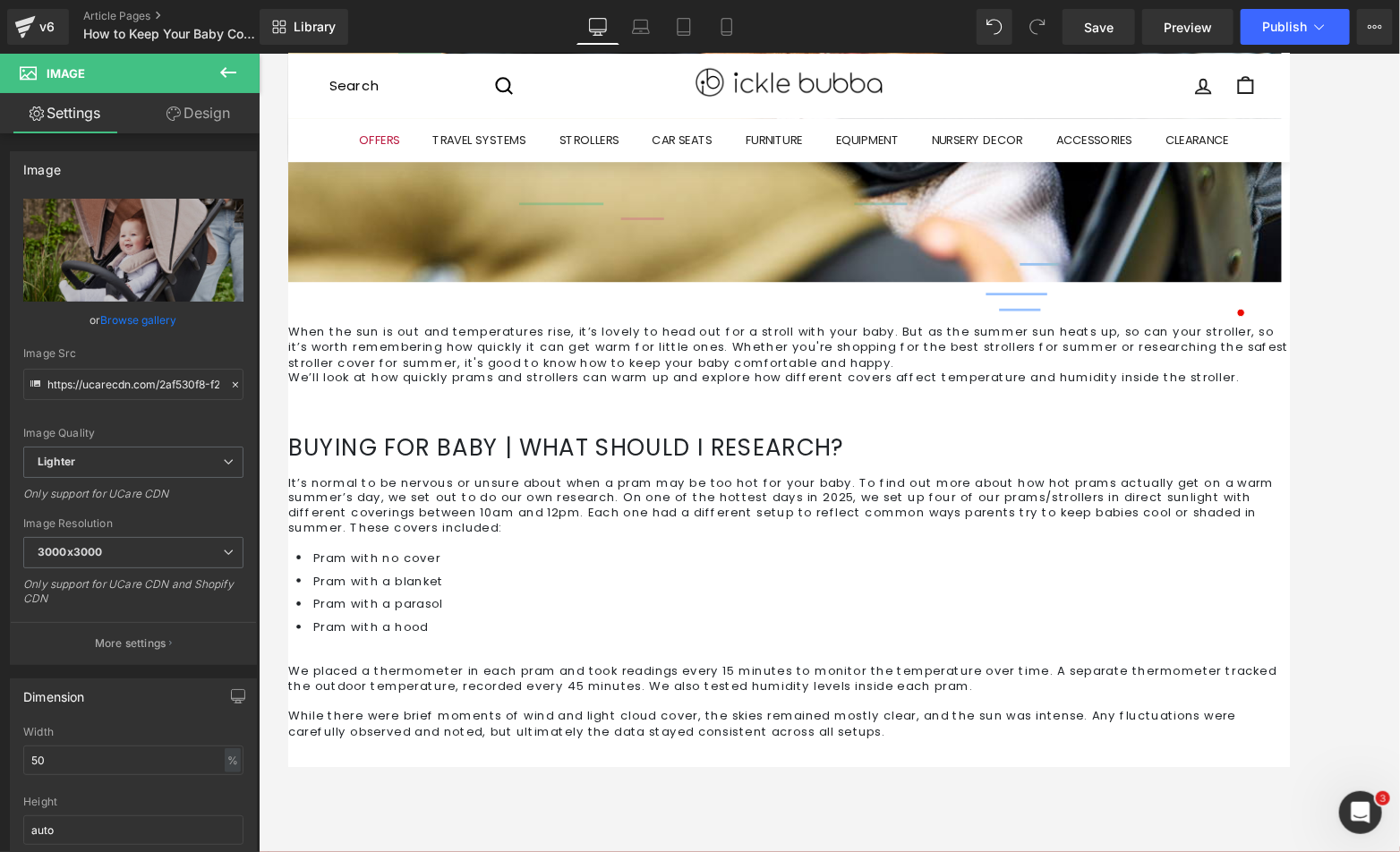 scroll, scrollTop: 616, scrollLeft: 0, axis: vertical 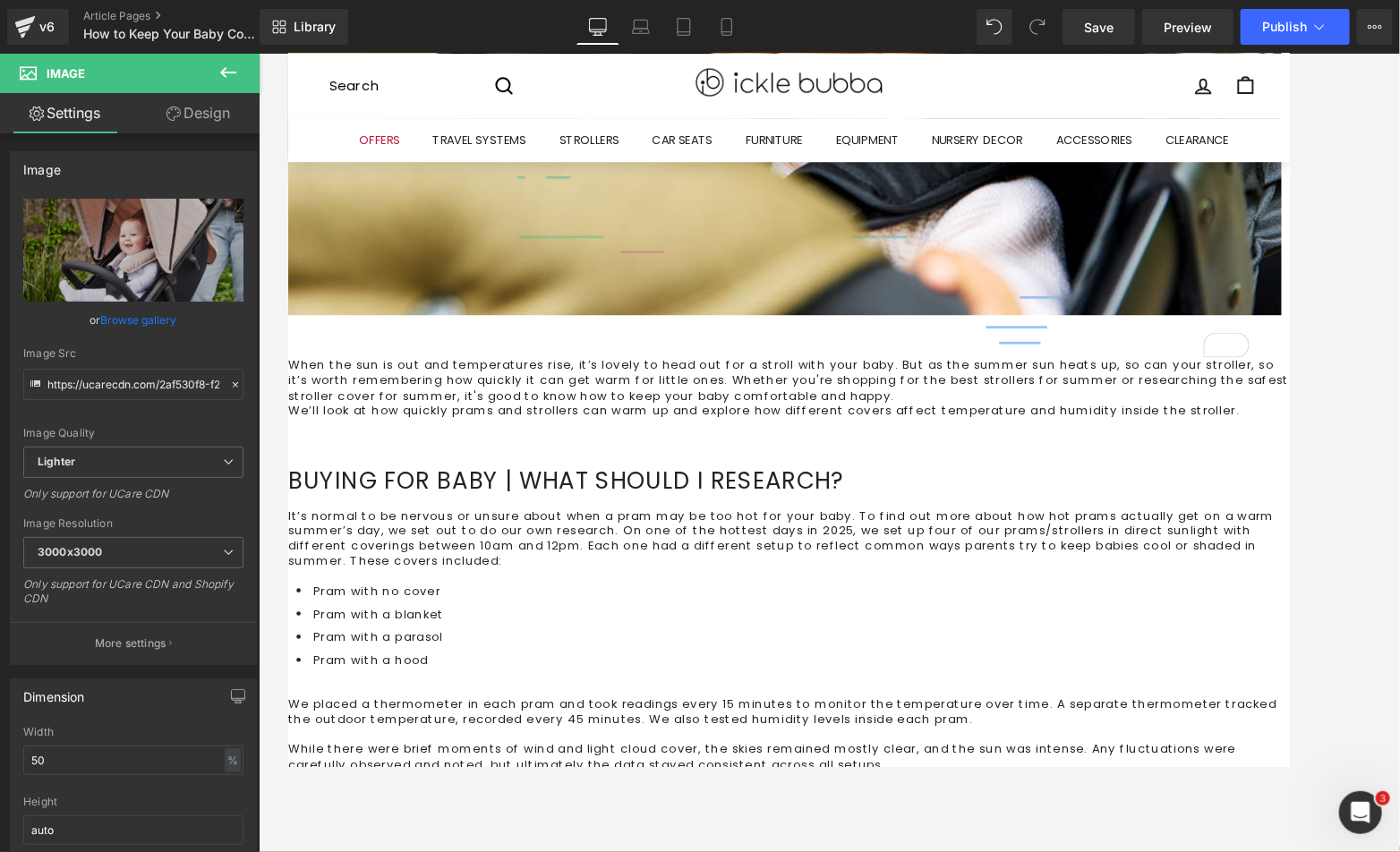 click 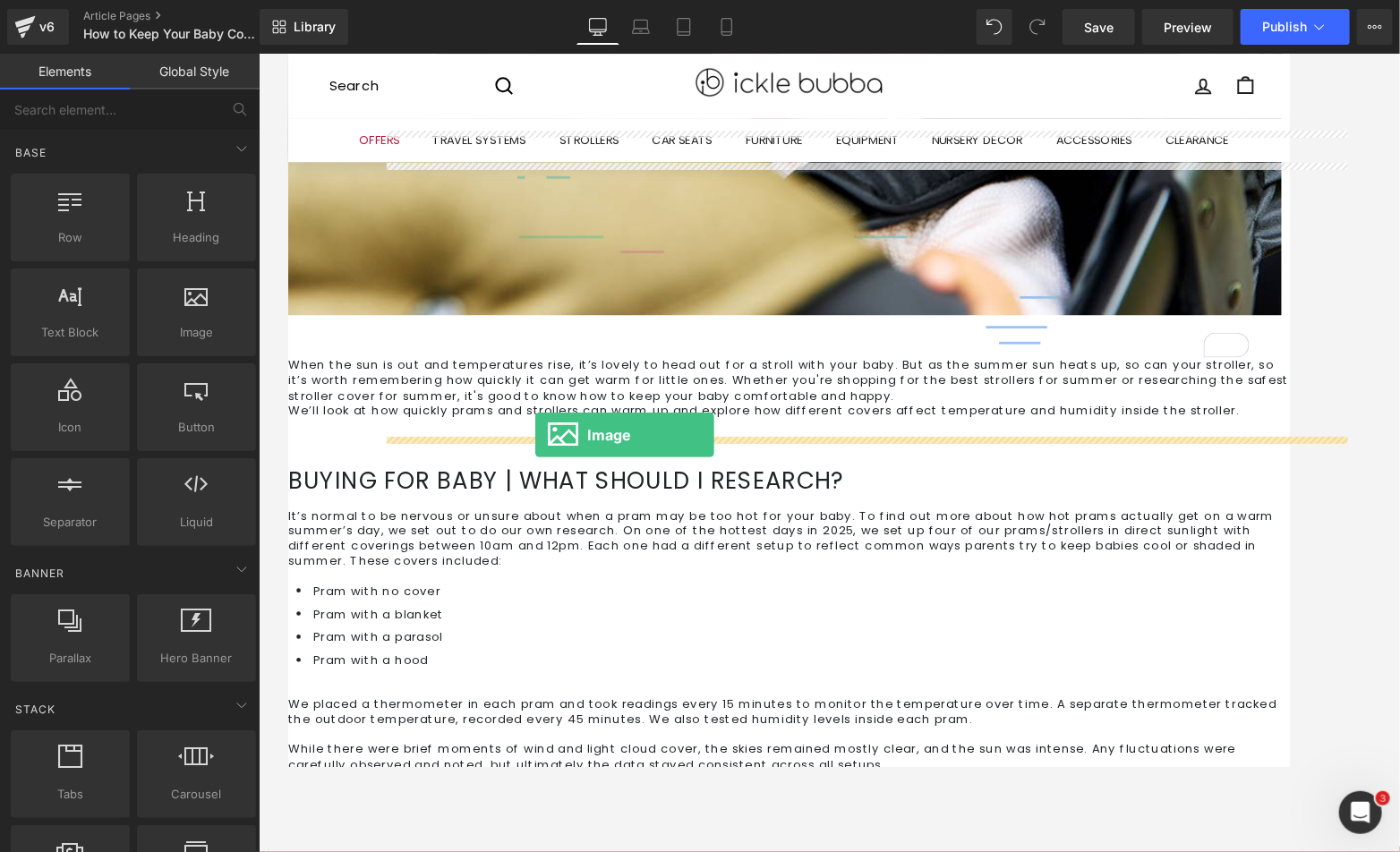 drag, startPoint x: 525, startPoint y: 323, endPoint x: 554, endPoint y: 465, distance: 144.93102 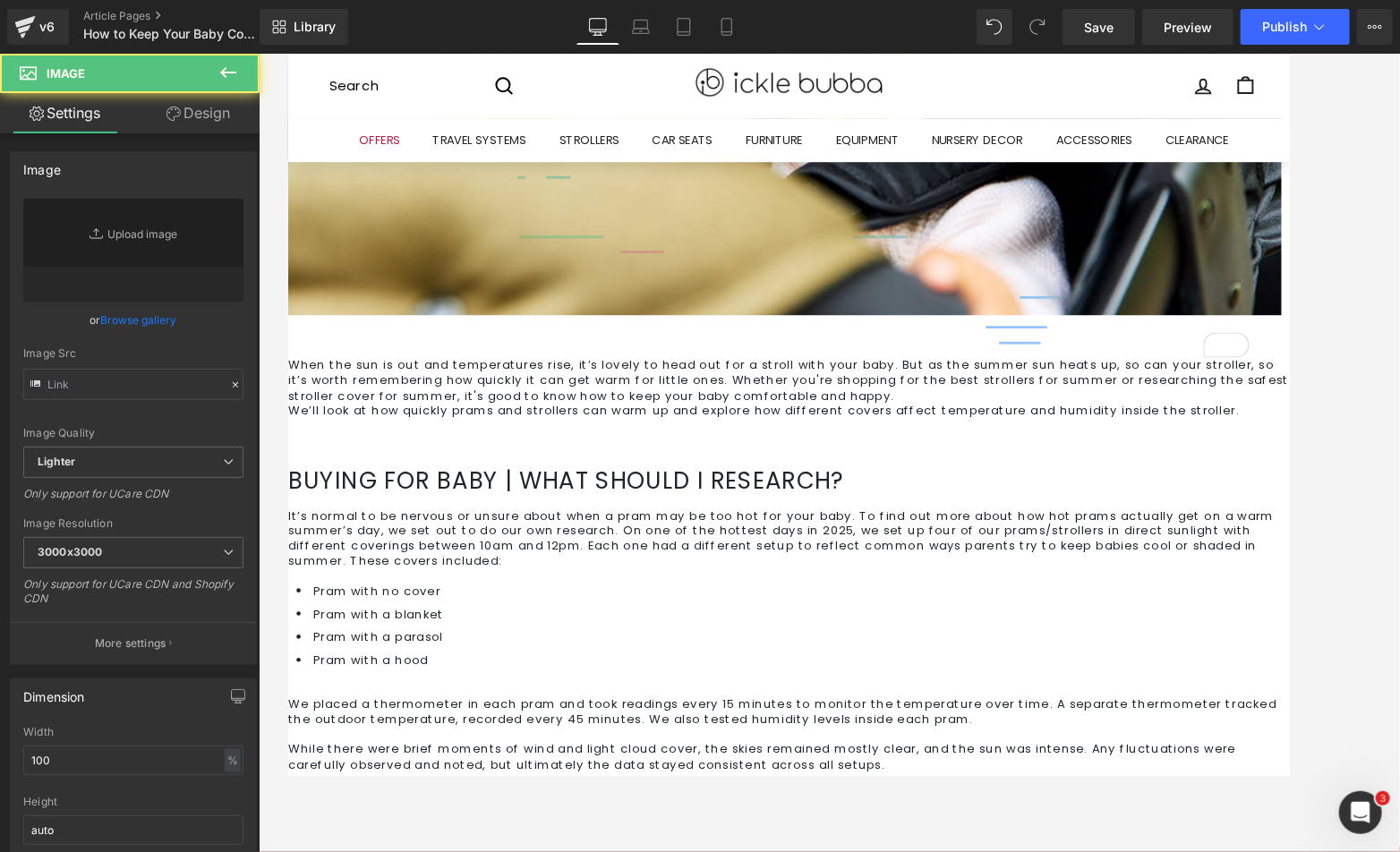 type on "//d1um8515vdn9kb.cloudfront.net/images/parallax.jpg" 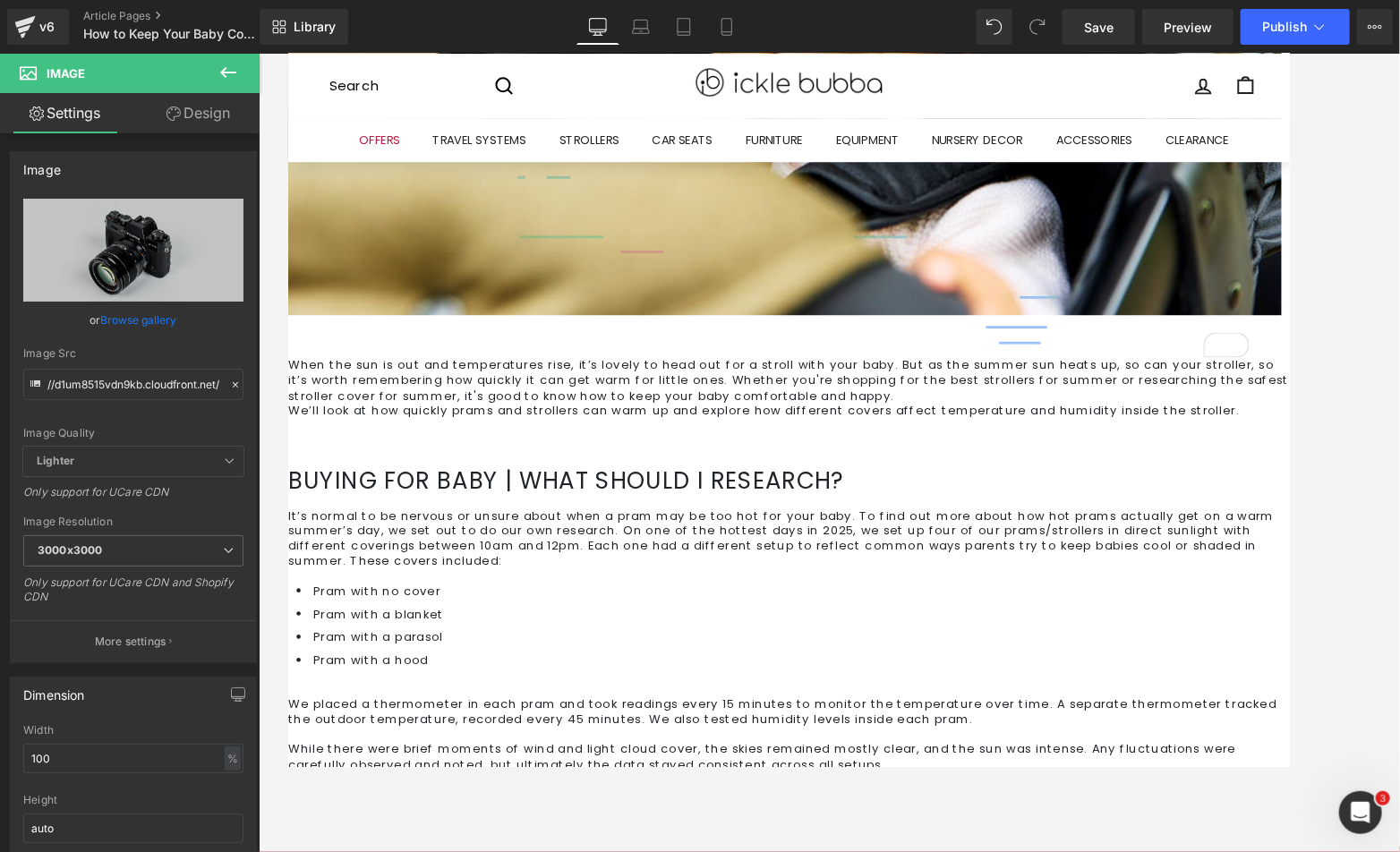 click on "Replace Image" at bounding box center (133, 250) 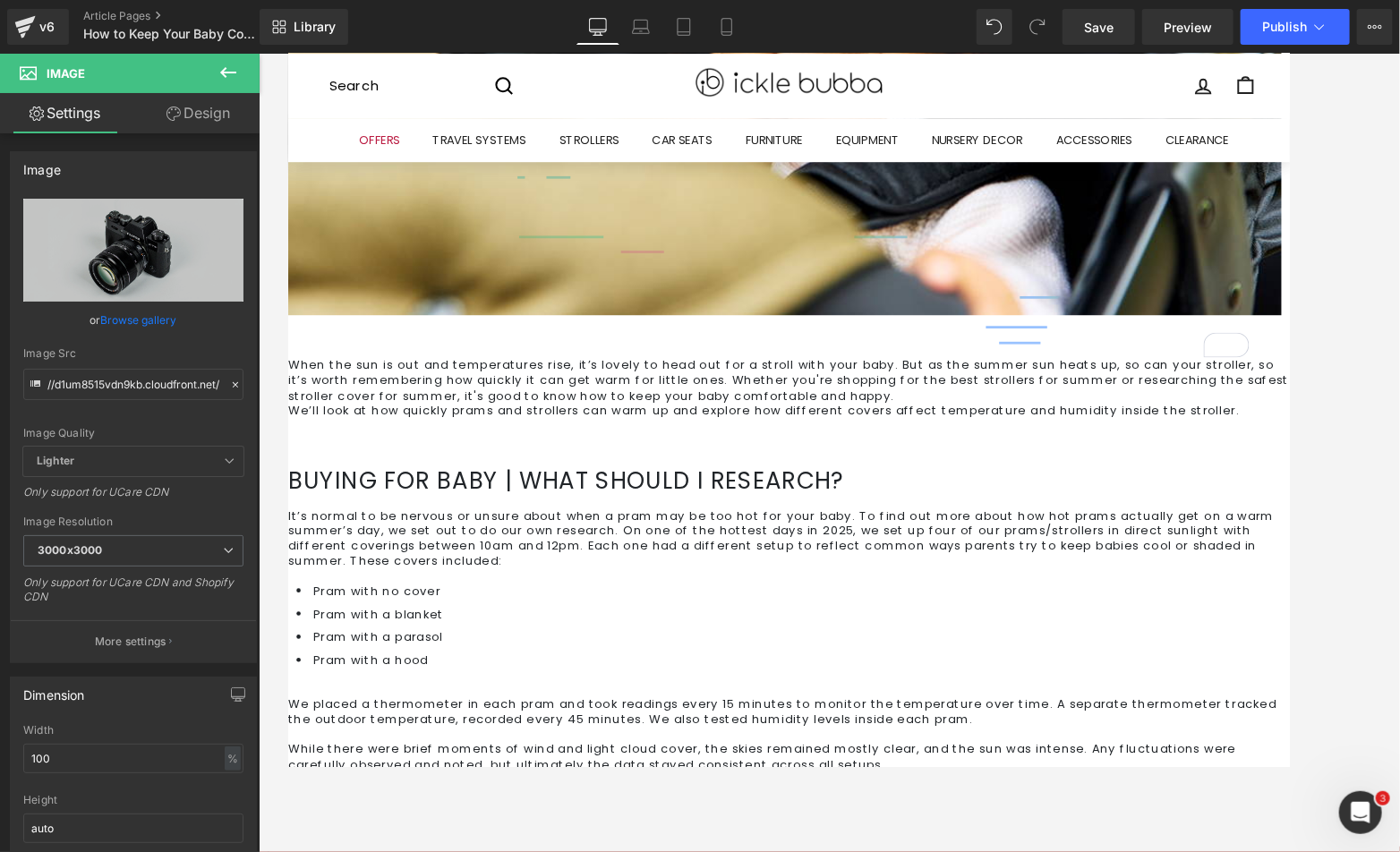 type on "C:\fakepath\blog-hoods.jpg" 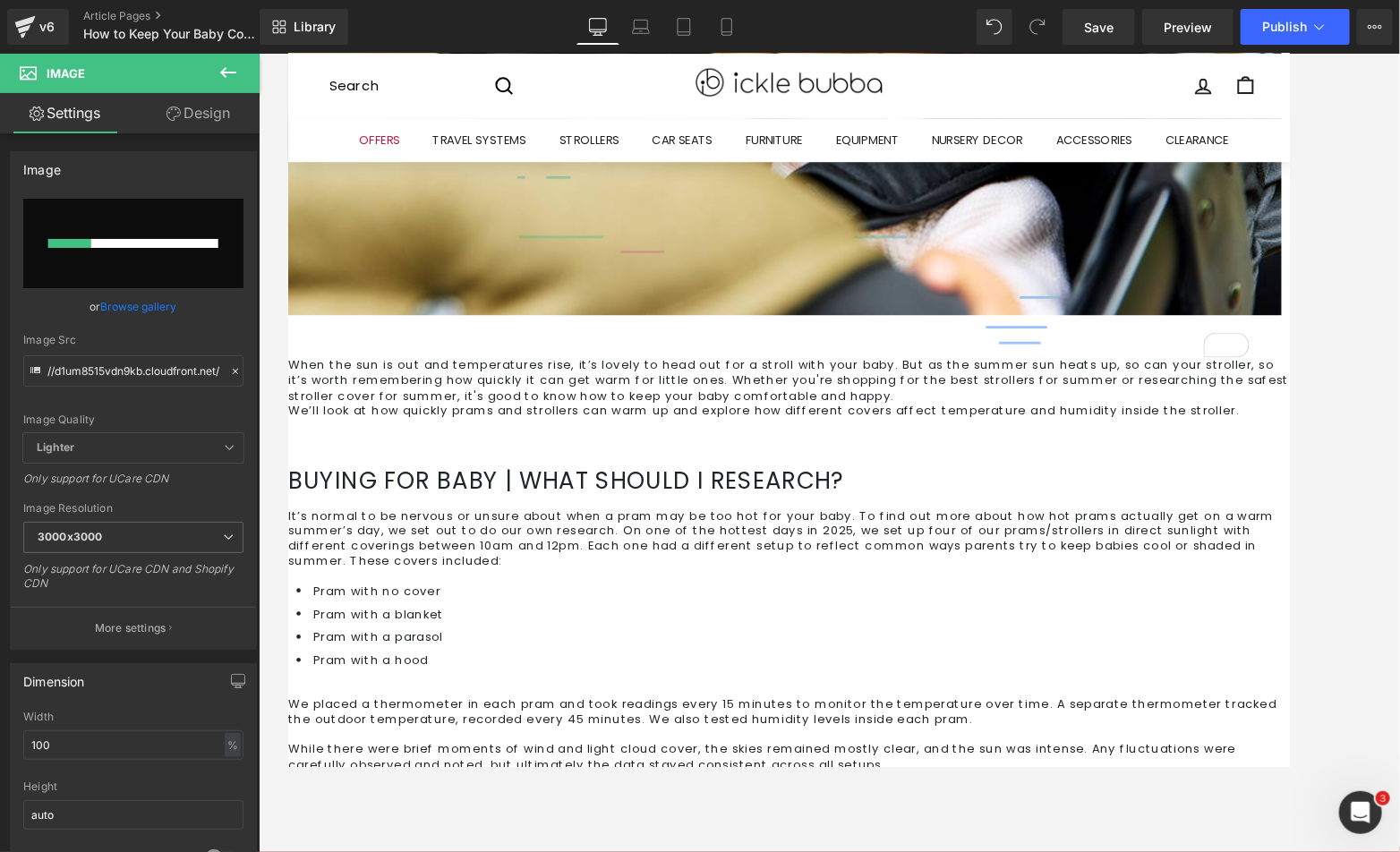 type 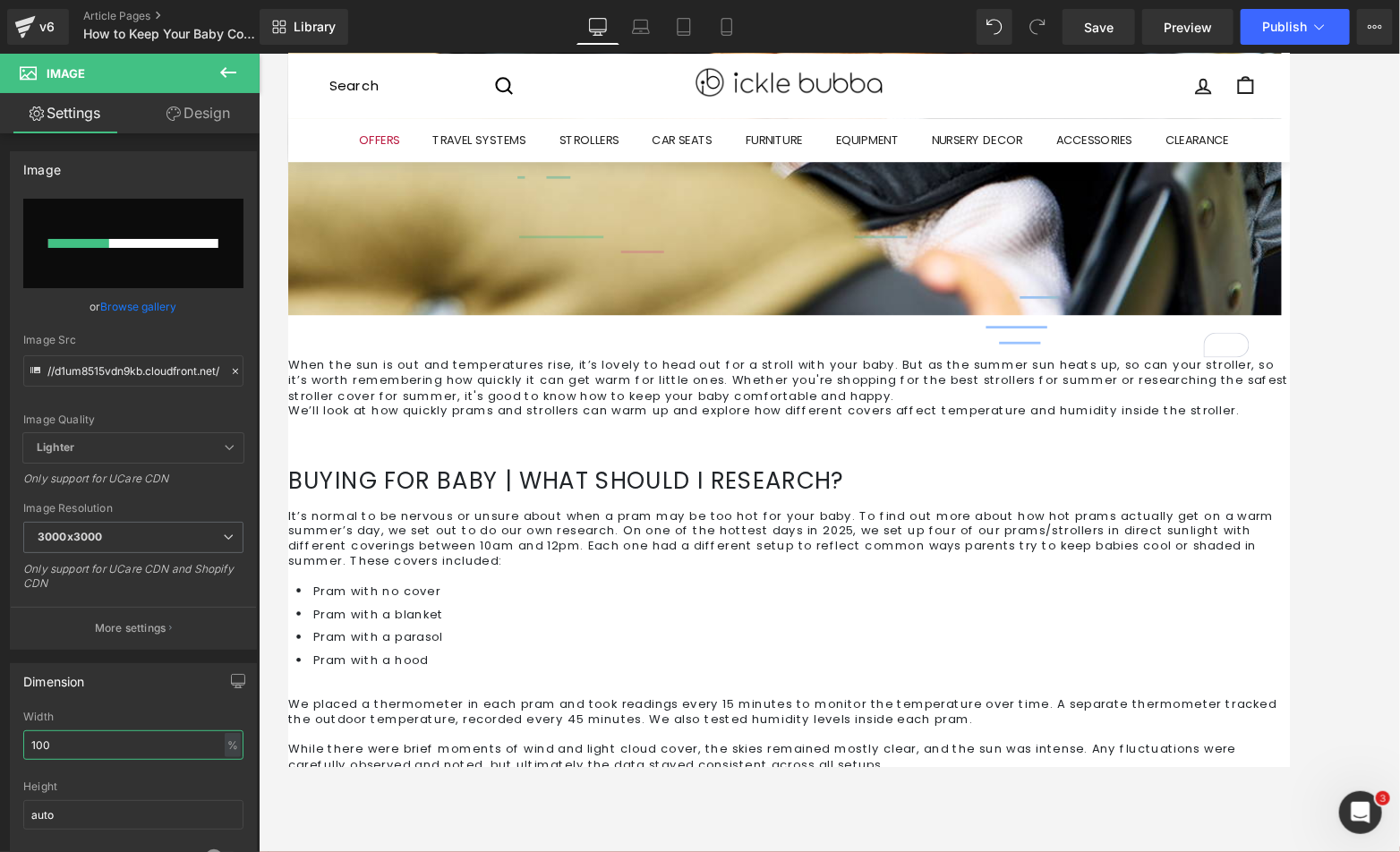 drag, startPoint x: 79, startPoint y: 740, endPoint x: -18, endPoint y: 737, distance: 97.04638 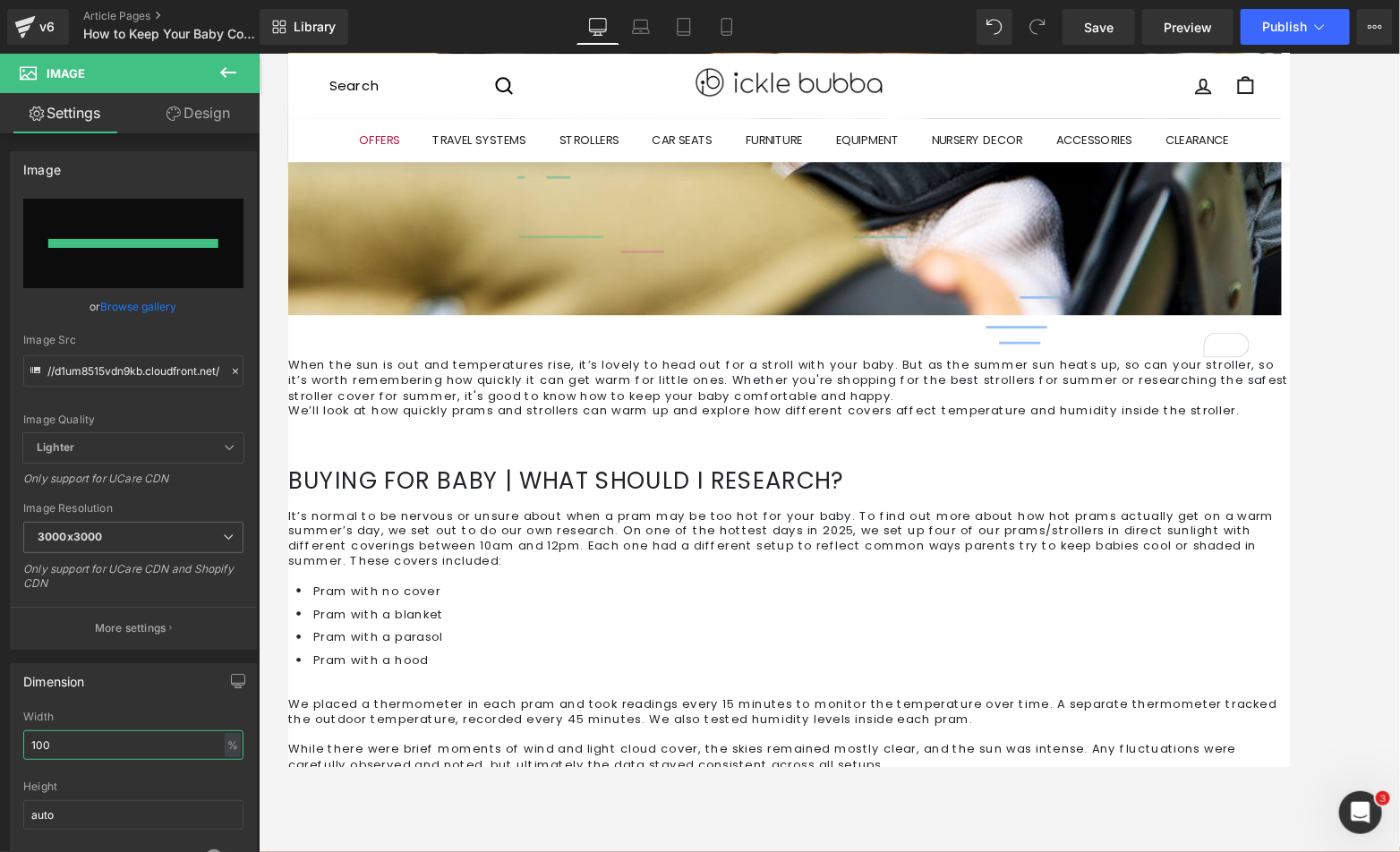 type on "https://ucarecdn.com/875b4b77-9832-496b-9d05-1fde3aacbeb5/-/format/auto/-/preview/3000x3000/-/quality/lighter/blog-hoods.jpg" 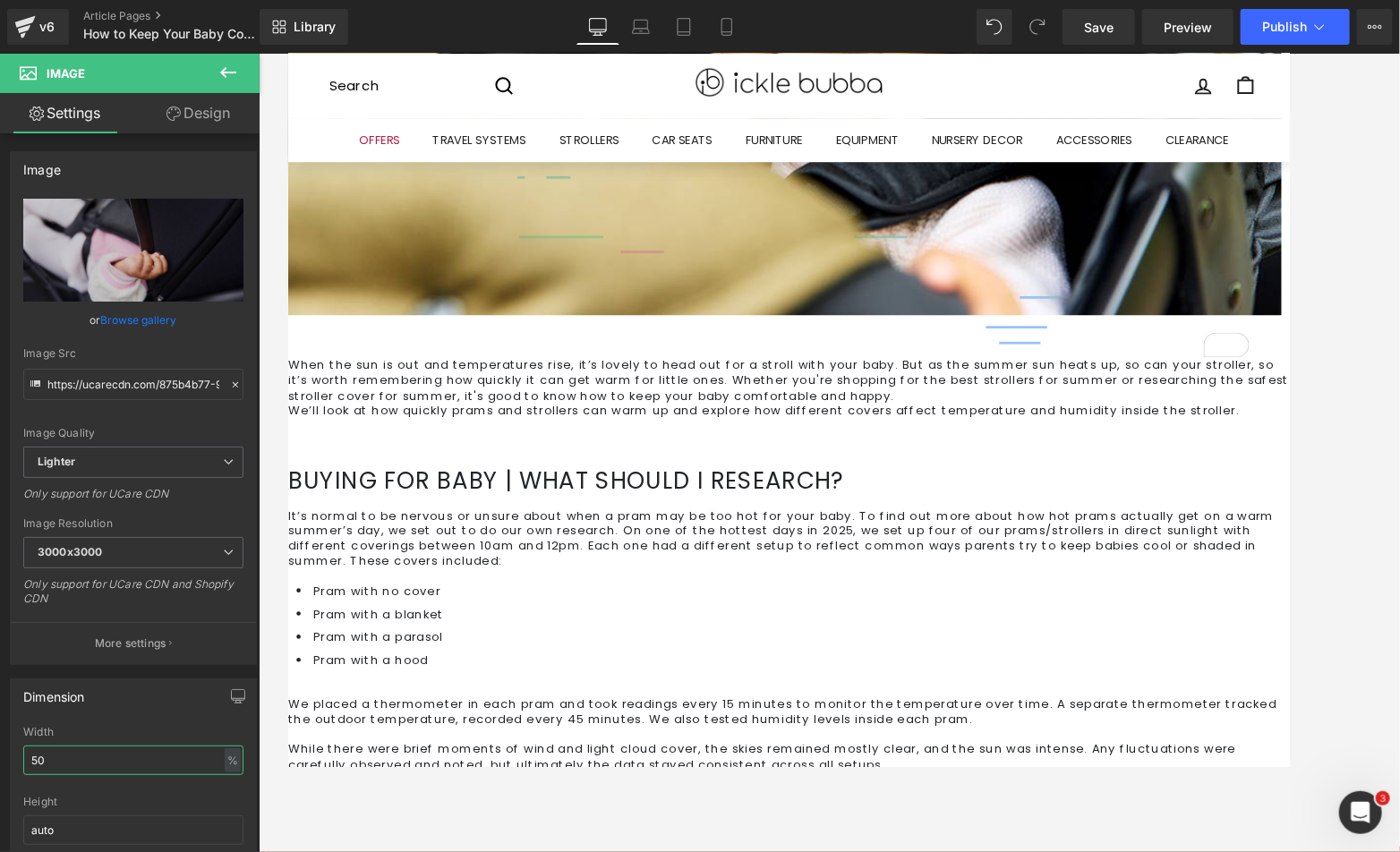 type on "50" 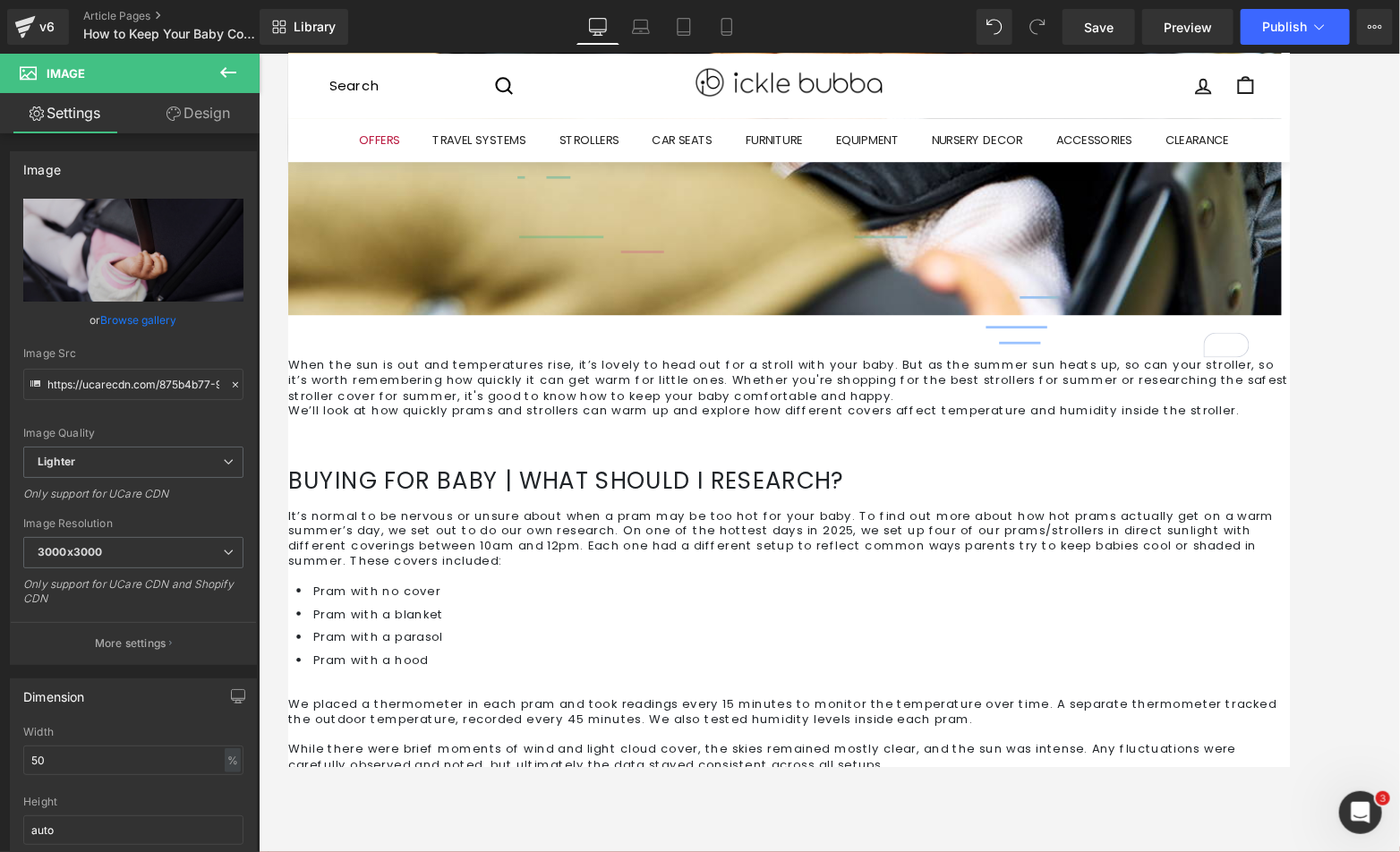 click at bounding box center (558, 1025) 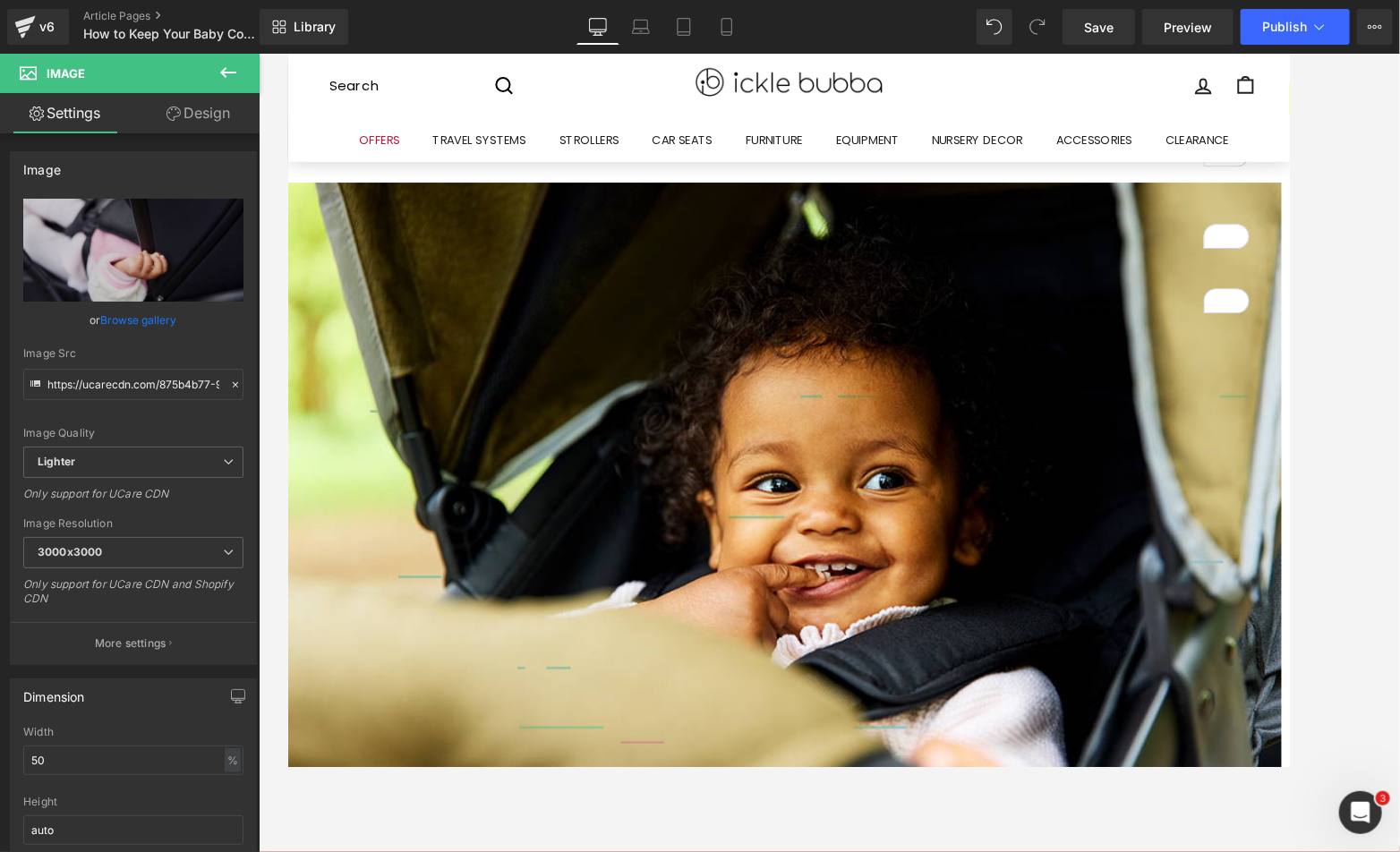 scroll, scrollTop: 0, scrollLeft: 0, axis: both 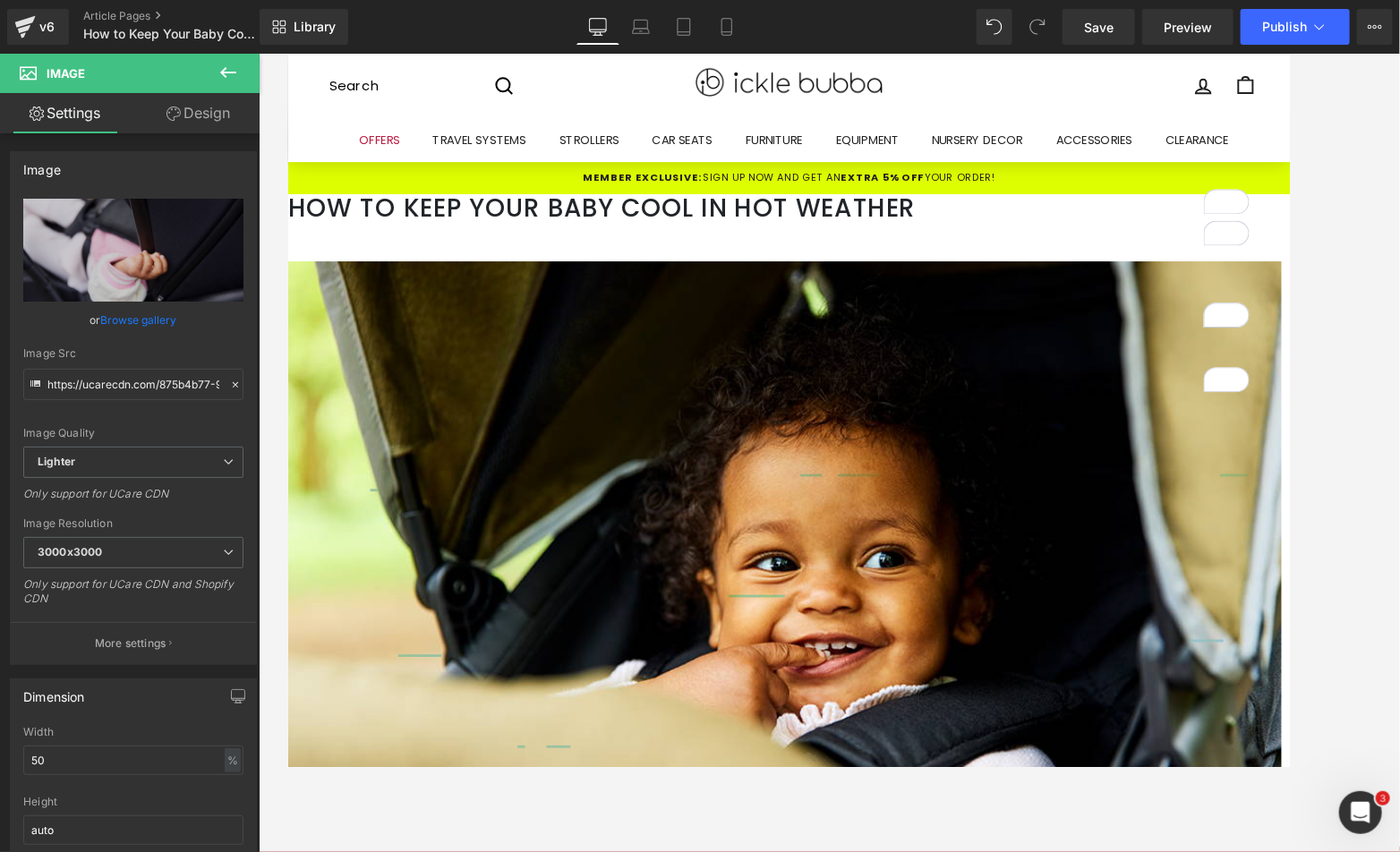 click on "Publish" at bounding box center (1285, 27) 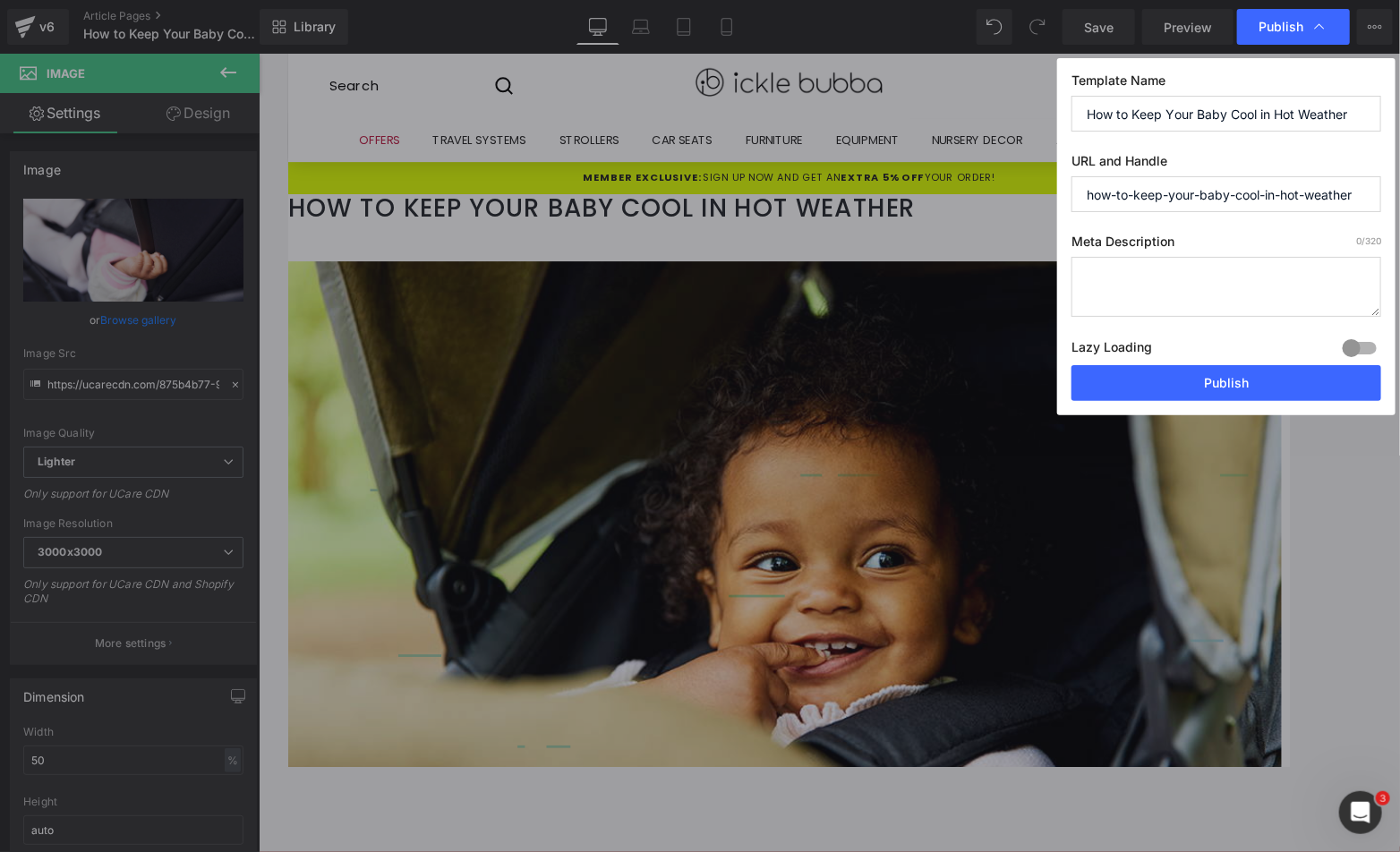 click at bounding box center (1226, 286) 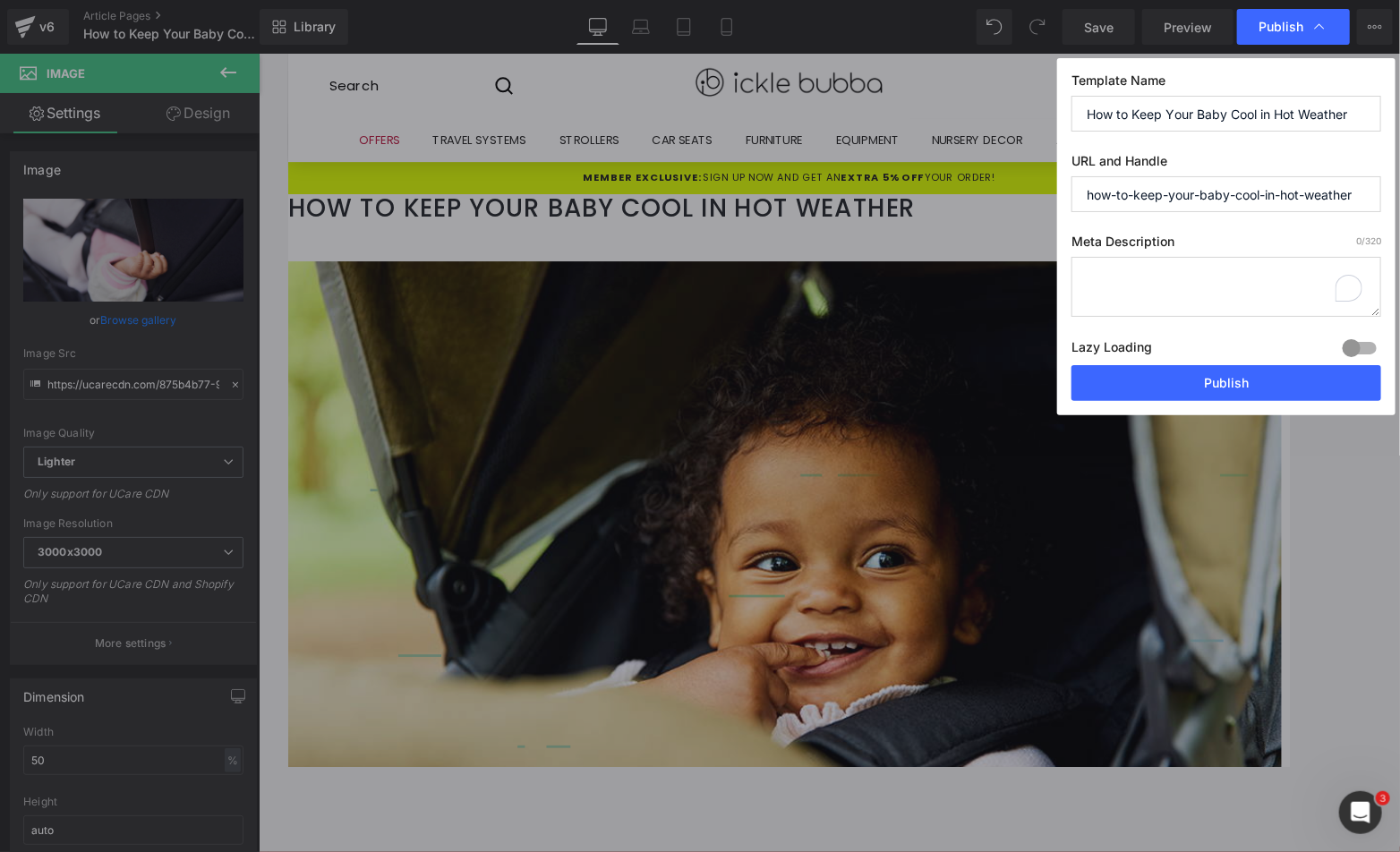 paste on "Discover how to keep your baby cool in hot weather with expert tips, safe pram setups, and insights from our real-world heat experiment." 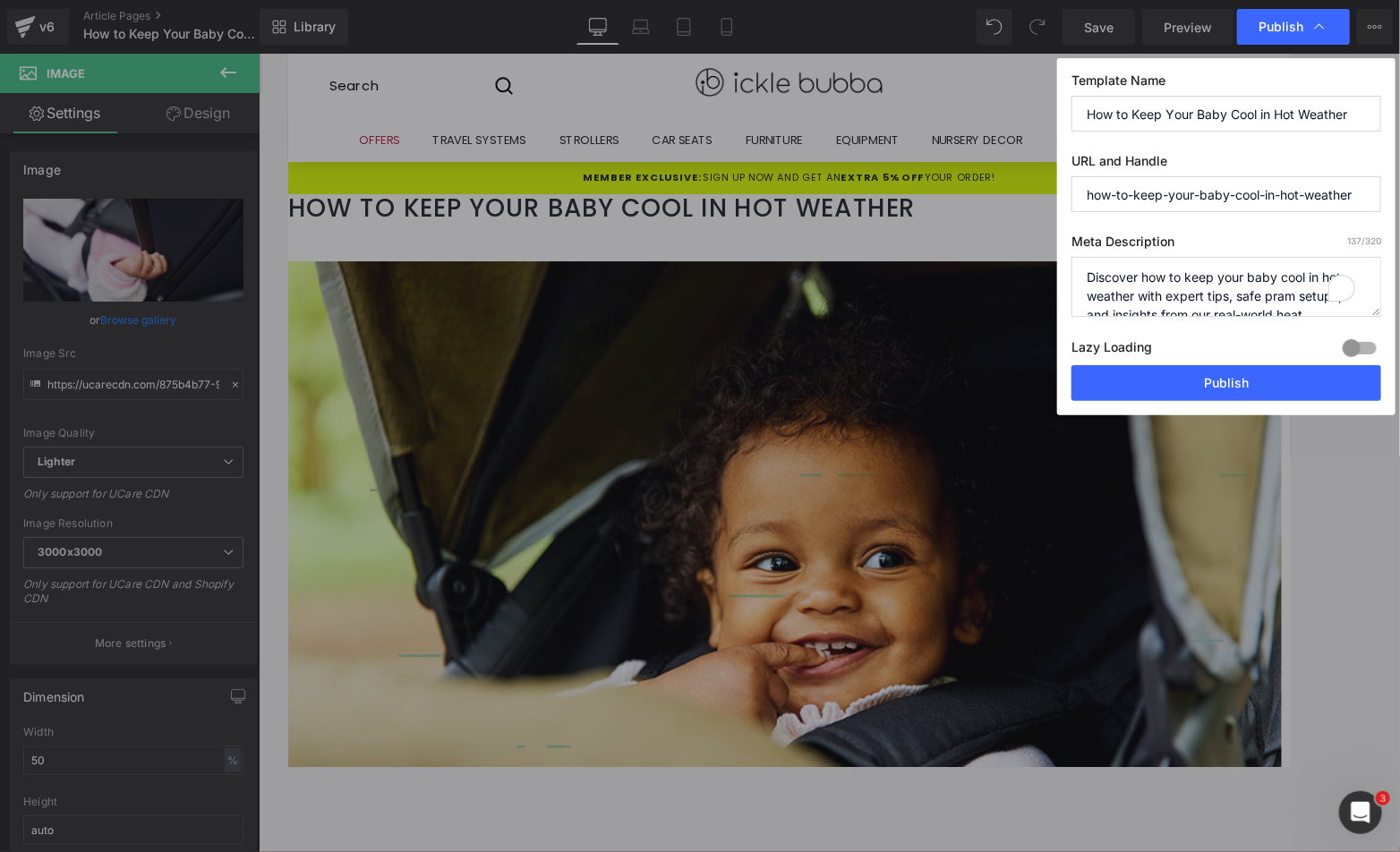 scroll, scrollTop: 24, scrollLeft: 0, axis: vertical 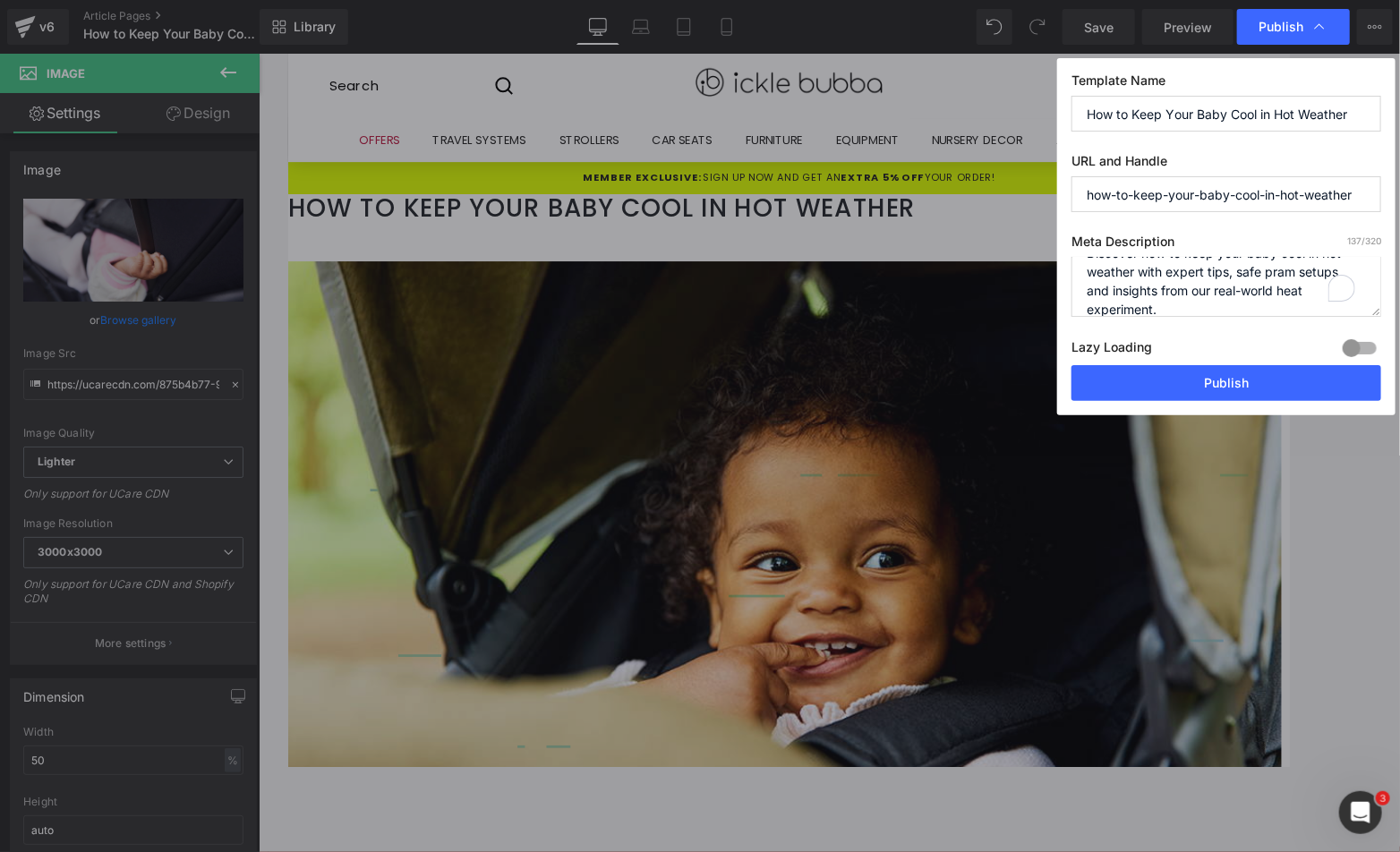 type on "Discover how to keep your baby cool in hot weather with expert tips, safe pram setups, and insights from our real-world heat experiment." 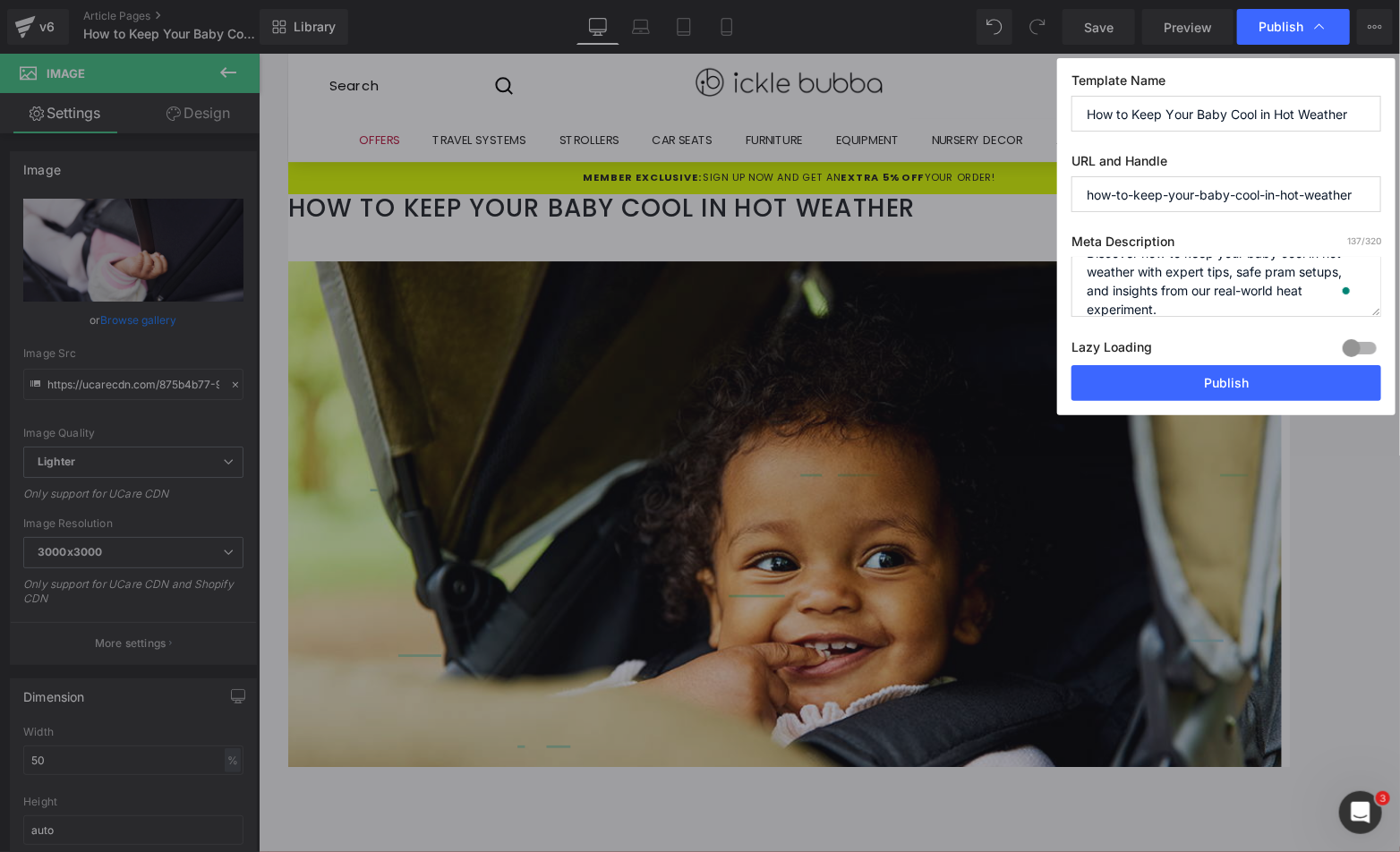 scroll, scrollTop: 24, scrollLeft: 0, axis: vertical 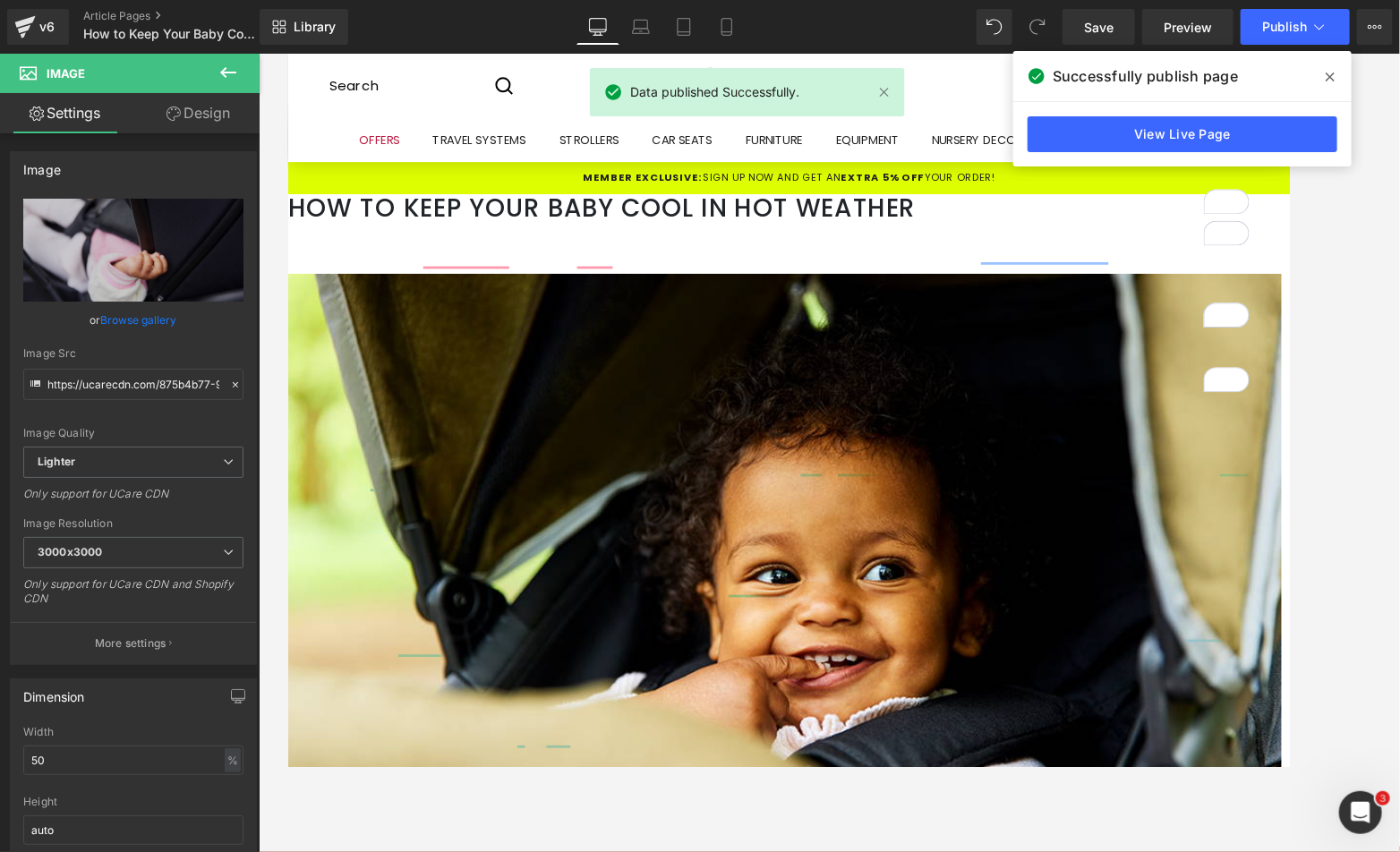 click on "View Live Page" at bounding box center [1182, 134] 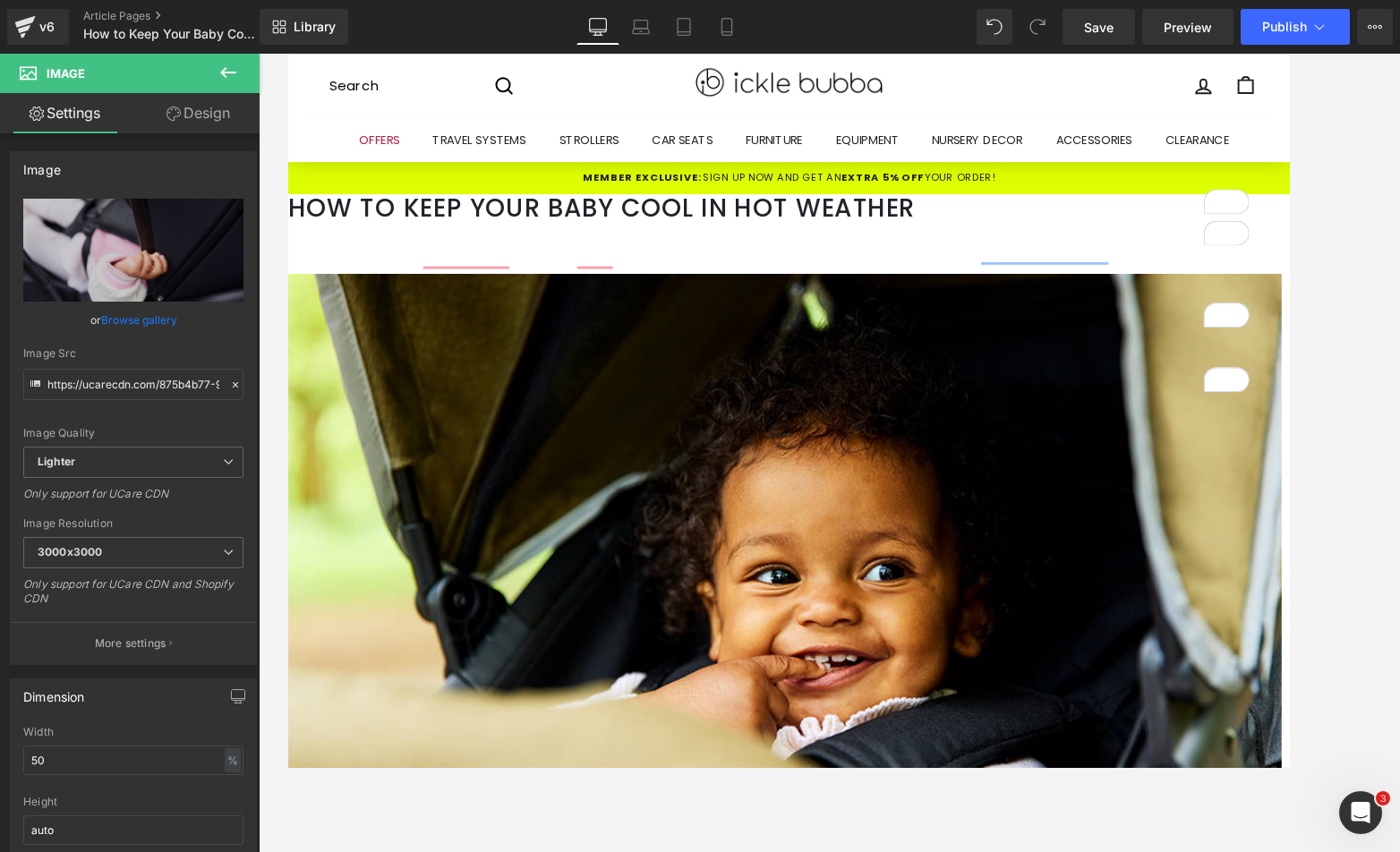click 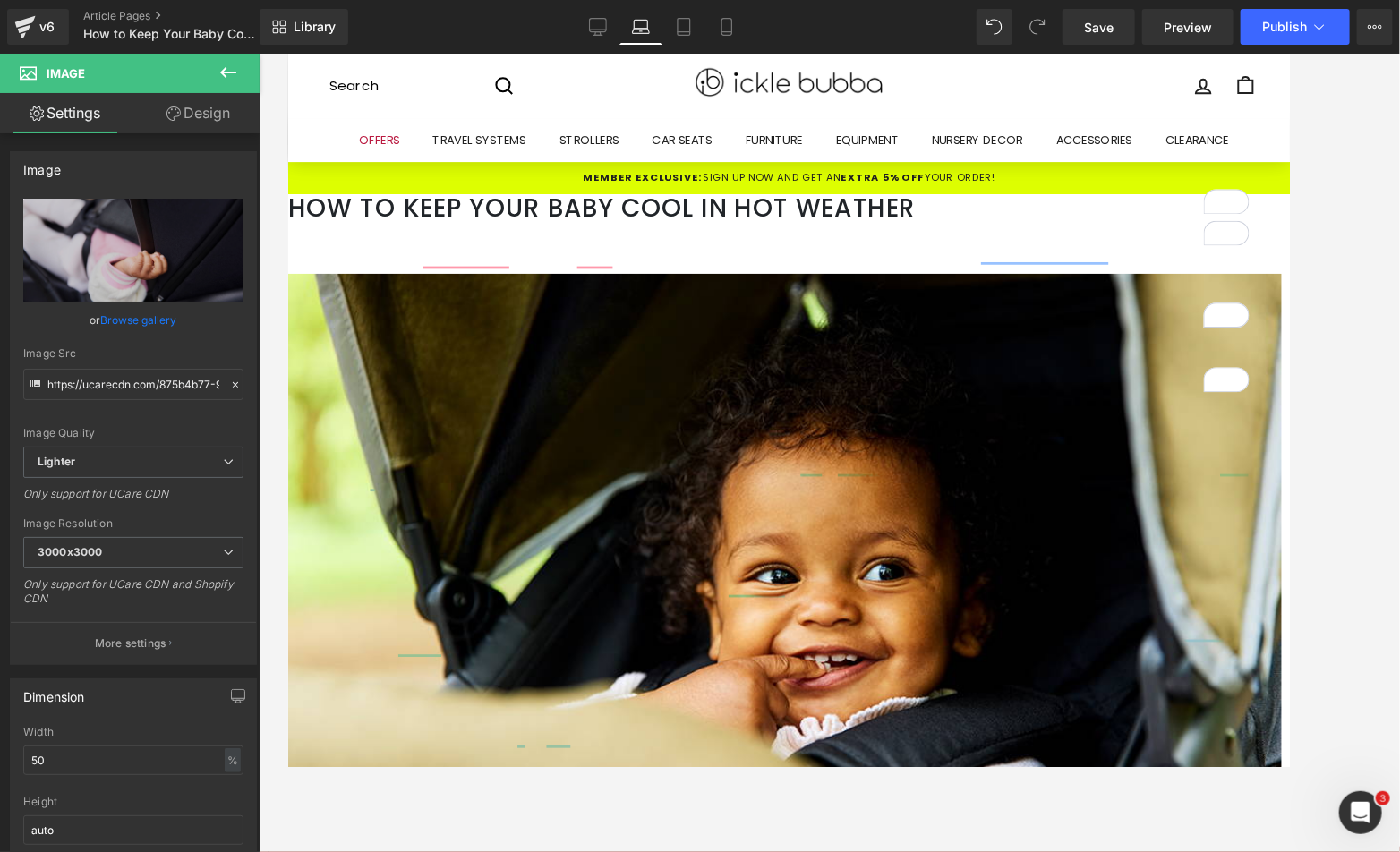 scroll, scrollTop: 0, scrollLeft: 0, axis: both 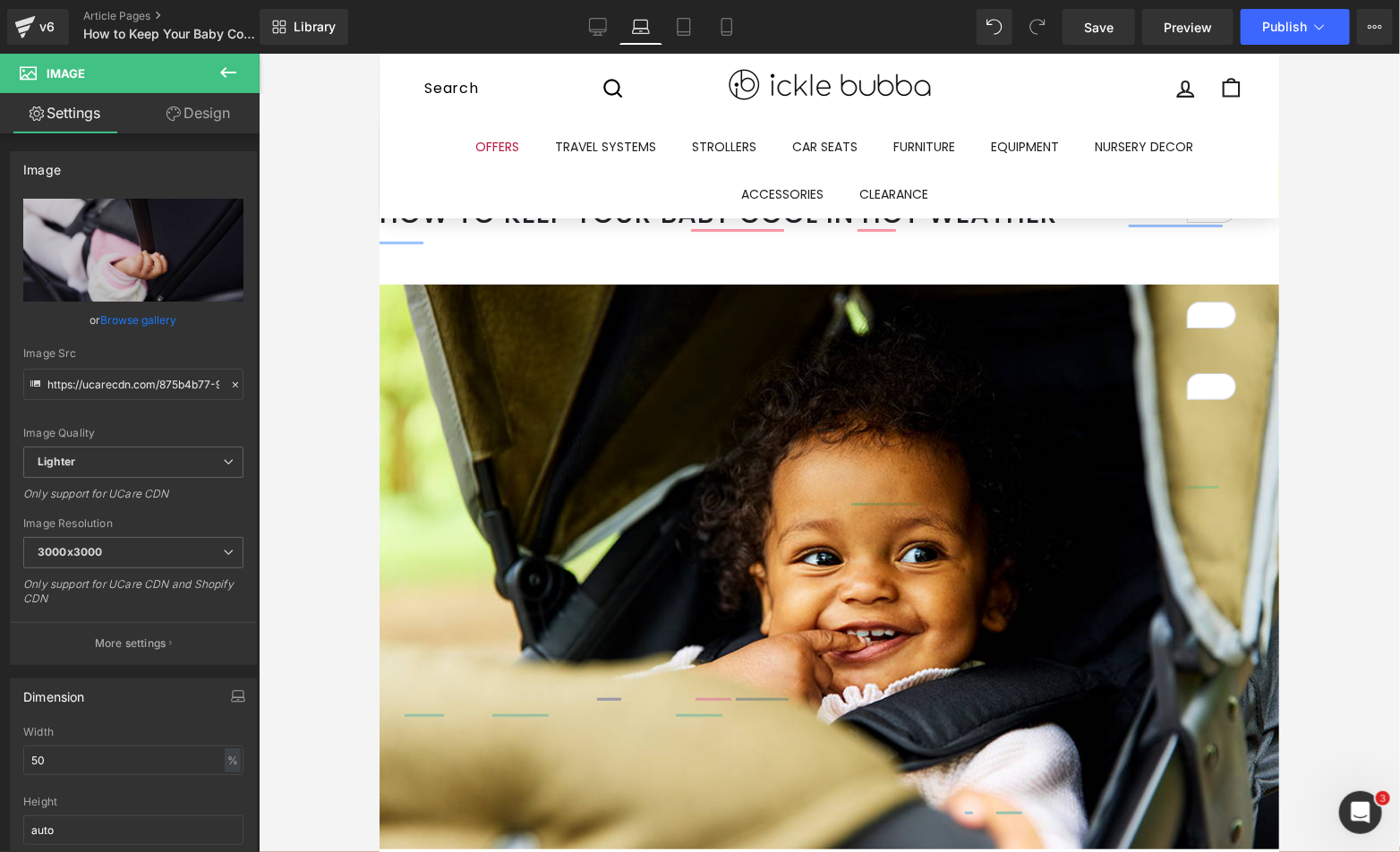 click 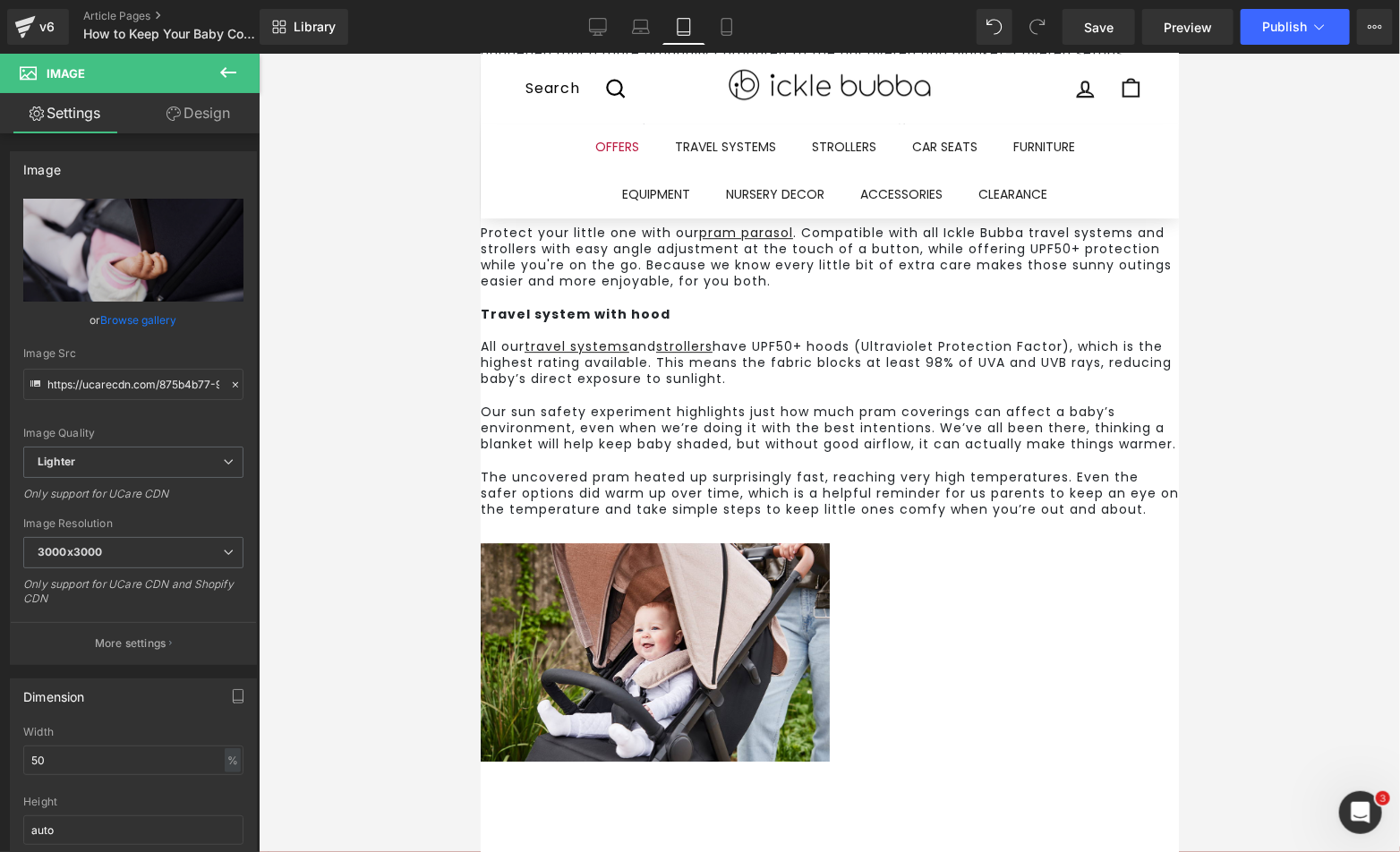 scroll, scrollTop: 2762, scrollLeft: 0, axis: vertical 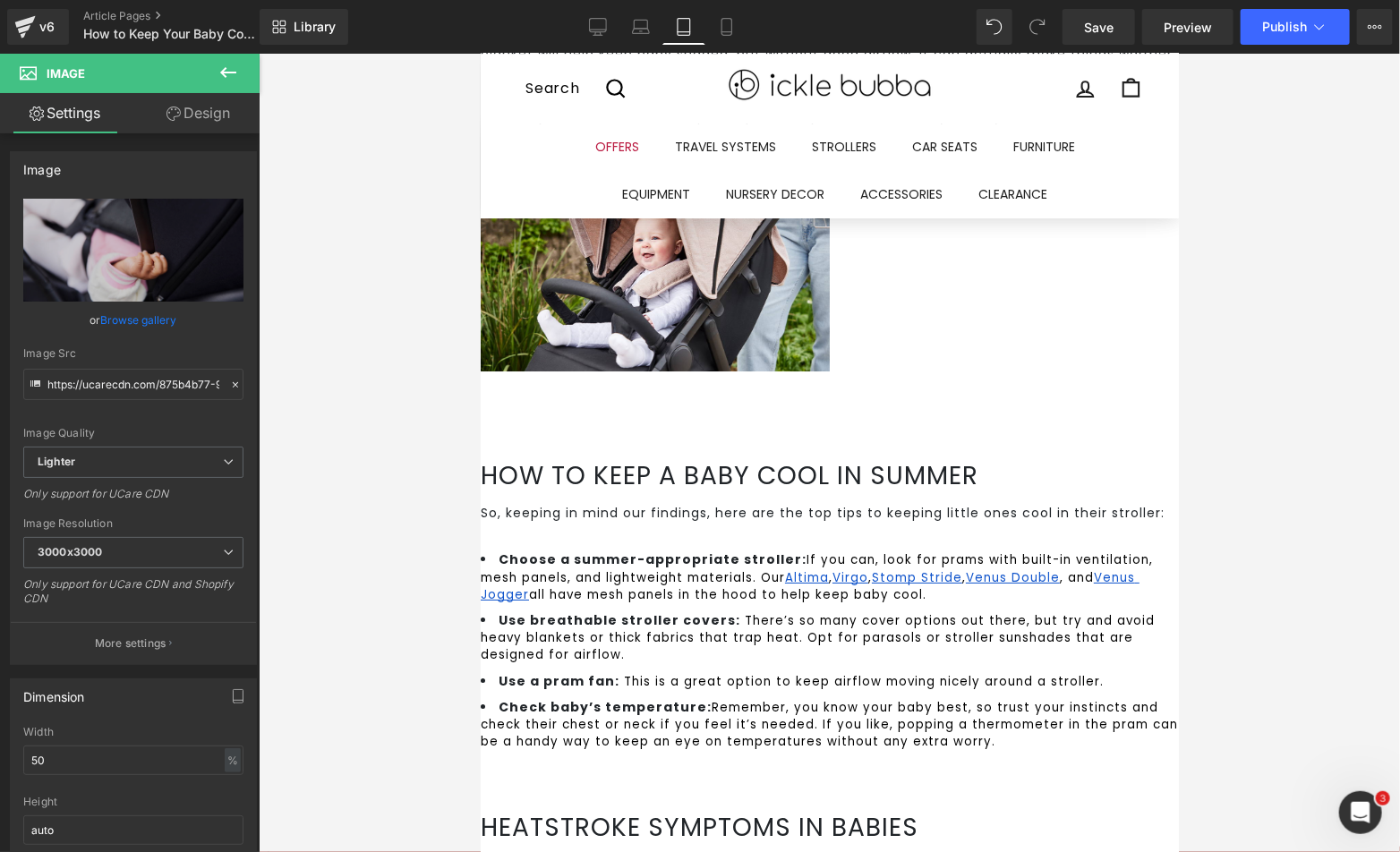 click on "Mobile" at bounding box center (727, 27) 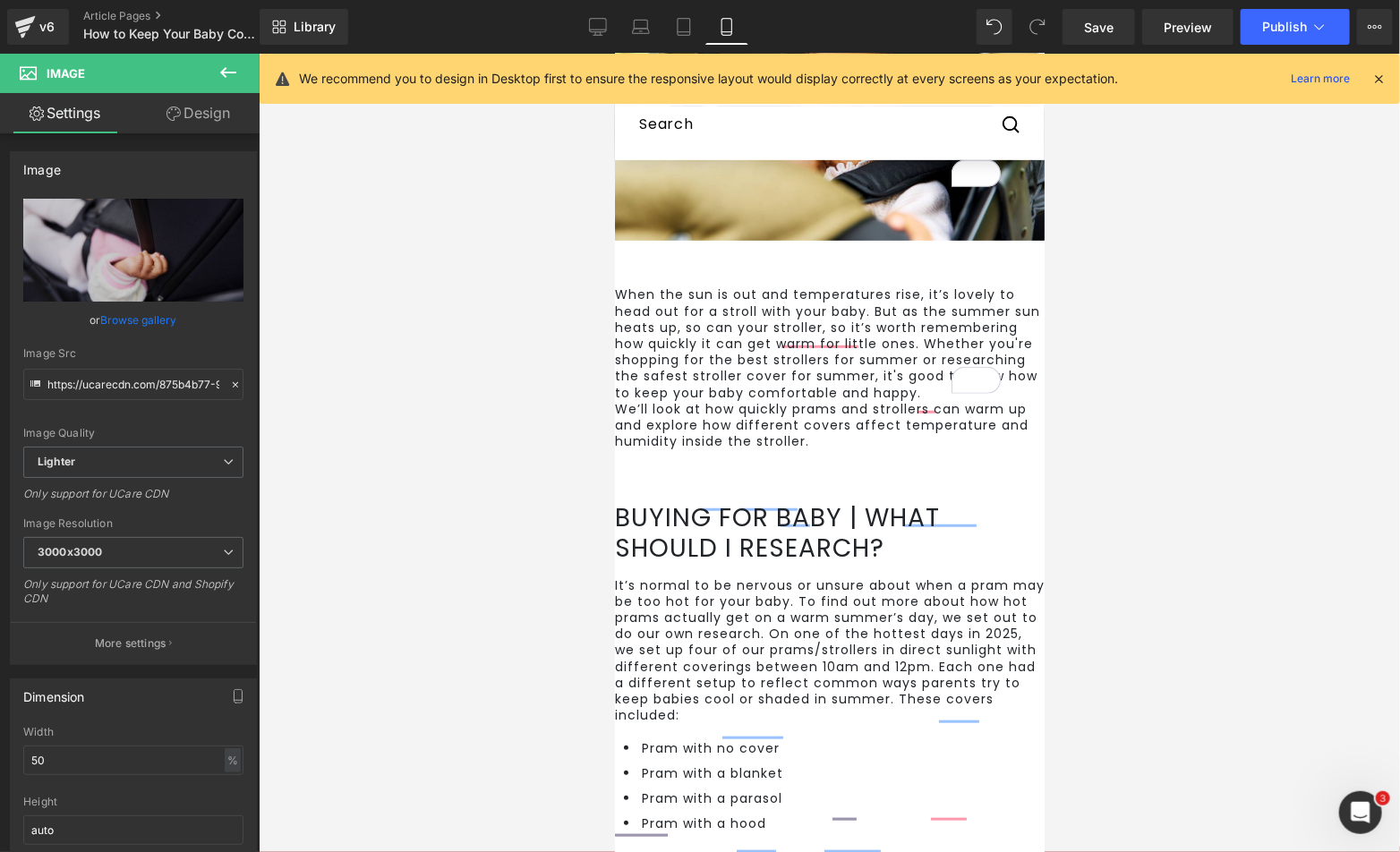 scroll, scrollTop: 0, scrollLeft: 0, axis: both 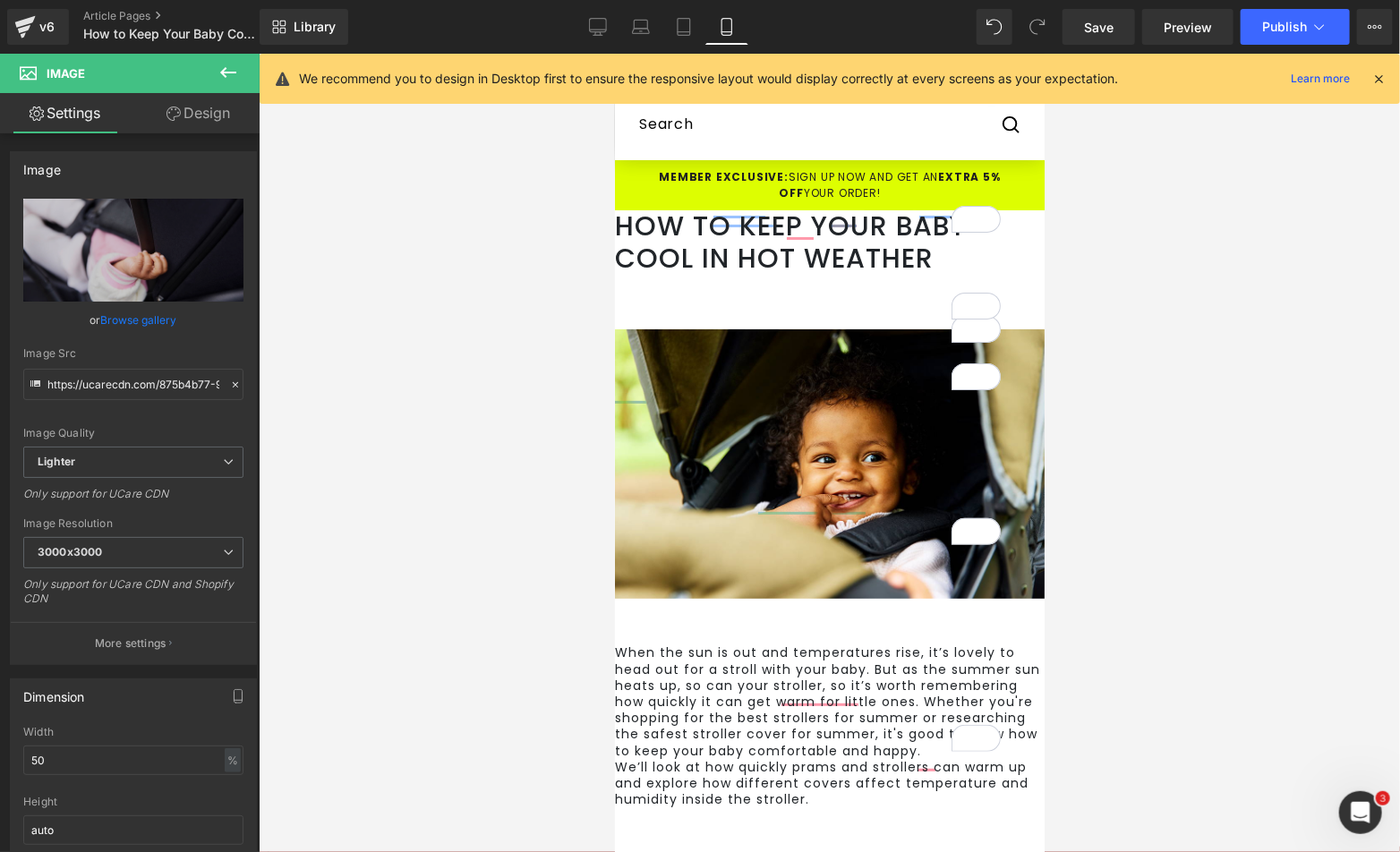 click 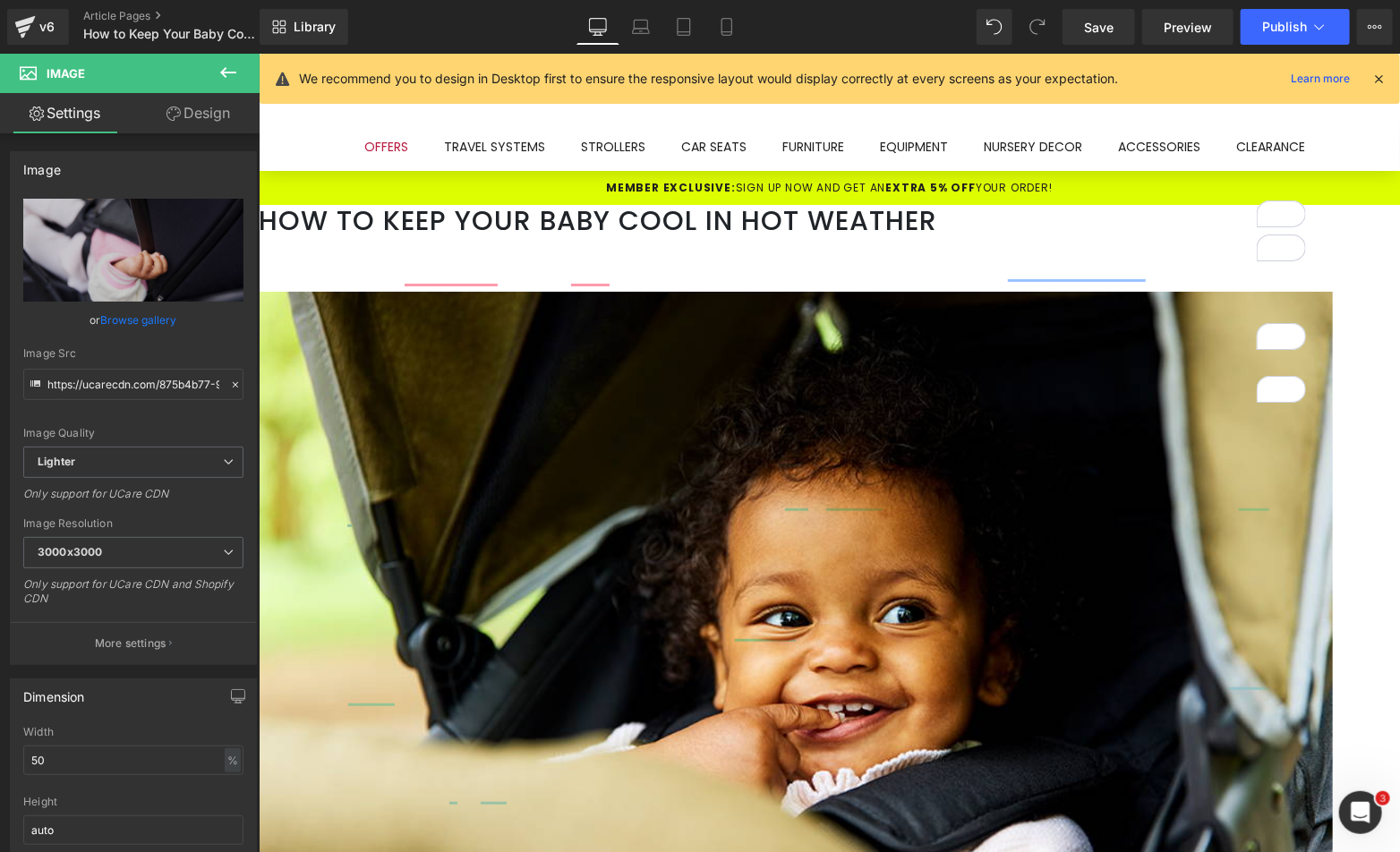click on "Article Pages" at bounding box center (186, 16) 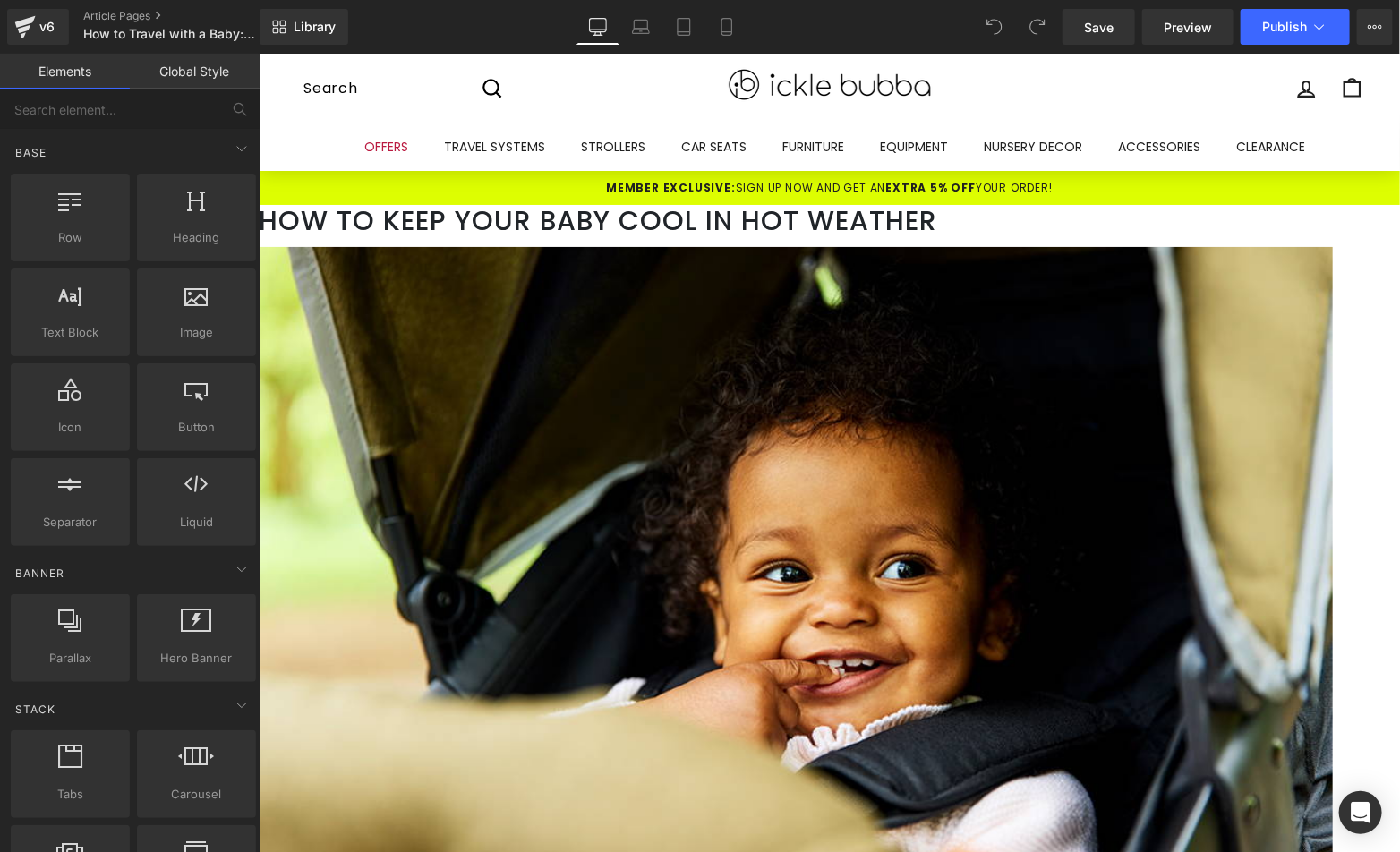 scroll, scrollTop: 0, scrollLeft: 0, axis: both 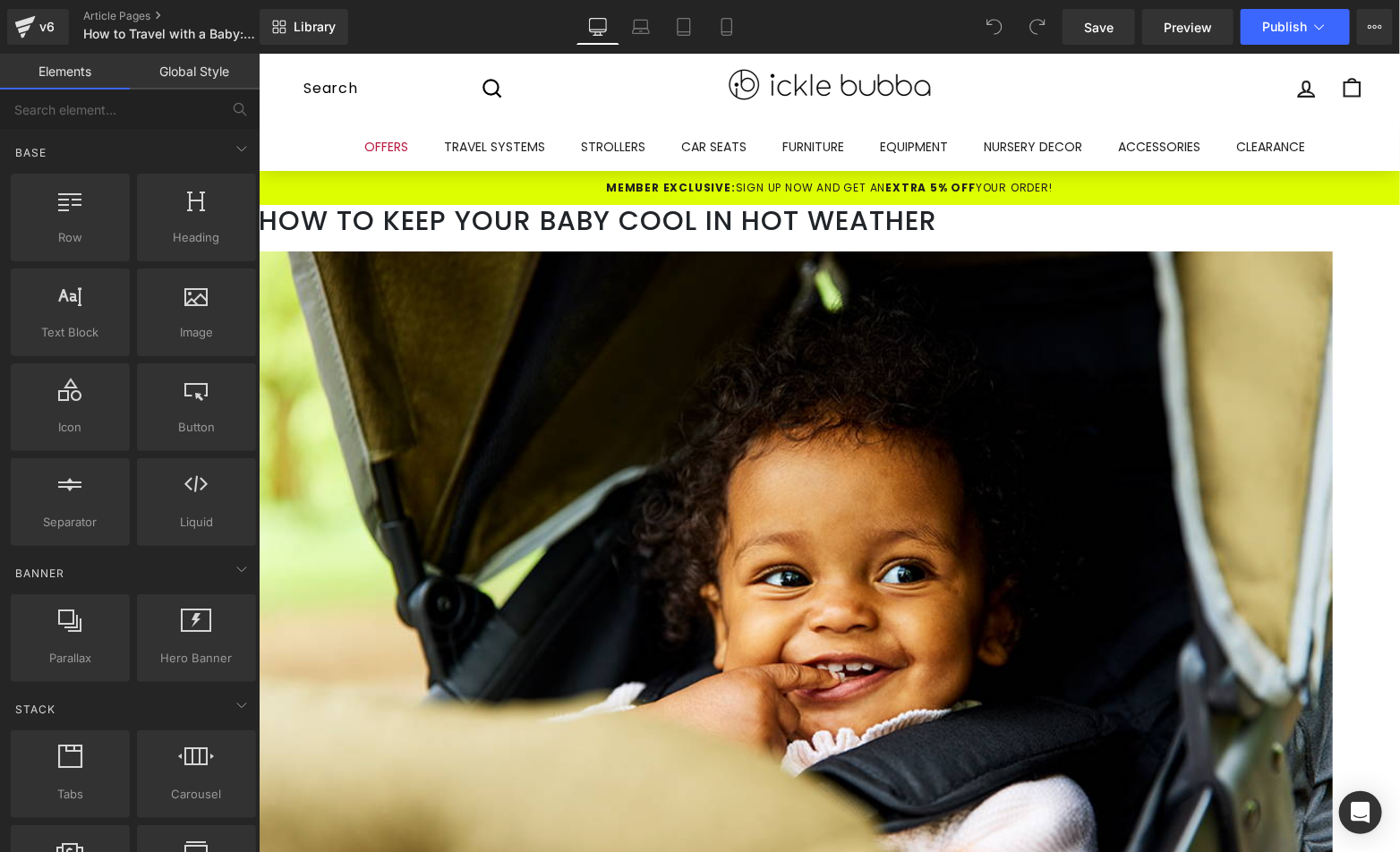 click at bounding box center (828, 238) 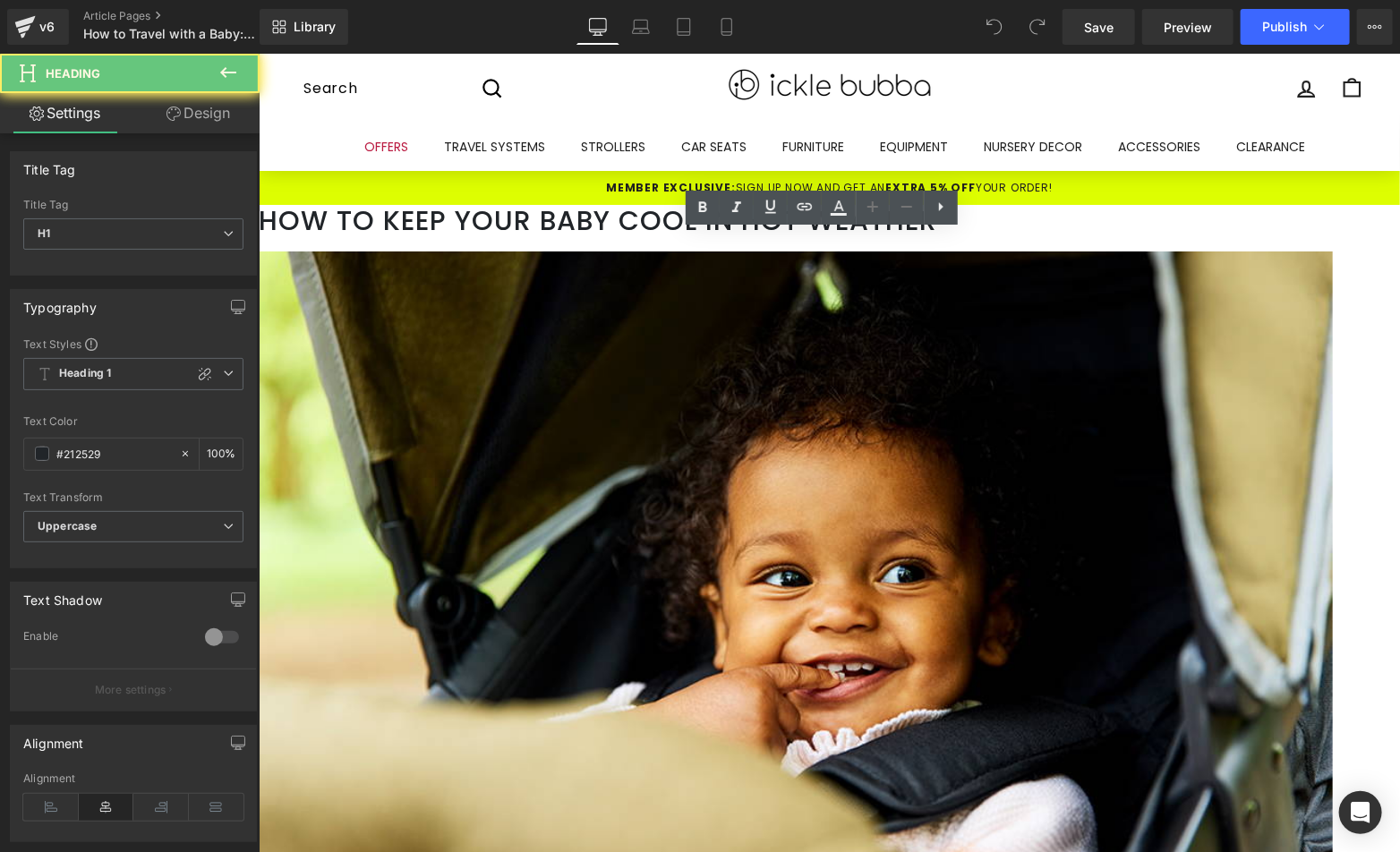 click on "How to Keep Your Baby Cool in Hot Weather" at bounding box center (828, 220) 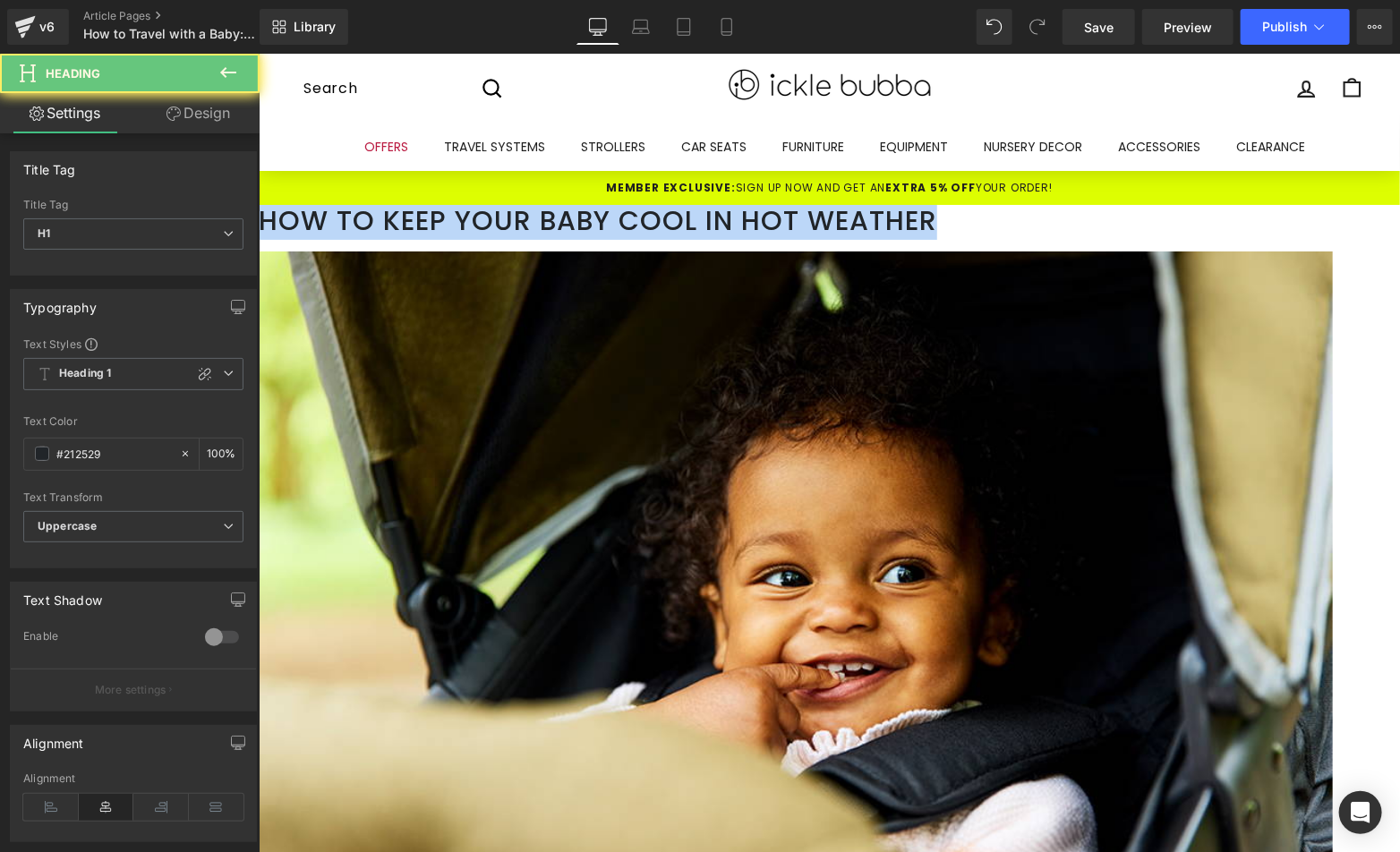 paste 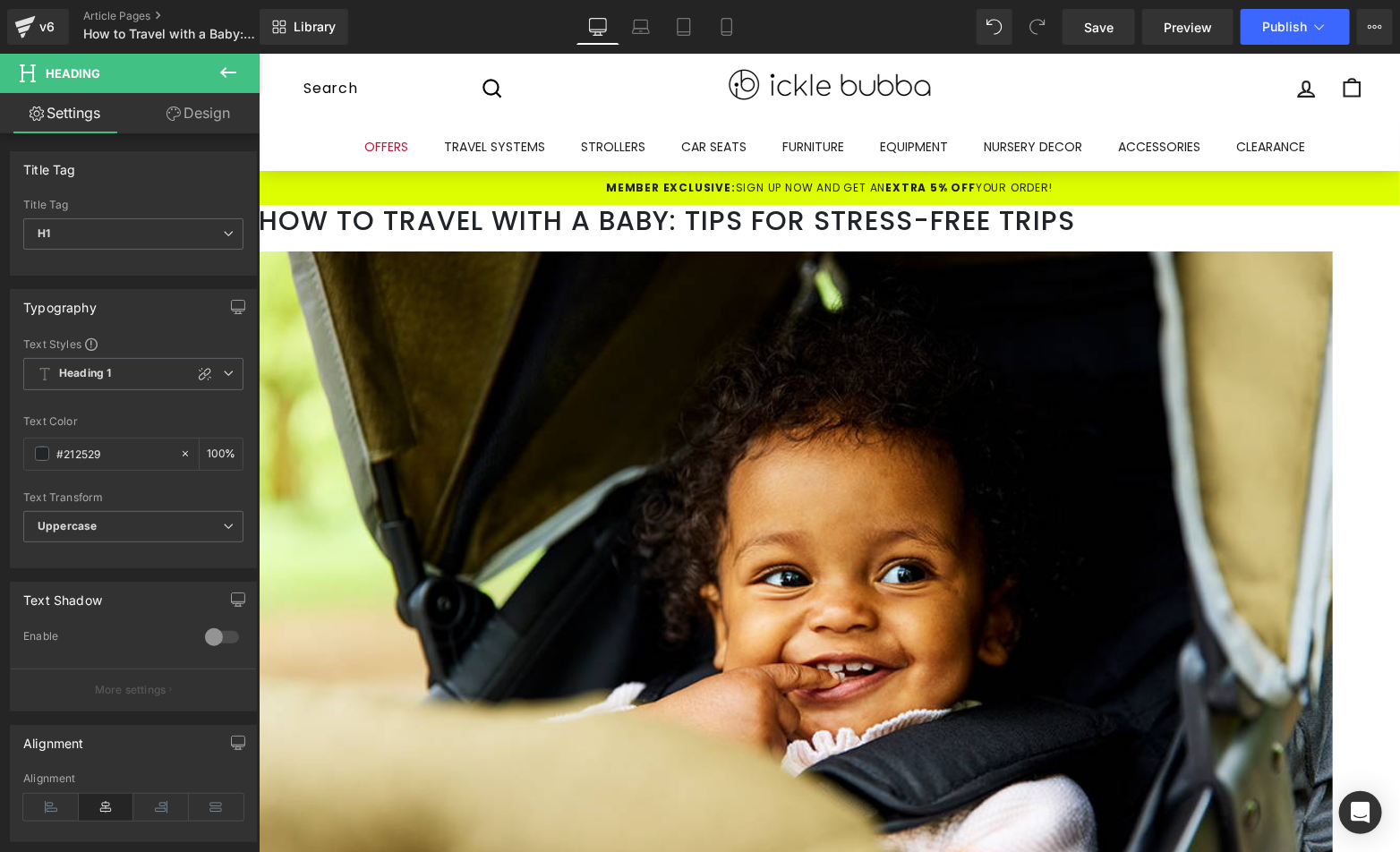 type 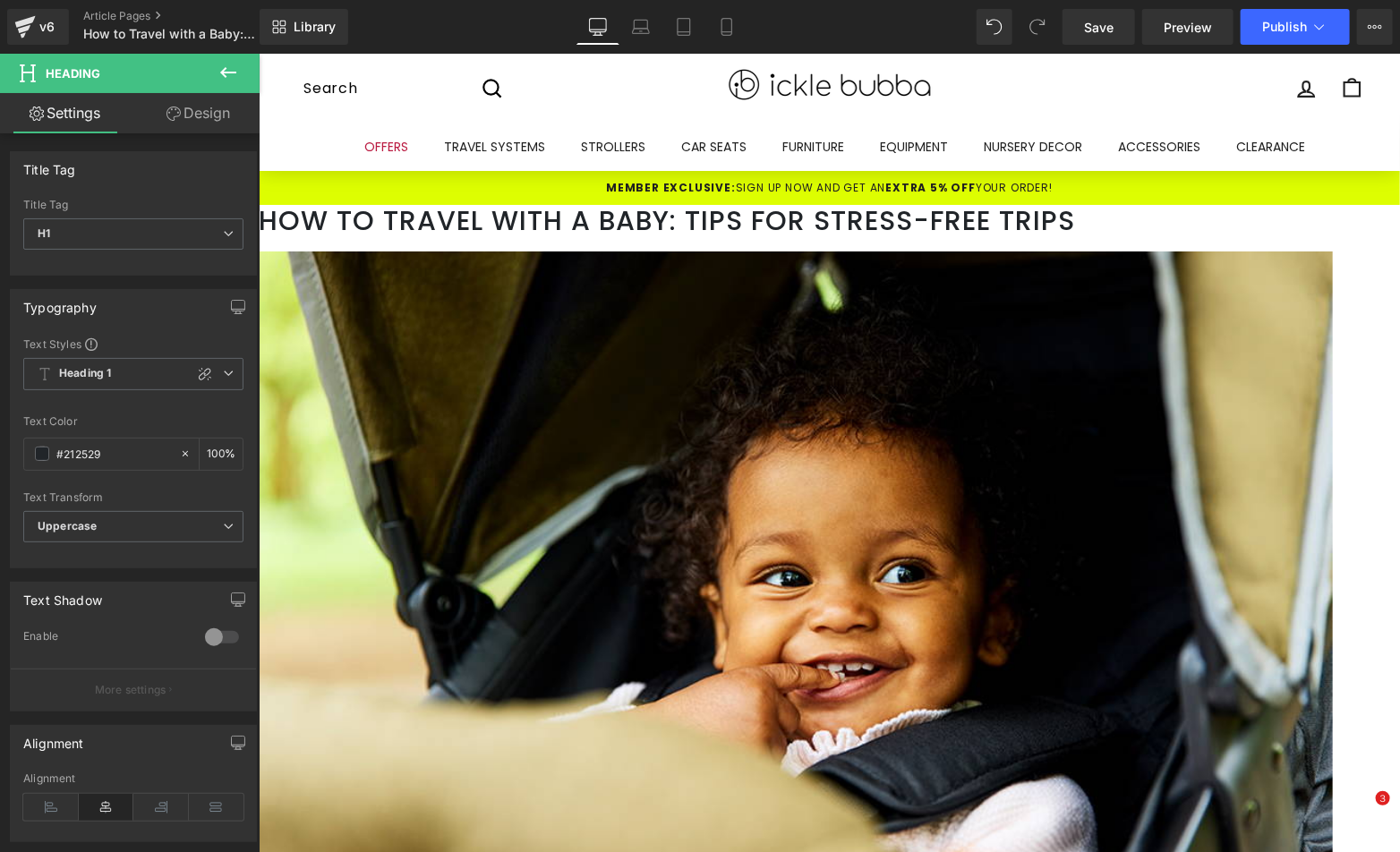 click at bounding box center [795, 588] 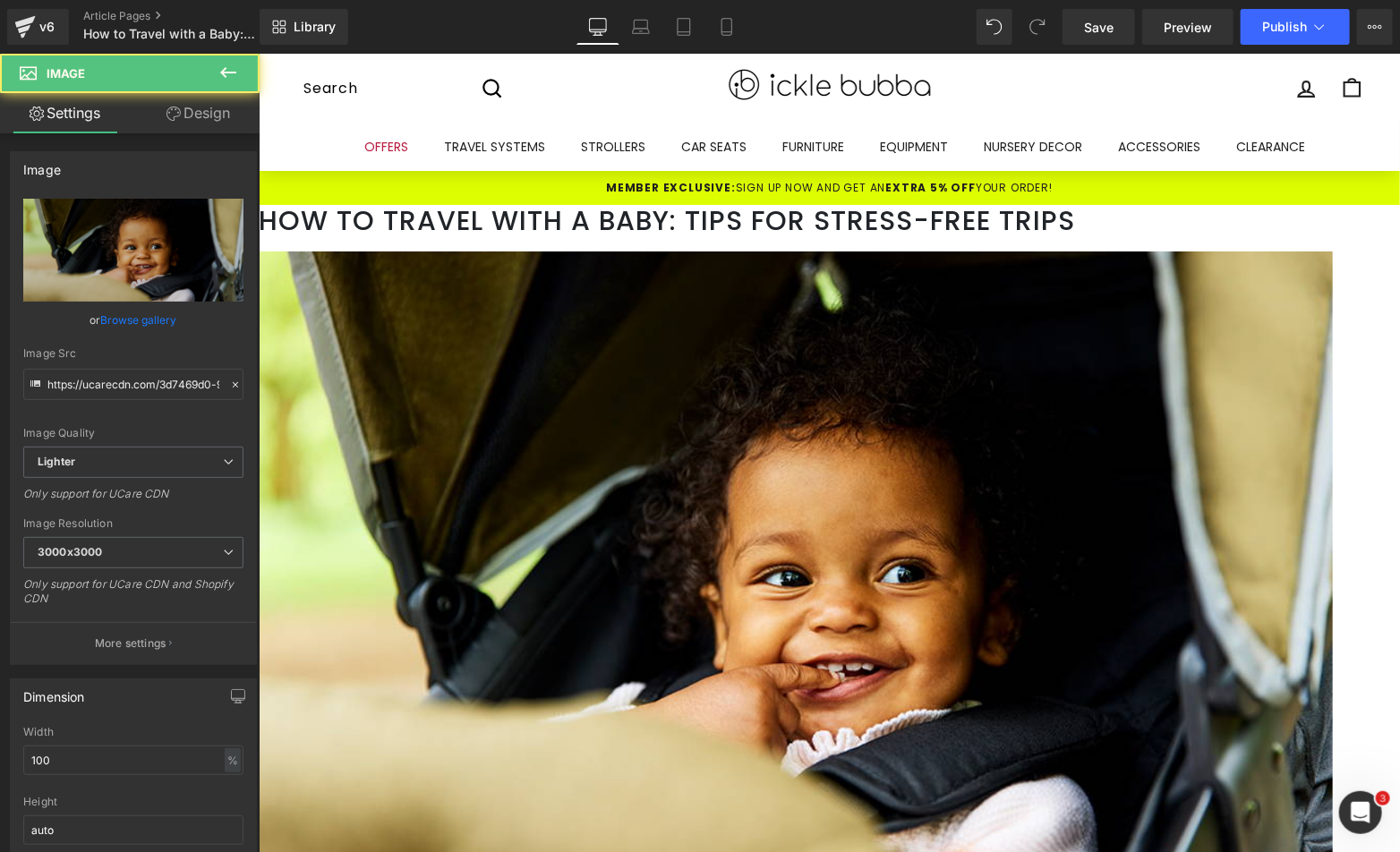 scroll, scrollTop: 0, scrollLeft: 0, axis: both 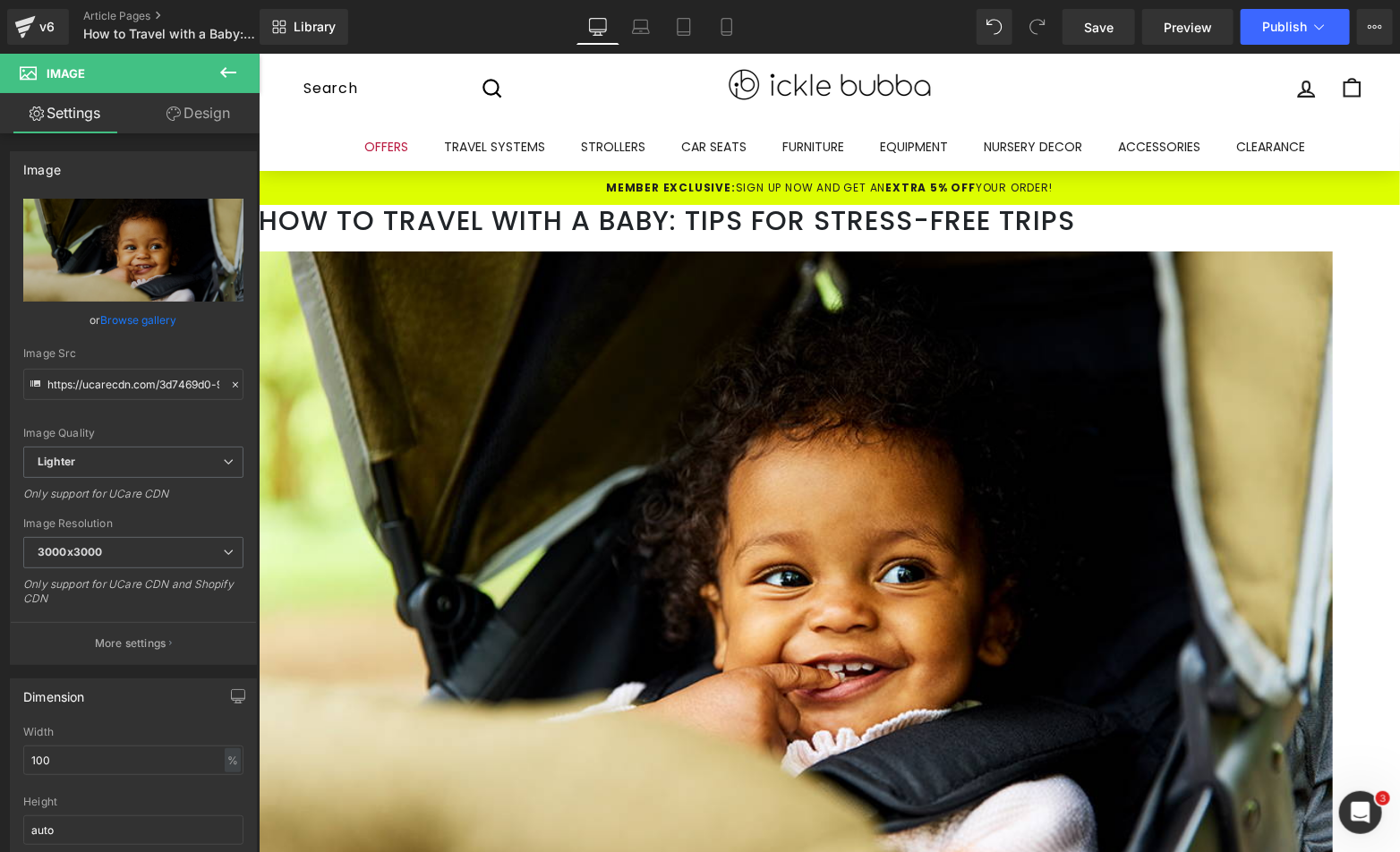 drag, startPoint x: 1427, startPoint y: 55, endPoint x: 747, endPoint y: 426, distance: 774.62313 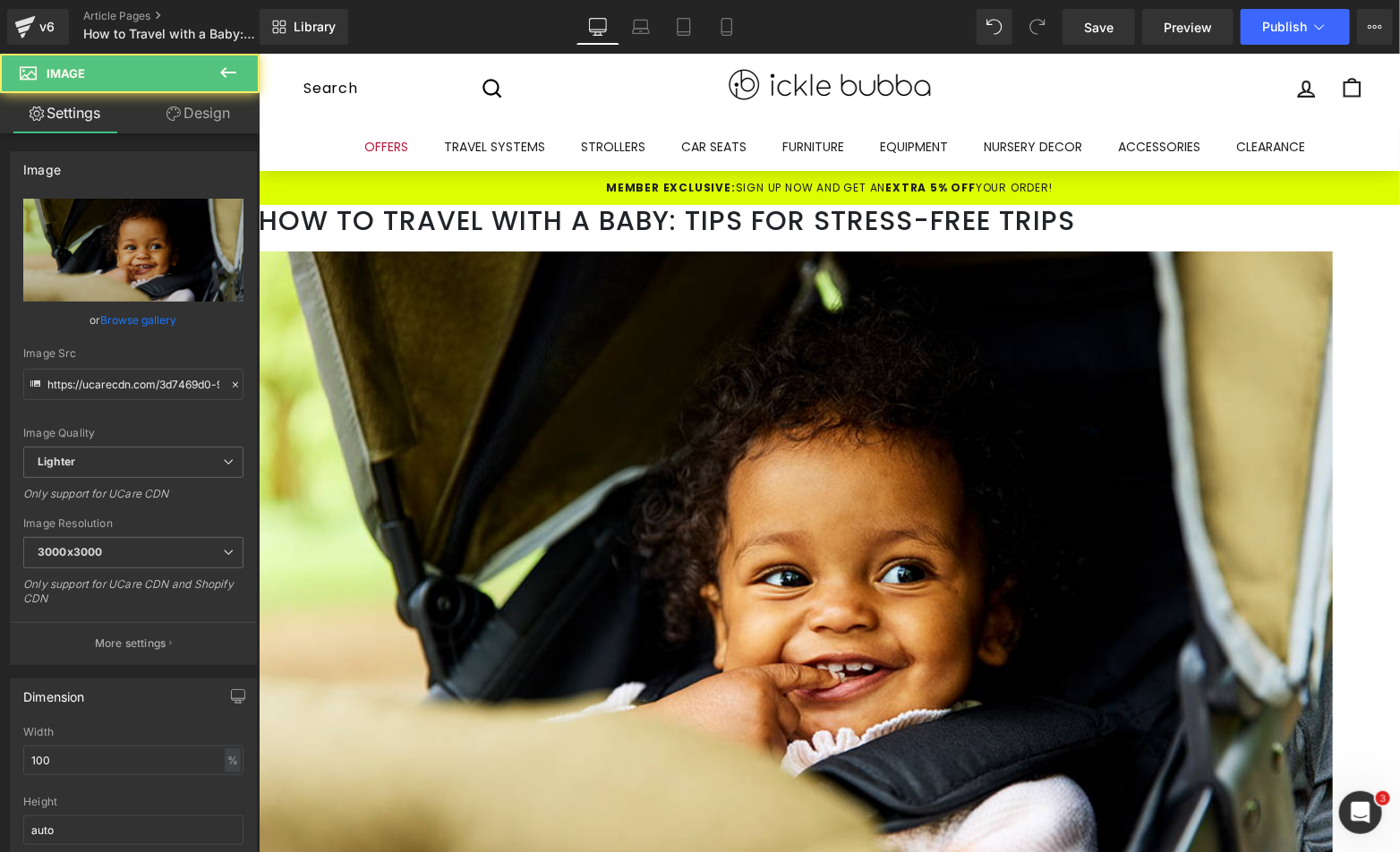 click on "Image" at bounding box center [258, 53] 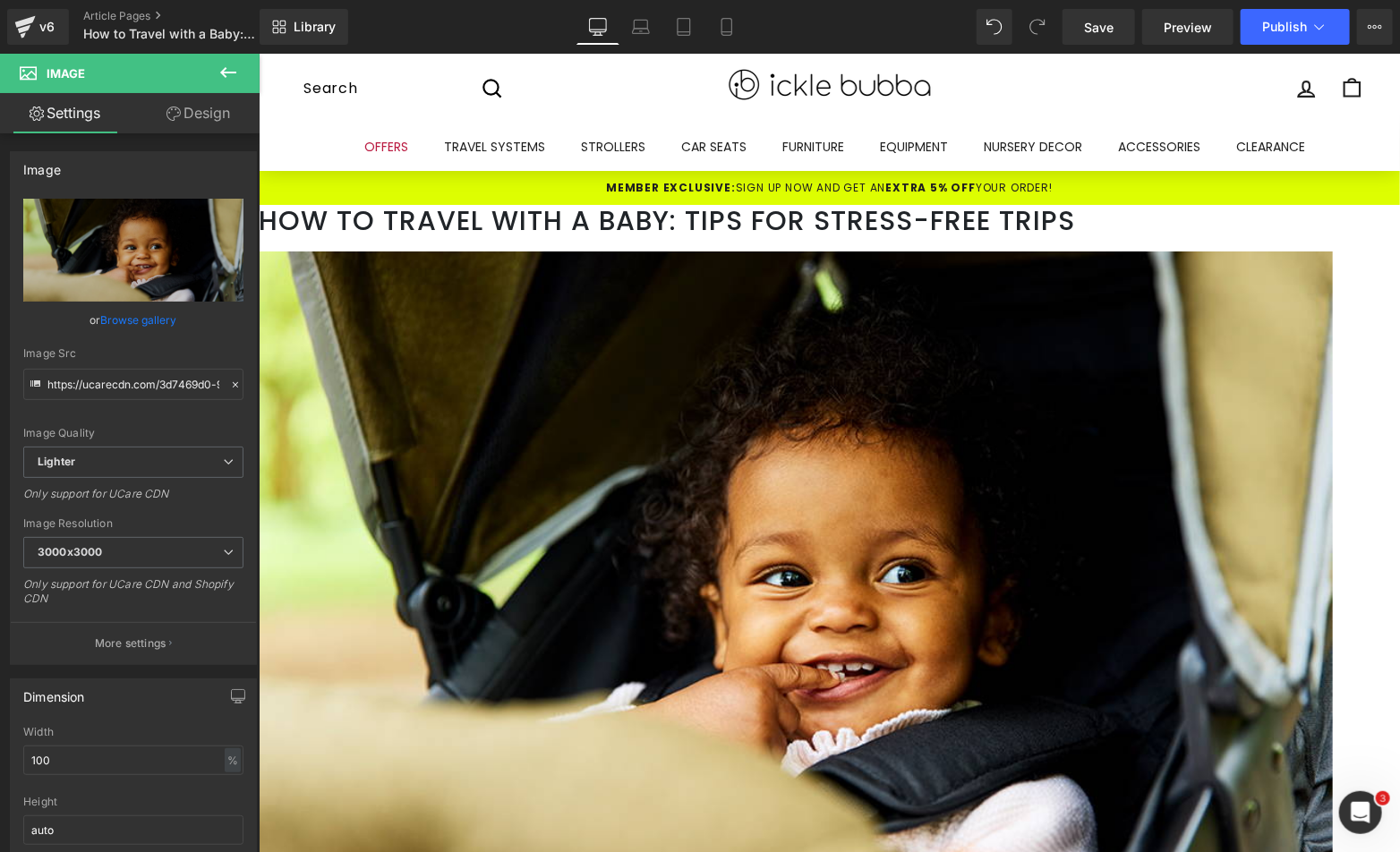 click on "Replace Image" at bounding box center (0, 0) 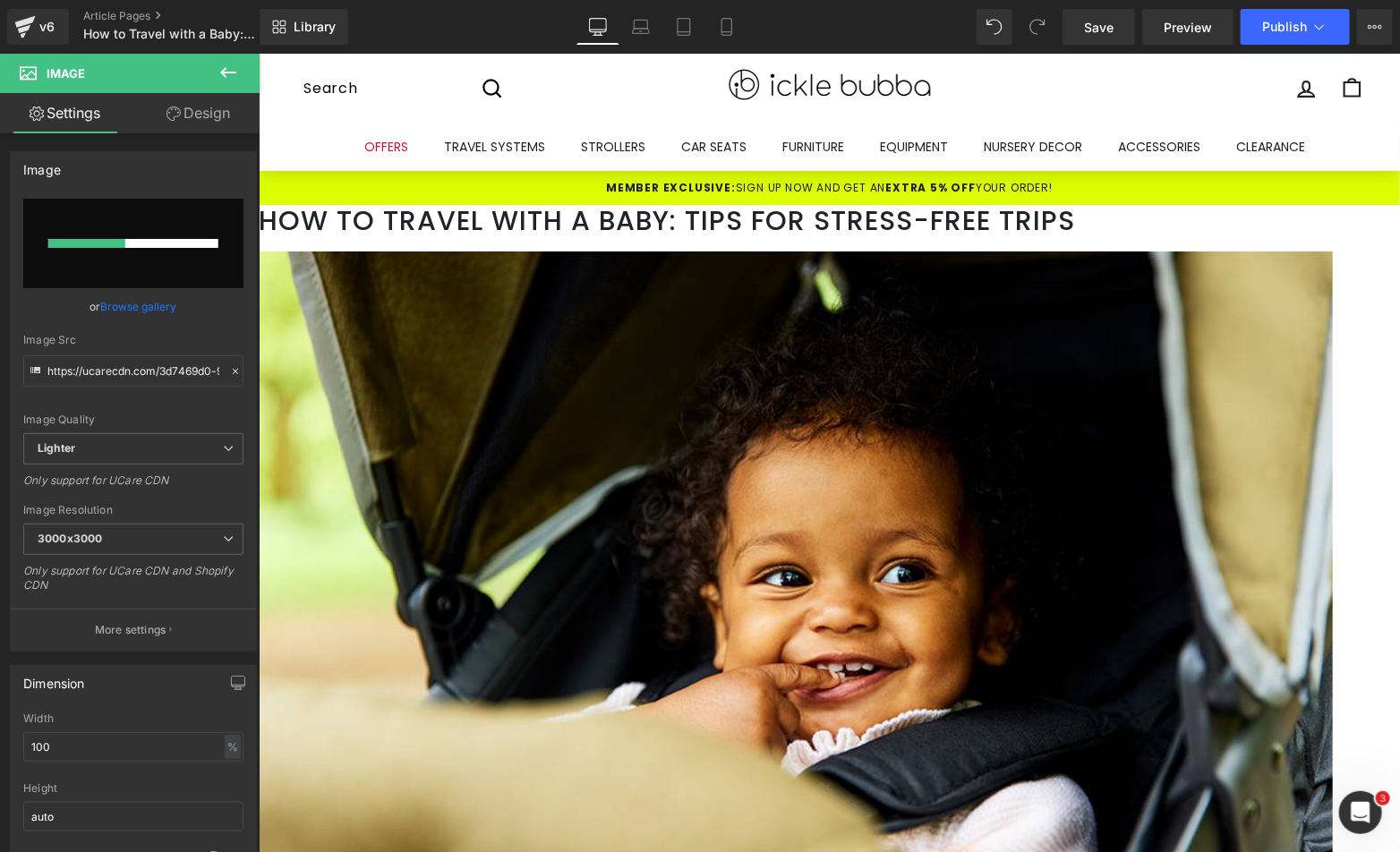 type 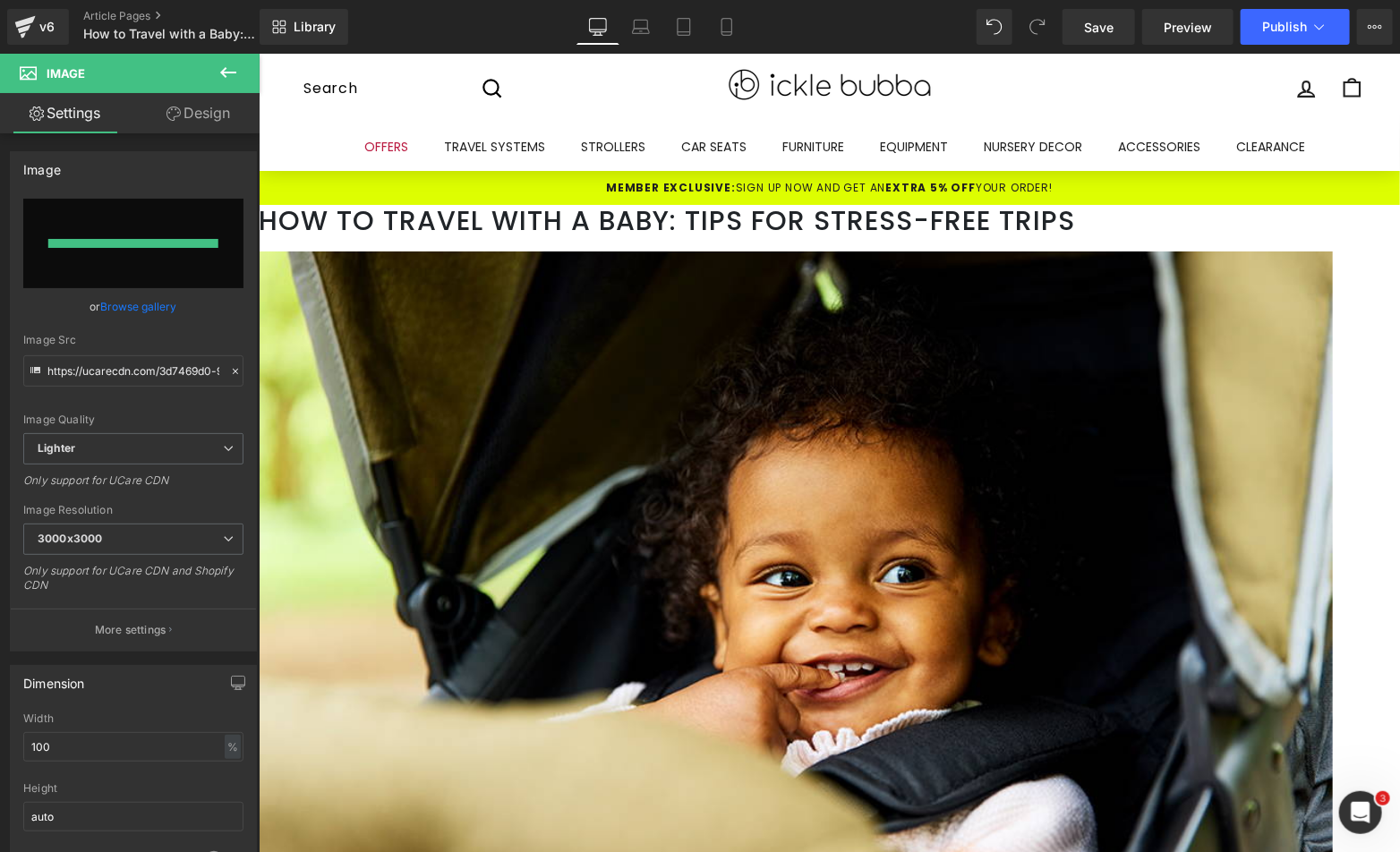 type on "https://ucarecdn.com/a74f55dc-b238-4804-a88d-69d027ad57f5/-/format/auto/-/preview/3000x3000/-/quality/lighter/Travelling%20with%20a%20baby.jpg" 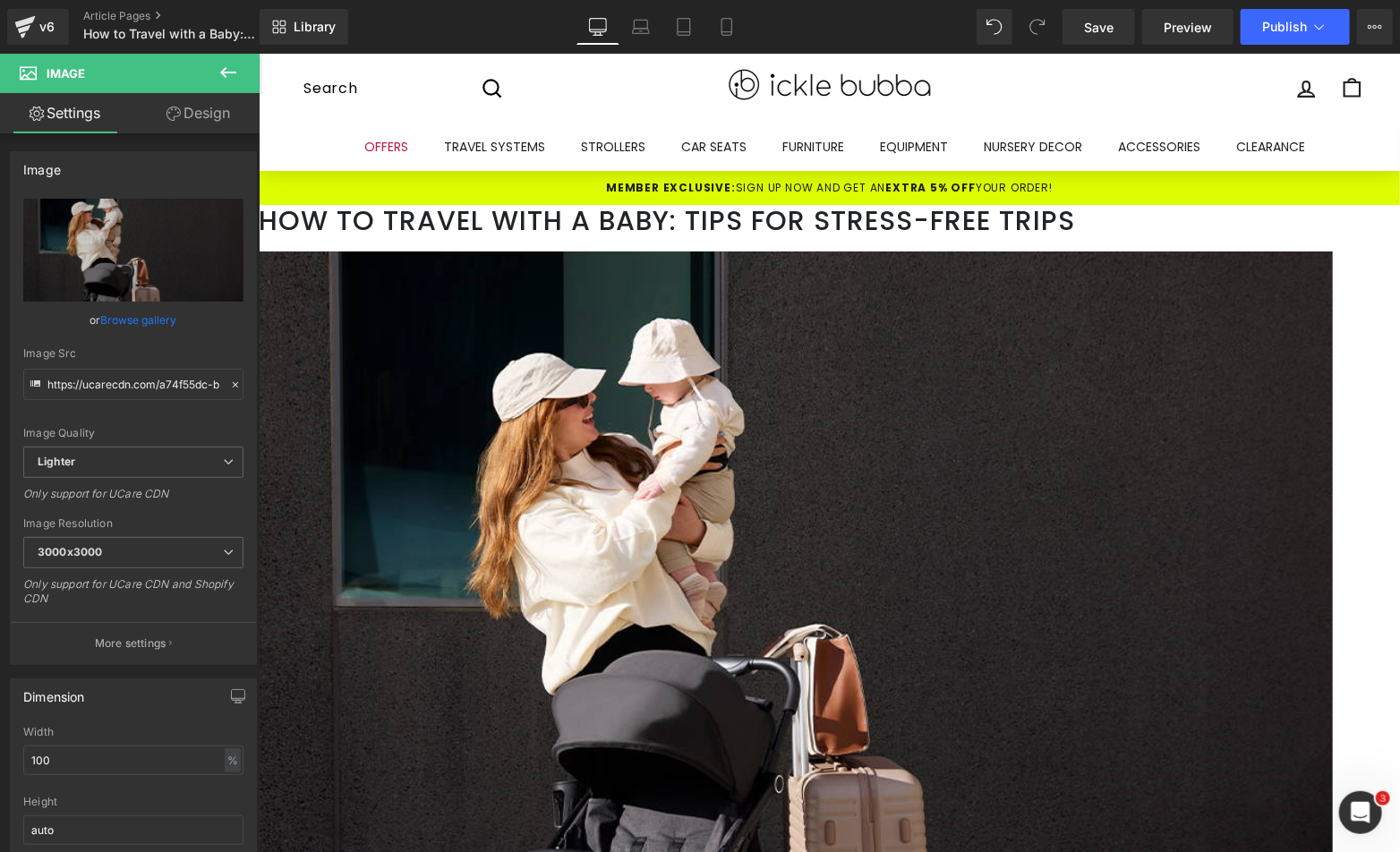 click at bounding box center (795, 588) 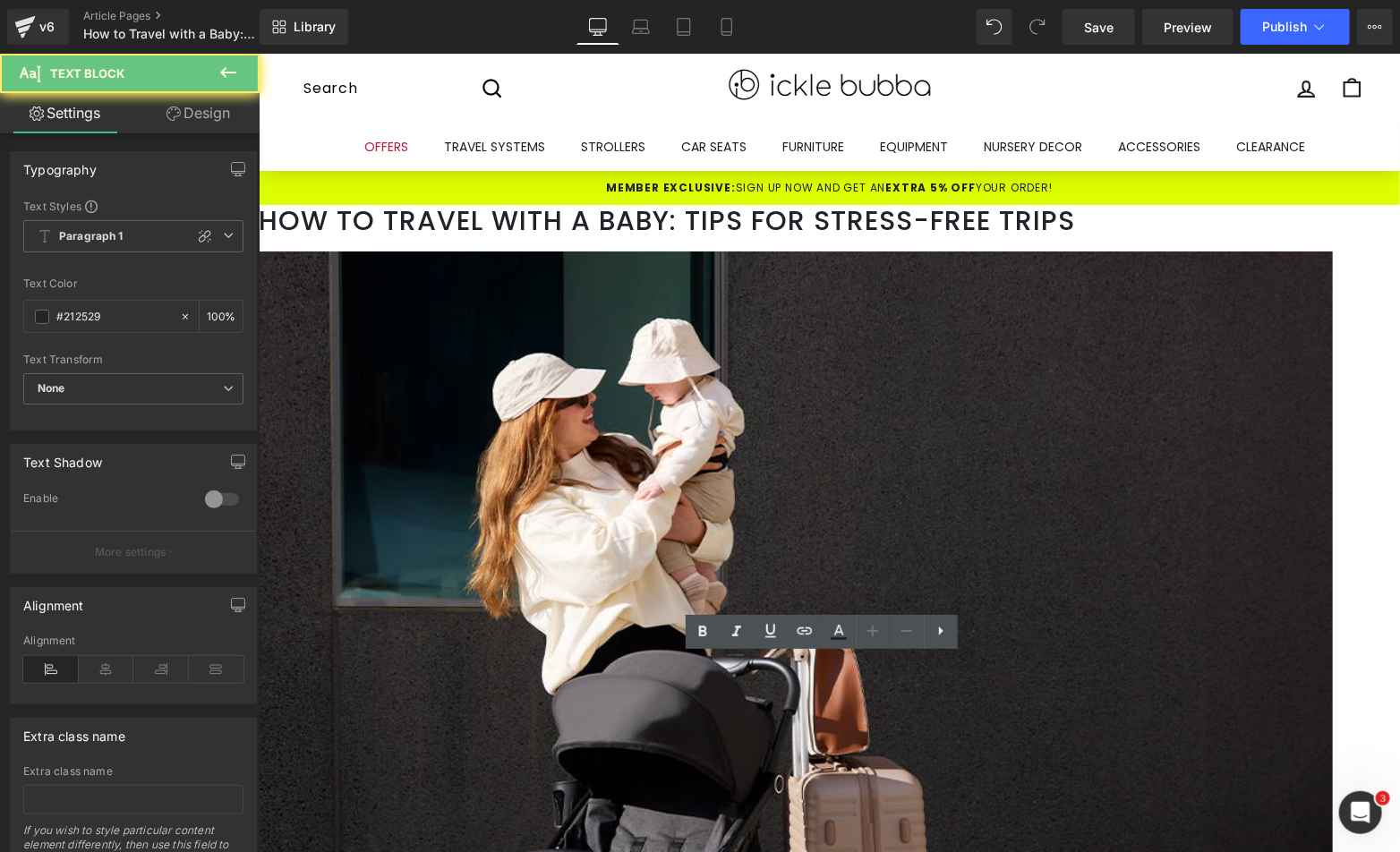 click on "When the sun is out and temperatures rise, it’s lovely to head out for a stroll with your baby. But as the summer sun heats up, so can your stroller, so it’s worth remembering how quickly it can get warm for little ones. Whether you're shopping for the best strollers for summer or researching the safest stroller cover for summer, it's good to know how to keep your baby comfortable and happy." at bounding box center (828, 972) 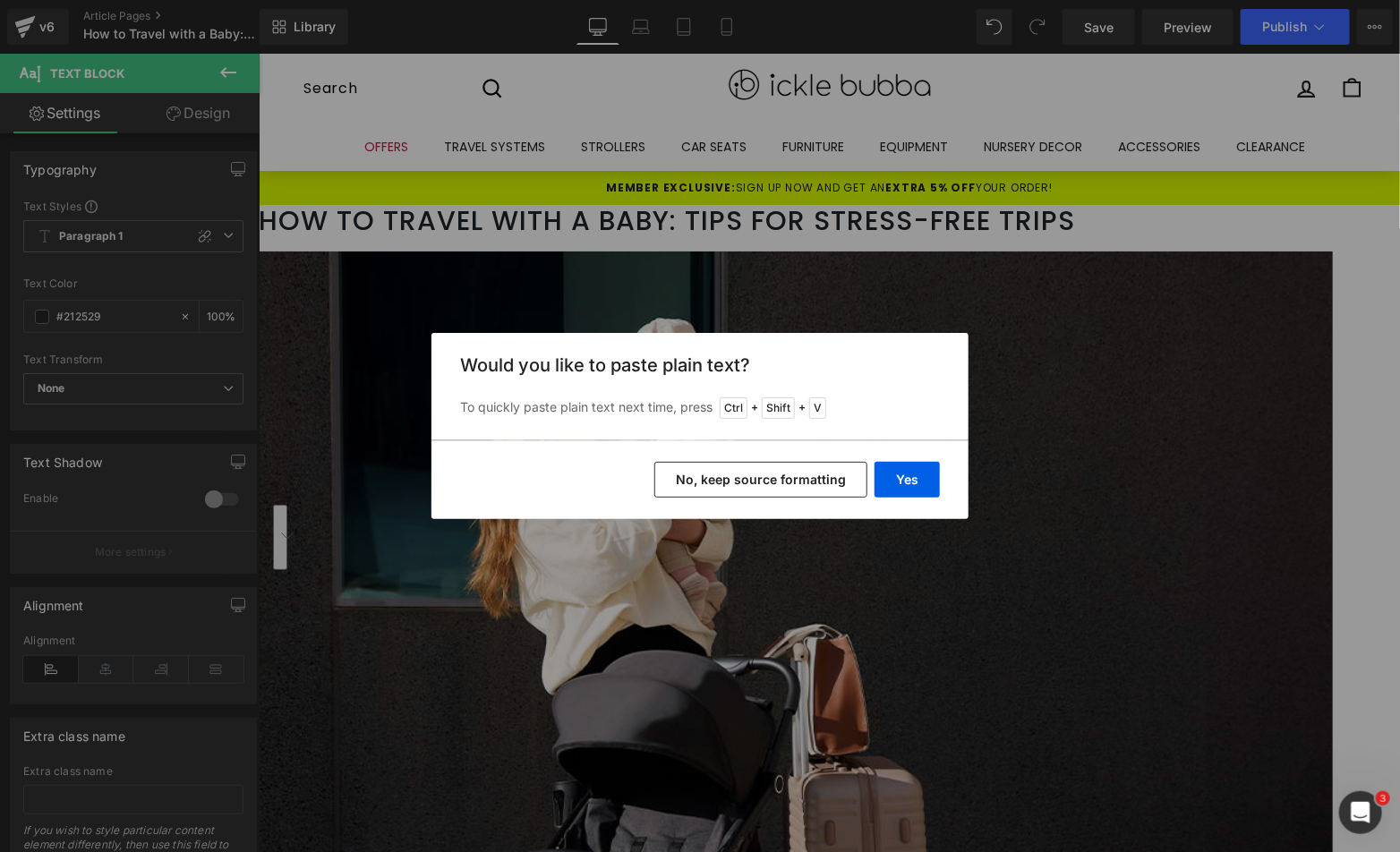 drag, startPoint x: 920, startPoint y: 477, endPoint x: 556, endPoint y: 442, distance: 365.6788 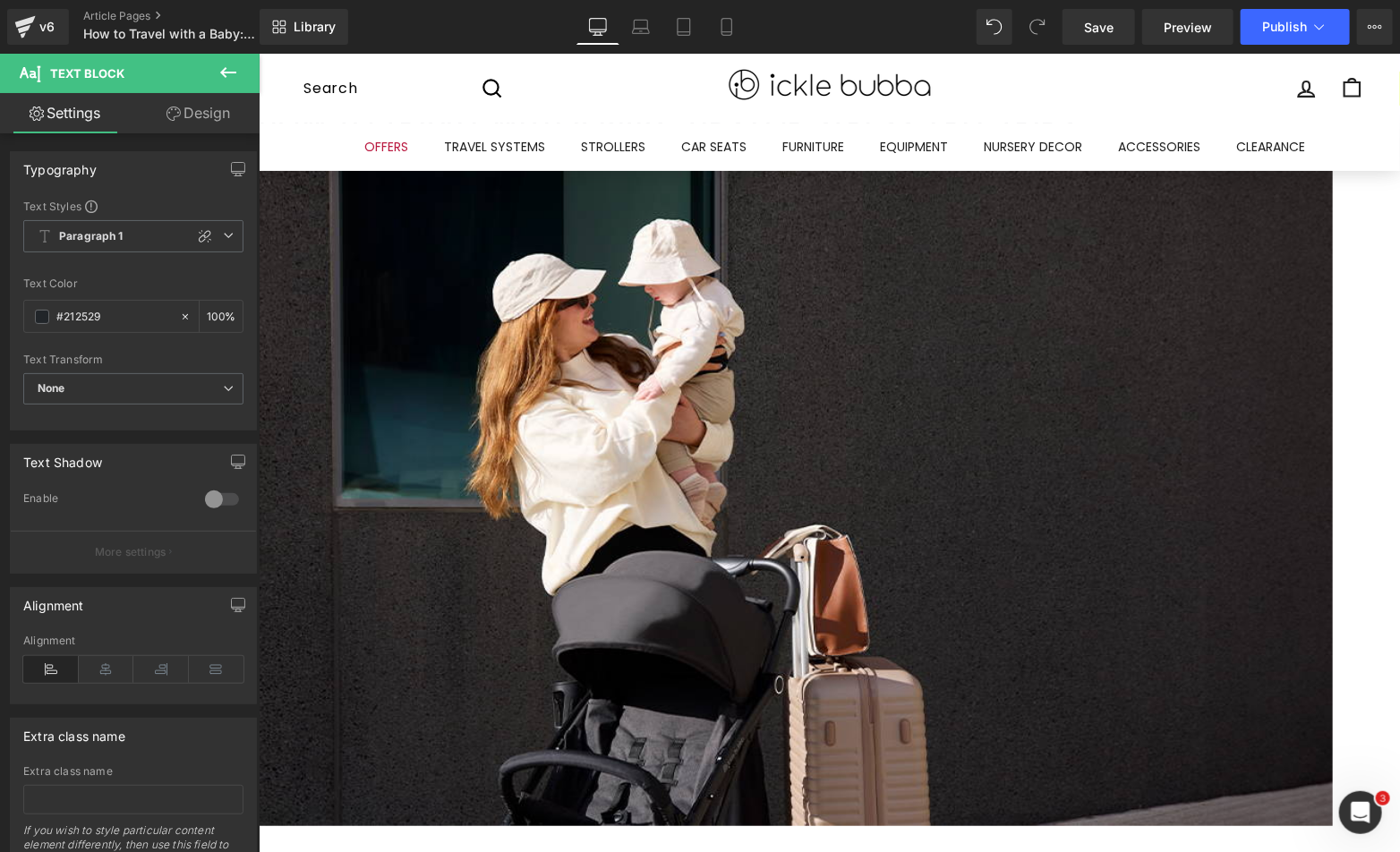 scroll, scrollTop: 199, scrollLeft: 0, axis: vertical 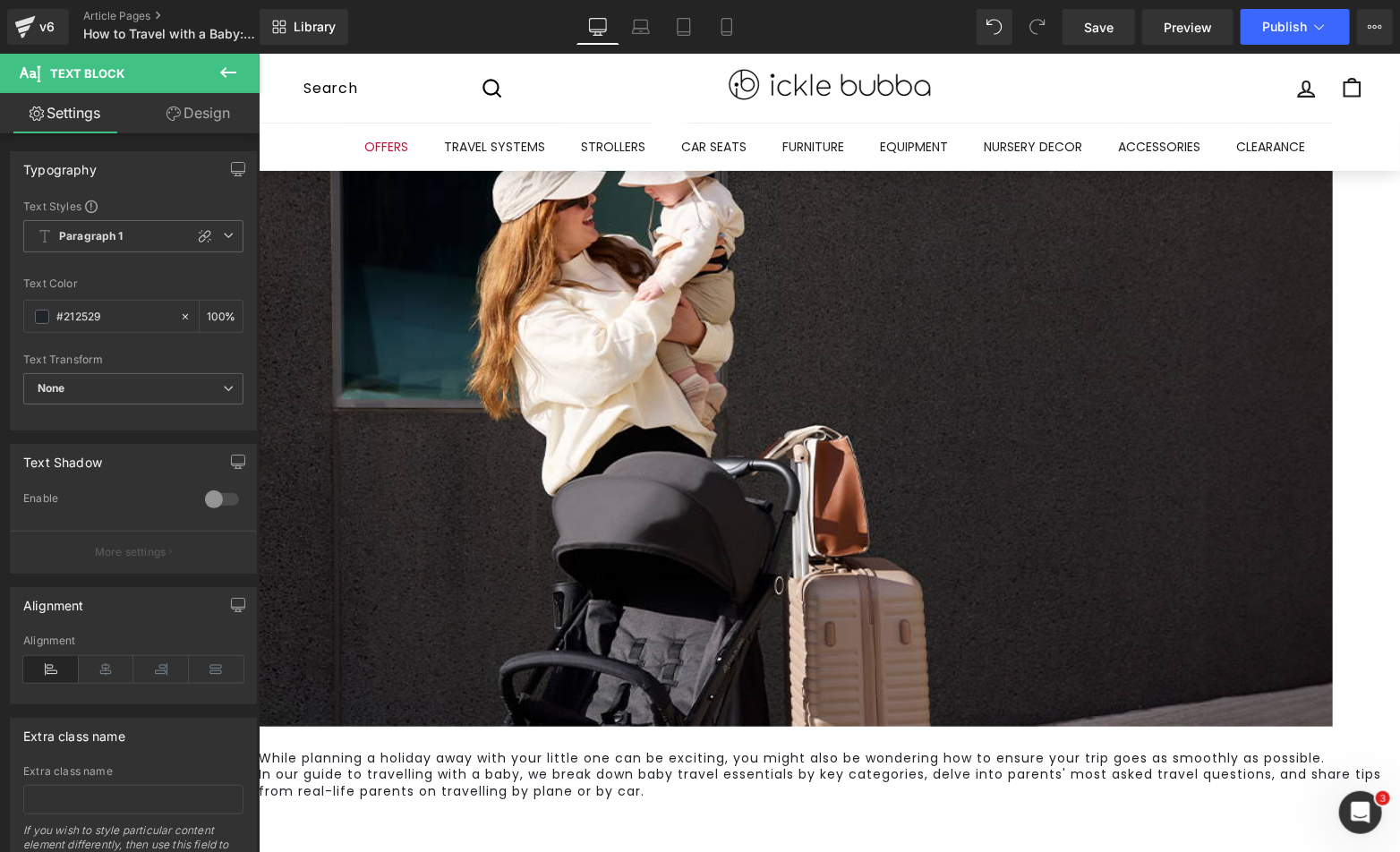 click on "In our guide to travelling with a baby, we break down baby travel essentials by key categories, delve into parents' most asked travel questions, and share tips from real-life parents on travelling by plane or by car." at bounding box center [828, 781] 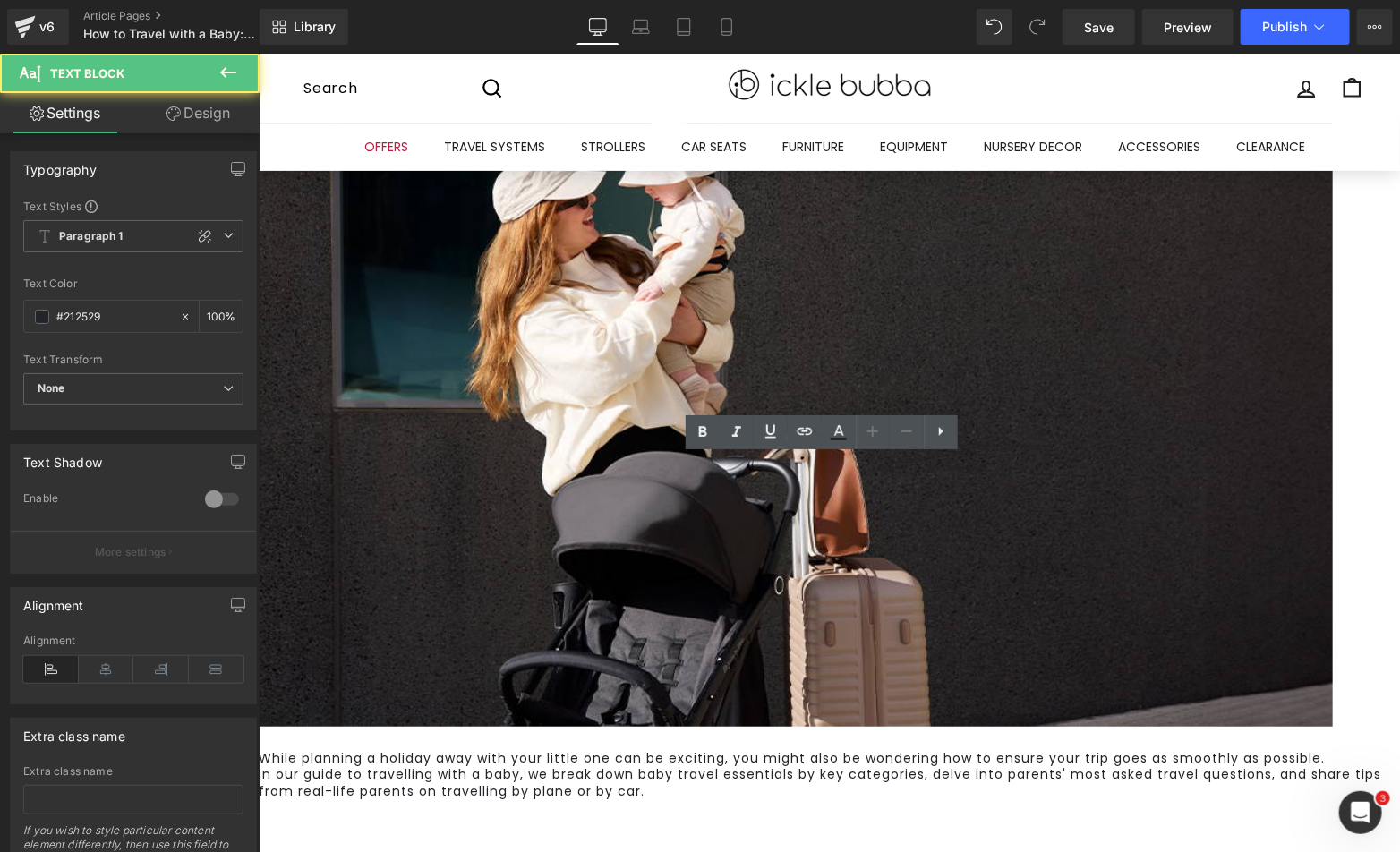 drag, startPoint x: 817, startPoint y: 518, endPoint x: 826, endPoint y: 514, distance: 9.84886 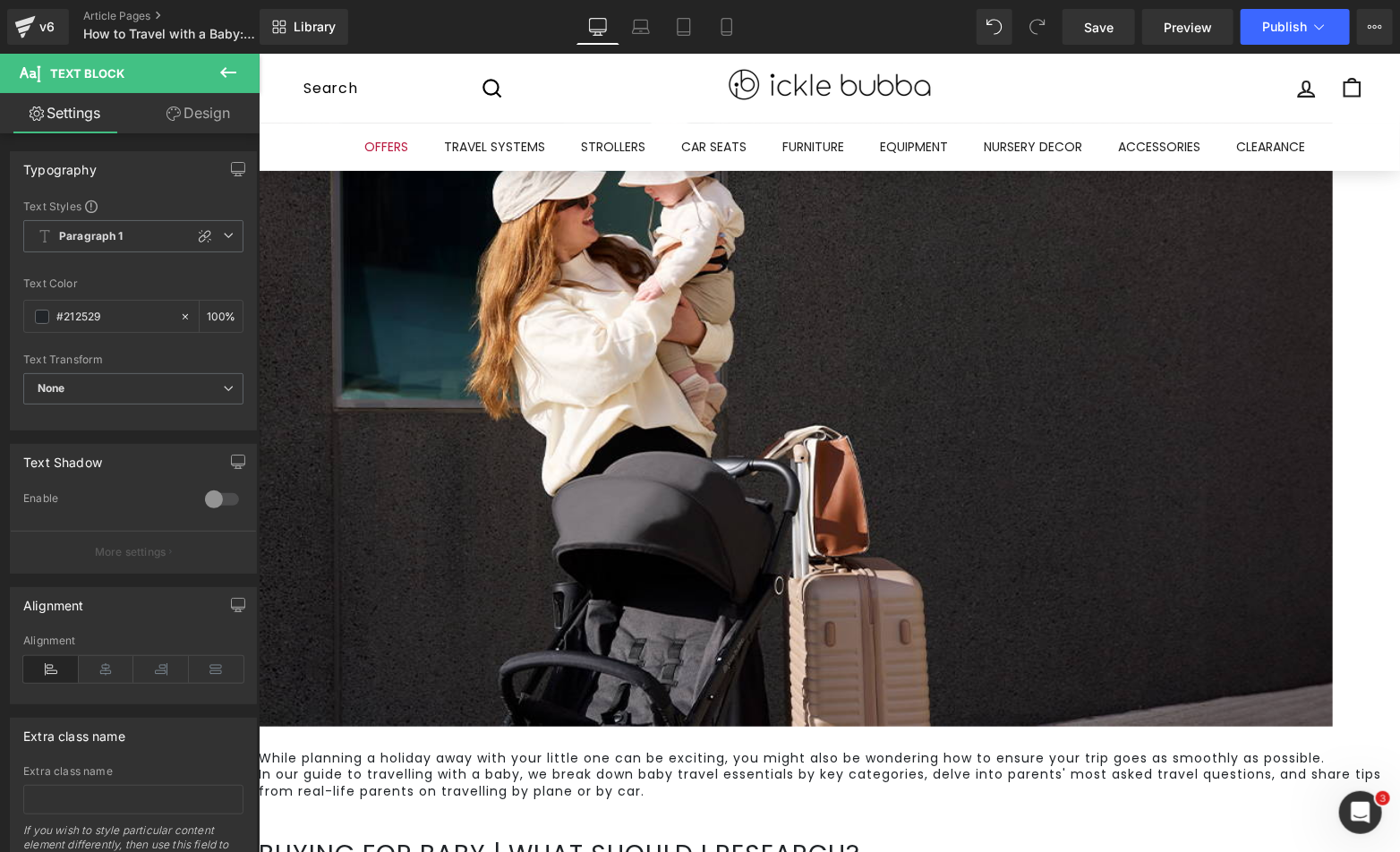 drag, startPoint x: 572, startPoint y: 563, endPoint x: 690, endPoint y: 567, distance: 118.06778 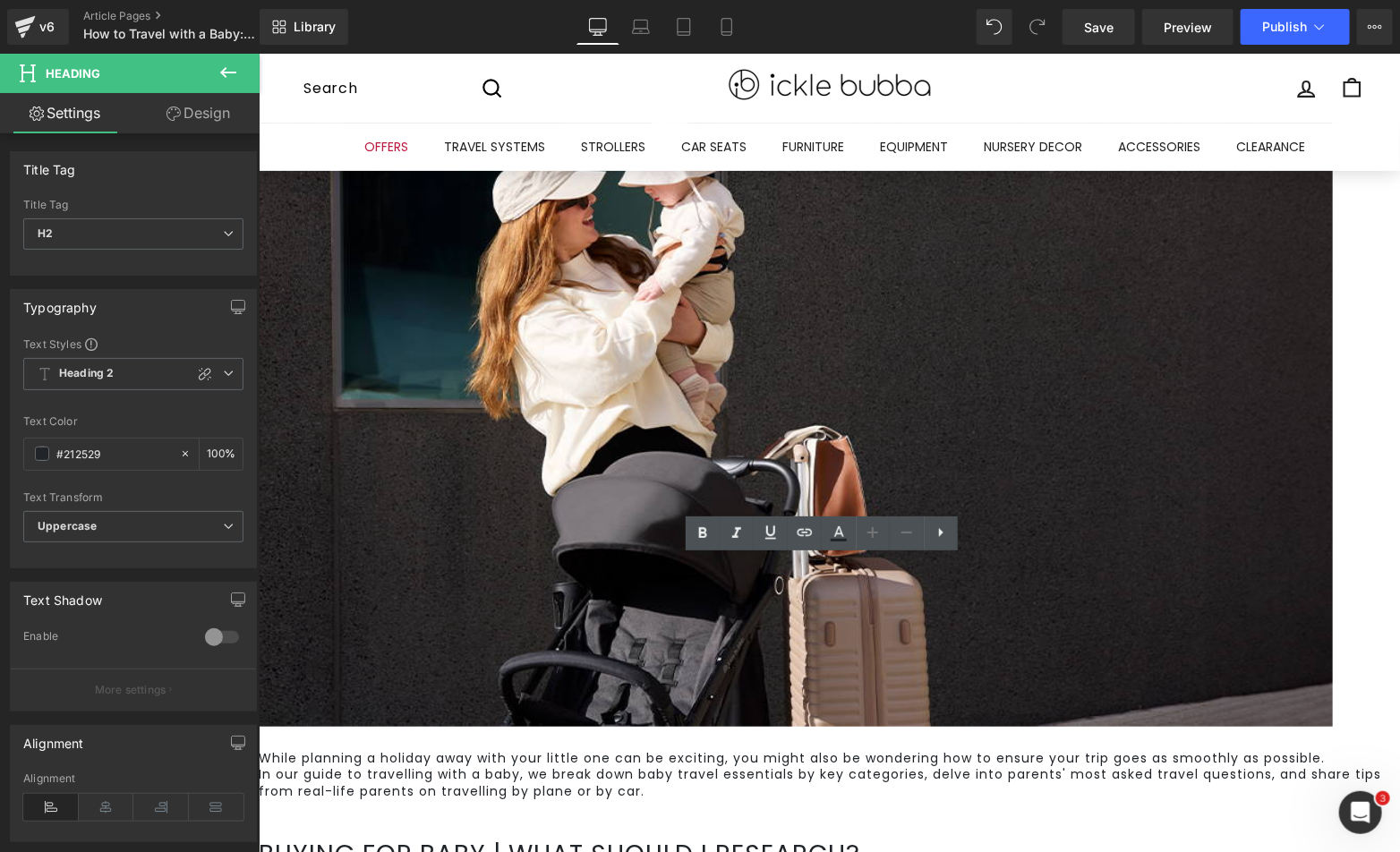 drag, startPoint x: 904, startPoint y: 569, endPoint x: 295, endPoint y: 557, distance: 609.1182 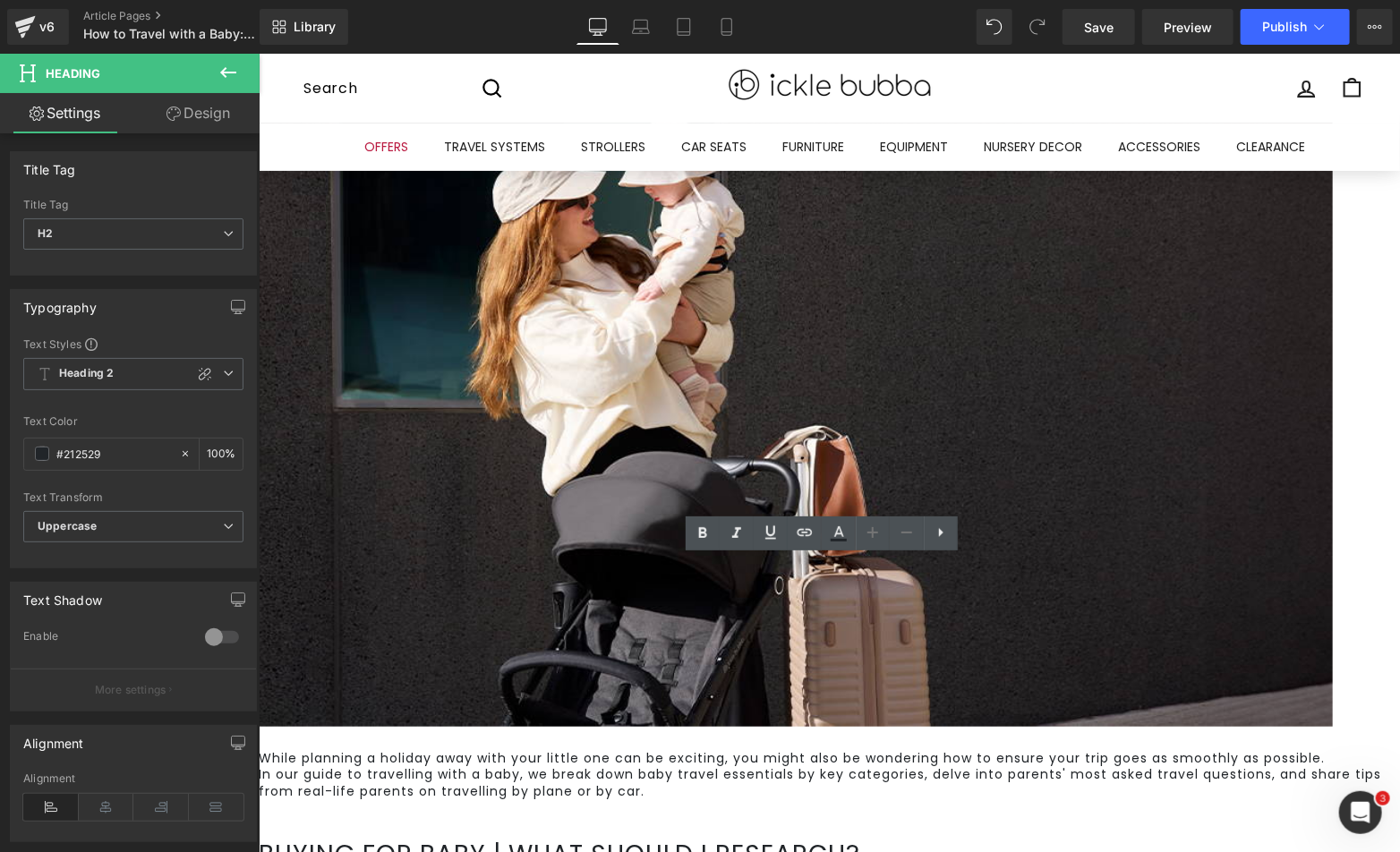 paste 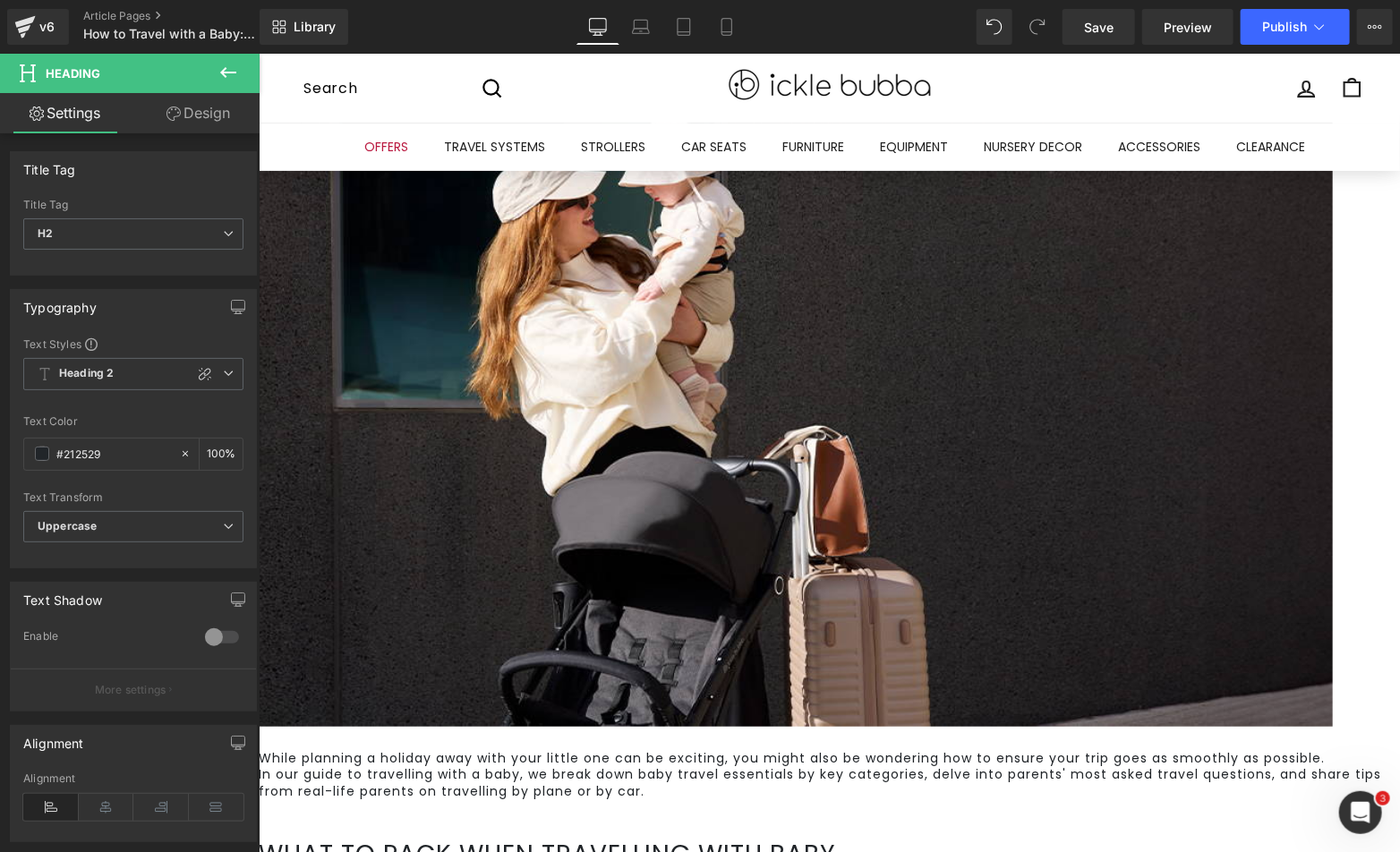 click on "It’s normal to be nervous or unsure about when a pram may be too hot for your baby. To find out more about how hot prams actually get on a warm summer’s day, we set out to do our own research. On one of the hottest days in 2025, we set up four of our prams/strollers in direct sunlight with different coverings between 10am and 12pm. Each one had a different setup to reflect common ways parents try to keep babies cool or shaded in summer. These covers included: Pram with no cover Pram with a blanket Pram with a parasol Pram with a hood We placed a thermometer in each pram and took readings every 15 minutes to monitor the temperature over time. A separate thermometer tracked the outdoor temperature, recorded every 45 minutes. We also tested humidity levels inside each pram. While there were brief moments of wind and light cloud cover, the skies remained mostly clear, and the sun was intense. Any fluctuations were carefully observed and noted, but ultimately the data stayed consistent across all setups." at bounding box center [828, 1022] 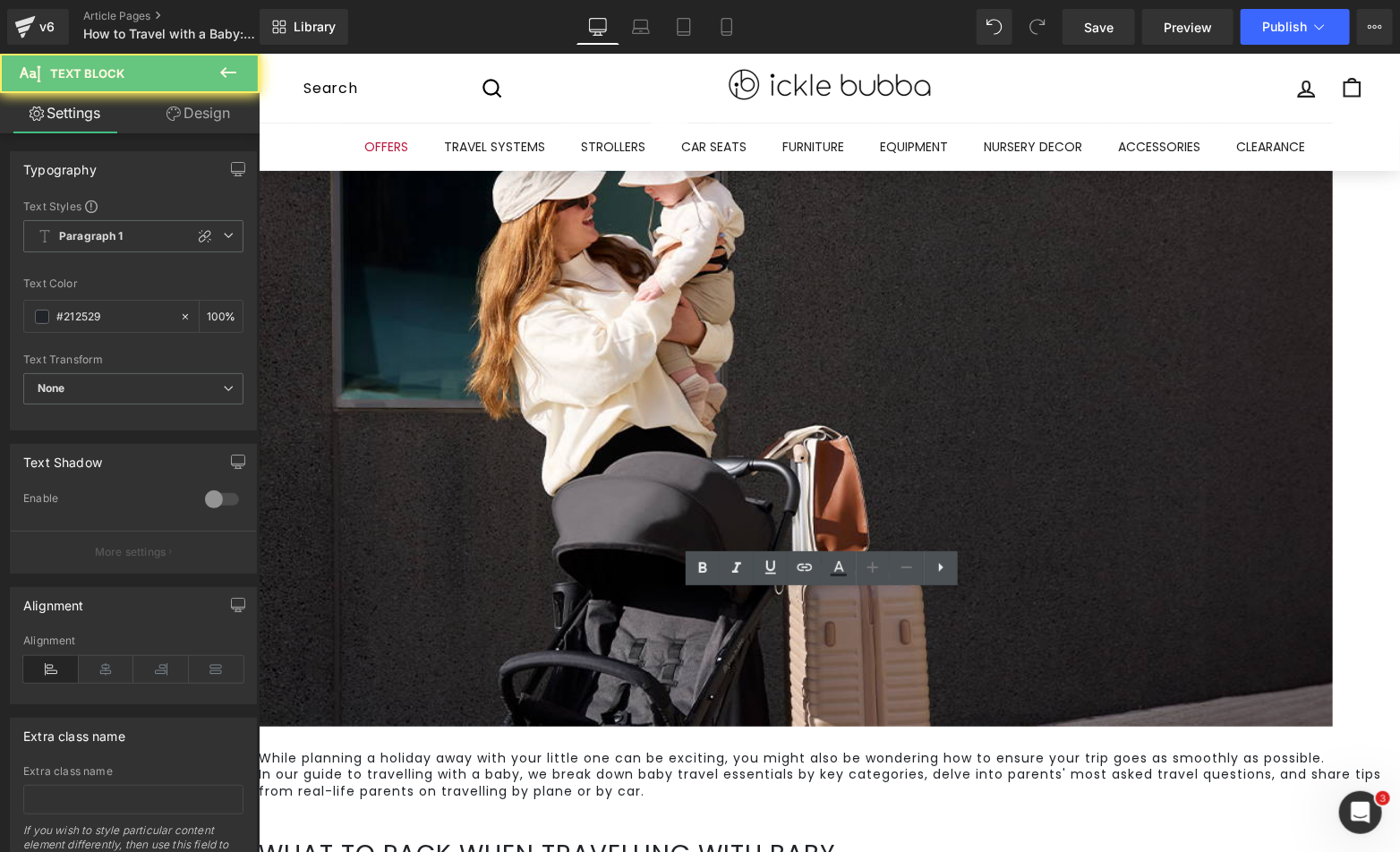 drag, startPoint x: 614, startPoint y: 650, endPoint x: 272, endPoint y: 592, distance: 346.88327 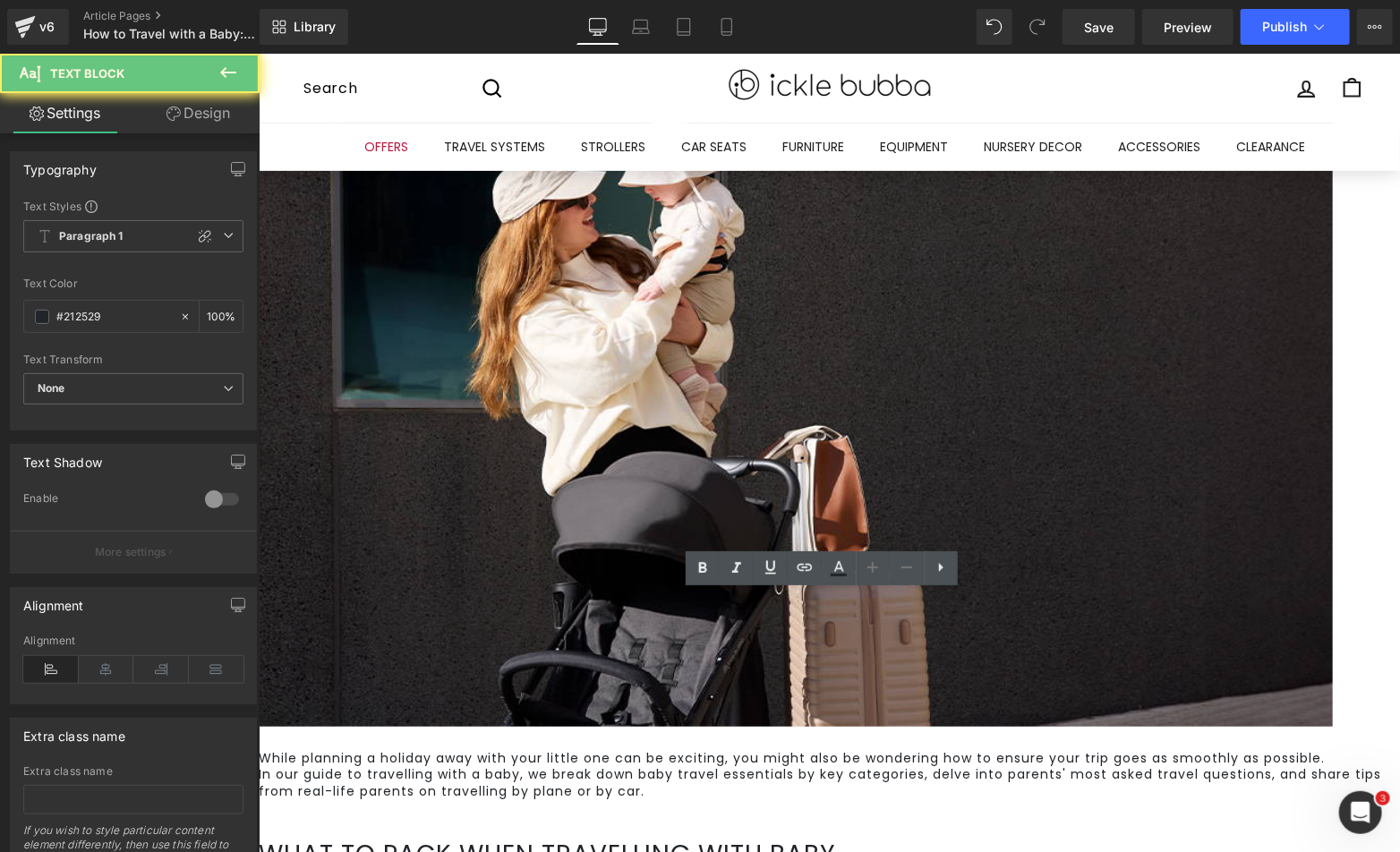 click on "How to Travel with a Baby: Tips for Stress-Free Trips Heading         Row         Image         Row         While planning a holiday away with your little one can be exciting, you might also be wondering how to ensure your trip goes as smoothly as possible.  In our guide to travelling with a baby, we break down baby travel essentials by key categories, delve into parents' most asked travel questions, and share tips from real-life parents on travelling by plane or by car.  Text Block         Row         What to pack when travelling with baby Heading         Pram with no cover Pram with a blanket Pram with a parasol Pram with a hood We placed a thermometer in each pram and took readings every 15 minutes to monitor the temperature over time. A separate thermometer tracked the outdoor temperature, recorded every 45 minutes. We also tested humidity levels inside each pram. Text Block         Image         Row         what we found Heading         The uncovered pram The blanket-covered pram pram parasol  and" at bounding box center [828, 1988] 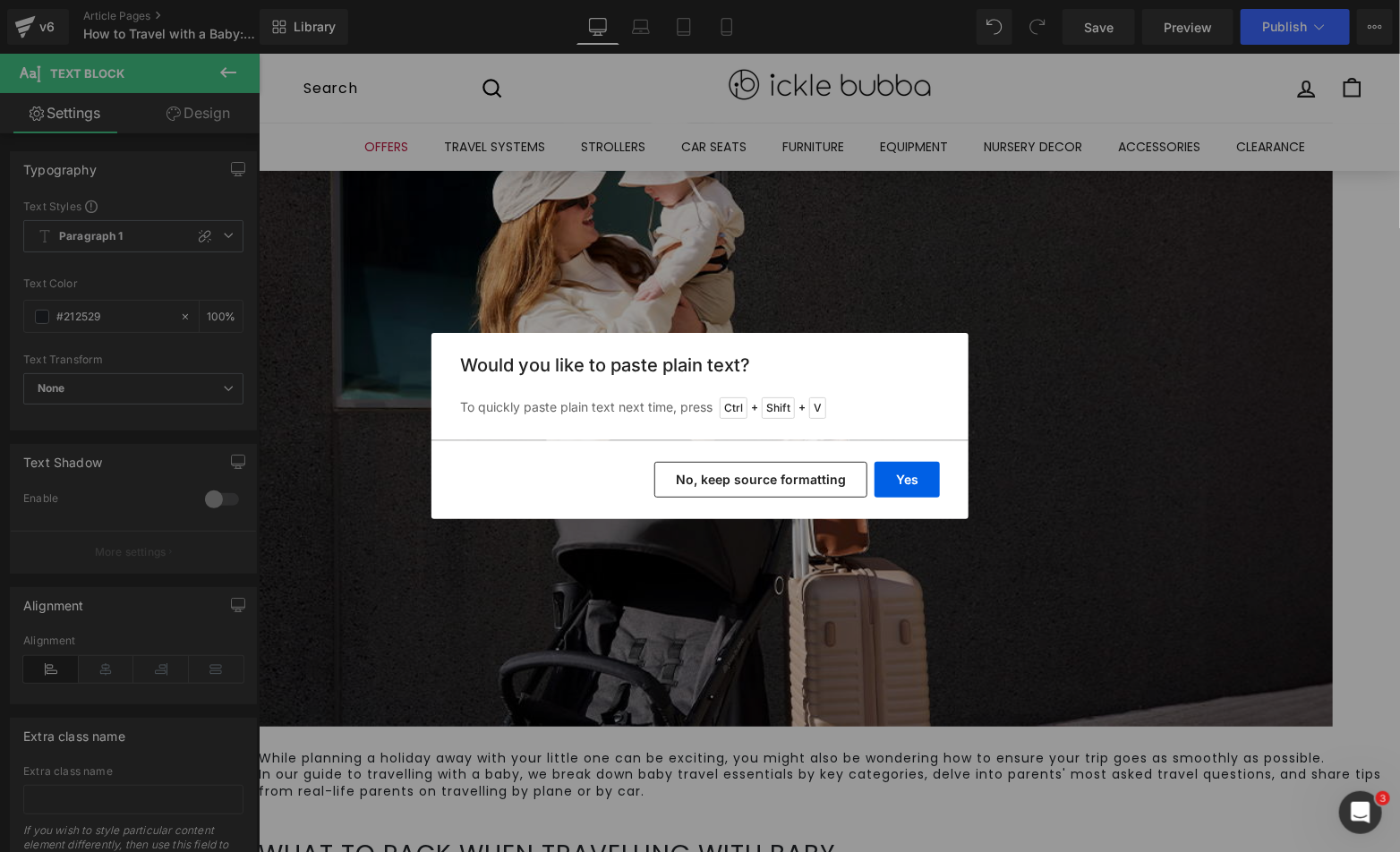 click on "No, keep source formatting" at bounding box center (761, 480) 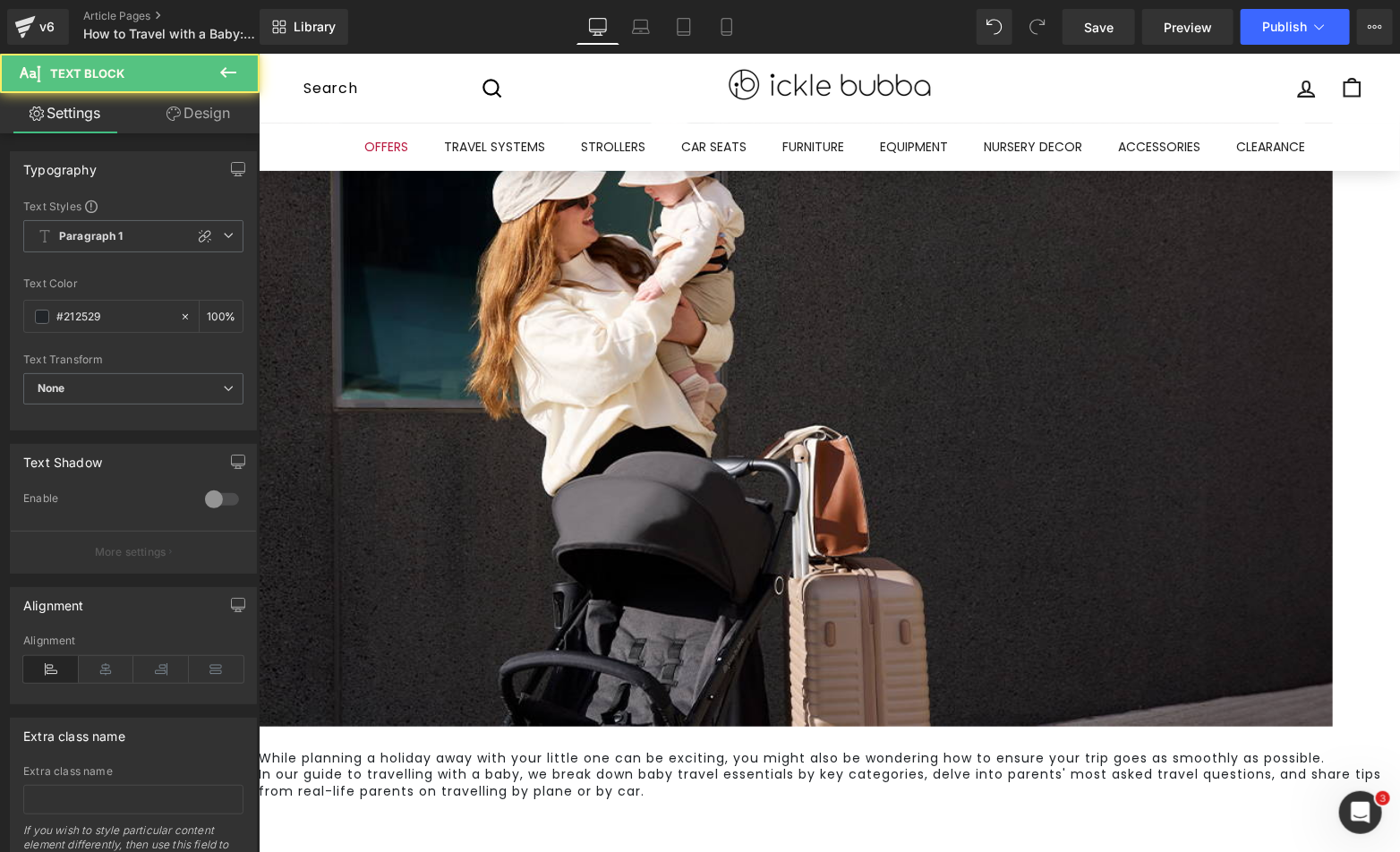 drag, startPoint x: 528, startPoint y: 637, endPoint x: 594, endPoint y: 646, distance: 66.61081 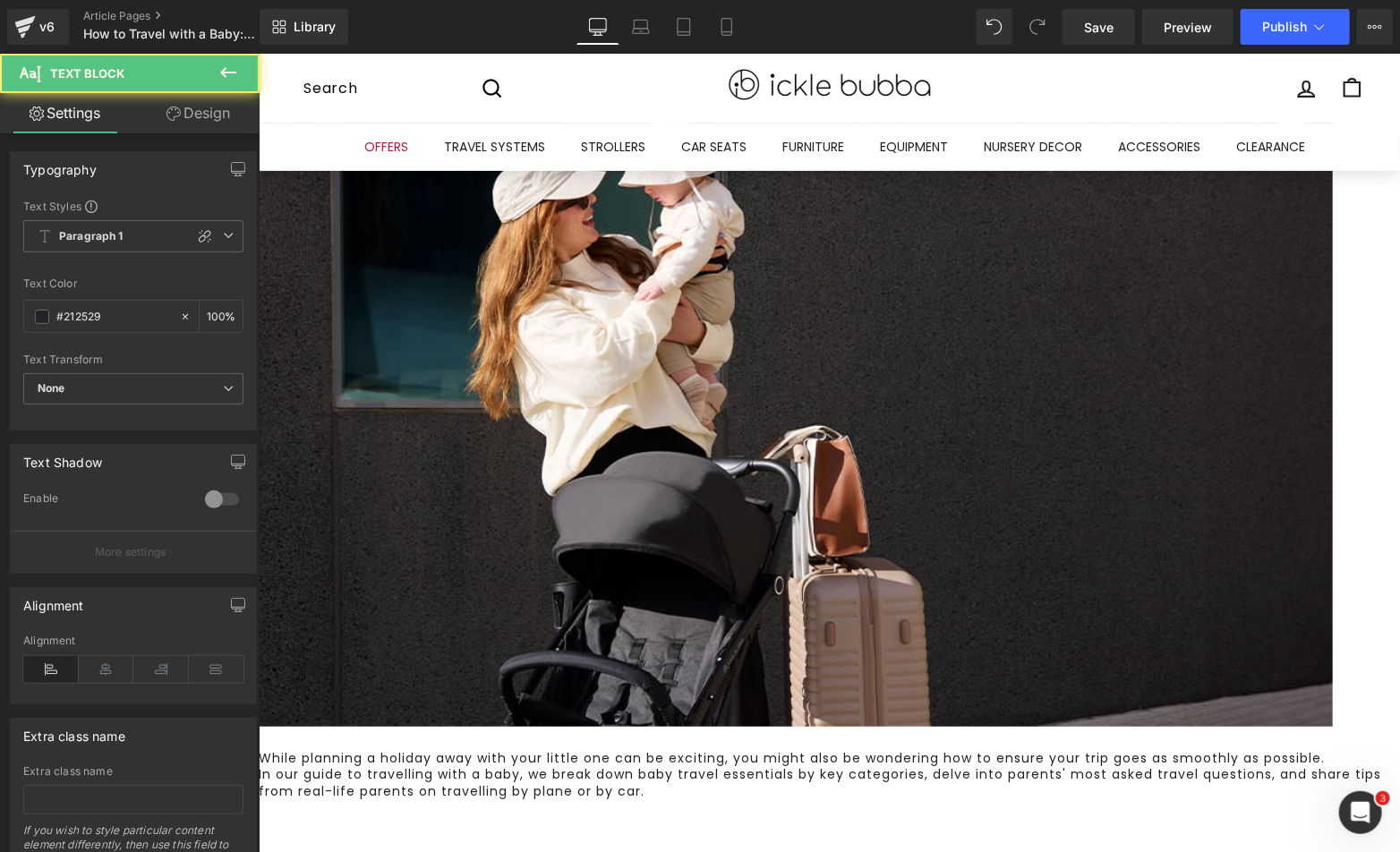 click on "Everyday baby essentials" at bounding box center [378, 935] 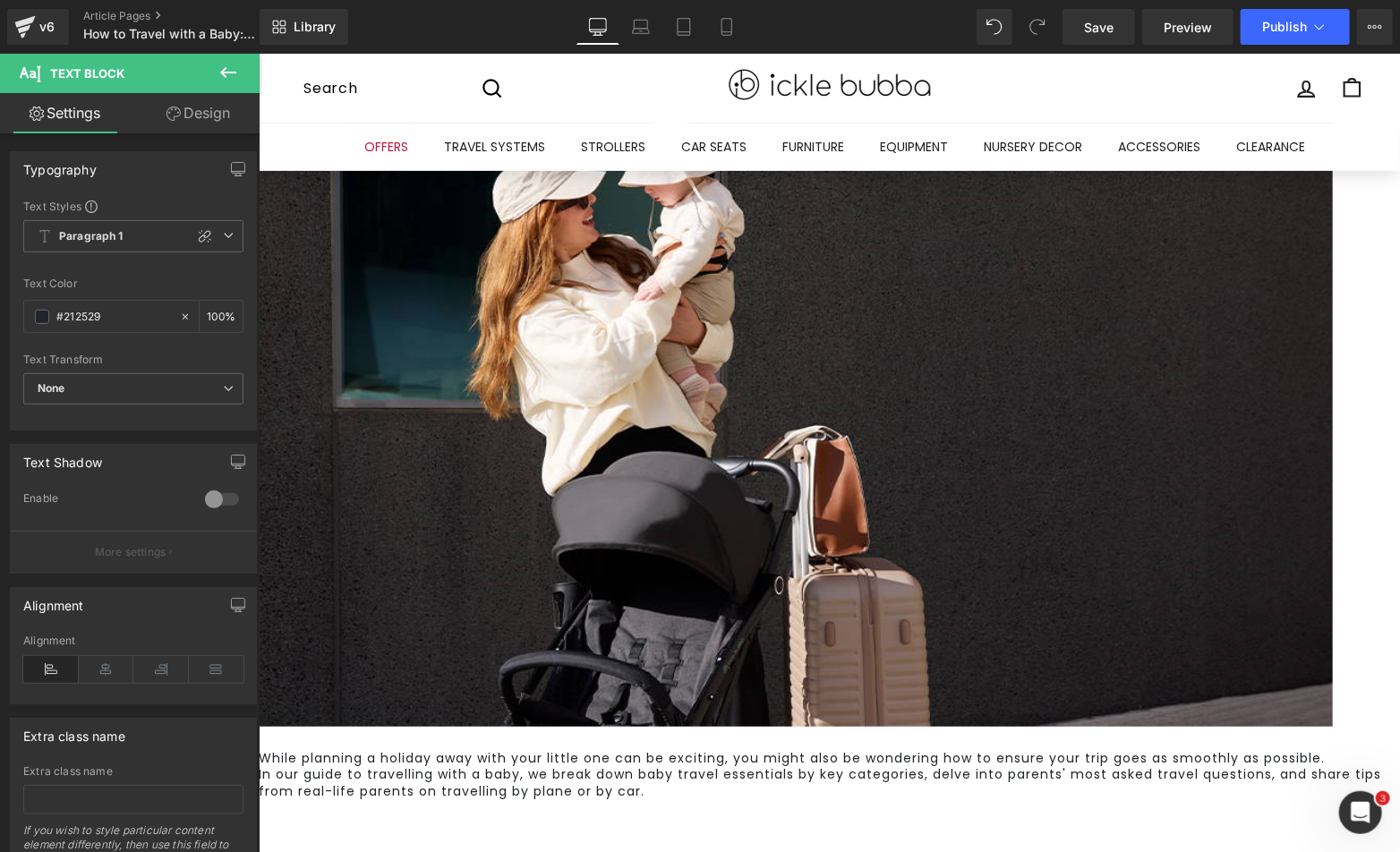 click on "Getting ready for a trip,  whether it’s abroad or a UK staycation,  can feel like a bit of a juggling act when you’re packing for the whole family. To make things a little easier, we’ve pulled together a handy list of baby travel essentials you might find useful. Everyday baby essentials   Pram with no cover Pram with a blanket Pram with a parasol Pram with a hood We placed a thermometer in each pram and took readings every 15 minutes to monitor the temperature over time. A separate thermometer tracked the outdoor temperature, recorded every 45 minutes. We also tested humidity levels inside each pram. While there were brief moments of wind and light cloud cover, the skies remained mostly clear, and the sun was intense. Any fluctuations were carefully observed and noted, but ultimately the data stayed consistent across all setups. Text Block" at bounding box center [828, 1044] 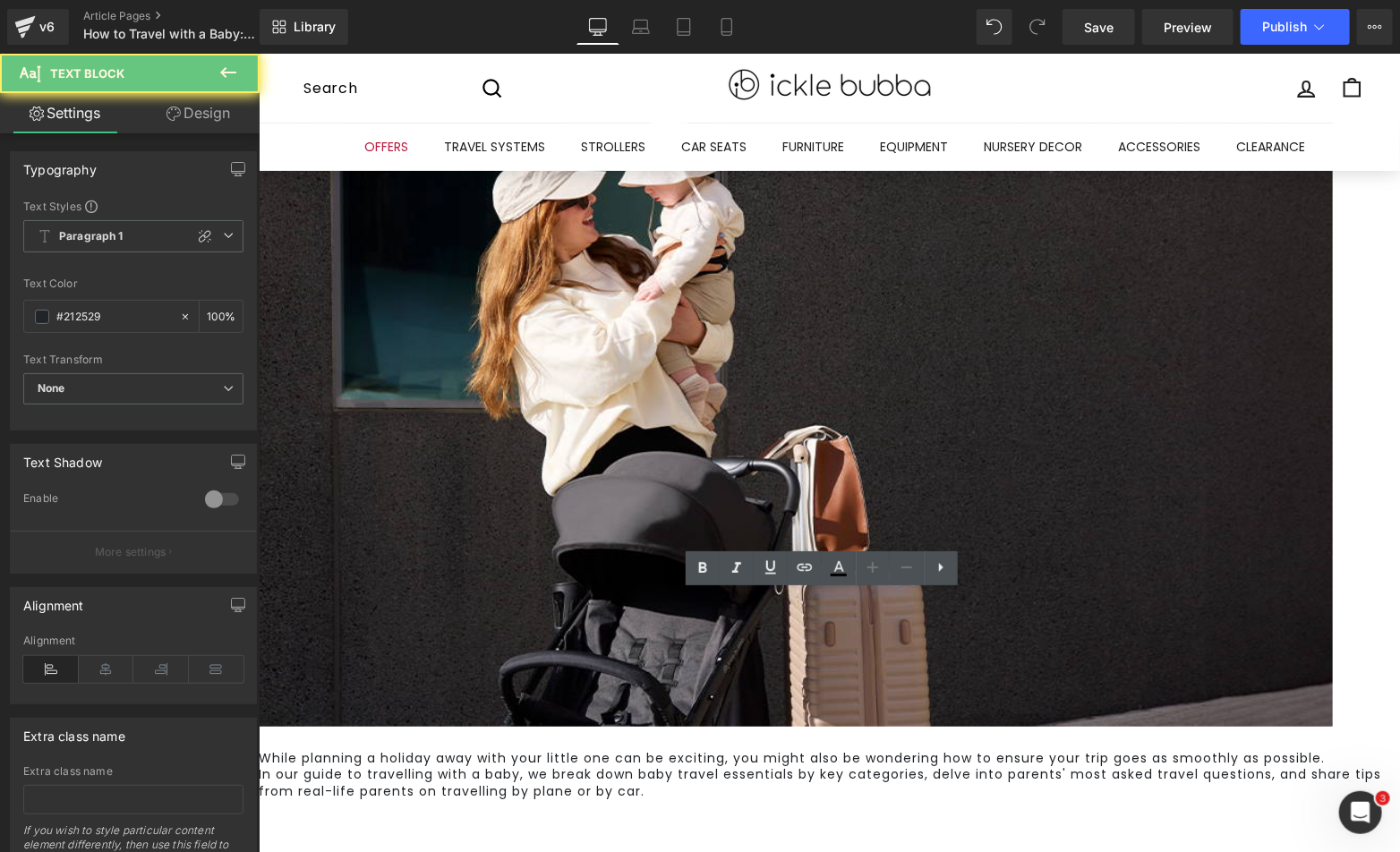 drag, startPoint x: 322, startPoint y: 638, endPoint x: 312, endPoint y: 640, distance: 10.19804 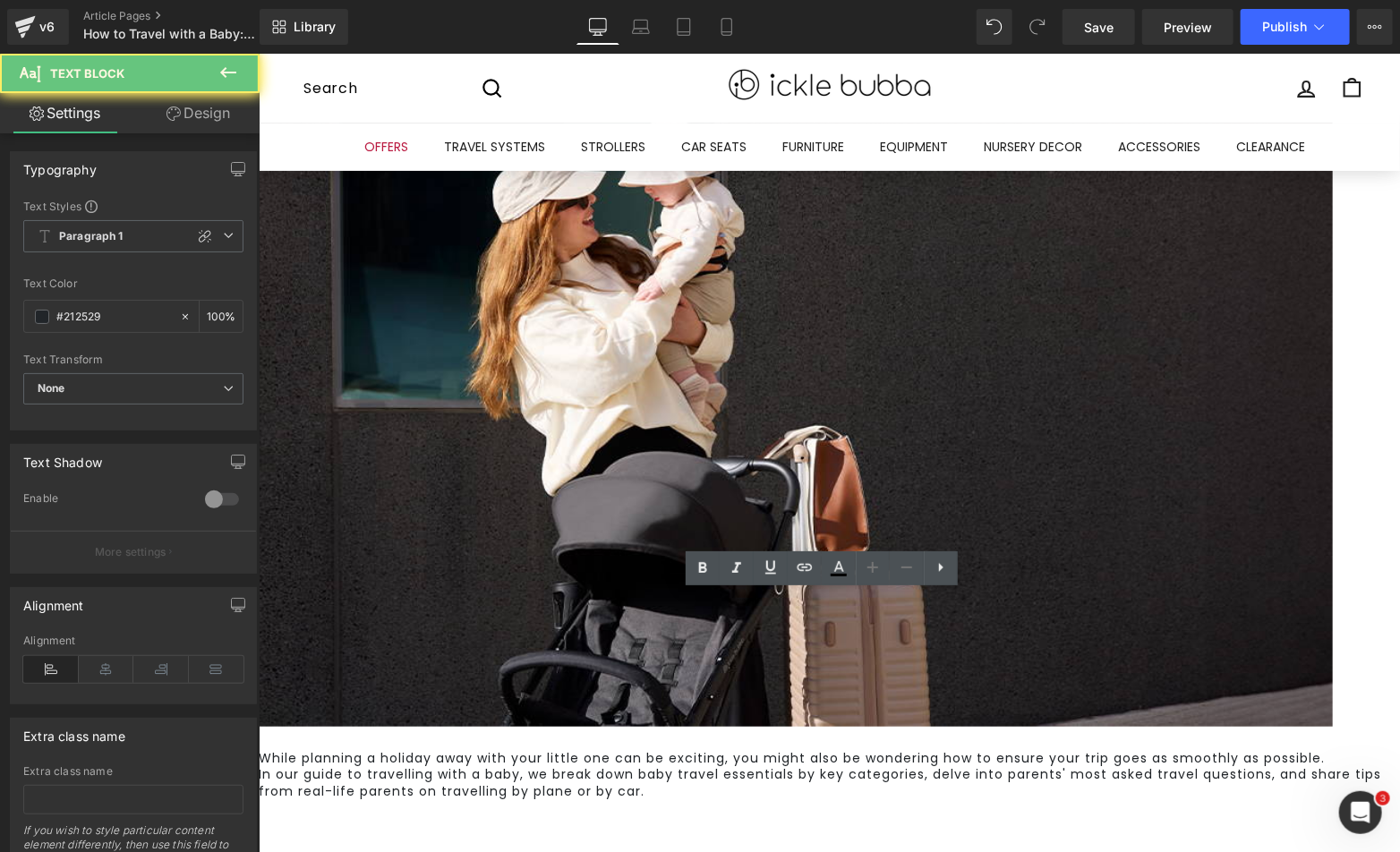 click on "Everyday baby essentials" at bounding box center (378, 935) 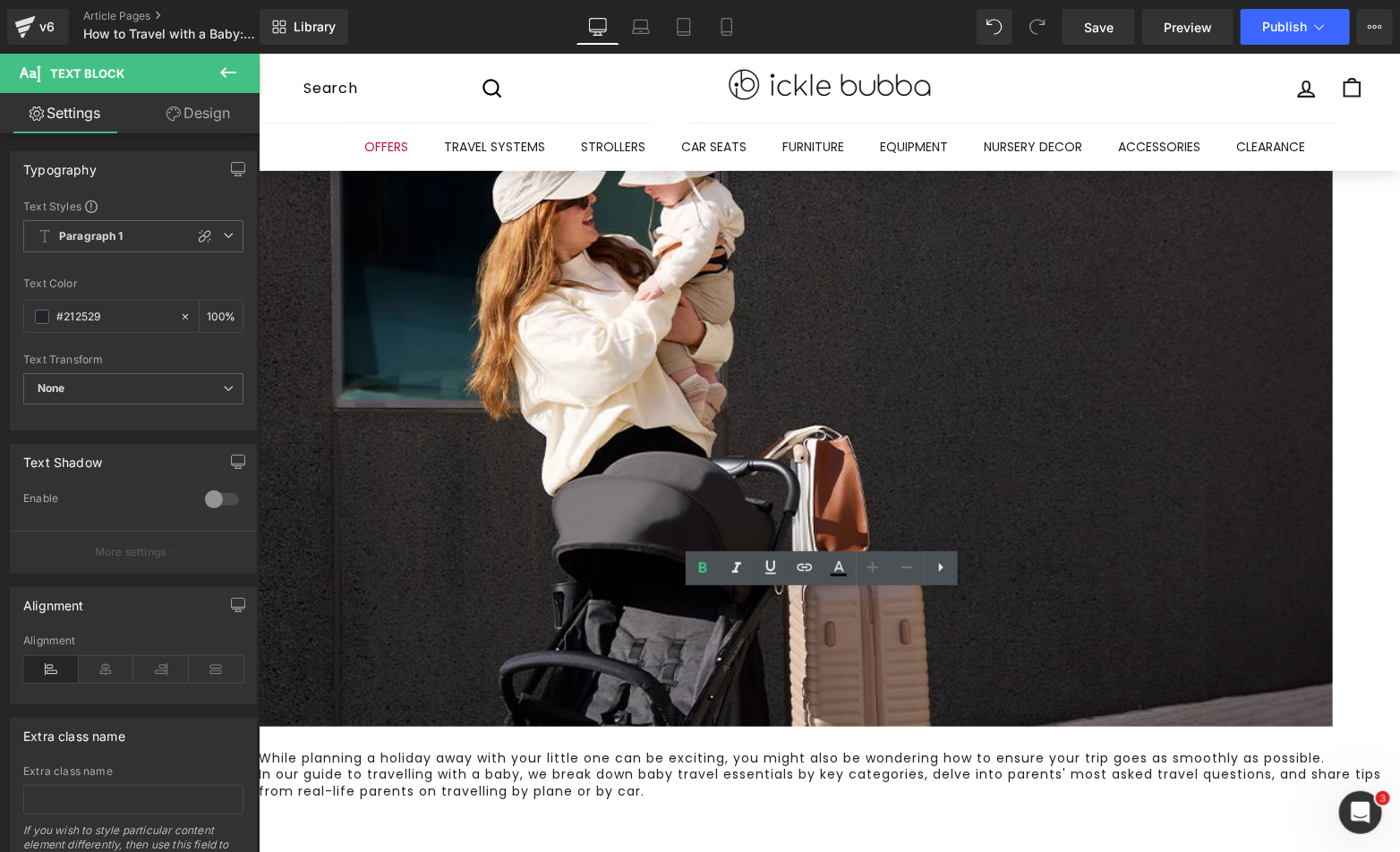 click on "Everyday baby essentials" at bounding box center [378, 935] 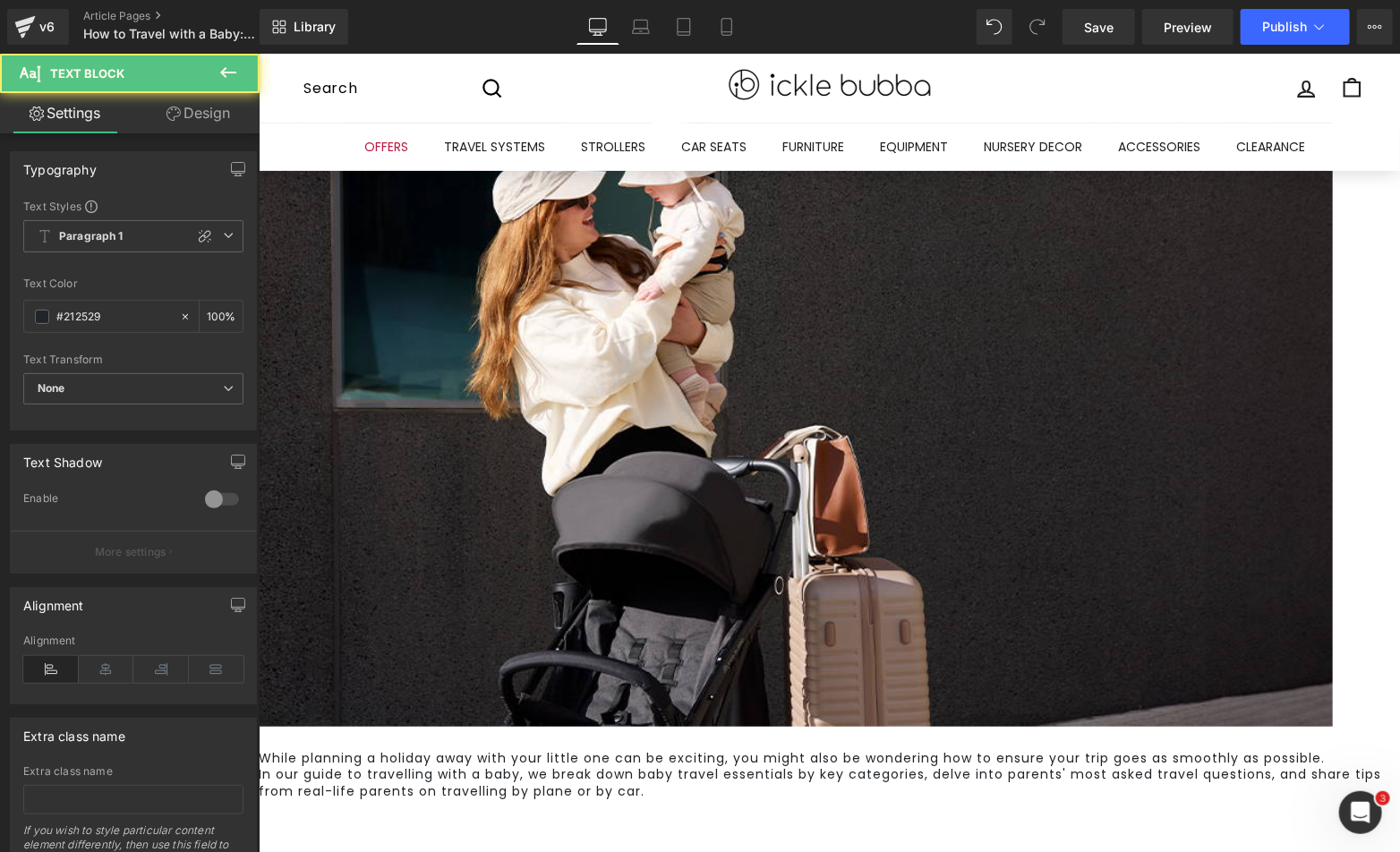 click on "Pram with no cover" at bounding box center [832, 986] 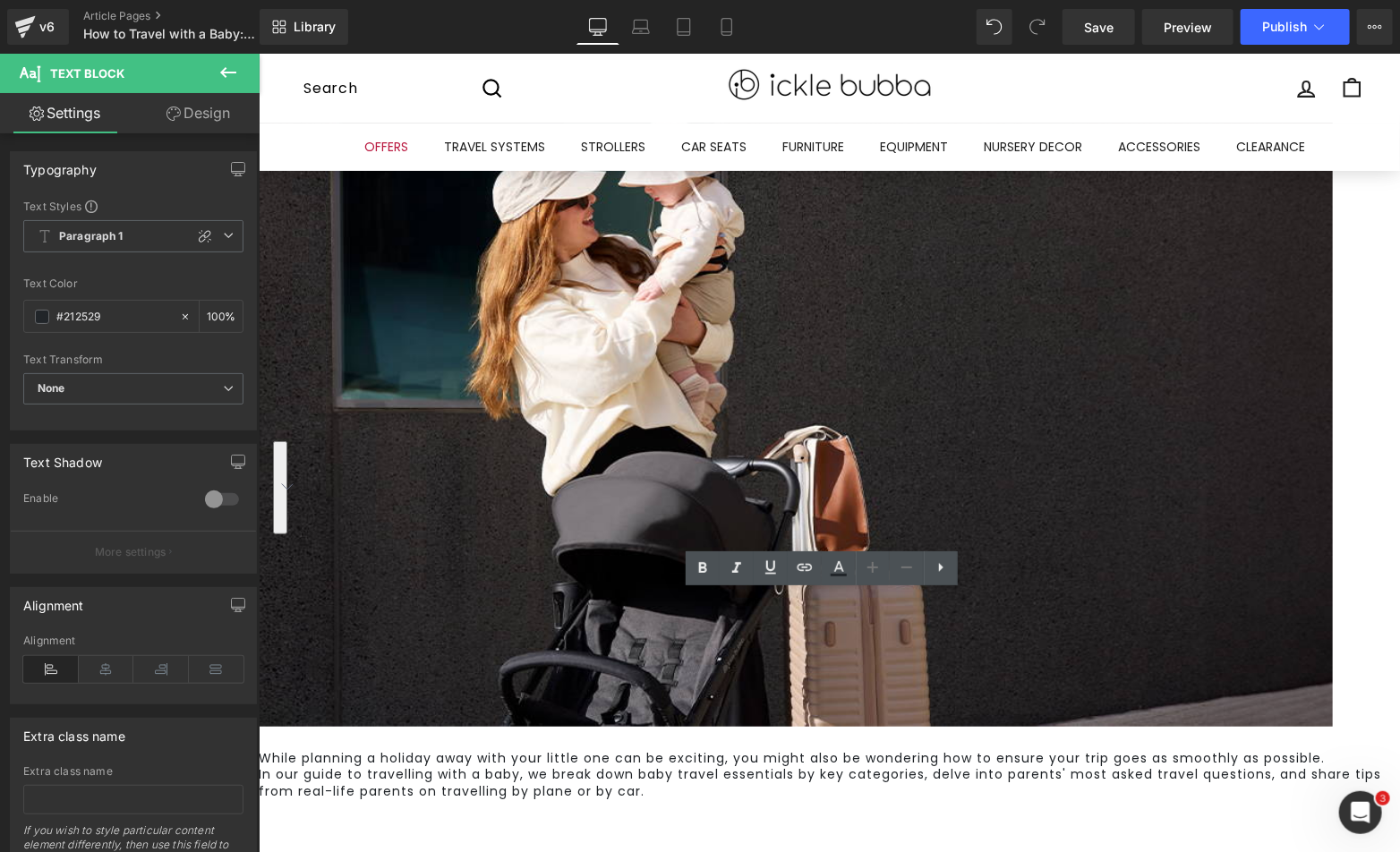 drag, startPoint x: 330, startPoint y: 691, endPoint x: 454, endPoint y: 770, distance: 147.0272 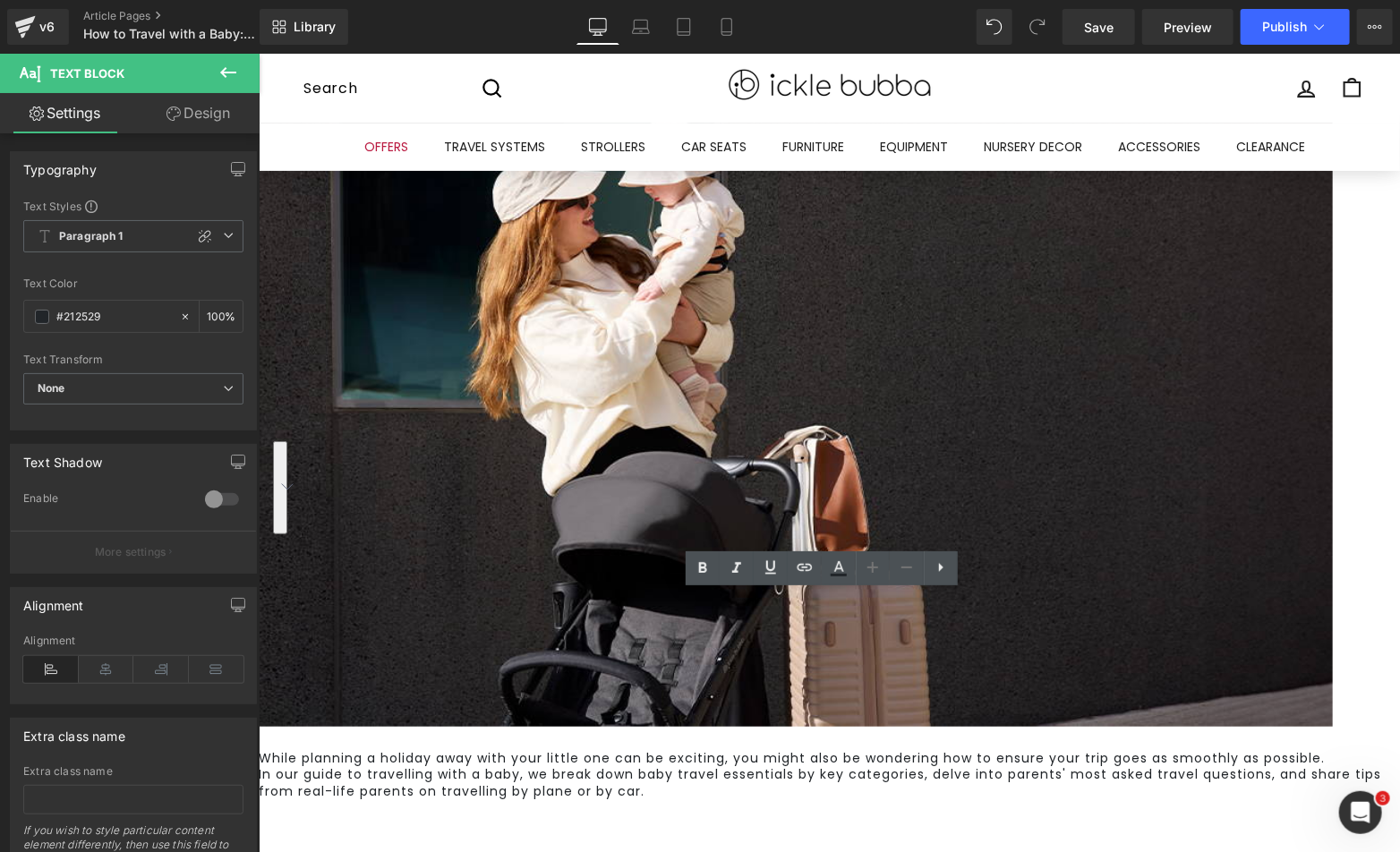 click on "Pram with no cover Pram with a blanket Pram with a parasol Pram with a hood" at bounding box center [832, 1024] 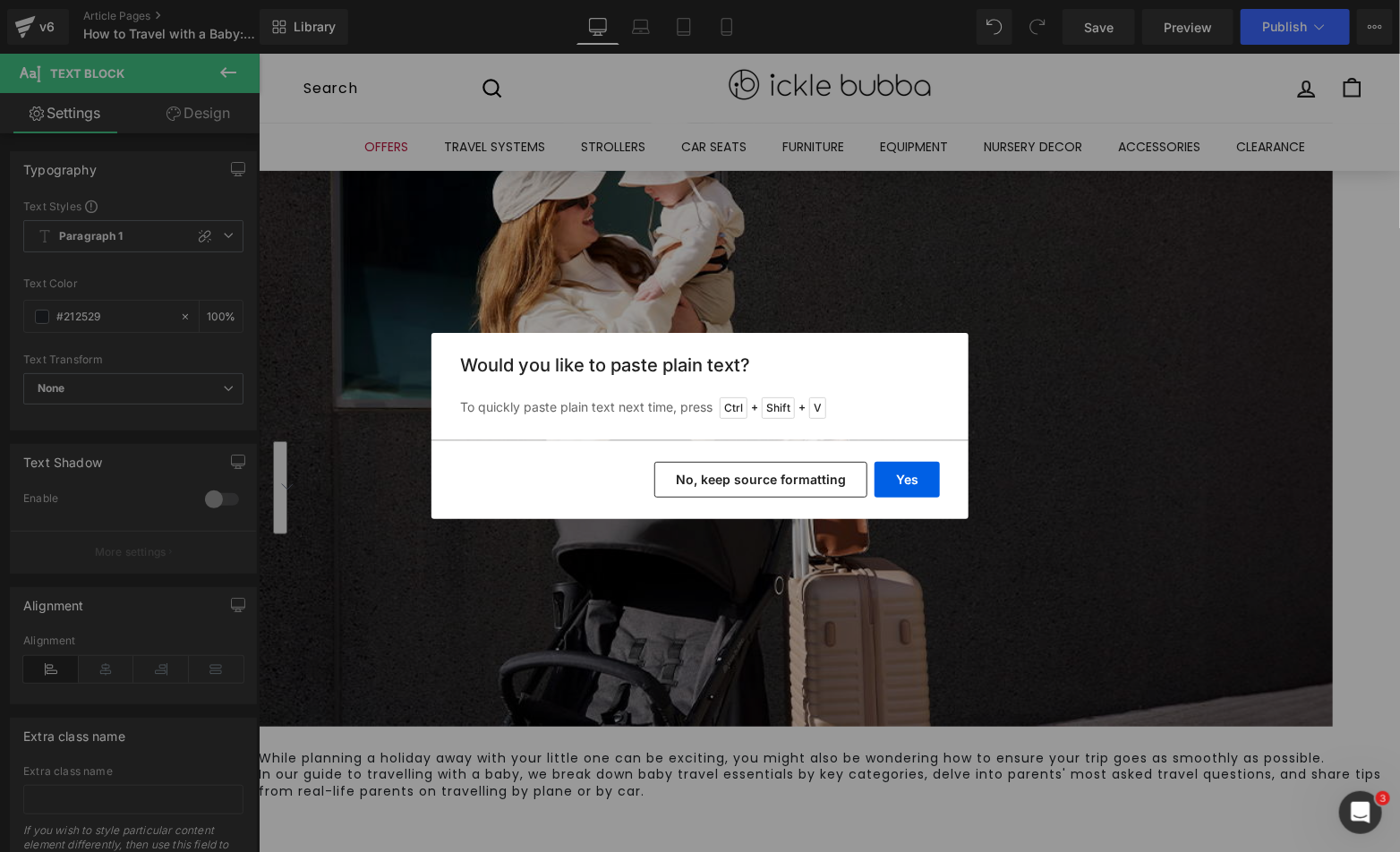click on "No, keep source formatting" at bounding box center [761, 480] 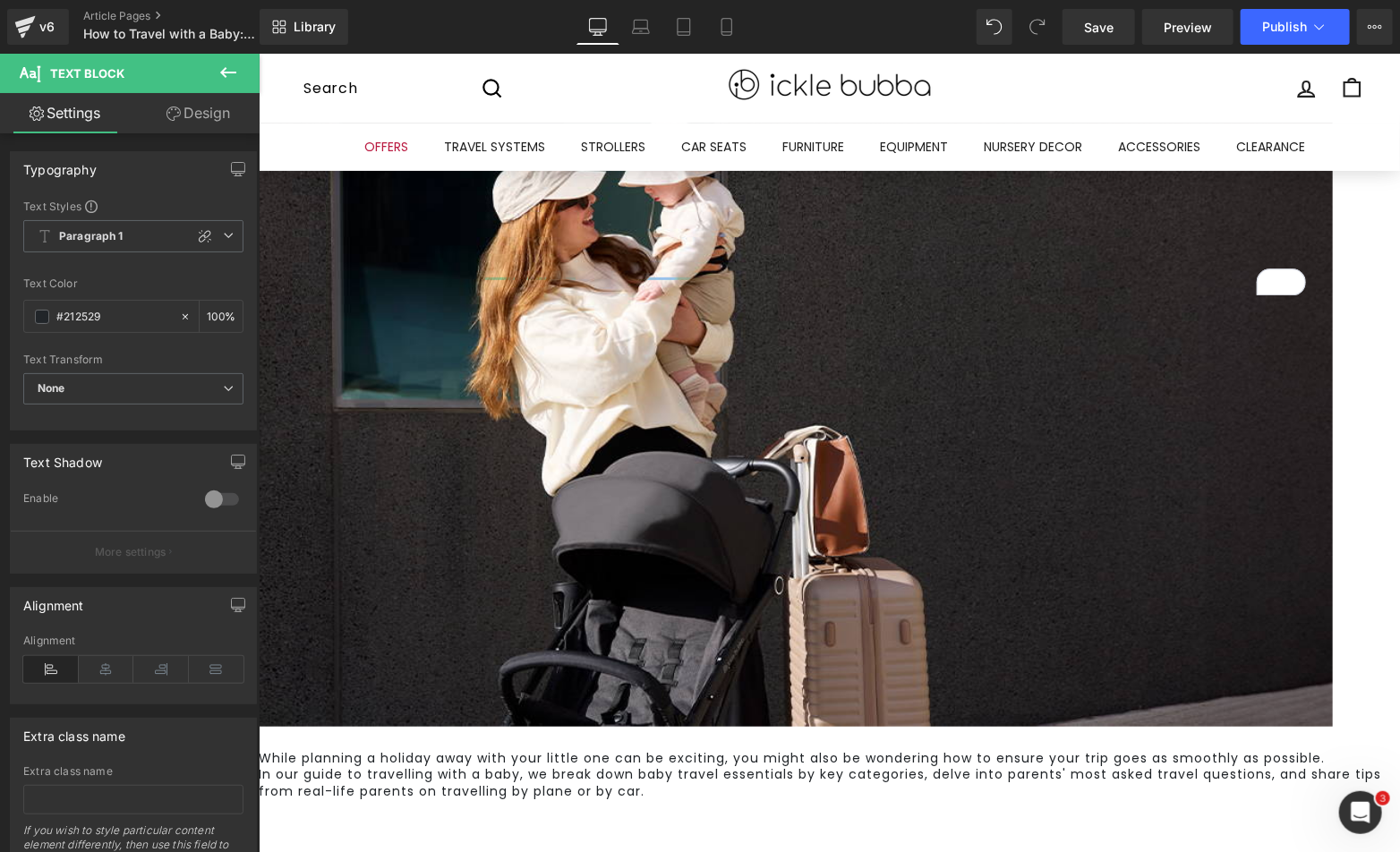 click on "A variety of clothes:  If you’re going to a hot country, you might be tempted to only pack lightweight clothing. But if a hotel has air conditioning, it’s a good idea to pack a mixture of clothing for all temperatures and weather conditions, just in case!" at bounding box center [858, 1023] 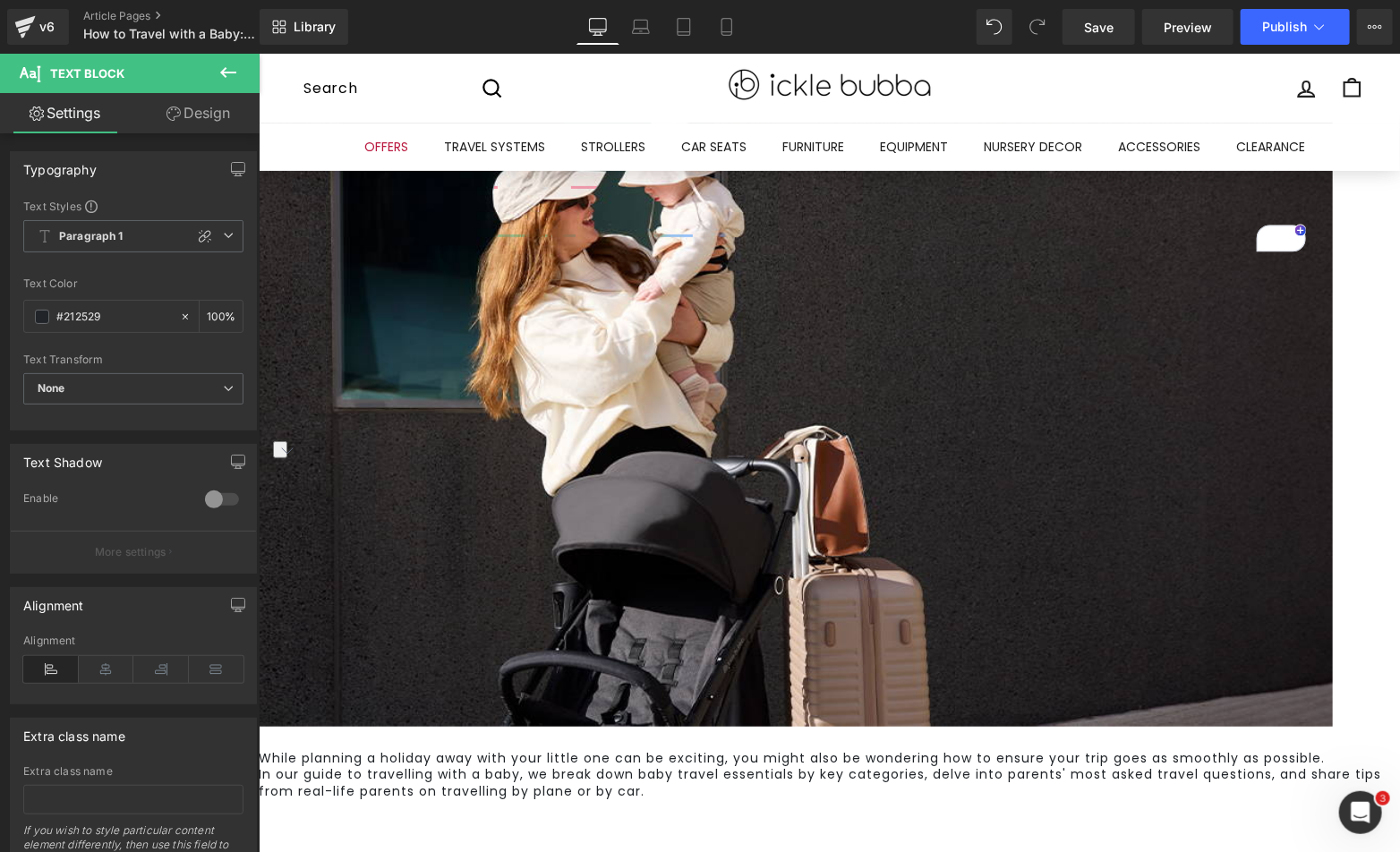 drag, startPoint x: 454, startPoint y: 686, endPoint x: 310, endPoint y: 690, distance: 144.05554 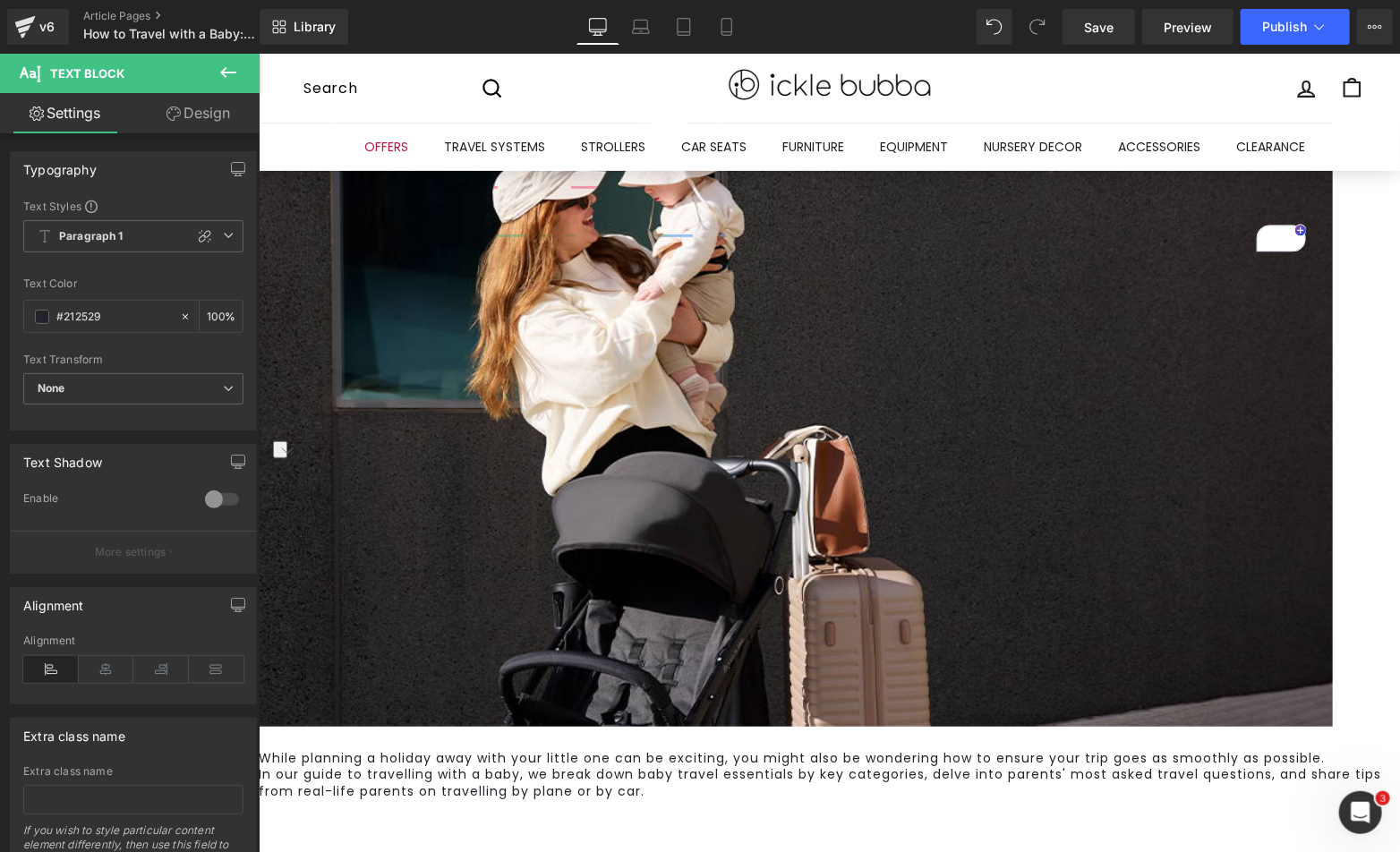 click on "A variety of clothes:  If you’re going to a hot country, you might be tempted to only pack lightweight clothing. But if a hotel has air conditioning, it’s a good idea to pack a mixture of clothing for all temperatures and weather conditions, just in case!  Bibs, muslins, and sleepwear:  It might be tempting to cut down on packing by leaving out some of these essentials, but if you know that it will make things easier when you get to your destination, that’s all that matters.  Favourite toys and comforters:  For any adventure, bringing a range of toys, especially their favourite ones, will bring a level of comfort to the baby, as well as entertainment. This is the same as their comforters or teddies, pack a small selection as this might bring a feeling of home to somewhere that feels unfamiliar to them. It’s also a good idea to safely label teddies that are a comfort to babies with contact details, in case they go missing" at bounding box center (832, 1051) 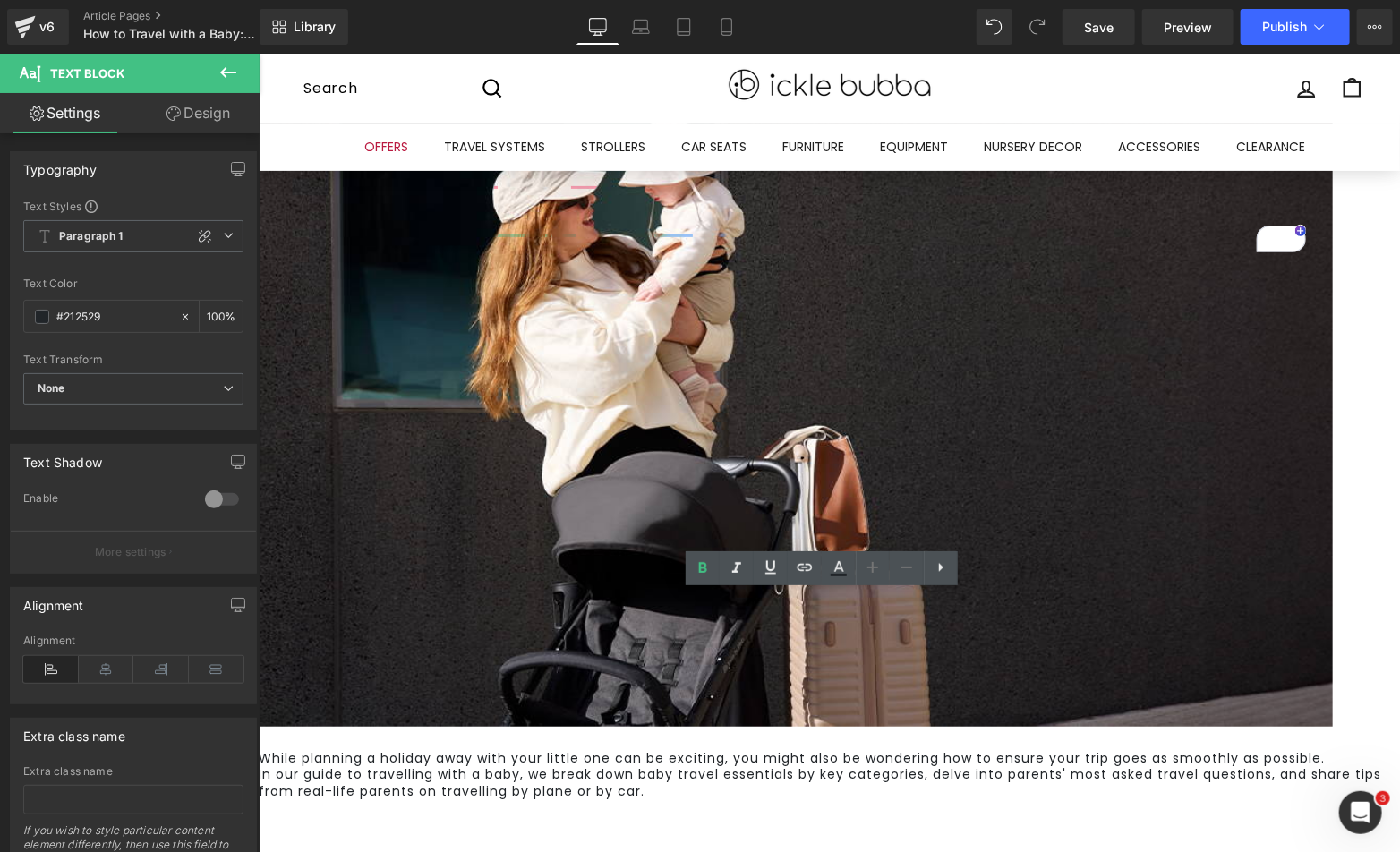 click on "Bibs, muslins, and sleepwear:  It might be tempting to cut down on packing by leaving out some of these essentials, but if you know that it will make things easier when you get to your destination, that’s all that matters." at bounding box center (858, 1039) 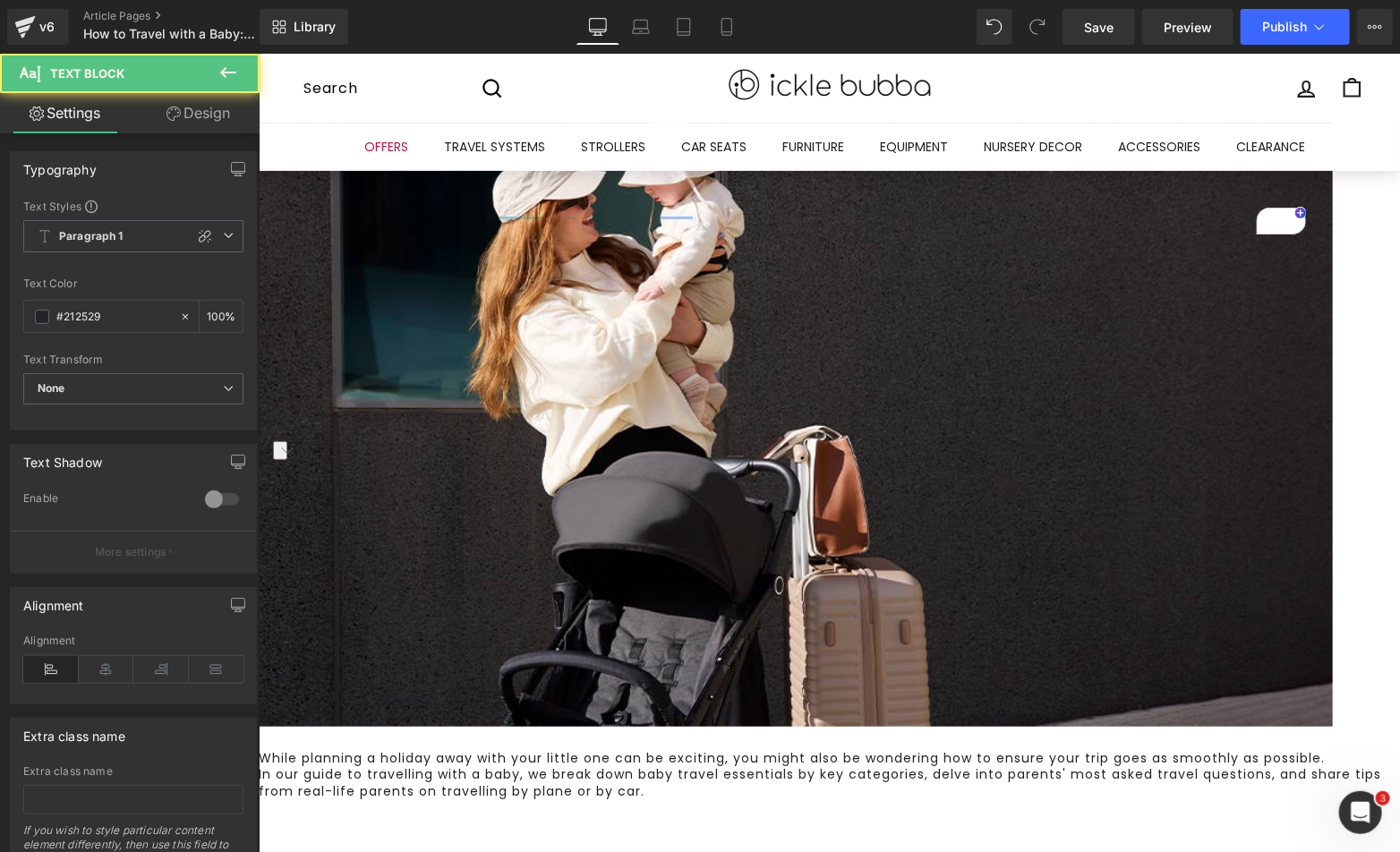 drag, startPoint x: 514, startPoint y: 728, endPoint x: 312, endPoint y: 733, distance: 202.0619 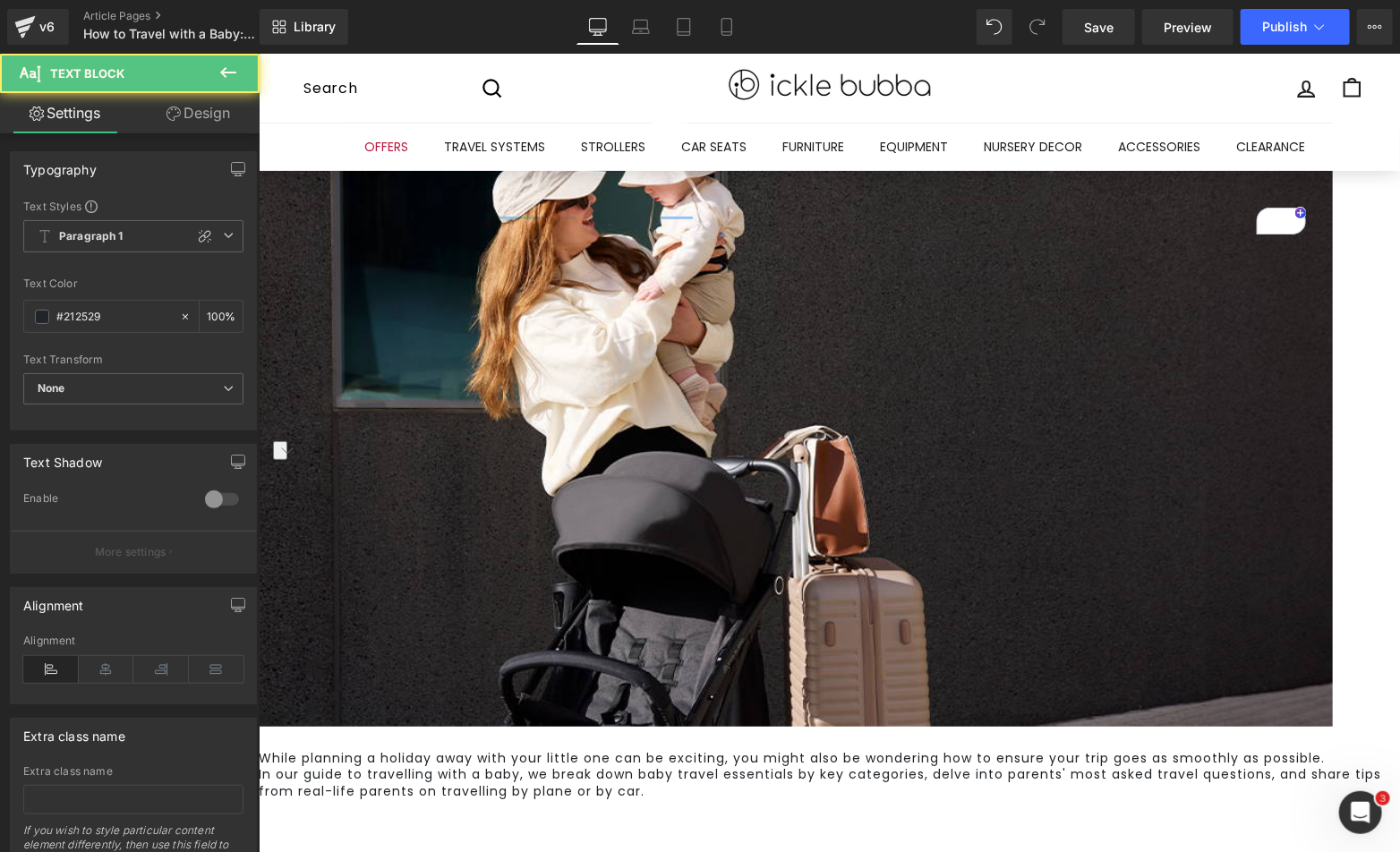 click on "Bibs, muslins, and sleepwear:  It might be tempting to cut down on packing by leaving out some of these essentials, but if you know that it will make things easier when you get to your destination, that’s all that matters.  Favourite toys and comforters:  For any adventure, bringing a range of toys, especially their favourite ones, will bring a level of comfort to the baby, as well as entertainment. This is the same as their comforters or teddies, pack a small selection as this might bring a feeling of home to somewhere that feels unfamiliar to them. It’s also a good idea to safely label teddies that are a comfort to babies with contact details, in case they go missing" at bounding box center [832, 1060] 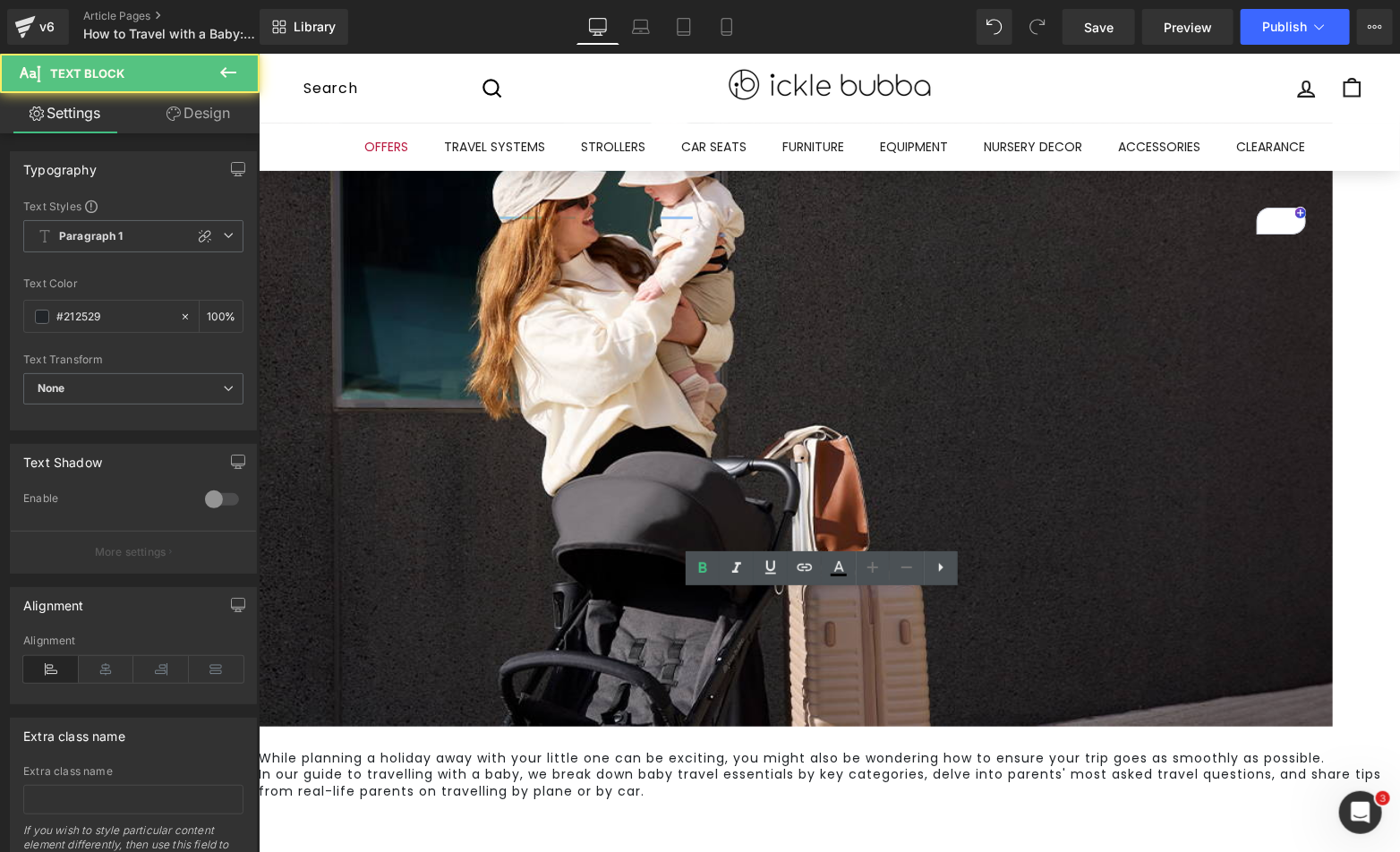 click on "Favourite toys and comforters:" at bounding box center (389, 1061) 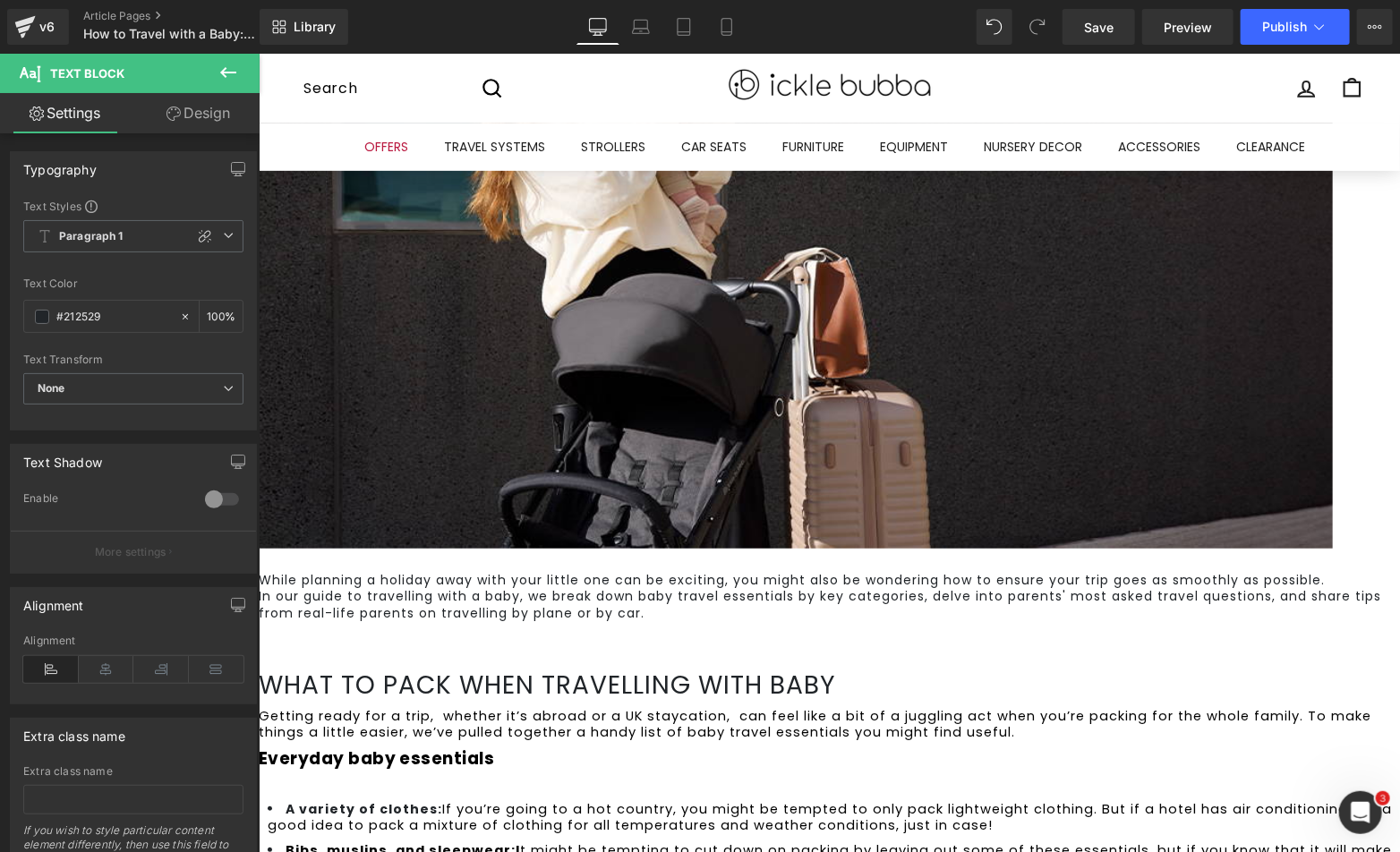 scroll, scrollTop: 397, scrollLeft: 0, axis: vertical 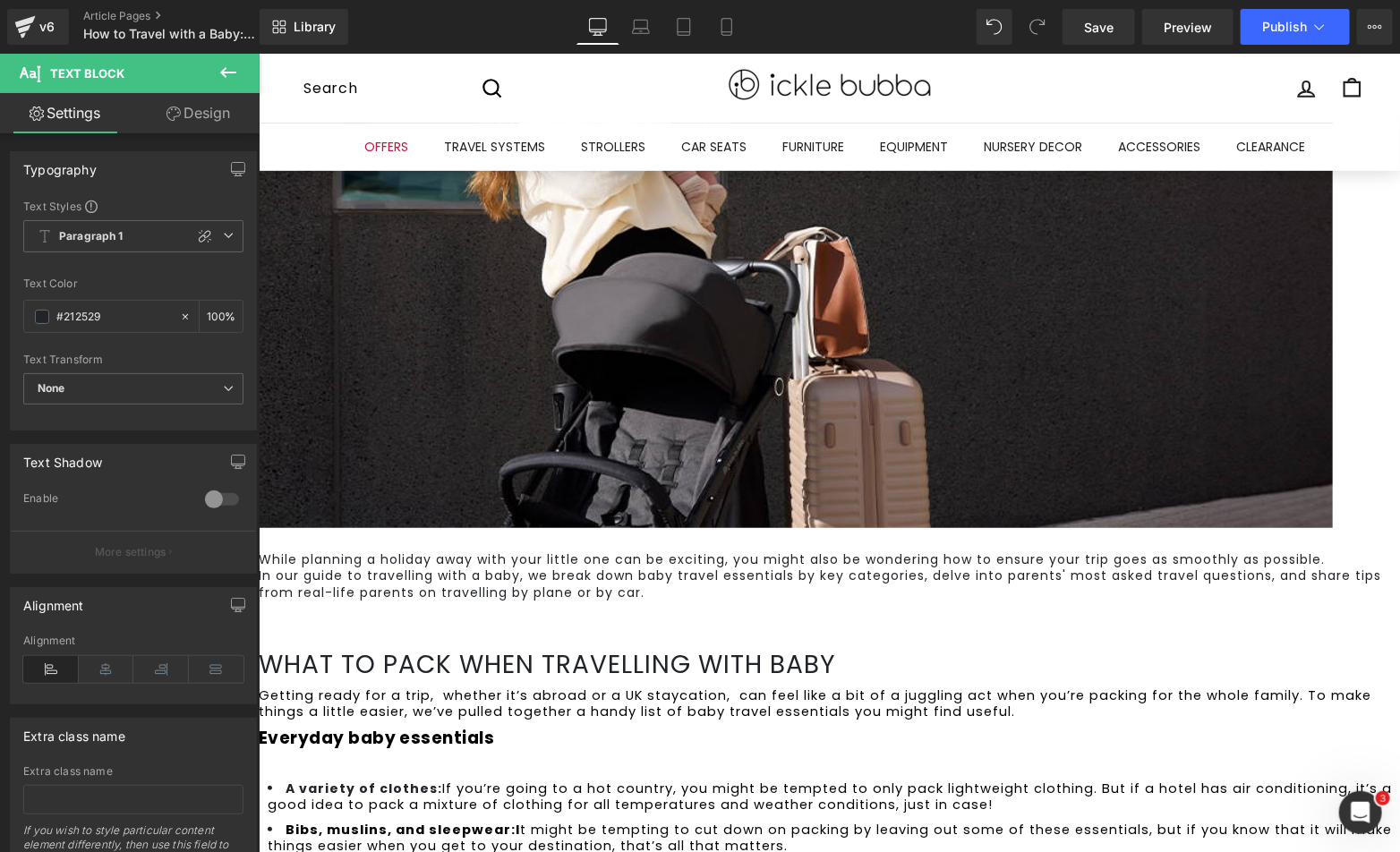 click on "A variety of clothes:  If you’re going to a hot country, you might be tempted to only pack lightweight clothing. But if a hotel has air conditioning, it’s a good idea to pack a mixture of clothing for all temperatures and weather conditions, just in case!  Bibs, muslins, and sleepwear:  I t might be tempting to cut down on packing by leaving out some of these essentials, but if you know that it will make things easier when you get to your destination, that’s all that matters.  Favourite toys and comforters:  For any adventure, bringing a range of toys, especially their favourite ones, will bring a level of comfort to the baby, as well as entertainment. This is the same as their comforters or teddies, pack a small selection as this might bring a feeling of home to somewhere that feels unfamiliar to them. It’s also a good idea to safely label teddies that are a comfort to babies with contact details, in case they go missing" at bounding box center (832, 858) 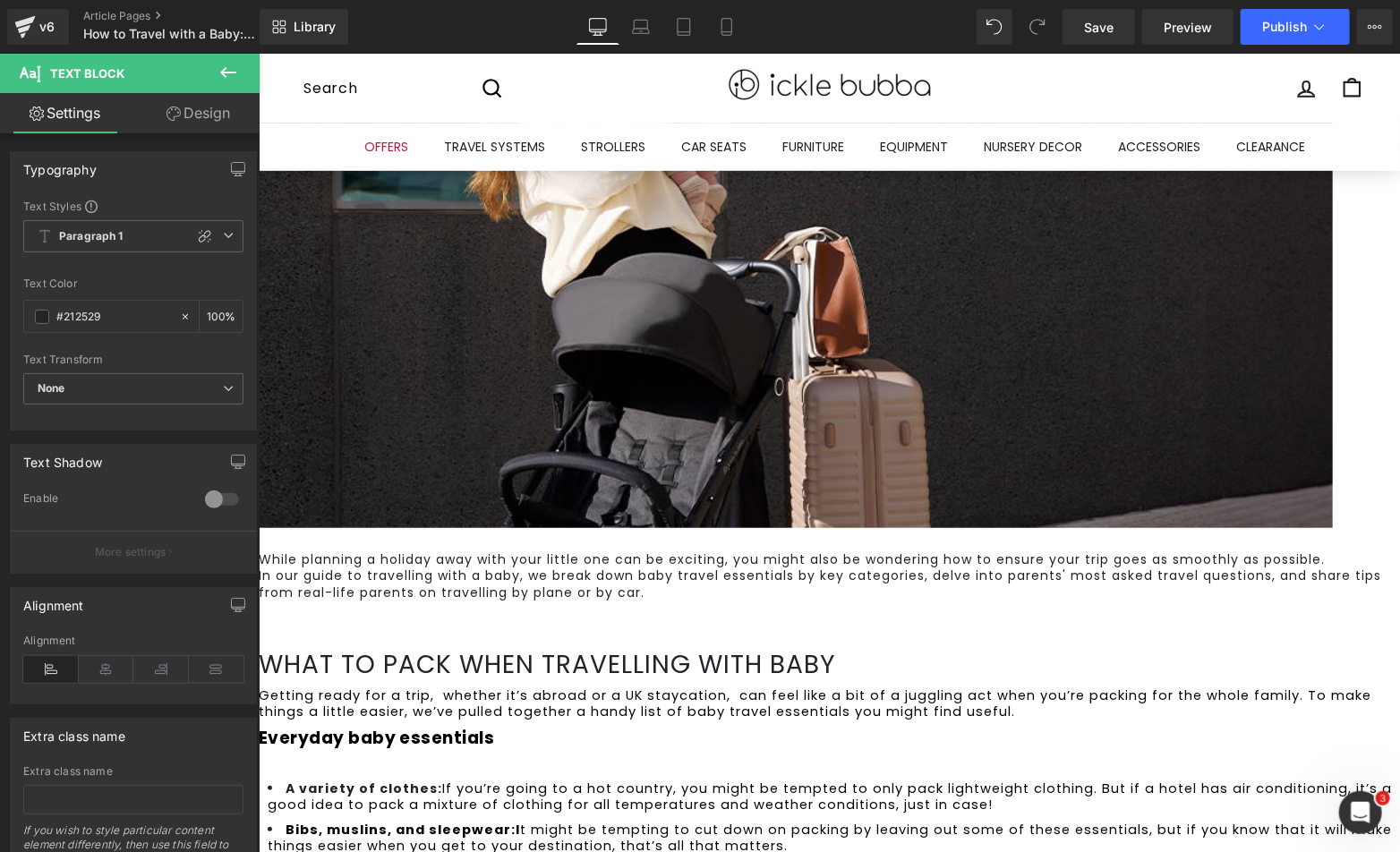 click on "We placed a thermometer in each pram and took readings every 15 minutes to monitor the temperature over time. A separate thermometer tracked the outdoor temperature, recorded every 45 minutes. We also tested humidity levels inside each pram." at bounding box center [807, 941] 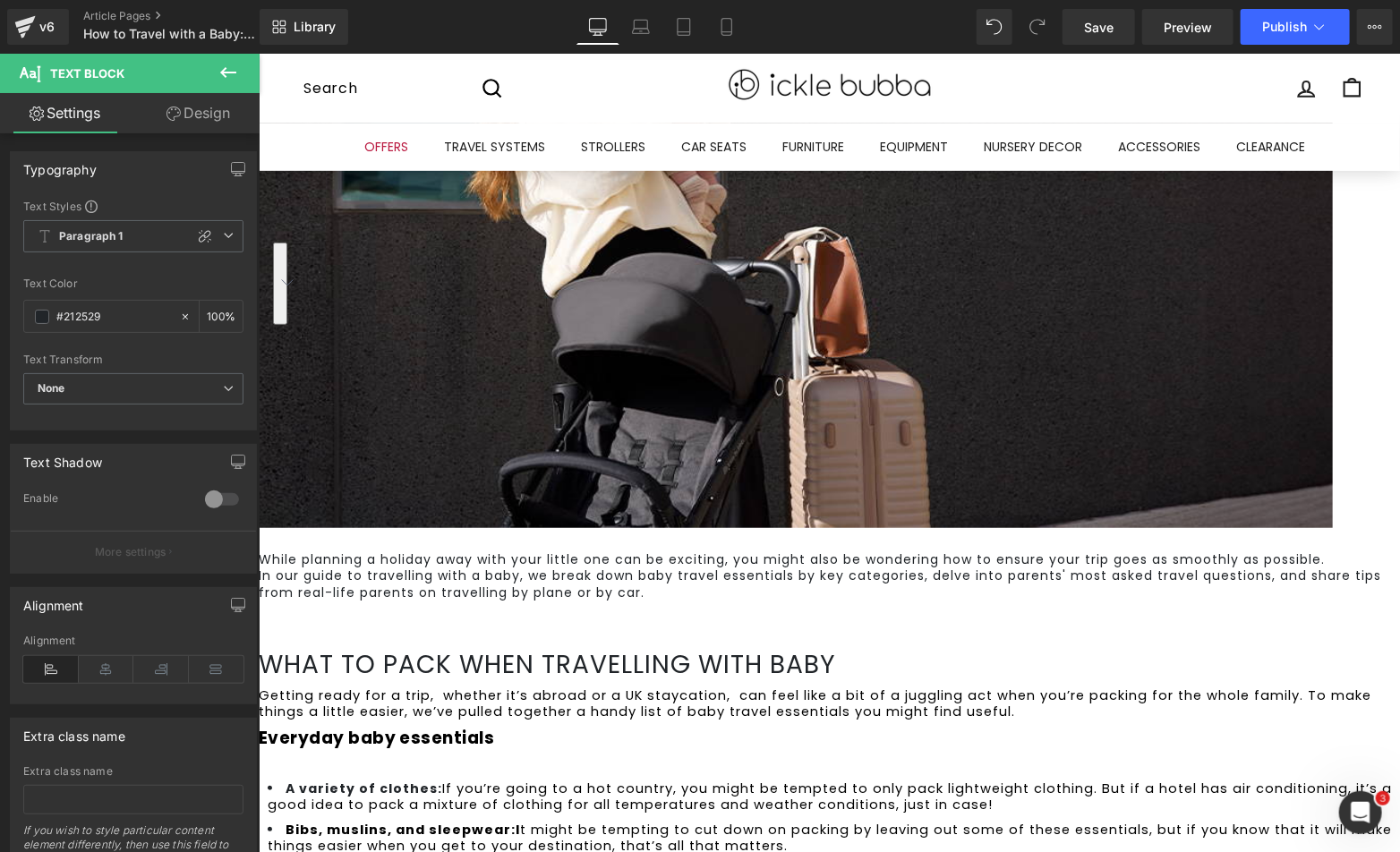 drag, startPoint x: 954, startPoint y: 717, endPoint x: 277, endPoint y: 645, distance: 680.818 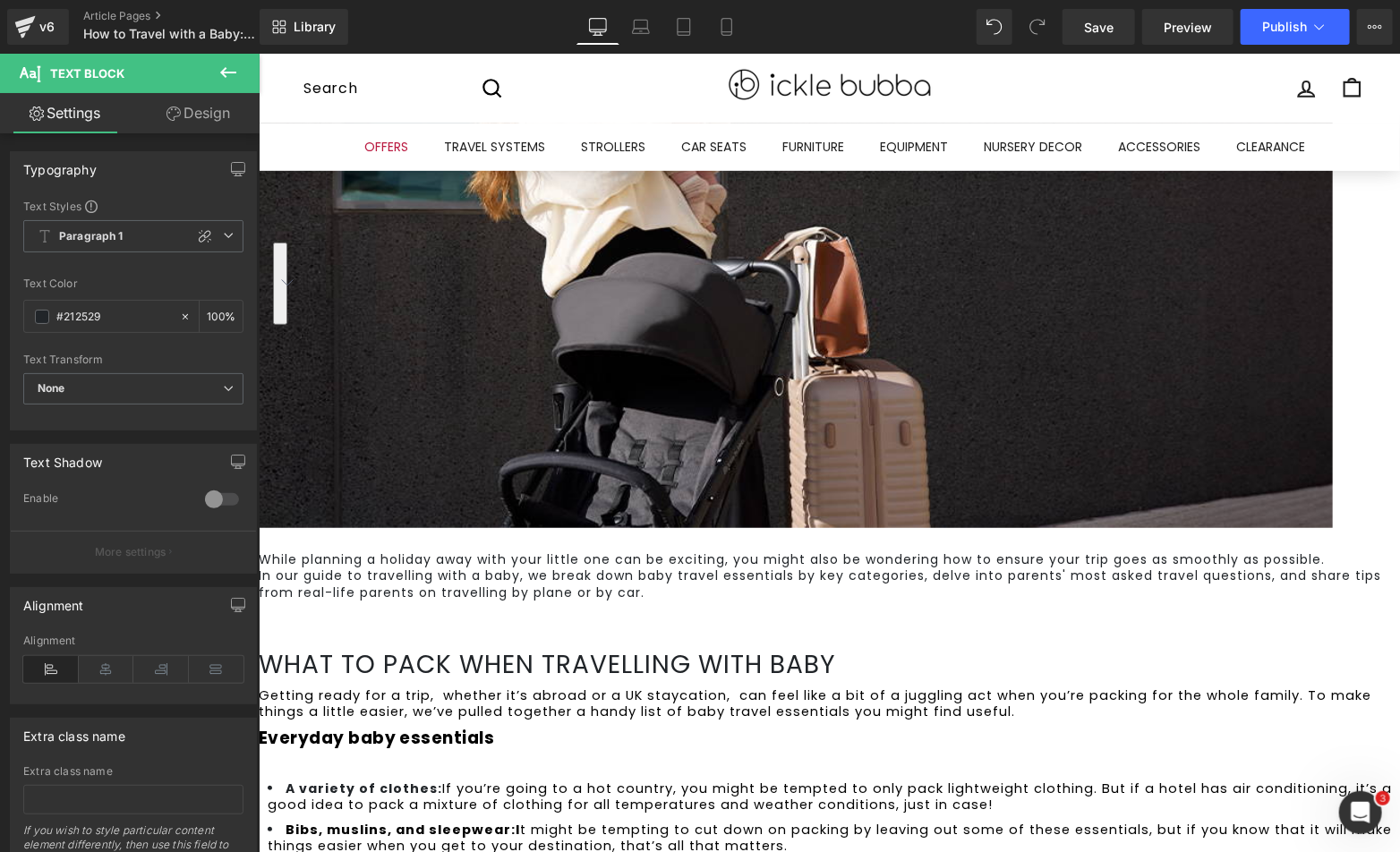 click on "How to Travel with a Baby: Tips for Stress-Free Trips Heading         Row         Image         Row         While planning a holiday away with your little one can be exciting, you might also be wondering how to ensure your trip goes as smoothly as possible.  In our guide to travelling with a baby, we break down baby travel essentials by key categories, delve into parents' most asked travel questions, and share tips from real-life parents on travelling by plane or by car.  Text Block         Row         What to pack when travelling with baby Heading         Getting ready for a trip,  whether it’s abroad or a UK staycation,  can feel like a bit of a juggling act when you’re packing for the whole family. To make things a little easier, we’ve pulled together a handy list of baby travel essentials you might find useful. Everyday baby essentials   A variety of clothes: Bibs, muslins, and sleepwear:  I Favourite toys and comforters:  We placed a thermometer in each Text Block         Image         Row" at bounding box center (828, 1819) 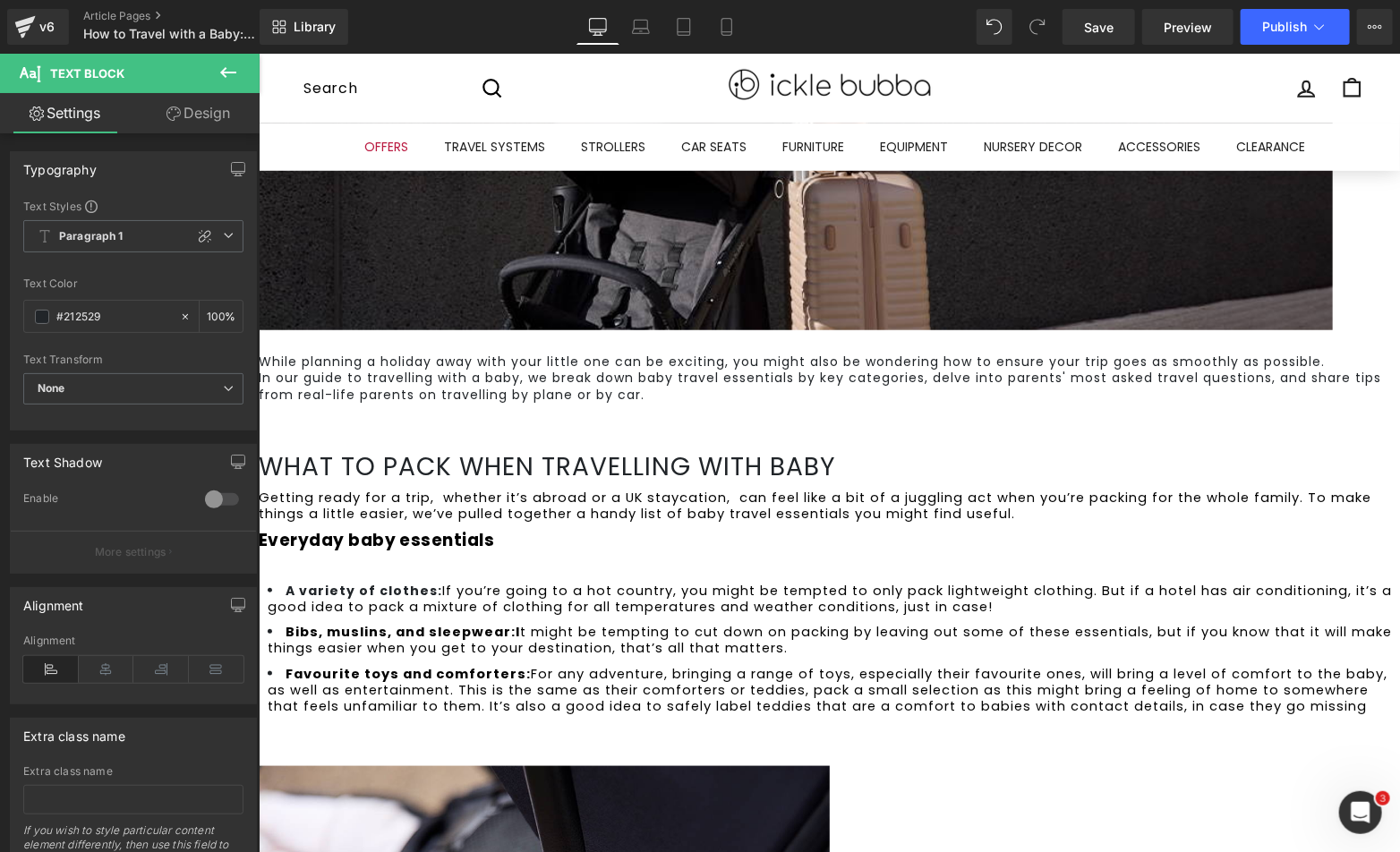 scroll, scrollTop: 596, scrollLeft: 0, axis: vertical 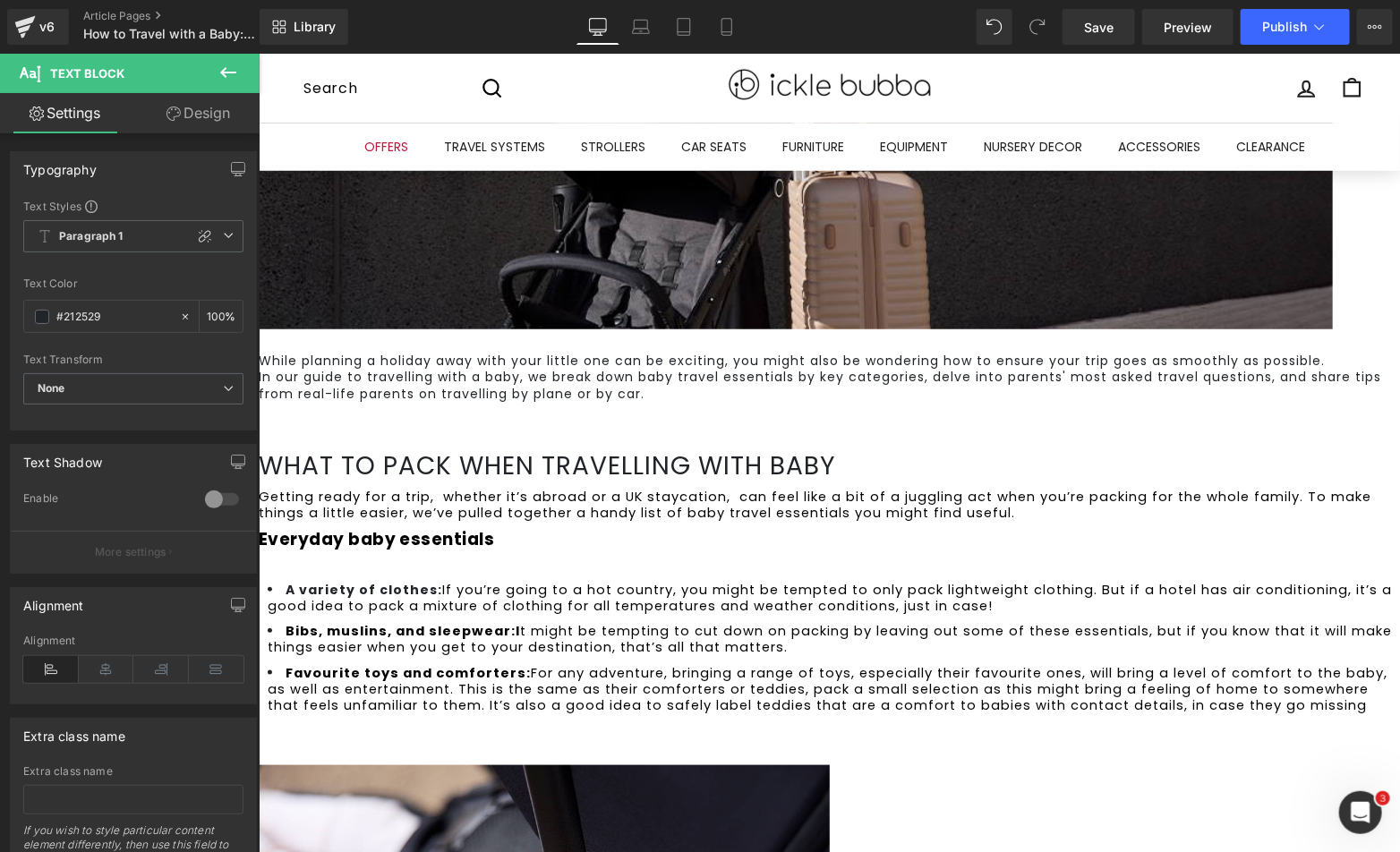 click on "Getting ready for a trip,  whether it’s abroad or a UK staycation,  can feel like a bit of a juggling act when you’re packing for the whole family. To make things a little easier, we’ve pulled together a handy list of baby travel essentials you might find useful." at bounding box center (828, 504) 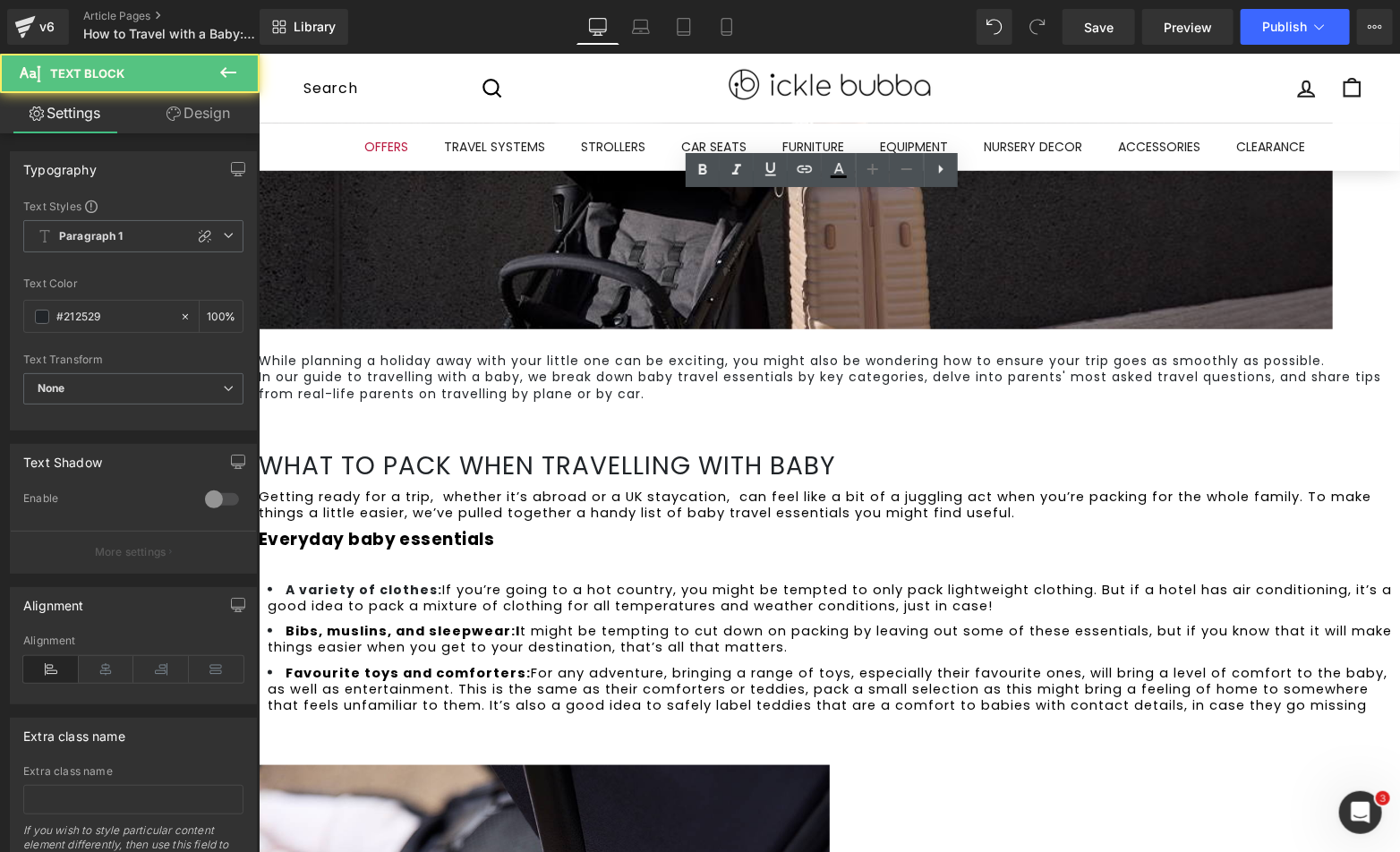 click on "Everyday baby essentials" at bounding box center (375, 538) 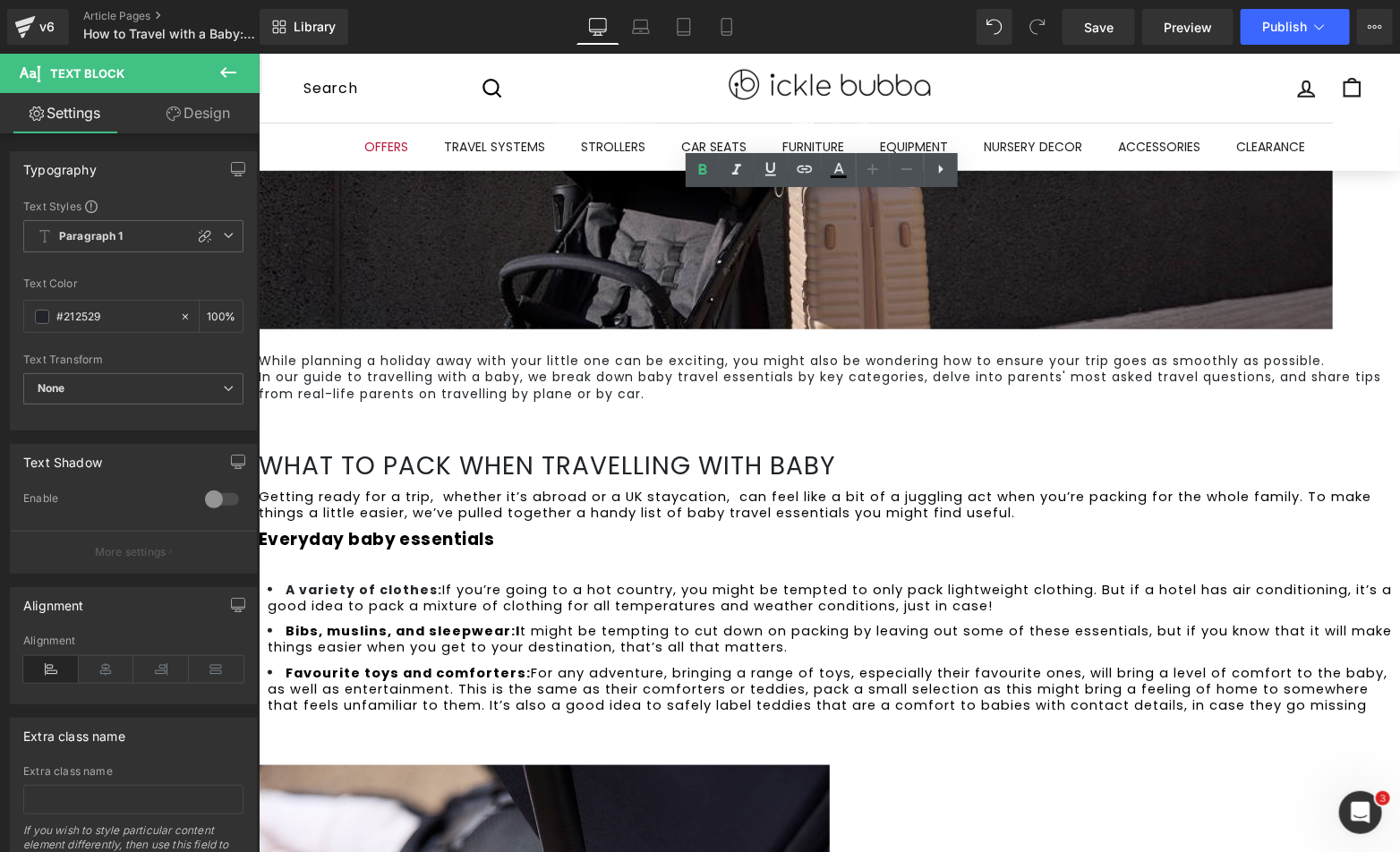 click on "Everyday baby essentials" at bounding box center [375, 538] 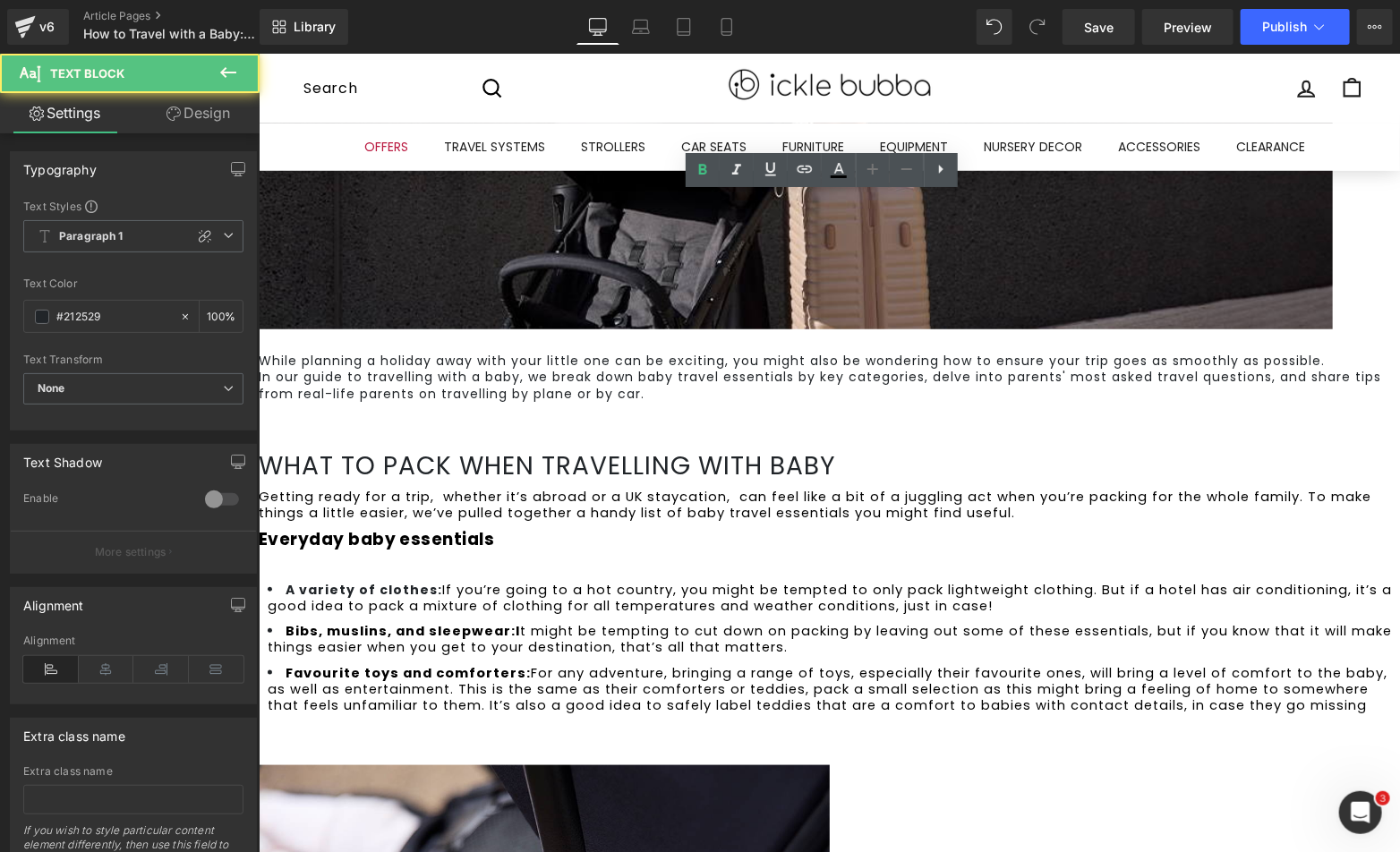 click on "Everyday baby essentials" at bounding box center [375, 538] 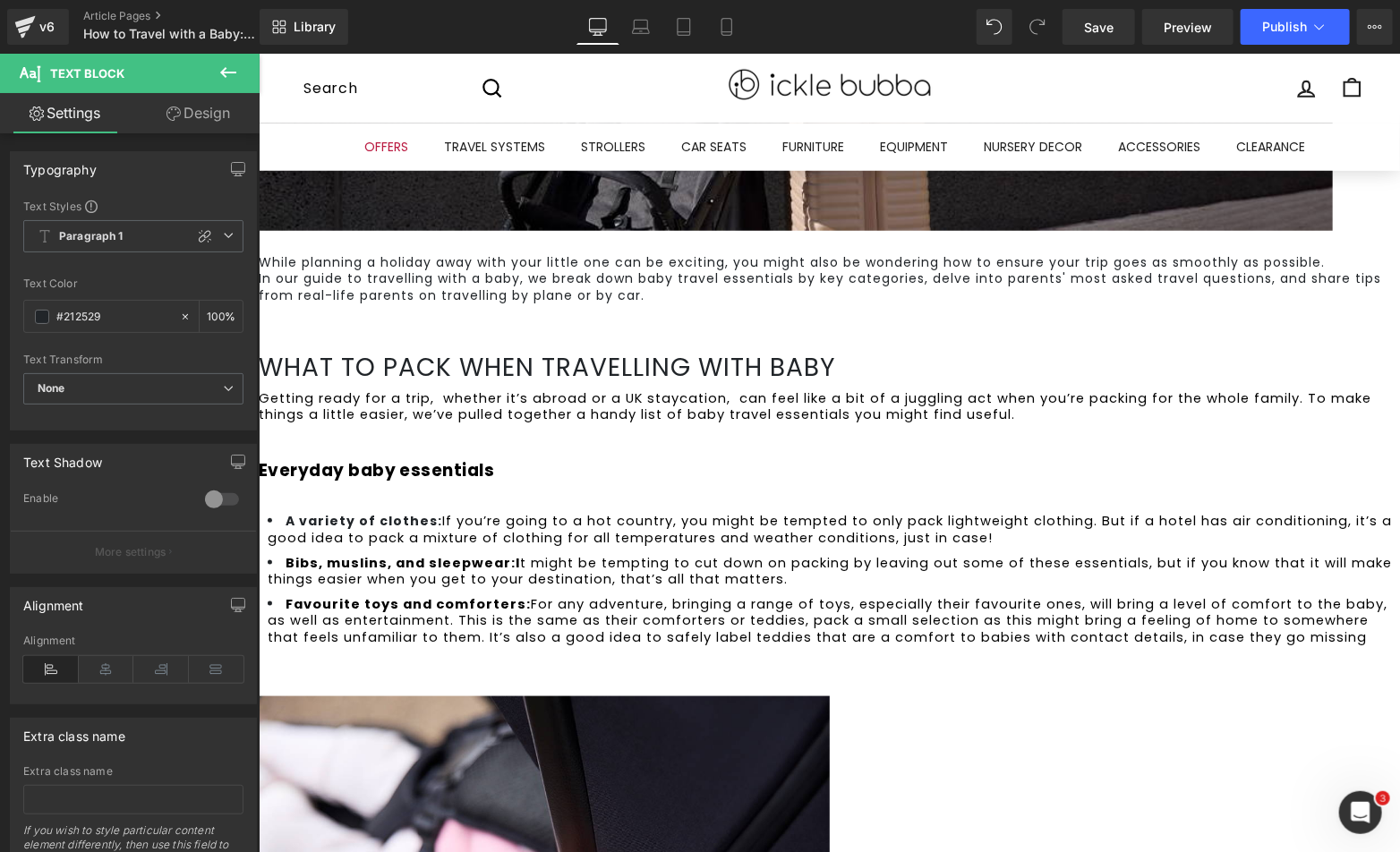scroll, scrollTop: 695, scrollLeft: 0, axis: vertical 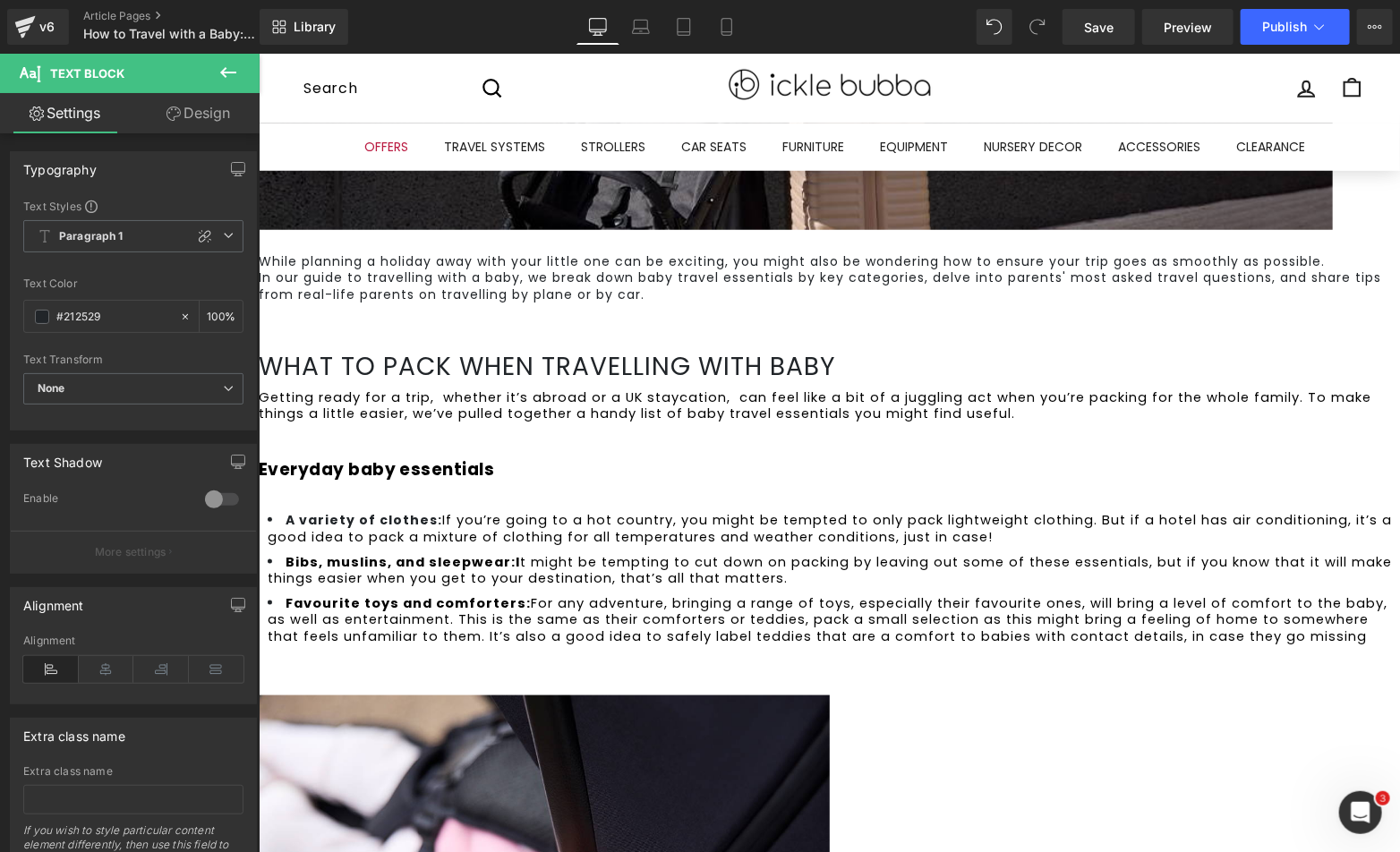 click at bounding box center [828, 666] 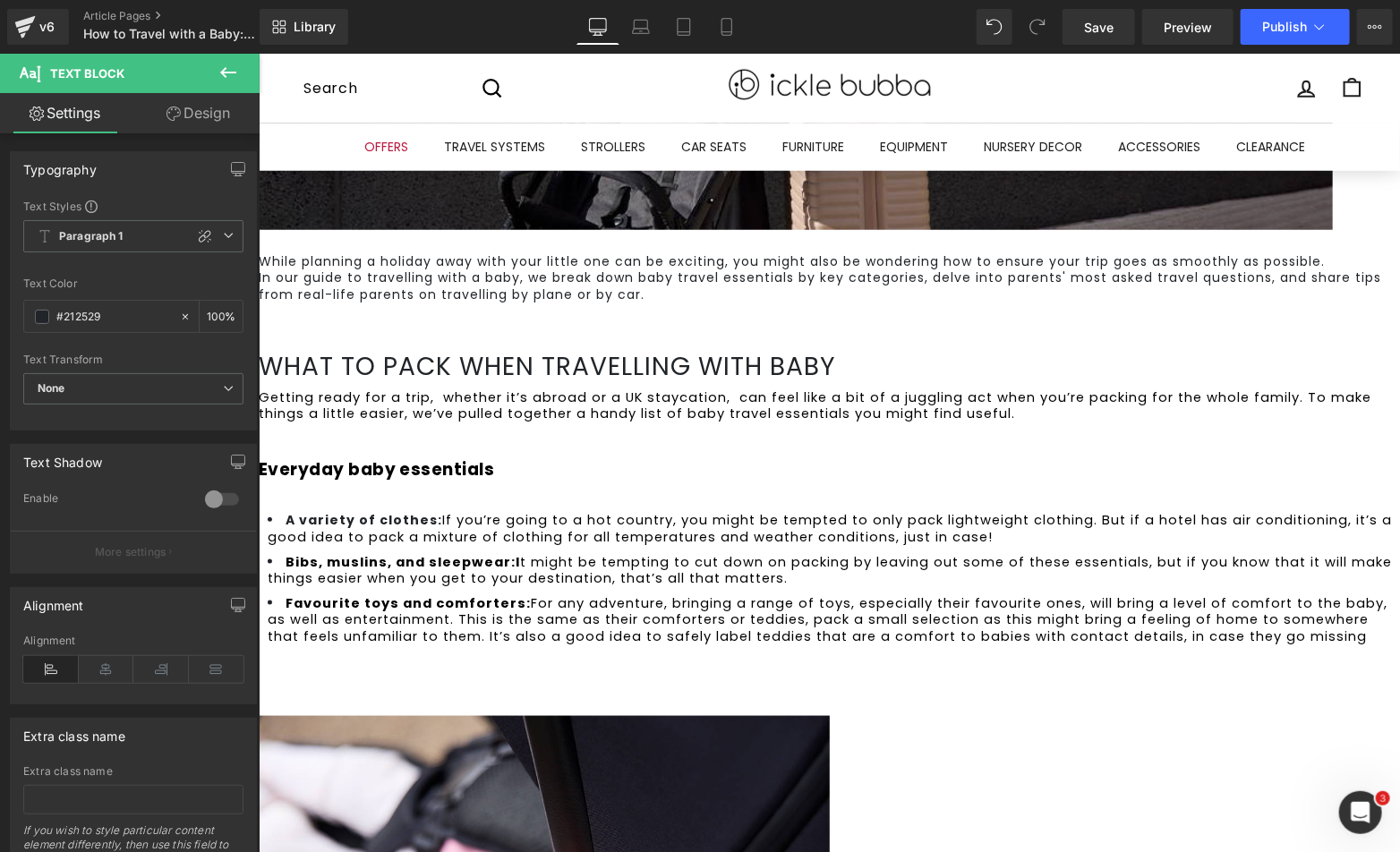 click at bounding box center (828, 698) 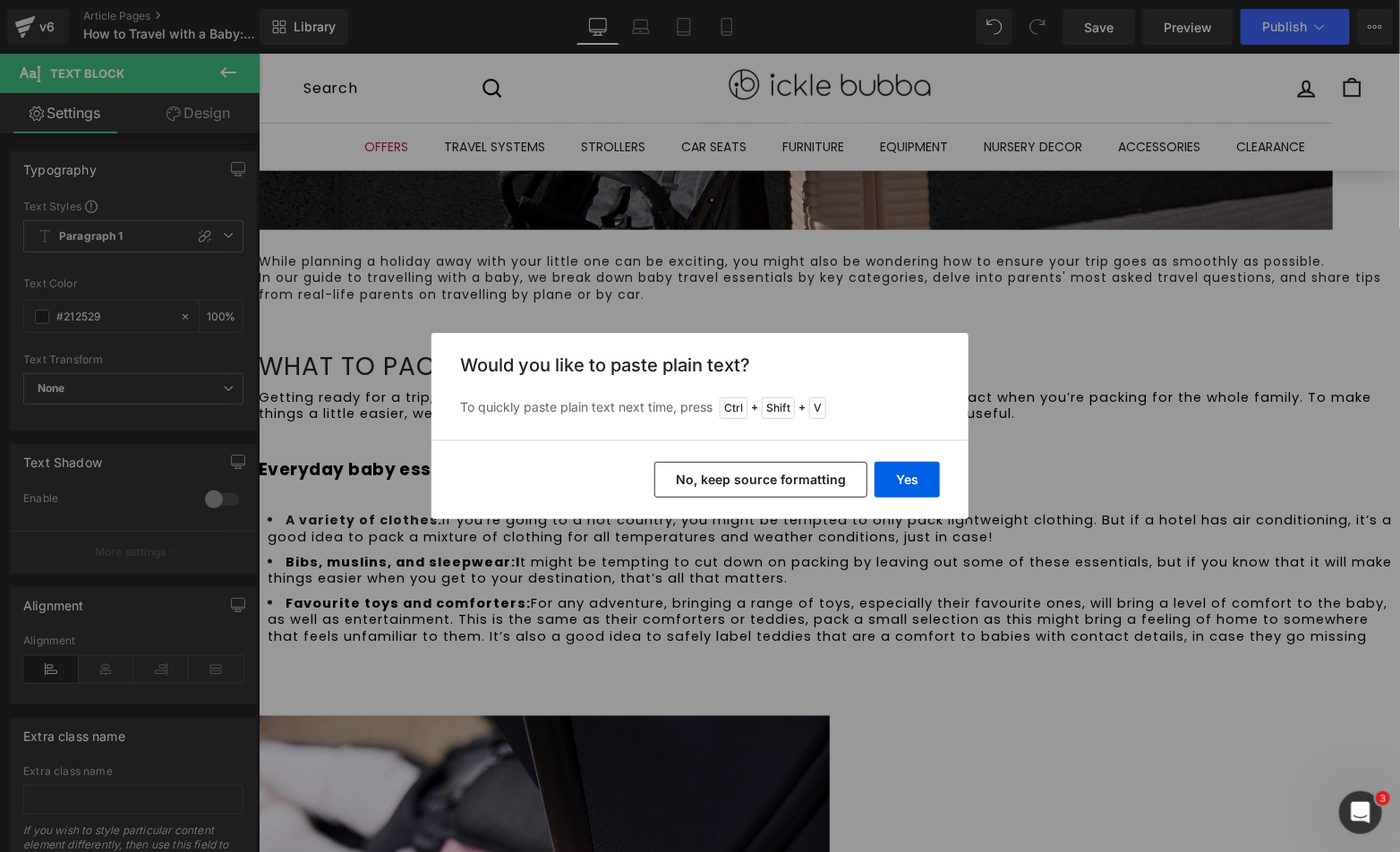 click on "No, keep source formatting" at bounding box center (761, 480) 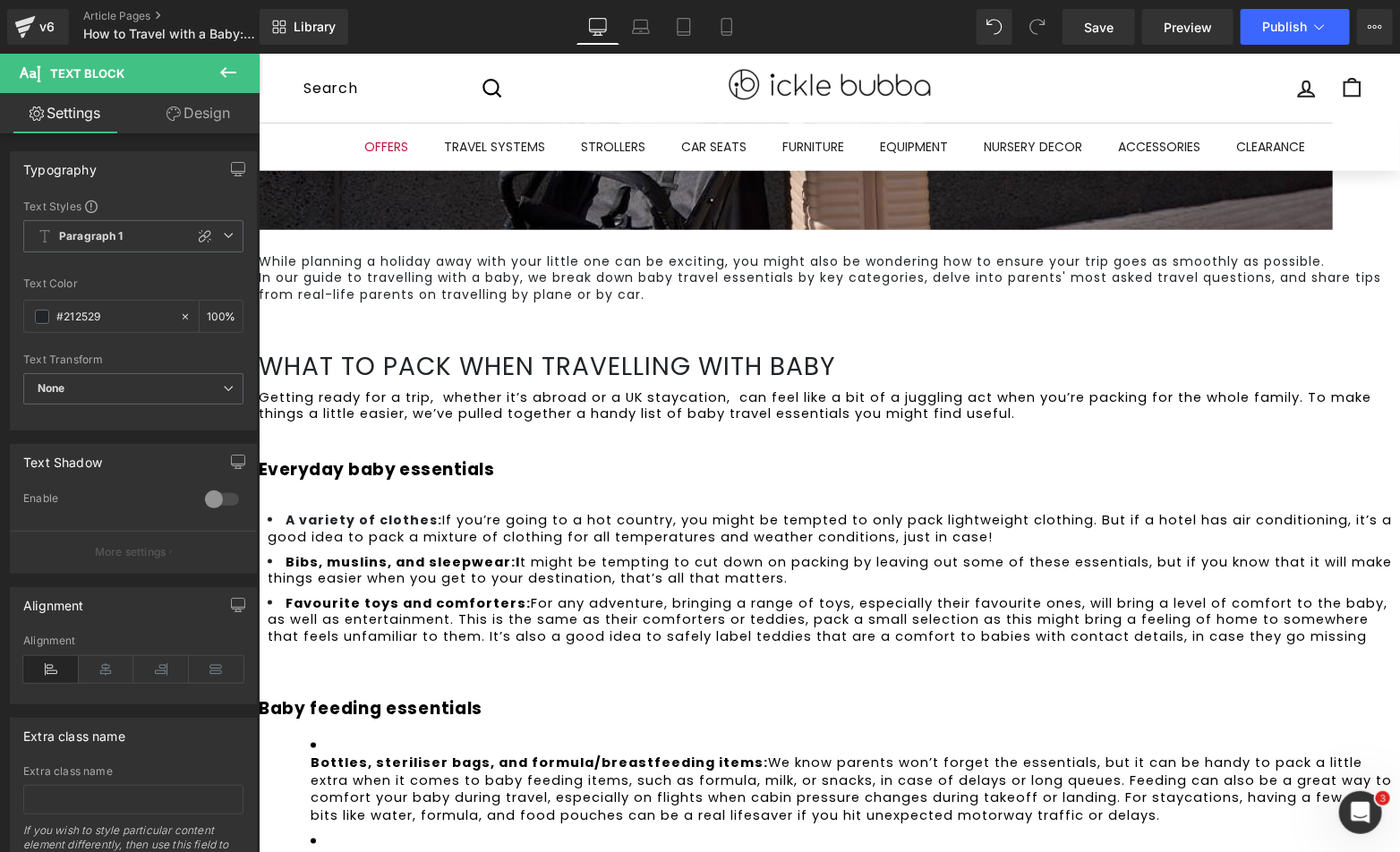click on "Bottles, steriliser bags, and formula/breastfeeding items:  We know parents won’t forget the essentials, but it can be handy to pack a little extra when it comes to baby feeding items, such as formula, milk, or snacks, in case of delays or long queues. Feeding can also be a great way to comfort your baby during travel, especially on flights when cabin pressure changes during takeoff or landing. For staycations, having a few extra bits like water, formula, and food pouches can be a real lifesaver if you hit unexpected motorway traffic or delays." at bounding box center [854, 780] 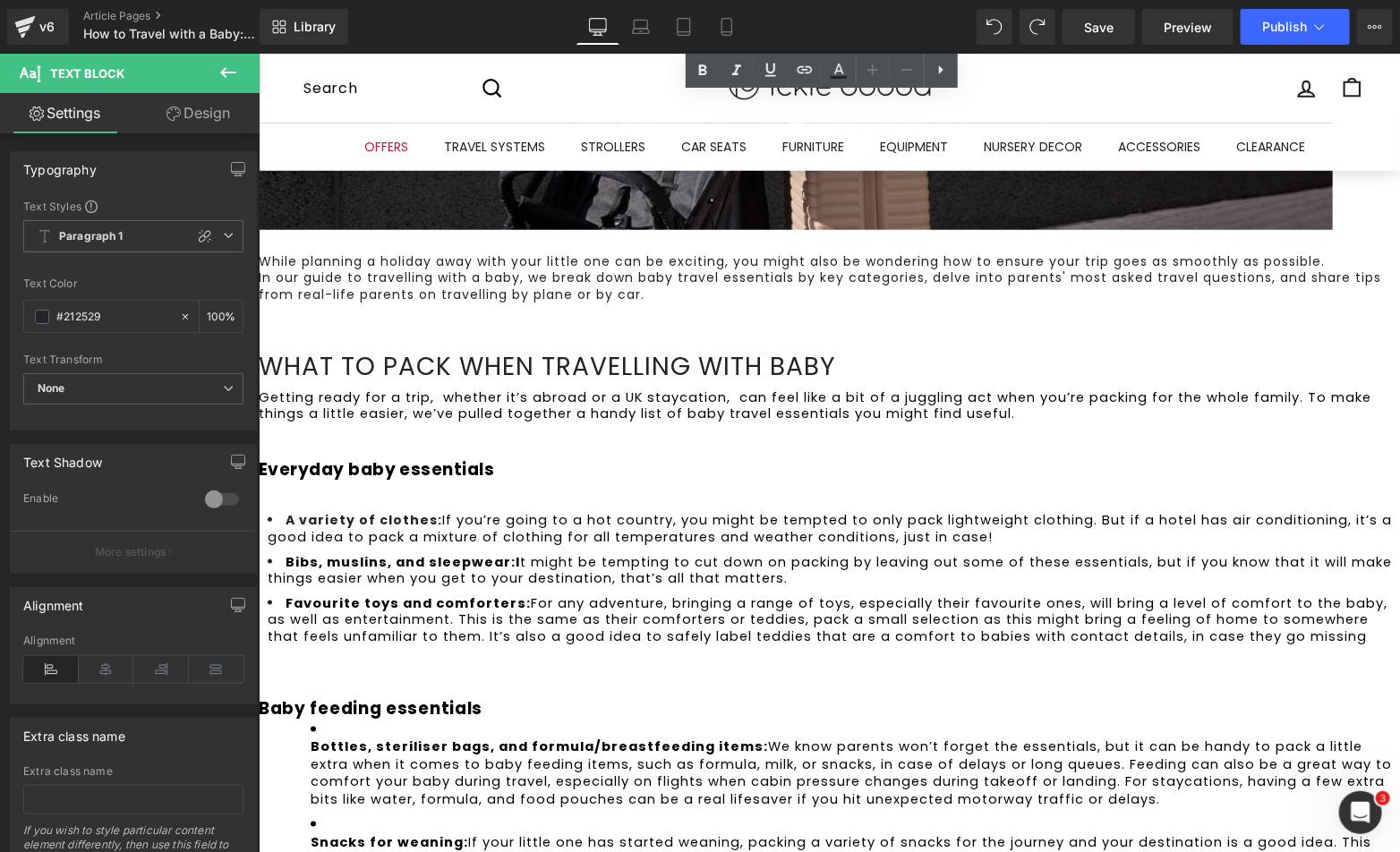 click on "I t might be tempting to cut down on packing by leaving out some of these essentials, but if you know that it will make things easier when you get to your destination, that’s all that matters." at bounding box center [831, 569] 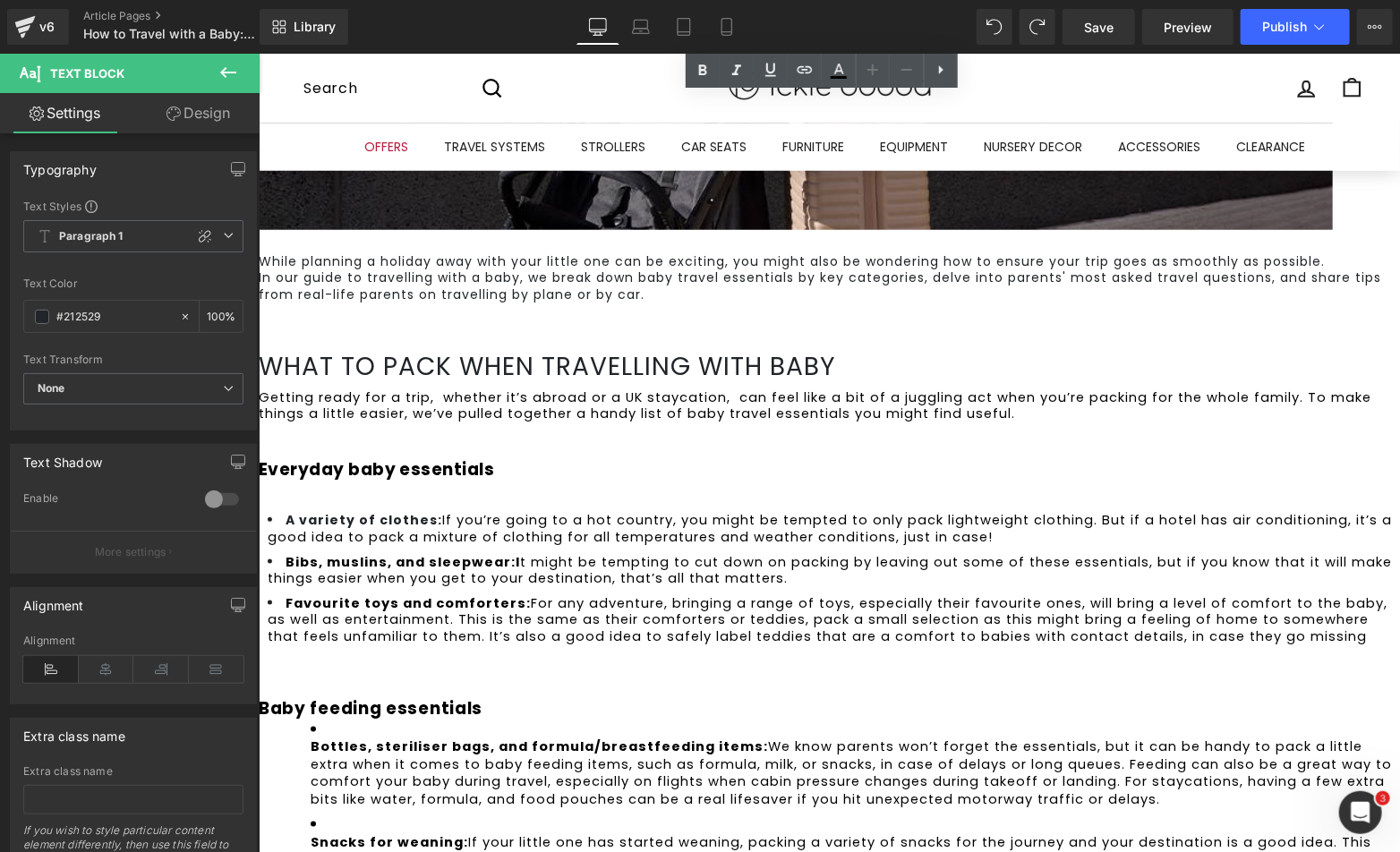 drag, startPoint x: 299, startPoint y: 206, endPoint x: 1239, endPoint y: 238, distance: 940.545 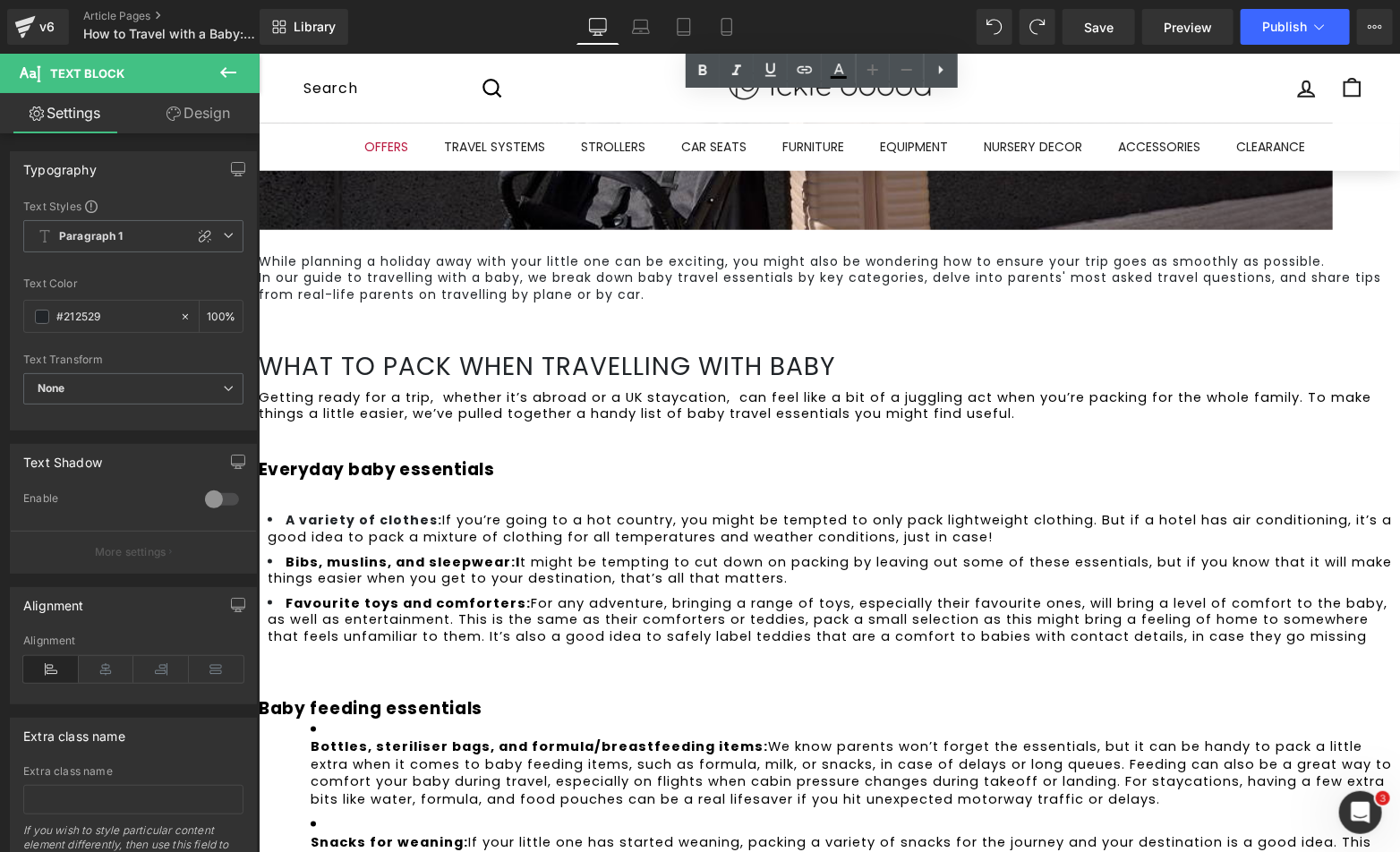 click on "Getting ready for a trip,  whether it’s abroad or a UK staycation,  can feel like a bit of a juggling act when you’re packing for the whole family. To make things a little easier, we’ve pulled together a handy list of baby travel essentials you might find useful. Everyday baby essentials   A variety of clothes:  If you’re going to a hot country, you might be tempted to only pack lightweight clothing. But if a hotel has air conditioning, it’s a good idea to pack a mixture of clothing for all temperatures and weather conditions, just in case!  Bibs, muslins, and sleepwear:  I t might be tempting to cut down on packing by leaving out some of these essentials, but if you know that it will make things easier when you get to your destination, that’s all that matters.  Favourite toys and comforters:  Baby feeding essentials  Bottles, steriliser bags, and formula/breastfeeding items: Snacks for weaning: weaning sets  and food containers to support this journey.  High chair or travel booster seat:" at bounding box center (828, 685) 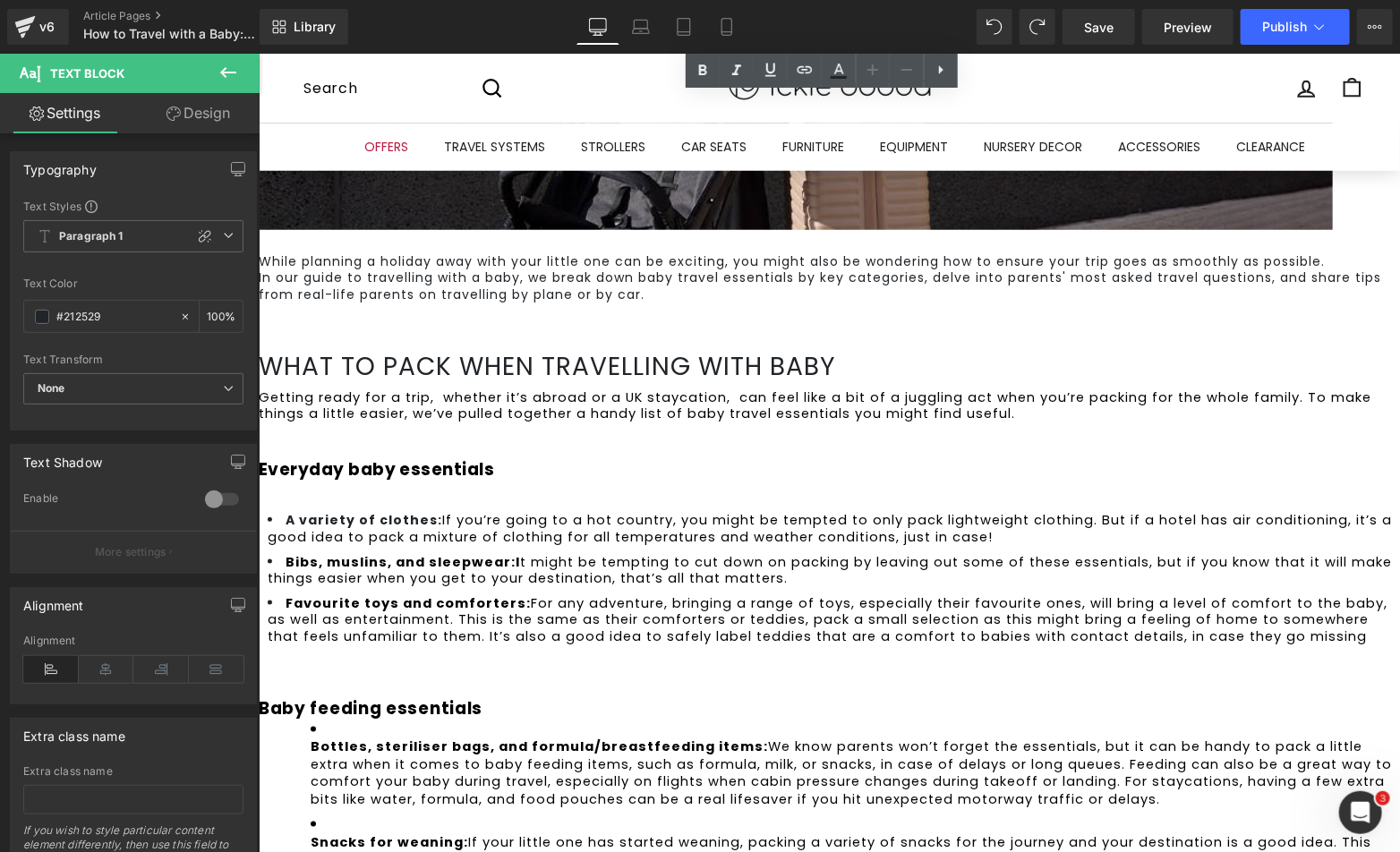 copy on "A variety of clothes:  If you’re going to a hot country, you might be tempted to only pack lightweight clothing. But if a hotel has air conditioning, it’s a good idea to pack a mixture of clothing for all temperatures and weather conditions, just in case!" 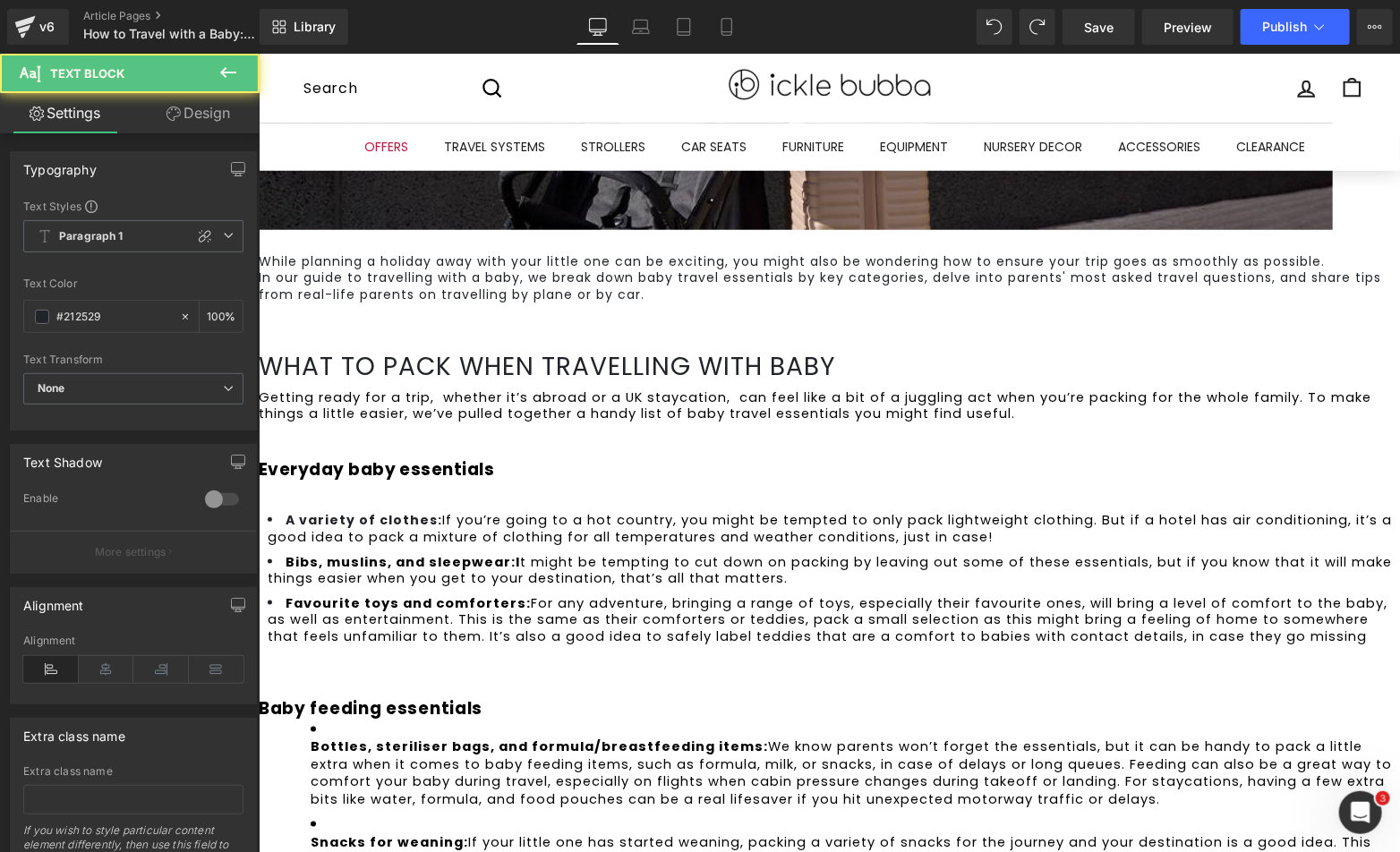 click on "Bottles, steriliser bags, and formula/breastfeeding items:  We know parents won’t forget the essentials, but it can be handy to pack a little extra when it comes to baby feeding items, such as formula, milk, or snacks, in case of delays or long queues. Feeding can also be a great way to comfort your baby during travel, especially on flights when cabin pressure changes during takeoff or landing. For staycations, having a few extra bits like water, formula, and food pouches can be a real lifesaver if you hit unexpected motorway traffic or delays." at bounding box center (854, 763) 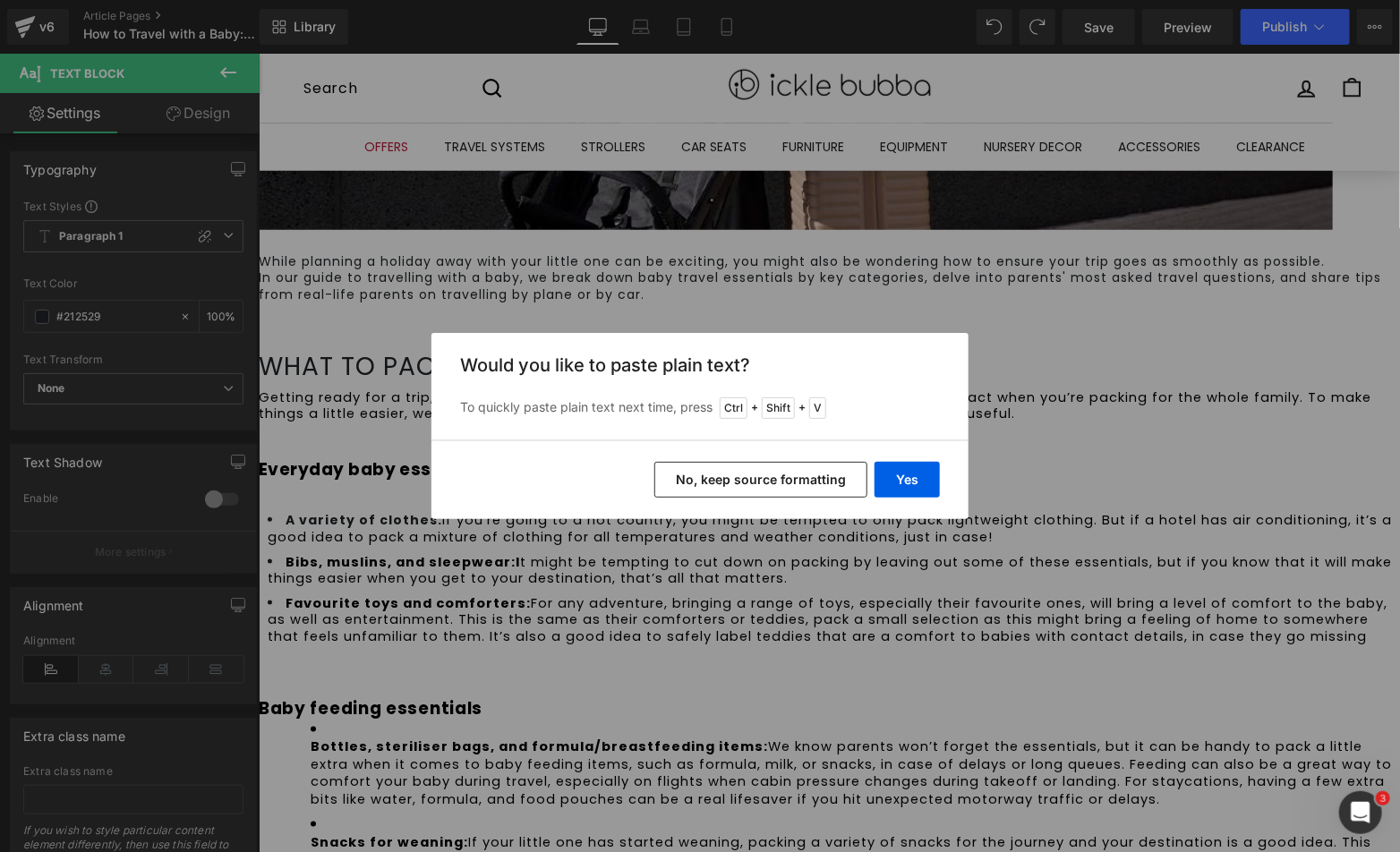drag, startPoint x: 834, startPoint y: 480, endPoint x: 542, endPoint y: 426, distance: 296.951 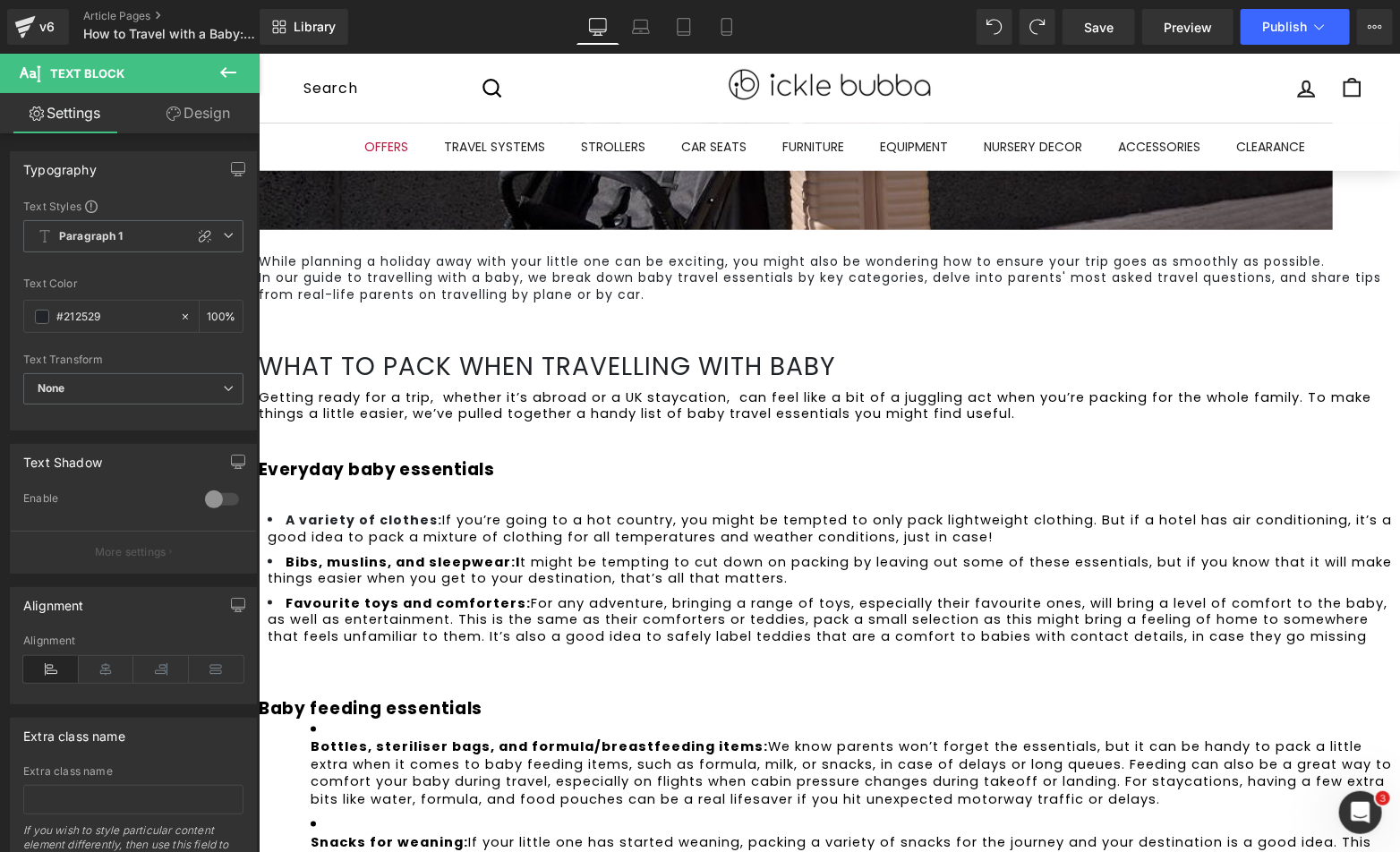 click on "Favourite toys and comforters:  For any adventure, bringing a range of toys, especially their favourite ones, will bring a level of comfort to the baby, as well as entertainment. This is the same as their comforters or teddies, pack a small selection as this might bring a feeling of home to somewhere that feels unfamiliar to them. It’s also a good idea to safely label teddies that are a comfort to babies with contact details, in case they go missing" at bounding box center [832, 618] 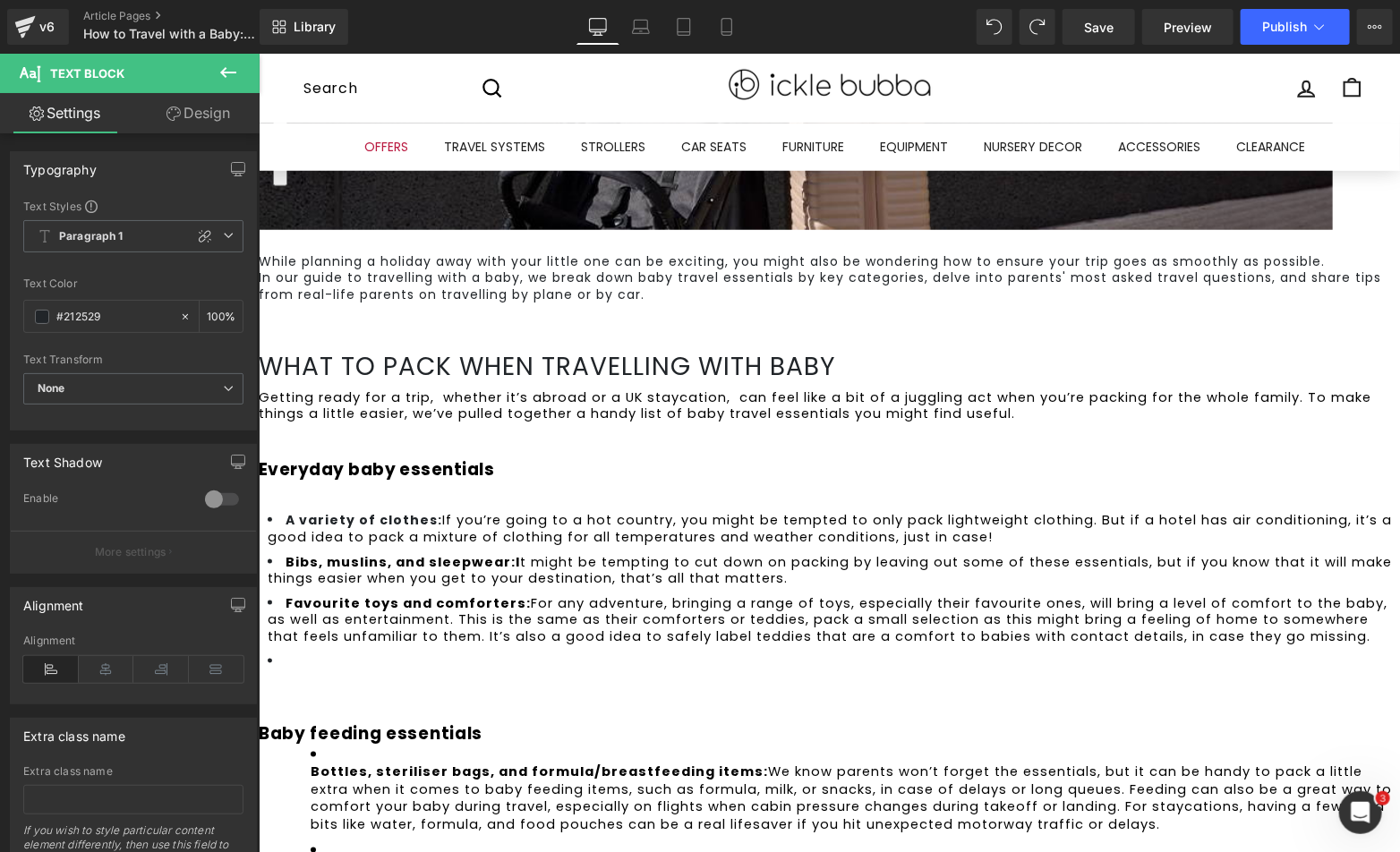 drag, startPoint x: 298, startPoint y: 484, endPoint x: 1039, endPoint y: 709, distance: 774.40687 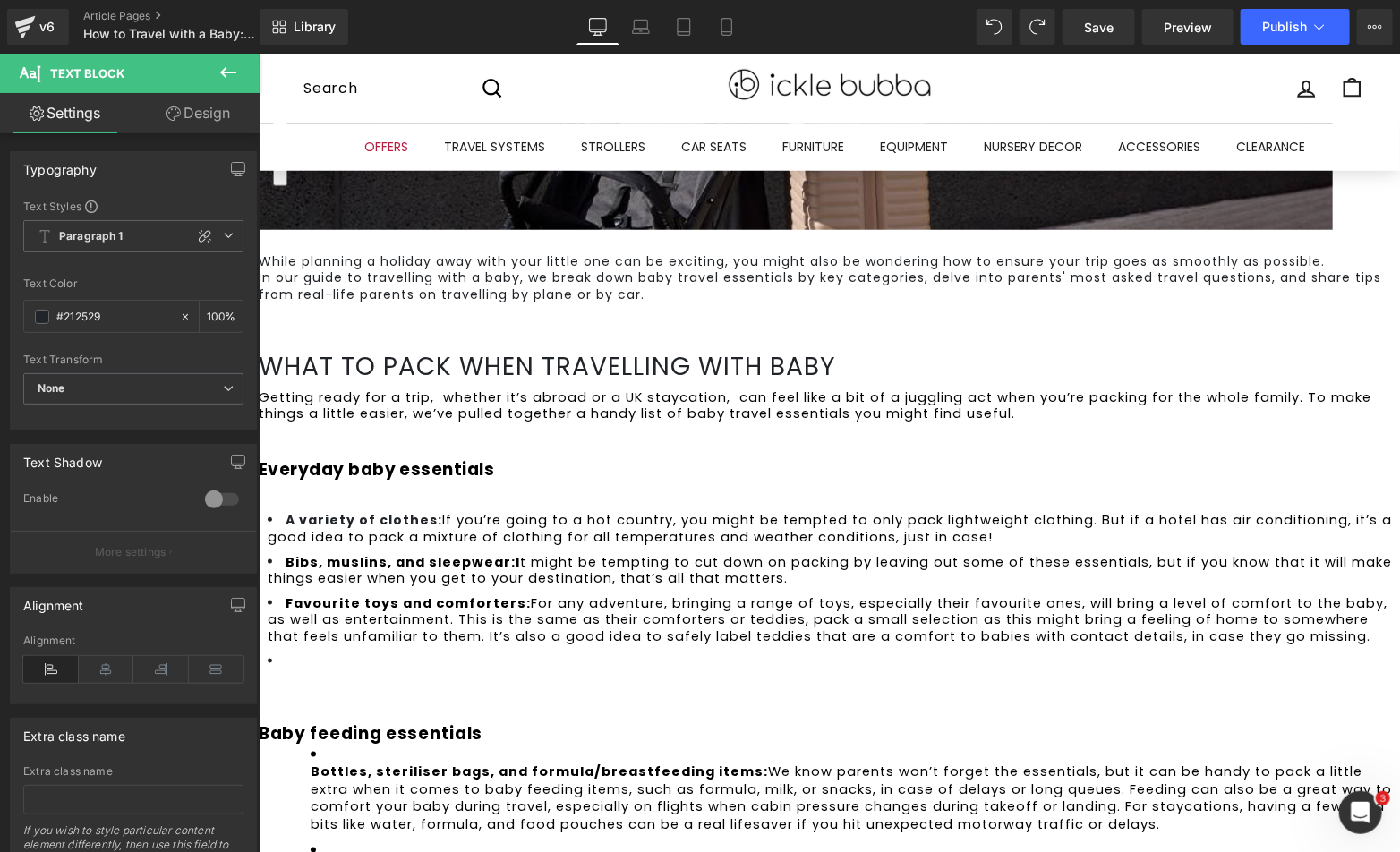 click on "Bottles, steriliser bags, and formula/breastfeeding items:  We know parents won’t forget the essentials, but it can be handy to pack a little extra when it comes to baby feeding items, such as formula, milk, or snacks, in case of delays or long queues. Feeding can also be a great way to comfort your baby during travel, especially on flights when cabin pressure changes during takeoff or landing. For staycations, having a few extra bits like water, formula, and food pouches can be a real lifesaver if you hit unexpected motorway traffic or delays. Snacks for weaning:  If your little one has started weaning, packing a variety of snacks for the journey and your destination is a good idea. This helps maintain their routine and weaning progress. We suggest investing in several sets of  weaning sets  and food containers to support this journey.  High chair or travel booster seat:  Flip Magic Fold High Chair  folds down to a compact size, taking up minimal car space." at bounding box center [832, 875] 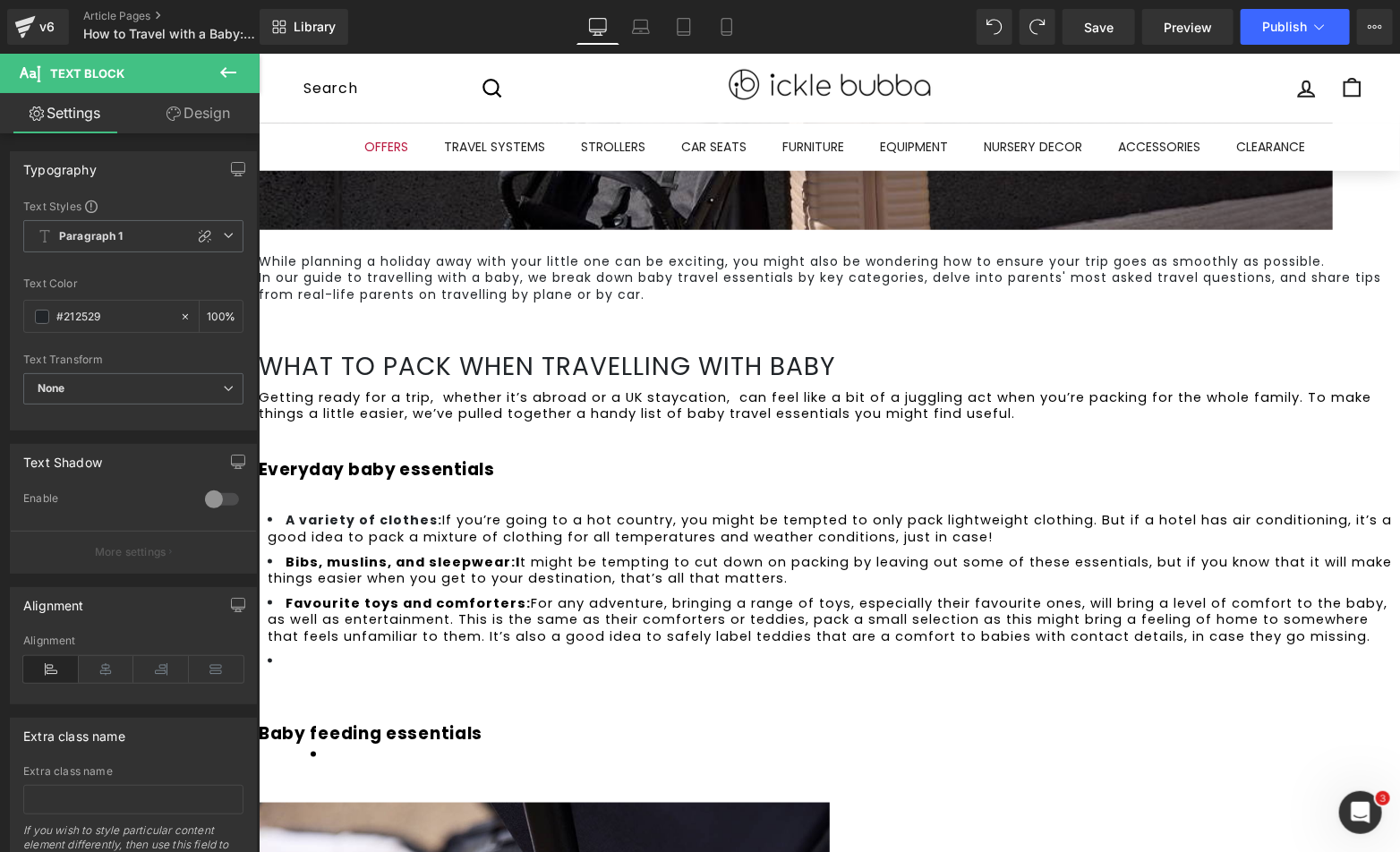 click at bounding box center (832, 660) 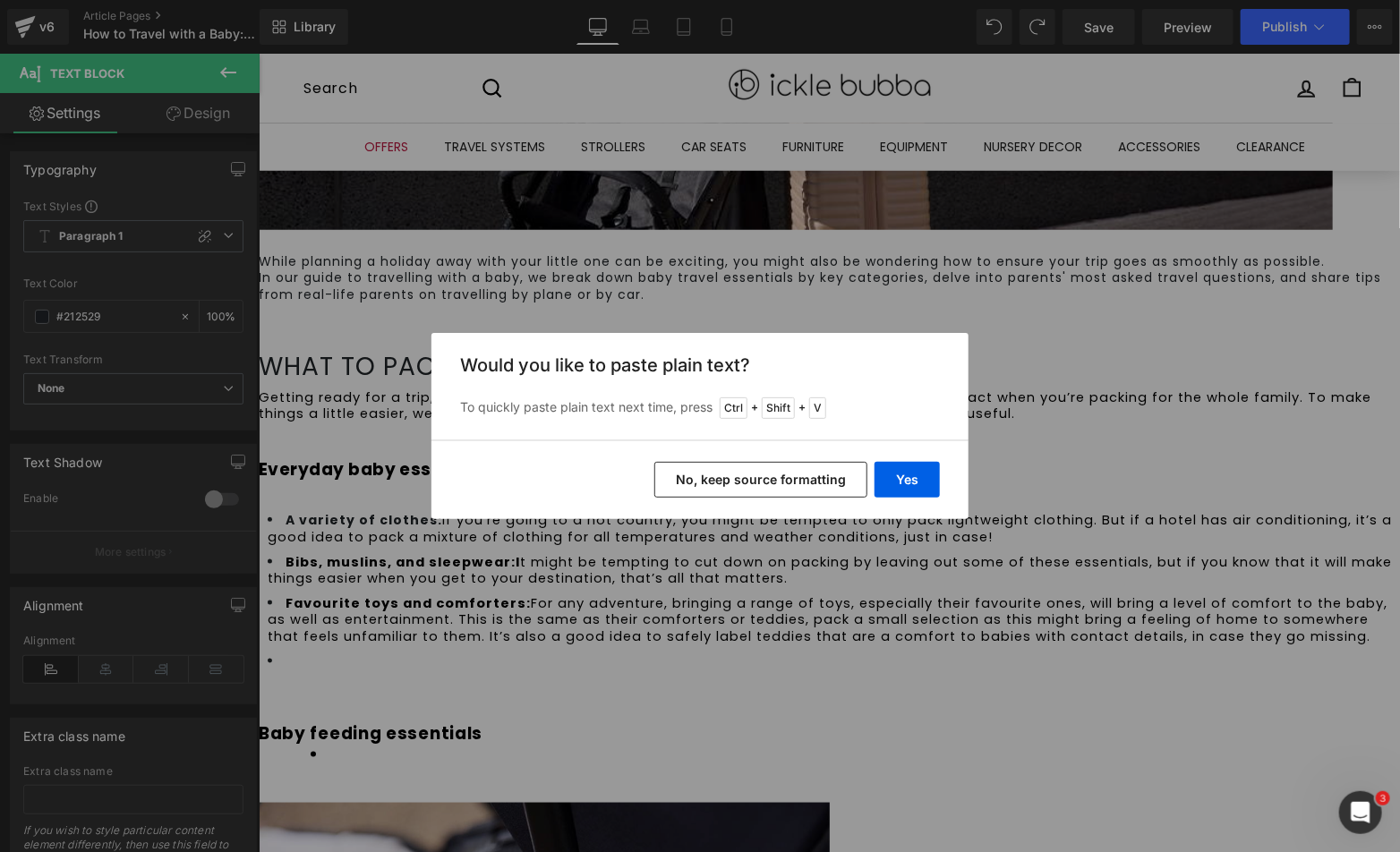 click on "Yes" at bounding box center [907, 480] 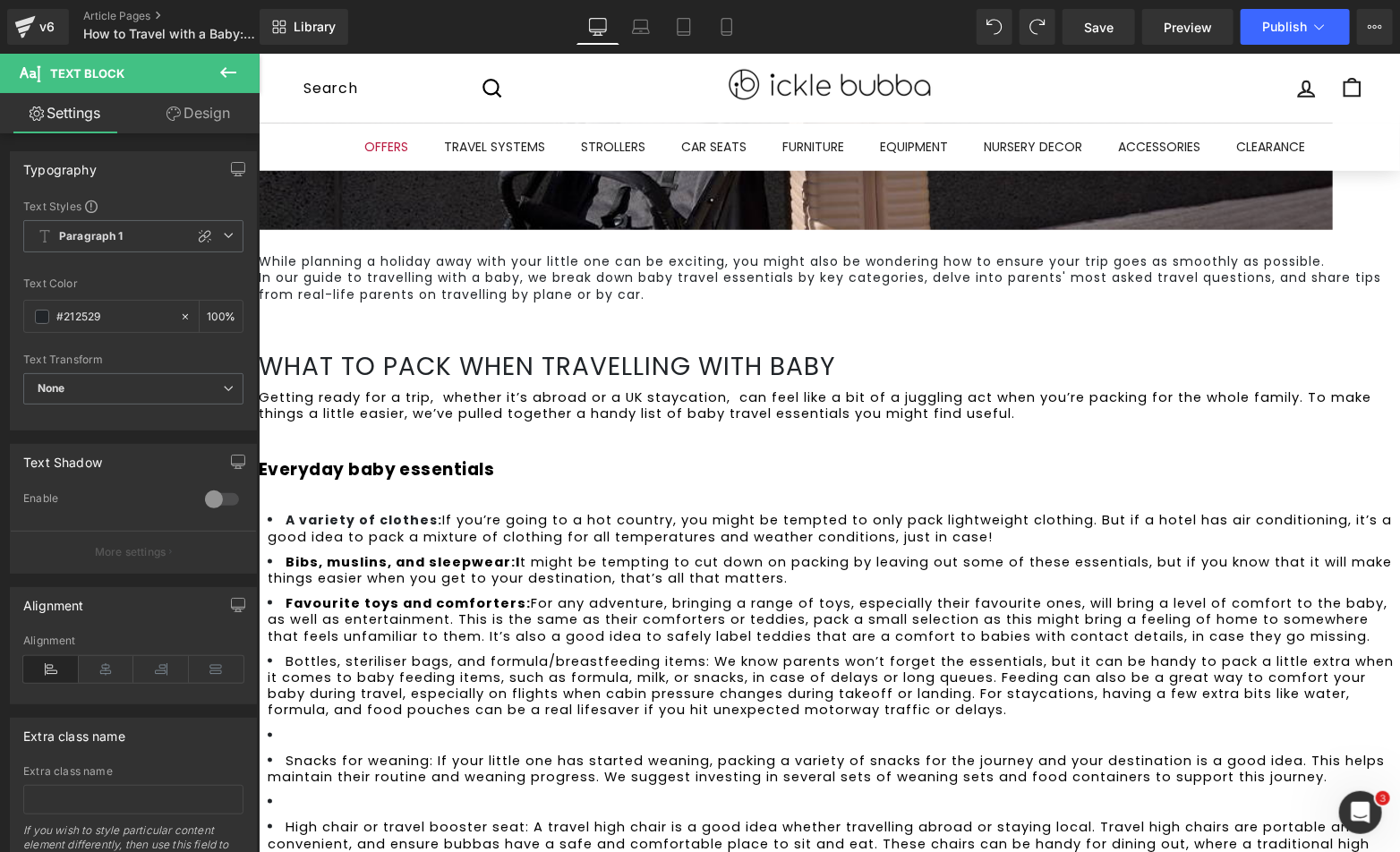 click on "Favourite toys and comforters:  For any adventure, bringing a range of toys, especially their favourite ones, will bring a level of comfort to the baby, as well as entertainment. This is the same as their comforters or teddies, pack a small selection as this might bring a feeling of home to somewhere that feels unfamiliar to them. It’s also a good idea to safely label teddies that are a comfort to babies with contact details, in case they go missing." at bounding box center (832, 618) 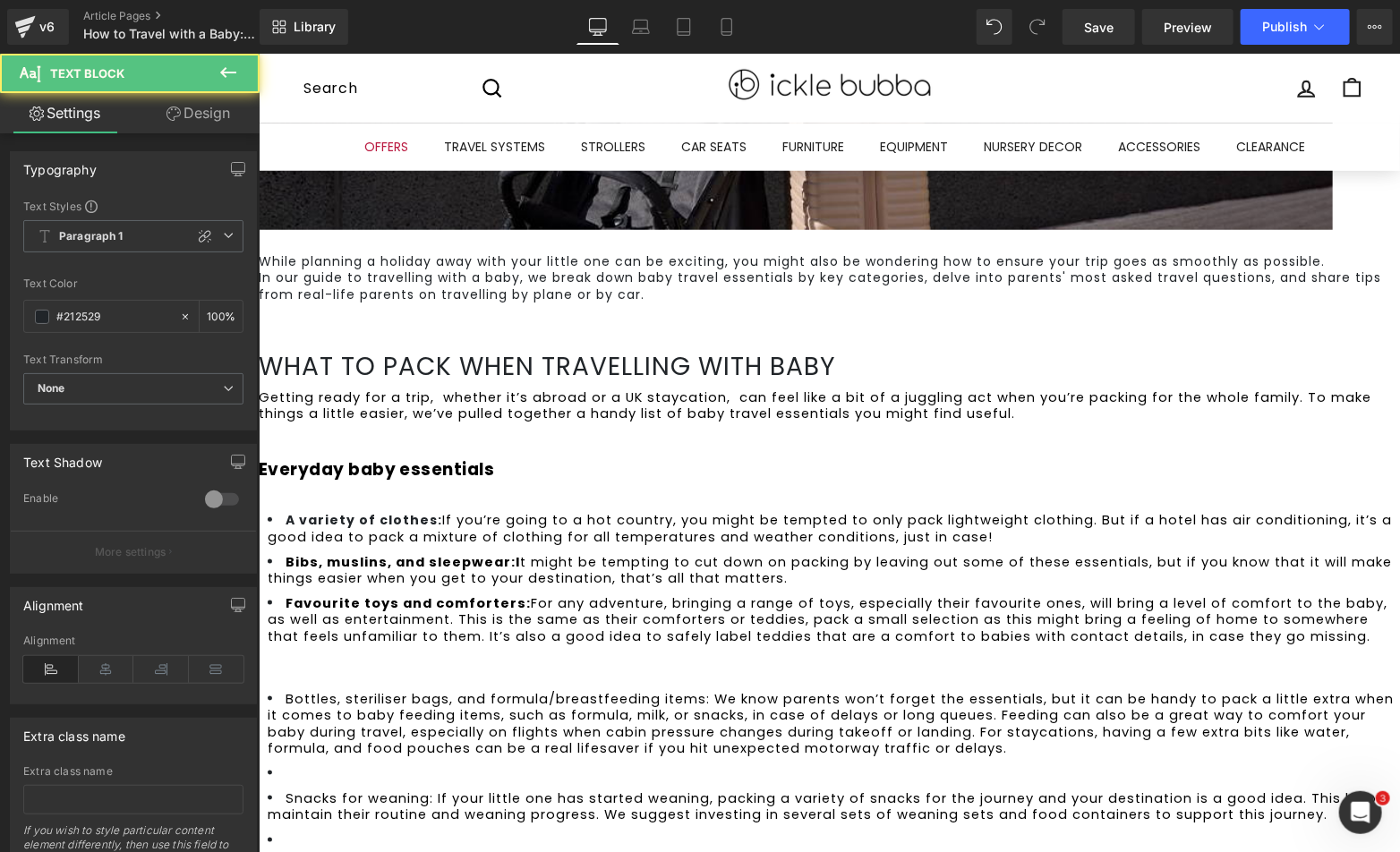 drag, startPoint x: 542, startPoint y: 702, endPoint x: 287, endPoint y: 699, distance: 255.01765 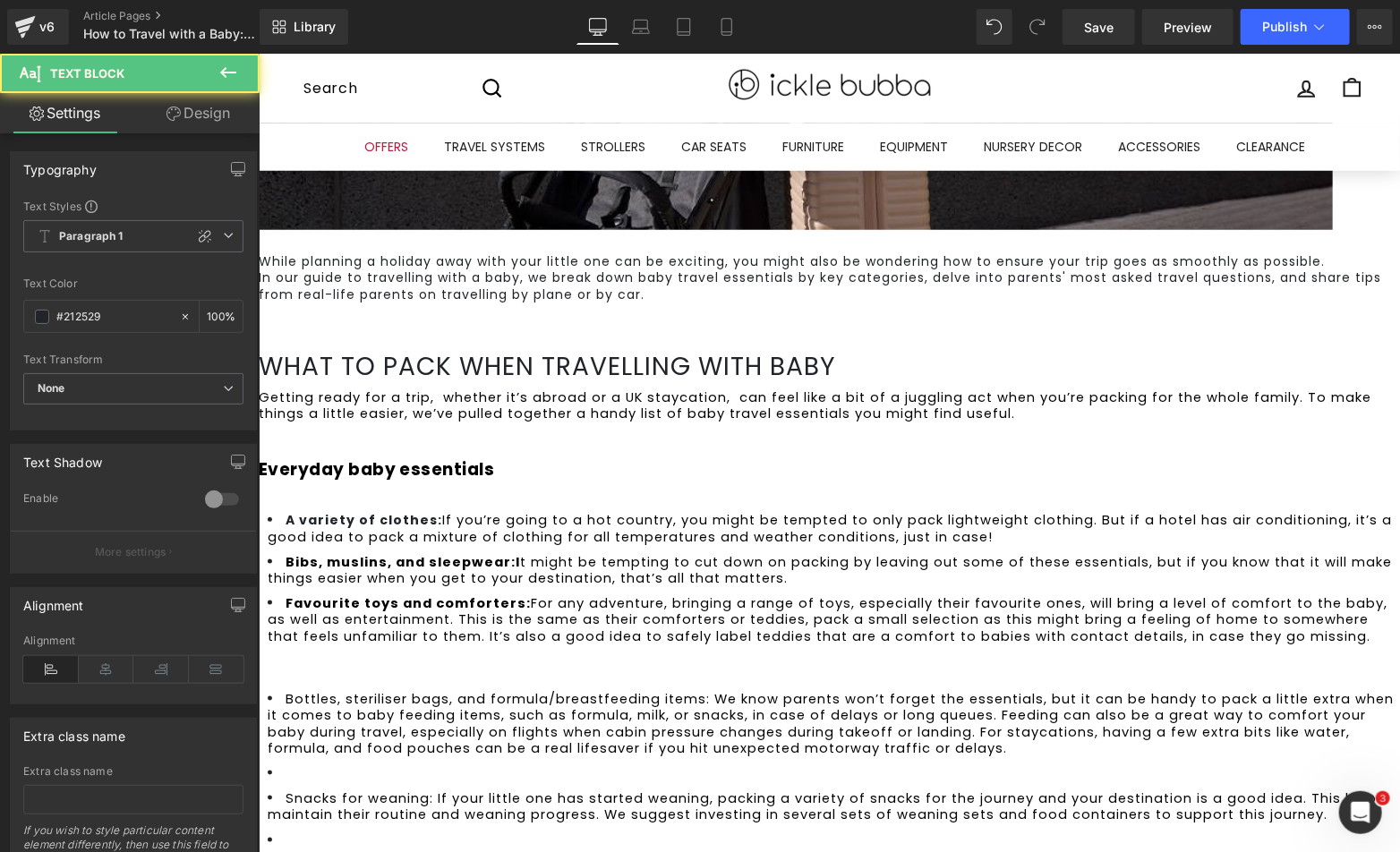 click on "What to pack when travelling with baby Heading         Getting ready for a trip,  whether it’s abroad or a UK staycation,  can feel like a bit of a juggling act when you’re packing for the whole family. To make things a little easier, we’ve pulled together a handy list of baby travel essentials you might find useful. Everyday baby essentials   A variety of clothes:  If you’re going to a hot country, you might be tempted to only pack lightweight clothing. But if a hotel has air conditioning, it’s a good idea to pack a mixture of clothing for all temperatures and weather conditions, just in case!  Bibs, muslins, and sleepwear:  I t might be tempting to cut down on packing by leaving out some of these essentials, but if you know that it will make things easier when you get to your destination, that’s all that matters.  Favourite toys and comforters:    Baby feeding essentials  Text Block         Image" at bounding box center [828, 884] 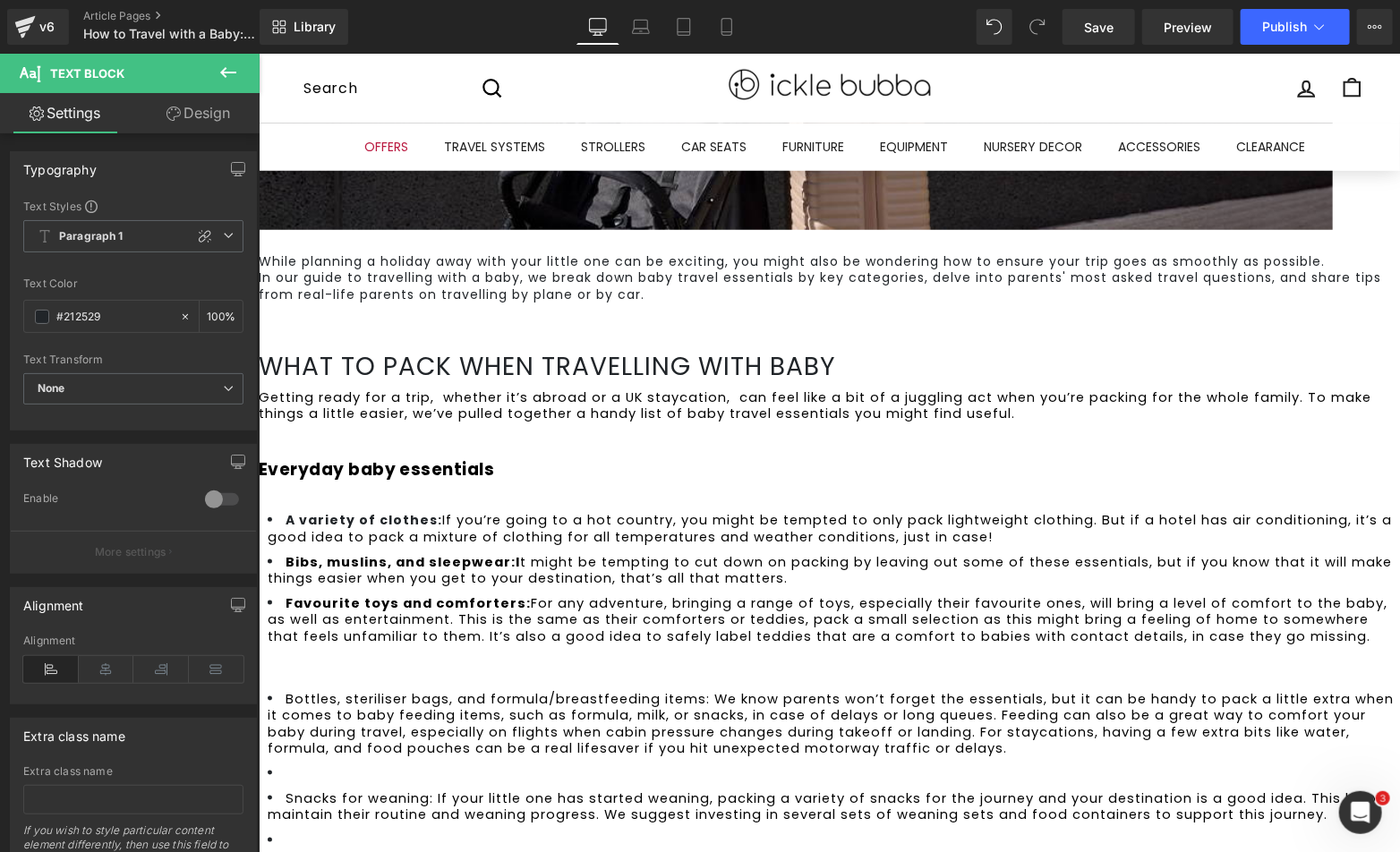click at bounding box center [828, 666] 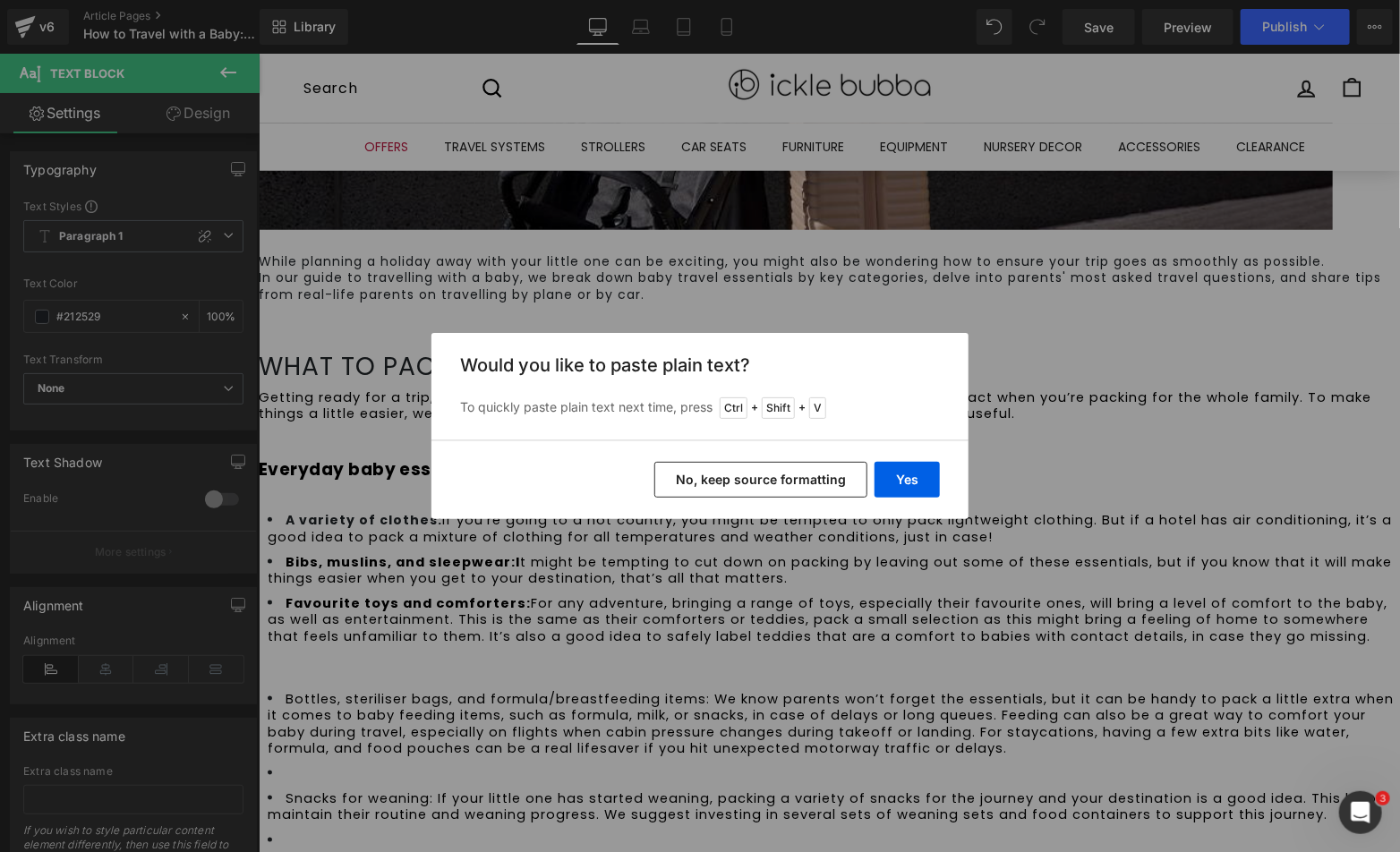 click on "No, keep source formatting" at bounding box center (761, 480) 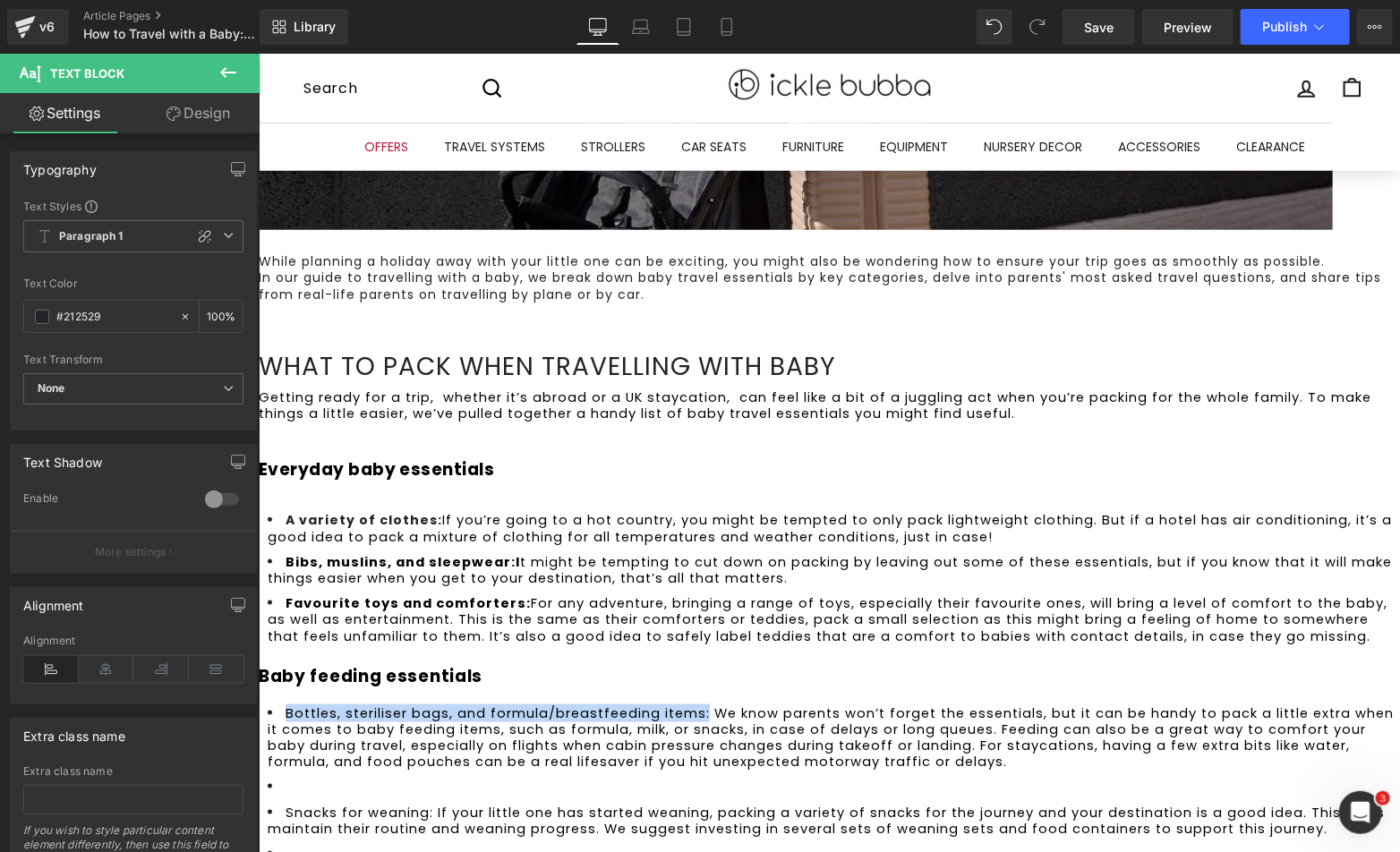drag, startPoint x: 312, startPoint y: 424, endPoint x: 737, endPoint y: 426, distance: 425.0047 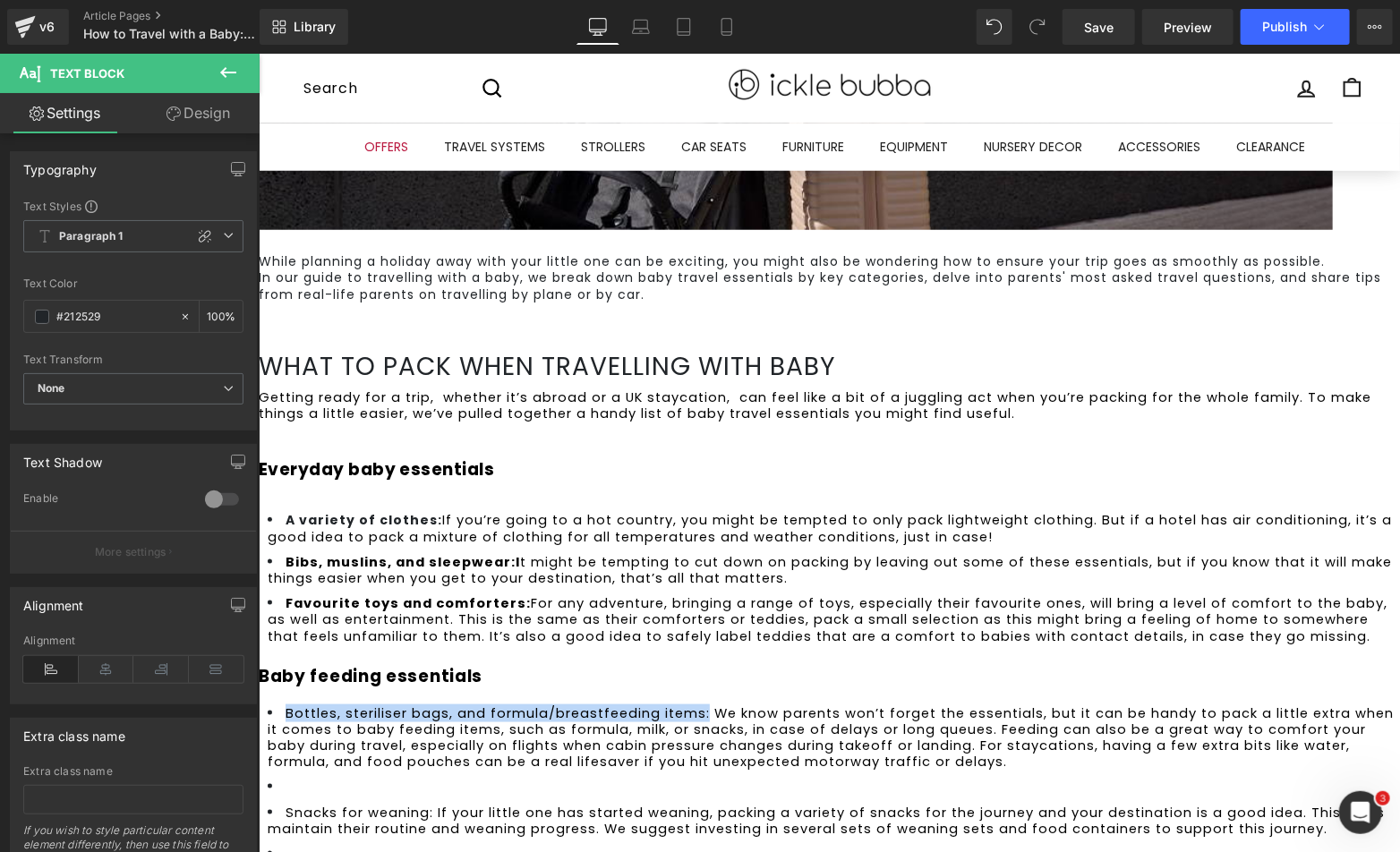 click on "Bottles, steriliser bags, and formula/breastfeeding items: We know parents won’t forget the essentials, but it can be handy to pack a little extra when it comes to baby feeding items, such as formula, milk, or snacks, in case of delays or long queues. Feeding can also be a great way to comfort your baby during travel, especially on flights when cabin pressure changes during takeoff or landing. For staycations, having a few extra bits like water, formula, and food pouches can be a real lifesaver if you hit unexpected motorway traffic or delays." at bounding box center [832, 737] 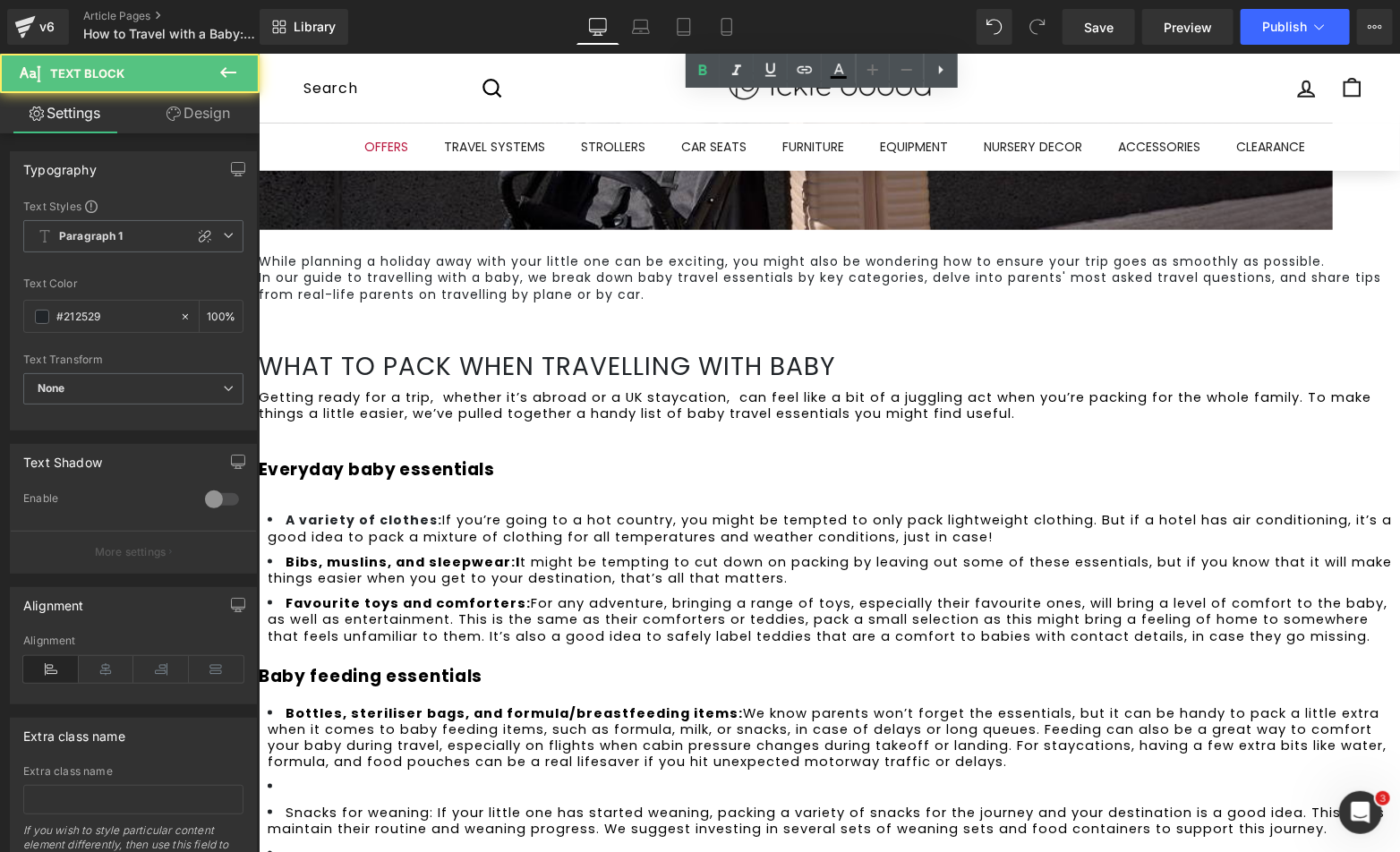 click on "Favourite toys and comforters:  For any adventure, bringing a range of toys, especially their favourite ones, will bring a level of comfort to the baby, as well as entertainment. This is the same as their comforters or teddies, pack a small selection as this might bring a feeling of home to somewhere that feels unfamiliar to them. It’s also a good idea to safely label teddies that are a comfort to babies with contact details, in case they go missing." at bounding box center [832, 618] 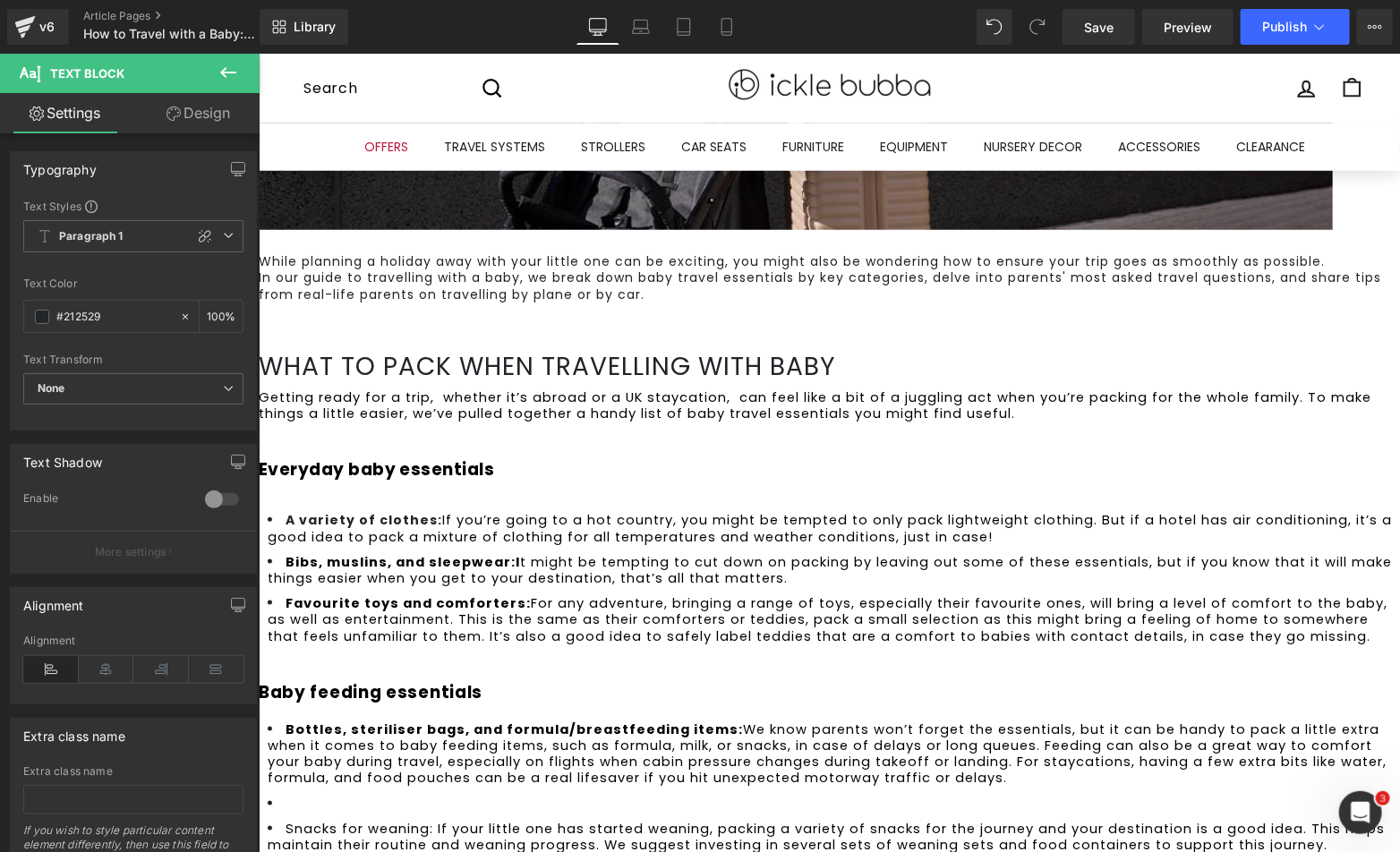 click at bounding box center [832, 803] 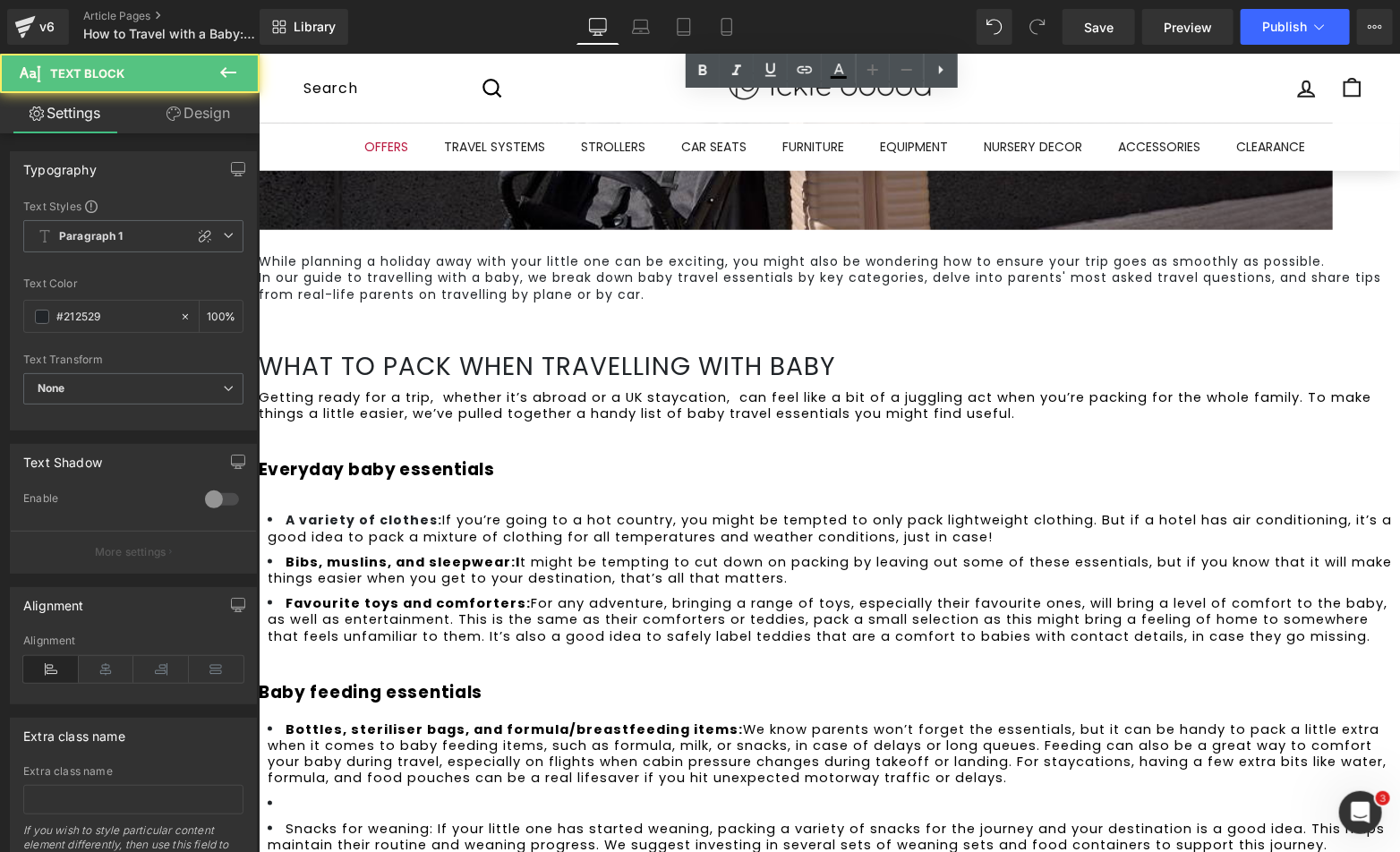 click at bounding box center (832, 803) 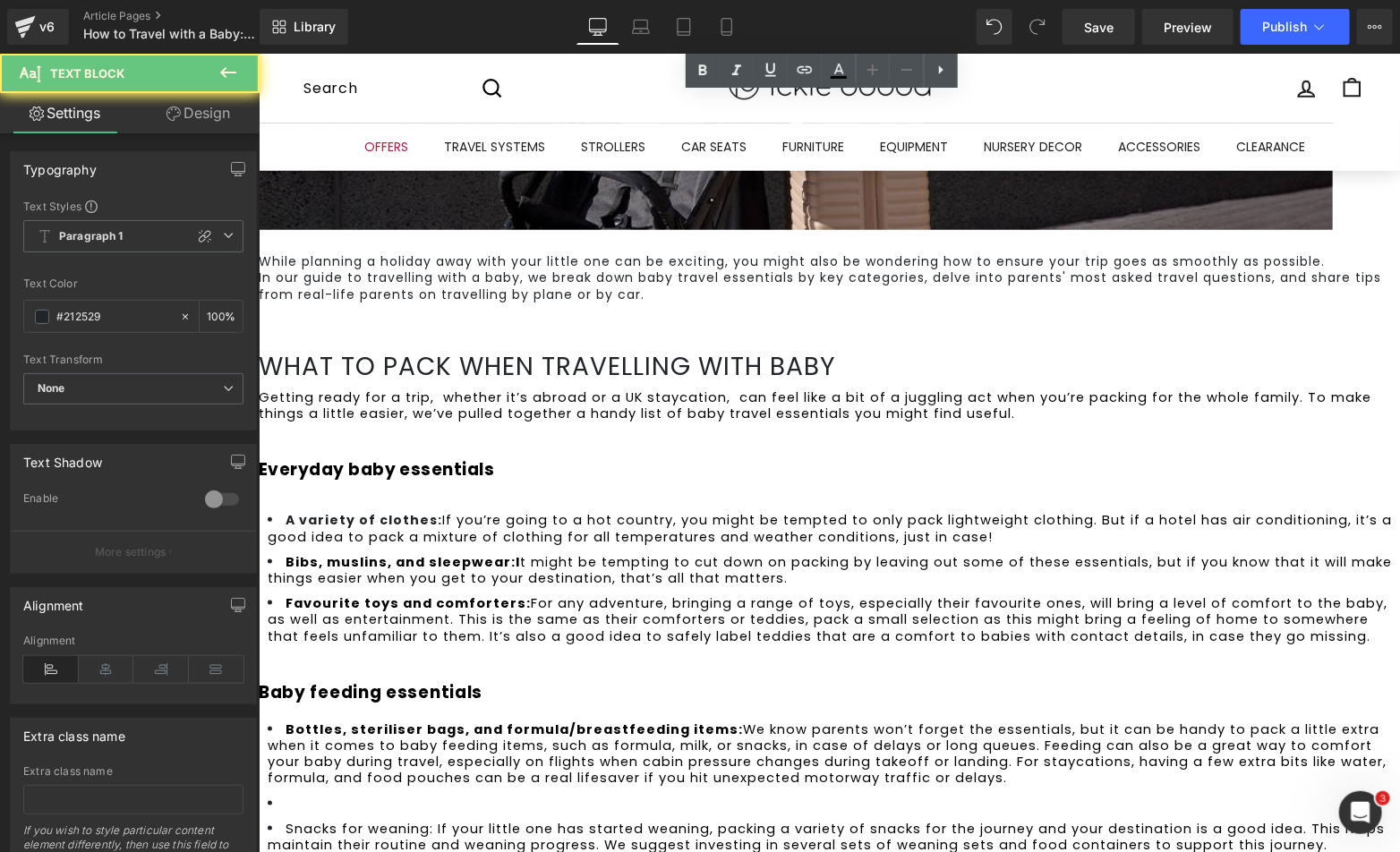 click on "Snacks for weaning: If your little one has started weaning, packing a variety of snacks for the journey and your destination is a good idea. This helps maintain their routine and weaning progress. We suggest investing in several sets of weaning sets and food containers to support this journey." at bounding box center (827, 836) 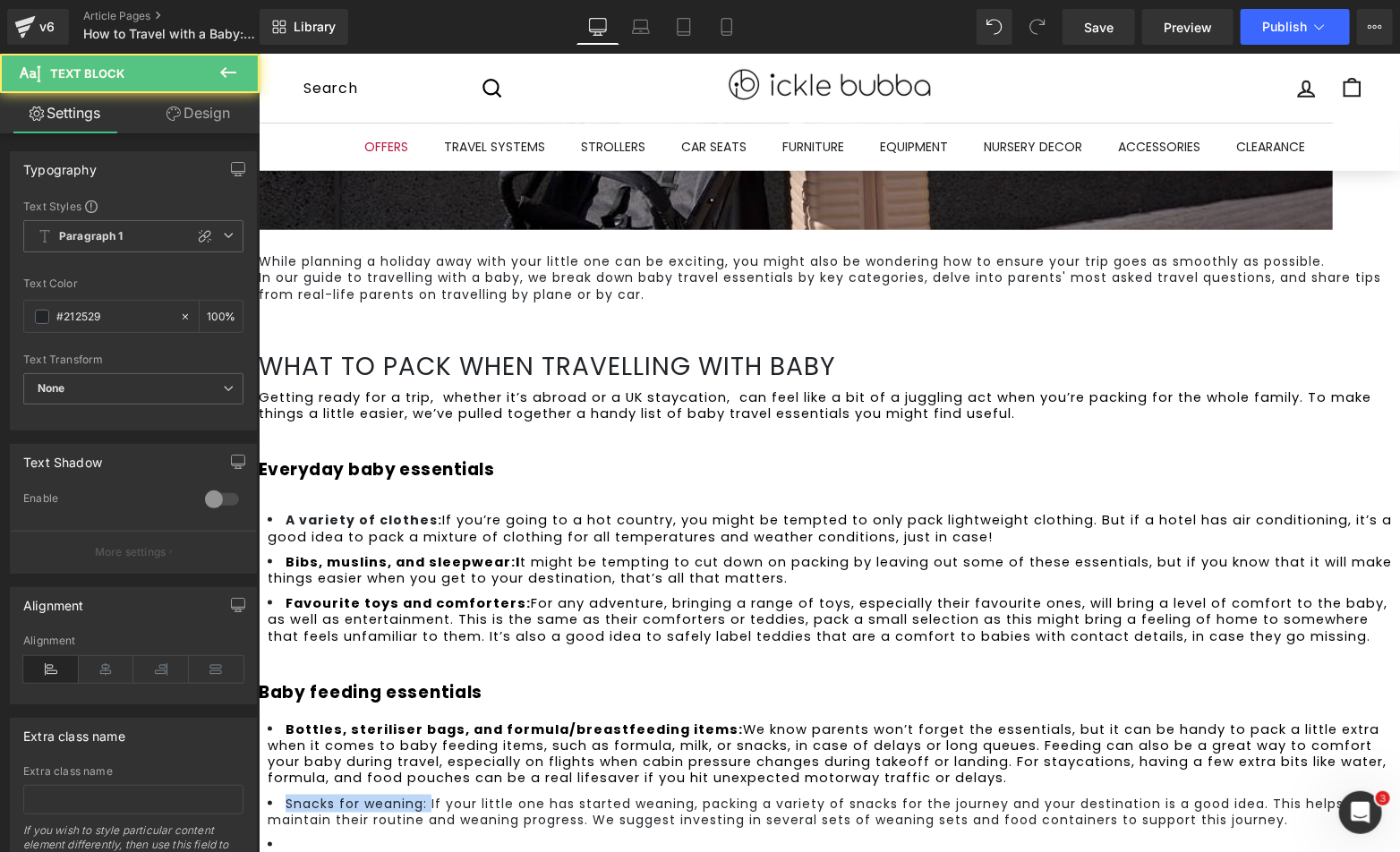 drag, startPoint x: 459, startPoint y: 518, endPoint x: 308, endPoint y: 516, distance: 151.01324 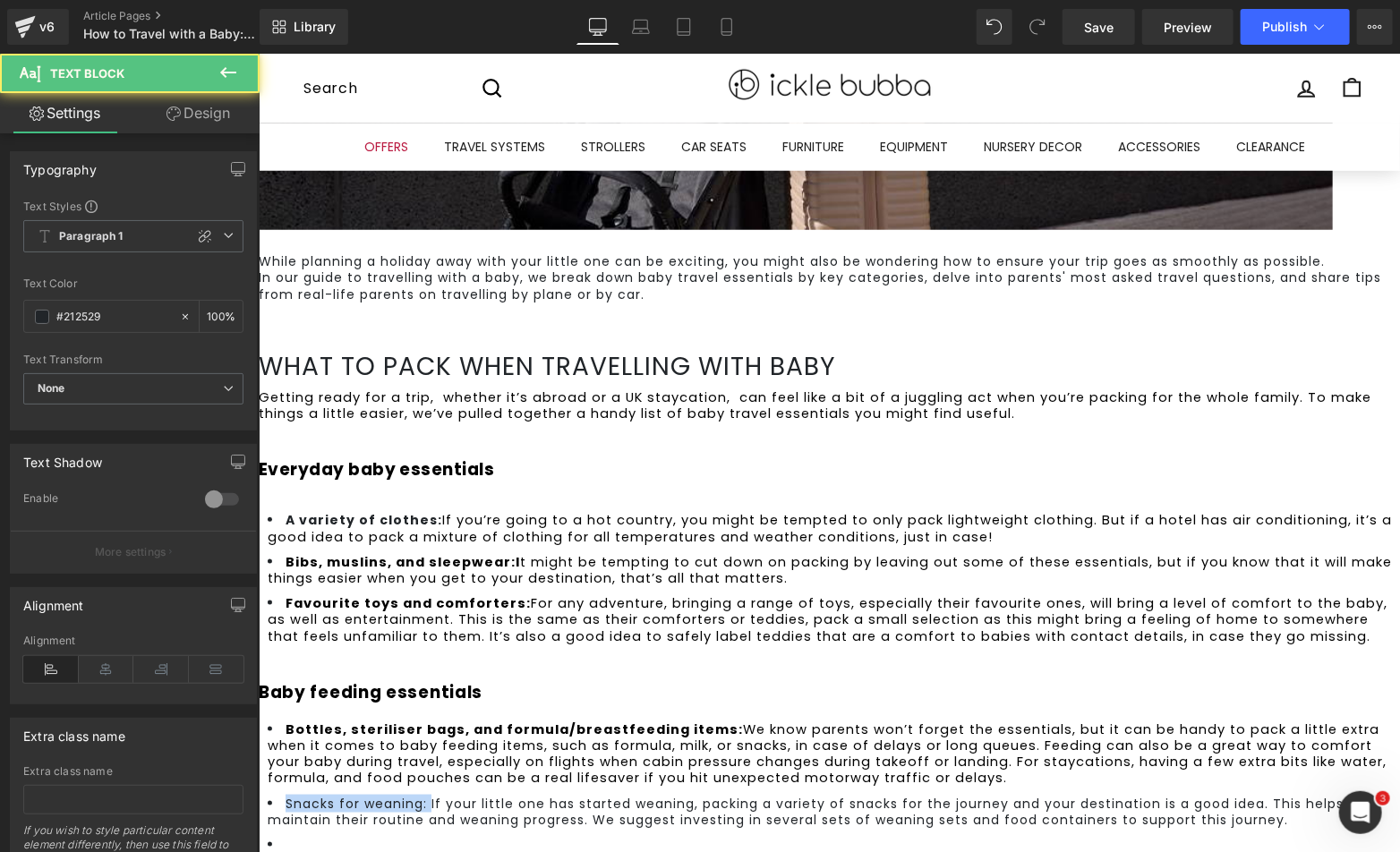 click on "Snacks for weaning: If your little one has started weaning, packing a variety of snacks for the journey and your destination is a good idea. This helps maintain their routine and weaning progress. We suggest investing in several sets of weaning sets and food containers to support this journey." at bounding box center (832, 811) 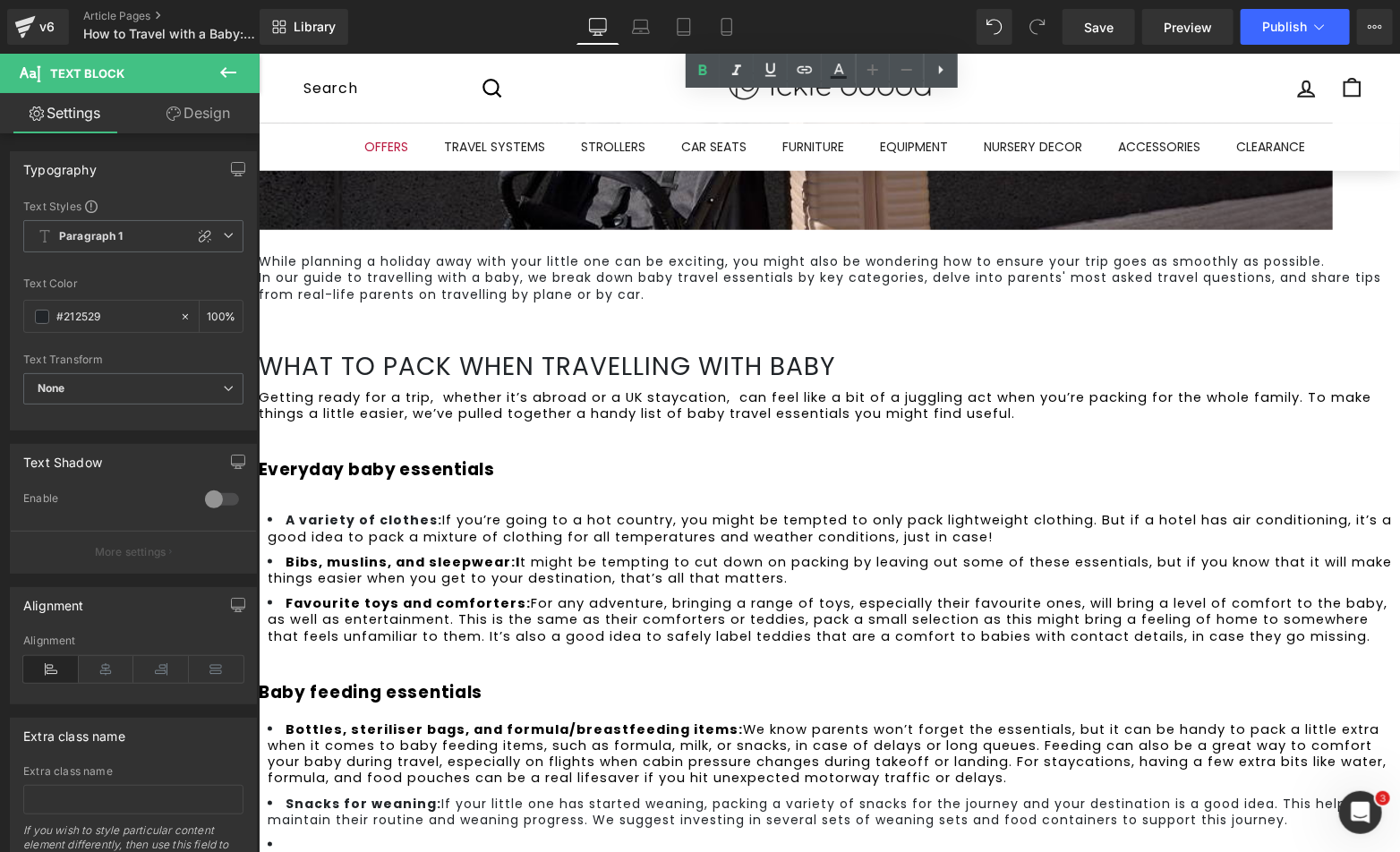 click at bounding box center [832, 844] 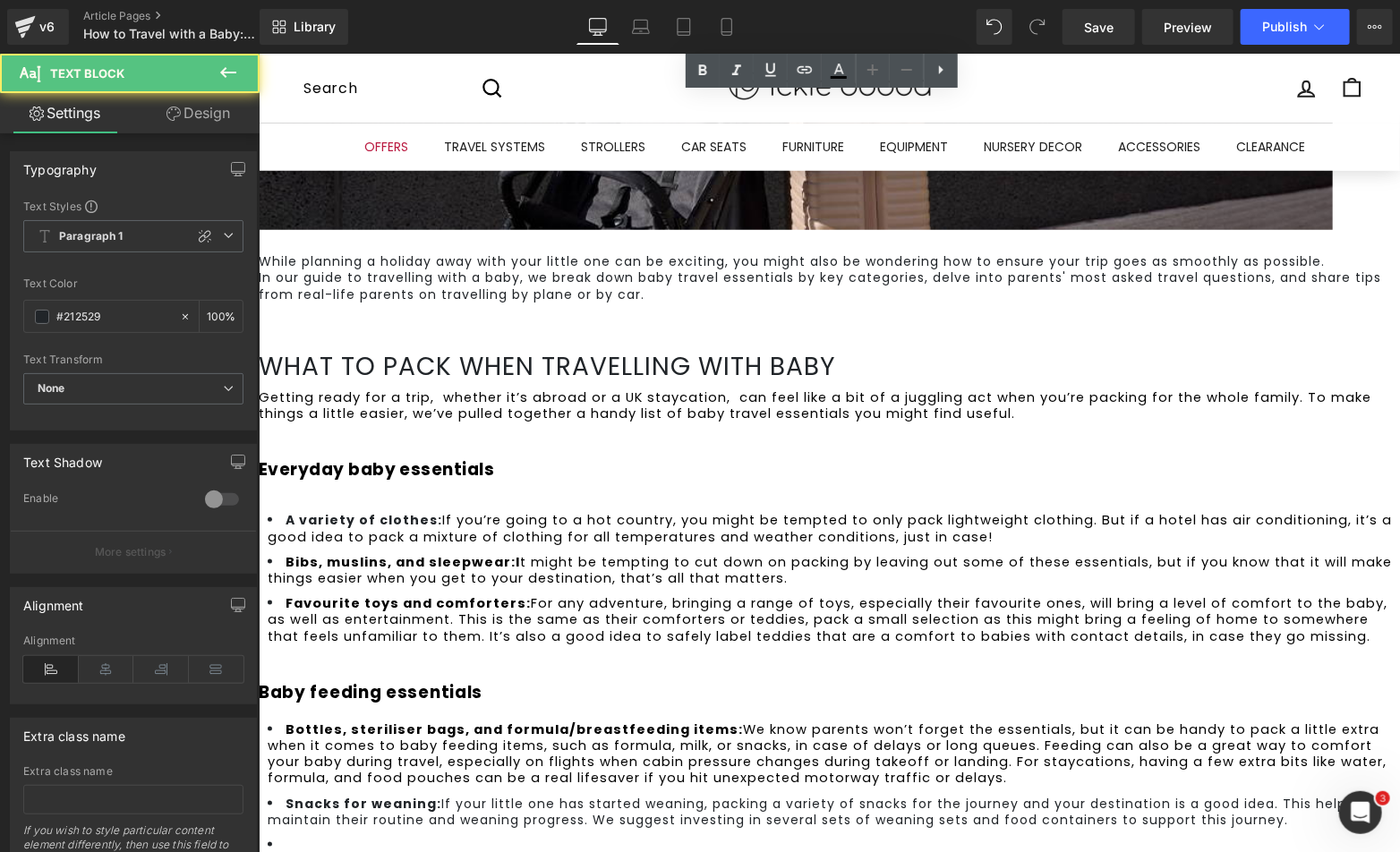 click on "High chair or travel booster seat: A travel high chair is a good idea whether travelling abroad or staying local. Travel high chairs are portable and convenient, and ensure bubbas have a safe and comfortable place to sit and eat. These chairs can be handy for dining out, where a traditional high chair might not be available or practical. For holidays where you might be travelling in a vehicle, our Flip Magic Fold High Chair folds down to a compact size, taking up minimal car space." at bounding box center [832, 893] 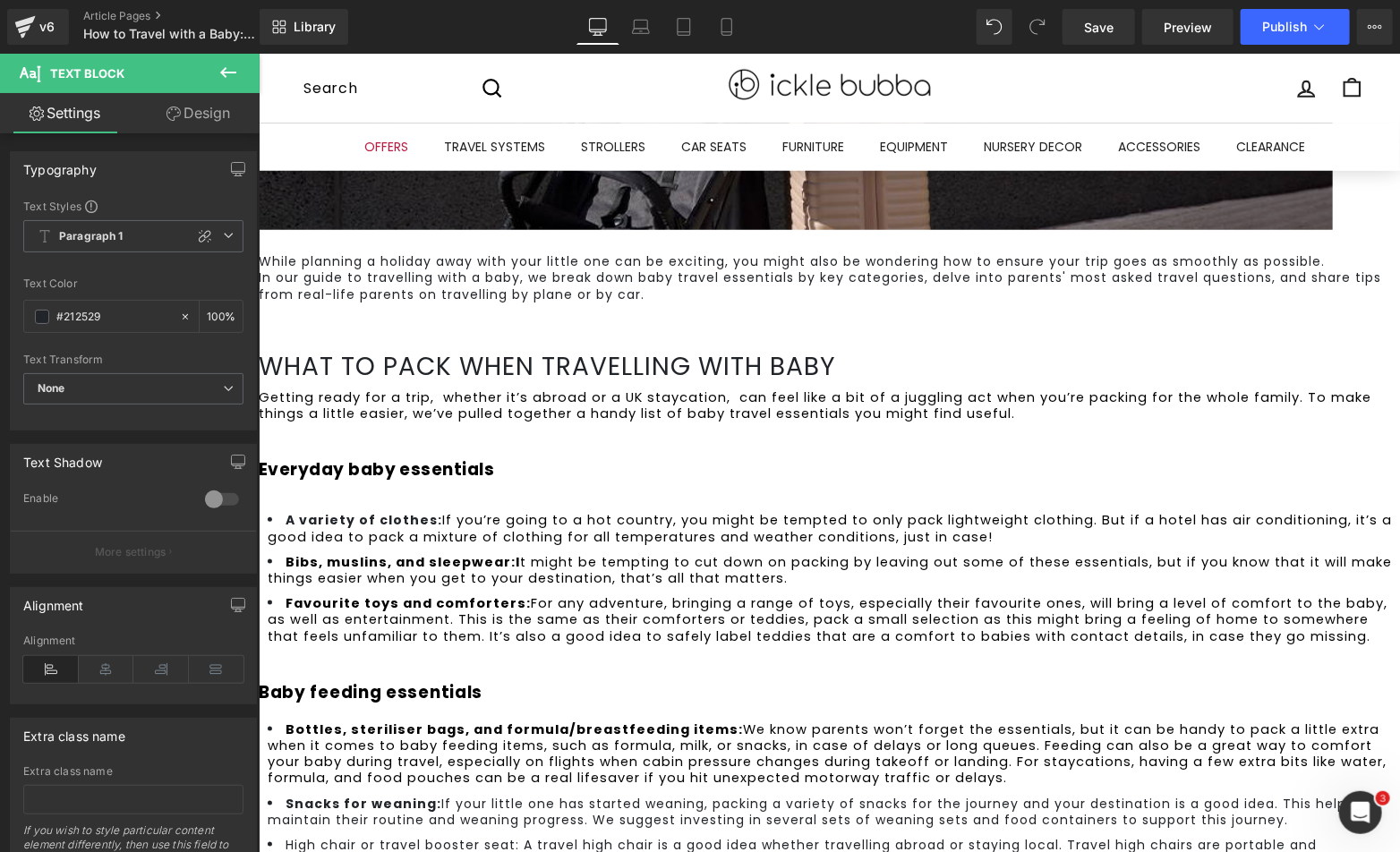 drag, startPoint x: 550, startPoint y: 575, endPoint x: 327, endPoint y: 570, distance: 223.05605 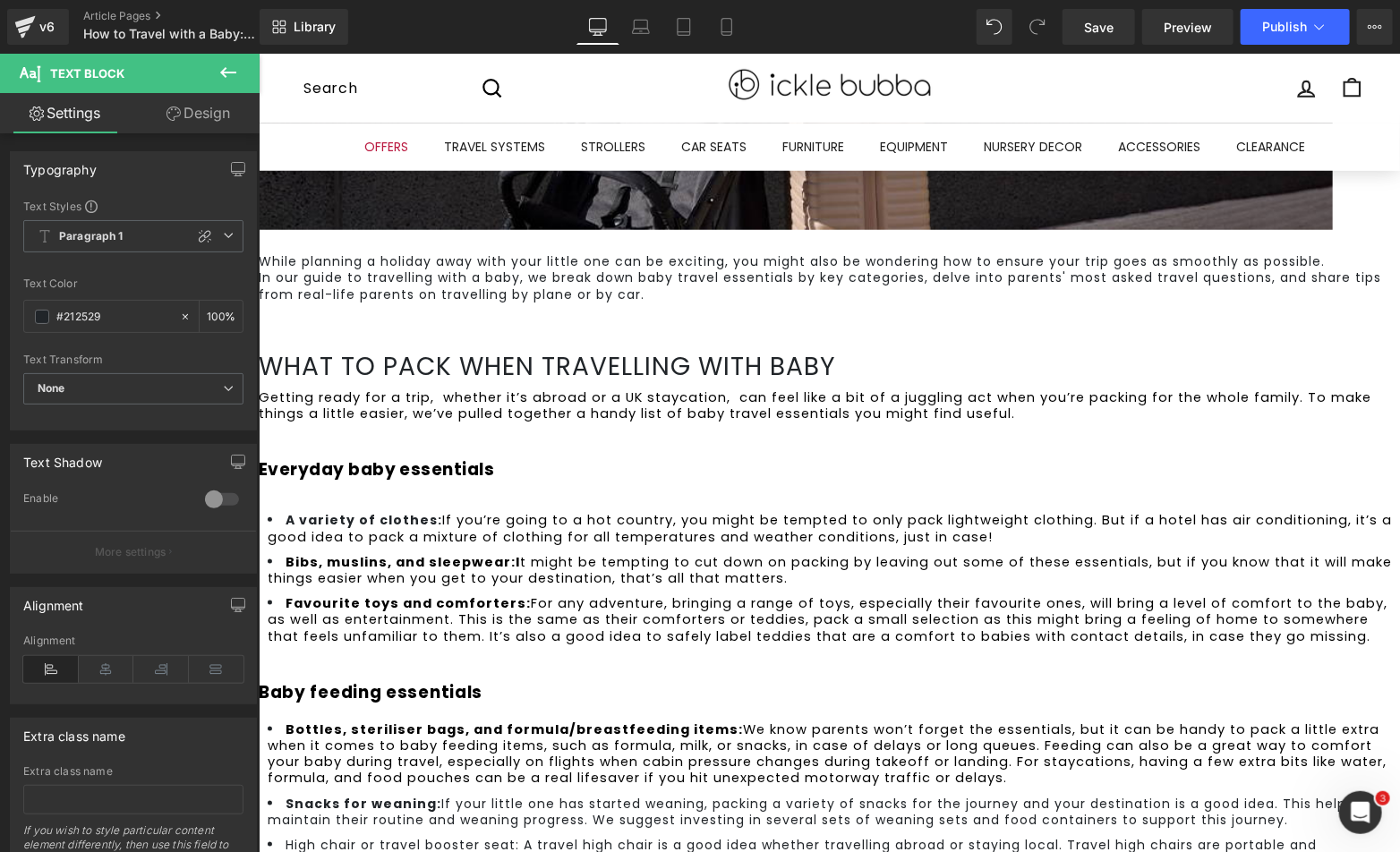click on "High chair or travel booster seat: A travel high chair is a good idea whether travelling abroad or staying local. Travel high chairs are portable and convenient, and ensure bubbas have a safe and comfortable place to sit and eat. These chairs can be handy for dining out, where a traditional high chair might not be available or practical. For holidays where you might be travelling in a vehicle, our Flip Magic Fold High Chair folds down to a compact size, taking up minimal car space." at bounding box center (832, 868) 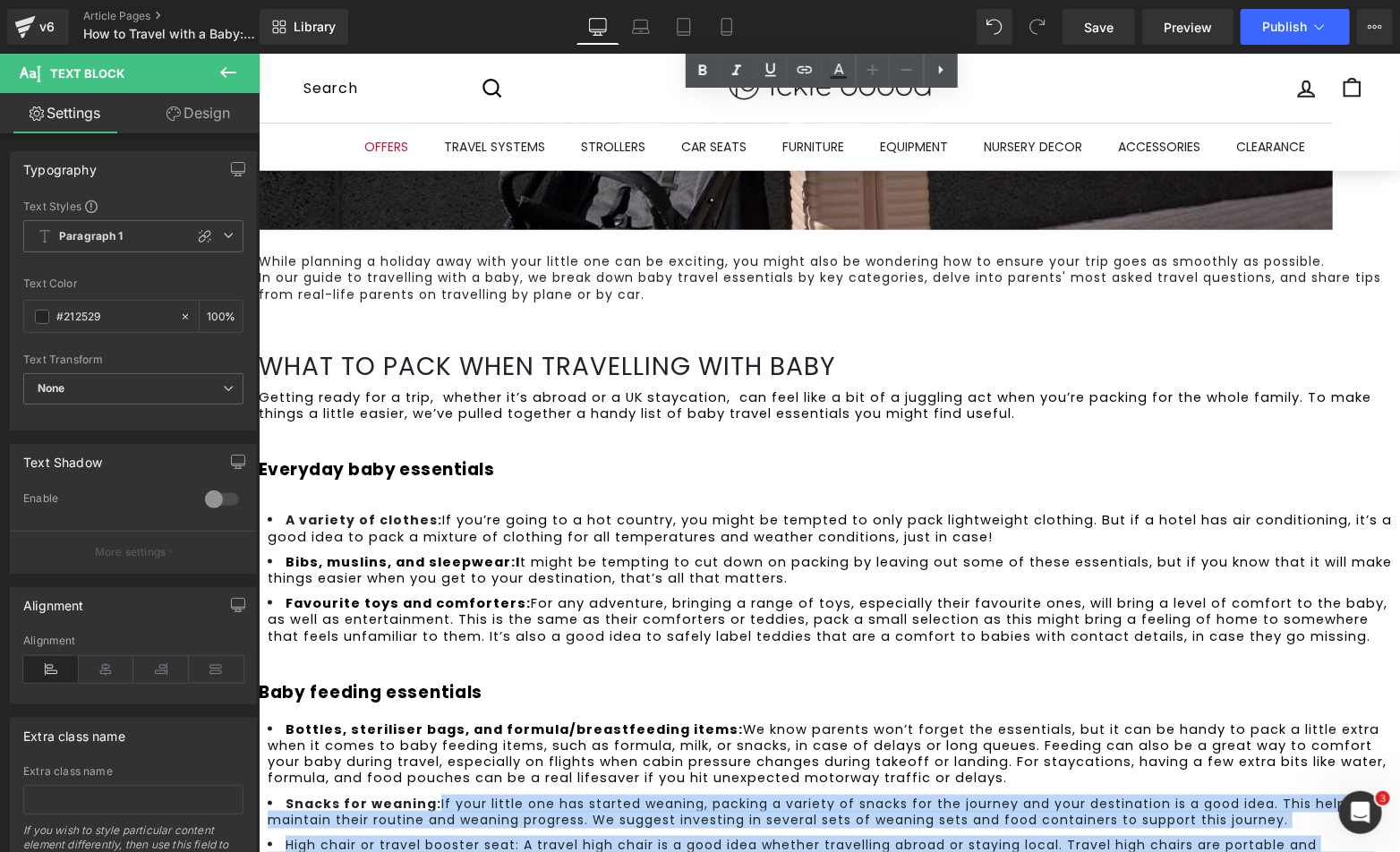 drag, startPoint x: 733, startPoint y: 620, endPoint x: 464, endPoint y: 514, distance: 289.1315 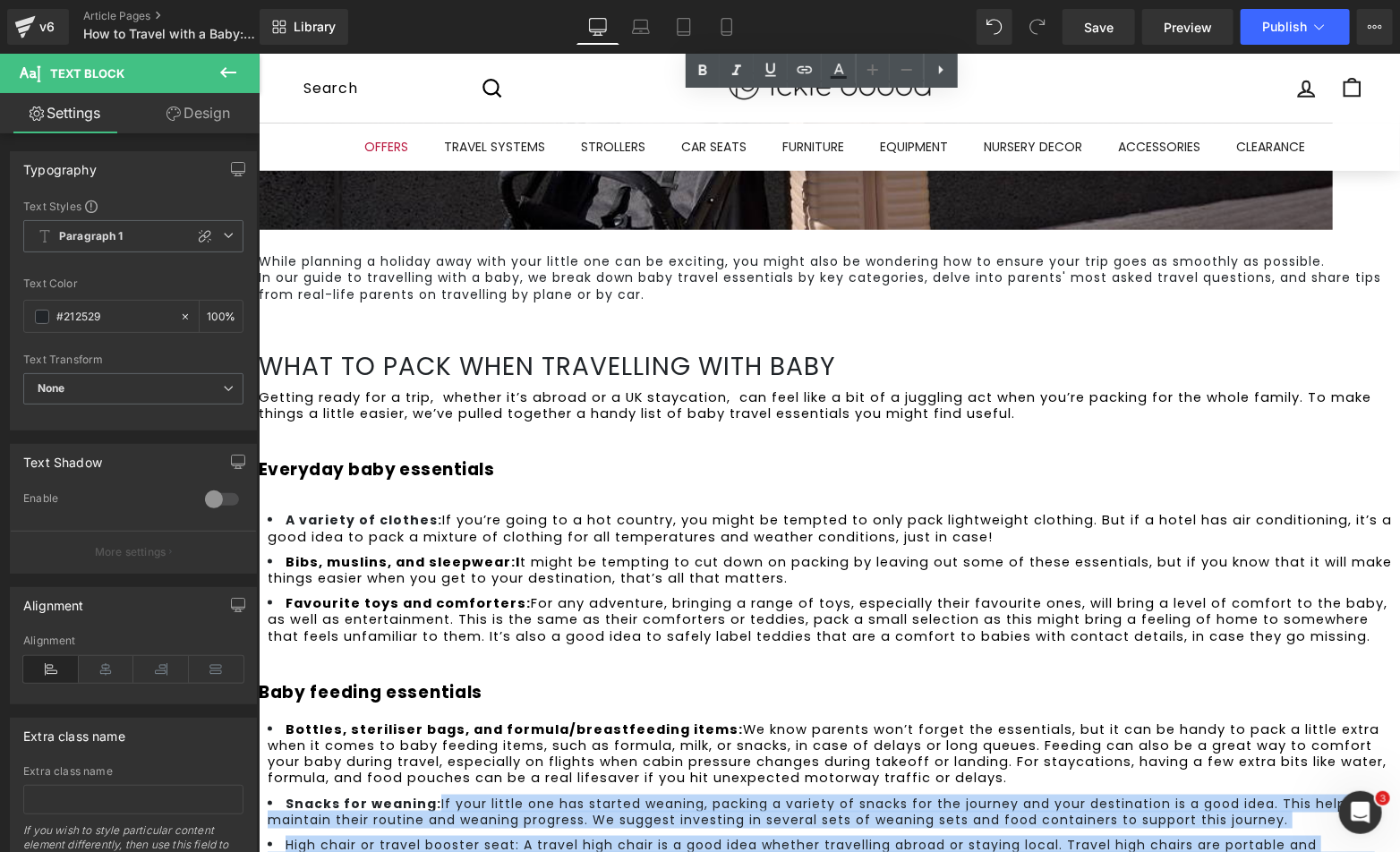 click on "Bottles, steriliser bags, and formula/breastfeeding items:  We know parents won’t forget the essentials, but it can be handy to pack a little extra when it comes to baby feeding items, such as formula, milk, or snacks, in case of delays or long queues. Feeding can also be a great way to comfort your baby during travel, especially on flights when cabin pressure changes during takeoff or landing. For staycations, having a few extra bits like water, formula, and food pouches can be a real lifesaver if you hit unexpected motorway traffic or delays.  Snacks for weaning:  If your little one has started weaning, packing a variety of snacks for the journey and your destination is a good idea. This helps maintain their routine and weaning progress. We suggest investing in several sets of weaning sets and food containers to support this journey." at bounding box center (832, 811) 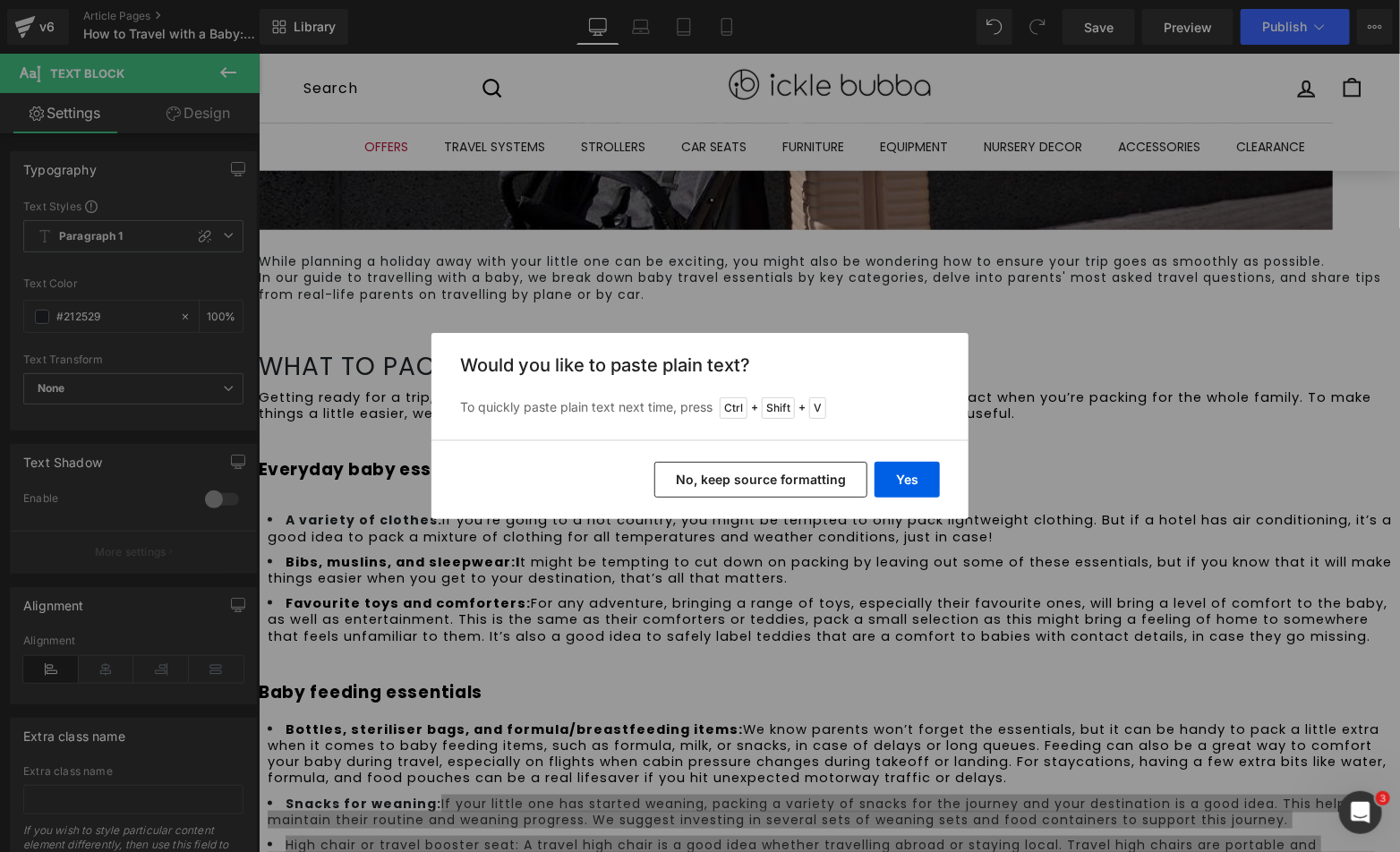 click on "No, keep source formatting" at bounding box center [761, 480] 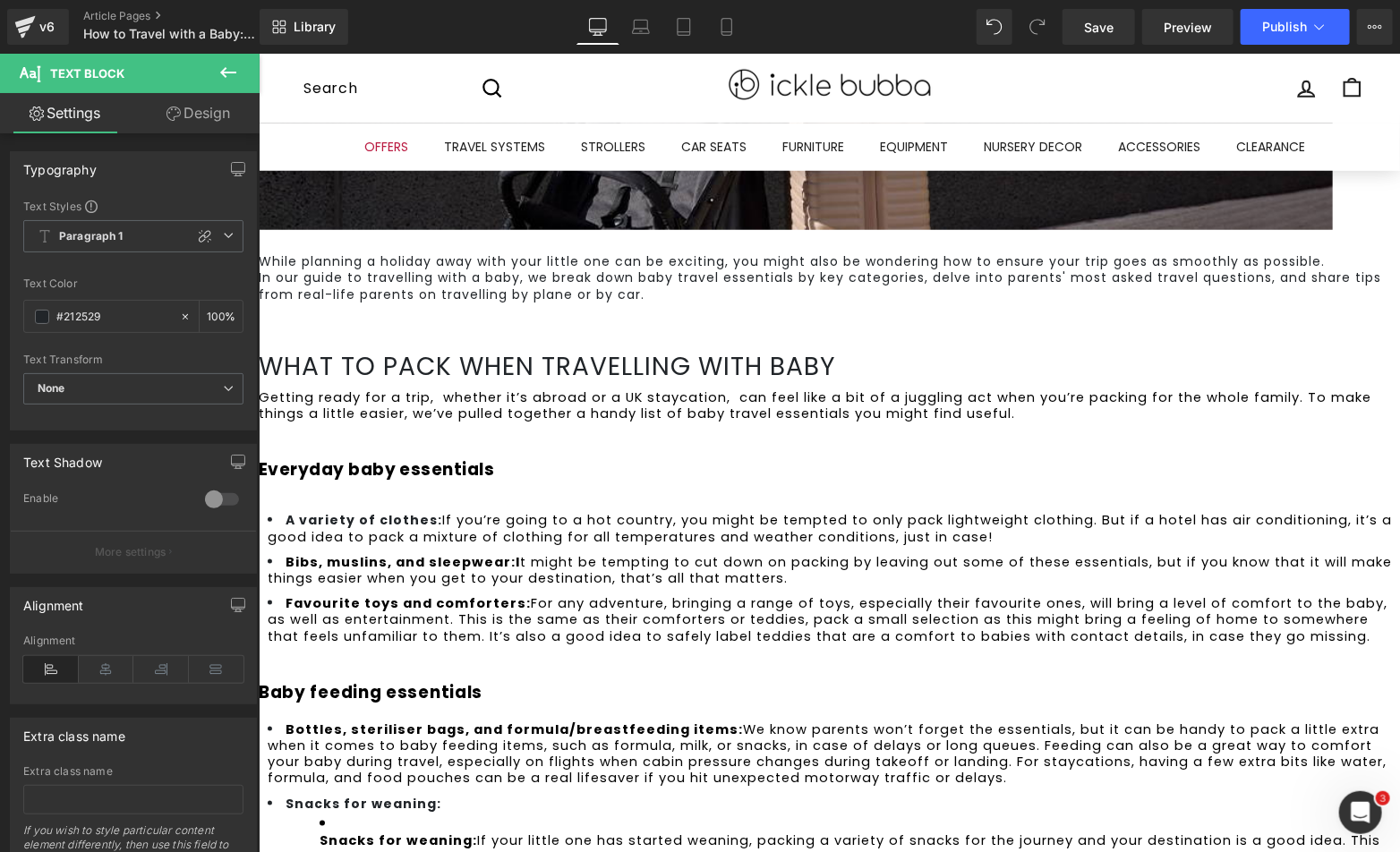 click on "Snacks for weaning:  If your little one has started weaning, packing a variety of snacks for the journey and your destination is a good idea. This helps maintain their routine and weaning progress. We suggest investing in several sets of  weaning sets  and food containers to support this journey." at bounding box center [858, 848] 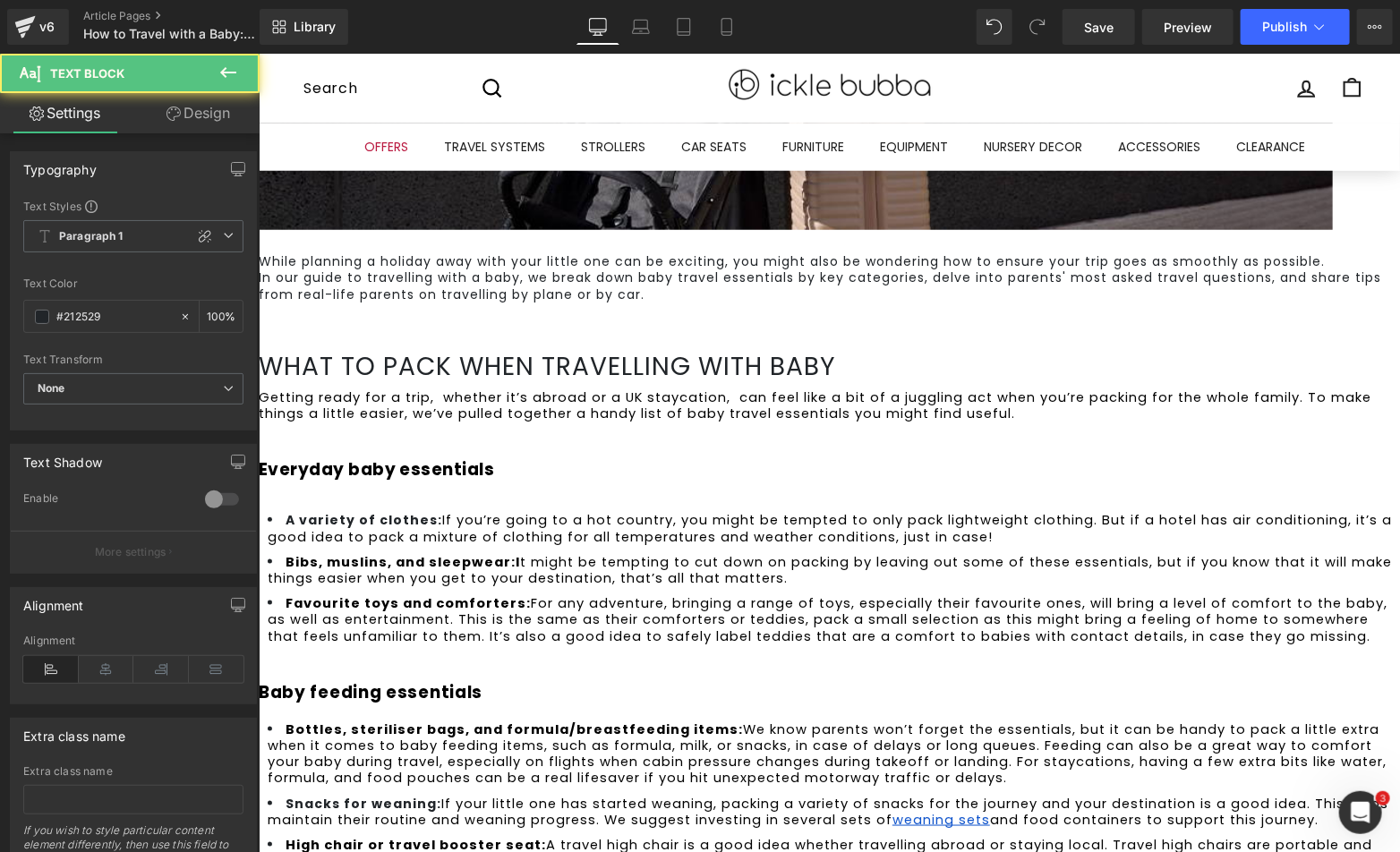 drag, startPoint x: 330, startPoint y: 695, endPoint x: 359, endPoint y: 740, distance: 53.53504 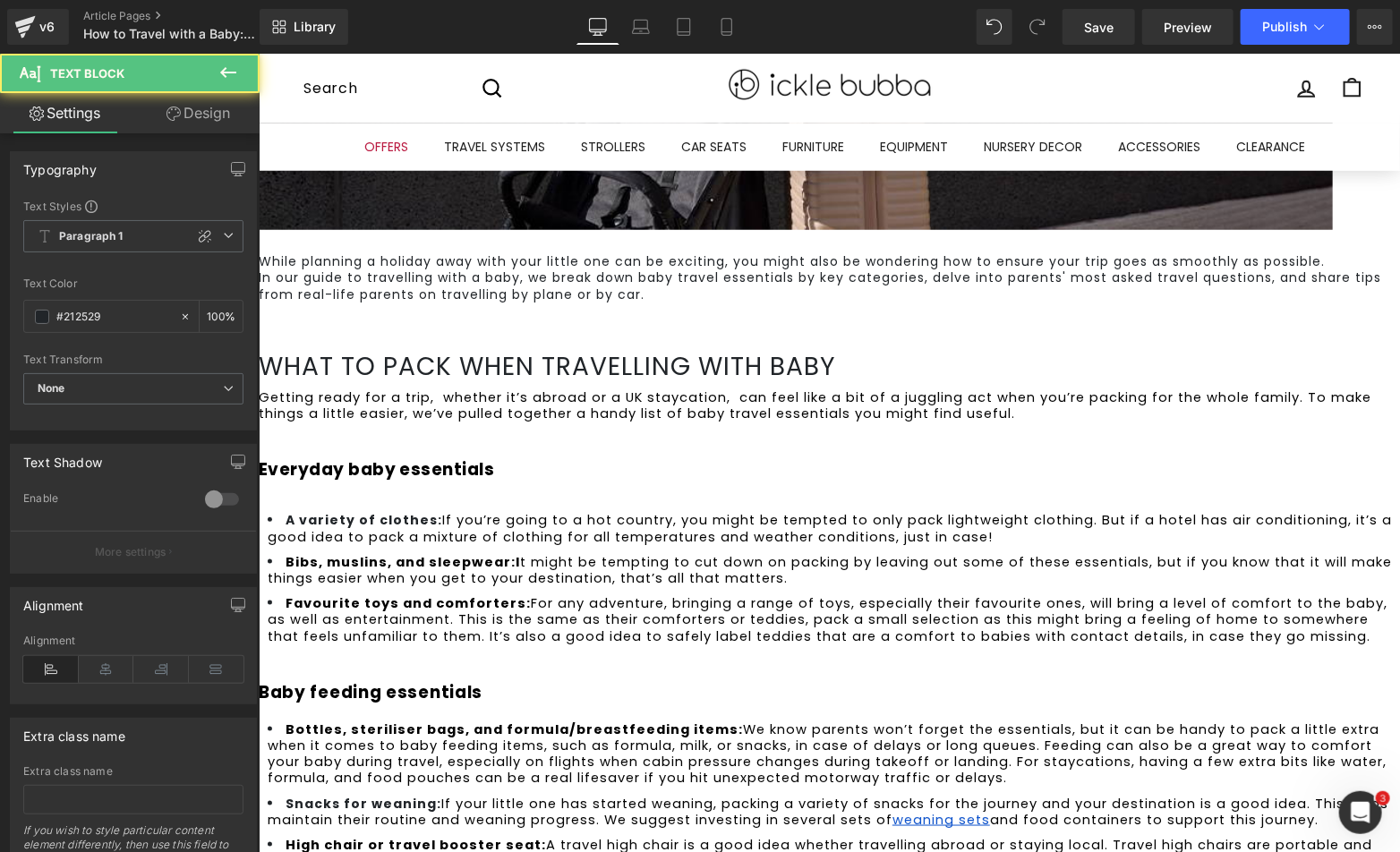 click on "Getting ready for a trip,  whether it’s abroad or a UK staycation,  can feel like a bit of a juggling act when you’re packing for the whole family. To make things a little easier, we’ve pulled together a handy list of baby travel essentials you might find useful. Everyday baby essentials   A variety of clothes:  If you’re going to a hot country, you might be tempted to only pack lightweight clothing. But if a hotel has air conditioning, it’s a good idea to pack a mixture of clothing for all temperatures and weather conditions, just in case!  Bibs, muslins, and sleepwear:  I t might be tempting to cut down on packing by leaving out some of these essentials, but if you know that it will make things easier when you get to your destination, that’s all that matters.  Favourite toys and comforters:  Baby feeding essentials  Bottles, steriliser bags, and formula/breastfeeding items:  Snacks for weaning: weaning sets  and food containers to support this journey.  Flip Magic Fold High Chair" at bounding box center (828, 711) 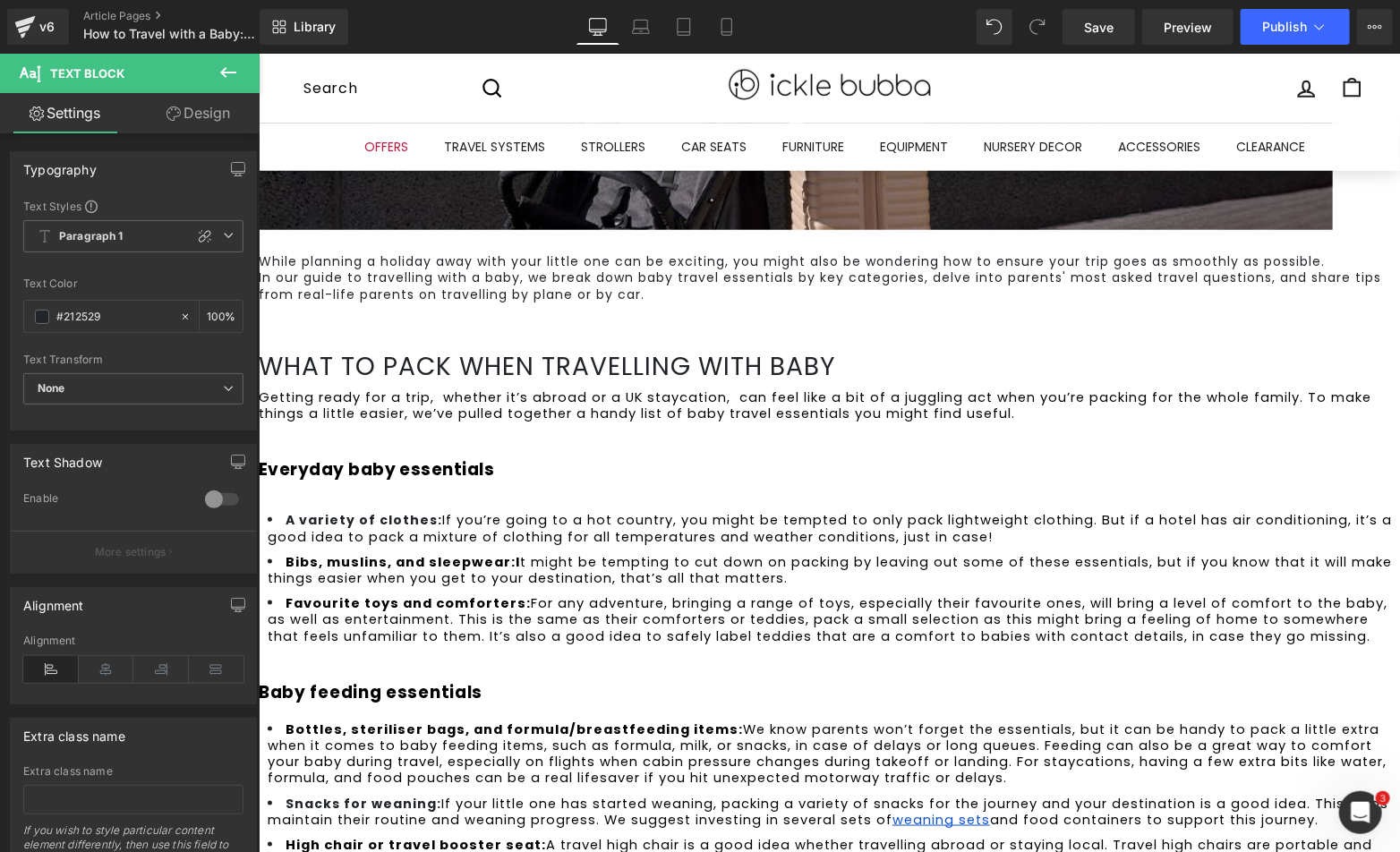 click on "Getting ready for a trip,  whether it’s abroad or a UK staycation,  can feel like a bit of a juggling act when you’re packing for the whole family. To make things a little easier, we’ve pulled together a handy list of baby travel essentials you might find useful. Everyday baby essentials   A variety of clothes:  If you’re going to a hot country, you might be tempted to only pack lightweight clothing. But if a hotel has air conditioning, it’s a good idea to pack a mixture of clothing for all temperatures and weather conditions, just in case!  Bibs, muslins, and sleepwear:  I t might be tempting to cut down on packing by leaving out some of these essentials, but if you know that it will make things easier when you get to your destination, that’s all that matters.  Favourite toys and comforters:  Baby feeding essentials  Bottles, steriliser bags, and formula/breastfeeding items:  Snacks for weaning: weaning sets  and food containers to support this journey.  Flip Magic Fold High Chair" at bounding box center [828, 692] 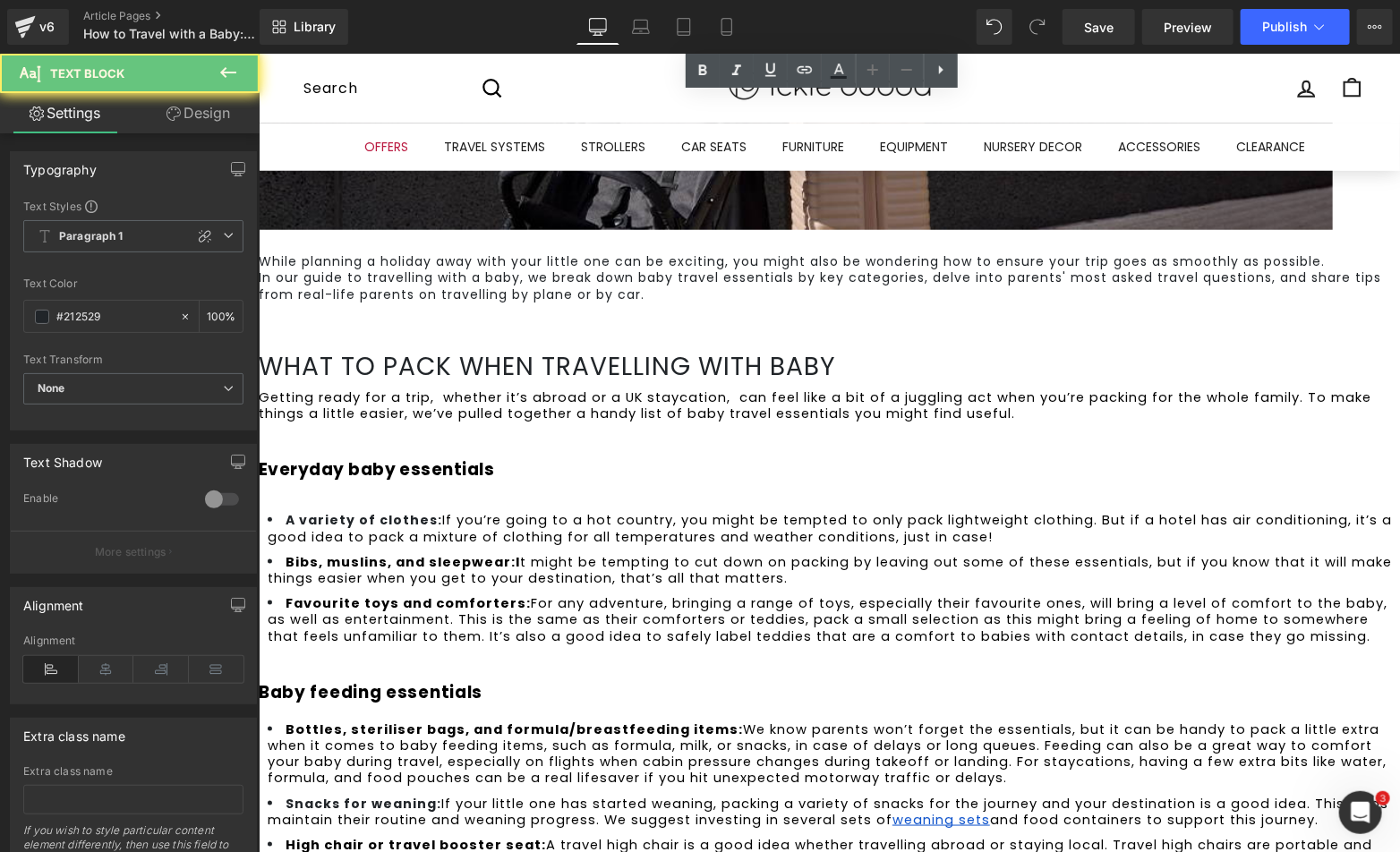 click on "High chair or travel booster seat:  A travel high chair is a good idea whether travelling abroad or staying local. Travel high chairs are portable and convenient, and ensure bubbas have a safe and comfortable place to sit and eat. These chairs can be handy for dining out, where a traditional high chair might not be available or practical. For holidays where you might be travelling in a vehicle, our  Flip Magic Fold High Chair  folds down to a compact size, taking up minimal car space." at bounding box center (832, 868) 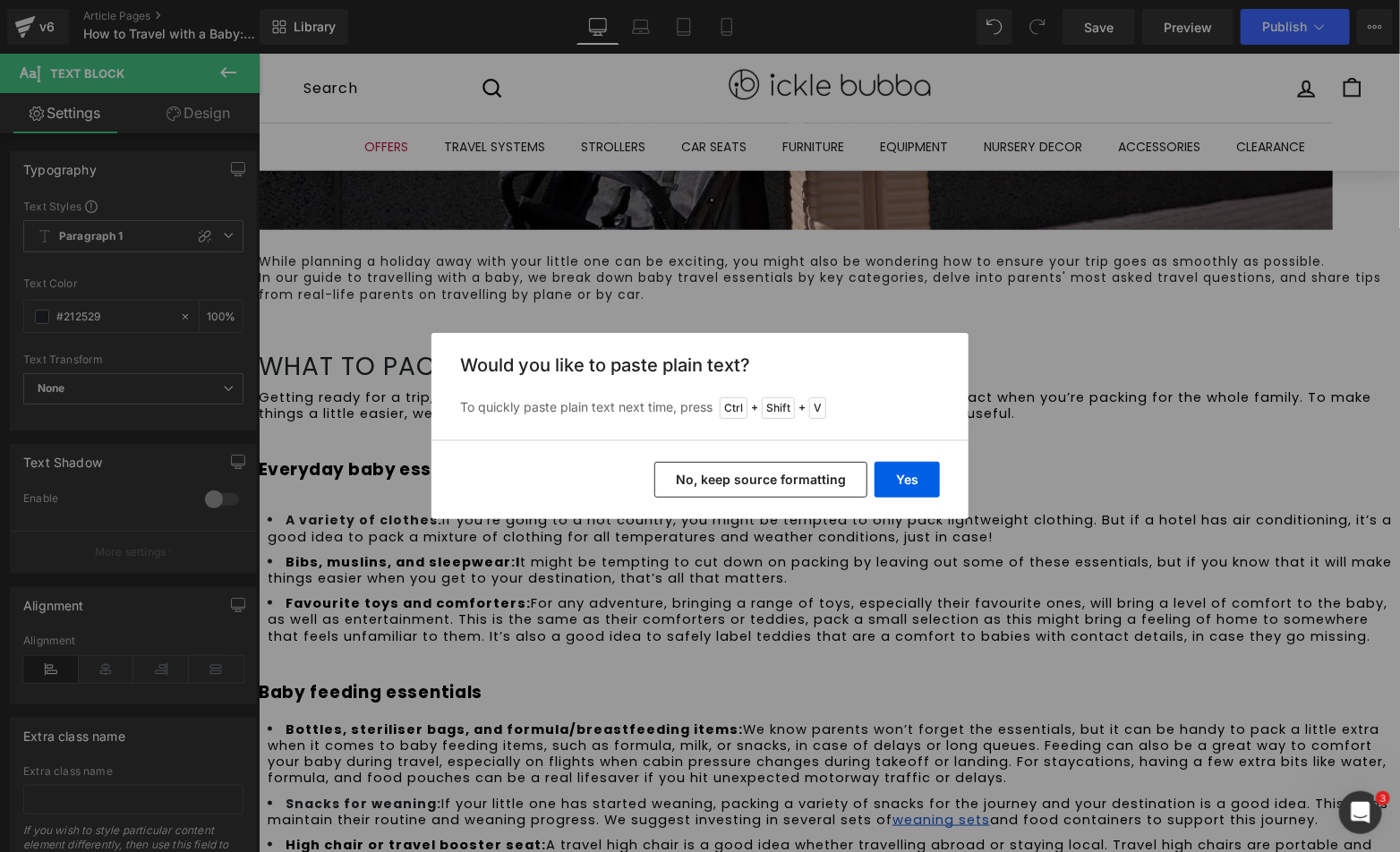 click on "No, keep source formatting" at bounding box center [761, 480] 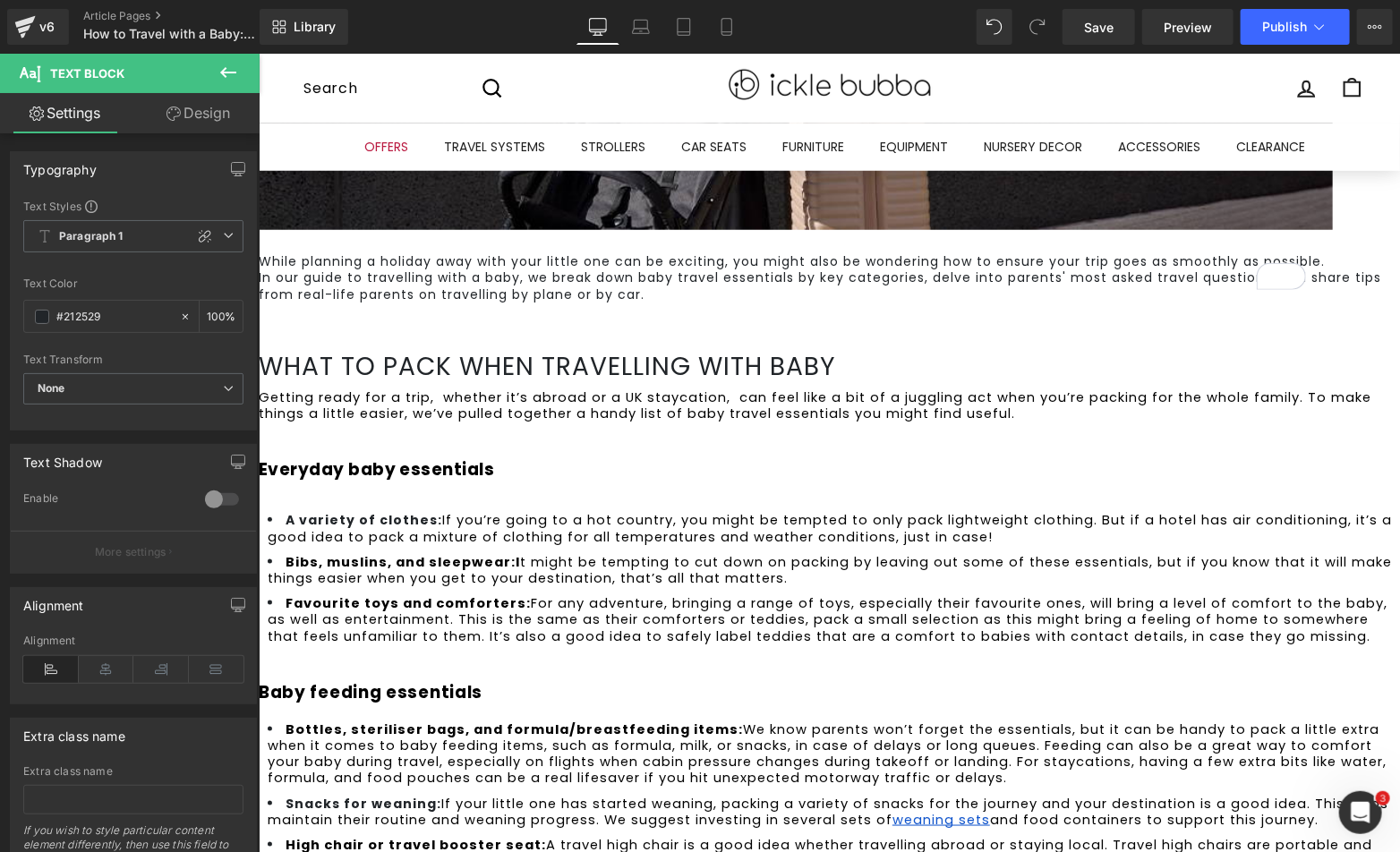 click at bounding box center [260, 1315] 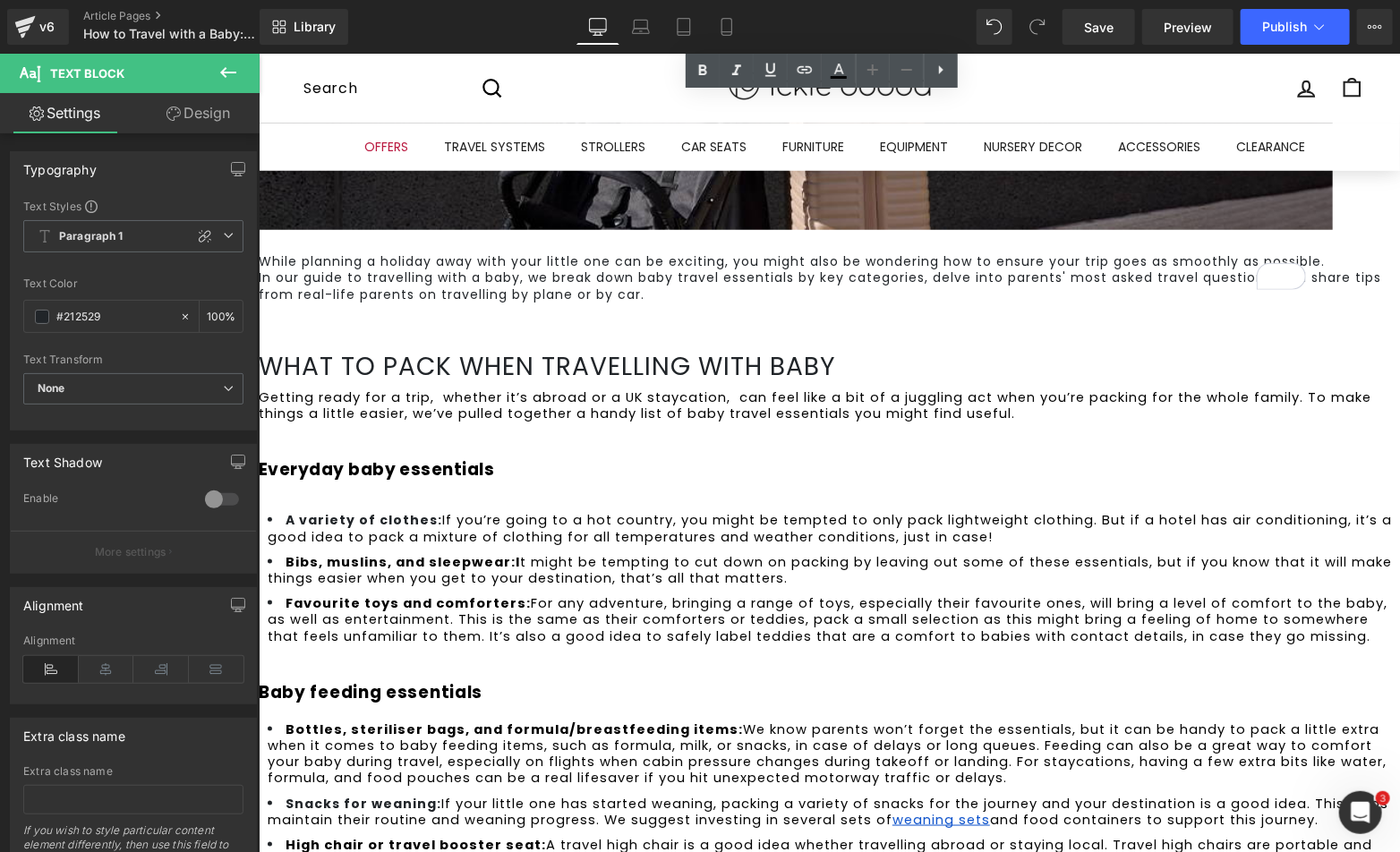 click on "Nappies, wipes, and creams:" at bounding box center (430, 971) 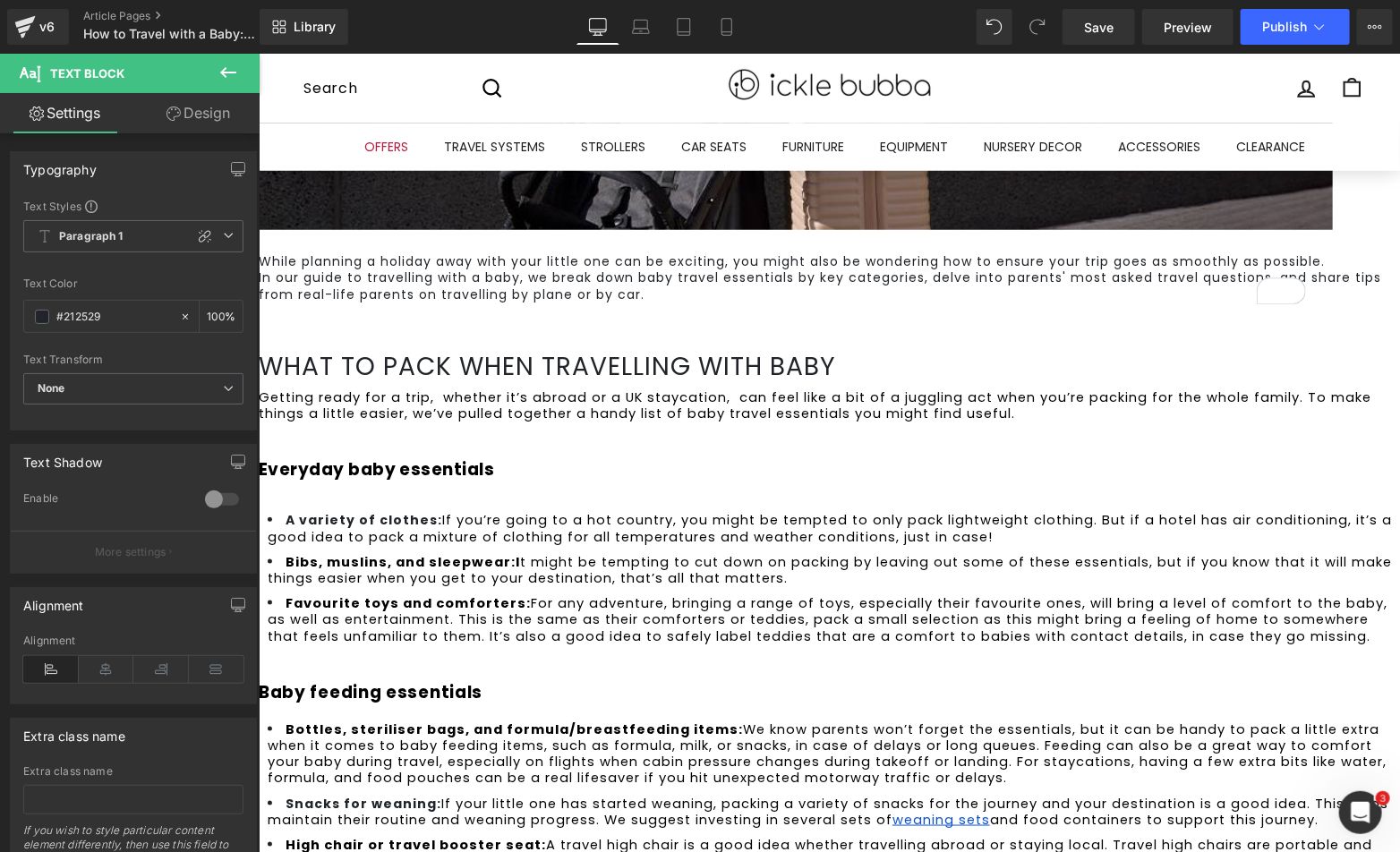 click on "If your little one has started weaning, packing a variety of snacks for the journey and your destination is a good idea. This helps maintain their routine and weaning progress. We suggest investing in several sets of" at bounding box center [829, 811] 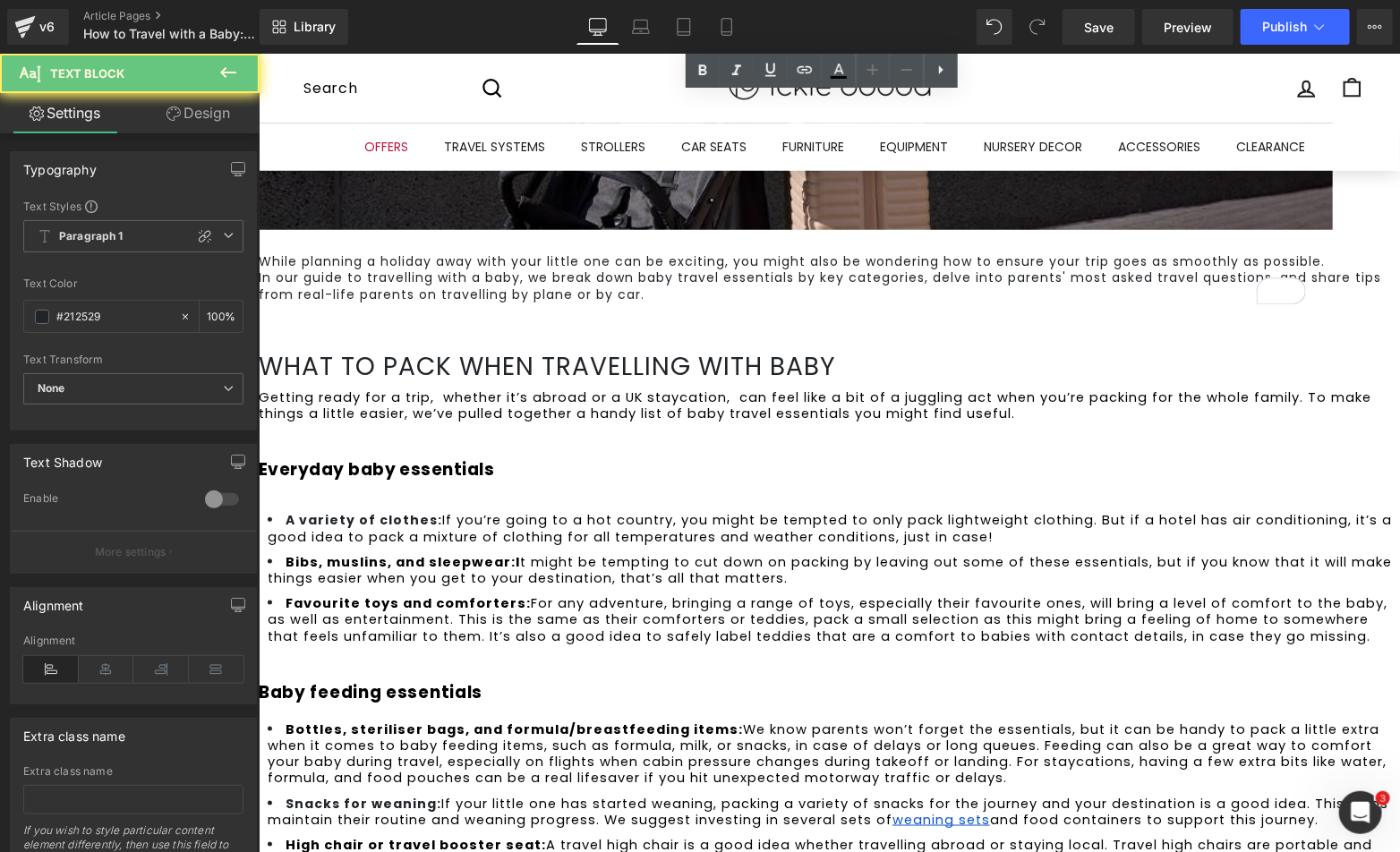 click at bounding box center [828, 924] 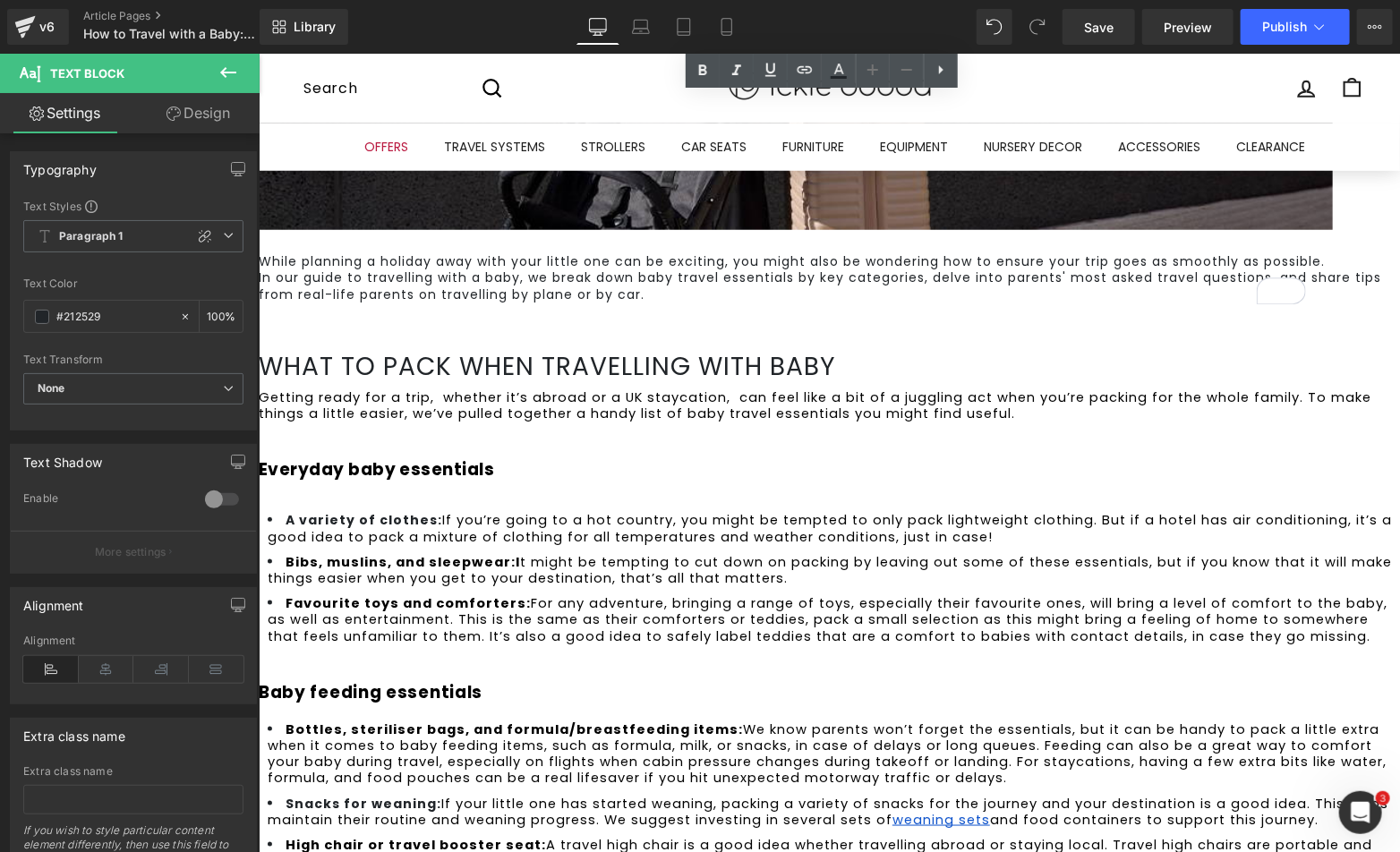 click at bounding box center [828, 940] 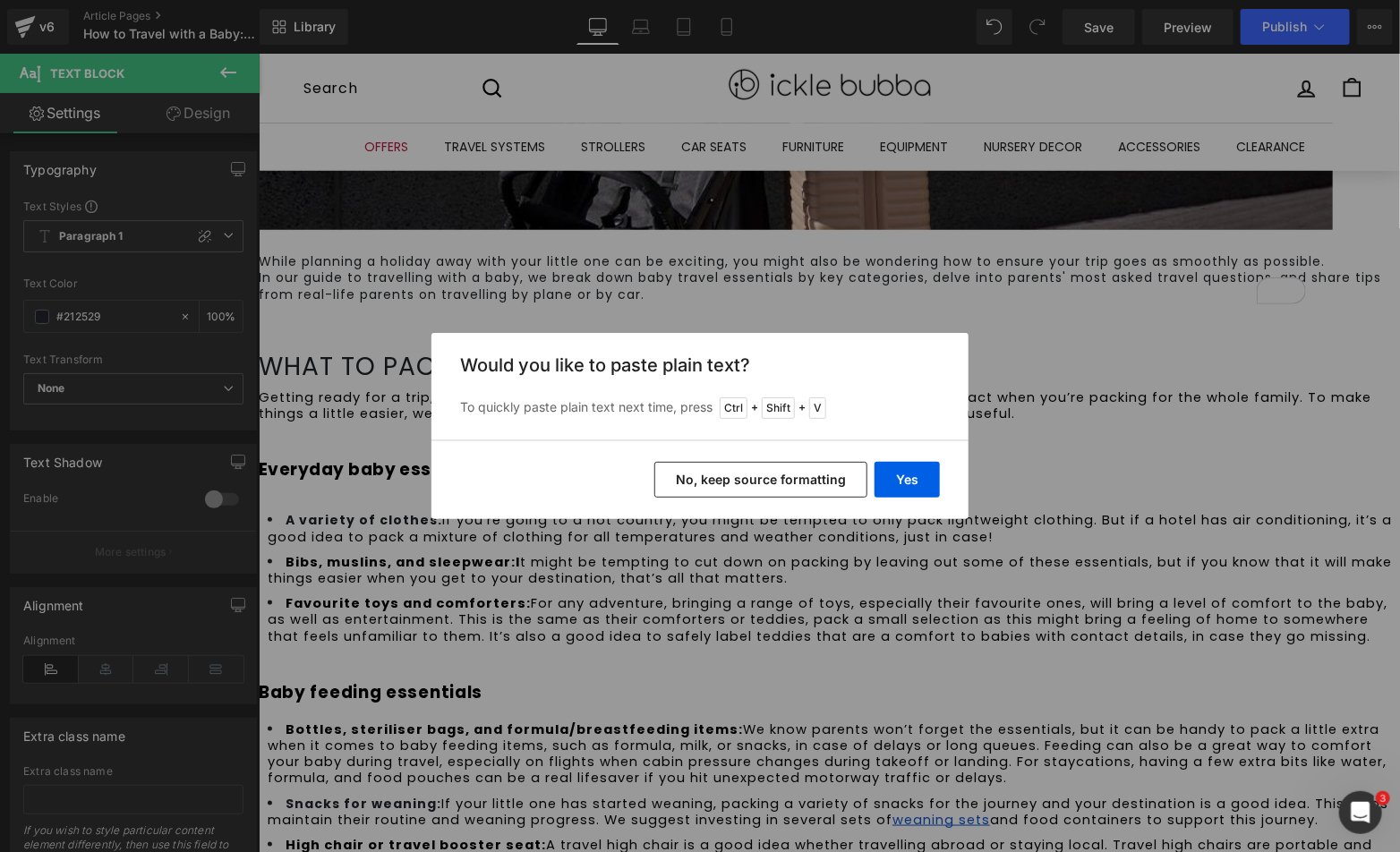 click on "No, keep source formatting" at bounding box center [761, 480] 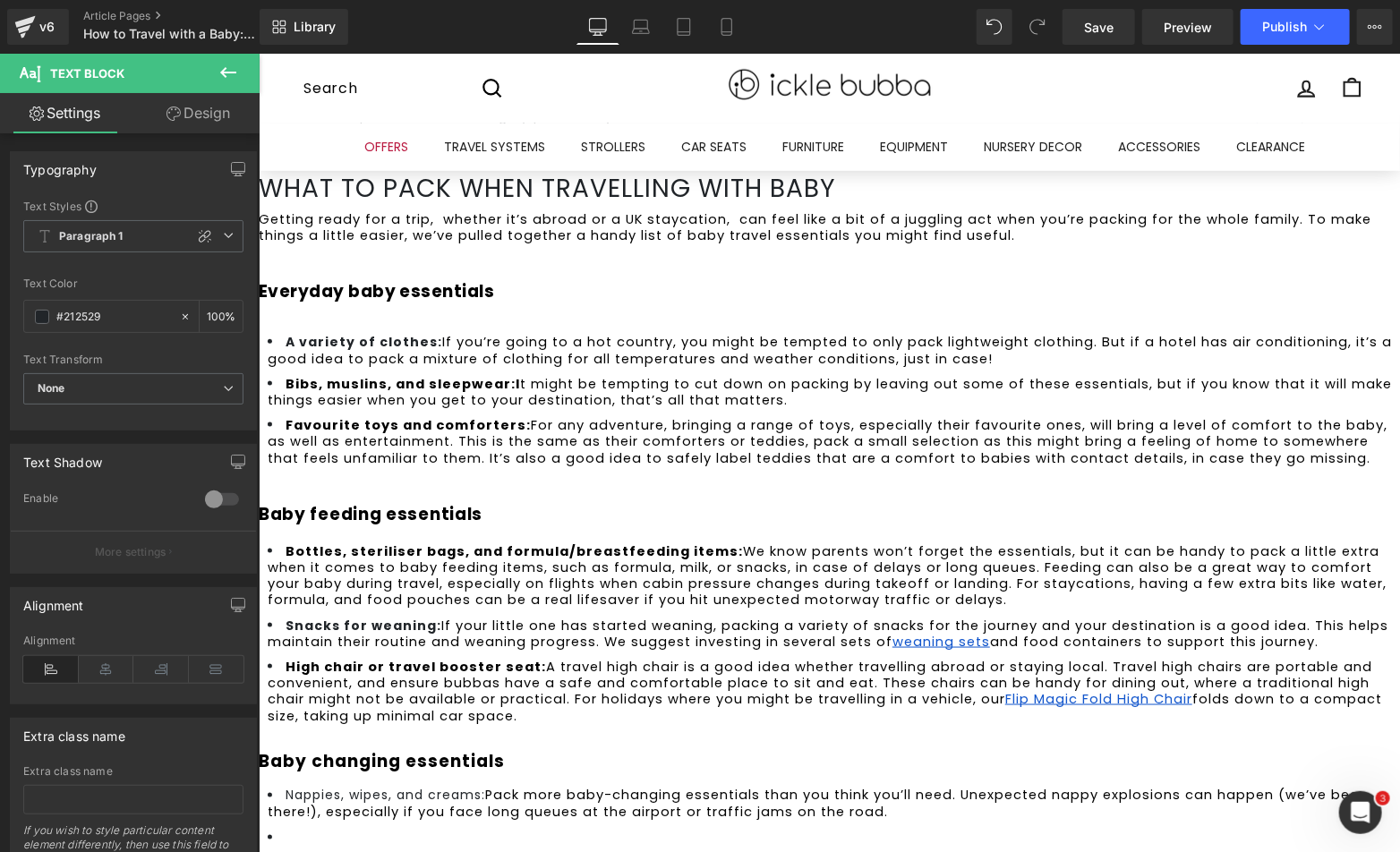 scroll, scrollTop: 895, scrollLeft: 0, axis: vertical 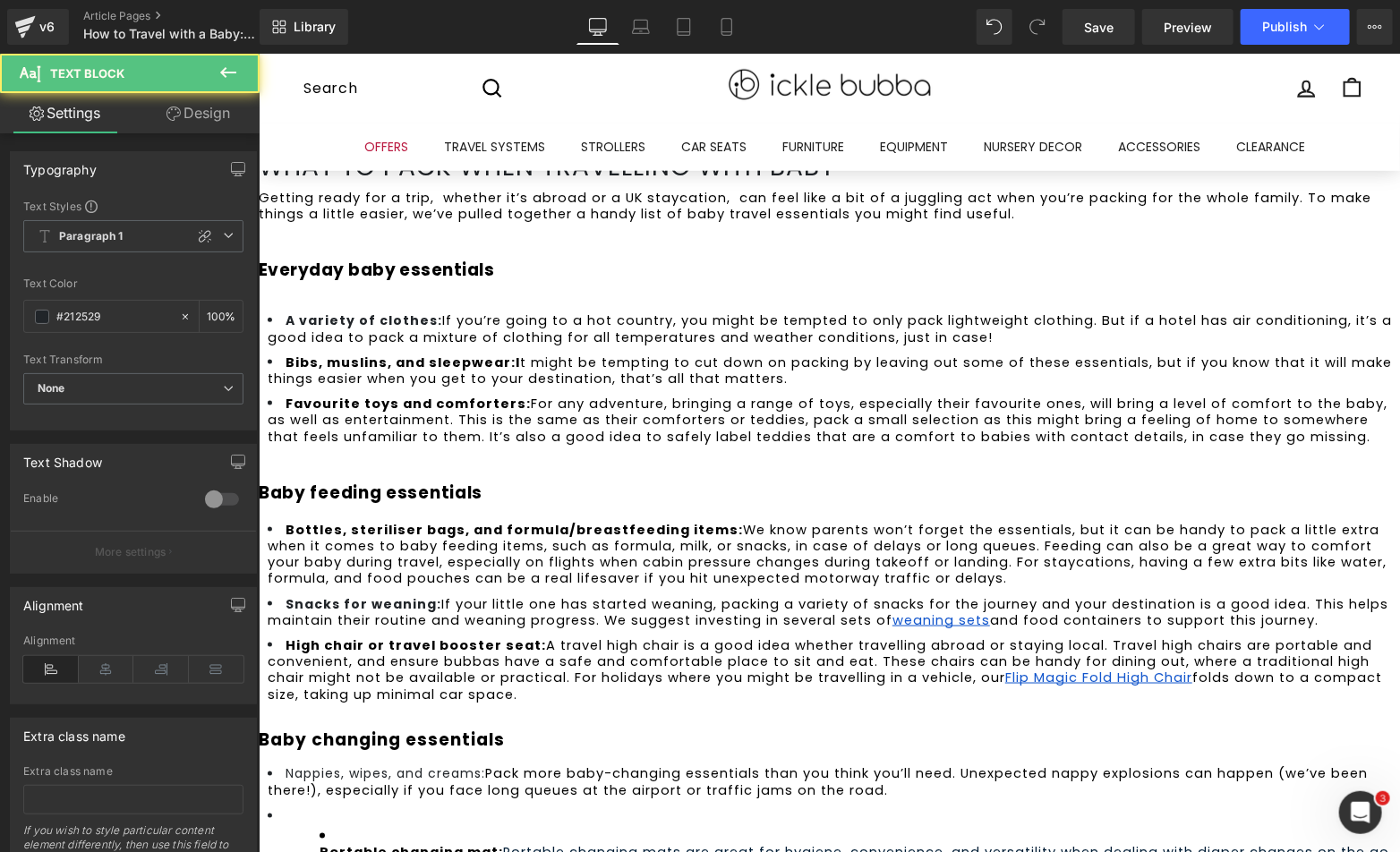 drag, startPoint x: 519, startPoint y: 500, endPoint x: 310, endPoint y: 498, distance: 209.00957 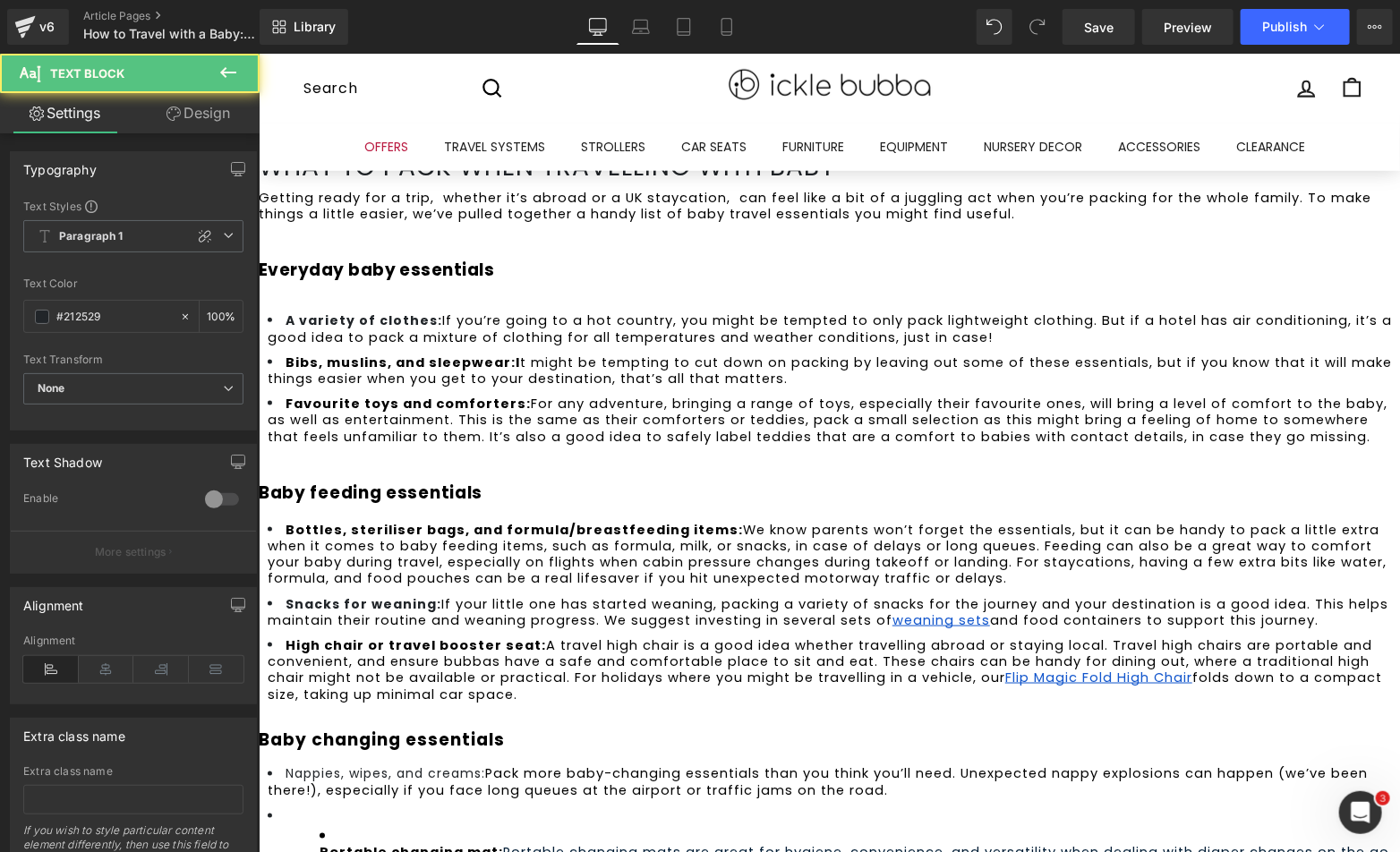 click on "Nappies, wipes, and creams:  Pack more baby-changing essentials than you think you’ll need. Unexpected nappy explosions can happen (we’ve been there!), especially if you face long queues at the airport or traffic jams on the road." at bounding box center [832, 781] 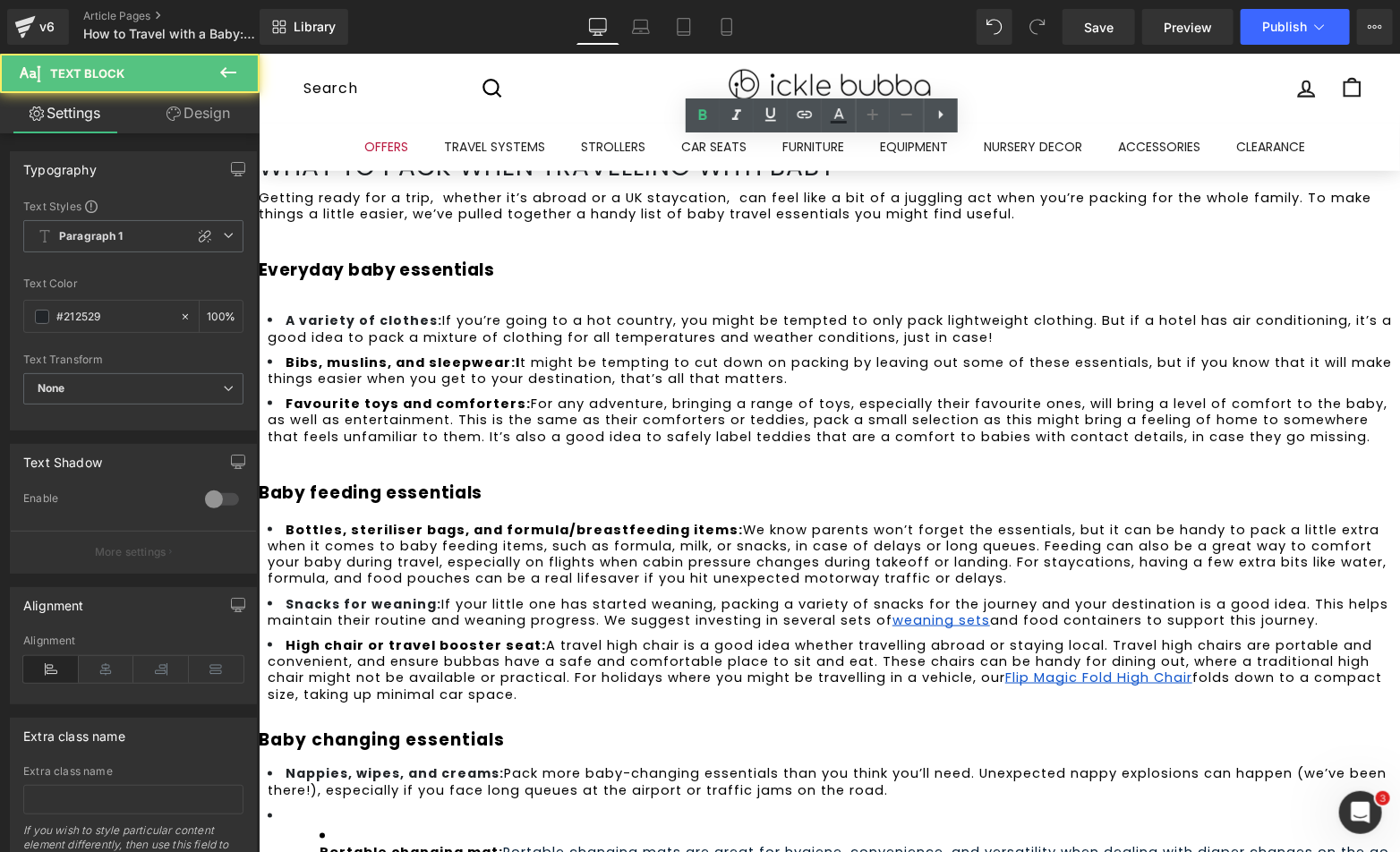 click on "Portable changing mat:  Portable changing mats are great for hygiene, convenience, and versatility when dealing with diaper changes on the go. They provide a clean and comfortable surface for babies, protect them from unsanitary public changing areas, and are easily stored and carried in diaper bags." at bounding box center [858, 861] 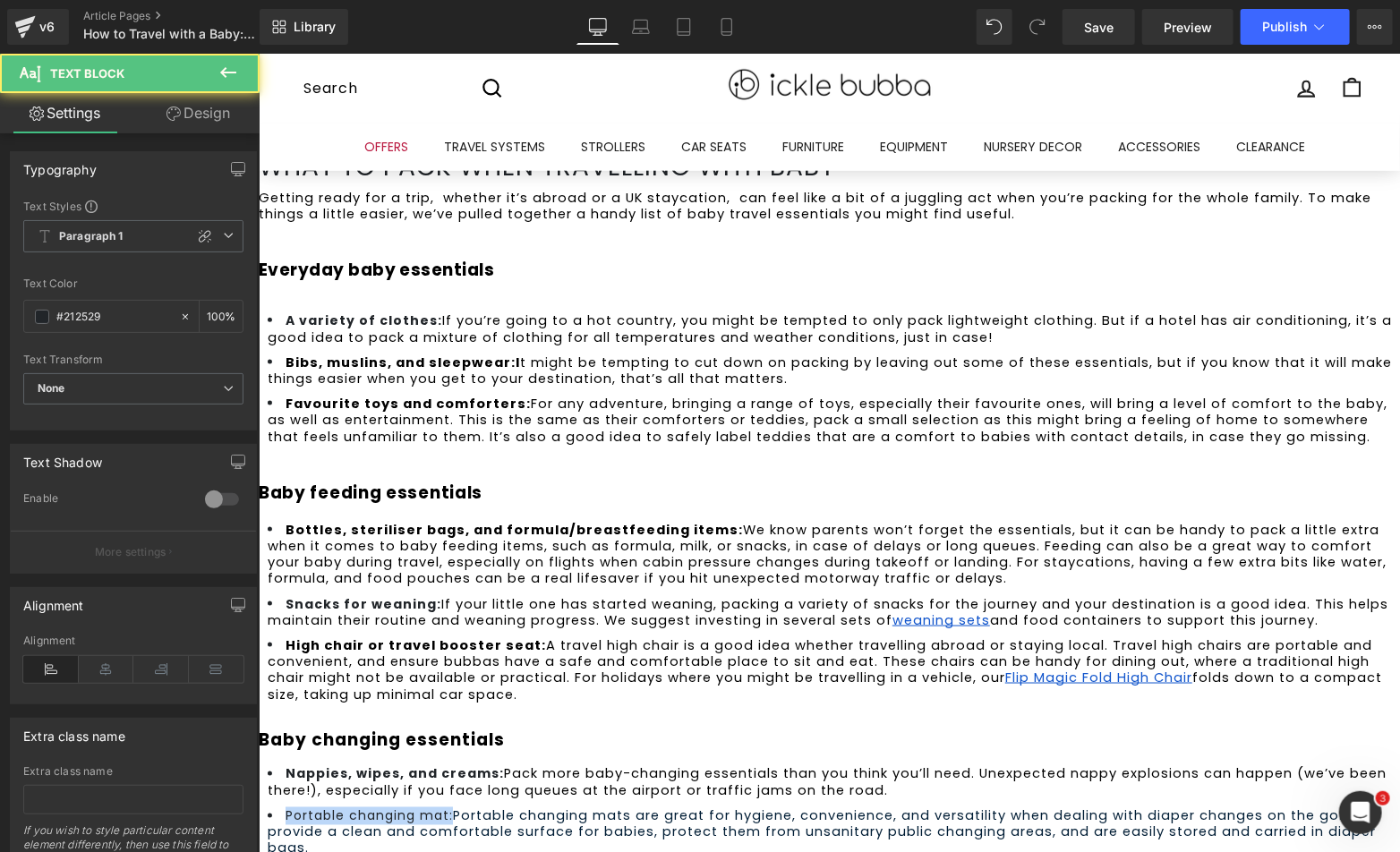 drag, startPoint x: 303, startPoint y: 550, endPoint x: 307, endPoint y: 538, distance: 12.649111 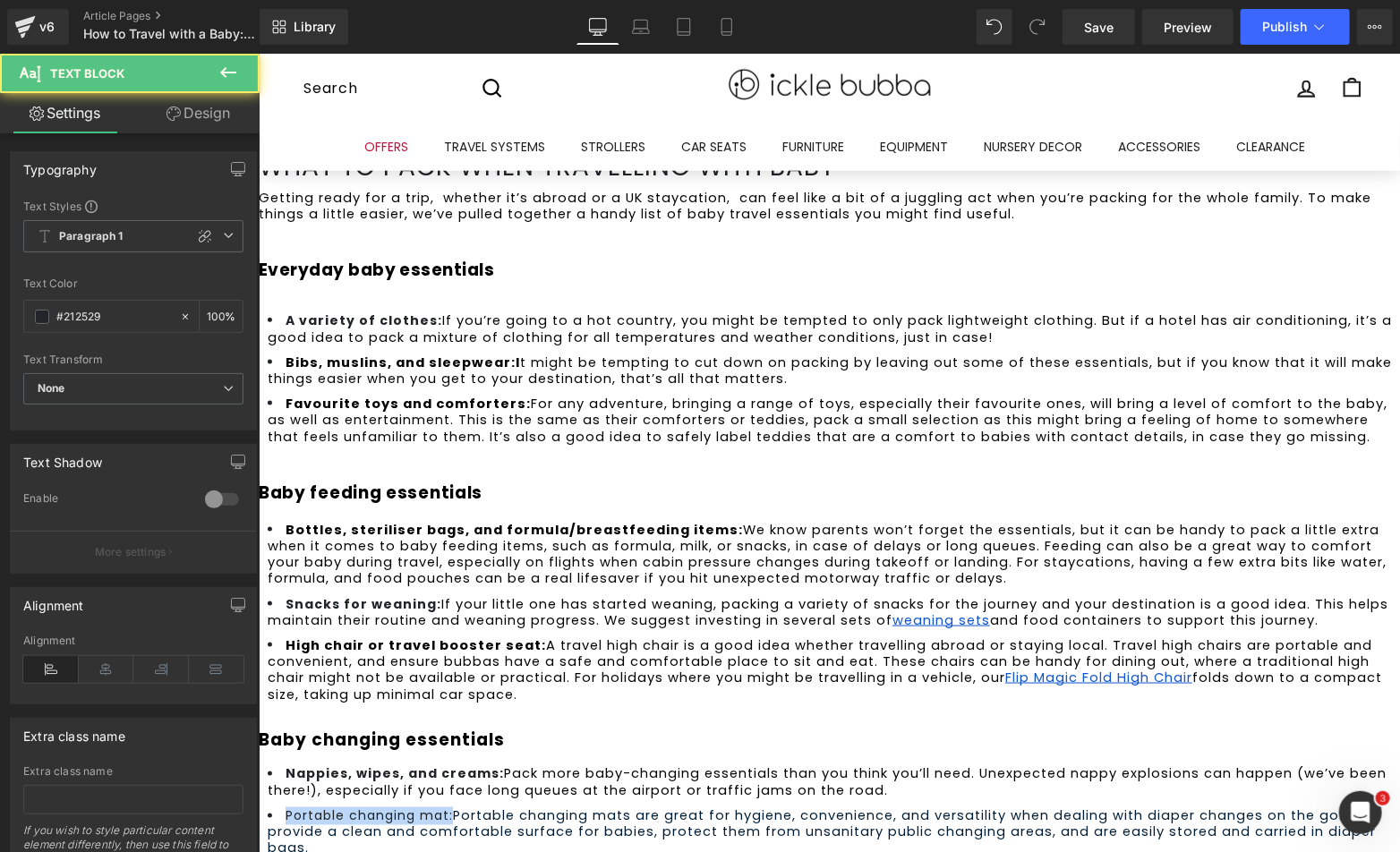 click on "Portable changing mat:  Portable changing mats are great for hygiene, convenience, and versatility when dealing with diaper changes on the go. They provide a clean and comfortable surface for babies, protect them from unsanitary public changing areas, and are easily stored and carried in diaper bags." at bounding box center (832, 831) 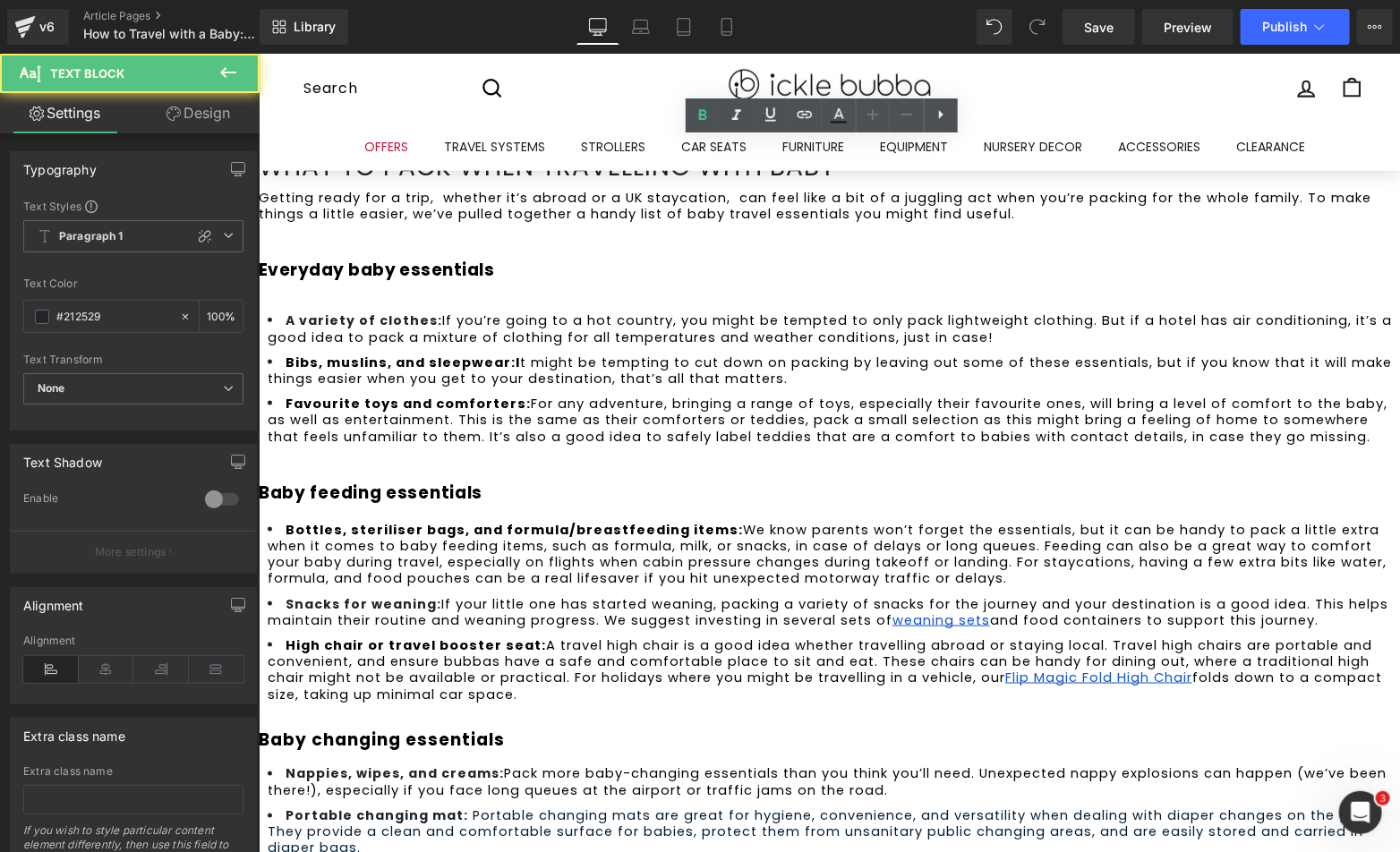 click on "Nappy bags or wet bags:  At Ickle Bubba, we offer lots of  changing bags , from rucksacks to cross-body bags. Our  Lyra Luxury Changing Rucksack   features two internal insulated bottle holders, two external cup holders, and six pockets, including a wet-wipe pouch and a hidden storage pocket. It also comes with a changing mat. Our  Vega Luxury Changing Cross-Body Bag  also comes with a changing mat, but it is smaller and convenient for travelling through airports." at bounding box center (832, 939) 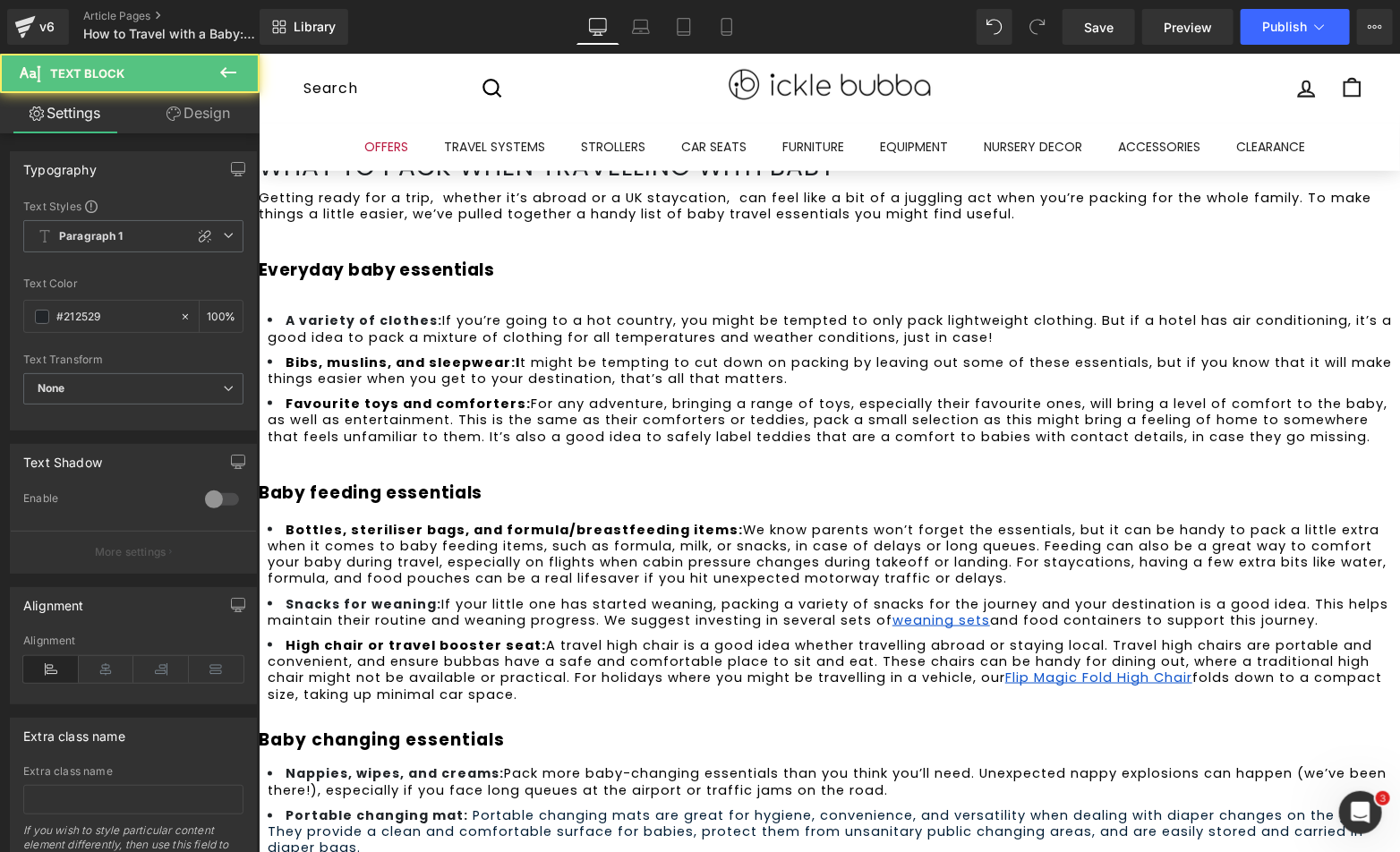 drag, startPoint x: 497, startPoint y: 601, endPoint x: 289, endPoint y: 593, distance: 208.1538 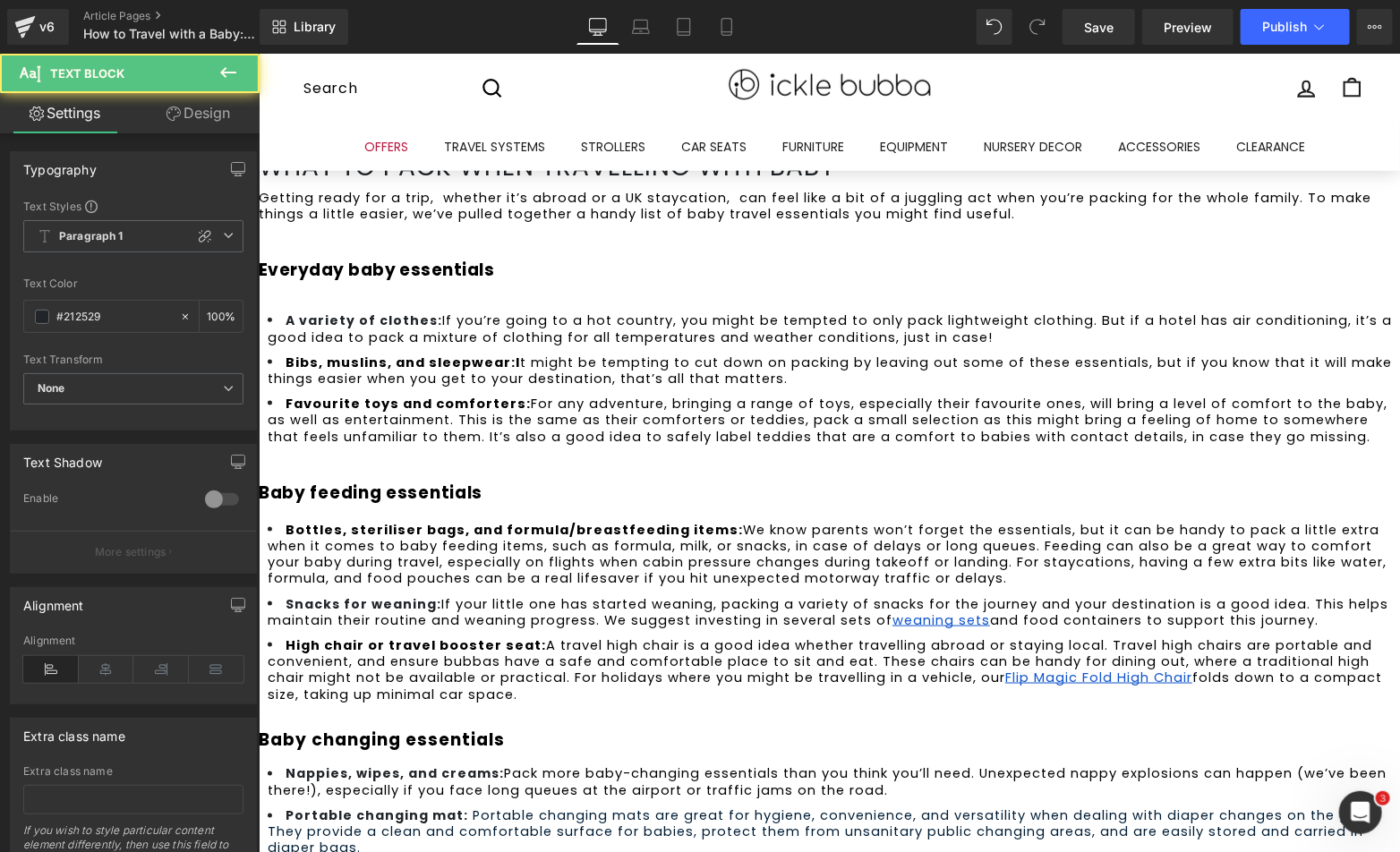 click on "What to pack when travelling with baby Heading         Getting ready for a trip,  whether it’s abroad or a UK staycation,  can feel like a bit of a juggling act when you’re packing for the whole family. To make things a little easier, we’ve pulled together a handy list of baby travel essentials you might find useful. Everyday baby essentials   A variety of clothes:  If you’re going to a hot country, you might be tempted to only pack lightweight clothing. But if a hotel has air conditioning, it’s a good idea to pack a mixture of clothing for all temperatures and weather conditions, just in case!  Bibs, muslins, and sleepwear:  I t might be tempting to cut down on packing by leaving out some of these essentials, but if you know that it will make things easier when you get to your destination, that’s all that matters.  Favourite toys and comforters:  Baby feeding essentials  Bottles, steriliser bags, and formula/breastfeeding items:  Snacks for weaning: weaning sets Flip Magic Fold High Chair" at bounding box center (828, 794) 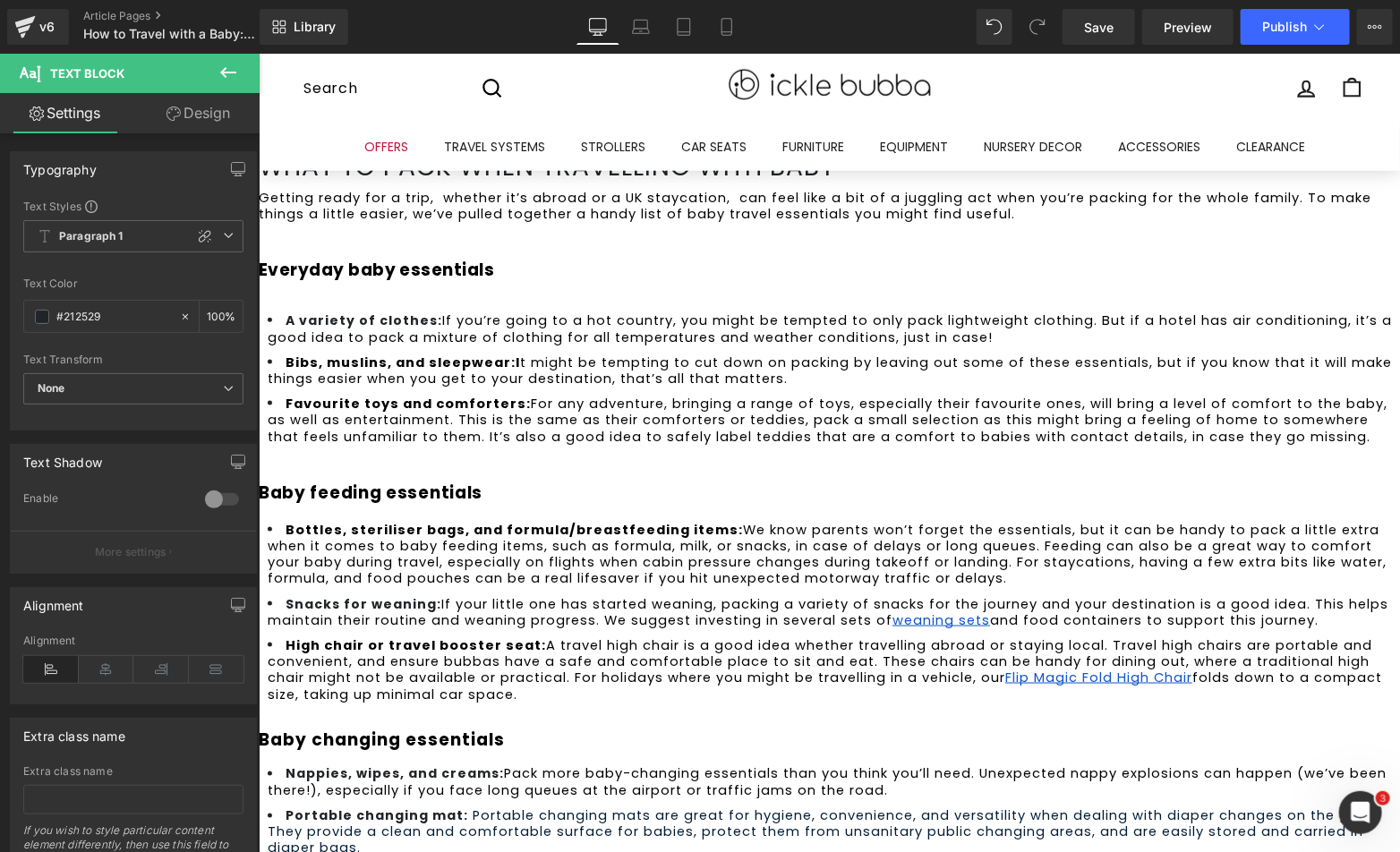 click on "Portable changing mat:   Portable changing mats are great for hygiene, convenience, and versatility when dealing with diaper changes on the go. They provide a clean and comfortable surface for babies, protect them from unsanitary public changing areas, and are easily stored and carried in diaper bags." at bounding box center [832, 831] 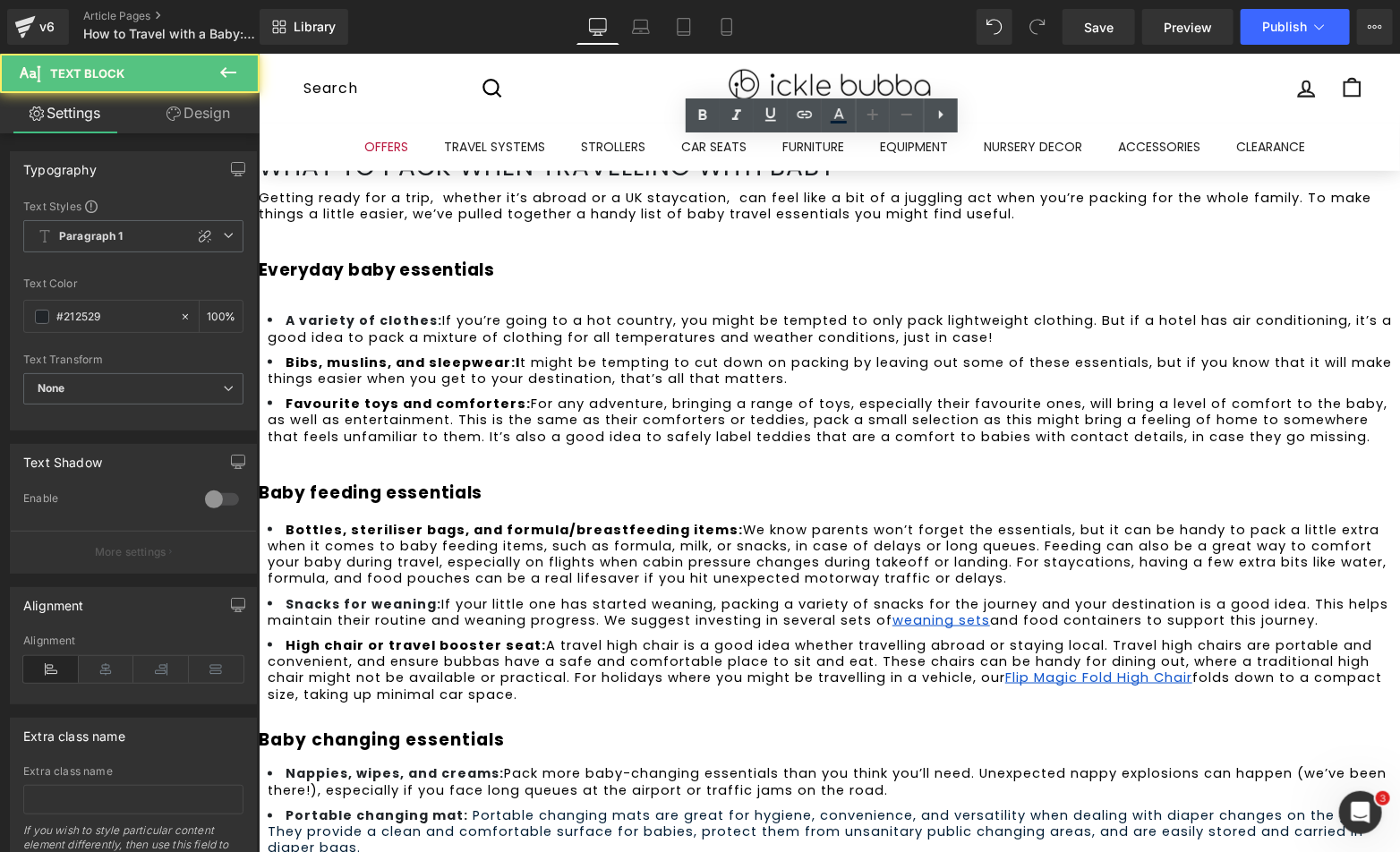 click on "Nappies, wipes, and creams:  Pack more baby-changing essentials than you think you’ll need. Unexpected nappy explosions can happen (we’ve been there!), especially if you face long queues at the airport or traffic jams on the road. Portable changing mat:   Portable changing mats are great for hygiene, convenience, and versatility when dealing with diaper changes on the go. They provide a clean and comfortable surface for babies, protect them from unsanitary public changing areas, and are easily stored and carried in diaper bags.   Nappy bags or wet bags:  At Ickle Bubba, we offer lots of  changing bags , from rucksacks to cross-body bags. Our  Lyra Luxury Changing Rucksack   features two internal insulated bottle holders, two external cup holders, and six pockets, including a wet-wipe pouch and a hidden storage pocket. It also comes with a changing mat. Our  Vega Luxury Changing Cross-Body Bag  also comes with a changing mat, but it is smaller and convenient for travelling through airports." at bounding box center (832, 868) 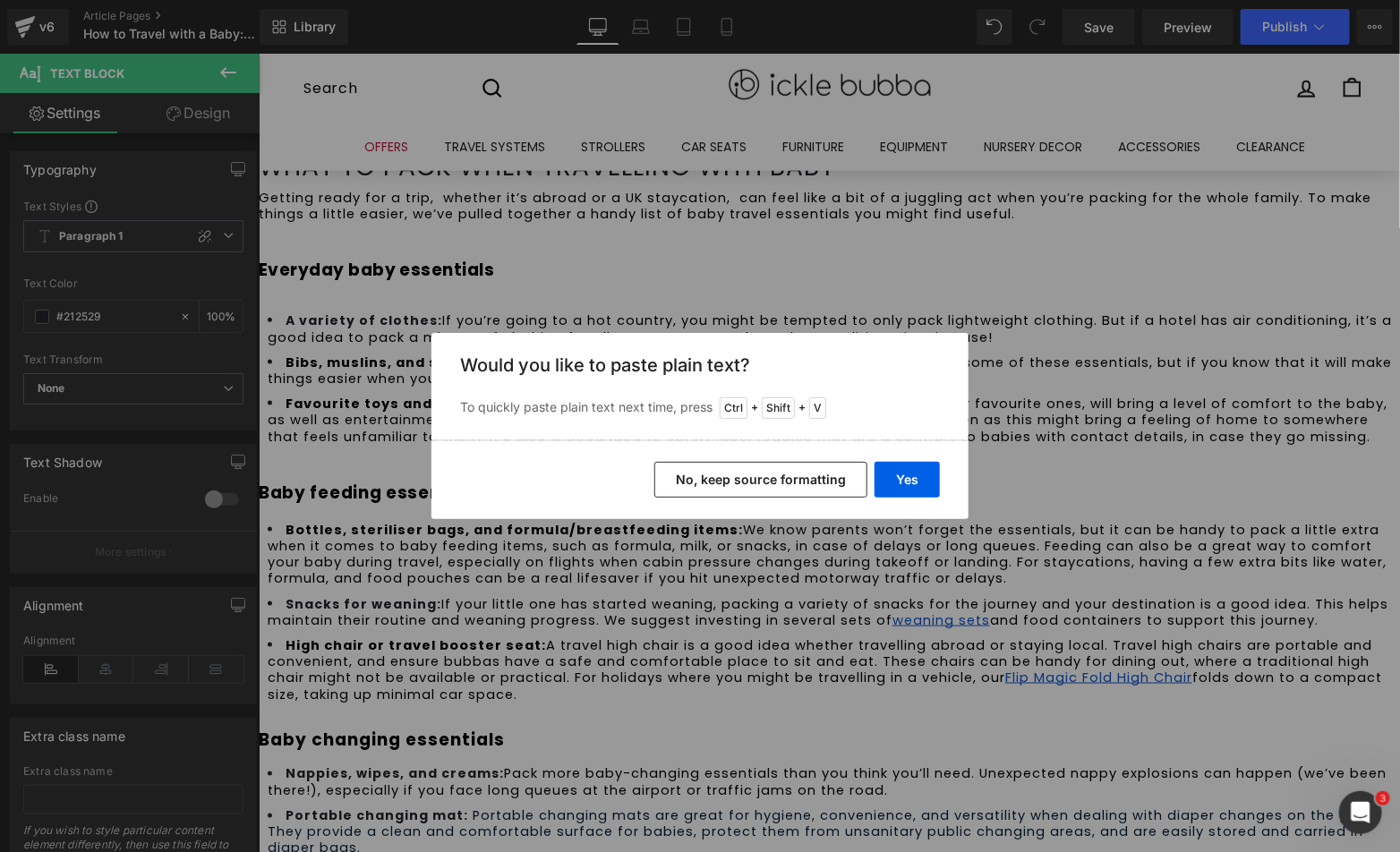 click on "No, keep source formatting" at bounding box center [761, 480] 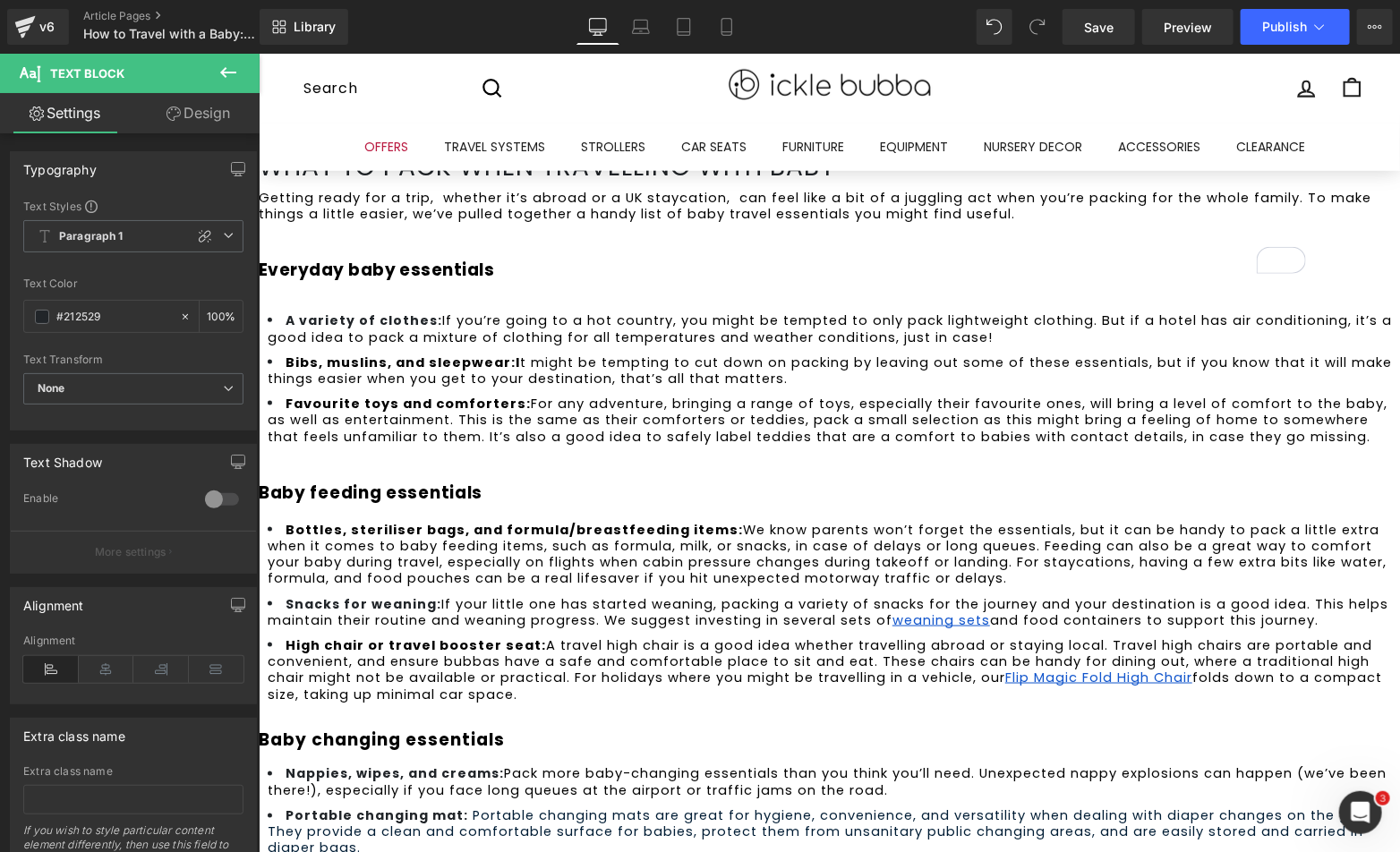 click on "Travel cot or bassinet:  Many hotels in the UK and abroad offer  cribs and travel cots , but it can be a good idea to bring your own if you want your baby to get used to sleeping in one before your holiday. This way, they'll be familiar with their sleep environment when you arrive. Our  Scout 3-in-1 Travel Crib and Cot  also doubles up as a playpen, allowing for safe play when on holiday." at bounding box center (858, 1010) 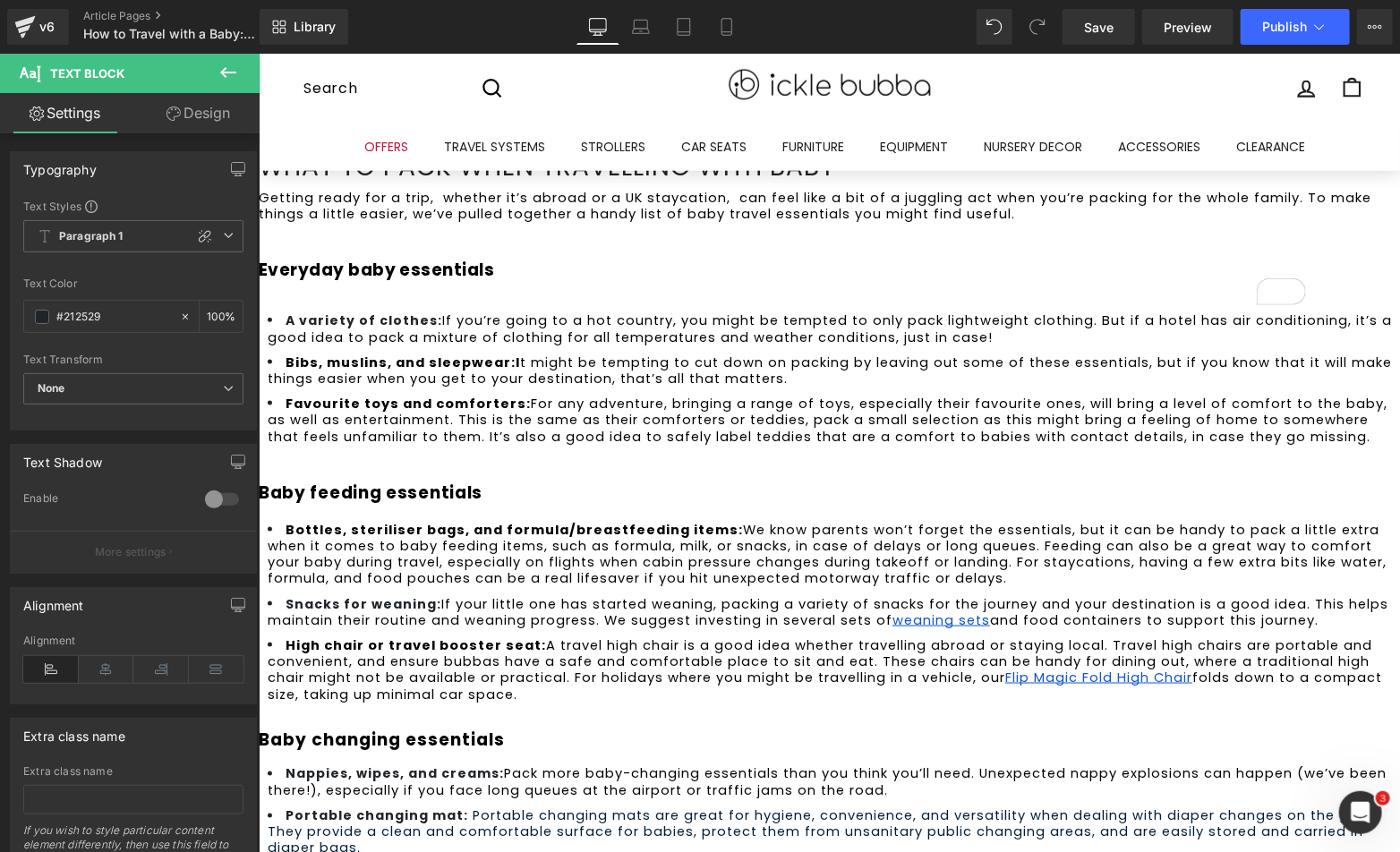 drag, startPoint x: 500, startPoint y: 626, endPoint x: 500, endPoint y: 590, distance: 36 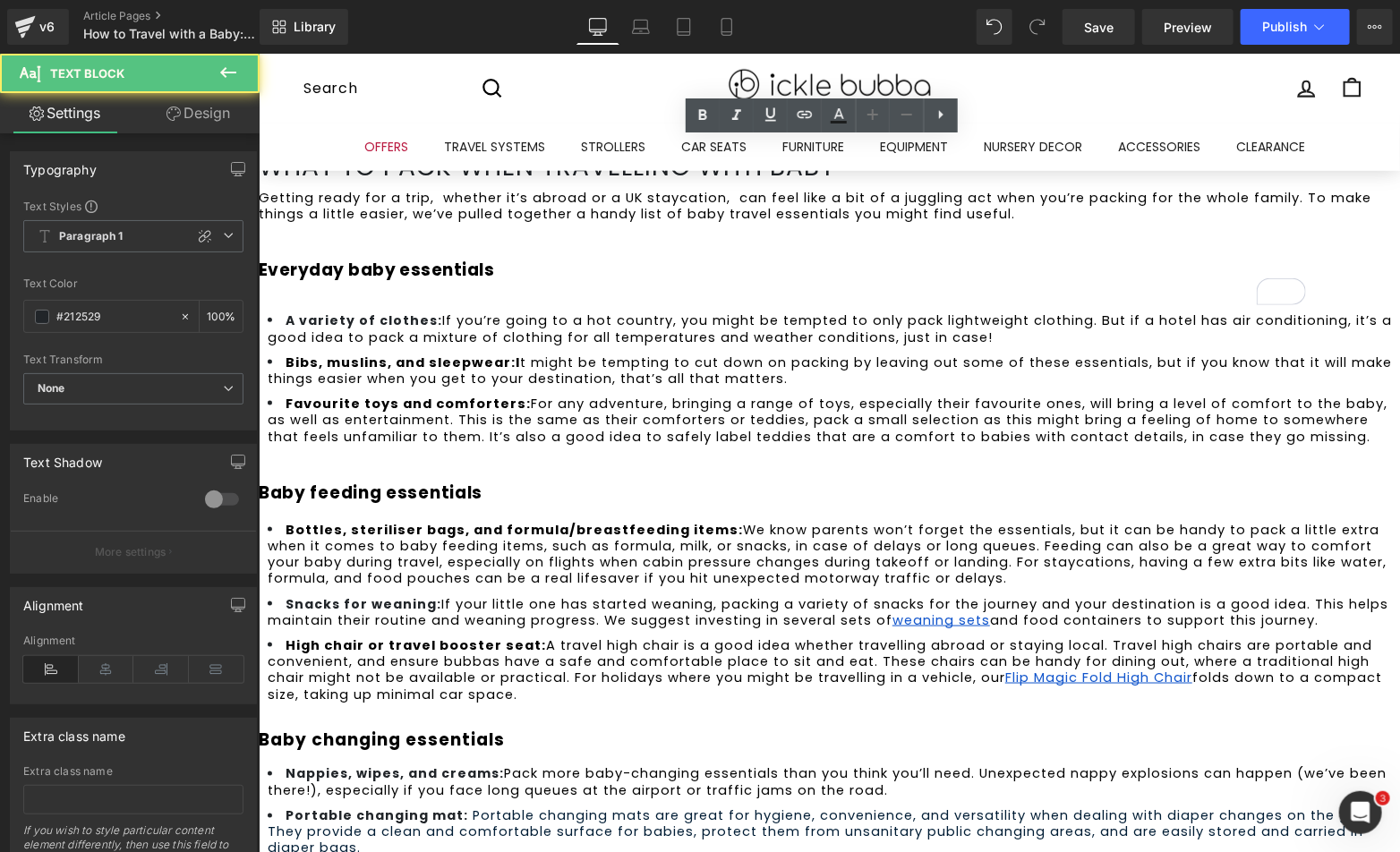 click at bounding box center [828, 985] 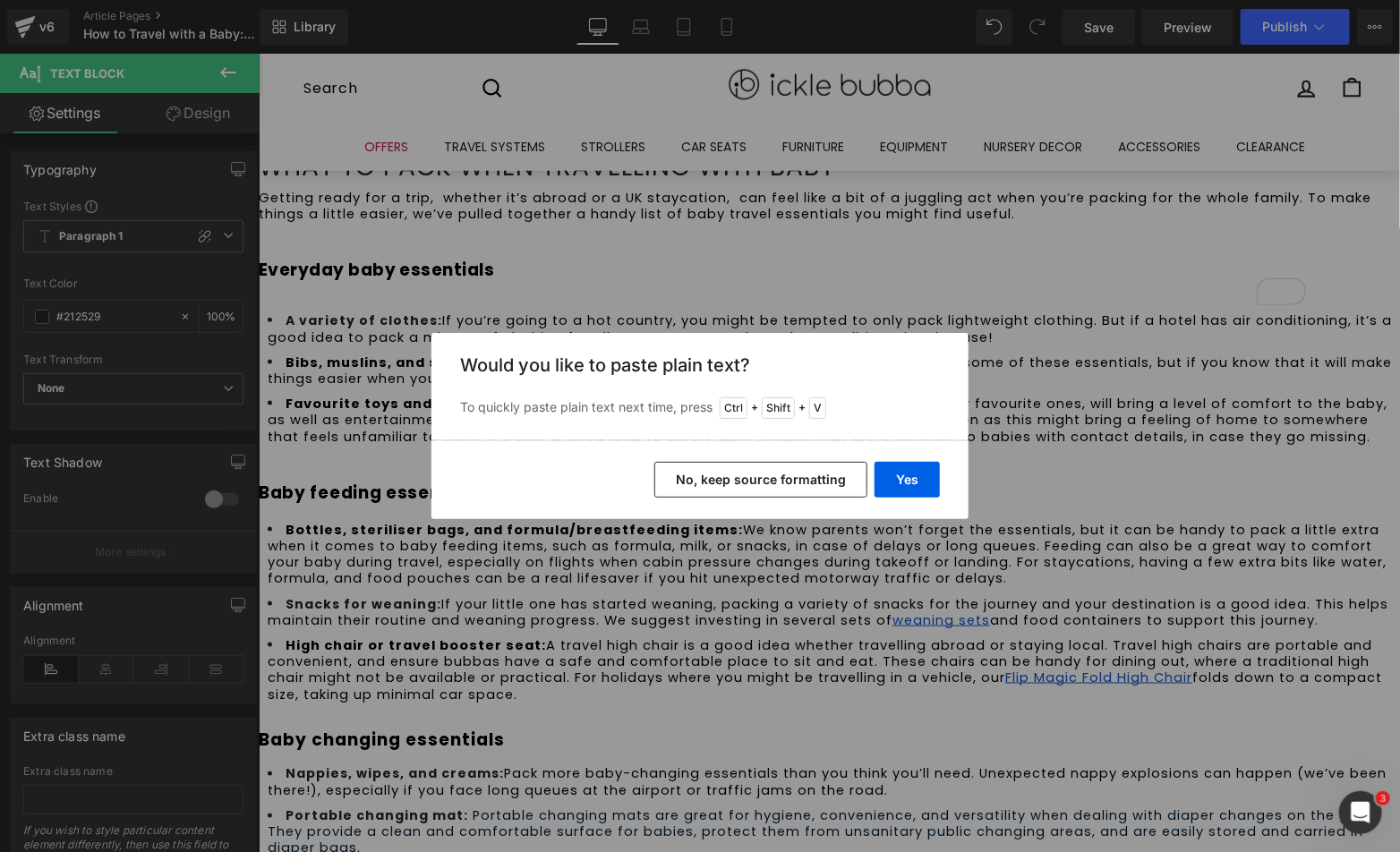 drag, startPoint x: 500, startPoint y: 430, endPoint x: 761, endPoint y: 483, distance: 266.3269 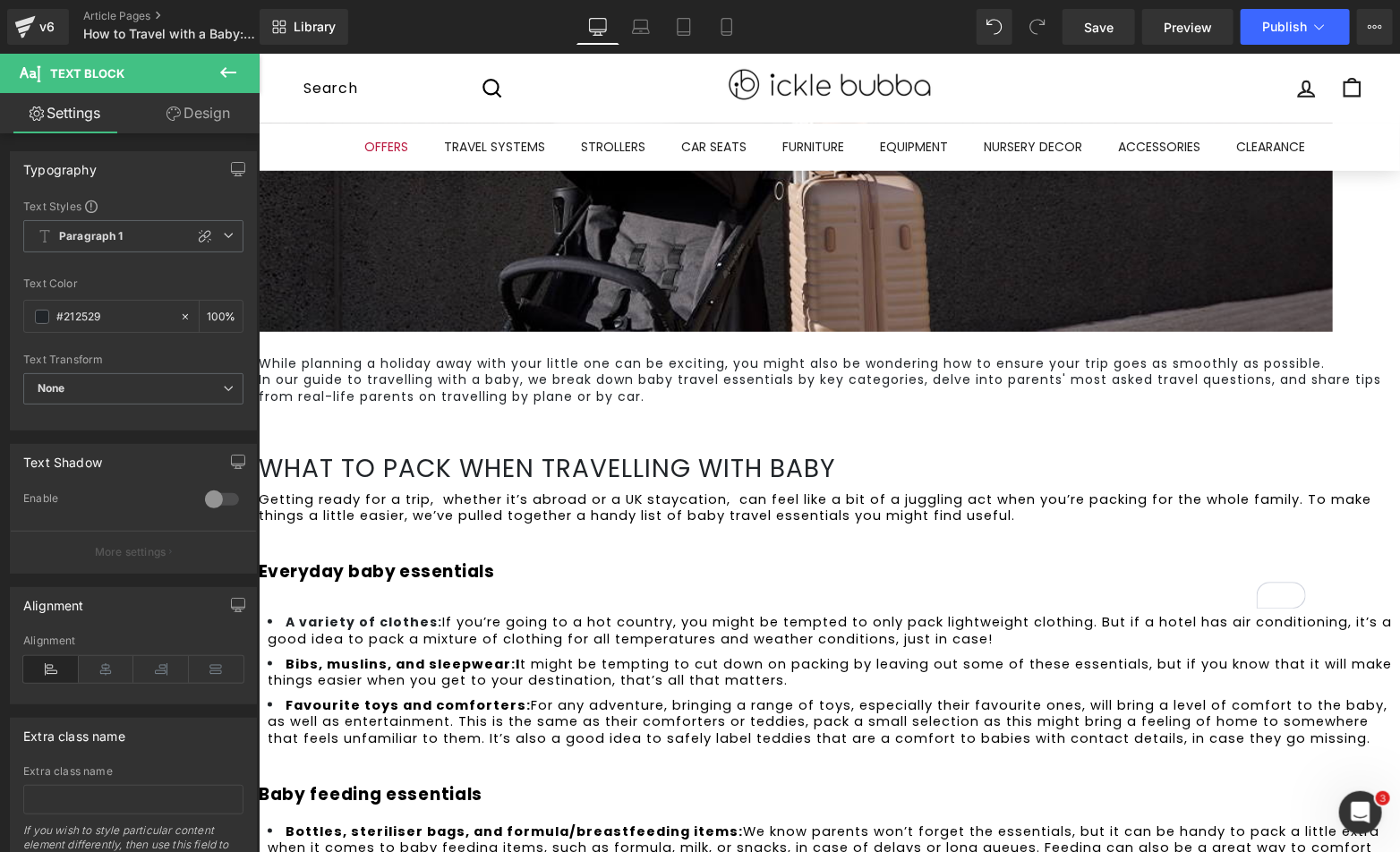 scroll, scrollTop: 994, scrollLeft: 0, axis: vertical 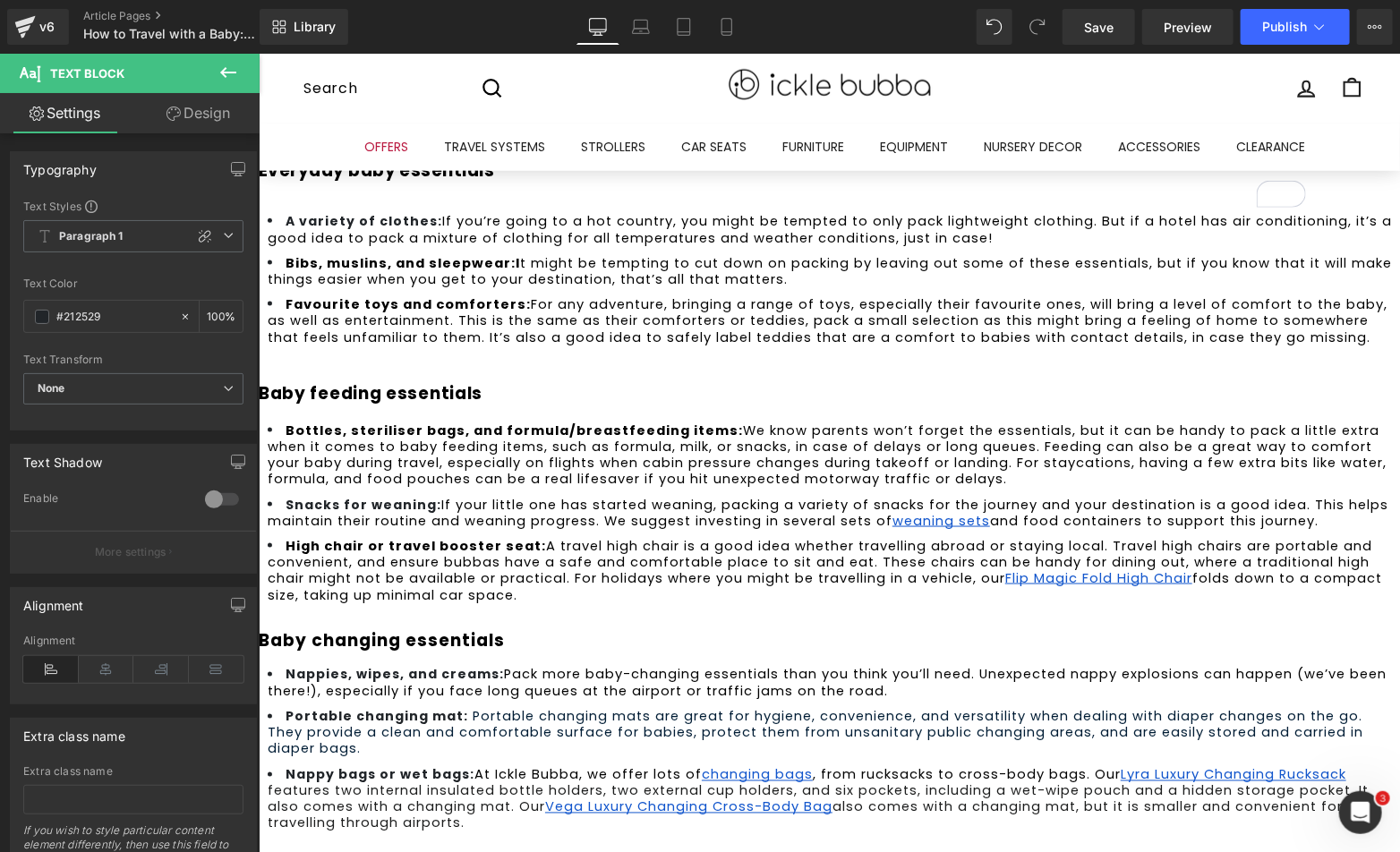 click at bounding box center [828, 870] 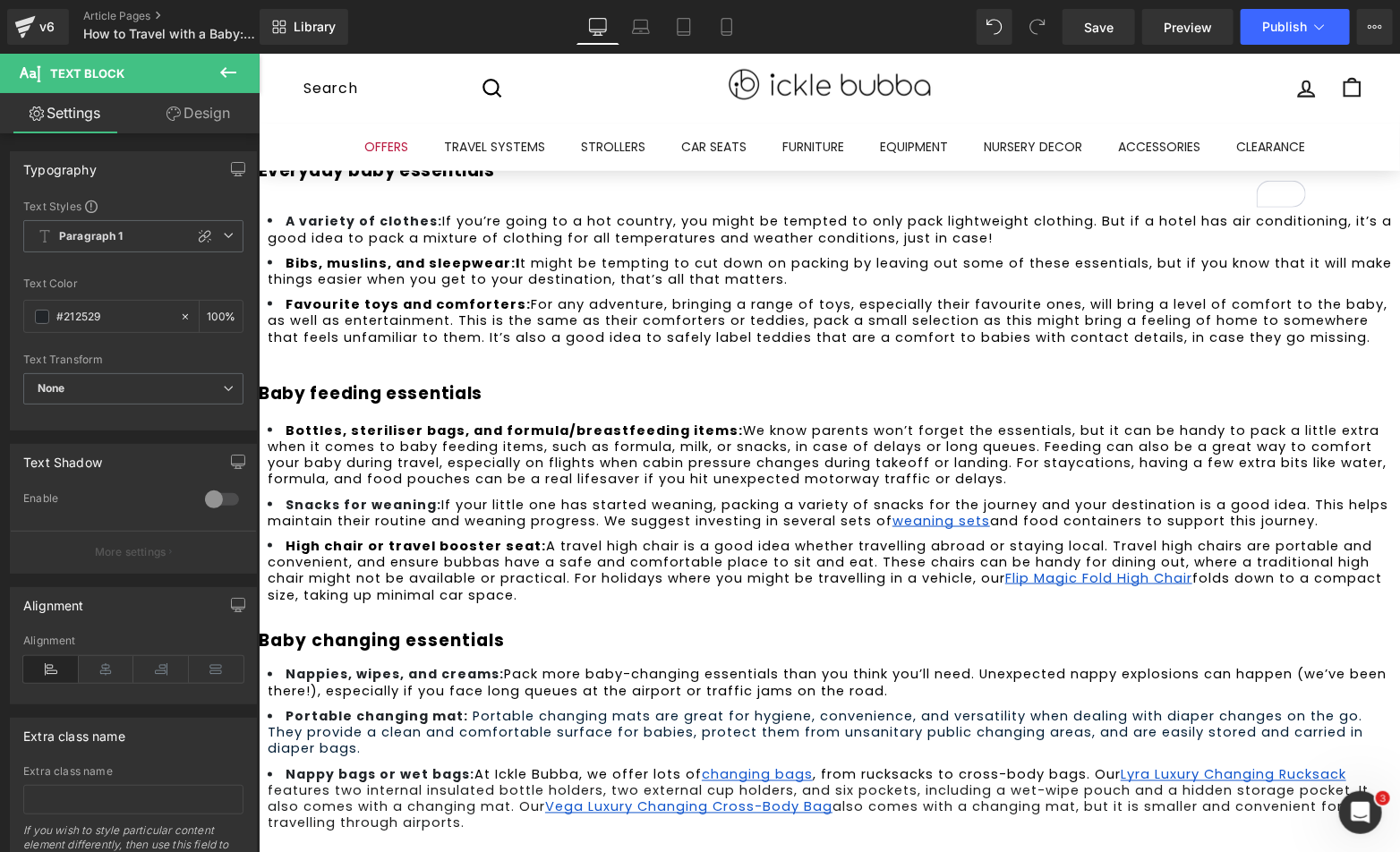 scroll, scrollTop: 1094, scrollLeft: 0, axis: vertical 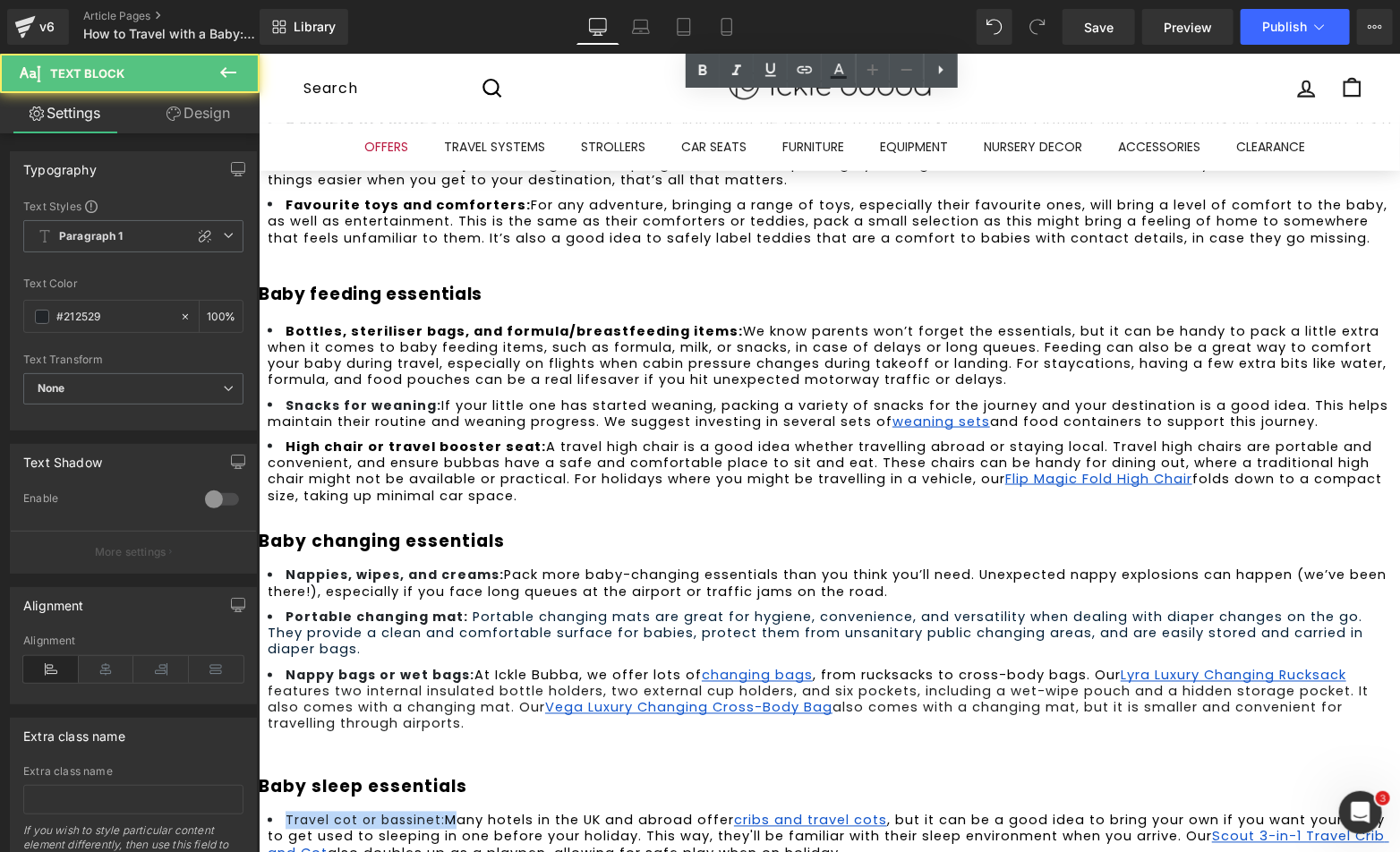 drag, startPoint x: 346, startPoint y: 550, endPoint x: 474, endPoint y: 549, distance: 128.00391 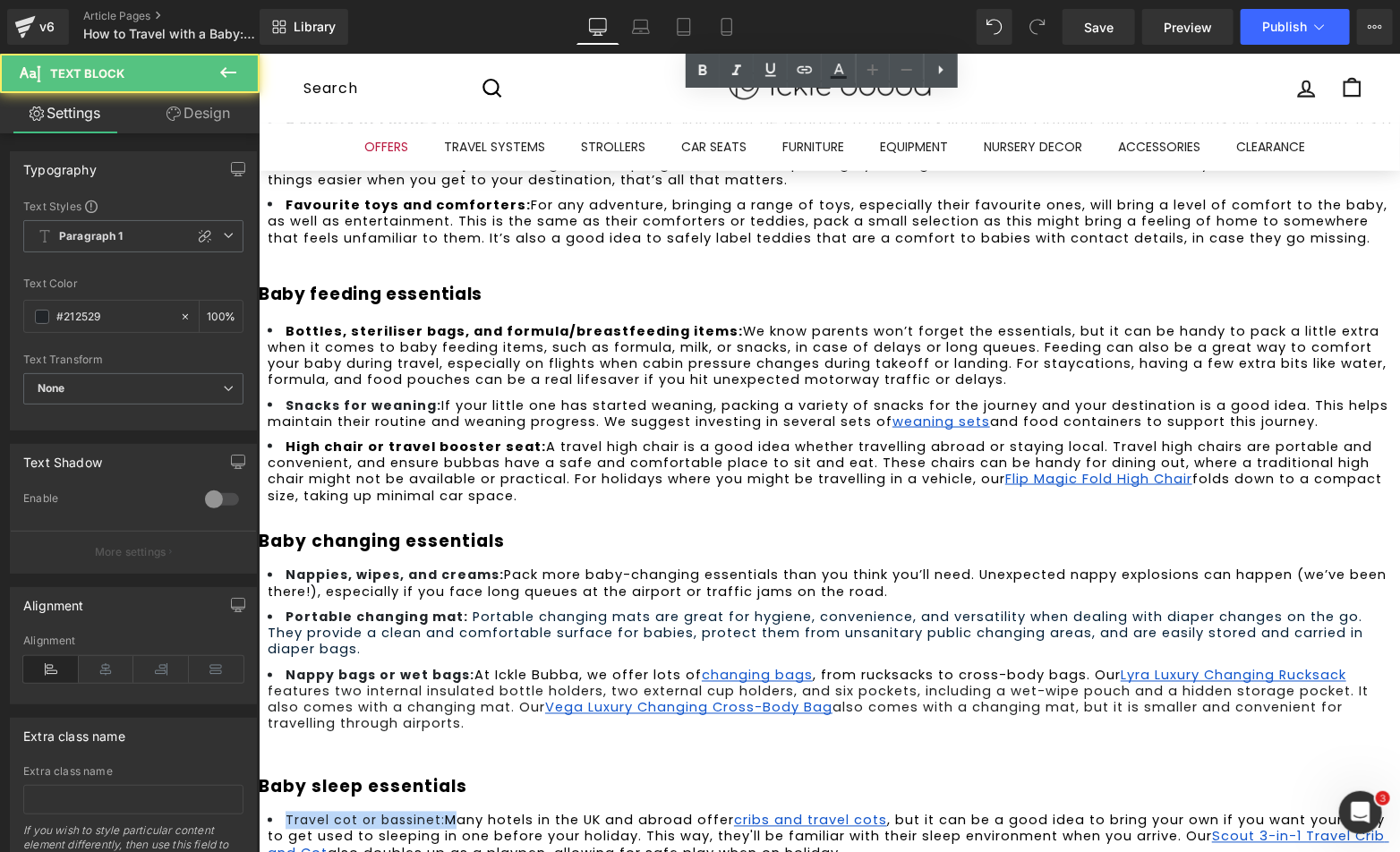 click on "Travel cot or bassinet:  Many hotels in the UK and abroad offer  cribs and travel cots , but it can be a good idea to bring your own if you want your baby to get used to sleeping in one before your holiday. This way, they'll be familiar with their sleep environment when you arrive. Our  Scout 3-in-1 Travel Crib and Cot  also doubles up as a playpen, allowing for safe play when on holiday." at bounding box center [832, 836] 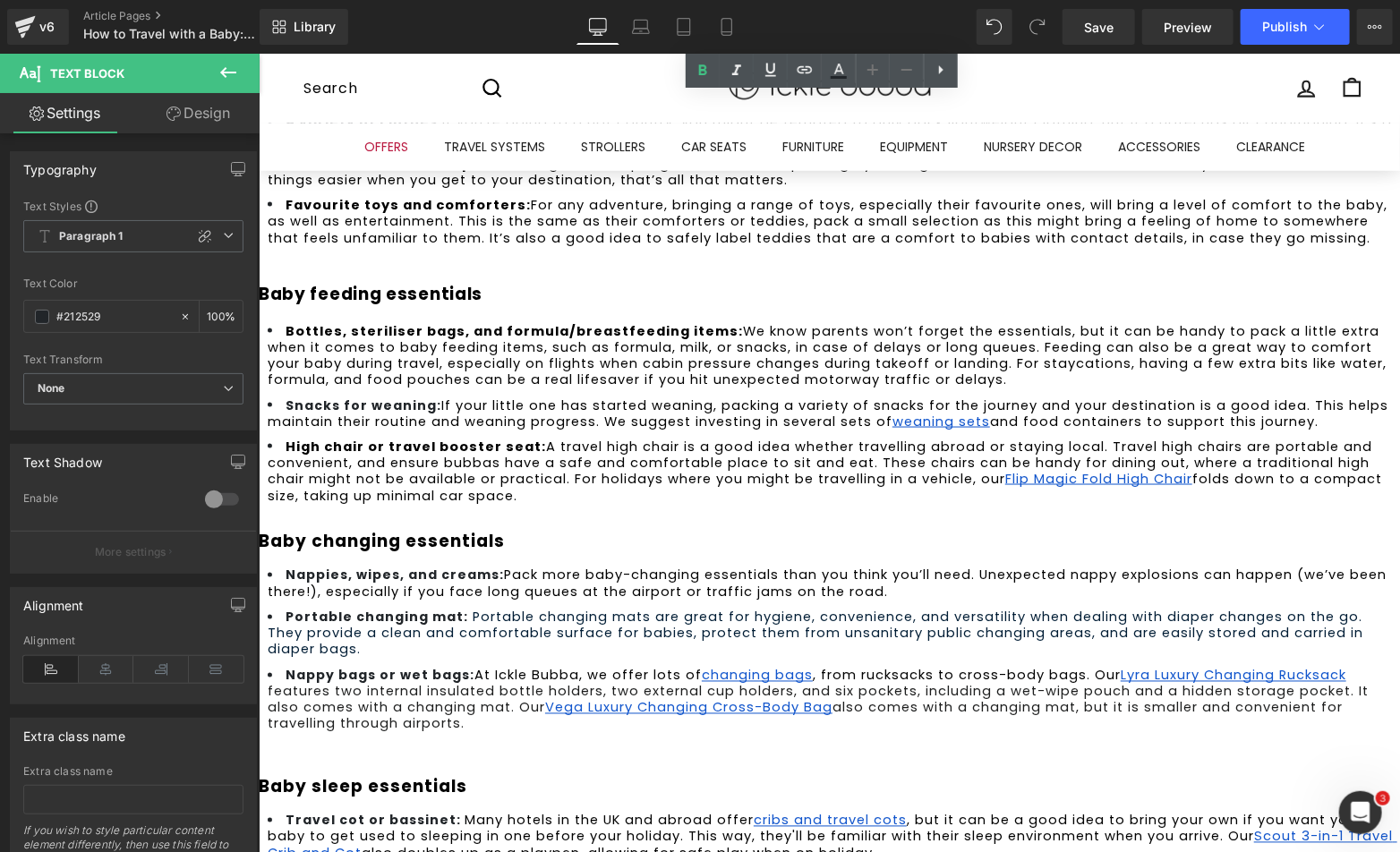 click on "White noise machine or app:  If a white noise machine is part of your little one's sleep routine, we recommend packing it to maintain consistency. Many parents, including us, find these machines or apps helpful for soothing babies to sleep. Should you forget yours, YouTube or Spotify are good alternatives." at bounding box center (832, 951) 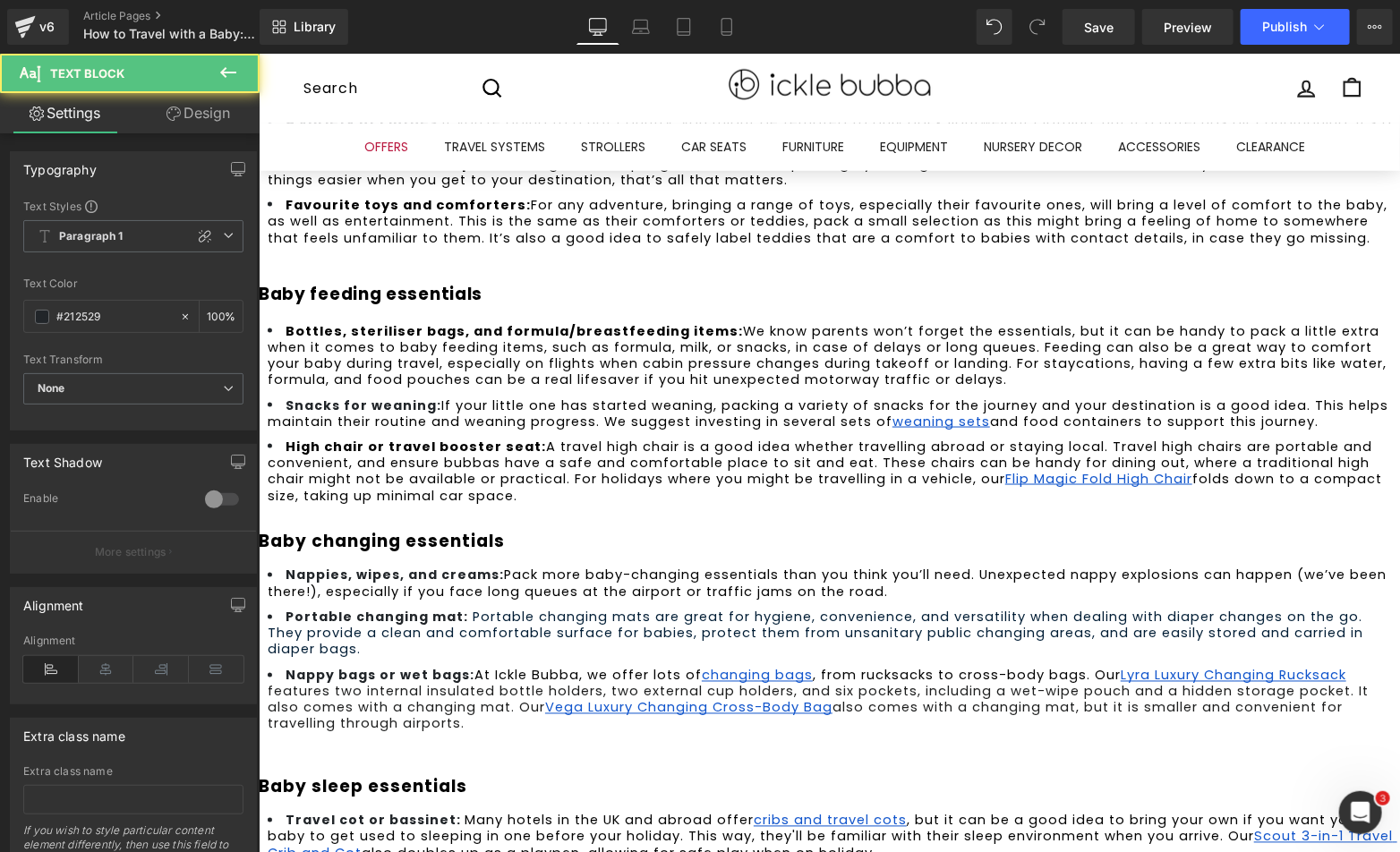 drag, startPoint x: 518, startPoint y: 605, endPoint x: 308, endPoint y: 610, distance: 210.05952 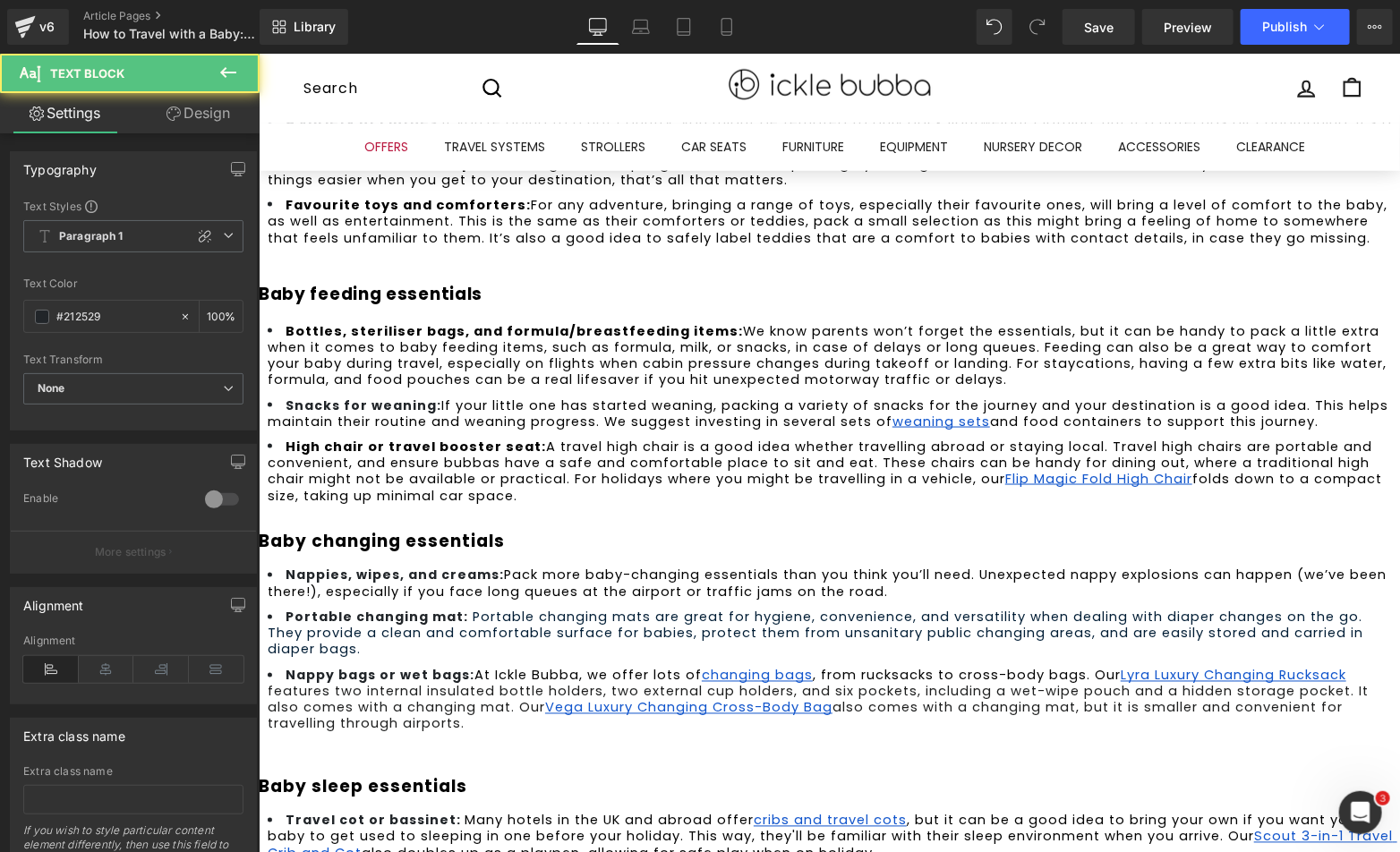 click on "White noise machine or app:  If a white noise machine is part of your little one's sleep routine, we recommend packing it to maintain consistency. Many parents, including us, find these machines or apps helpful for soothing babies to sleep. Should you forget yours, YouTube or Spotify are good alternatives." at bounding box center [832, 894] 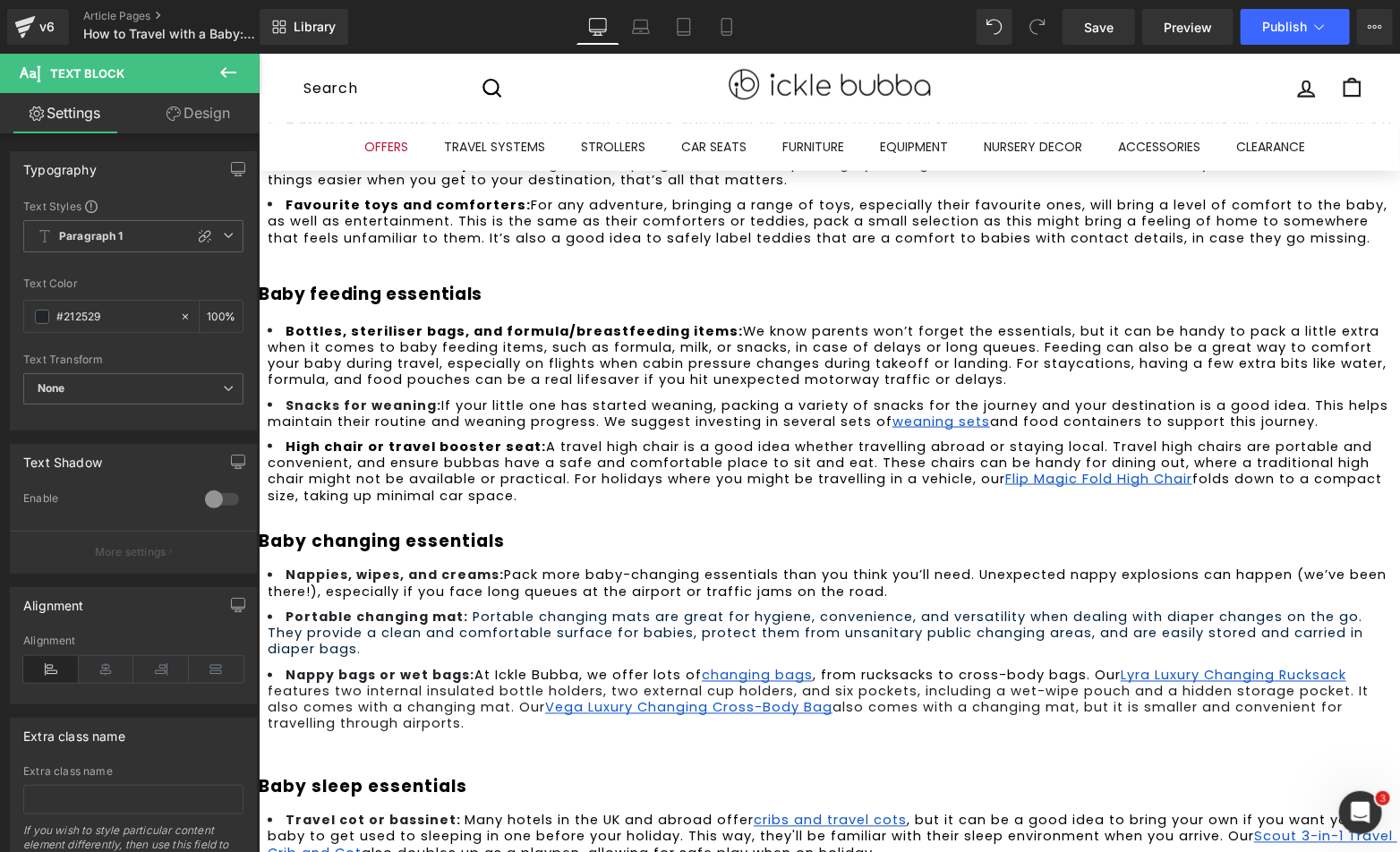 click at bounding box center [832, 959] 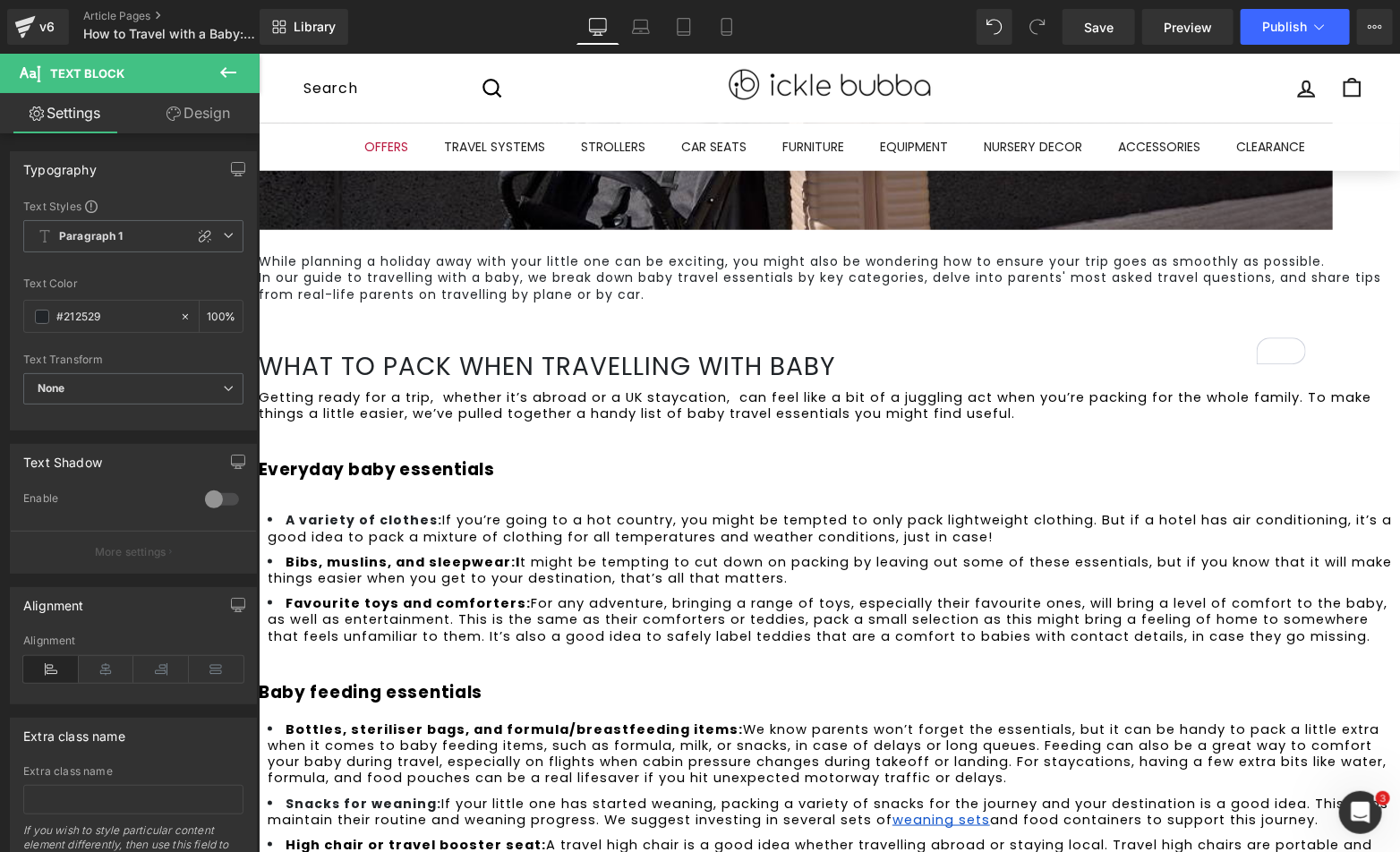 scroll, scrollTop: 1193, scrollLeft: 0, axis: vertical 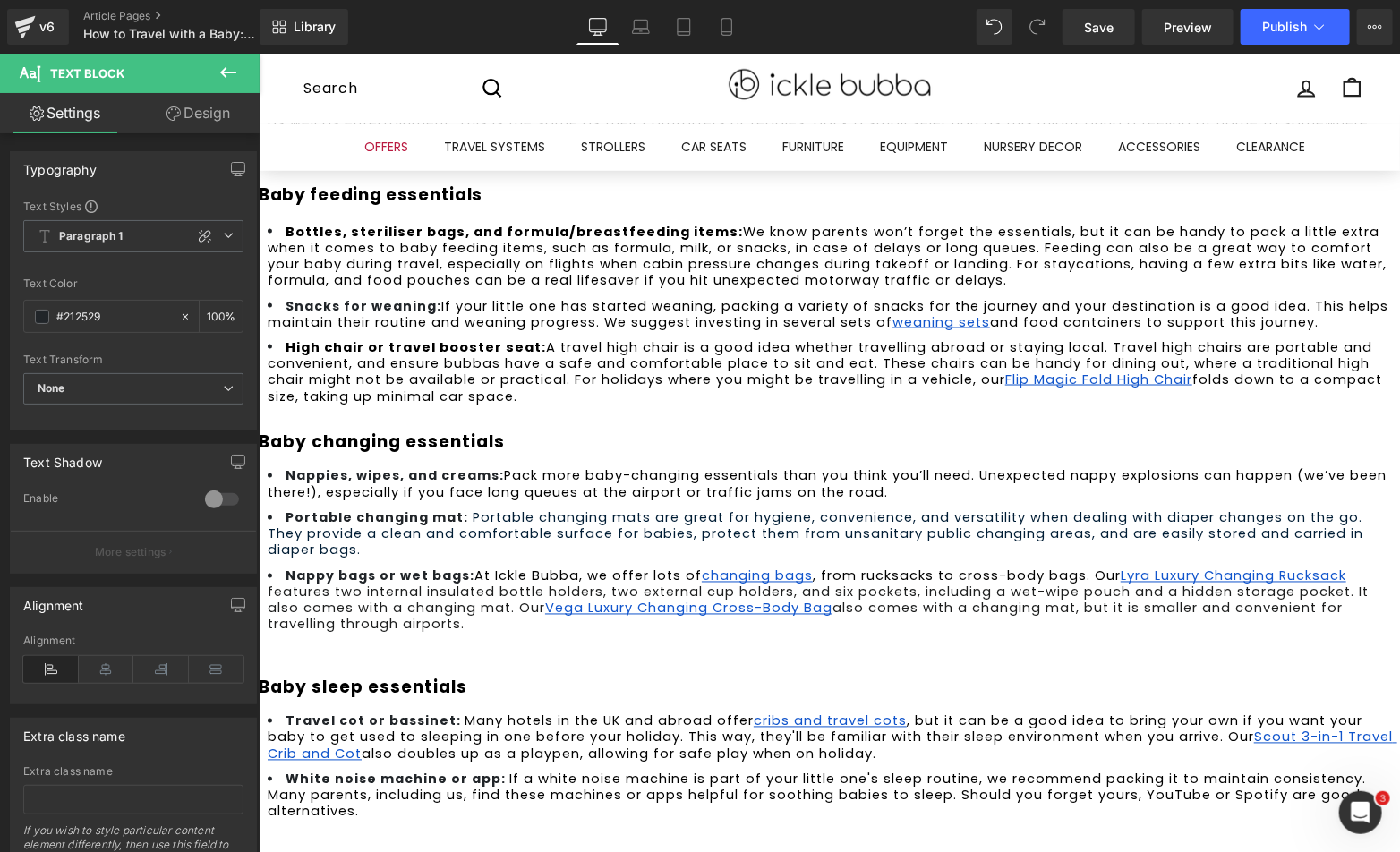 click at bounding box center [543, 1068] 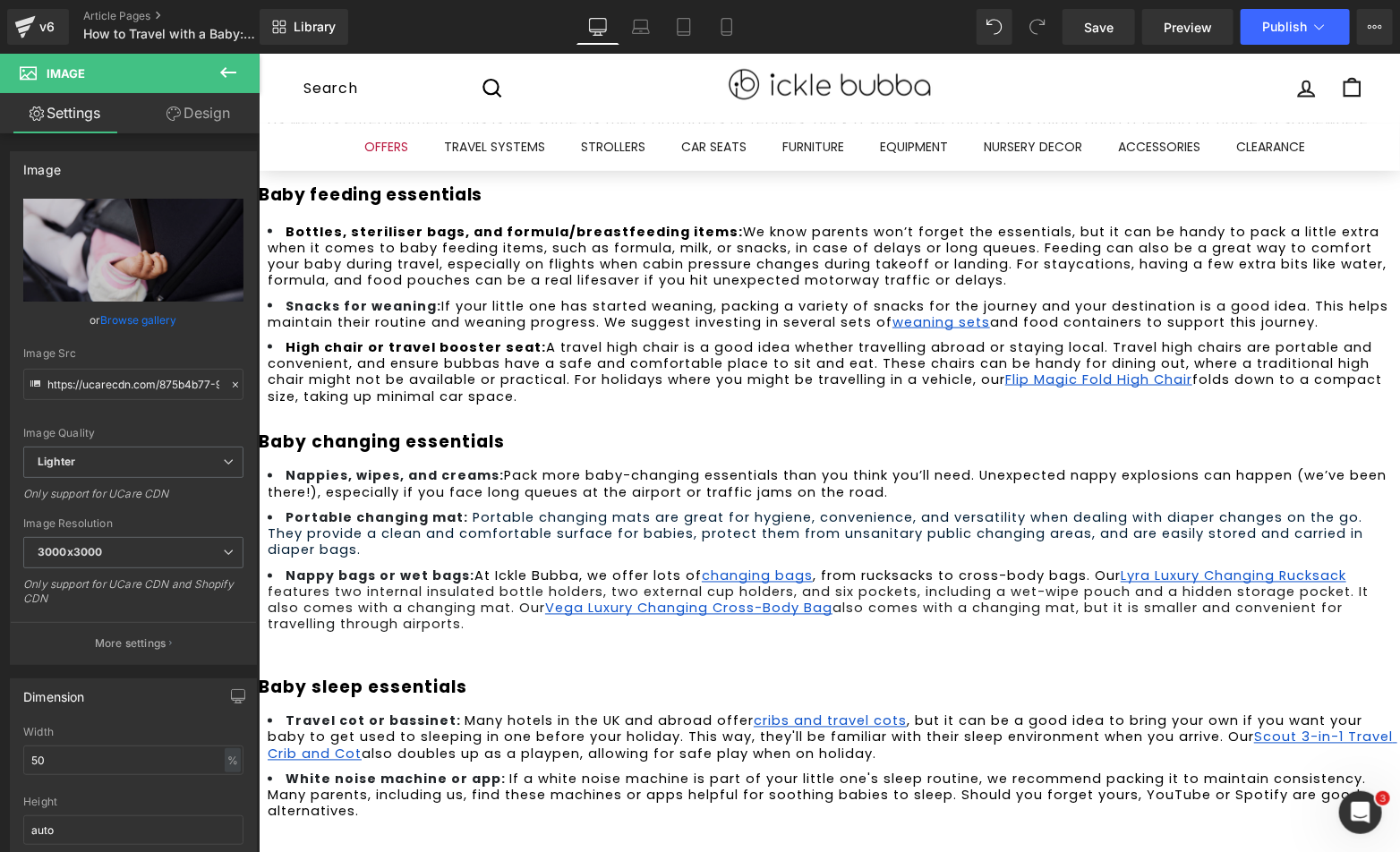 click at bounding box center (828, 1068) 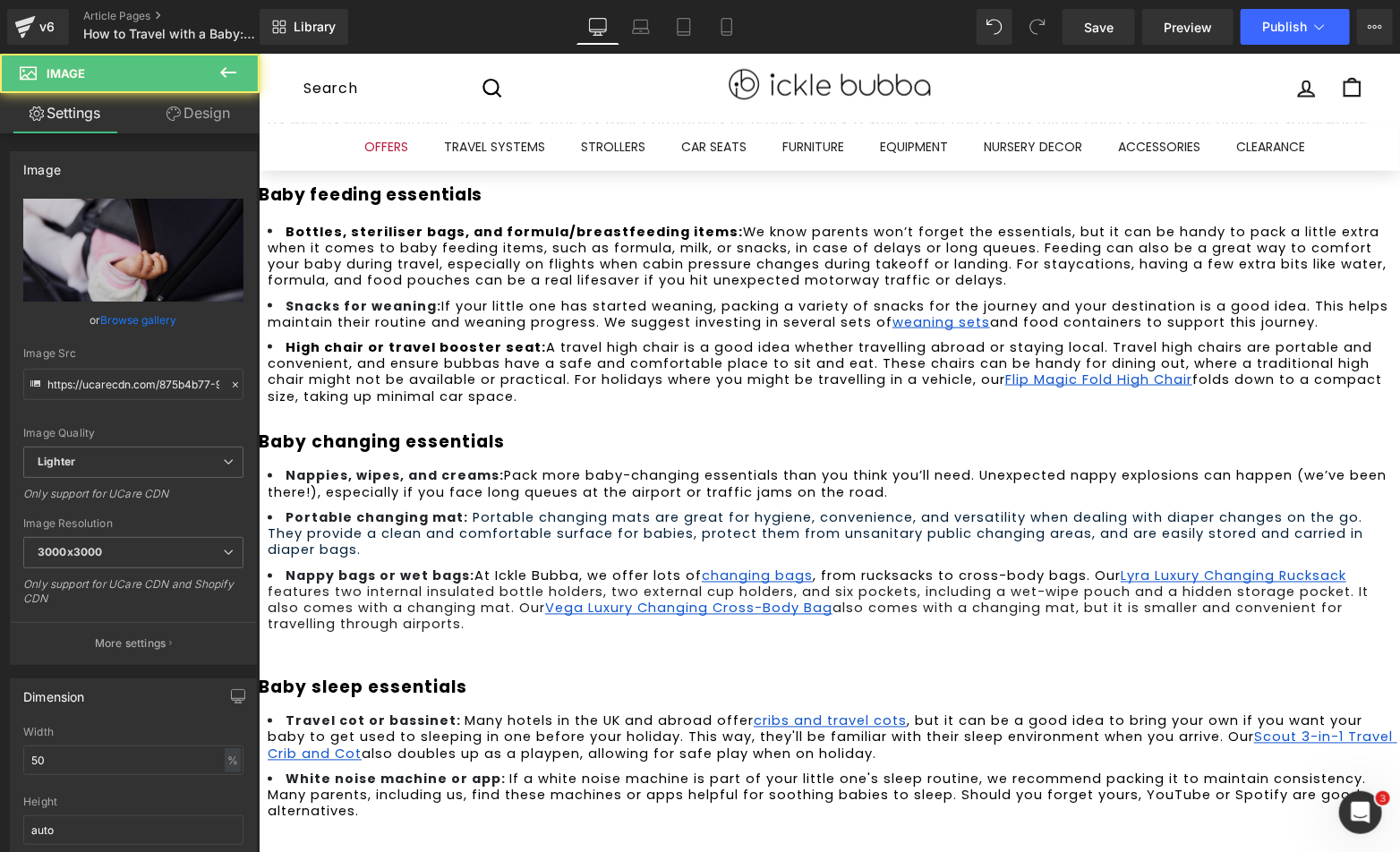 click at bounding box center (543, 1068) 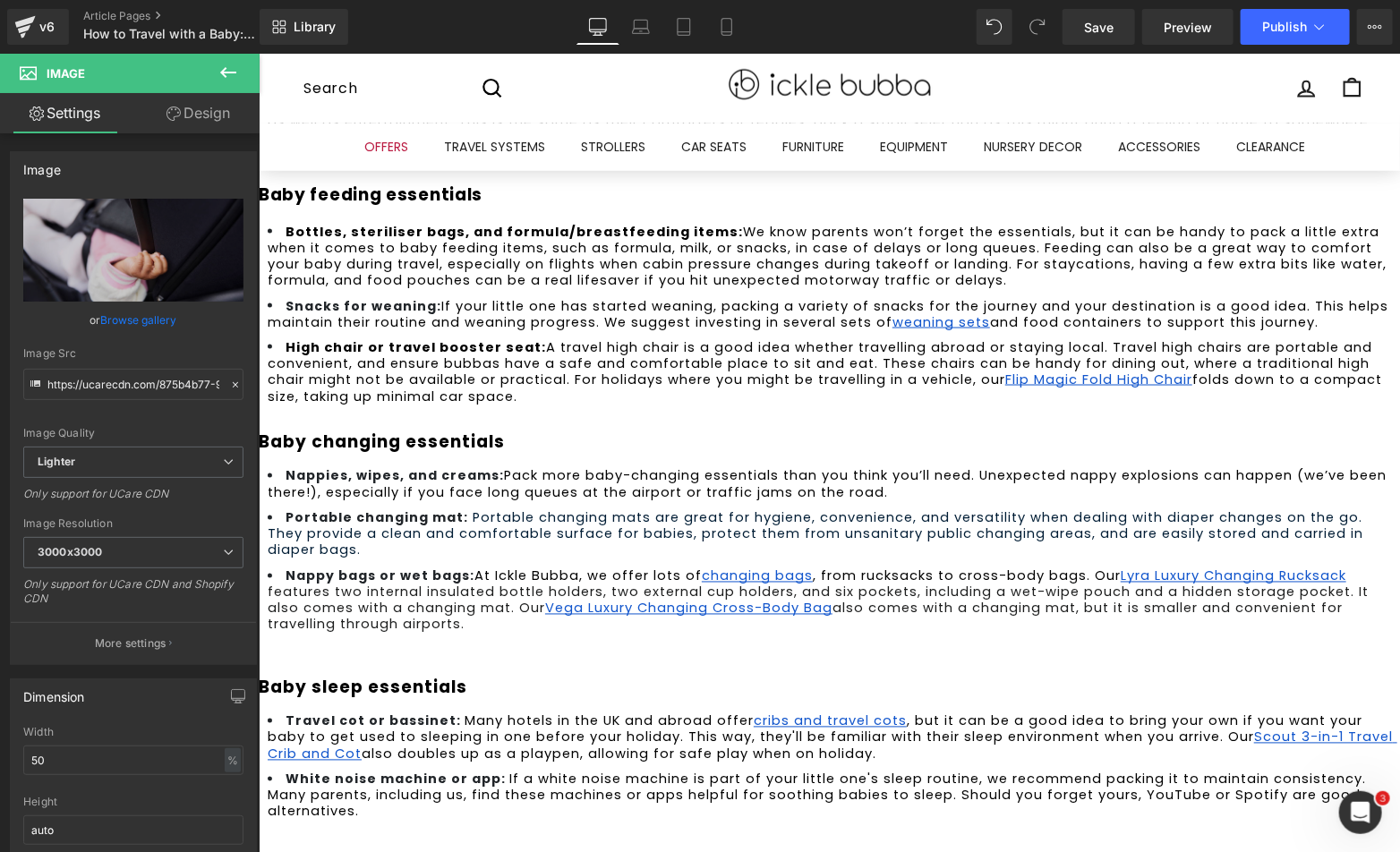 click on "Replace Image" at bounding box center [0, 0] 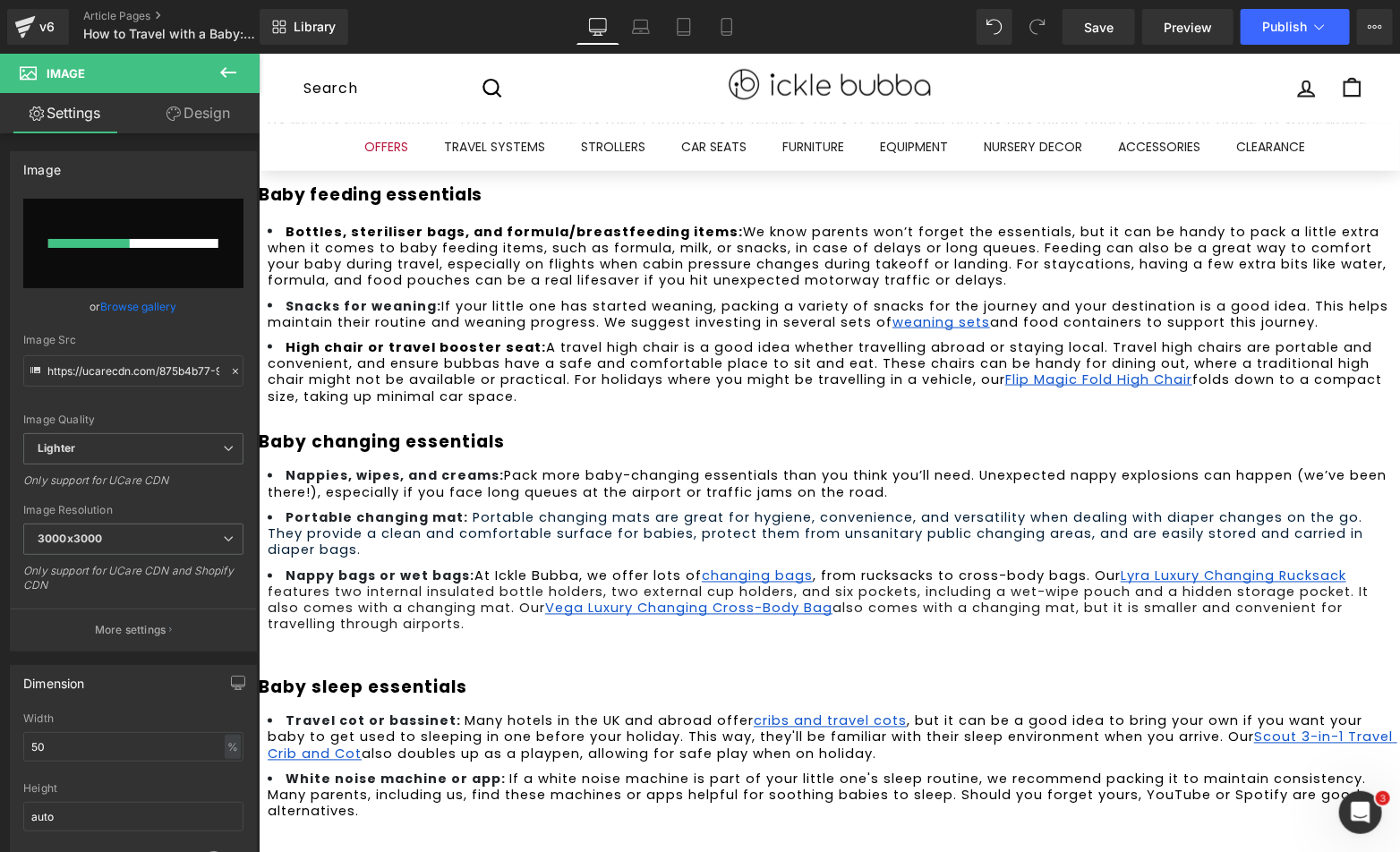 type 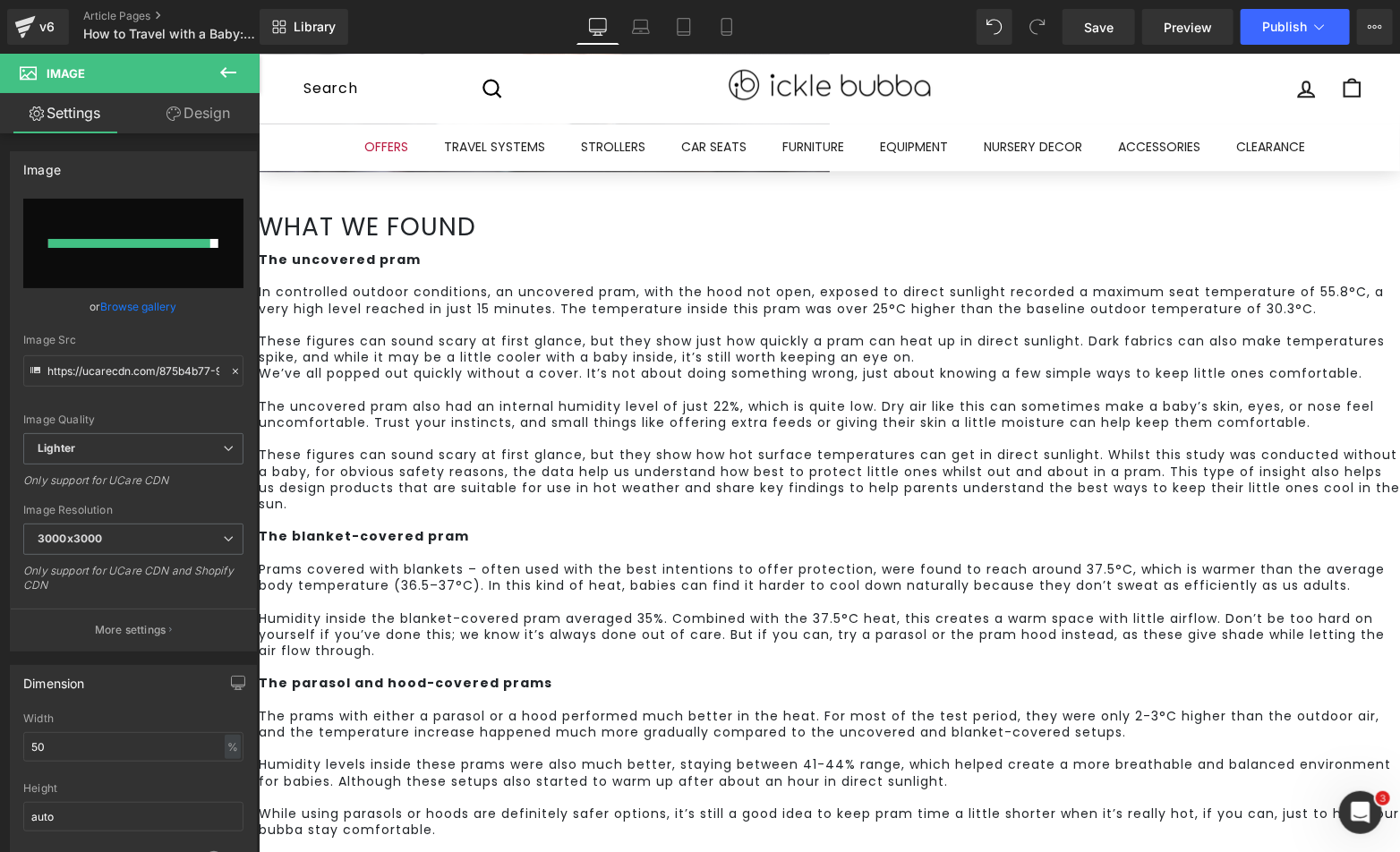 type on "https://ucarecdn.com/14e4caa1-9716-4fc9-b4b9-e596c1fa5e03/-/format/auto/-/preview/3000x3000/-/quality/lighter/blog-sleep.jpg" 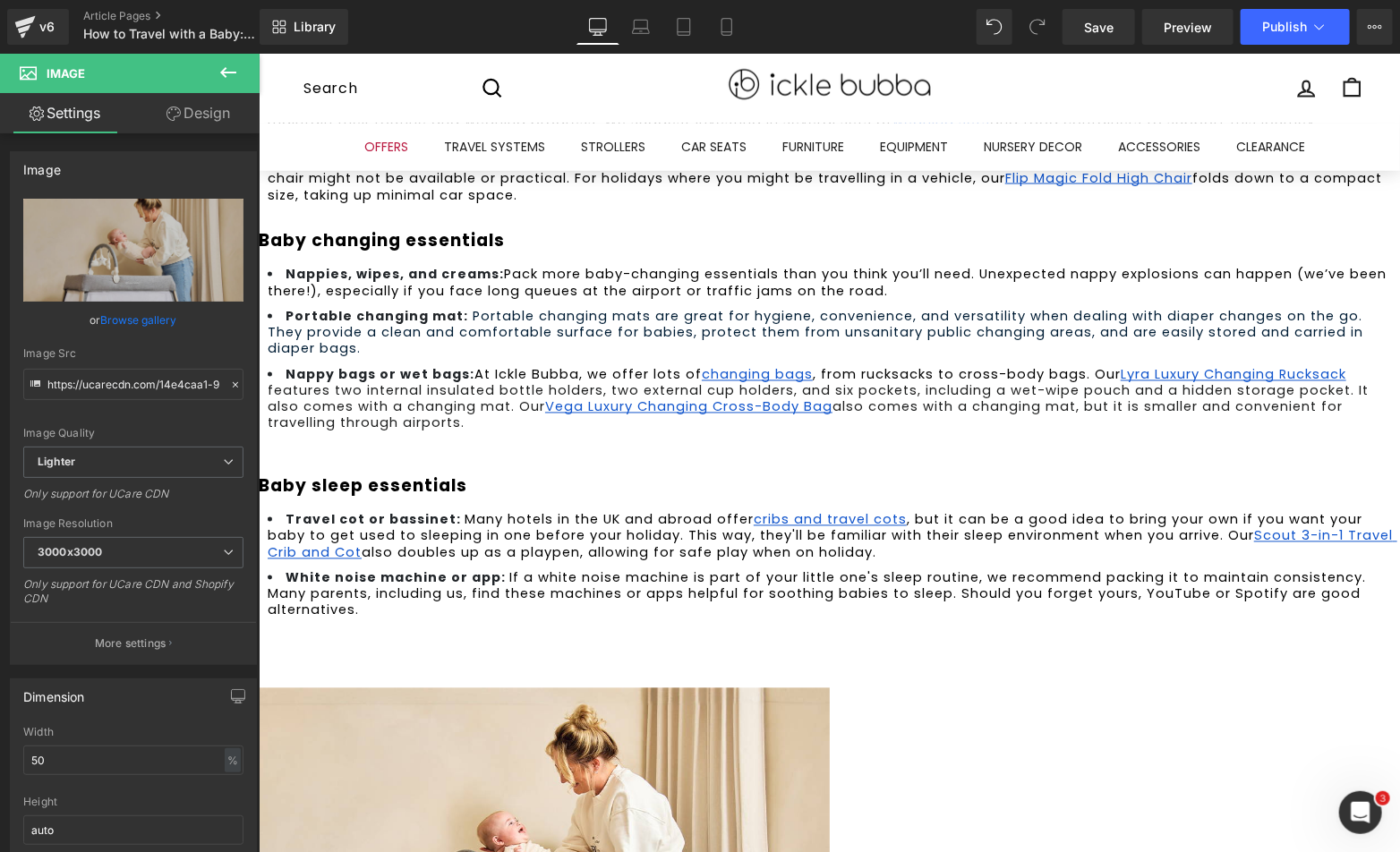scroll, scrollTop: 994, scrollLeft: 0, axis: vertical 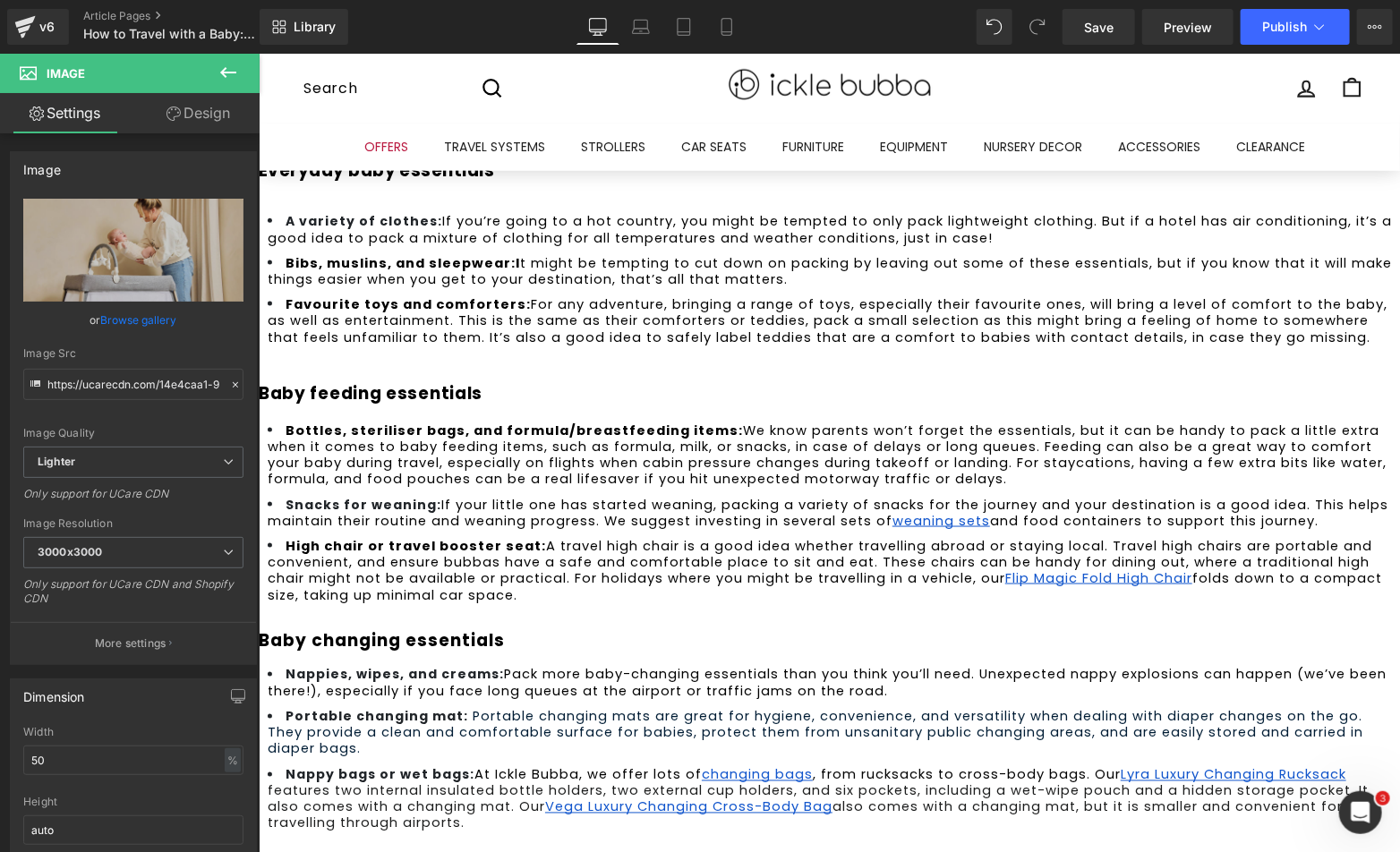 click on "Portable changing mat:   Portable changing mats are great for hygiene, convenience, and versatility when dealing with diaper changes on the go. They provide a clean and comfortable surface for babies, protect them from unsanitary public changing areas, and are easily stored and carried in diaper bags." at bounding box center [832, 732] 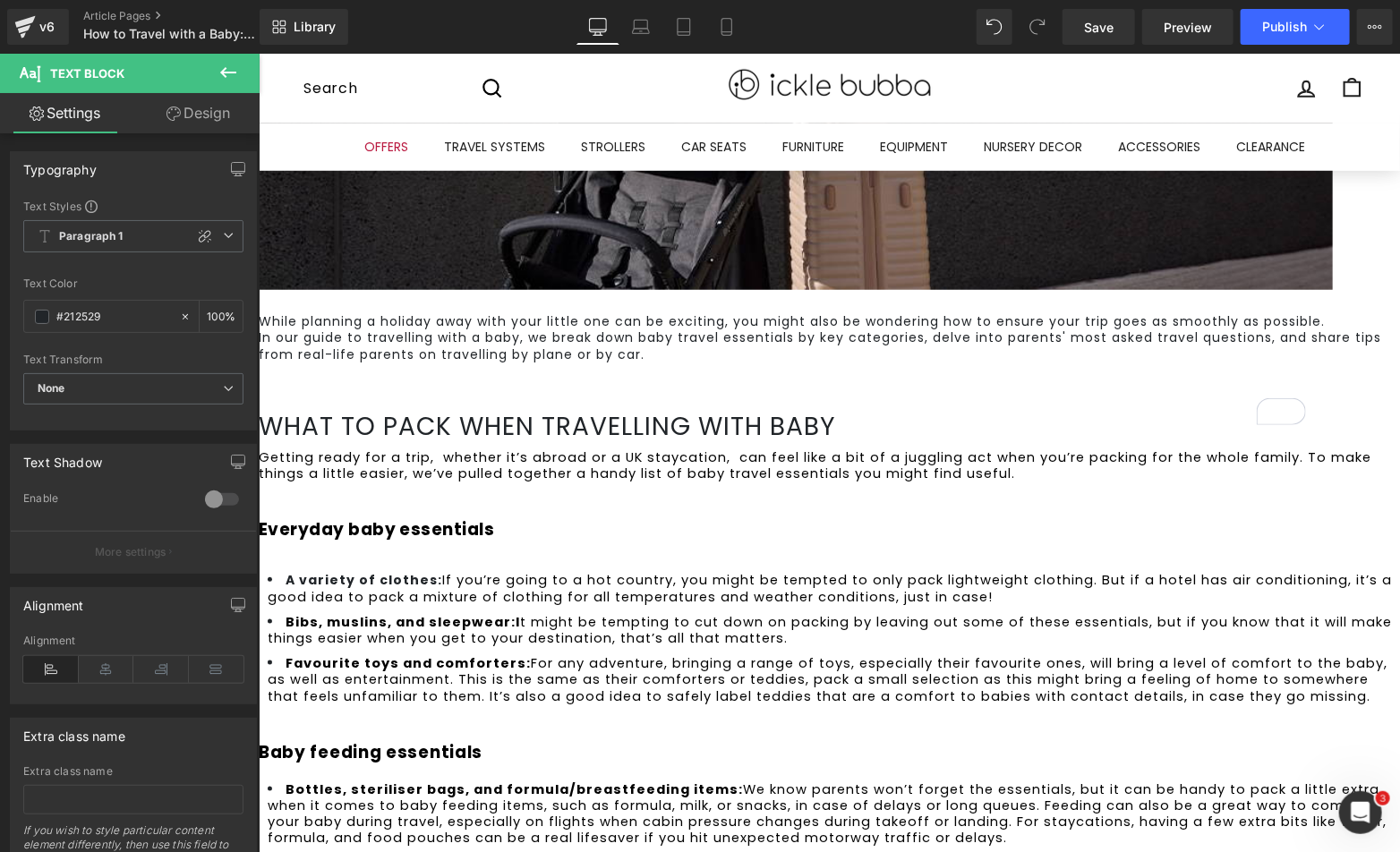 scroll, scrollTop: 596, scrollLeft: 0, axis: vertical 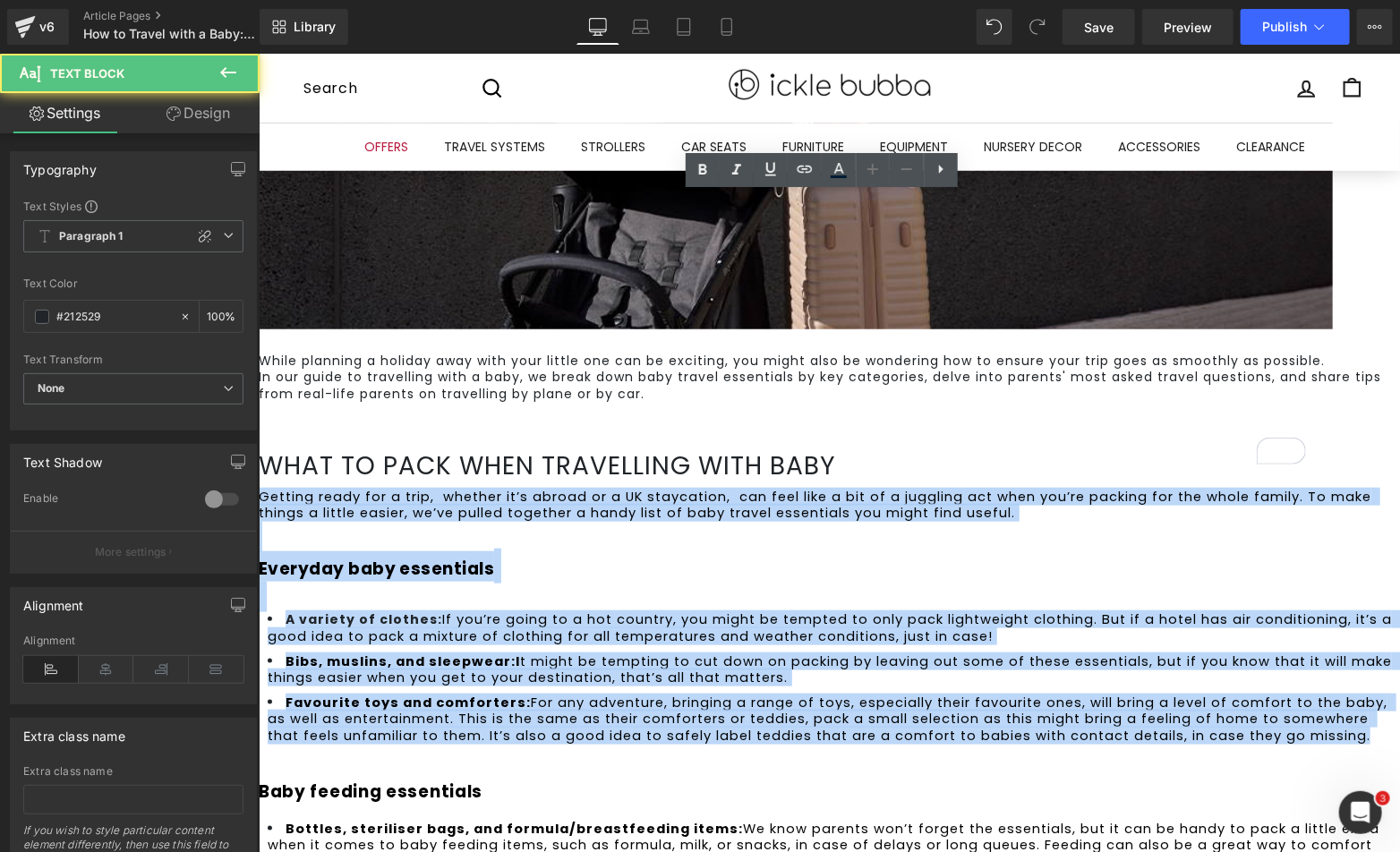 drag, startPoint x: 542, startPoint y: 463, endPoint x: 256, endPoint y: 194, distance: 392.62832 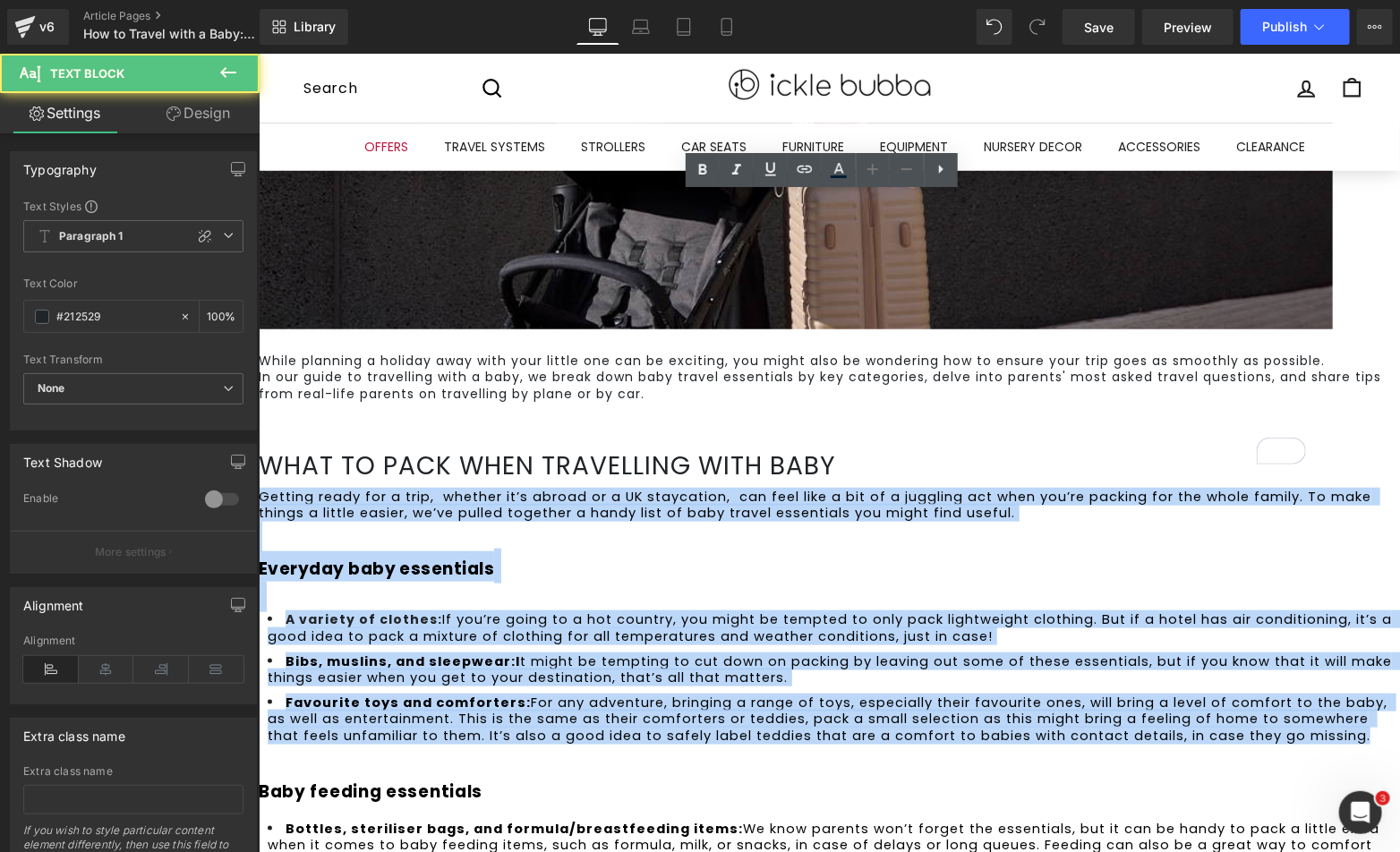 click on "Skip to content
. . .
Site navigation
Search
Close
.cls-1{fill:none;stroke:#000;stroke-miterlimit:10;stroke-width:2px}
Search
.cls-1{fill:none;stroke:#000;stroke-miterlimit:10;stroke-width:2px}
Close
Ickle Bubba
X
.cls-1{fill:none;stroke:#000;stroke-miterlimit:10;stroke-width:2px}
Search
.cls-1{fill:none;stroke:#000;stroke-miterlimit:10;stroke-width:2px}
0
. ." at bounding box center [828, 2124] 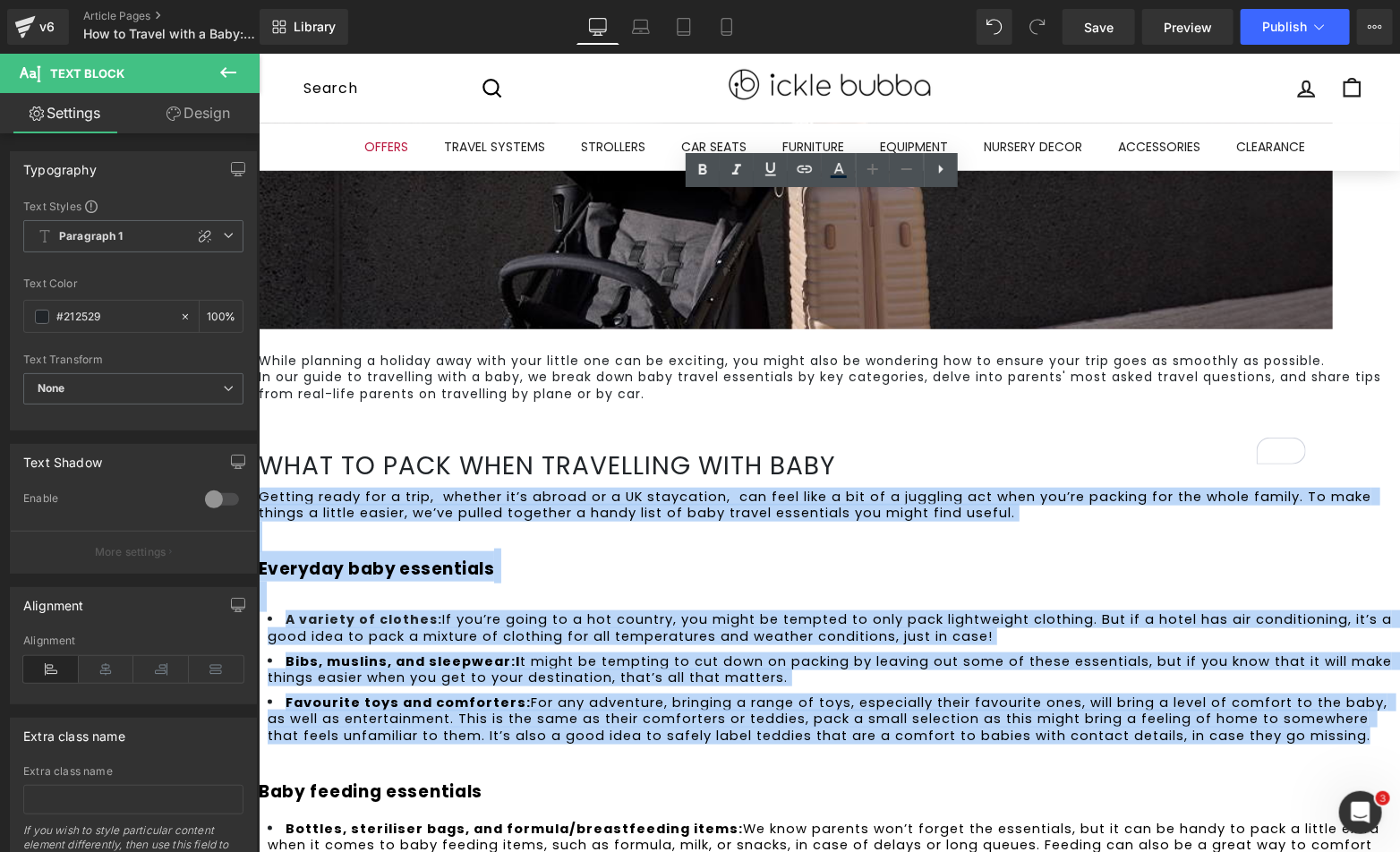 copy on "Getting ready for a trip,  whether it’s abroad or a UK staycation,  can feel like a bit of a juggling act when you’re packing for the whole family. To make things a little easier, we’ve pulled together a handy list of baby travel essentials you might find useful. Everyday baby essentials   A variety of clothes:  If you’re going to a hot country, you might be tempted to only pack lightweight clothing. But if a hotel has air conditioning, it’s a good idea to pack a mixture of clothing for all temperatures and weather conditions, just in case!  Bibs, muslins, and sleepwear:  I t might be tempting to cut down on packing by leaving out some of these essentials, but if you know that it will make things easier when you get to your destination, that’s all that matters.  Favourite toys and comforters:  For any adventure, bringing a range of toys, especially their favourite ones, will bring a level of comfort to the baby, as well as entertainment. This is the same as their comforters or teddies, pack a small selecti..." 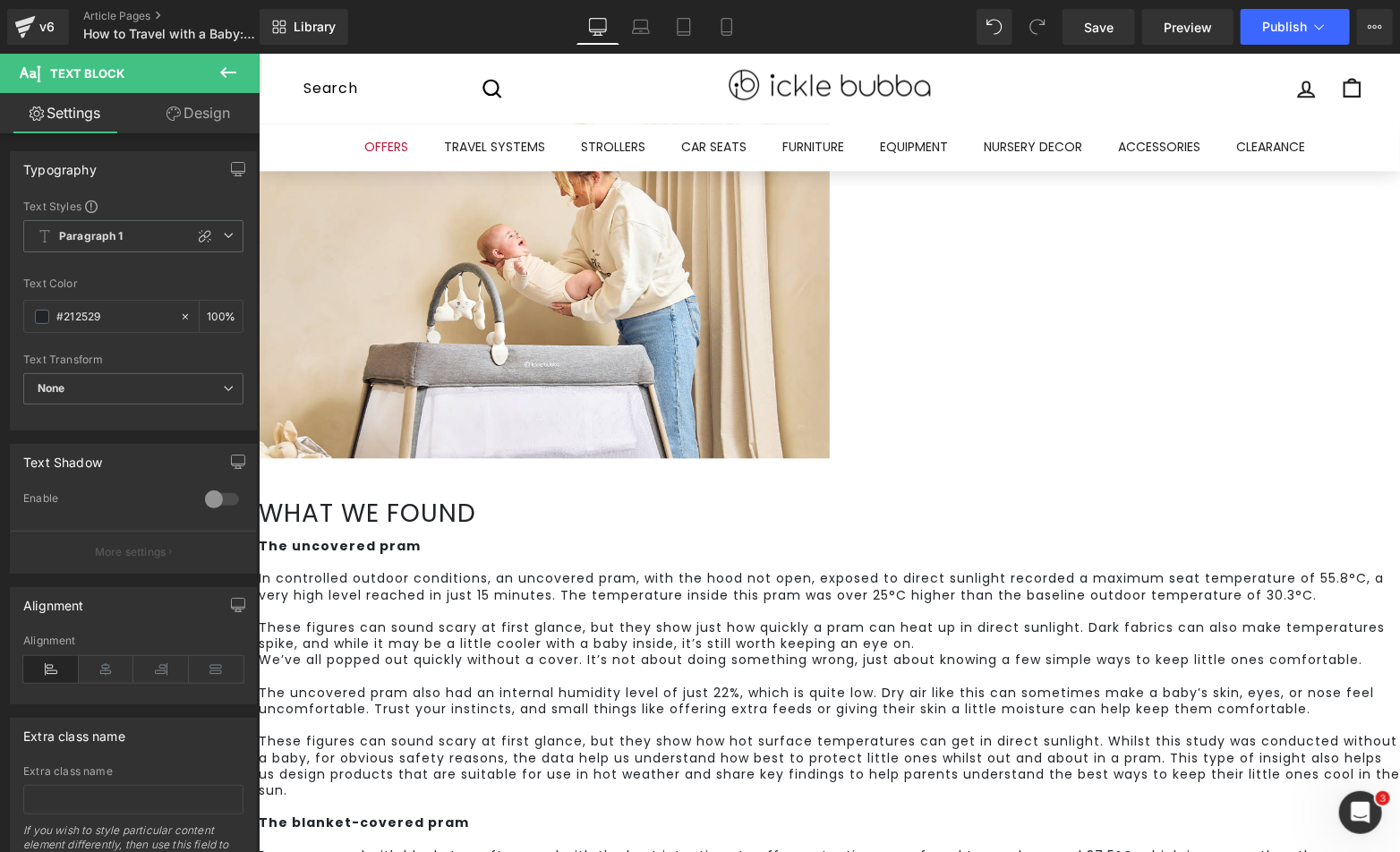 click at bounding box center [828, 887] 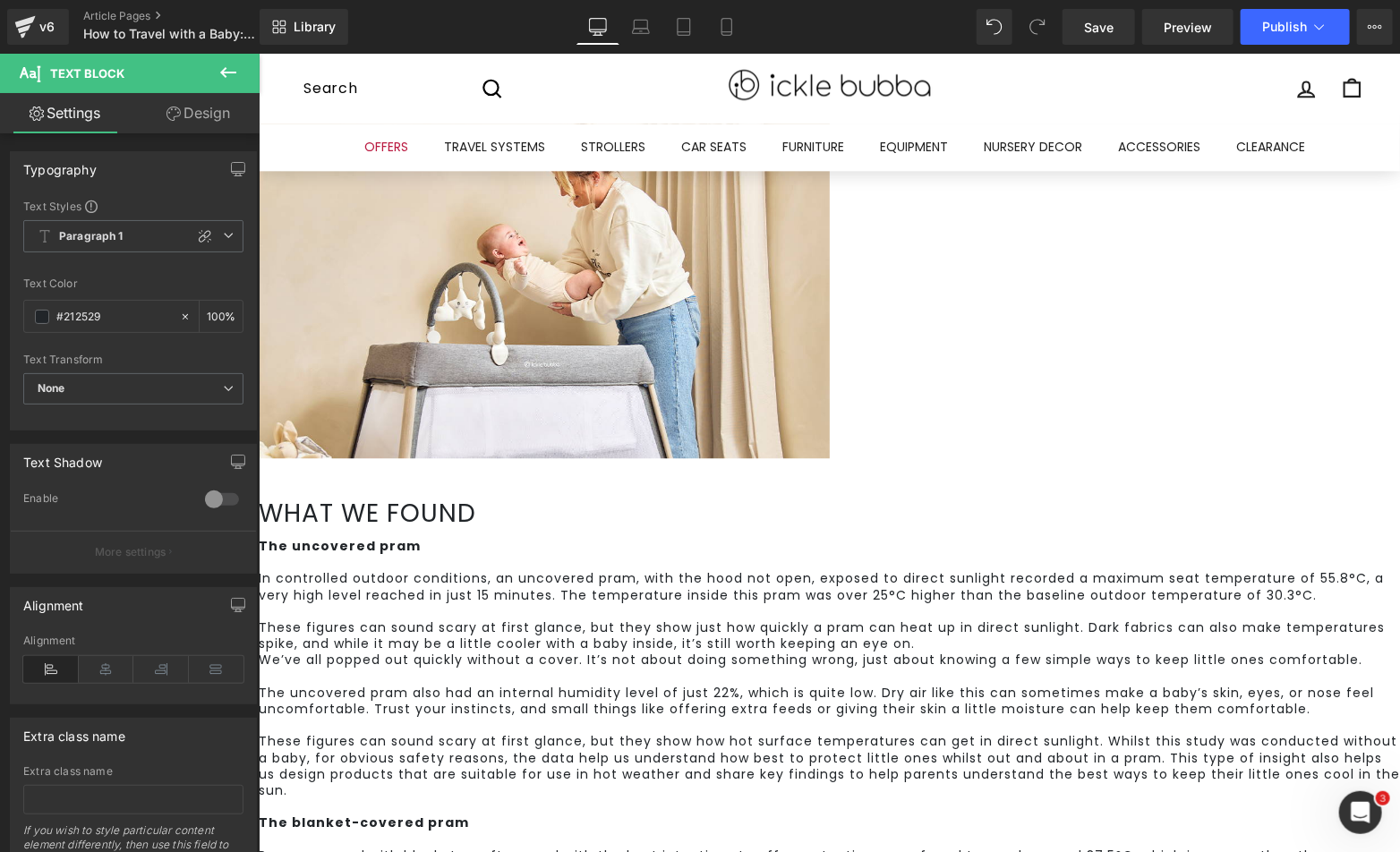 scroll, scrollTop: 1989, scrollLeft: 0, axis: vertical 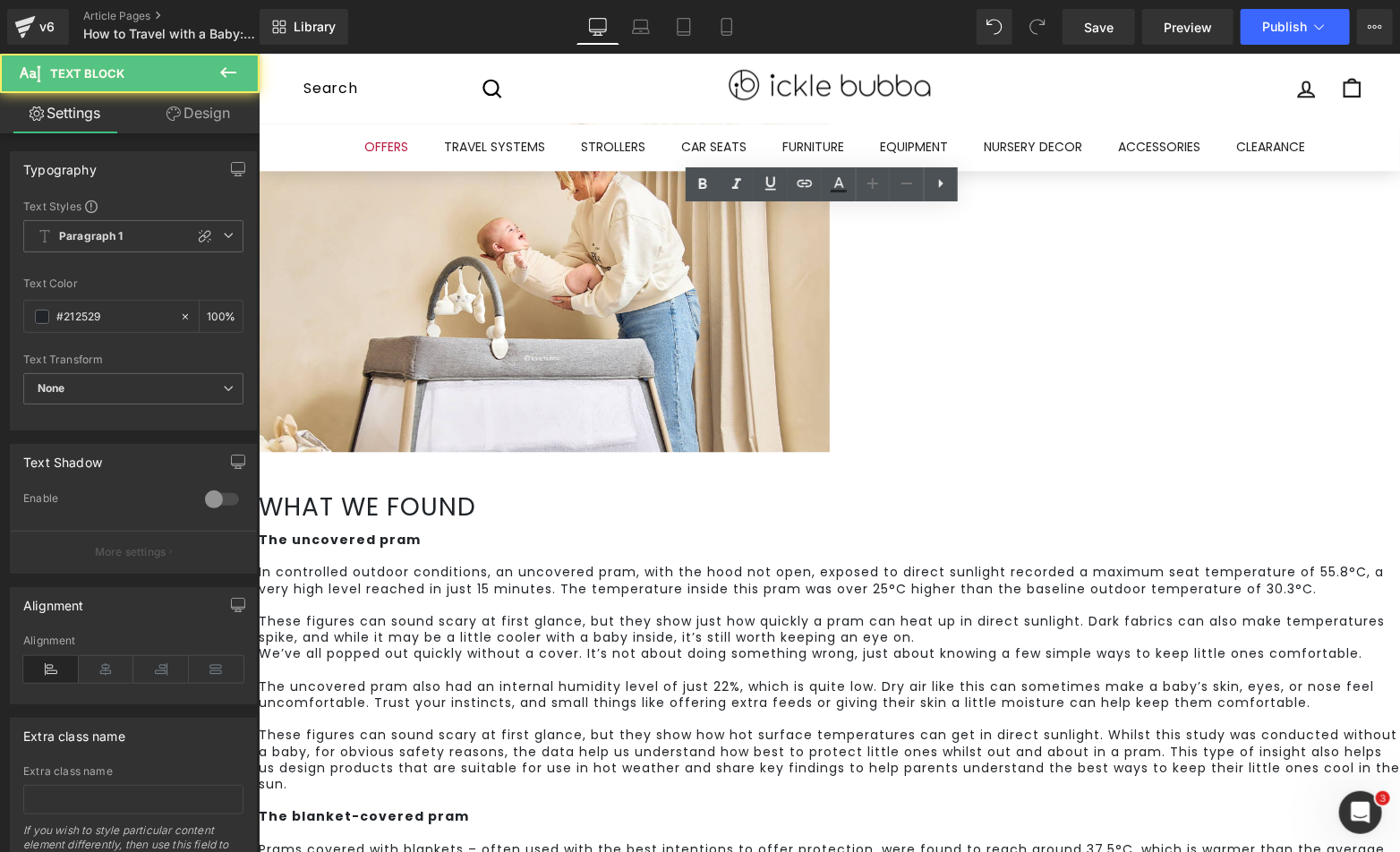 click on "These figures can sound scary at first glance, but they show how hot surface temperatures can get in direct sunlight. Whilst this study was conducted without a baby, for obvious safety reasons, the data help us understand how best to protect little ones whilst out and about in a pram. This type of insight also helps us design products that are suitable for use in hot weather and share key findings to help parents understand the best ways to keep their little ones cool in the sun." at bounding box center [828, 758] 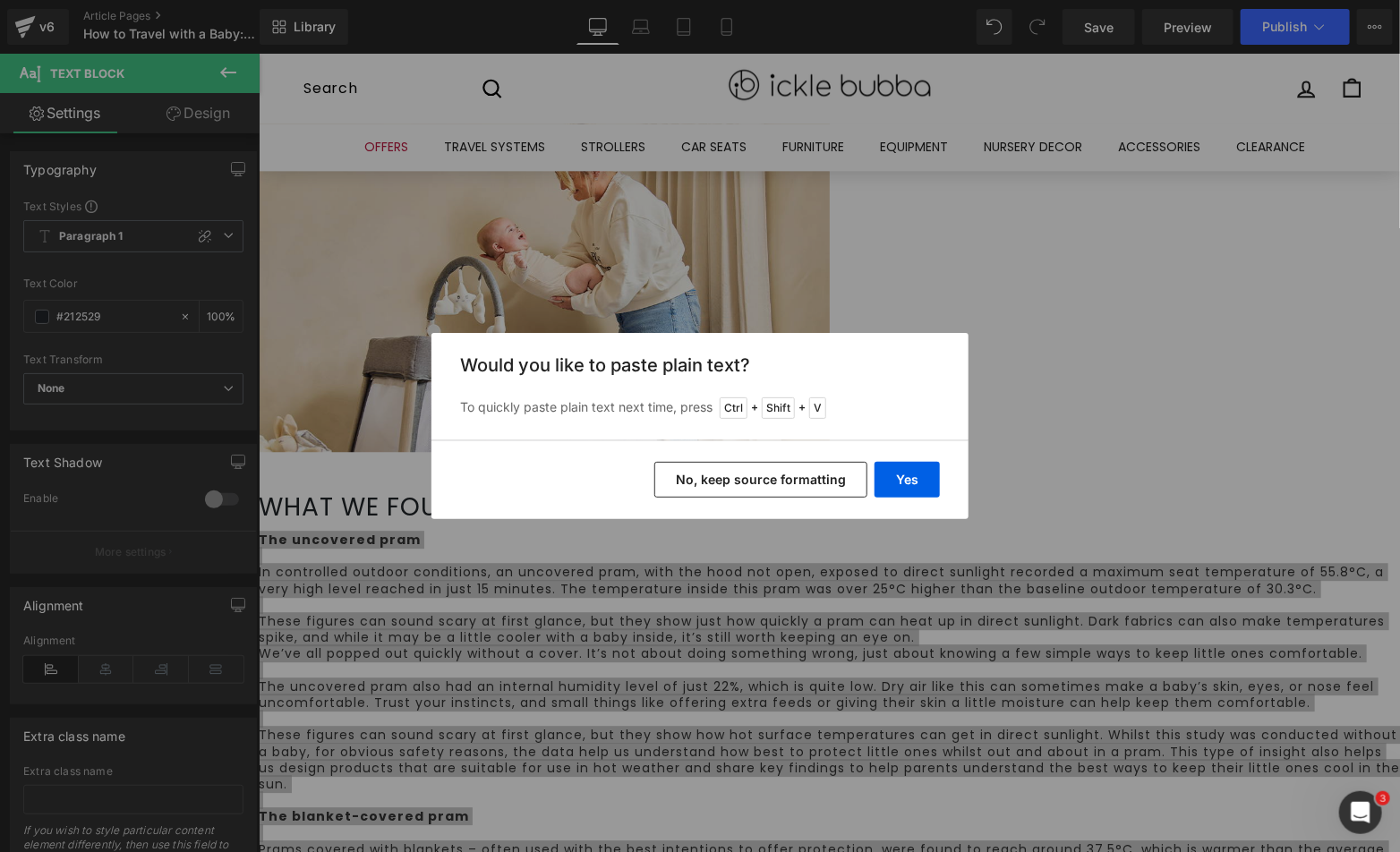 click on "No, keep source formatting" at bounding box center [761, 480] 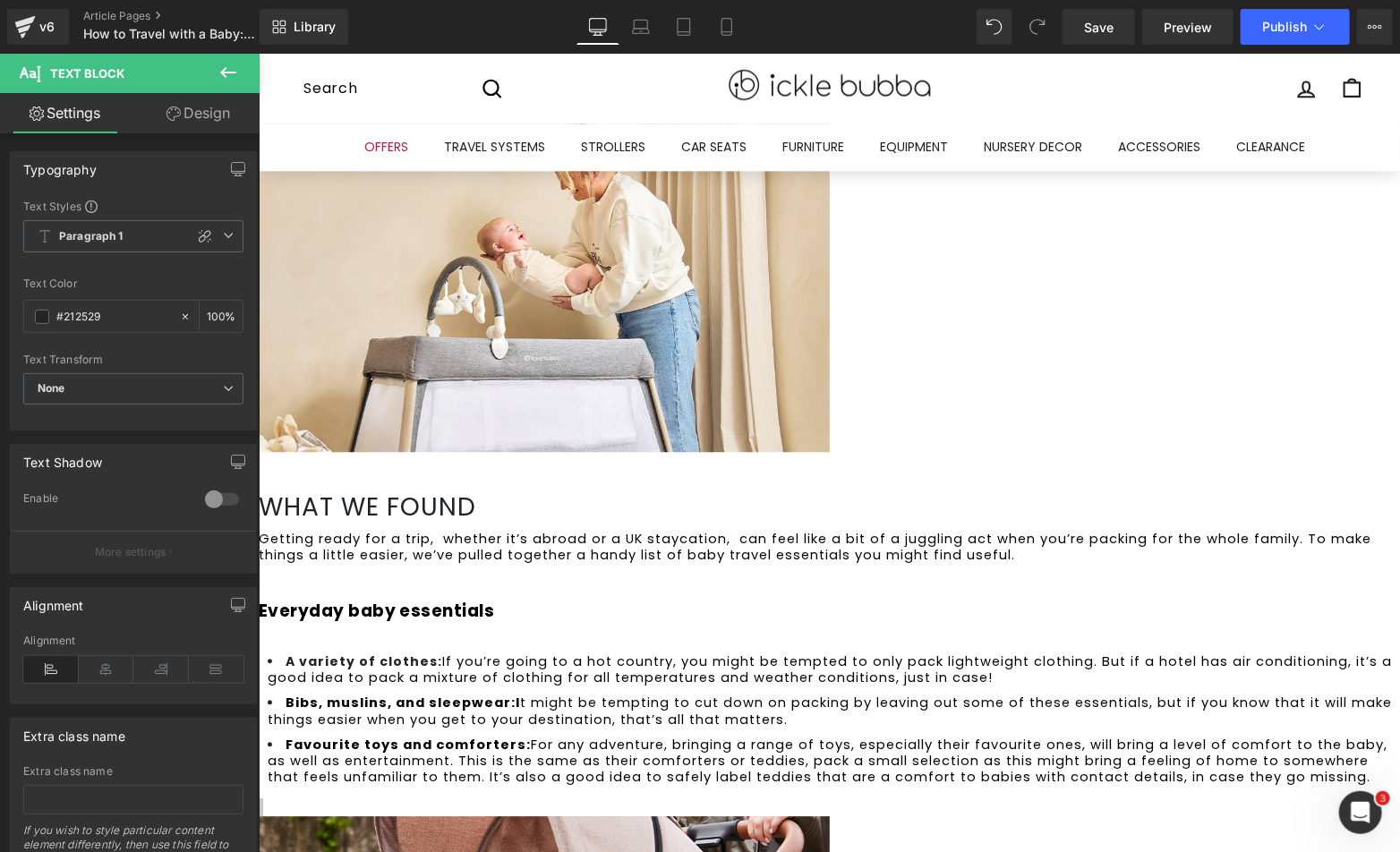 type 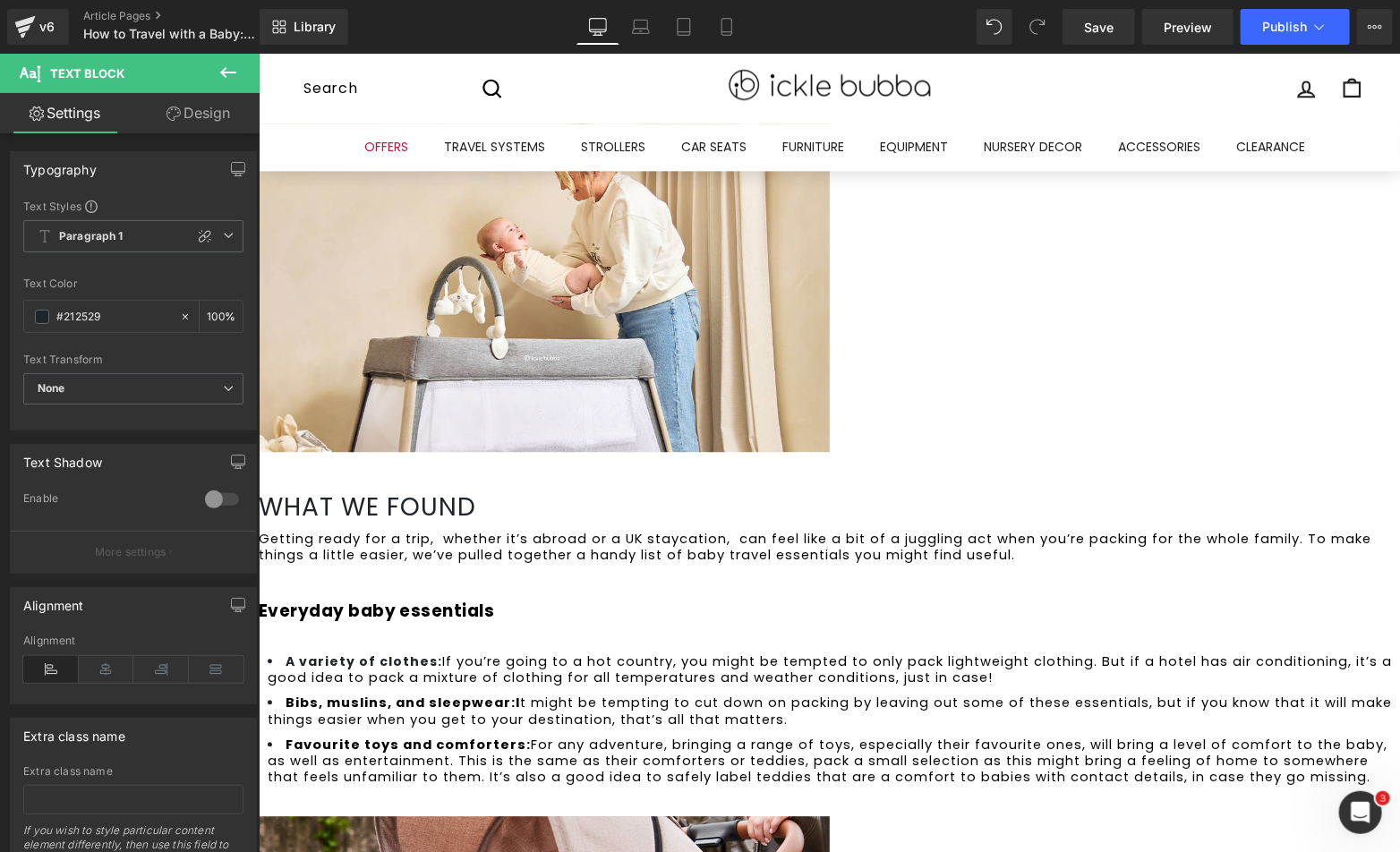 click on "Getting ready for a trip,  whether it’s abroad or a UK staycation,  can feel like a bit of a juggling act when you’re packing for the whole family. To make things a little easier, we’ve pulled together a handy list of baby travel essentials you might find useful." at bounding box center (816, 546) 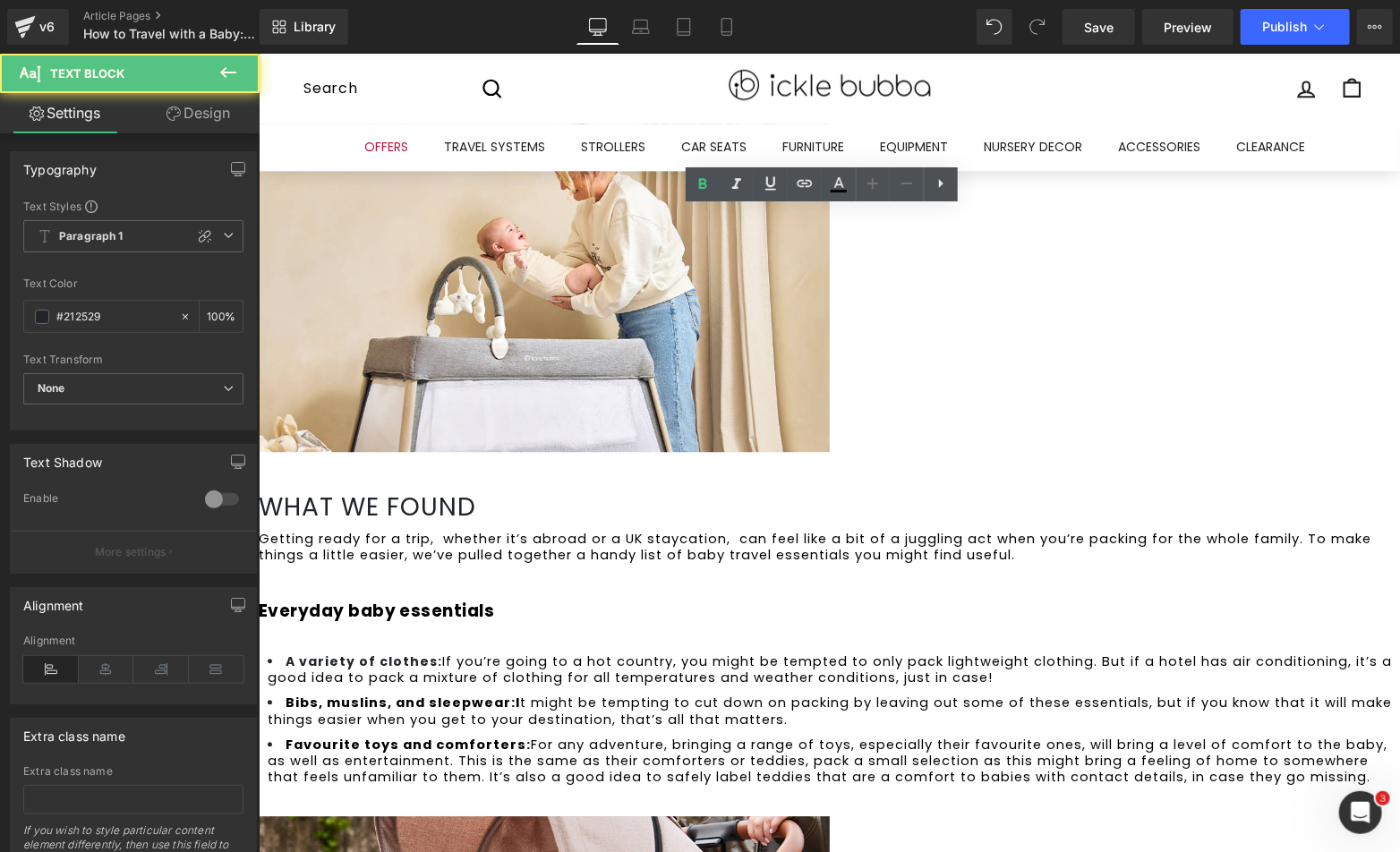 click on "what we found" at bounding box center (828, 507) 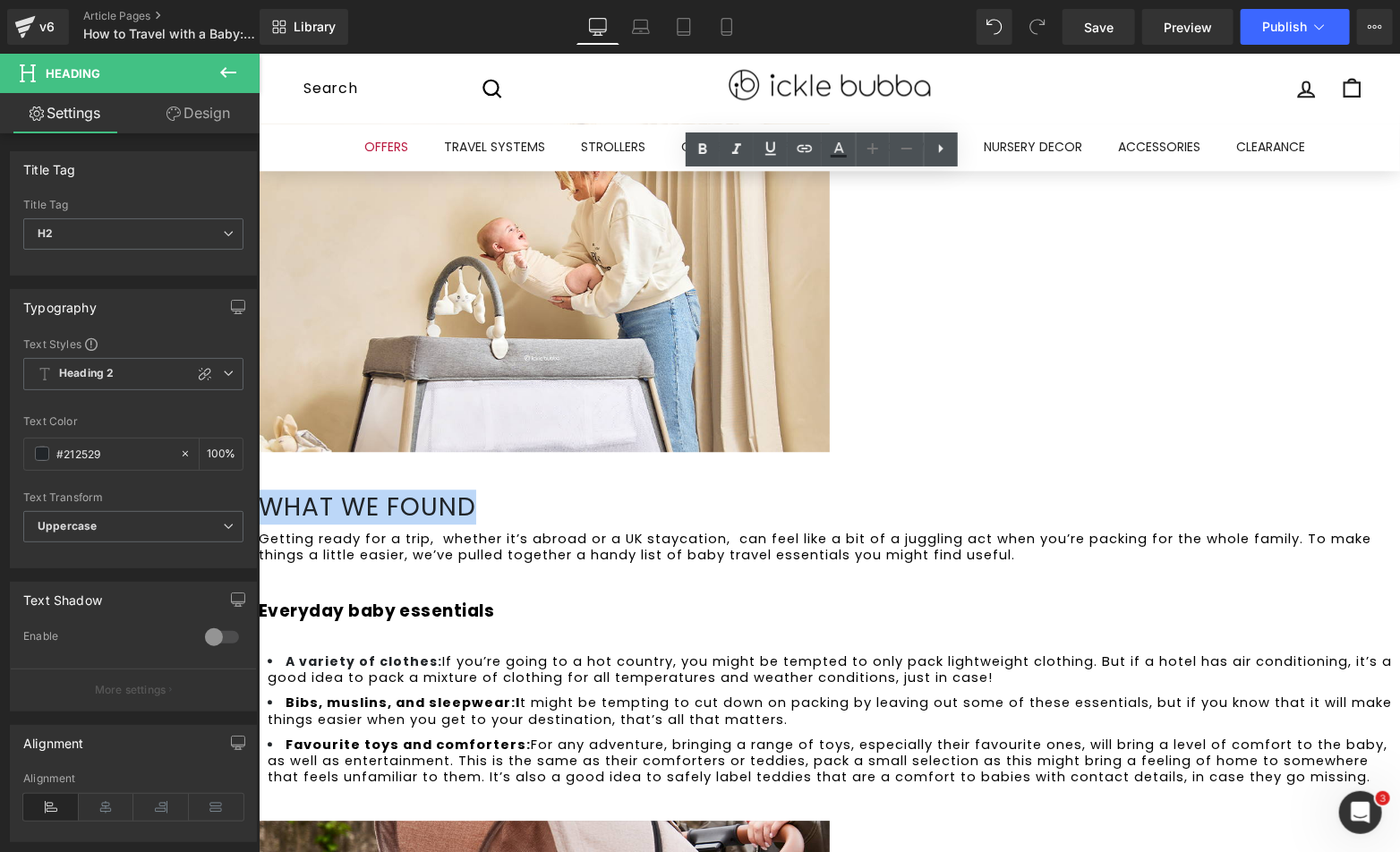 paste 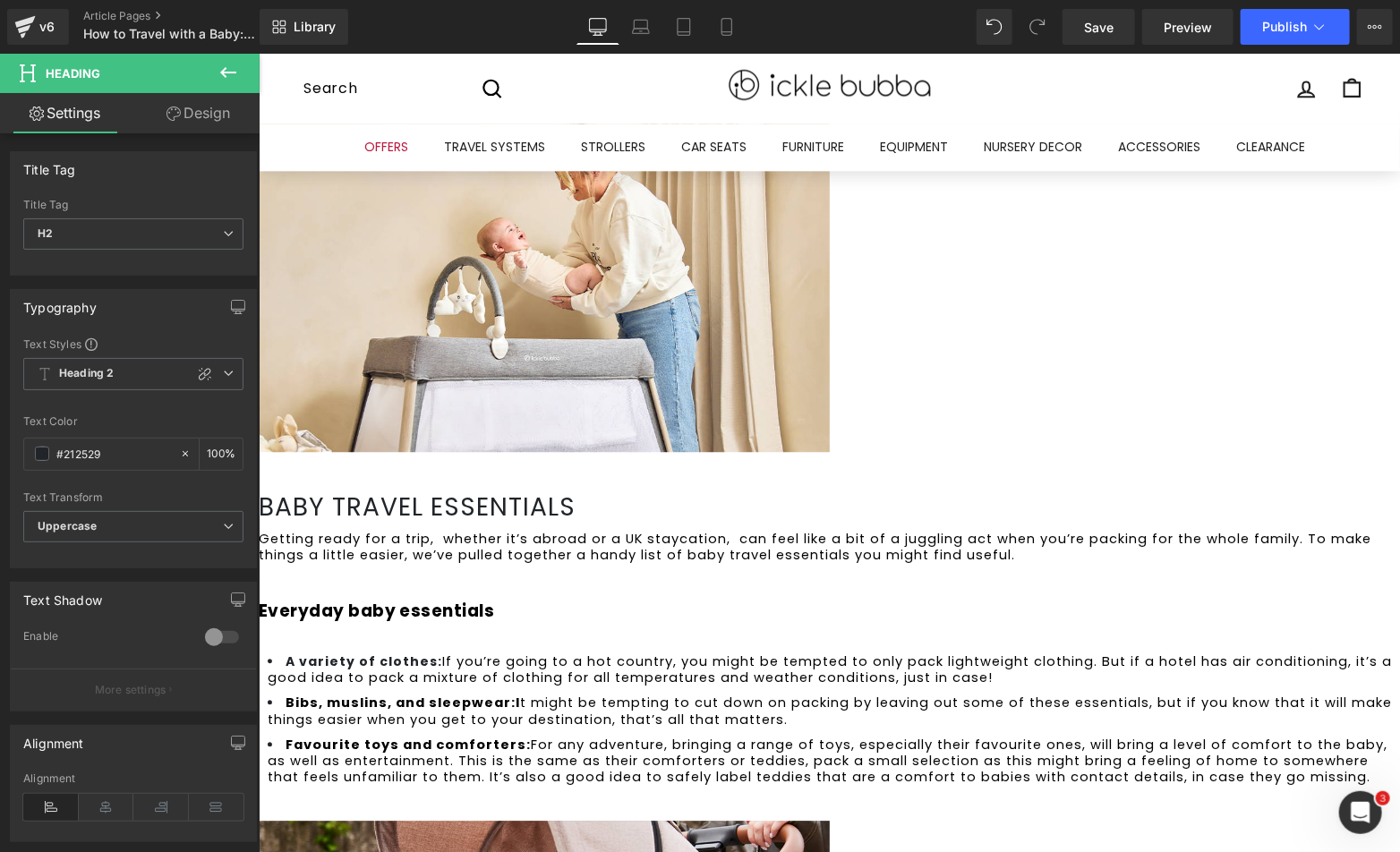 type 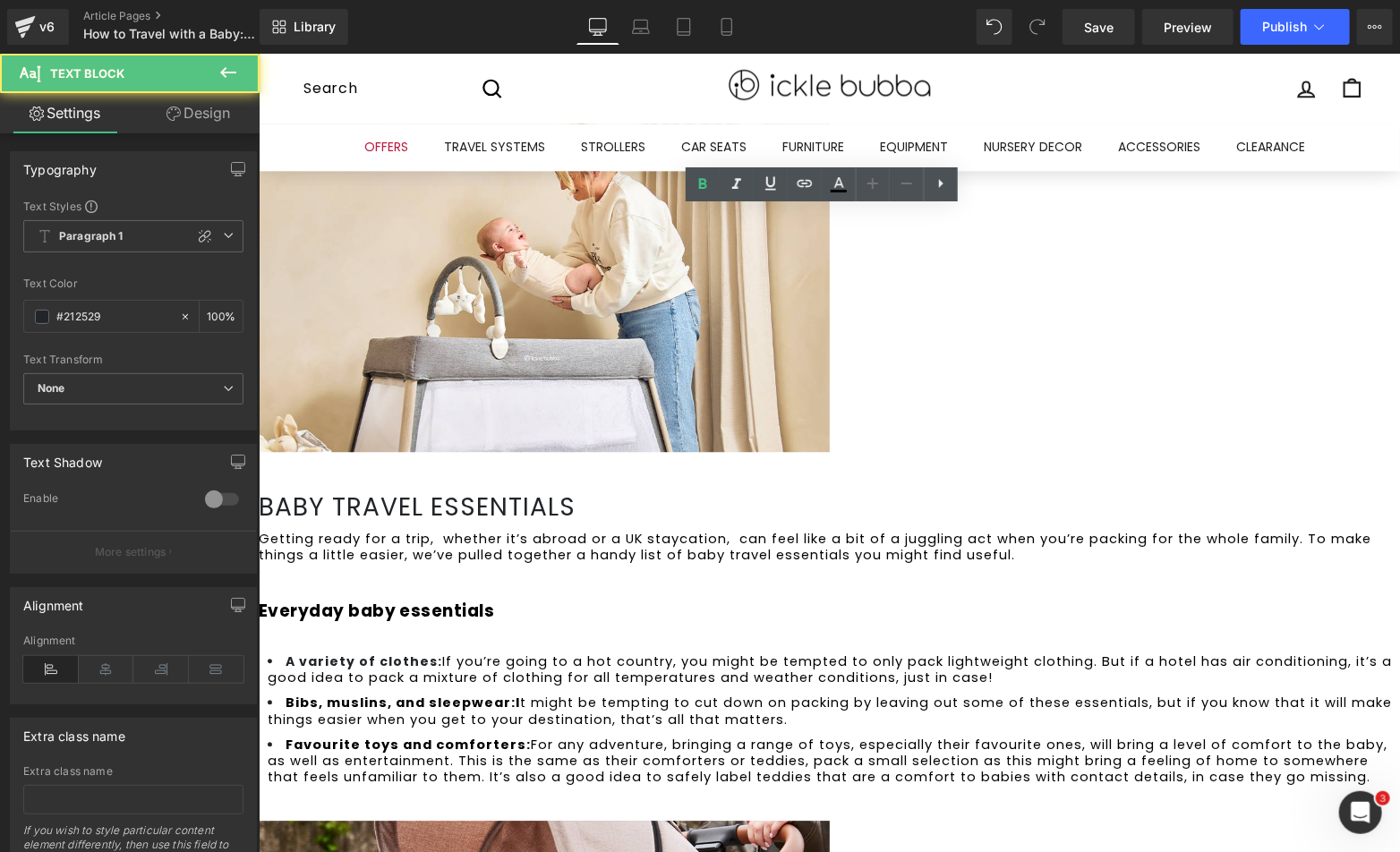 click on "Getting ready for a trip,  whether it’s abroad or a UK staycation,  can feel like a bit of a juggling act when you’re packing for the whole family. To make things a little easier, we’ve pulled together a handy list of baby travel essentials you might find useful." at bounding box center [816, 546] 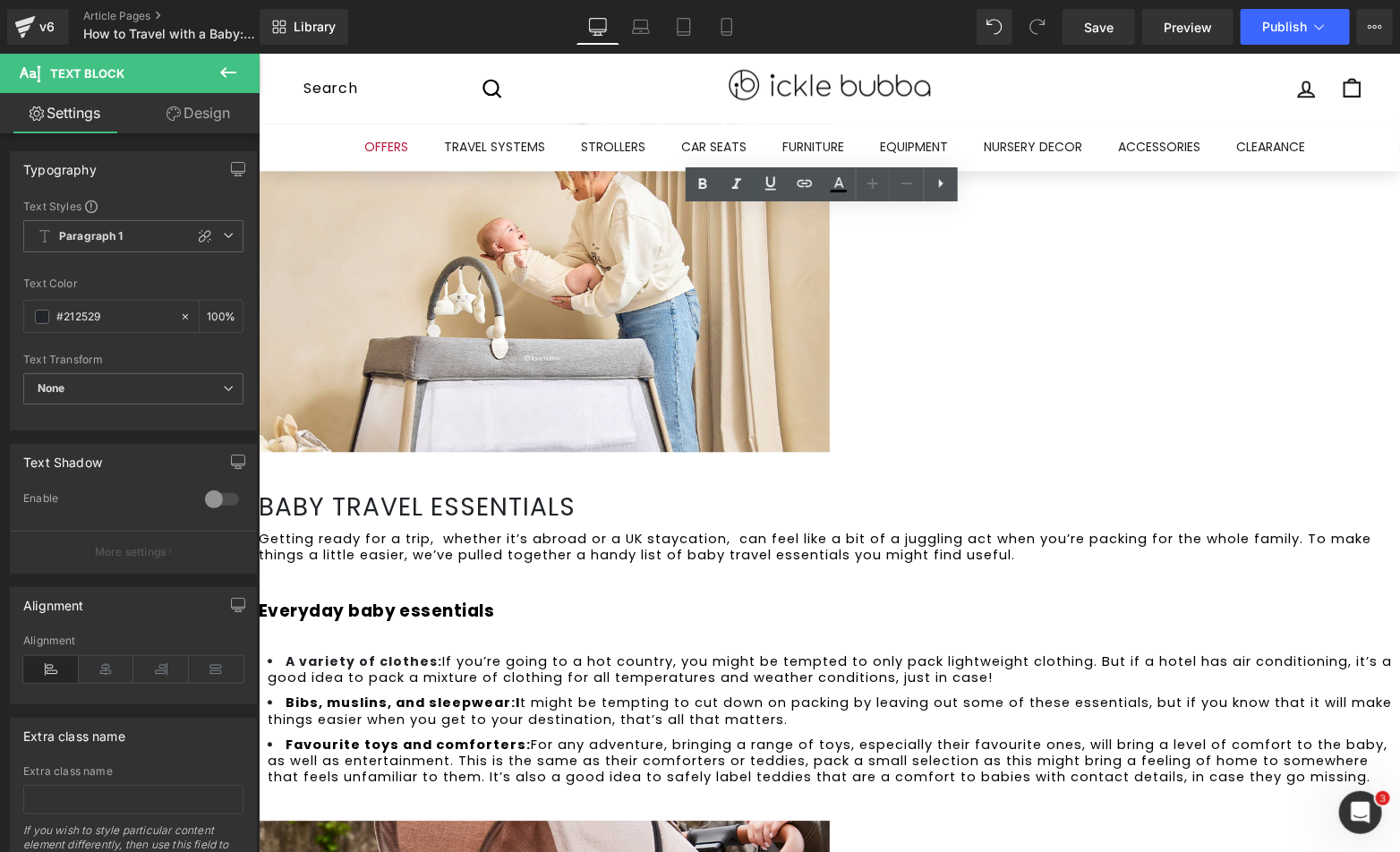 click on "Getting ready for a trip,  whether it’s abroad or a UK staycation,  can feel like a bit of a juggling act when you’re packing for the whole family. To make things a little easier, we’ve pulled together a handy list of baby travel essentials you might find useful." at bounding box center [816, 546] 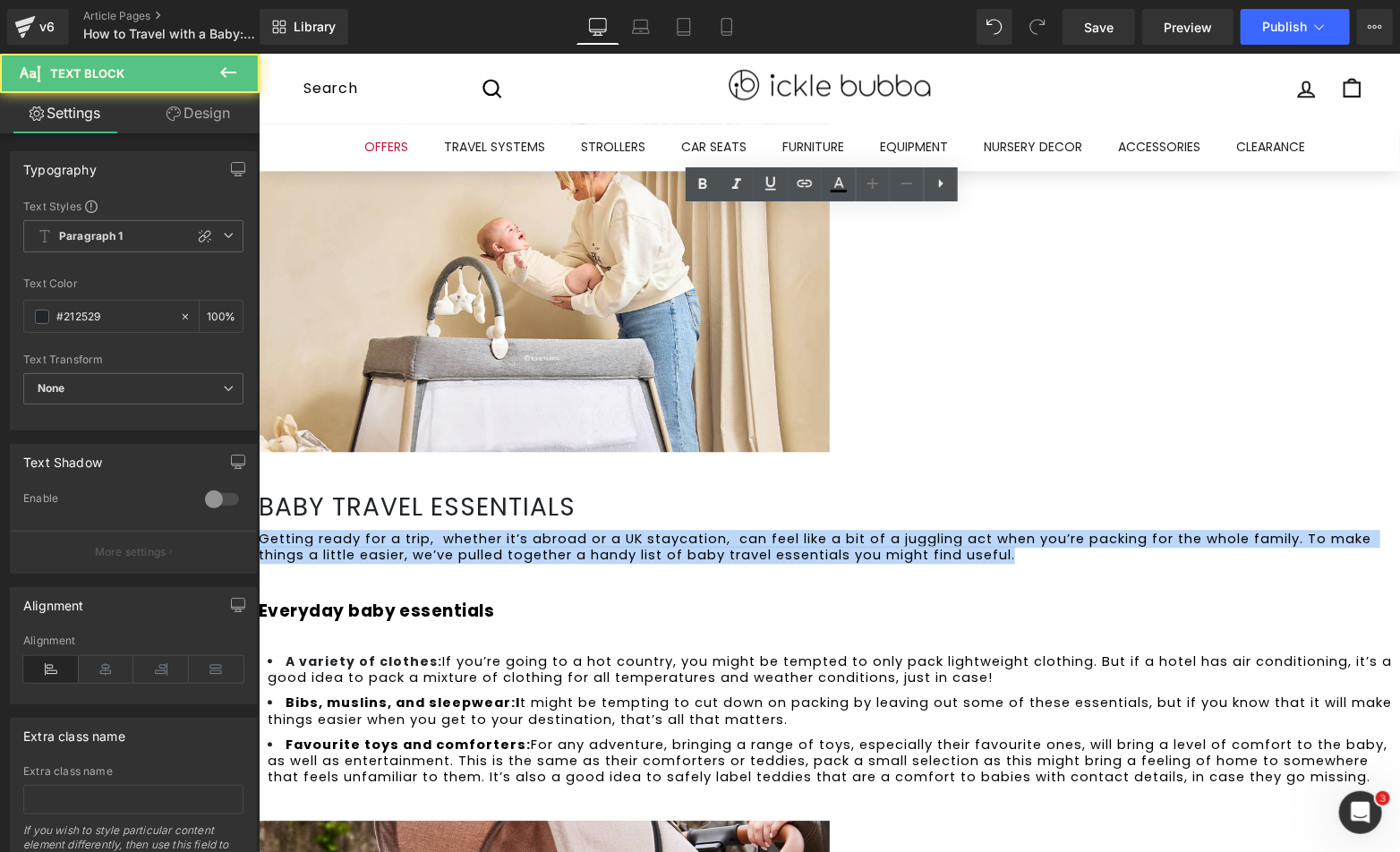 drag, startPoint x: 454, startPoint y: 252, endPoint x: 259, endPoint y: 207, distance: 200.12496 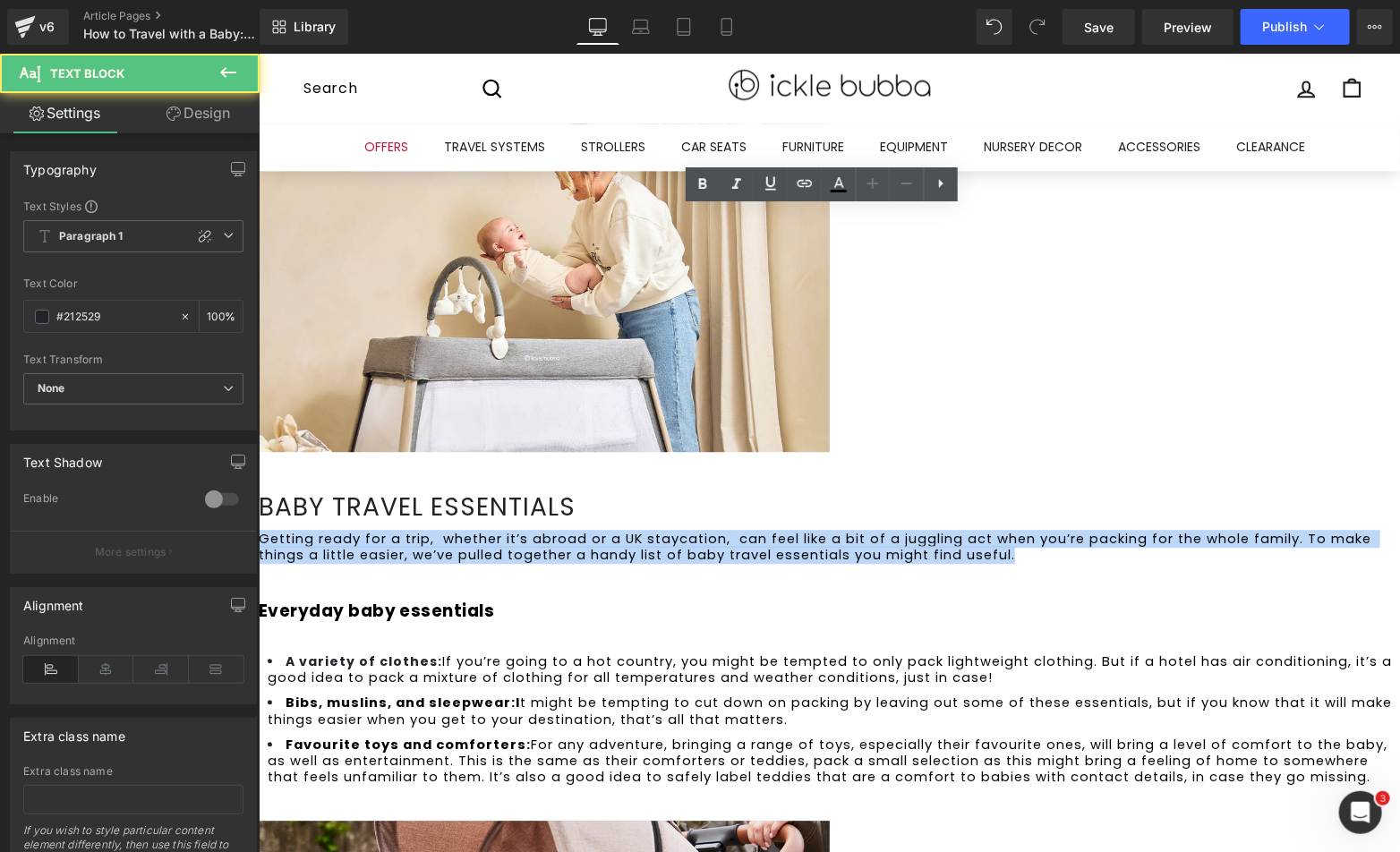 click on "How to Travel with a Baby: Tips for Stress-Free Trips Heading         Row         Image         Row         While planning a holiday away with your little one can be exciting, you might also be wondering how to ensure your trip goes as smoothly as possible.  In our guide to travelling with a baby, we break down baby travel essentials by key categories, delve into parents' most asked travel questions, and share tips from real-life parents on travelling by plane or by car.  Text Block         Row         What to pack when travelling with baby Heading         Getting ready for a trip,  whether it’s abroad or a UK staycation,  can feel like a bit of a juggling act when you’re packing for the whole family. To make things a little easier, we’ve pulled together a handy list of baby travel essentials you might find useful. Everyday baby essentials   A variety of clothes: Bibs, muslins, and sleepwear:  I Favourite toys and comforters:  Baby feeding essentials   Snacks for weaning: weaning sets" at bounding box center (828, 265) 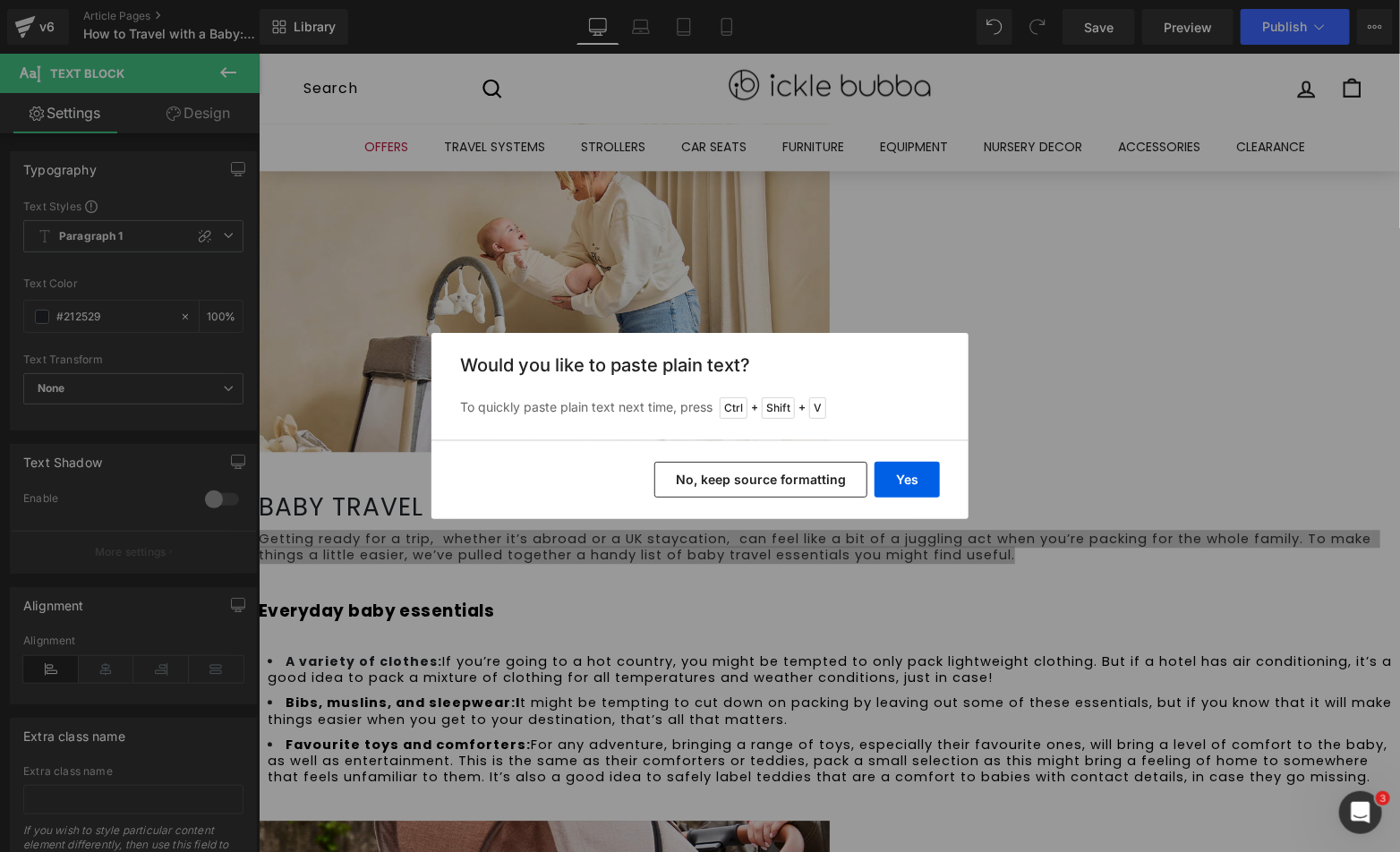 drag, startPoint x: 780, startPoint y: 481, endPoint x: 468, endPoint y: 407, distance: 320.6556 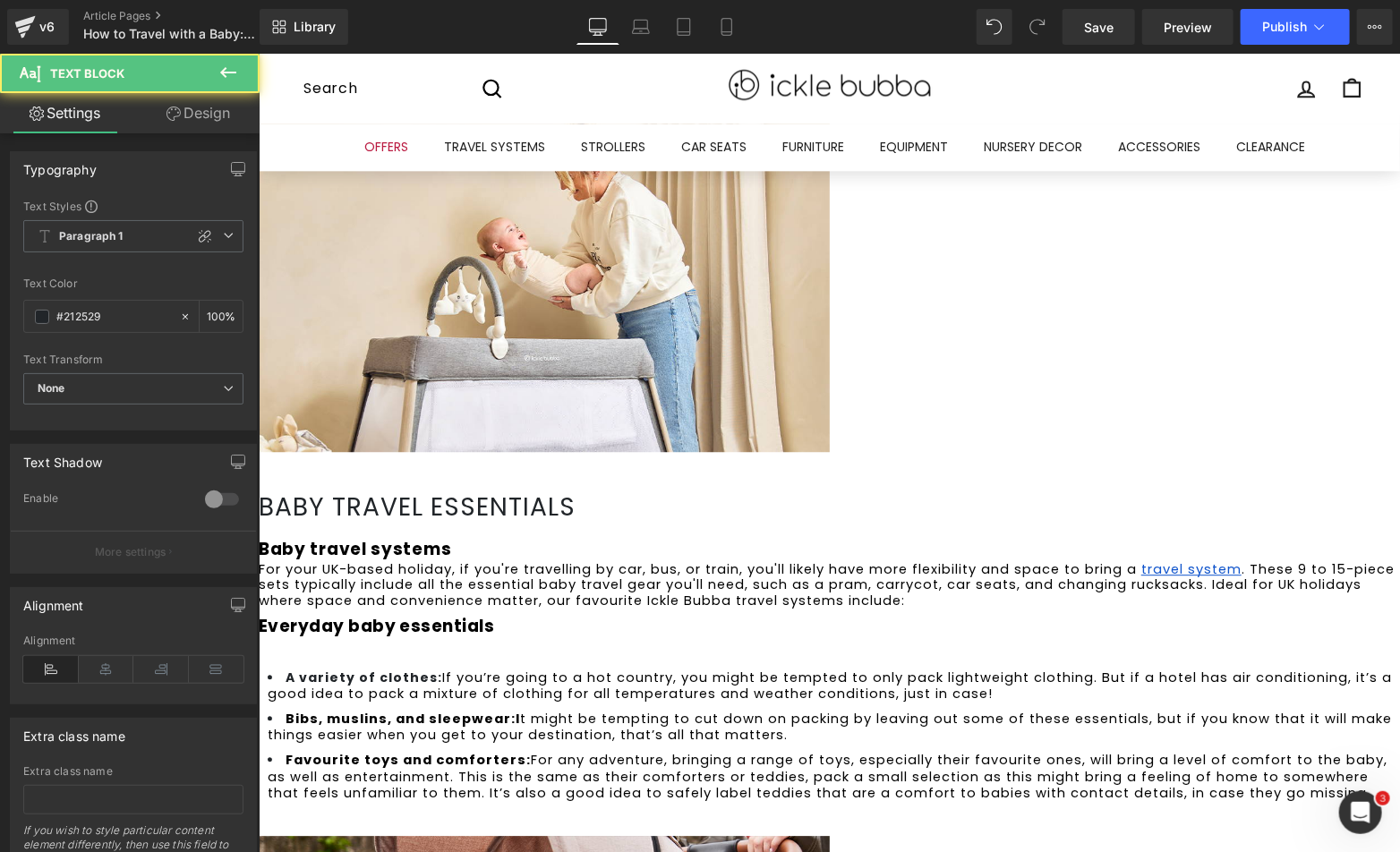 click on "Baby travel systems" at bounding box center [828, 546] 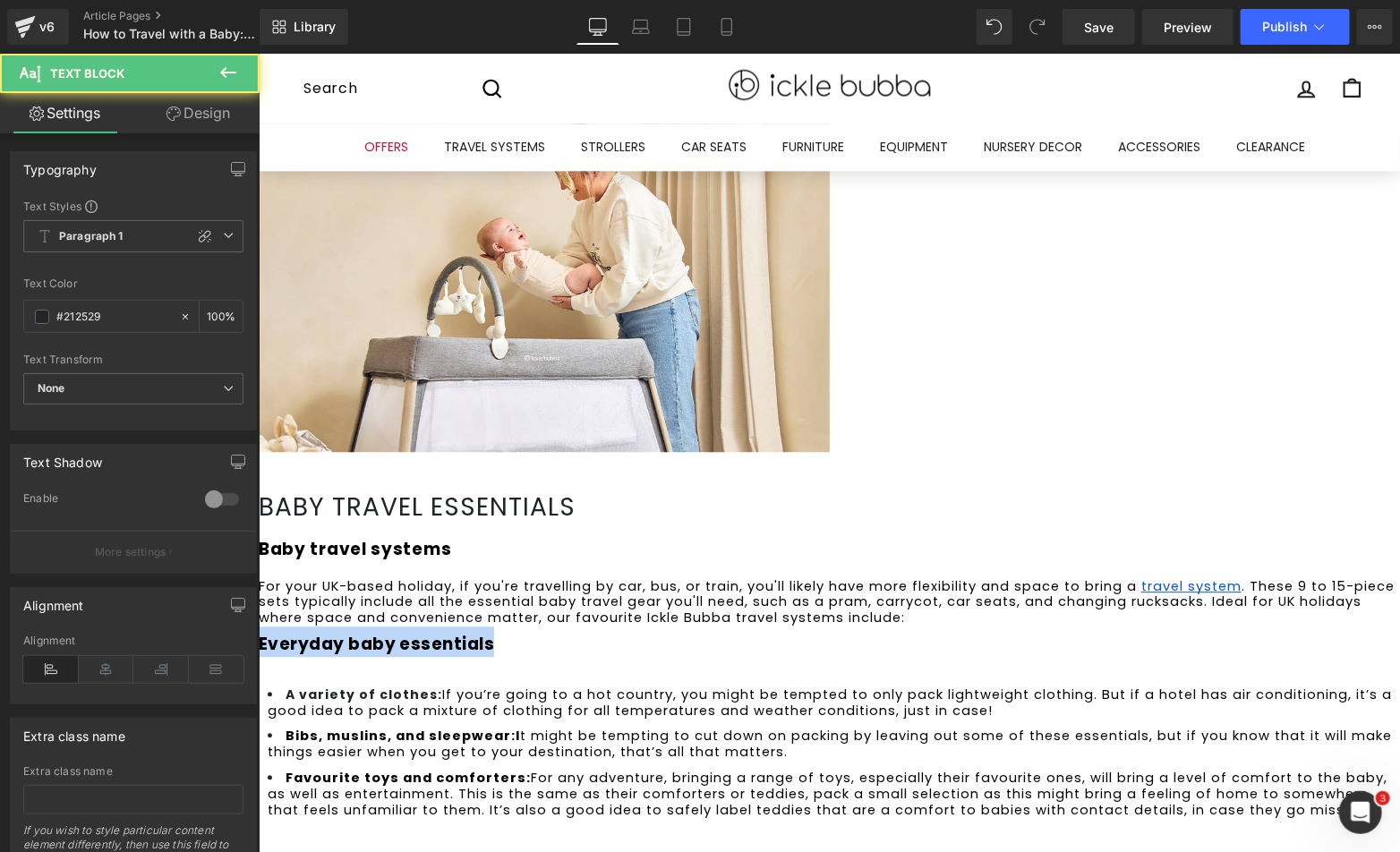 drag, startPoint x: 559, startPoint y: 324, endPoint x: 278, endPoint y: 327, distance: 281.01601 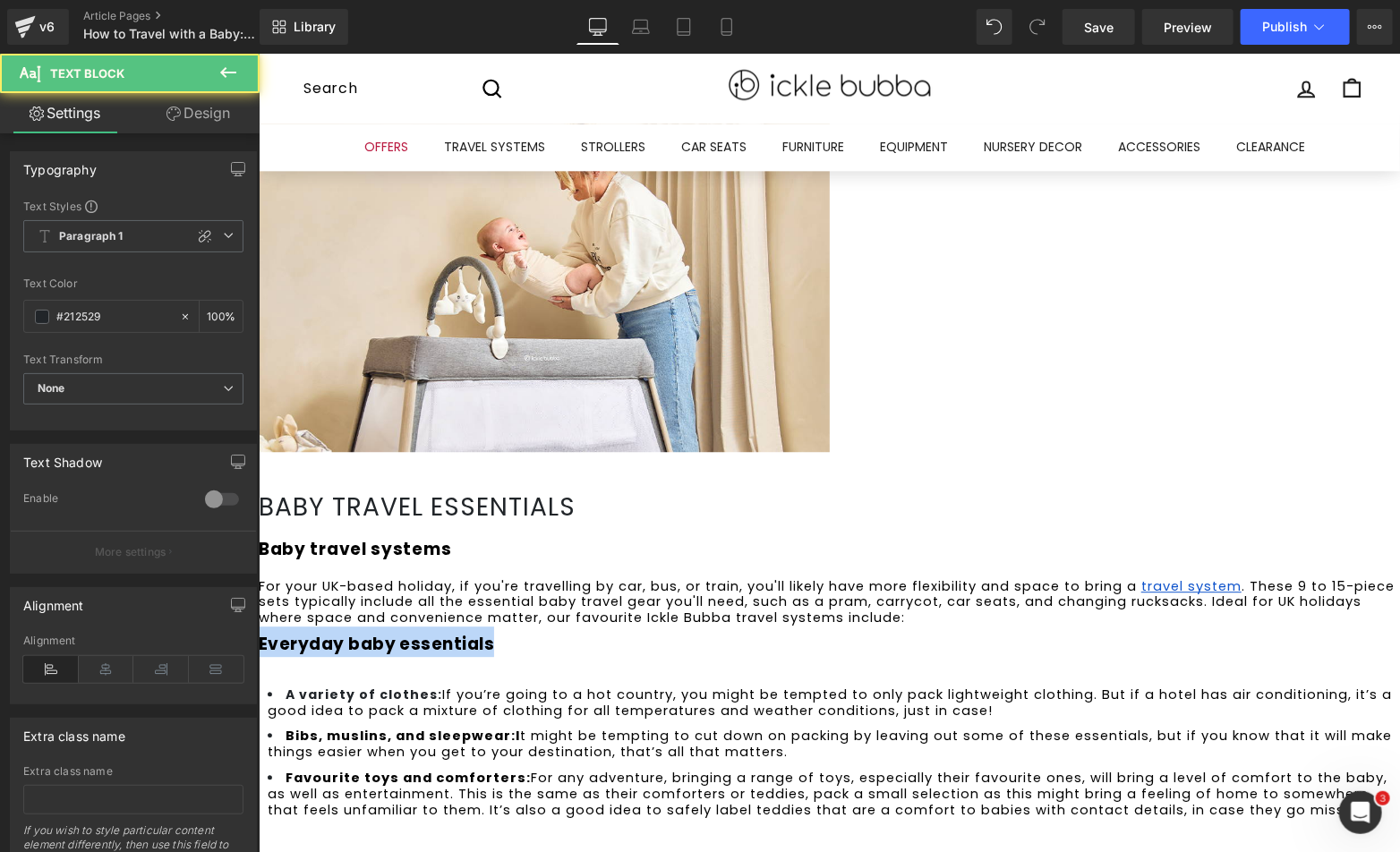 click on "How to Travel with a Baby: Tips for Stress-Free Trips Heading         Row         Image         Row         While planning a holiday away with your little one can be exciting, you might also be wondering how to ensure your trip goes as smoothly as possible.  In our guide to travelling with a baby, we break down baby travel essentials by key categories, delve into parents' most asked travel questions, and share tips from real-life parents on travelling by plane or by car.  Text Block         Row         What to pack when travelling with baby Heading         Getting ready for a trip,  whether it’s abroad or a UK staycation,  can feel like a bit of a juggling act when you’re packing for the whole family. To make things a little easier, we’ve pulled together a handy list of baby travel essentials you might find useful. Everyday baby essentials   A variety of clothes: Bibs, muslins, and sleepwear:  I Favourite toys and comforters:  Baby feeding essentials   Snacks for weaning: weaning sets" at bounding box center [828, 281] 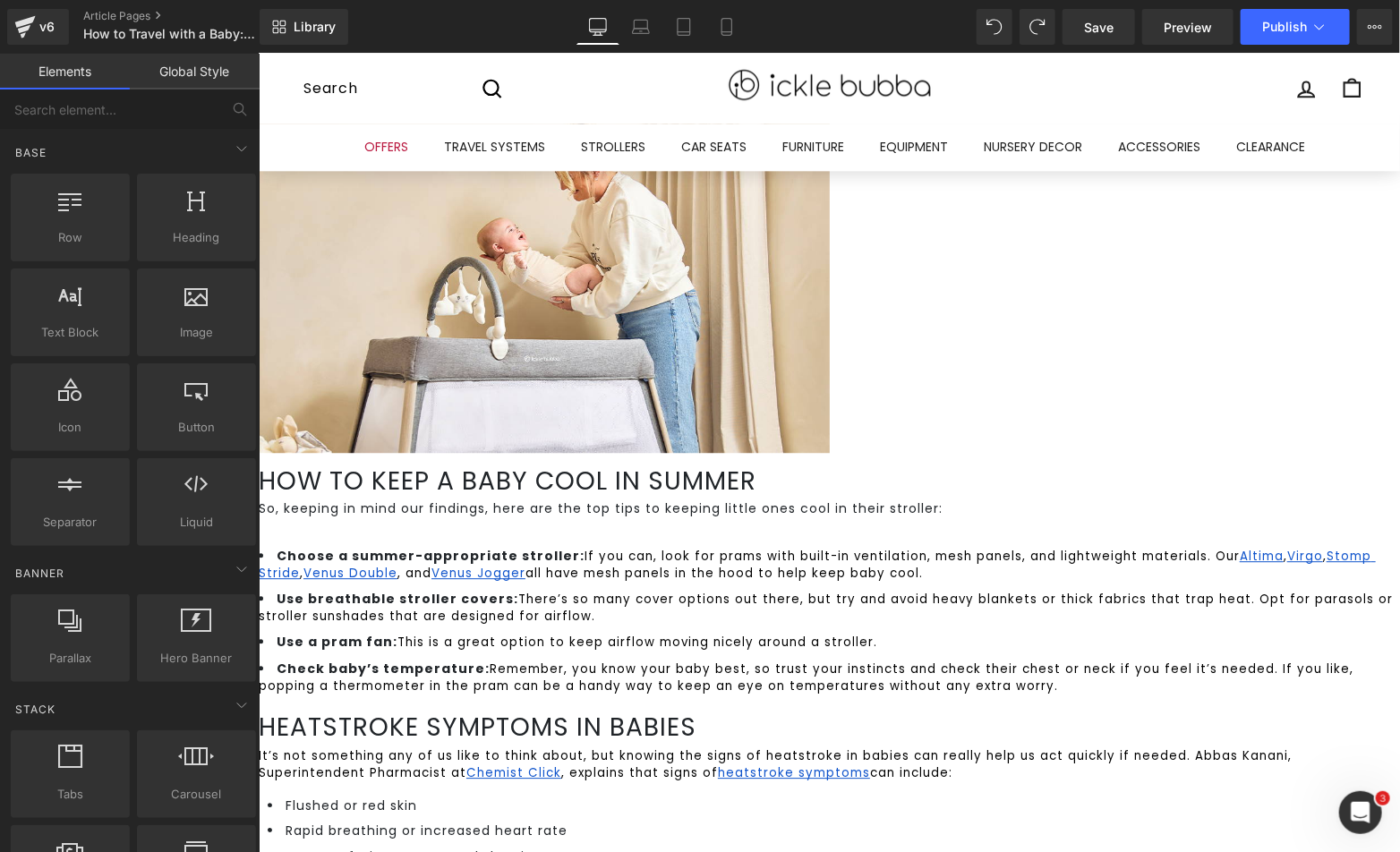 scroll, scrollTop: 2021, scrollLeft: 0, axis: vertical 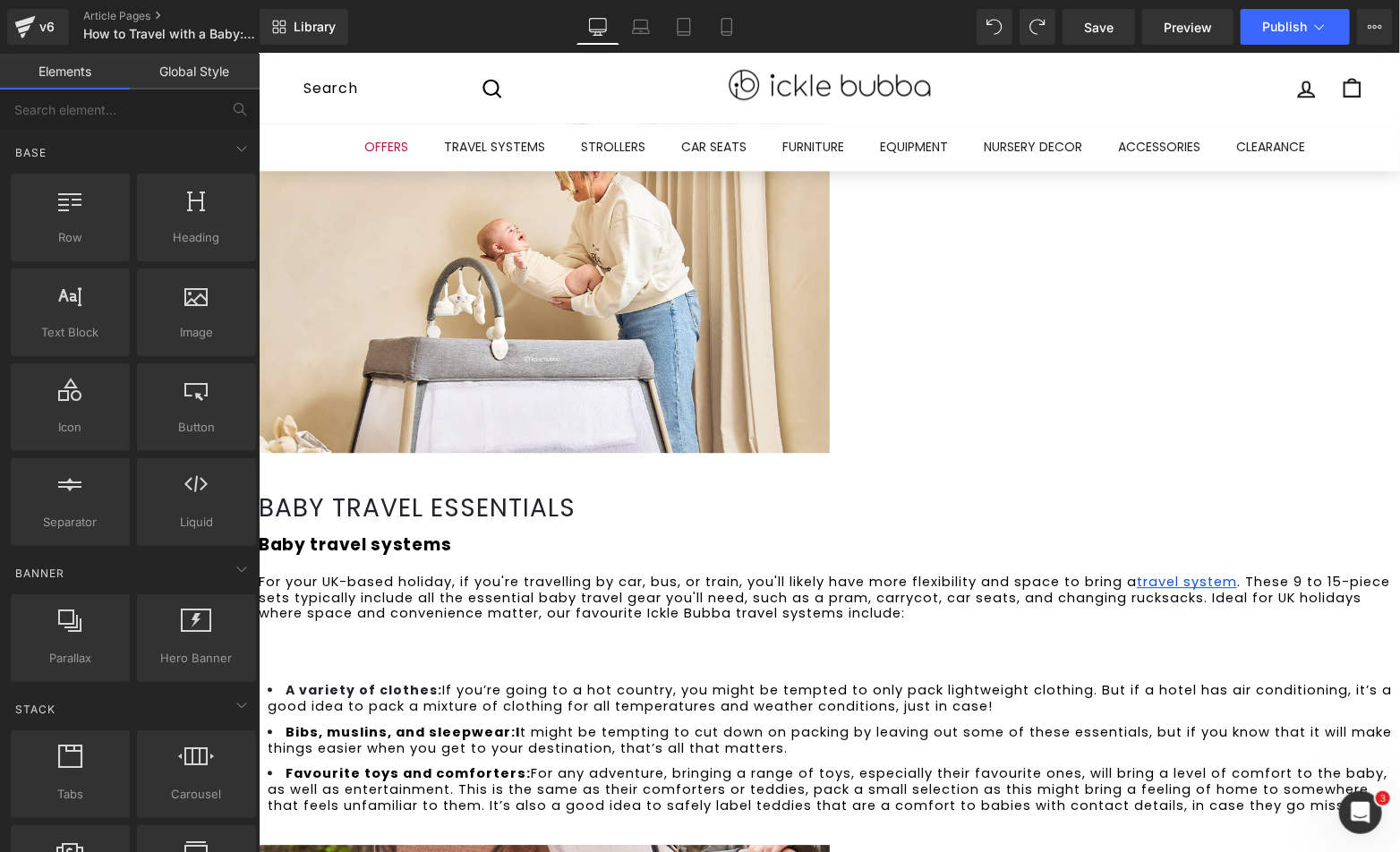click at bounding box center [828, 667] 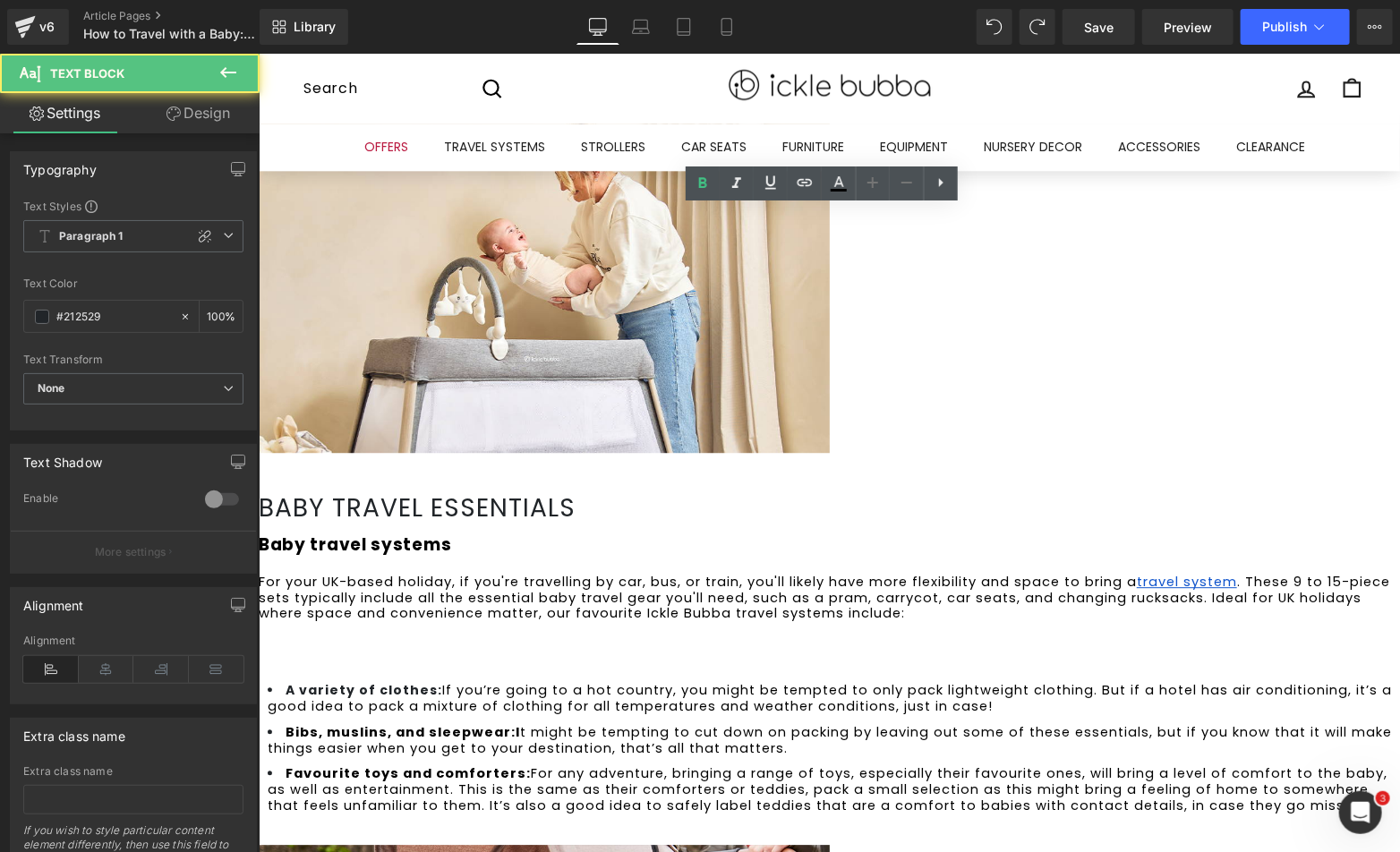 click at bounding box center [828, 667] 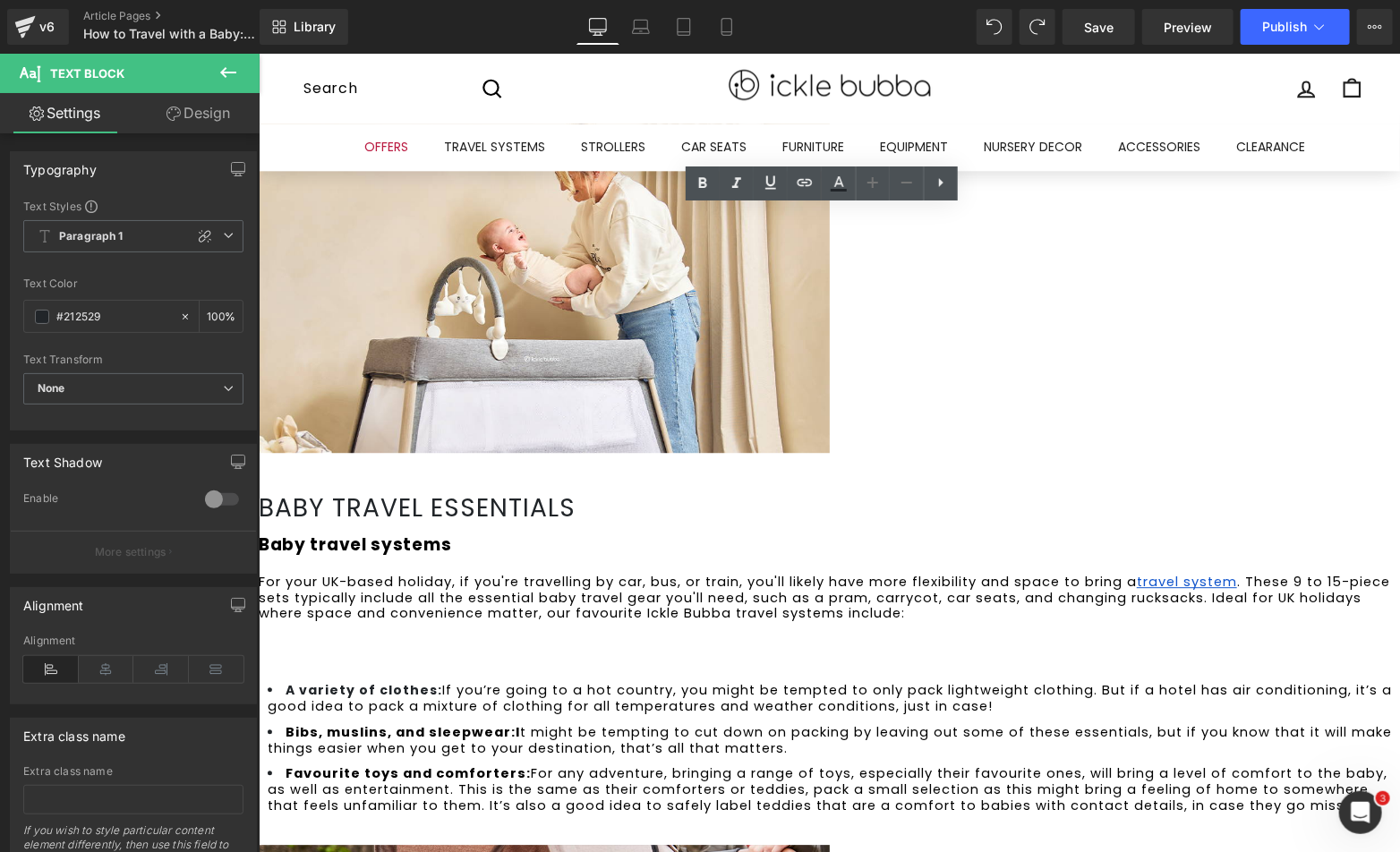click at bounding box center (828, 636) 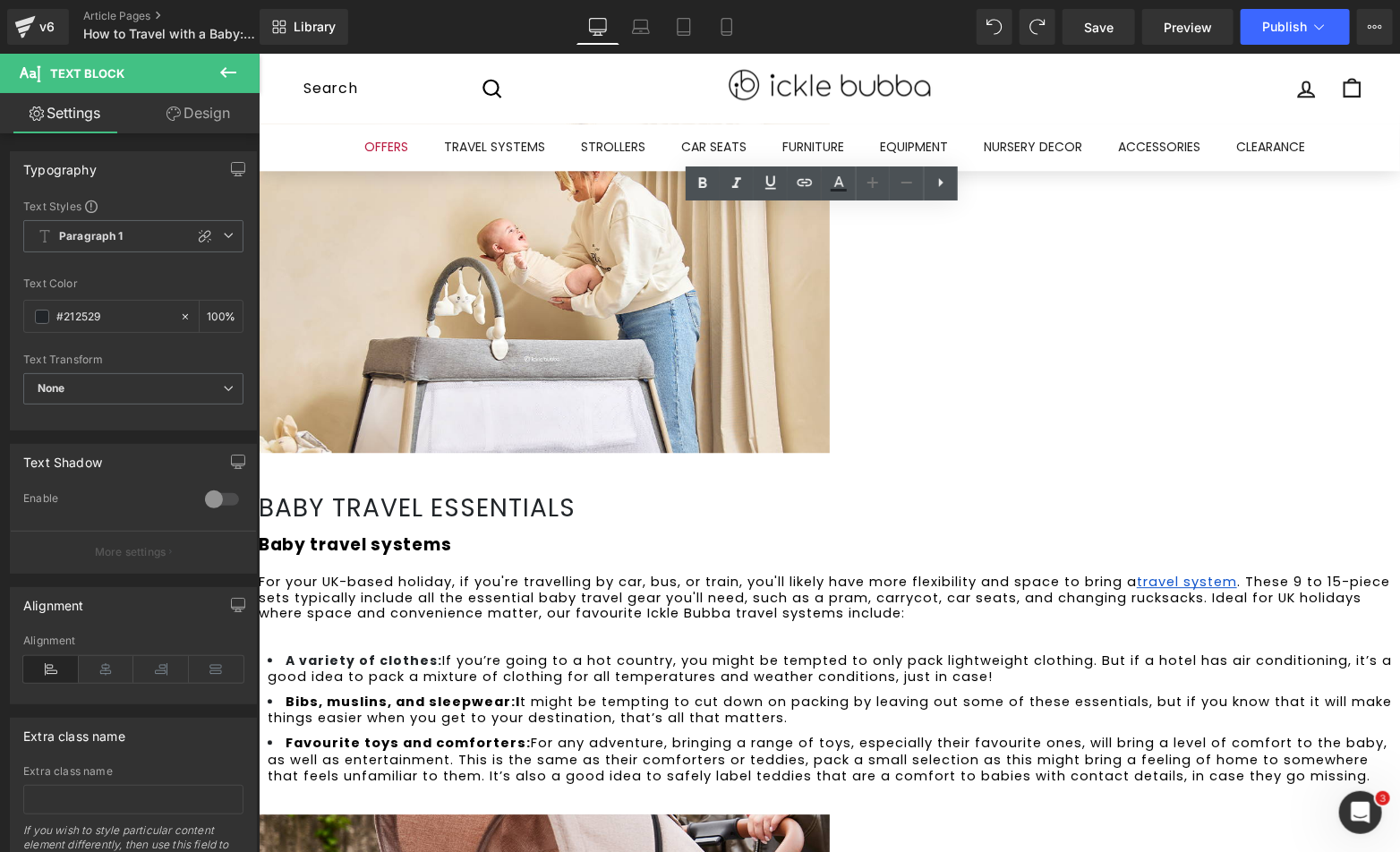 type 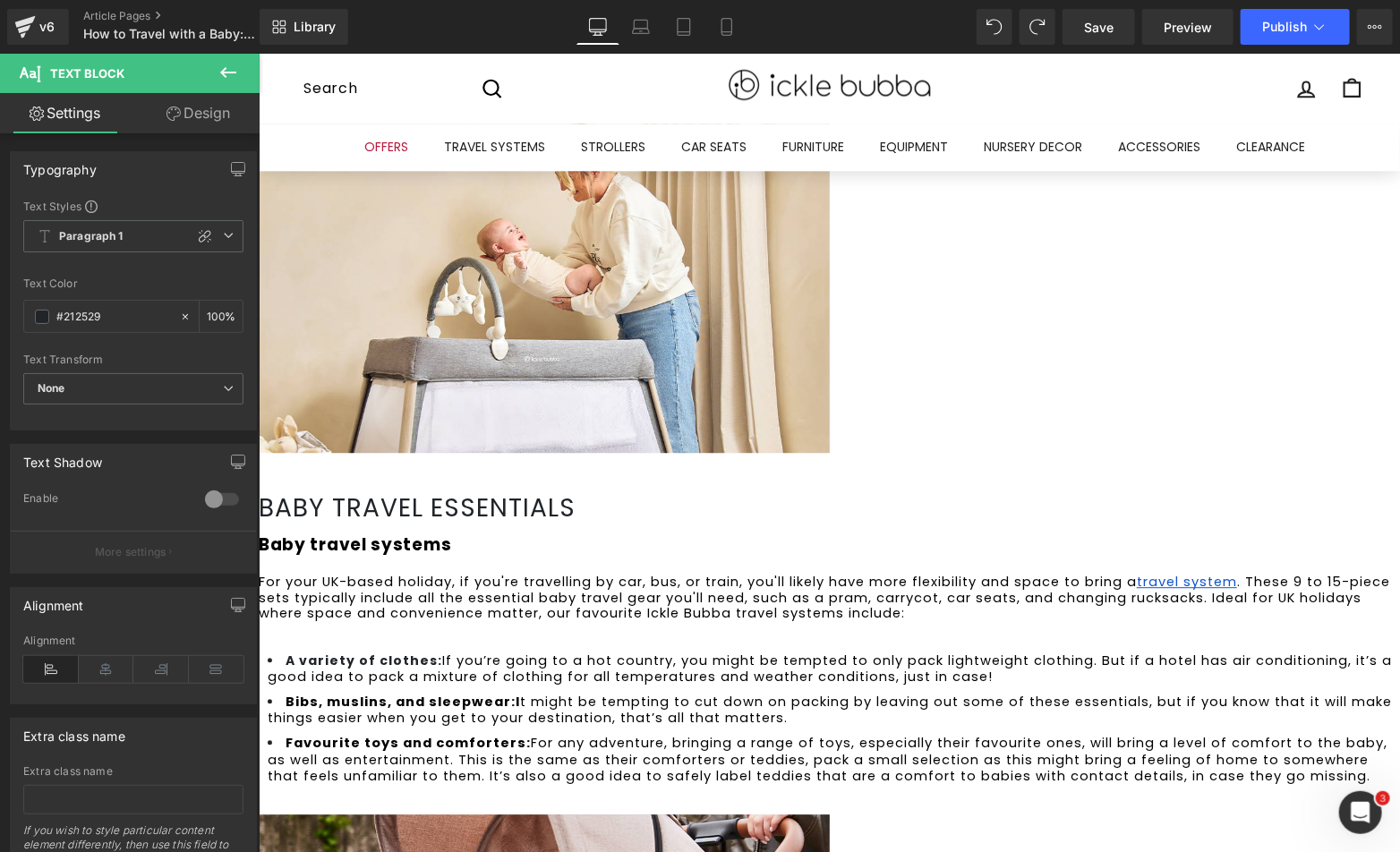 click on "Favourite toys and comforters:  For any adventure, bringing a range of toys, especially their favourite ones, will bring a level of comfort to the baby, as well as entertainment. This is the same as their comforters or teddies, pack a small selection as this might bring a feeling of home to somewhere that feels unfamiliar to them. It’s also a good idea to safely label teddies that are a comfort to babies with contact details, in case they go missing." at bounding box center [832, 758] 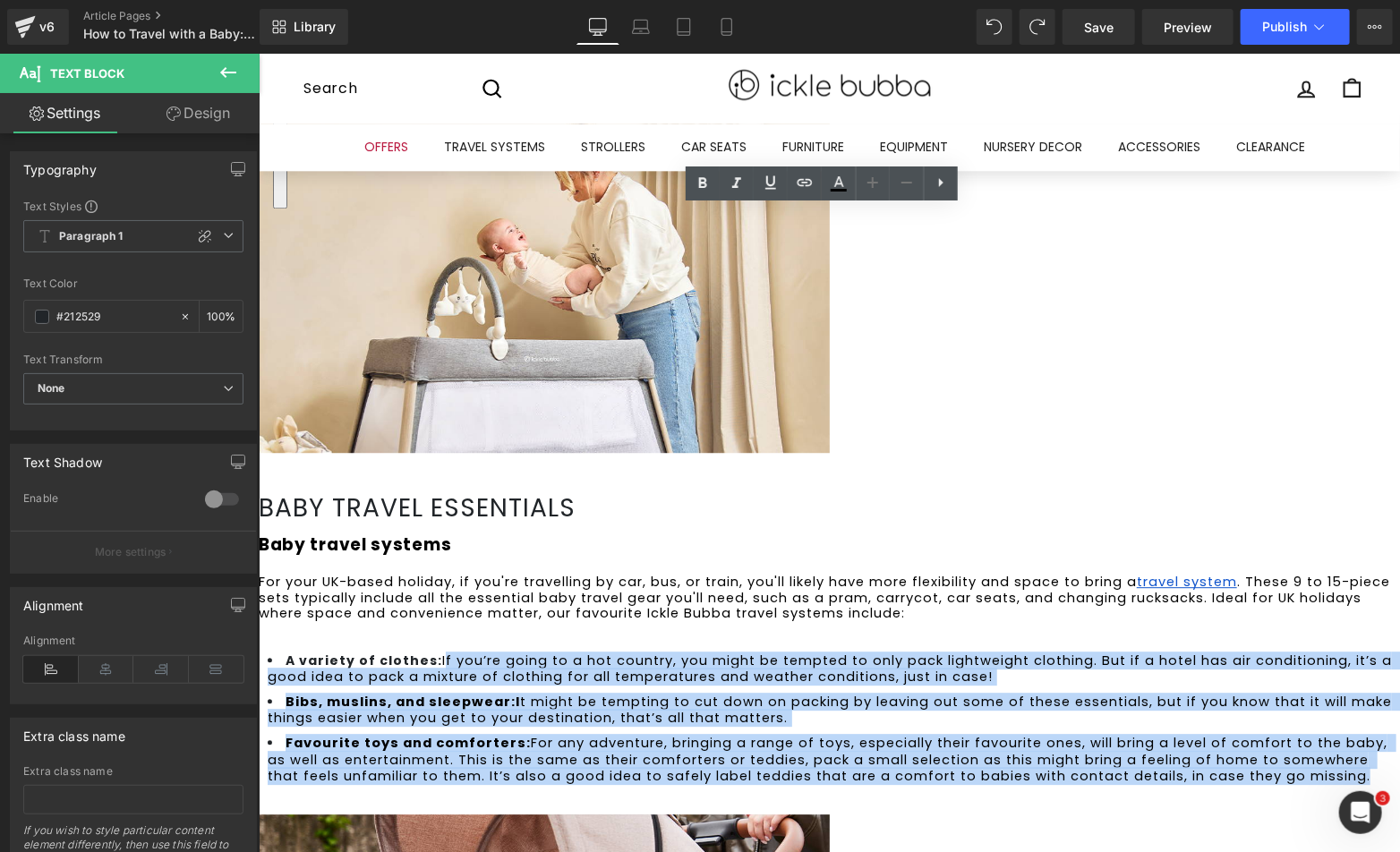 drag, startPoint x: 551, startPoint y: 468, endPoint x: 465, endPoint y: 339, distance: 155.0387 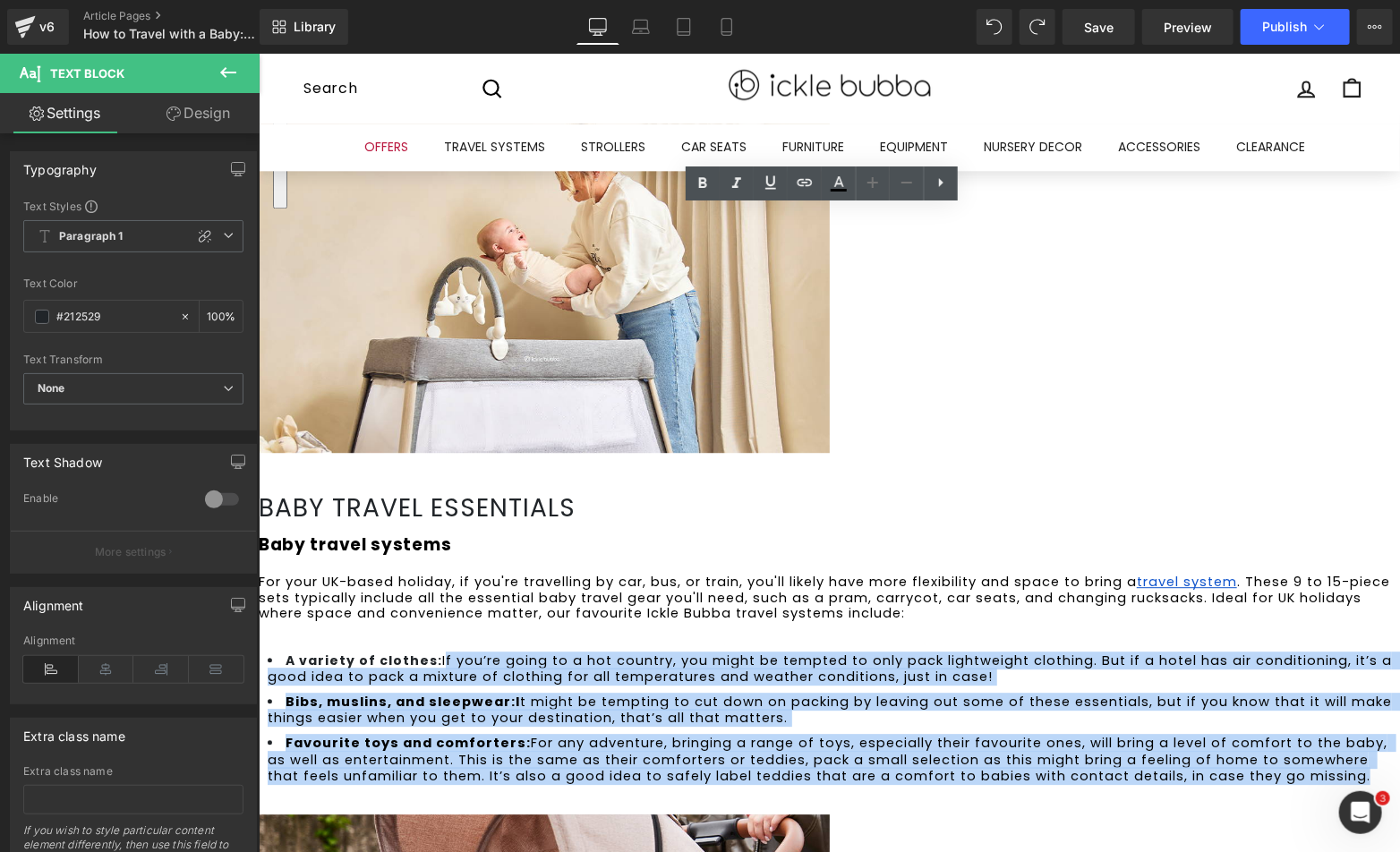 click on "A variety of clothes:  If you’re going to a hot country, you might be tempted to only pack lightweight clothing. But if a hotel has air conditioning, it’s a good idea to pack a mixture of clothing for all temperatures and weather conditions, just in case!  Bibs, muslins, and sleepwear:  I t might be tempting to cut down on packing by leaving out some of these essentials, but if you know that it will make things easier when you get to your destination, that’s all that matters.  Favourite toys and comforters:  For any adventure, bringing a range of toys, especially their favourite ones, will bring a level of comfort to the baby, as well as entertainment. This is the same as their comforters or teddies, pack a small selection as this might bring a feeling of home to somewhere that feels unfamiliar to them. It’s also a good idea to safely label teddies that are a comfort to babies with contact details, in case they go missing." at bounding box center (832, 717) 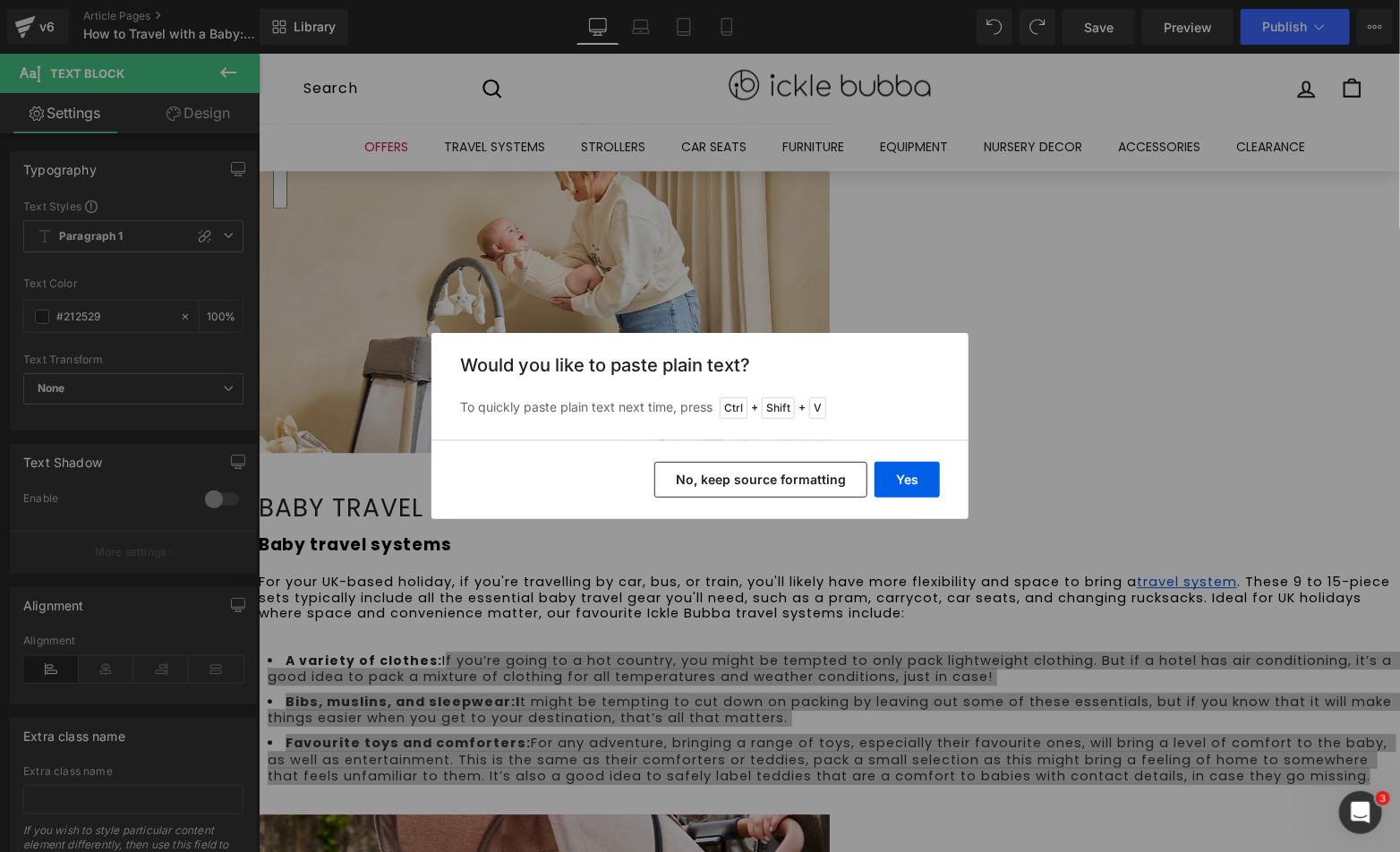 click on "No, keep source formatting" at bounding box center [761, 480] 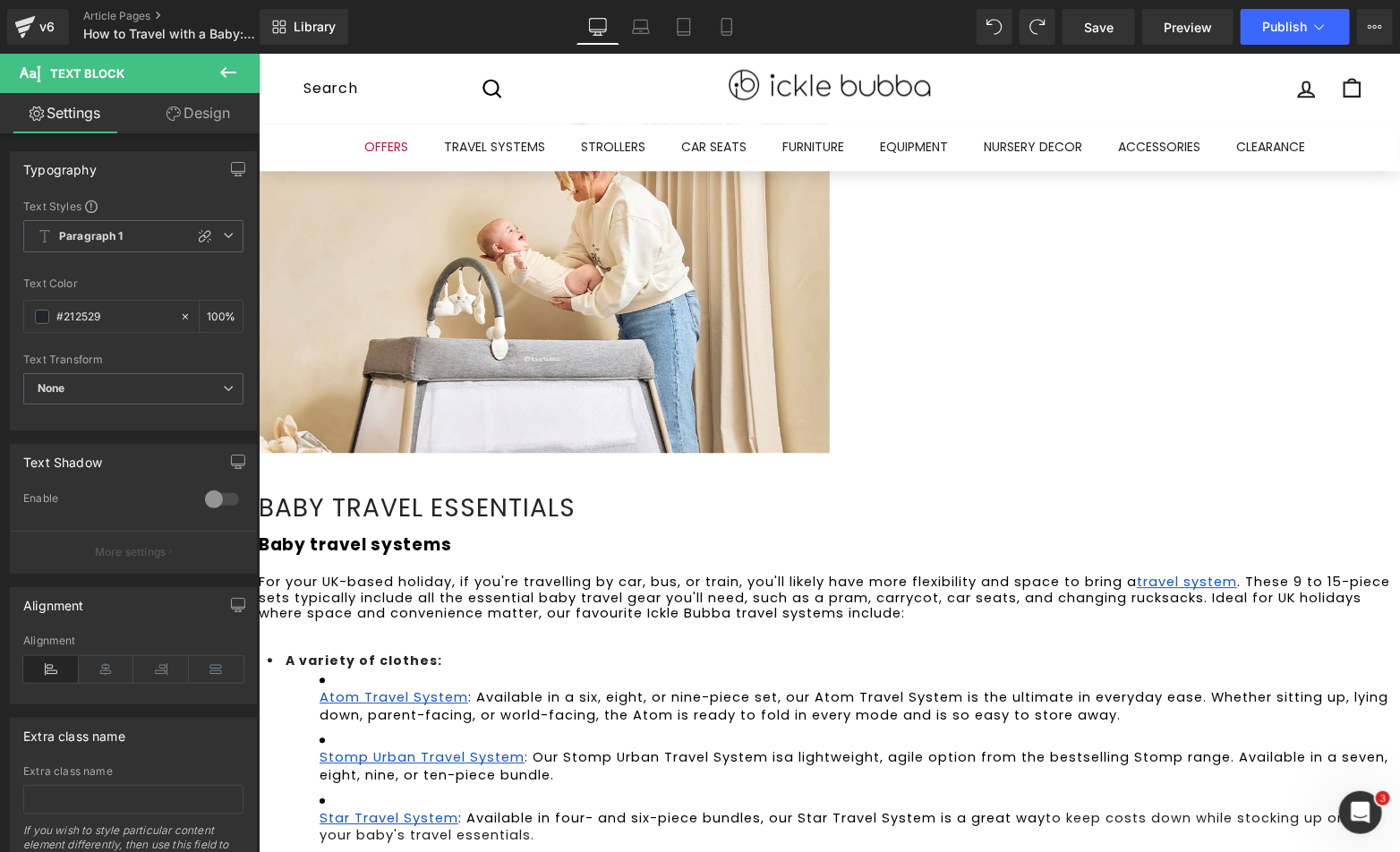 click on "Atom Travel System : Available in a six, eight, or nine-piece set, our Atom Travel System is the ultimate in everyday ease. Whether sitting up, lying down, parent-facing, or world-facing, the Atom is ready to fold in every mode and is so easy to store away." at bounding box center (858, 696) 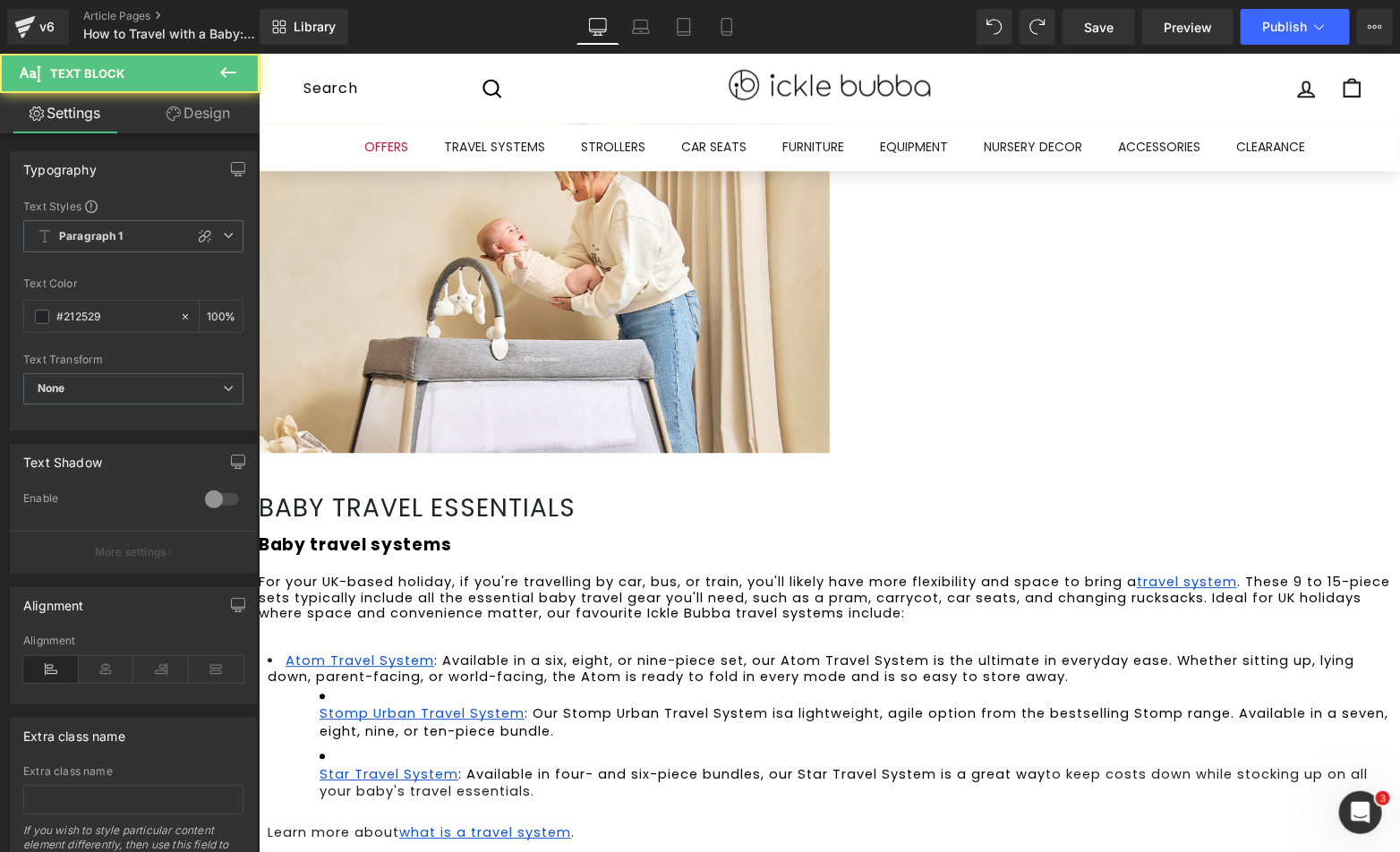 click on "Stomp Urban Travel System : Our Stomp Urban Travel System is  a lightweight, agile option from the bestselling Stomp range. Available in a seven, eight, nine, or ten-piece bundle." at bounding box center (858, 712) 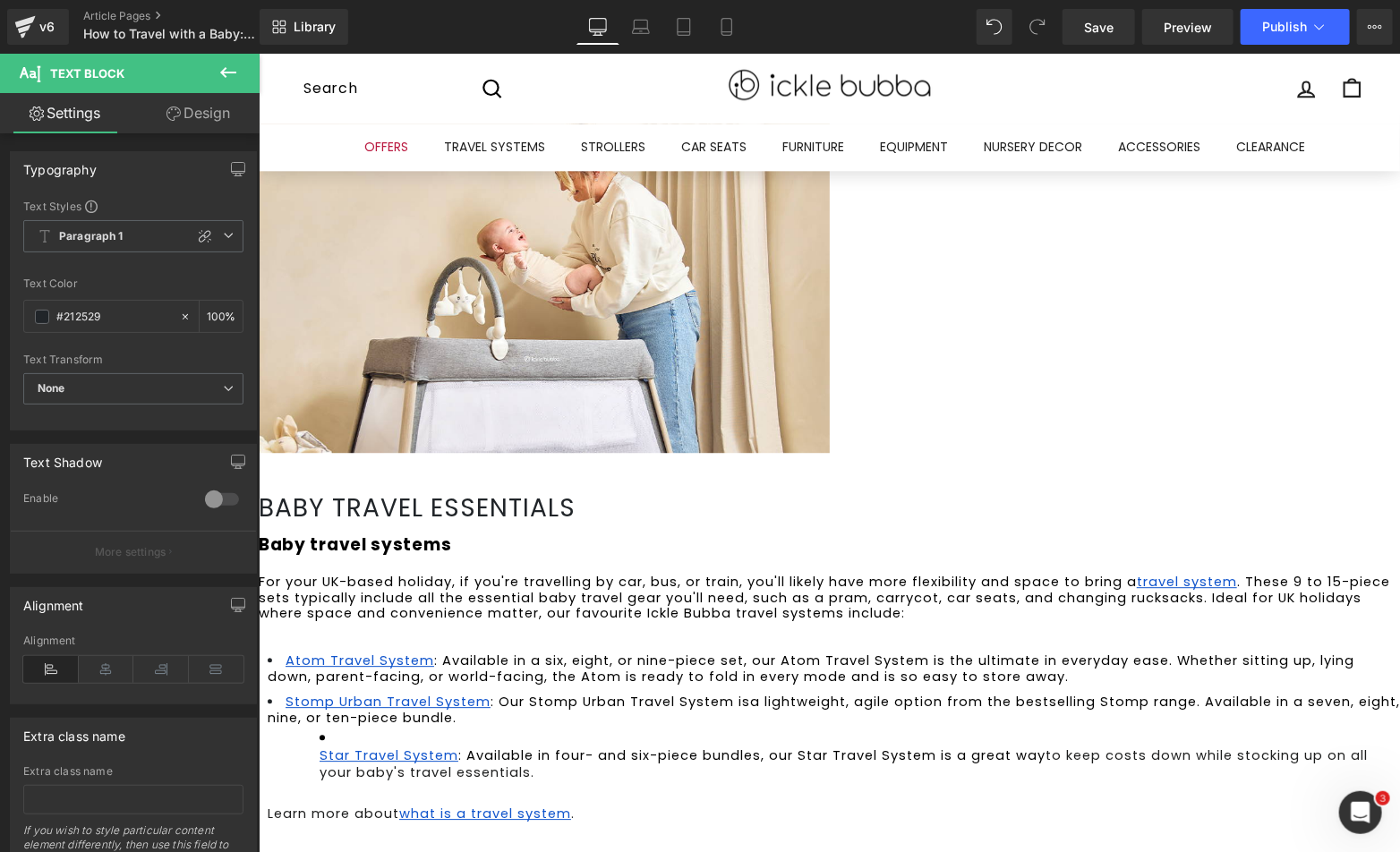 click on "Star Travel System : Available in four- and six-piece bundles, our Star Travel System is a great way  to keep costs down while   stocking up on all your baby's travel essentials." at bounding box center [858, 754] 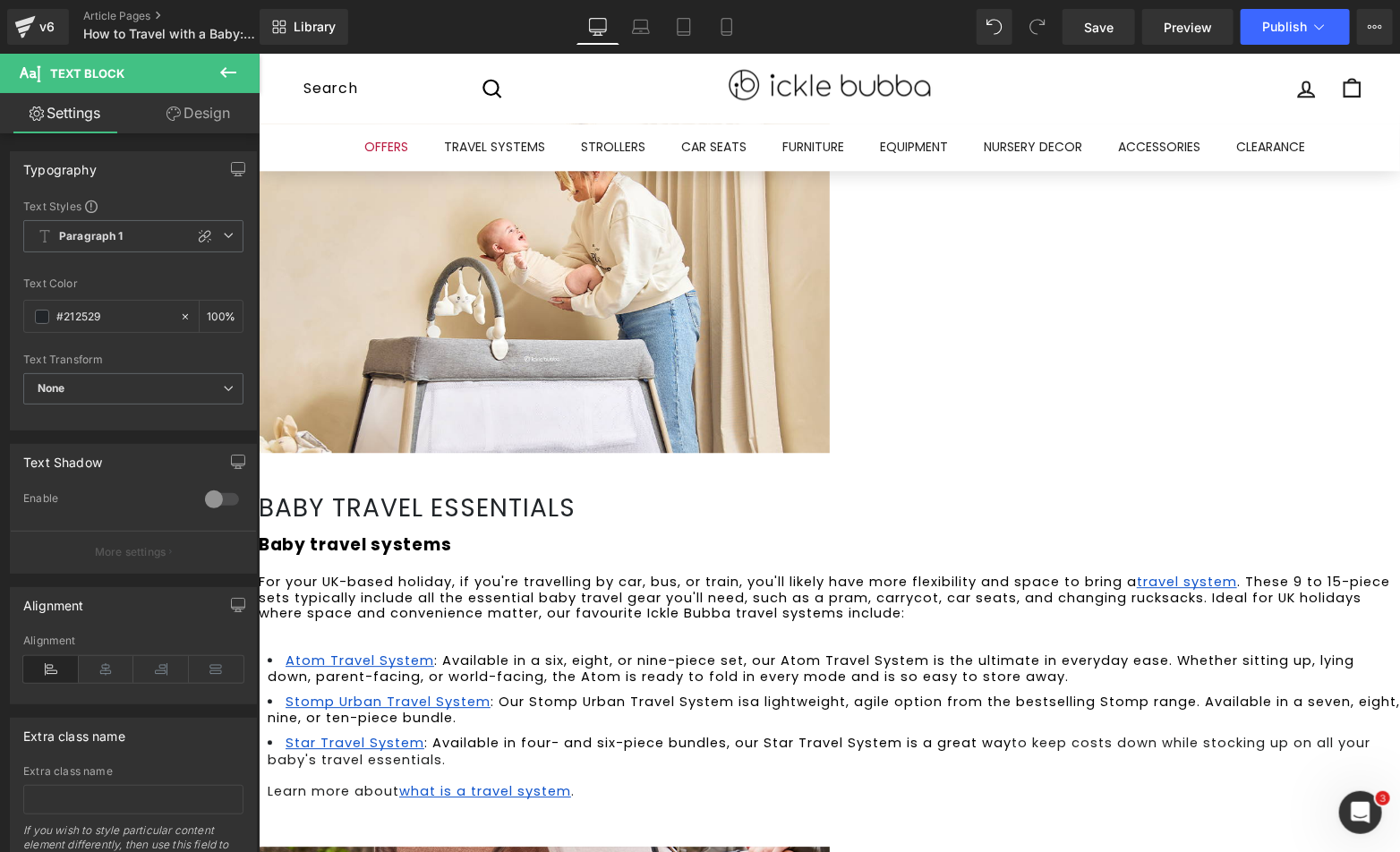 click on "Learn more about  what is a travel system ." at bounding box center [832, 791] 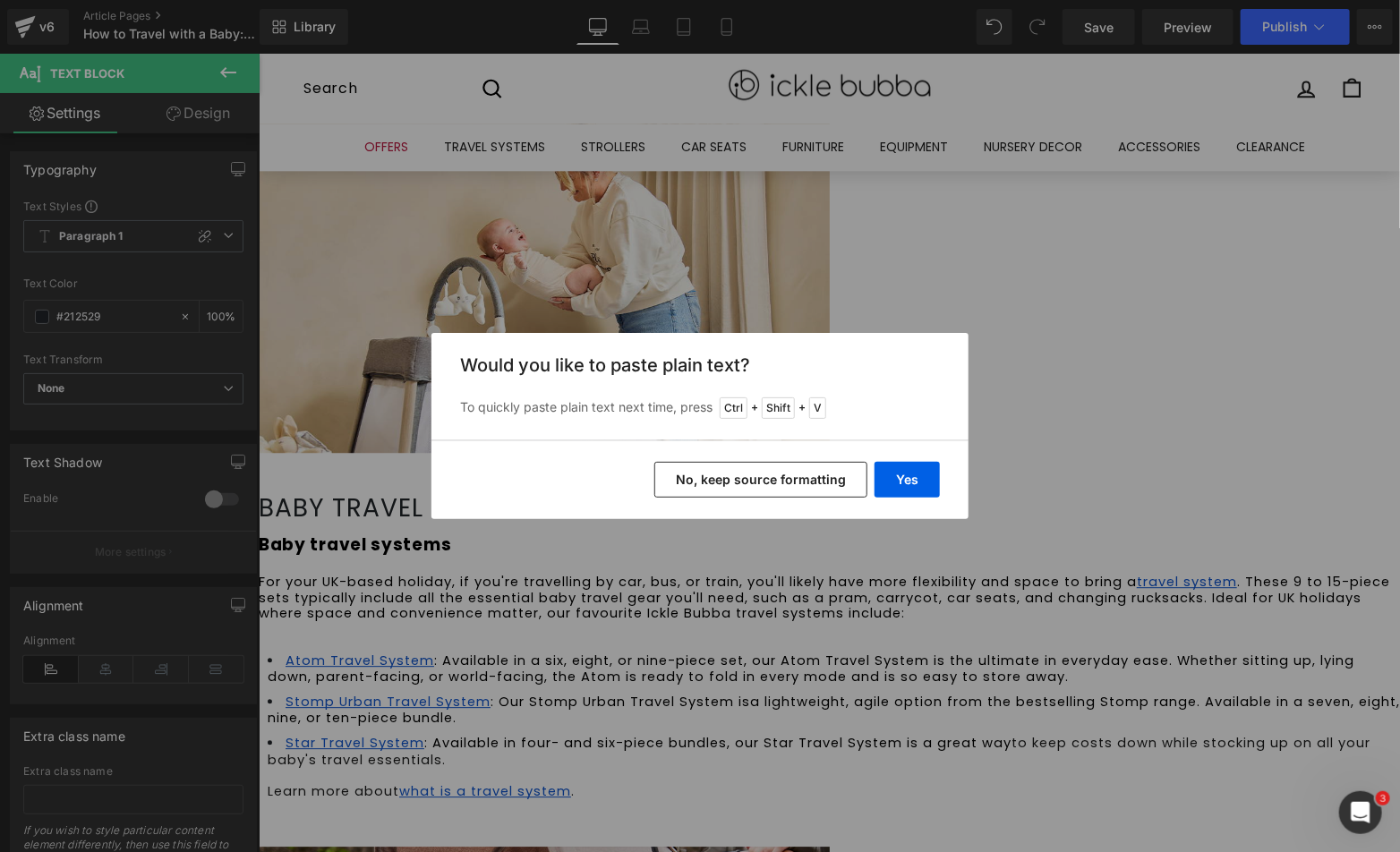click on "No, keep source formatting" at bounding box center [761, 480] 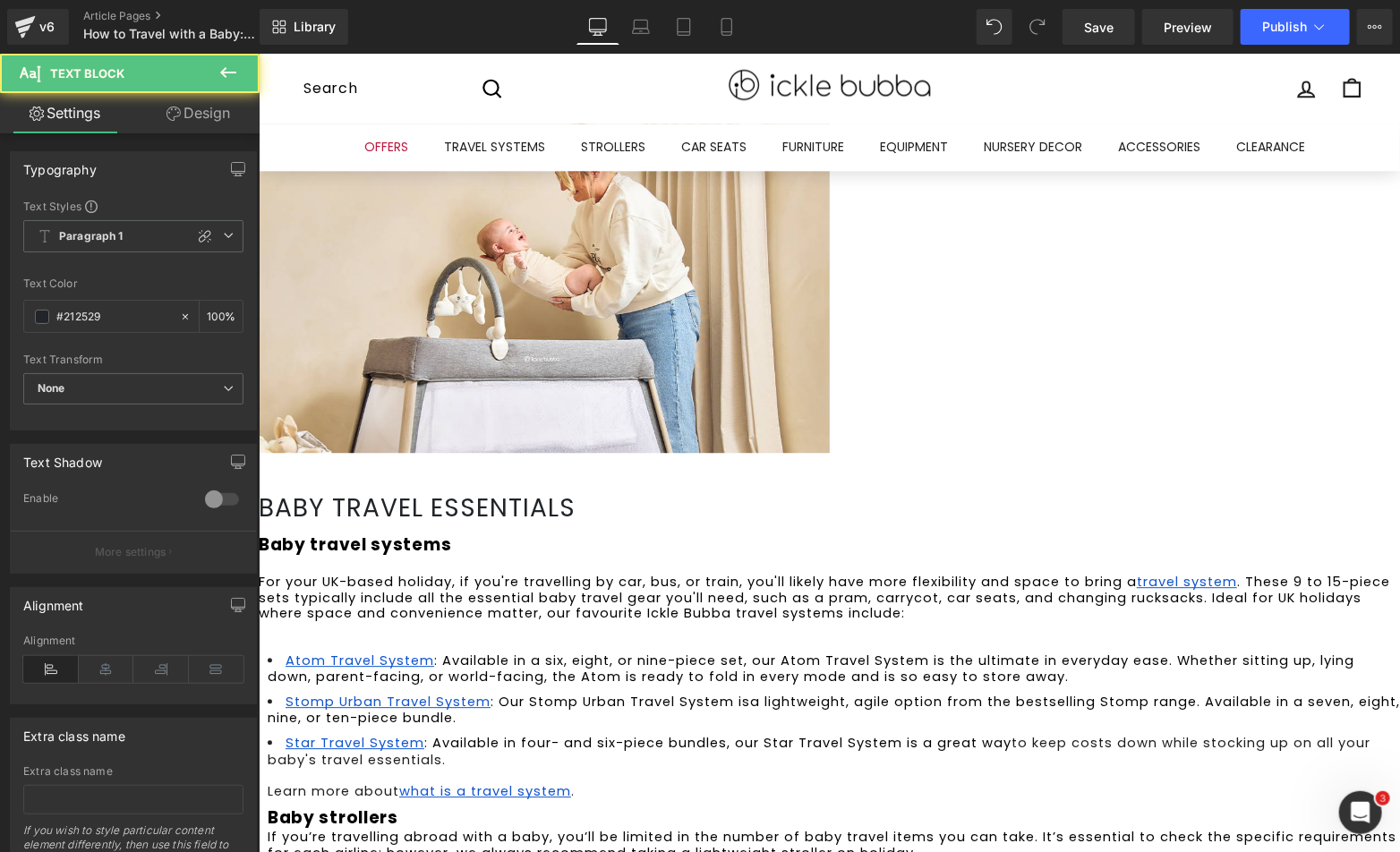 click on "Baby strollers" at bounding box center [332, 816] 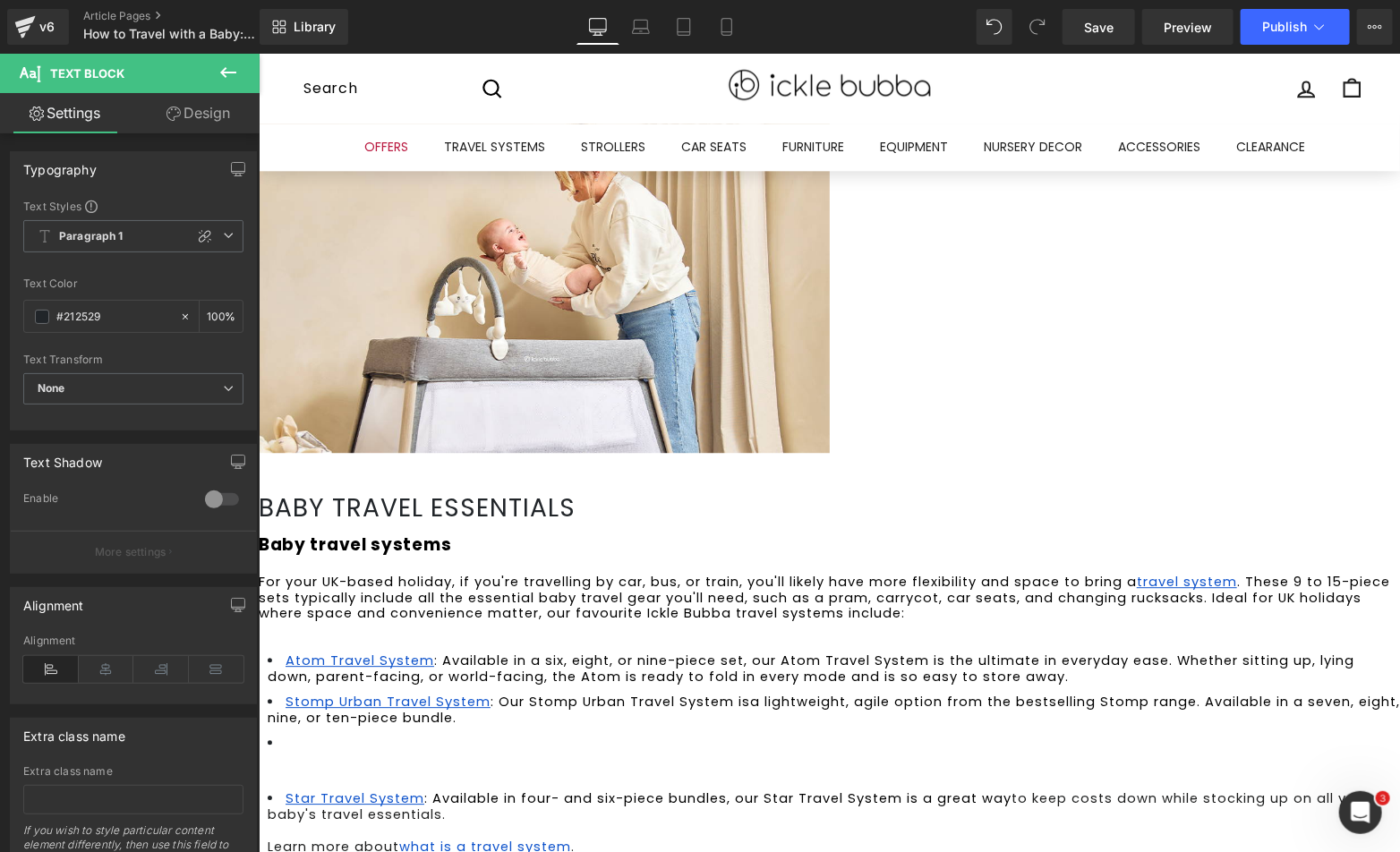 click on "Baby strollers" at bounding box center (832, 869) 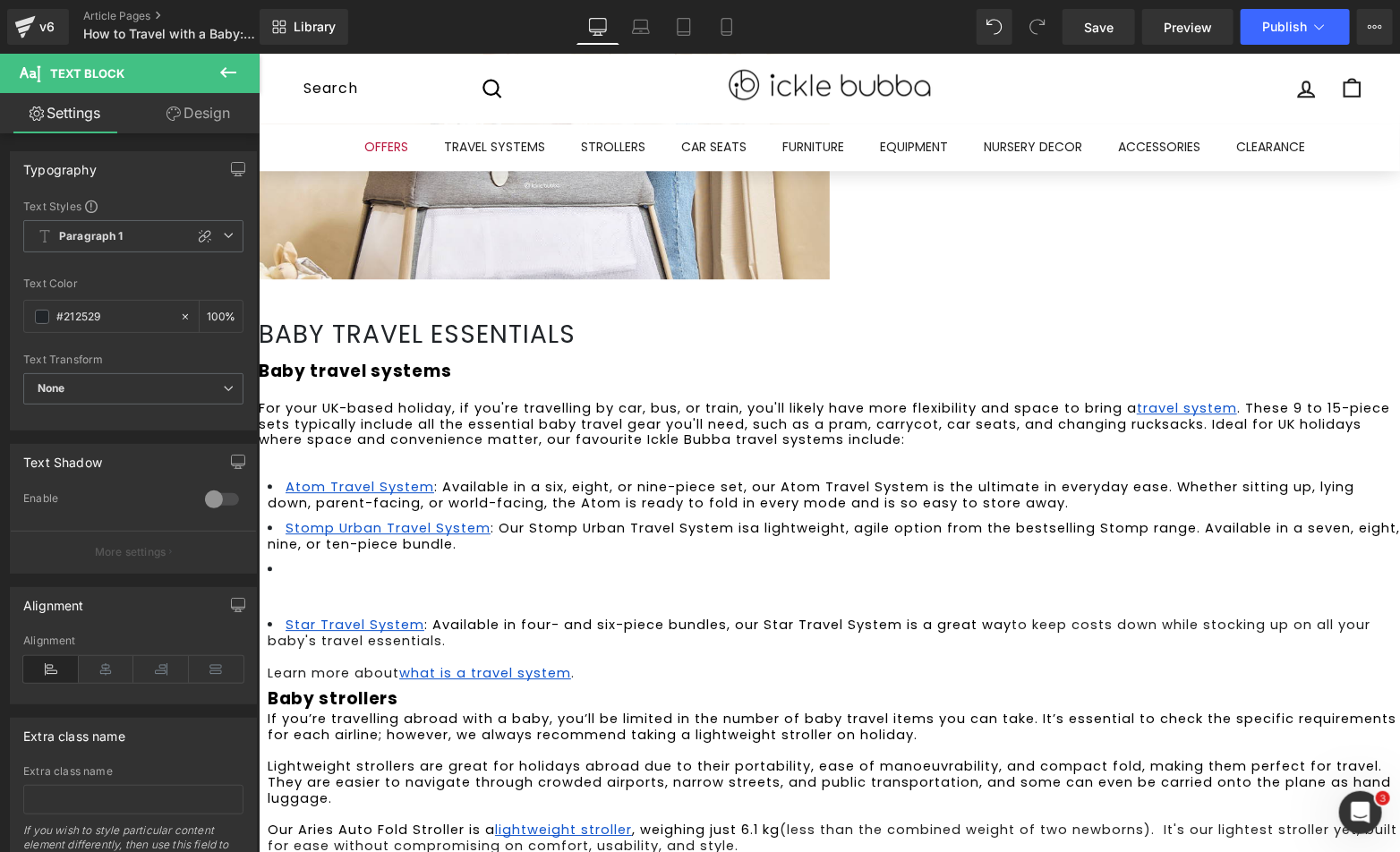 click on "Baby strollers" at bounding box center (332, 697) 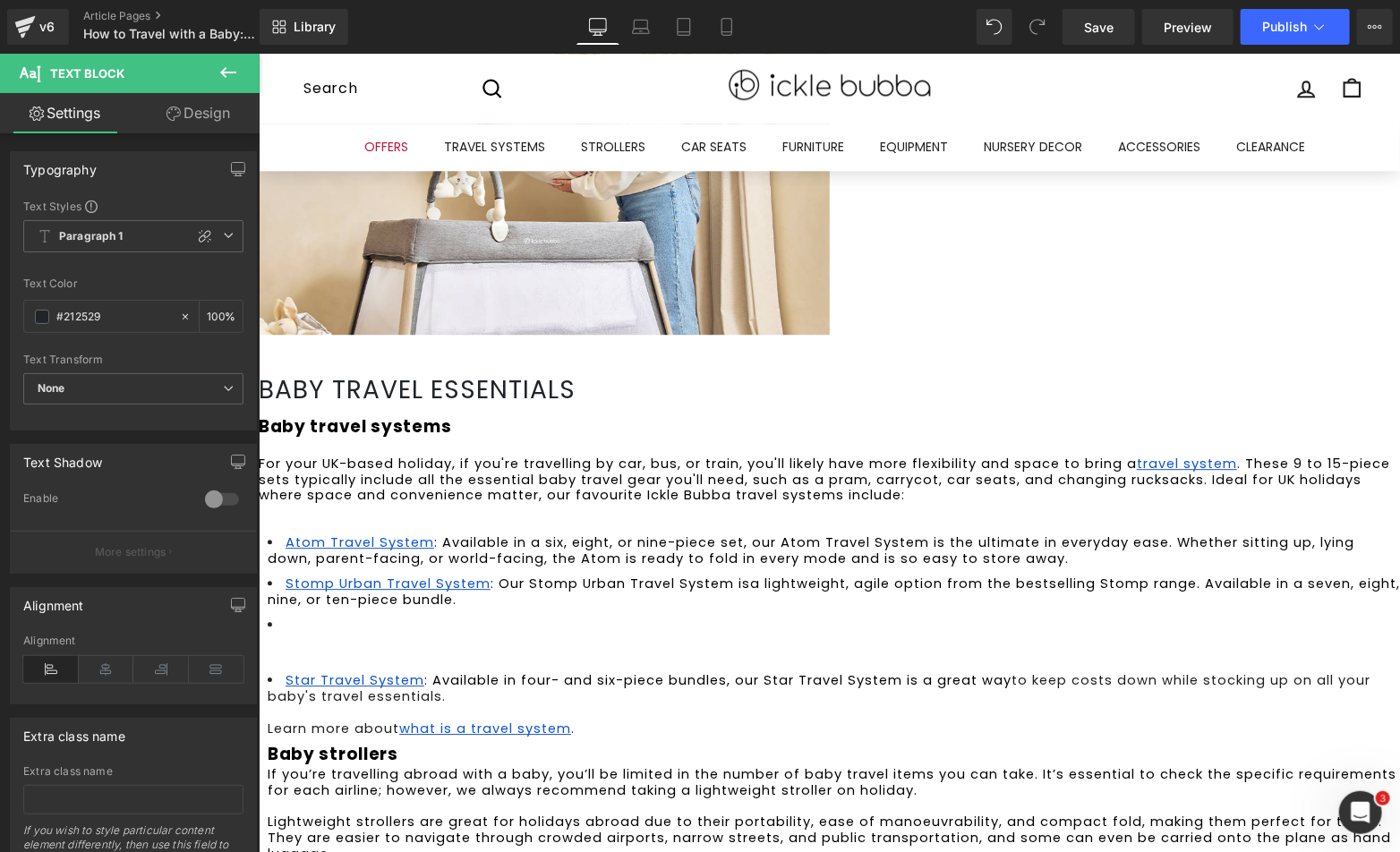 scroll, scrollTop: 2104, scrollLeft: 0, axis: vertical 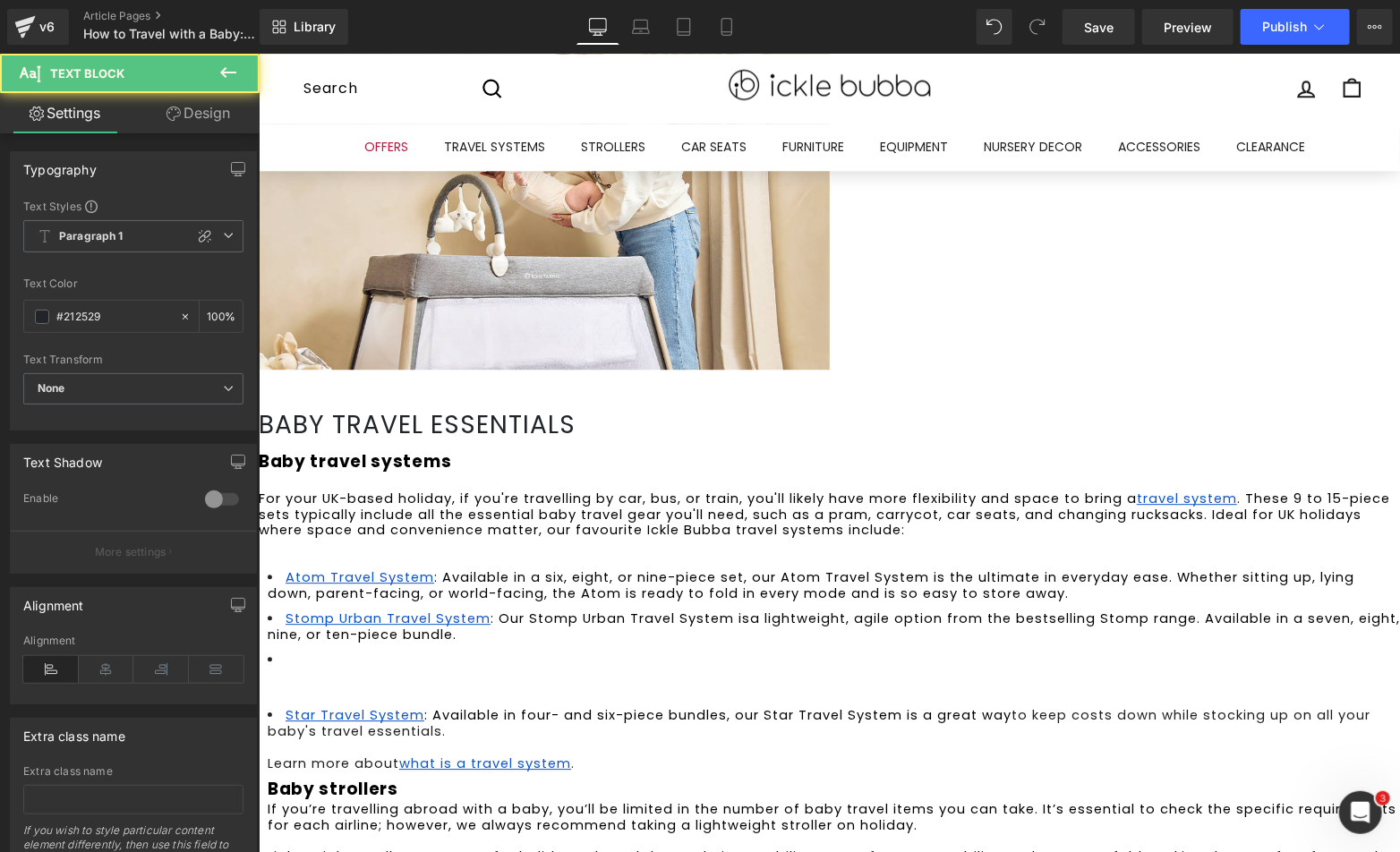 drag, startPoint x: 439, startPoint y: 484, endPoint x: 431, endPoint y: 474, distance: 12.80625 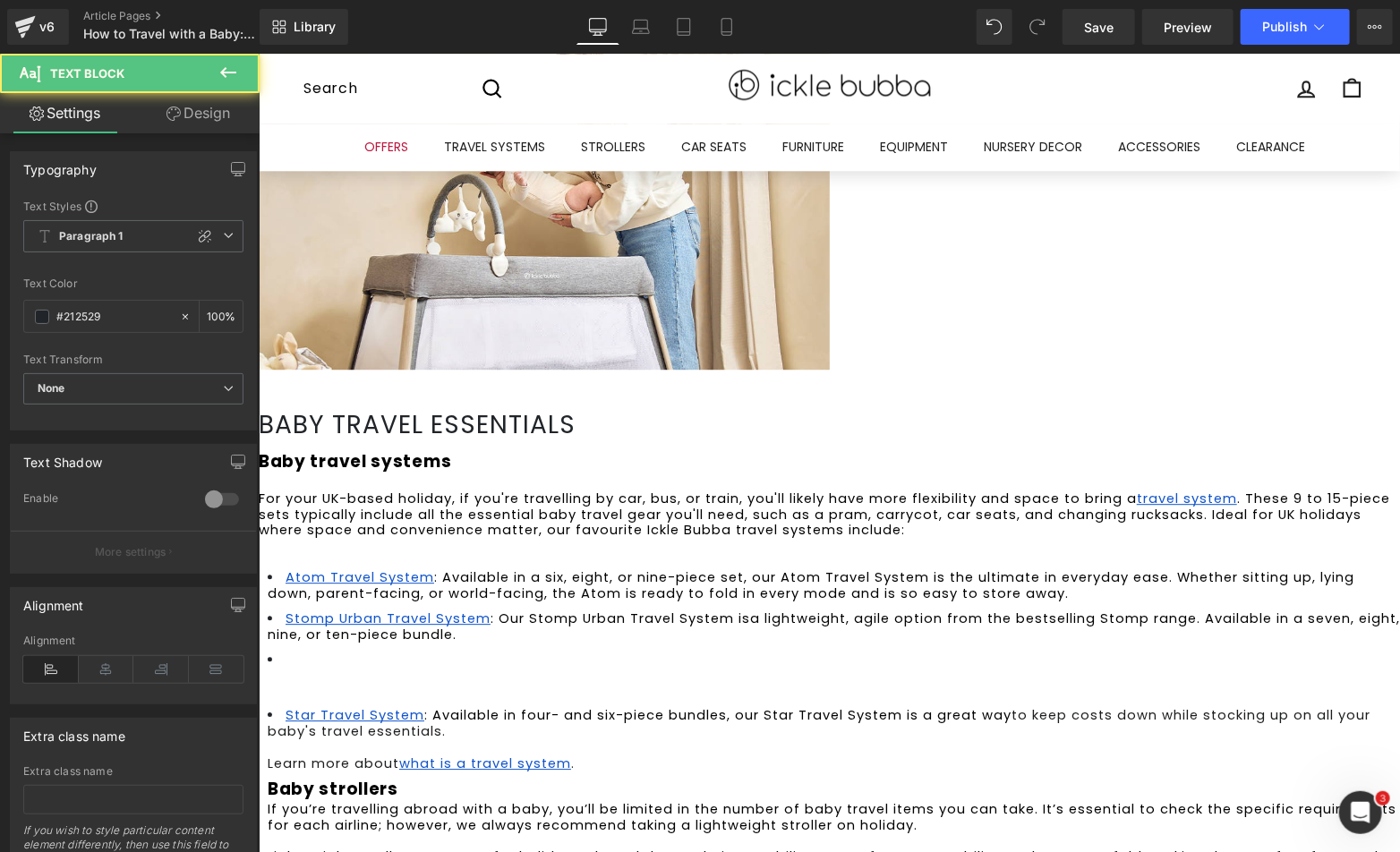click on "If you’re travelling abroad with a baby, you’ll be limited in the number of baby travel items you can take. It’s essential to check the specific requirements for each airline; however, we always recommend taking a lightweight stroller on holiday." at bounding box center [833, 816] 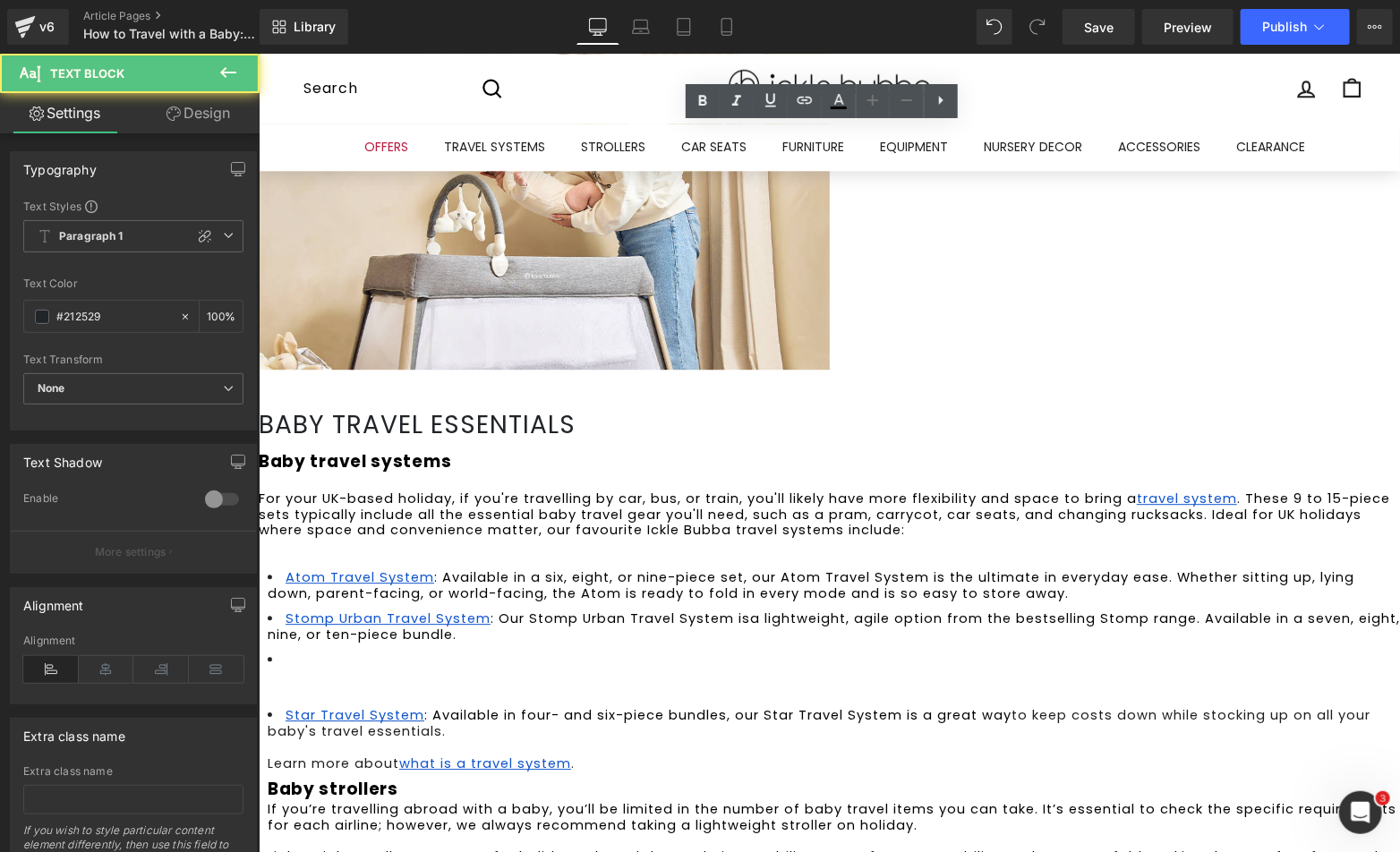 click on "Baby strollers" at bounding box center [332, 788] 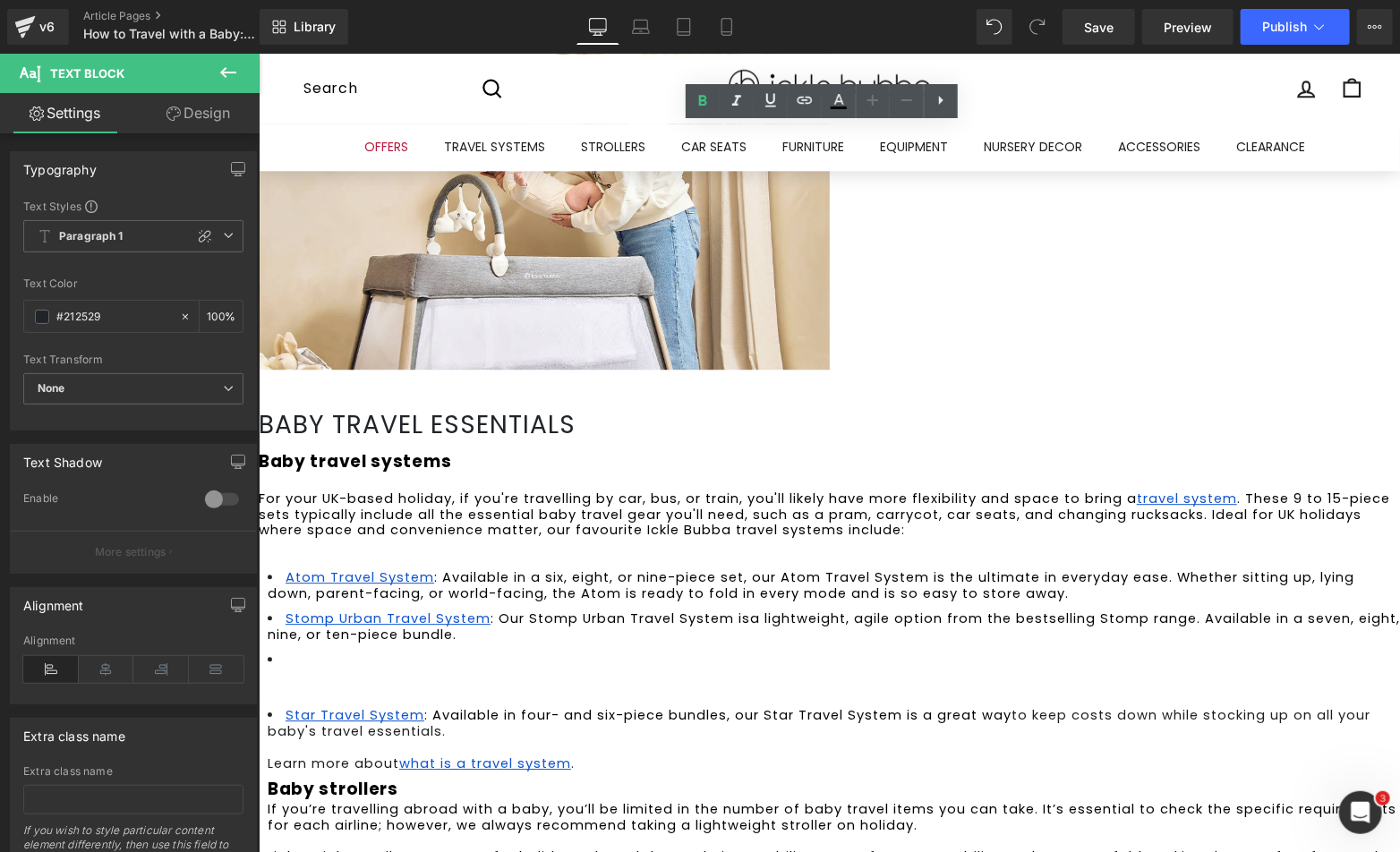 click on "Baby strollers" at bounding box center [332, 788] 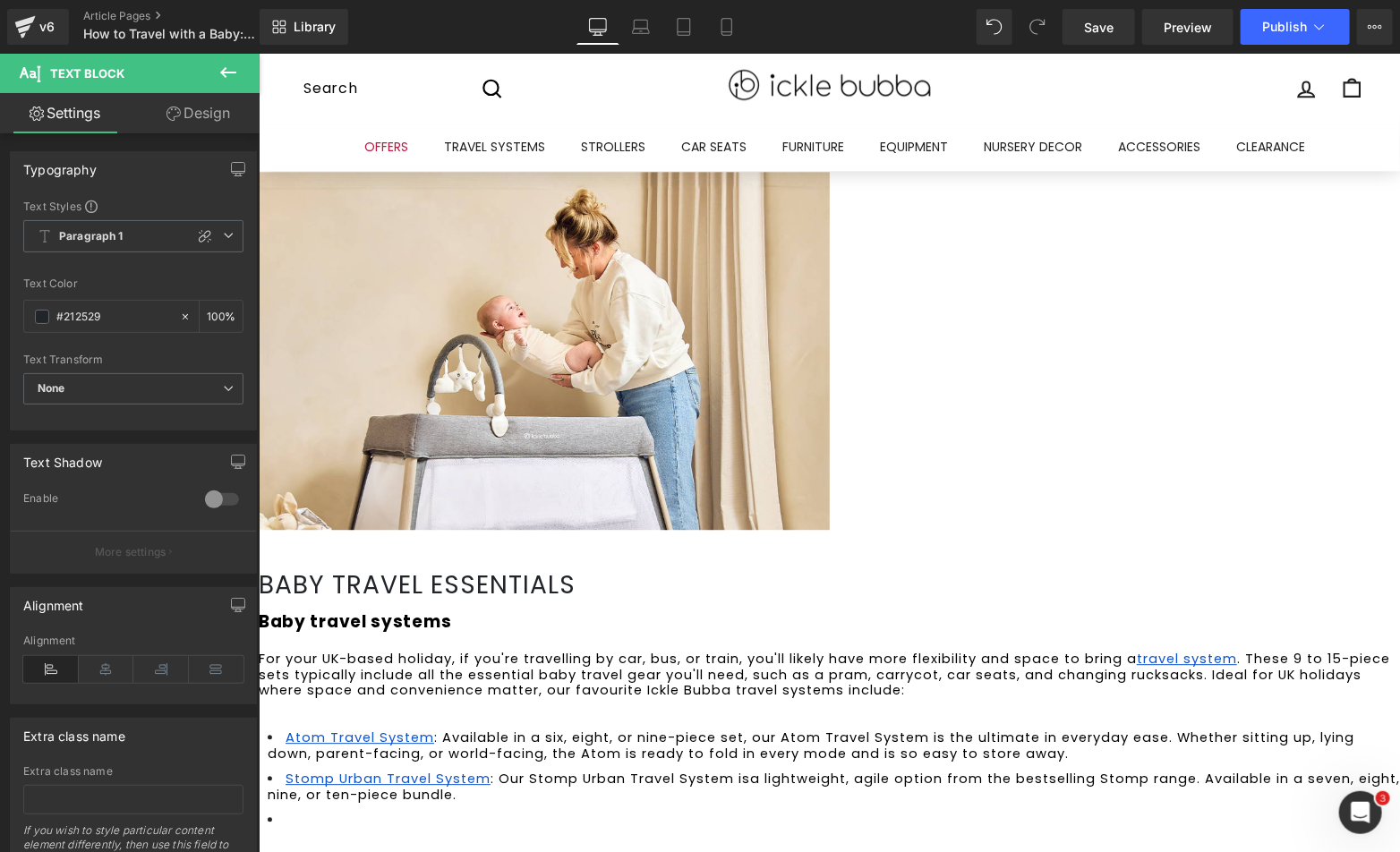 scroll, scrollTop: 1922, scrollLeft: 0, axis: vertical 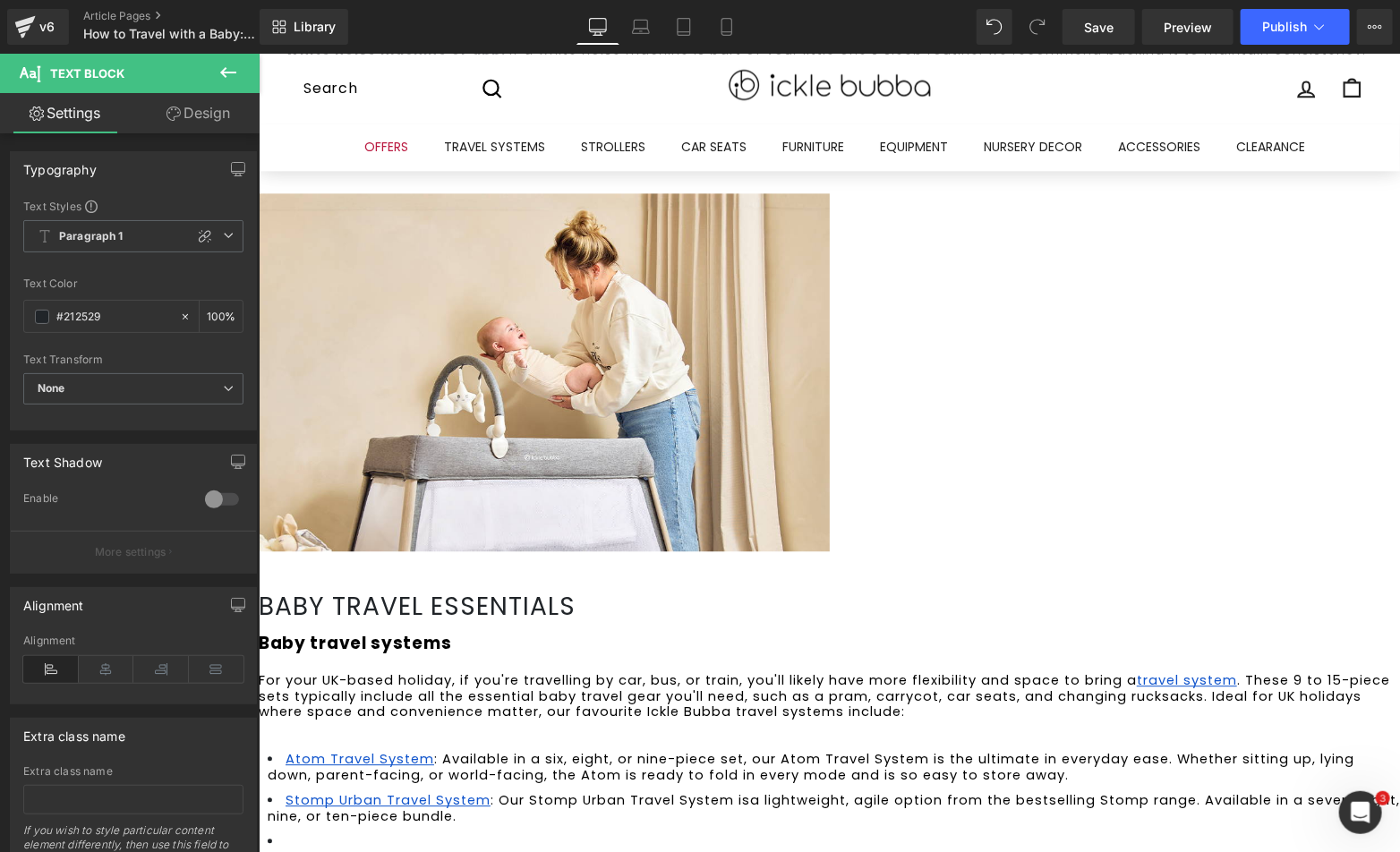 click at bounding box center (832, 865) 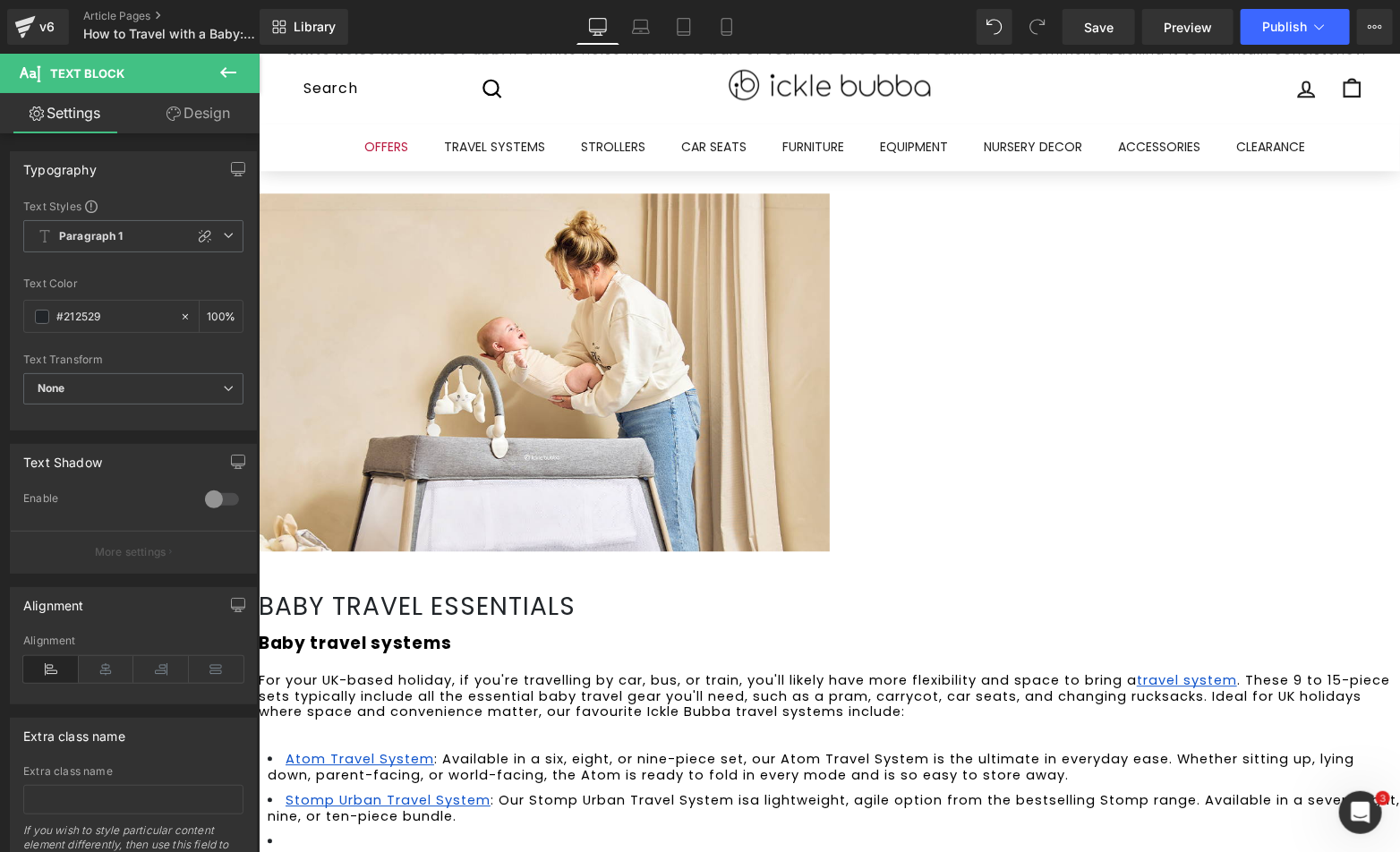 click at bounding box center [832, 856] 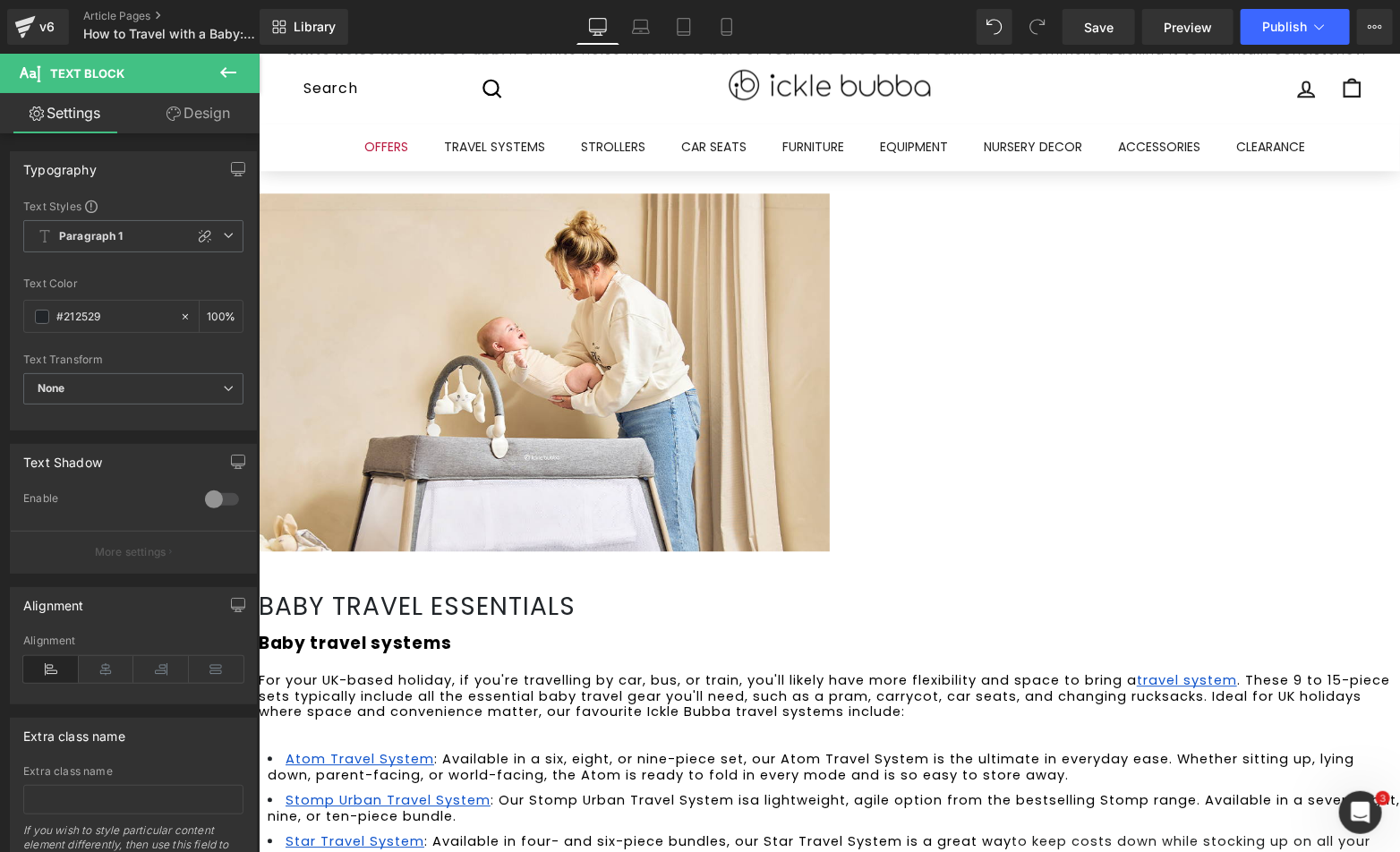 click on "Star Travel System : Available in four- and six-piece bundles, our Star Travel System is a great way  to keep costs down while   stocking up on all your baby's travel essentials.   Learn more about  what is a travel system . If you’re travelling abroad with a baby, you’ll be limited in the number of baby travel items you can take. It’s essential to check the specific requirements for each airline; however, we always recommend taking a lightweight stroller on holiday.  Lightweight strollers are great for holidays abroad due to their portability, ease of manoeuvrability, and compact fold, making them perfect for travel. They are easier to navigate through crowded airports, narrow streets, and public transportation, and some can even be carried onto the plane as hand luggage.  Our Aries Auto Fold Stroller is a  lightweight stroller , weighing just 6.1 kg  Learn more about our  best holiday stroller options 2025 .  Baby wearing  For adventures in the UK or abroad, a  baby carrier Our    .  ." at bounding box center [832, 1211] 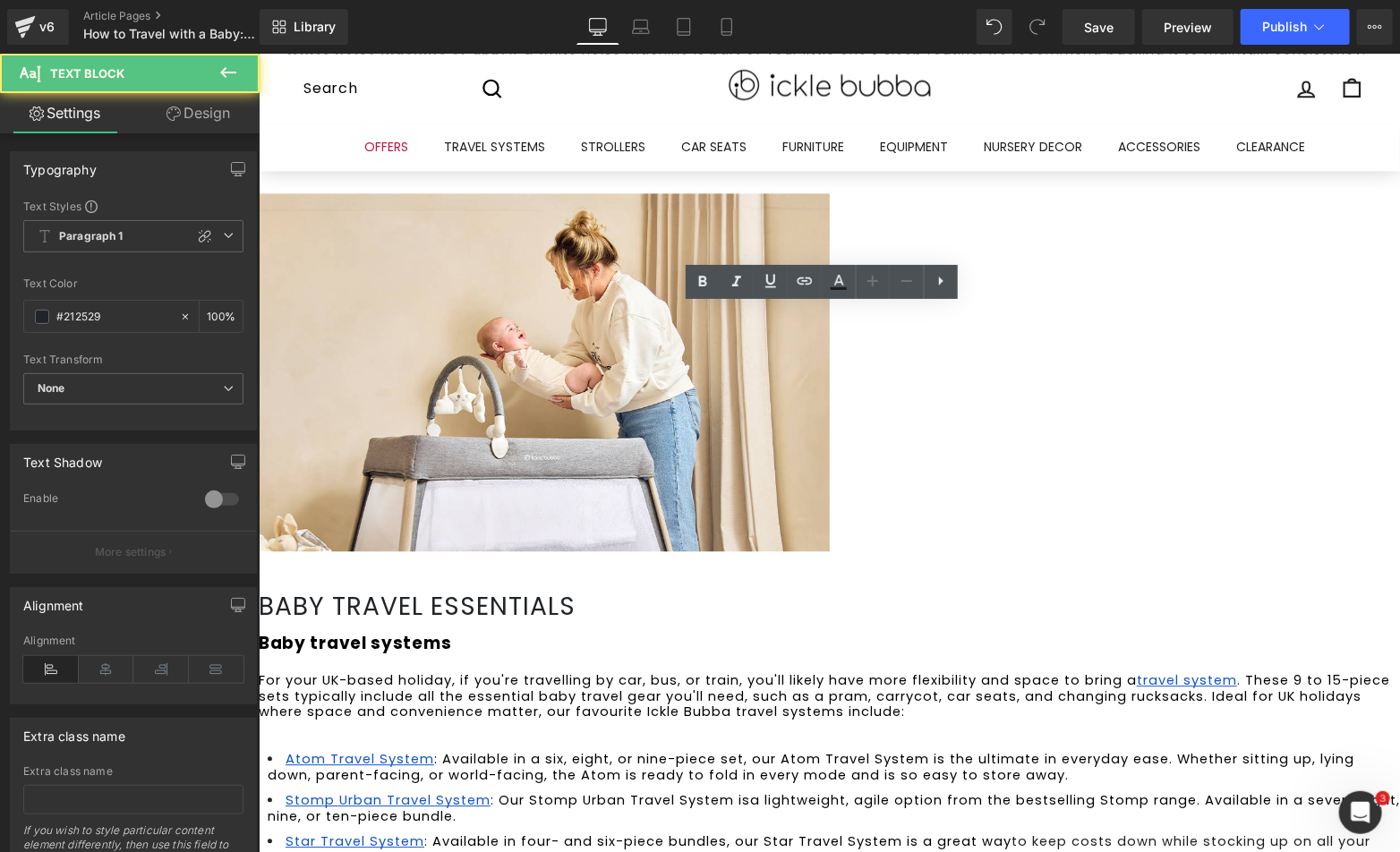 click on "Star Travel System : Available in four- and six-piece bundles, our Star Travel System is a great way  to keep costs down while   stocking up on all your baby's travel essentials.   Learn more about  what is a travel system . If you’re travelling abroad with a baby, you’ll be limited in the number of baby travel items you can take. It’s essential to check the specific requirements for each airline; however, we always recommend taking a lightweight stroller on holiday.  Lightweight strollers are great for holidays abroad due to their portability, ease of manoeuvrability, and compact fold, making them perfect for travel. They are easier to navigate through crowded airports, narrow streets, and public transportation, and some can even be carried onto the plane as hand luggage.  Our Aries Auto Fold Stroller is a  lightweight stroller , weighing just 6.1 kg  Learn more about our  best holiday stroller options 2025 .  Baby wearing  For adventures in the UK or abroad, a  baby carrier Our    .  ." at bounding box center (832, 1211) 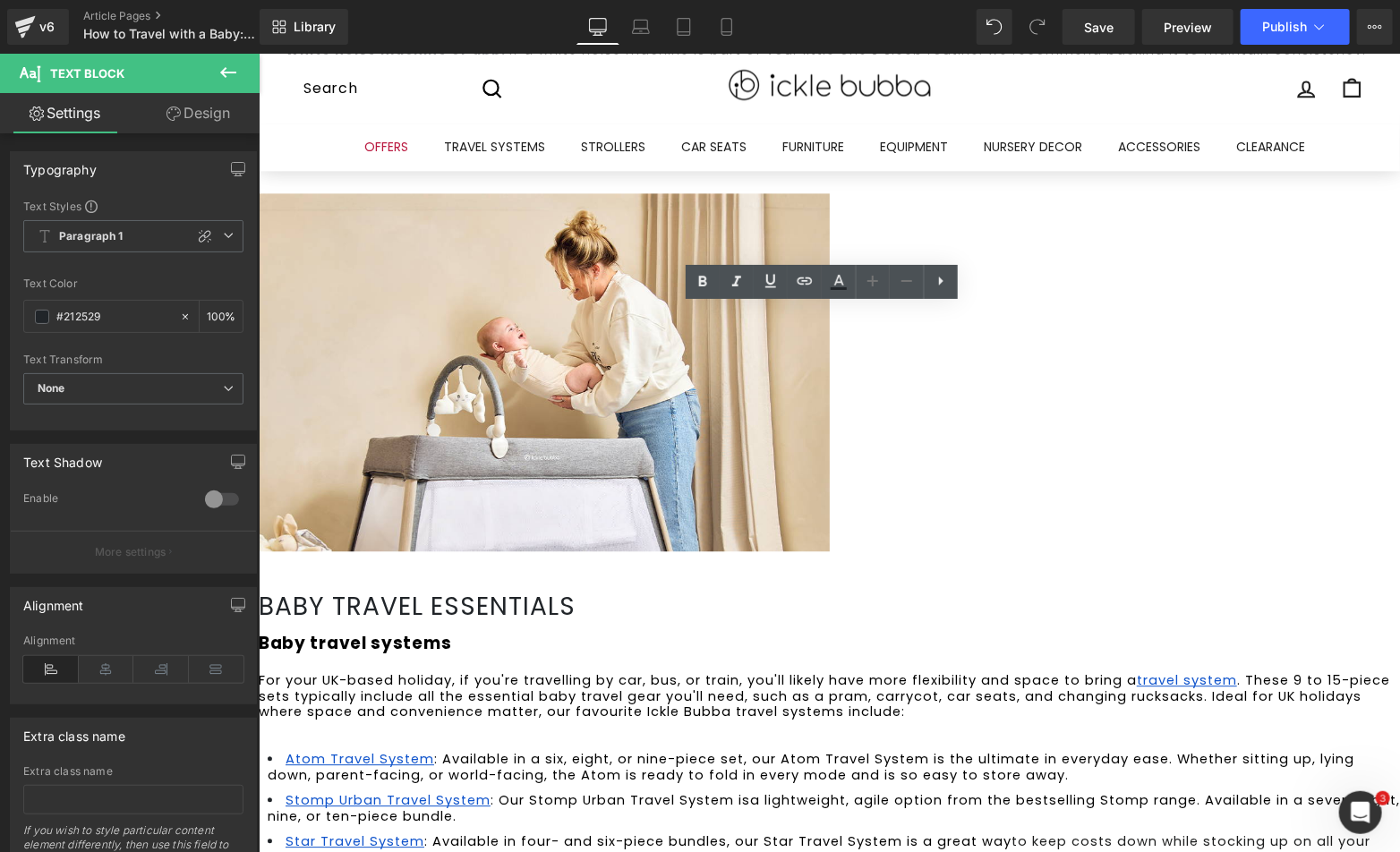 click on "Learn more about  what is a travel system ." at bounding box center [832, 890] 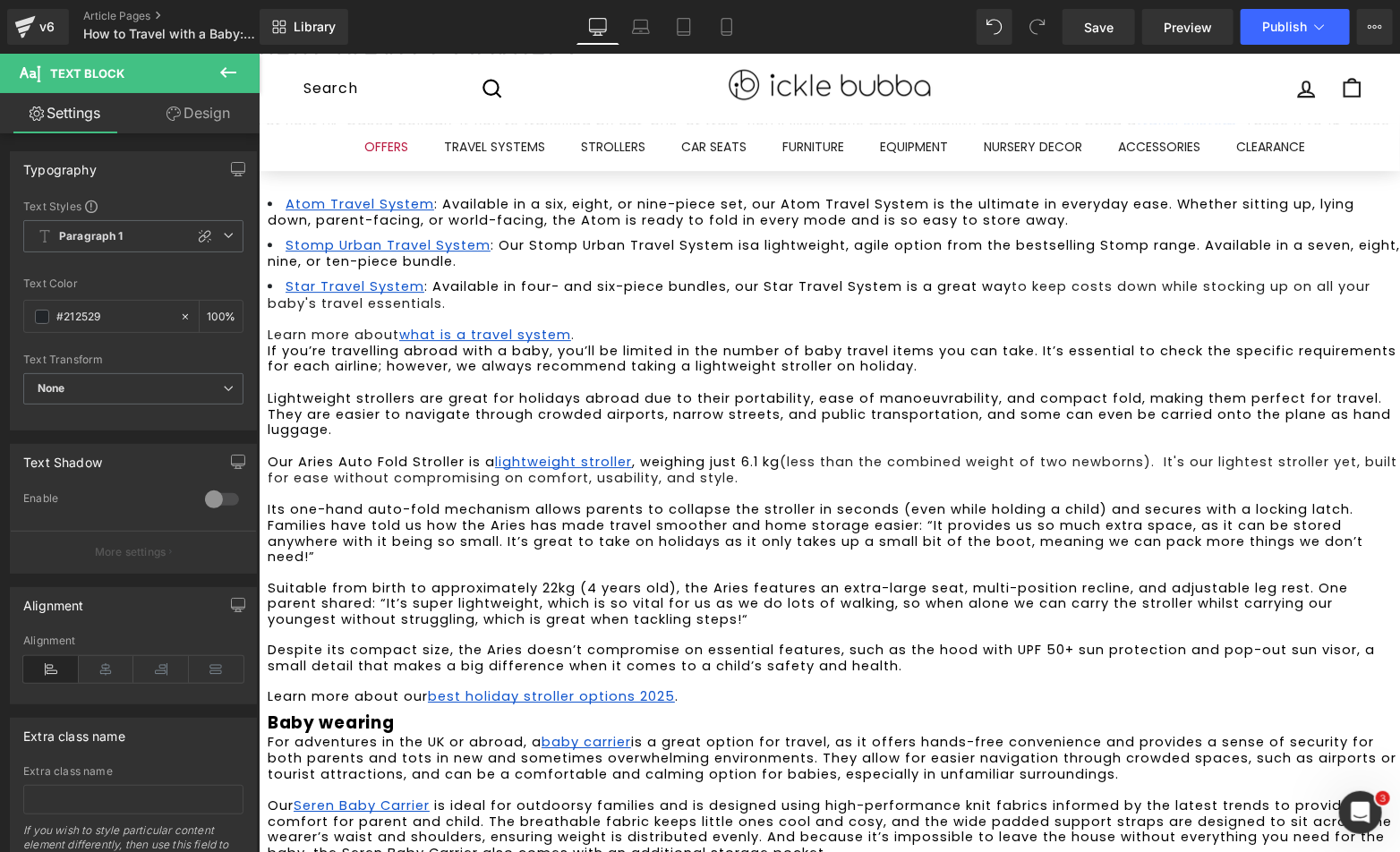 scroll, scrollTop: 2802, scrollLeft: 0, axis: vertical 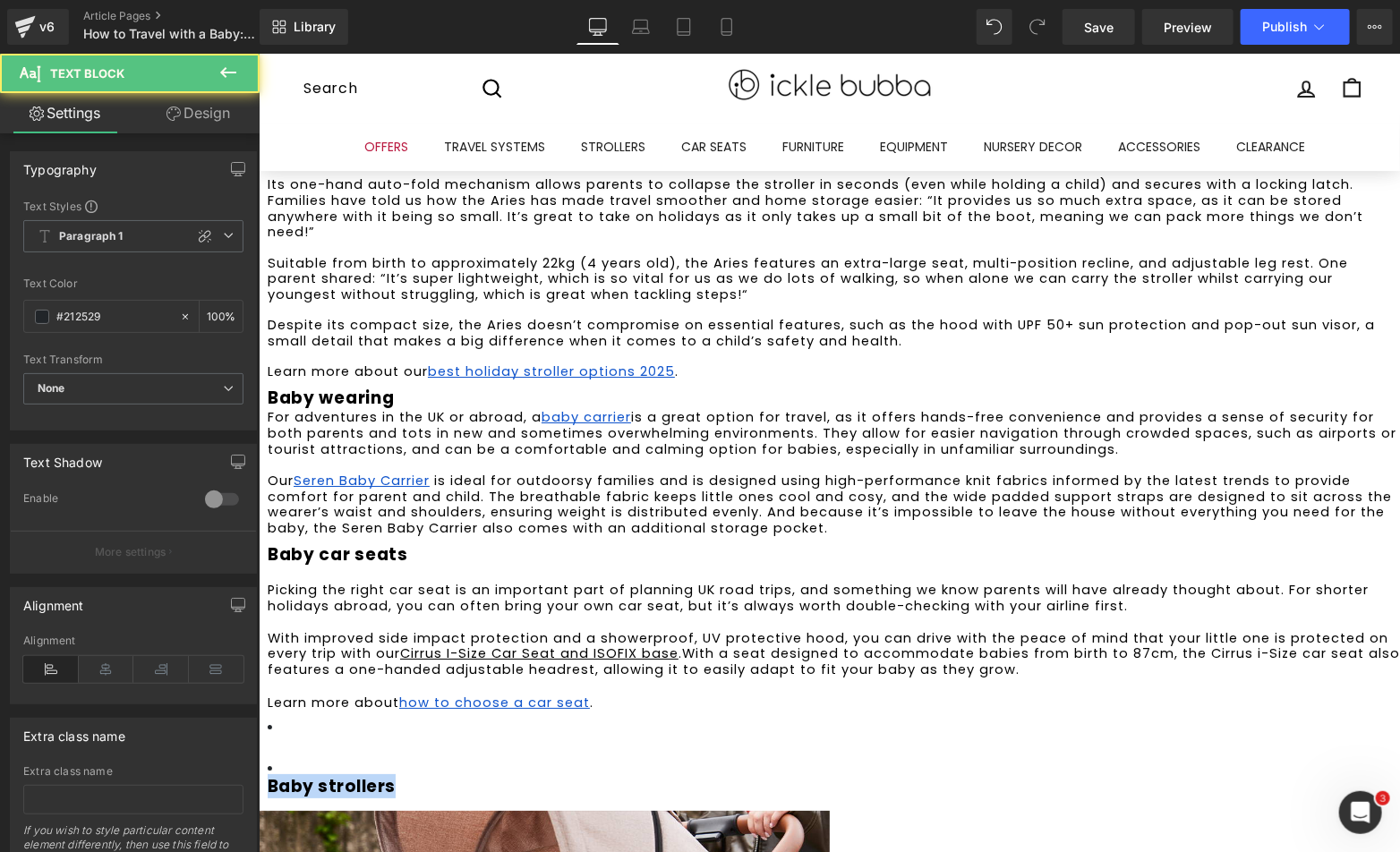 drag, startPoint x: 436, startPoint y: 491, endPoint x: 289, endPoint y: 493, distance: 147.0136 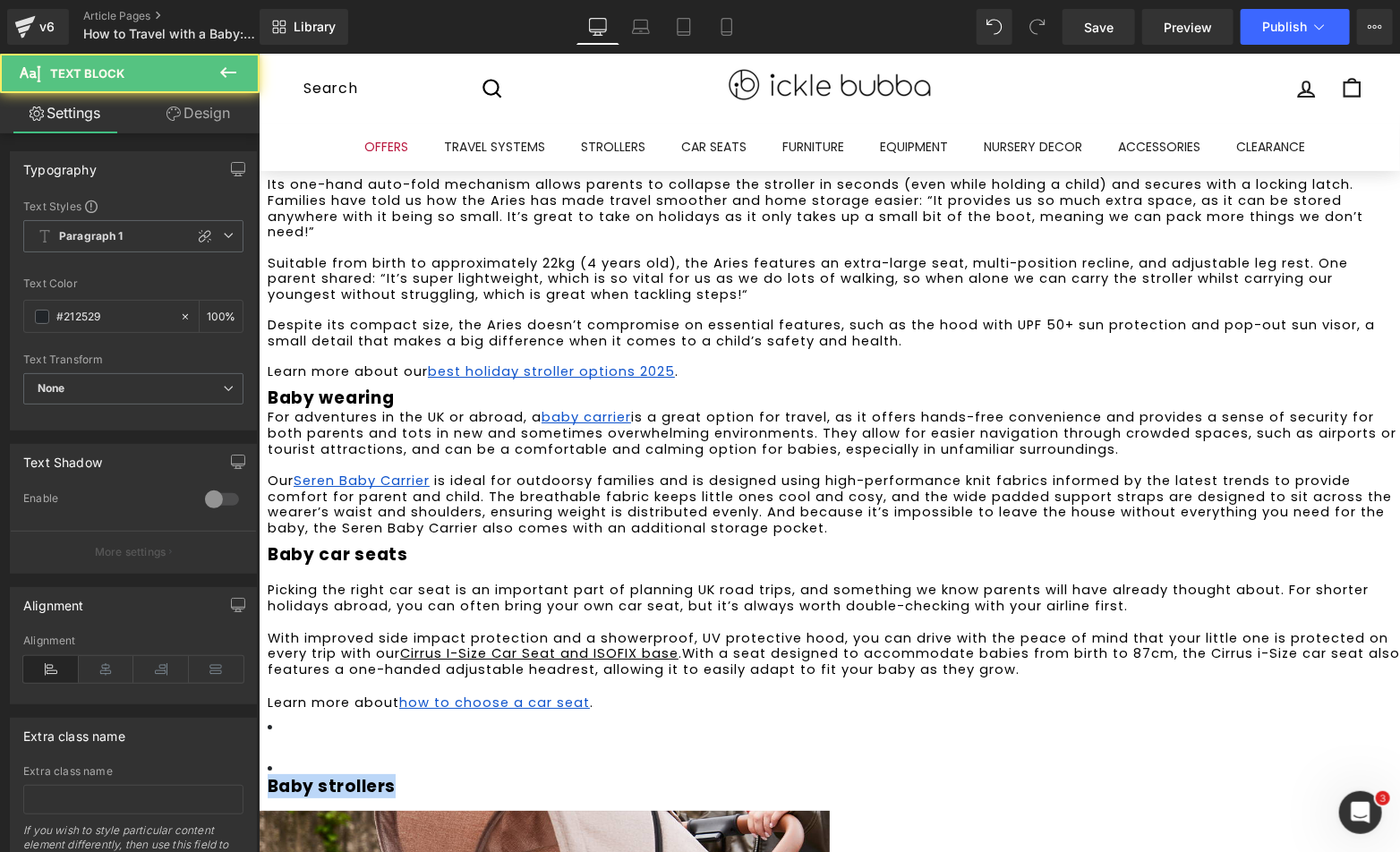 click on "Baby travel essentials Heading         Baby travel systems  For your UK-based holiday, if you're travelling by car, bus, or train, you'll likely have more flexibility and space to bring a travel system . These 9 to 15-piece sets typically include all the essential baby travel gear you'll need, such as a pram, carrycot, car seats, and changing rucksacks. Ideal for UK holidays where space and convenience matter, our favourite Ickle Bubba travel systems include:    Atom Travel System : Available in a six, eight, or nine-piece set, our Atom Travel System is the ultimate in everyday ease. Whether sitting up, lying down, parent-facing, or world-facing, the Atom is ready to fold in every mode and is so easy to store away. Stomp Urban Travel System : Our Stomp Urban Travel System is  a lightweight, agile option from the bestselling Stomp range. Available in a seven, eight, nine, or ten-piece bundle.  Star Travel System : Available in four- and six-piece bundles, our Star Travel System is a great way    . .  Our" at bounding box center [828, 460] 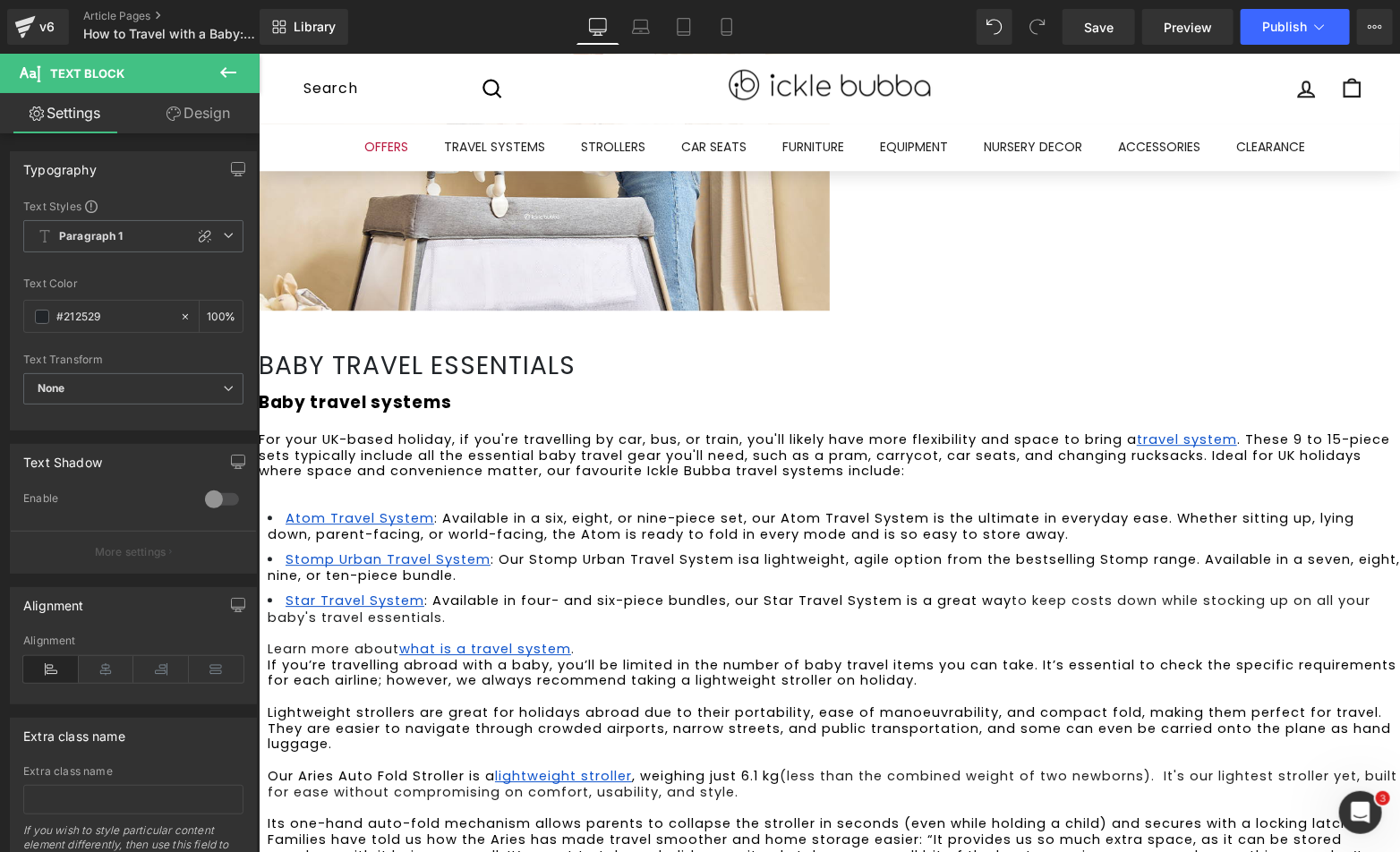 scroll, scrollTop: 2106, scrollLeft: 0, axis: vertical 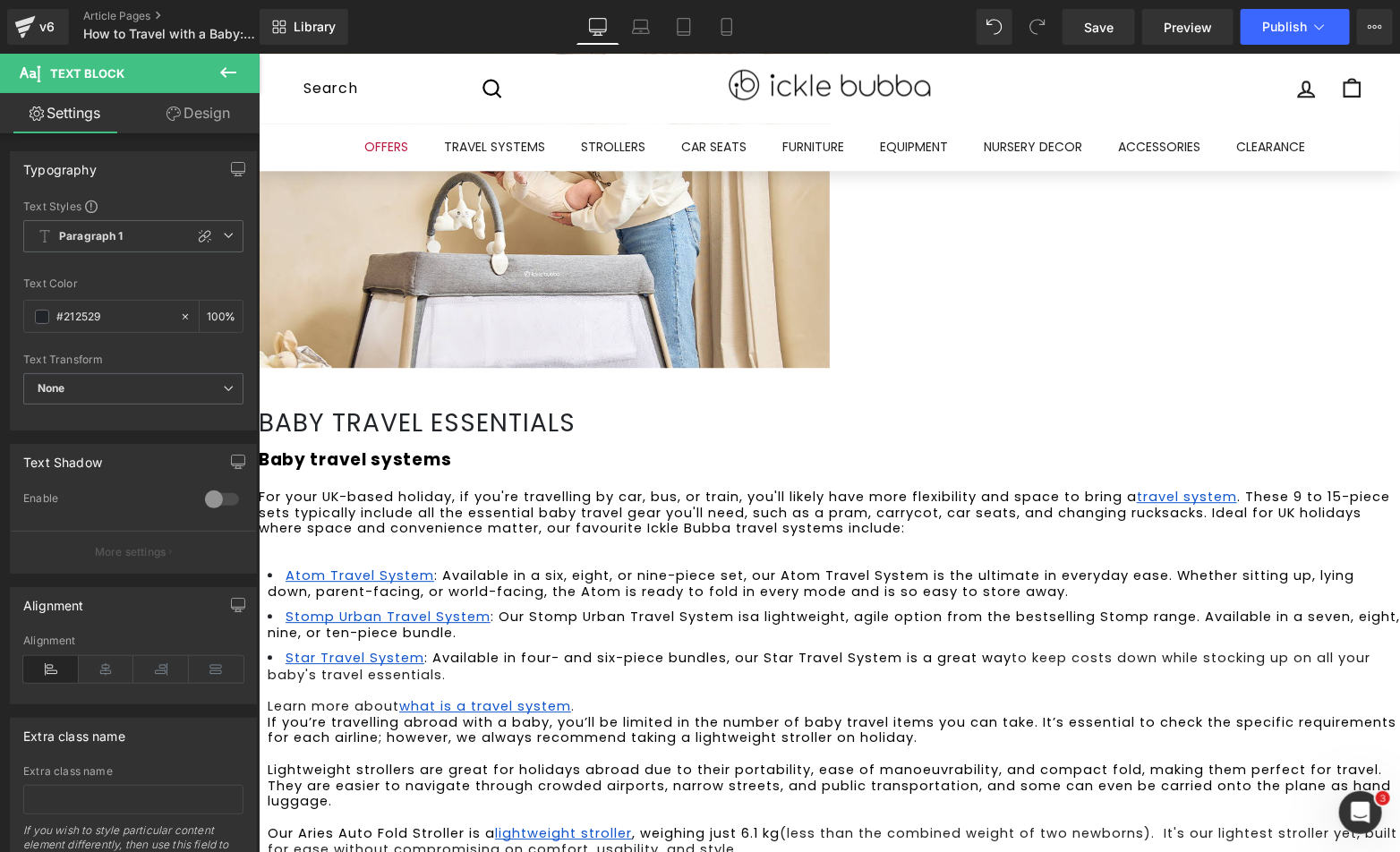 click on "Baby travel systems  For your UK-based holiday, if you're travelling by car, bus, or train, you'll likely have more flexibility and space to bring a travel system . These 9 to 15-piece sets typically include all the essential baby travel gear you'll need, such as a pram, carrycot, car seats, and changing rucksacks. Ideal for UK holidays where space and convenience matter, our favourite Ickle Bubba travel systems include:    Atom Travel System : Available in a six, eight, or nine-piece set, our Atom Travel System is the ultimate in everyday ease. Whether sitting up, lying down, parent-facing, or world-facing, the Atom is ready to fold in every mode and is so easy to store away. Stomp Urban Travel System : Our Stomp Urban Travel System is  a lightweight, agile option from the bestselling Stomp range. Available in a seven, eight, nine, or ten-piece bundle.  Star Travel System : Available in four- and six-piece bundles, our Star Travel System is a great way  to keep costs down while   Learn more about  . ." at bounding box center [828, 924] 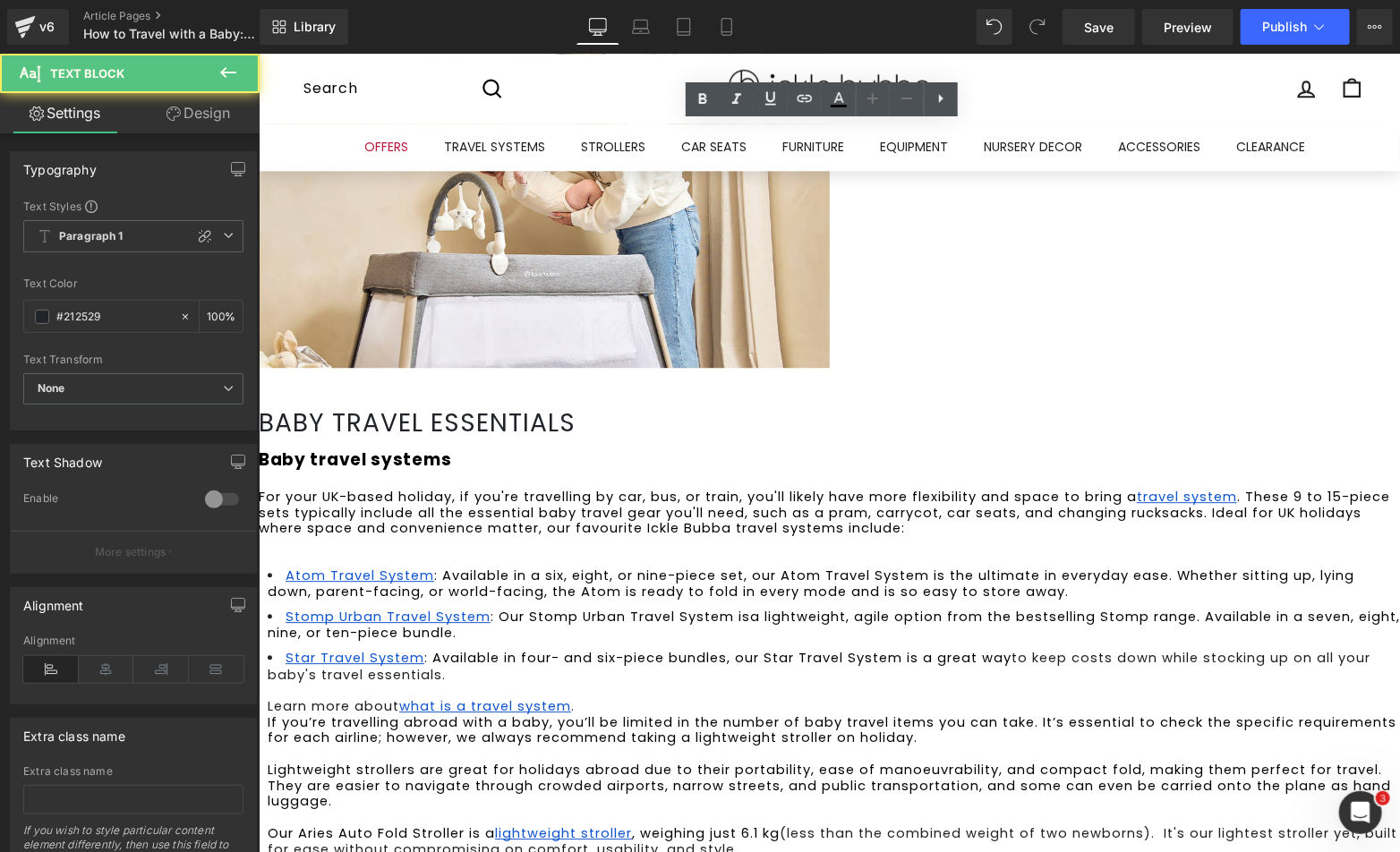 click on "Baby travel systems  For your UK-based holiday, if you're travelling by car, bus, or train, you'll likely have more flexibility and space to bring a travel system . These 9 to 15-piece sets typically include all the essential baby travel gear you'll need, such as a pram, carrycot, car seats, and changing rucksacks. Ideal for UK holidays where space and convenience matter, our favourite Ickle Bubba travel systems include:    Atom Travel System : Available in a six, eight, or nine-piece set, our Atom Travel System is the ultimate in everyday ease. Whether sitting up, lying down, parent-facing, or world-facing, the Atom is ready to fold in every mode and is so easy to store away. Stomp Urban Travel System : Our Stomp Urban Travel System is  a lightweight, agile option from the bestselling Stomp range. Available in a seven, eight, nine, or ten-piece bundle.  Star Travel System : Available in four- and six-piece bundles, our Star Travel System is a great way  to keep costs down while   Learn more about  . ." at bounding box center (828, 924) 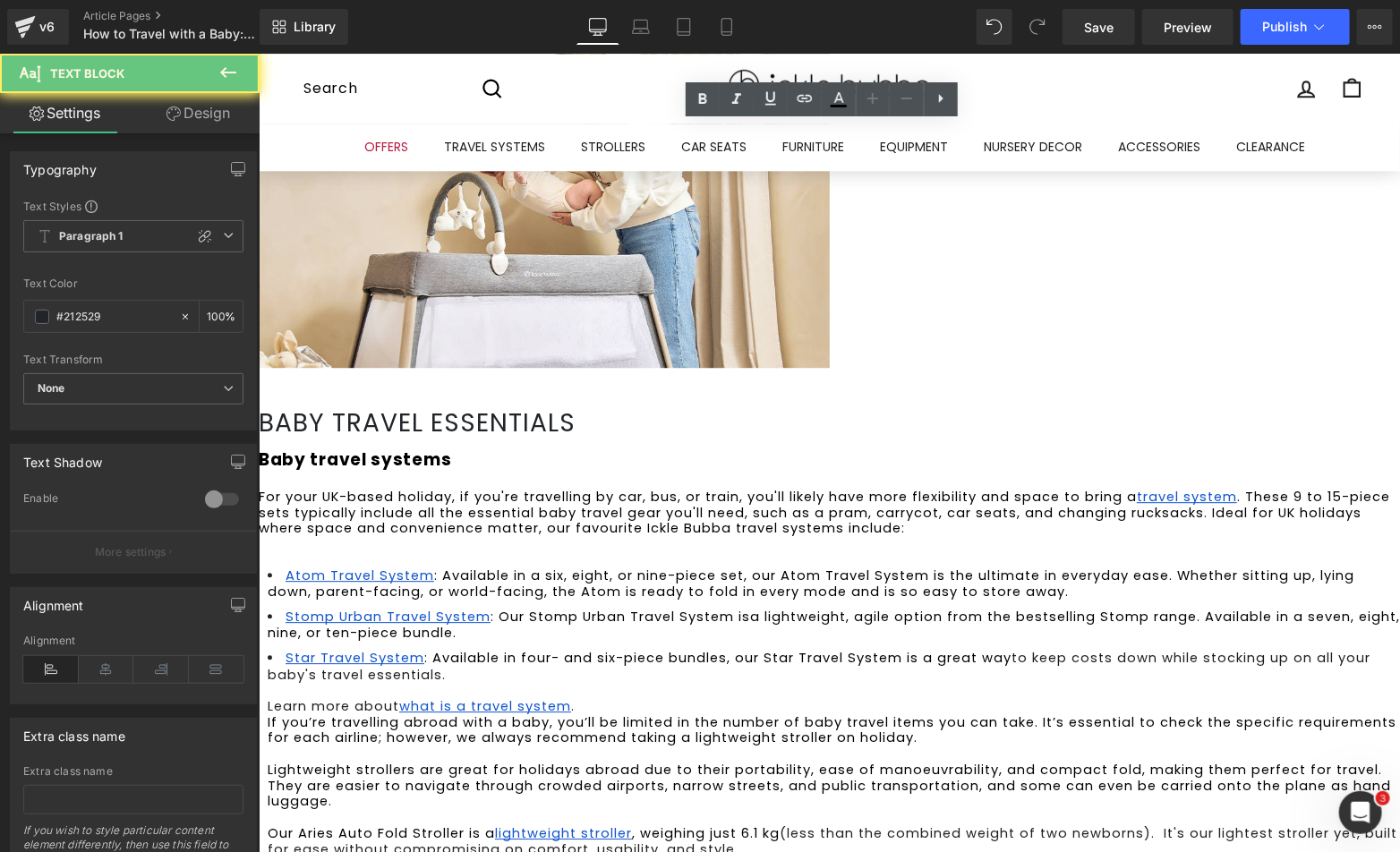 click on "If you’re travelling abroad with a baby, you’ll be limited in the number of baby travel items you can take. It’s essential to check the specific requirements for each airline; however, we always recommend taking a lightweight stroller on holiday." at bounding box center [833, 729] 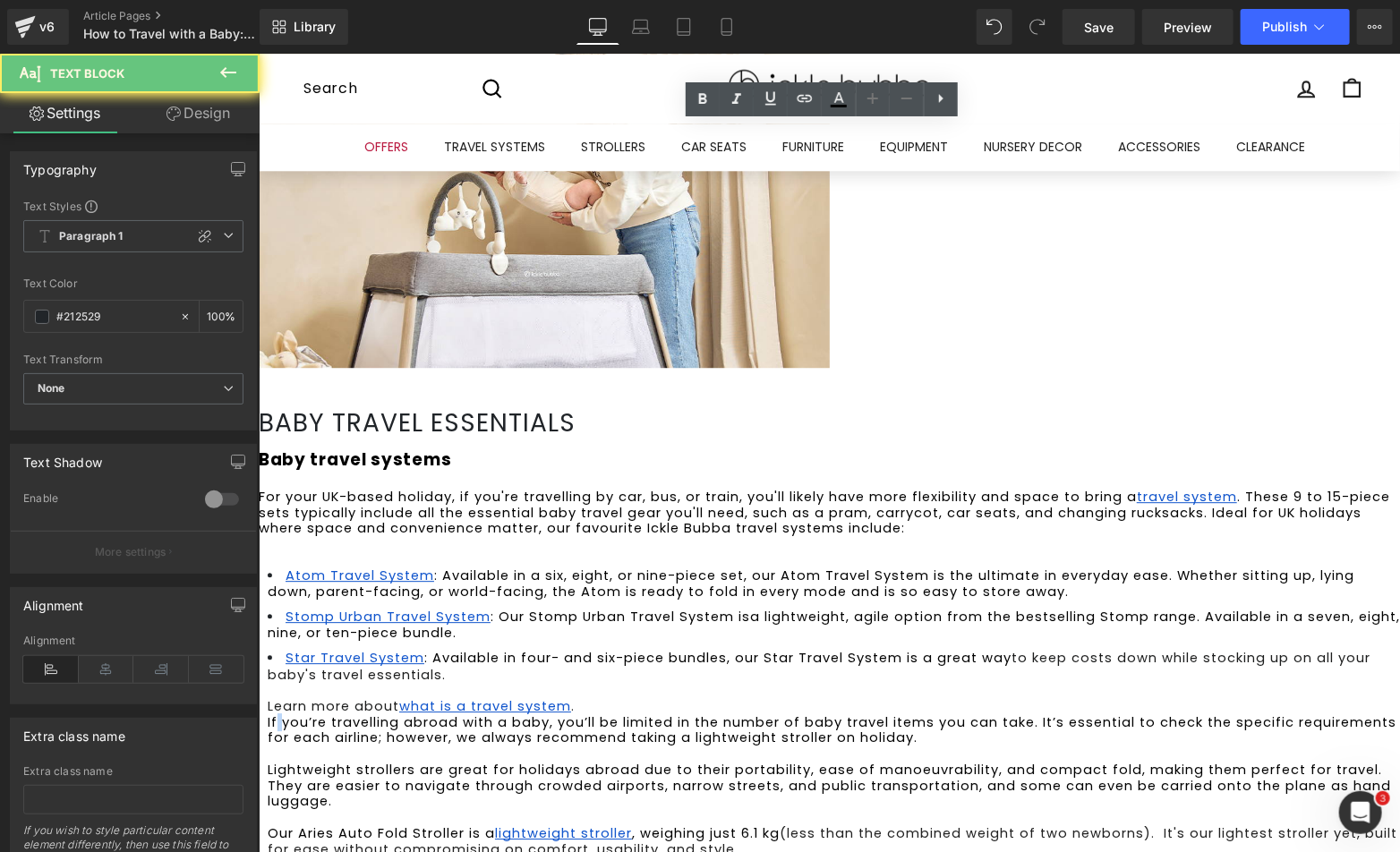click on "If you’re travelling abroad with a baby, you’ll be limited in the number of baby travel items you can take. It’s essential to check the specific requirements for each airline; however, we always recommend taking a lightweight stroller on holiday." at bounding box center [833, 729] 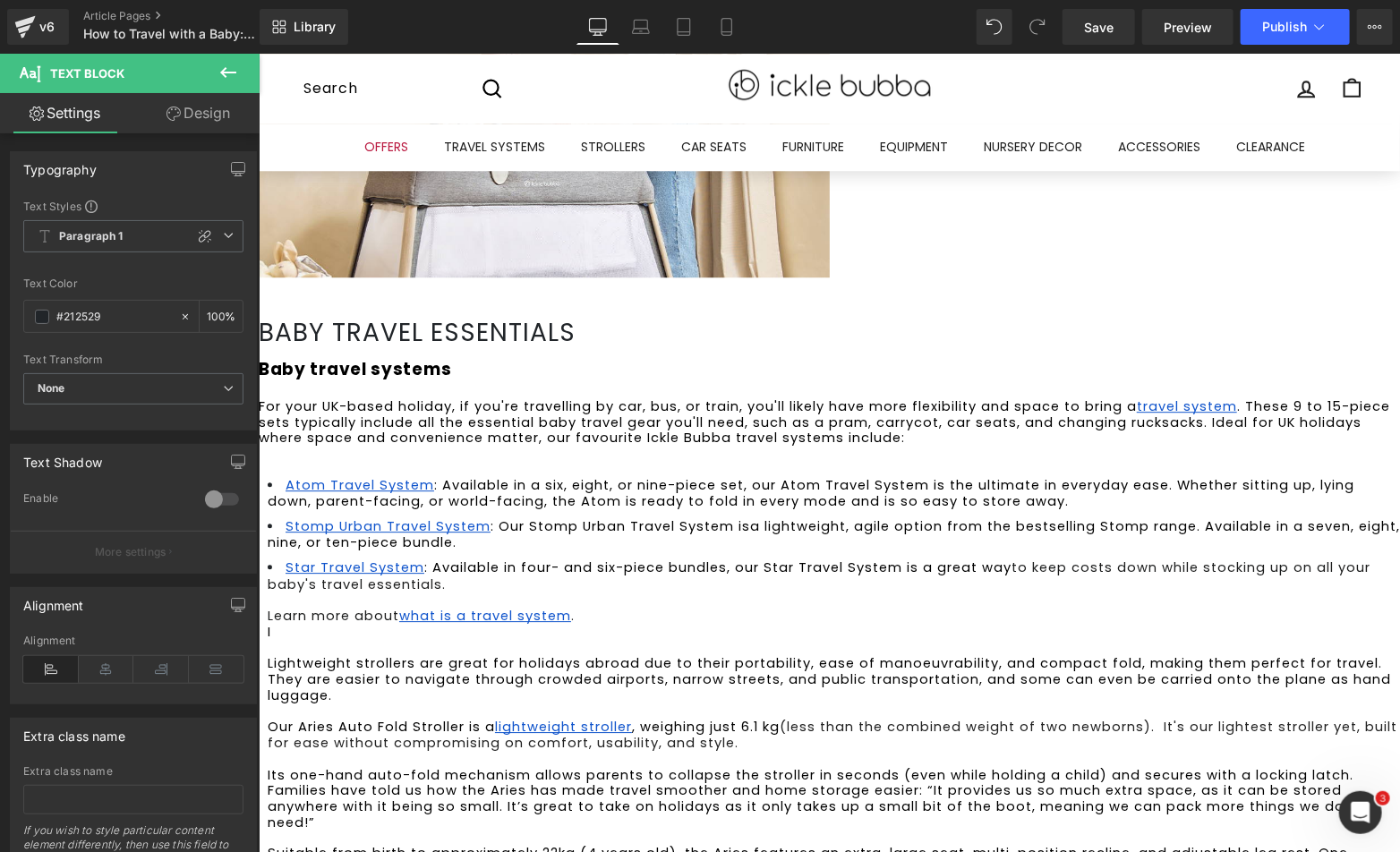 scroll, scrollTop: 2189, scrollLeft: 0, axis: vertical 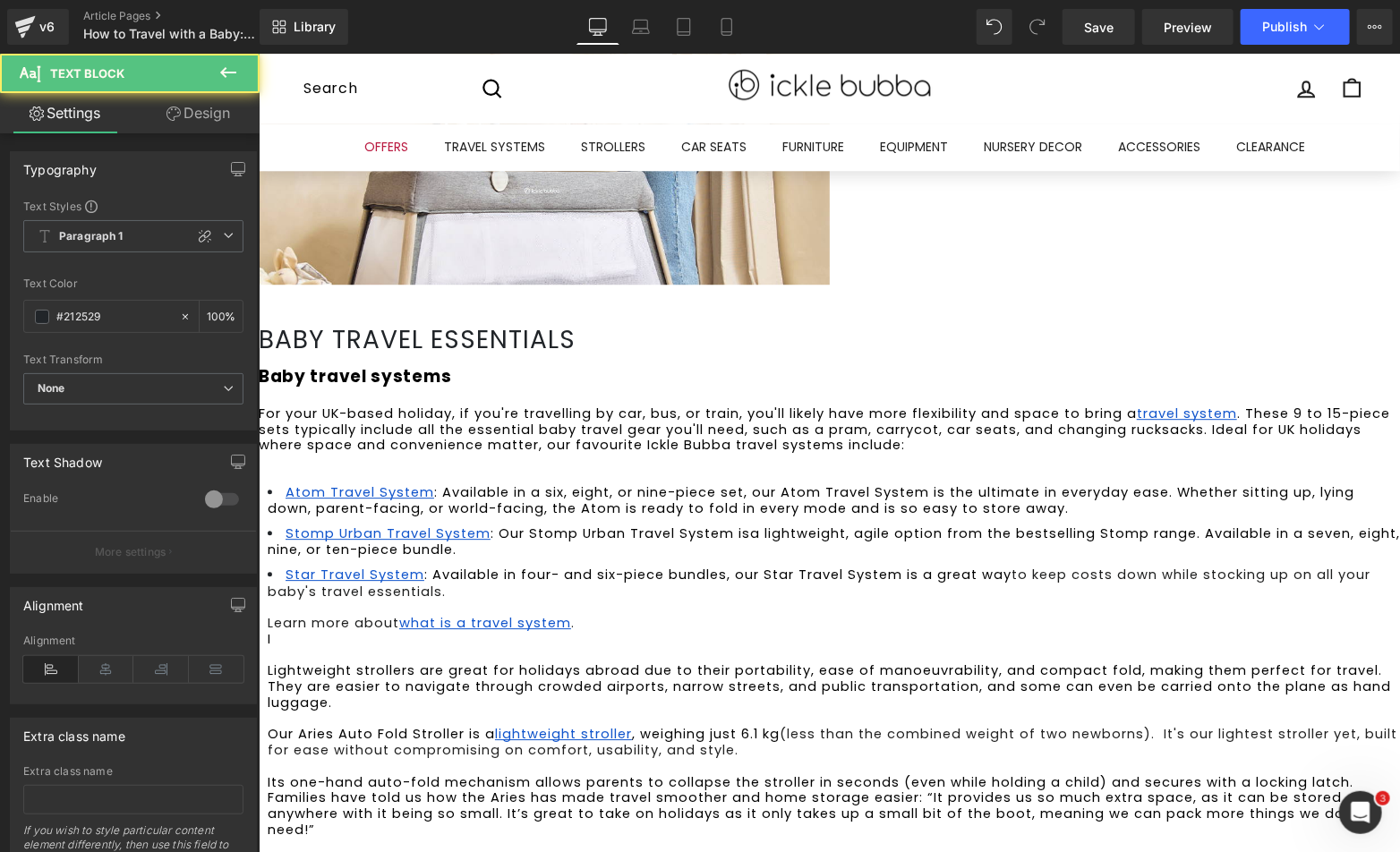 click on "Learn more about" at bounding box center (332, 622) 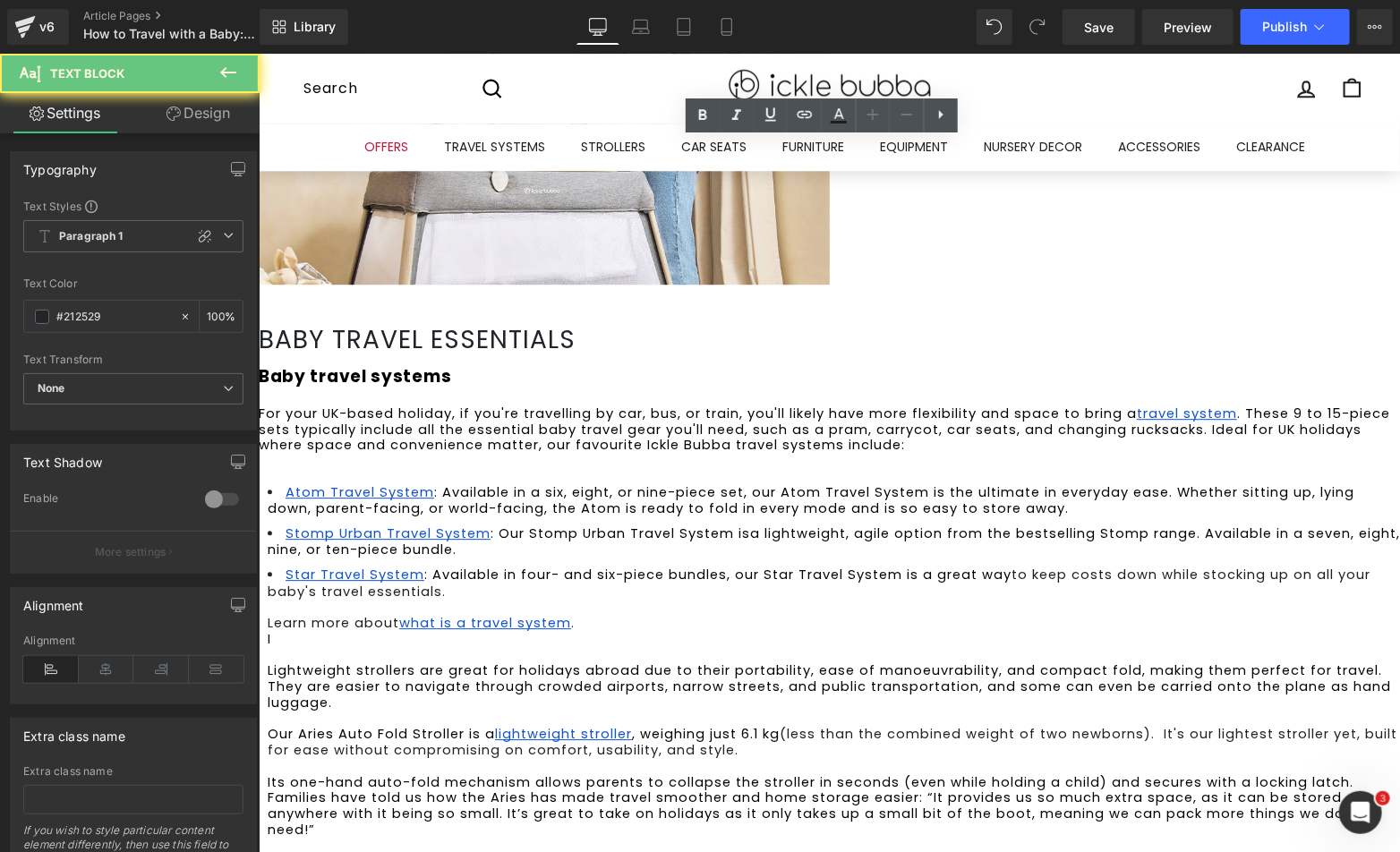 click on "I" at bounding box center [832, 639] 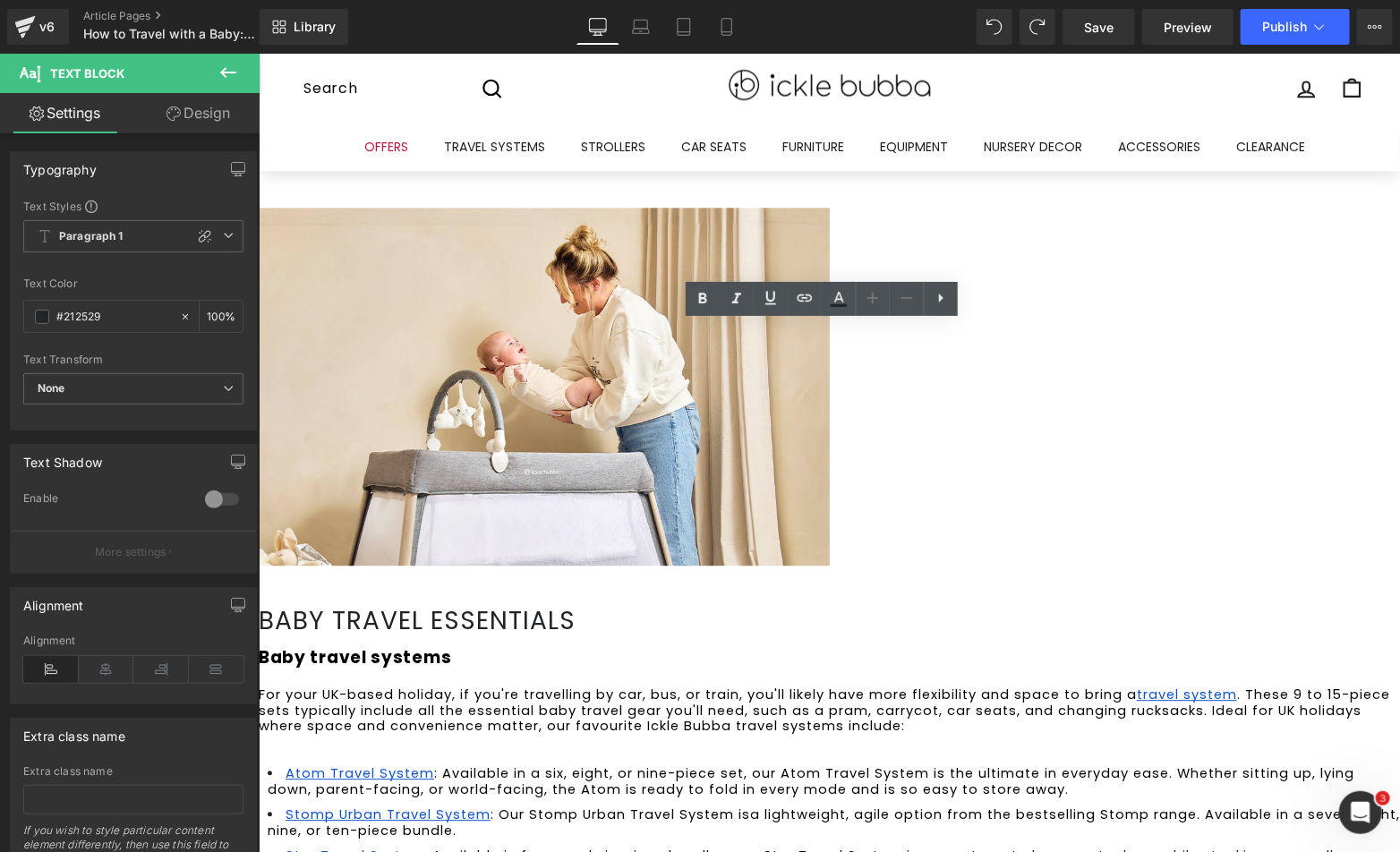 scroll, scrollTop: 1906, scrollLeft: 0, axis: vertical 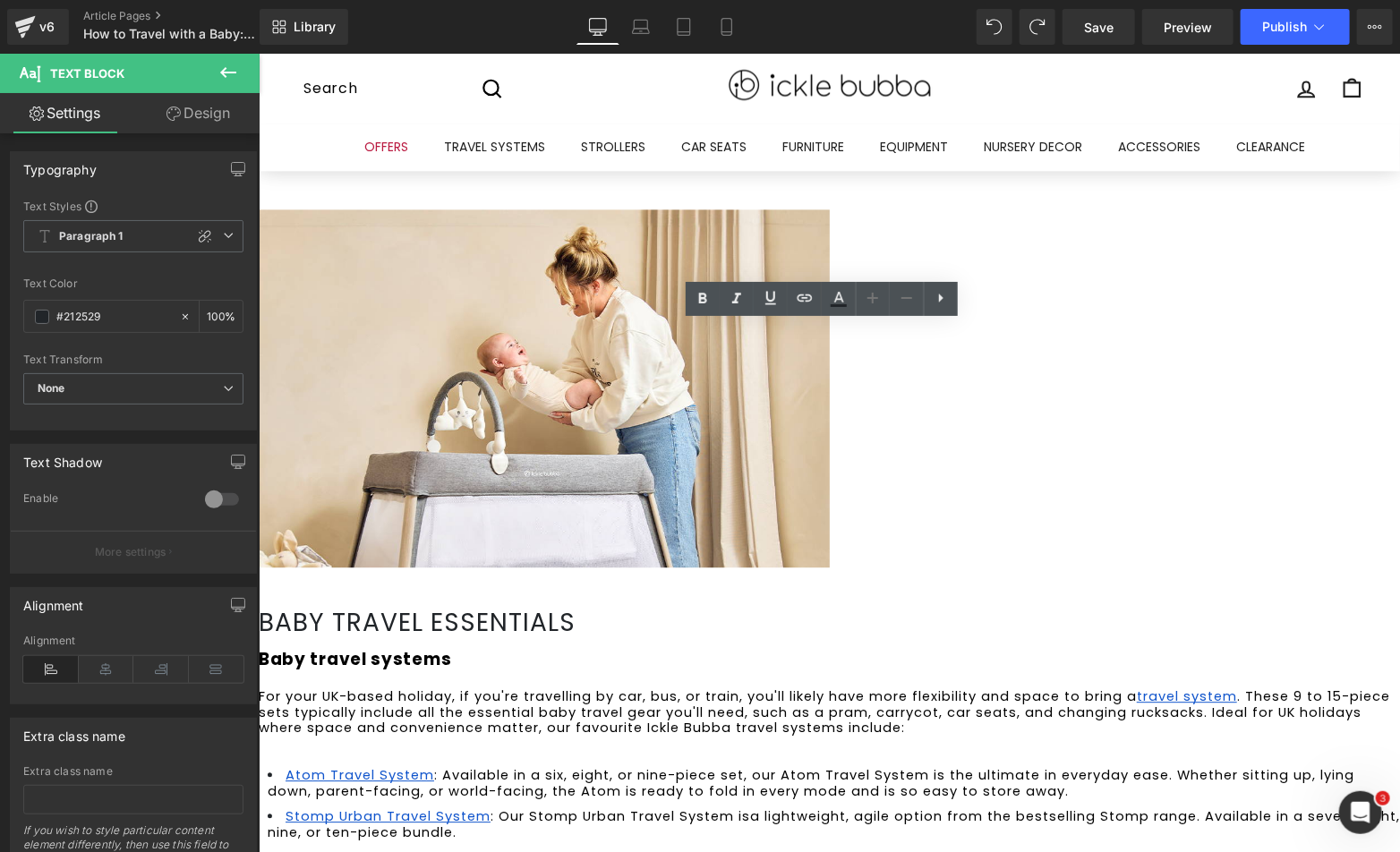 click on "I" at bounding box center (832, 922) 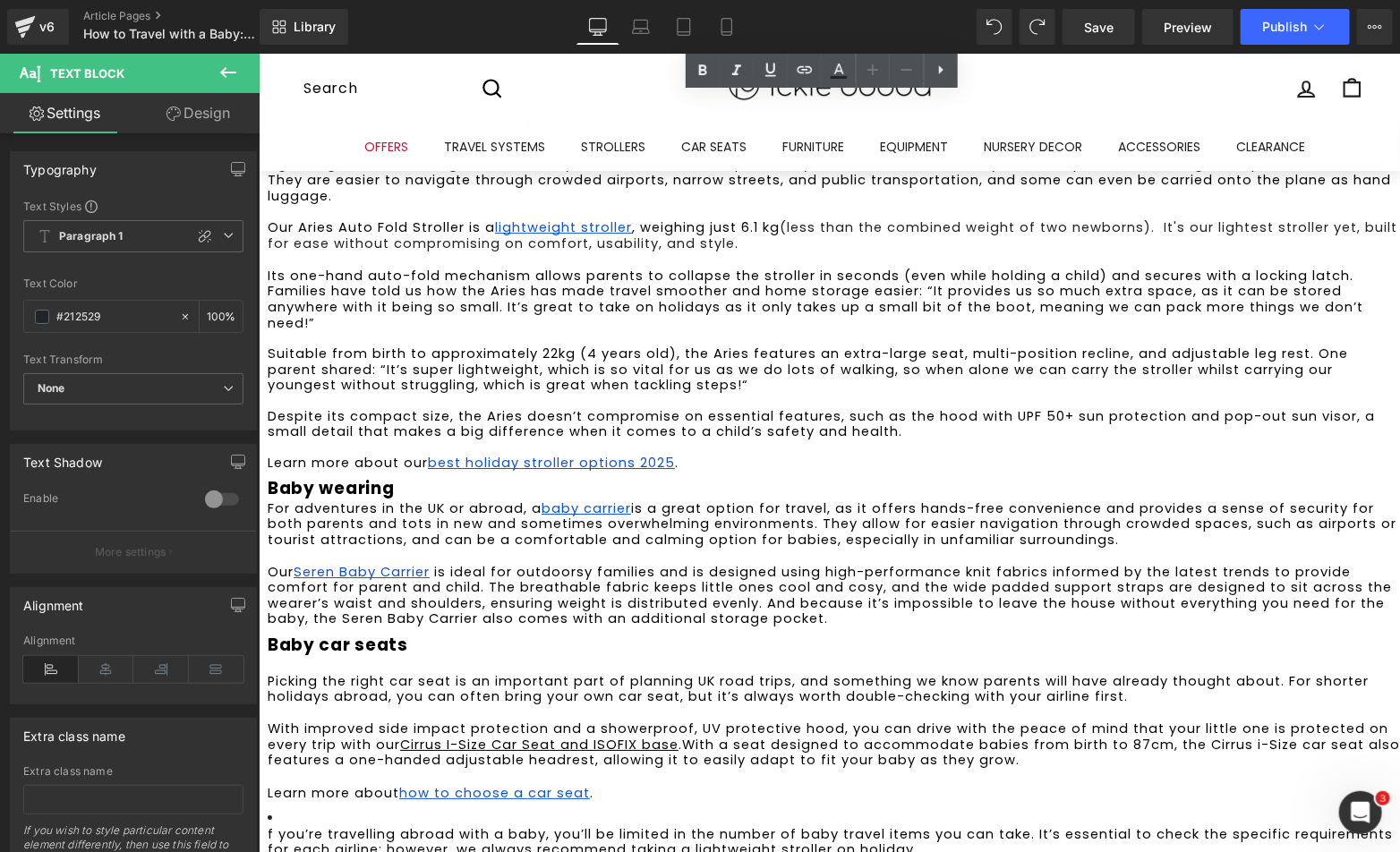 scroll, scrollTop: 2701, scrollLeft: 0, axis: vertical 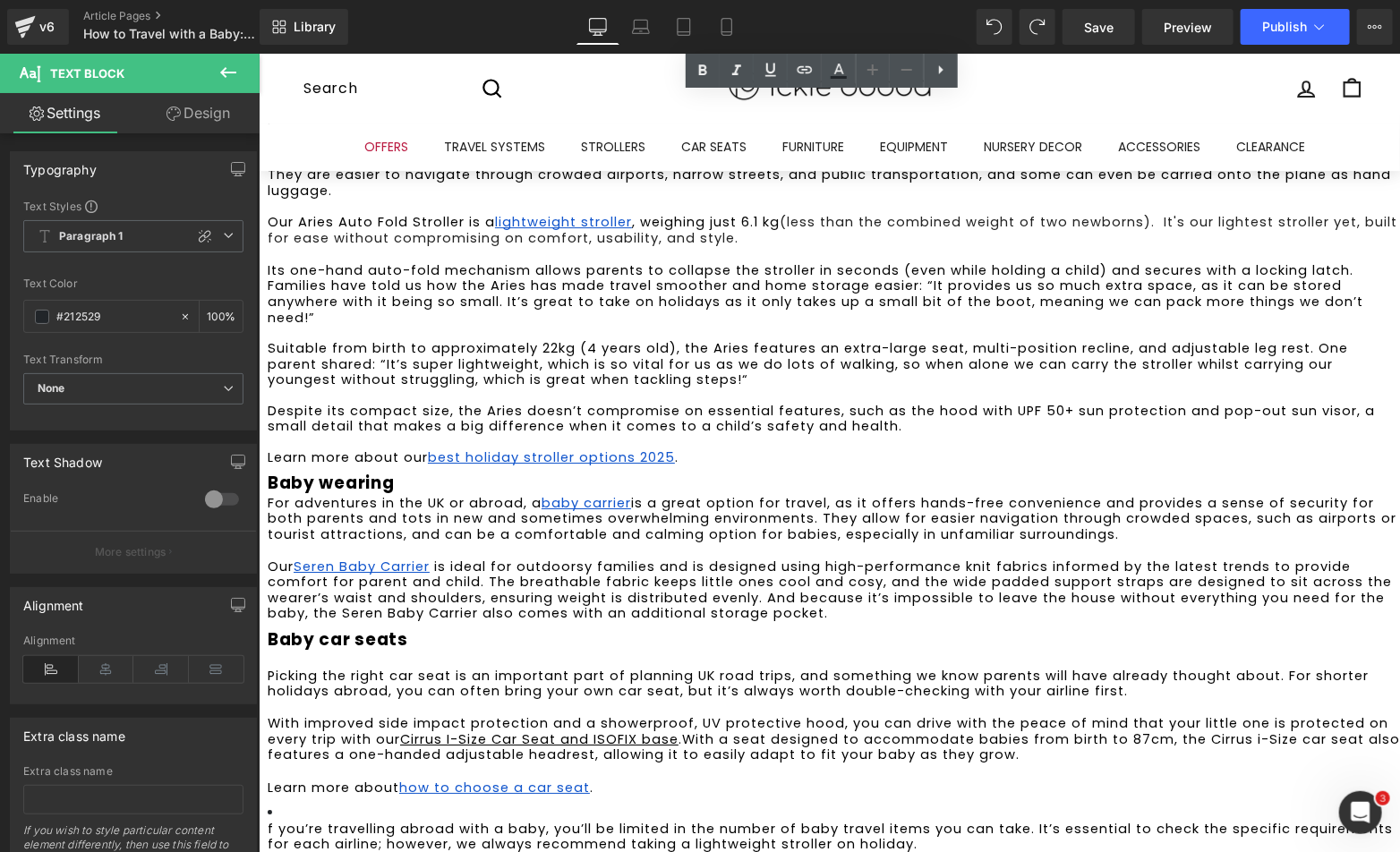 click on "f you’re travelling abroad with a baby, you’ll be limited in the number of baby travel items you can take. It’s essential to check the specific requirements for each airline; however, we always recommend taking a lightweight stroller on holiday." at bounding box center [832, 827] 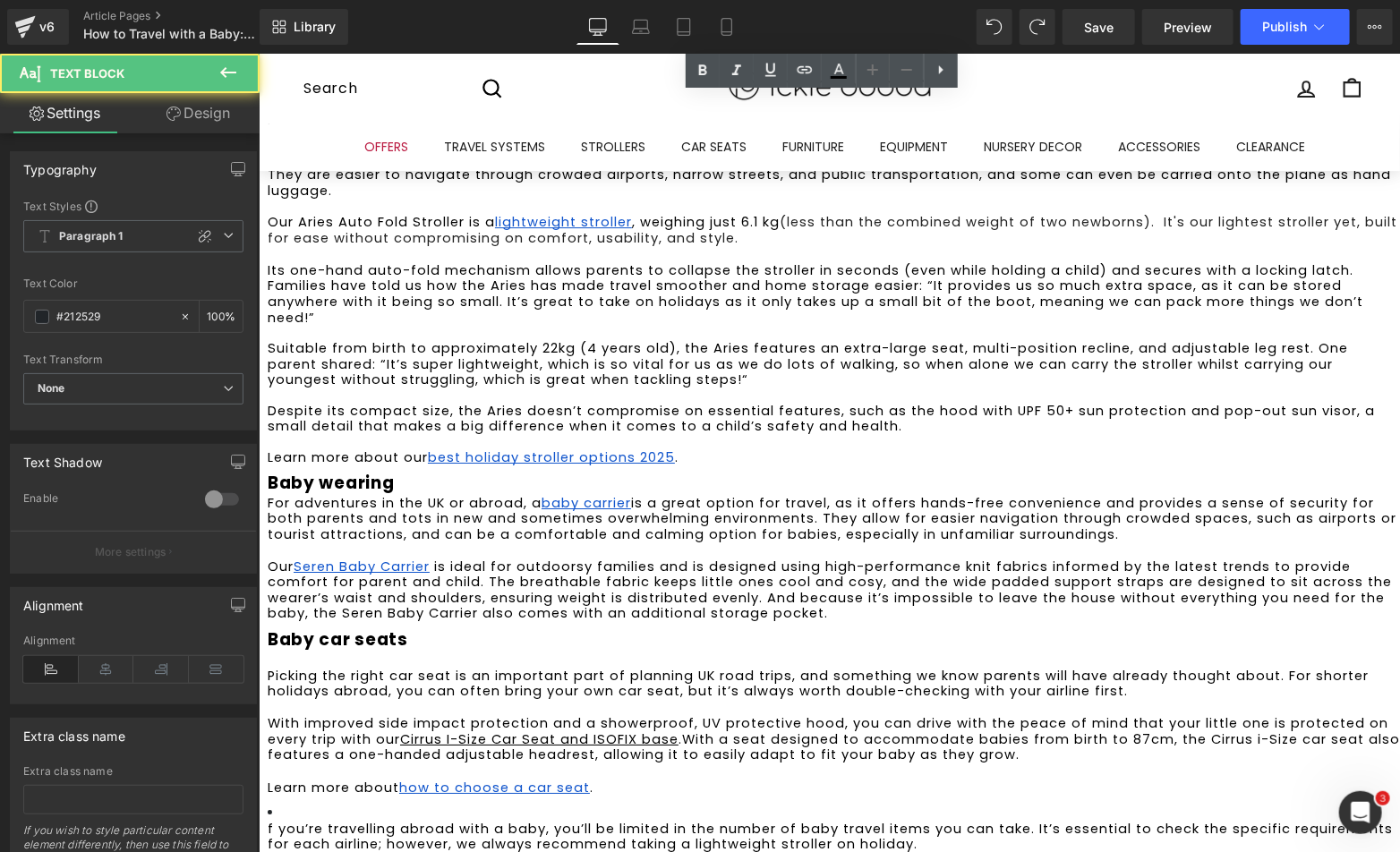 drag, startPoint x: 1062, startPoint y: 541, endPoint x: 330, endPoint y: 529, distance: 732.0984 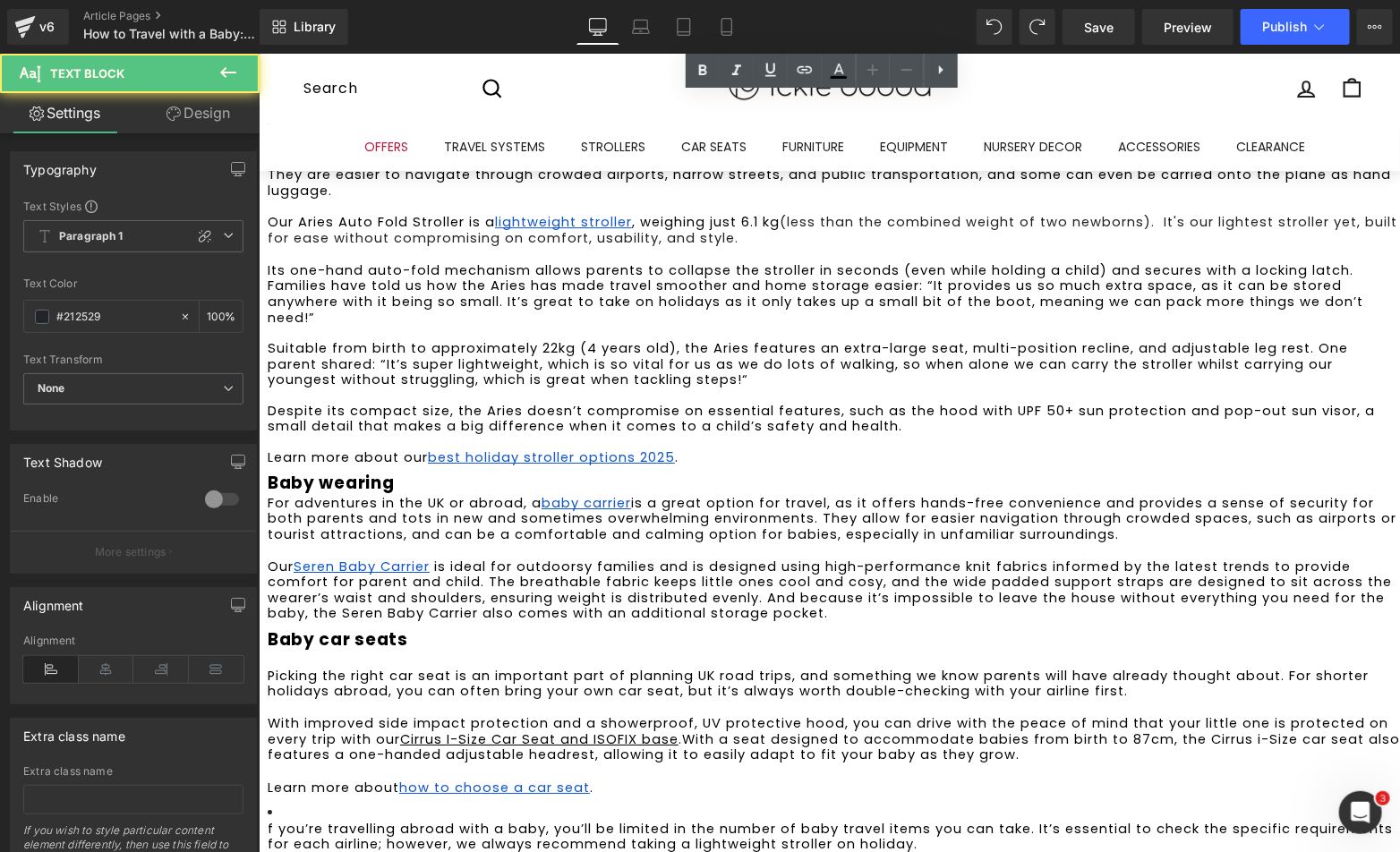 click on "f you’re travelling abroad with a baby, you’ll be limited in the number of baby travel items you can take. It’s essential to check the specific requirements for each airline; however, we always recommend taking a lightweight stroller on holiday." at bounding box center [832, 836] 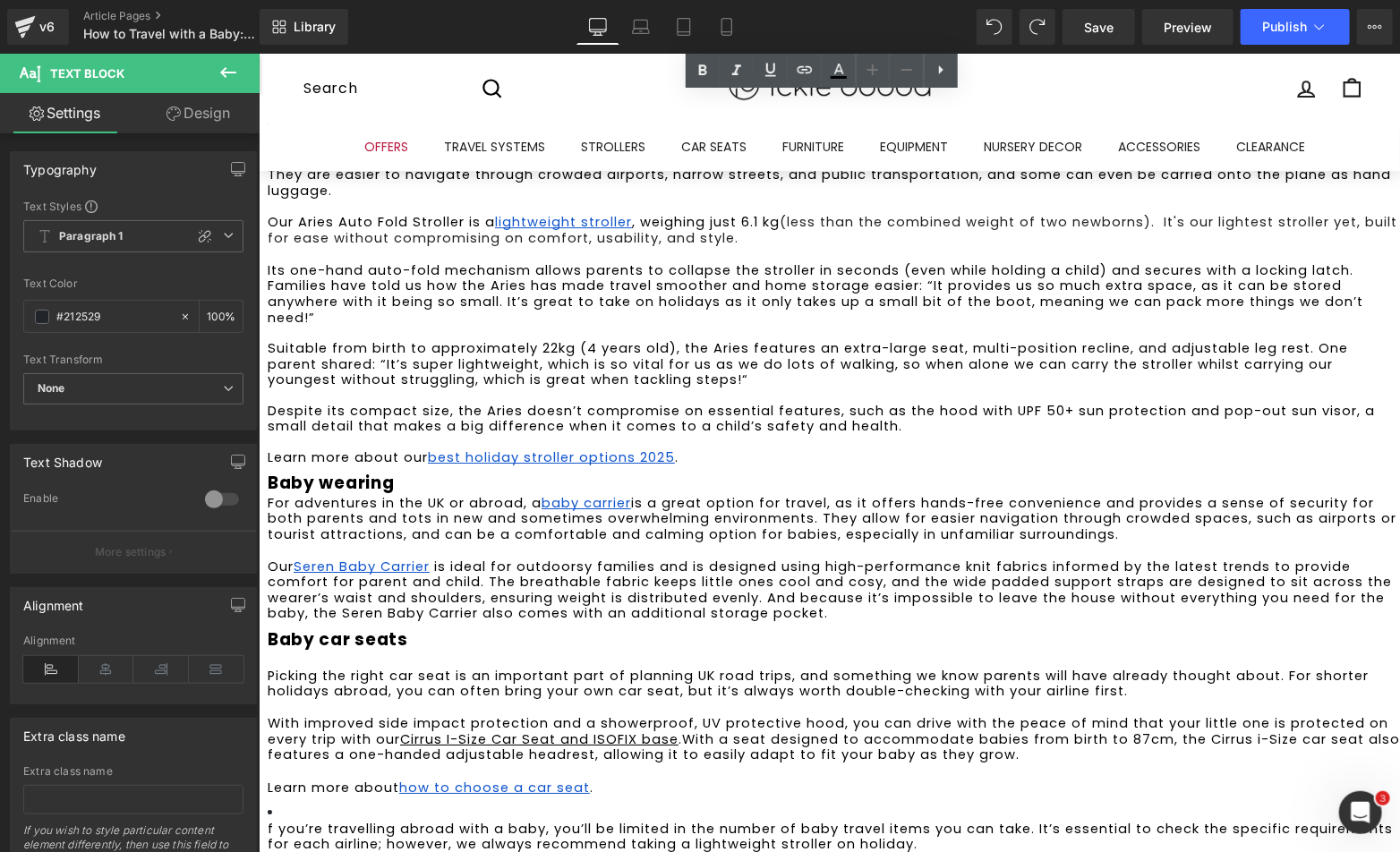 click on "f you’re travelling abroad with a baby, you’ll be limited in the number of baby travel items you can take. It’s essential to check the specific requirements for each airline; however, we always recommend taking a lightweight stroller on holiday." at bounding box center [832, 827] 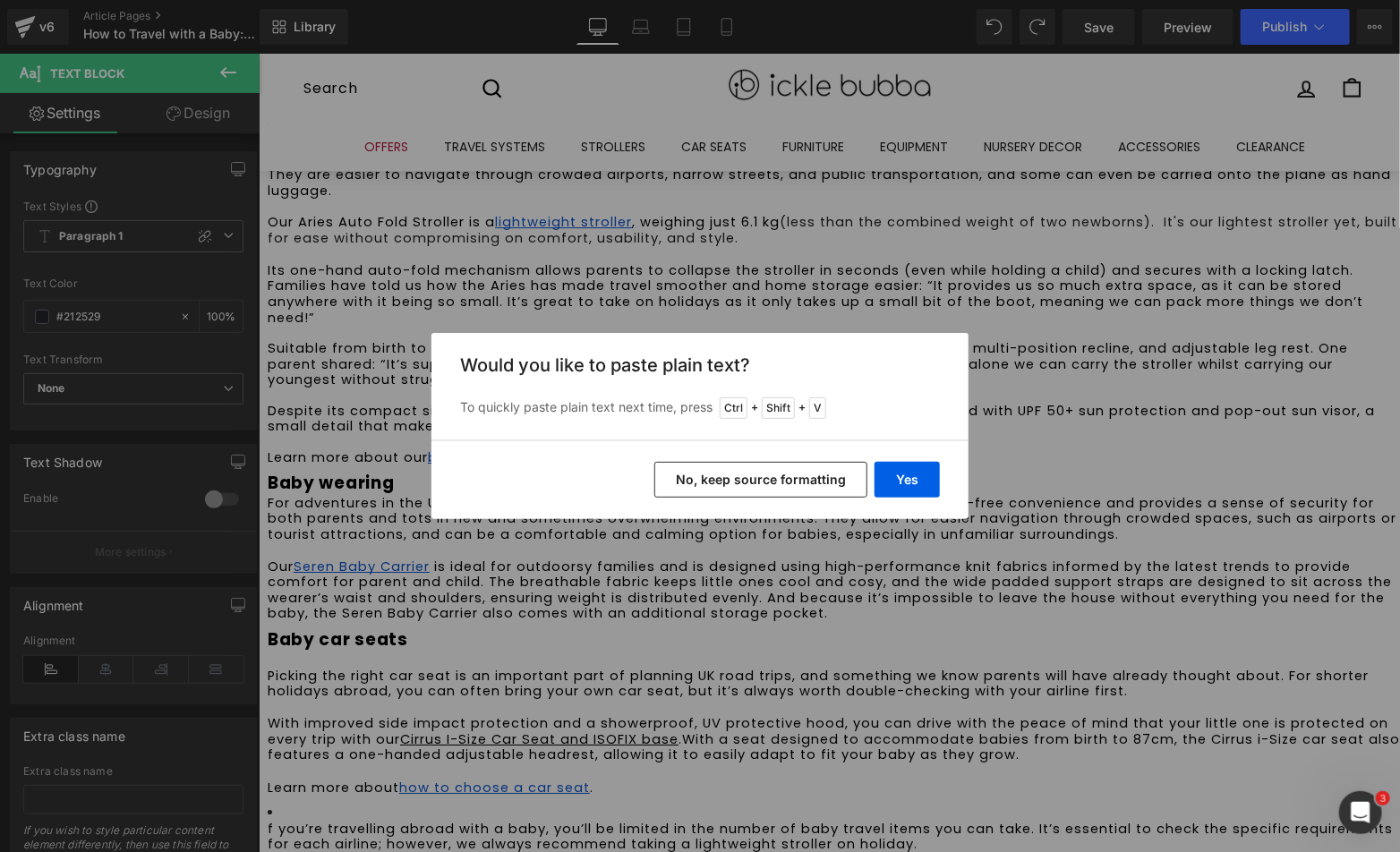 click on "No, keep source formatting" at bounding box center [761, 480] 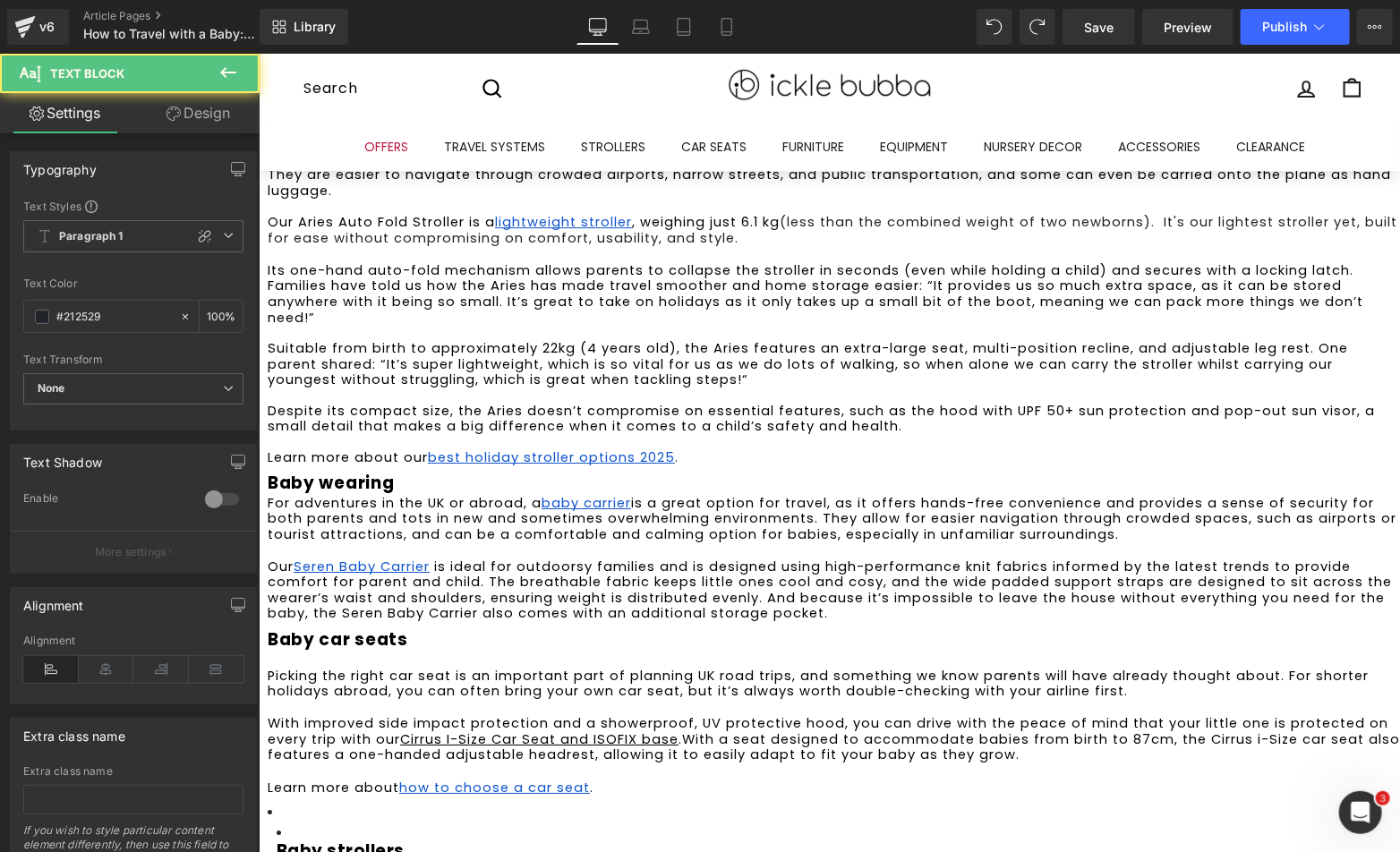 click on "Baby strollers" at bounding box center [837, 842] 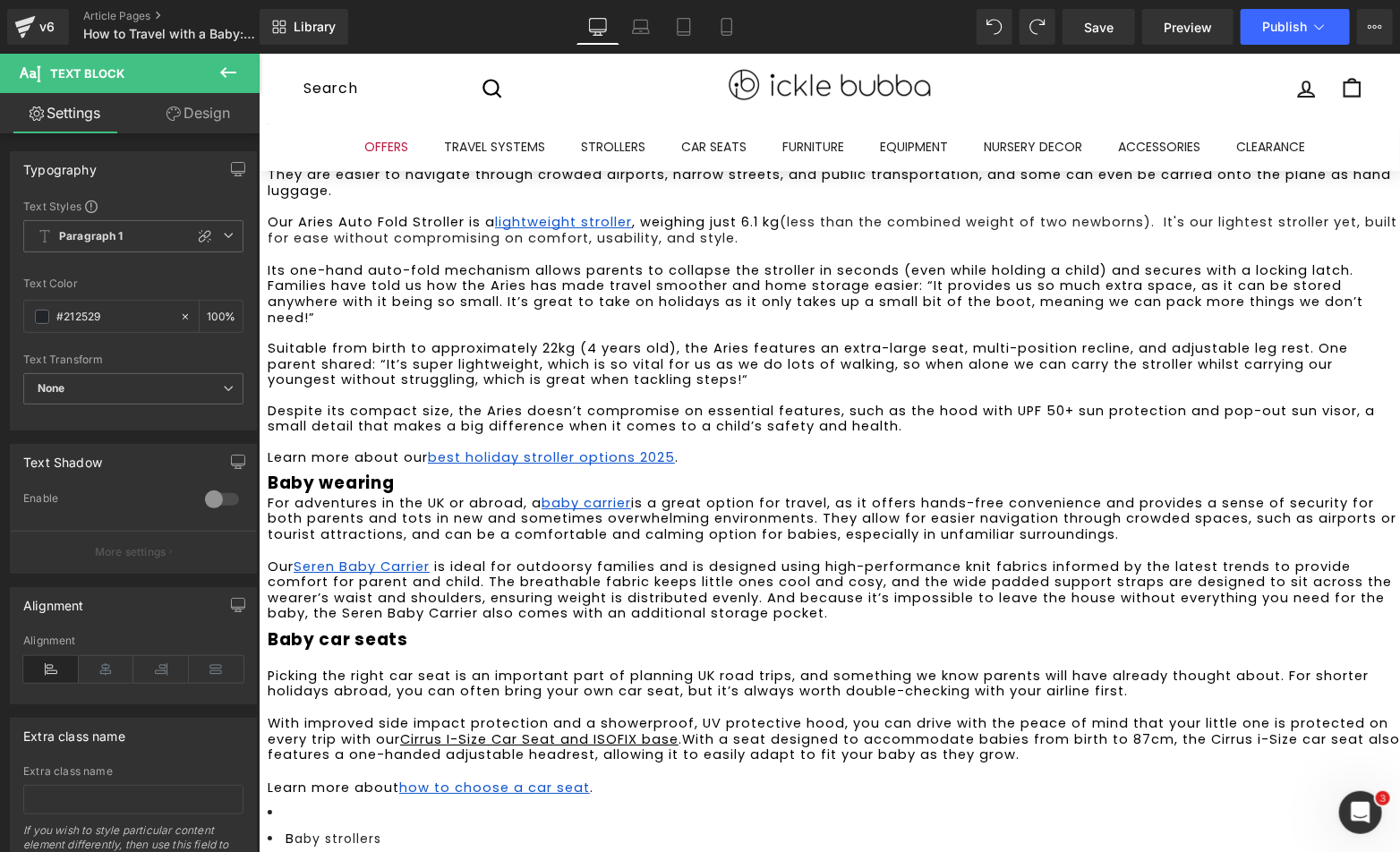 click at bounding box center (832, 812) 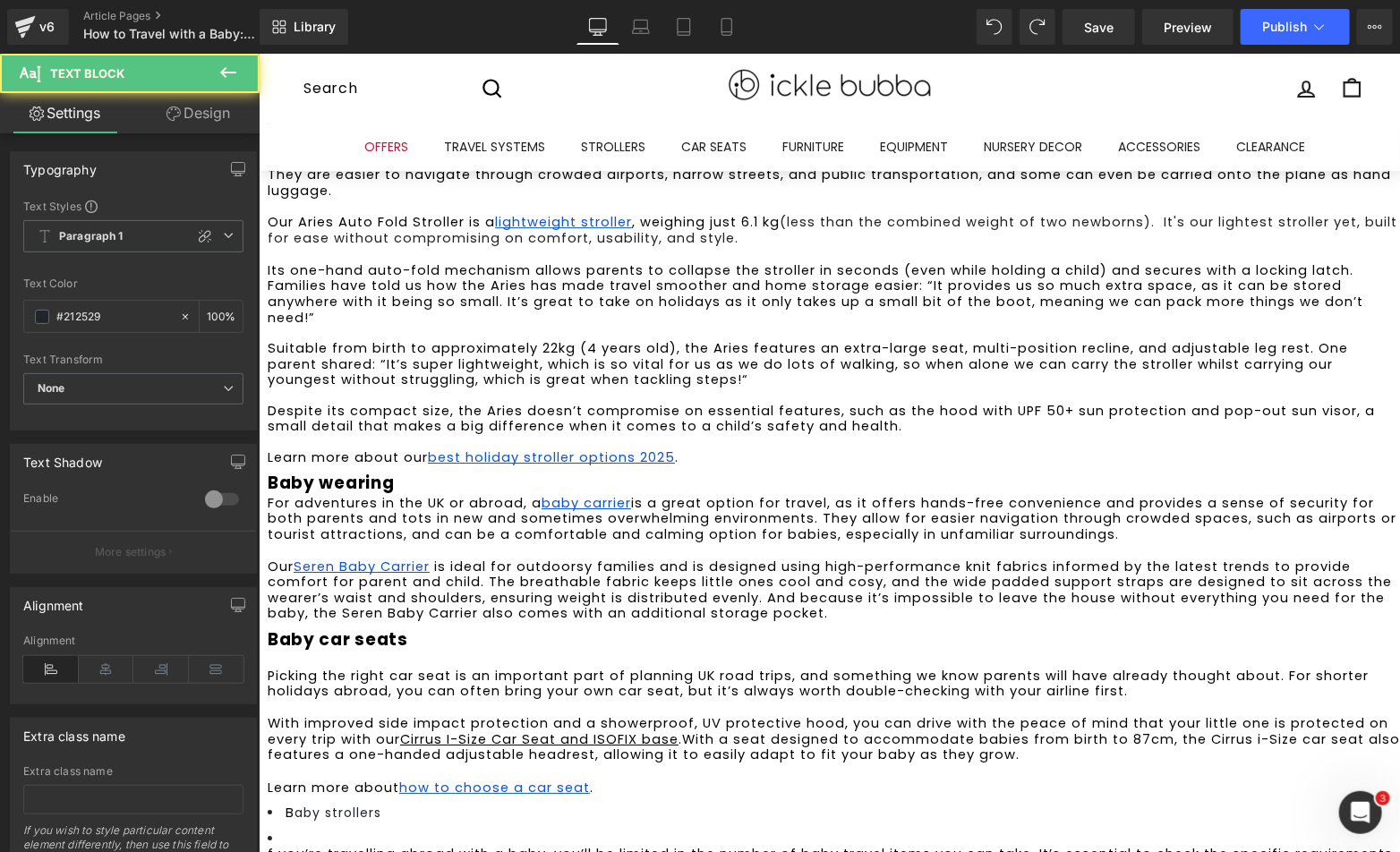 click on "B aby strollers" at bounding box center [832, 812] 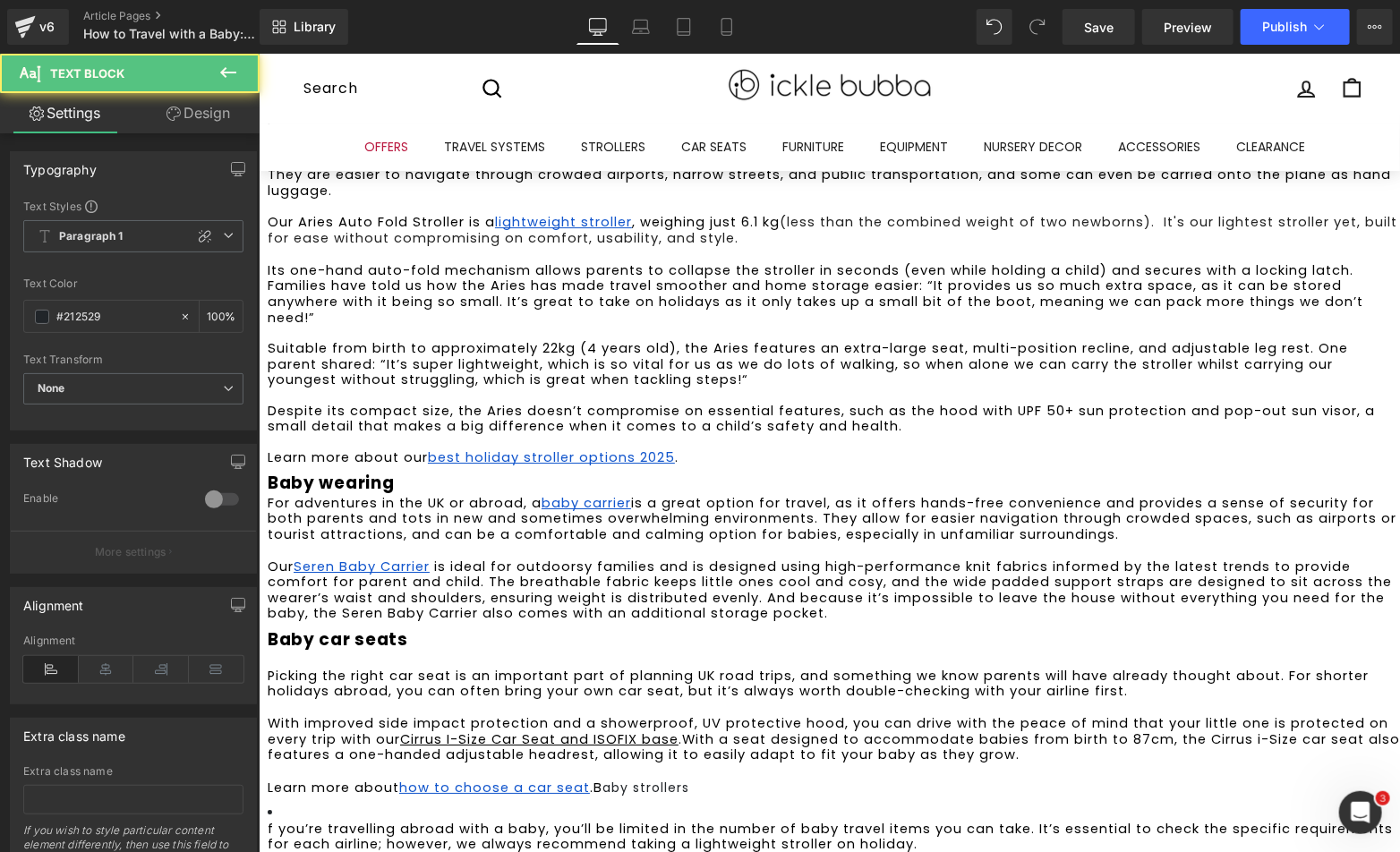 drag, startPoint x: 625, startPoint y: 486, endPoint x: 1115, endPoint y: 552, distance: 494.42492 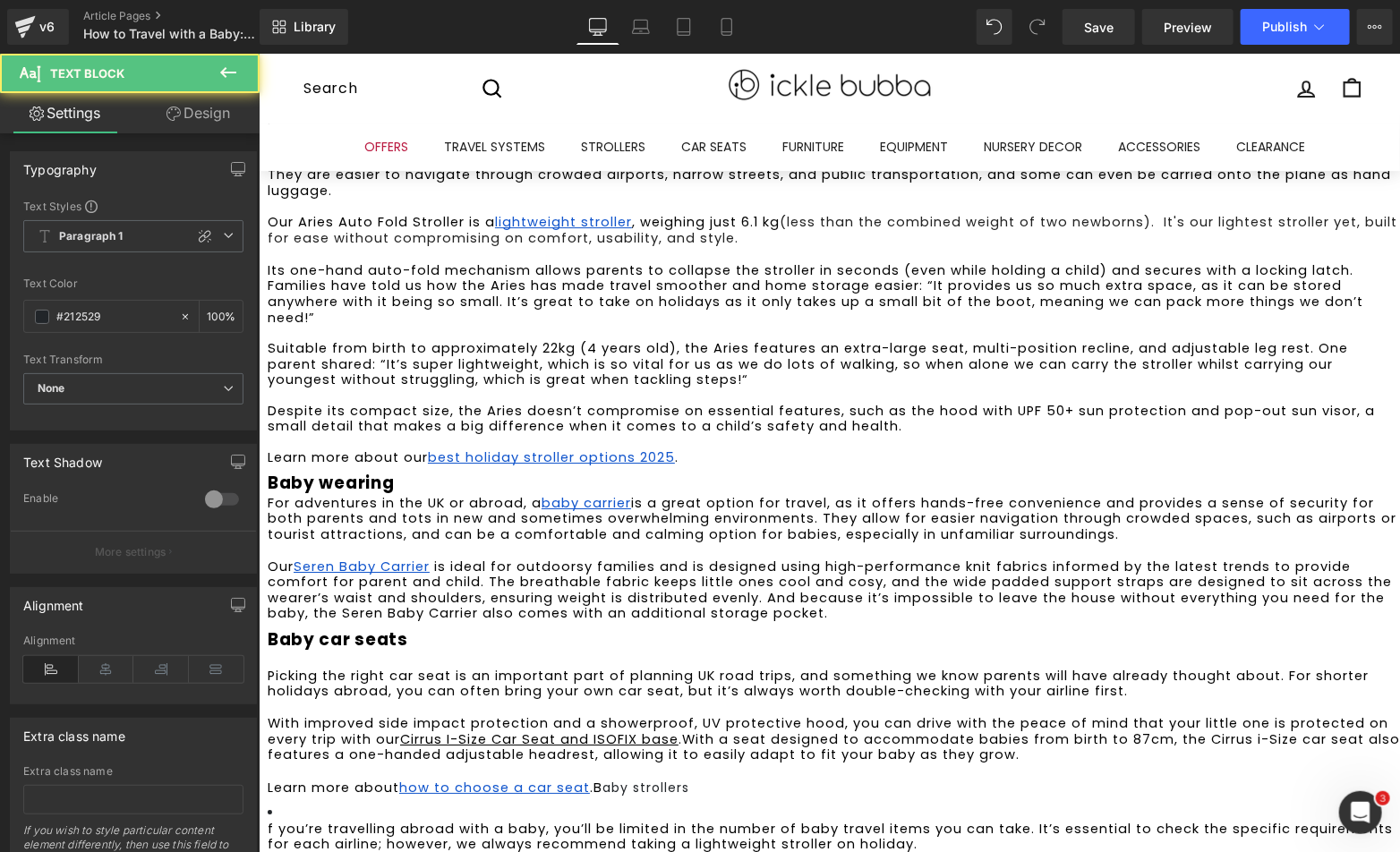 click on "Baby travel systems  For your UK-based holiday, if you're travelling by car, bus, or train, you'll likely have more flexibility and space to bring a travel system . These 9 to 15-piece sets typically include all the essential baby travel gear you'll need, such as a pram, carrycot, car seats, and changing rucksacks. Ideal for UK holidays where space and convenience matter, our favourite Ickle Bubba travel systems include:    Atom Travel System : Available in a six, eight, or nine-piece set, our Atom Travel System is the ultimate in everyday ease. Whether sitting up, lying down, parent-facing, or world-facing, the Atom is ready to fold in every mode and is so easy to store away. Stomp Urban Travel System : Our Stomp Urban Travel System is  a lightweight, agile option from the bestselling Stomp range. Available in a seven, eight, nine, or ten-piece bundle.  Star Travel System : Available in four- and six-piece bundles, our Star Travel System is a great way  to keep costs down while   Learn more about  . I ." at bounding box center (828, 348) 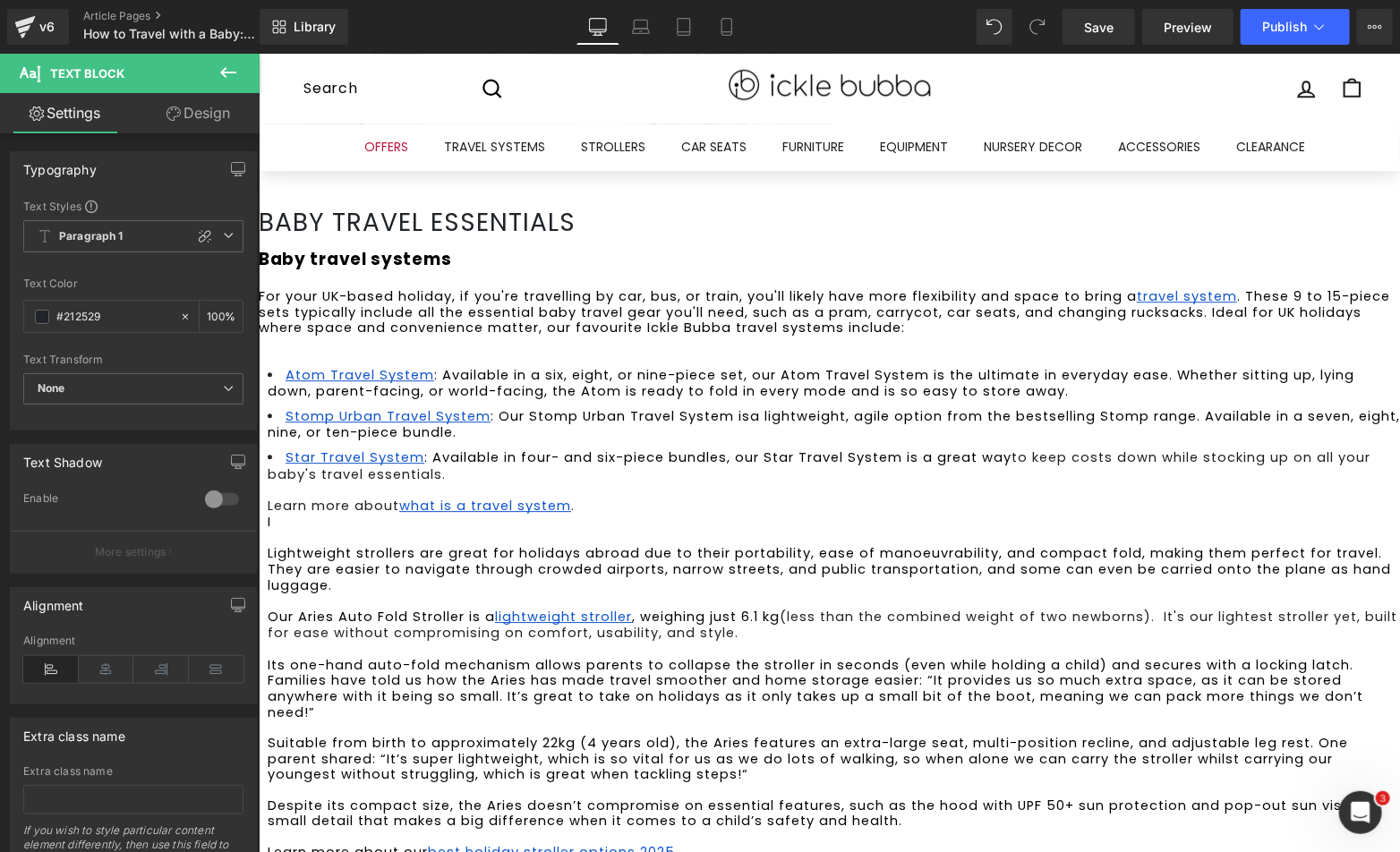 scroll, scrollTop: 2304, scrollLeft: 0, axis: vertical 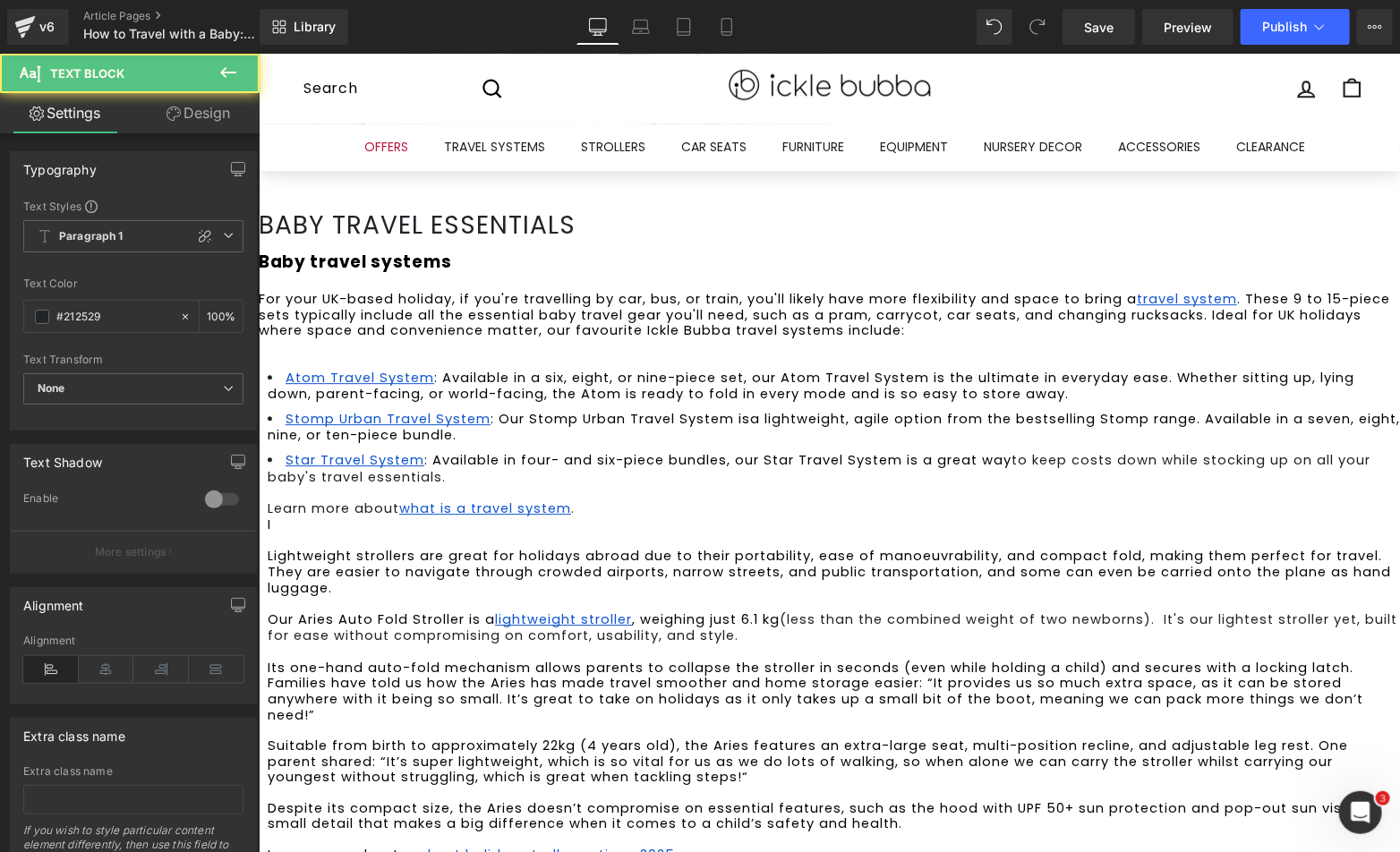 click on "Star Travel System : Available in four- and six-piece bundles, our Star Travel System is a great way  to keep costs down while   stocking up on all your baby's travel essentials.   Learn more about  what is a travel system . I Lightweight strollers are great for holidays abroad due to their portability, ease of manoeuvrability, and compact fold, making them perfect for travel. They are easier to navigate through crowded airports, narrow streets, and public transportation, and some can even be carried onto the plane as hand luggage.  Our Aries Auto Fold Stroller is a  lightweight stroller , weighing just 6.1 kg  (less than the combined weight of two newborns).  It's our lightest stroller yet, built for ease without compromising on comfort, usability, and style.  Despite its compact size, the Aries doesn’t compromise on essential features, such as the hood with UPF 50+ sun protection and pop-out sun visor, a small detail that makes a big difference when it comes to a child’s safety and health.  ." at bounding box center [832, 822] 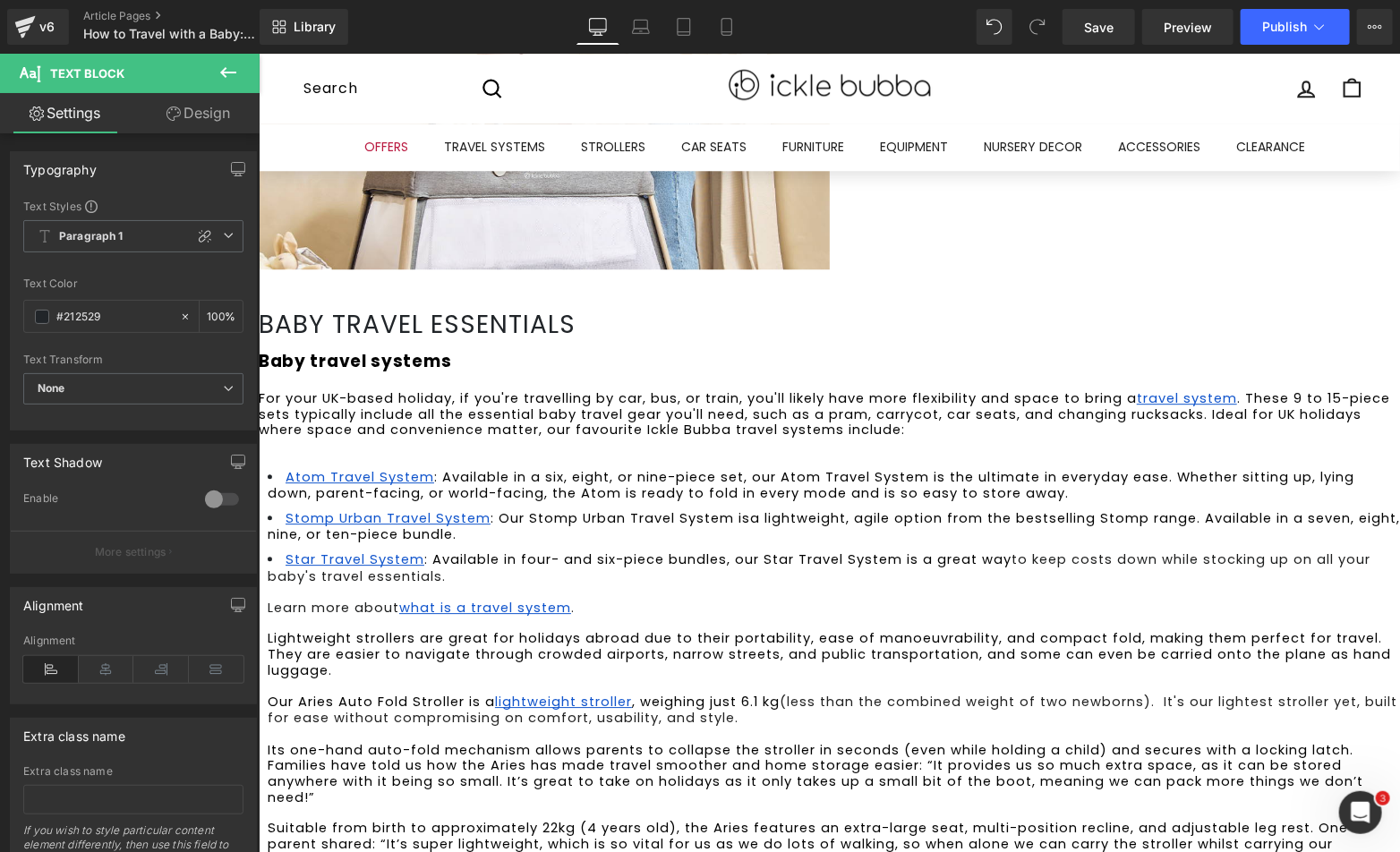 scroll, scrollTop: 2171, scrollLeft: 0, axis: vertical 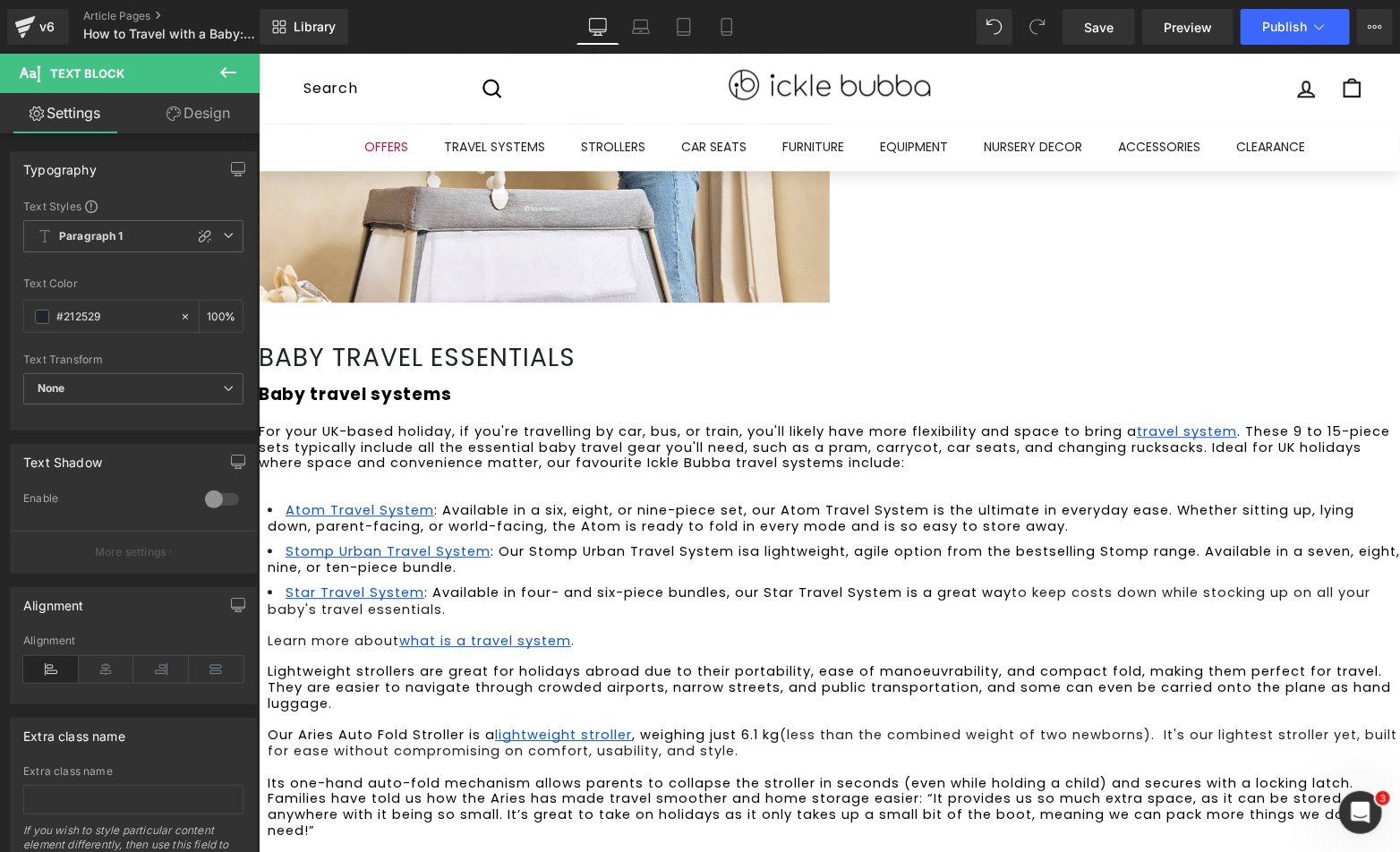 click on "Learn more about" at bounding box center [332, 640] 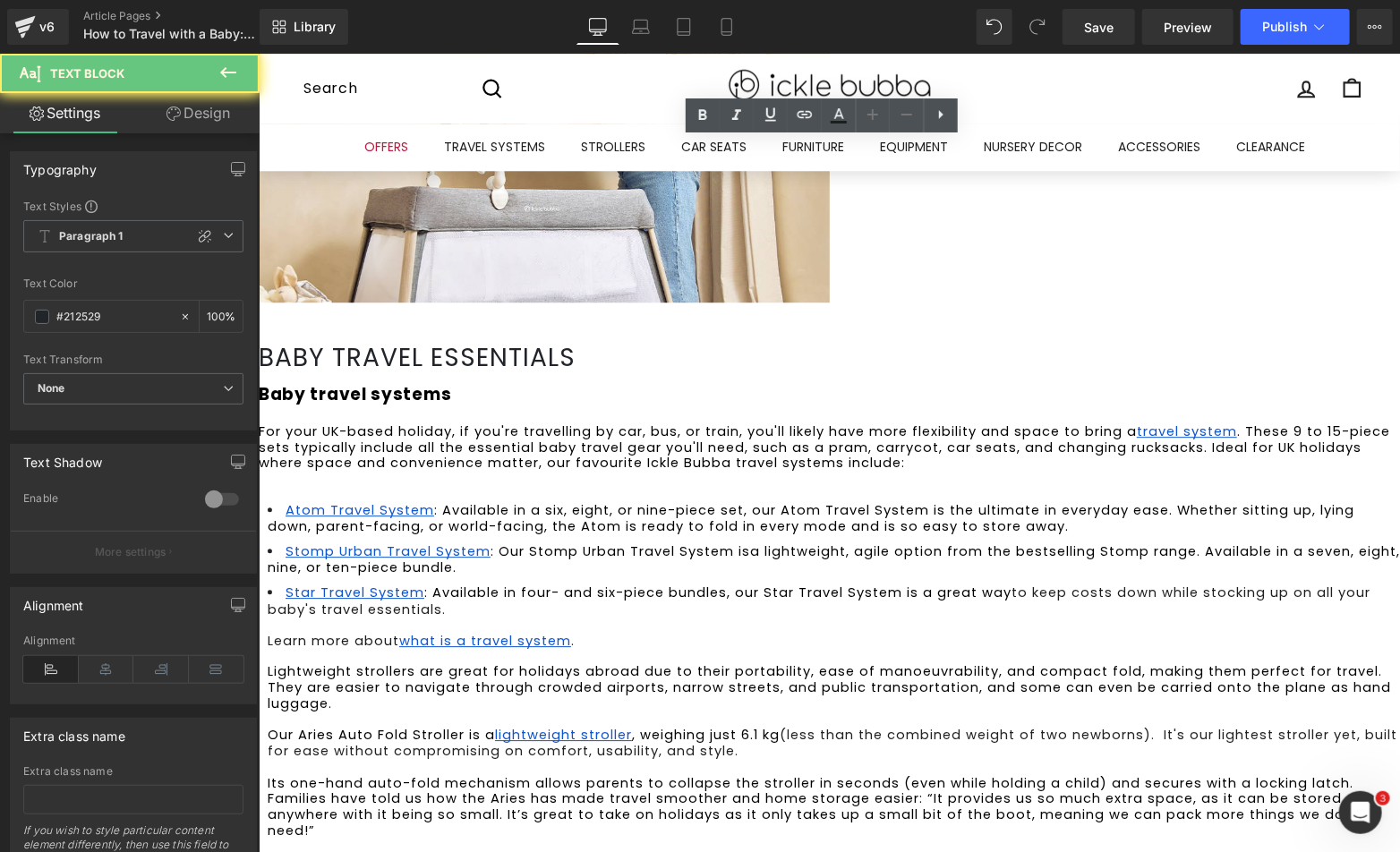 click on "Lightweight strollers are great for holidays abroad due to their portability, ease of manoeuvrability, and compact fold, making them perfect for travel. They are easier to navigate through crowded airports, narrow streets, and public transportation, and some can even be carried onto the plane as hand luggage." at bounding box center (831, 686) 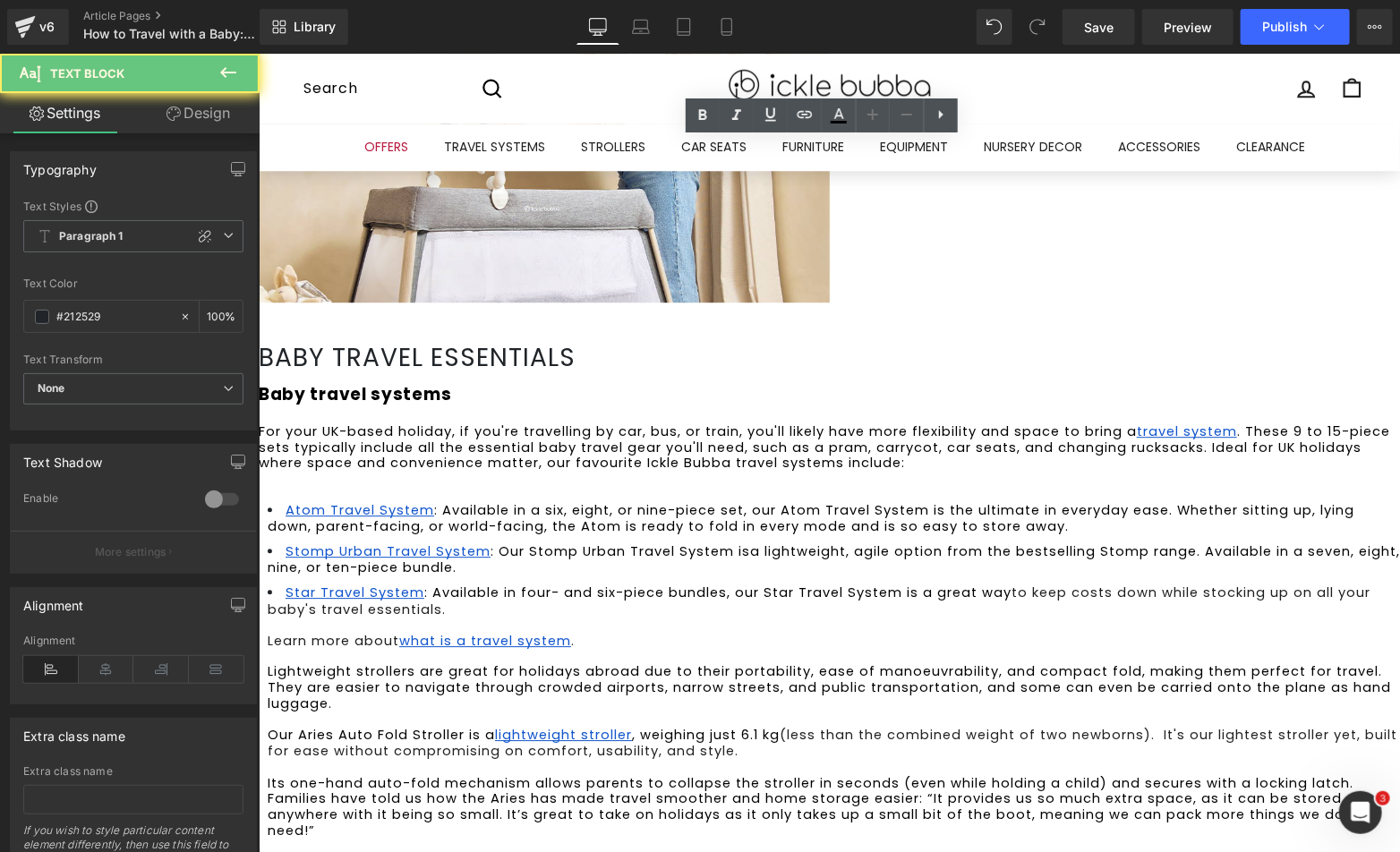 click at bounding box center (832, 656) 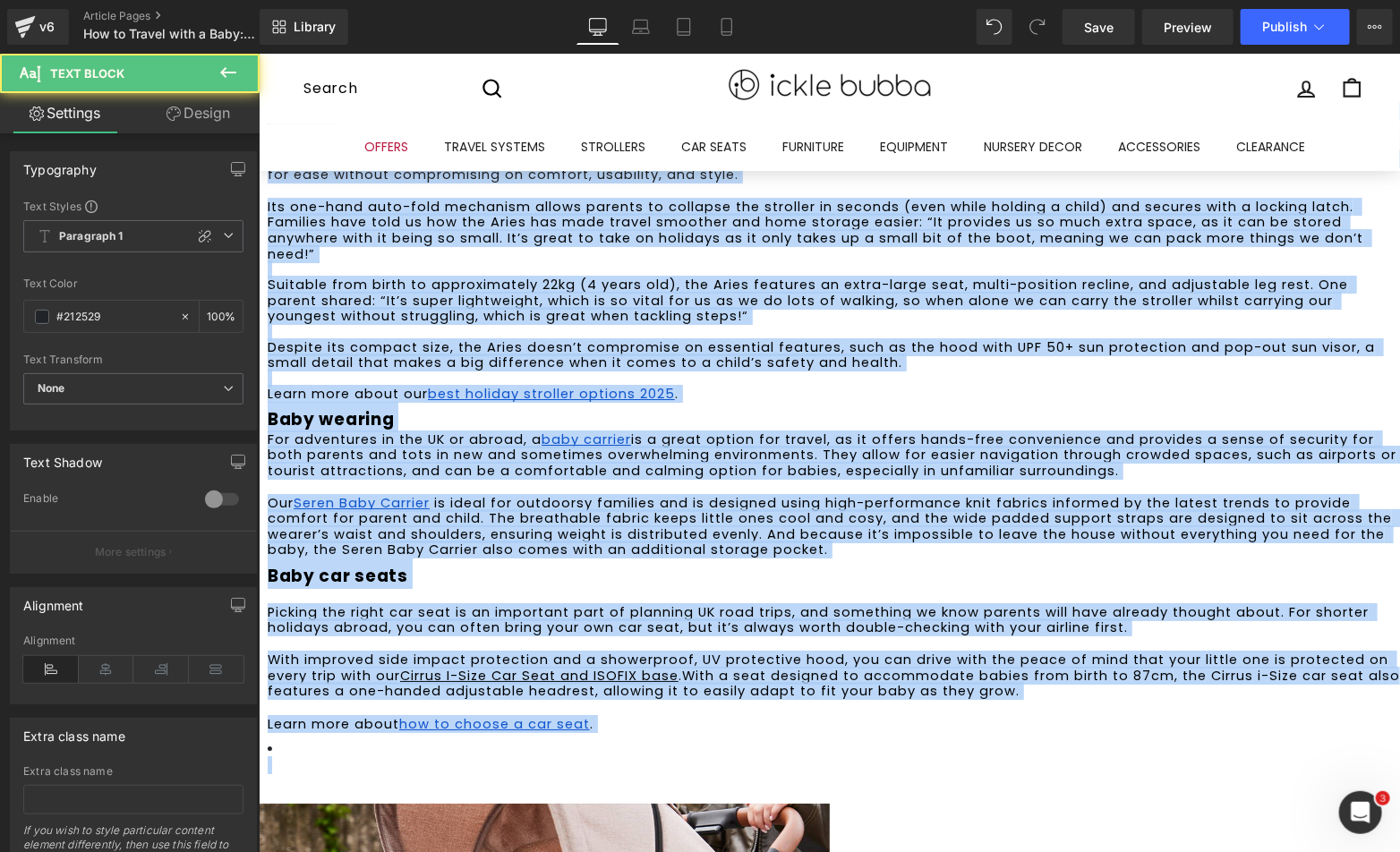 scroll, scrollTop: 2768, scrollLeft: 0, axis: vertical 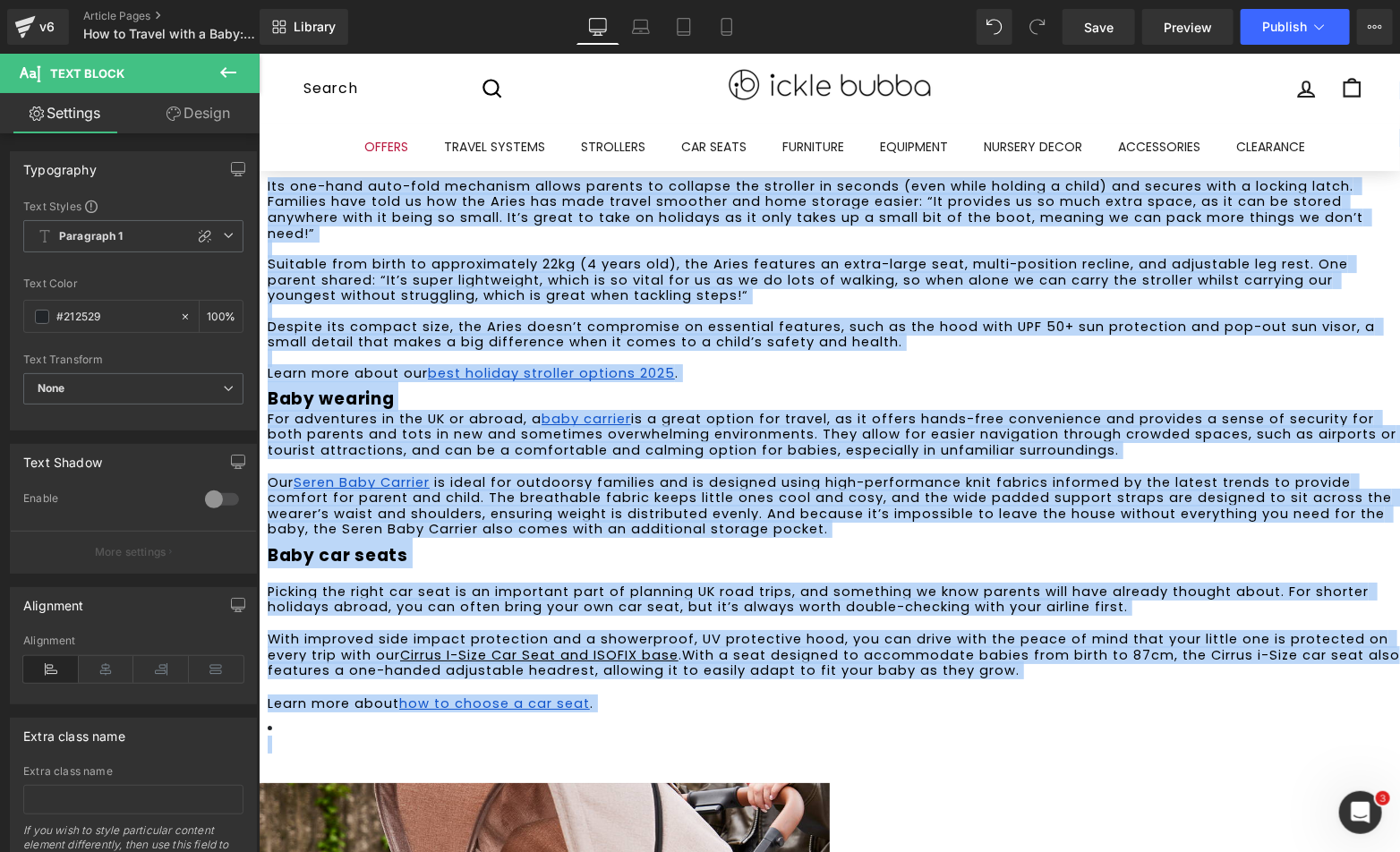 drag, startPoint x: 299, startPoint y: 456, endPoint x: 690, endPoint y: 422, distance: 392.47548 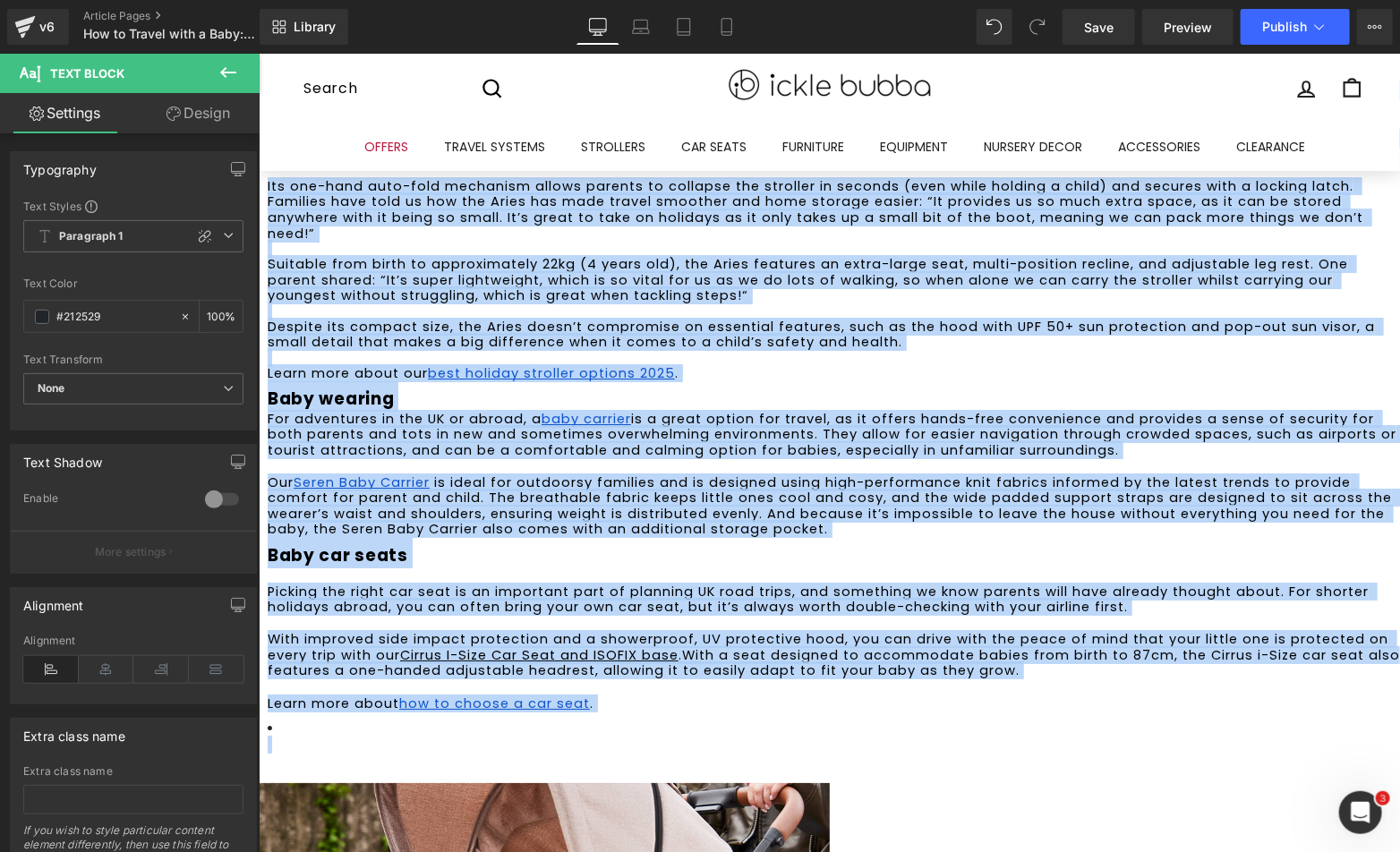 click on "Atom Travel System : Available in a six, eight, or nine-piece set, our Atom Travel System is the ultimate in everyday ease. Whether sitting up, lying down, parent-facing, or world-facing, the Atom is ready to fold in every mode and is so easy to store away. Stomp Urban Travel System : Our Stomp Urban Travel System is  a lightweight, agile option from the bestselling Stomp range. Available in a seven, eight, nine, or ten-piece bundle.  Star Travel System : Available in four- and six-piece bundles, our Star Travel System is a great way  to keep costs down while   stocking up on all your baby's travel essentials.   Learn more about  what is a travel system . Lightweight strollers are great for holidays abroad due to their portability, ease of manoeuvrability, and compact fold, making them perfect for travel. They are easier to navigate through crowded airports, narrow streets, and public transportation, and some can even be carried onto the plane as hand luggage.  Our Aries Auto Fold Stroller is a  .  Our" at bounding box center [832, 328] 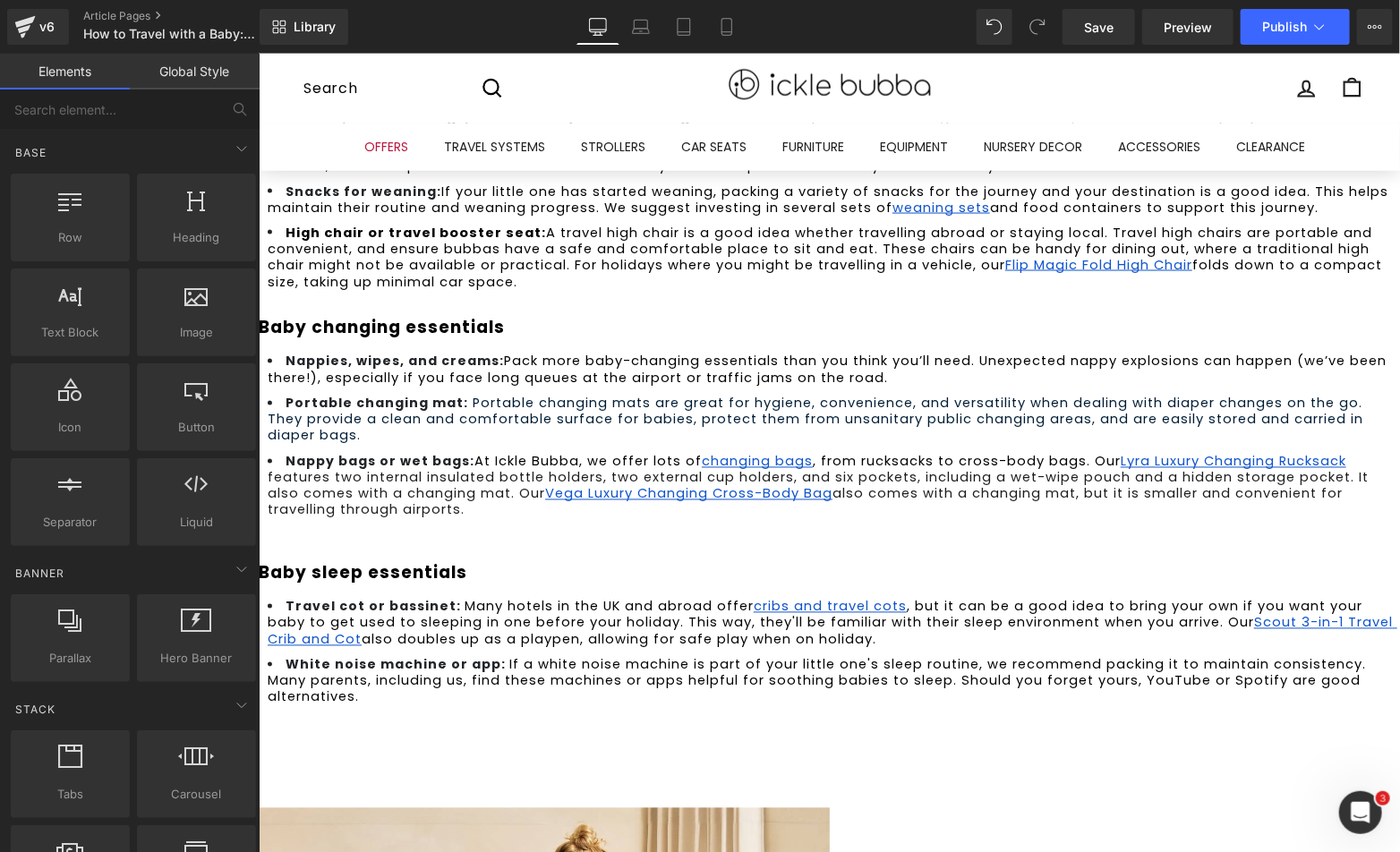 scroll, scrollTop: 1276, scrollLeft: 0, axis: vertical 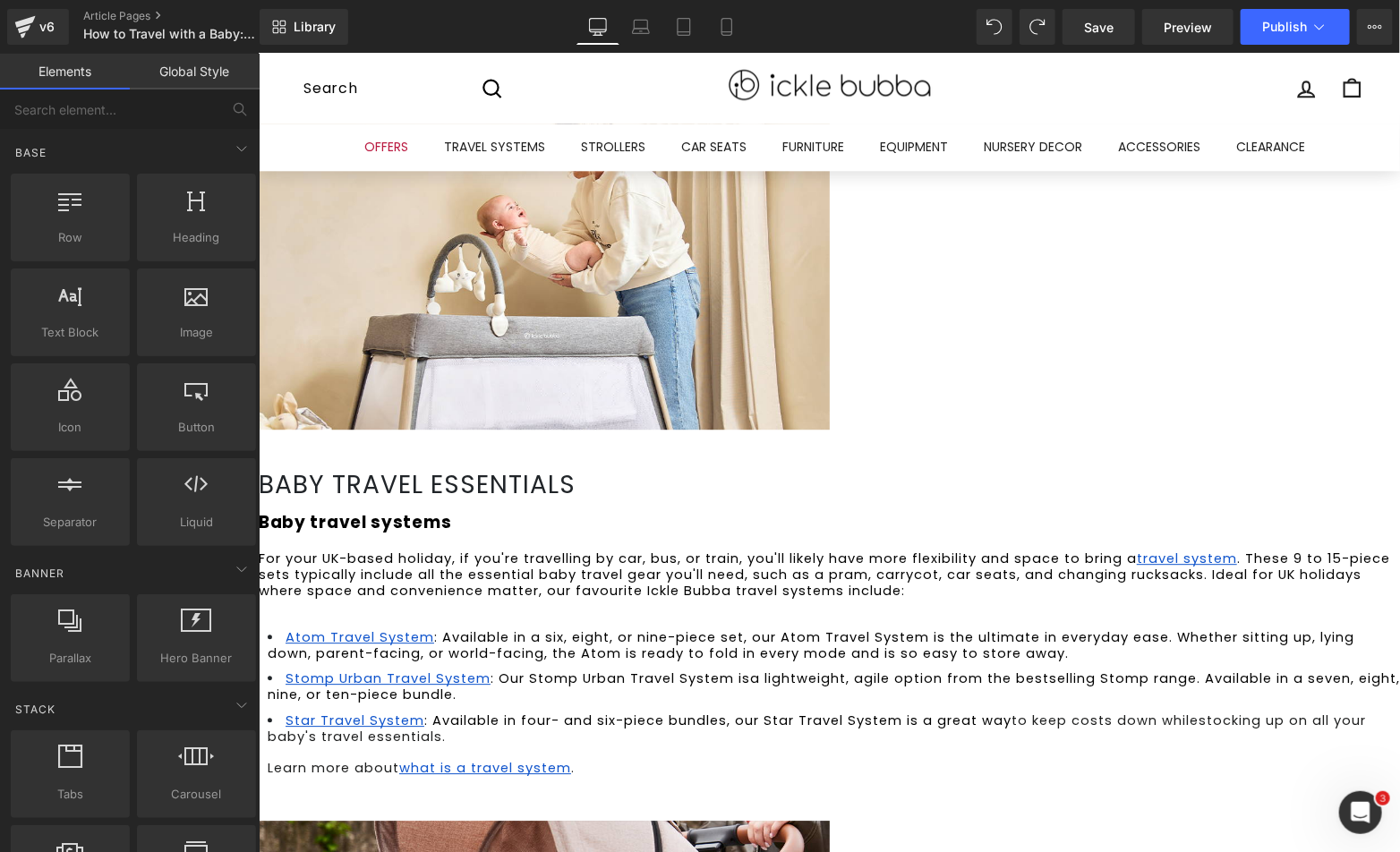 click on "Baby travel systems  For your UK-based holiday, if you're travelling by car, bus, or train, you'll likely have more flexibility and space to bring a travel system . These 9 to 15-piece sets typically include all the essential baby travel gear you'll need, such as a pram, carrycot, car seats, and changing rucksacks. Ideal for UK holidays where space and convenience matter, our favourite Ickle Bubba travel systems include:    Atom Travel System : Available in a six, eight, or nine-piece set, our Atom Travel System is the ultimate in everyday ease. Whether sitting up, lying down, parent-facing, or world-facing, the Atom is ready to fold in every mode and is so easy to store away. Stomp Urban Travel System : Our Stomp Urban Travel System is  a lightweight, agile option from the bestselling Stomp range. Available in a seven, eight, nine, or ten-piece bundle.  Star Travel System : Available in four- and six-piece bundles, our Star Travel System is a great way  to keep costs down while Learn more about  ." at bounding box center (828, 655) 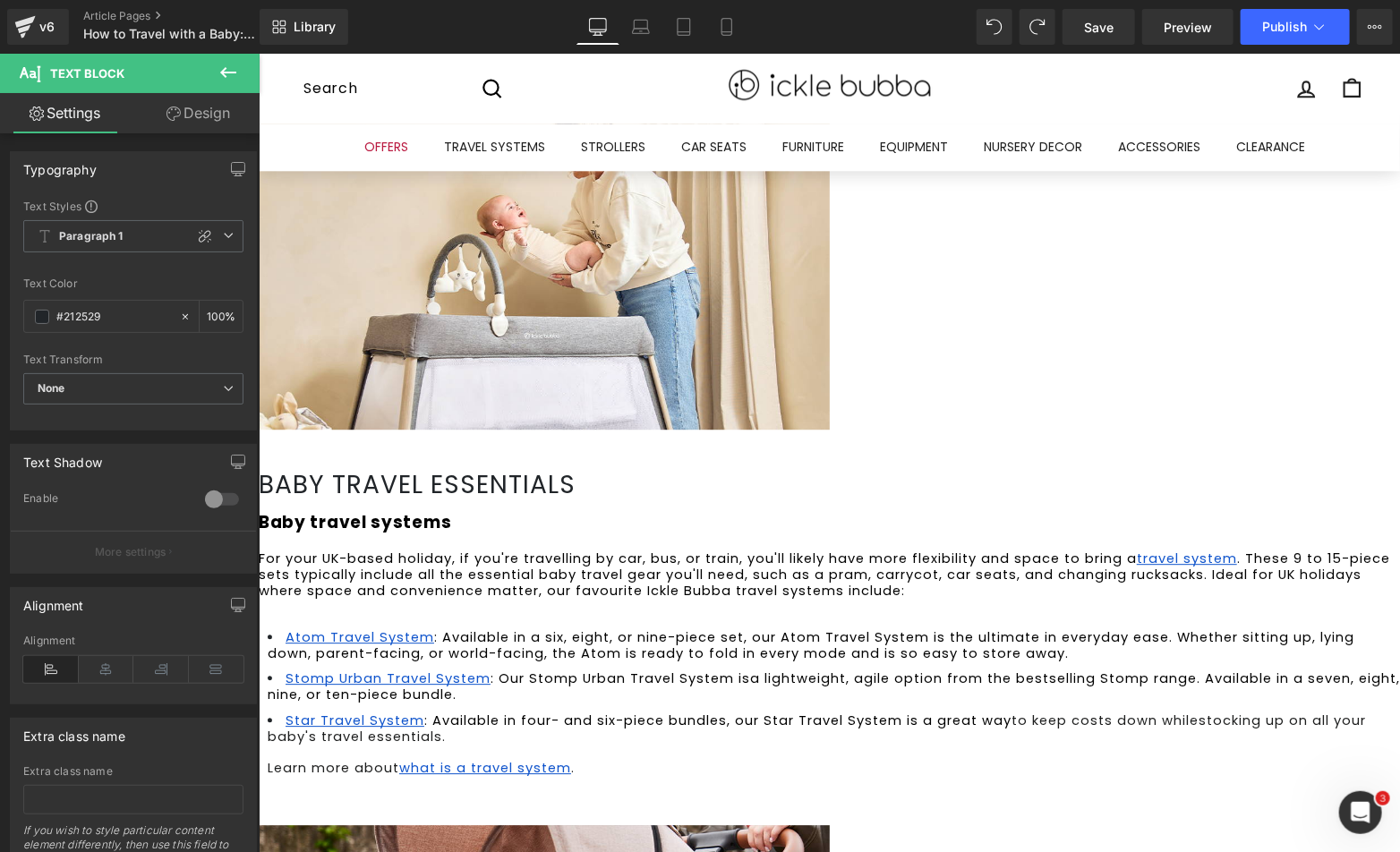 click 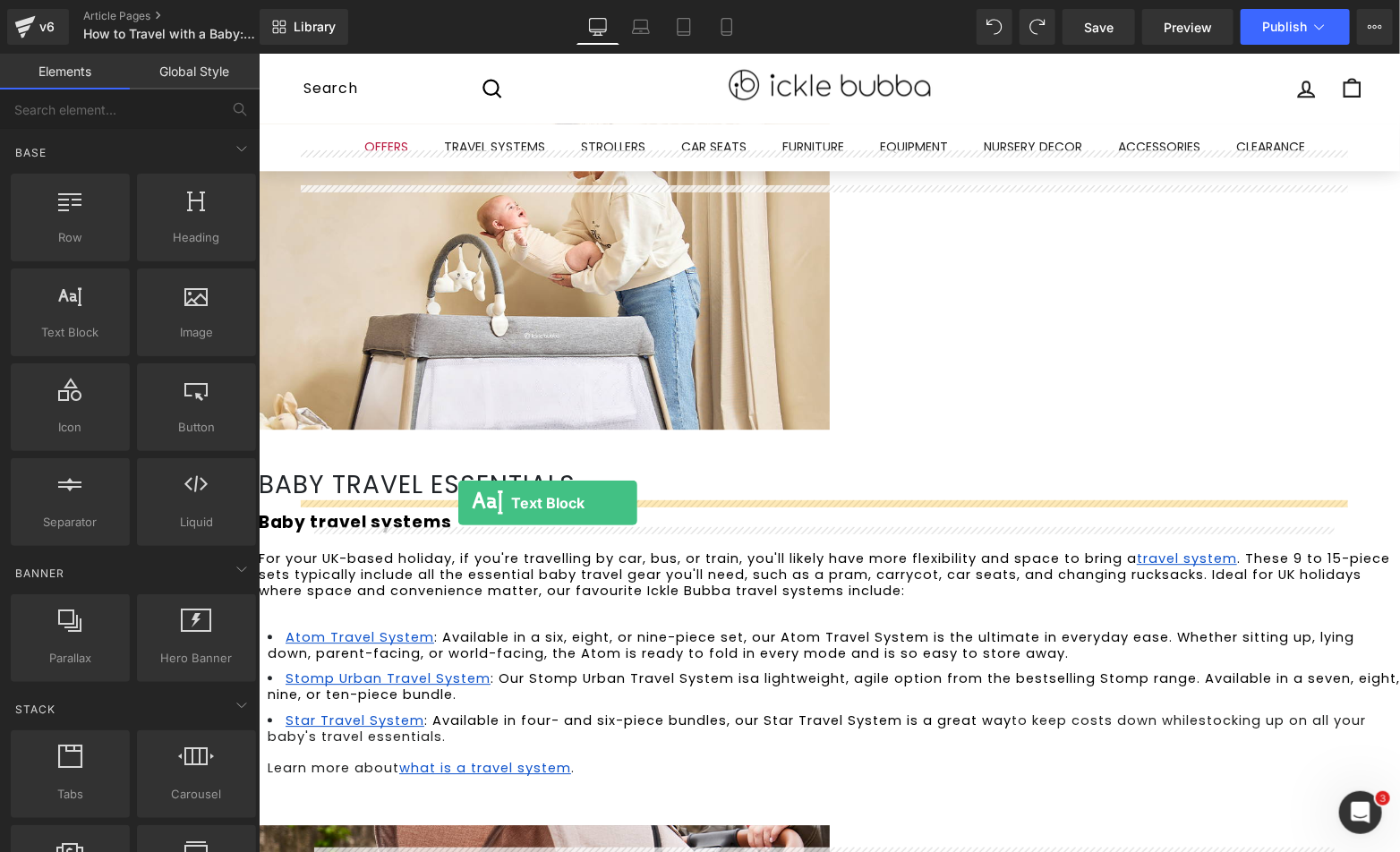 drag, startPoint x: 484, startPoint y: 408, endPoint x: 457, endPoint y: 502, distance: 97.800818 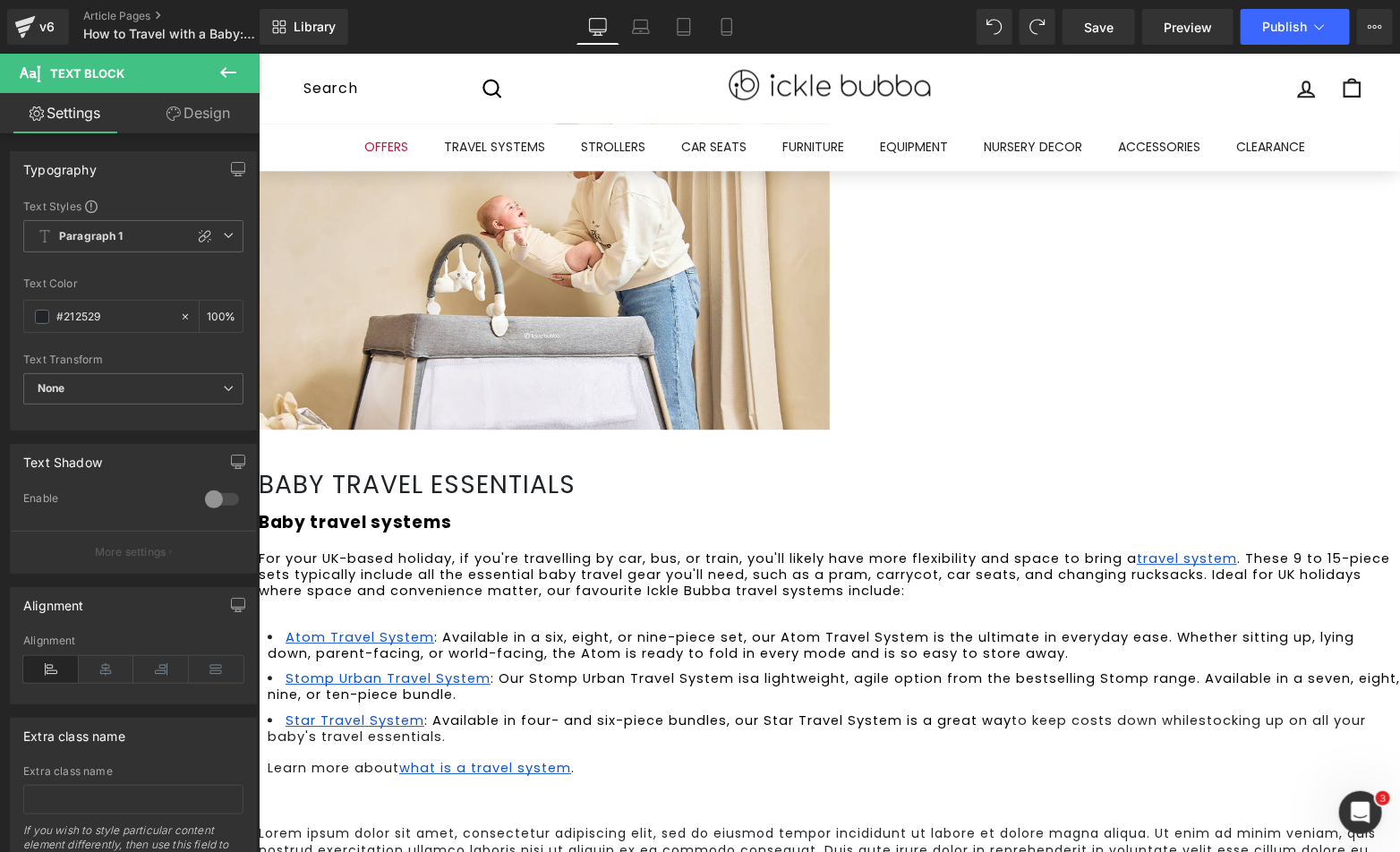 click on "Lorem ipsum dolor sit amet, consectetur adipiscing elit, sed do eiusmod tempor incididunt ut labore et dolore magna aliqua. Ut enim ad minim veniam, quis nostrud exercitation ullamco laboris nisi ut aliquip ex ea commodo consequat. Duis aute irure dolor in reprehenderit in voluptate velit esse cillum dolore eu fugiat nulla pariatur. Excepteur sint occaecat cupidatat non proident, sunt in culpa qui officia deserunt mollit anim id est laborum." at bounding box center [828, 848] 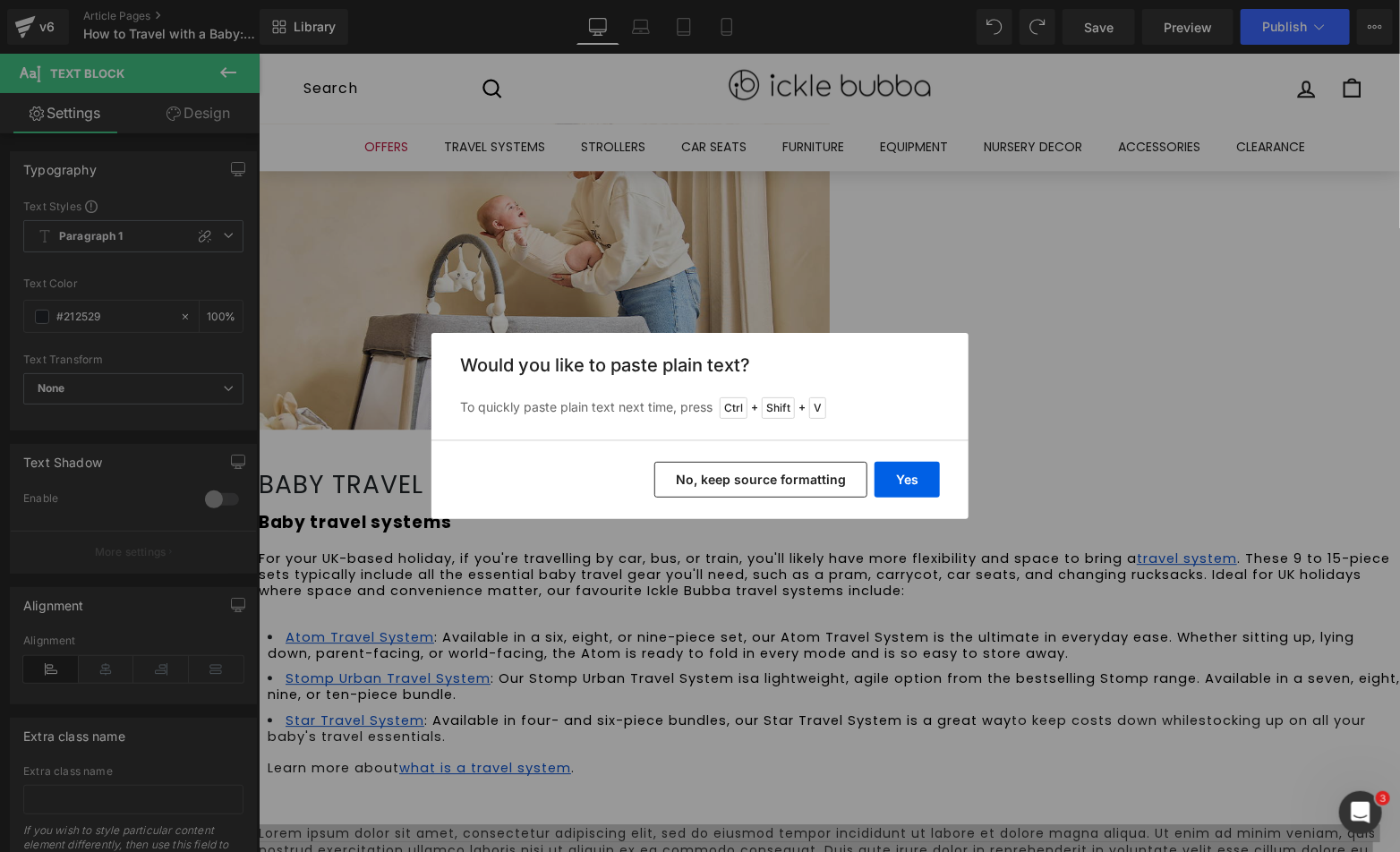 click on "No, keep source formatting" at bounding box center (761, 480) 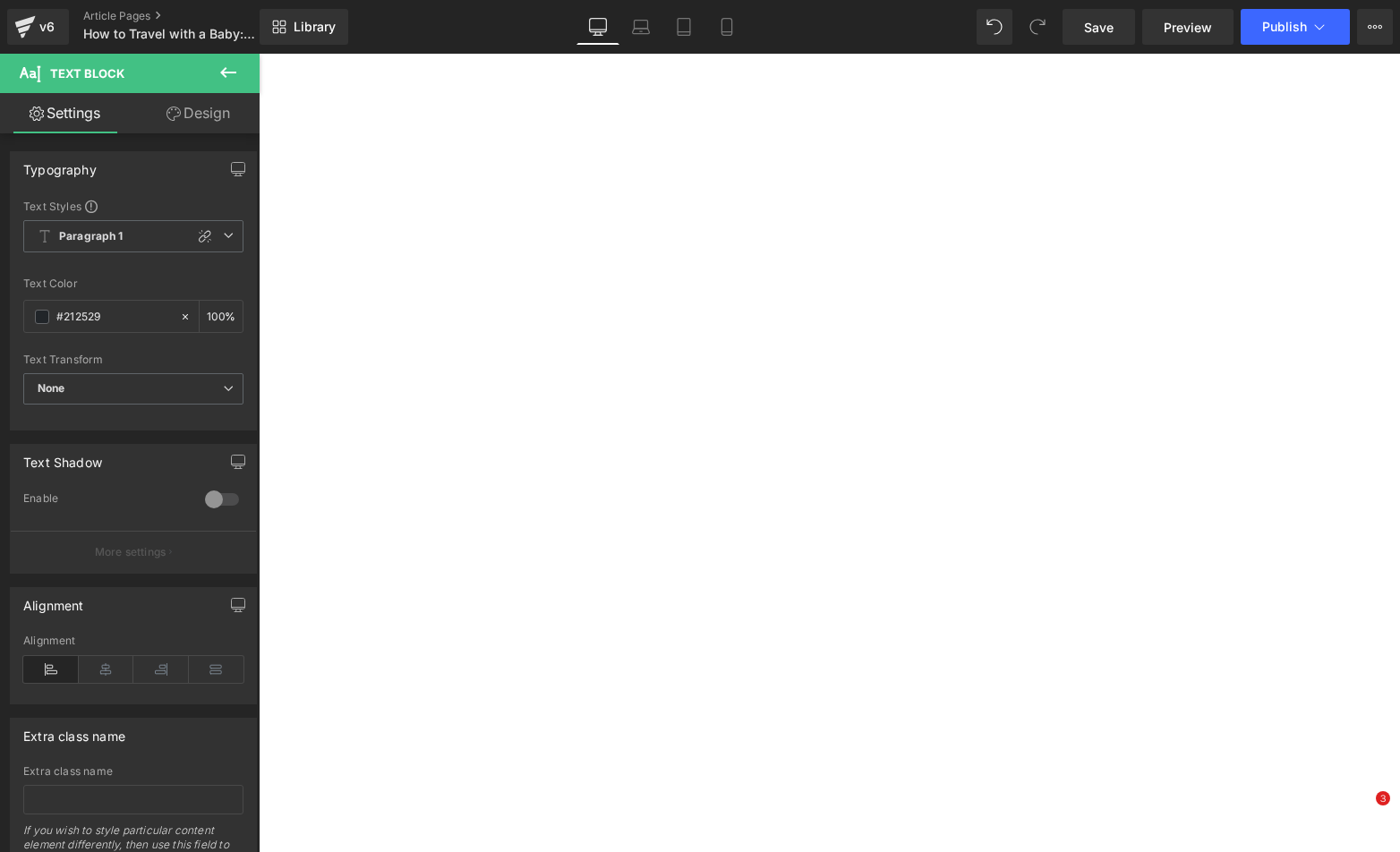 scroll, scrollTop: 0, scrollLeft: 0, axis: both 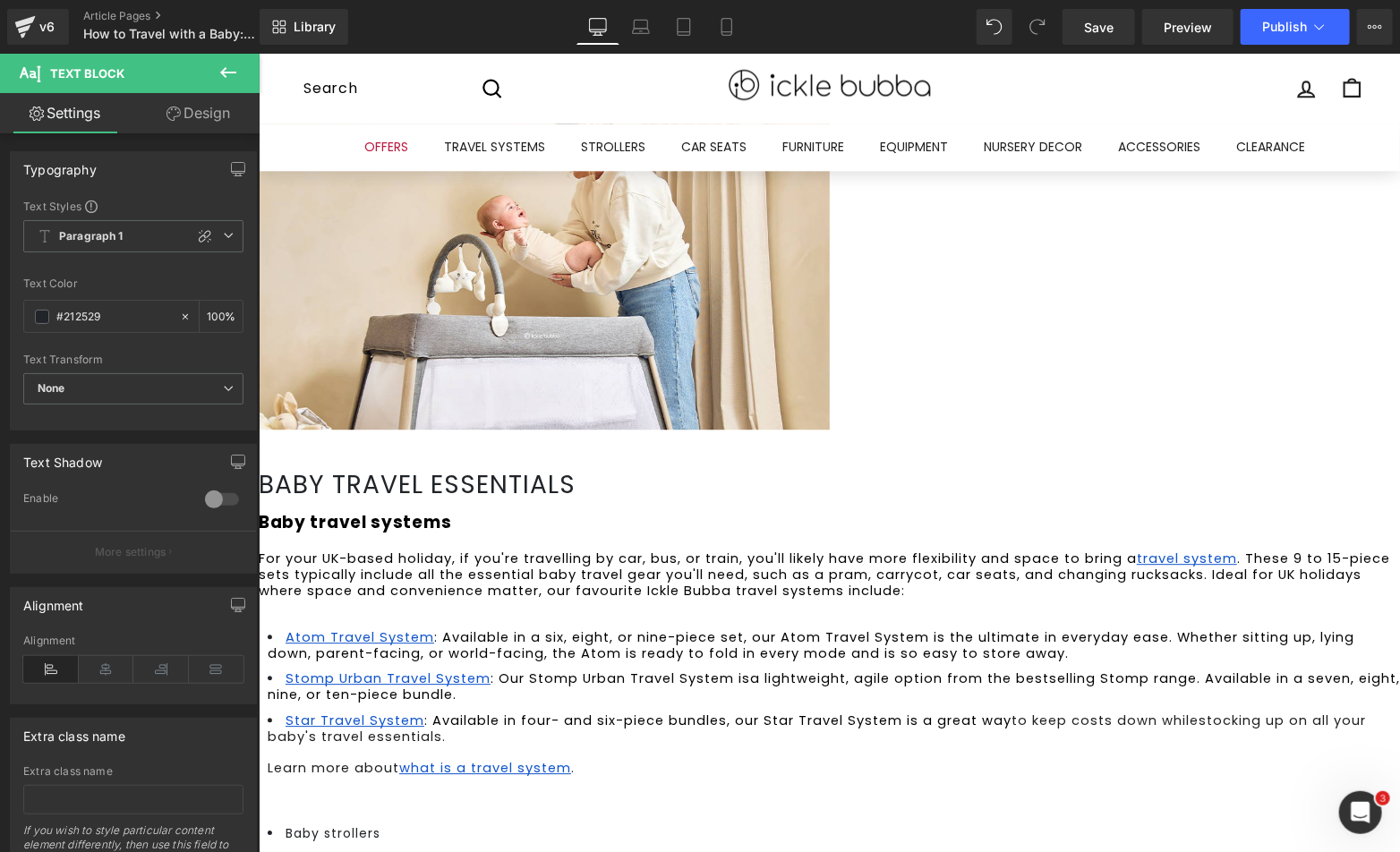 click on "If you’re travelling abroad with a baby, you’ll be limited in the number of baby travel items you can take. It’s essential to check the specific requirements for each airline; however, we always recommend taking a lightweight stroller on holiday.  Lightweight strollers are great for holidays abroad due to their portability, ease of manoeuvrability, and compact fold, making them perfect for travel. They are easier to navigate through crowded airports, narrow streets, and public transportation, and some can even be carried onto the plane as hand luggage.  Our Aries Auto Fold Stroller is a  lightweight stroller , weighing just [NUMBER] kg  (less than the combined weight of two newborns).  It's our lightest stroller yet, built for ease without compromising on comfort, usability, and style.  Learn more about our  best holiday stroller options [YEAR] .  Baby wearing  For adventures in the UK or abroad, a  baby carrier Our  Seren Baby Carrier   Baby car seats  Cirrus I-Size Car Seat and ISOFIX base .  ." at bounding box center (832, 1205) 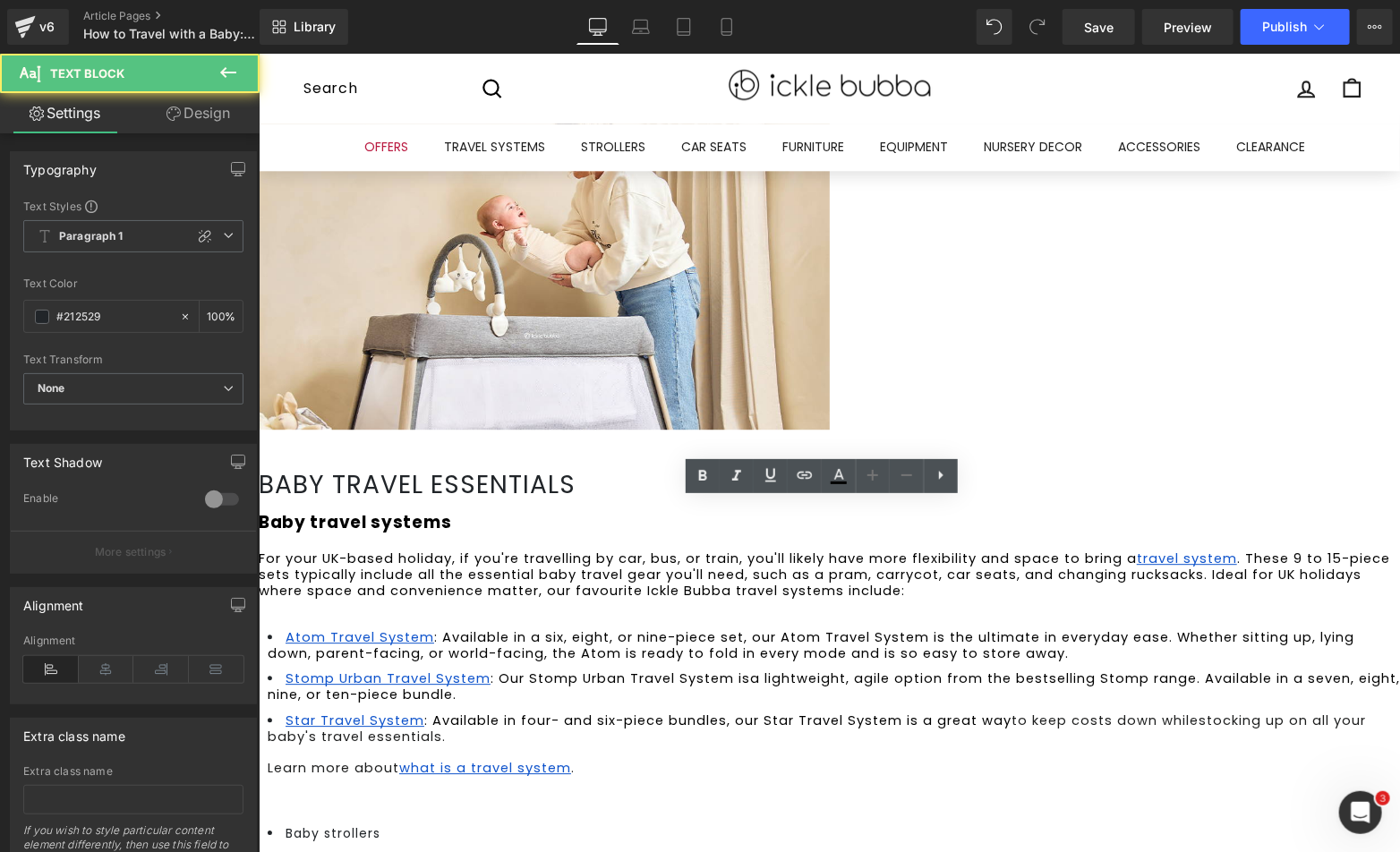 click on "If you’re travelling abroad with a baby, you’ll be limited in the number of baby travel items you can take. It’s essential to check the specific requirements for each airline; however, we always recommend taking a lightweight stroller on holiday." at bounding box center (832, 882) 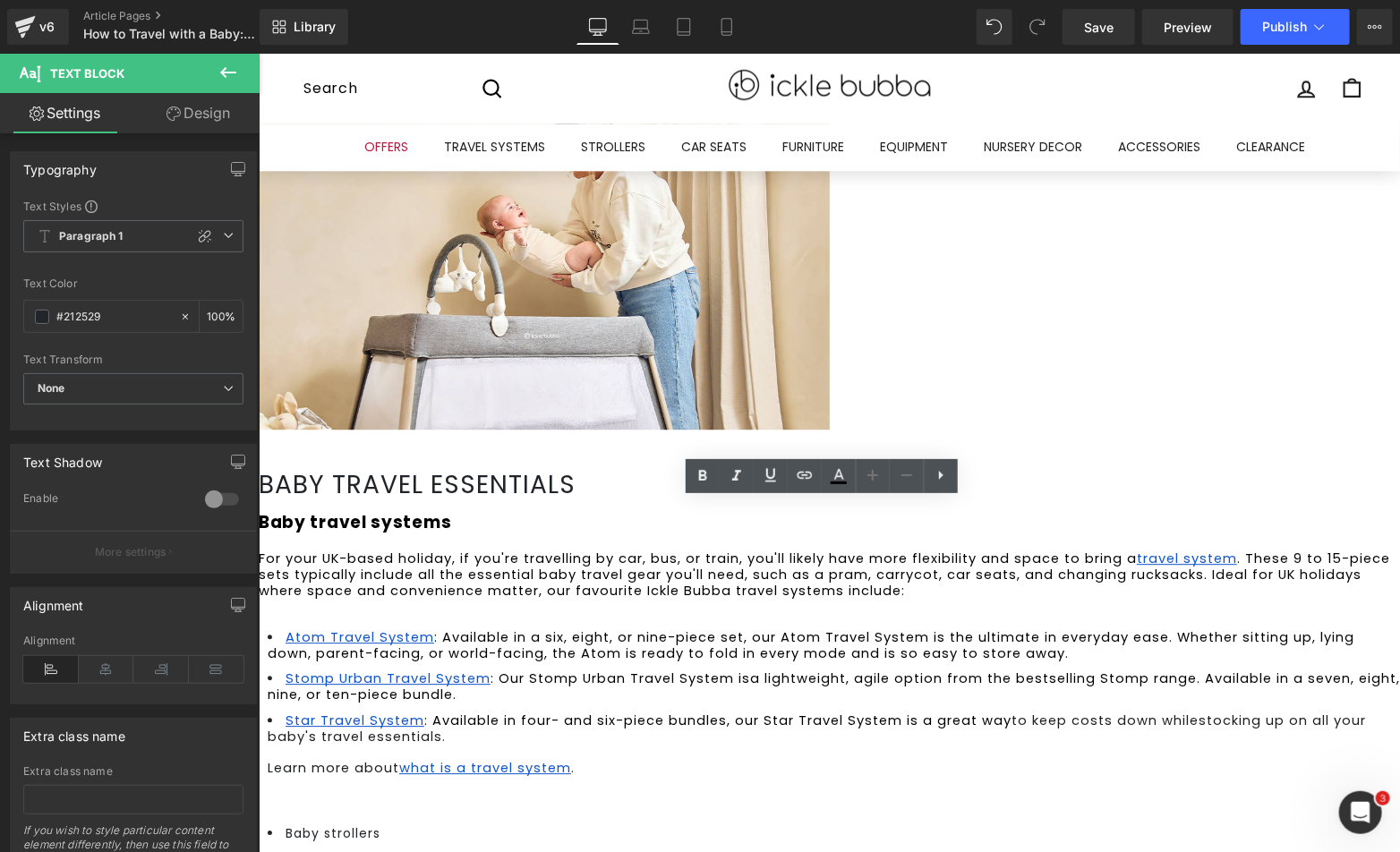 click on "Baby strollers  If you’re travelling abroad with a baby, you’ll be limited in the number of baby travel items you can take. It’s essential to check the specific requirements for each airline; however, we always recommend taking a lightweight stroller on holiday.  Lightweight strollers are great for holidays abroad due to their portability, ease of manoeuvrability, and compact fold, making them perfect for travel. They are easier to navigate through crowded airports, narrow streets, and public transportation, and some can even be carried onto the plane as hand luggage.  Our Aries Auto Fold Stroller is a  lightweight stroller , weighing just [NUMBER] kg  (less than the combined weight of two newborns).  It's our lightest stroller yet, built for ease without compromising on comfort, usability, and style.  Learn more about our  best holiday stroller options [YEAR] .  Baby wearing  For adventures in the UK or abroad, a  baby carrier Our  Seren Baby Carrier   Baby car seats  .  Learn more about  ." at bounding box center [832, 1211] 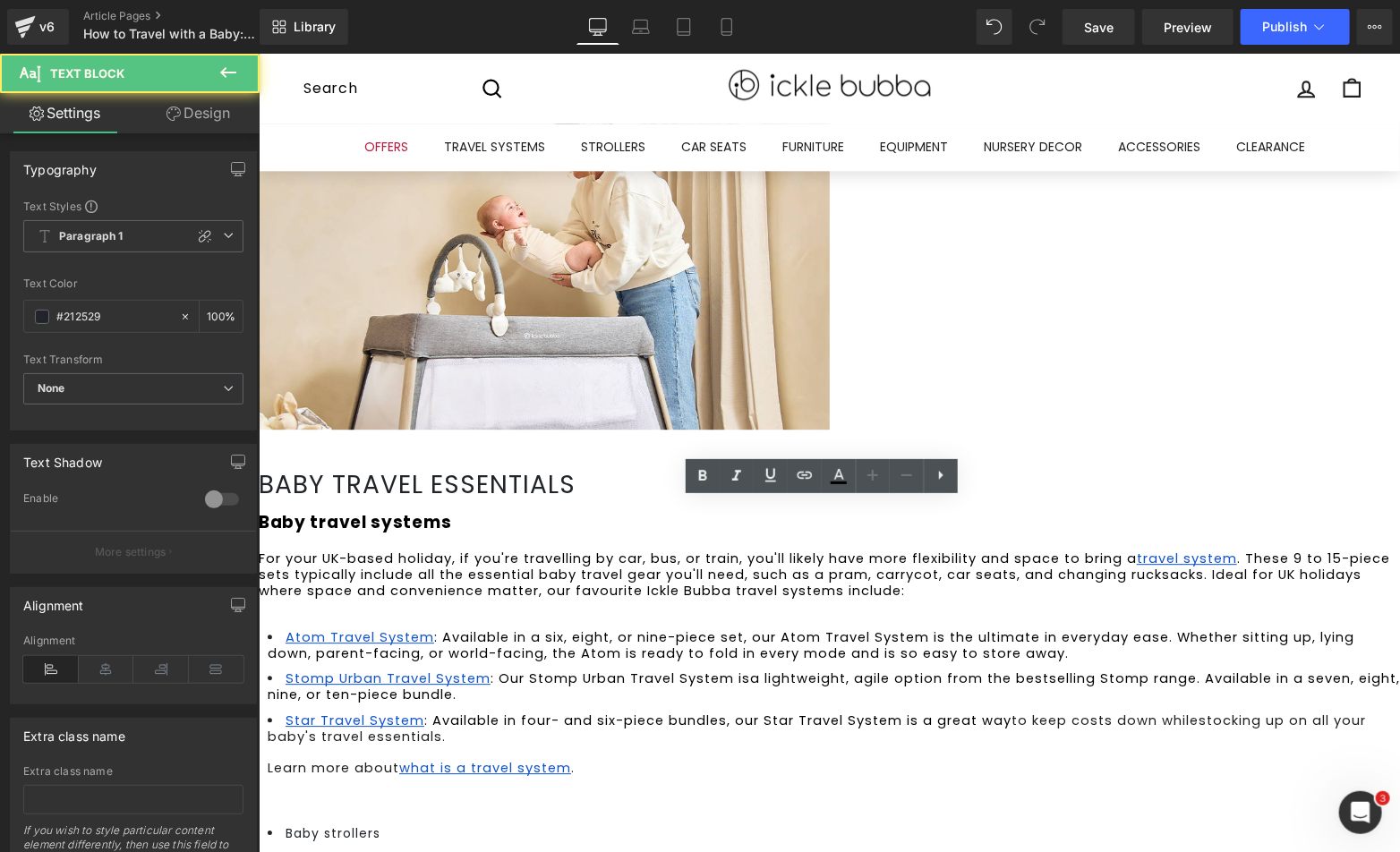type 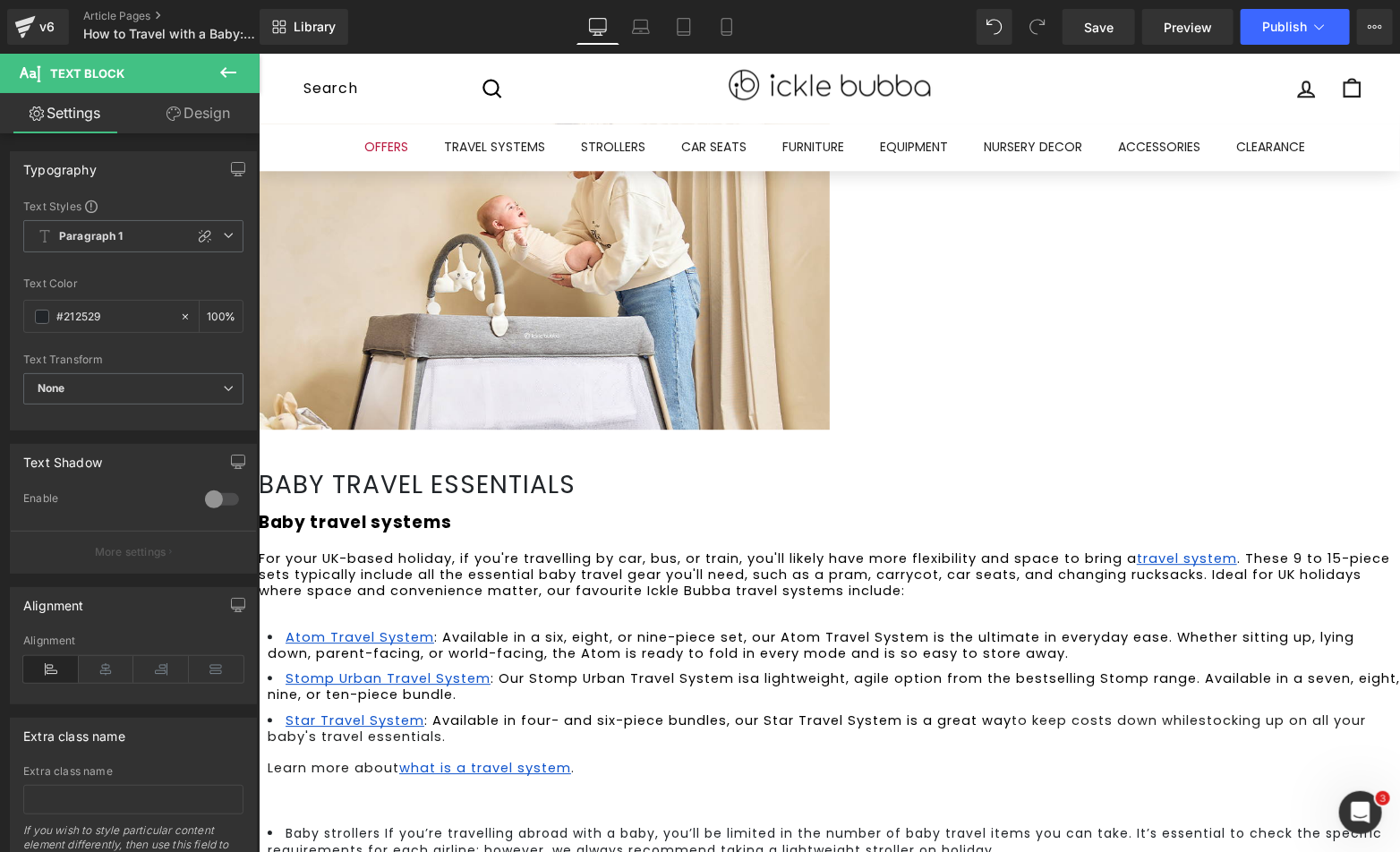 scroll, scrollTop: 2566, scrollLeft: 0, axis: vertical 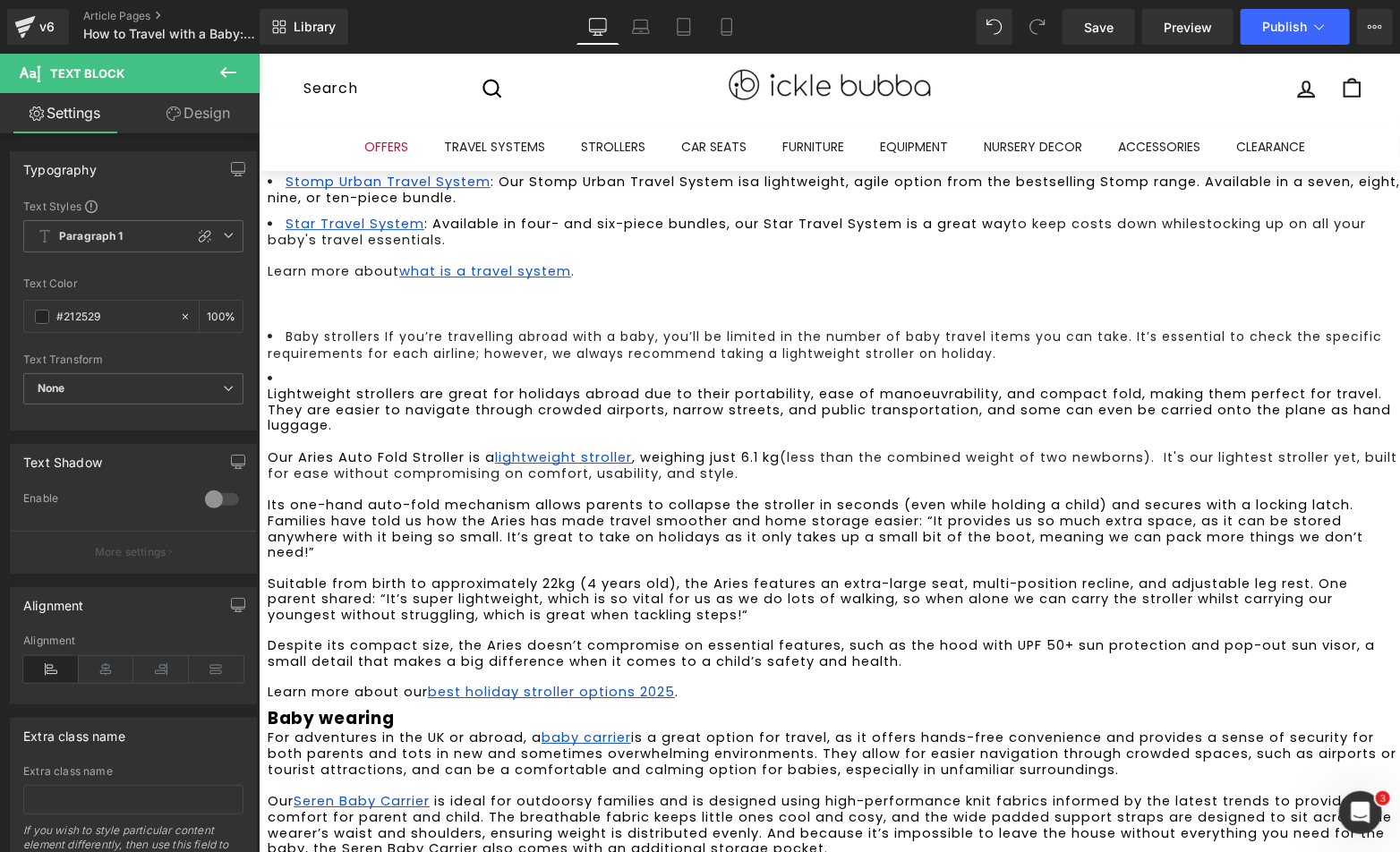 click at bounding box center [832, 1054] 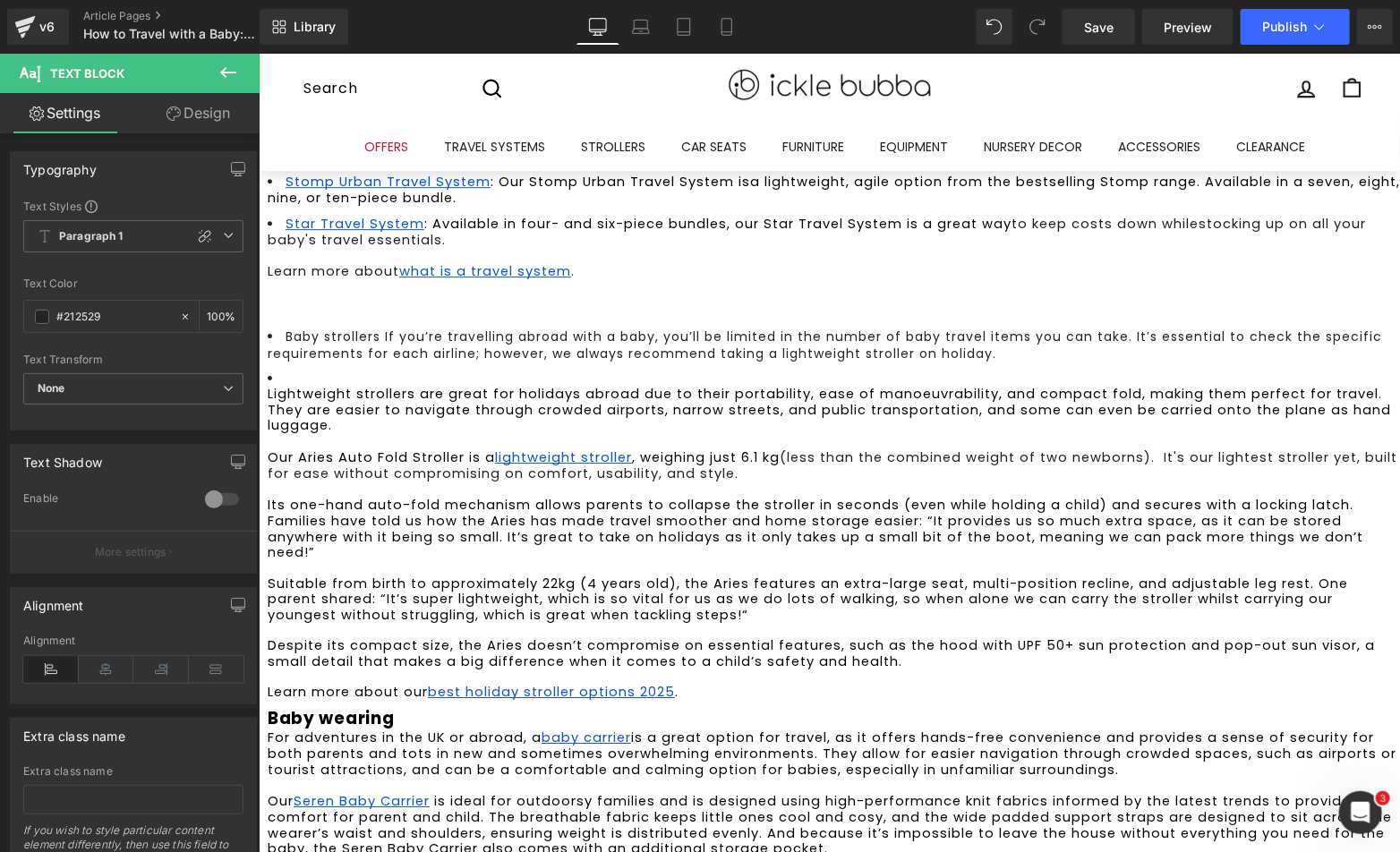 scroll, scrollTop: 2069, scrollLeft: 0, axis: vertical 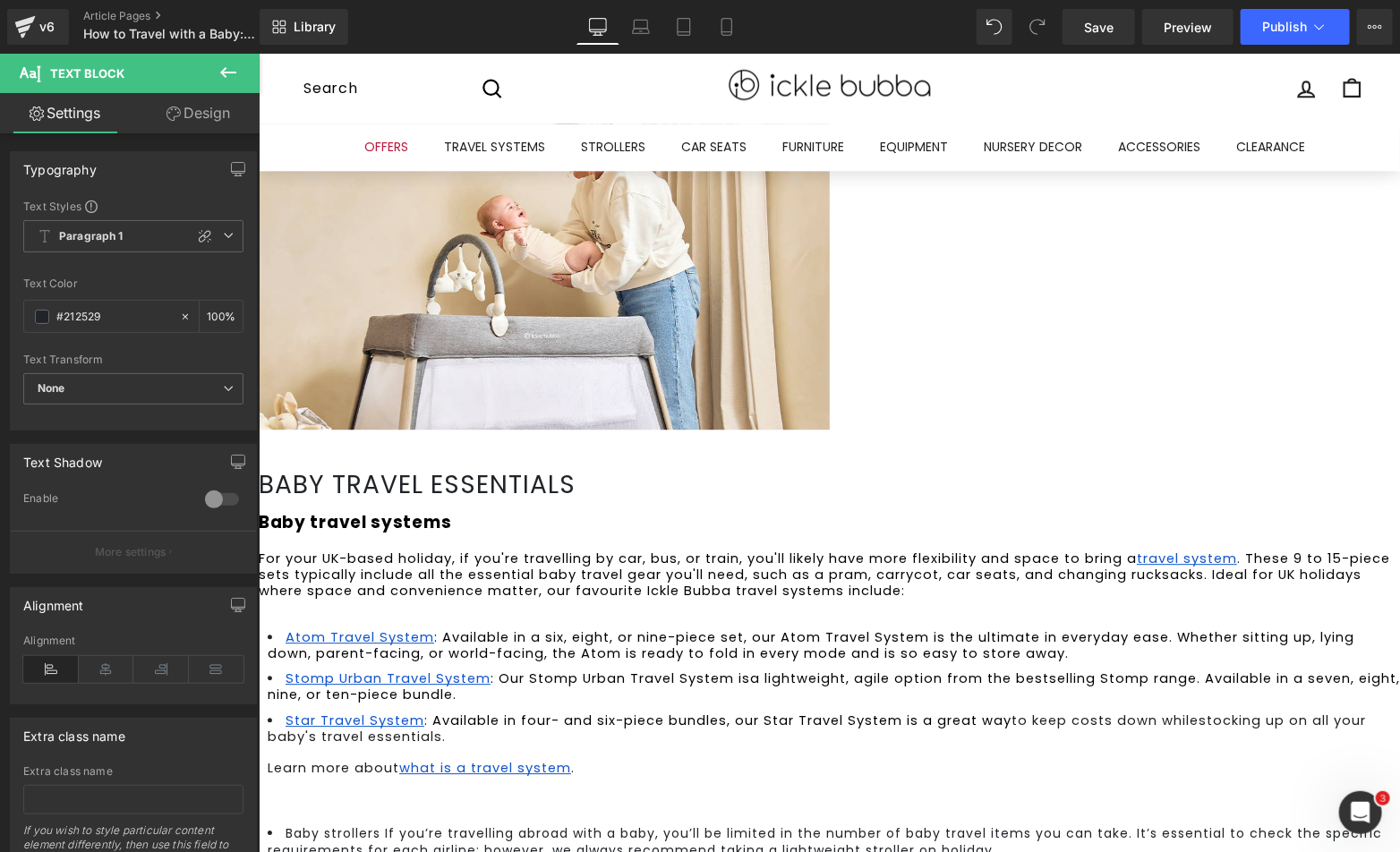 click on "Lightweight strollers are great for holidays abroad due to their portability, ease of manoeuvrability, and compact fold, making them perfect for travel. They are easier to navigate through crowded airports, narrow streets, and public transportation, and some can even be carried onto the plane as hand luggage.  Our Aries Auto Fold Stroller is a  lightweight stroller , weighing just 6.1 kg  (less than the combined weight of two newborns).  It's our lightest stroller yet, built for ease without compromising on comfort, usability, and style.  Its one-hand auto-fold mechanism allows parents to collapse the stroller in seconds (even while holding a child) and secures with a locking latch. Families have told us how the Aries has made travel smoother and home storage easier: “It provides us so much extra space, as it can be stored anywhere with it being so small. It’s great to take on holidays as it only takes up a small bit of the boot, meaning we can pack more things we don’t need!”  .  Baby wearing" at bounding box center (832, 1197) 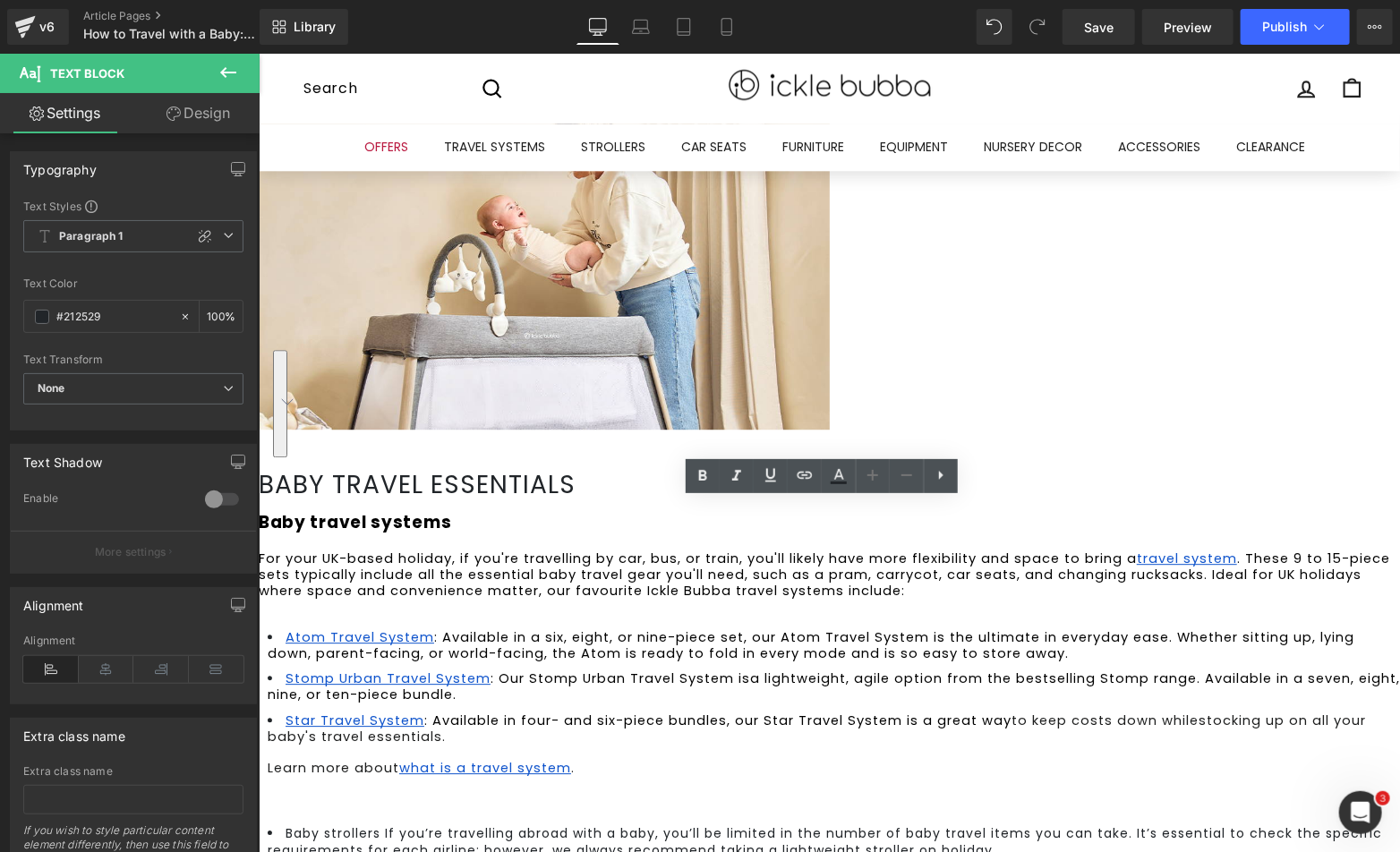 drag, startPoint x: 310, startPoint y: 507, endPoint x: 564, endPoint y: 599, distance: 270.14811 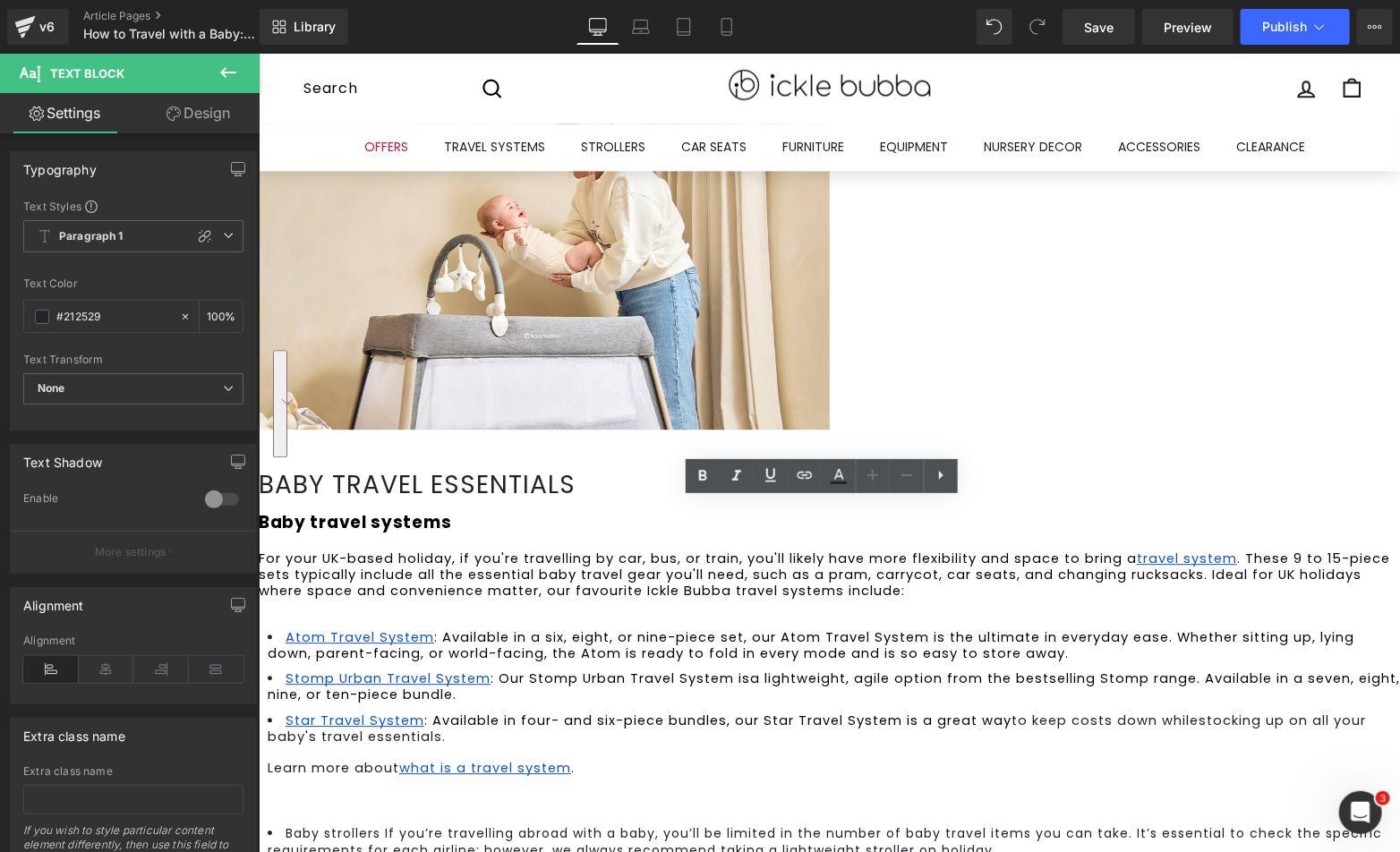 click on "Baby strollers If you’re travelling abroad with a baby, you’ll be limited in the number of baby travel items you can take. It’s essential to check the specific requirements for each airline; however, we always recommend taking a lightweight stroller on holiday.  Lightweight strollers are great for holidays abroad due to their portability, ease of manoeuvrability, and compact fold, making them perfect for travel. They are easier to navigate through crowded airports, narrow streets, and public transportation, and some can even be carried onto the plane as hand luggage.  Our Aries Auto Fold Stroller is a  lightweight stroller , weighing just 6.1 kg  (less than the combined weight of two newborns).  It's our lightest stroller yet, built for ease without compromising on comfort, usability, and style.  Learn more about our  best holiday stroller options 2025 .  Baby wearing  For adventures in the UK or abroad, a  baby carrier Our  Seren Baby Carrier   Baby car seats  .  Learn more about  ." at bounding box center (832, 1175) 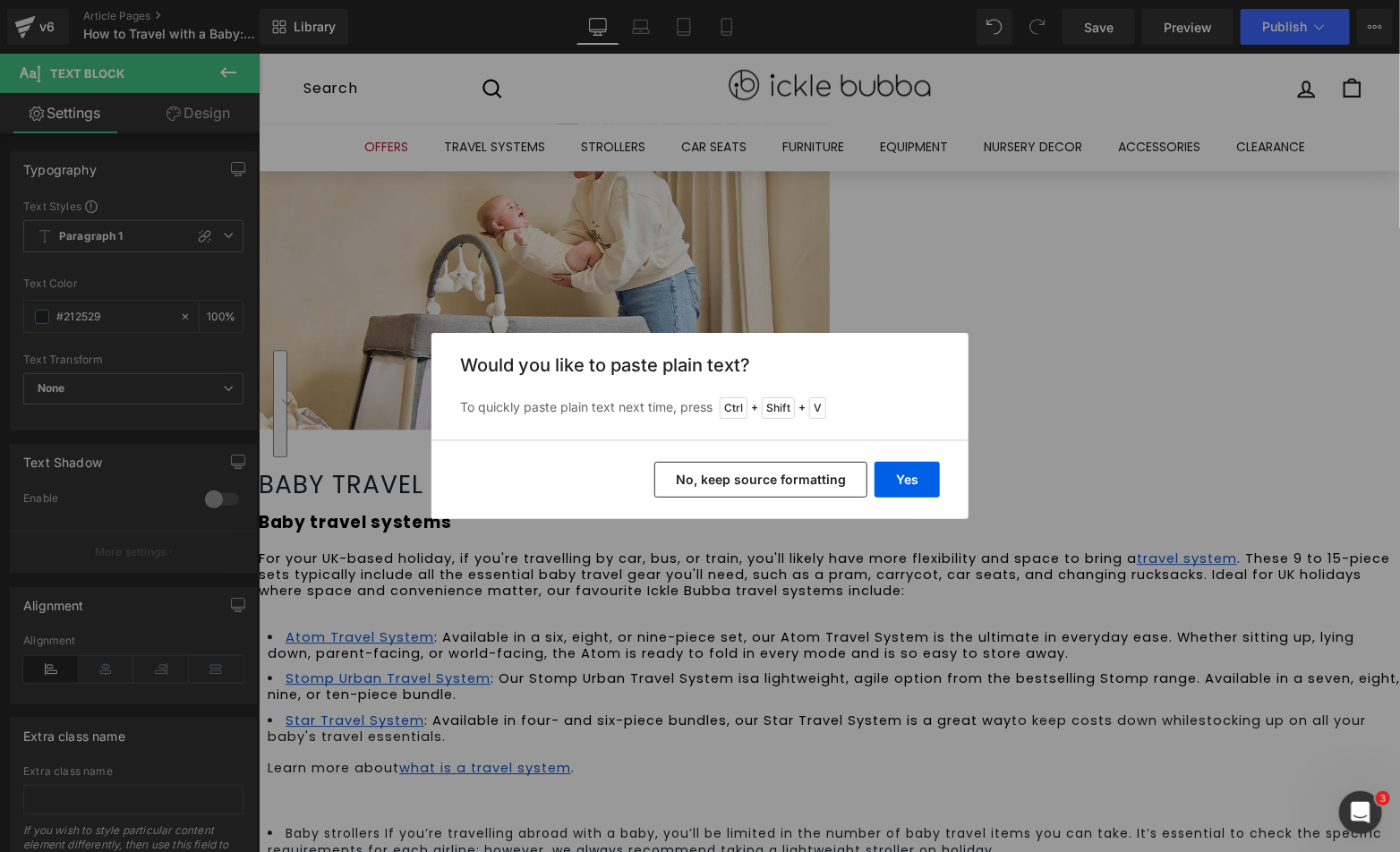 click on "No, keep source formatting" at bounding box center (761, 480) 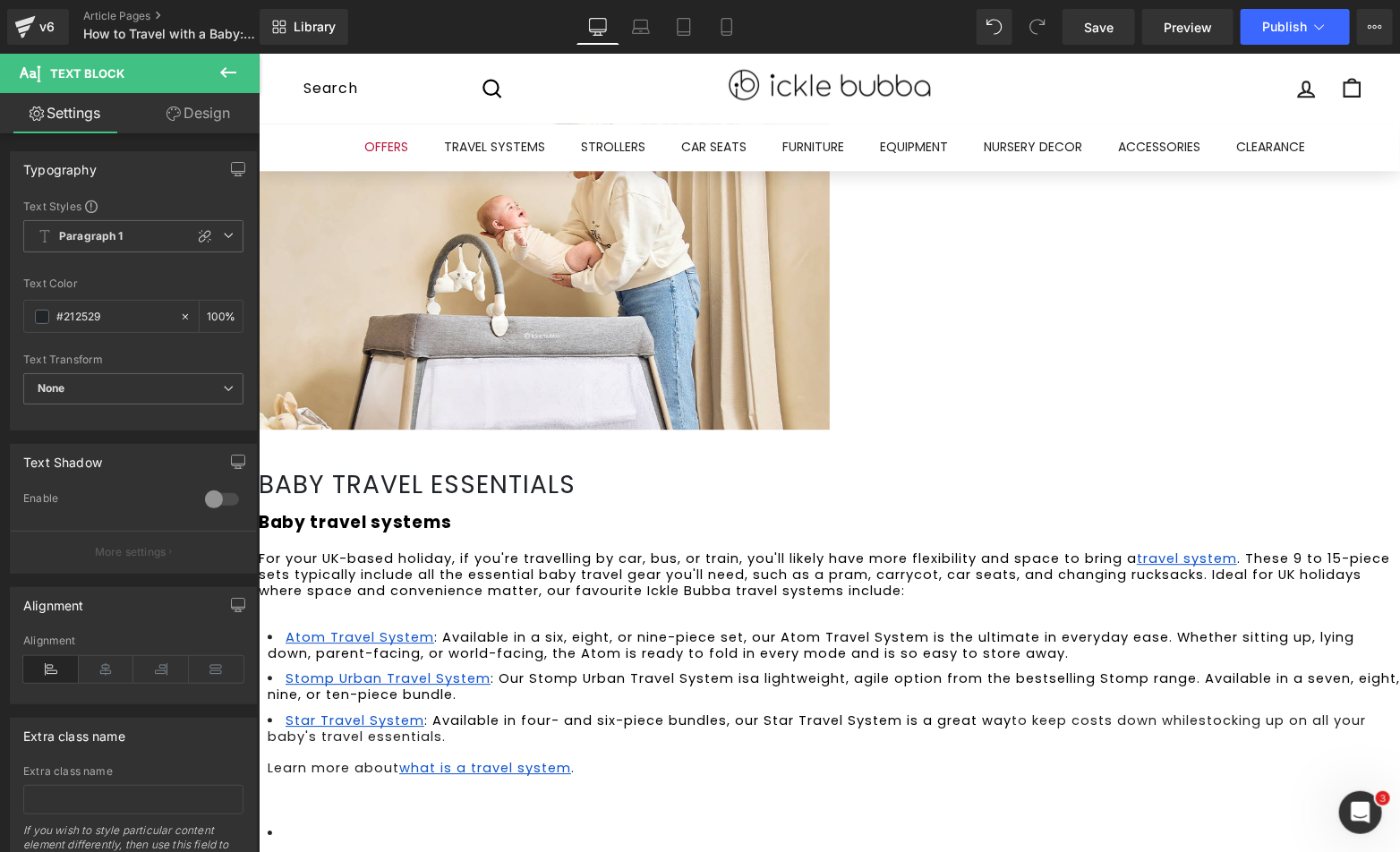 click on "Baby strollers  If you’re travelling abroad with a baby, you’ll be limited in the number of baby travel items you can take. It’s essential to check the specific requirements for each airline; however, we always recommend taking a lightweight stroller on holiday.  Lightweight strollers are great for holidays abroad due to their portability, ease of manoeuvrability, and compact fold, making them perfect for travel. They are easier to navigate through crowded airports, narrow streets, and public transportation, and some can even be carried onto the plane as hand luggage." at bounding box center [832, 903] 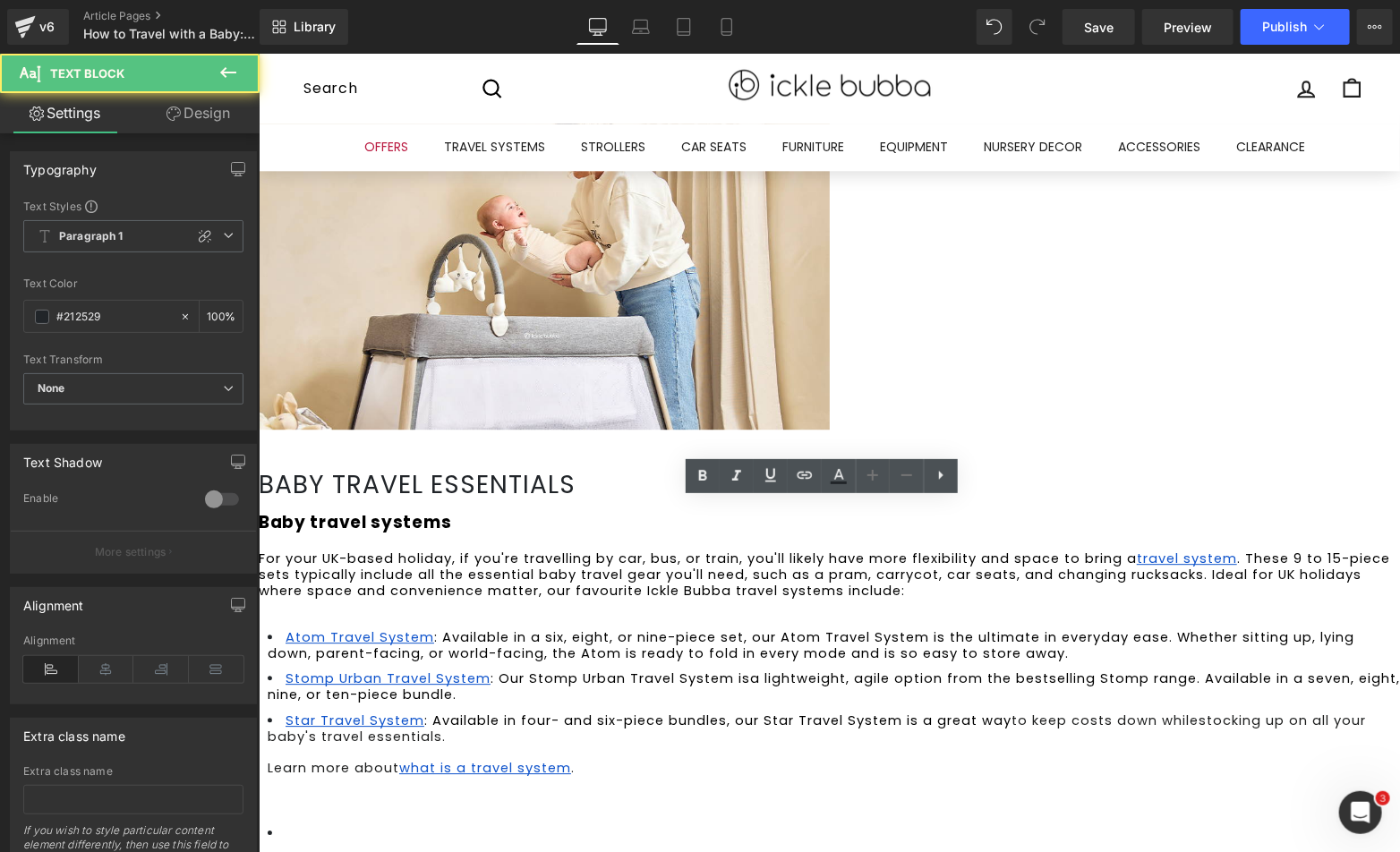 click on "Baby strollers" at bounding box center (832, 856) 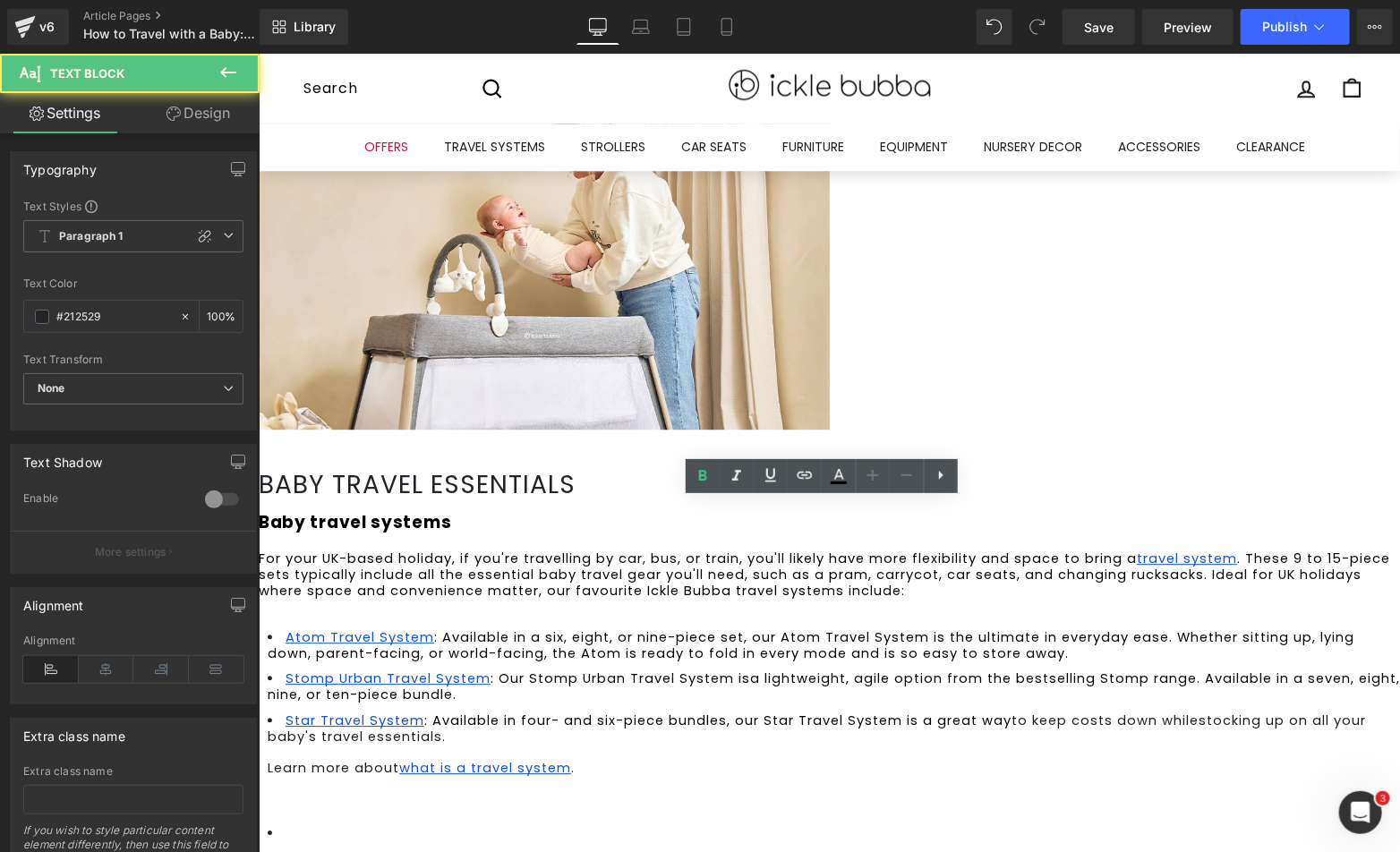 click on "Baby strollers  If you’re travelling abroad with a baby, you’ll be limited in the number of baby travel items you can take. It’s essential to check the specific requirements for each airline; however, we always recommend taking a lightweight stroller on holiday.  Lightweight strollers are great for holidays abroad due to their portability, ease of manoeuvrability, and compact fold, making them perfect for travel. They are easier to navigate through crowded airports, narrow streets, and public transportation, and some can even be carried onto the plane as hand luggage." at bounding box center (832, 903) 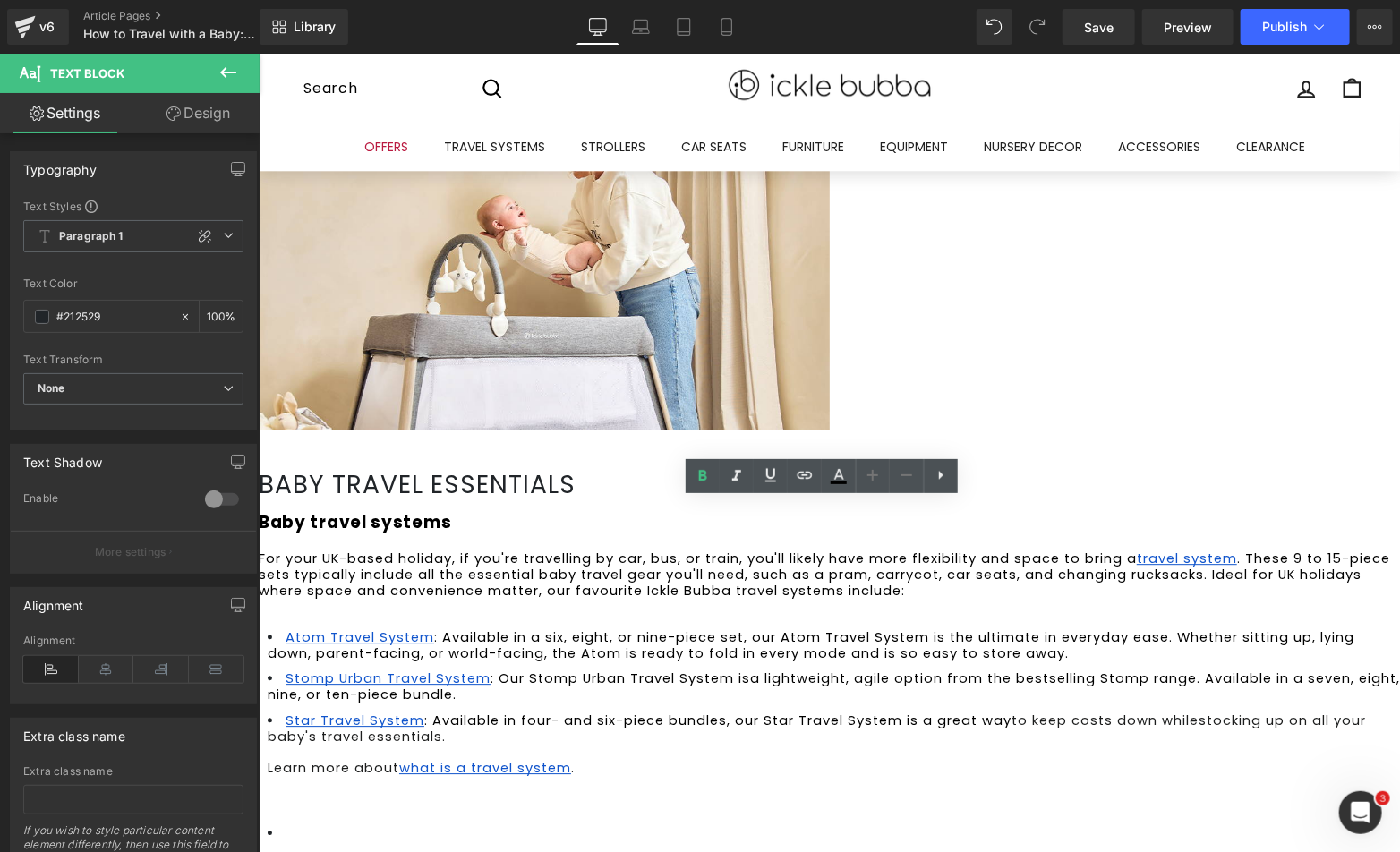 click on "Baby strollers  If you’re travelling abroad with a baby, you’ll be limited in the number of baby travel items you can take. It’s essential to check the specific requirements for each airline; however, we always recommend taking a lightweight stroller on holiday.  Lightweight strollers are great for holidays abroad due to their portability, ease of manoeuvrability, and compact fold, making them perfect for travel. They are easier to navigate through crowded airports, narrow streets, and public transportation, and some can even be carried onto the plane as hand luggage.  Our Aries Auto Fold Stroller is a  lightweight stroller , weighing just 6.1 kg  (less than the combined weight of two newborns).  It's our lightest stroller yet, built for ease without compromising on comfort, usability, and style.  Learn more about our  best holiday stroller options 2025 .  Baby wearing  For adventures in the UK or abroad, a  baby carrier Our  Seren Baby Carrier   Baby car seats  .  Learn more about  ." at bounding box center (832, 1206) 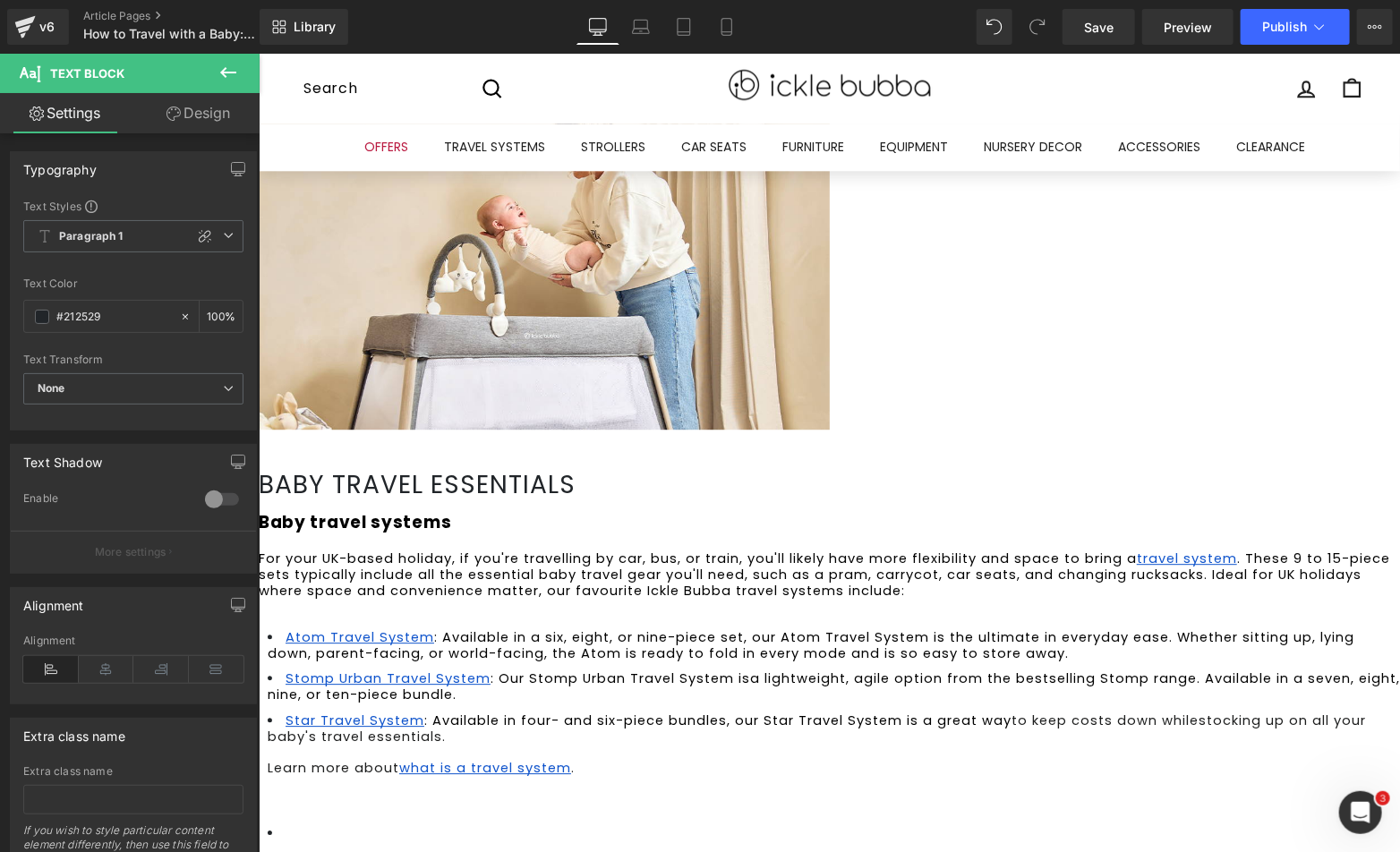 click on "(less than the combined weight of two newborns).  It's our lightest stroller yet, built for ease without compromising on comfort, usability, and style." at bounding box center [833, 1007] 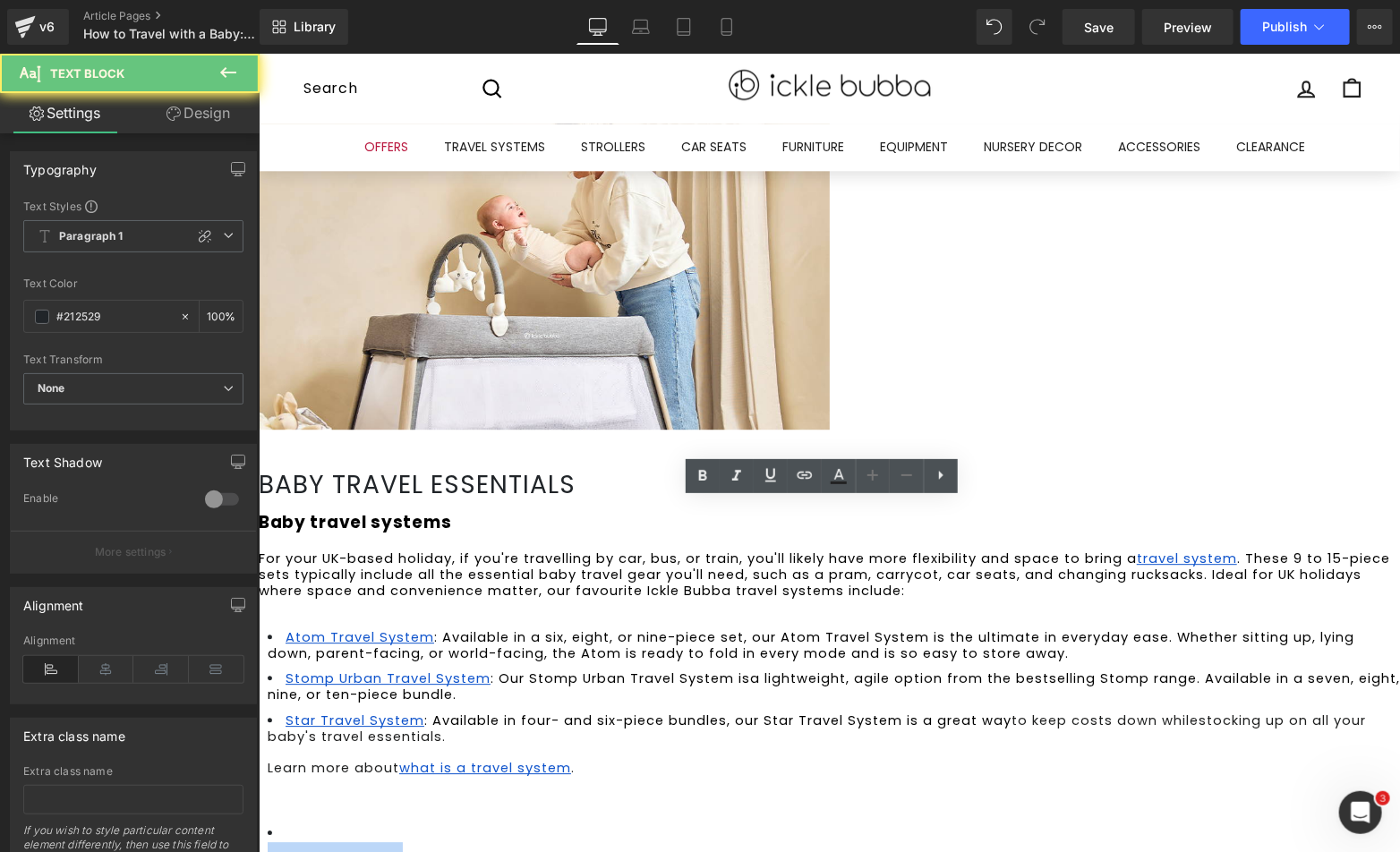 drag, startPoint x: 334, startPoint y: 711, endPoint x: 272, endPoint y: 496, distance: 223.76103 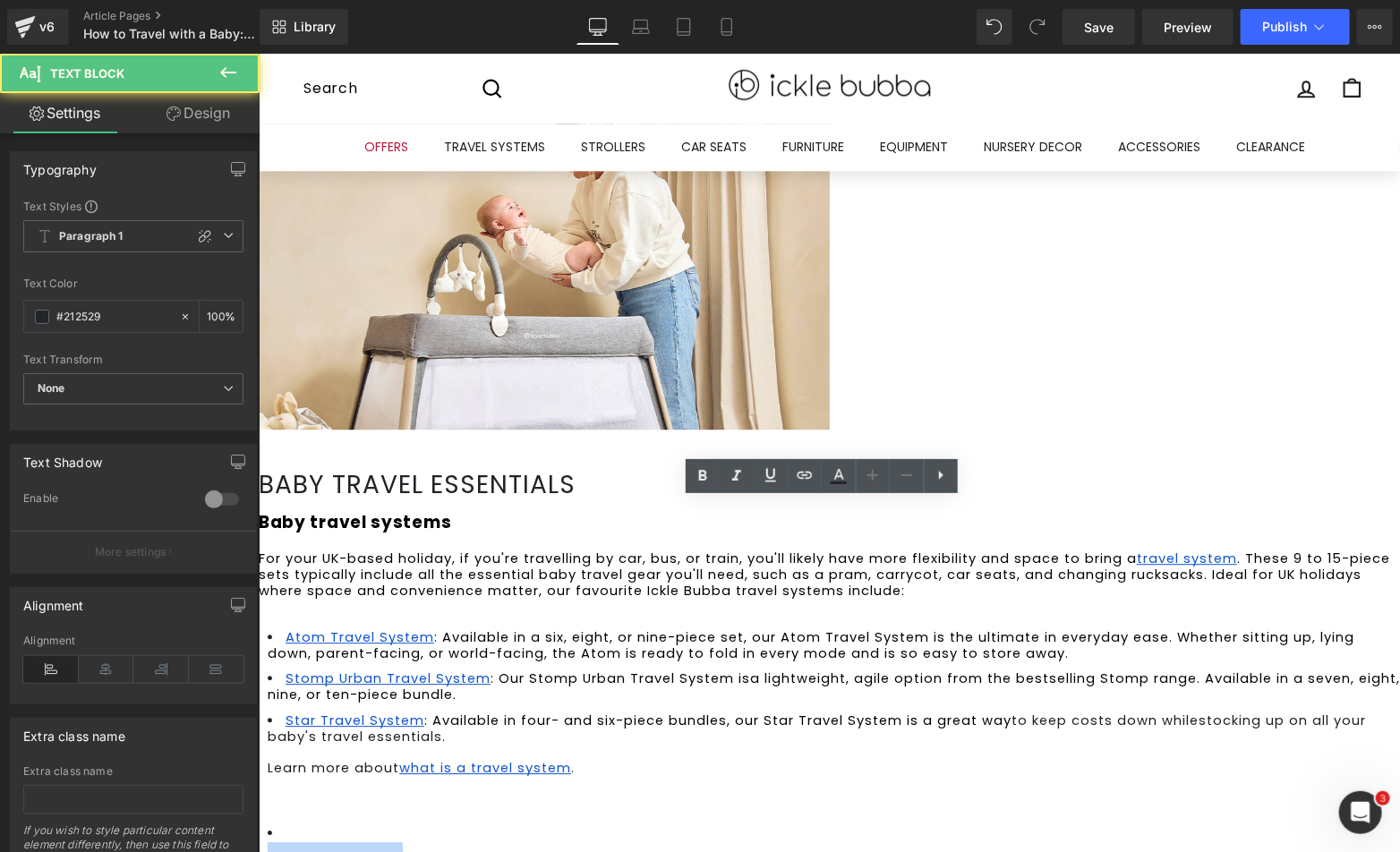 click on "Baby strollers" at bounding box center (332, 858) 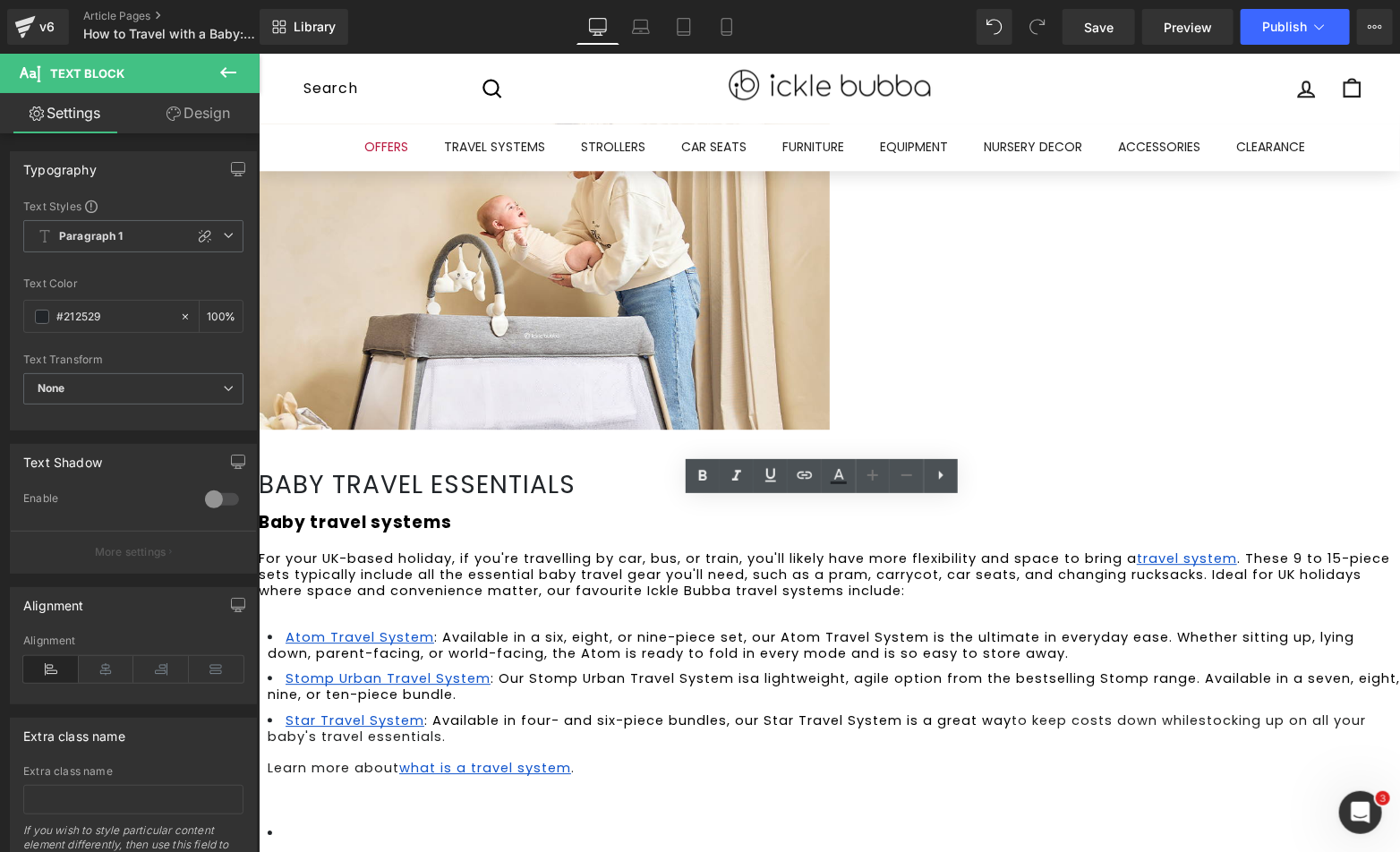 click at bounding box center [828, 613] 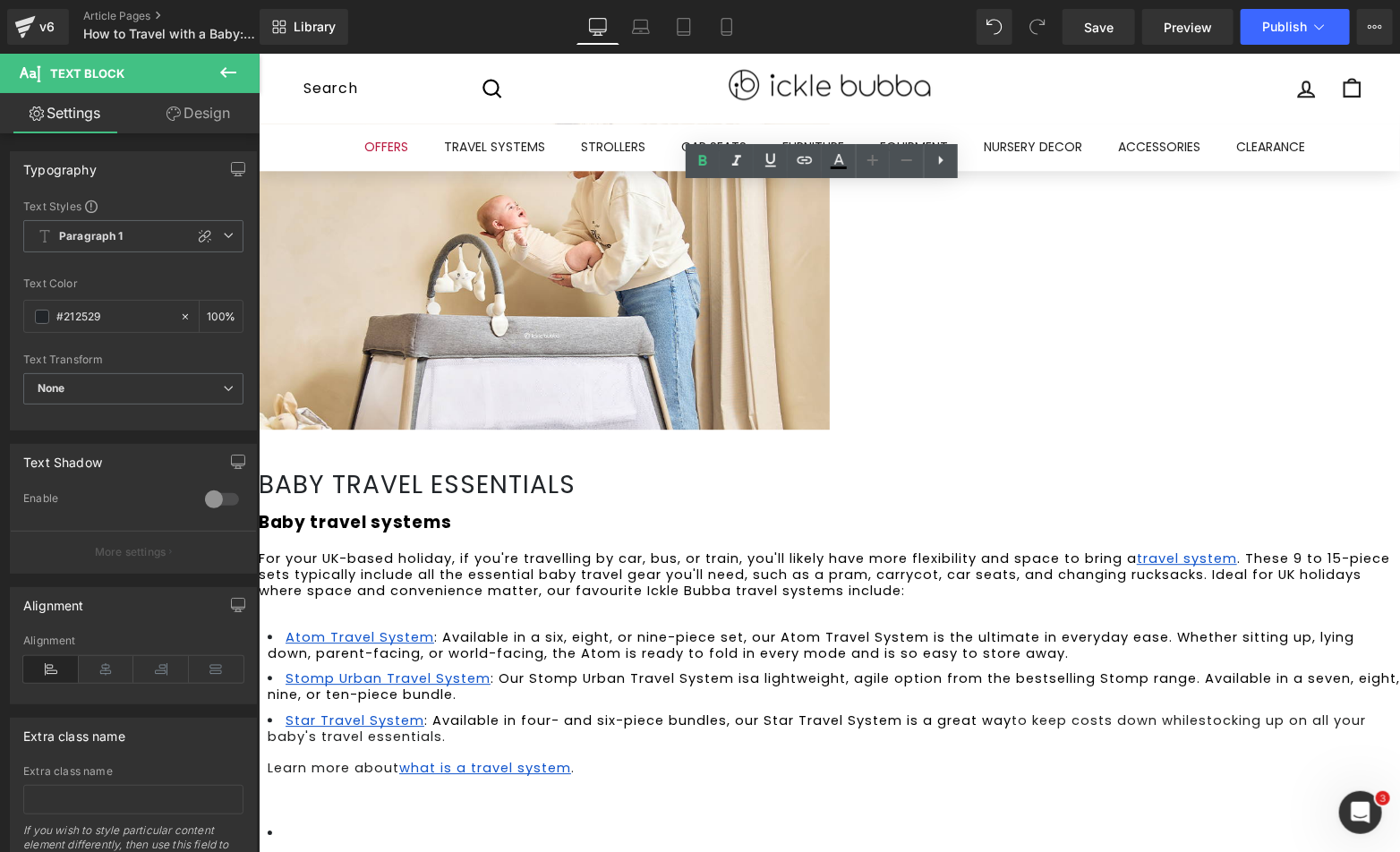 click on "For your UK-based holiday, if you're travelling by car, bus, or train, you'll likely have more flexibility and space to bring a" at bounding box center [696, 558] 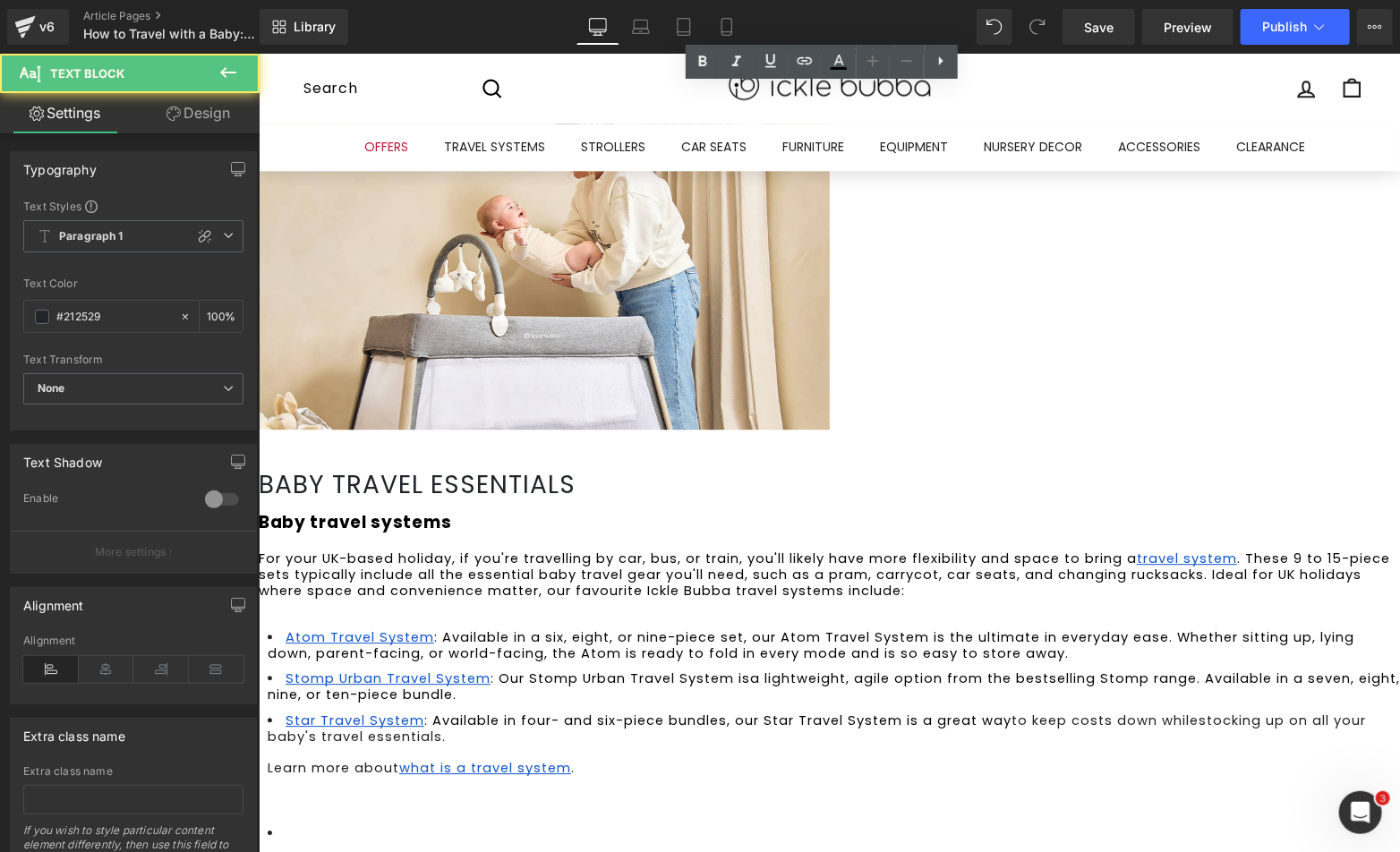 scroll, scrollTop: 2168, scrollLeft: 0, axis: vertical 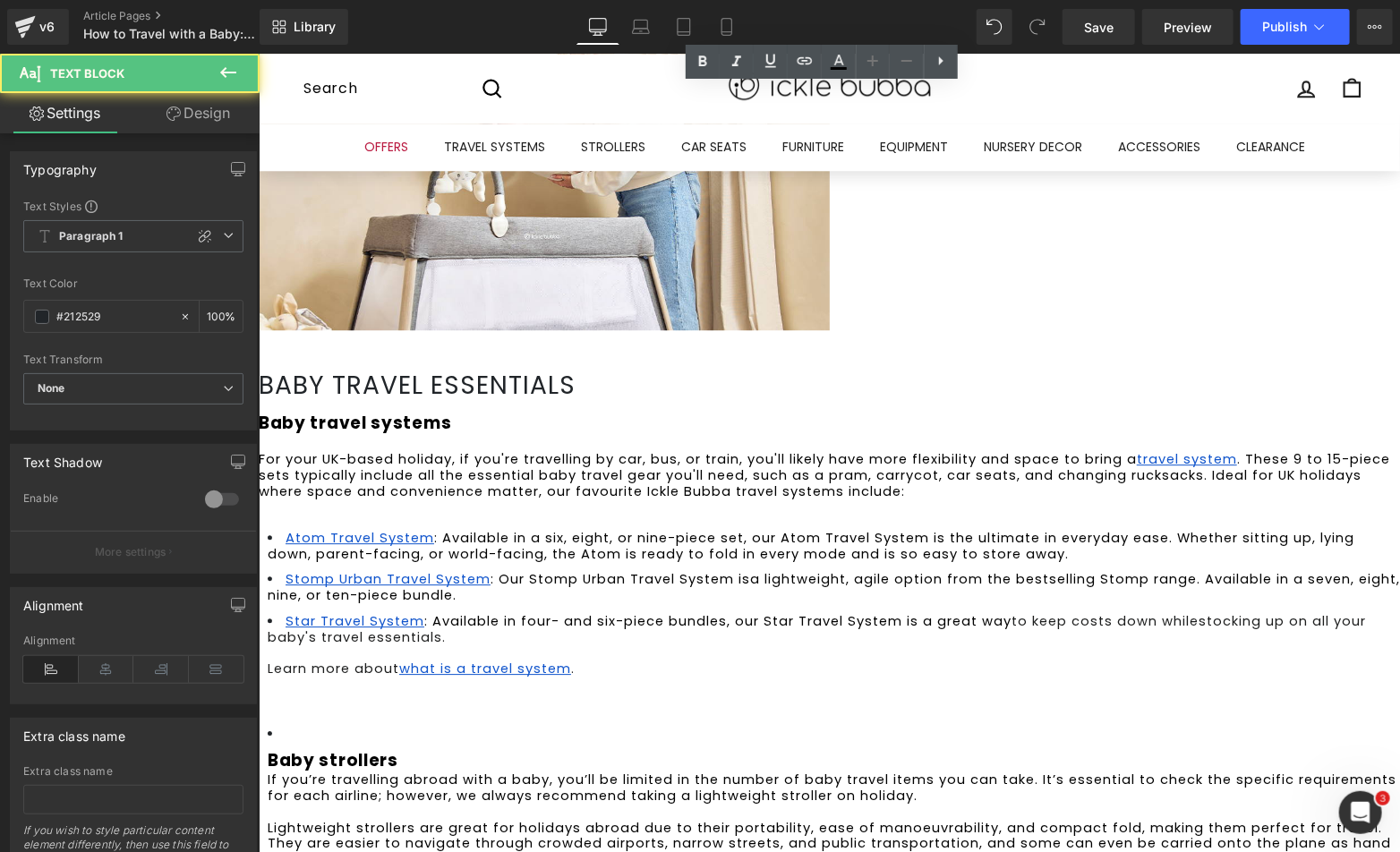 click on "For your UK-based holiday, if you're travelling by car, bus, or train, you'll likely have more flexibility and space to bring a" at bounding box center (696, 458) 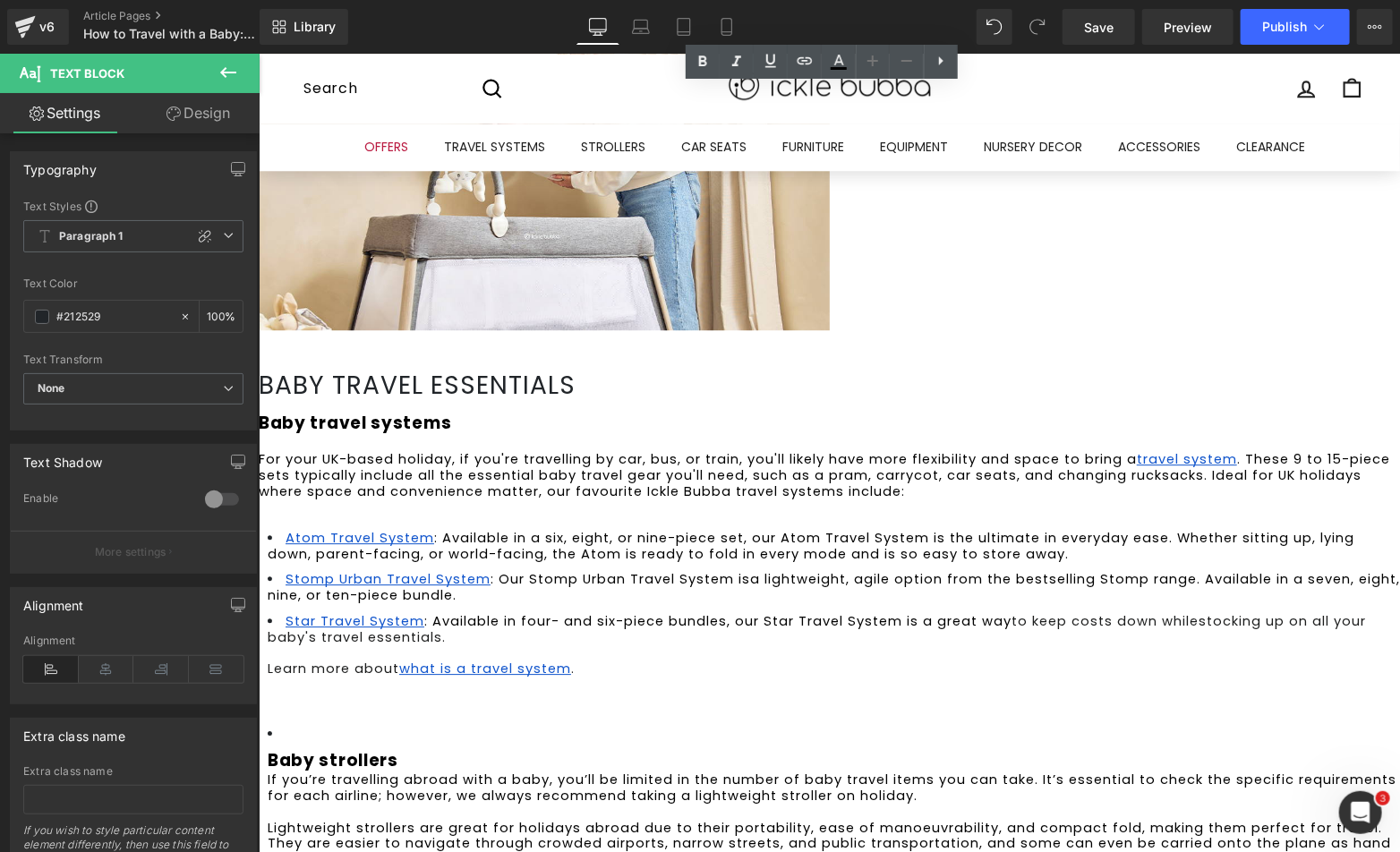 click on "For your UK-based holiday, if you're travelling by car, bus, or train, you'll likely have more flexibility and space to bring a" at bounding box center [696, 458] 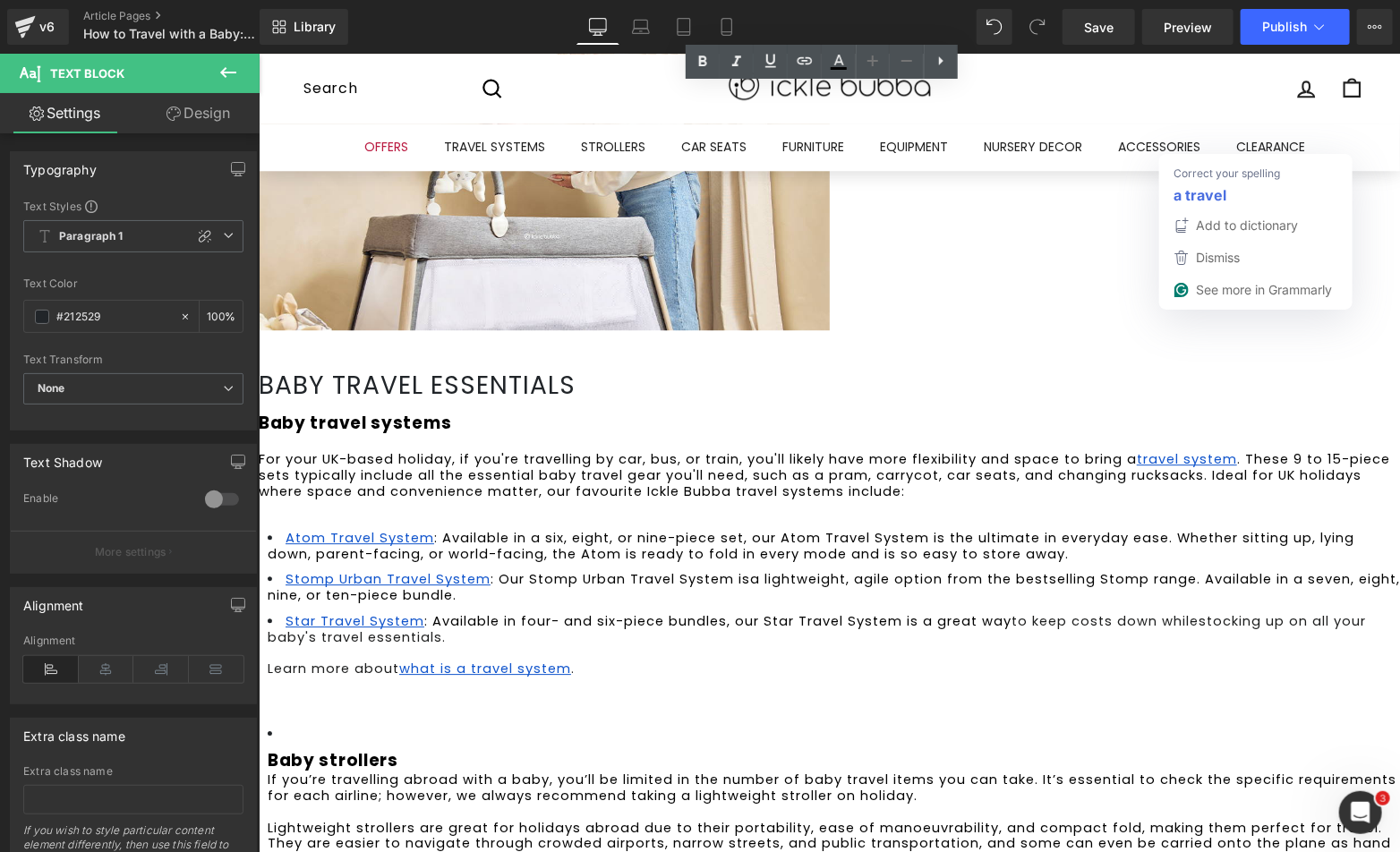 type 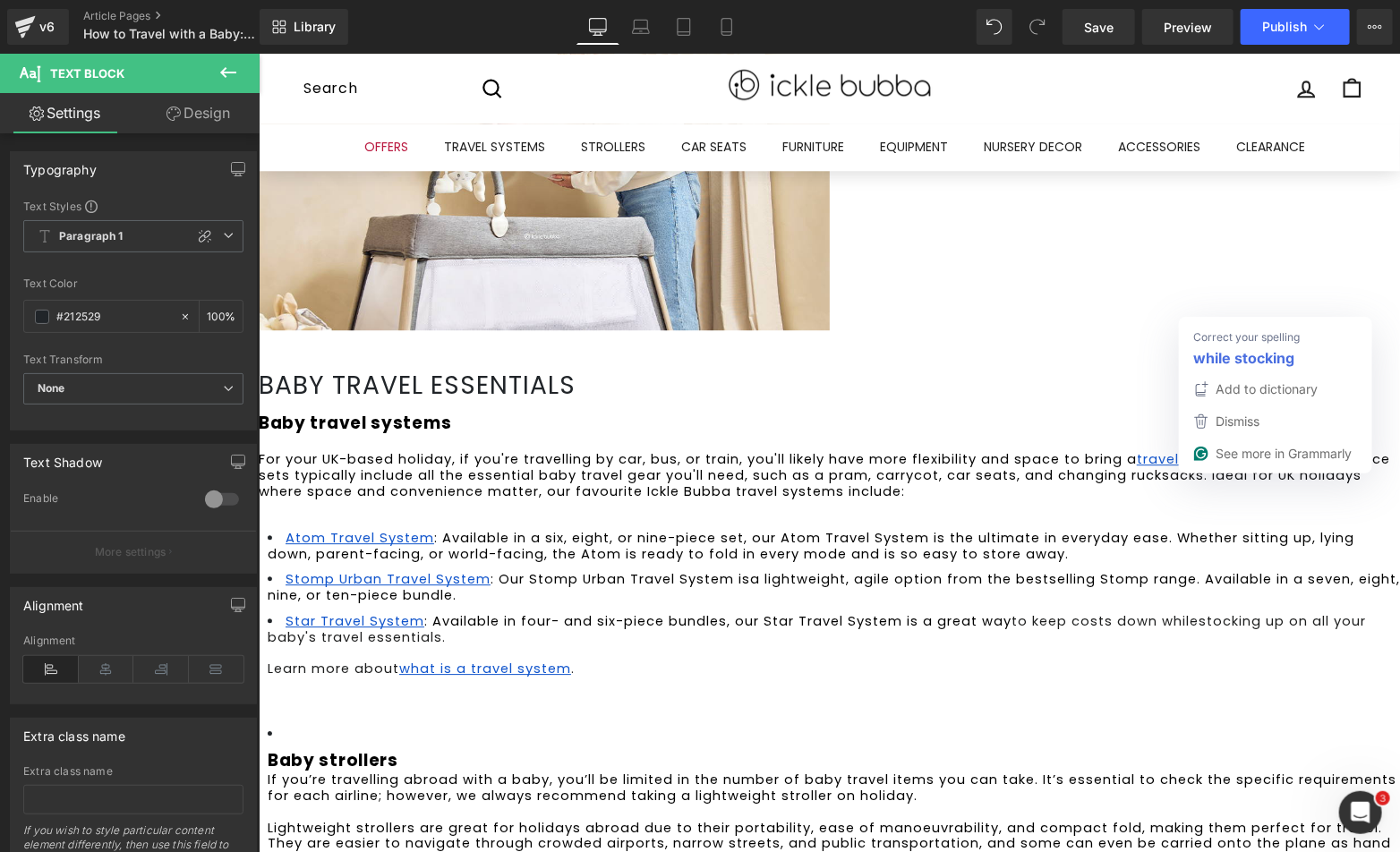 click on "stocking up on all your baby's travel essentials." at bounding box center [818, 628] 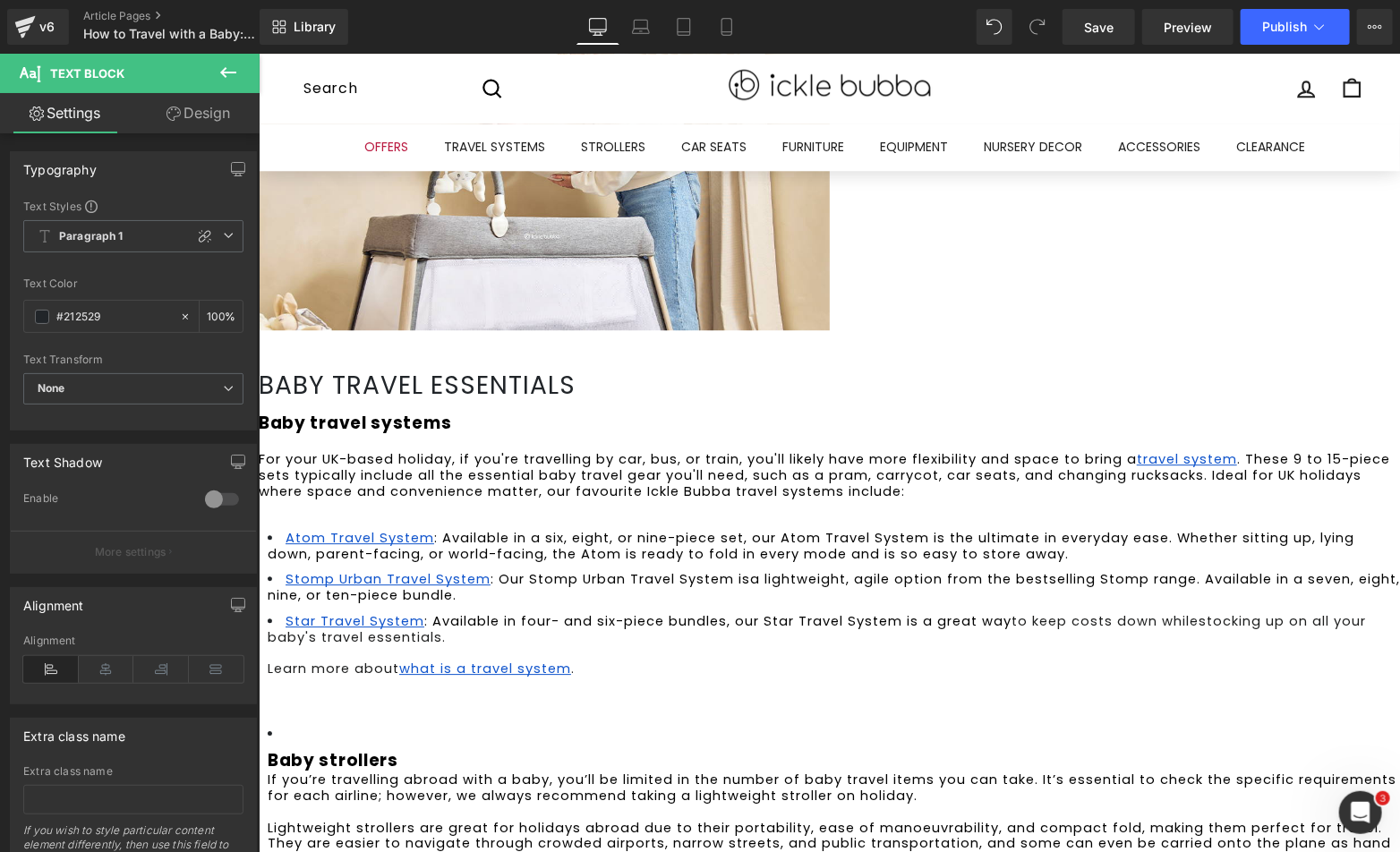 click on "Baby strollers" at bounding box center [332, 759] 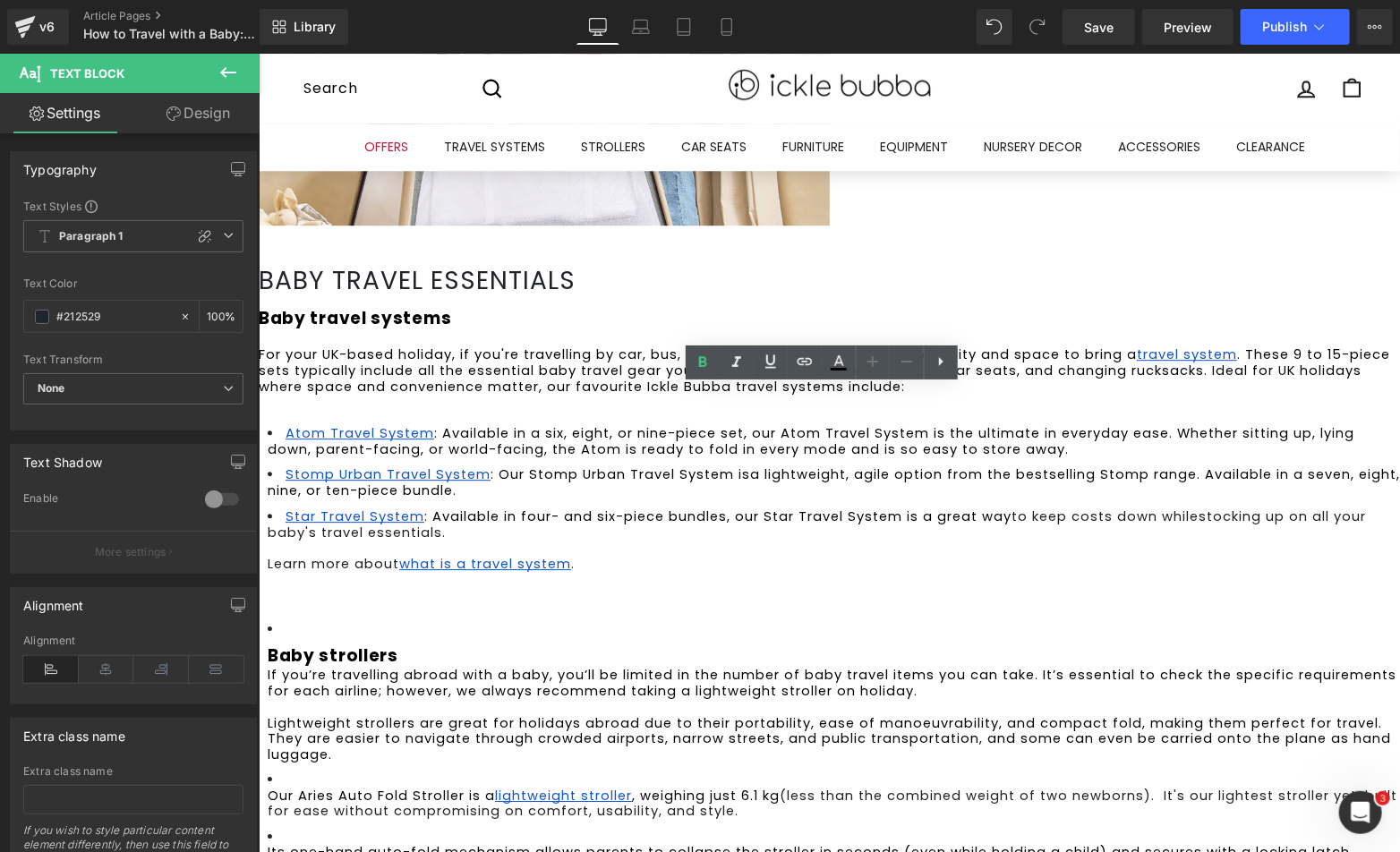 scroll, scrollTop: 2566, scrollLeft: 0, axis: vertical 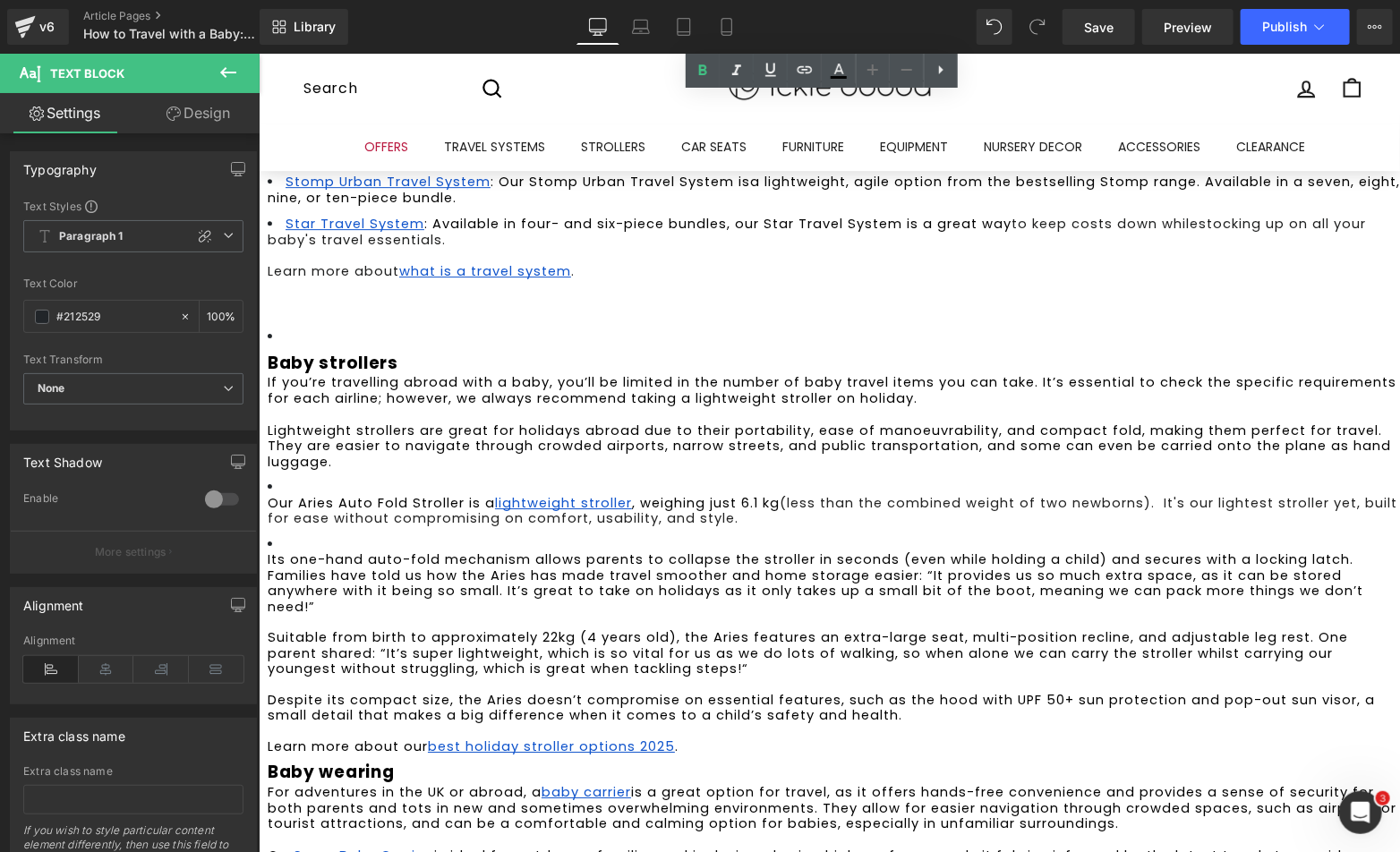 click on "Learn more about our  best holiday stroller options 2025 ." at bounding box center (832, 746) 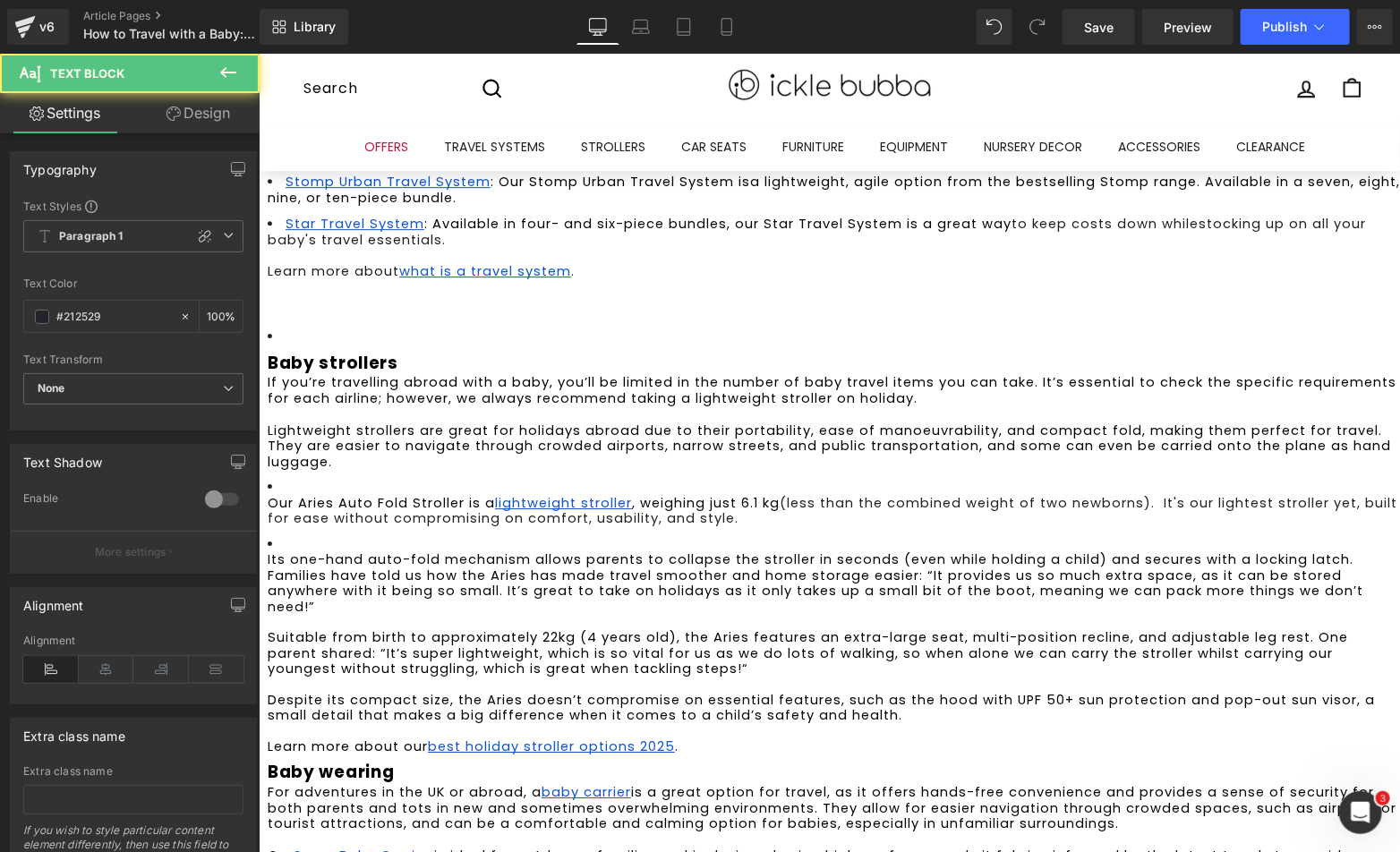 click on "Learn more about our  best holiday stroller options 2025 ." at bounding box center [832, 746] 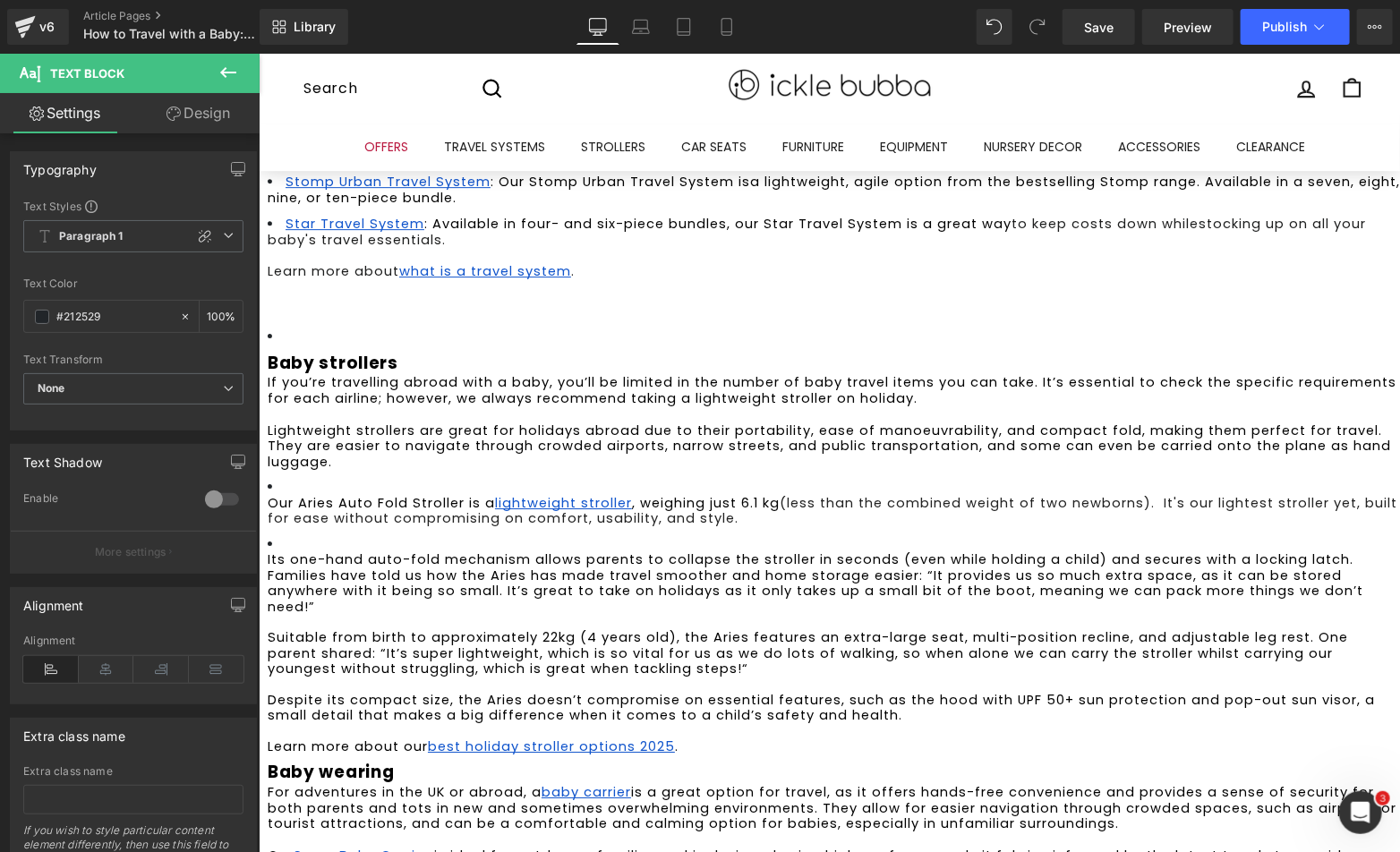 click on "Baby wearing" at bounding box center [329, 771] 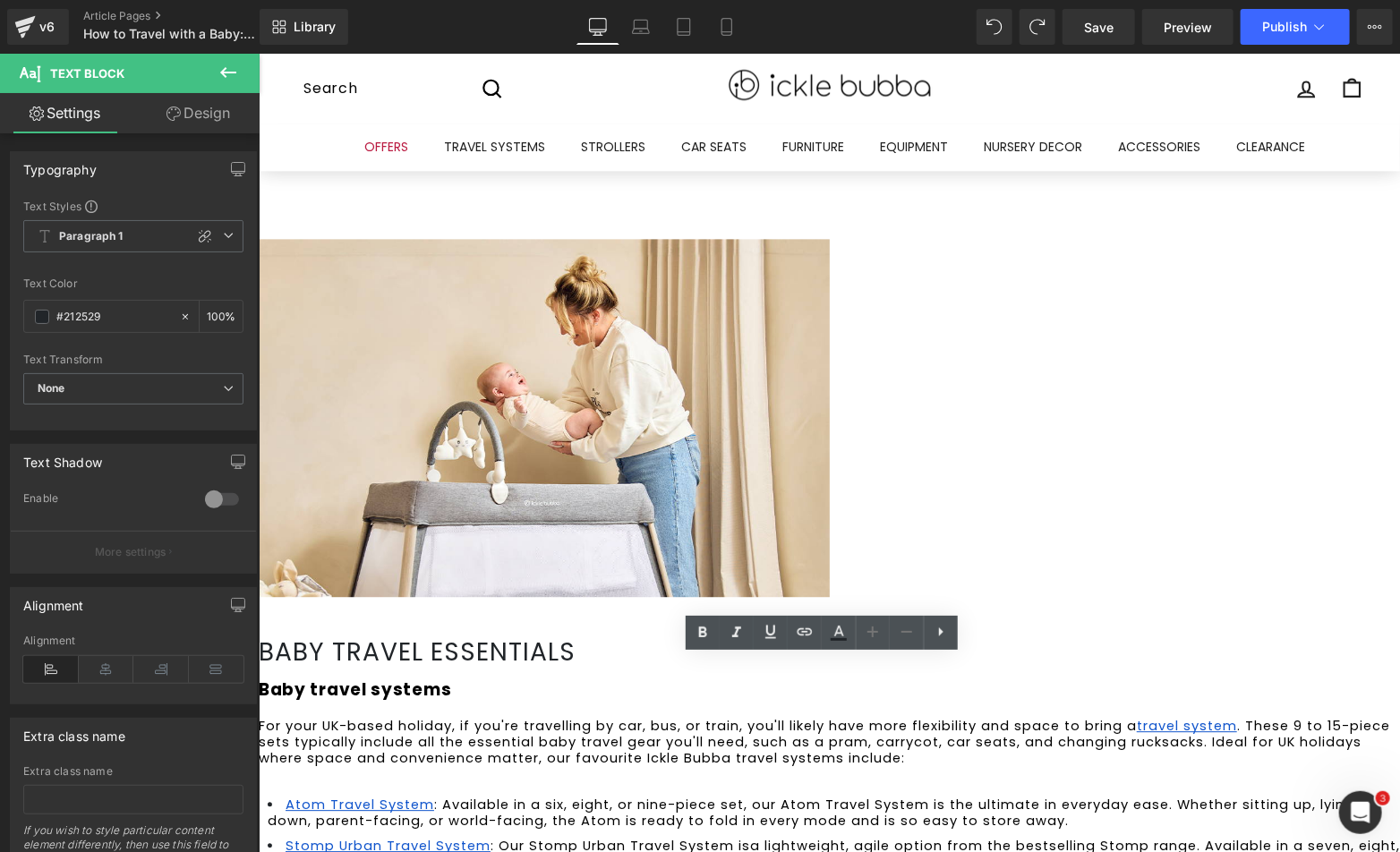 scroll, scrollTop: 2247, scrollLeft: 0, axis: vertical 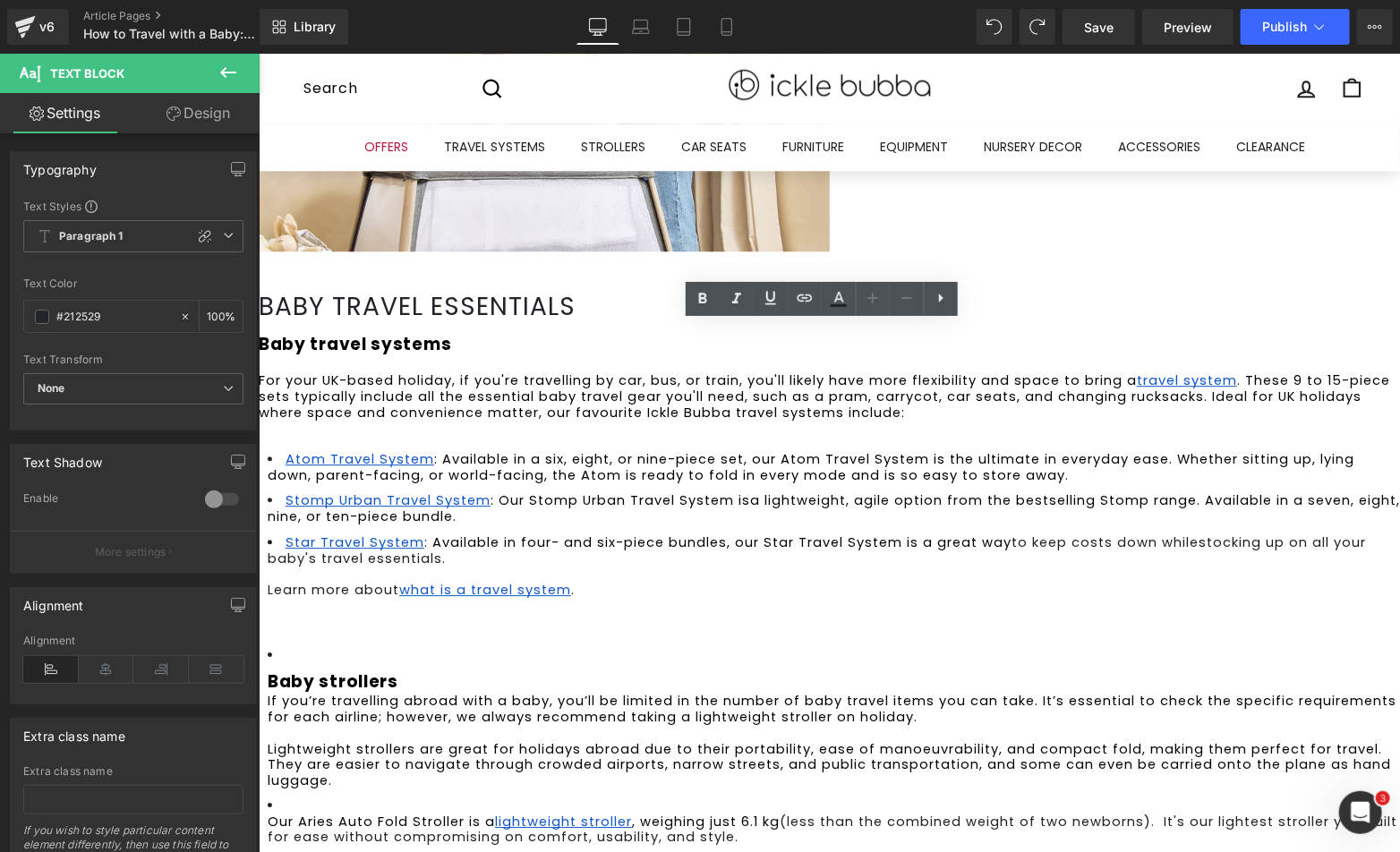 click on "Baby strollers  If you’re travelling abroad with a baby, you’ll be limited in the number of baby travel items you can take. It’s essential to check the specific requirements for each airline; however, we always recommend taking a lightweight stroller on holiday.  Lightweight strollers are great for holidays abroad due to their portability, ease of manoeuvrability, and compact fold, making them perfect for travel. They are easier to navigate through crowded airports, narrow streets, and public transportation, and some can even be carried onto the plane as hand luggage." at bounding box center [832, 717] 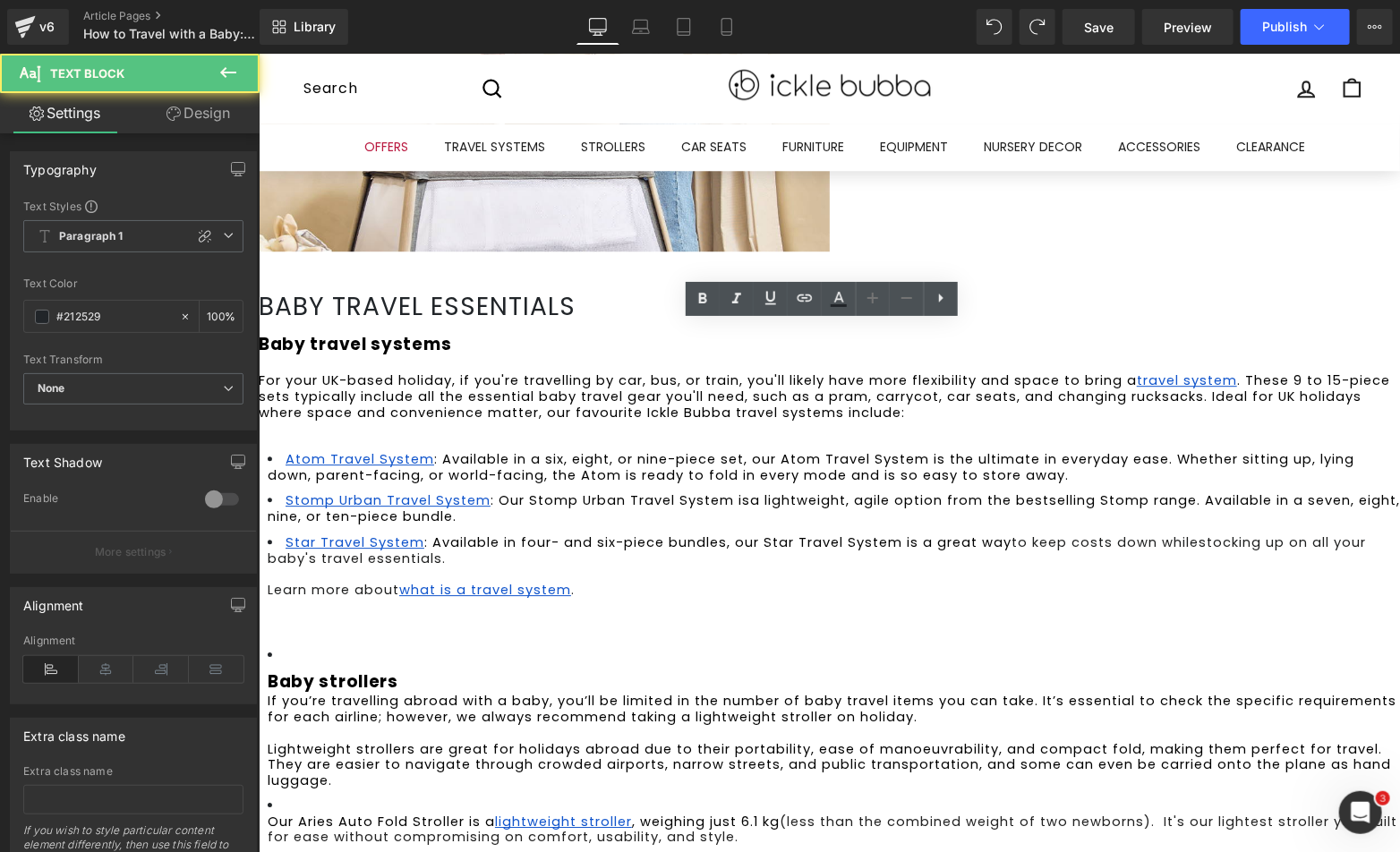 click on "Baby strollers  If you’re travelling abroad with a baby, you’ll be limited in the number of baby travel items you can take. It’s essential to check the specific requirements for each airline; however, we always recommend taking a lightweight stroller on holiday.  Lightweight strollers are great for holidays abroad due to their portability, ease of manoeuvrability, and compact fold, making them perfect for travel. They are easier to navigate through crowded airports, narrow streets, and public transportation, and some can even be carried onto the plane as hand luggage.  Our Aries Auto Fold Stroller is a  lightweight stroller , weighing just 6.1 kg  (less than the combined weight of two newborns).  It's our lightest stroller yet, built for ease without compromising on comfort, usability, and style.  Learn more about our  best holiday stroller options 2025 .  Baby wearing  For adventures in the UK or abroad, a  baby carrier Our  Seren Baby Carrier   Baby car seats  .  Learn more about  ." at bounding box center [828, 1044] 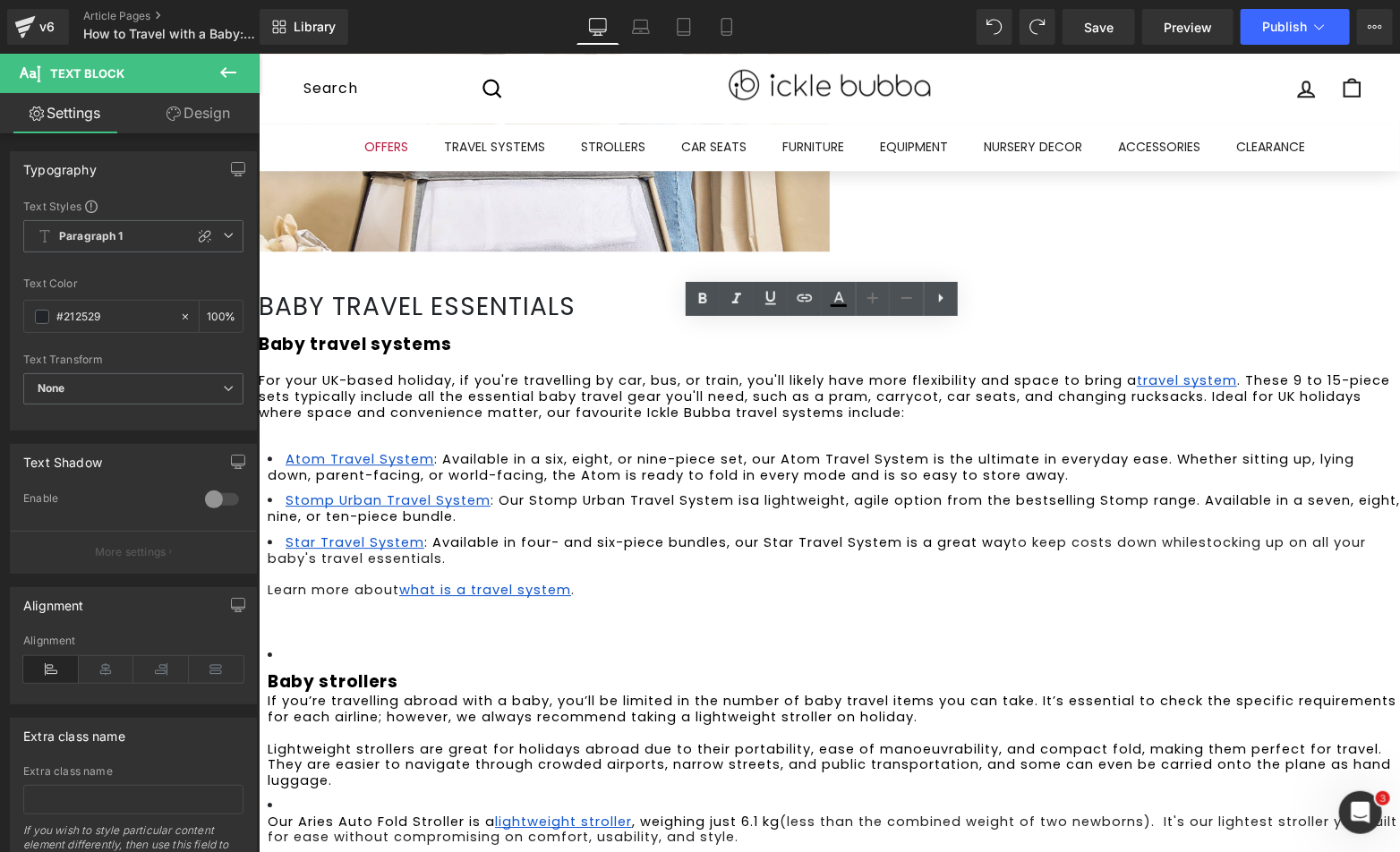 click at bounding box center (828, 643) 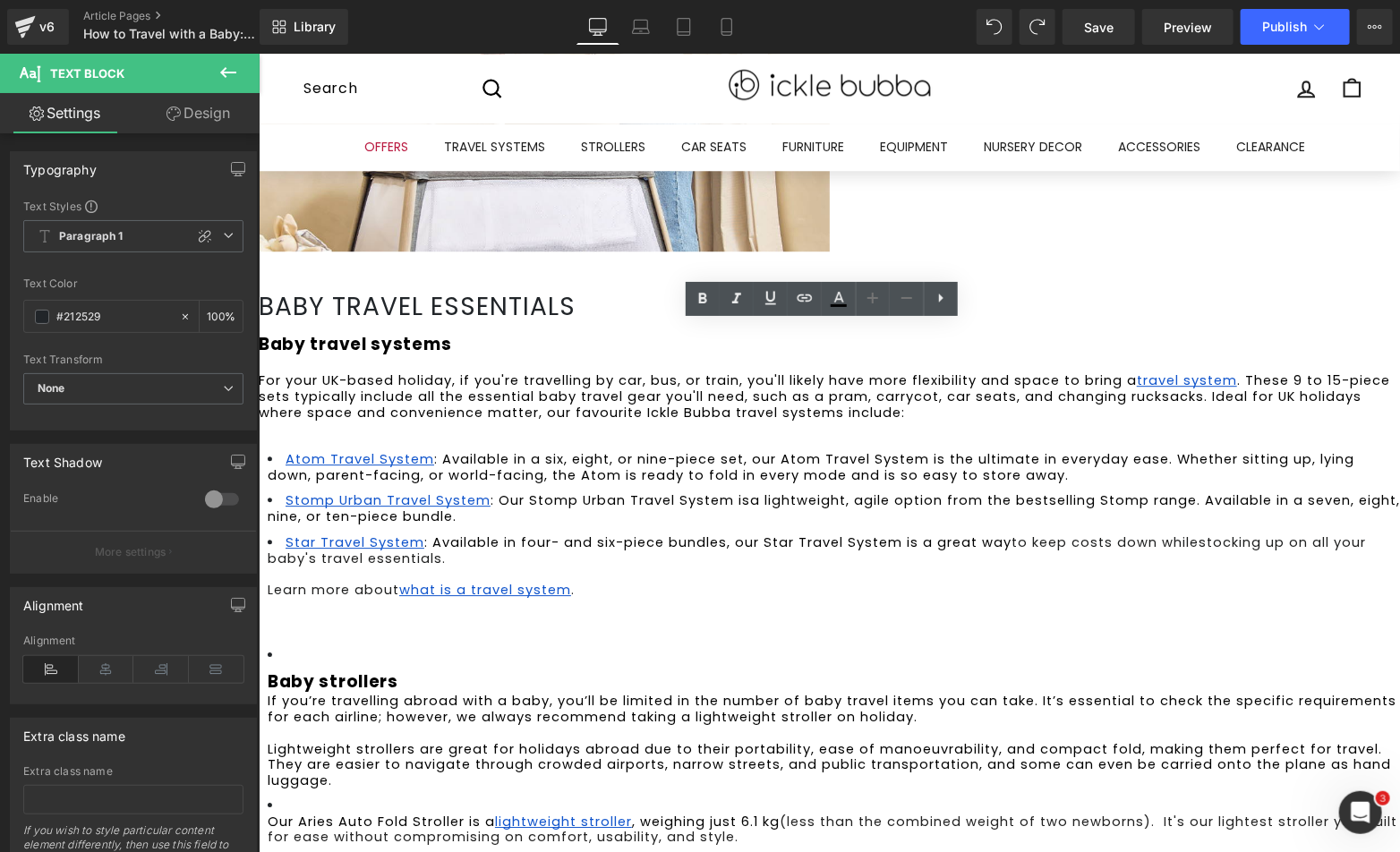click on "Baby strollers  If you’re travelling abroad with a baby, you’ll be limited in the number of baby travel items you can take. It’s essential to check the specific requirements for each airline; however, we always recommend taking a lightweight stroller on holiday.  Lightweight strollers are great for holidays abroad due to their portability, ease of manoeuvrability, and compact fold, making them perfect for travel. They are easier to navigate through crowded airports, narrow streets, and public transportation, and some can even be carried onto the plane as hand luggage." at bounding box center (832, 717) 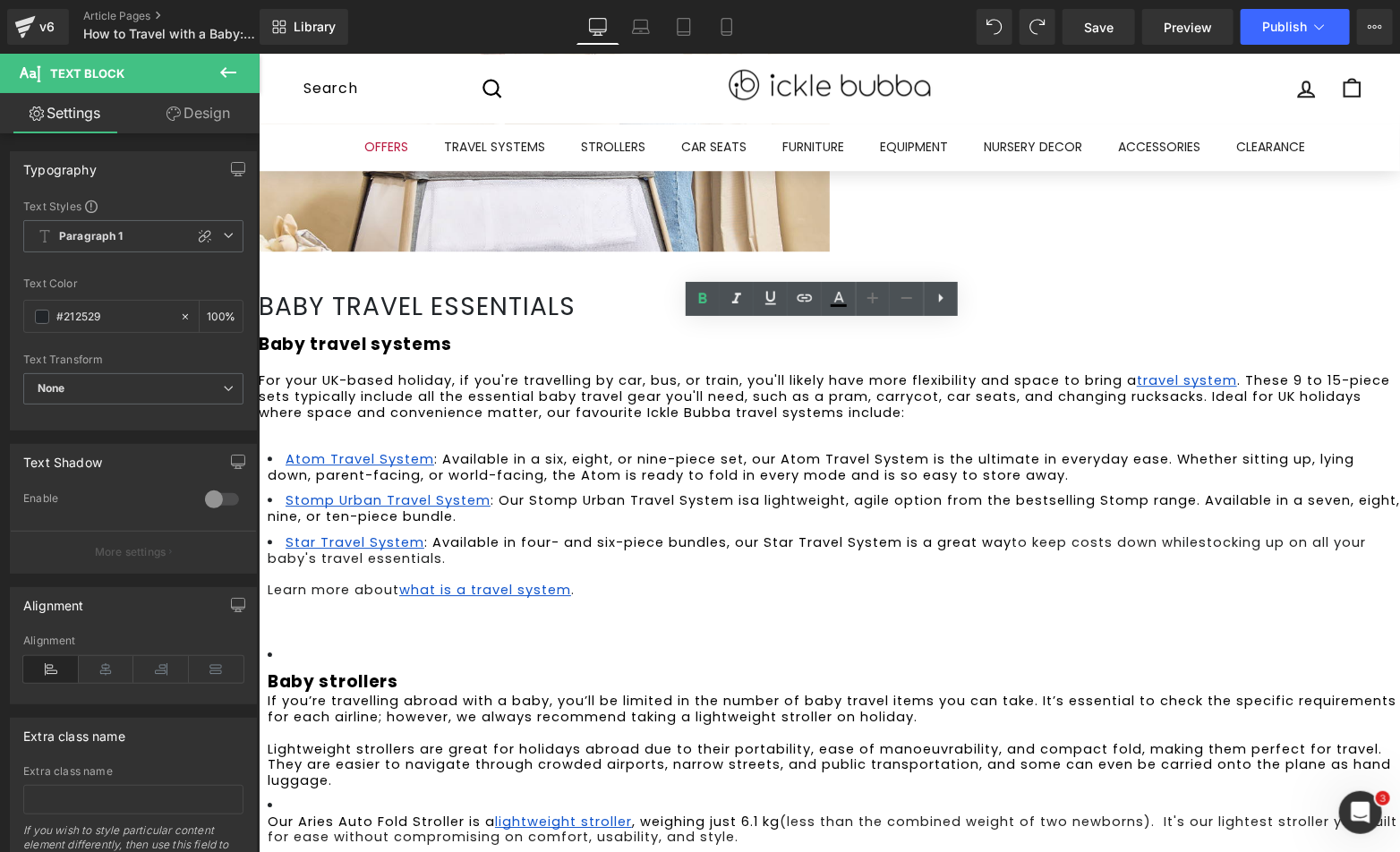 click on "Baby strollers" at bounding box center [332, 680] 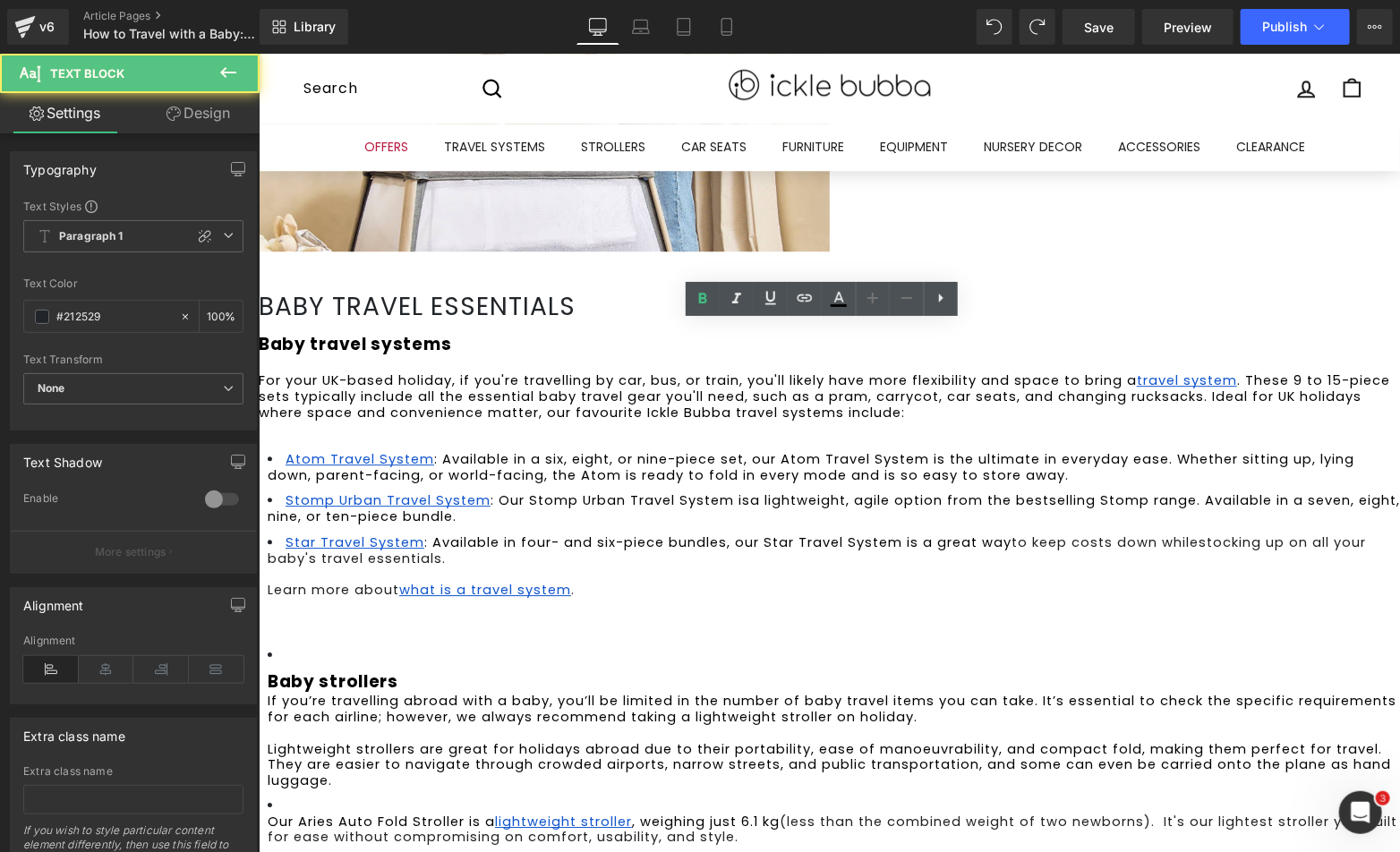 click on "Baby strollers  If you’re travelling abroad with a baby, you’ll be limited in the number of baby travel items you can take. It’s essential to check the specific requirements for each airline; however, we always recommend taking a lightweight stroller on holiday.  Lightweight strollers are great for holidays abroad due to their portability, ease of manoeuvrability, and compact fold, making them perfect for travel. They are easier to navigate through crowded airports, narrow streets, and public transportation, and some can even be carried onto the plane as hand luggage.  Our Aries Auto Fold Stroller is a  lightweight stroller , weighing just 6.1 kg  (less than the combined weight of two newborns).  It's our lightest stroller yet, built for ease without compromising on comfort, usability, and style.  Learn more about our  best holiday stroller options 2025 .  Baby wearing  For adventures in the UK or abroad, a  baby carrier Our  Seren Baby Carrier   Baby car seats  .  Learn more about  ." at bounding box center [828, 1044] 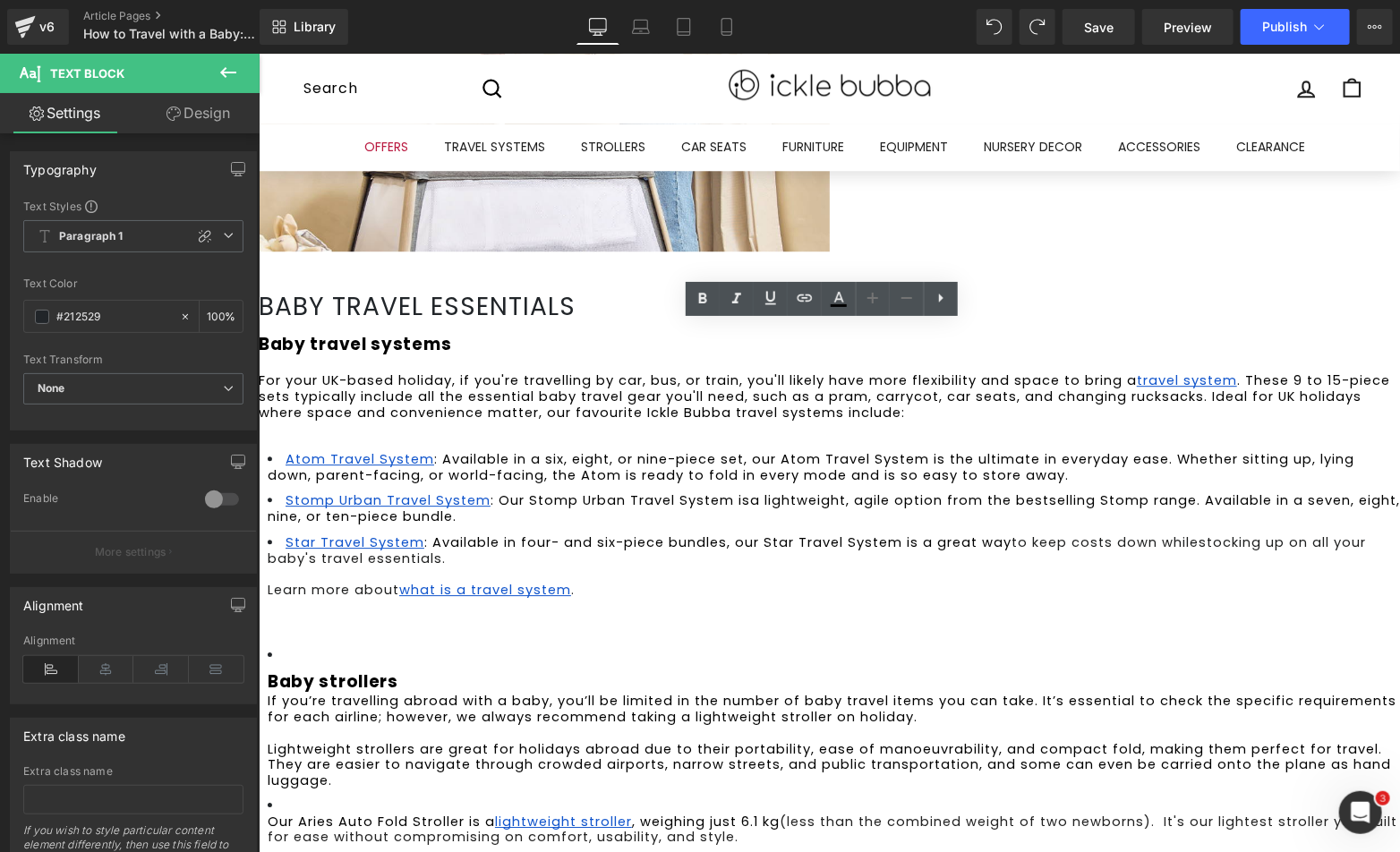 click on "Baby travel essentials Heading         Baby travel systems  For your UK-based holiday, if you're travelling by car, bus, or train, you'll likely have more flexibility and space to bring a  travel system . These 9 to 15-piece sets typically include all the essential baby travel gear you'll need, such as a pram, carrycot, car seats, and changing rucksacks. Ideal for UK holidays where space and convenience matter, our favourite Ickle Bubba travel systems include:    Atom Travel System : Available in a six, eight, or nine-piece set, our Atom Travel System is the ultimate in everyday ease. Whether sitting up, lying down, parent-facing, or world-facing, the Atom is ready to fold in every mode and is so easy to store away. Stomp Urban Travel System : Our Stomp Urban Travel System is  a lightweight, agile option from the bestselling Stomp range. Available in a seven, eight, nine, or ten-piece bundle.  Star Travel System : Available in four- and six-piece bundles, our Star Travel System is a great way  . Text Block" at bounding box center (828, 1074) 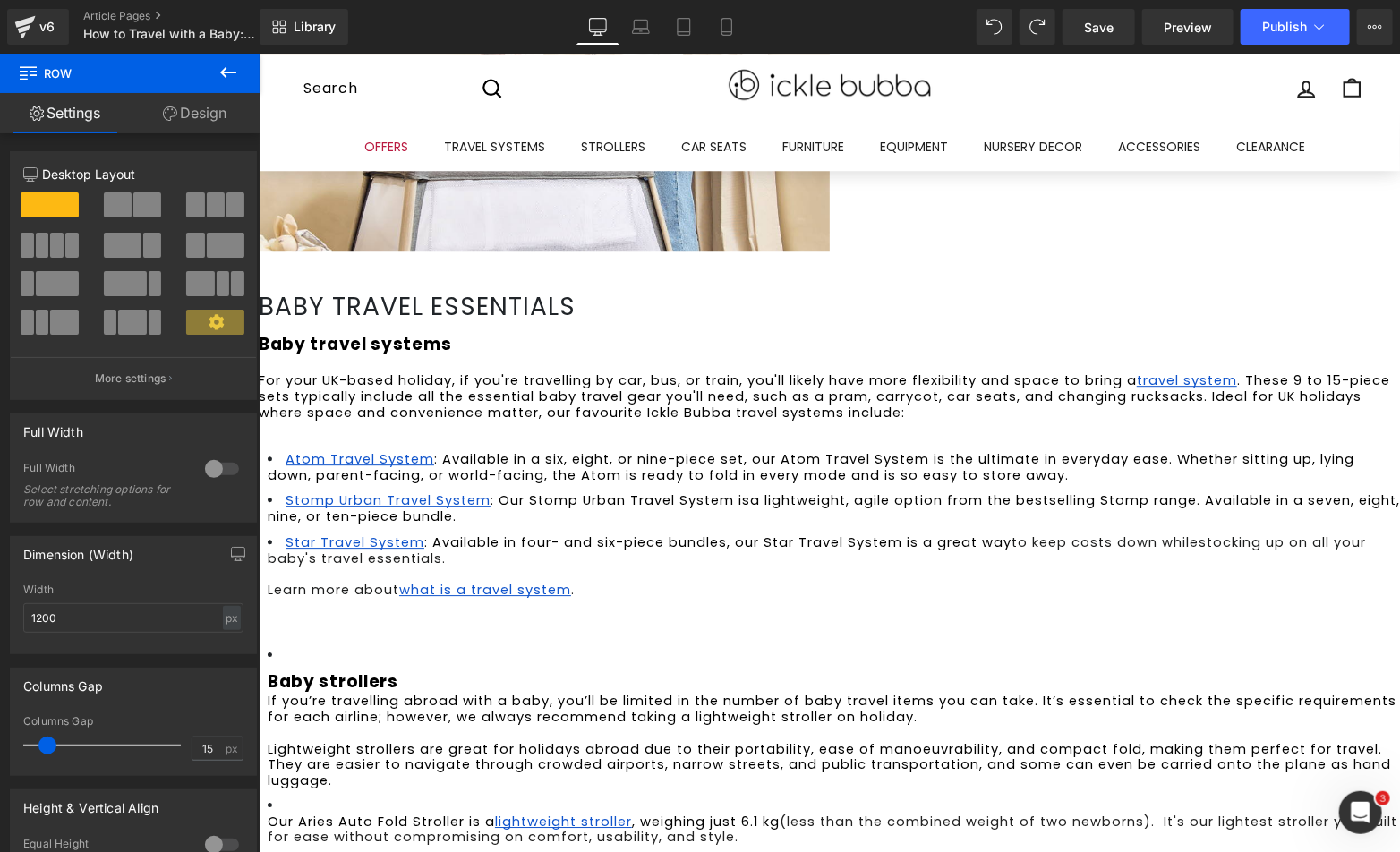 click on "Baby strollers" at bounding box center (332, 680) 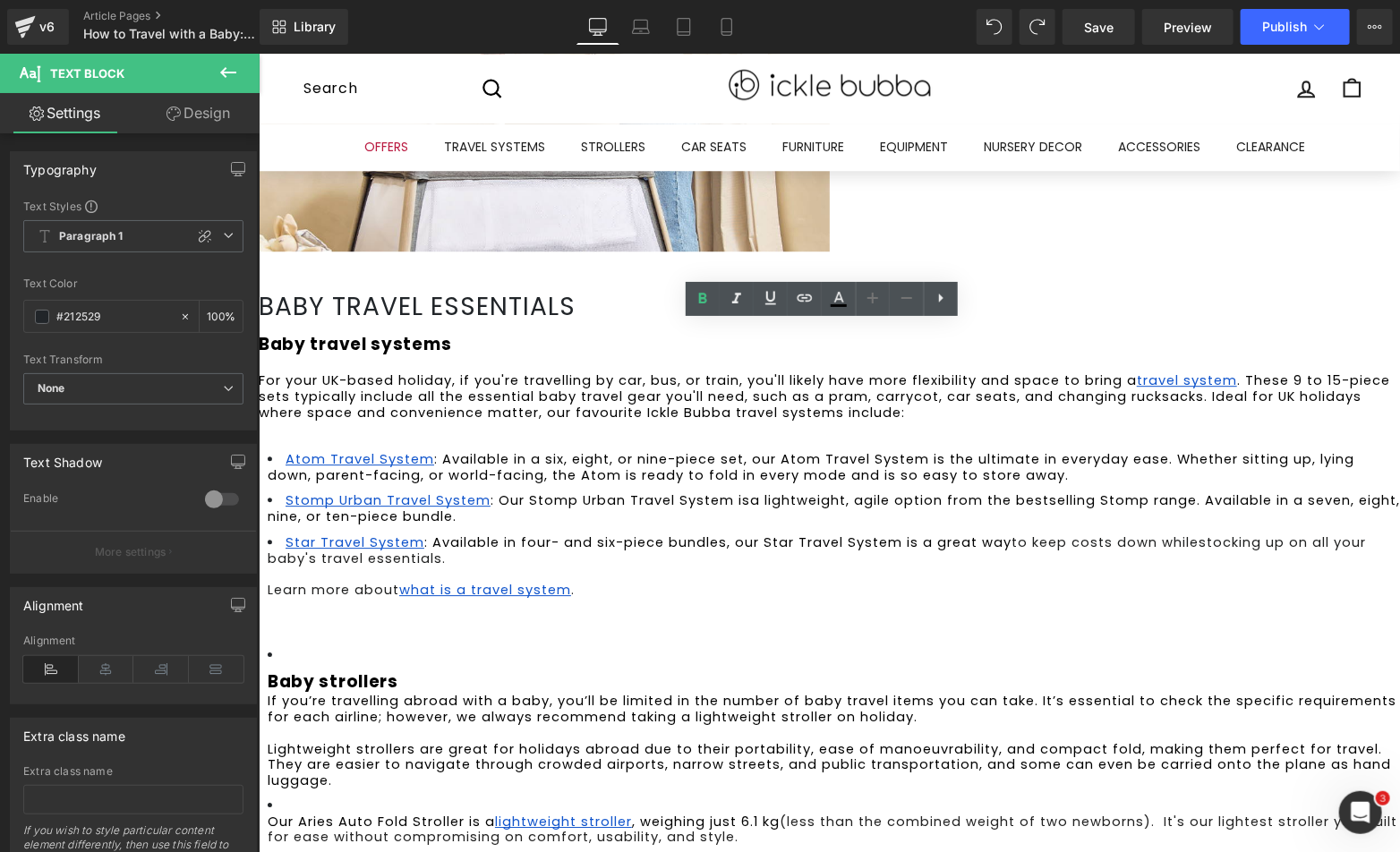 click on "Baby strollers  If you’re travelling abroad with a baby, you’ll be limited in the number of baby travel items you can take. It’s essential to check the specific requirements for each airline; however, we always recommend taking a lightweight stroller on holiday.  Lightweight strollers are great for holidays abroad due to their portability, ease of manoeuvrability, and compact fold, making them perfect for travel. They are easier to navigate through crowded airports, narrow streets, and public transportation, and some can even be carried onto the plane as hand luggage.  Our Aries Auto Fold Stroller is a  lightweight stroller , weighing just 6.1 kg  (less than the combined weight of two newborns).  It's our lightest stroller yet, built for ease without compromising on comfort, usability, and style.  Learn more about our  best holiday stroller options 2025 .  Baby wearing  For adventures in the UK or abroad, a  baby carrier Our  Seren Baby Carrier   Baby car seats  .  Learn more about  ." at bounding box center (828, 1044) 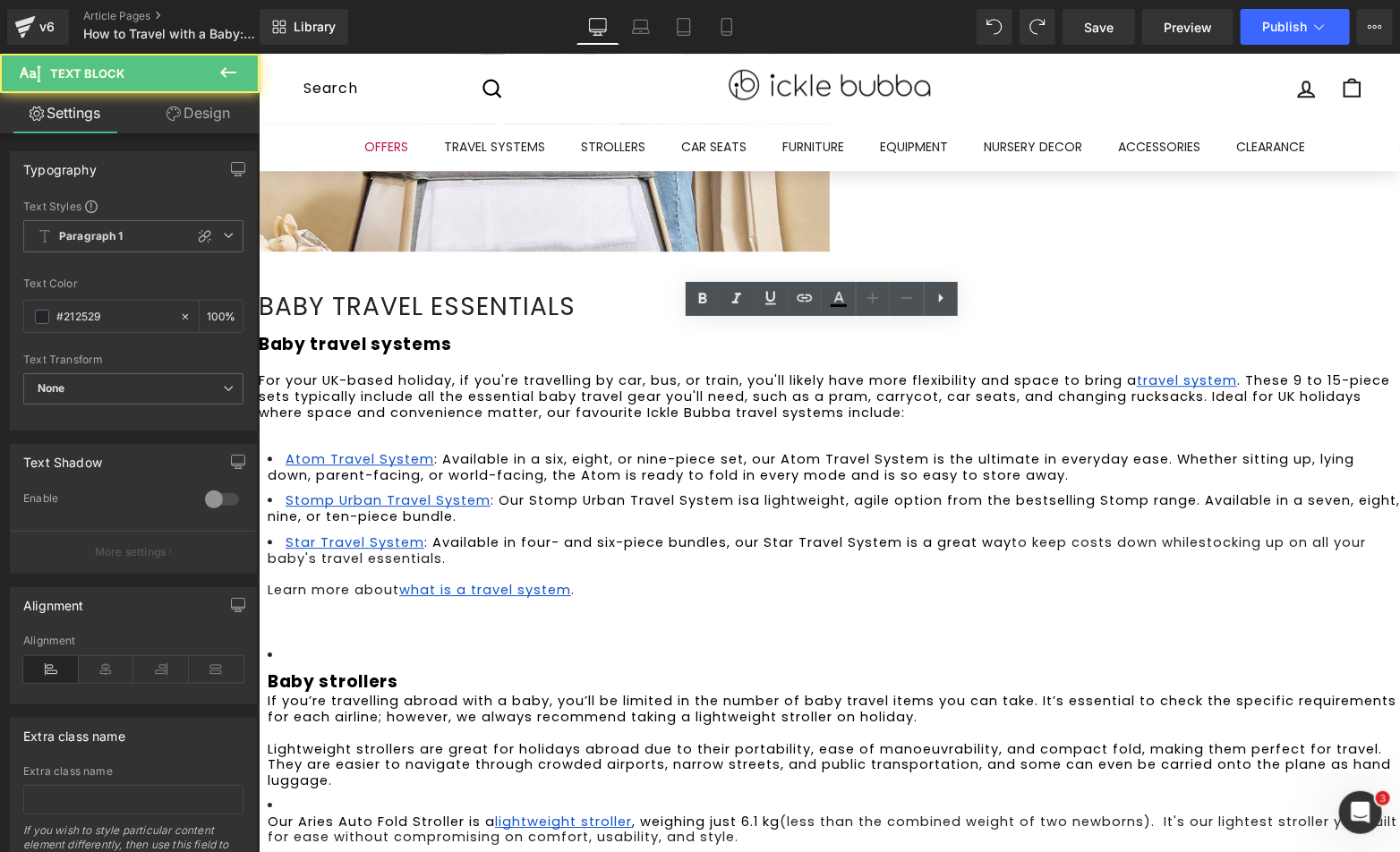 click on "Baby travel essentials Heading         Baby travel systems  For your UK-based holiday, if you're travelling by car, bus, or train, you'll likely have more flexibility and space to bring a  travel system . These 9 to 15-piece sets typically include all the essential baby travel gear you'll need, such as a pram, carrycot, car seats, and changing rucksacks. Ideal for UK holidays where space and convenience matter, our favourite Ickle Bubba travel systems include:    Atom Travel System : Available in a six, eight, or nine-piece set, our Atom Travel System is the ultimate in everyday ease. Whether sitting up, lying down, parent-facing, or world-facing, the Atom is ready to fold in every mode and is so easy to store away. Stomp Urban Travel System : Our Stomp Urban Travel System is  a lightweight, agile option from the bestselling Stomp range. Available in a seven, eight, nine, or ten-piece bundle.  Star Travel System : Available in four- and six-piece bundles, our Star Travel System is a great way  . Text Block" at bounding box center (828, 1074) 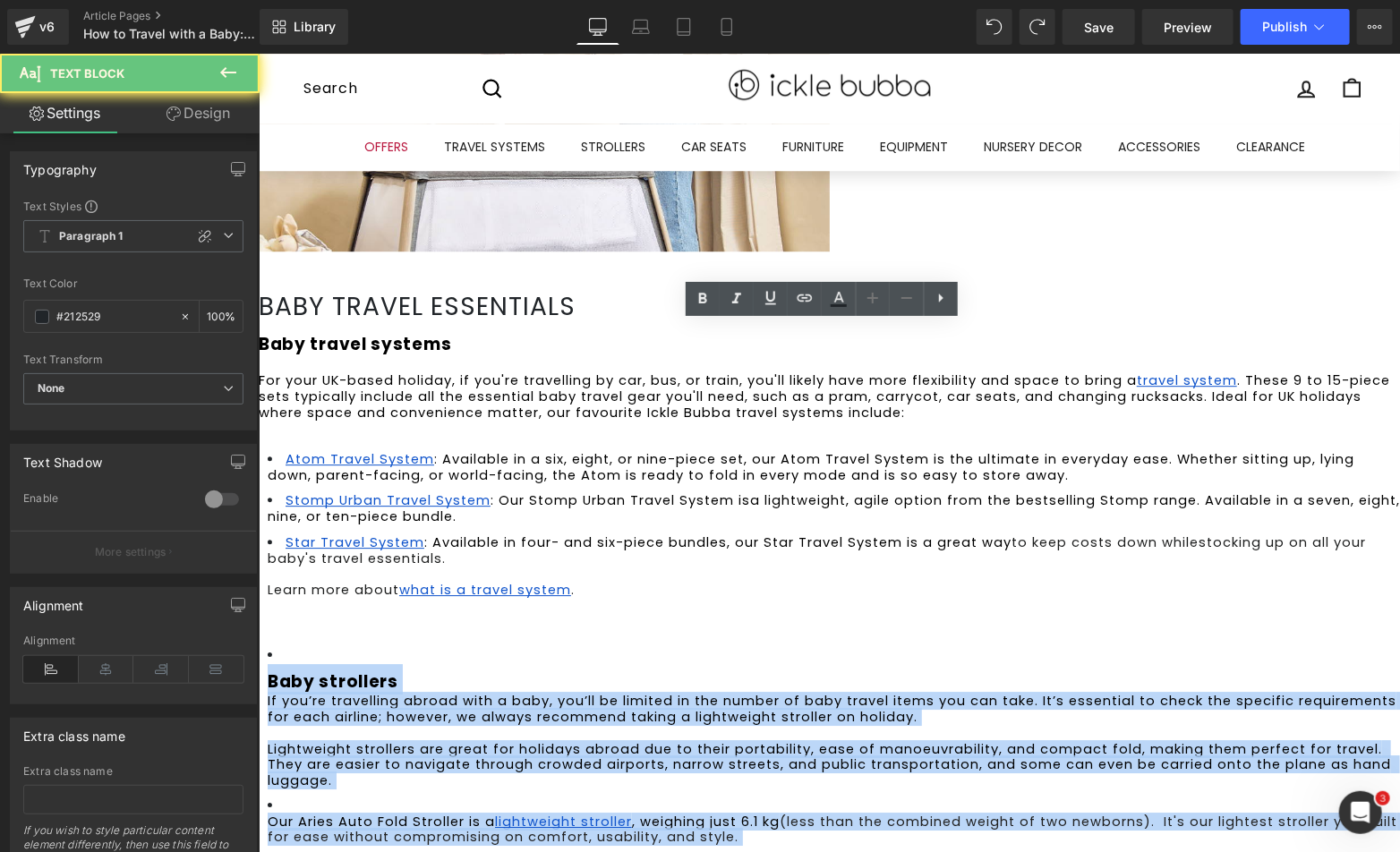 click on "Baby travel essentials Heading         Baby travel systems  For your UK-based holiday, if you're travelling by car, bus, or train, you'll likely have more flexibility and space to bring a  travel system . These 9 to 15-piece sets typically include all the essential baby travel gear you'll need, such as a pram, carrycot, car seats, and changing rucksacks. Ideal for UK holidays where space and convenience matter, our favourite Ickle Bubba travel systems include:    Atom Travel System : Available in a six, eight, or nine-piece set, our Atom Travel System is the ultimate in everyday ease. Whether sitting up, lying down, parent-facing, or world-facing, the Atom is ready to fold in every mode and is so easy to store away. Stomp Urban Travel System : Our Stomp Urban Travel System is  a lightweight, agile option from the bestselling Stomp range. Available in a seven, eight, nine, or ten-piece bundle.  Star Travel System : Available in four- and six-piece bundles, our Star Travel System is a great way  . Text Block" at bounding box center [828, 1074] 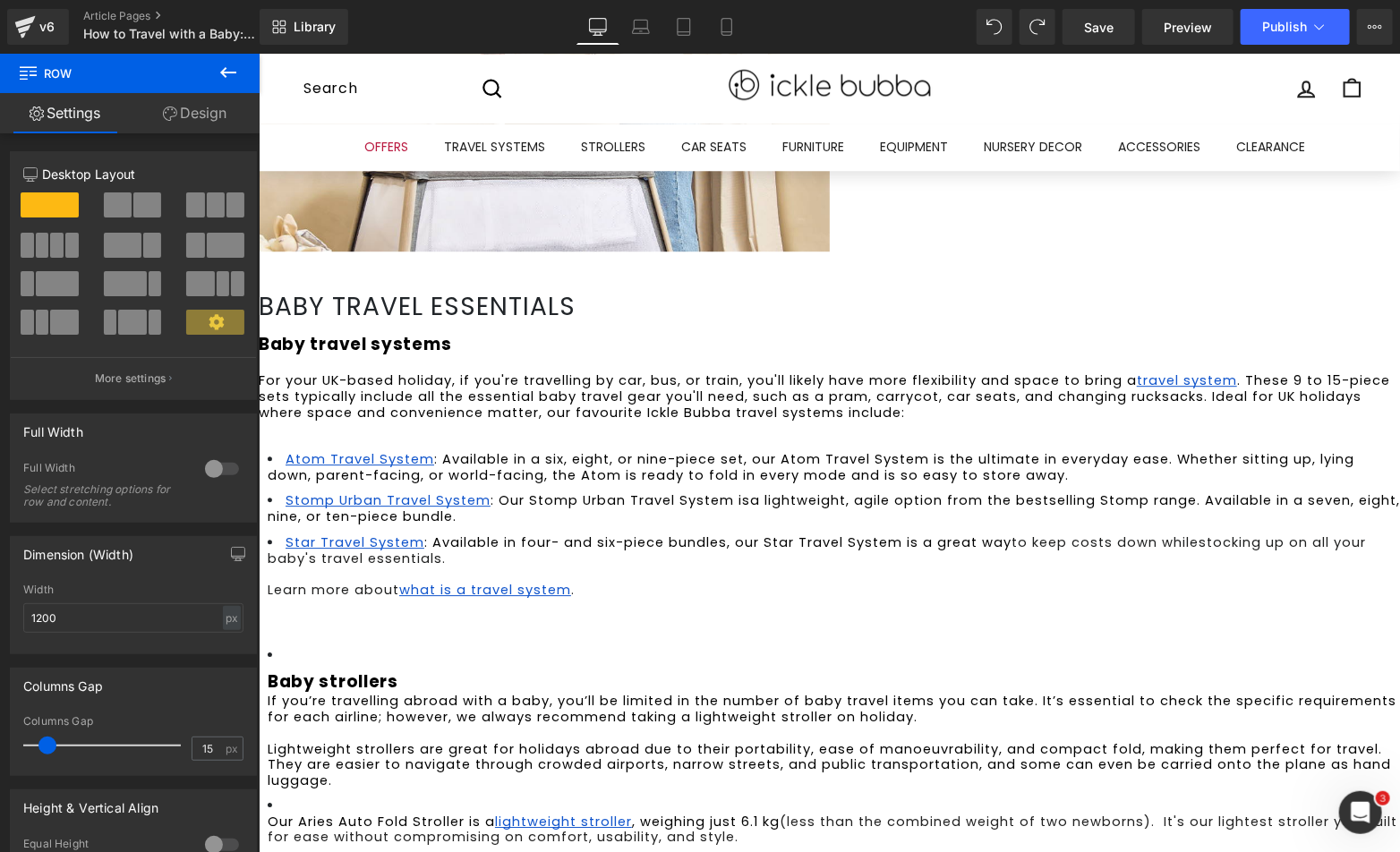 click on "Baby travel essentials Heading         Baby travel systems  For your UK-based holiday, if you're travelling by car, bus, or train, you'll likely have more flexibility and space to bring a  travel system . These 9 to 15-piece sets typically include all the essential baby travel gear you'll need, such as a pram, carrycot, car seats, and changing rucksacks. Ideal for UK holidays where space and convenience matter, our favourite Ickle Bubba travel systems include:    Atom Travel System : Available in a six, eight, or nine-piece set, our Atom Travel System is the ultimate in everyday ease. Whether sitting up, lying down, parent-facing, or world-facing, the Atom is ready to fold in every mode and is so easy to store away. Stomp Urban Travel System : Our Stomp Urban Travel System is  a lightweight, agile option from the bestselling Stomp range. Available in a seven, eight, nine, or ten-piece bundle.  Star Travel System : Available in four- and six-piece bundles, our Star Travel System is a great way  . Text Block" at bounding box center [828, 1074] 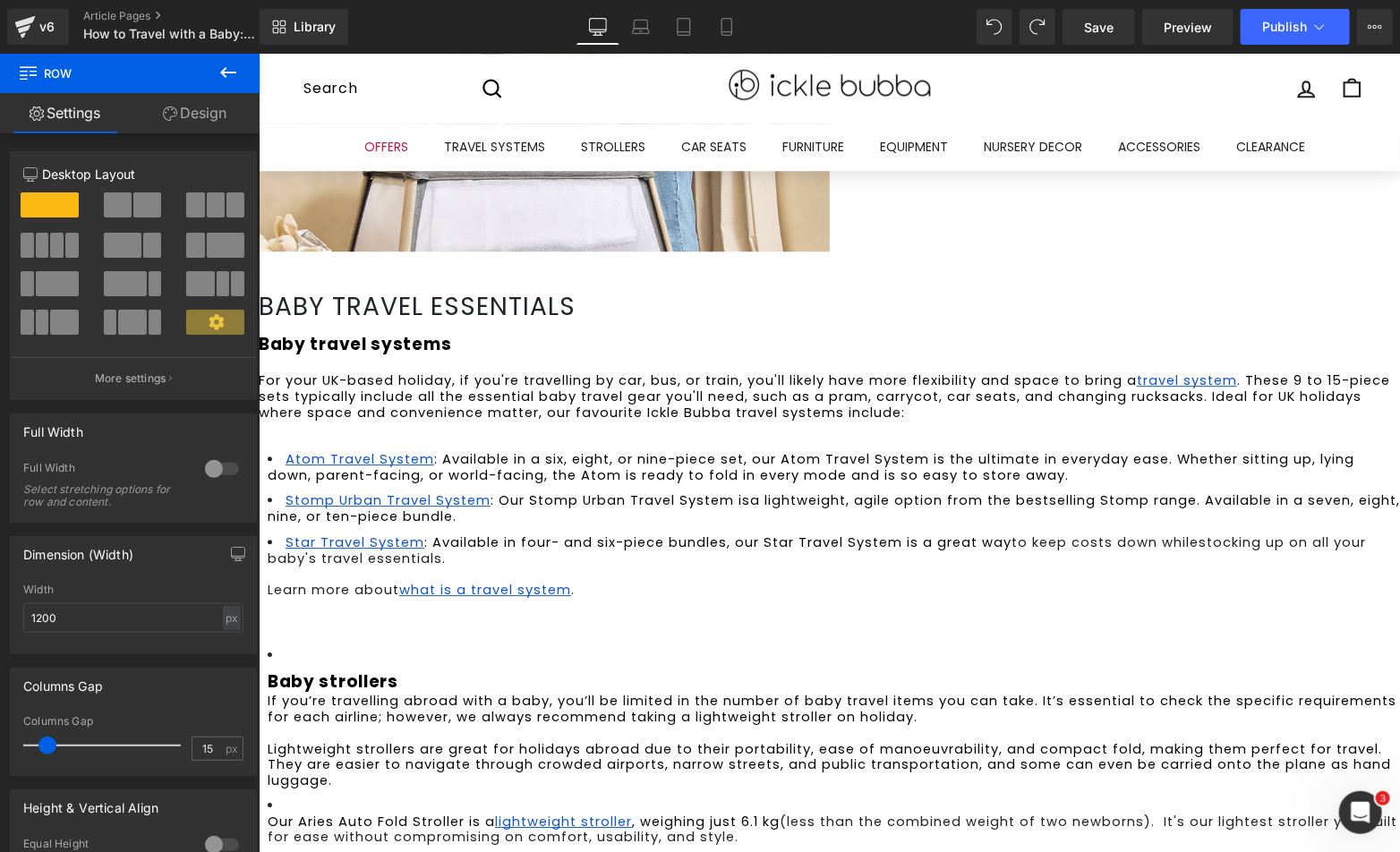 drag, startPoint x: 1080, startPoint y: 336, endPoint x: 981, endPoint y: 346, distance: 99.50377 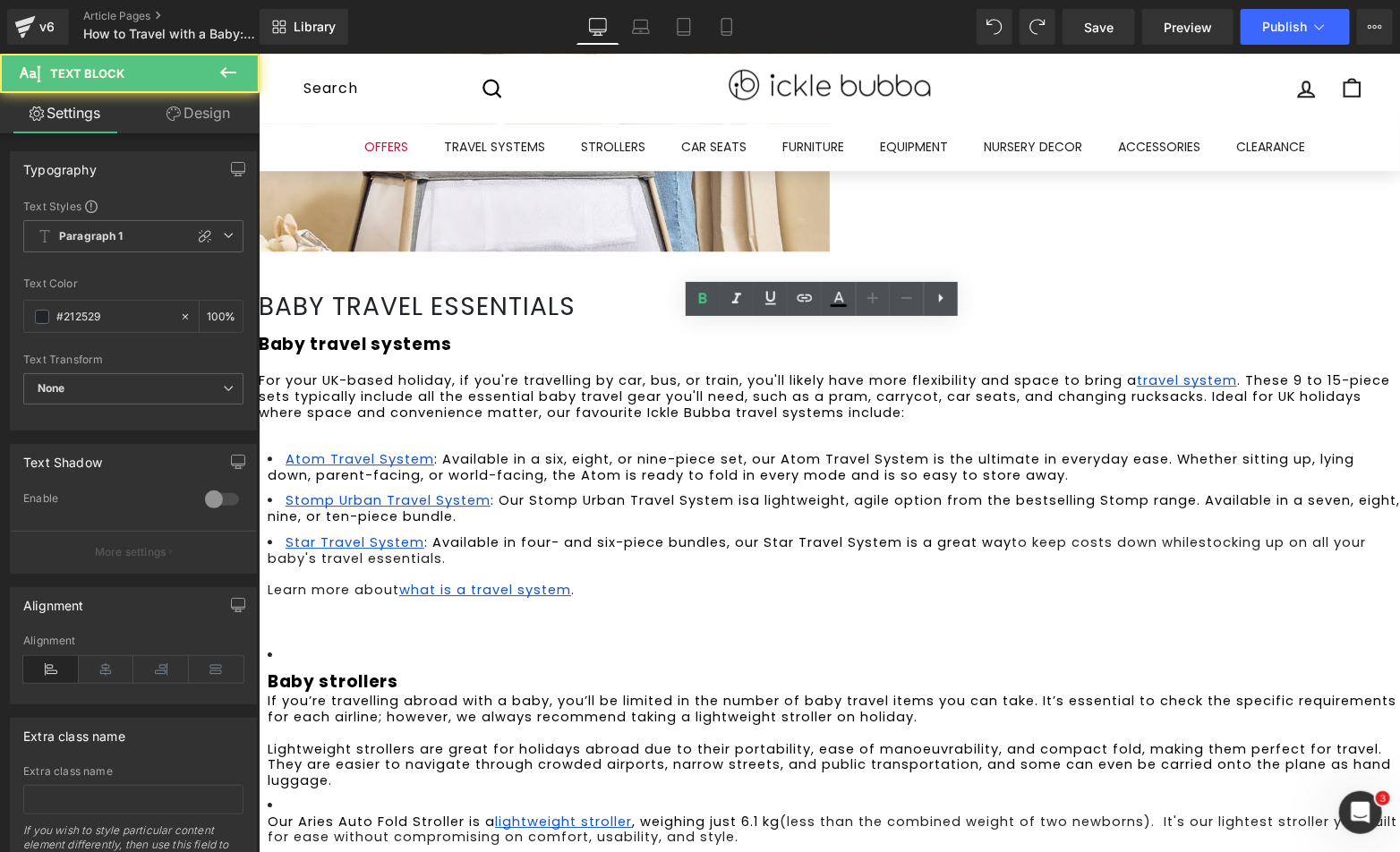 click on "If you’re travelling abroad with a baby, you’ll be limited in the number of baby travel items you can take. It’s essential to check the specific requirements for each airline; however, we always recommend taking a lightweight stroller on holiday." at bounding box center (833, 708) 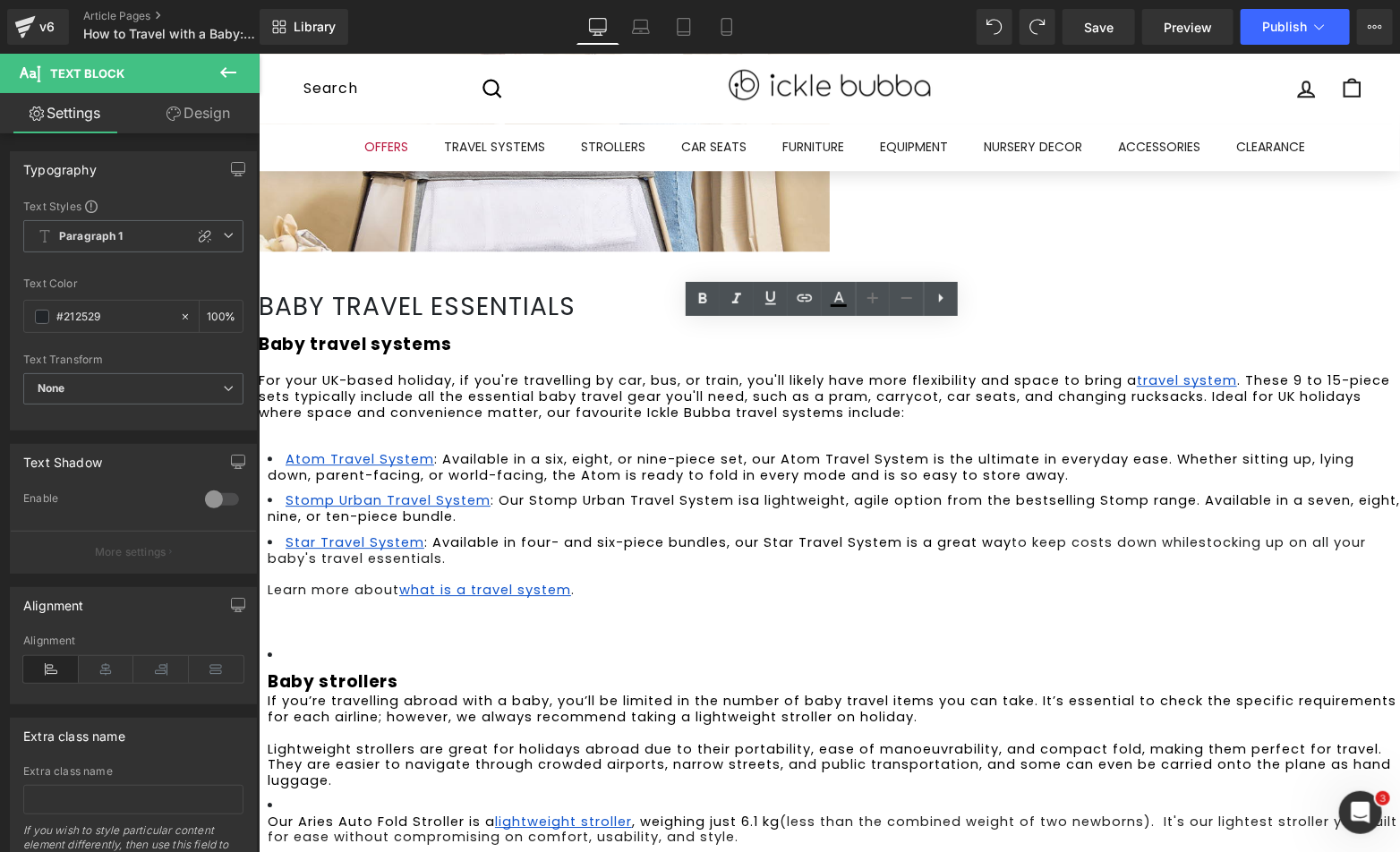 click on "Baby strollers" at bounding box center [832, 678] 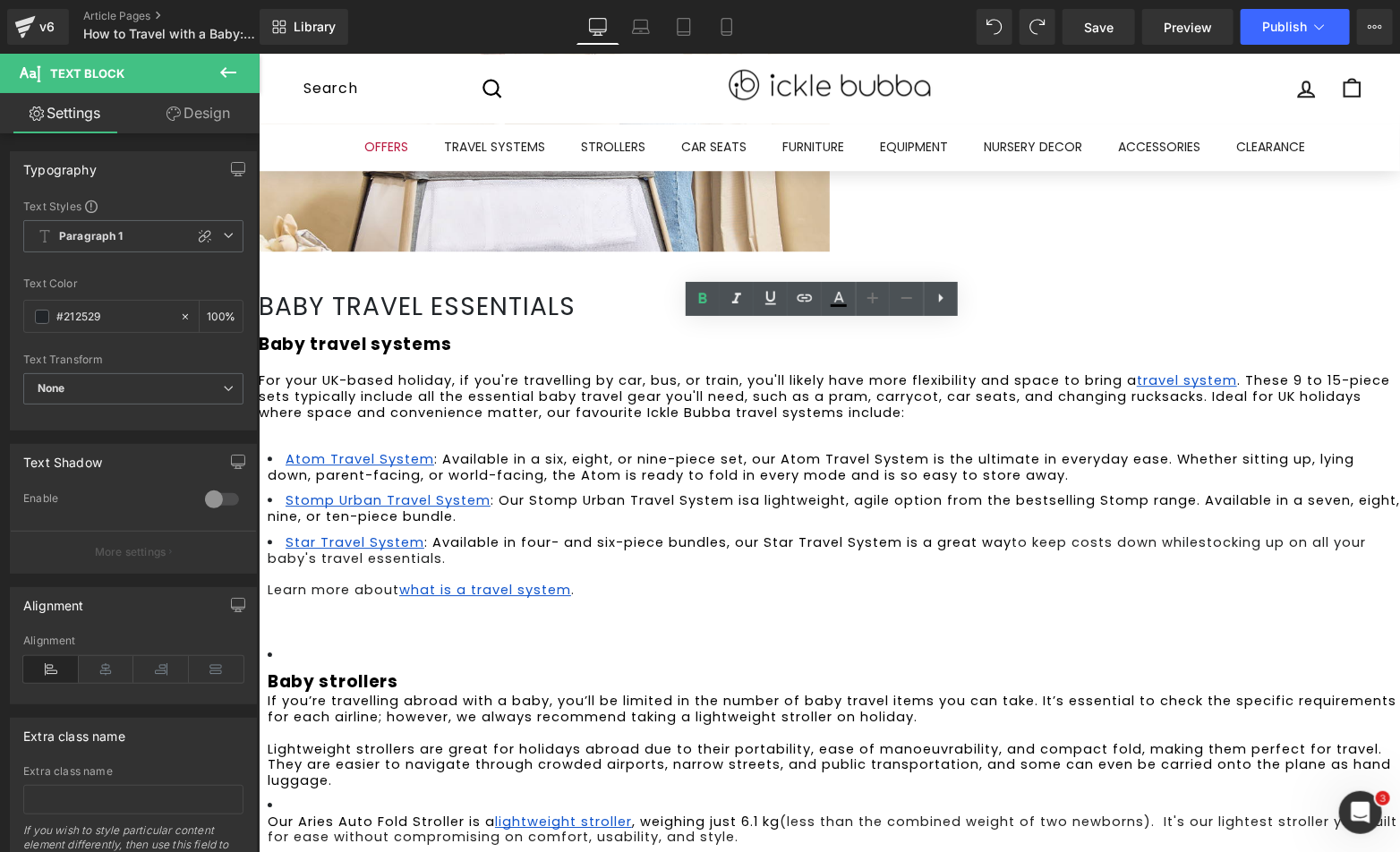 click 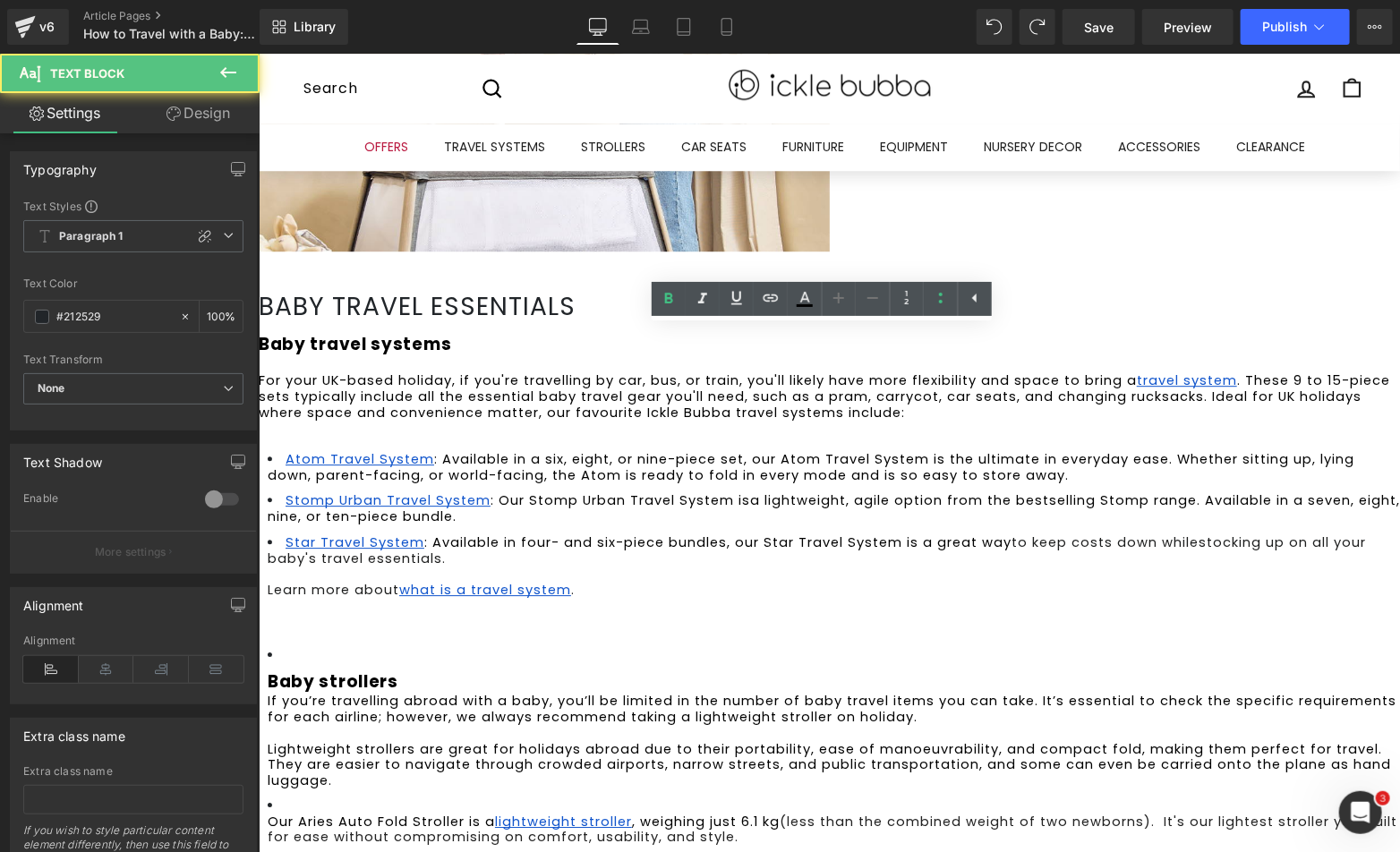 click on "If you’re travelling abroad with a baby, you’ll be limited in the number of baby travel items you can take. It’s essential to check the specific requirements for each airline; however, we always recommend taking a lightweight stroller on holiday." at bounding box center (833, 708) 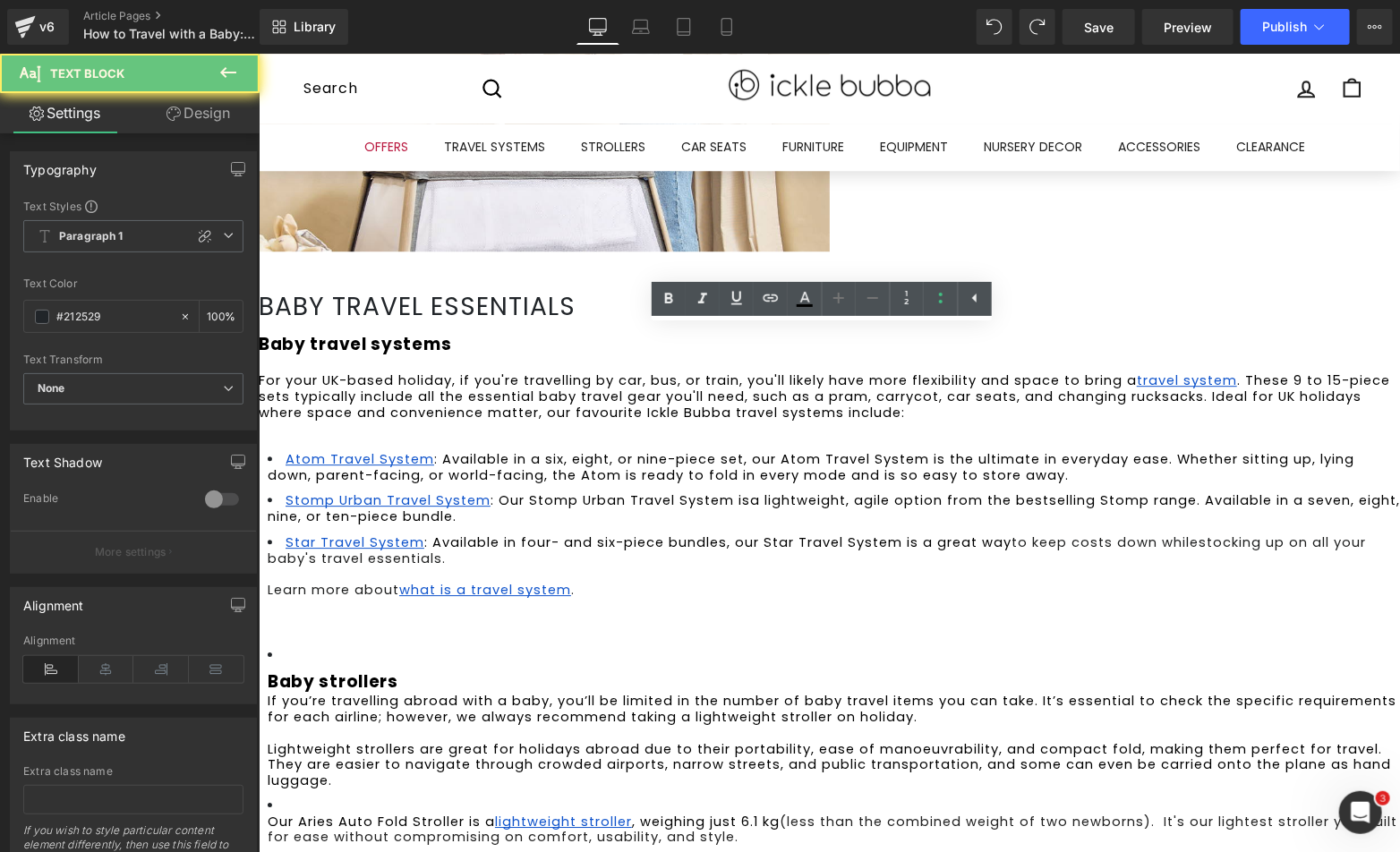 click on "Baby strollers  If you’re travelling abroad with a baby, you’ll be limited in the number of baby travel items you can take. It’s essential to check the specific requirements for each airline; however, we always recommend taking a lightweight stroller on holiday.  Lightweight strollers are great for holidays abroad due to their portability, ease of manoeuvrability, and compact fold, making them perfect for travel. They are easier to navigate through crowded airports, narrow streets, and public transportation, and some can even be carried onto the plane as hand luggage.  Our Aries Auto Fold Stroller is a  lightweight stroller , weighing just 6.1 kg  (less than the combined weight of two newborns).  It's our lightest stroller yet, built for ease without compromising on comfort, usability, and style.  Learn more about our  best holiday stroller options 2025 .  Baby wearing  For adventures in the UK or abroad, a  baby carrier Our  Seren Baby Carrier   Baby car seats  .  Learn more about  ." at bounding box center (828, 1044) 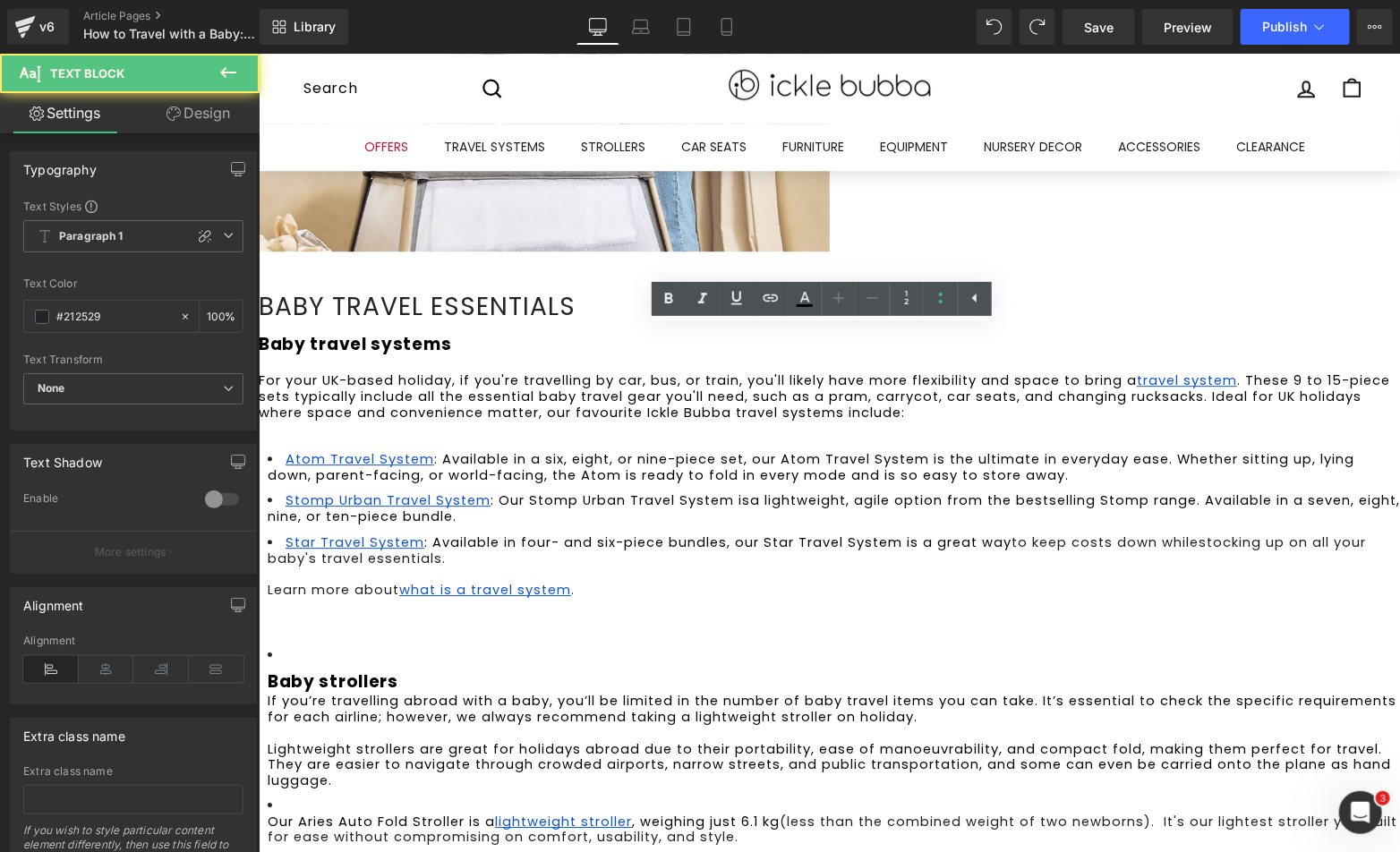 click on "Baby strollers  If you’re travelling abroad with a baby, you’ll be limited in the number of baby travel items you can take. It’s essential to check the specific requirements for each airline; however, we always recommend taking a lightweight stroller on holiday.  Lightweight strollers are great for holidays abroad due to their portability, ease of manoeuvrability, and compact fold, making them perfect for travel. They are easier to navigate through crowded airports, narrow streets, and public transportation, and some can even be carried onto the plane as hand luggage.  Our Aries Auto Fold Stroller is a  lightweight stroller , weighing just 6.1 kg  (less than the combined weight of two newborns).  It's our lightest stroller yet, built for ease without compromising on comfort, usability, and style.  Learn more about our  best holiday stroller options 2025 .  Baby wearing  For adventures in the UK or abroad, a  baby carrier Our  Seren Baby Carrier   Baby car seats  .  Learn more about  ." at bounding box center [828, 1044] 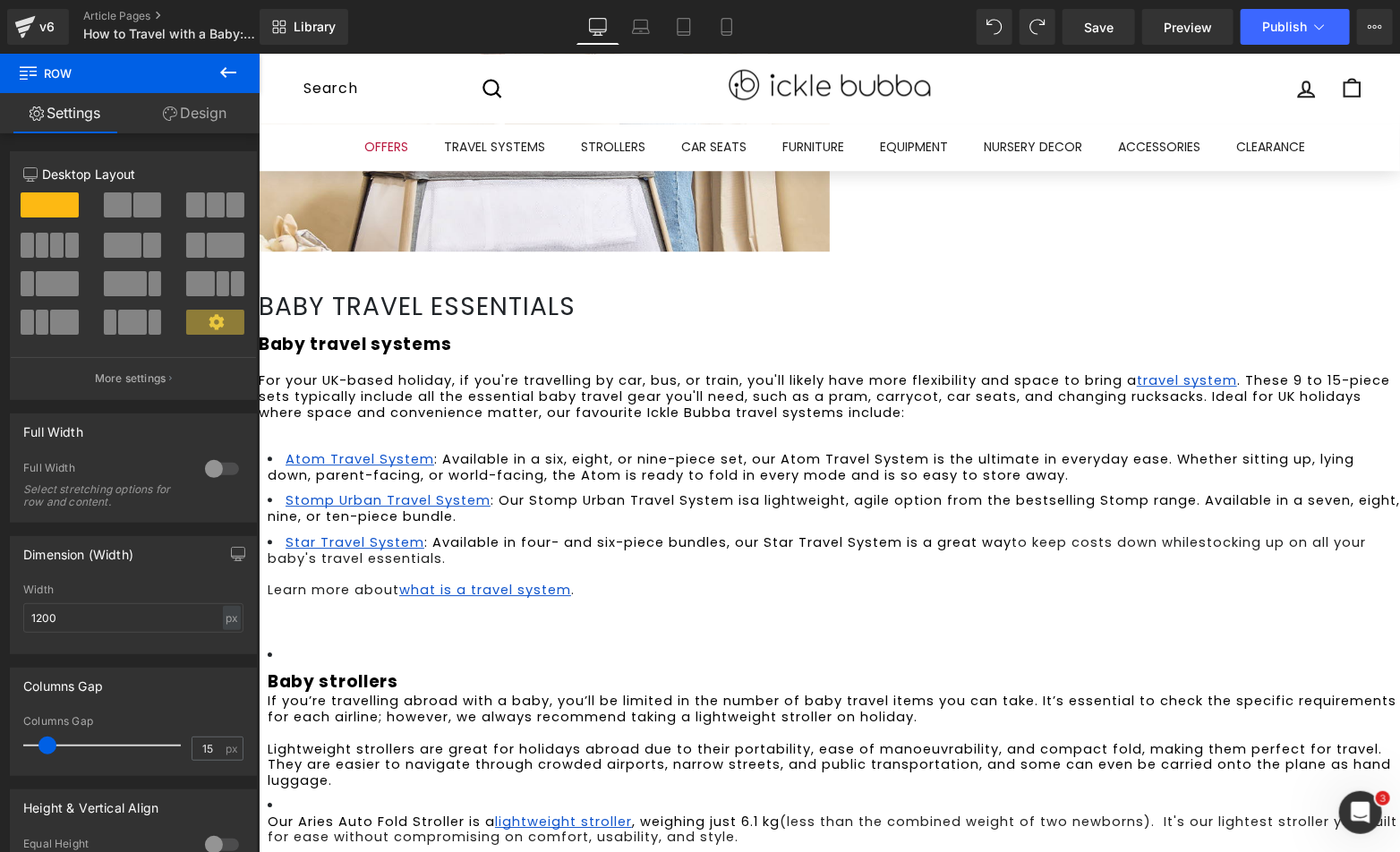 click on "Baby travel essentials Heading         Baby travel systems  For your UK-based holiday, if you're travelling by car, bus, or train, you'll likely have more flexibility and space to bring a  travel system . These 9 to 15-piece sets typically include all the essential baby travel gear you'll need, such as a pram, carrycot, car seats, and changing rucksacks. Ideal for UK holidays where space and convenience matter, our favourite Ickle Bubba travel systems include:    Atom Travel System : Available in a six, eight, or nine-piece set, our Atom Travel System is the ultimate in everyday ease. Whether sitting up, lying down, parent-facing, or world-facing, the Atom is ready to fold in every mode and is so easy to store away. Stomp Urban Travel System : Our Stomp Urban Travel System is  a lightweight, agile option from the bestselling Stomp range. Available in a seven, eight, nine, or ten-piece bundle.  Star Travel System : Available in four- and six-piece bundles, our Star Travel System is a great way  . Text Block" at bounding box center [828, 1074] 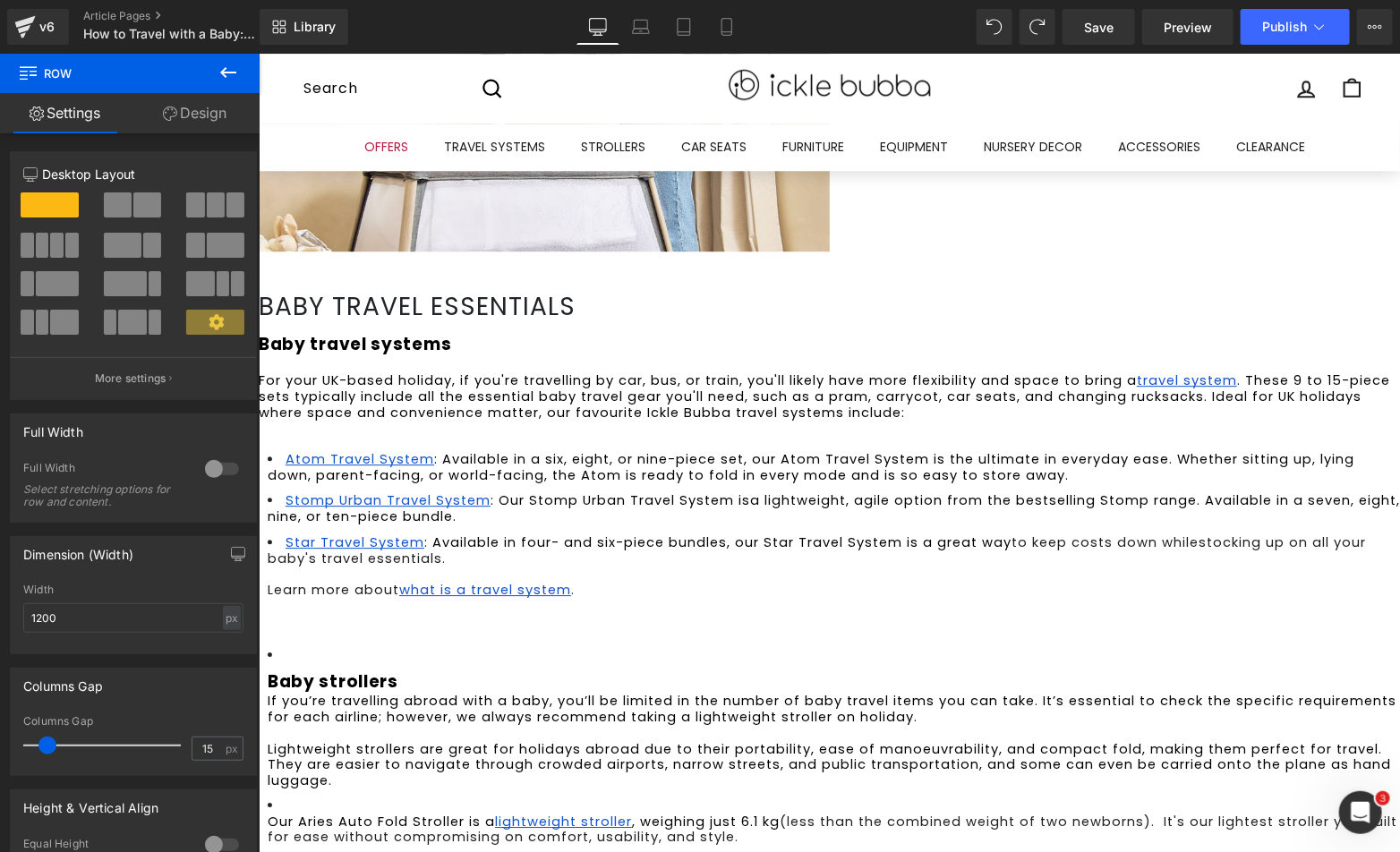 click on "Baby strollers  If you’re travelling abroad with a baby, you’ll be limited in the number of baby travel items you can take. It’s essential to check the specific requirements for each airline; however, we always recommend taking a lightweight stroller on holiday.  Lightweight strollers are great for holidays abroad due to their portability, ease of manoeuvrability, and compact fold, making them perfect for travel. They are easier to navigate through crowded airports, narrow streets, and public transportation, and some can even be carried onto the plane as hand luggage." at bounding box center (832, 717) 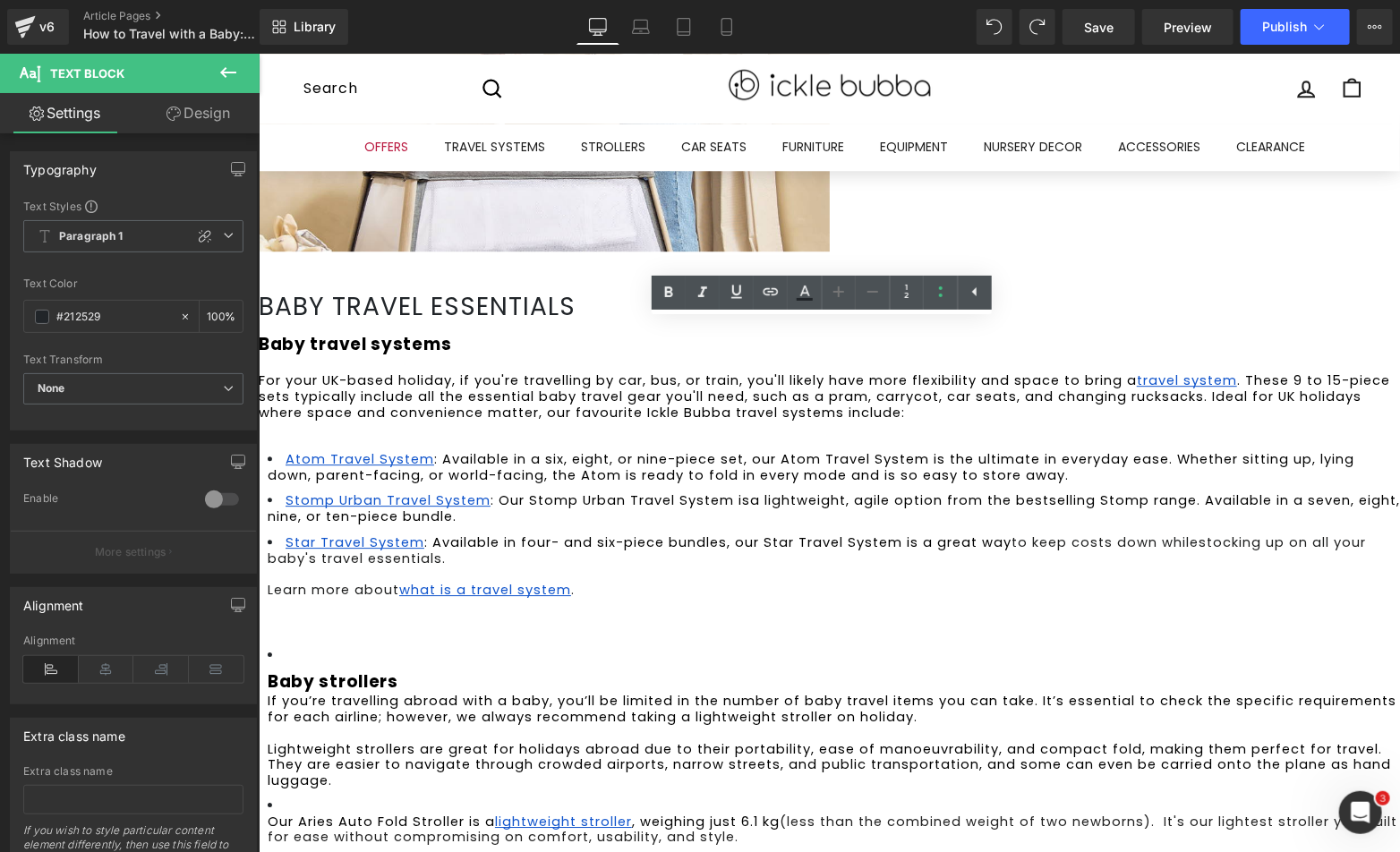 click on "Baby strollers  If you’re travelling abroad with a baby, you’ll be limited in the number of baby travel items you can take. It’s essential to check the specific requirements for each airline; however, we always recommend taking a lightweight stroller on holiday.  Lightweight strollers are great for holidays abroad due to their portability, ease of manoeuvrability, and compact fold, making them perfect for travel. They are easier to navigate through crowded airports, narrow streets, and public transportation, and some can even be carried onto the plane as hand luggage.  Our Aries Auto Fold Stroller is a  lightweight stroller , weighing just 6.1 kg  (less than the combined weight of two newborns).  It's our lightest stroller yet, built for ease without compromising on comfort, usability, and style.  Learn more about our  best holiday stroller options 2025 .  Baby wearing  For adventures in the UK or abroad, a  baby carrier Our  Seren Baby Carrier   Baby car seats  .  Learn more about  ." at bounding box center [828, 1044] 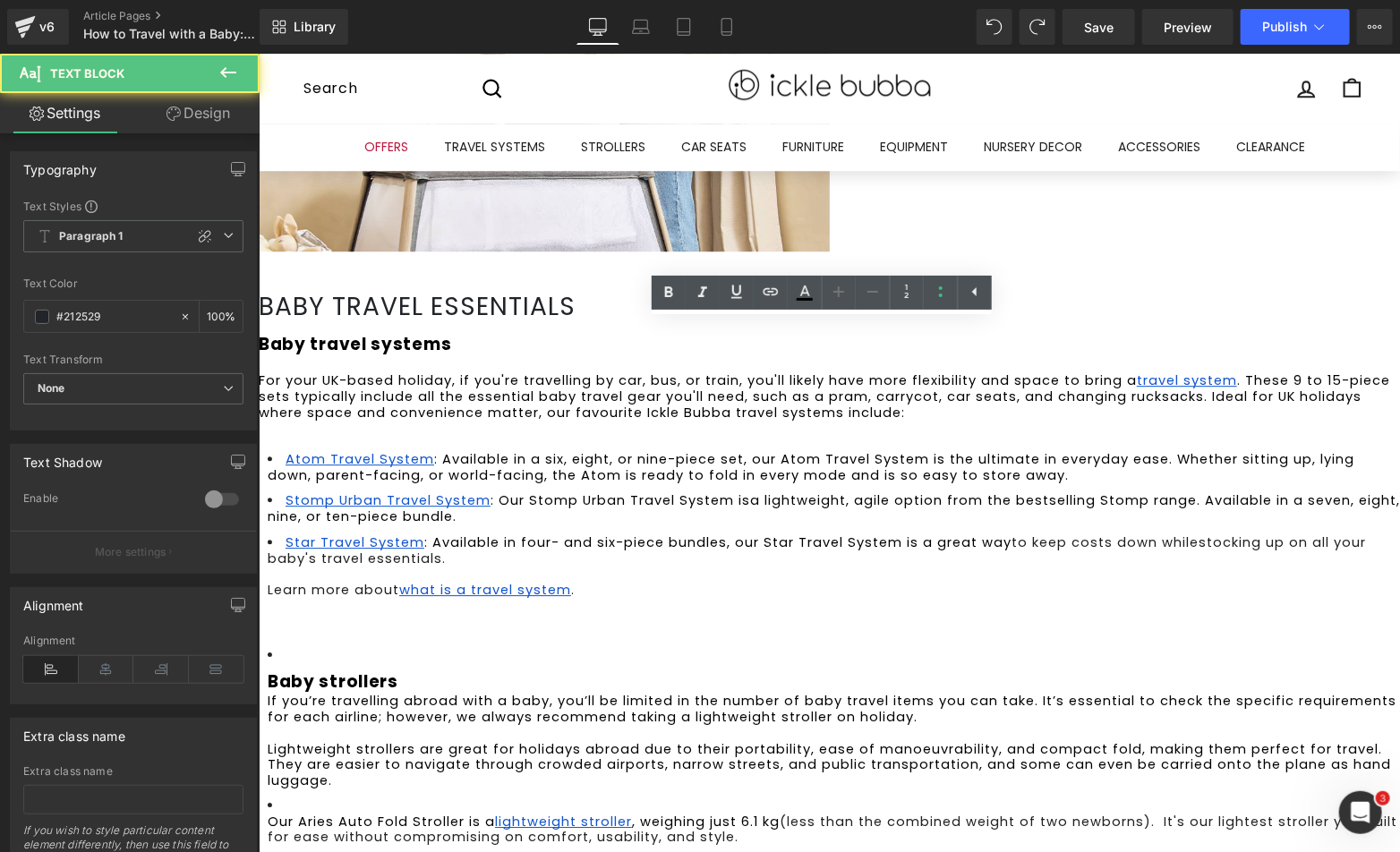 click on "If you’re travelling abroad with a baby, you’ll be limited in the number of baby travel items you can take. It’s essential to check the specific requirements for each airline; however, we always recommend taking a lightweight stroller on holiday." at bounding box center [833, 708] 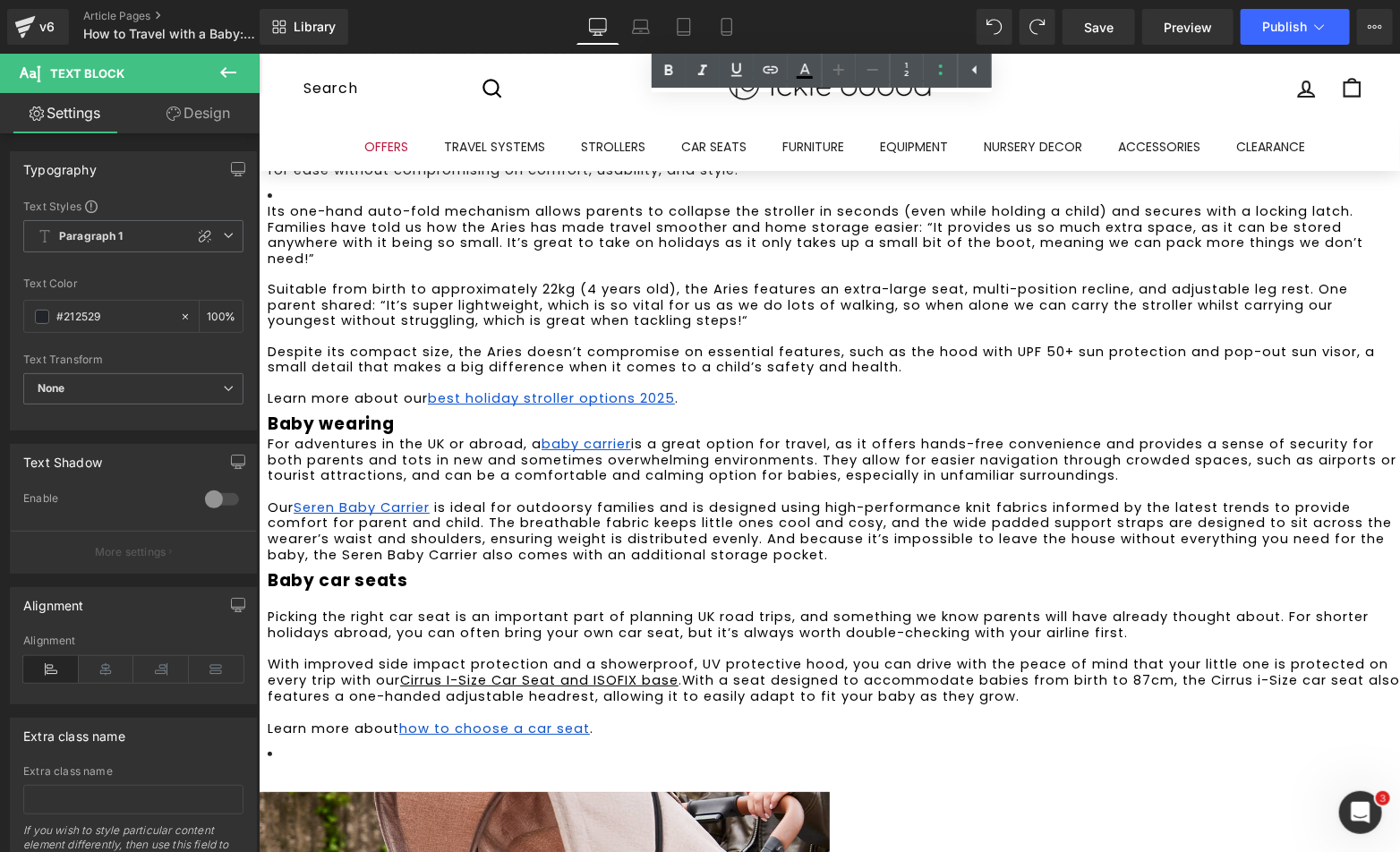 scroll, scrollTop: 2943, scrollLeft: 0, axis: vertical 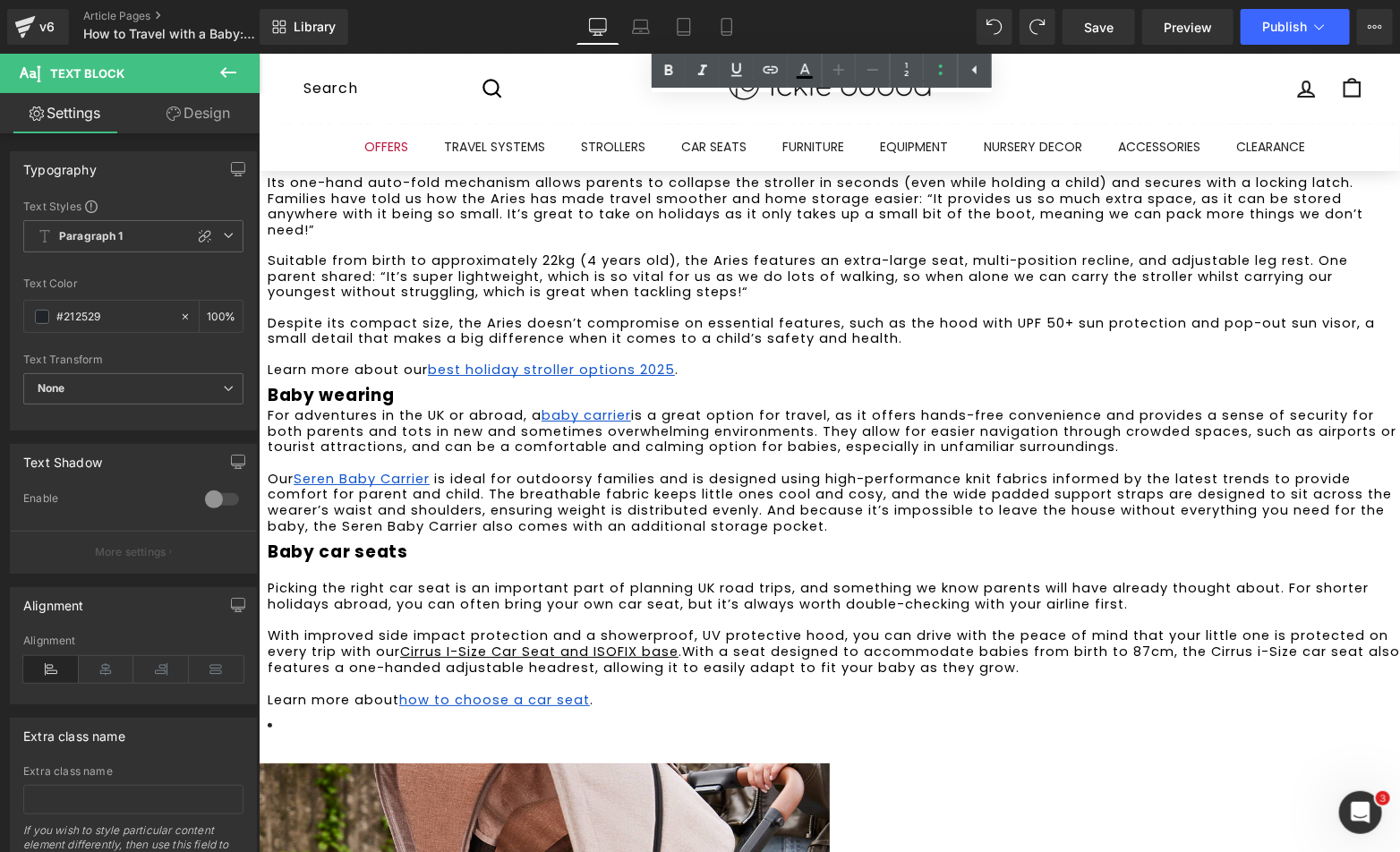 click at bounding box center (832, 741) 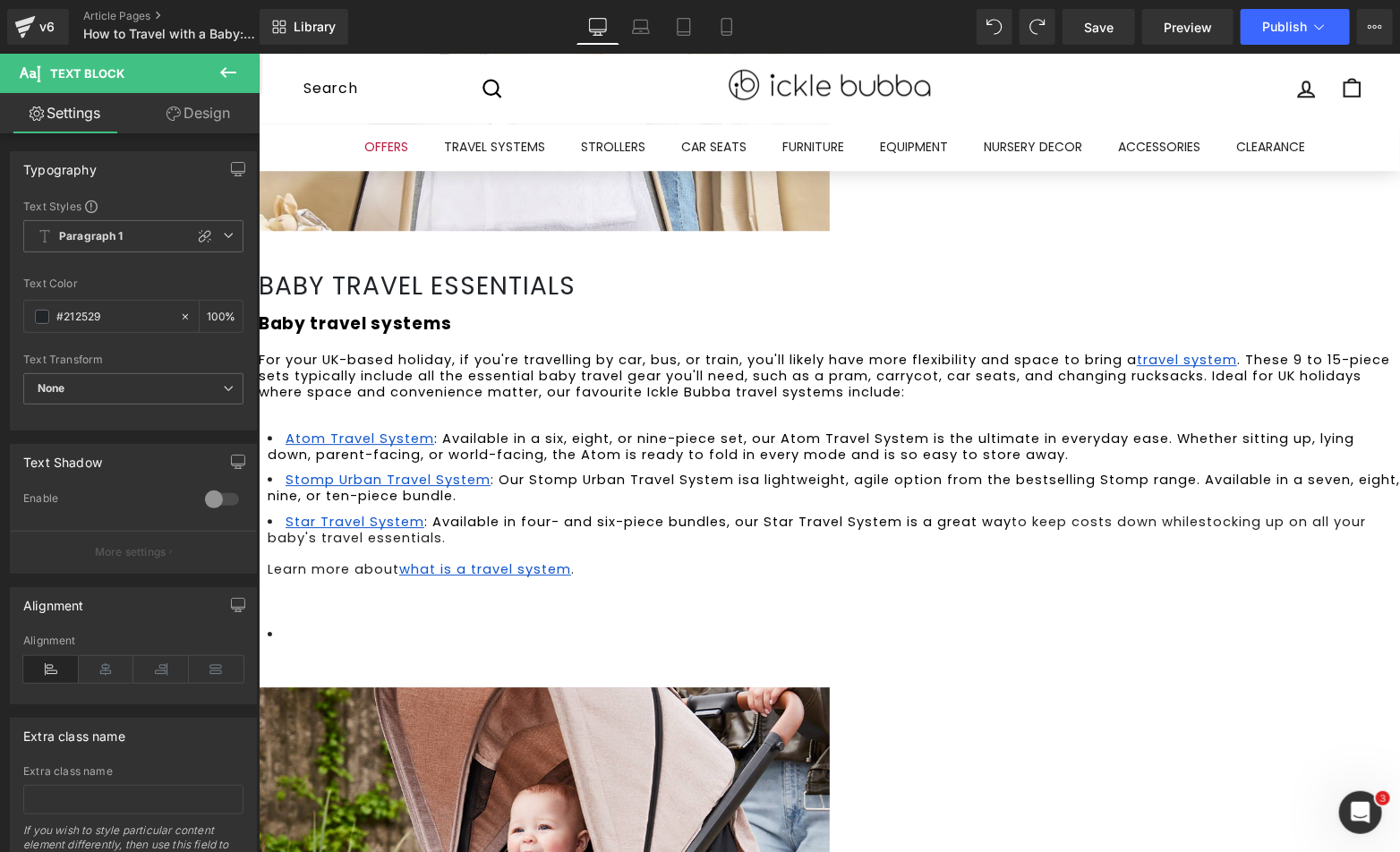 scroll, scrollTop: 2230, scrollLeft: 0, axis: vertical 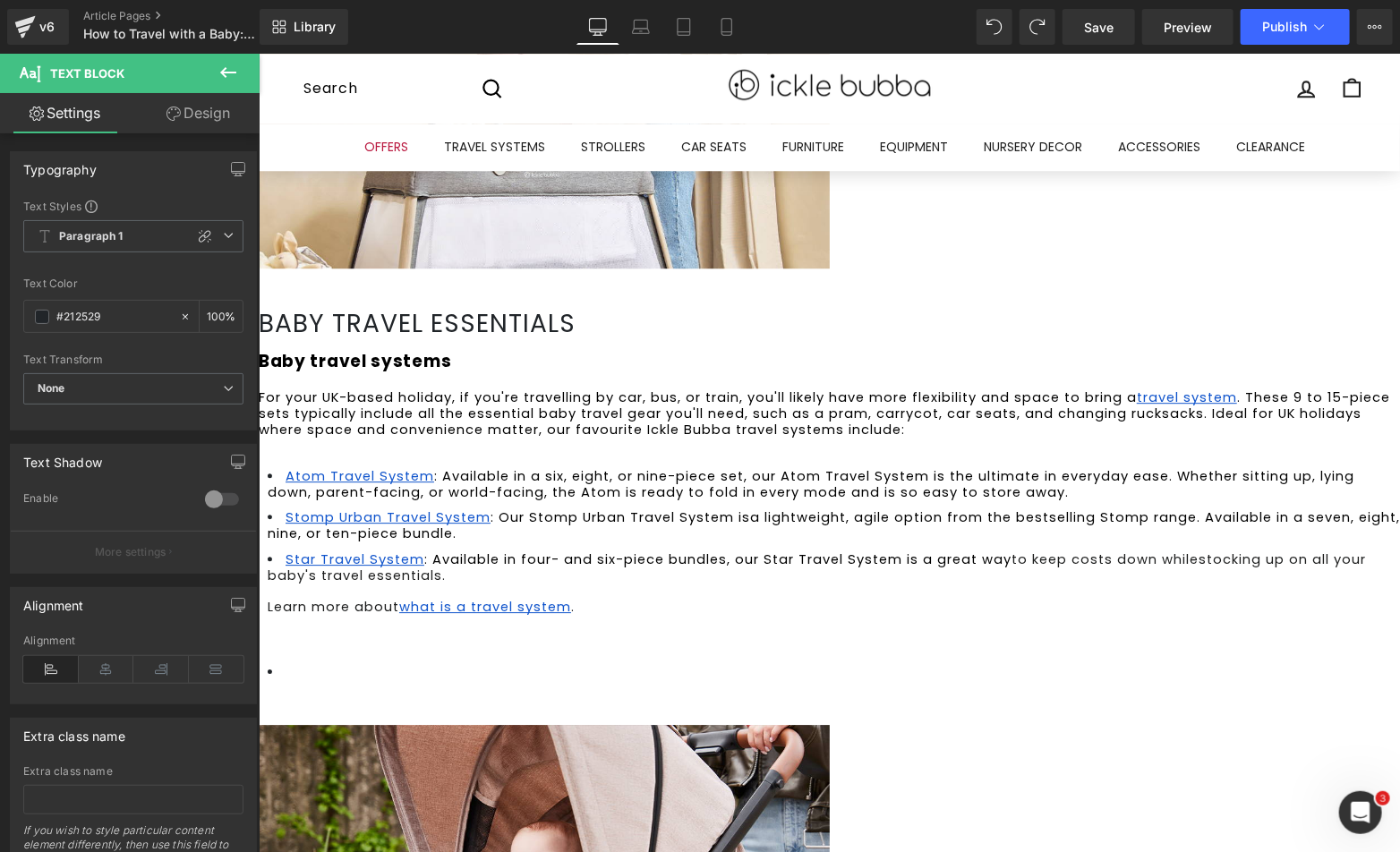 click at bounding box center (828, 903) 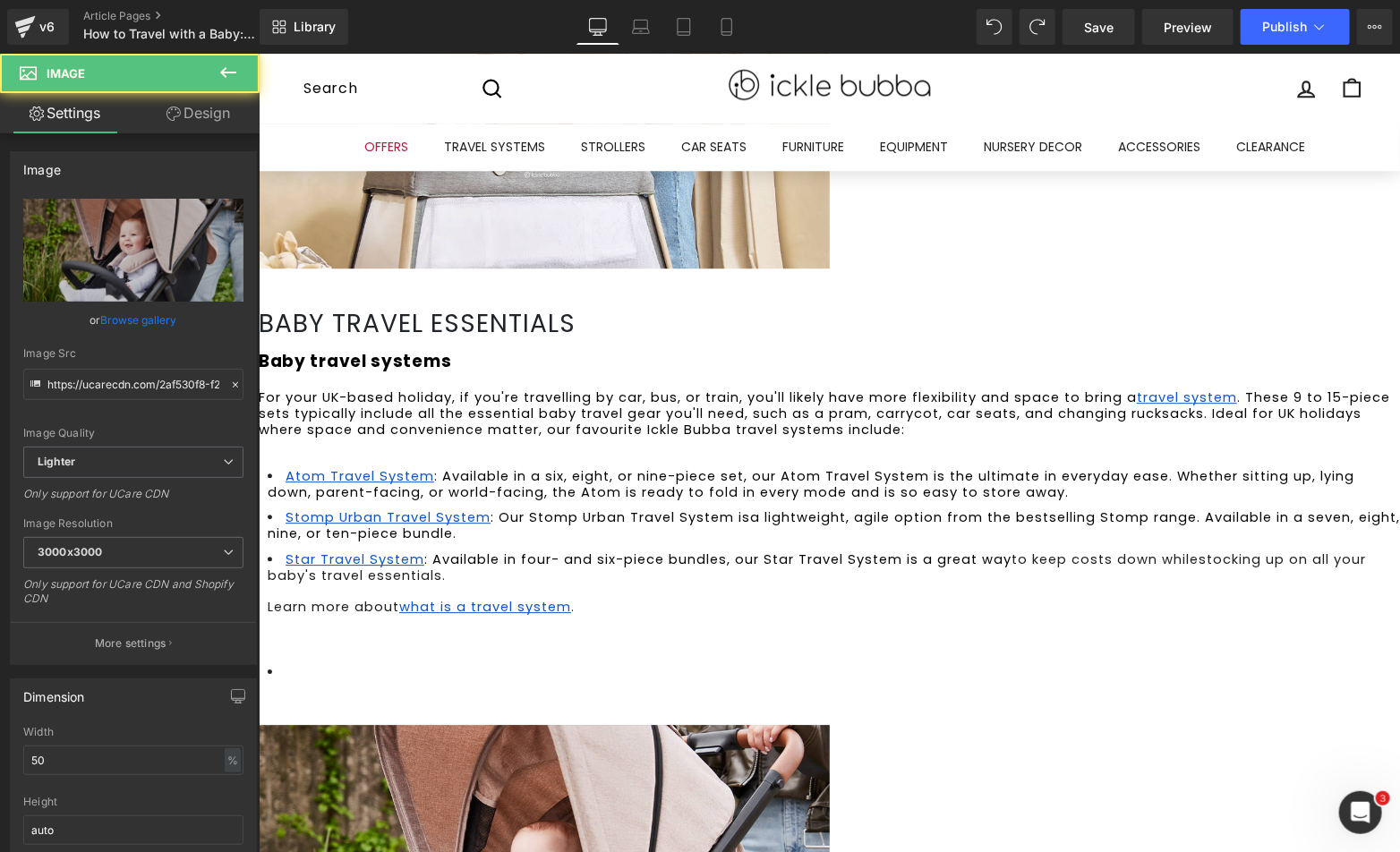 drag, startPoint x: 337, startPoint y: 357, endPoint x: 322, endPoint y: 345, distance: 19.209373 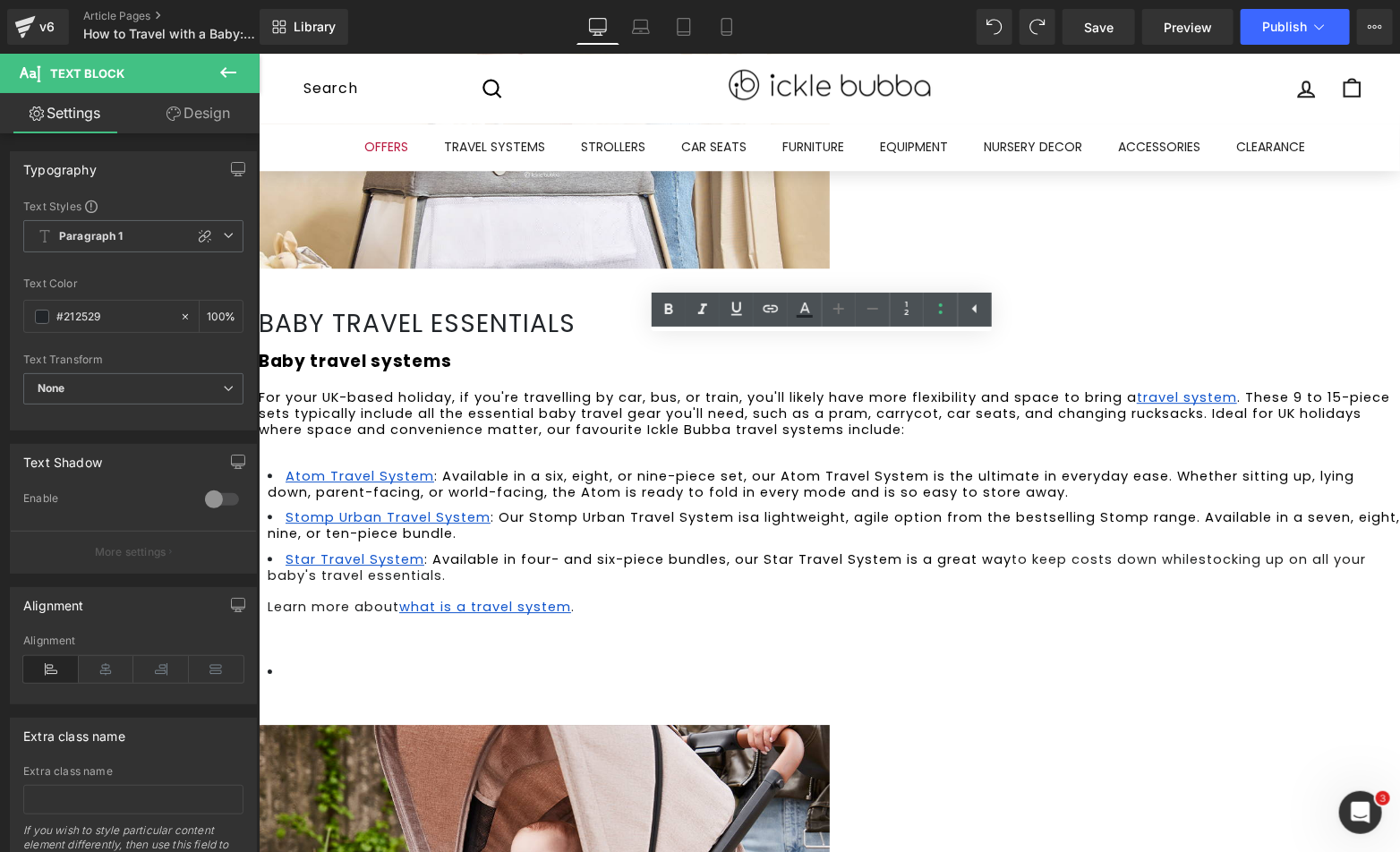 drag, startPoint x: 319, startPoint y: 351, endPoint x: 296, endPoint y: 342, distance: 24.698178 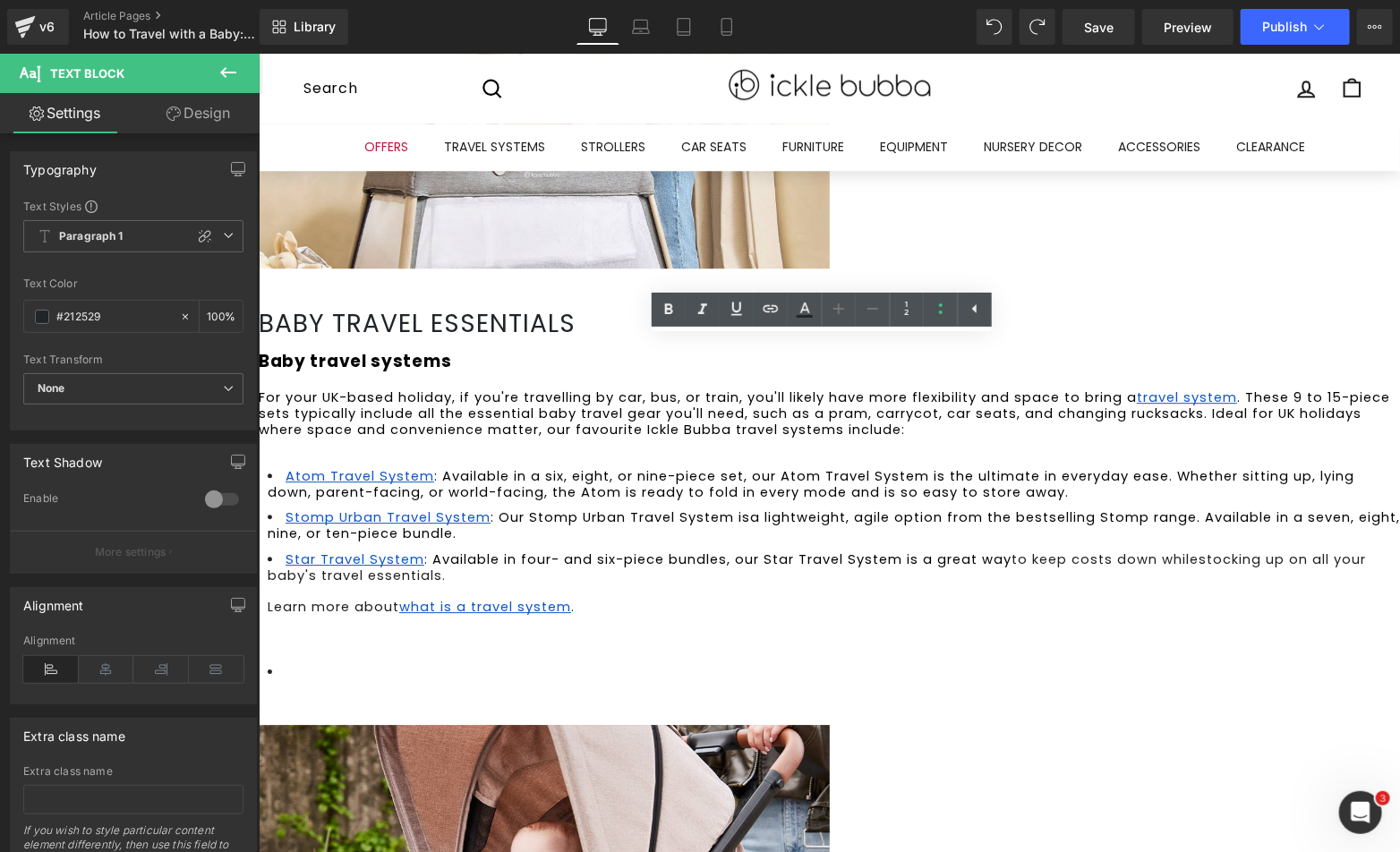 click at bounding box center (832, 686) 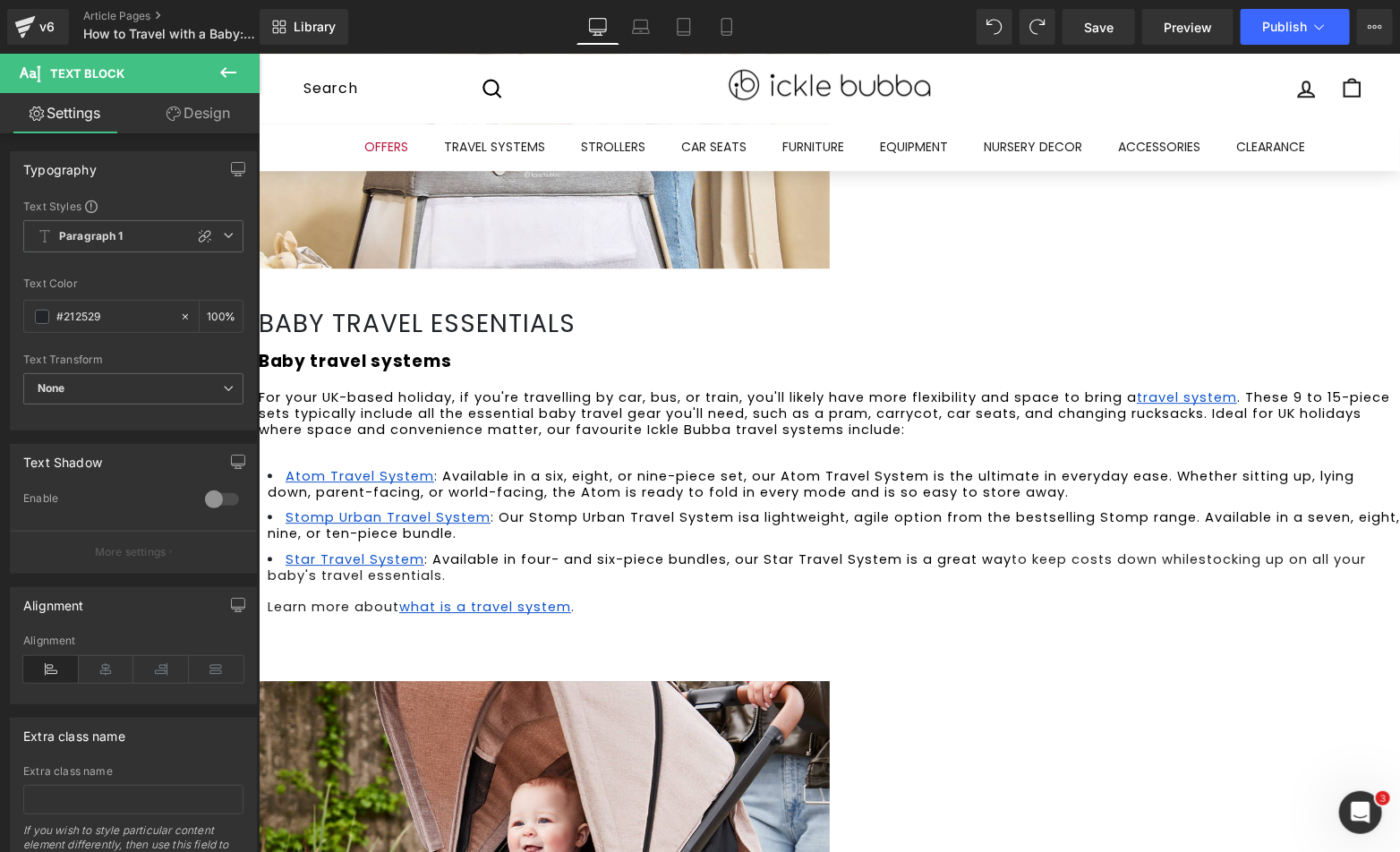 click at bounding box center [828, 671] 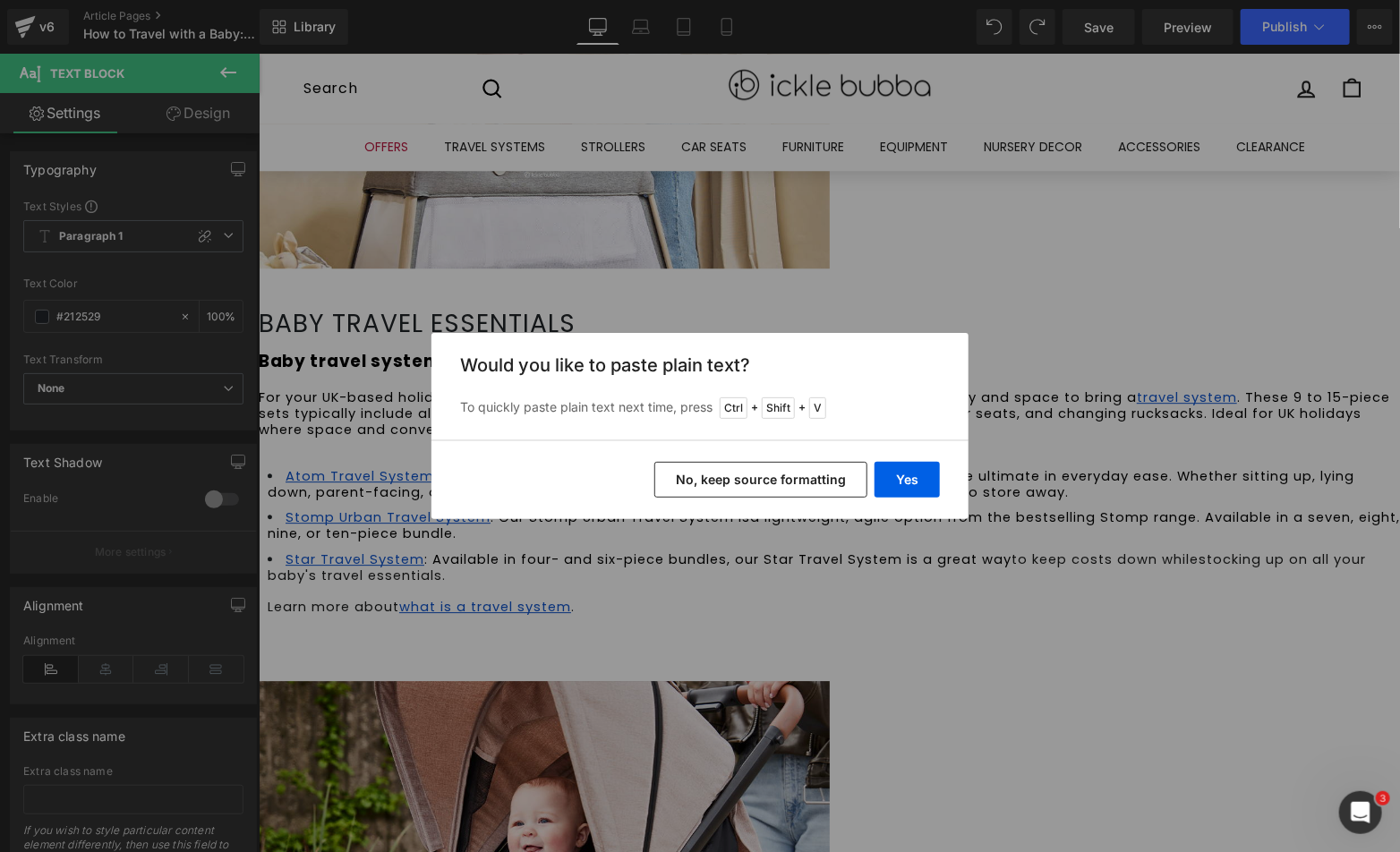 click on "No, keep source formatting" at bounding box center (761, 480) 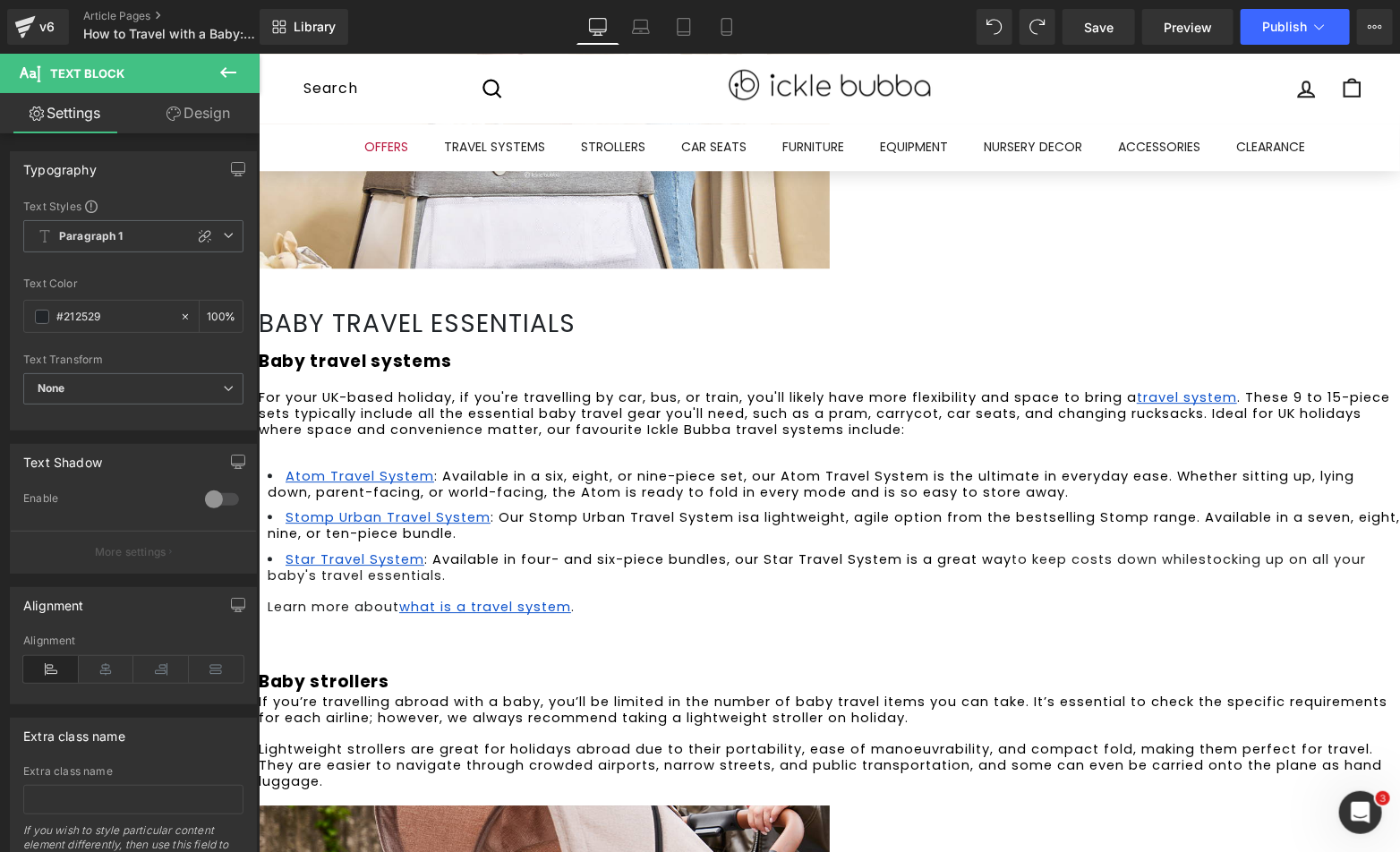 click on "Lightweight strollers are great for holidays abroad due to their portability, ease of manoeuvrability, and compact fold, making them perfect for travel. They are easier to navigate through crowded airports, narrow streets, and public transportation, and some can even be carried onto the plane as hand luggage." at bounding box center (828, 764) 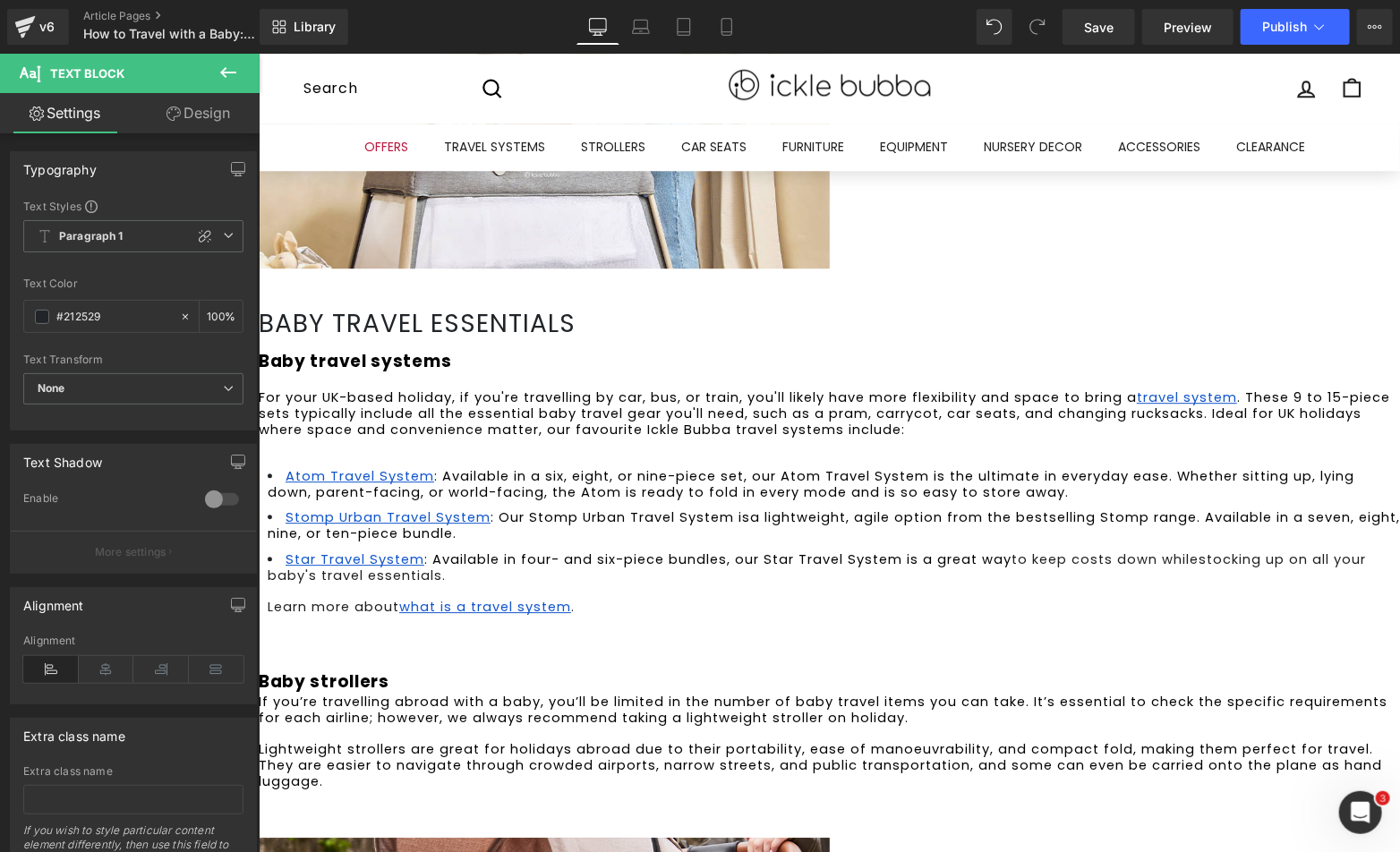 click on "Baby strollers  If you’re travelling abroad with a baby, you’ll be limited in the number of baby travel items you can take. It’s essential to check the specific requirements for each airline; however, we always recommend taking a lightweight stroller on holiday.  Lightweight strollers are great for holidays abroad due to their portability, ease of manoeuvrability, and compact fold, making them perfect for travel. They are easier to navigate through crowded airports, narrow streets, and public transportation, and some can even be carried onto the plane as hand luggage." at bounding box center [828, 749] 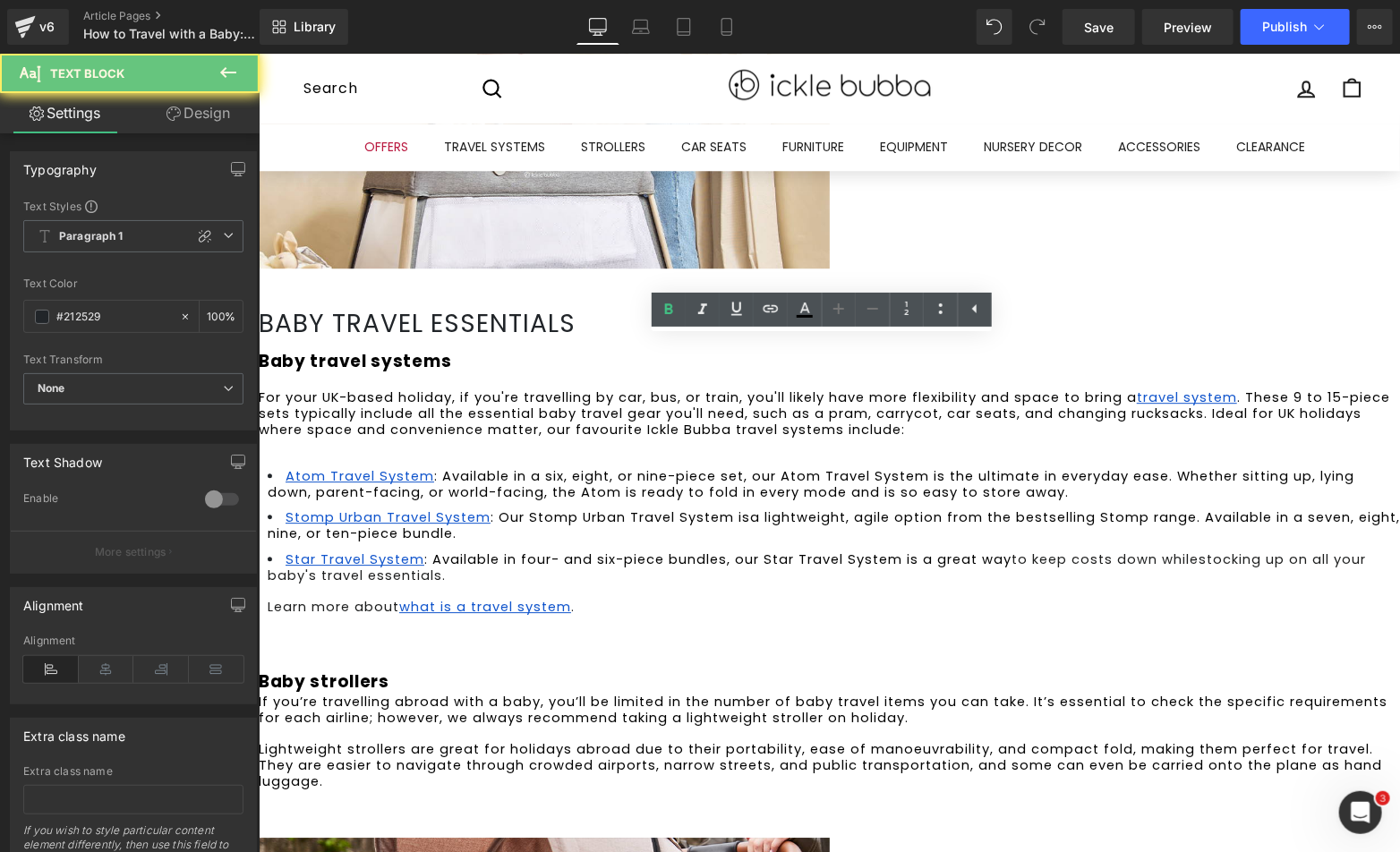 click on "Baby strollers  If you’re travelling abroad with a baby, you’ll be limited in the number of baby travel items you can take. It’s essential to check the specific requirements for each airline; however, we always recommend taking a lightweight stroller on holiday.  Lightweight strollers are great for holidays abroad due to their portability, ease of manoeuvrability, and compact fold, making them perfect for travel. They are easier to navigate through crowded airports, narrow streets, and public transportation, and some can even be carried onto the plane as hand luggage." at bounding box center [828, 749] 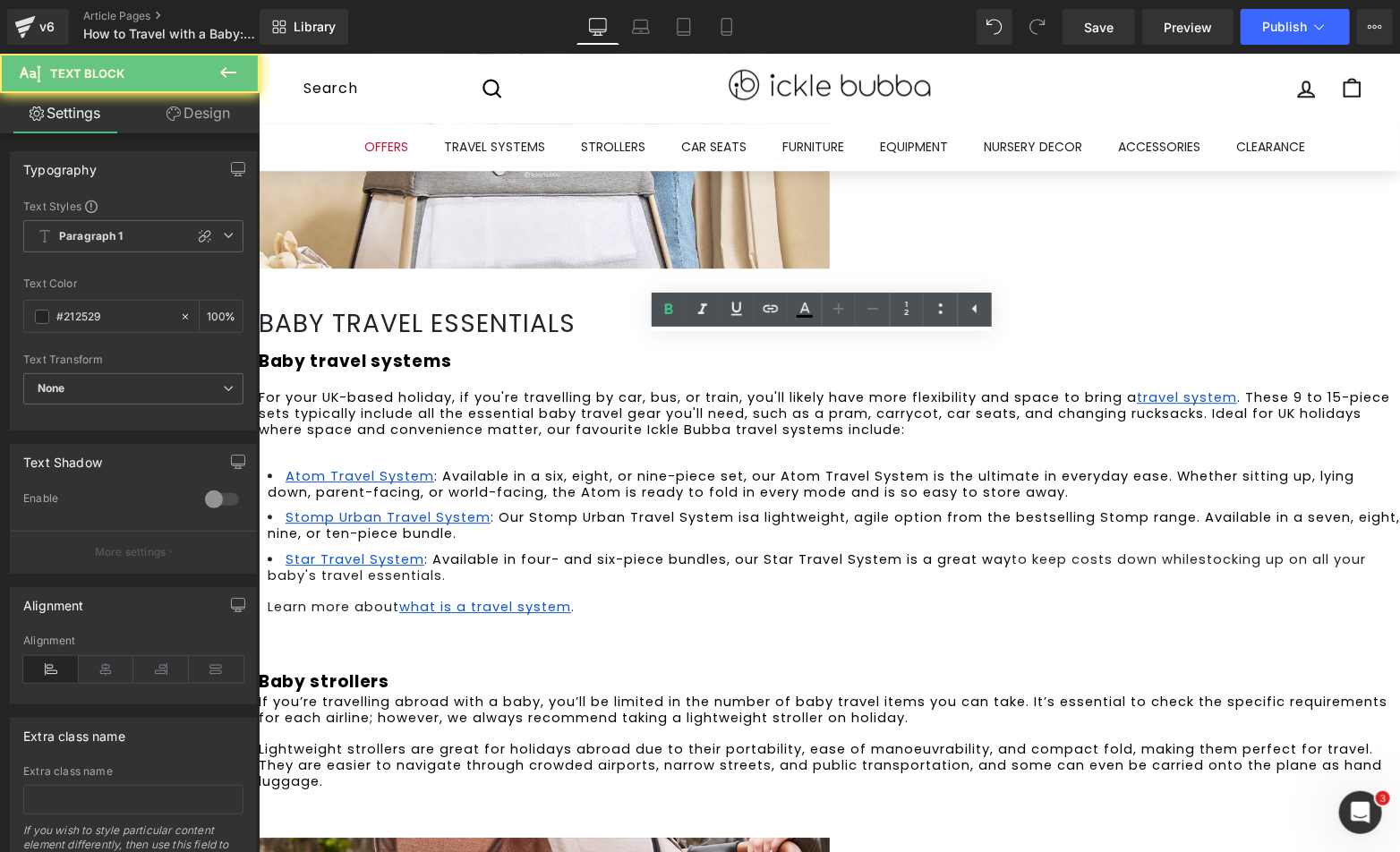 click on "Baby strollers  If you’re travelling abroad with a baby, you’ll be limited in the number of baby travel items you can take. It’s essential to check the specific requirements for each airline; however, we always recommend taking a lightweight stroller on holiday.  Lightweight strollers are great for holidays abroad due to their portability, ease of manoeuvrability, and compact fold, making them perfect for travel. They are easier to navigate through crowded airports, narrow streets, and public transportation, and some can even be carried onto the plane as hand luggage." at bounding box center [828, 749] 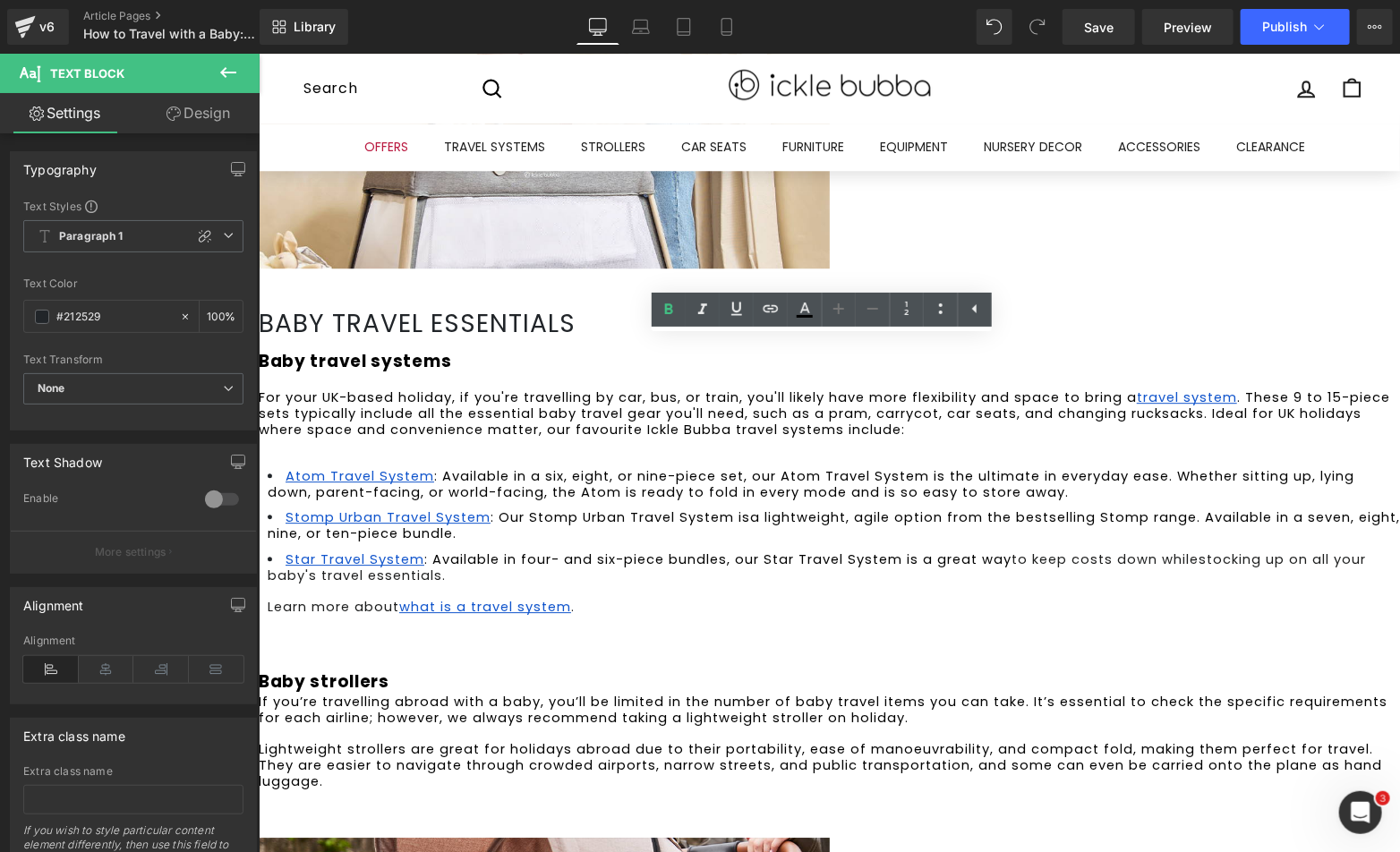 click at bounding box center (832, 637) 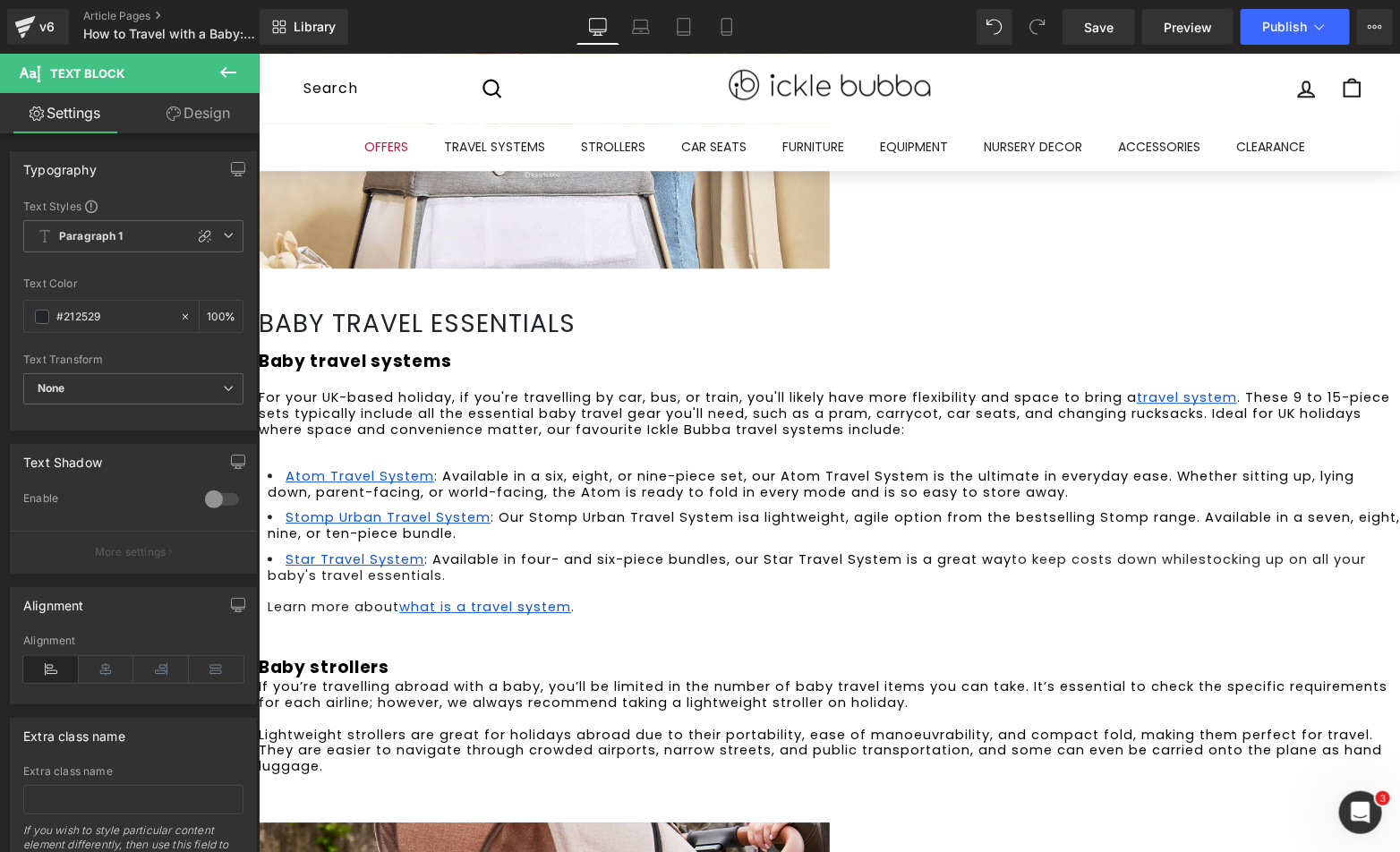 click on "Baby strollers  If you’re travelling abroad with a baby, you’ll be limited in the number of baby travel items you can take. It’s essential to check the specific requirements for each airline; however, we always recommend taking a lightweight stroller on holiday.  Lightweight strollers are great for holidays abroad due to their portability, ease of manoeuvrability, and compact fold, making them perfect for travel. They are easier to navigate through crowded airports, narrow streets, and public transportation, and some can even be carried onto the plane as hand luggage." at bounding box center [828, 735] 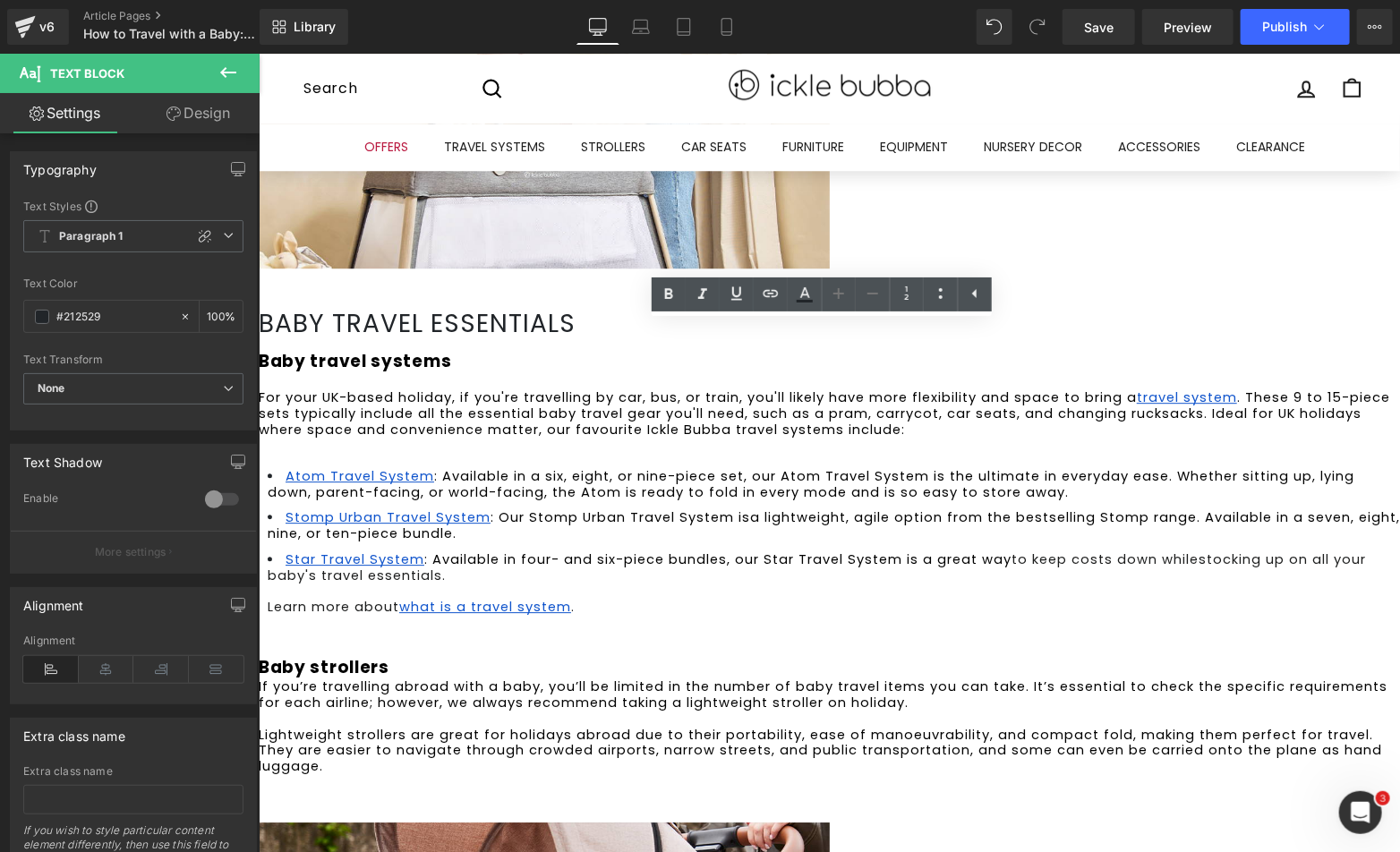 click at bounding box center [828, 781] 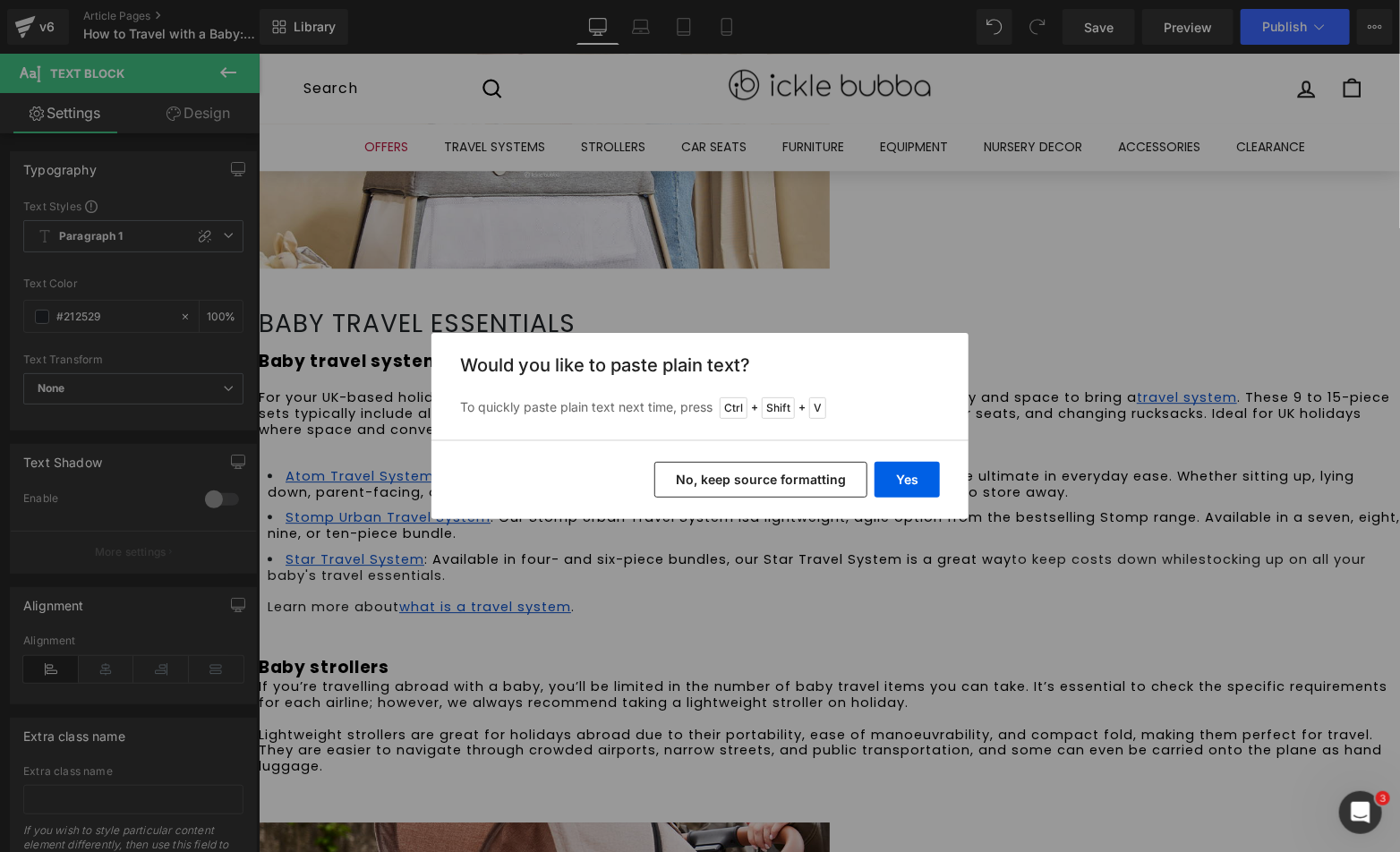 click on "No, keep source formatting" at bounding box center (761, 480) 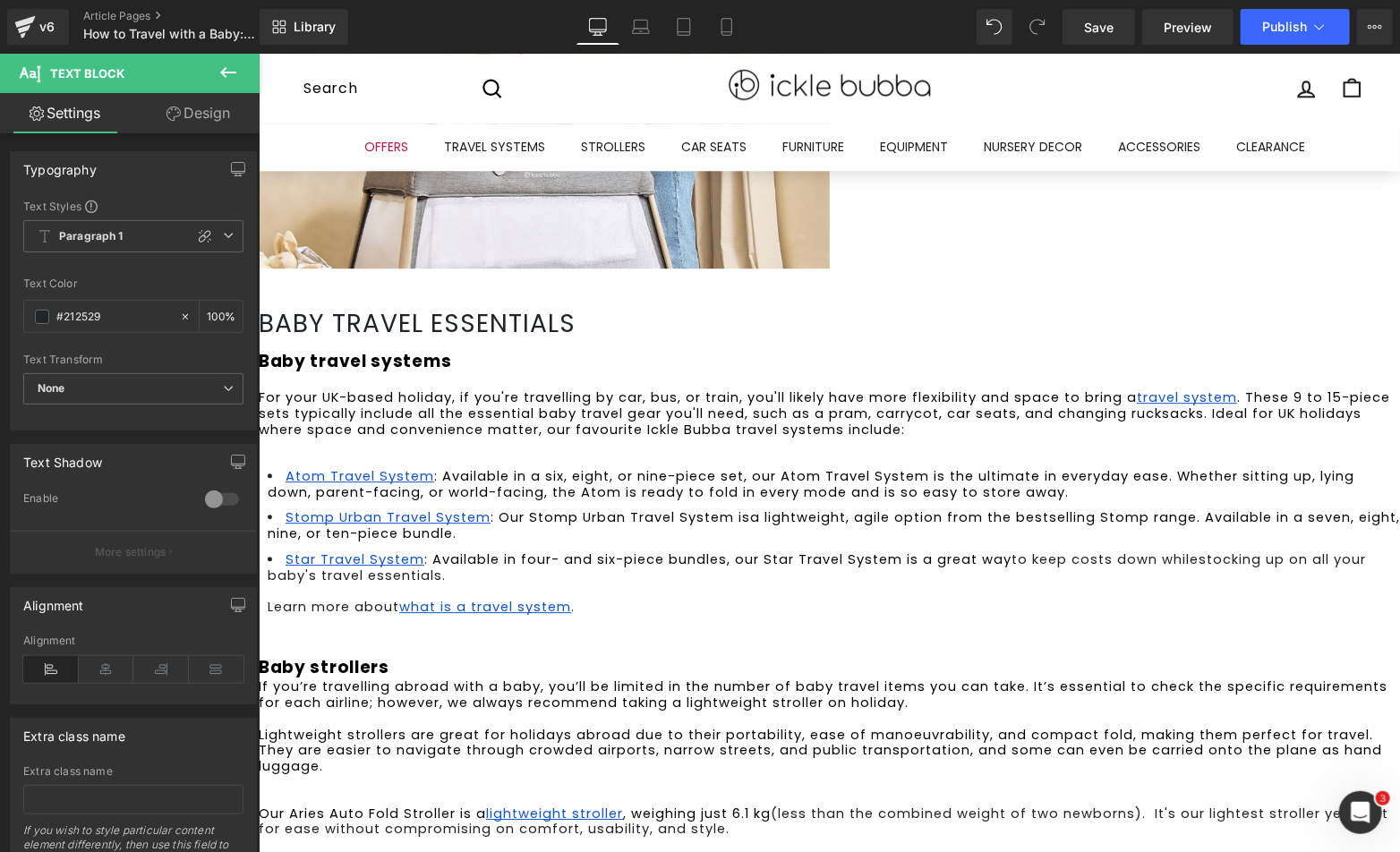 click at bounding box center [828, 788] 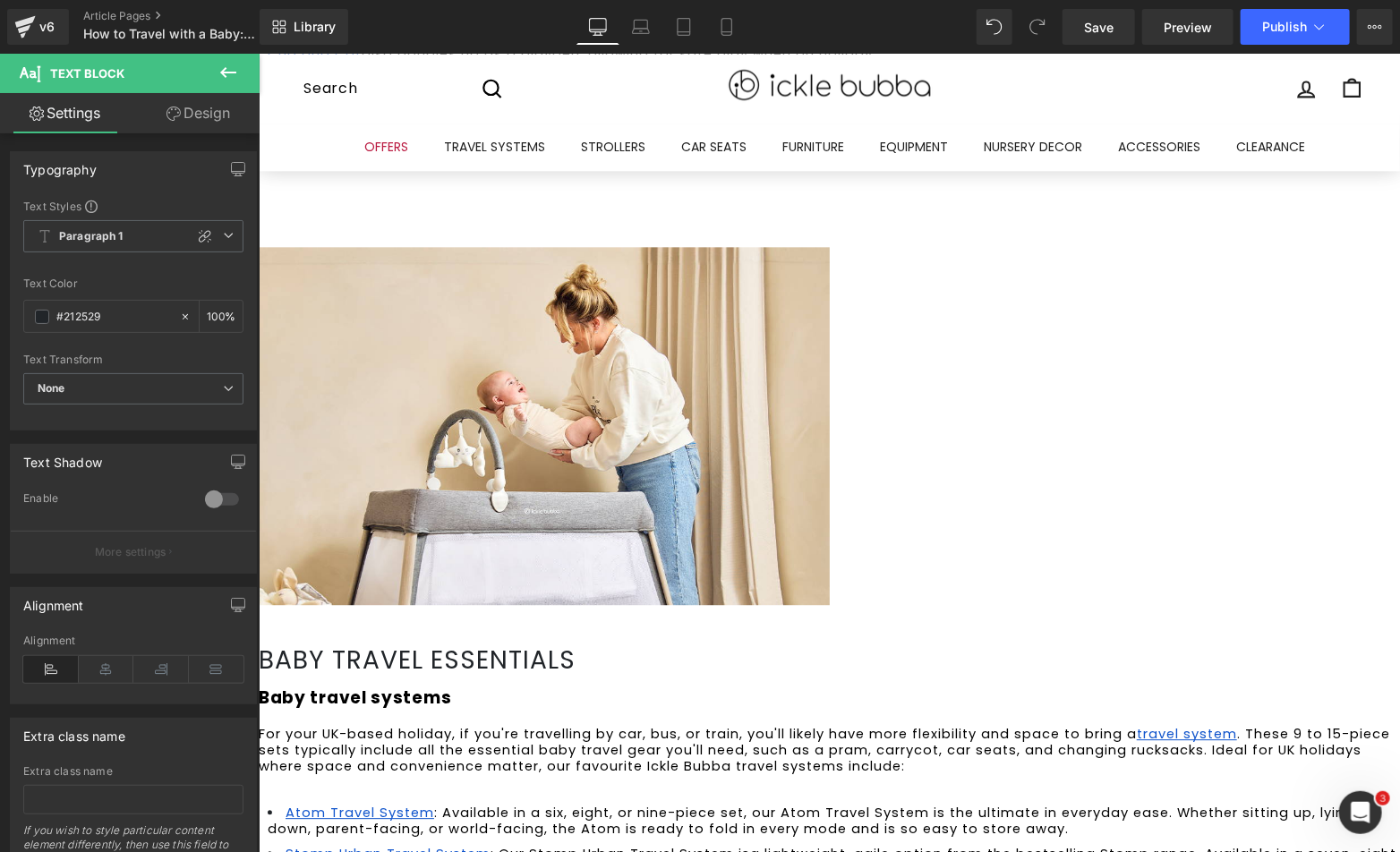 scroll, scrollTop: 1832, scrollLeft: 0, axis: vertical 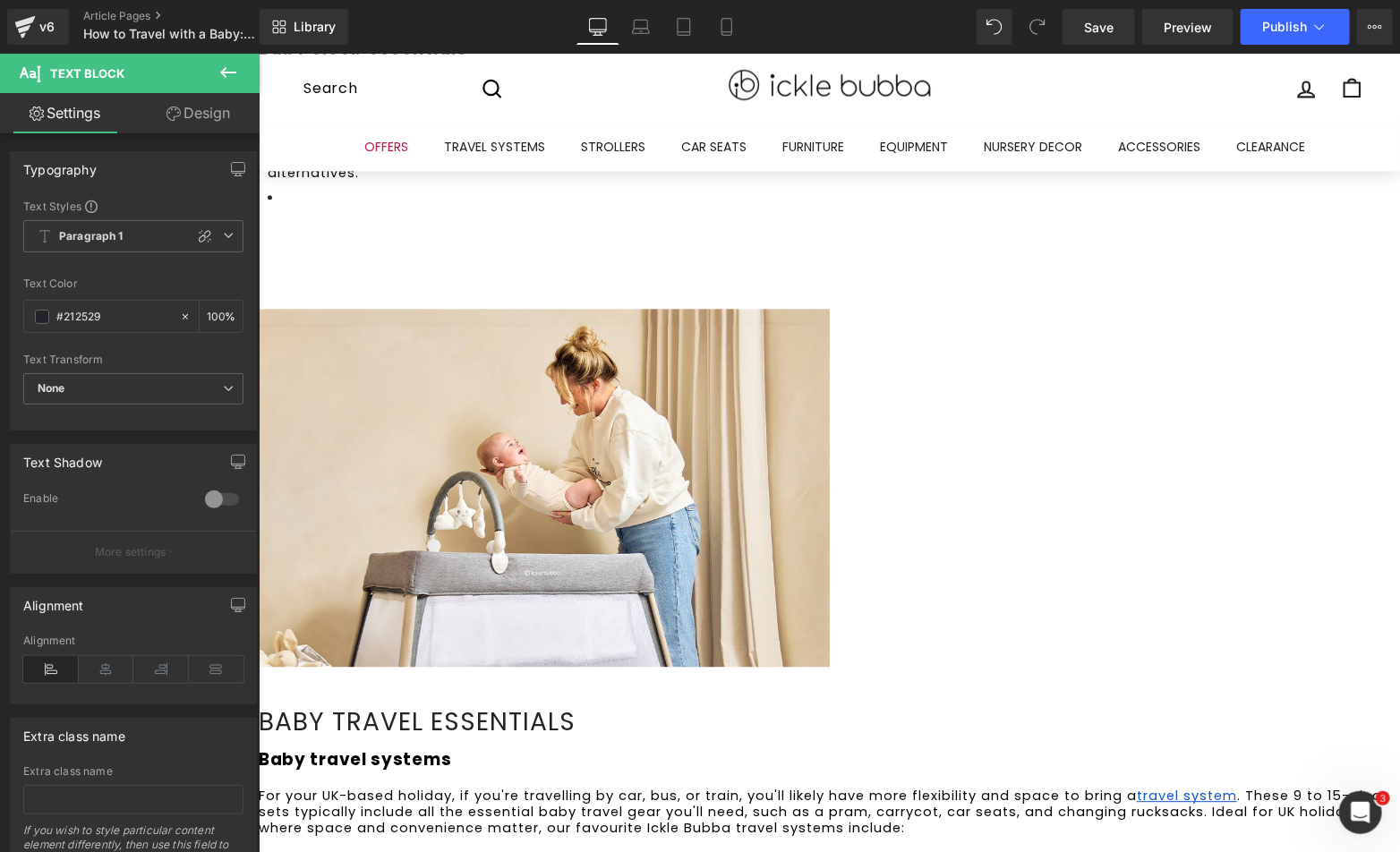 click at bounding box center [828, 779] 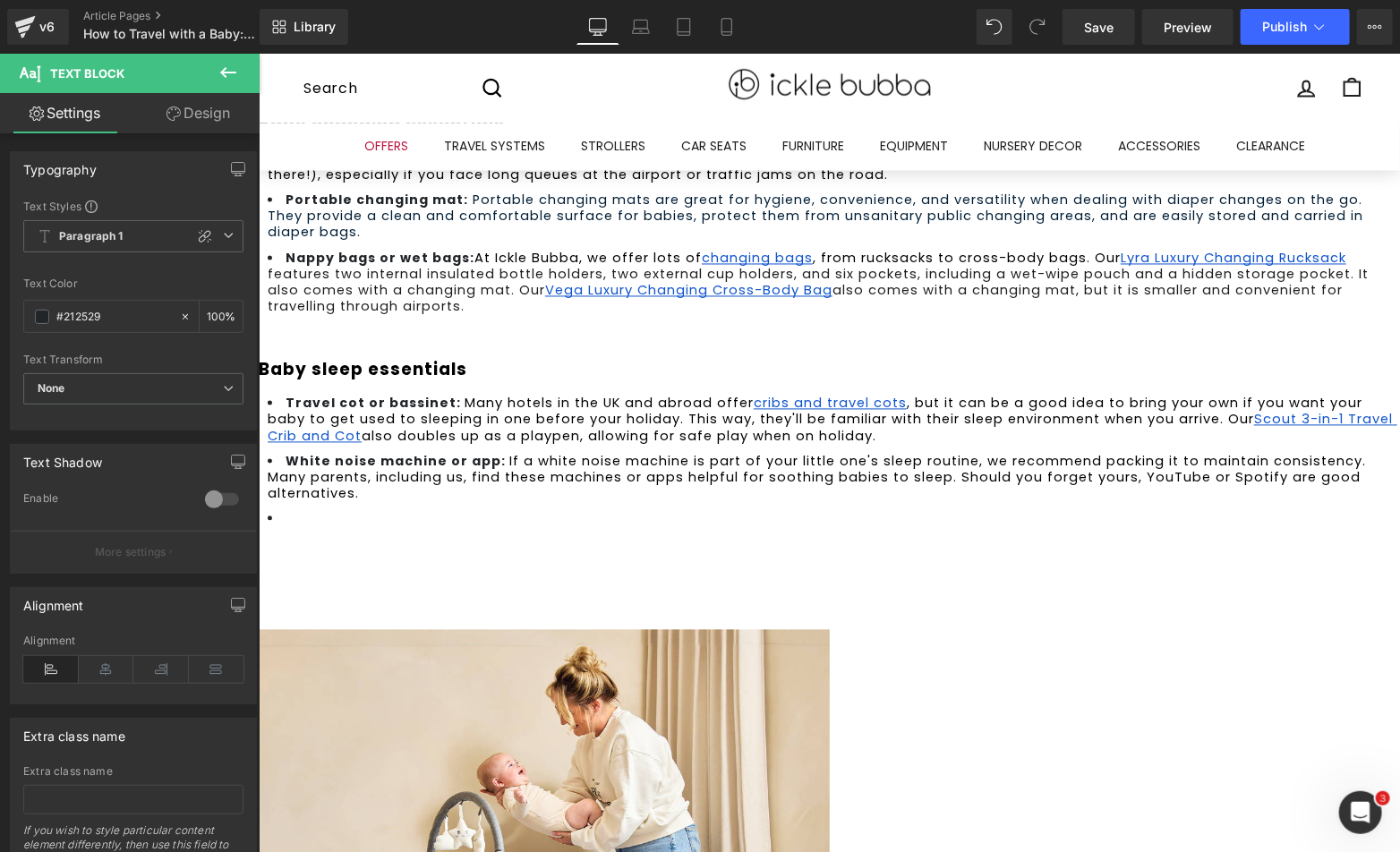 scroll, scrollTop: 1832, scrollLeft: 0, axis: vertical 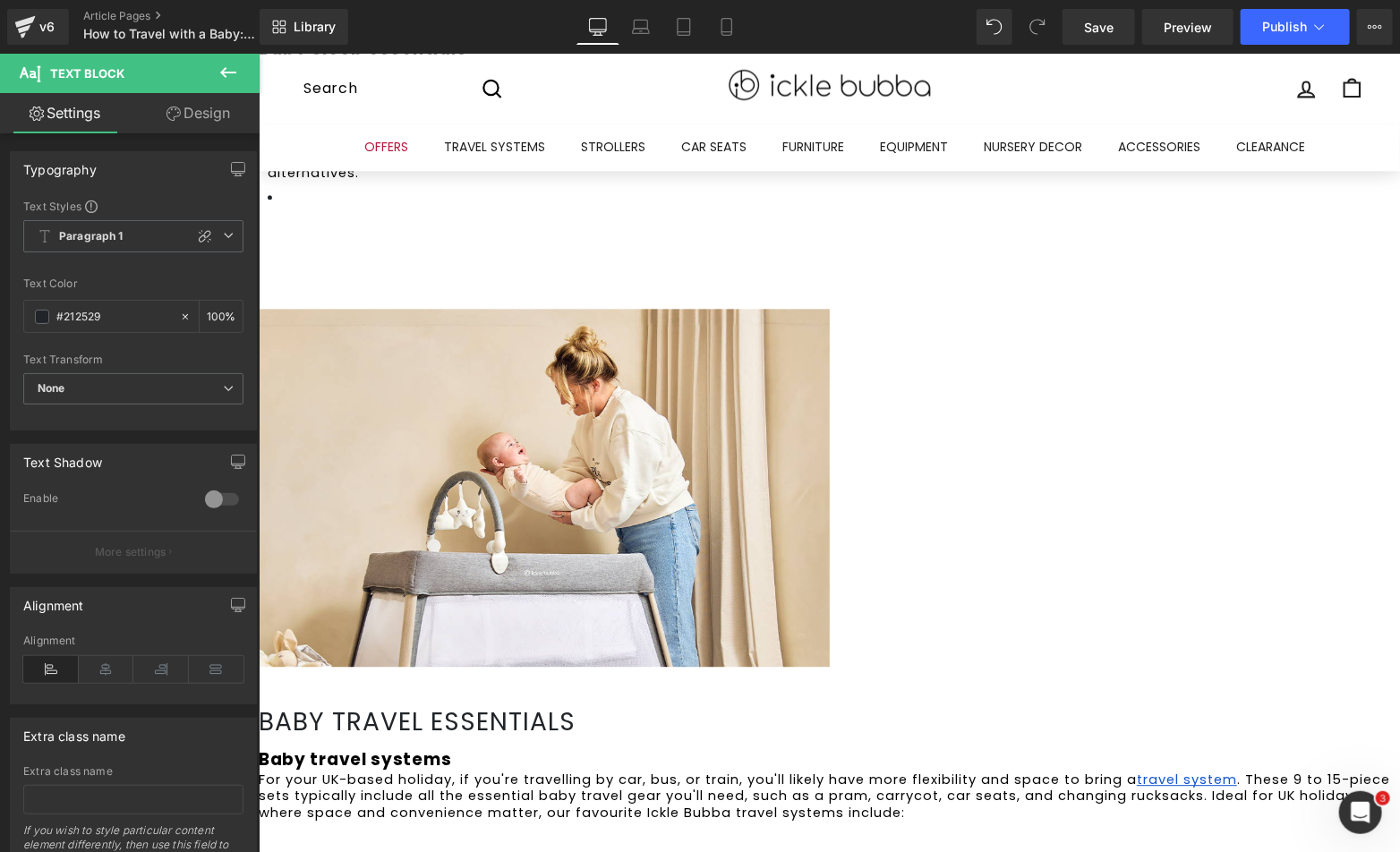 click on "Baby travel systems" at bounding box center [828, 756] 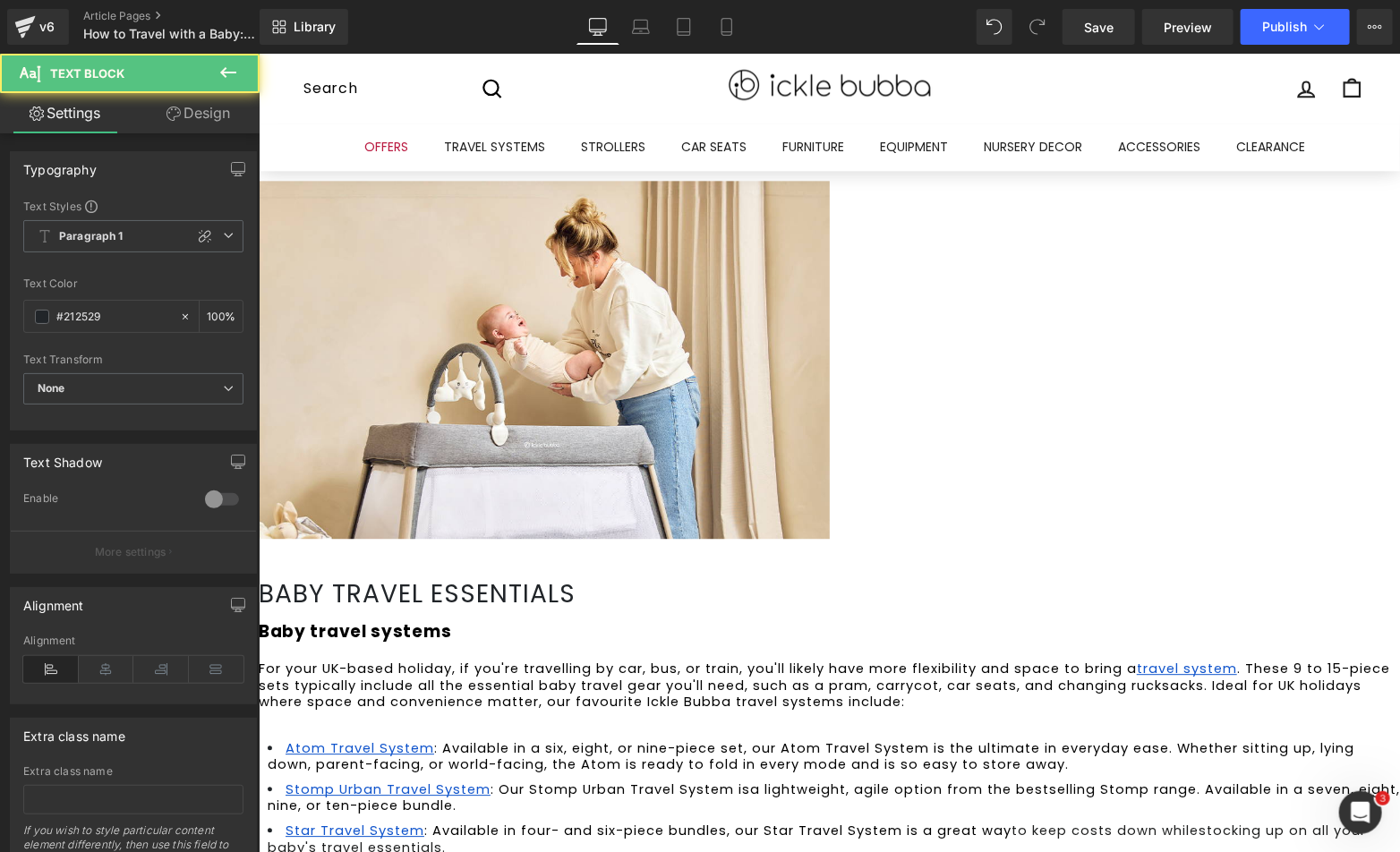 scroll, scrollTop: 2230, scrollLeft: 0, axis: vertical 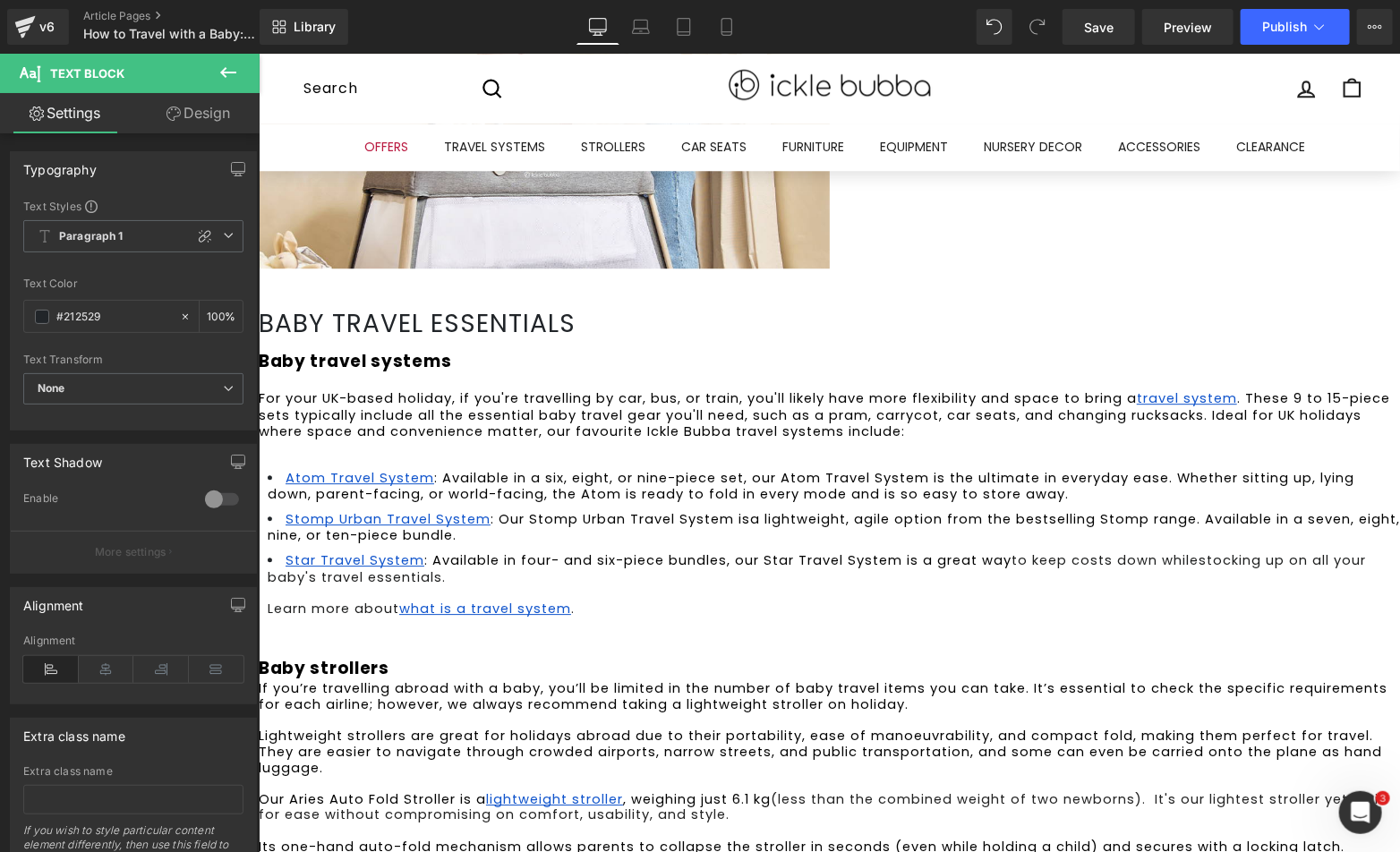 click on "Baby strollers" at bounding box center (828, 665) 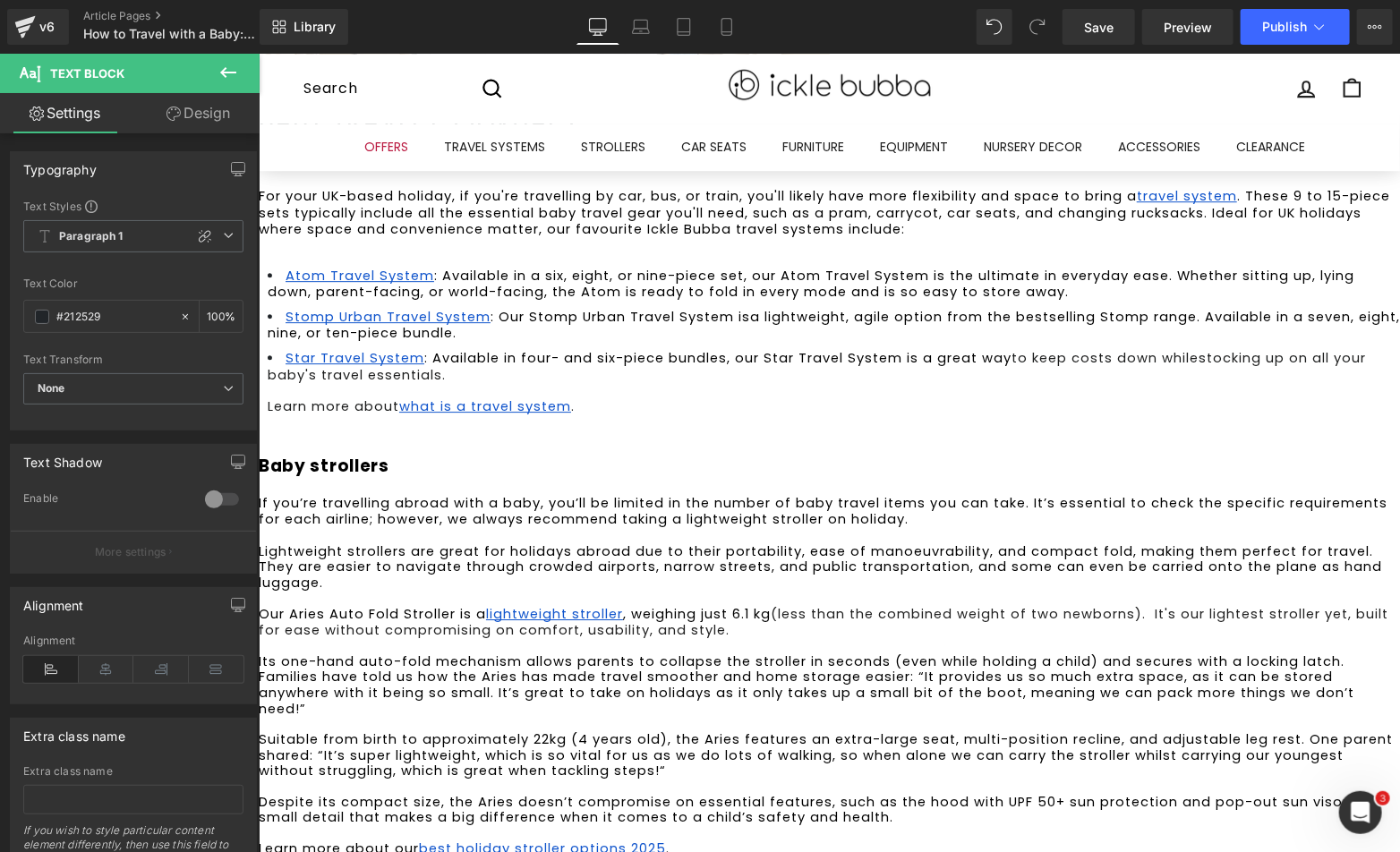 scroll, scrollTop: 2628, scrollLeft: 0, axis: vertical 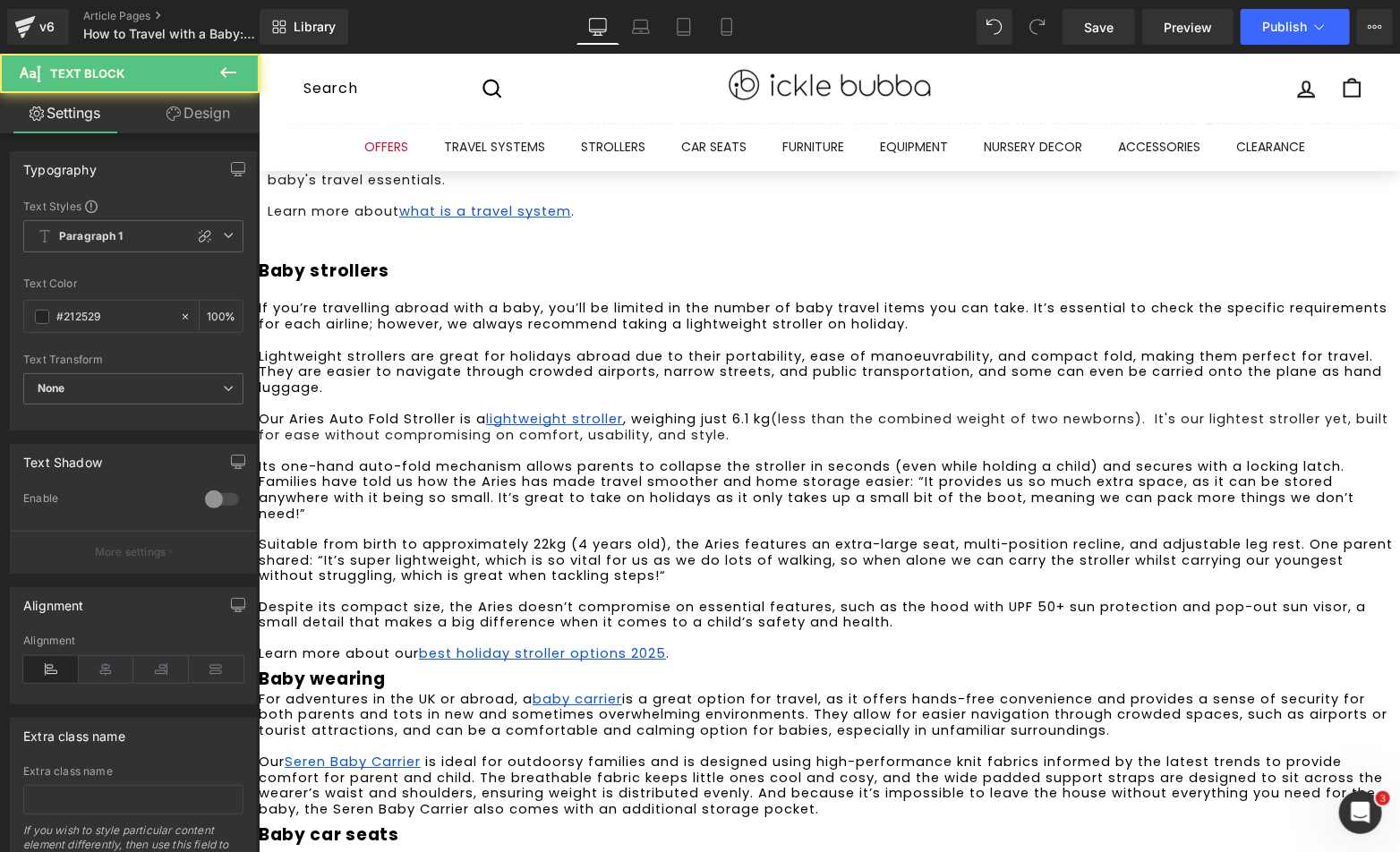 drag, startPoint x: 732, startPoint y: 341, endPoint x: 744, endPoint y: 345, distance: 12.649111 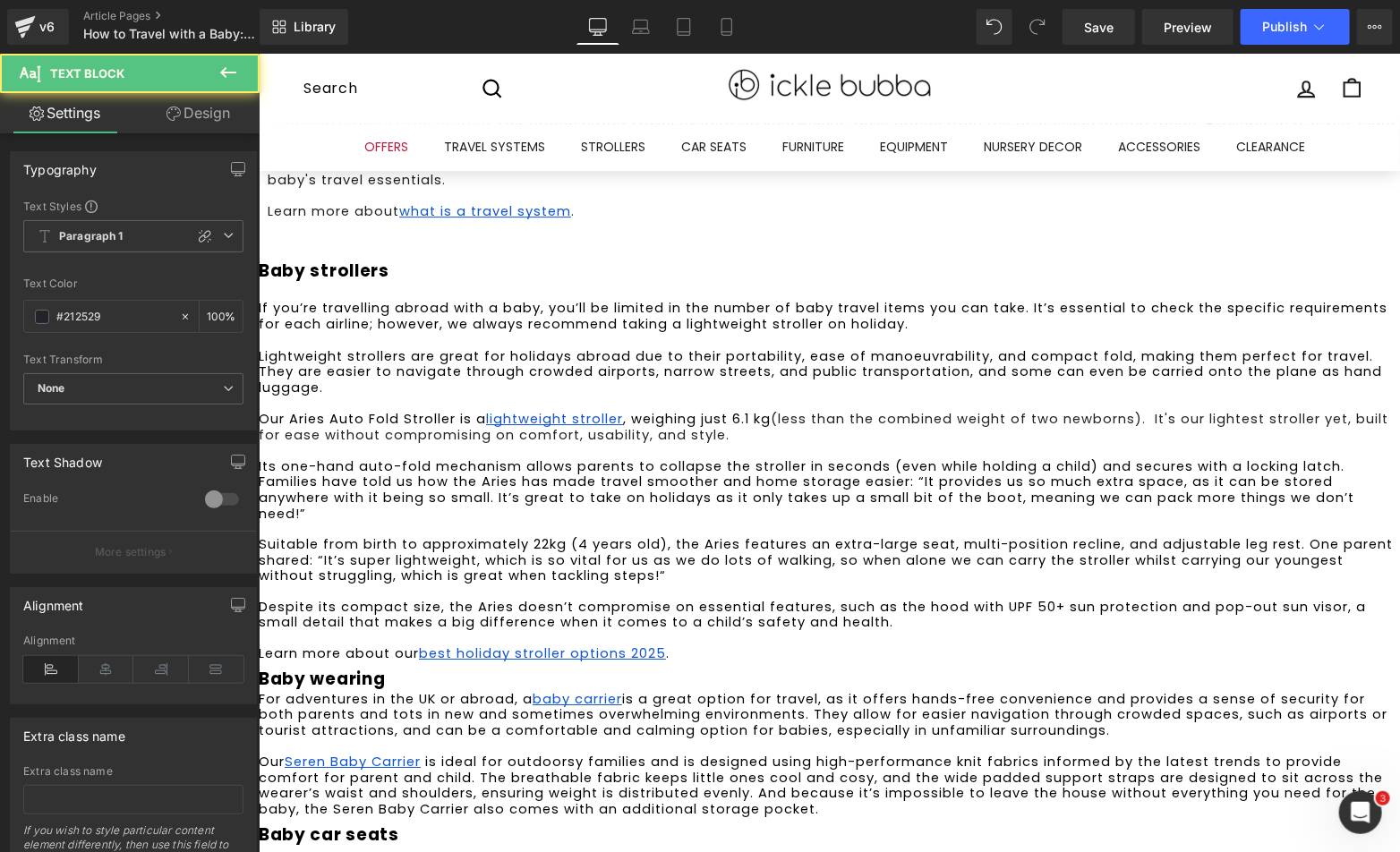 click on "Learn more about our  best holiday stroller options 2025 ." at bounding box center (828, 653) 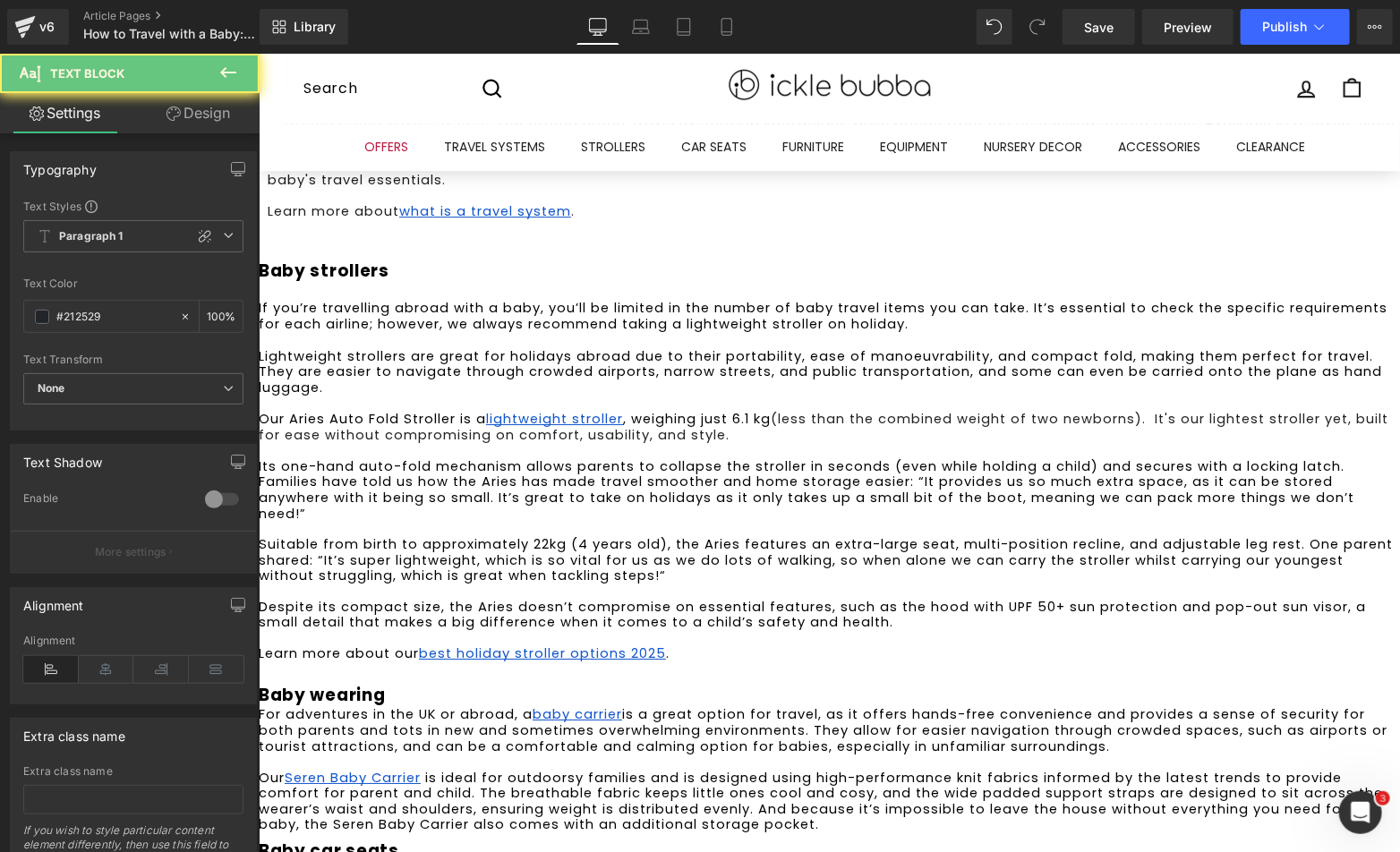 click on "Baby wearing" at bounding box center [828, 692] 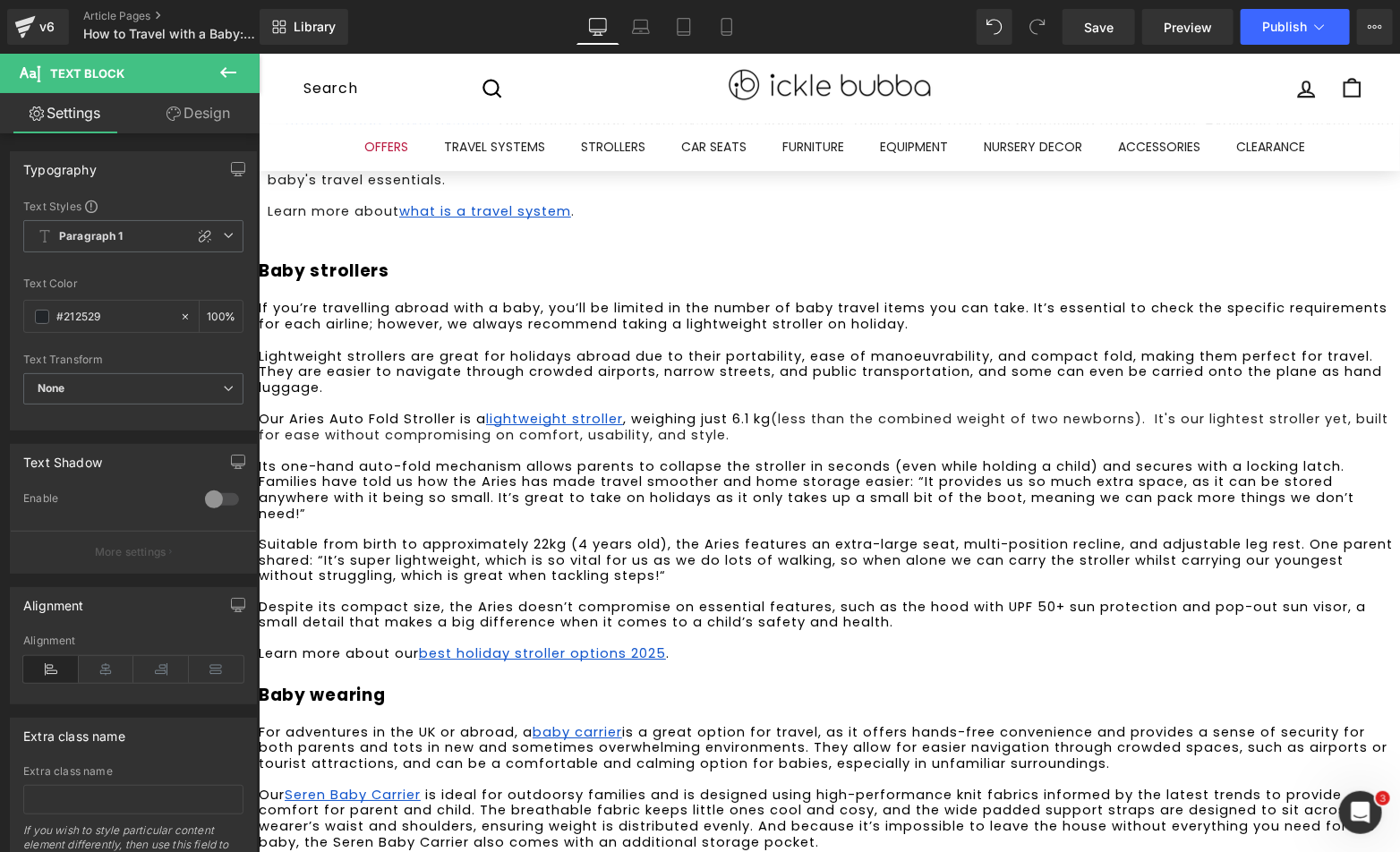 click on "Baby car seats" at bounding box center (828, 865) 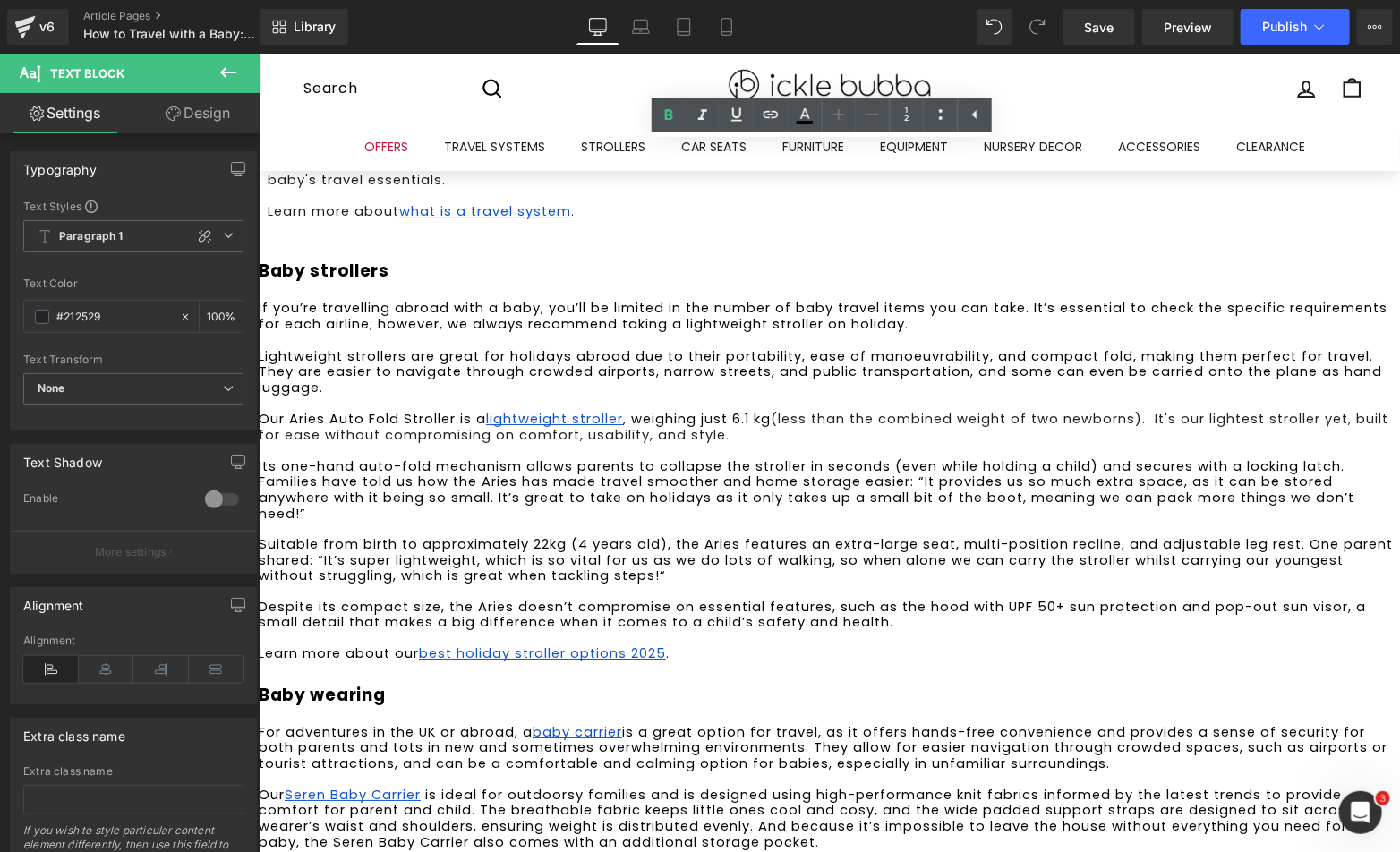 click on "Our  Seren Baby Carrier   is ideal for outdoorsy families and is designed using high-performance knit fabrics informed by the latest trends to provide comfort for parent and child. The breathable fabric keeps little ones cool and cosy, and the wide padded support straps are designed to sit across the wearer’s waist and shoulders, ensuring weight is distributed evenly. And because it’s impossible to leave the house without everything you need for the baby, the Seren Baby Carrier also comes with an additional storage pocket." at bounding box center [828, 818] 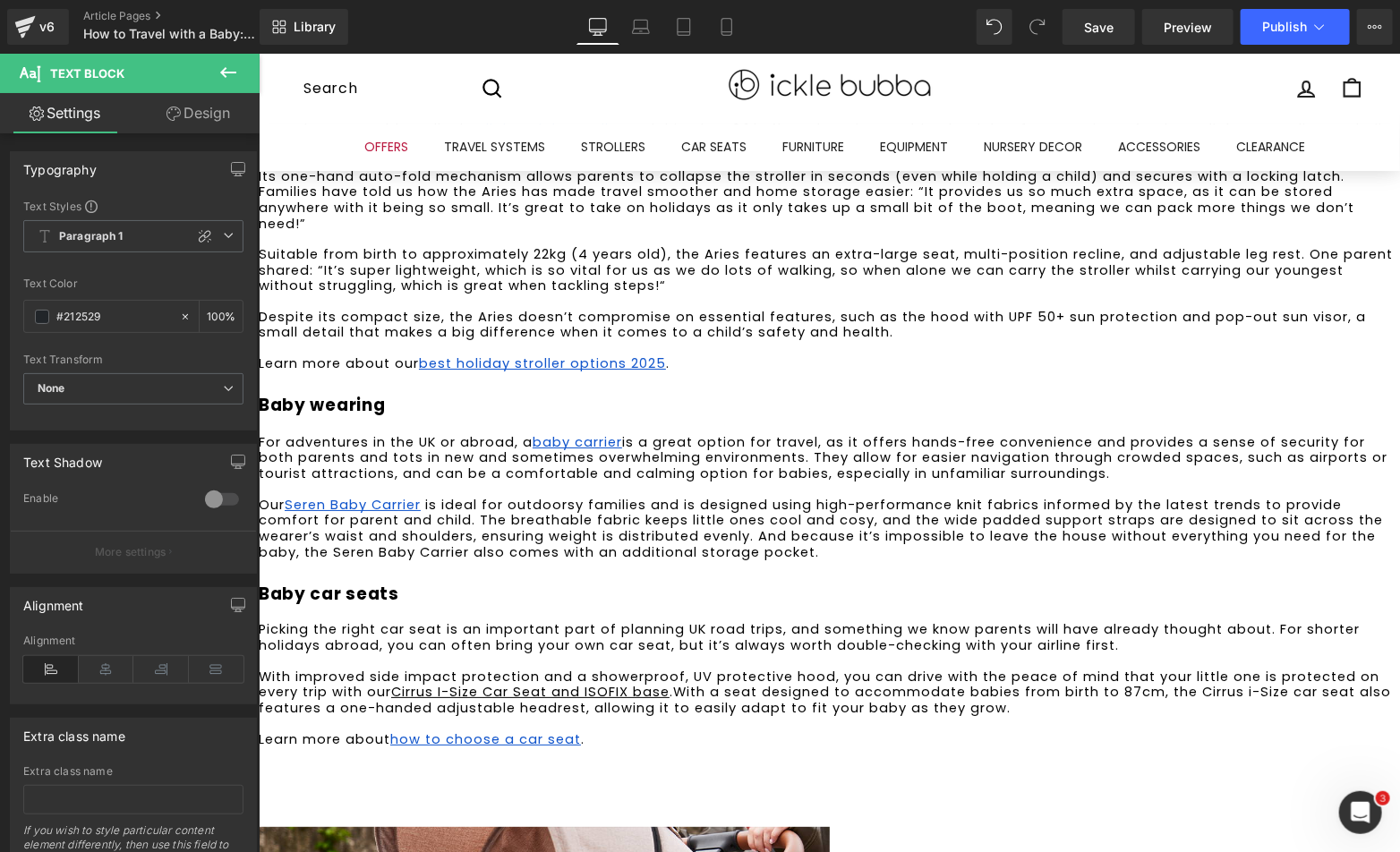 scroll, scrollTop: 2927, scrollLeft: 0, axis: vertical 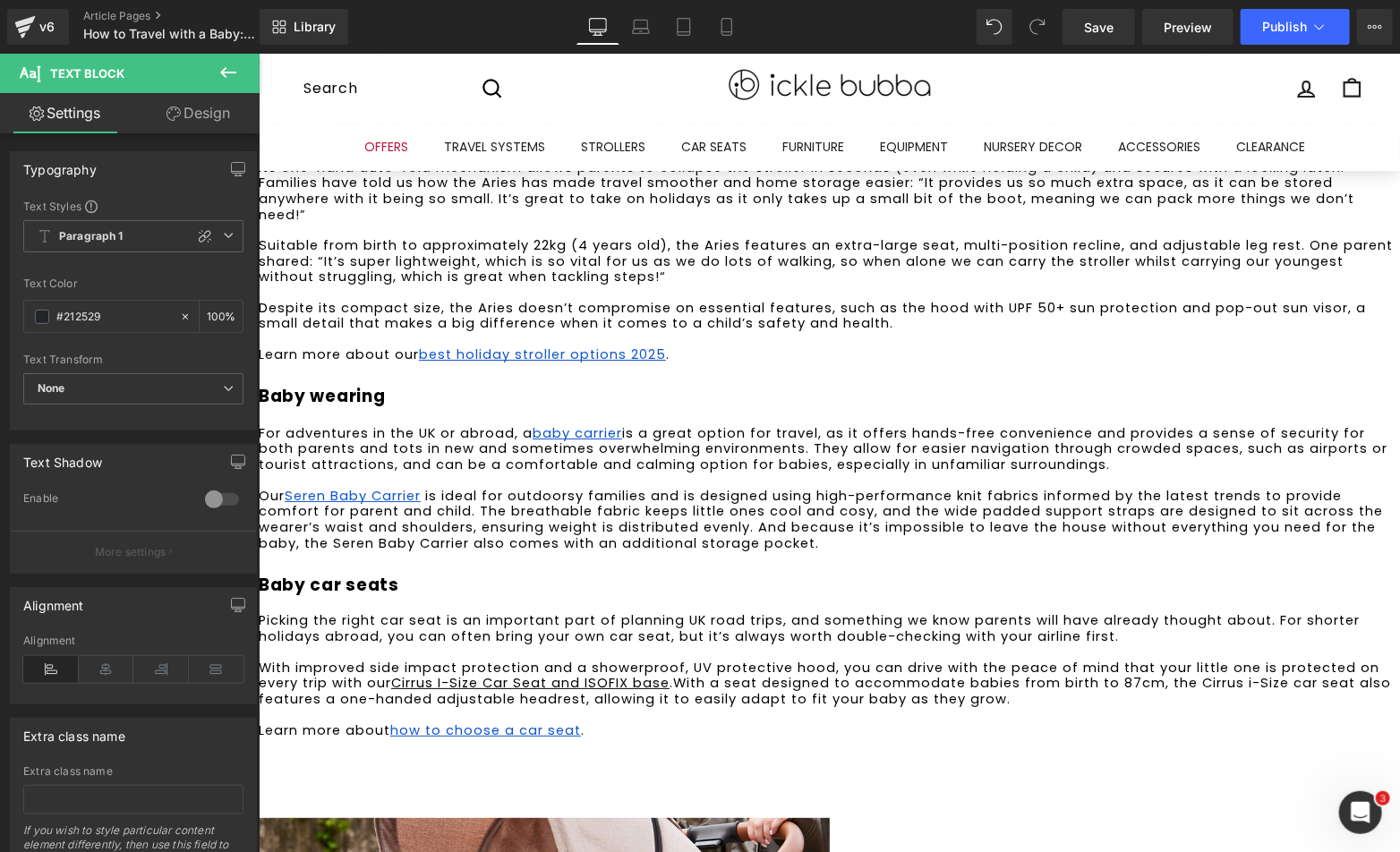 click at bounding box center [828, 762] 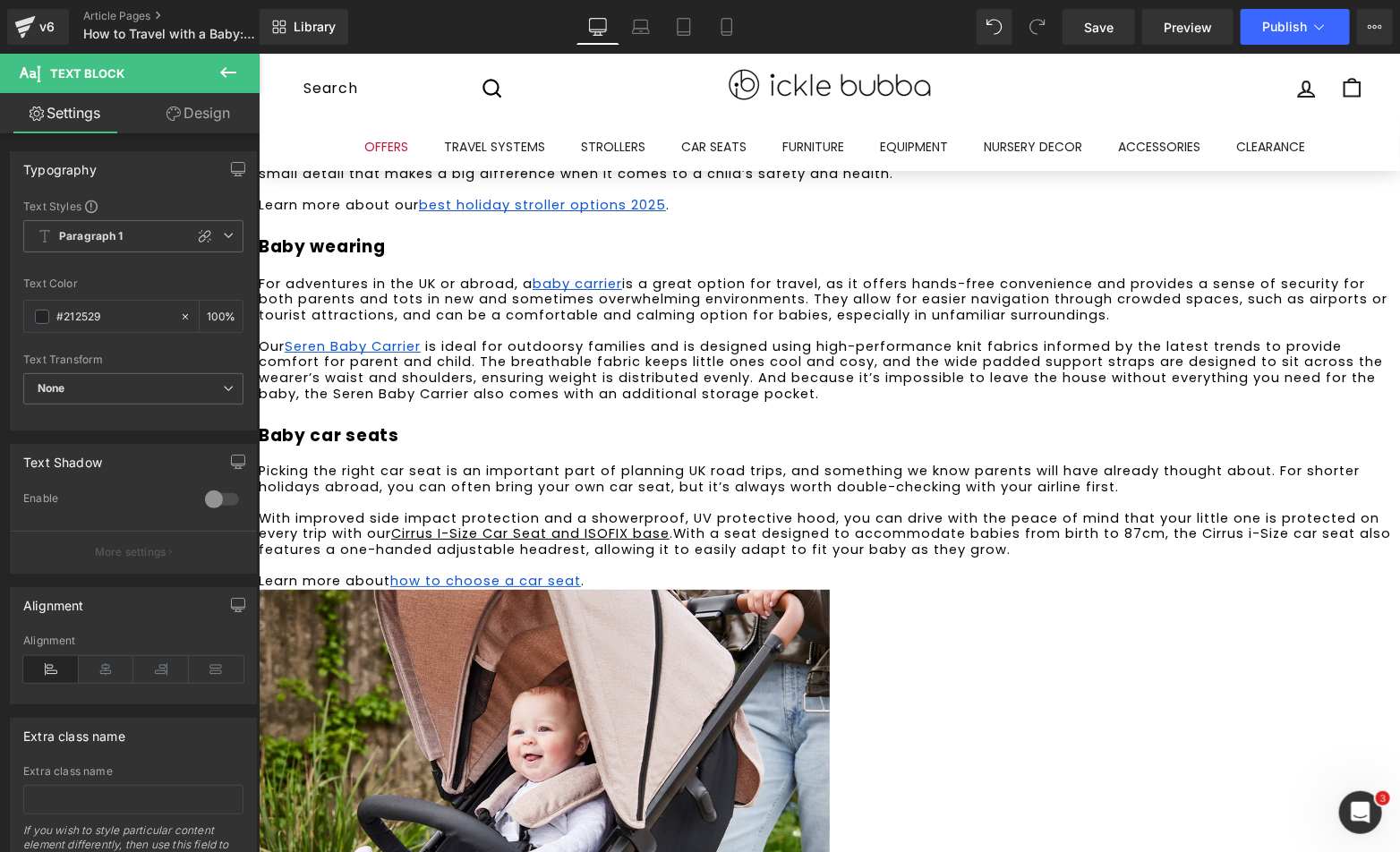 scroll, scrollTop: 3324, scrollLeft: 0, axis: vertical 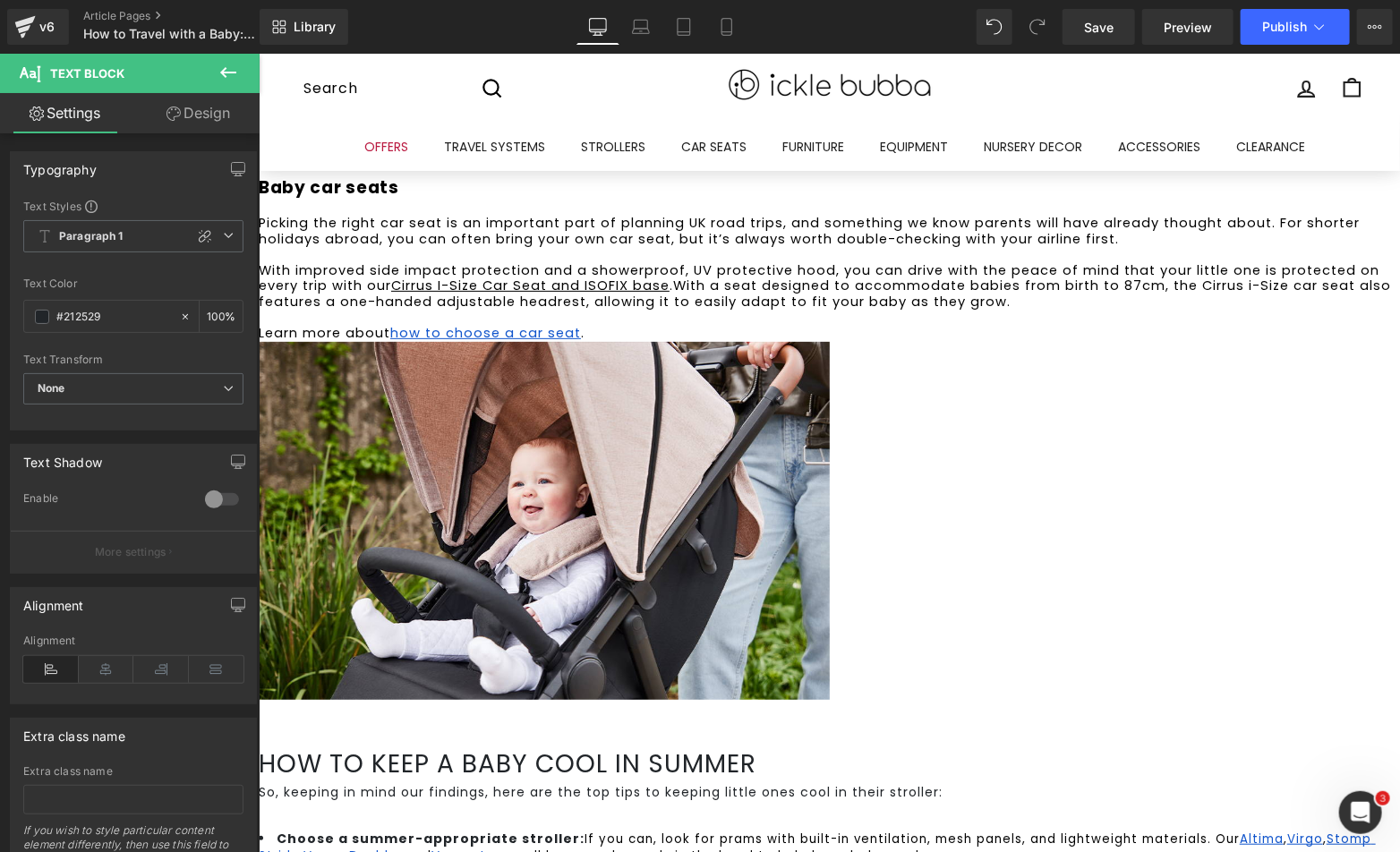 click on "How to keep a baby cool in summer" at bounding box center (828, 763) 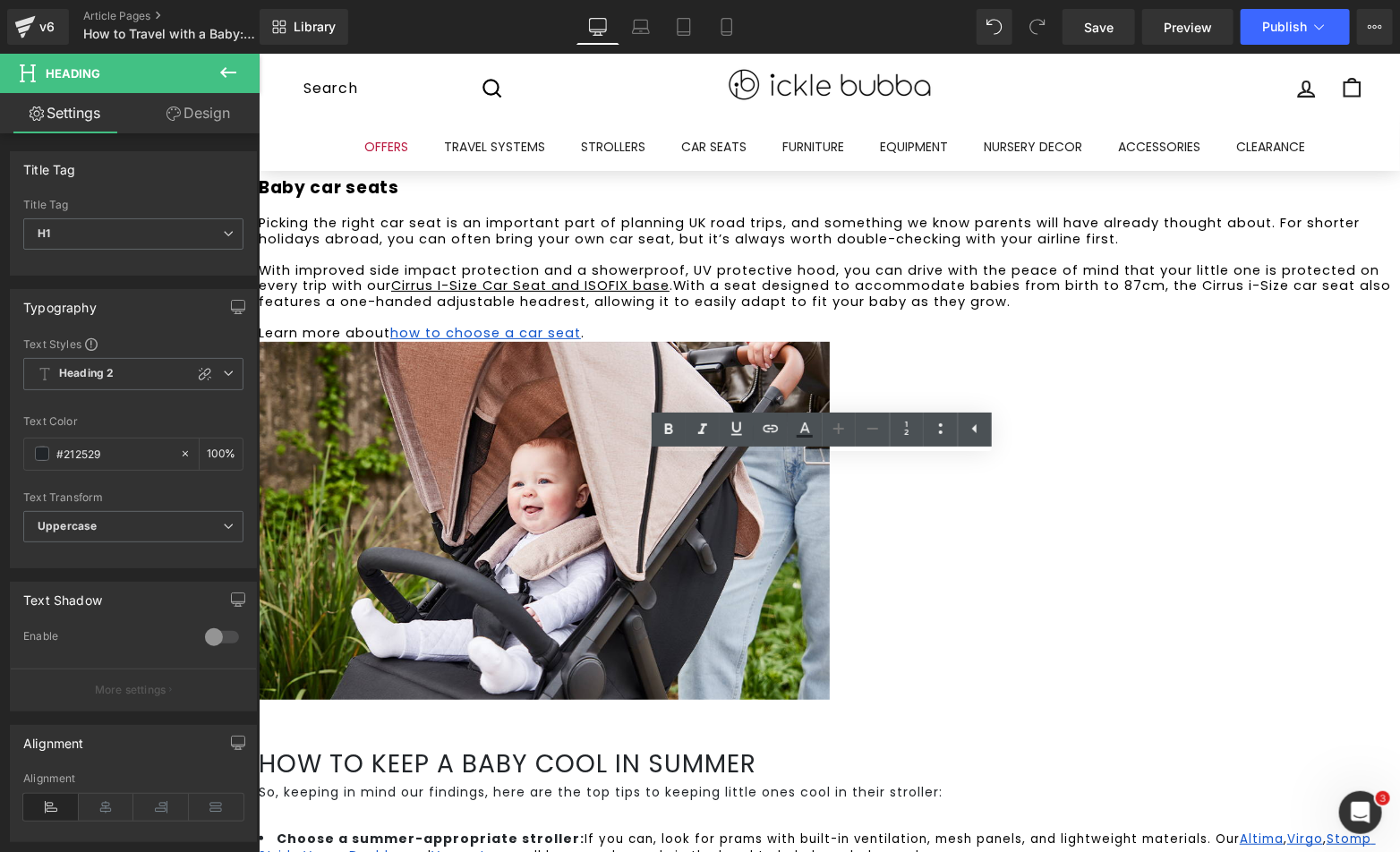 click on "How to keep a baby cool in summer" at bounding box center (828, 763) 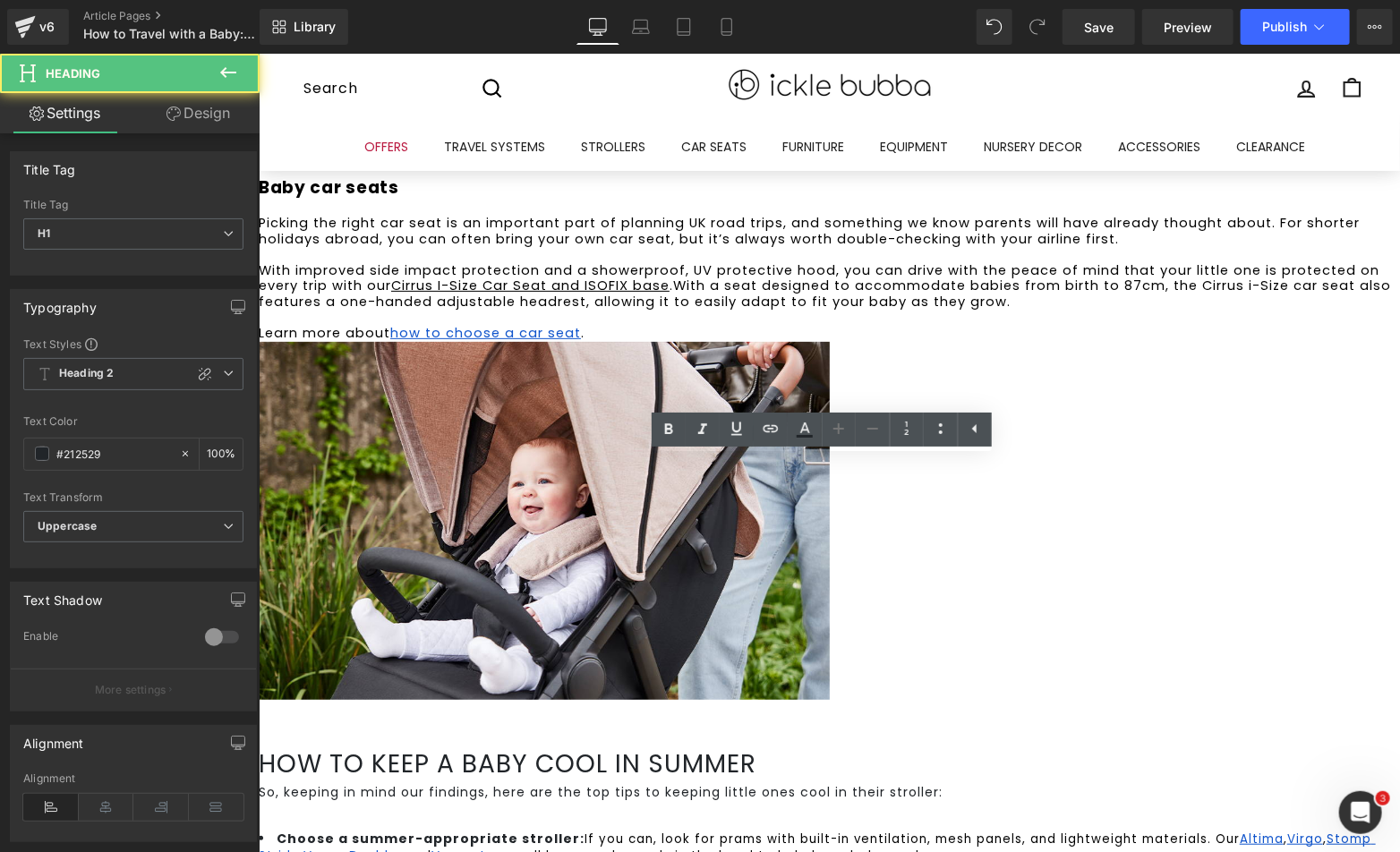 click on "How to keep a baby cool in summer" at bounding box center (828, 763) 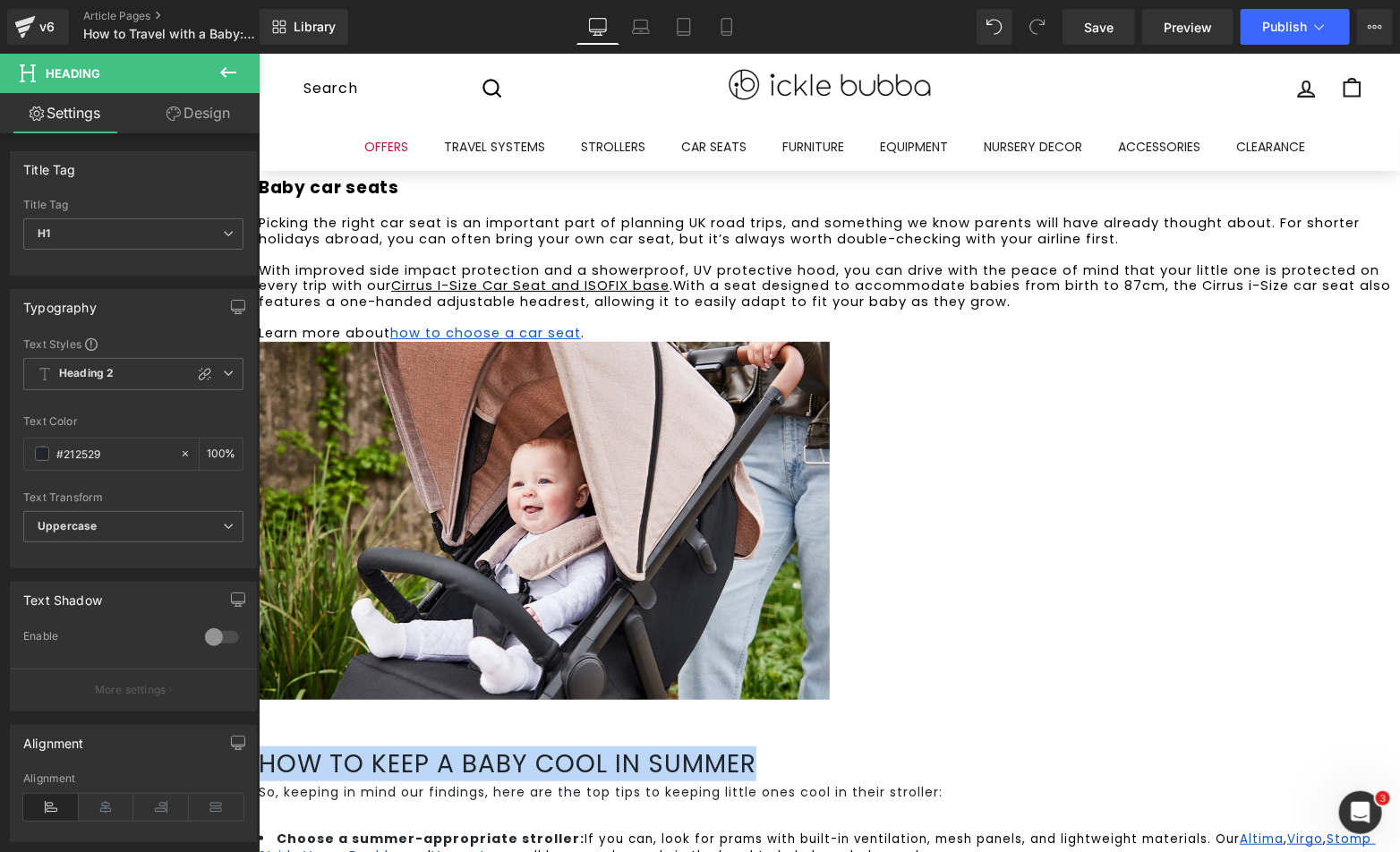 paste 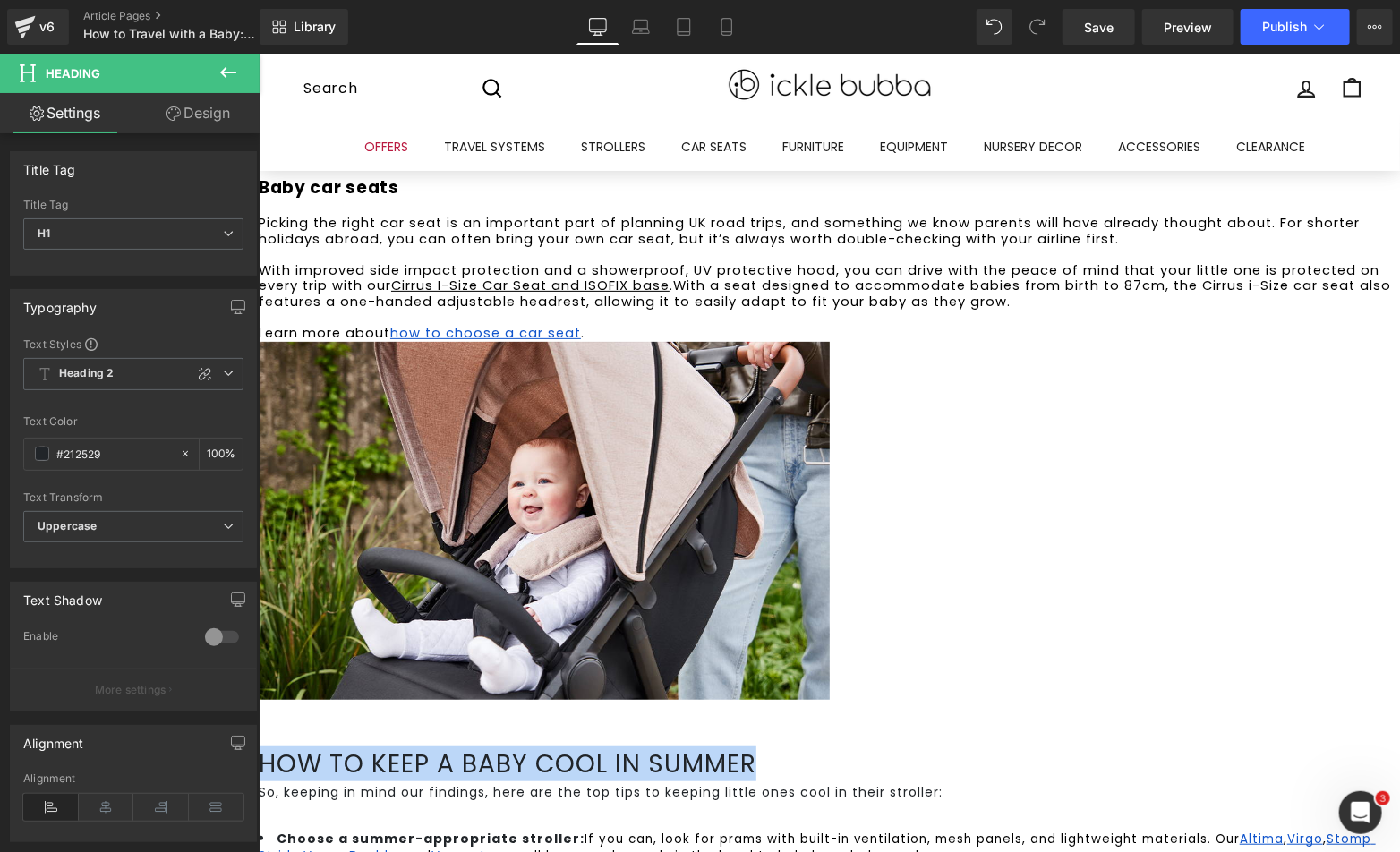 type 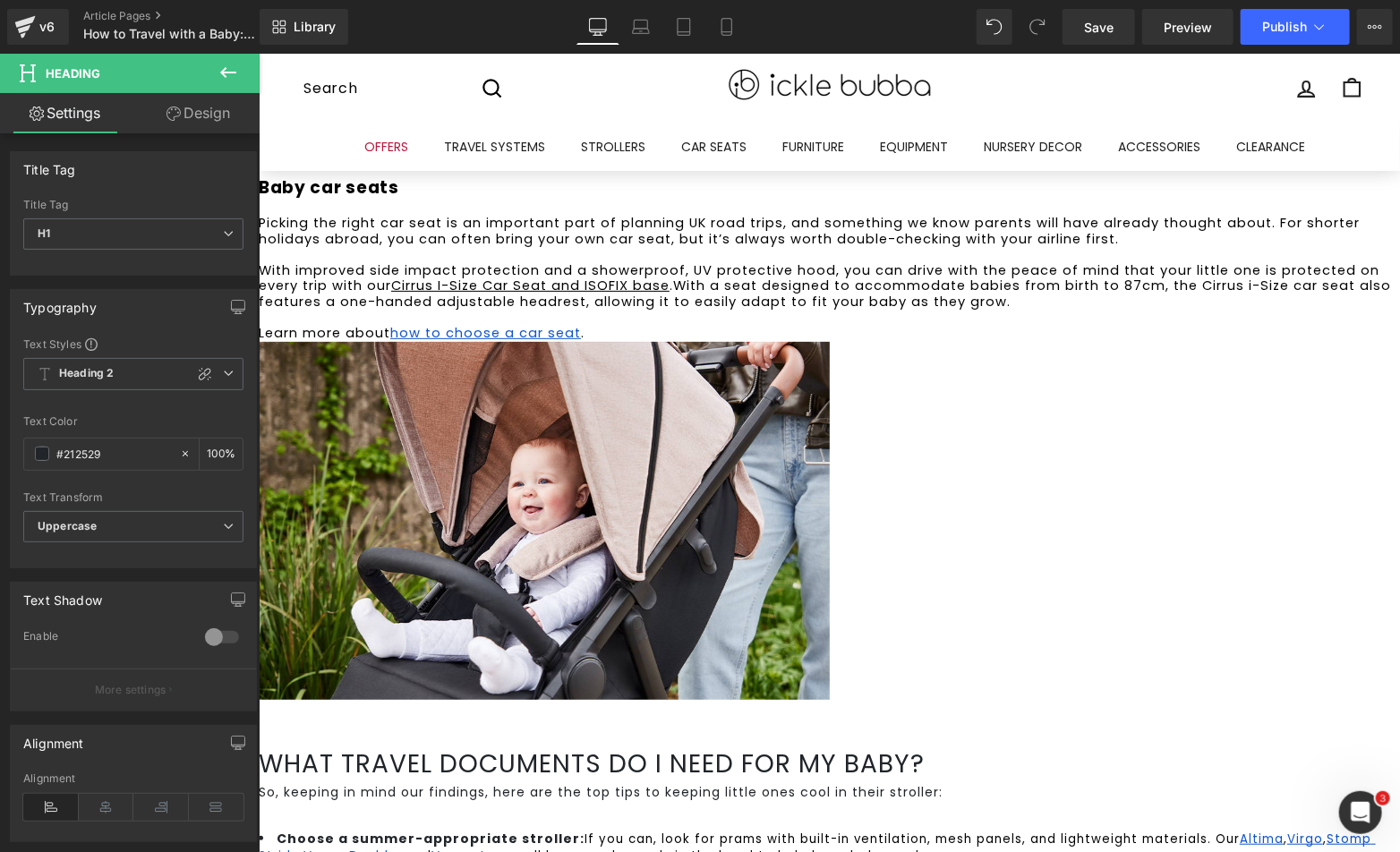 drag, startPoint x: 744, startPoint y: 518, endPoint x: 730, endPoint y: 548, distance: 33.10589 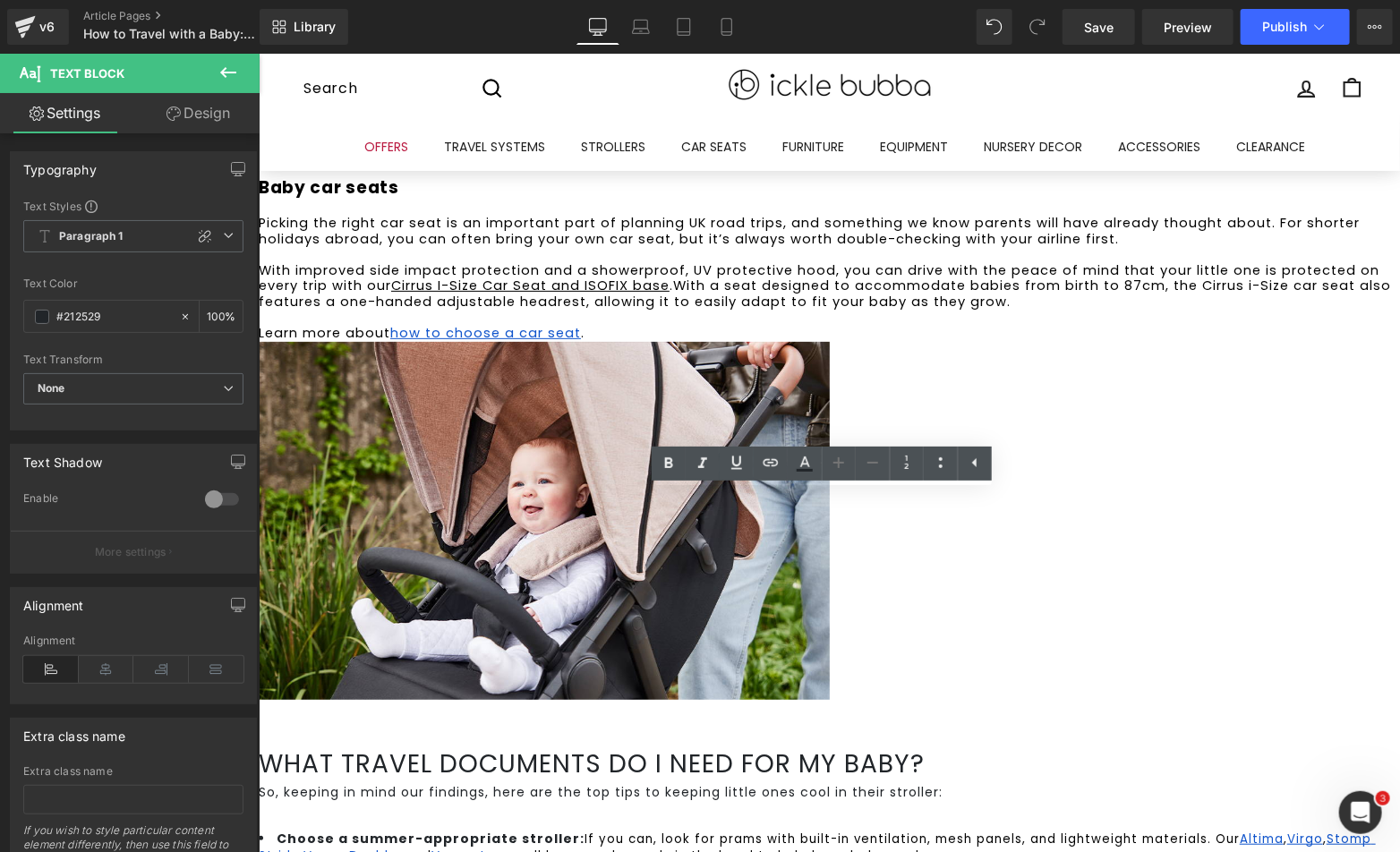 click on "all have mesh panels in the hood to help keep baby cool." at bounding box center (723, 855) 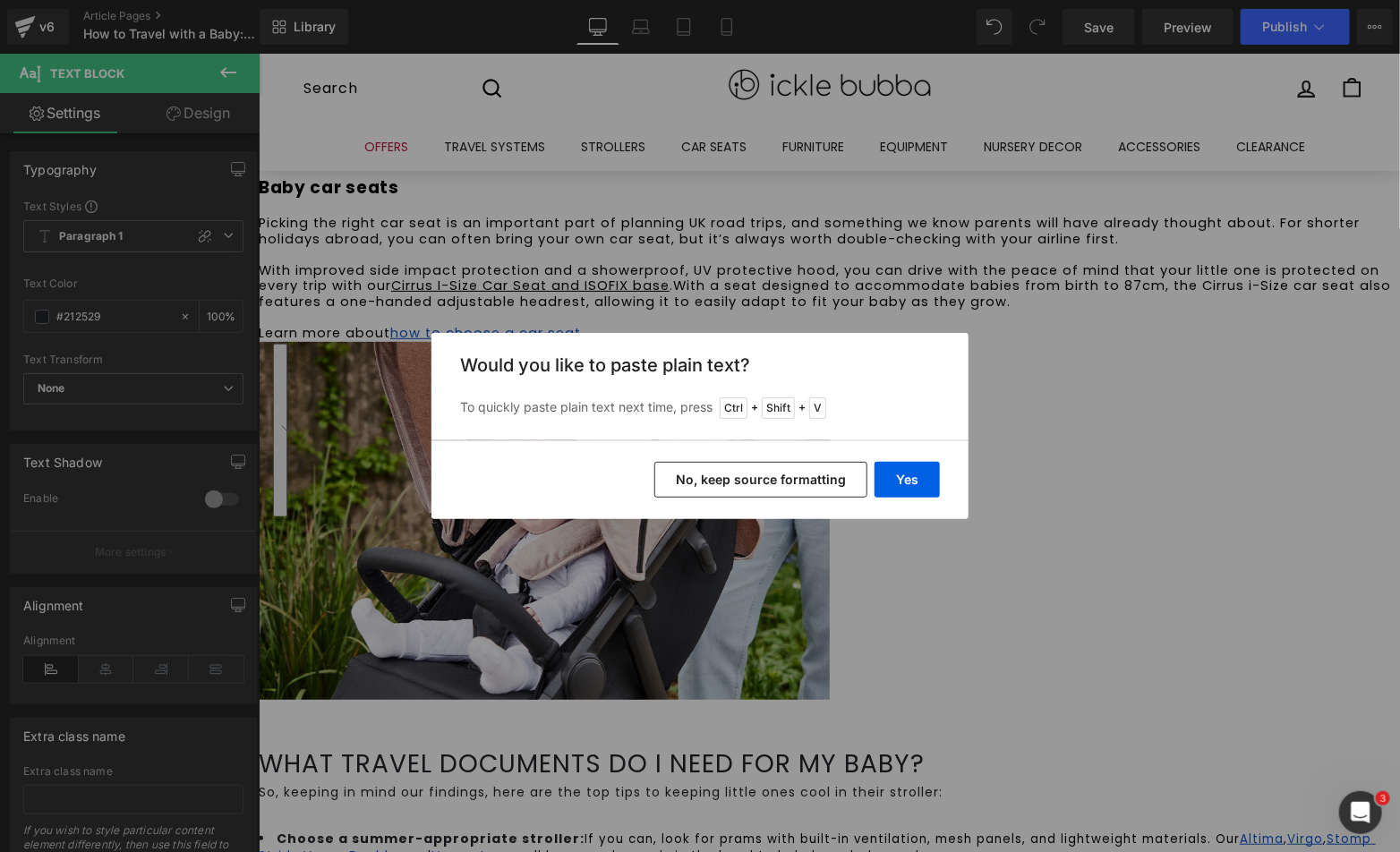 click on "No, keep source formatting" at bounding box center [761, 480] 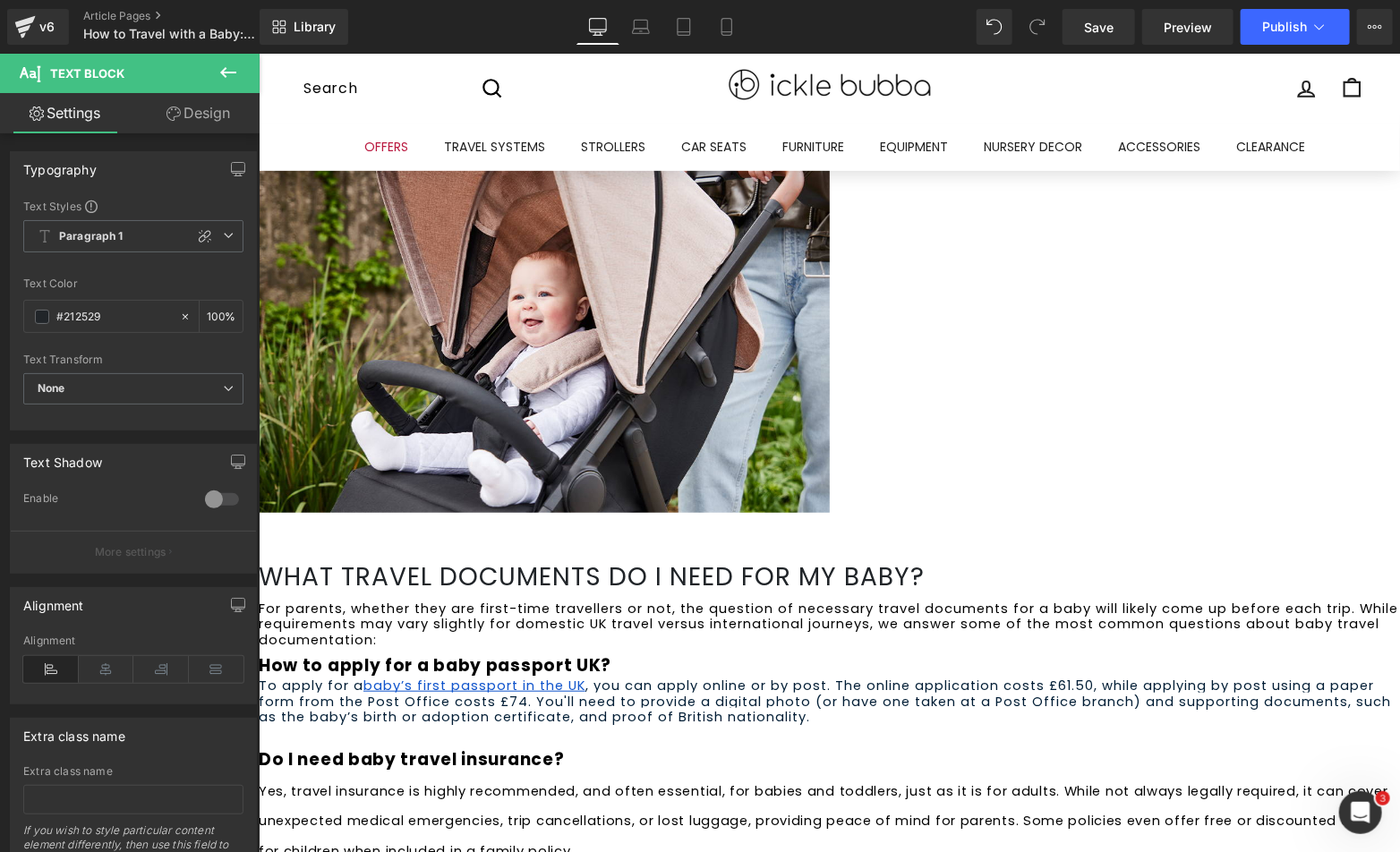 scroll, scrollTop: 3523, scrollLeft: 0, axis: vertical 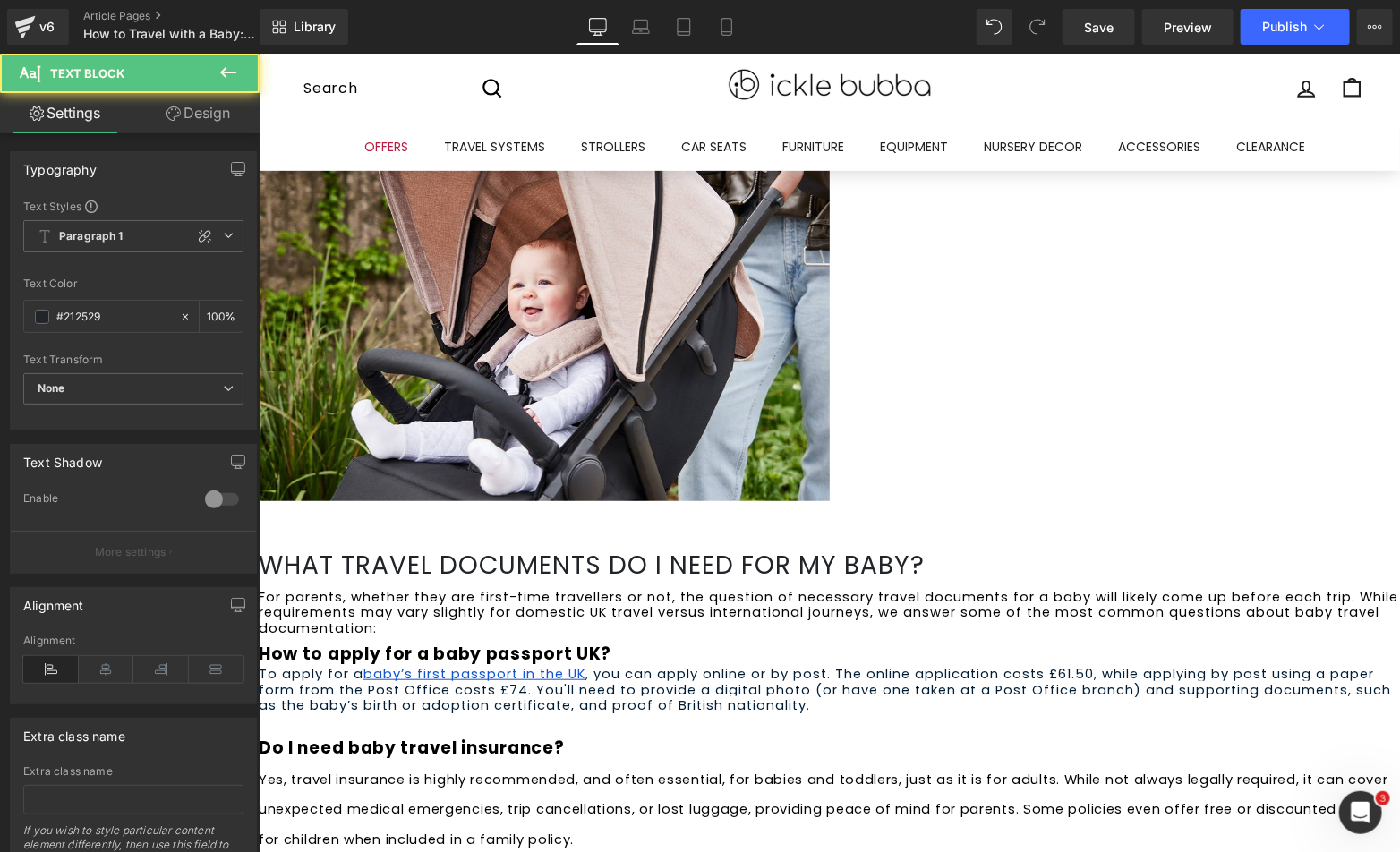 click on "How to apply for a baby passport UK?" at bounding box center [828, 651] 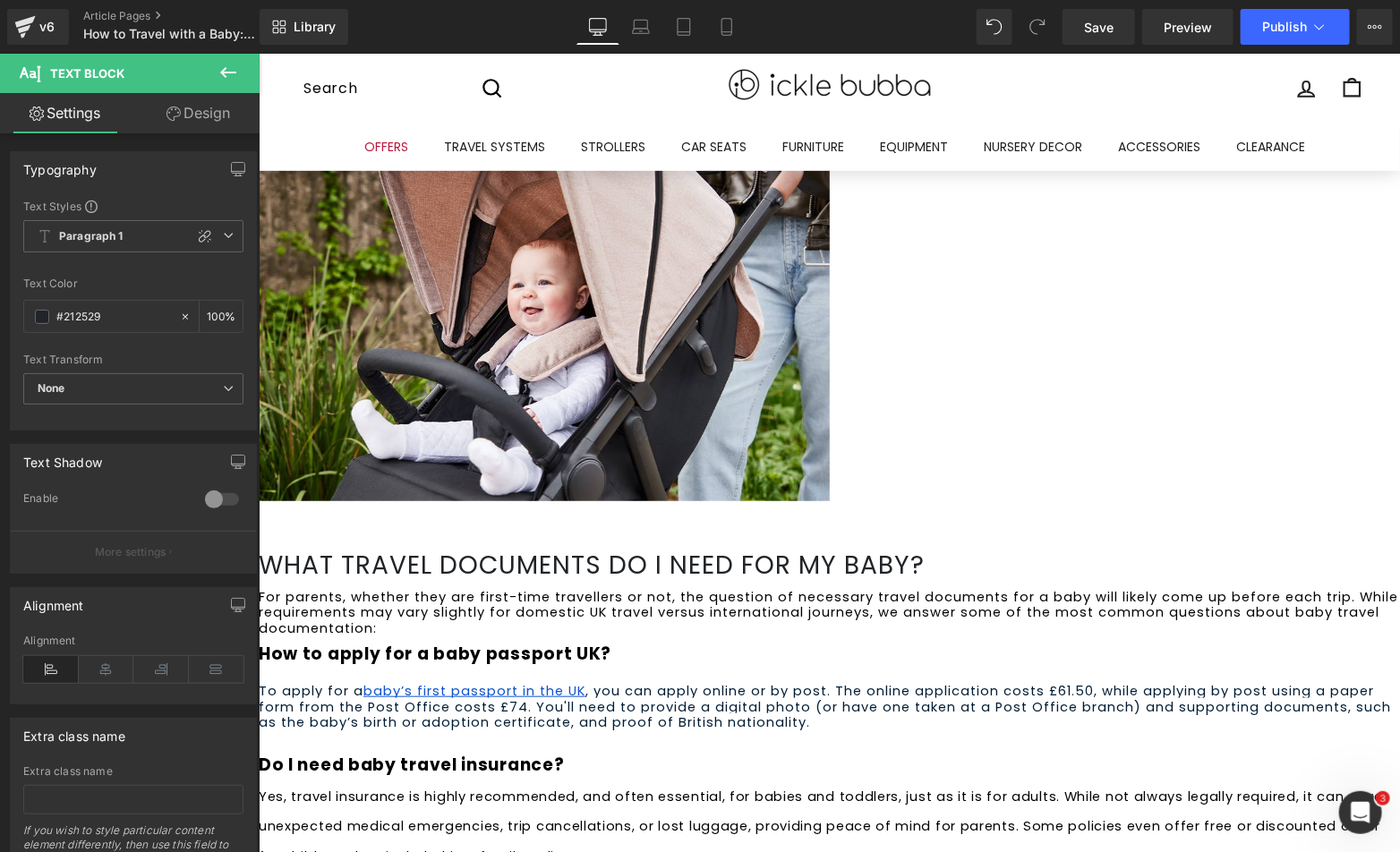click on "Do babies need vaccines before travelling?" at bounding box center [828, 882] 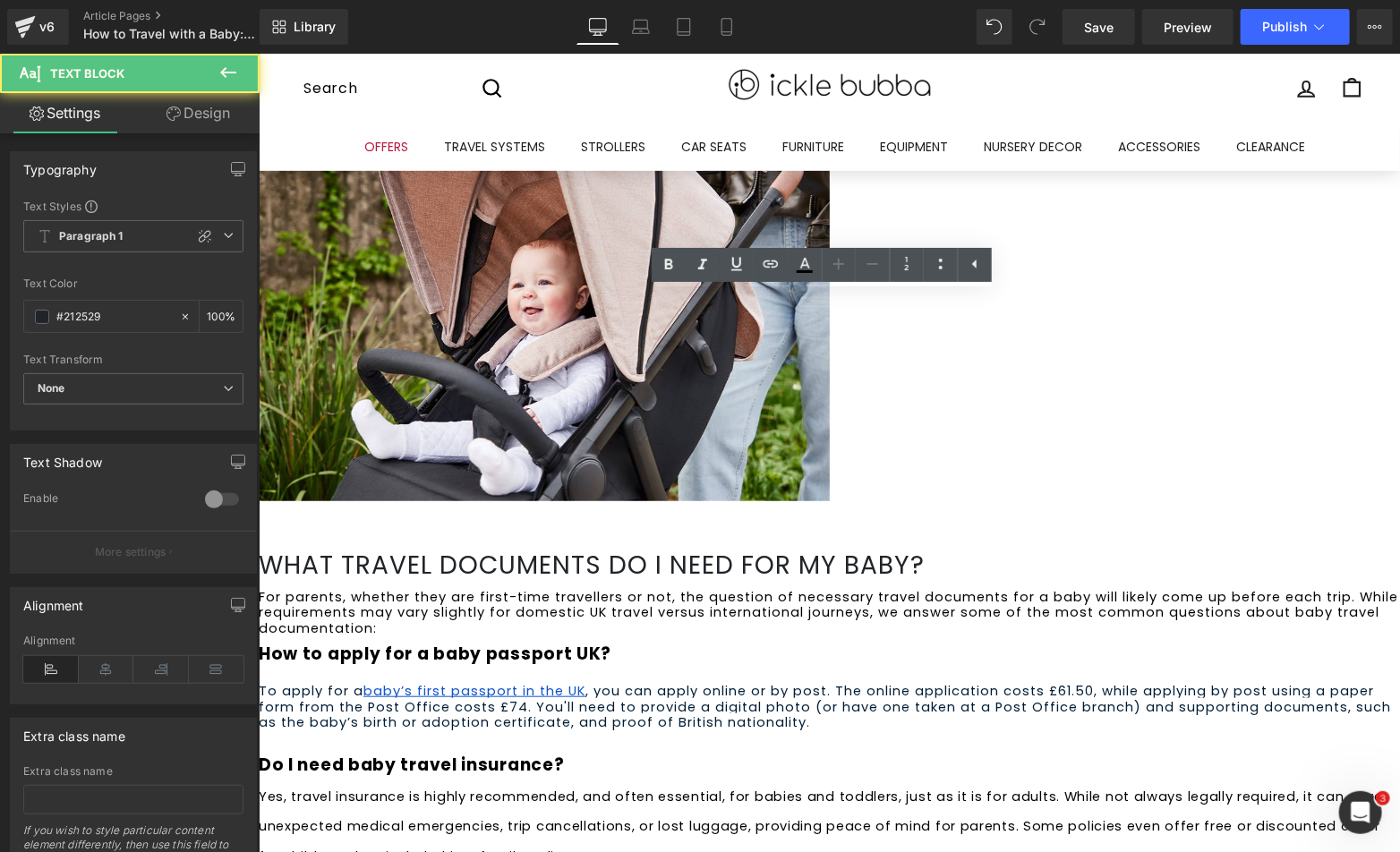 click on "Yes, travel insurance is highly recommended, and often essential, for babies and toddlers, just as it is for adults. While not always legally required, it can cover unexpected medical emergencies, trip cancellations, or lost luggage, providing peace of mind for parents. Some policies even offer free or discounted cover for children when included in a family policy." at bounding box center (824, 825) 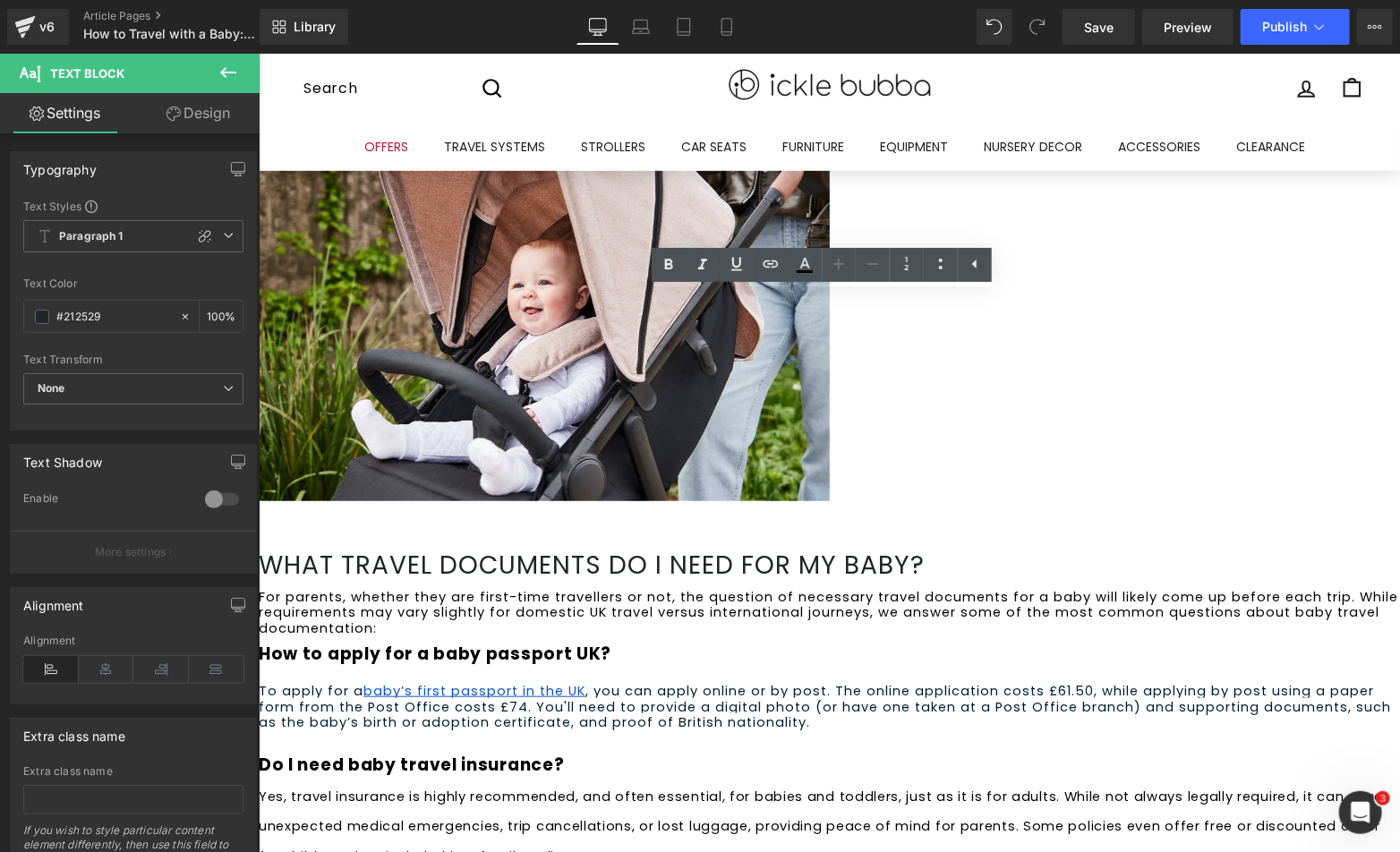 click on "Before travelling with a baby, it's crucial to consult a healthcare professional, such as a GP or travel health practitioner, at least 6-8 weeks in advance. They will advise on available" at bounding box center [818, 929] 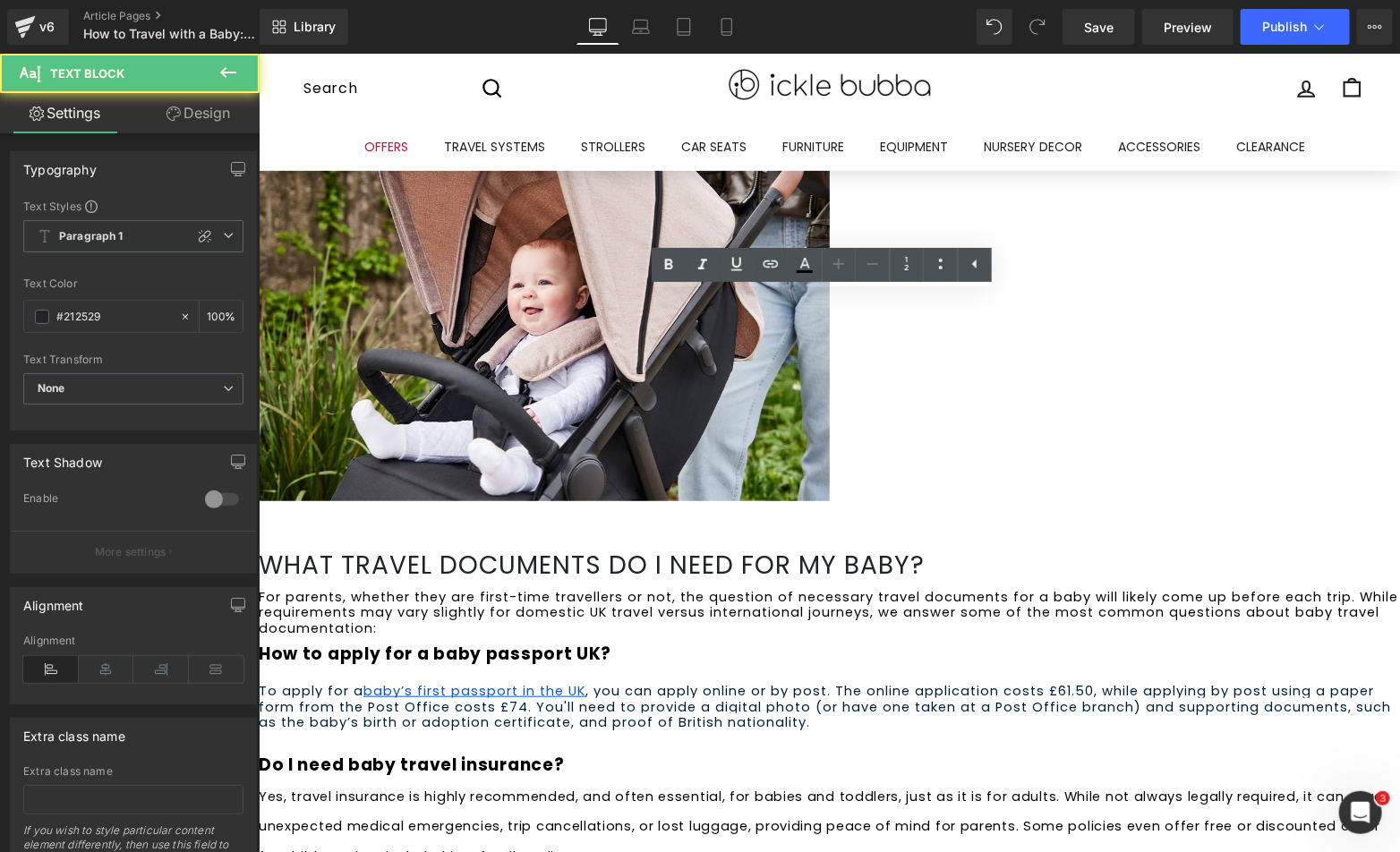 click on "Yes, travel insurance is highly recommended, and often essential, for babies and toddlers, just as it is for adults. While not always legally required, it can cover unexpected medical emergencies, trip cancellations, or lost luggage, providing peace of mind for parents. Some policies even offer free or discounted cover for children when included in a family policy." at bounding box center (824, 825) 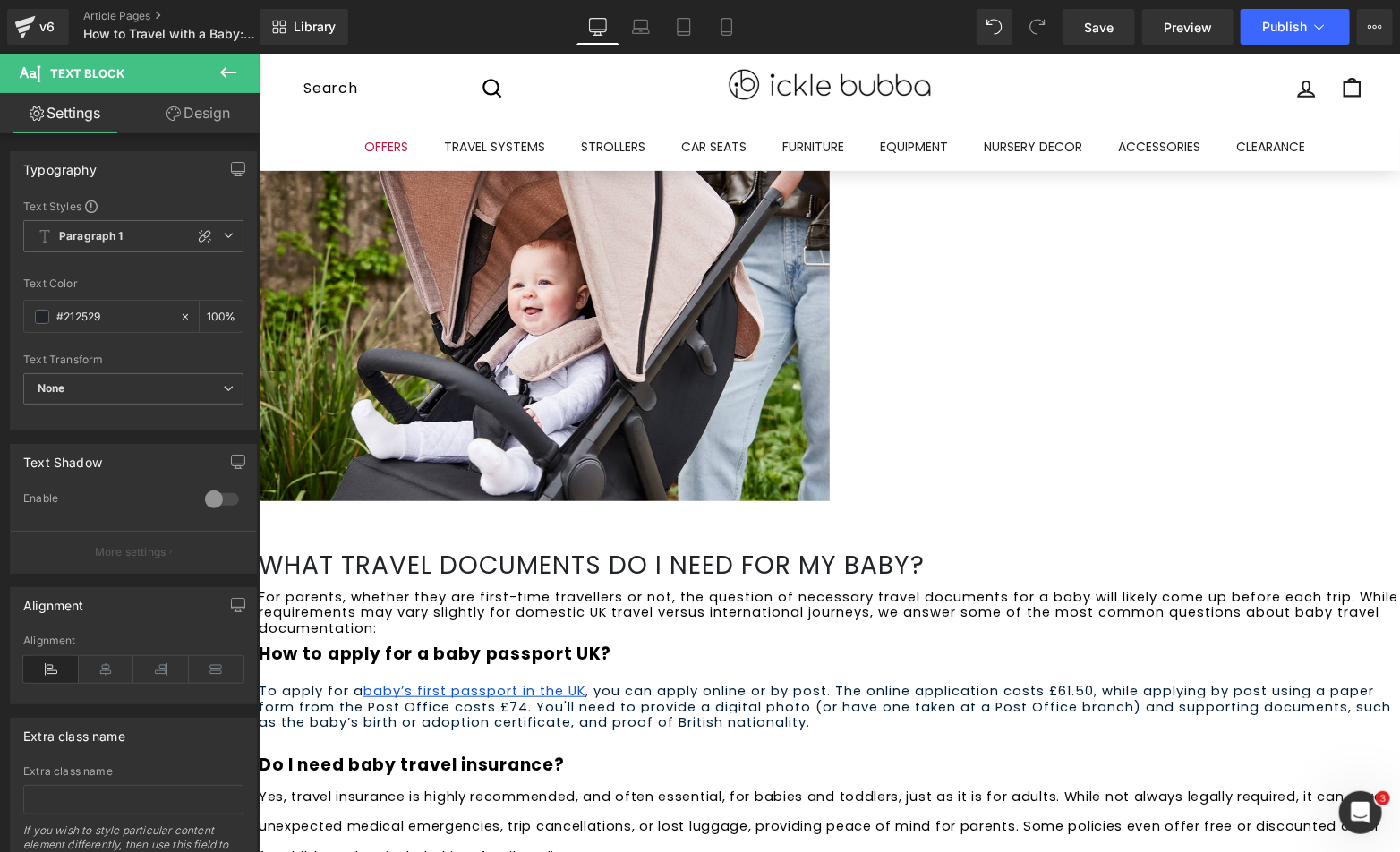 click on "Yes, travel insurance is highly recommended, and often essential, for babies and toddlers, just as it is for adults. While not always legally required, it can cover unexpected medical emergencies, trip cancellations, or lost luggage, providing peace of mind for parents. Some policies even offer free or discounted cover for children when included in a family policy." at bounding box center (824, 825) 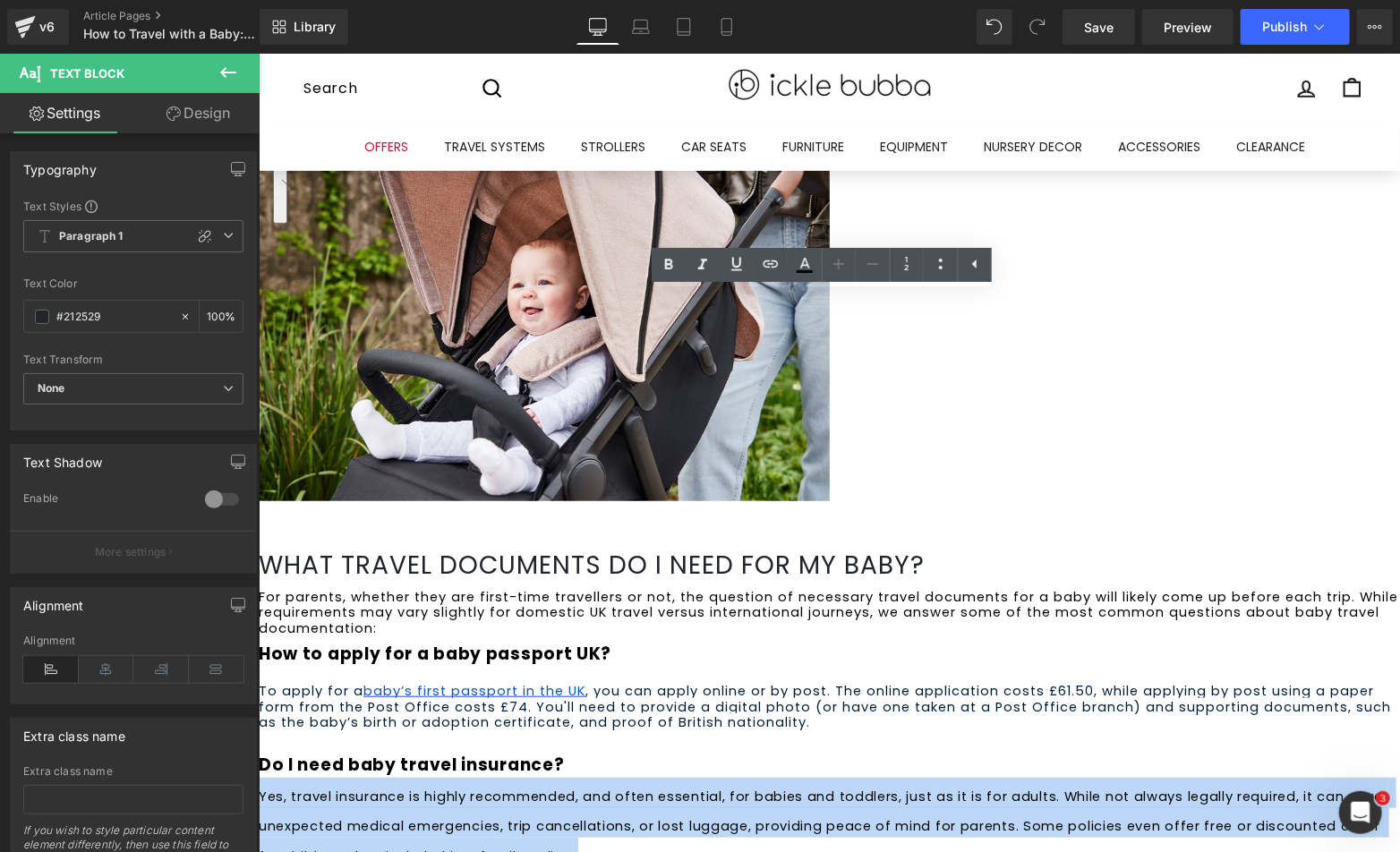 drag, startPoint x: 813, startPoint y: 567, endPoint x: 296, endPoint y: 496, distance: 521.85247 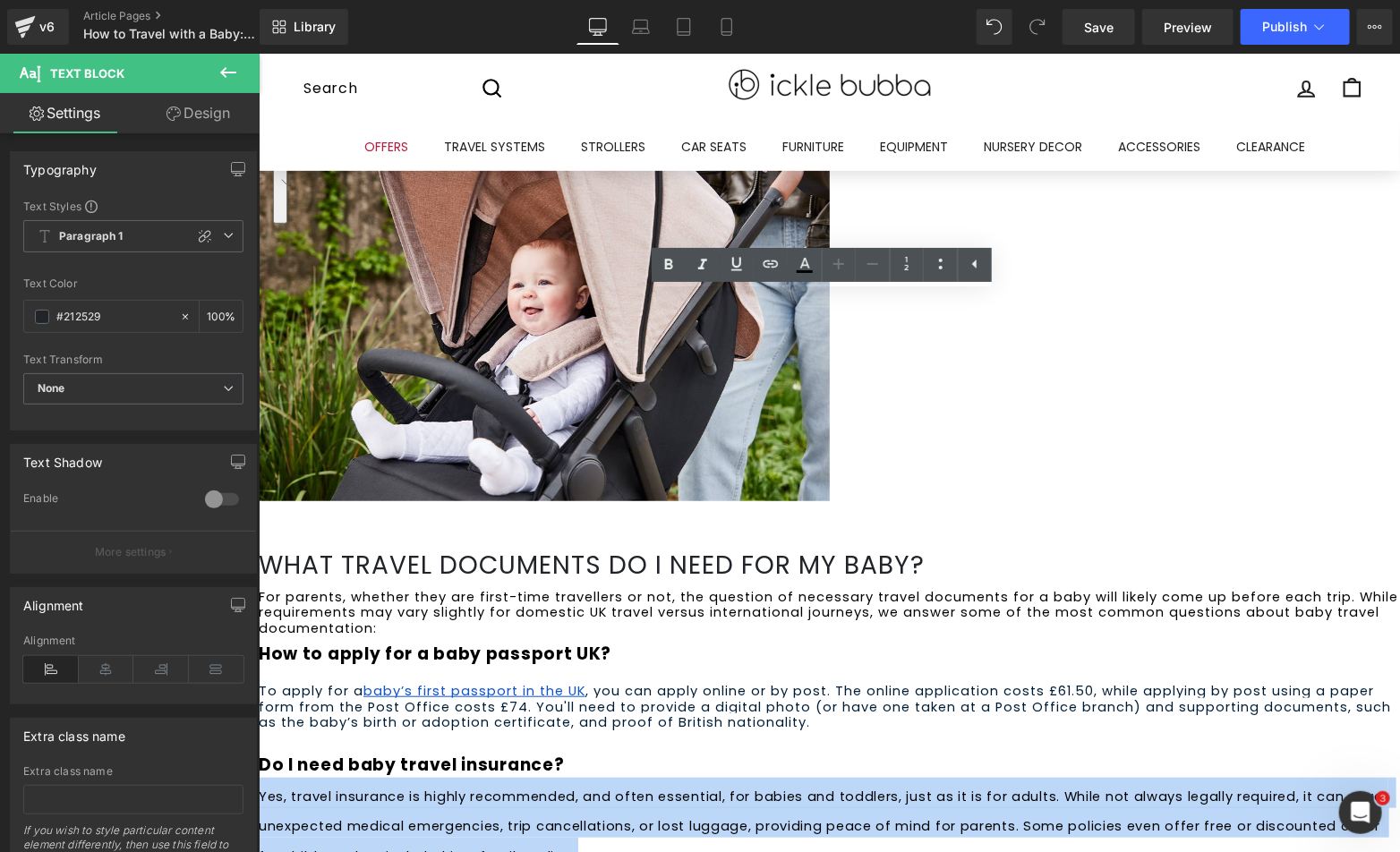 click on "Yes, travel insurance is highly recommended, and often essential, for babies and toddlers, just as it is for adults. While not always legally required, it can cover unexpected medical emergencies, trip cancellations, or lost luggage, providing peace of mind for parents. Some policies even offer free or discounted cover for children when included in a family policy." at bounding box center [828, 822] 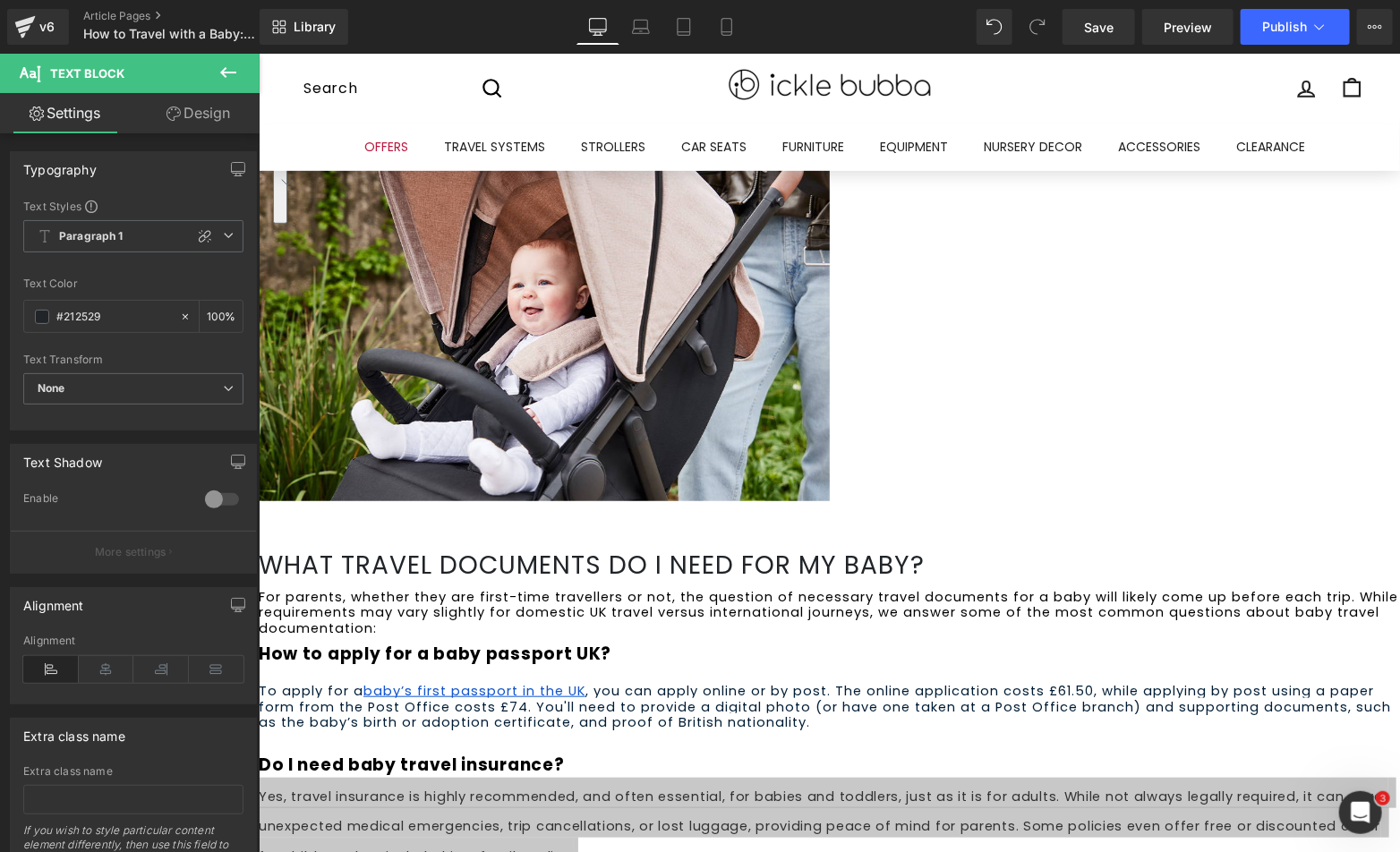 click on "Design" at bounding box center [198, 113] 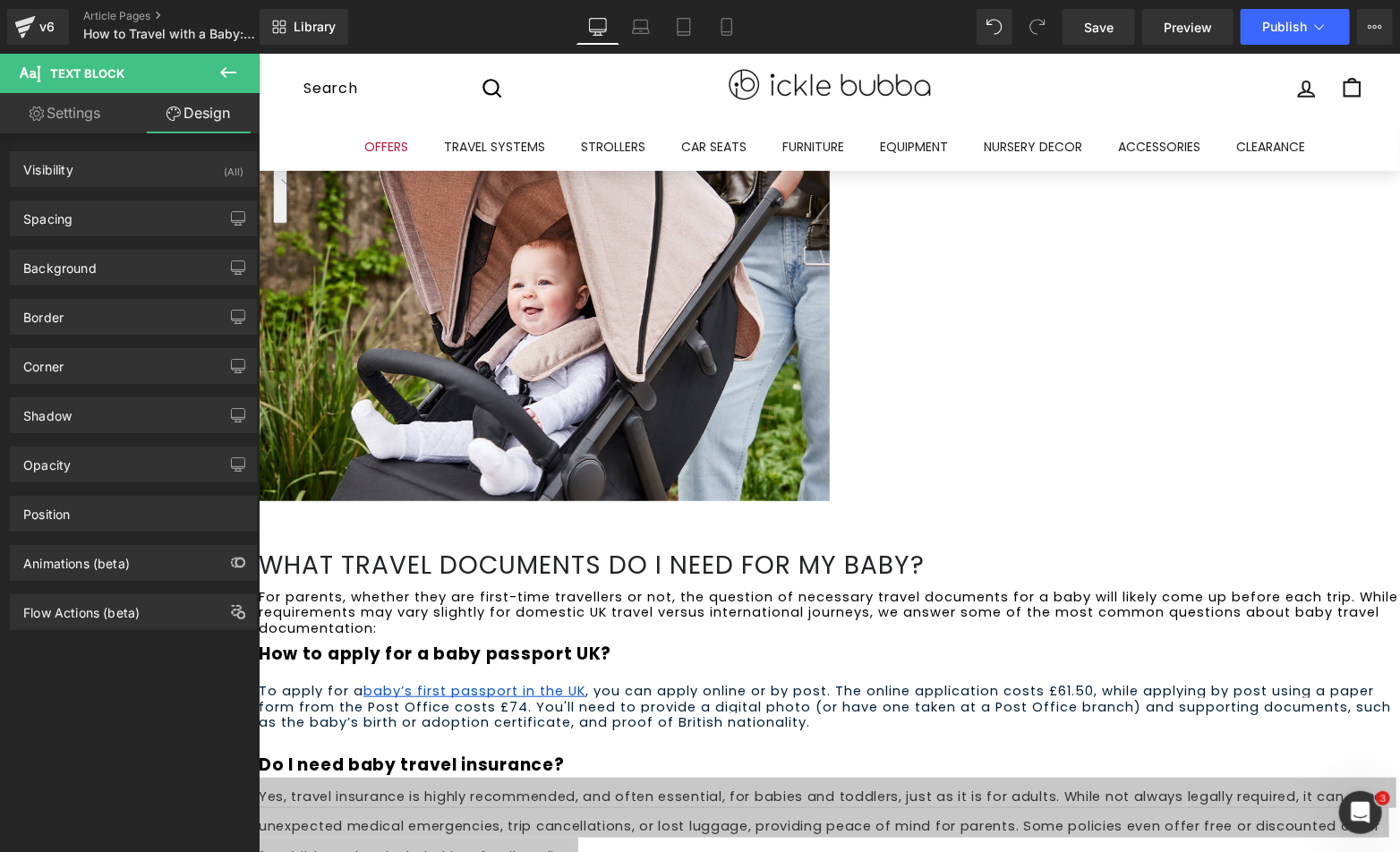 click on "Spacing
Margin
Padding" at bounding box center [133, 218] 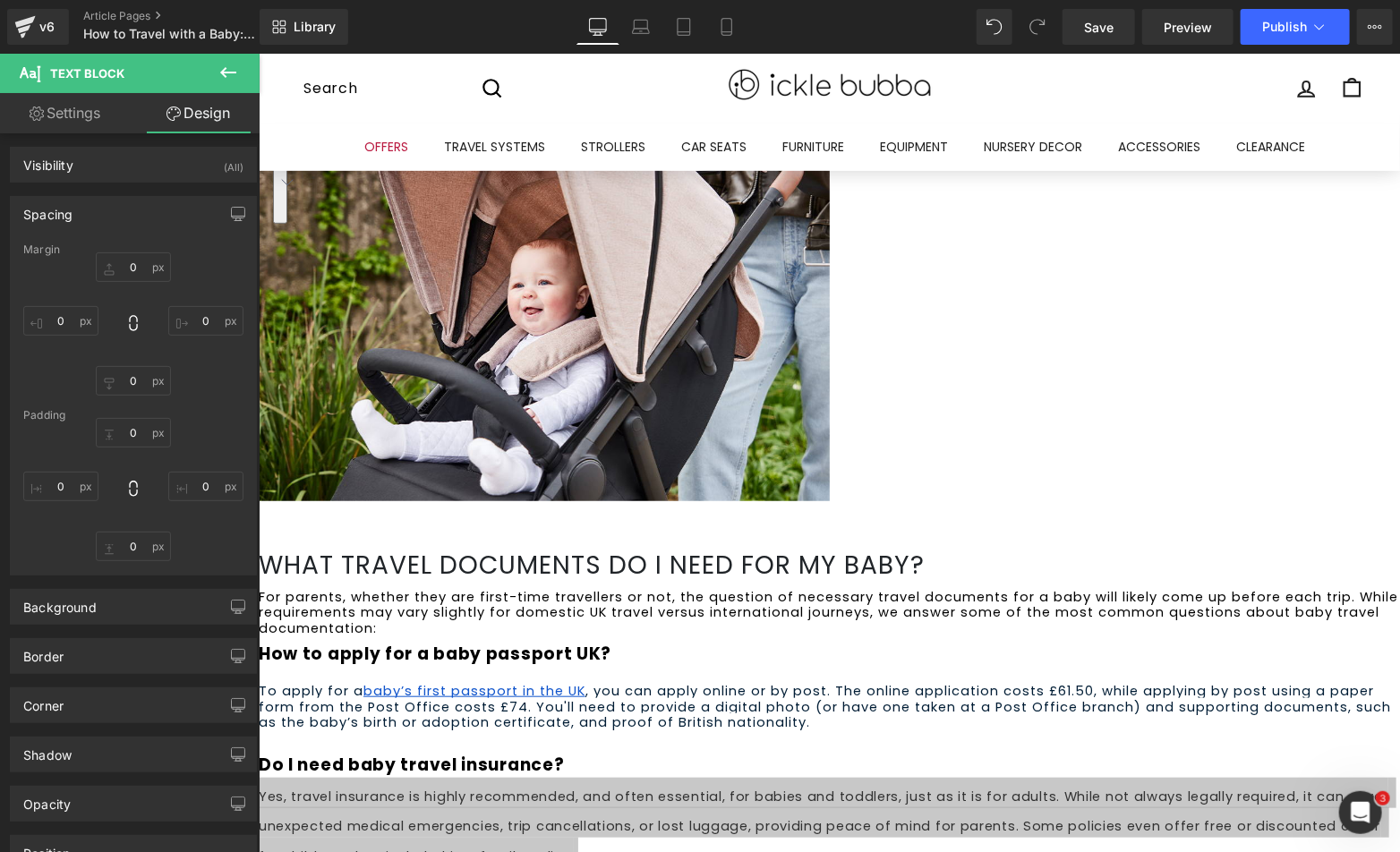 scroll, scrollTop: 0, scrollLeft: 0, axis: both 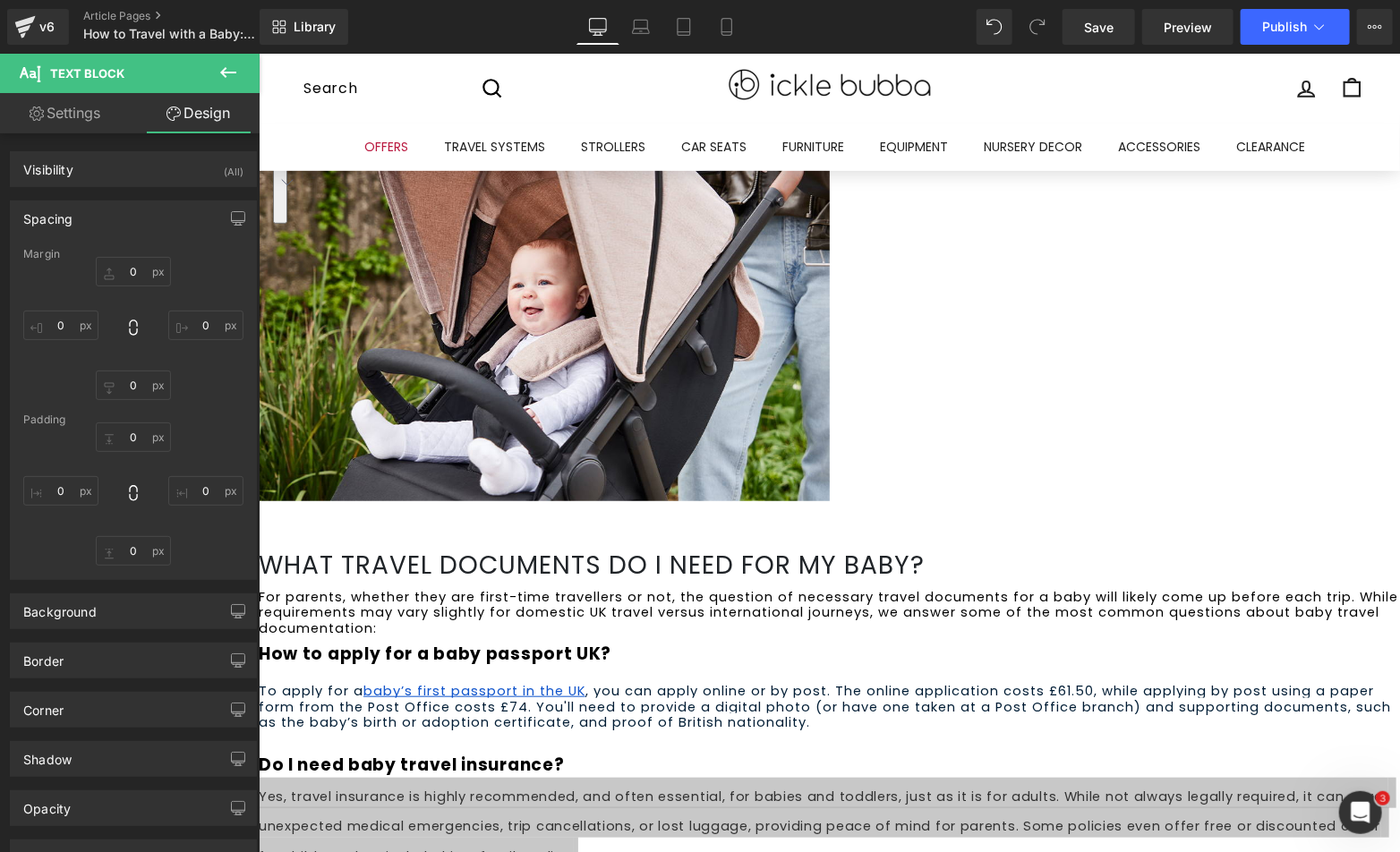 click on "Settings" at bounding box center [64, 113] 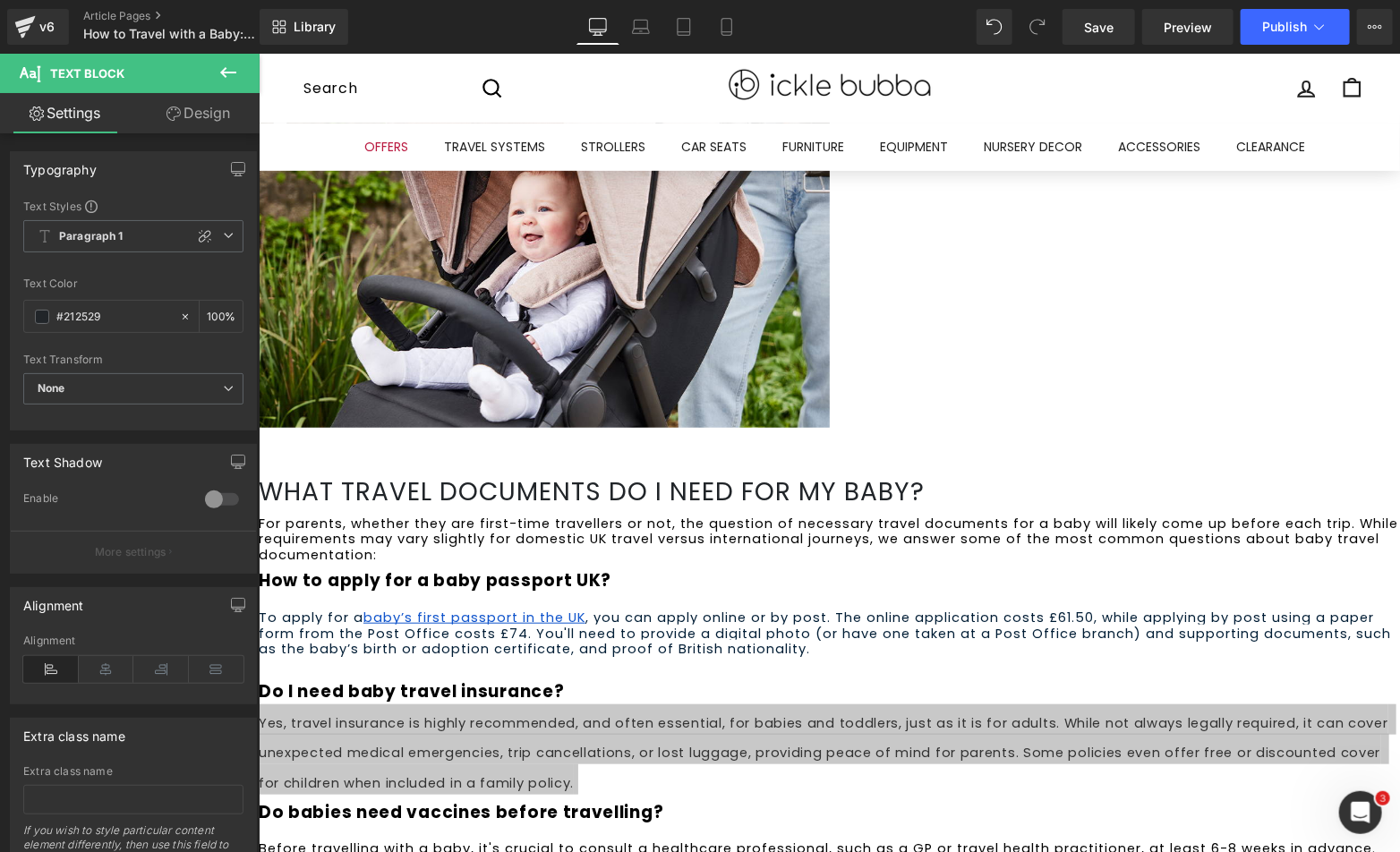 scroll, scrollTop: 3622, scrollLeft: 0, axis: vertical 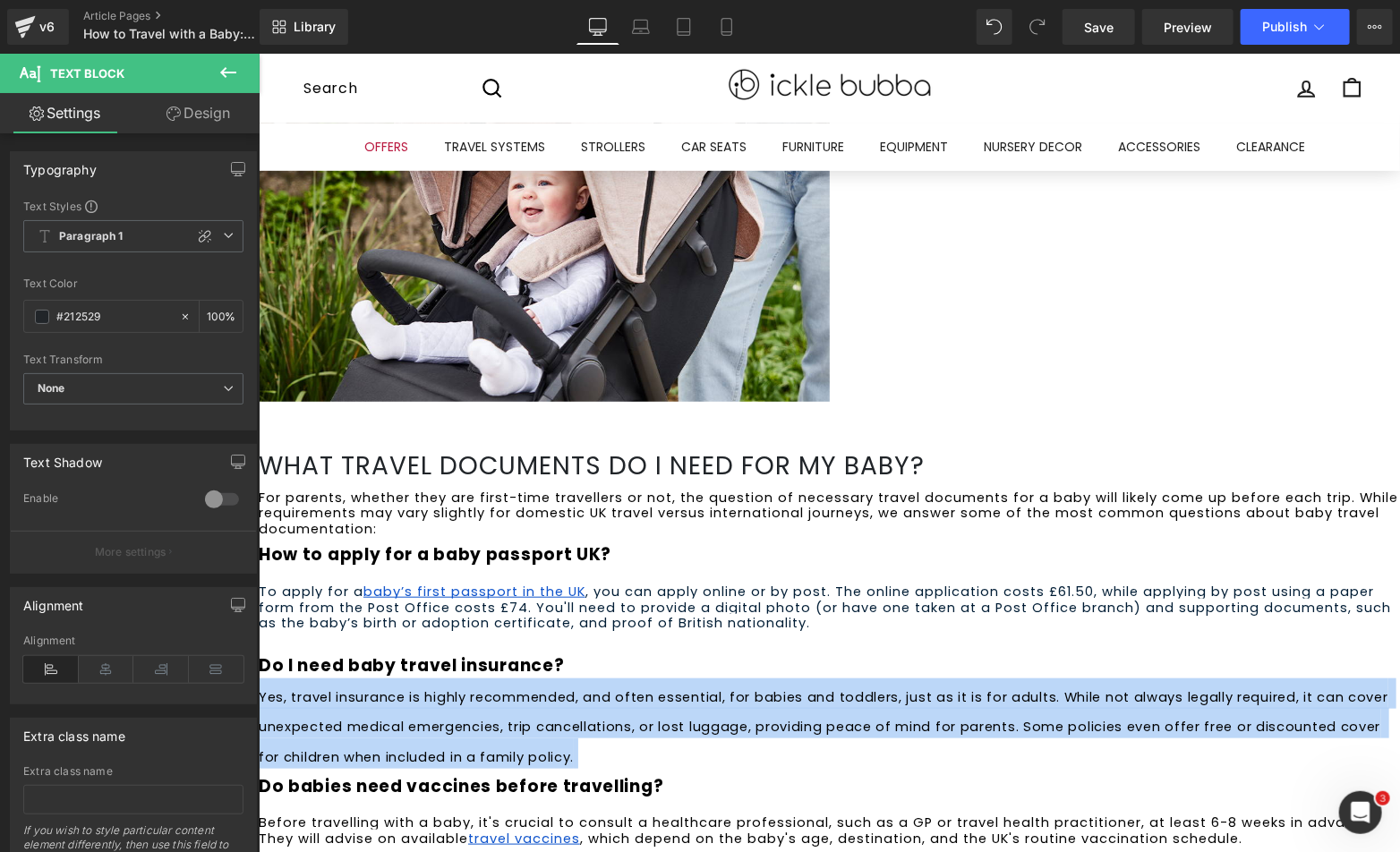 click on "Yes, travel insurance is highly recommended, and often essential, for babies and toddlers, just as it is for adults. While not always legally required, it can cover unexpected medical emergencies, trip cancellations, or lost luggage, providing peace of mind for parents. Some policies even offer free or discounted cover for children when included in a family policy." at bounding box center (824, 726) 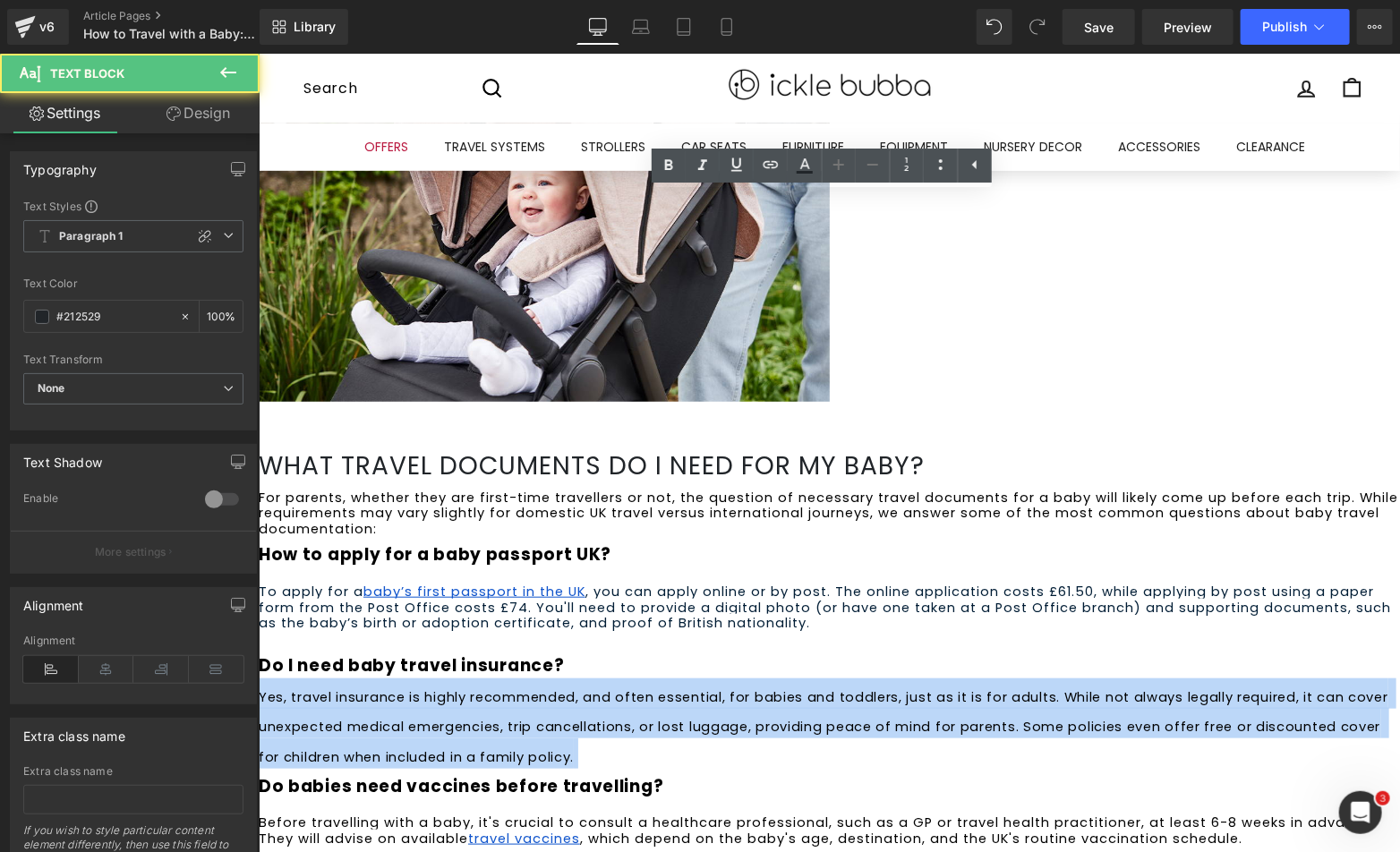 drag, startPoint x: 742, startPoint y: 461, endPoint x: 284, endPoint y: 411, distance: 460.7212 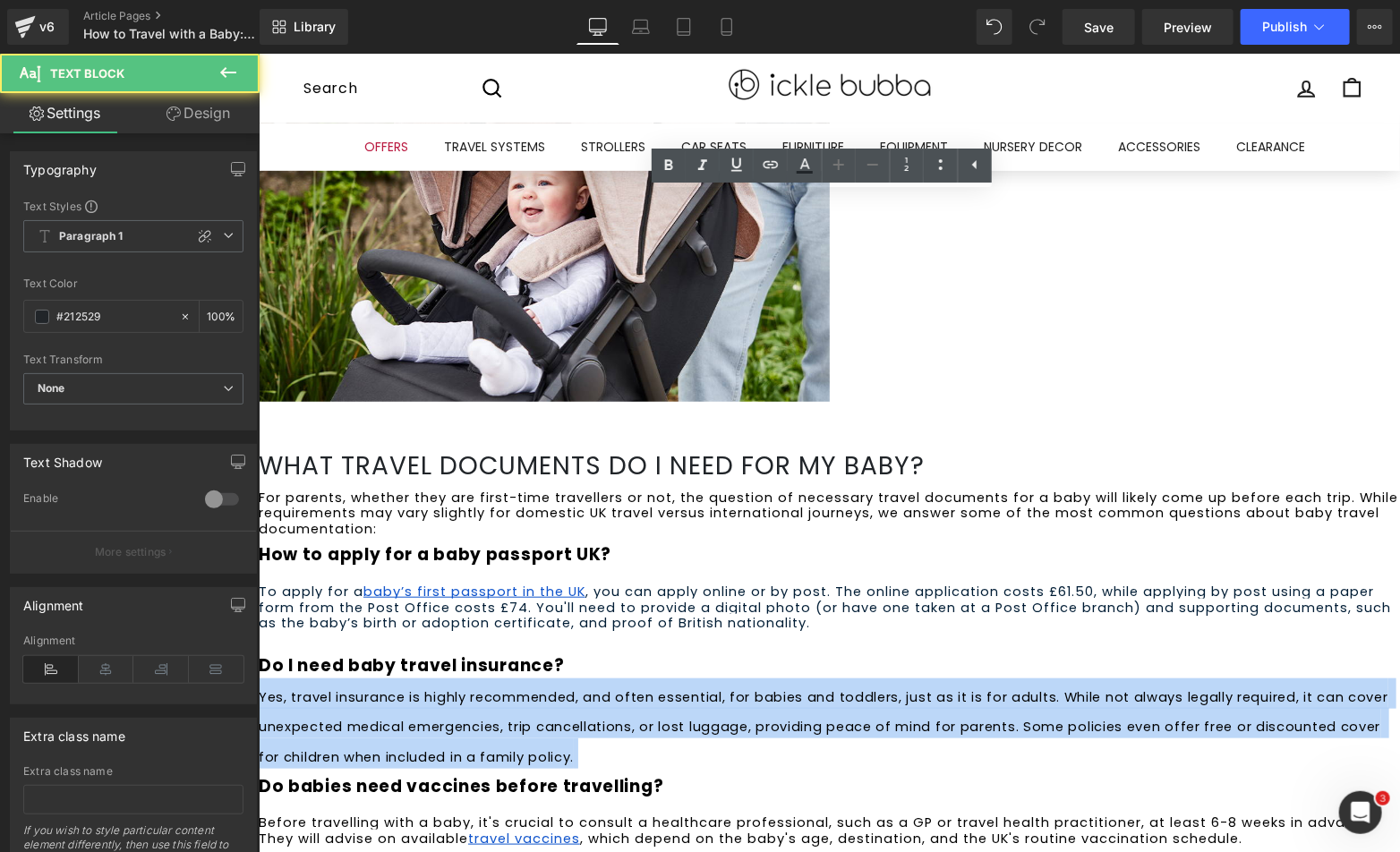 click on "What travel documents do I need for my baby? Heading         For parents, whether they are first-time travellers or not, the question of necessary travel documents for a baby will likely come up before each trip. While requirements may vary slightly for domestic UK travel versus international journeys, we answer some of the most common questions about baby travel documentation:  How to apply for a baby passport UK? To apply for a  baby’s first passport in the UK , you can apply online or by post. The online application costs £61.50, while applying by post using a paper form from the Post Office costs £74. You'll need to provide a digital photo (or have one taken at a Post Office branch) and supporting documents, such as the baby’s birth or adoption certificate, and proof of British nationality.  Do I need baby travel insurance?   Do babies need vaccines before travelling? travel vaccines , which depend on the baby's age, destination, and the UK's routine vaccination schedule. Text Block" at bounding box center [828, 659] 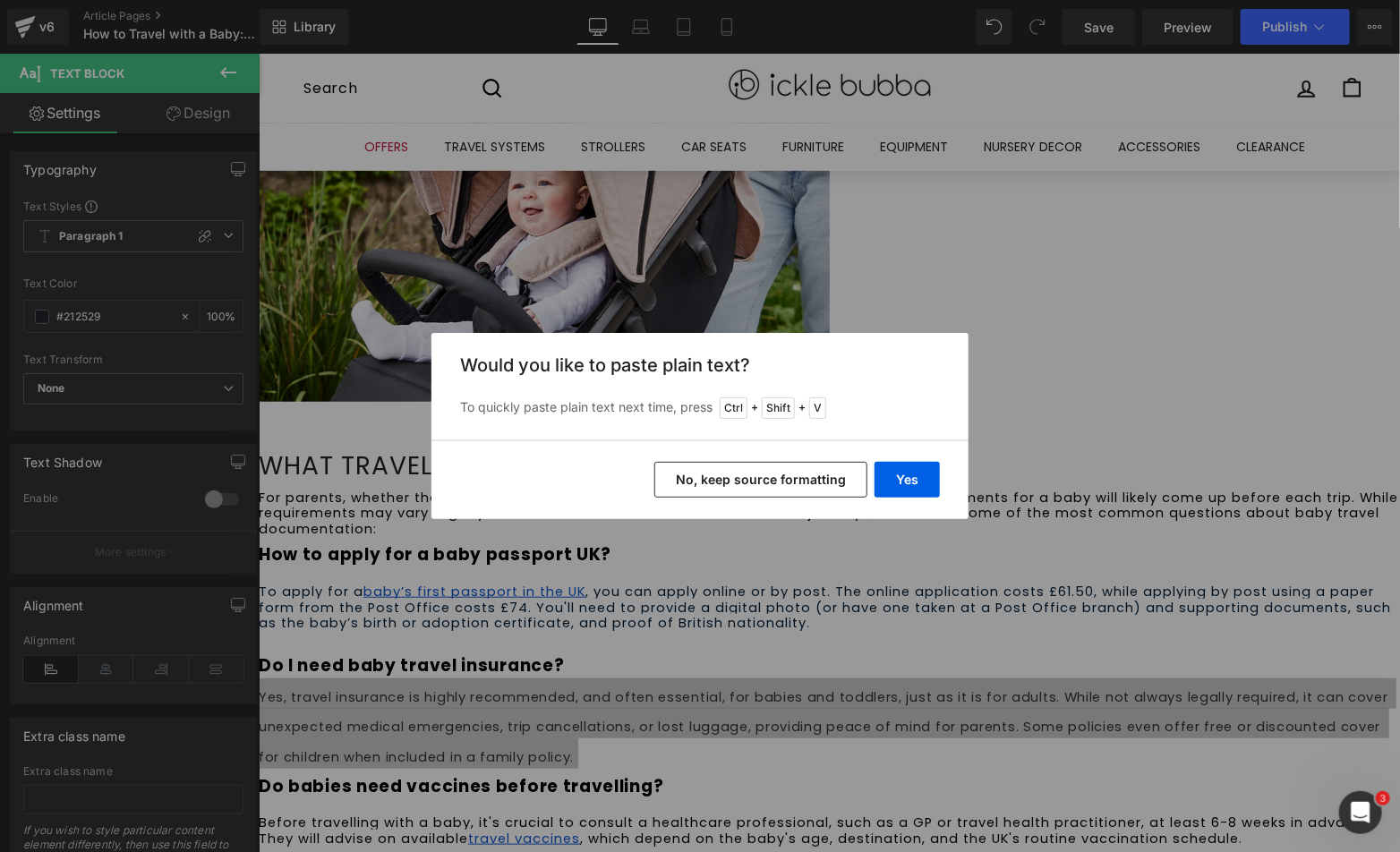 click on "No, keep source formatting" at bounding box center [761, 480] 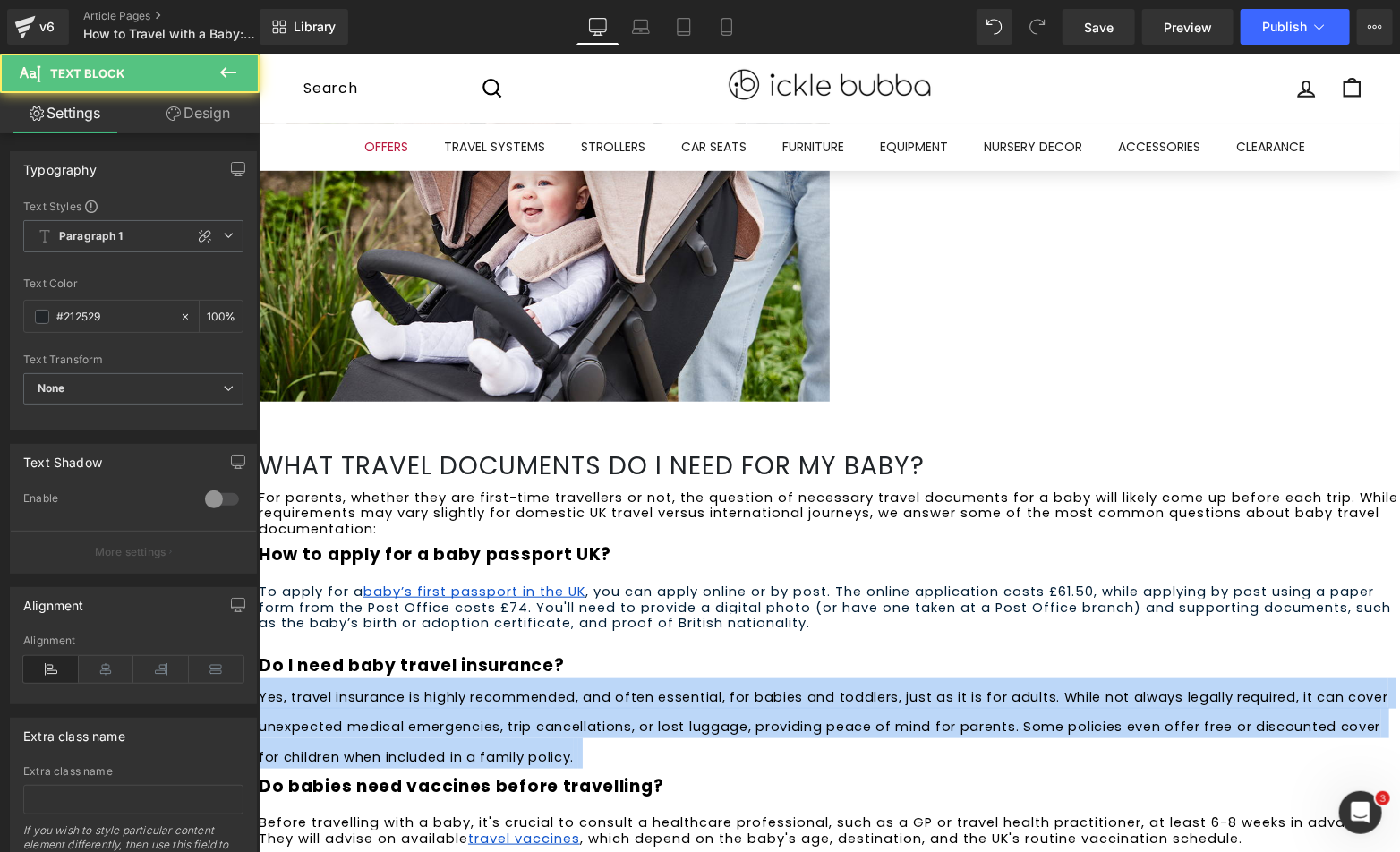 drag, startPoint x: 819, startPoint y: 462, endPoint x: 298, endPoint y: 397, distance: 525.039 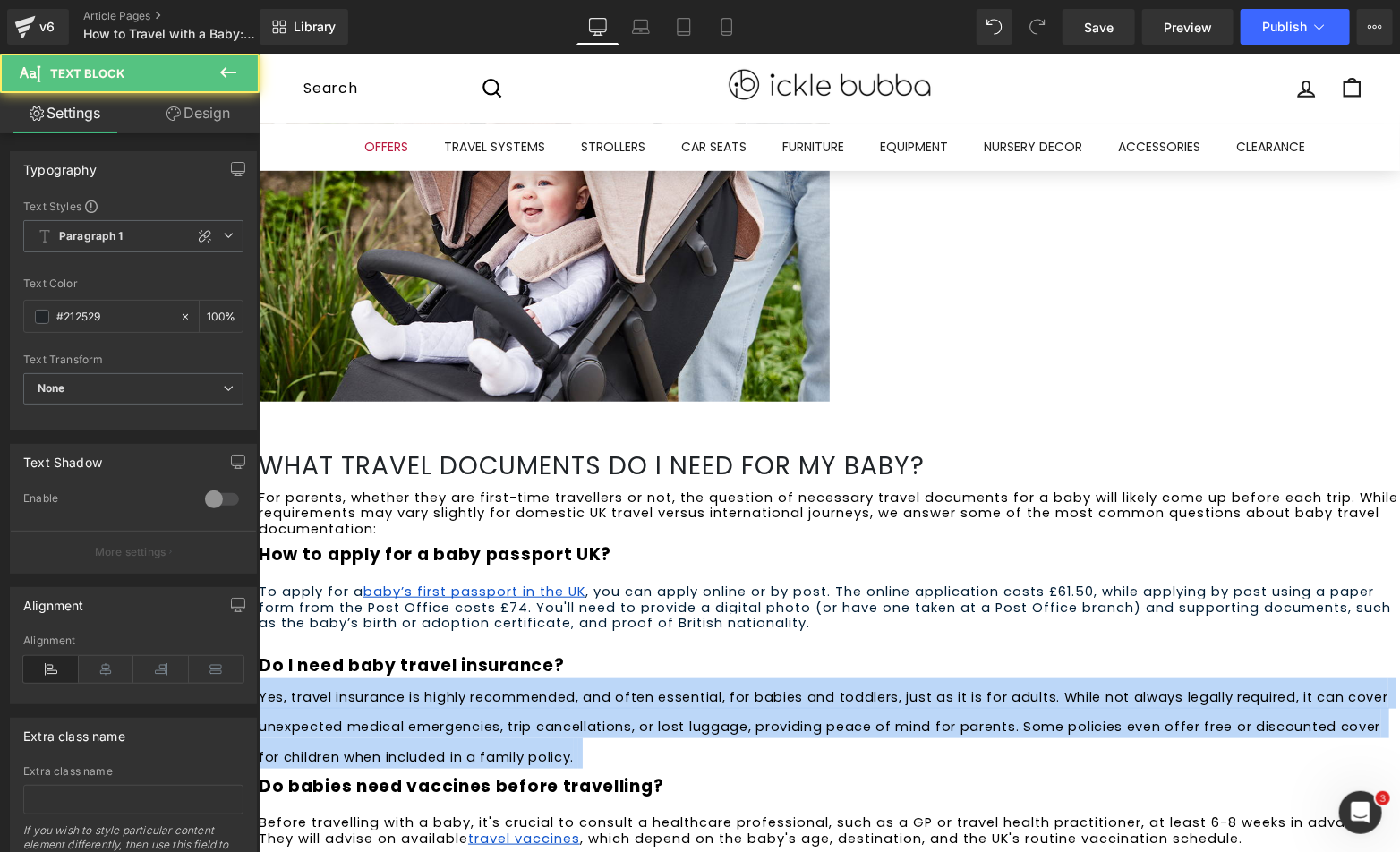 click on "For parents, whether they are first-time travellers or not, the question of necessary travel documents for a baby will likely come up before each trip. While requirements may vary slightly for domestic UK travel versus international journeys, we answer some of the most common questions about baby travel documentation:  How to apply for a baby passport UK? To apply for a  baby’s first passport in the UK , you can apply online or by post. The online application costs £61.50, while applying by post using a paper form from the Post Office costs £74. You'll need to provide a digital photo (or have one taken at a Post Office branch) and supporting documents, such as the baby’s birth or adoption certificate, and proof of British nationality.  Do I need baby travel insurance?     Do babies need vaccines before travelling? Before travelling with a baby, it's crucial to consult a healthcare professional, such as a GP or travel health practitioner, at least 6-8 weeks in advance. They will advise on available" at bounding box center (828, 678) 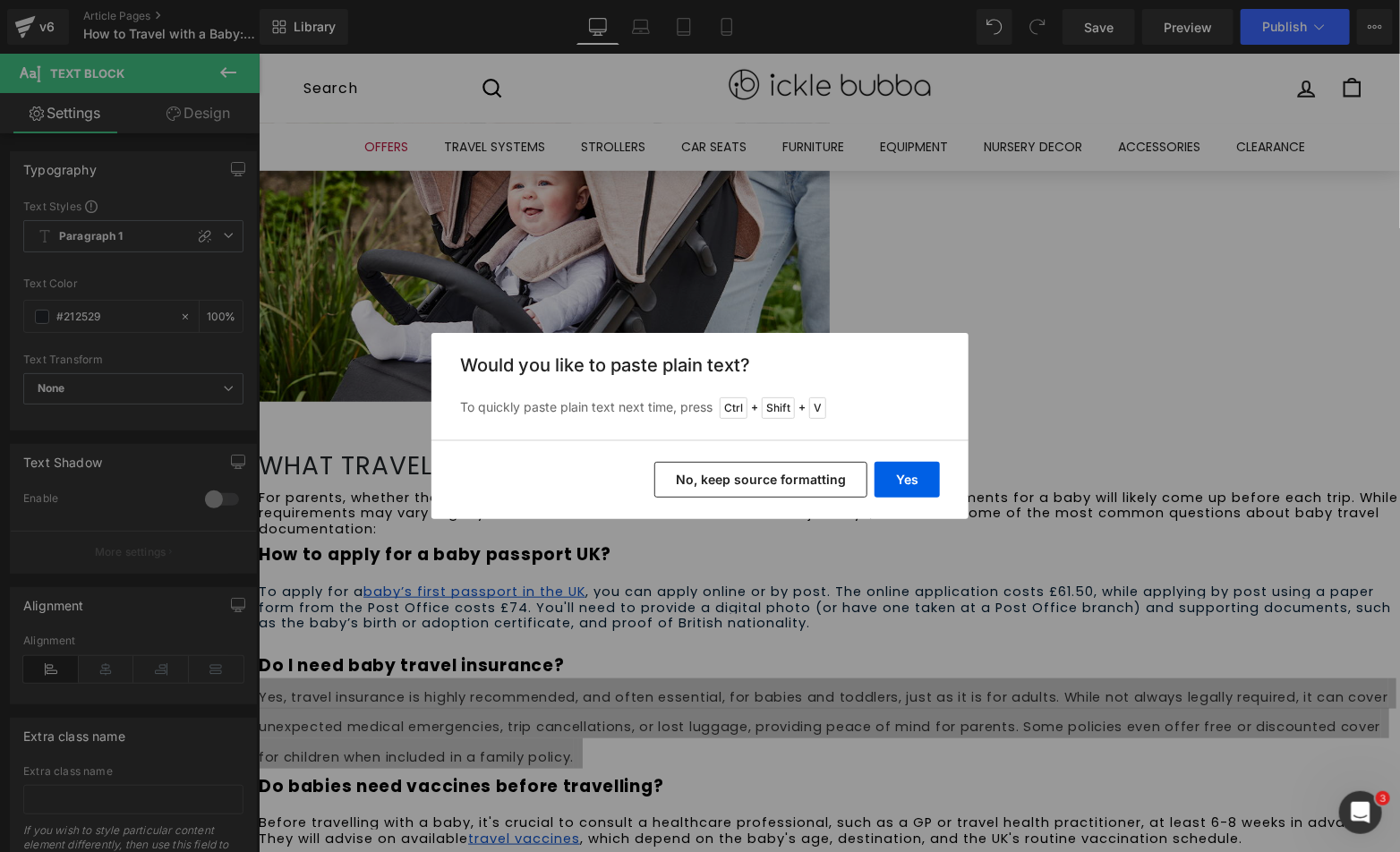 click on "Yes" at bounding box center (907, 480) 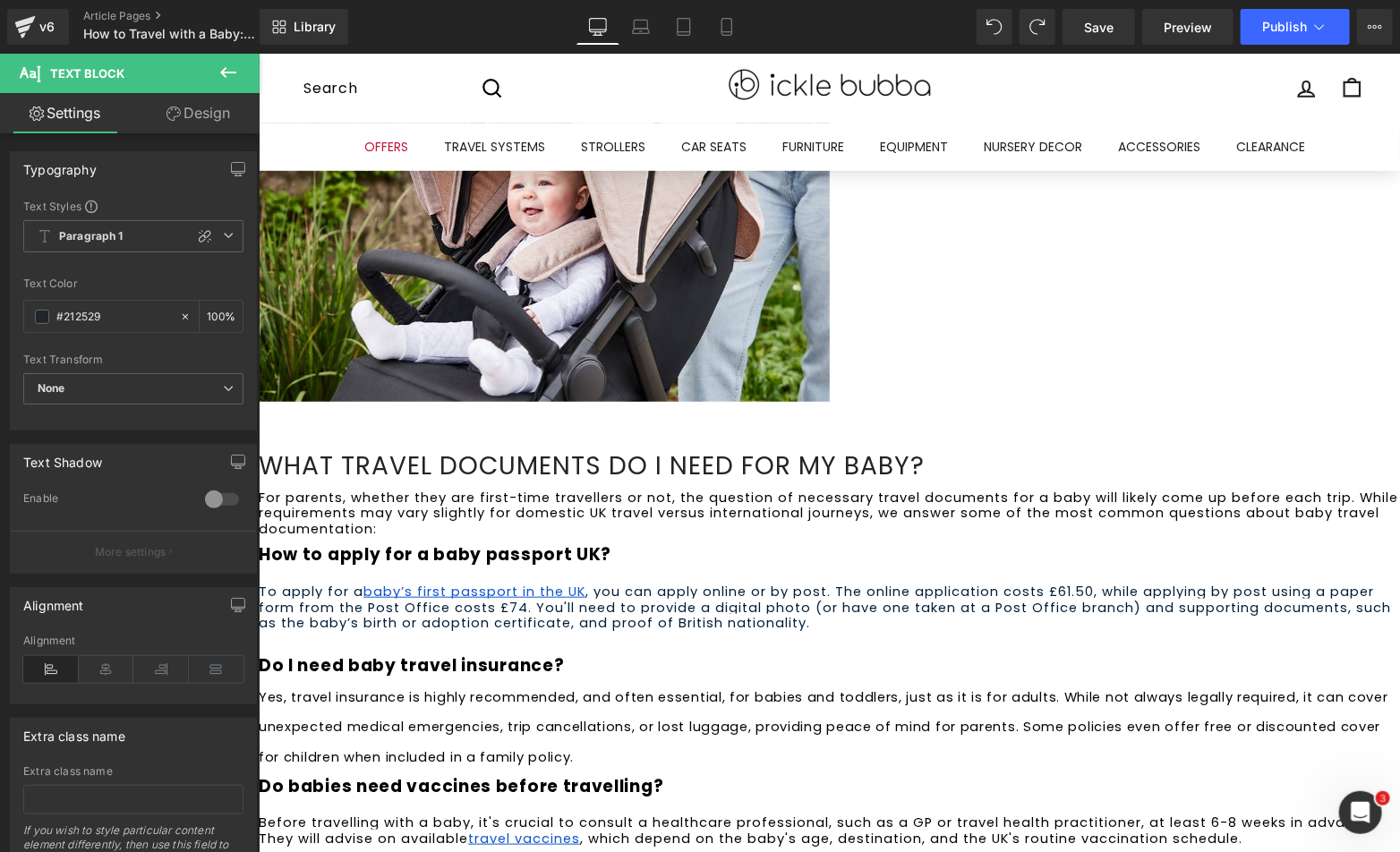 drag, startPoint x: 479, startPoint y: 476, endPoint x: 431, endPoint y: 502, distance: 54.589376 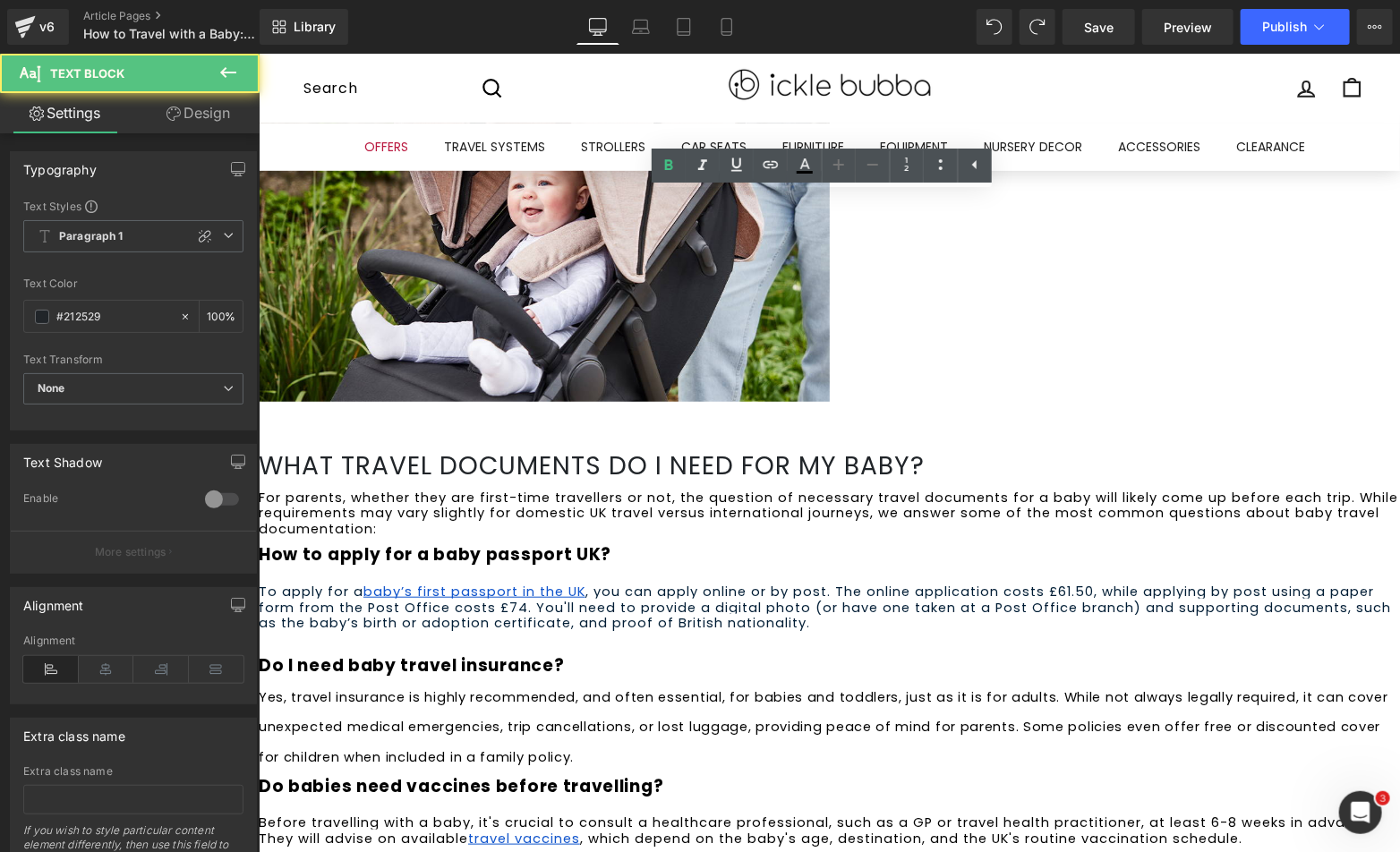 click on "Before travelling with a baby, it's crucial to consult a healthcare professional, such as a GP or travel health practitioner, at least 6-8 weeks in advance. They will advise on available  travel vaccines , which depend on the baby's age, destination, and the UK's routine vaccination schedule." at bounding box center (828, 830) 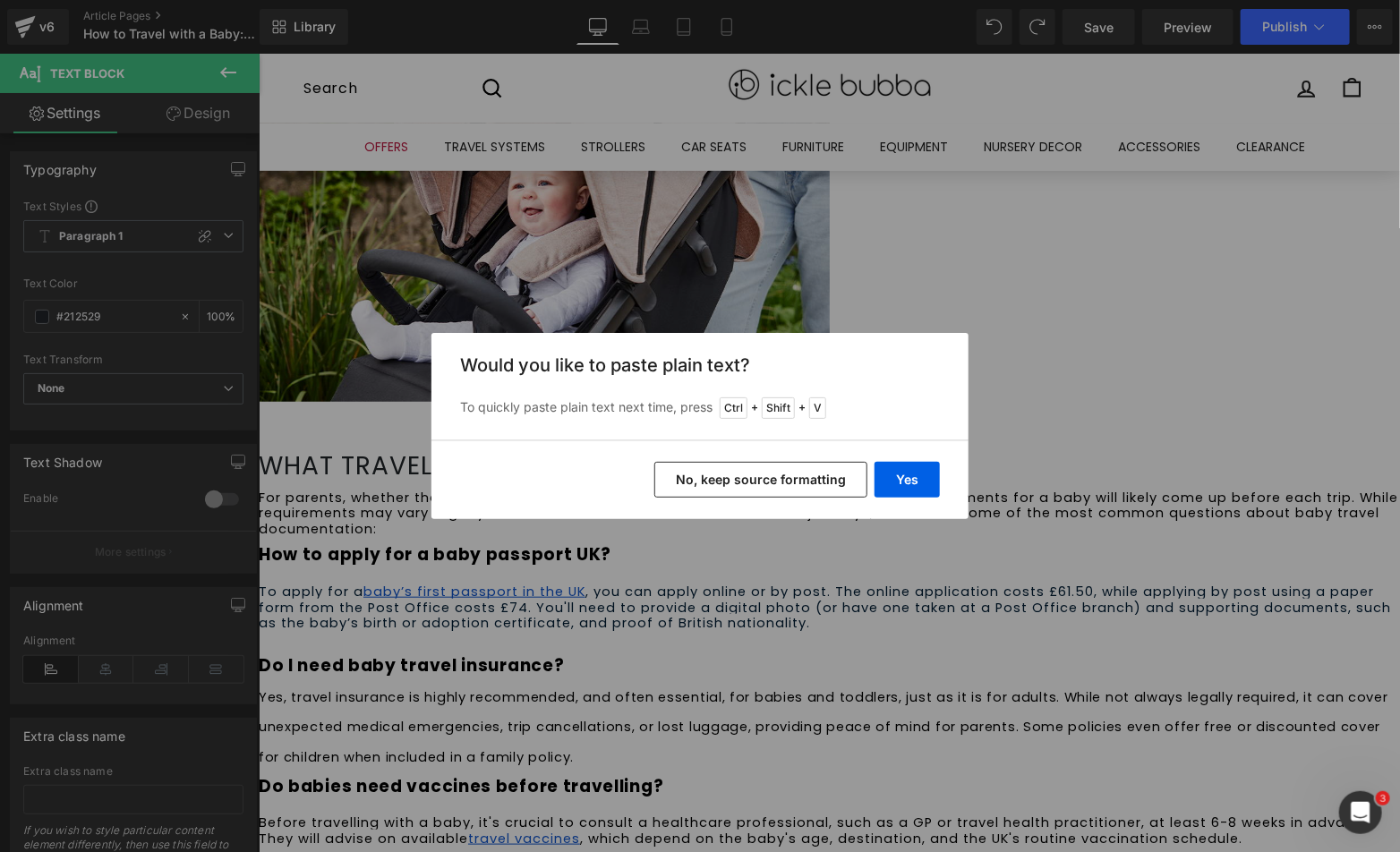 drag, startPoint x: 739, startPoint y: 485, endPoint x: 438, endPoint y: 447, distance: 303.38919 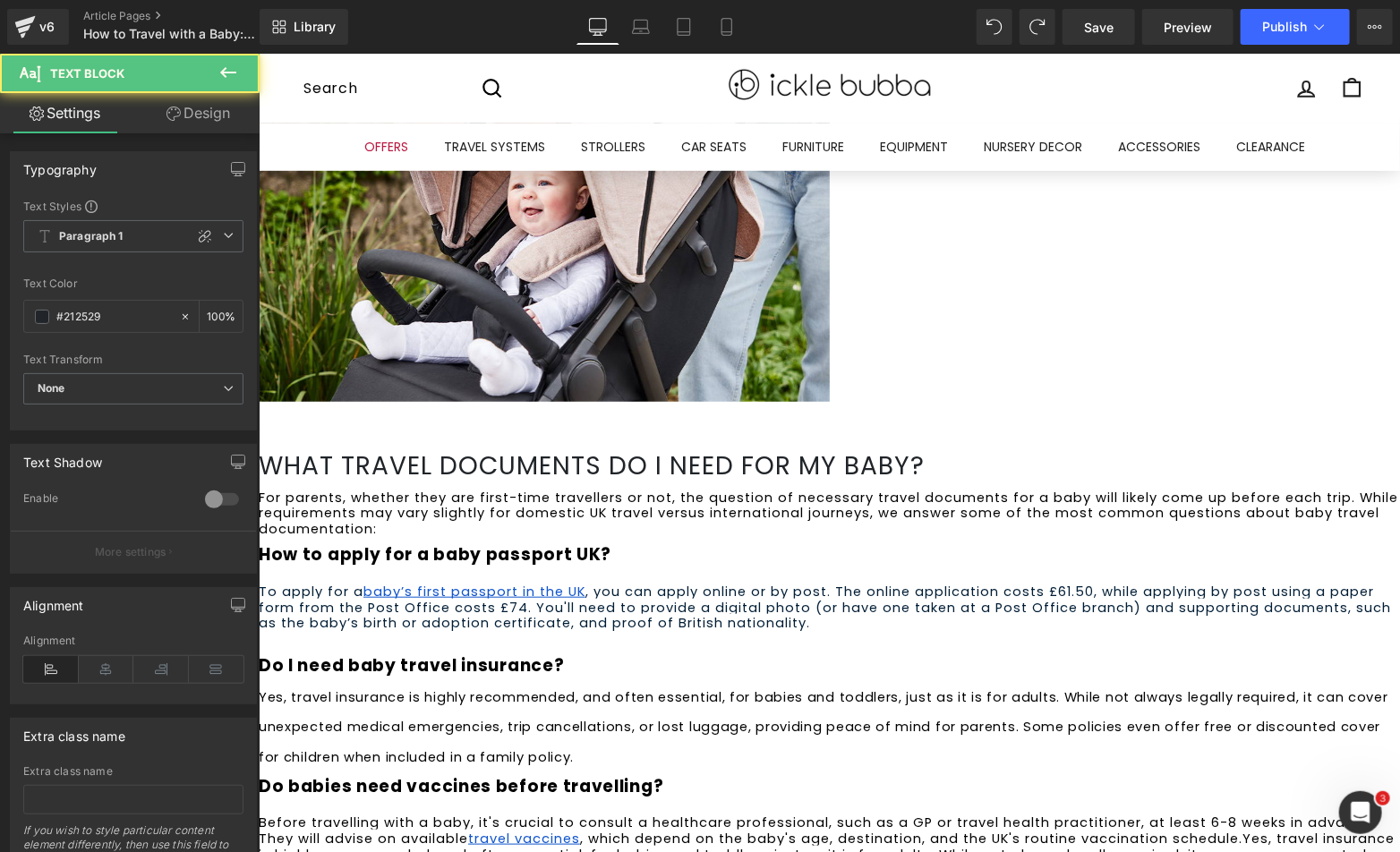 drag, startPoint x: 370, startPoint y: 563, endPoint x: 1000, endPoint y: 600, distance: 631.0856 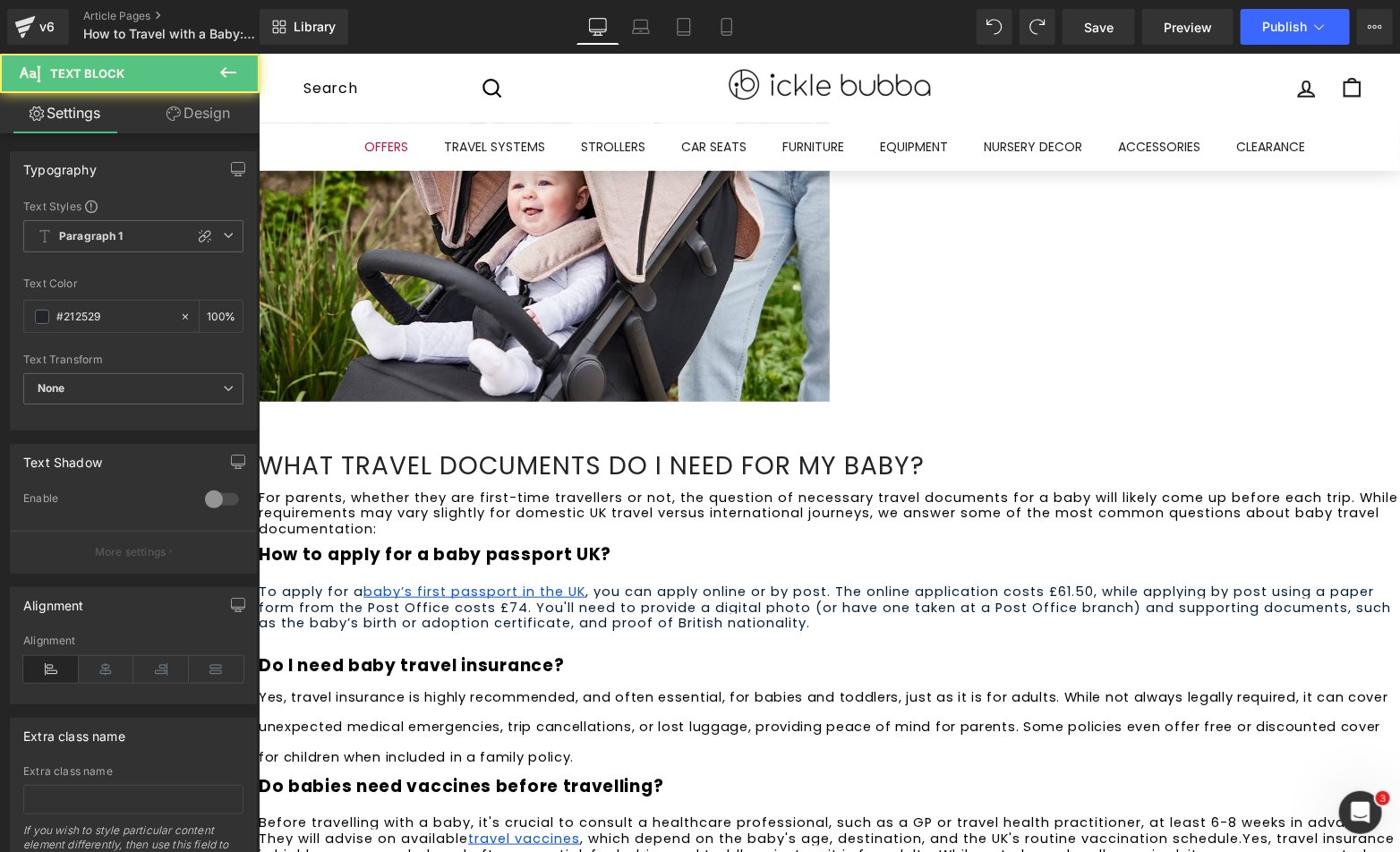 click on "Yes, travel insurance is highly recommended, and often essential, for babies and toddlers, just as it is for adults. While not always legally required, it can cover unexpected medical emergencies, trip cancellations, or lost luggage, providing peace of mind for parents. Some policies even offer free or discounted cover for children when included in a family policy." at bounding box center (828, 861) 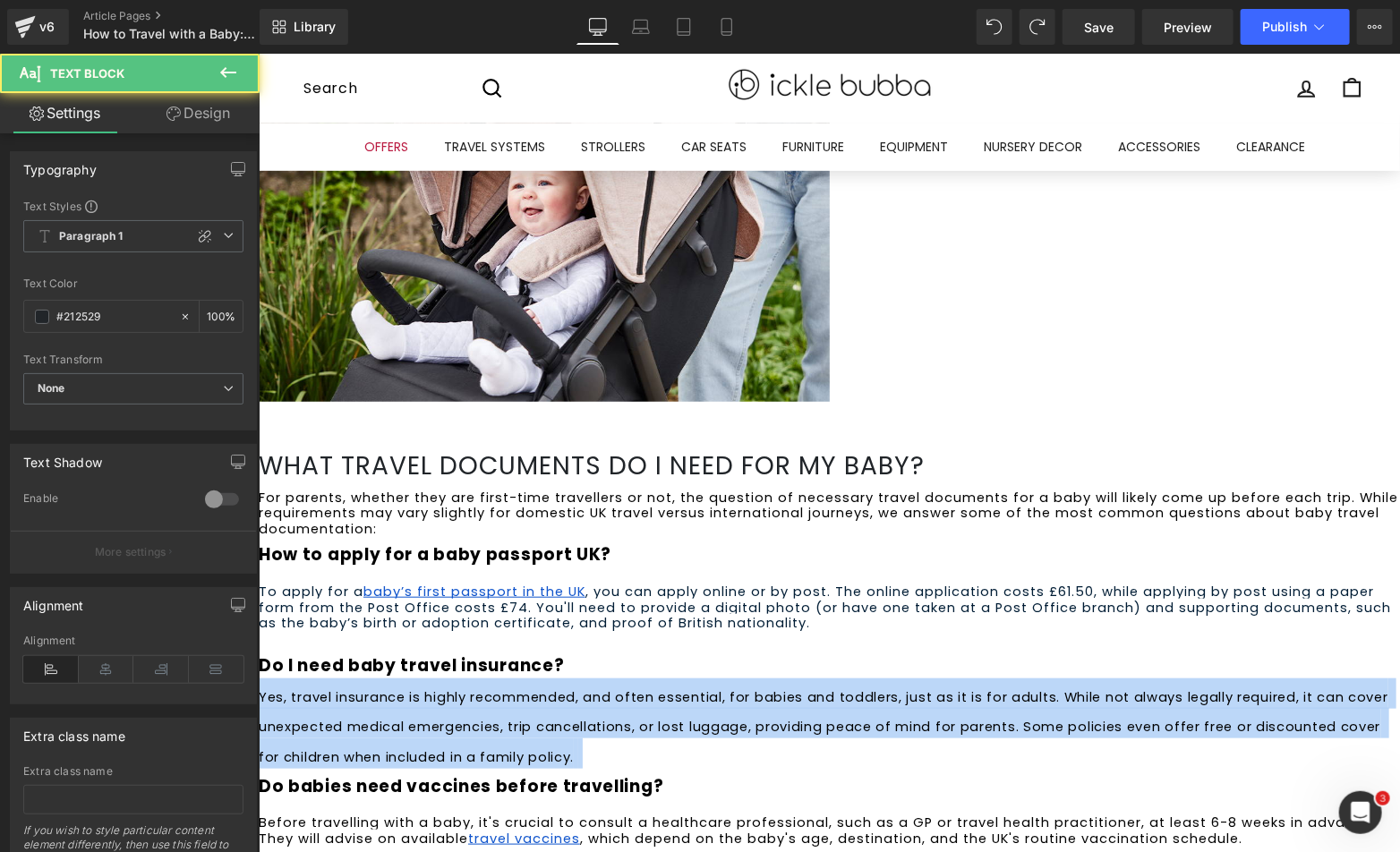 drag, startPoint x: 741, startPoint y: 460, endPoint x: 299, endPoint y: 405, distance: 445.4088 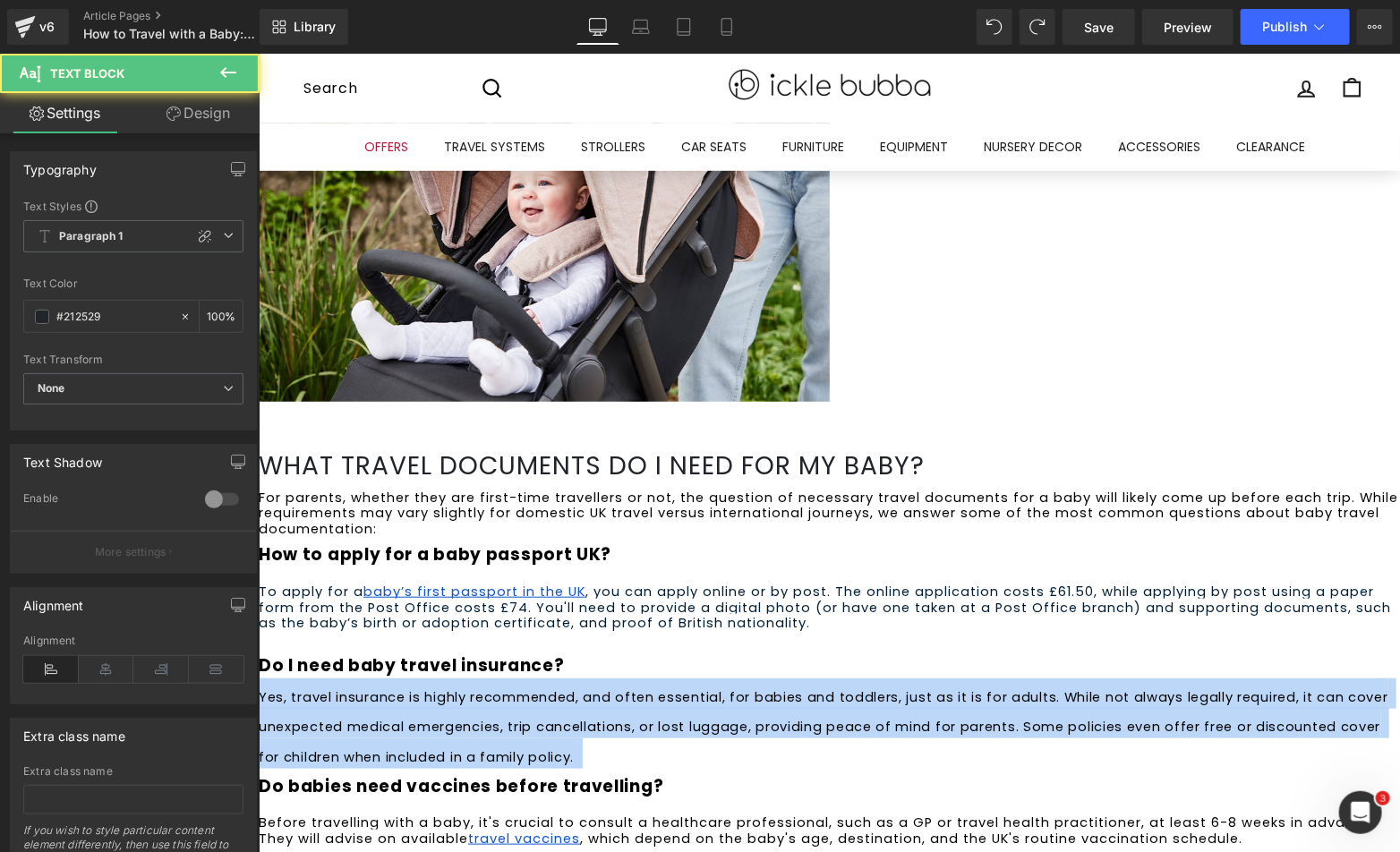 click on "Yes, travel insurance is highly recommended, and often essential, for babies and toddlers, just as it is for adults. While not always legally required, it can cover unexpected medical emergencies, trip cancellations, or lost luggage, providing peace of mind for parents. Some policies even offer free or discounted cover for children when included in a family policy." at bounding box center (828, 722) 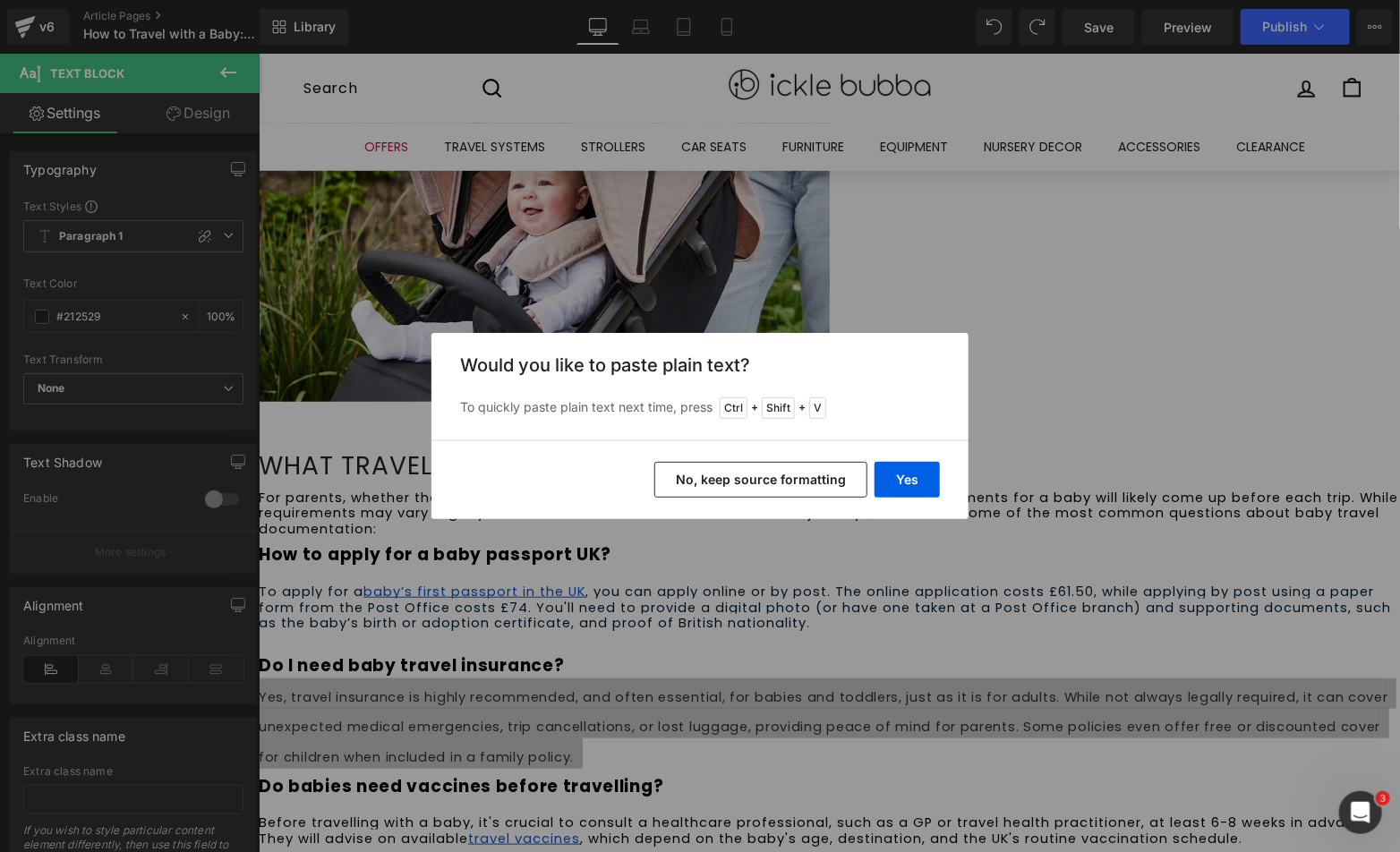 click on "No, keep source formatting" at bounding box center (761, 480) 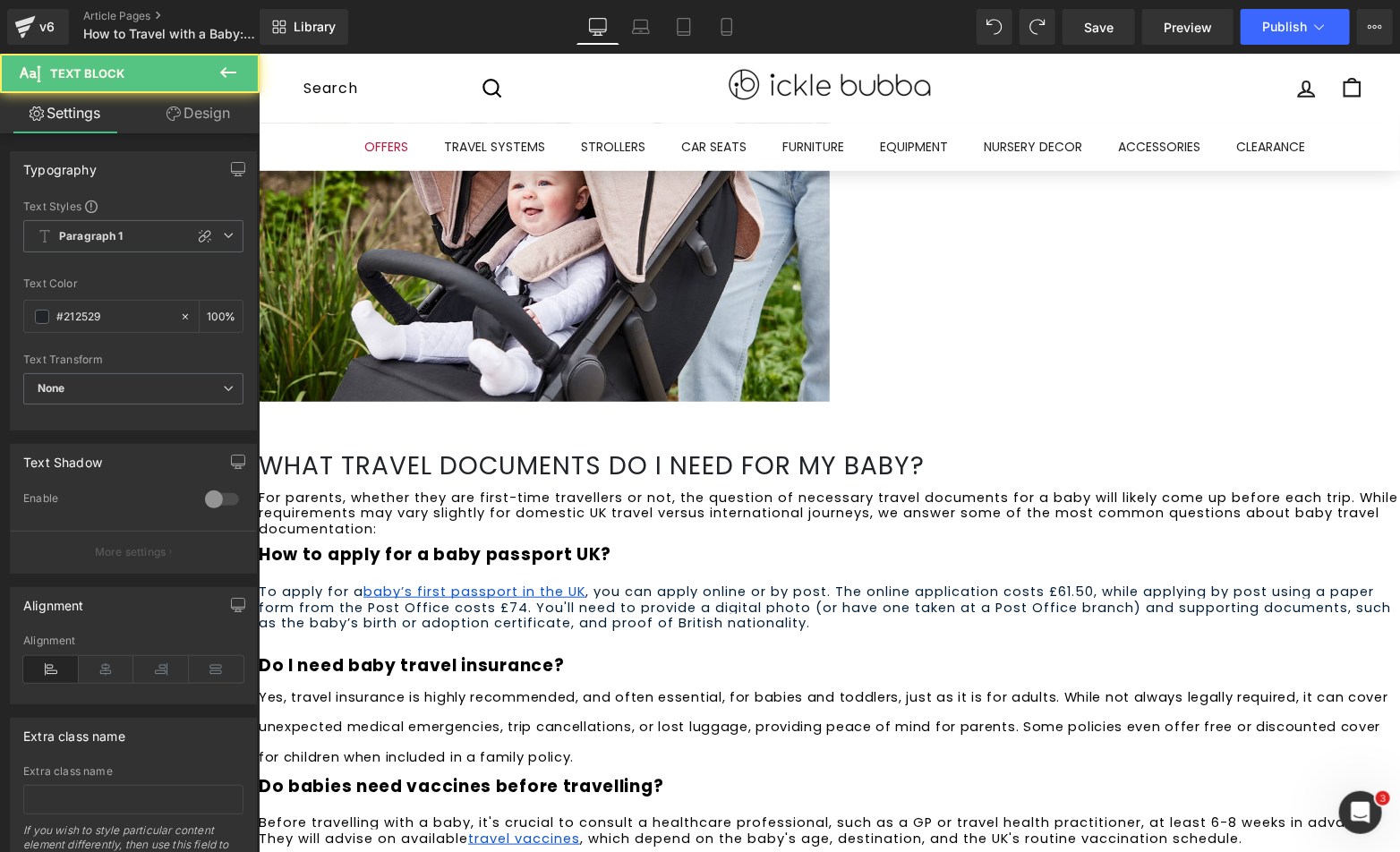 click on "Yes, travel insurance is highly recommended, and often essential, for babies and toddlers, just as it is for adults. While not always legally required, it can cover unexpected medical emergencies, trip cancellations, or lost luggage, providing peace of mind for parents. Some policies even offer free or discounted cover for children when included in a family policy." at bounding box center [828, 722] 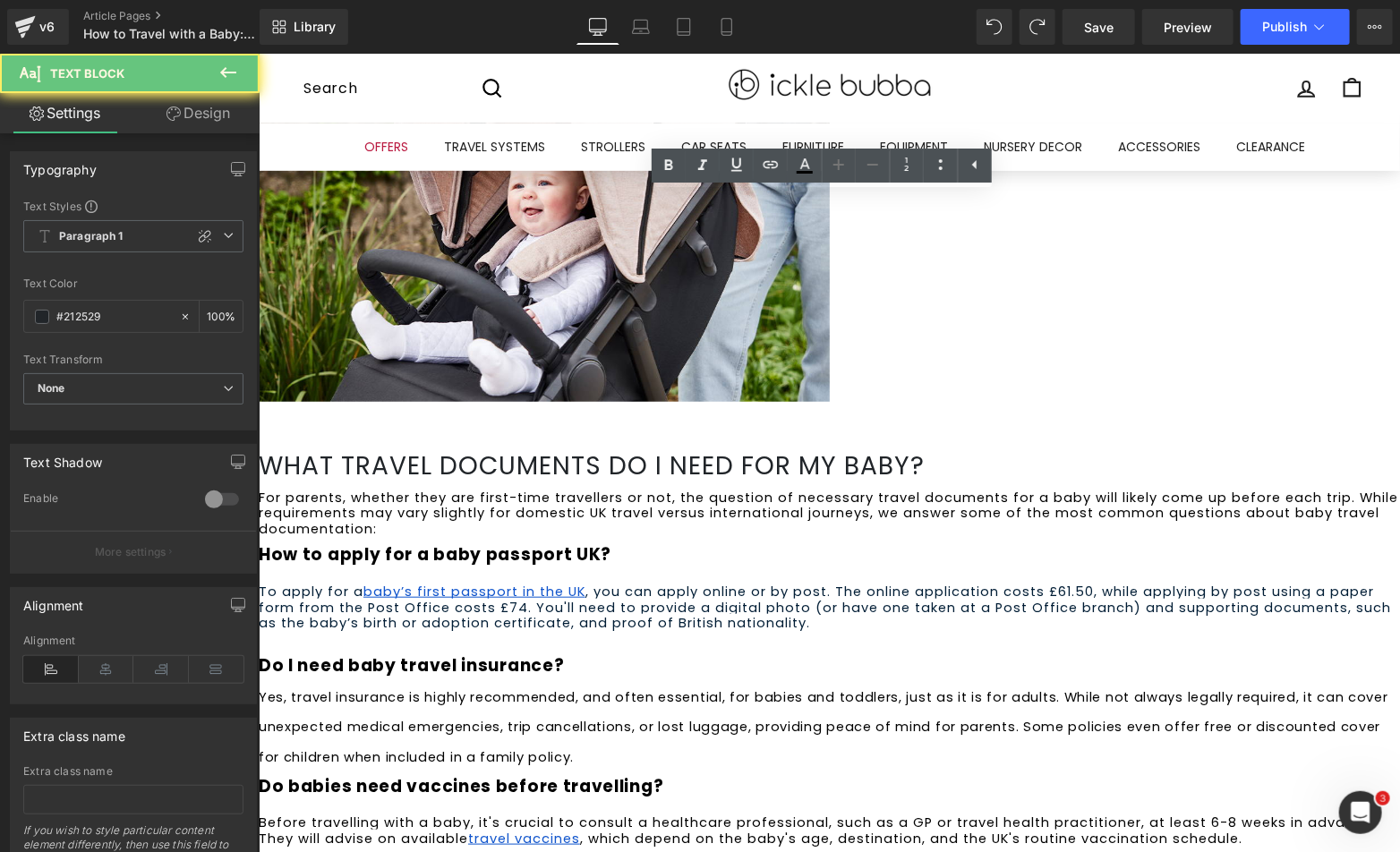 click on "Yes, travel insurance is highly recommended, and often essential, for babies and toddlers, just as it is for adults. While not always legally required, it can cover unexpected medical emergencies, trip cancellations, or lost luggage, providing peace of mind for parents. Some policies even offer free or discounted cover for children when included in a family policy." at bounding box center (828, 722) 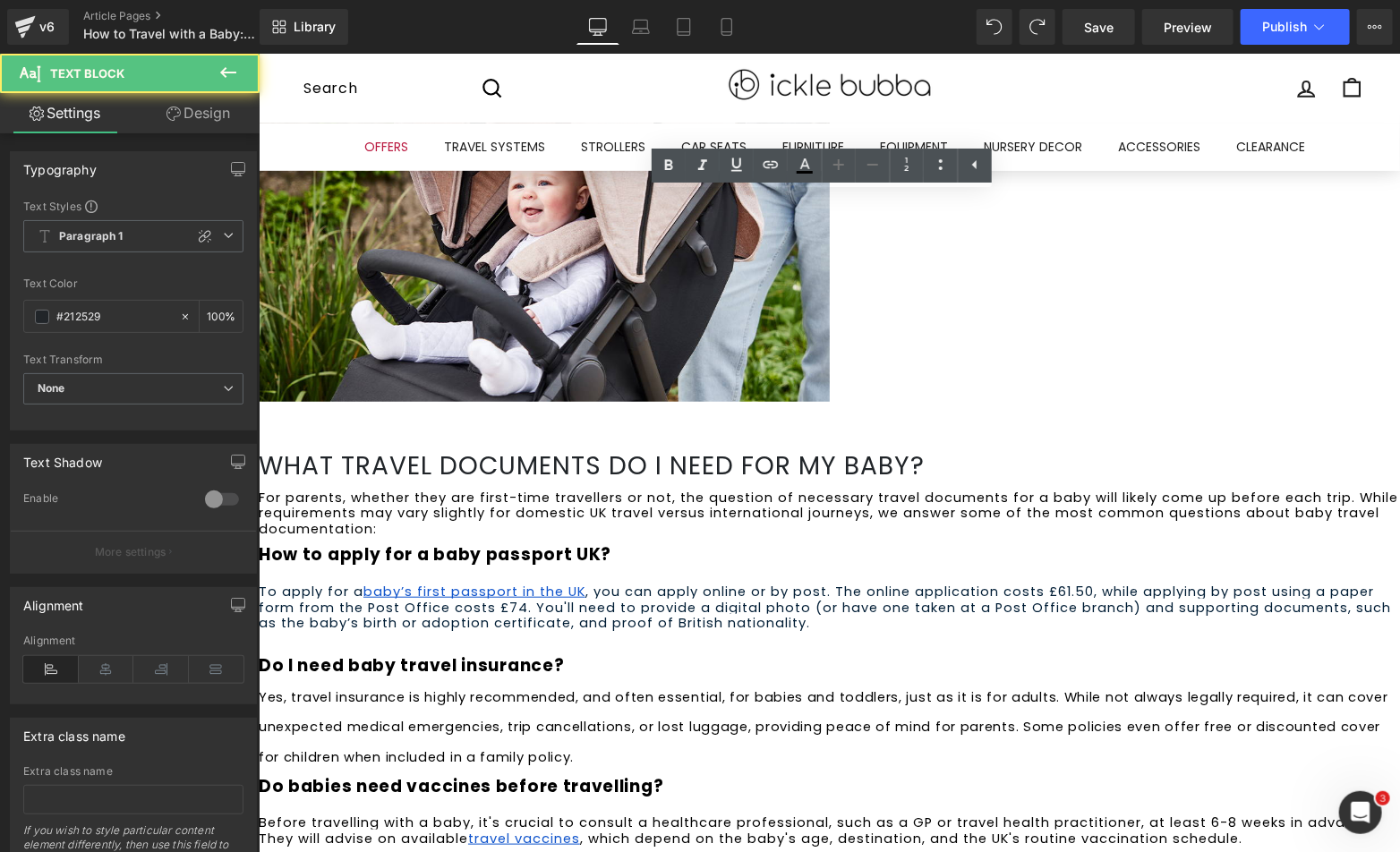 click on "For parents, whether they are first-time travellers or not, the question of necessary travel documents for a baby will likely come up before each trip. While requirements may vary slightly for domestic UK travel versus international journeys, we answer some of the most common questions about baby travel documentation:" at bounding box center (828, 513) 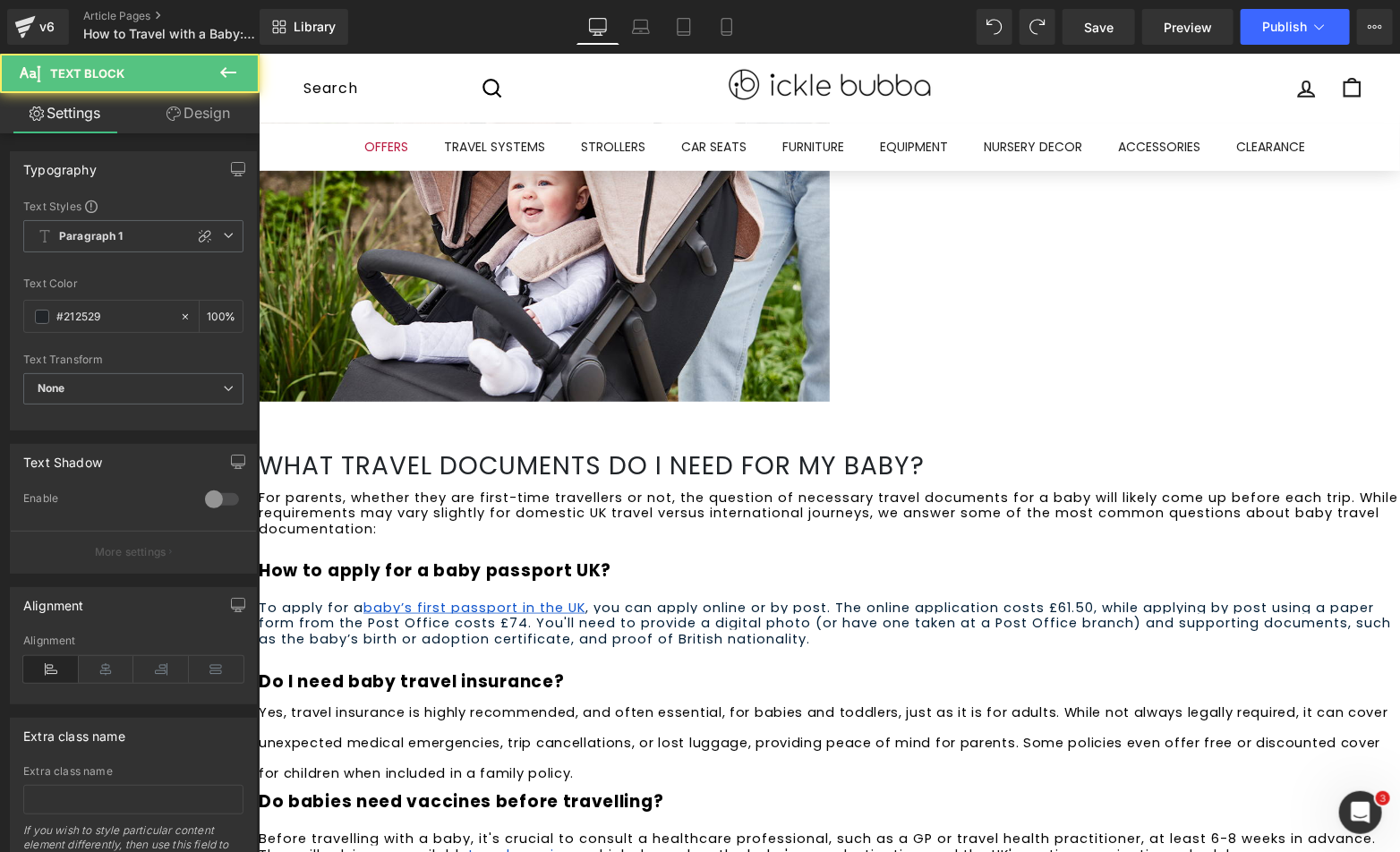 click on "baby’s first passport in the UK" at bounding box center (474, 607) 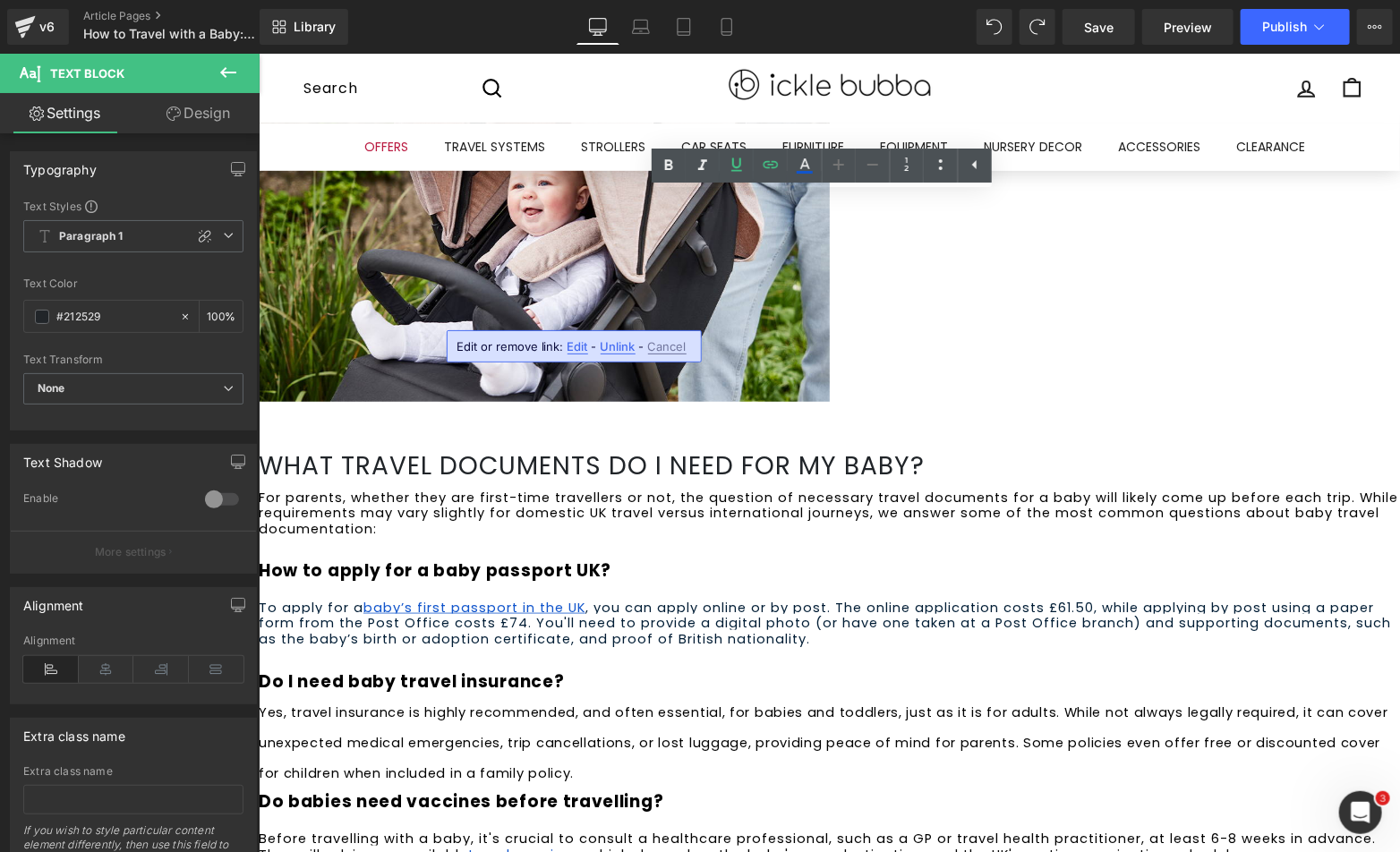click on "Do I need baby travel insurance?" at bounding box center (828, 678) 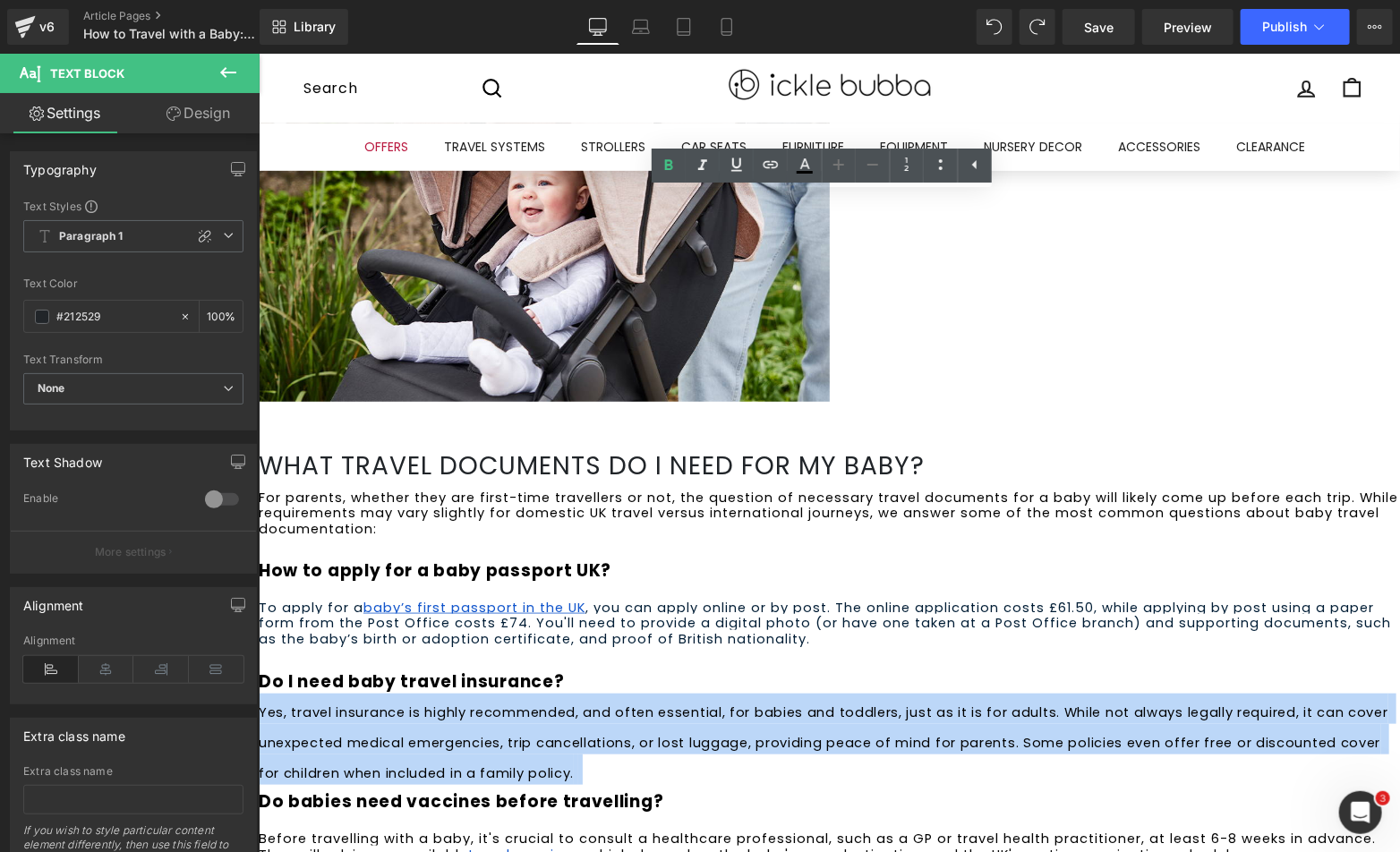 drag, startPoint x: 815, startPoint y: 484, endPoint x: 277, endPoint y: 421, distance: 541.6761 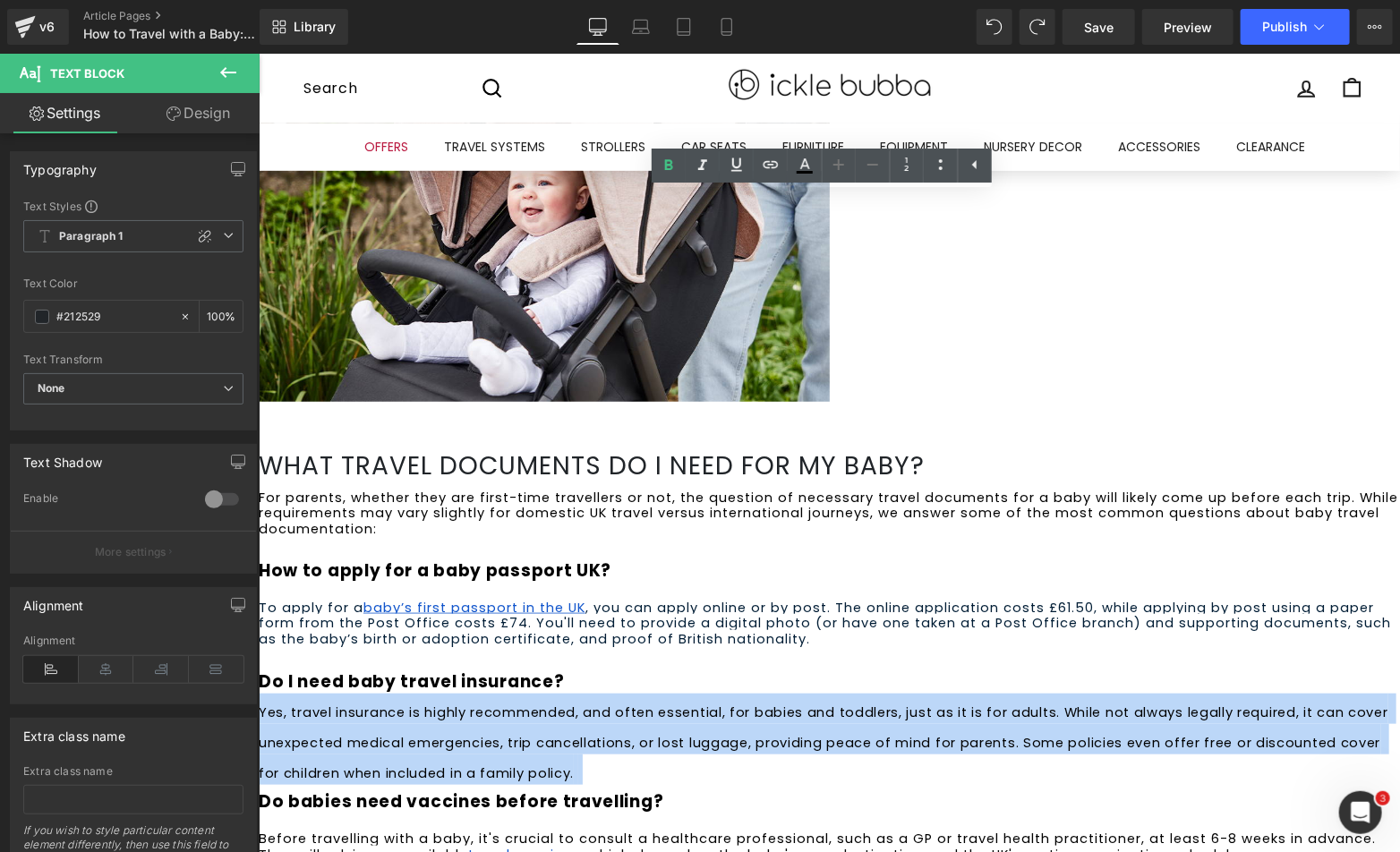 click on "How to Travel with a Baby: Tips for Stress-Free Trips Heading         Row         Image         Row         While planning a holiday away with your little one can be exciting, you might also be wondering how to ensure your trip goes as smoothly as possible.  In our guide to travelling with a baby, we break down baby travel essentials by key categories, delve into parents' most asked travel questions, and share tips from real-life parents on travelling by plane or by car.  Text Block         Row         What to pack when travelling with baby Heading         Getting ready for a trip,  whether it’s abroad or a UK staycation,  can feel like a bit of a juggling act when you’re packing for the whole family. To make things a little easier, we’ve pulled together a handy list of baby travel essentials you might find useful. Everyday baby essentials   A variety of clothes: Bibs, muslins, and sleepwear:  I Favourite toys and comforters:  Baby feeding essentials   Snacks for weaning: weaning sets" at bounding box center (828, -822) 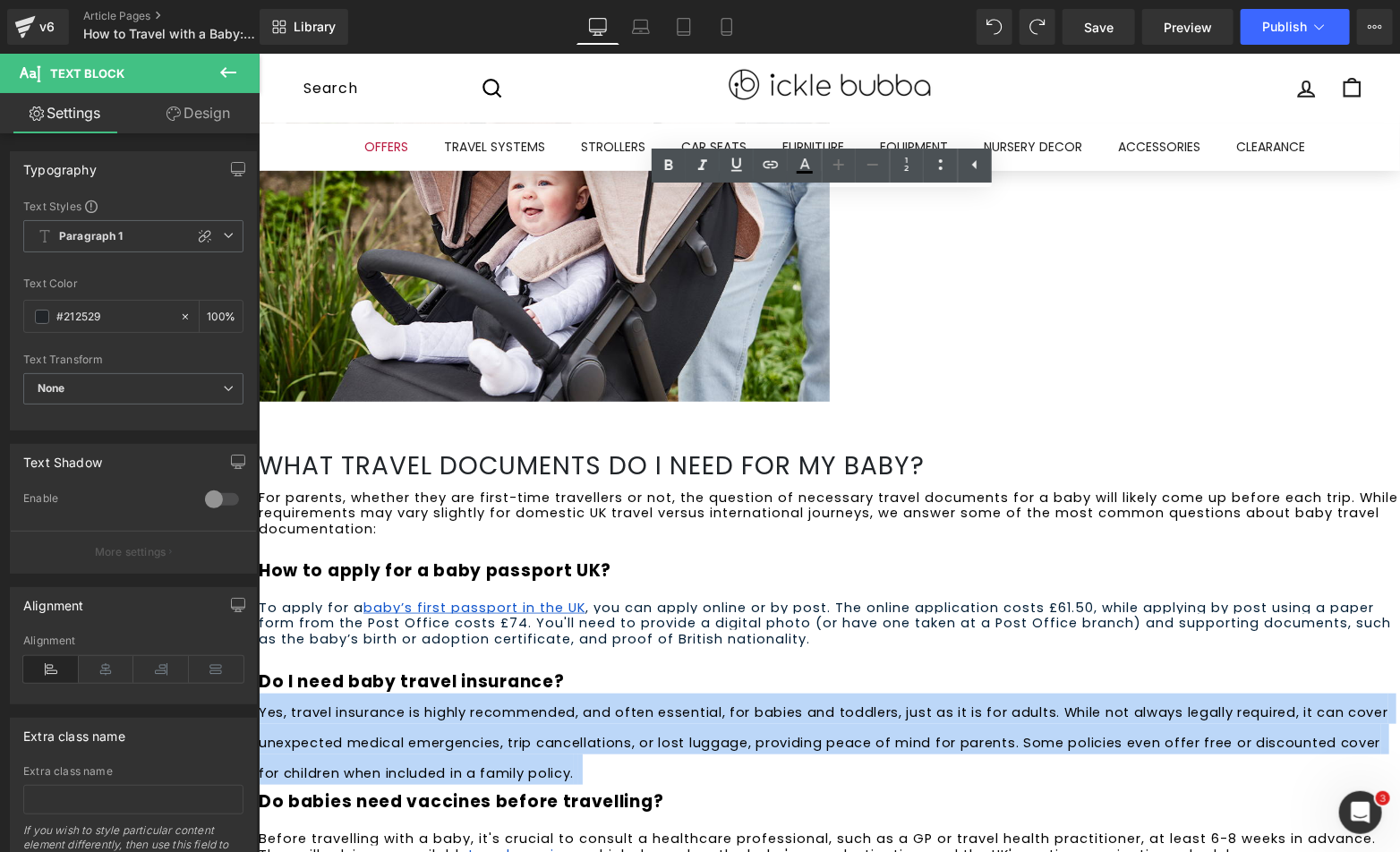 click on "Yes, travel insurance is highly recommended, and often essential, for babies and toddlers, just as it is for adults. While not always legally required, it can cover unexpected medical emergencies, trip cancellations, or lost luggage, providing peace of mind for parents. Some policies even offer free or discounted cover for children when included in a family policy." at bounding box center (828, 737) 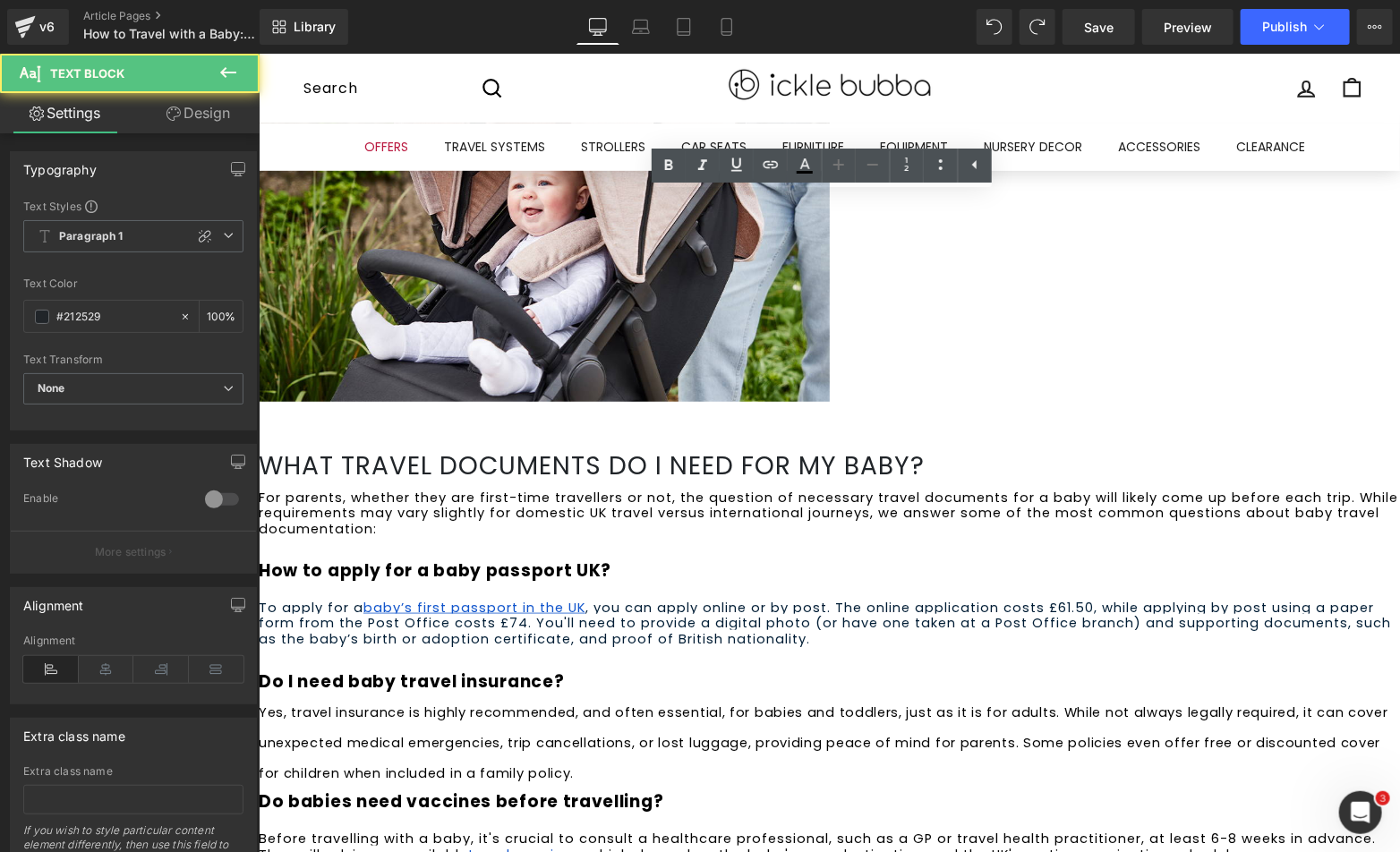 click on "Do babies need vaccines before travelling?" at bounding box center [828, 798] 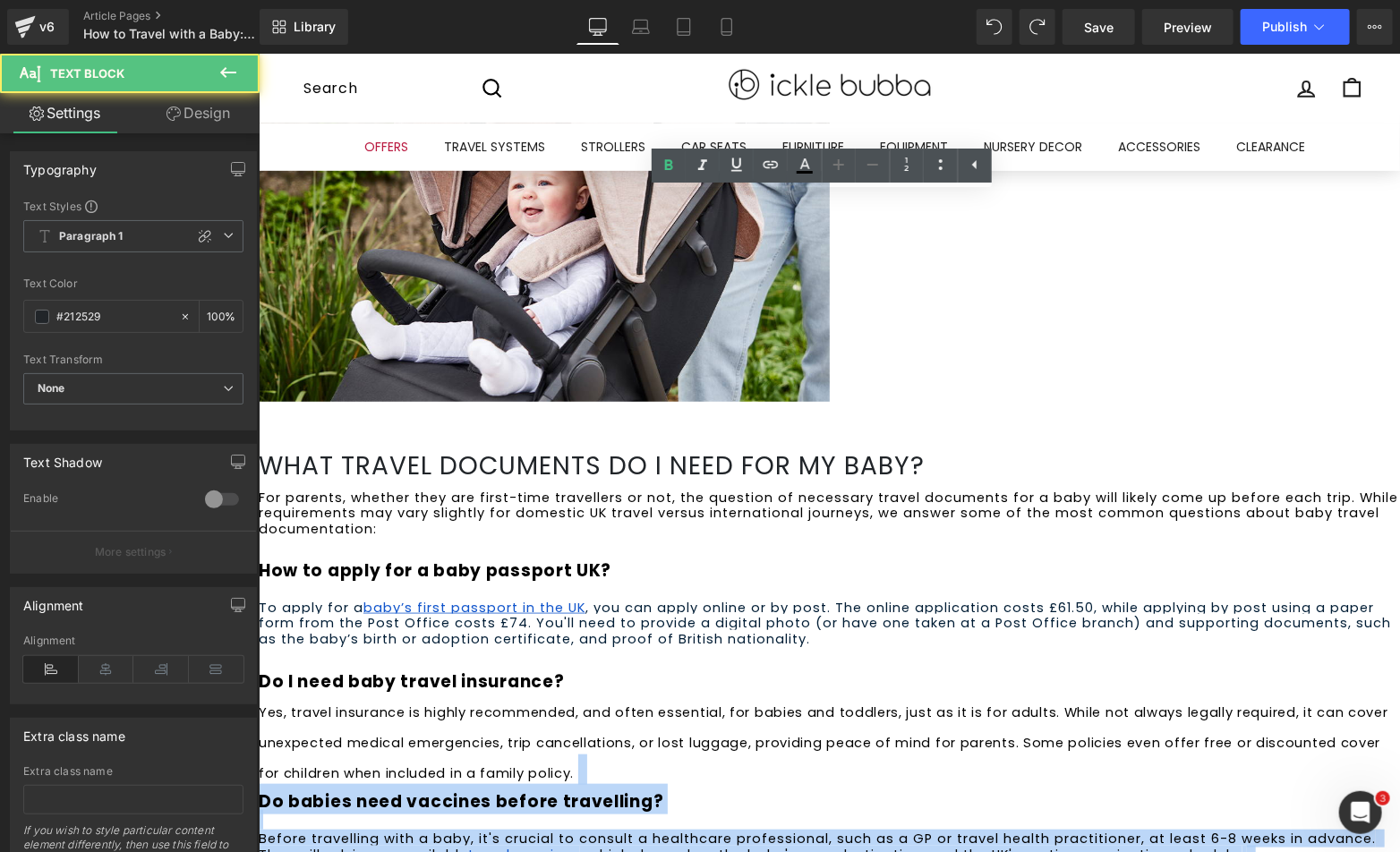 drag, startPoint x: 784, startPoint y: 478, endPoint x: 292, endPoint y: 388, distance: 500.164 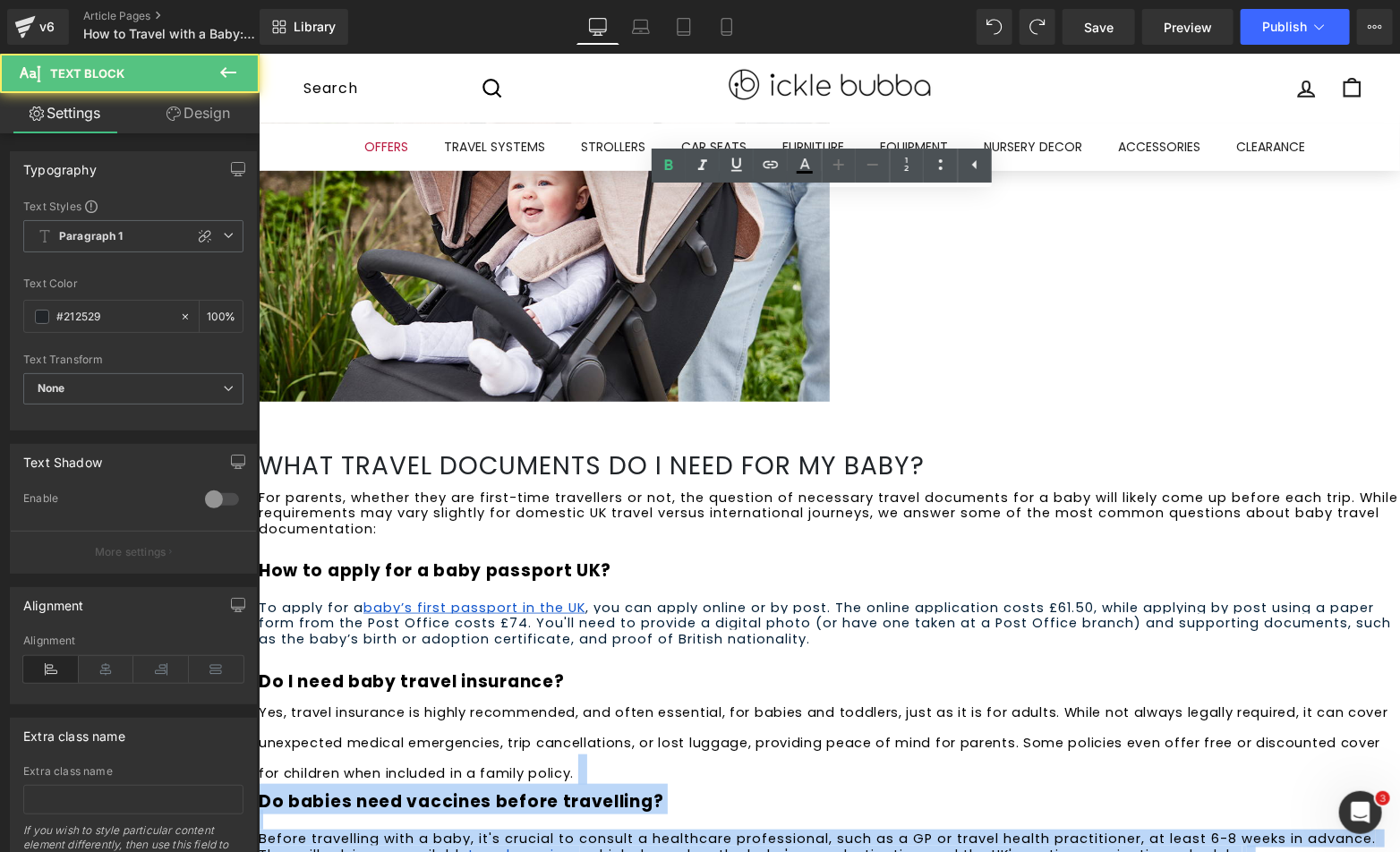 click on "For parents, whether they are first-time travellers or not, the question of necessary travel documents for a baby will likely come up before each trip. While requirements may vary slightly for domestic UK travel versus international journeys, we answer some of the most common questions about baby travel documentation:  How to apply for a baby passport UK? To apply for a  baby’s first passport in the UK , you can apply online or by post. The online application costs £61.50, while applying by post using a paper form from the Post Office costs £74. You'll need to provide a digital photo (or have one taken at a Post Office branch) and supporting documents, such as the baby’s birth or adoption certificate, and proof of British nationality.  Do I need baby travel insurance?     Do babies need vaccines before travelling? Before travelling with a baby, it's crucial to consult a healthcare professional, such as a GP or travel health practitioner, at least 6-8 weeks in advance. They will advise on available" at bounding box center (828, 684) 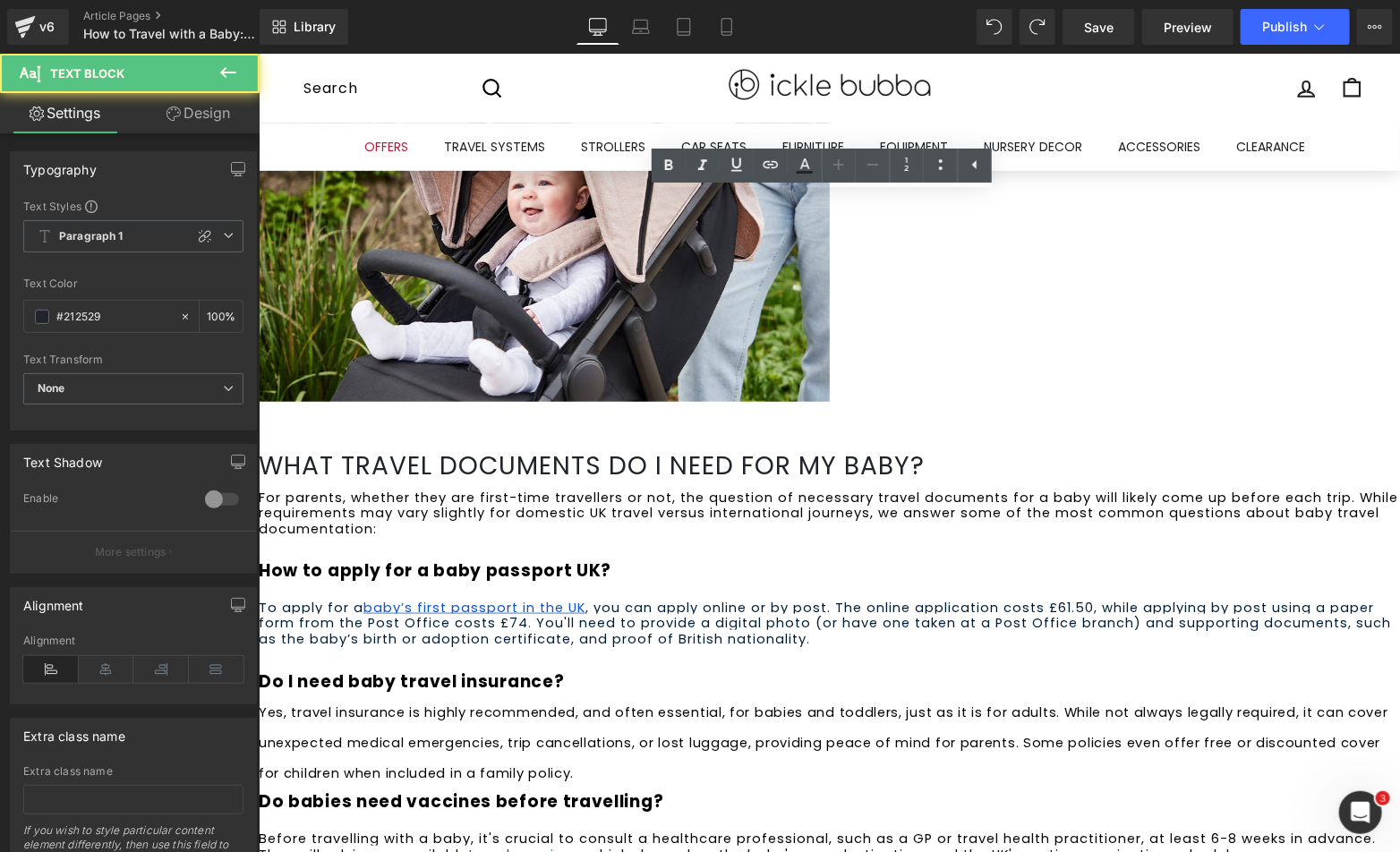 click on "Yes, travel insurance is highly recommended, and often essential, for babies and toddlers, just as it is for adults. While not always legally required, it can cover unexpected medical emergencies, trip cancellations, or lost luggage, providing peace of mind for parents. Some policies even offer free or discounted cover for children when included in a family policy." at bounding box center (824, 741) 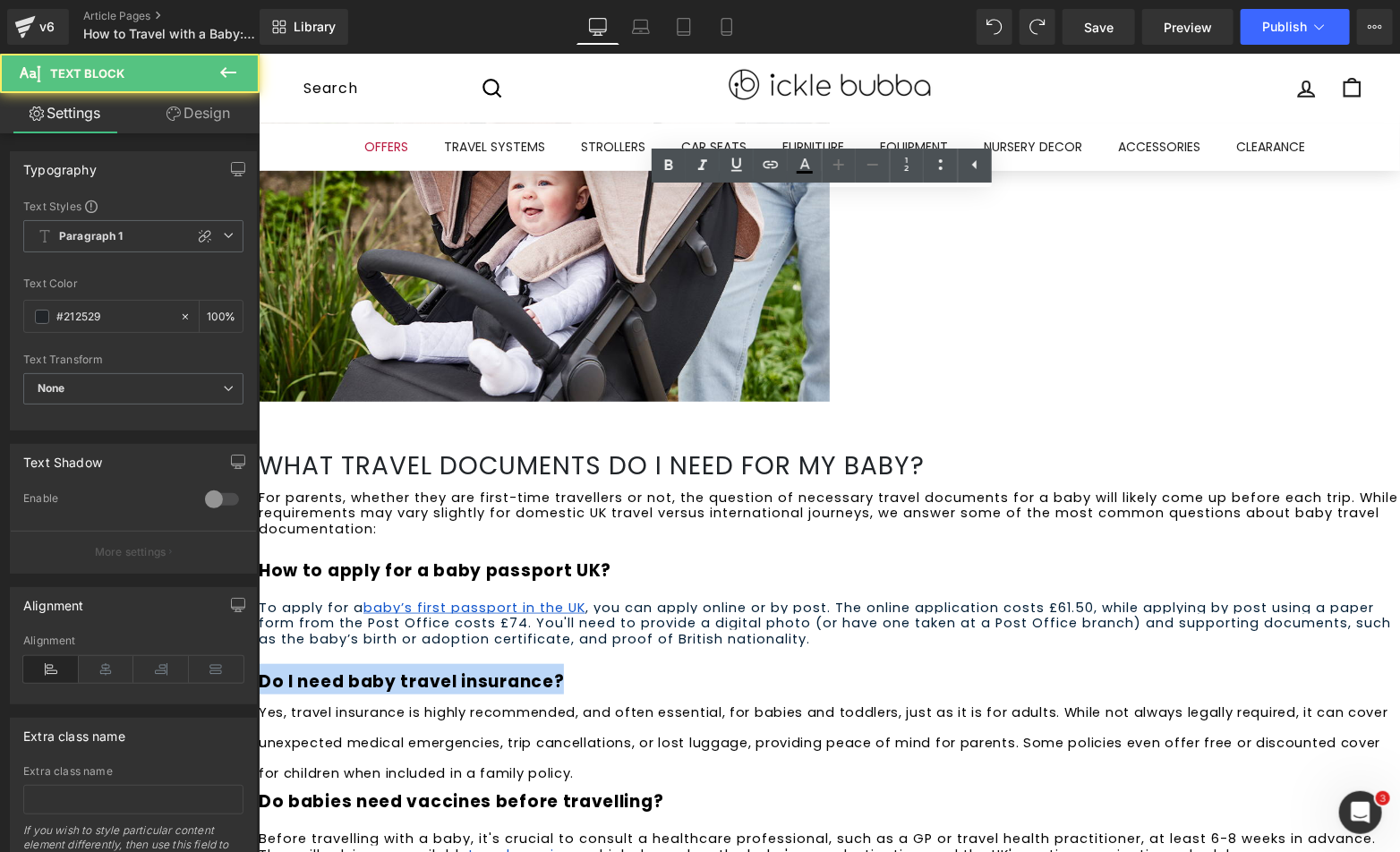 drag, startPoint x: 607, startPoint y: 378, endPoint x: 296, endPoint y: 381, distance: 311.01447 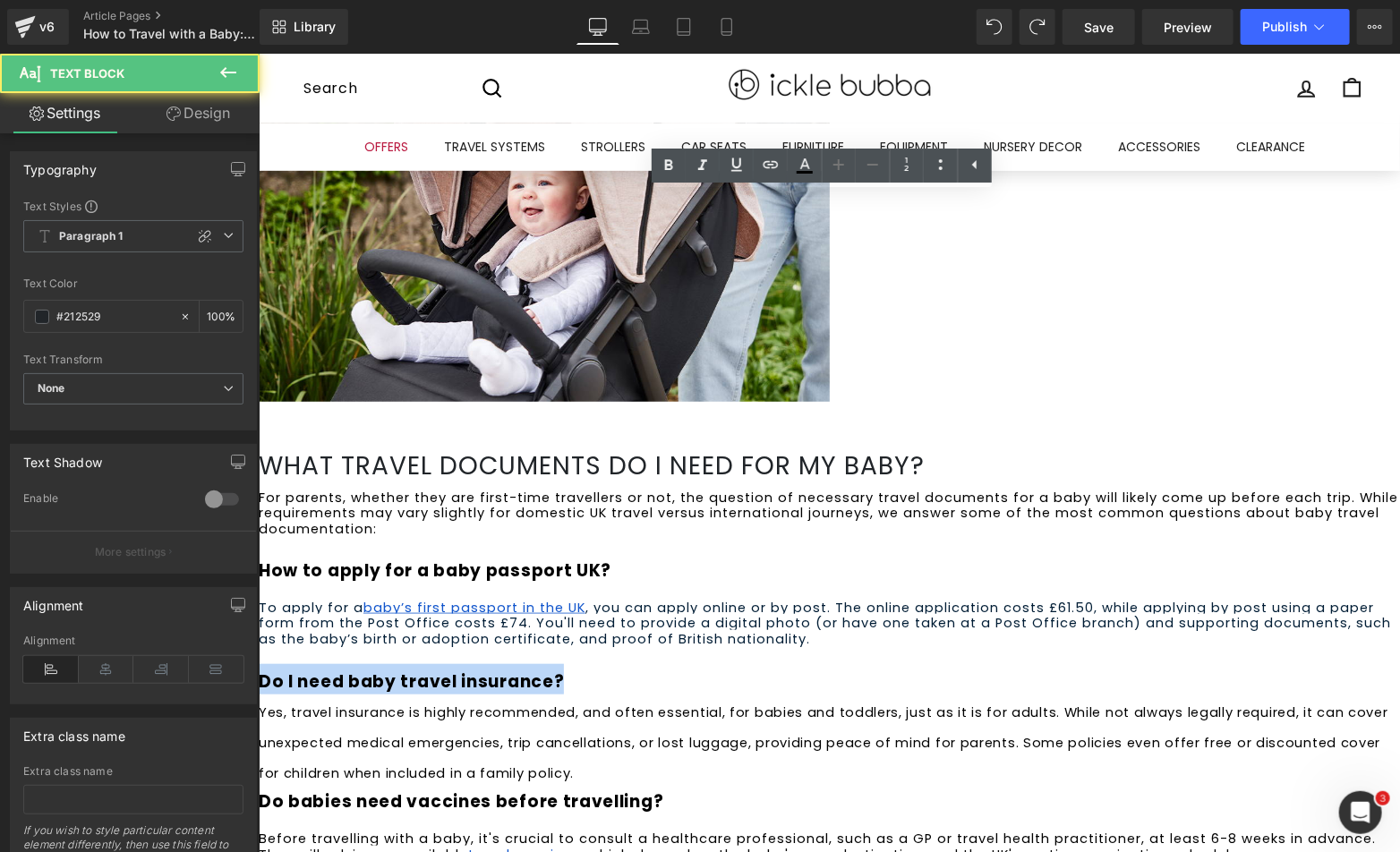 click on "Do I need baby travel insurance?" at bounding box center [828, 678] 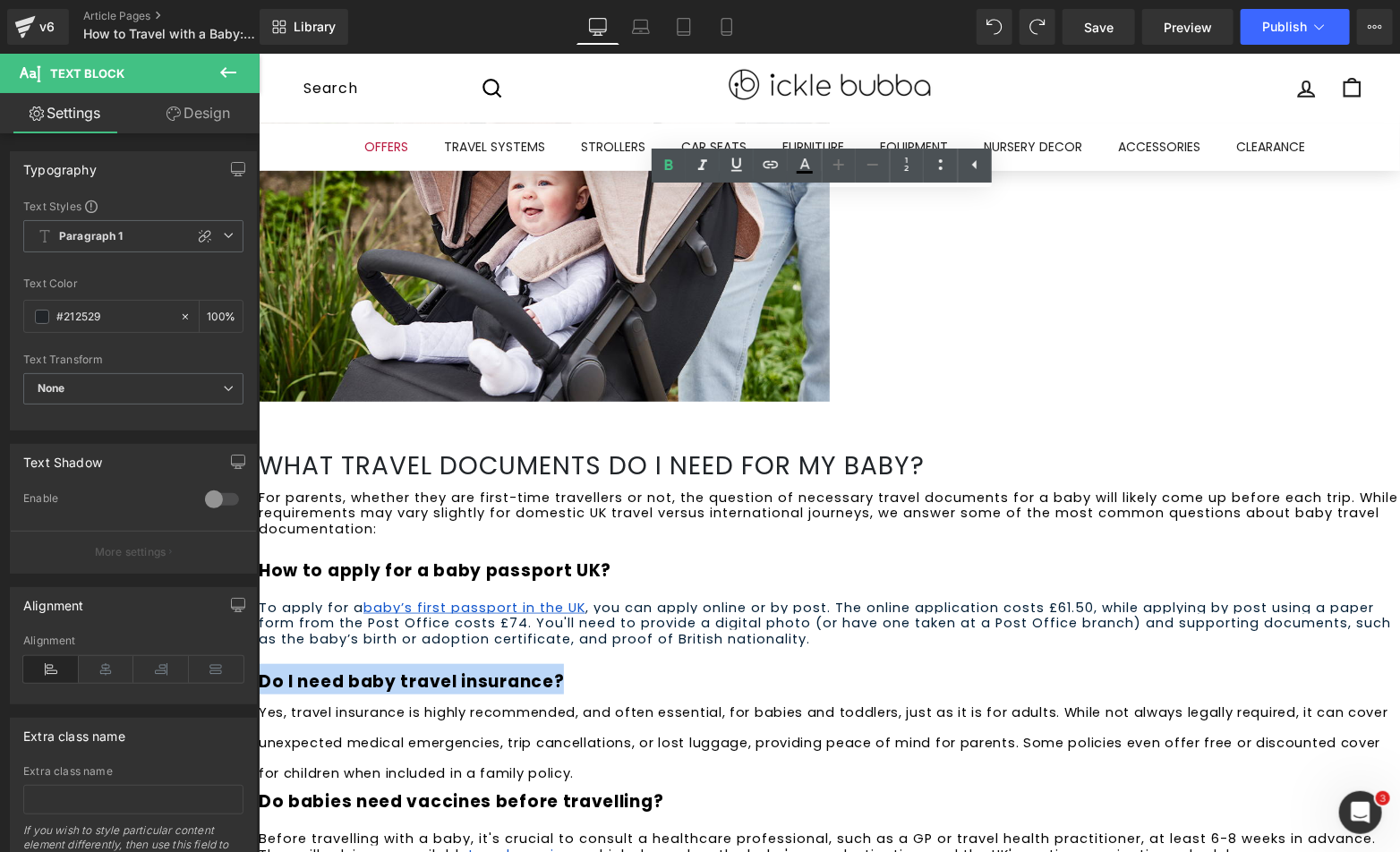 copy on "Do I need baby travel insurance?" 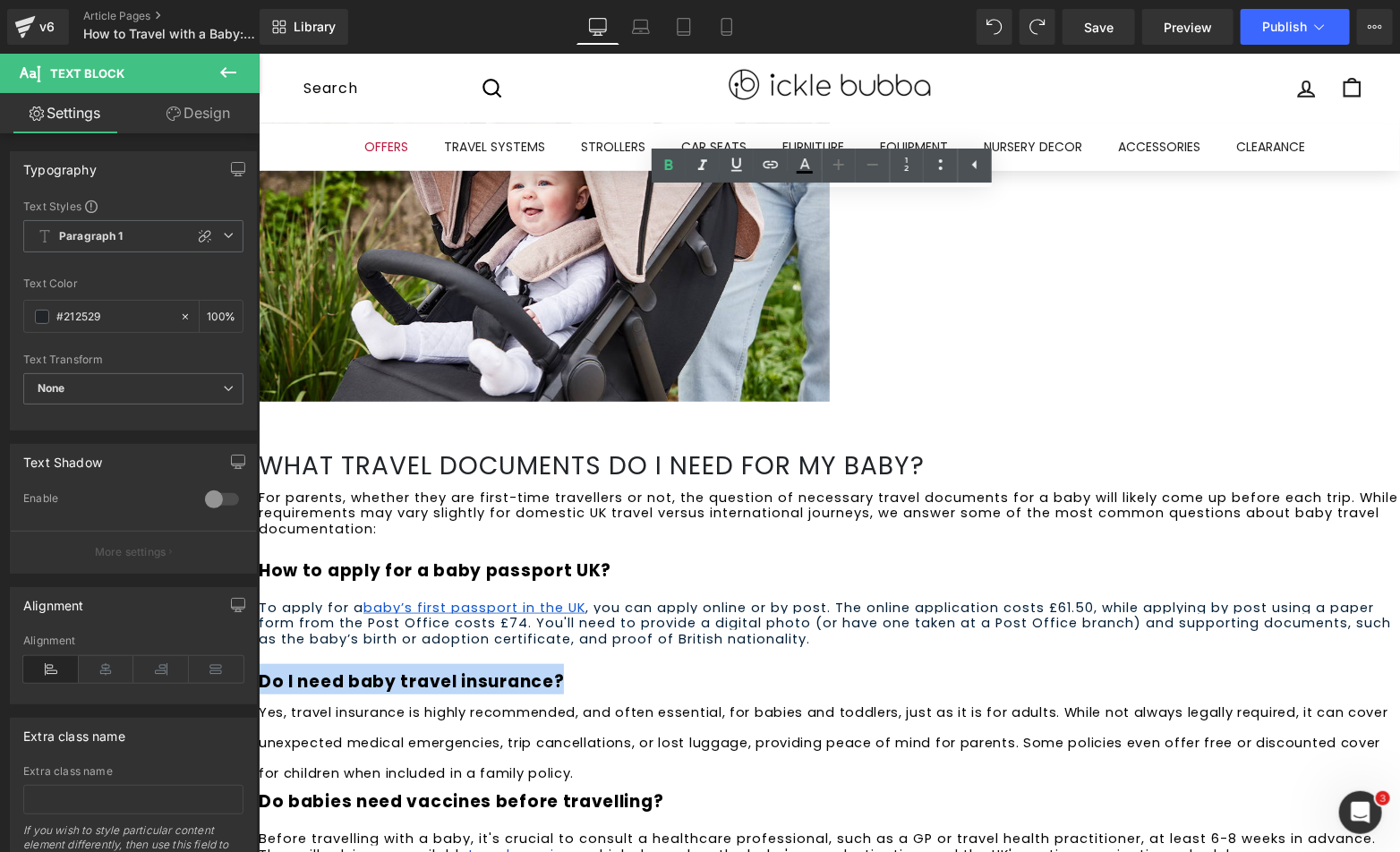 click at bounding box center (828, 870) 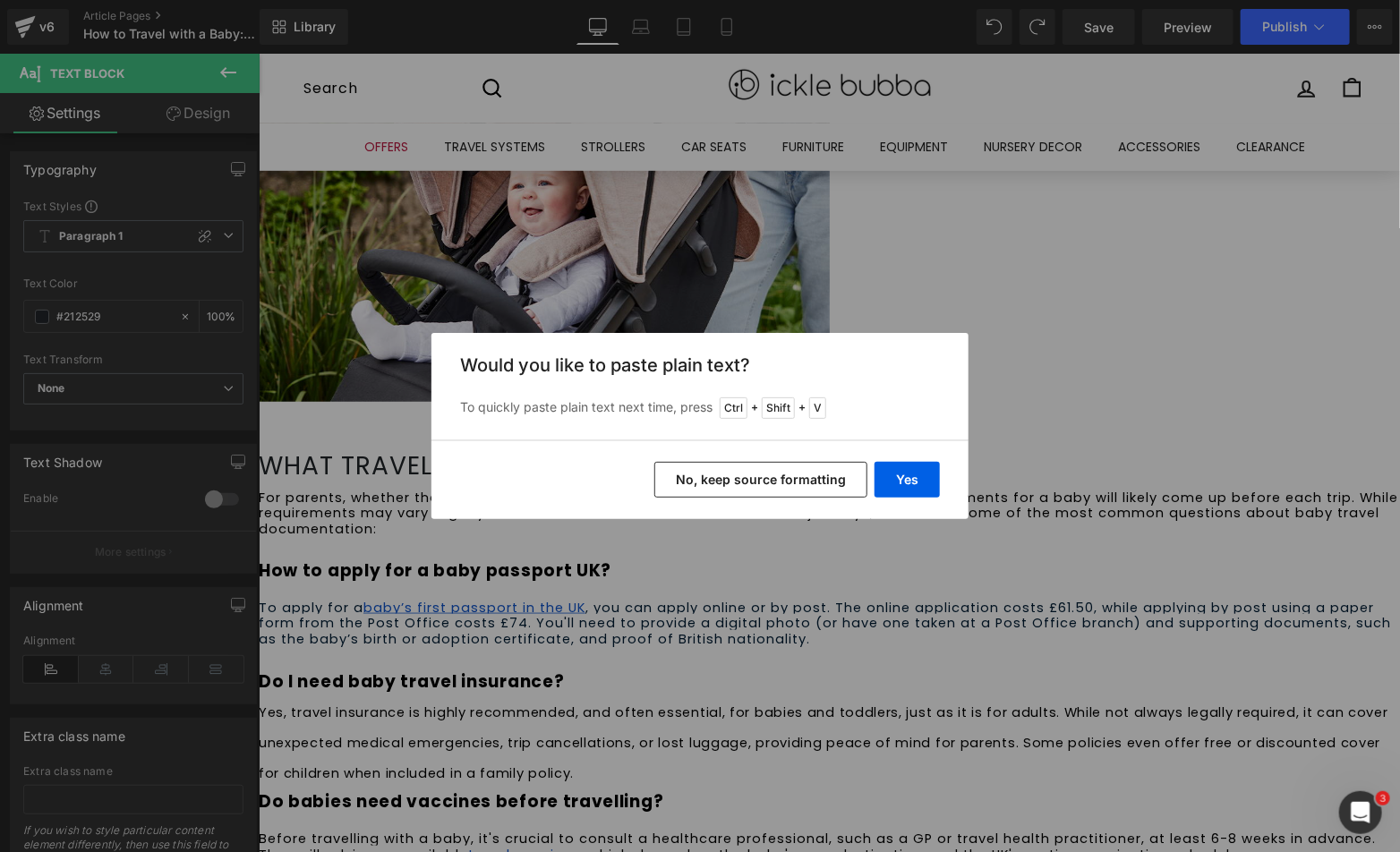 click on "No, keep source formatting" at bounding box center [761, 480] 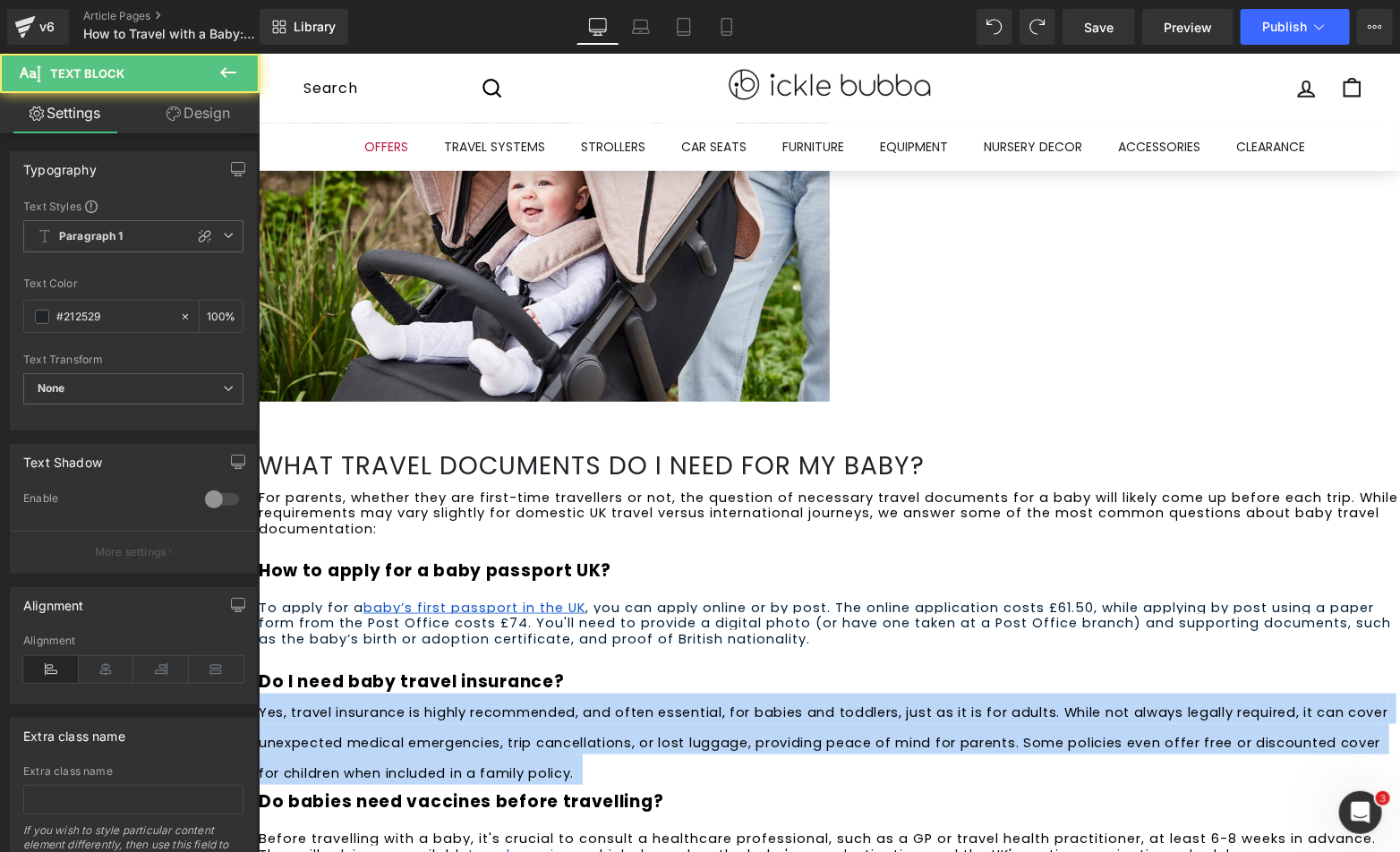 drag, startPoint x: 761, startPoint y: 463, endPoint x: 266, endPoint y: 423, distance: 496.6135 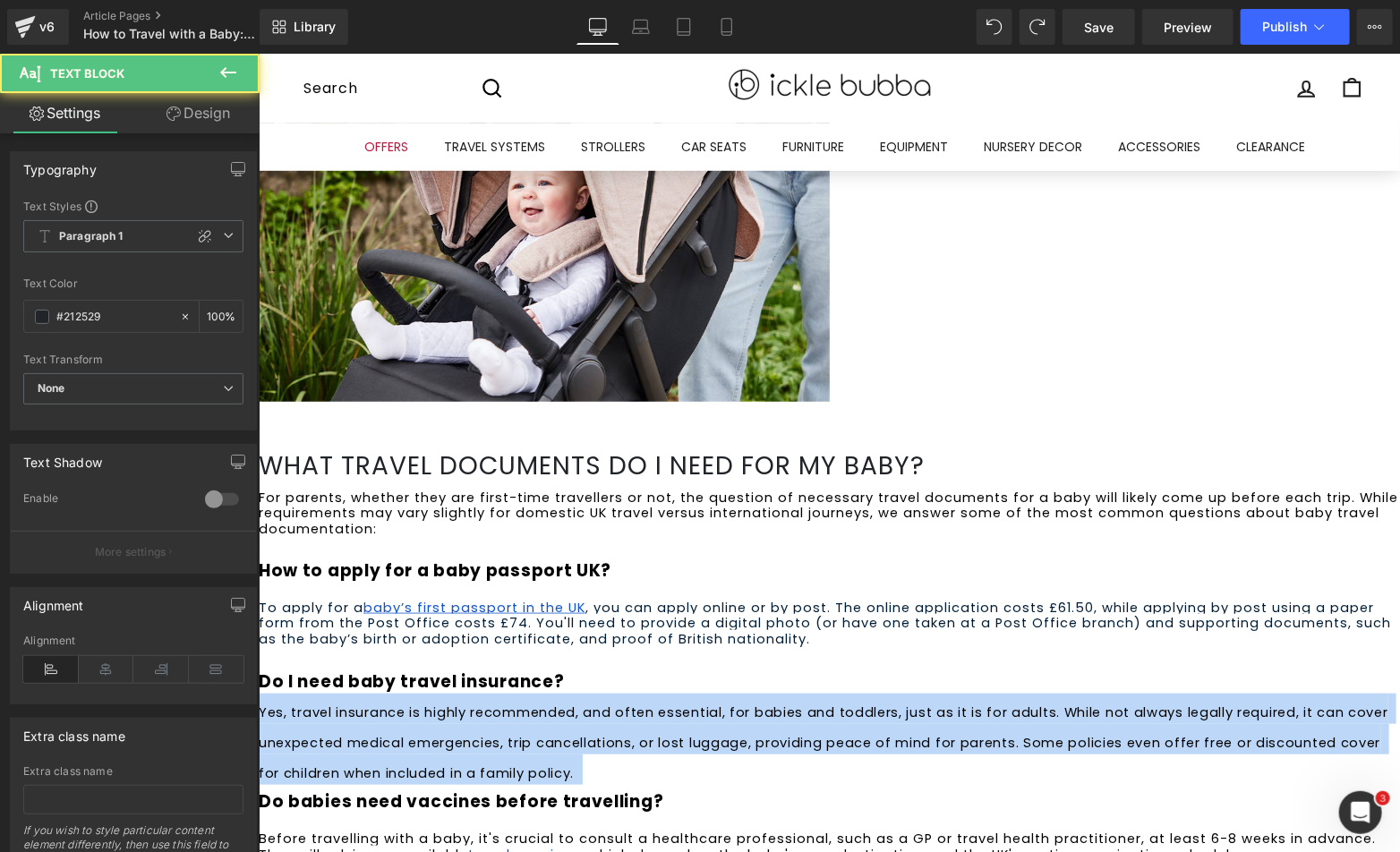 click on "How to Travel with a Baby: Tips for Stress-Free Trips Heading         Row         Image         Row         While planning a holiday away with your little one can be exciting, you might also be wondering how to ensure your trip goes as smoothly as possible.  In our guide to travelling with a baby, we break down baby travel essentials by key categories, delve into parents' most asked travel questions, and share tips from real-life parents on travelling by plane or by car.  Text Block         Row         What to pack when travelling with baby Heading         Getting ready for a trip,  whether it’s abroad or a UK staycation,  can feel like a bit of a juggling act when you’re packing for the whole family. To make things a little easier, we’ve pulled together a handy list of baby travel essentials you might find useful. Everyday baby essentials   A variety of clothes: Bibs, muslins, and sleepwear:  I Favourite toys and comforters:  Baby feeding essentials   Snacks for weaning: weaning sets" at bounding box center (828, -807) 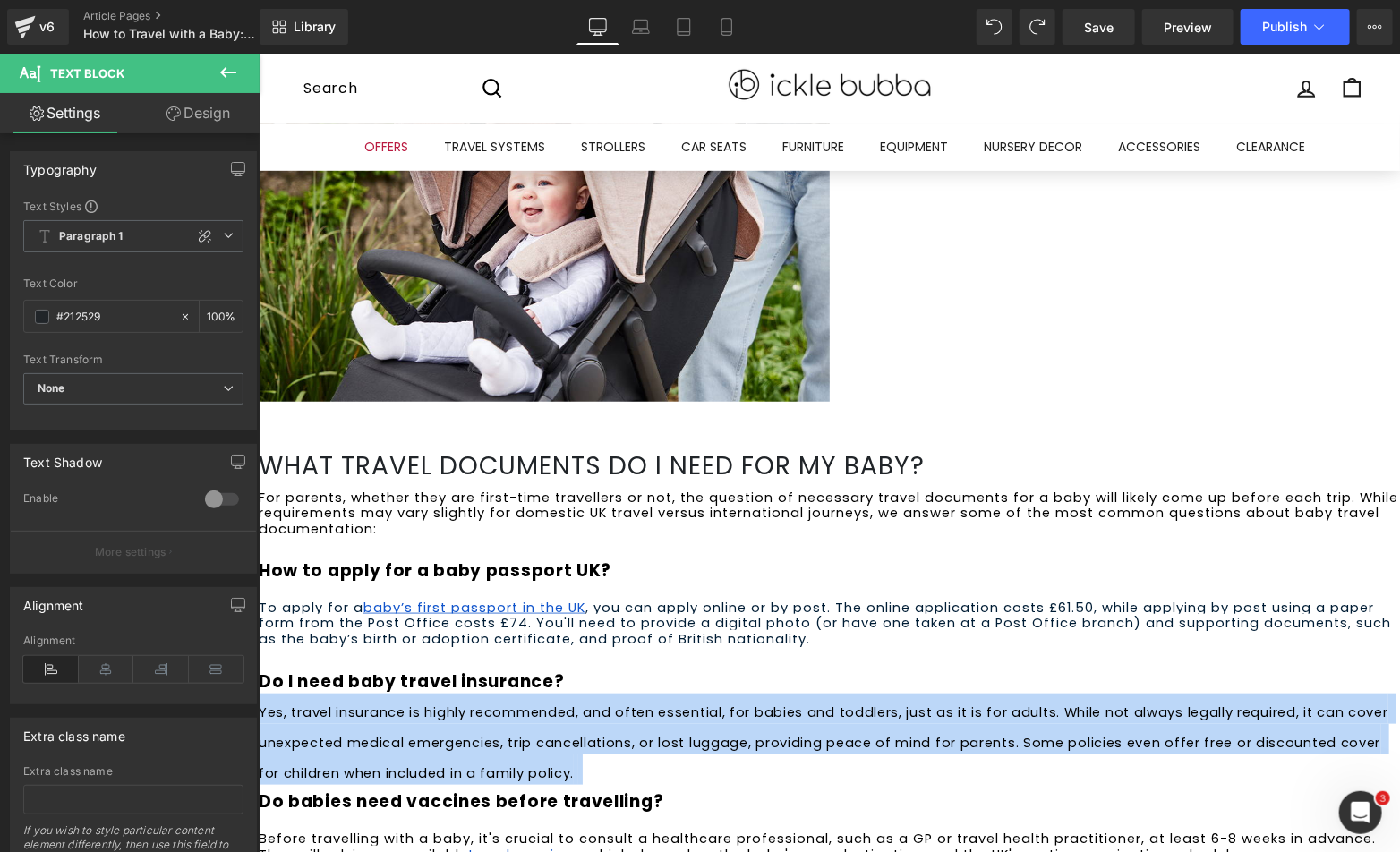 click on "Before travelling with a baby, it's crucial to consult a healthcare professional, such as a GP or travel health practitioner, at least 6-8 weeks in advance. They will advise on available  travel vaccines , which depend on the baby's age, destination, and the UK's routine vaccination schedule." at bounding box center [828, 846] 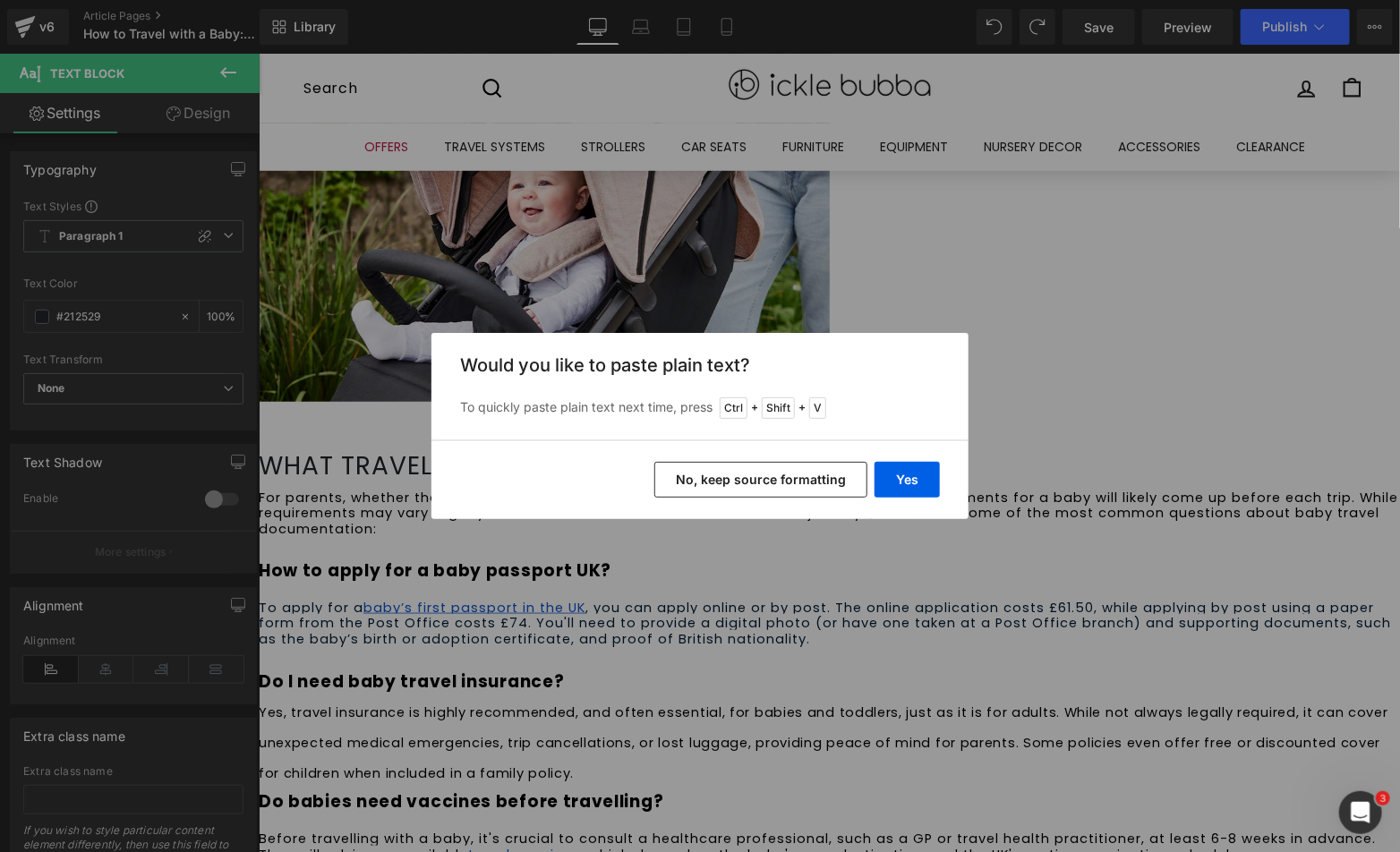 click on "Yes" at bounding box center (907, 480) 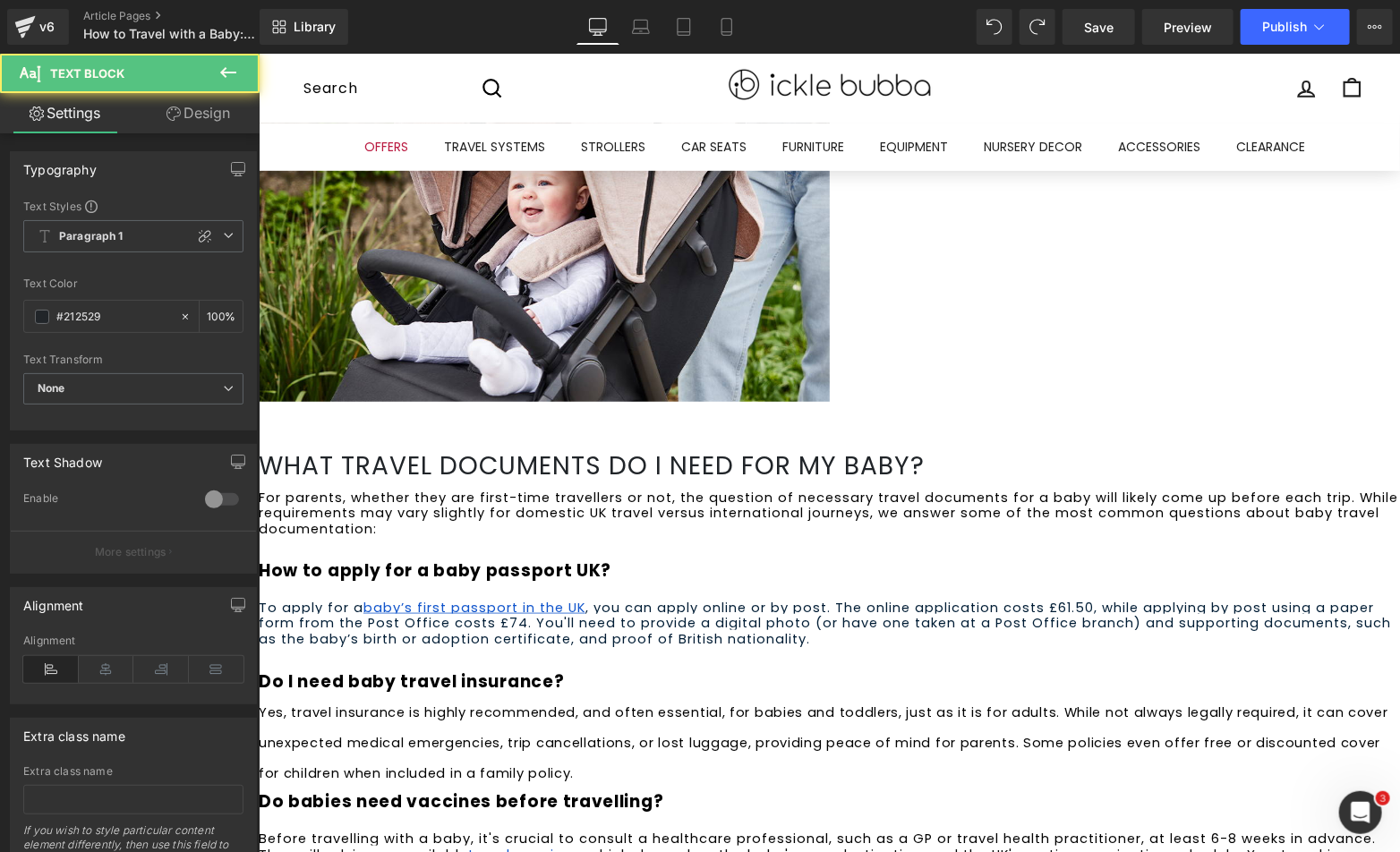 drag, startPoint x: 376, startPoint y: 578, endPoint x: 1069, endPoint y: 615, distance: 693.98703 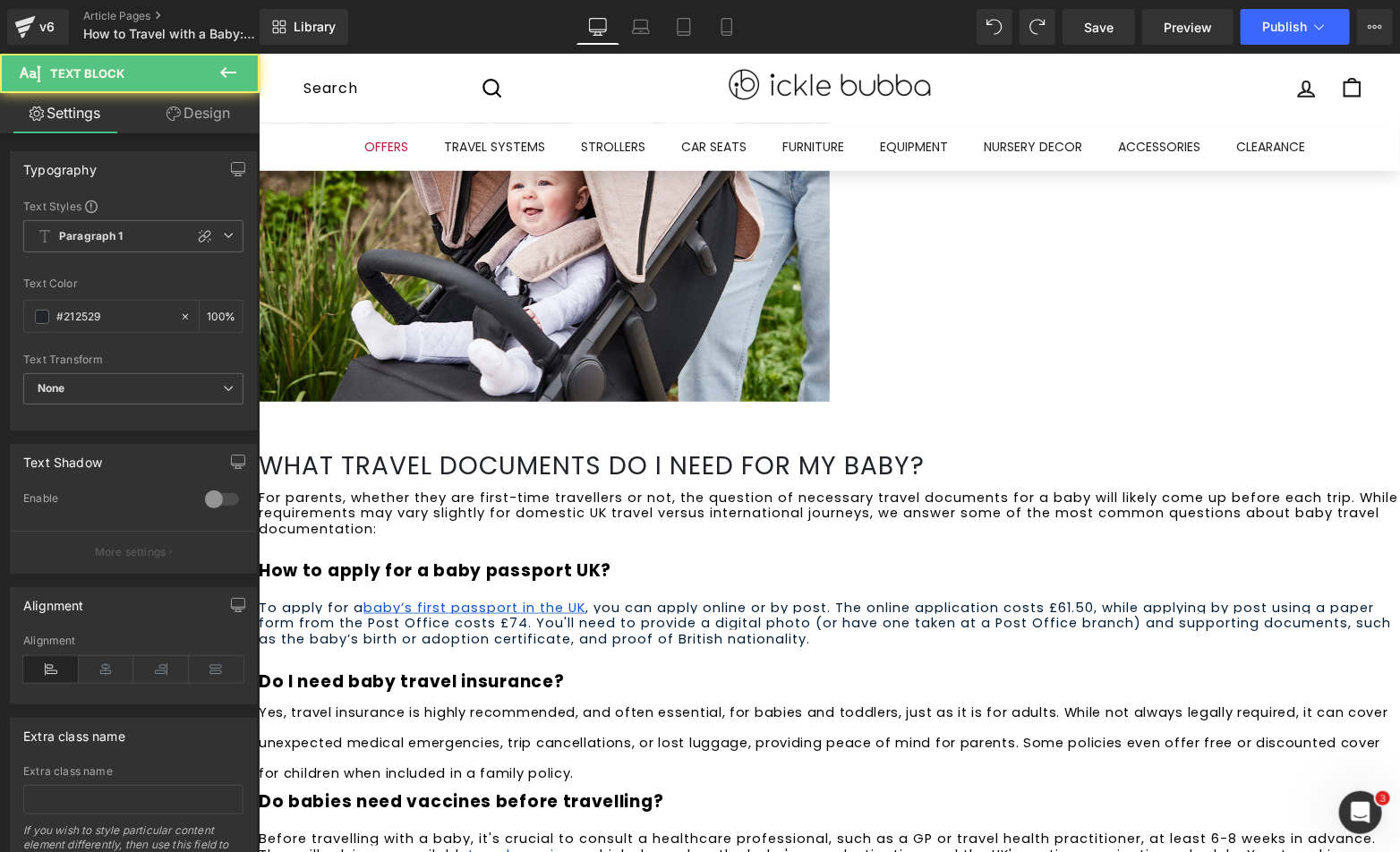 click on "Before travelling with a baby, it's crucial to consult a healthcare professional, such as a GP or travel health practitioner, at least 6-8 weeks in advance. They will advise on available  travel vaccines , which depend on the baby's age, destination, and the UK's routine vaccination schedule.    Yes, travel insurance is highly recommended, and often essential, for babies and toddlers, just as it is for adults. While not always legally required, it can cover unexpected medical emergencies, trip cancellations, or lost luggage, providing peace of mind for parents. Some policies even offer free or discounted cover for children when included in a family policy." at bounding box center [828, 870] 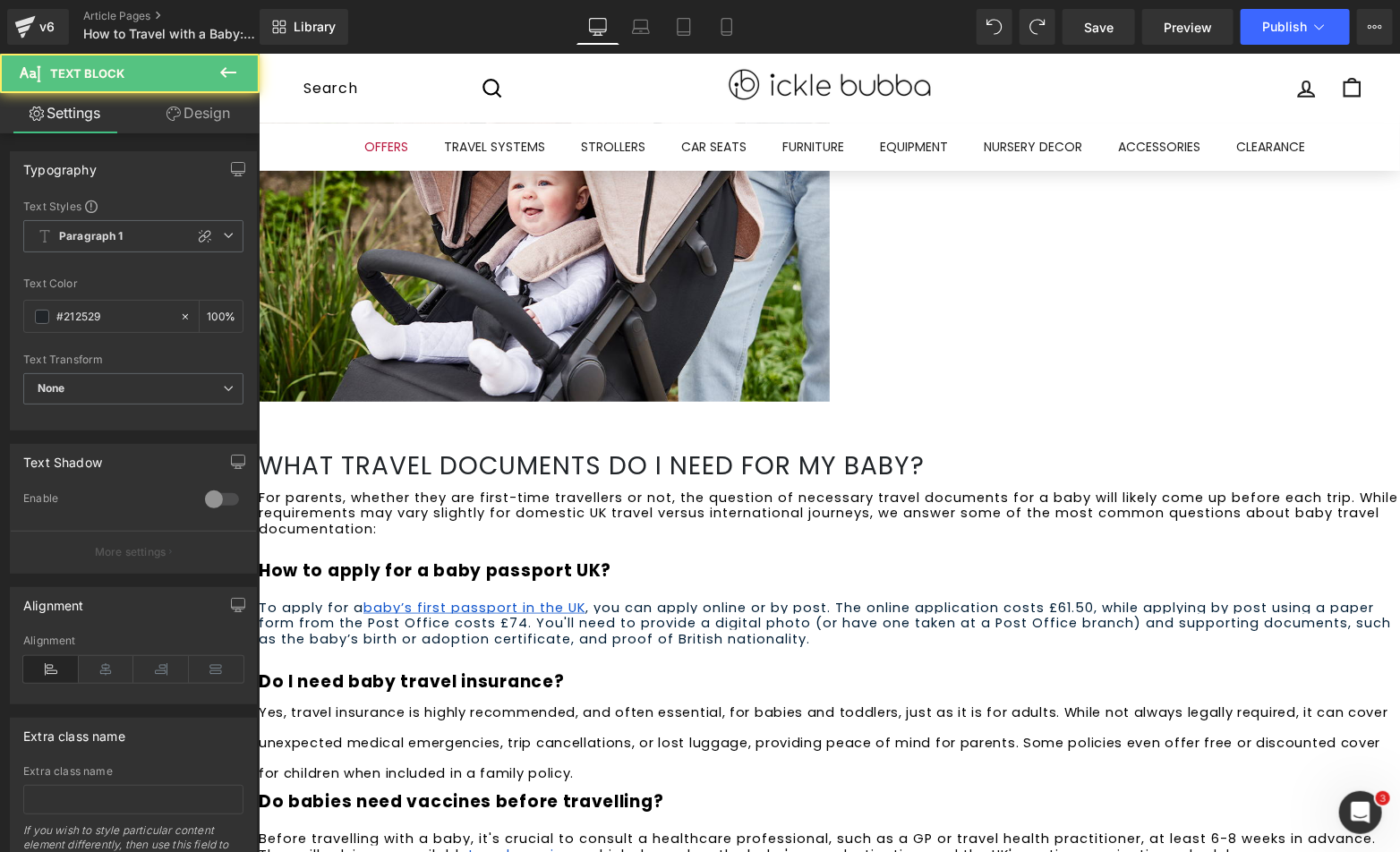 click on "Do I need baby travel insurance?" at bounding box center (828, 893) 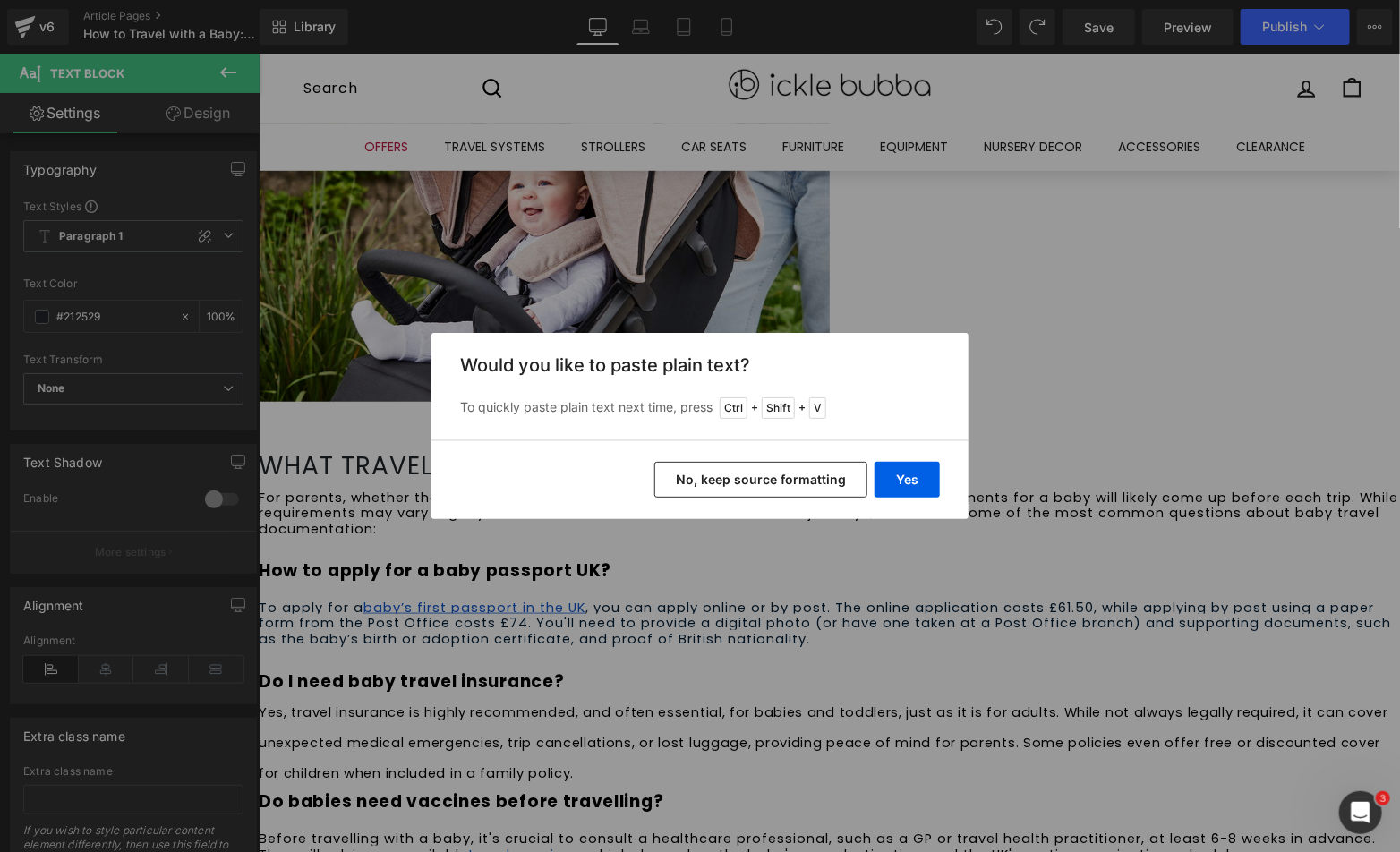 click on "No, keep source formatting" at bounding box center [761, 480] 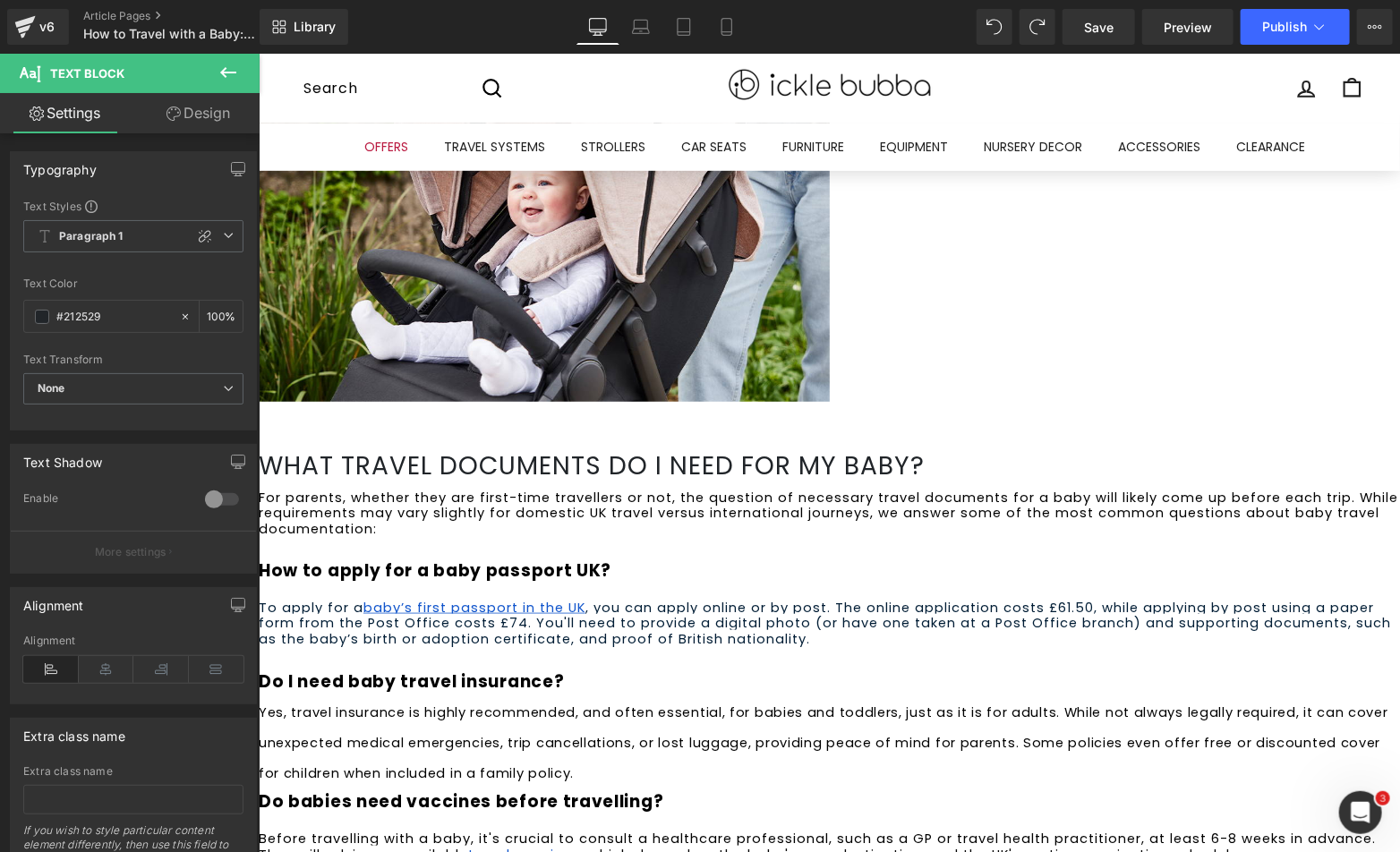 click on "Yes, travel insurance is highly recommended, and often essential, for babies and toddlers, just as it is for adults. While not always legally required, it can cover unexpected medical emergencies, trip cancellations, or lost luggage, providing peace of mind for parents. Some policies even offer free or discounted cover for children when included in a family policy." at bounding box center (828, 959) 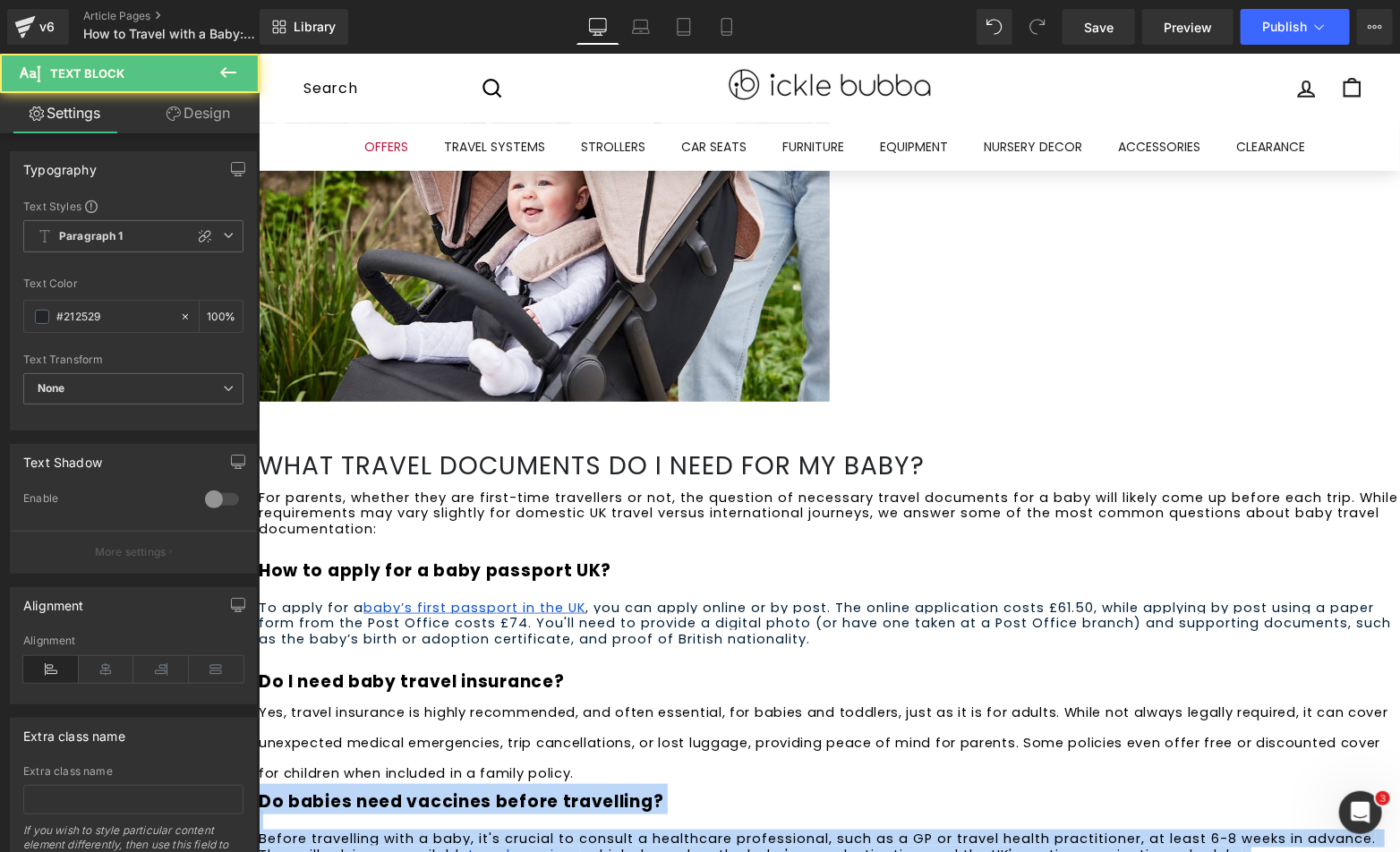 drag, startPoint x: 370, startPoint y: 569, endPoint x: 273, endPoint y: 503, distance: 117.32434 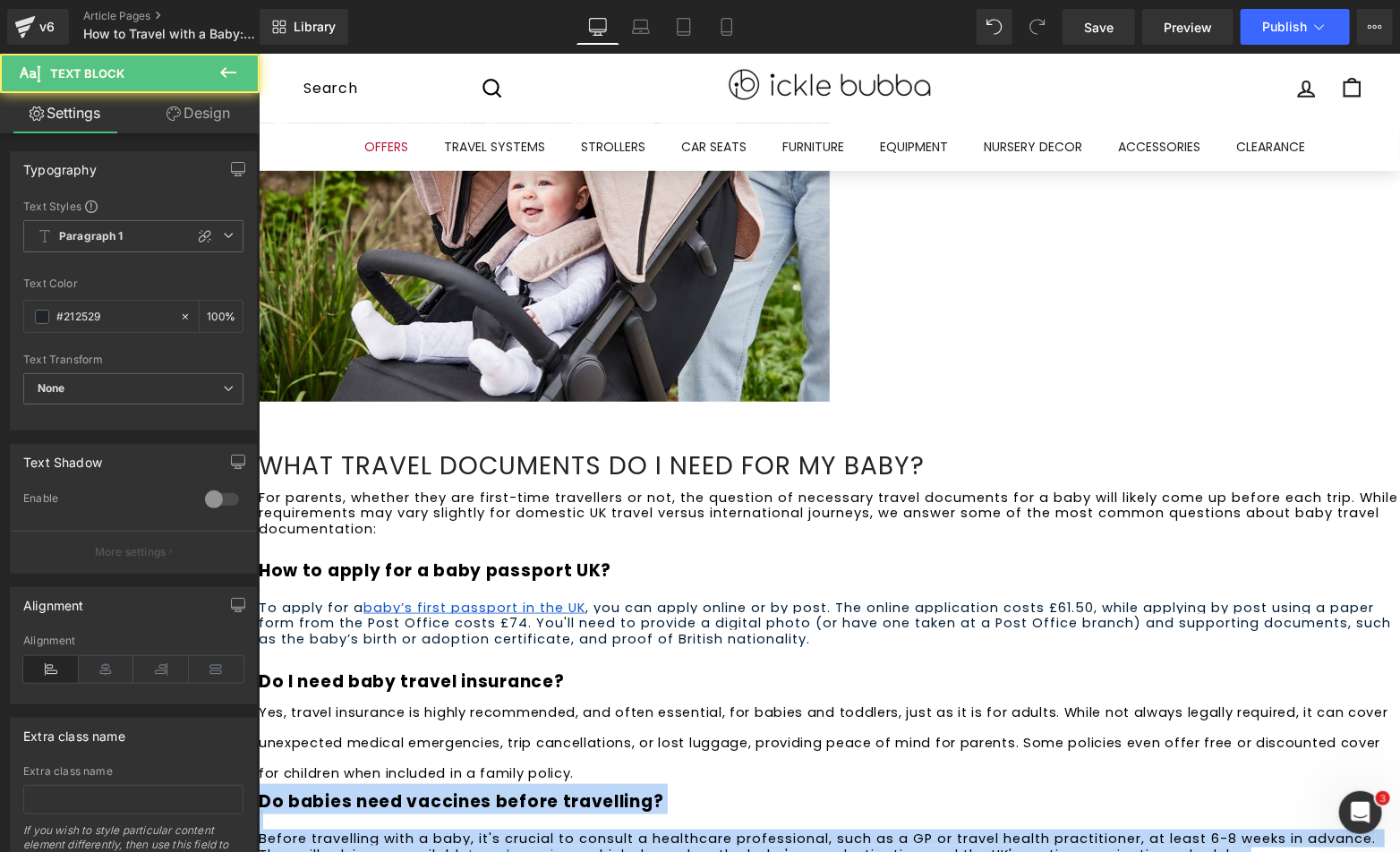 click on "How to Travel with a Baby: Tips for Stress-Free Trips Heading         Row         Image         Row         While planning a holiday away with your little one can be exciting, you might also be wondering how to ensure your trip goes as smoothly as possible.  In our guide to travelling with a baby, we break down baby travel essentials by key categories, delve into parents' most asked travel questions, and share tips from real-life parents on travelling by plane or by car.  Text Block         Row         What to pack when travelling with baby Heading         Getting ready for a trip,  whether it’s abroad or a UK staycation,  can feel like a bit of a juggling act when you’re packing for the whole family. To make things a little easier, we’ve pulled together a handy list of baby travel essentials you might find useful. Everyday baby essentials   A variety of clothes: Bibs, muslins, and sleepwear:  I Favourite toys and comforters:  Baby feeding essentials   Snacks for weaning: weaning sets" at bounding box center (828, -751) 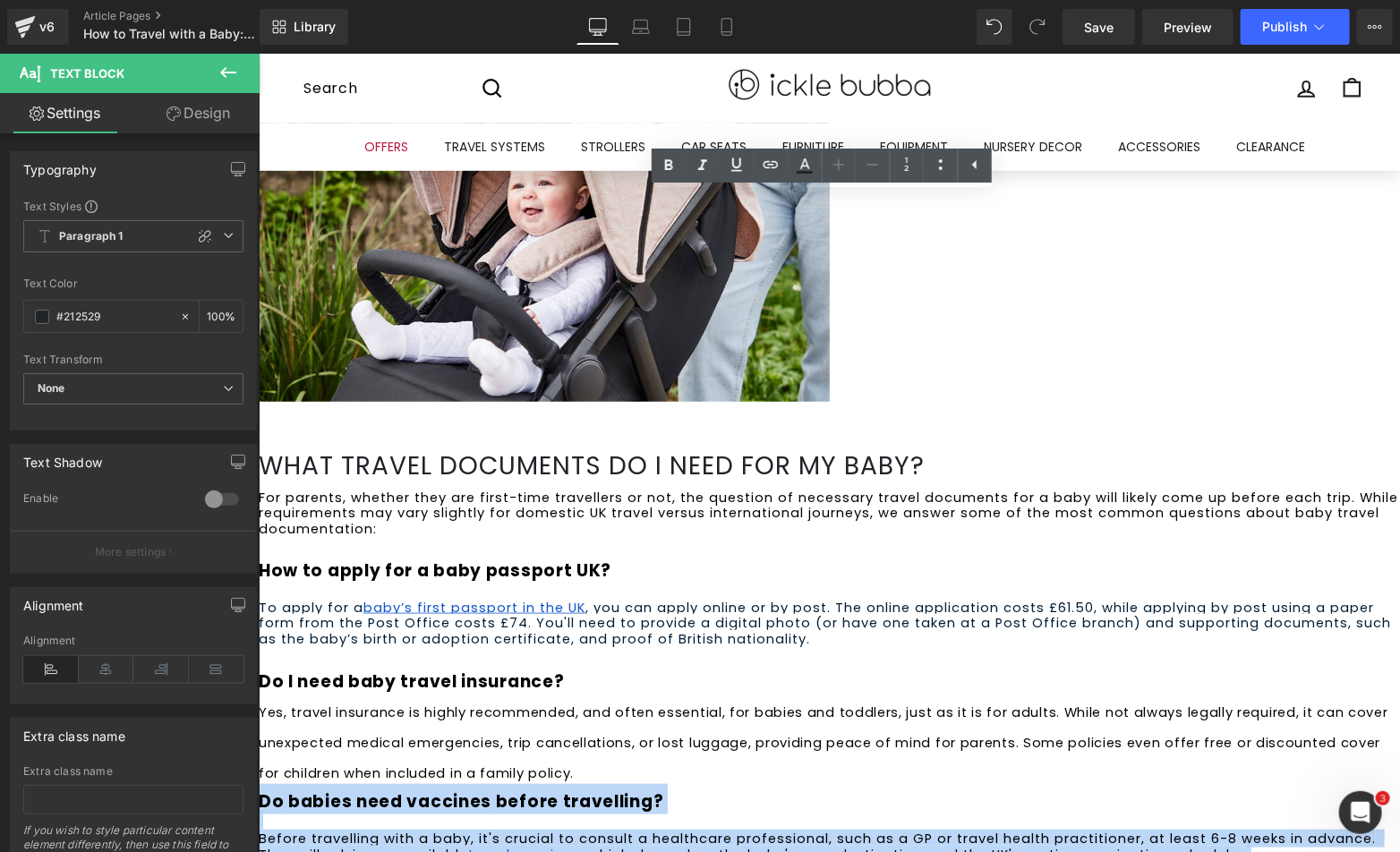 copy on "Do babies need vaccines before travelling? Before travelling with a baby, it's crucial to consult a healthcare professional, such as a GP or travel health practitioner, at least 6-8 weeks in advance. They will advise on available  travel vaccines , which depend on the baby's age, destination, and the UK's routine vaccination schedule." 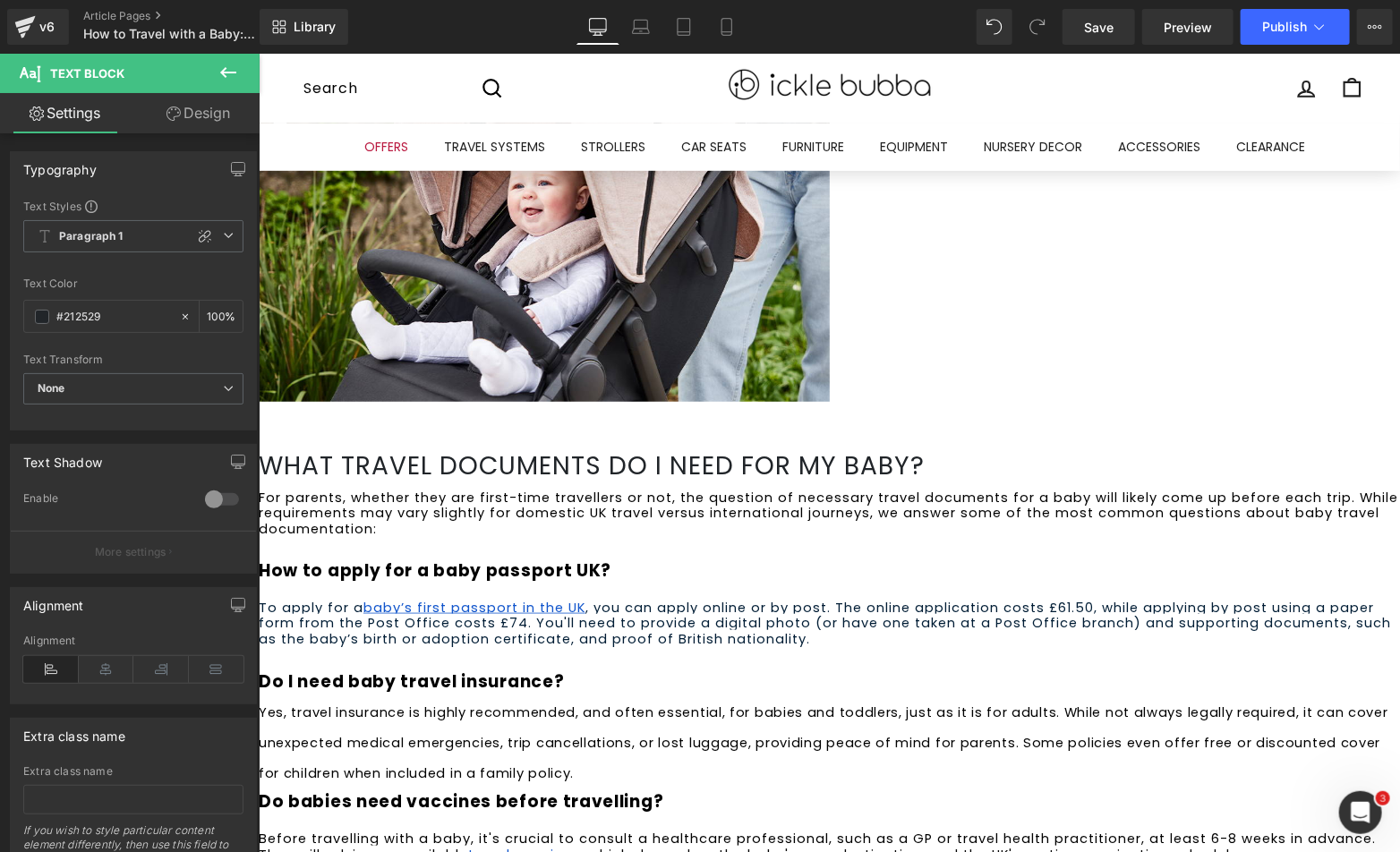 click on "Yes, travel insurance is highly recommended, and often essential, for babies and toddlers, just as it is for adults. While not always legally required, it can cover unexpected medical emergencies, trip cancellations, or lost luggage, providing peace of mind for parents. Some policies even offer free or discounted cover for children when included in a family policy." at bounding box center (828, 951) 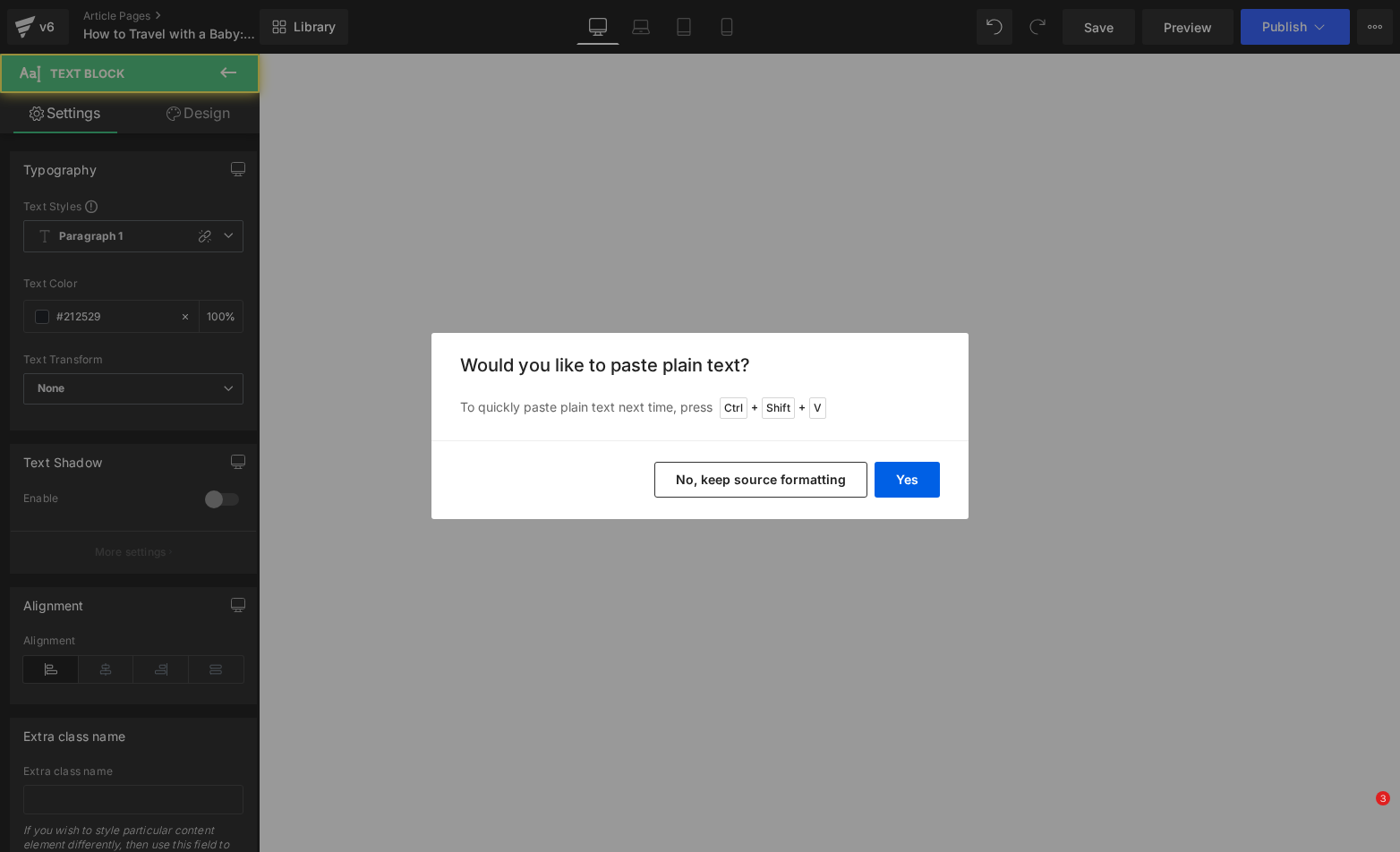 scroll, scrollTop: 0, scrollLeft: 0, axis: both 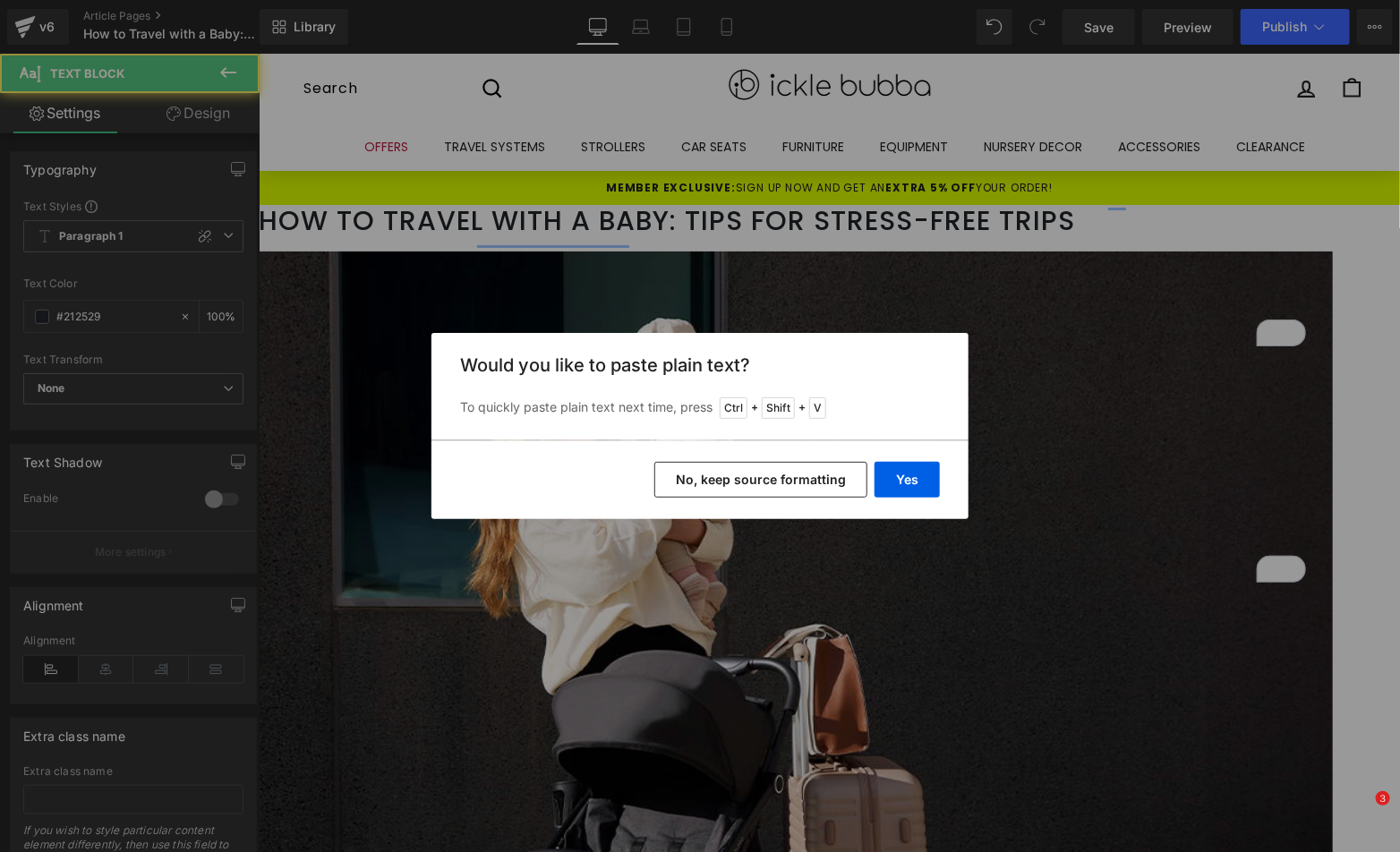 click on "No, keep source formatting" at bounding box center [761, 480] 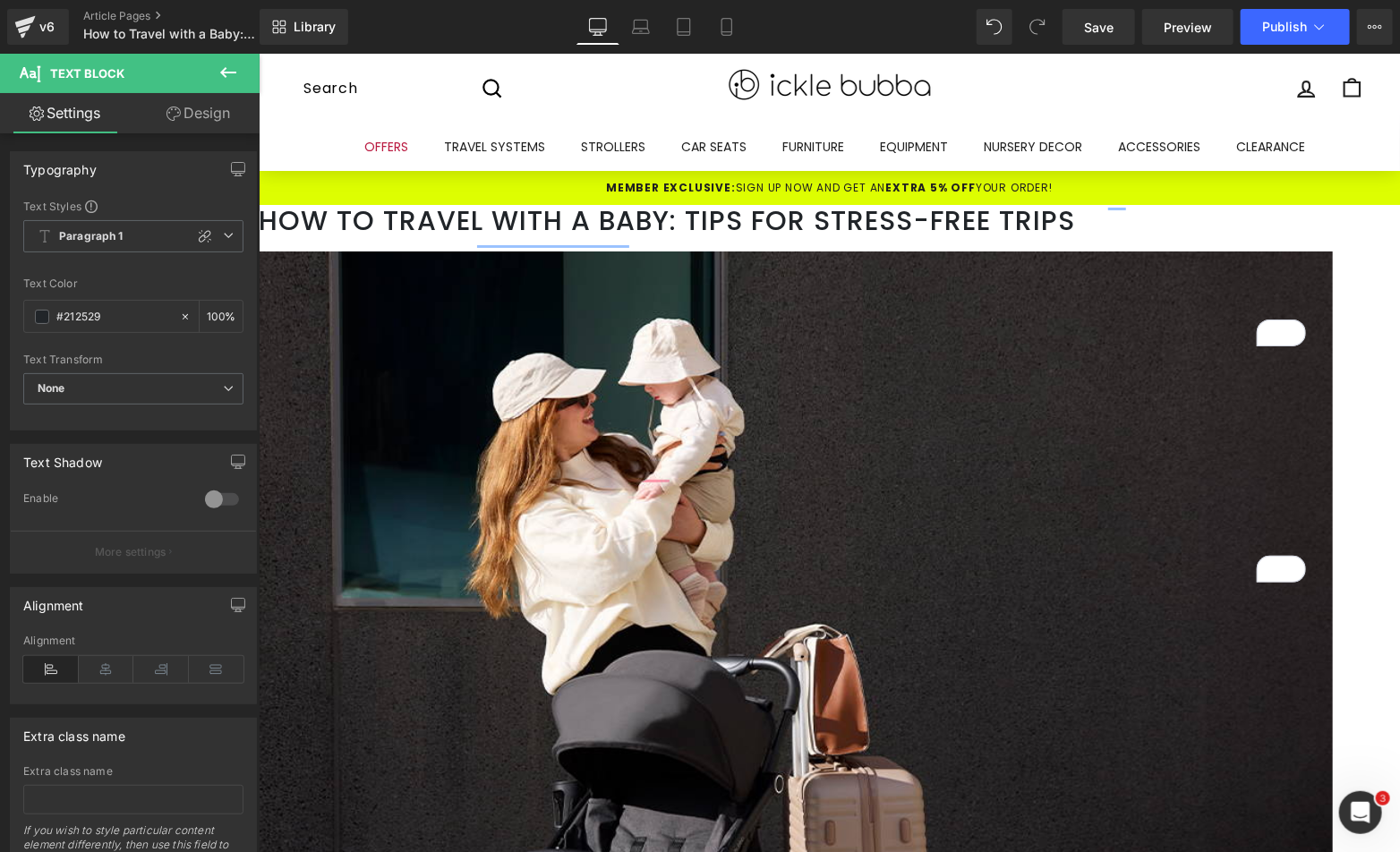 type 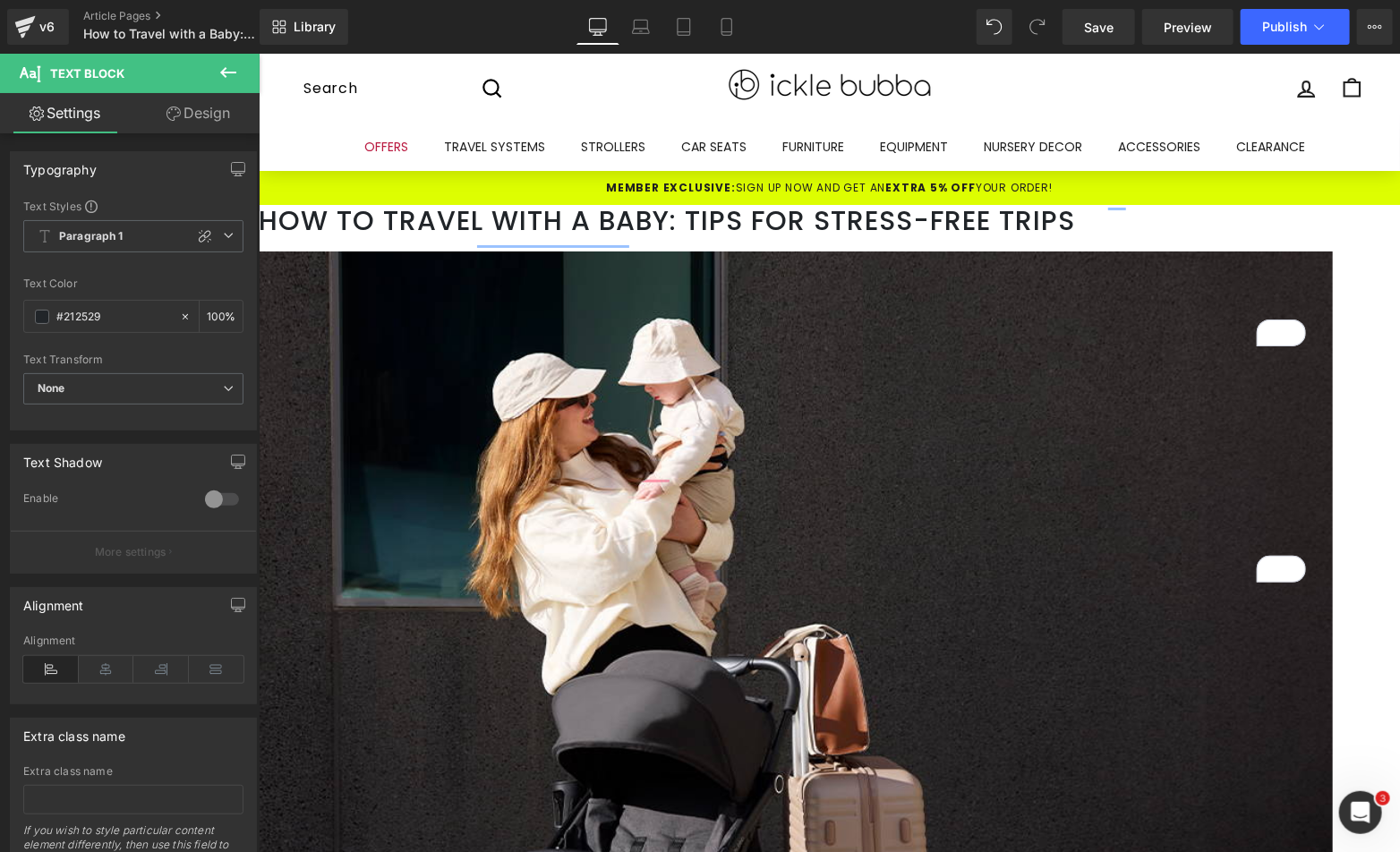 scroll, scrollTop: 3622, scrollLeft: 0, axis: vertical 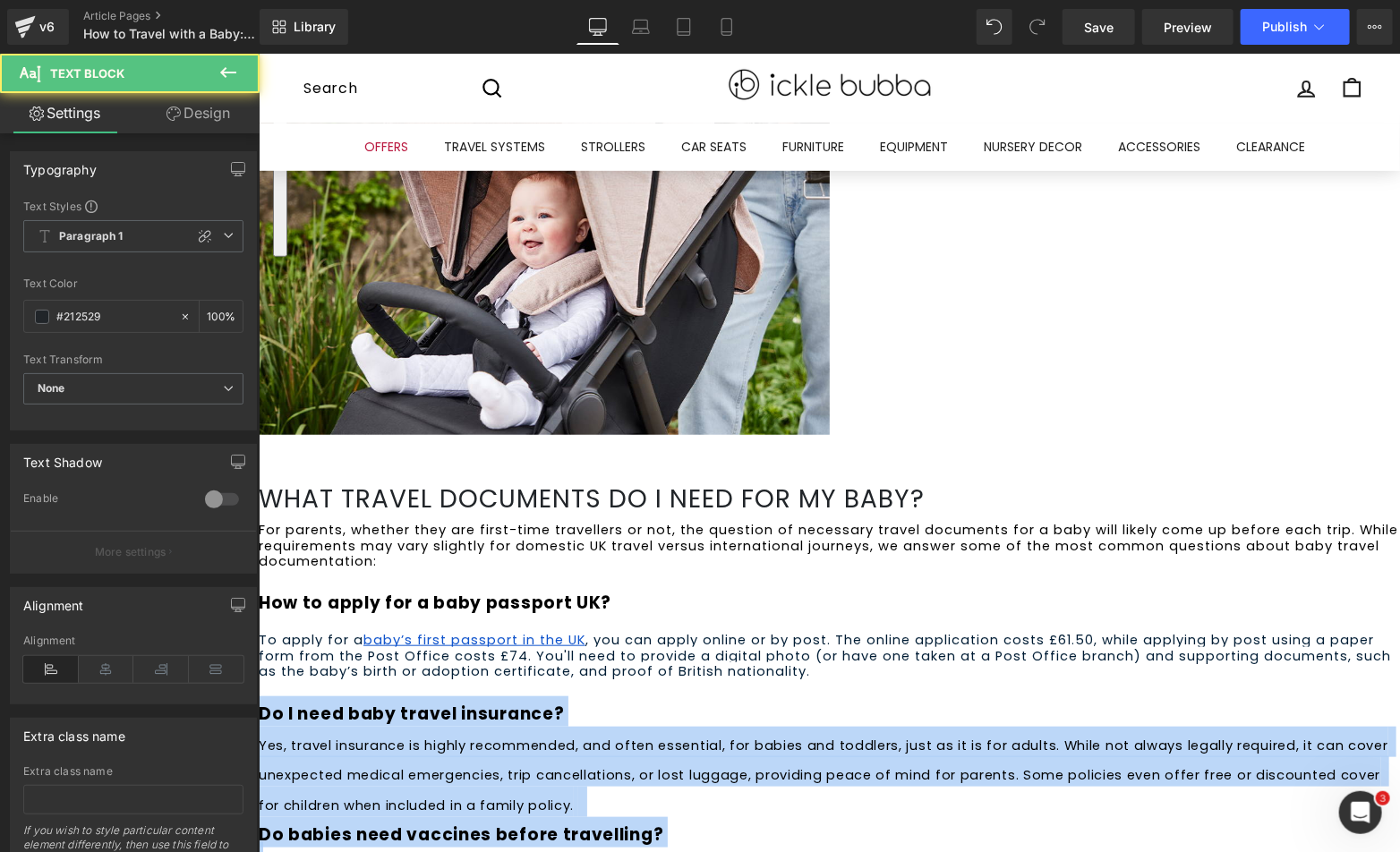 drag, startPoint x: 414, startPoint y: 573, endPoint x: 278, endPoint y: 388, distance: 229.6105 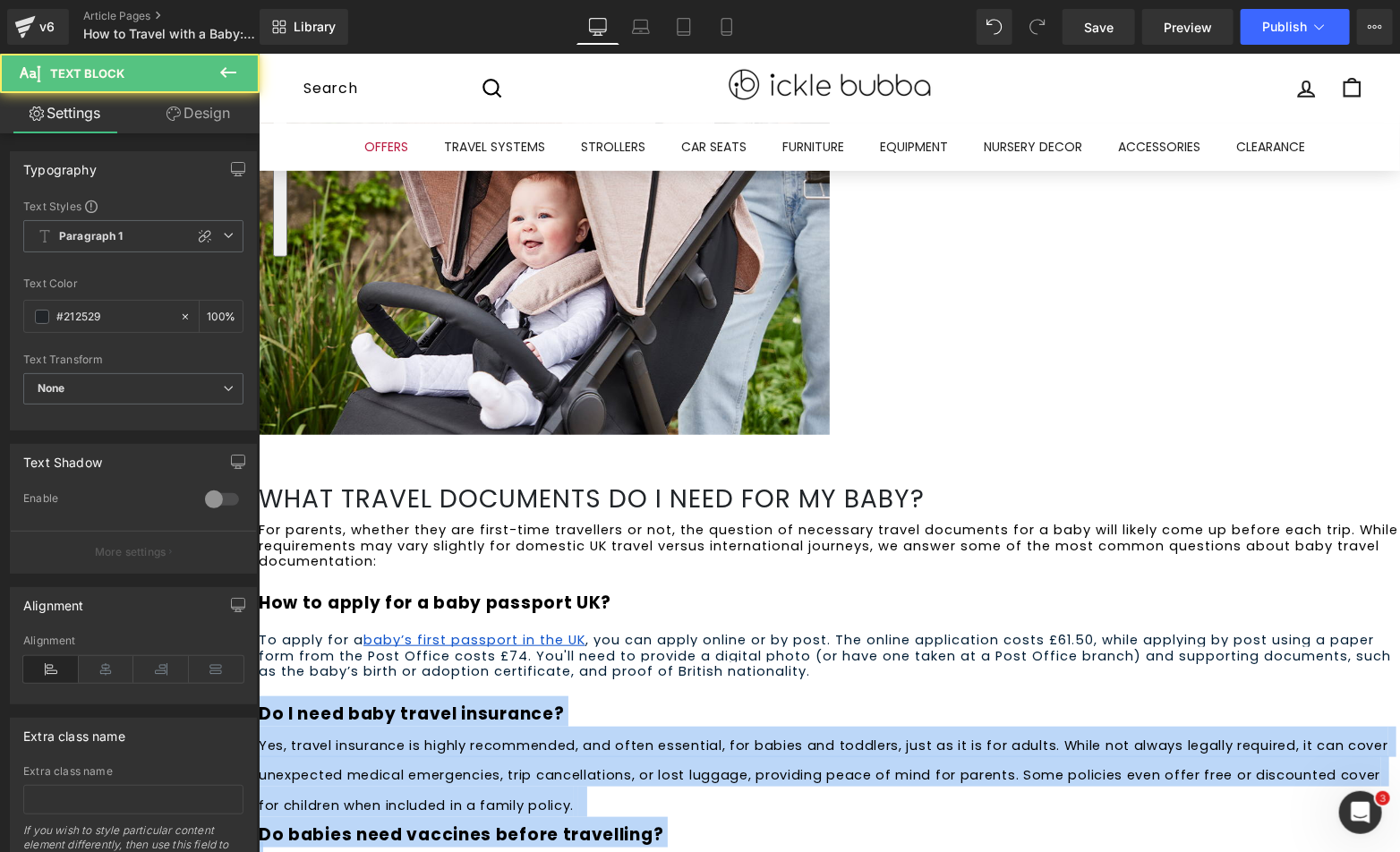 click on "How to Travel with a Baby: Tips for Stress-Free Trips Heading         Row         Image         Row         While planning a holiday away with your little one can be exciting, you might also be wondering how to ensure your trip goes as smoothly as possible.  In our guide to travelling with a baby, we break down baby travel essentials by key categories, delve into parents' most asked travel questions, and share tips from real-life parents on travelling by plane or by car.  Text Block         Row         What to pack when travelling with baby Heading         Getting ready for a trip,  whether it’s abroad or a UK staycation,  can feel like a bit of a juggling act when you’re packing for the whole family. To make things a little easier, we’ve pulled together a handy list of baby travel essentials you might find useful. Everyday baby essentials   A variety of clothes: Bibs, muslins, and sleepwear:  I Favourite toys and comforters:  Baby feeding essentials   Snacks for weaning: weaning sets" at bounding box center (828, -661) 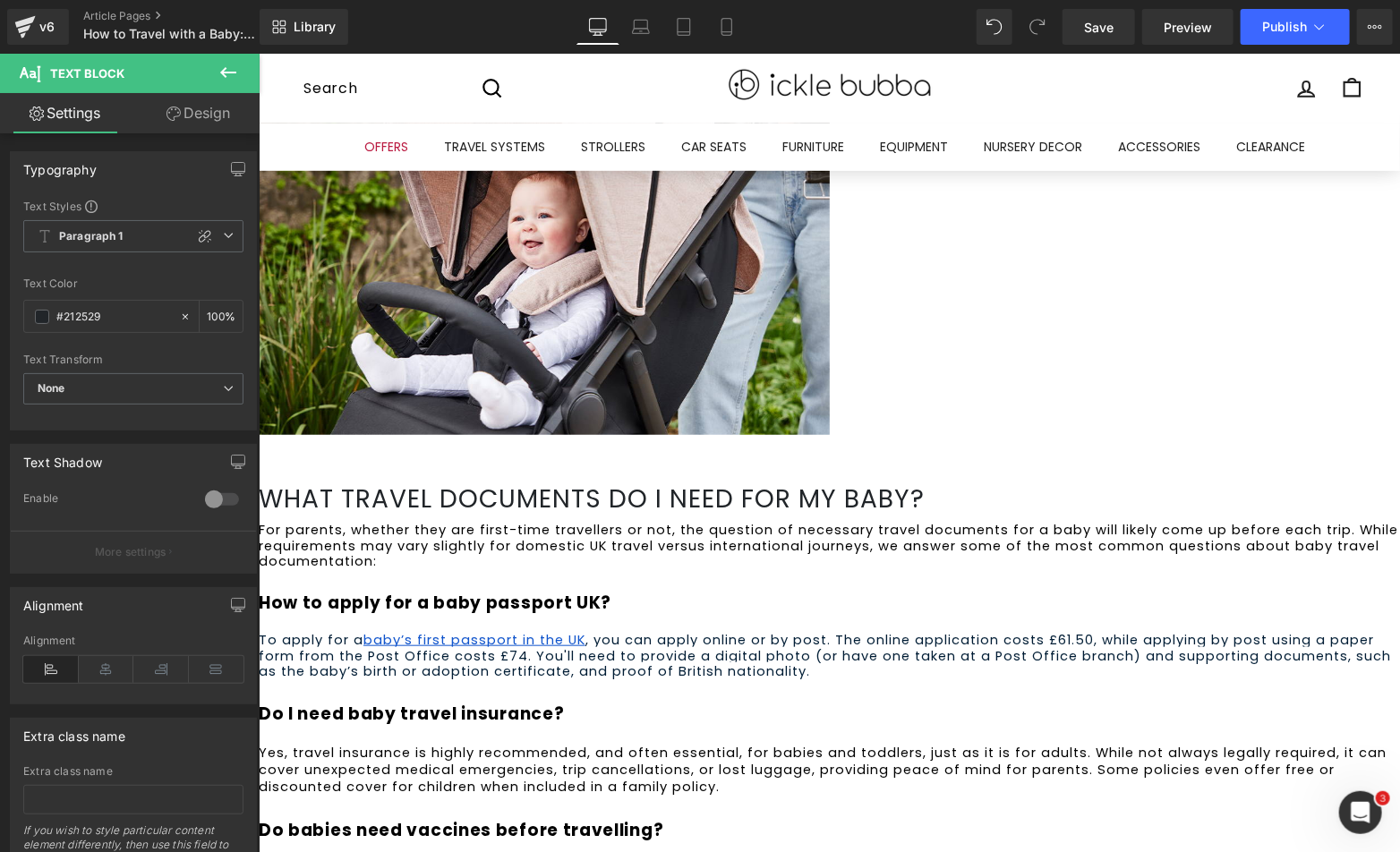 click on "Yes, travel insurance is highly recommended, and often essential, for babies and toddlers, just as it is for adults. While not always legally required, it can cover unexpected medical emergencies, trip cancellations, or lost luggage, providing peace of mind for parents. Some policies even offer free or discounted cover for children when included in a family policy. Do babies need vaccines before travelling? Before travelling with a baby, it's crucial to consult a healthcare professional, such as a GP or travel health practitioner, at least [TIME] in advance. They will advise on available travel vaccines, which depend on the baby's age, destination, and the [COUNTRY]'s routine vaccination schedule." at bounding box center [828, 842] 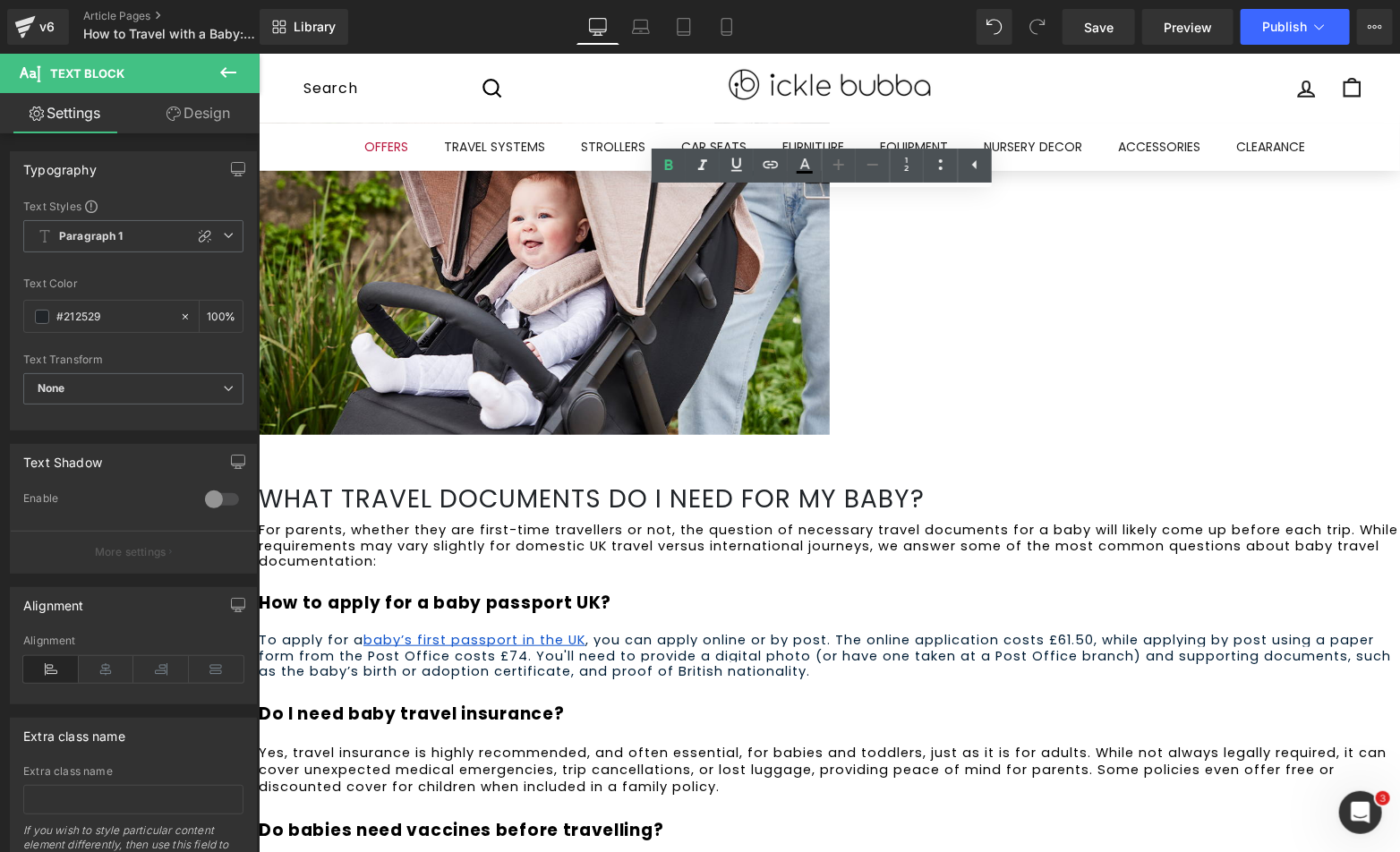 drag, startPoint x: 373, startPoint y: 647, endPoint x: 308, endPoint y: 605, distance: 77.38863 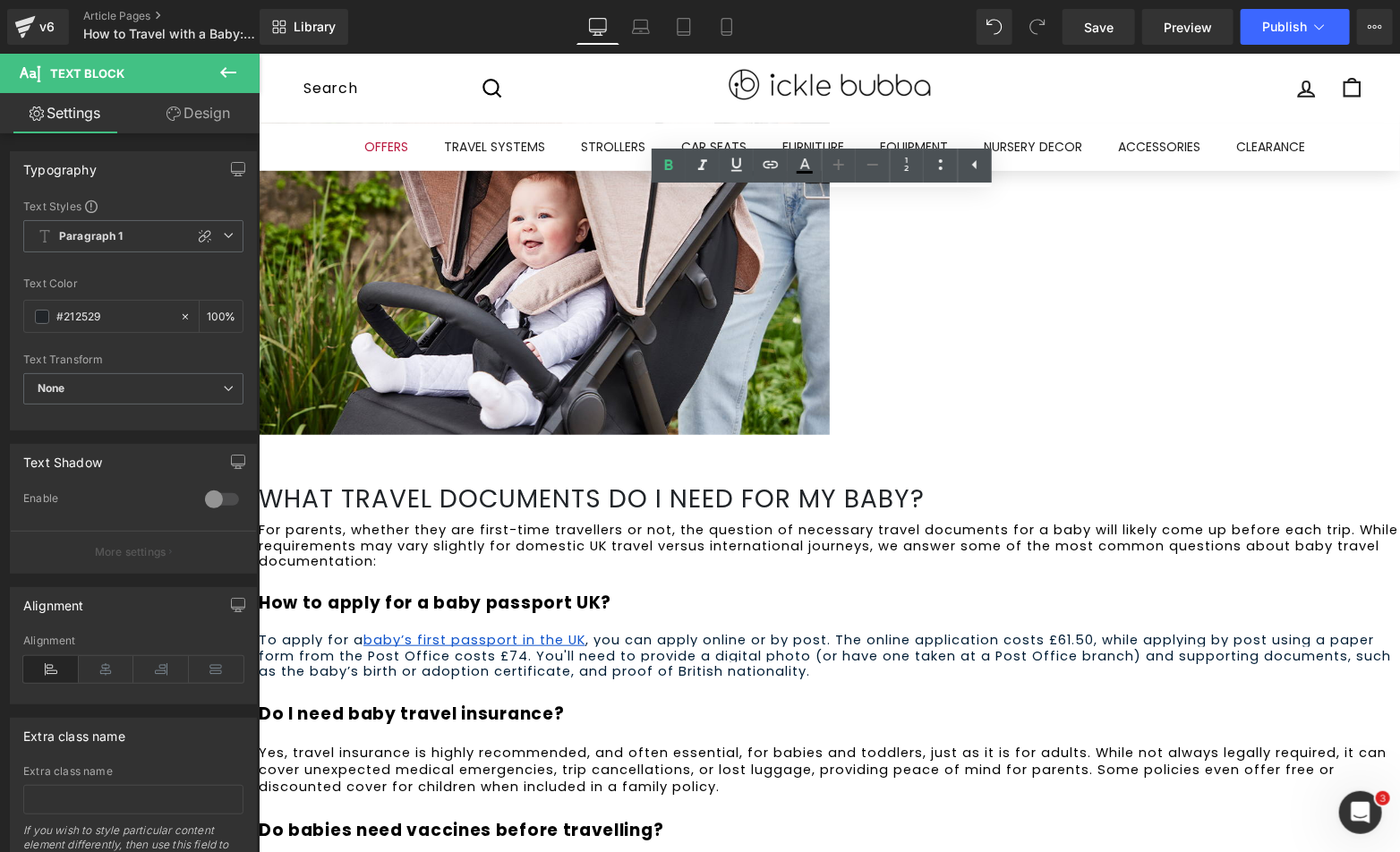 click on "Yes, travel insurance is highly recommended, and often essential, for babies and toddlers, just as it is for adults. While not always legally required, it can cover unexpected medical emergencies, trip cancellations, or lost luggage, providing peace of mind for parents. Some policies even offer free or discounted cover for children when included in a family policy. Do babies need vaccines before travelling? Before travelling with a baby, it's crucial to consult a healthcare professional, such as a GP or travel health practitioner, at least [TIME] in advance. They will advise on available travel vaccines, which depend on the baby's age, destination, and the [COUNTRY]'s routine vaccination schedule." at bounding box center [828, 842] 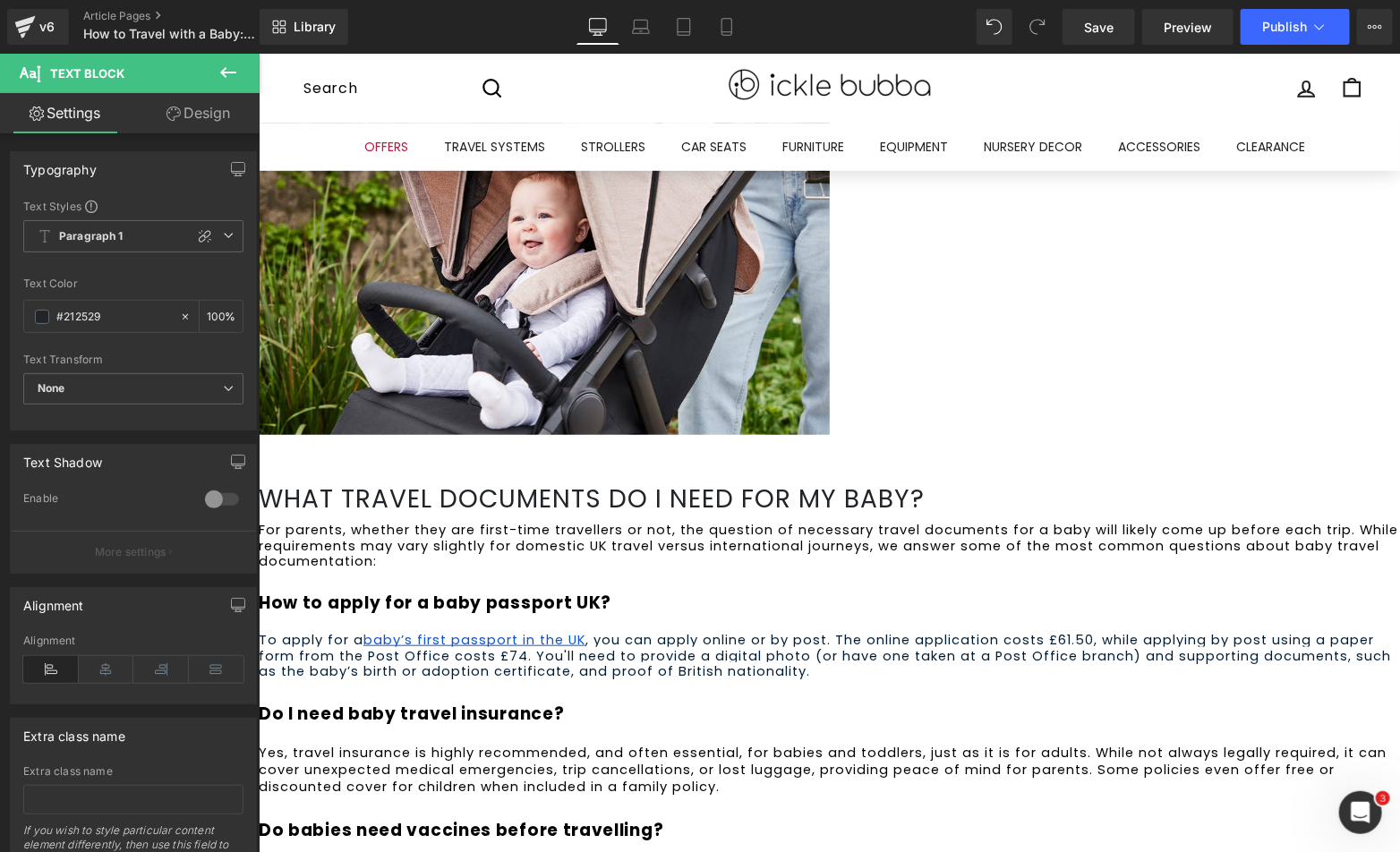 click on "Heatstroke symptoms in babies Heading" at bounding box center [828, 924] 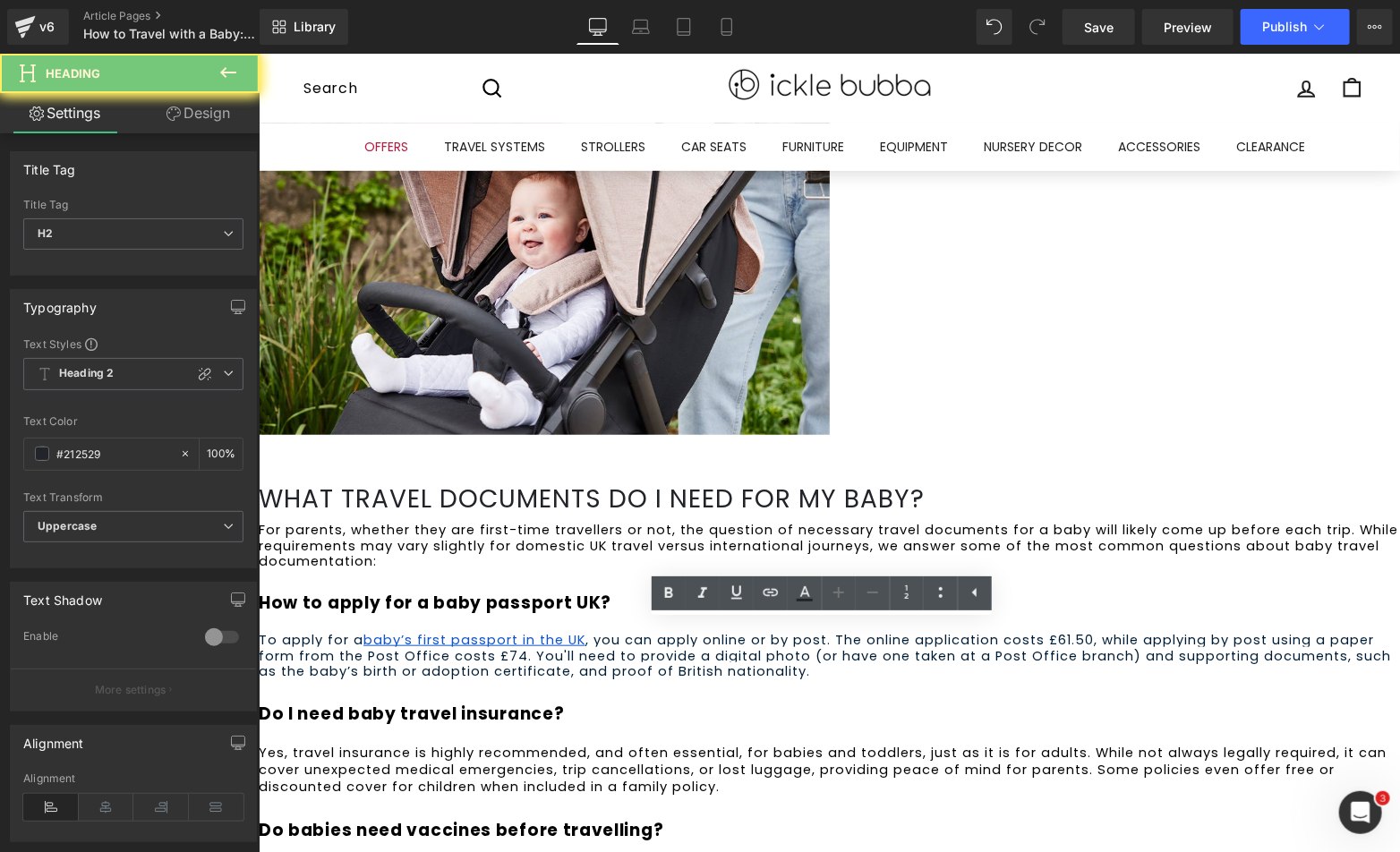 click on "Heatstroke symptoms in babies" at bounding box center (828, 919) 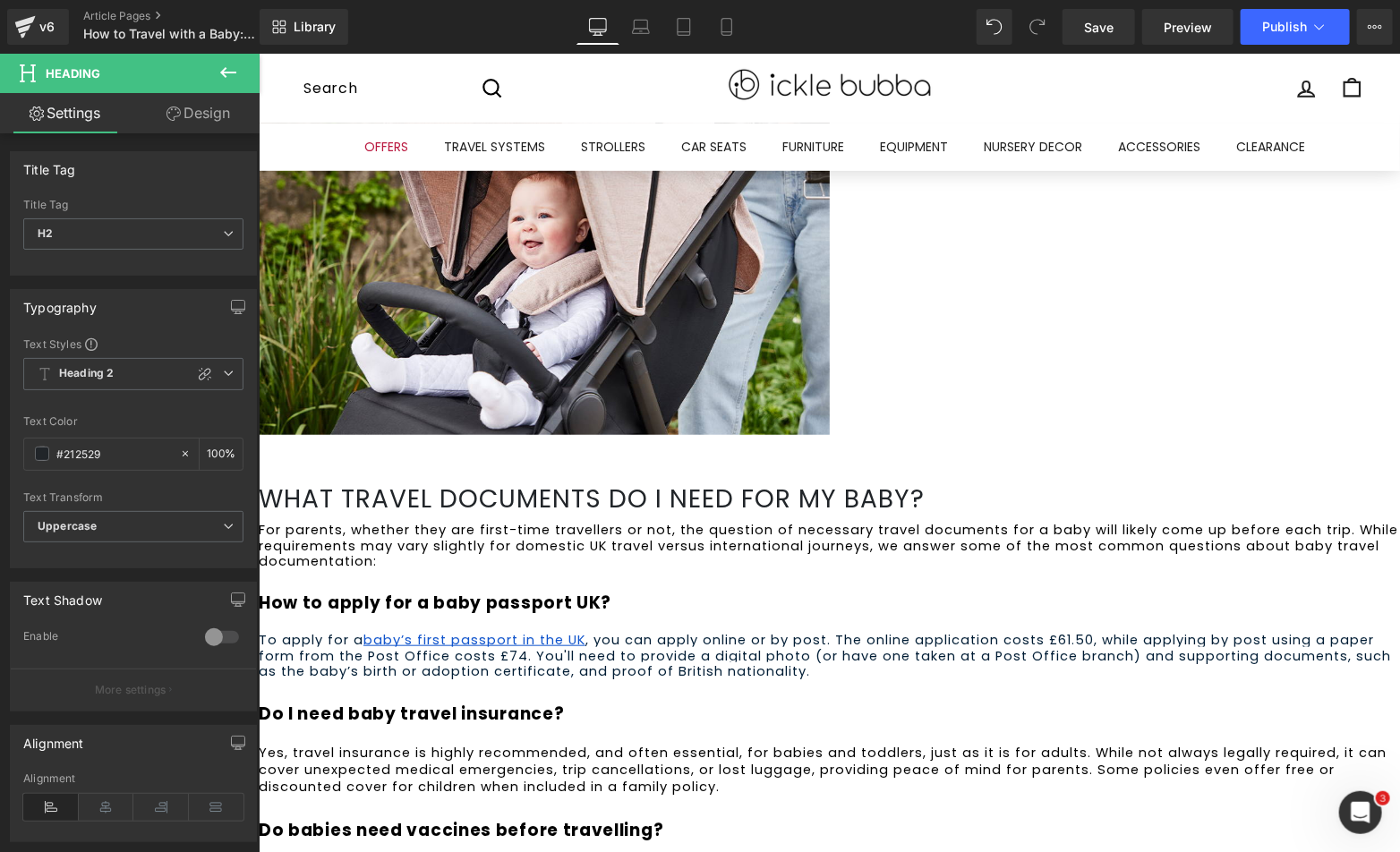 paste 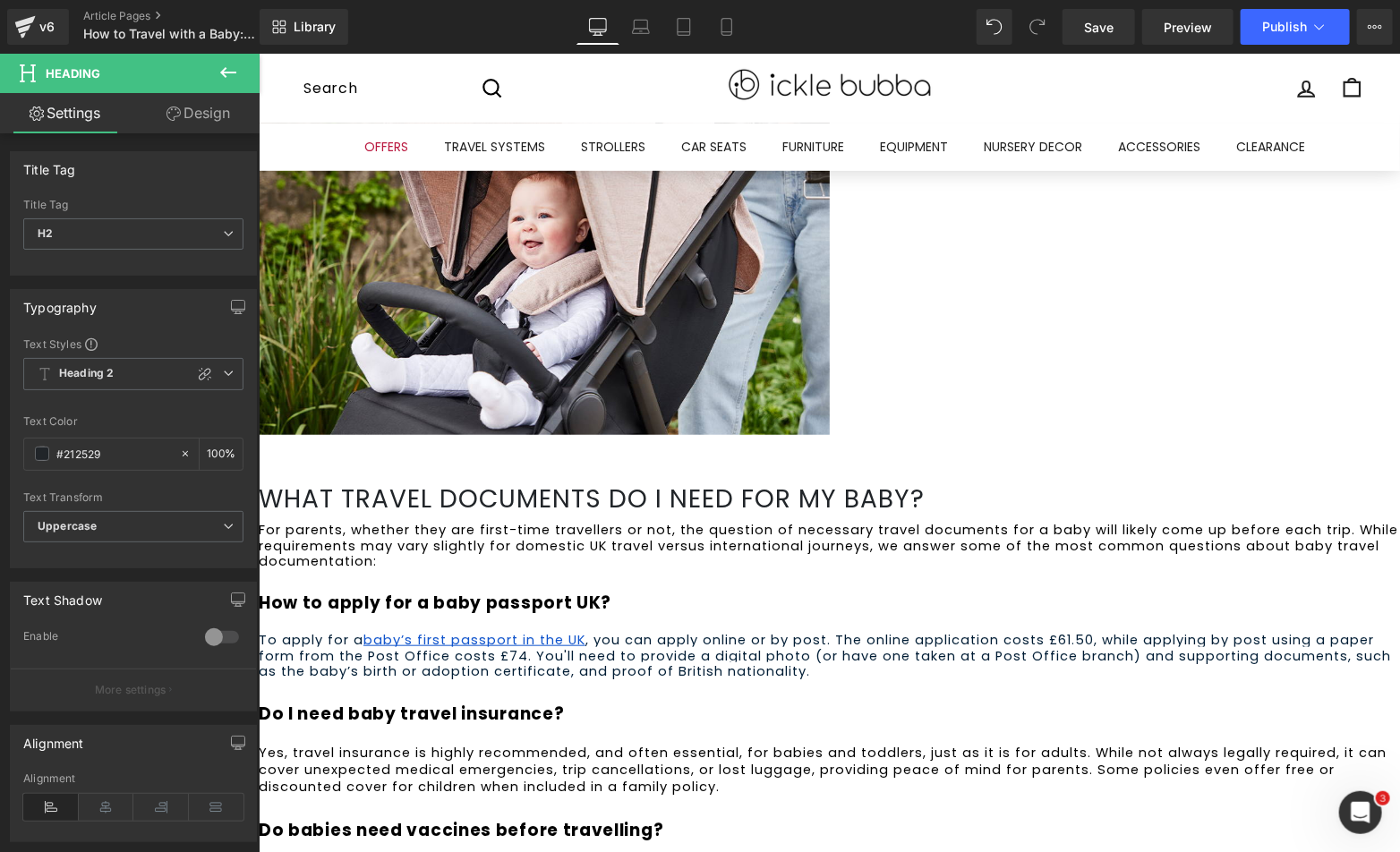 click on "Before travelling with a baby, it's crucial to consult a healthcare professional, such as a GP or travel health practitioner, at least 6-8 weeks in advance. They will advise on available" at bounding box center [818, 874] 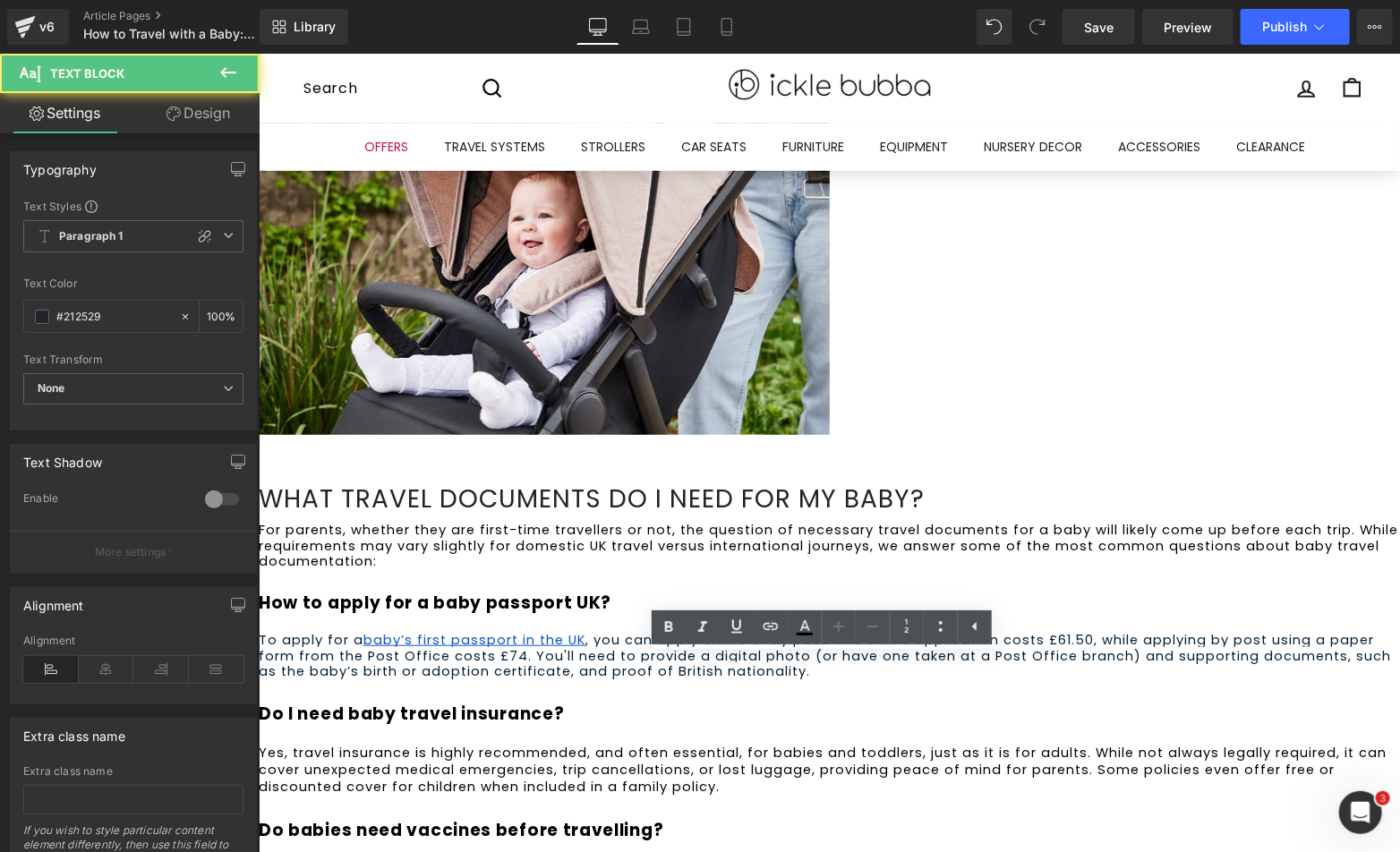 drag, startPoint x: 296, startPoint y: 662, endPoint x: 1021, endPoint y: 684, distance: 725.33372 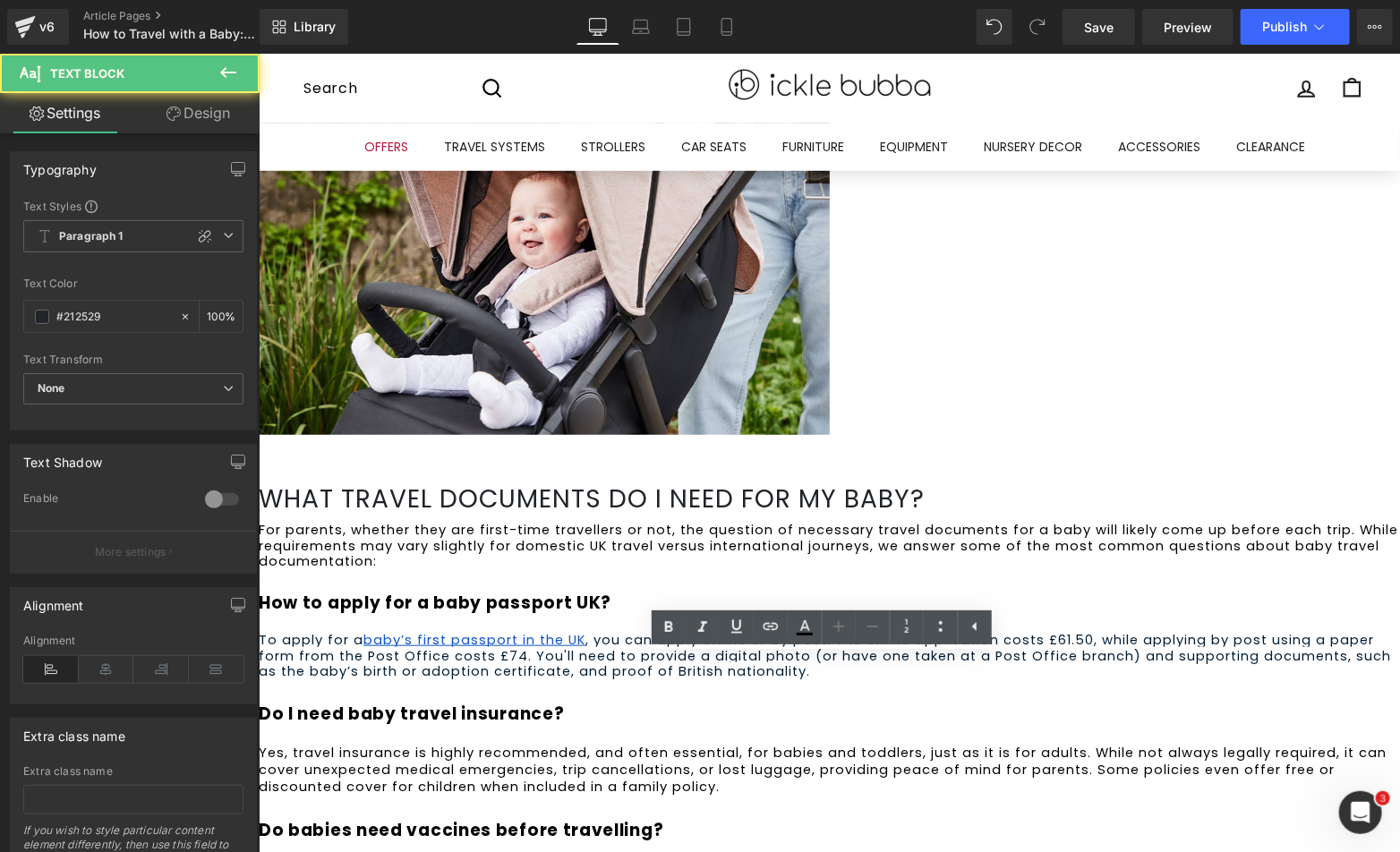 click on "It’s not something any of us like to think about, but knowing the signs of heatstroke in babies can really help us act quickly if needed. Abbas Kanani, Superintendent Pharmacist at  Chemist Click , explains that signs of  heatstroke symptoms  can include:" at bounding box center (828, 964) 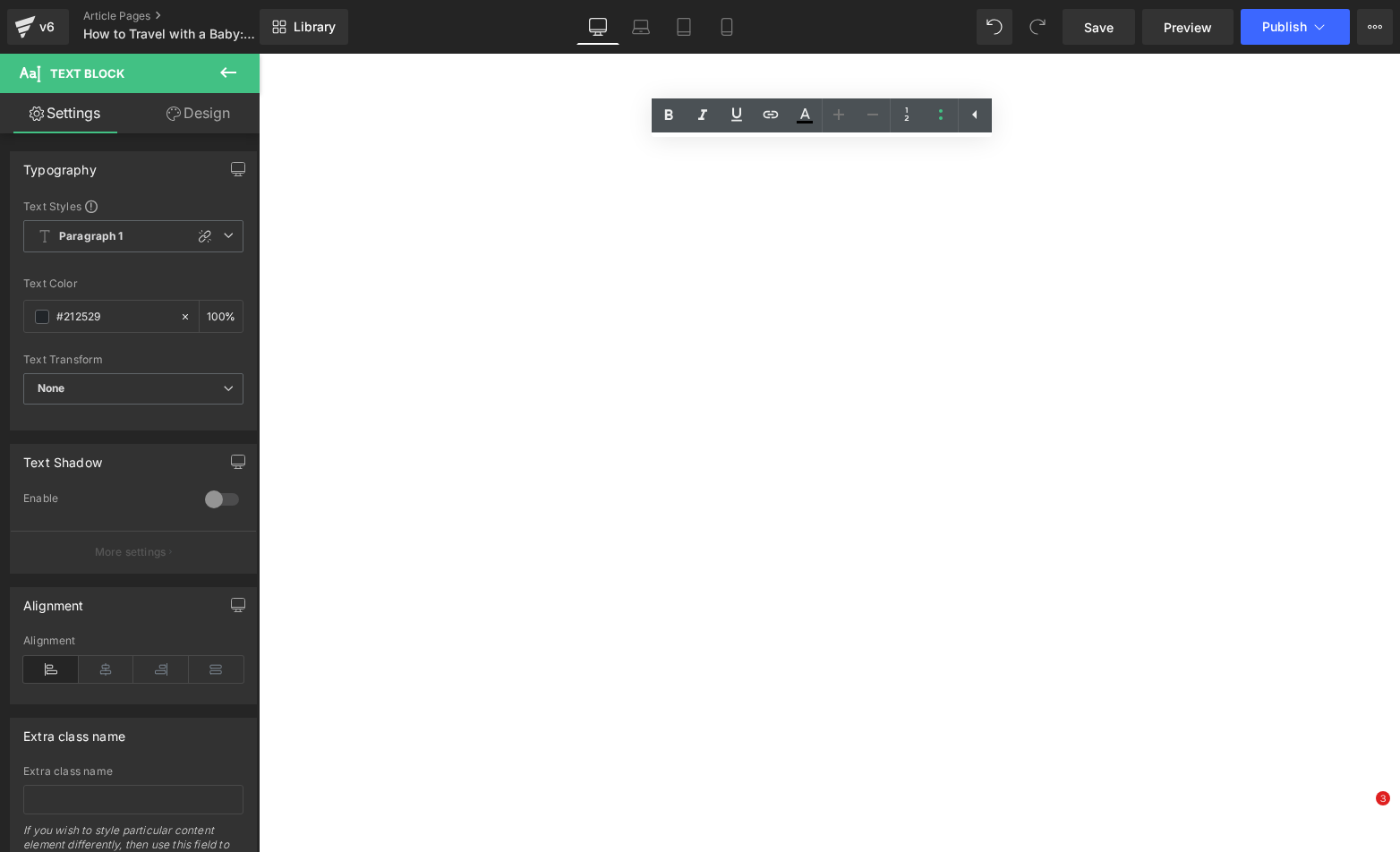 scroll, scrollTop: 0, scrollLeft: 0, axis: both 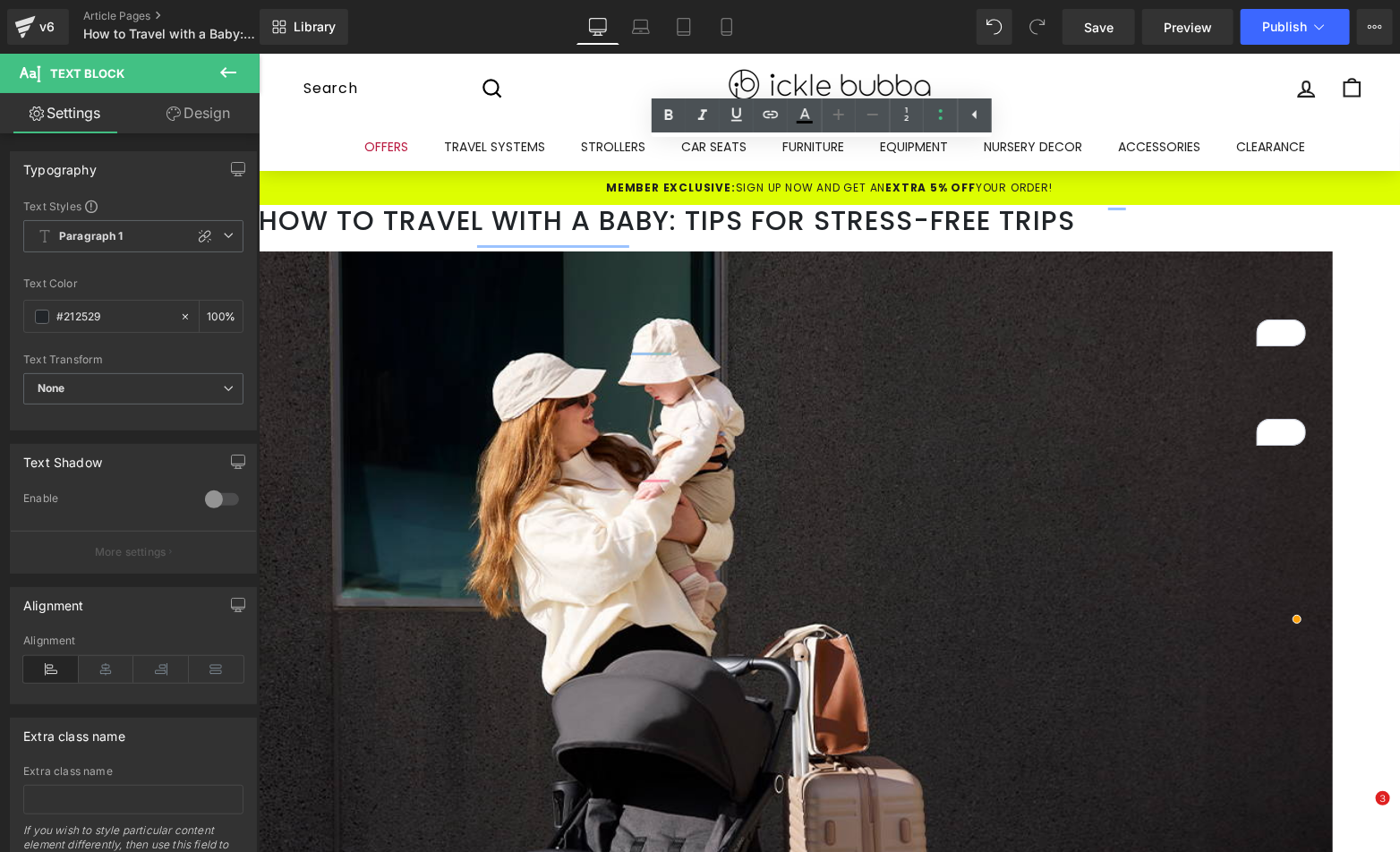 click 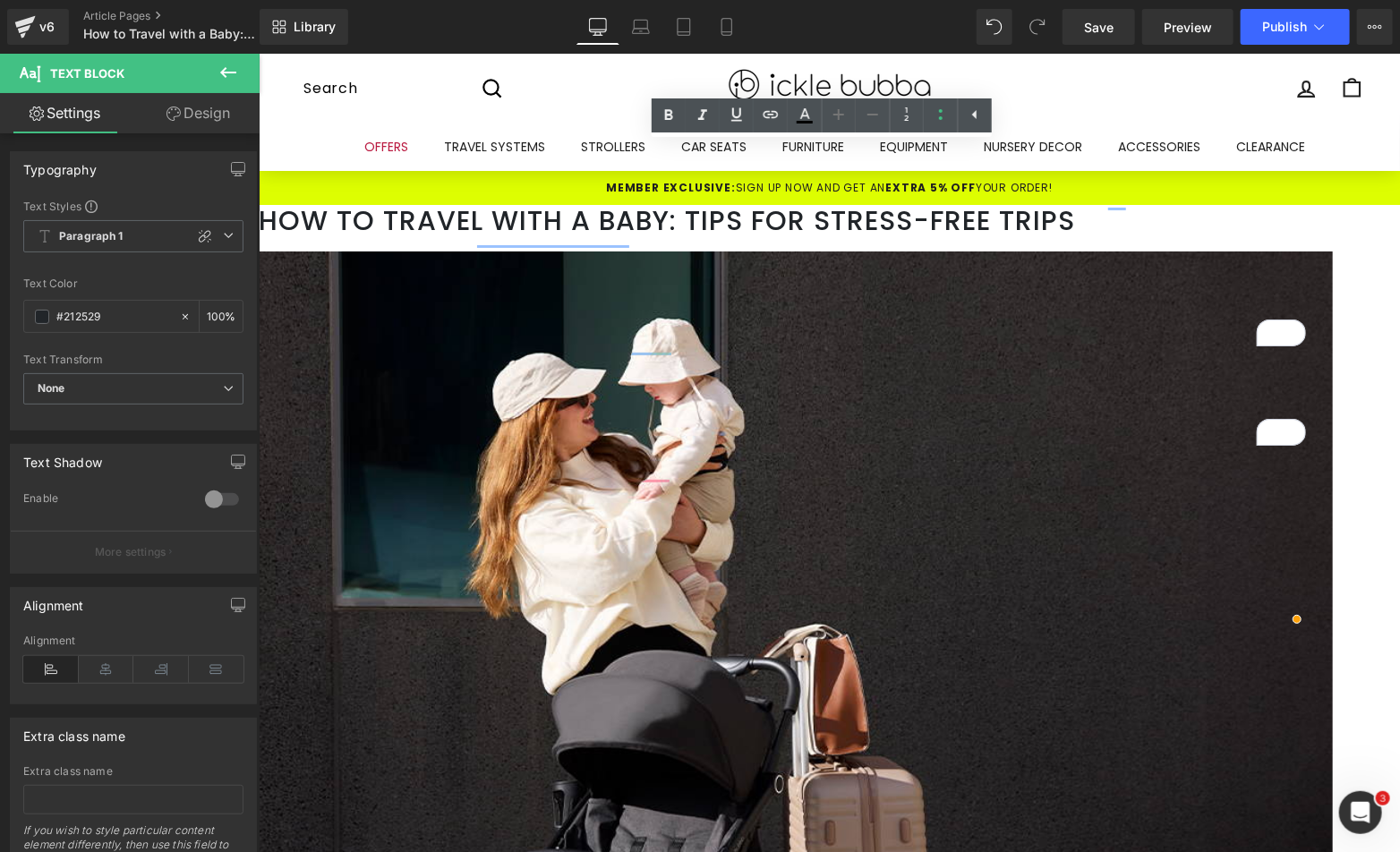 scroll, scrollTop: 4418, scrollLeft: 0, axis: vertical 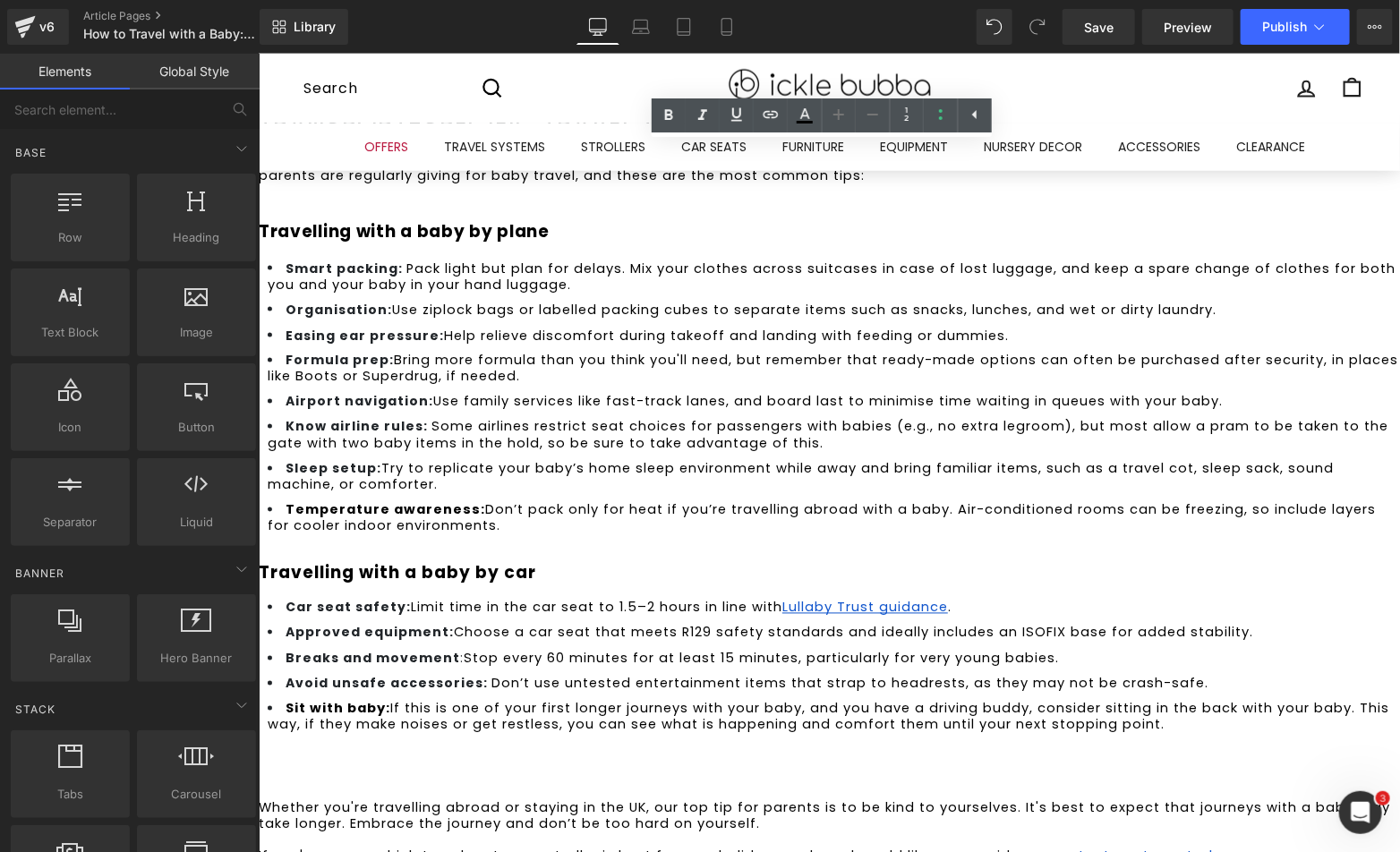 click 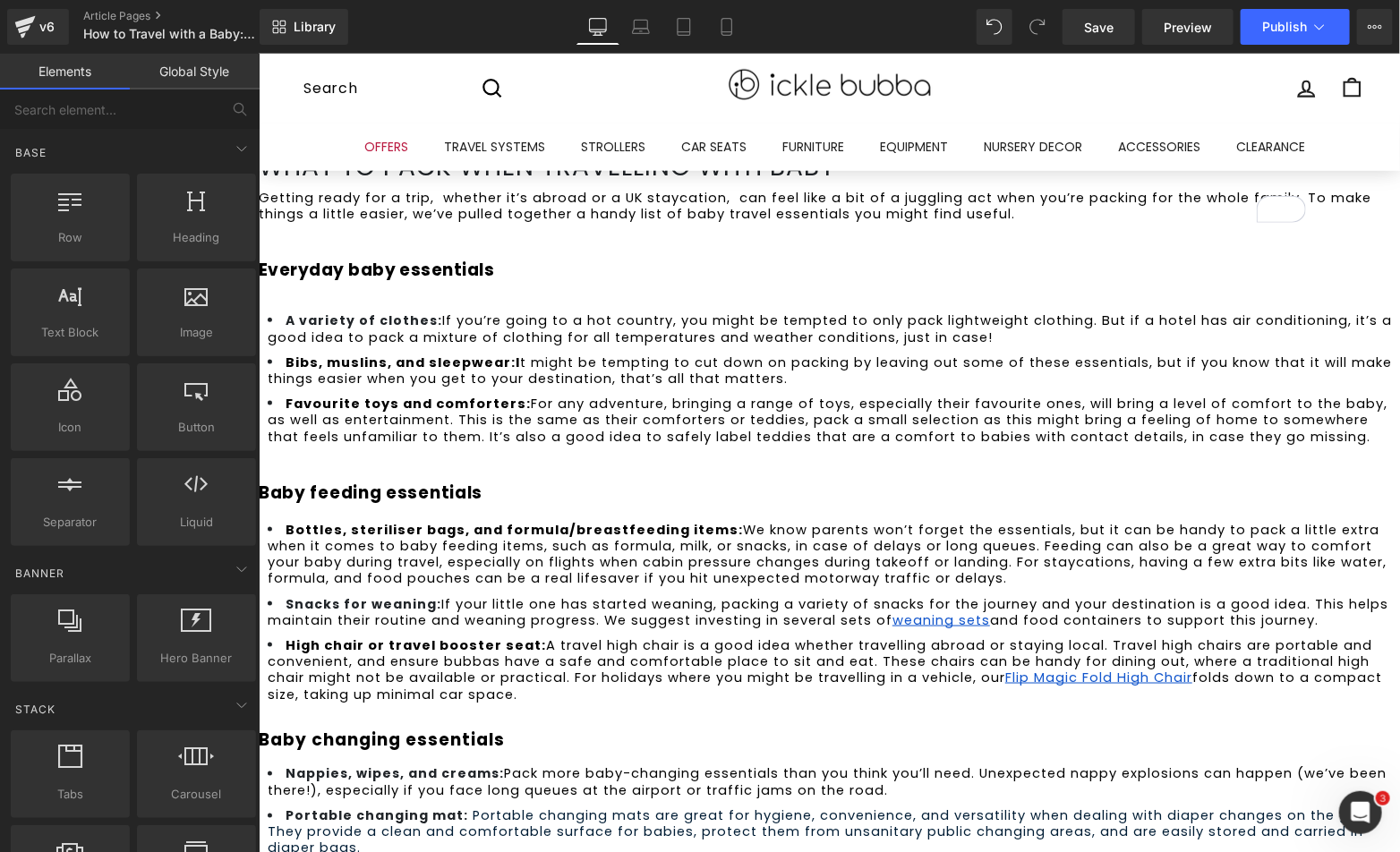 scroll, scrollTop: 1491, scrollLeft: 0, axis: vertical 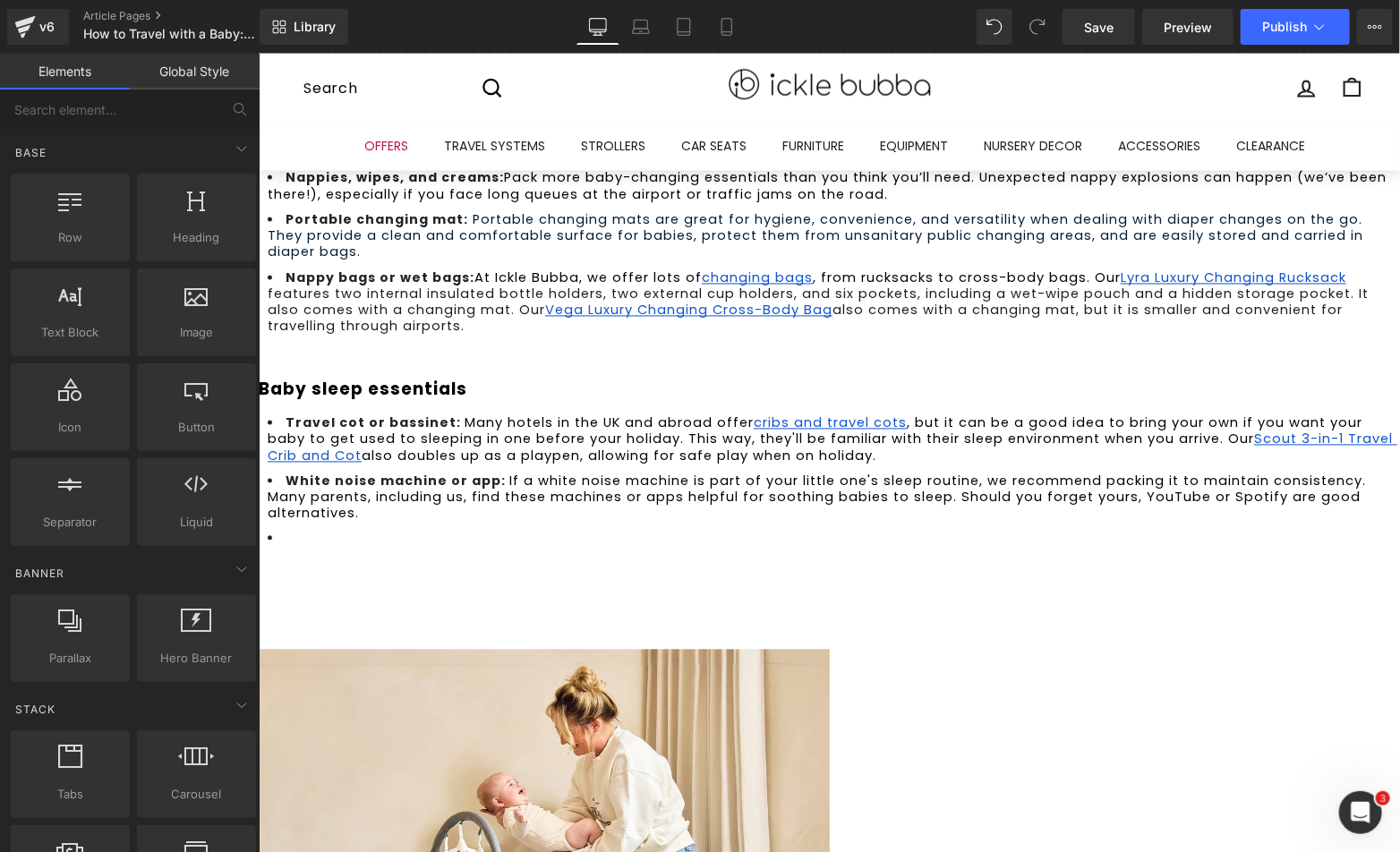 click at bounding box center (832, 538) 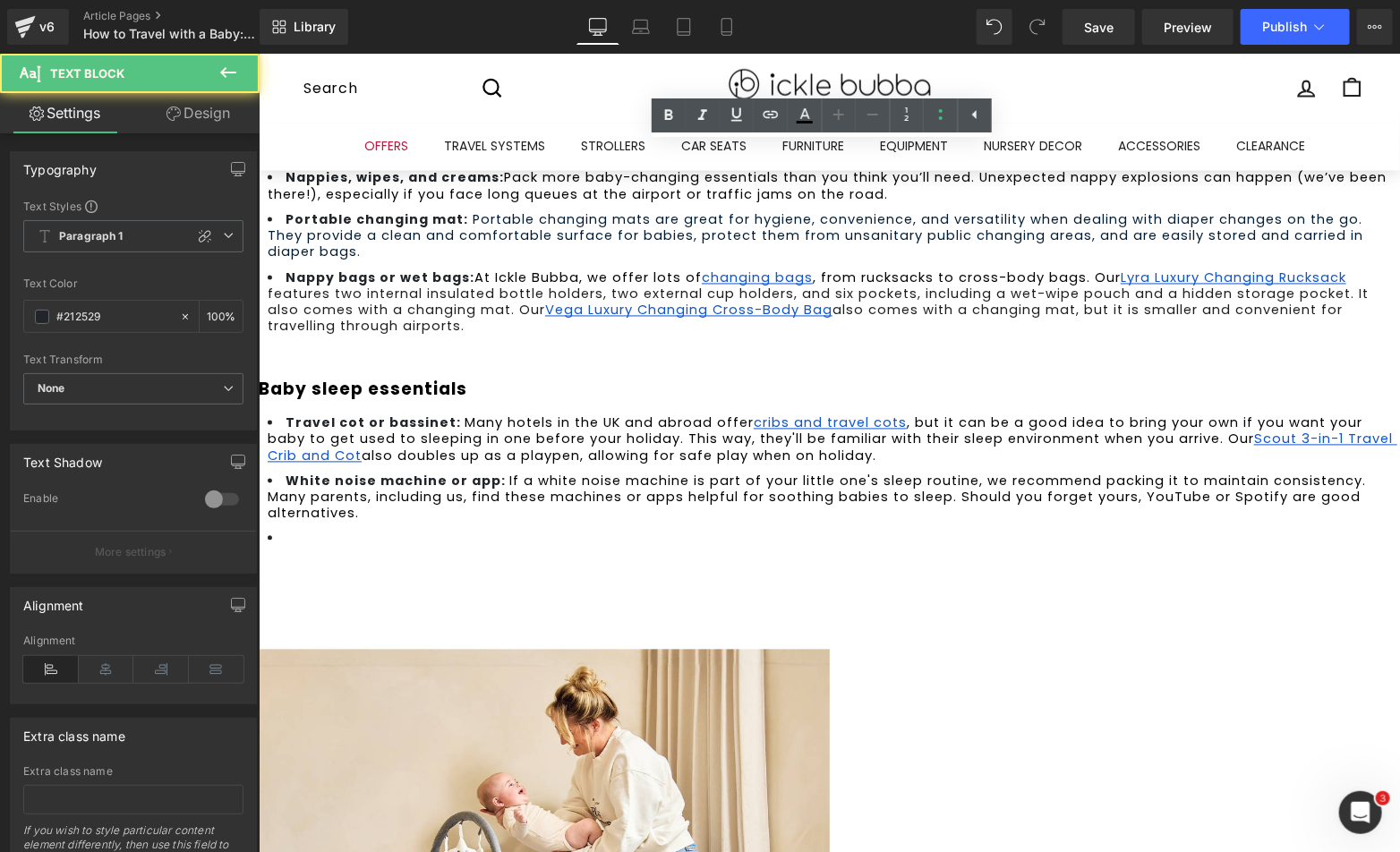 type 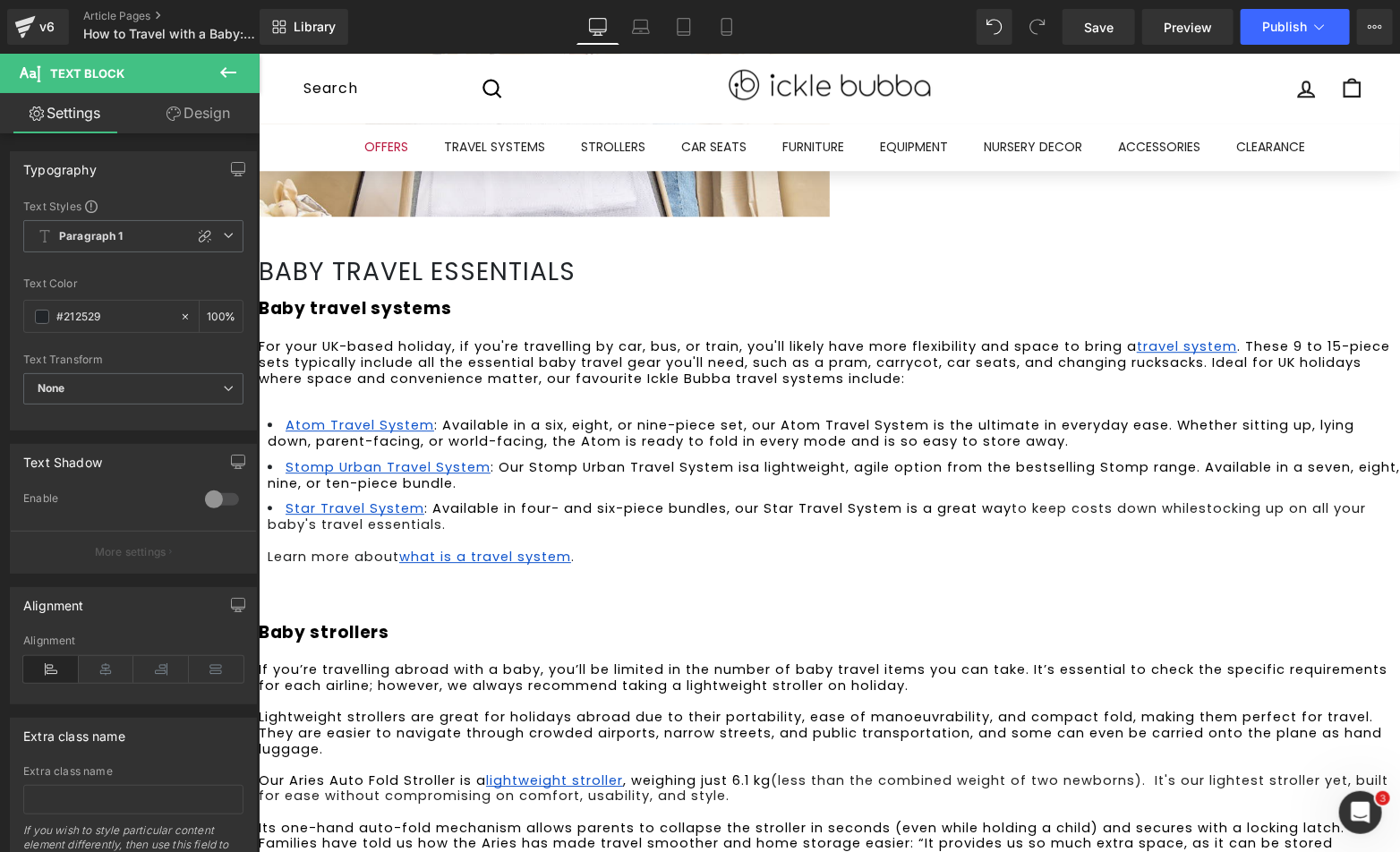 scroll, scrollTop: 2187, scrollLeft: 0, axis: vertical 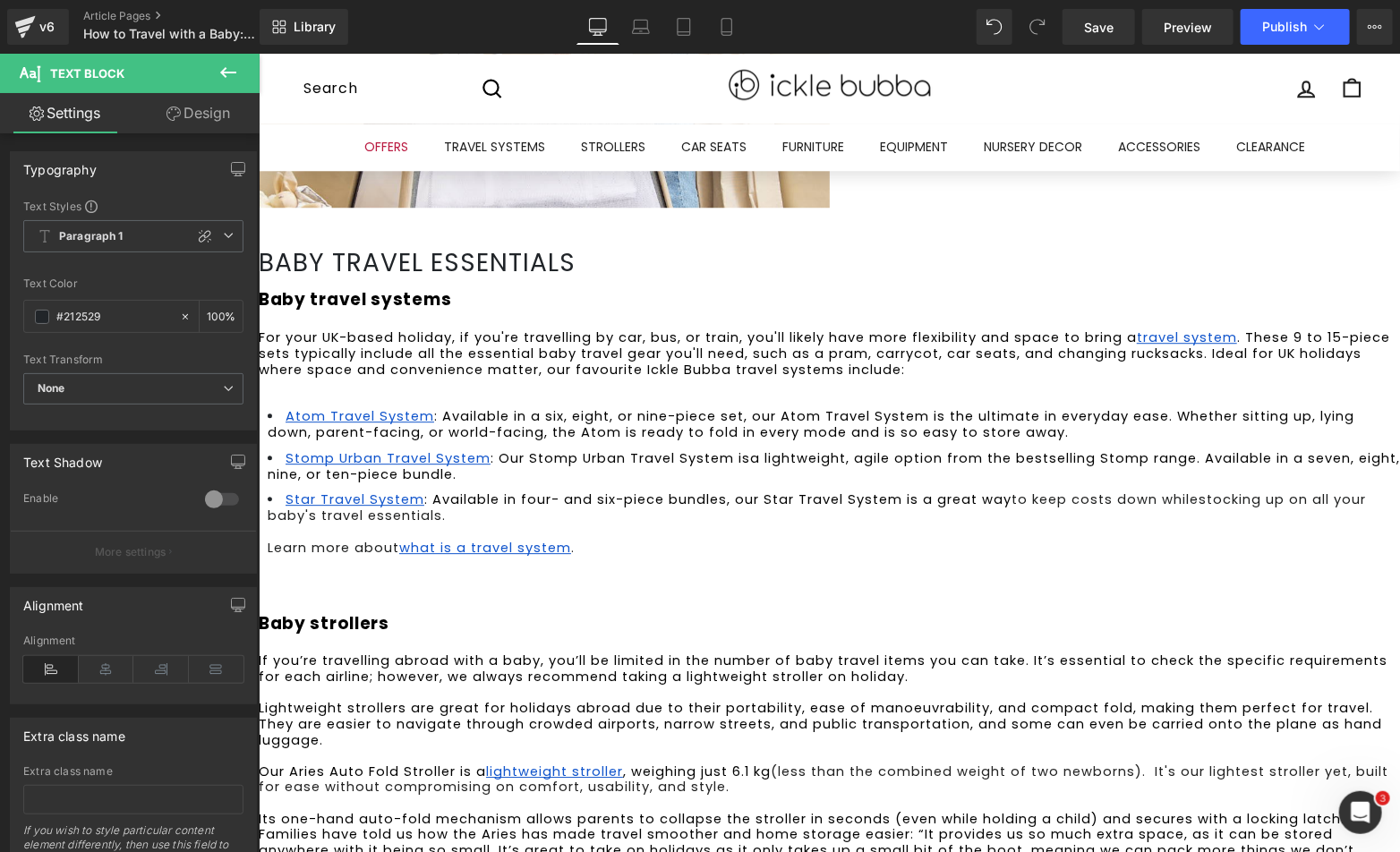 click on "Baby travel essentials Heading         Baby travel systems  For your UK-based holiday, if you're travelling by car, bus, or train, you'll likely have more flexibility and space to bring a  travel system . These 9 to 15-piece sets typically include all the essential baby travel gear you'll need, such as a pram, carrycot, car seats, and changing rucksacks. Ideal for UK holidays where space and convenience matter, our favourite Ickle Bubba travel systems include:    Atom Travel System : Available in a six, eight, or nine-piece set, our Atom Travel System is the ultimate in everyday ease. Whether sitting up, lying down, parent-facing, or world-facing, the Atom is ready to fold in every mode and is so easy to store away. Stomp Urban Travel System : Our Stomp Urban Travel System is  a lightweight, agile option from the bestselling Stomp range. Available in a seven, eight, nine, or ten-piece bundle.  Star Travel System : Available in four- and six-piece bundles, our Star Travel System is a great way  . Text Block" at bounding box center (828, 1026) 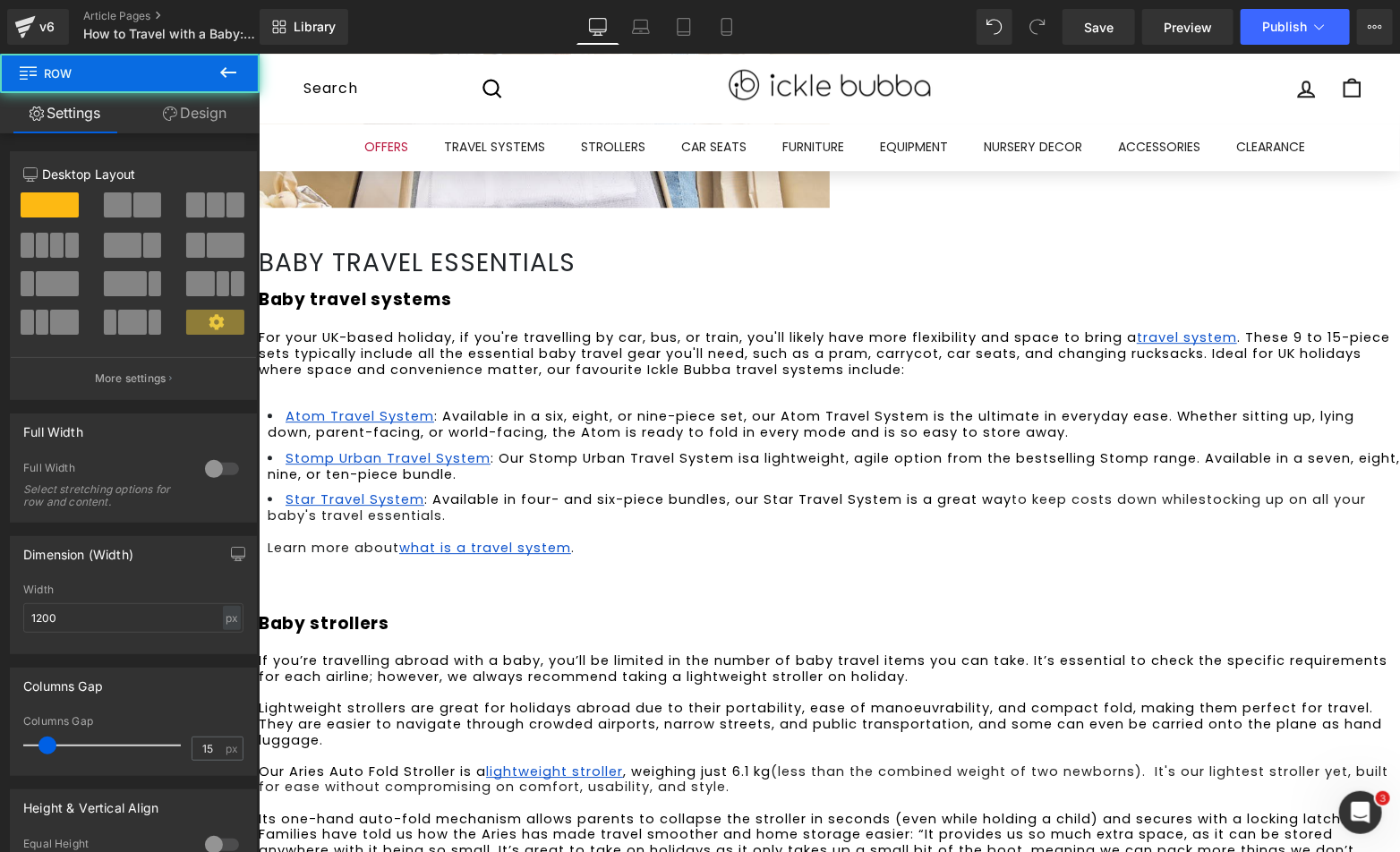 click on "Baby strollers  If you’re travelling abroad with a baby, you’ll be limited in the number of baby travel items you can take. It’s essential to check the specific requirements for each airline; however, we always recommend taking a lightweight stroller on holiday.  Lightweight strollers are great for holidays abroad due to their portability, ease of manoeuvrability, and compact fold, making them perfect for travel. They are easier to navigate through crowded airports, narrow streets, and public transportation, and some can even be carried onto the plane as hand luggage.
Our Aries Auto Fold Stroller is a  lightweight stroller , weighing just 6.1 kg  (less than the combined weight of two newborns).  It's our lightest stroller yet, built for ease without compromising on comfort, usability, and style.  Learn more about our  best holiday stroller options 2025 .  Baby wearing  For adventures in the UK or abroad, a  baby carrier Our  Seren Baby Carrier   Baby car seats  .  Learn more about  ." at bounding box center [828, 997] 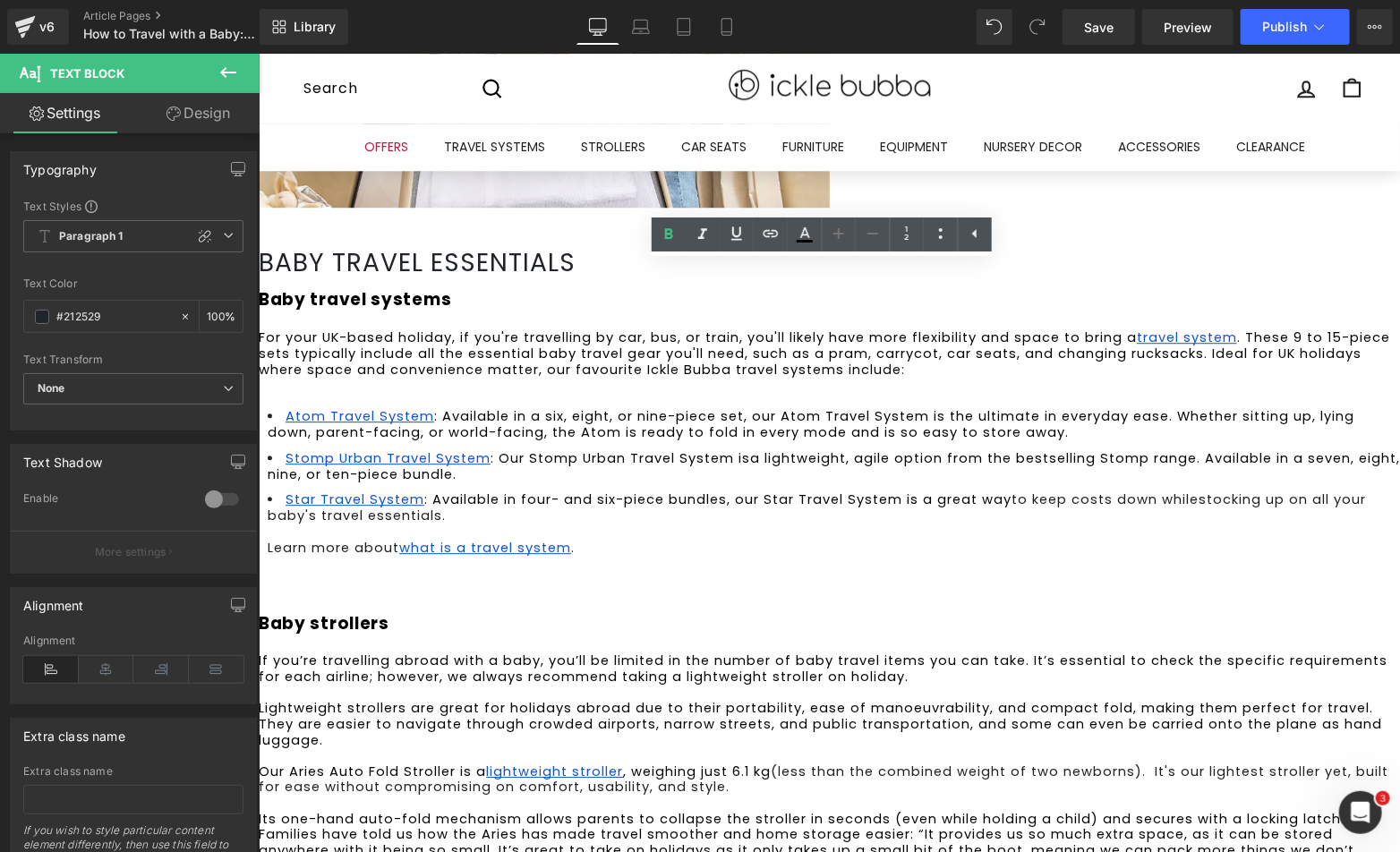 click on "Baby strollers  If you’re travelling abroad with a baby, you’ll be limited in the number of baby travel items you can take. It’s essential to check the specific requirements for each airline; however, we always recommend taking a lightweight stroller on holiday.  Lightweight strollers are great for holidays abroad due to their portability, ease of manoeuvrability, and compact fold, making them perfect for travel. They are easier to navigate through crowded airports, narrow streets, and public transportation, and some can even be carried onto the plane as hand luggage.
Our Aries Auto Fold Stroller is a  lightweight stroller , weighing just 6.1 kg  (less than the combined weight of two newborns).  It's our lightest stroller yet, built for ease without compromising on comfort, usability, and style.  Learn more about our  best holiday stroller options 2025 .  Baby wearing  For adventures in the UK or abroad, a  baby carrier Our  Seren Baby Carrier   Baby car seats  .  Learn more about  ." at bounding box center (828, 997) 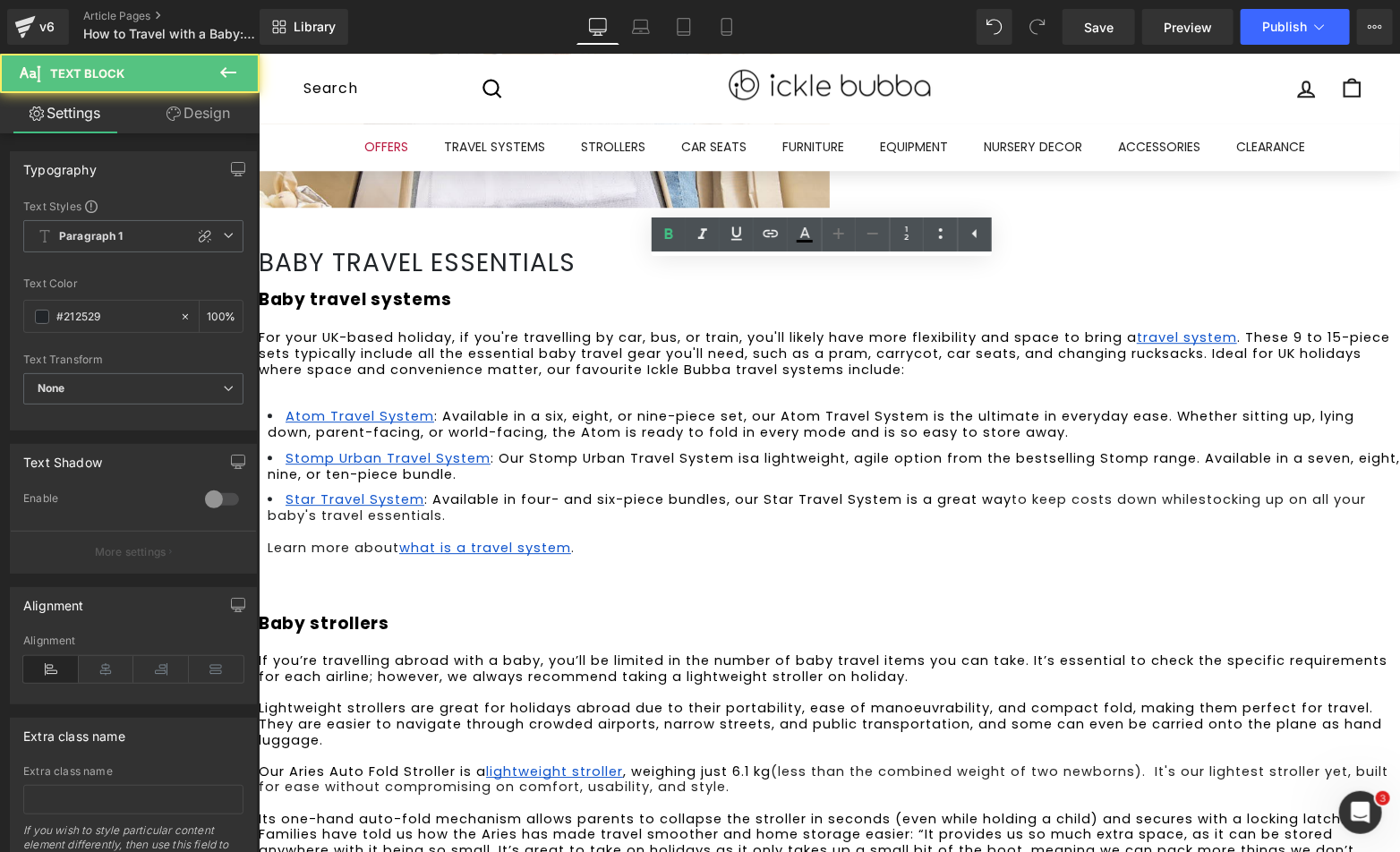 click on "Baby strollers  If you’re travelling abroad with a baby, you’ll be limited in the number of baby travel items you can take. It’s essential to check the specific requirements for each airline; however, we always recommend taking a lightweight stroller on holiday.  Lightweight strollers are great for holidays abroad due to their portability, ease of manoeuvrability, and compact fold, making them perfect for travel. They are easier to navigate through crowded airports, narrow streets, and public transportation, and some can even be carried onto the plane as hand luggage.
Our Aries Auto Fold Stroller is a  lightweight stroller , weighing just 6.1 kg  (less than the combined weight of two newborns).  It's our lightest stroller yet, built for ease without compromising on comfort, usability, and style.  Learn more about our  best holiday stroller options 2025 .  Baby wearing  For adventures in the UK or abroad, a  baby carrier Our  Seren Baby Carrier   Baby car seats  .  Learn more about  ." at bounding box center (828, 997) 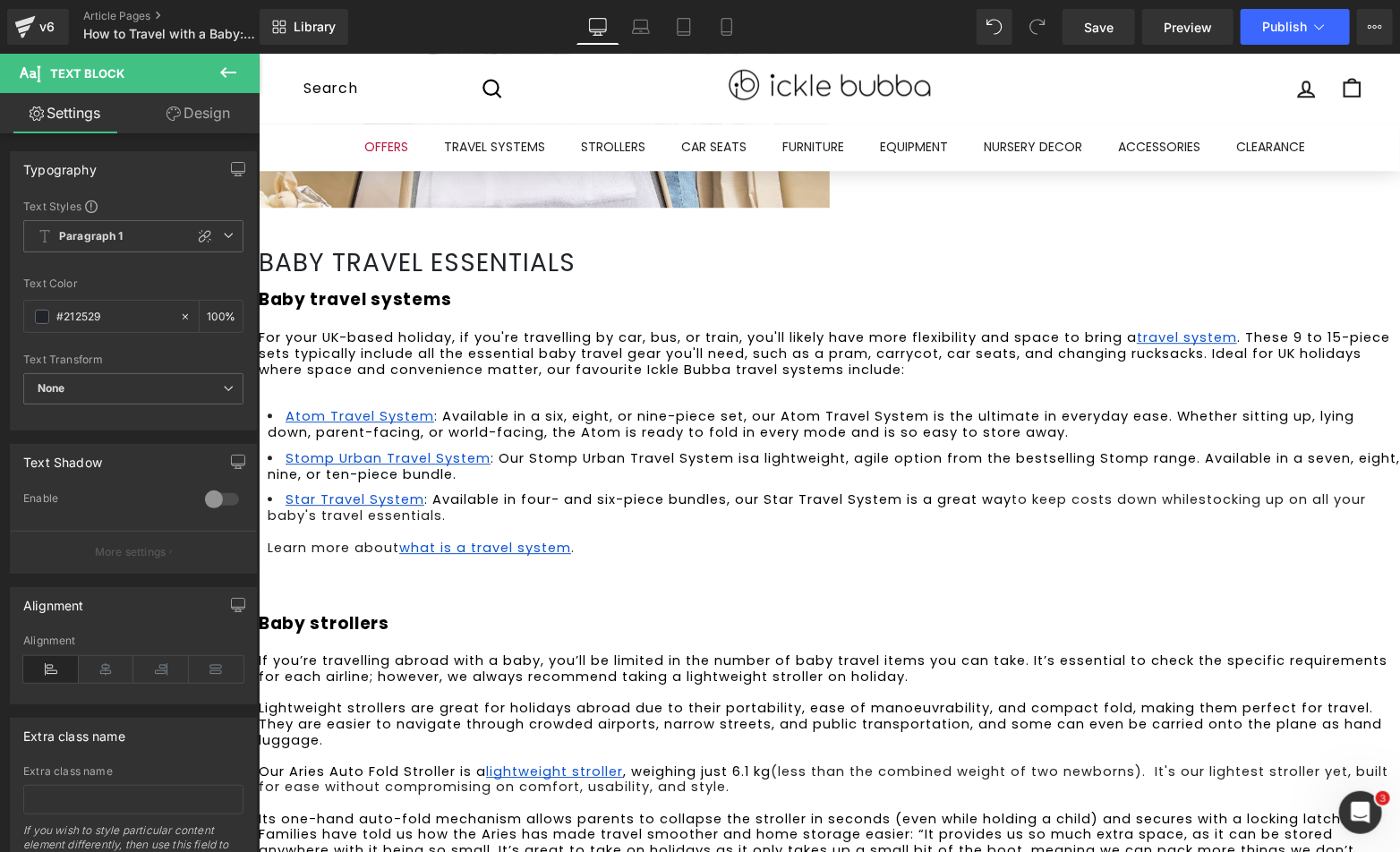 click on "Baby strollers  If you’re travelling abroad with a baby, you’ll be limited in the number of baby travel items you can take. It’s essential to check the specific requirements for each airline; however, we always recommend taking a lightweight stroller on holiday.  Lightweight strollers are great for holidays abroad due to their portability, ease of manoeuvrability, and compact fold, making them perfect for travel. They are easier to navigate through crowded airports, narrow streets, and public transportation, and some can even be carried onto the plane as hand luggage.
Our Aries Auto Fold Stroller is a  lightweight stroller , weighing just 6.1 kg  (less than the combined weight of two newborns).  It's our lightest stroller yet, built for ease without compromising on comfort, usability, and style.  Learn more about our  best holiday stroller options 2025 .  Baby wearing  For adventures in the UK or abroad, a  baby carrier Our  Seren Baby Carrier   Baby car seats  .  Learn more about  ." at bounding box center (828, 997) 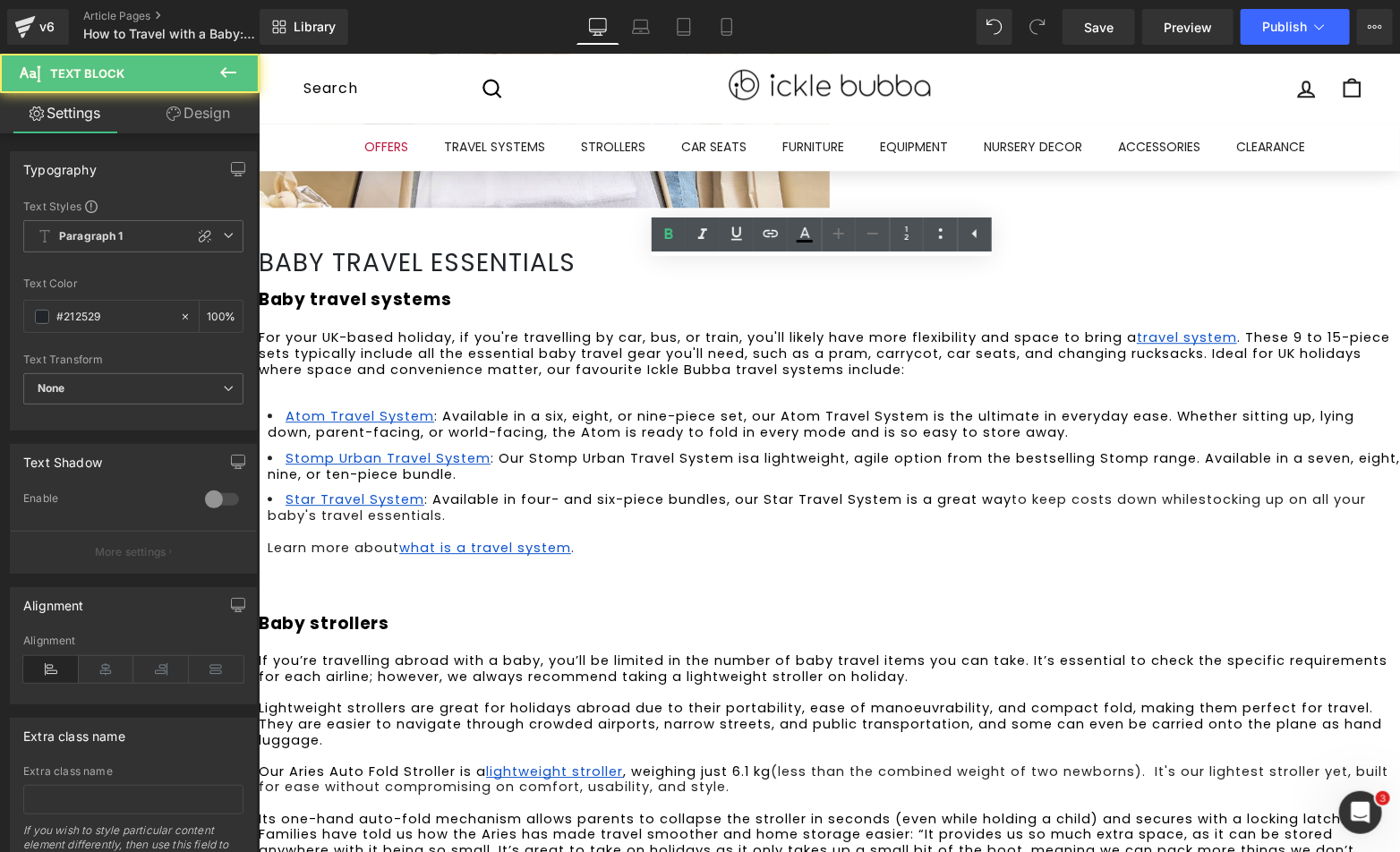 click on "Baby strollers  If you’re travelling abroad with a baby, you’ll be limited in the number of baby travel items you can take. It’s essential to check the specific requirements for each airline; however, we always recommend taking a lightweight stroller on holiday.  Lightweight strollers are great for holidays abroad due to their portability, ease of manoeuvrability, and compact fold, making them perfect for travel. They are easier to navigate through crowded airports, narrow streets, and public transportation, and some can even be carried onto the plane as hand luggage.
Our Aries Auto Fold Stroller is a  lightweight stroller , weighing just 6.1 kg  (less than the combined weight of two newborns).  It's our lightest stroller yet, built for ease without compromising on comfort, usability, and style.  Learn more about our  best holiday stroller options 2025 .  Baby wearing  For adventures in the UK or abroad, a  baby carrier Our  Seren Baby Carrier   Baby car seats  .  Learn more about  ." at bounding box center (828, 997) 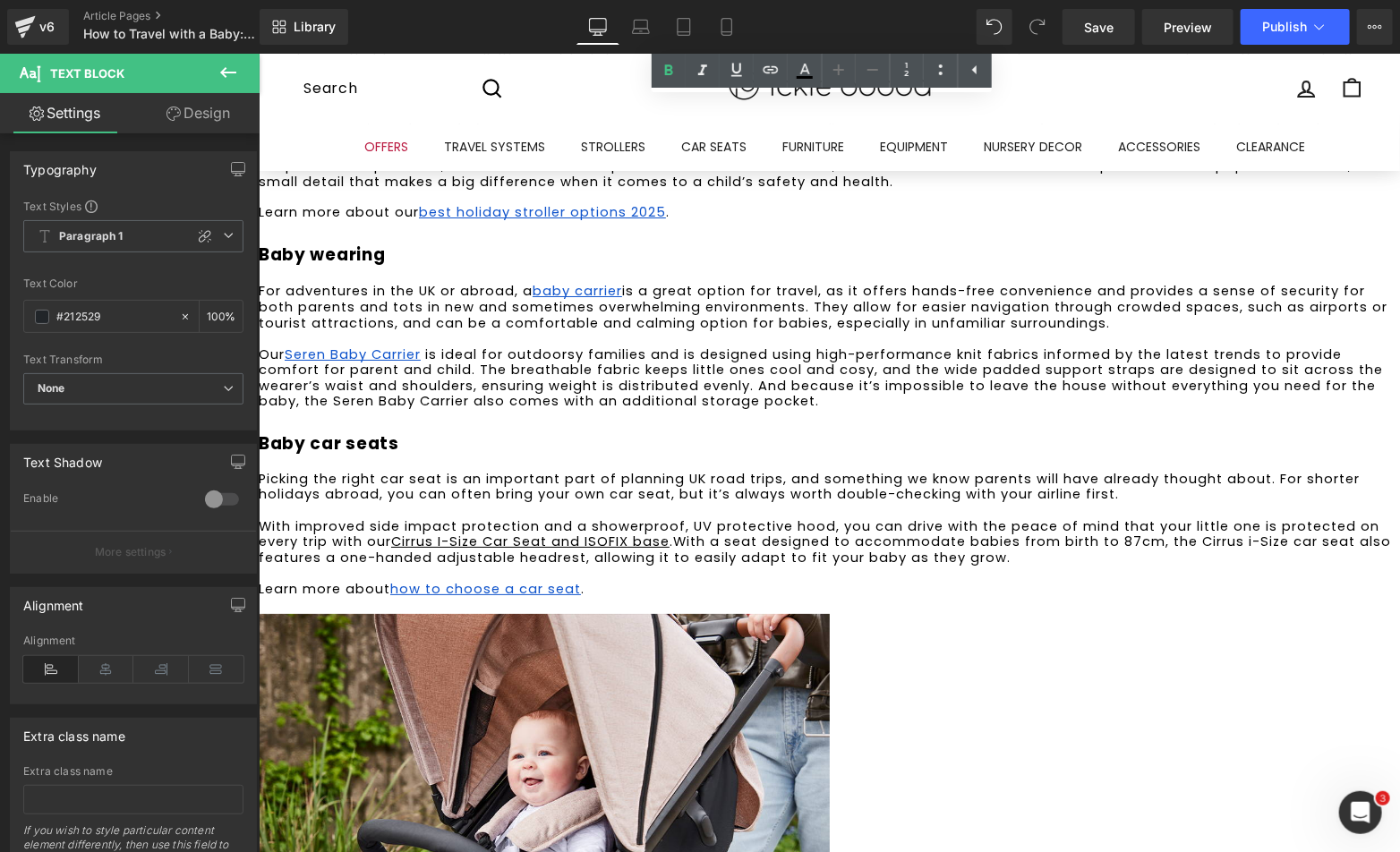 scroll, scrollTop: 2983, scrollLeft: 0, axis: vertical 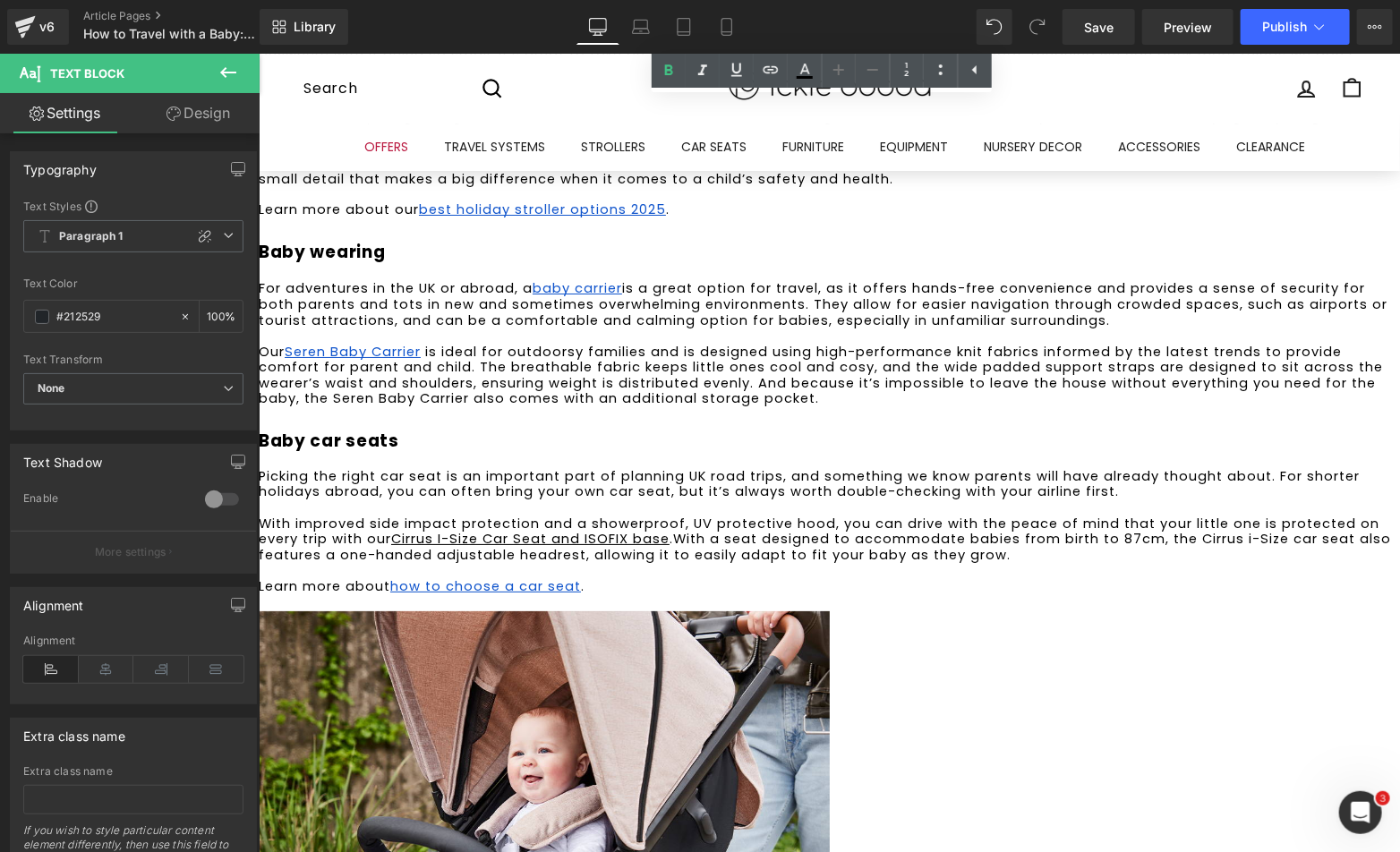click at bounding box center (543, 789) 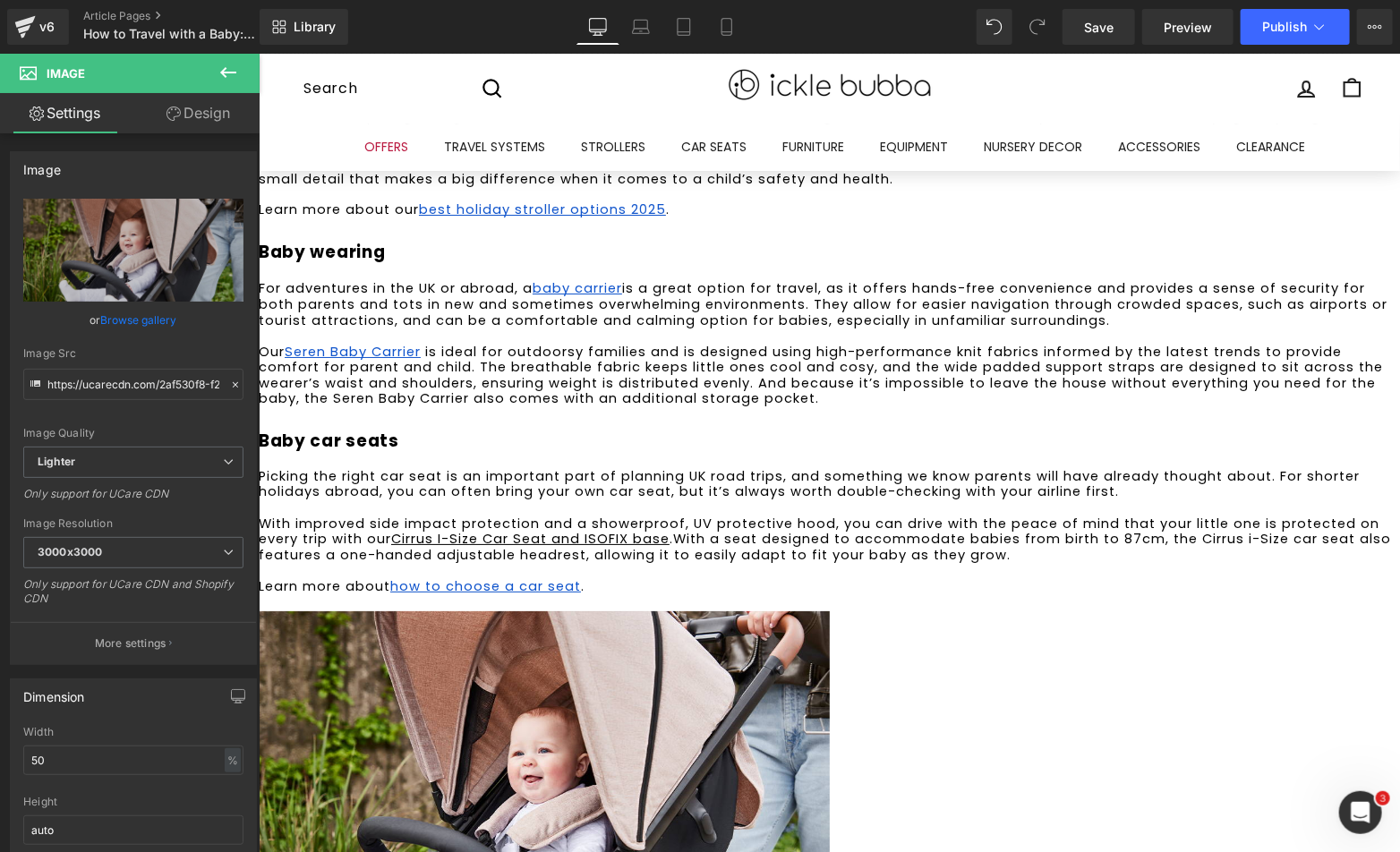 click at bounding box center [543, 789] 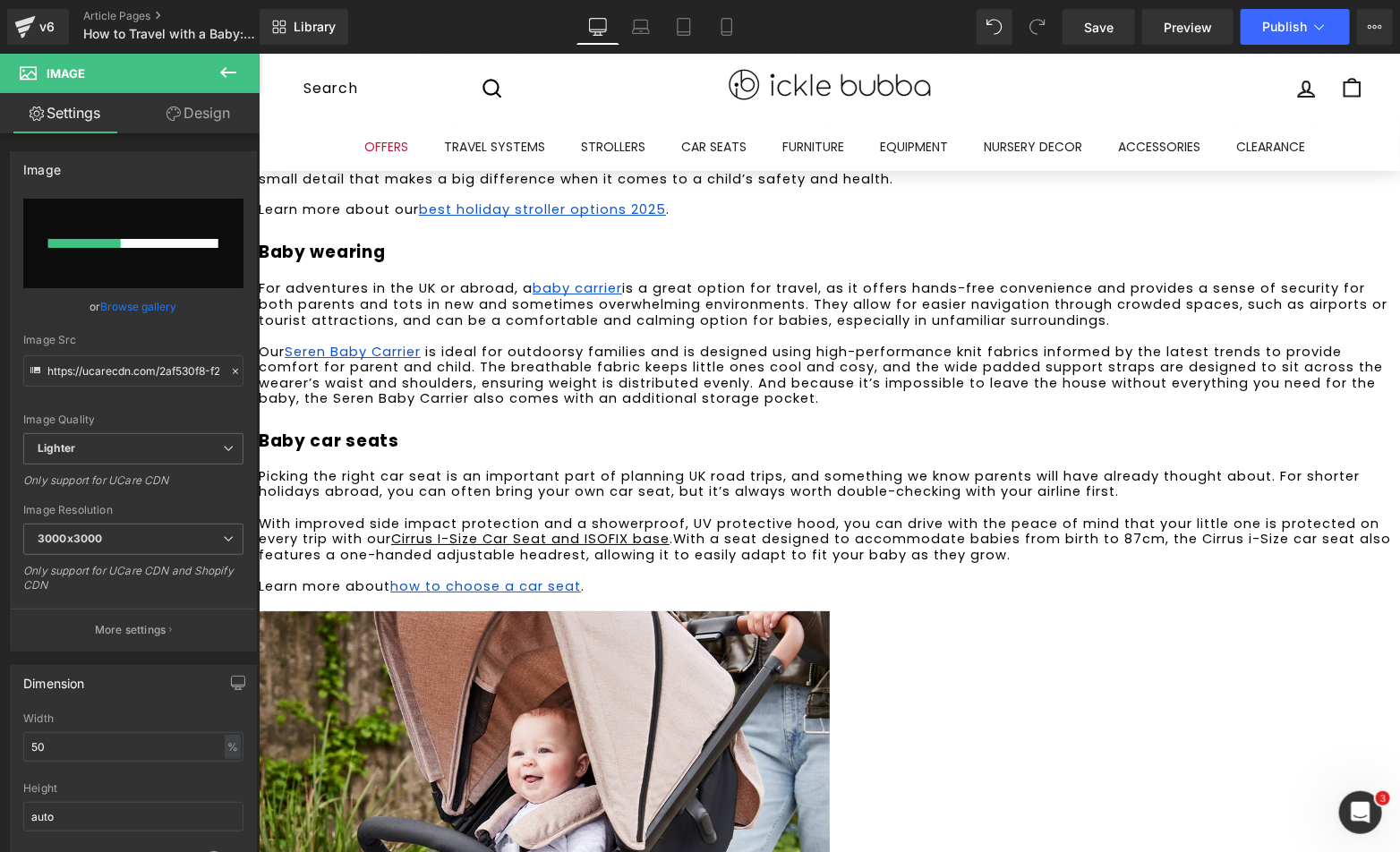 type 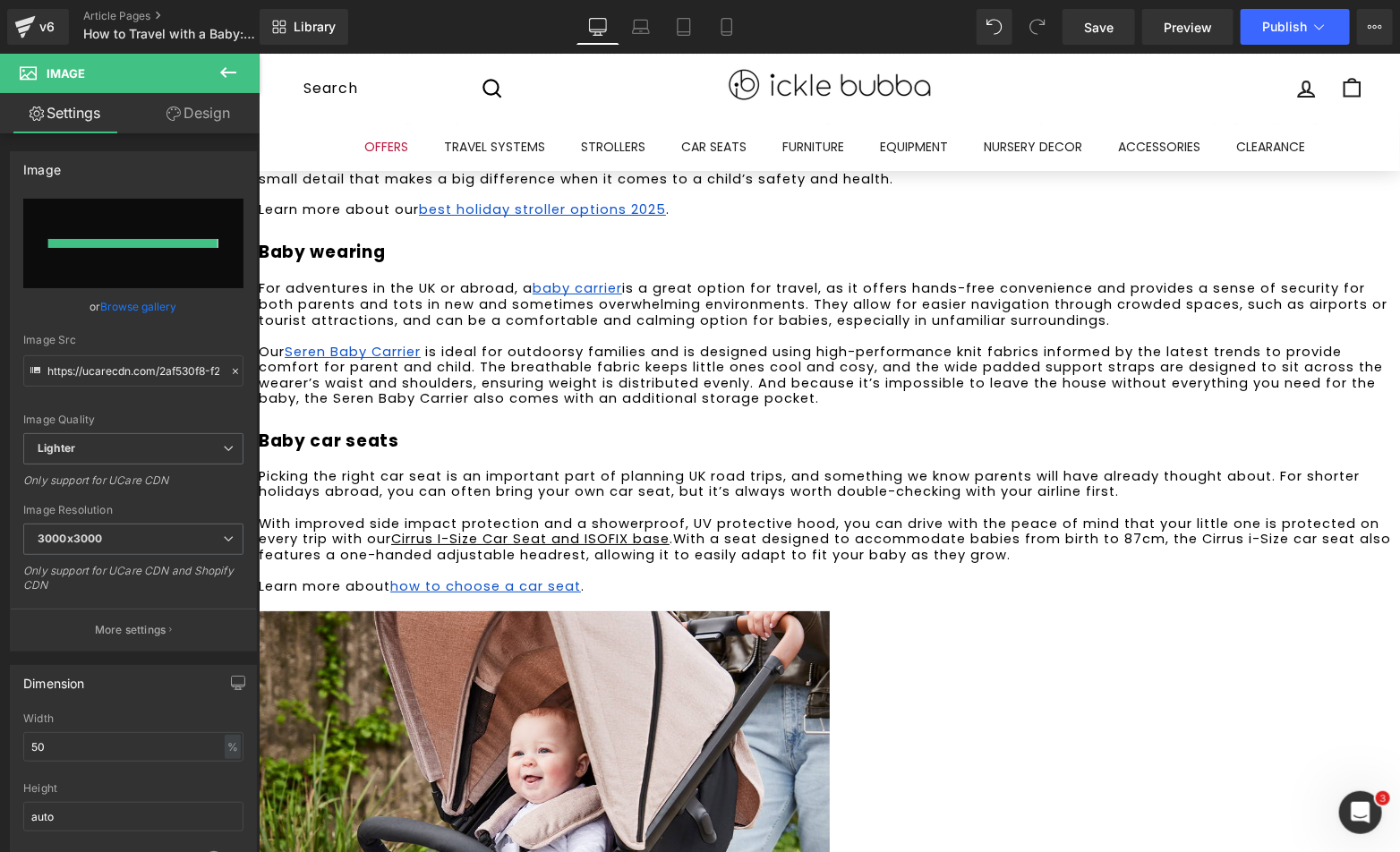 type on "https://ucarecdn.com/99201b0d-f6bf-414e-8812-a52dafcdf587/-/format/auto/-/preview/3000x3000/-/quality/lighter/blog-seren.jpg" 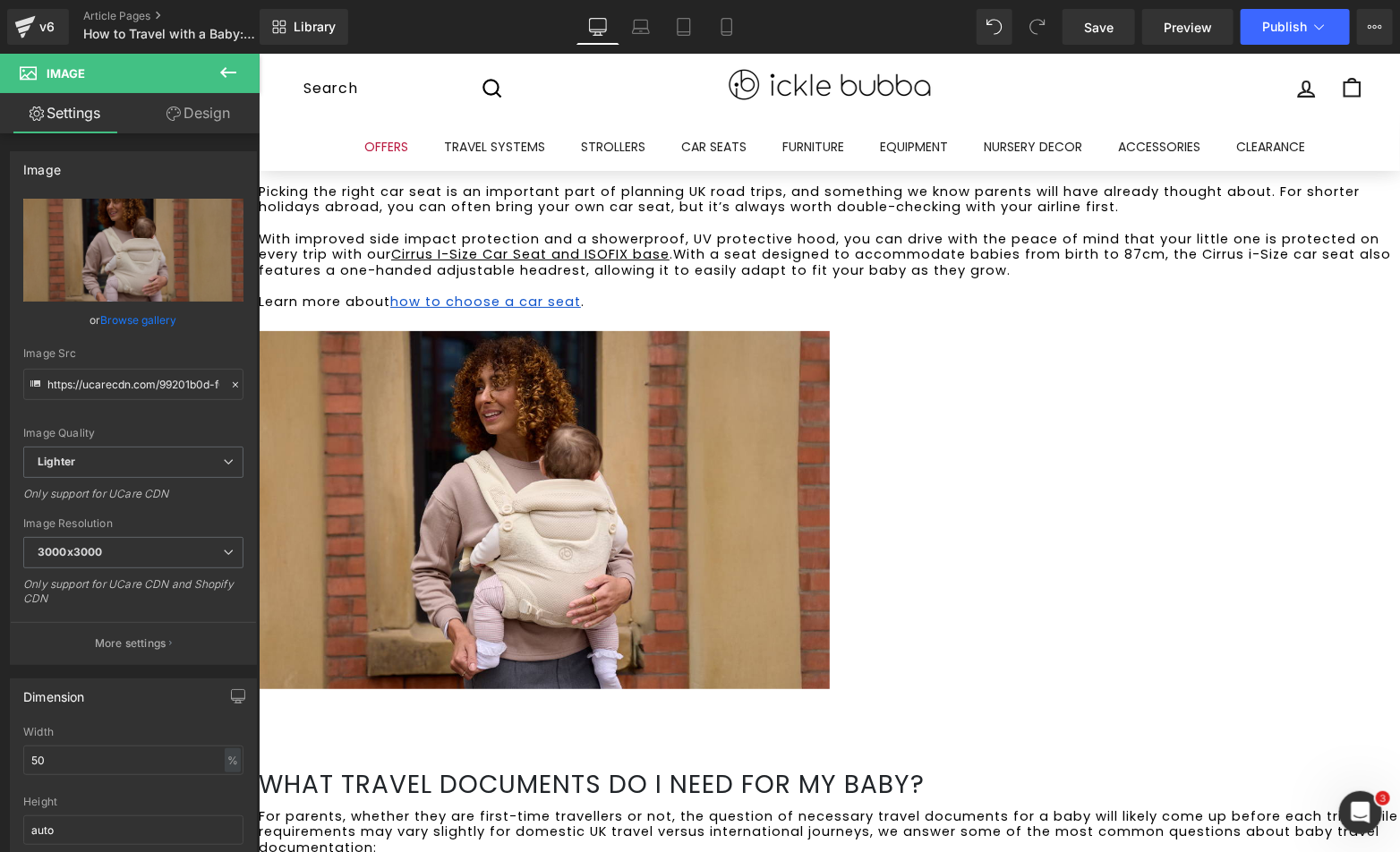 scroll, scrollTop: 3281, scrollLeft: 0, axis: vertical 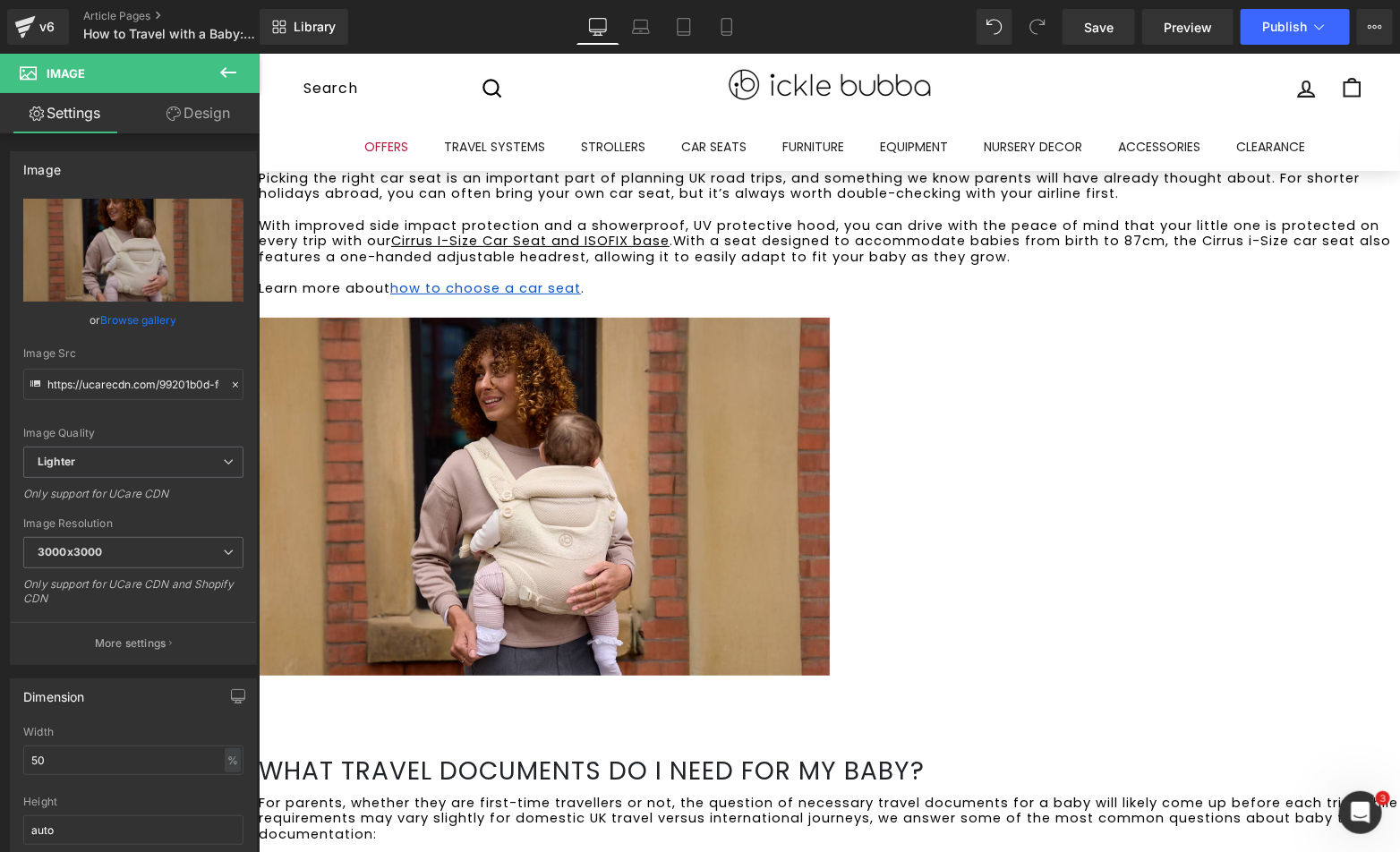 click on "How to apply for a baby passport UK?" at bounding box center [828, 873] 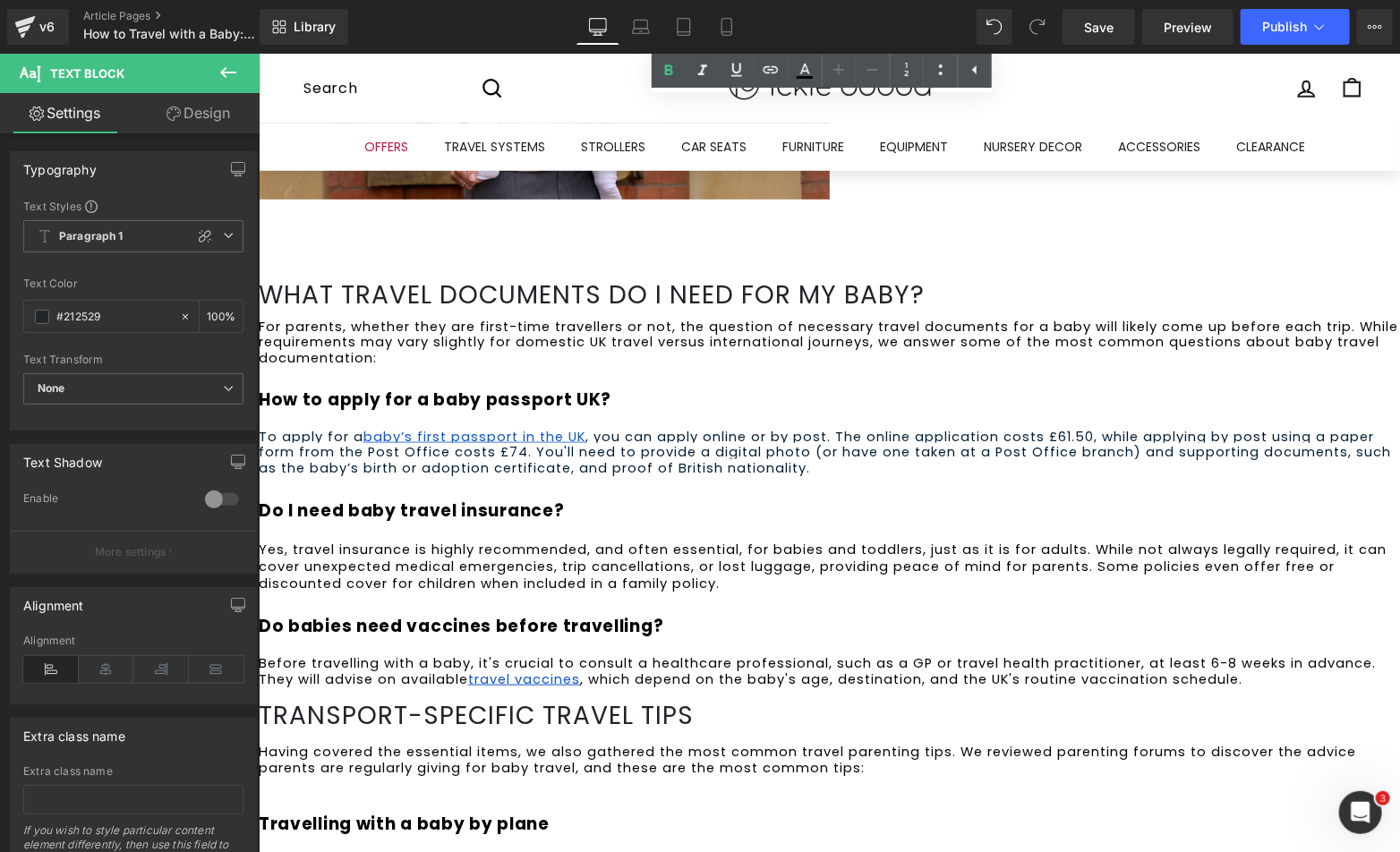 scroll, scrollTop: 3779, scrollLeft: 0, axis: vertical 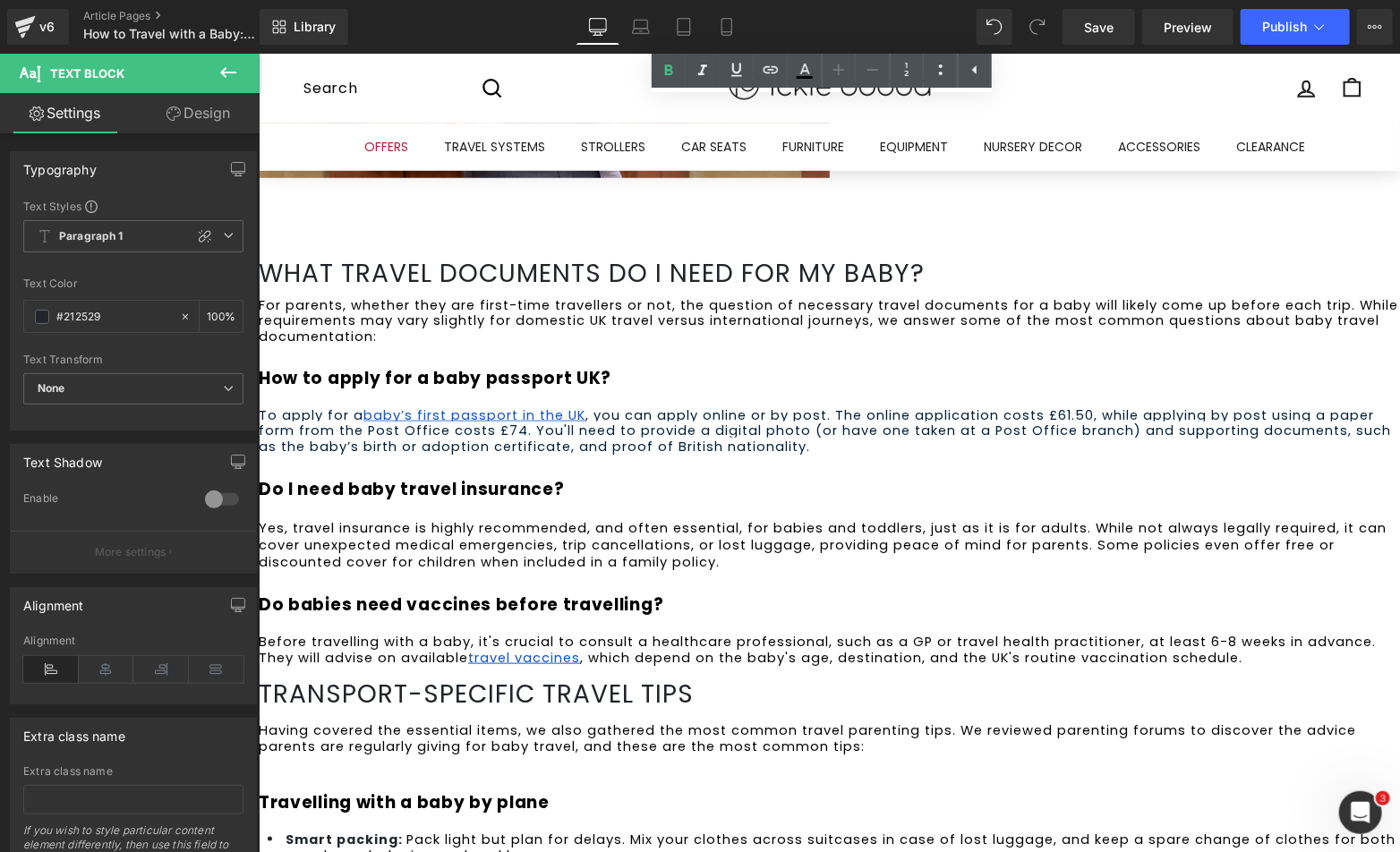 click on "Travelling with a baby by plane" at bounding box center (828, 799) 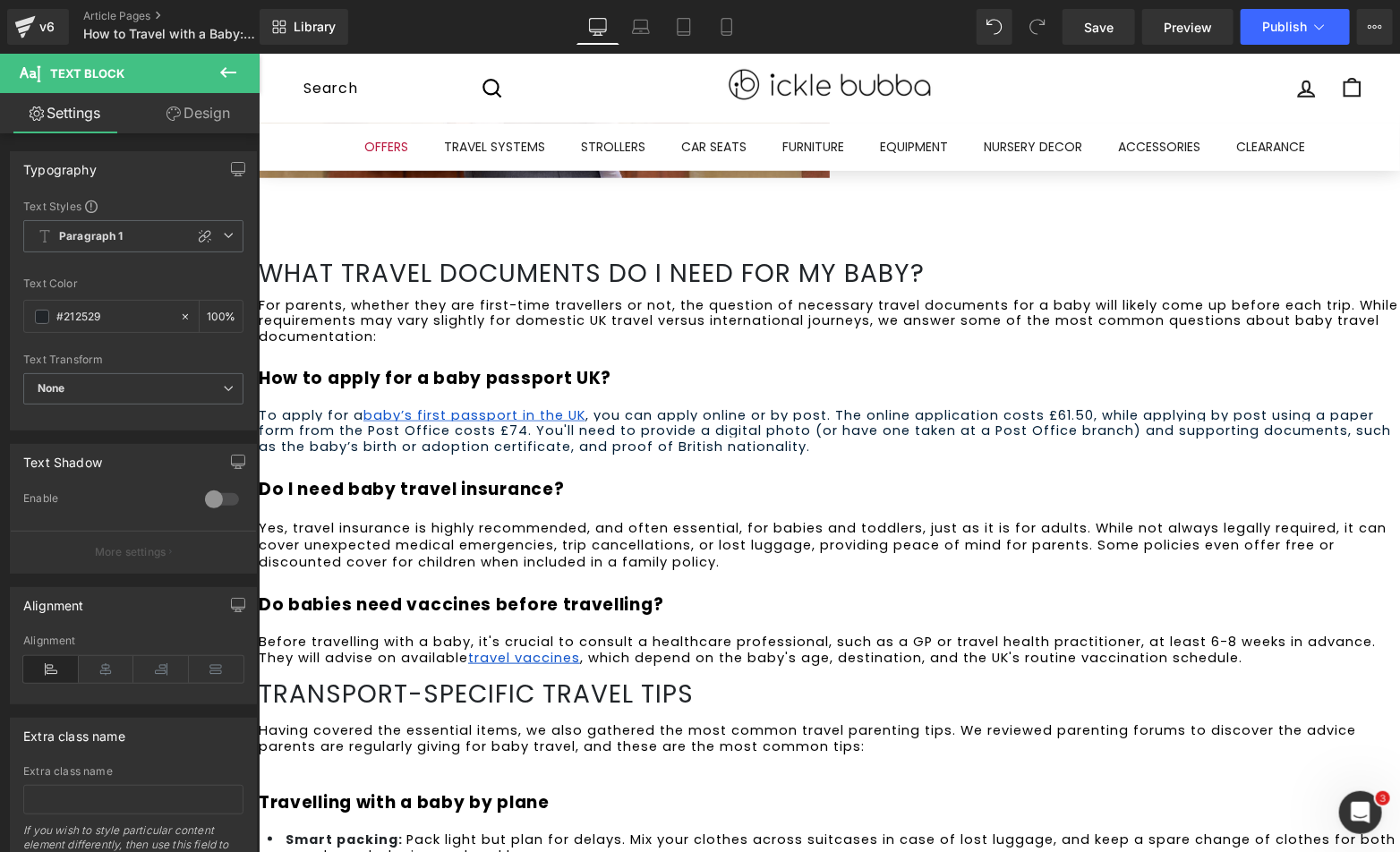 drag, startPoint x: 225, startPoint y: 72, endPoint x: 203, endPoint y: 95, distance: 31.827661 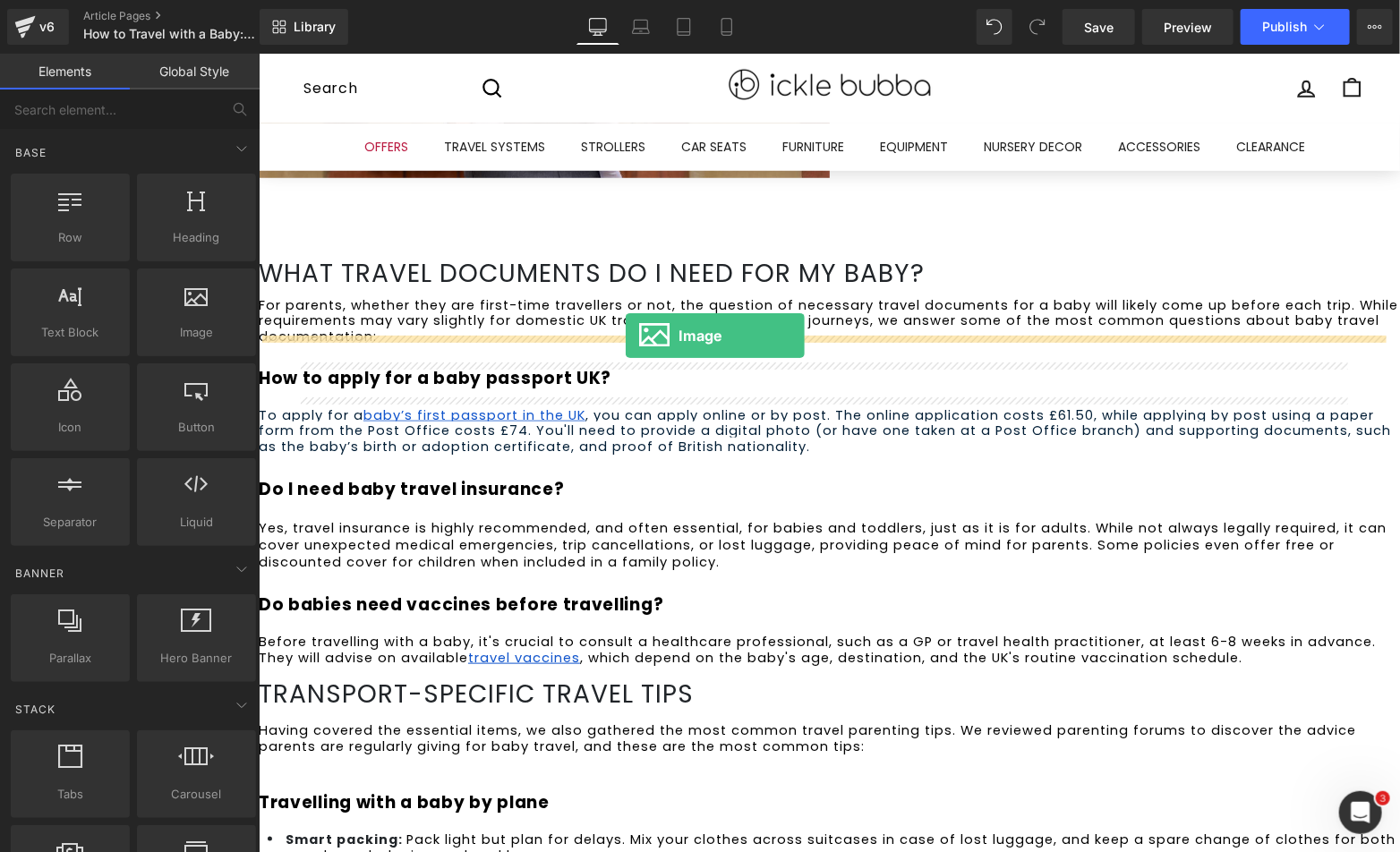 drag, startPoint x: 424, startPoint y: 359, endPoint x: 625, endPoint y: 335, distance: 202.42776 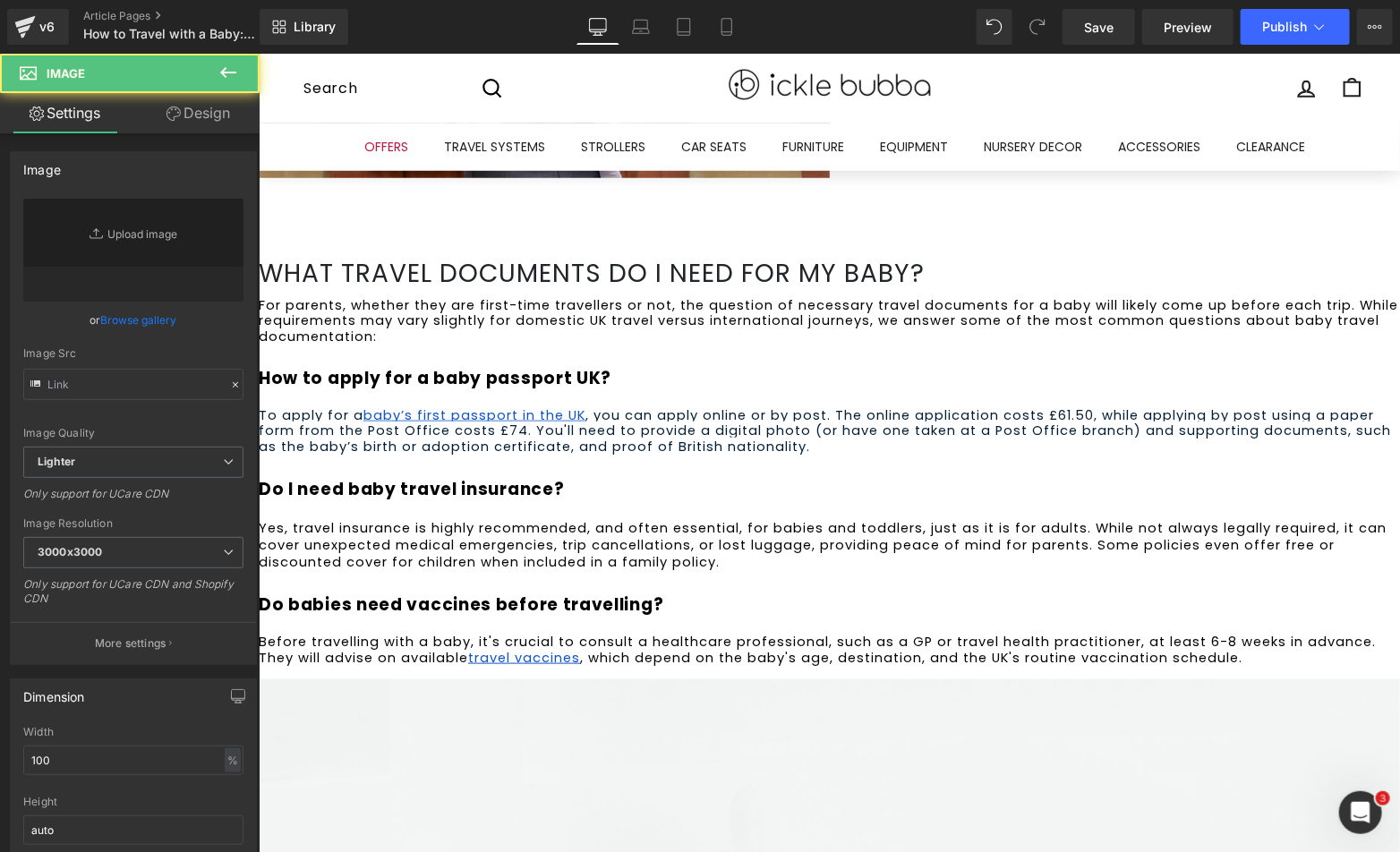 type on "//d1um8515vdn9kb.cloudfront.net/images/parallax.jpg" 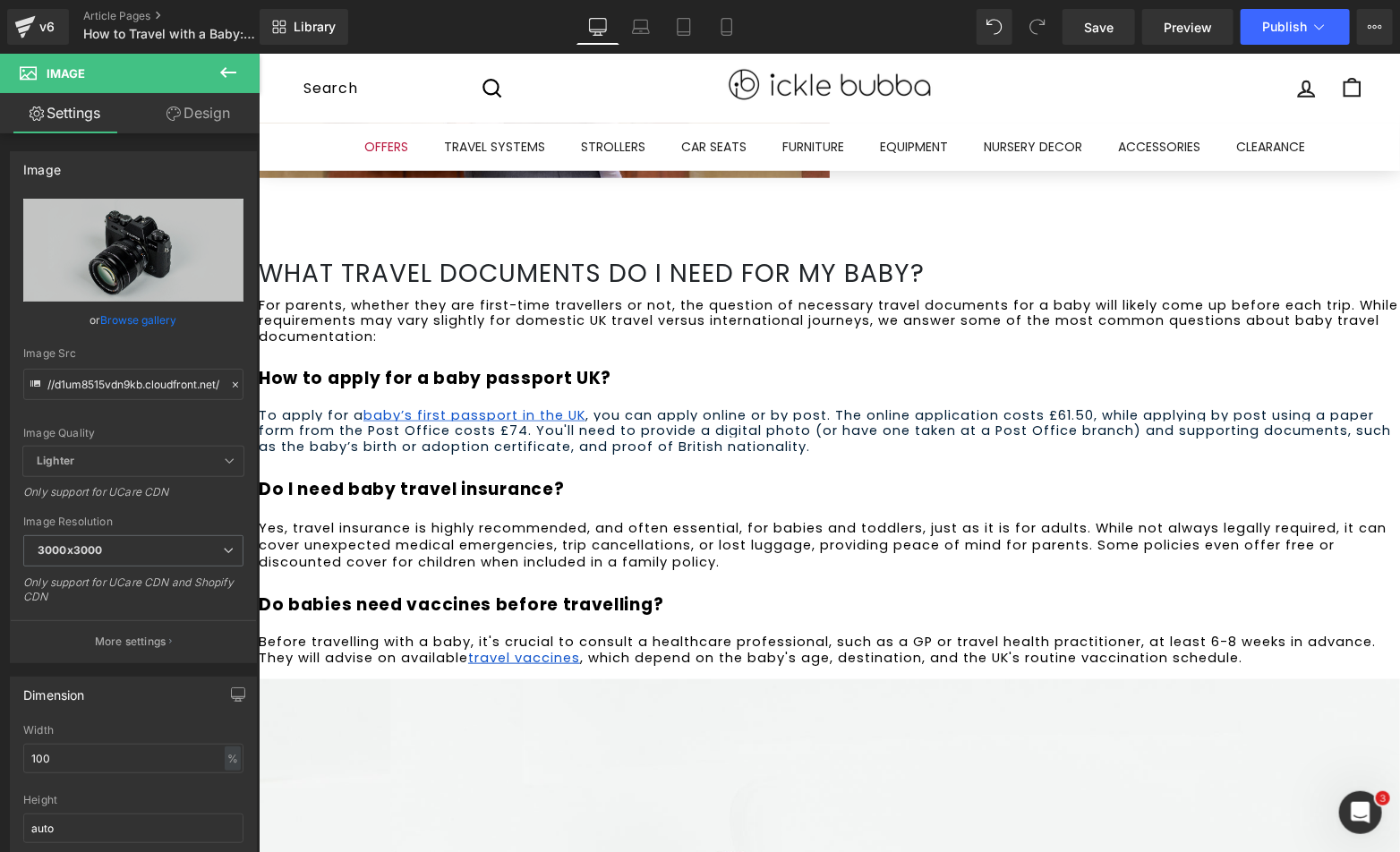 click on "Replace Image" at bounding box center (0, 0) 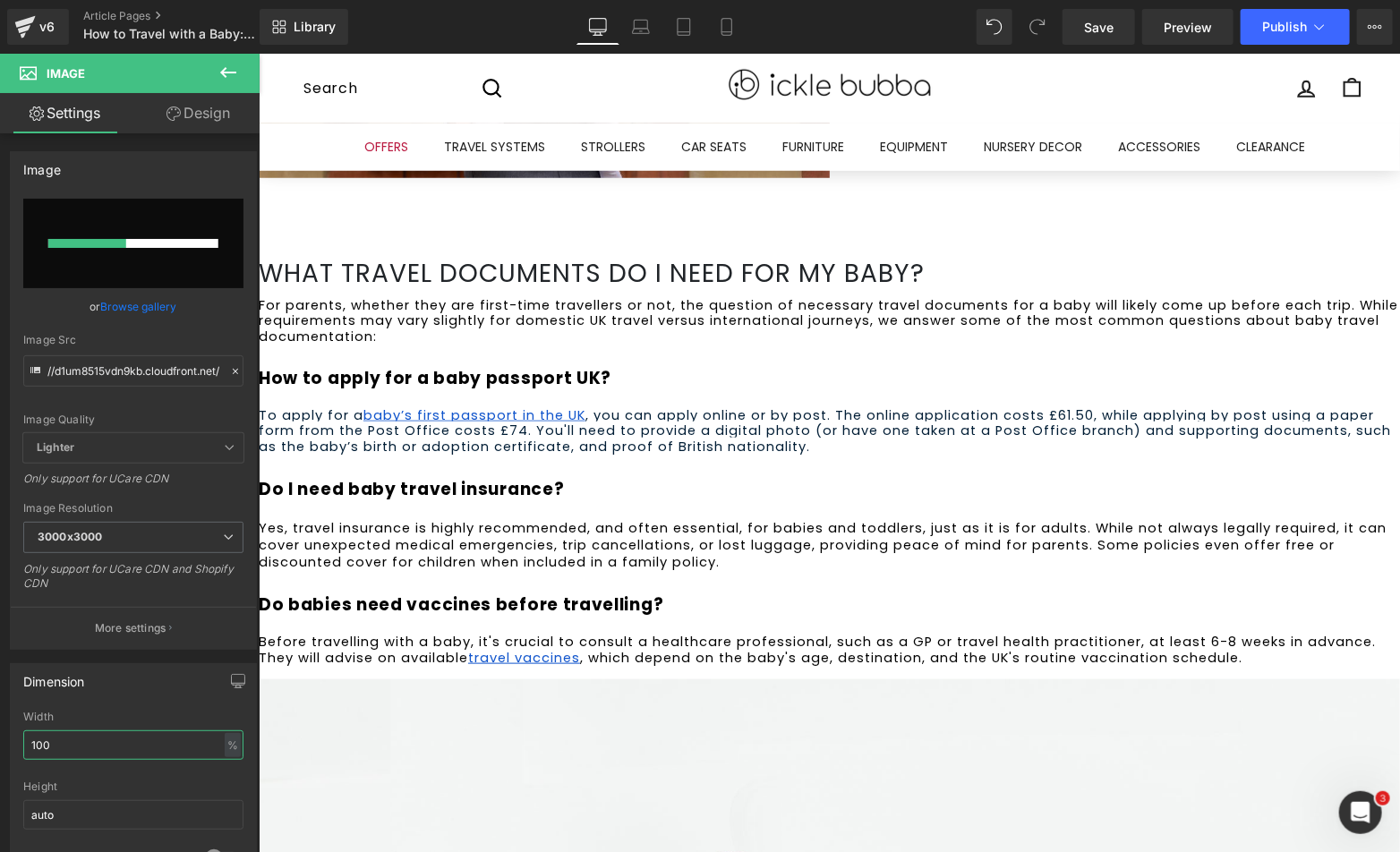 drag, startPoint x: 52, startPoint y: 745, endPoint x: 16, endPoint y: 750, distance: 36.3456 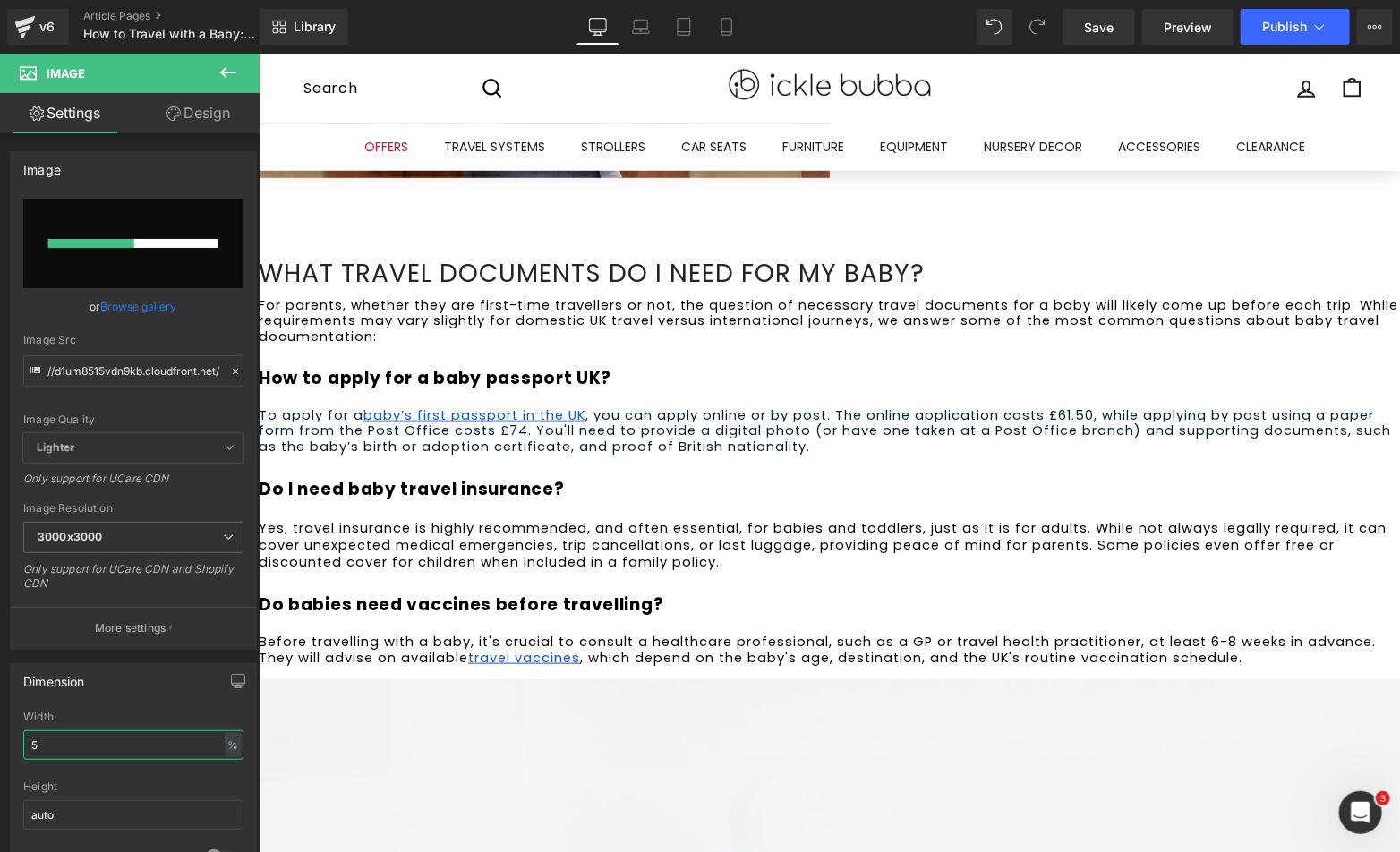 type on "50" 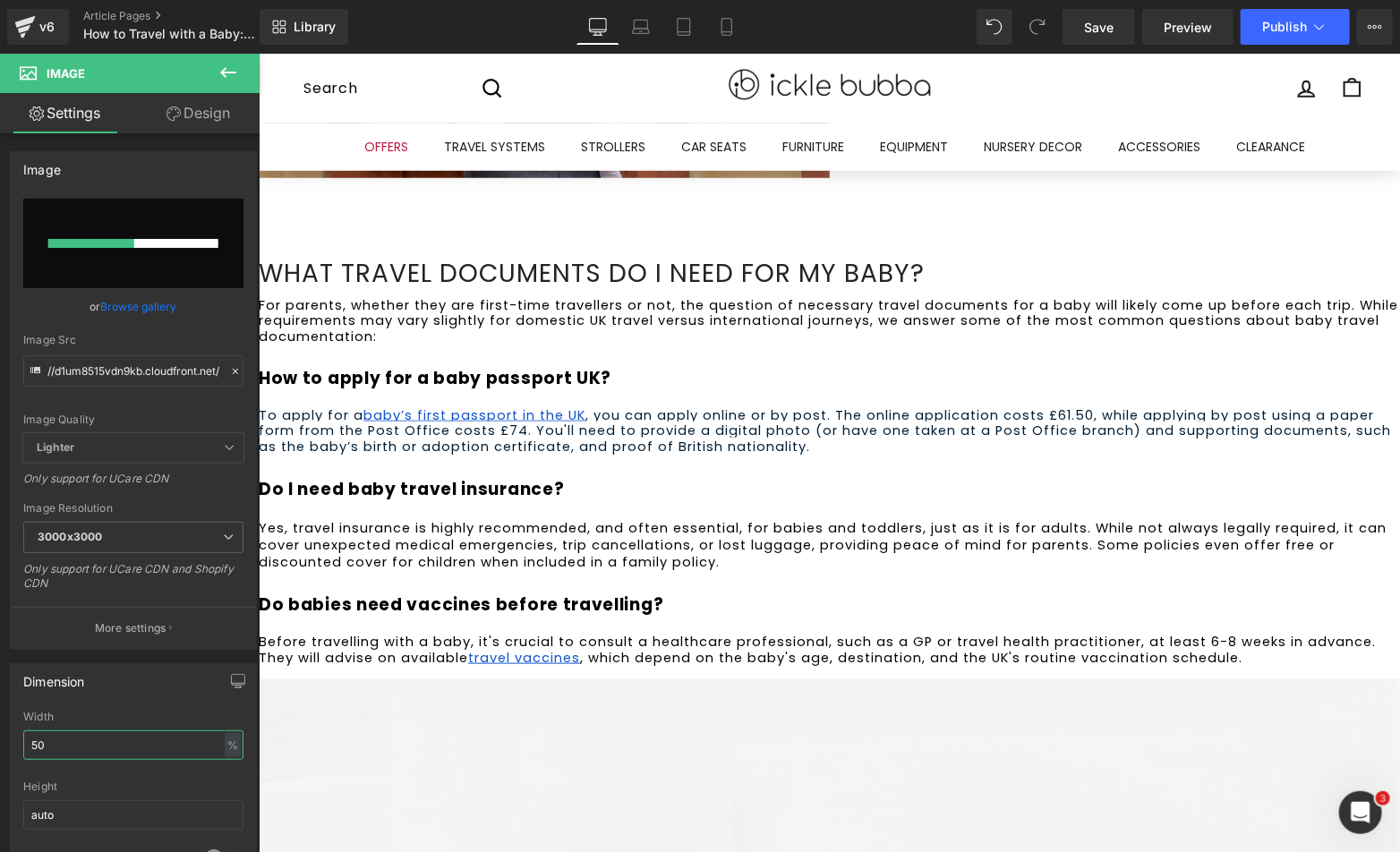 type 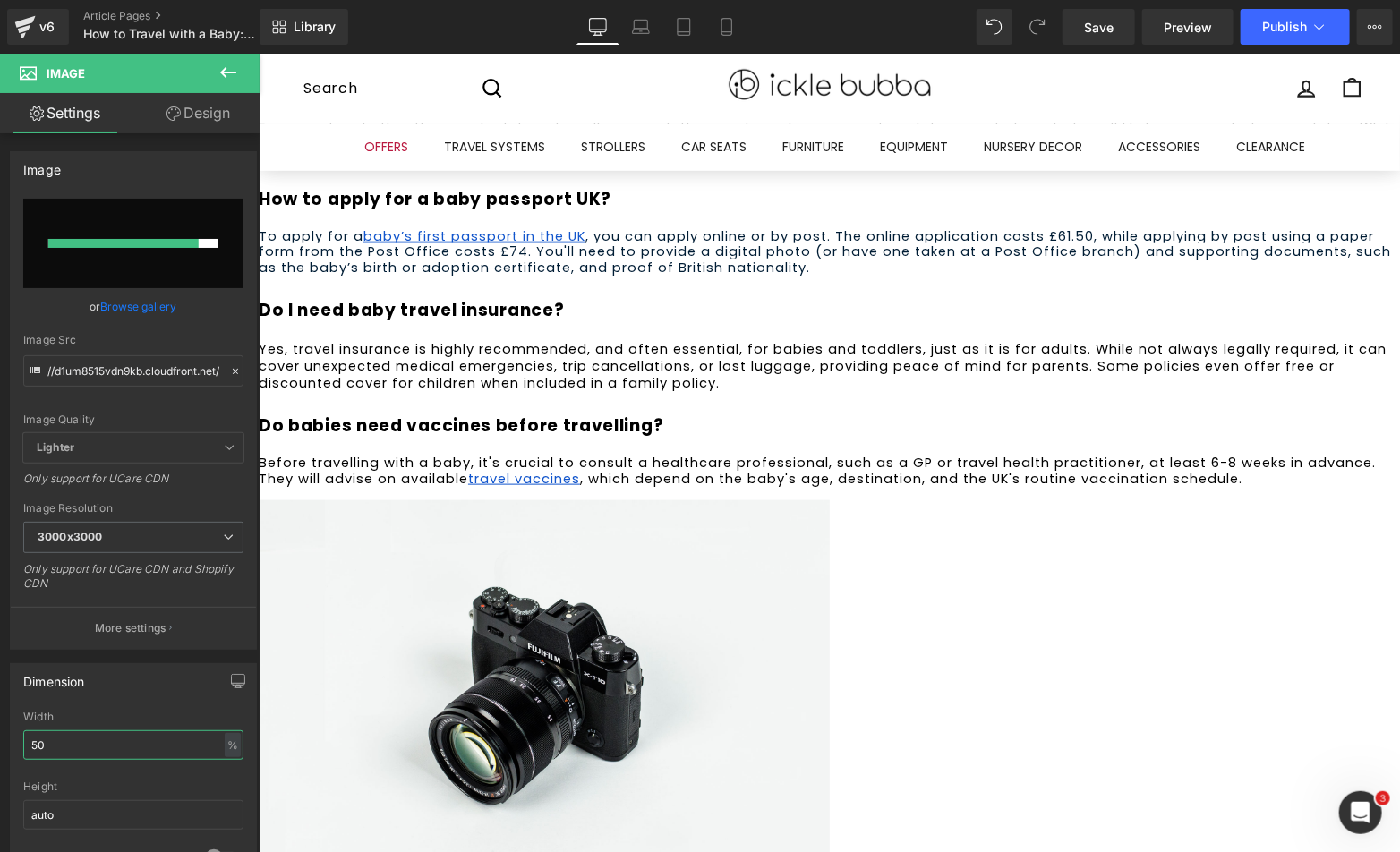 scroll, scrollTop: 4176, scrollLeft: 0, axis: vertical 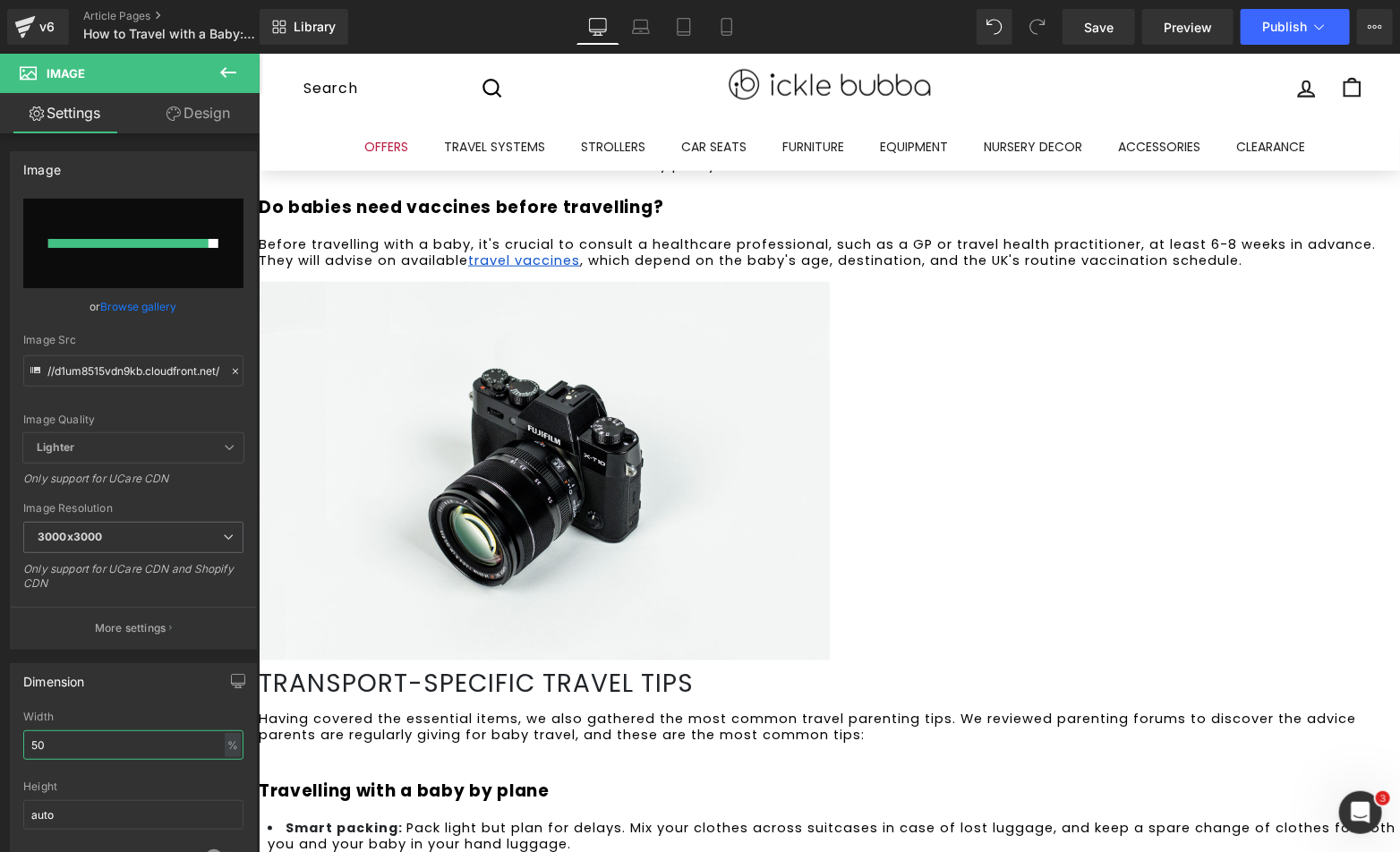 type on "50" 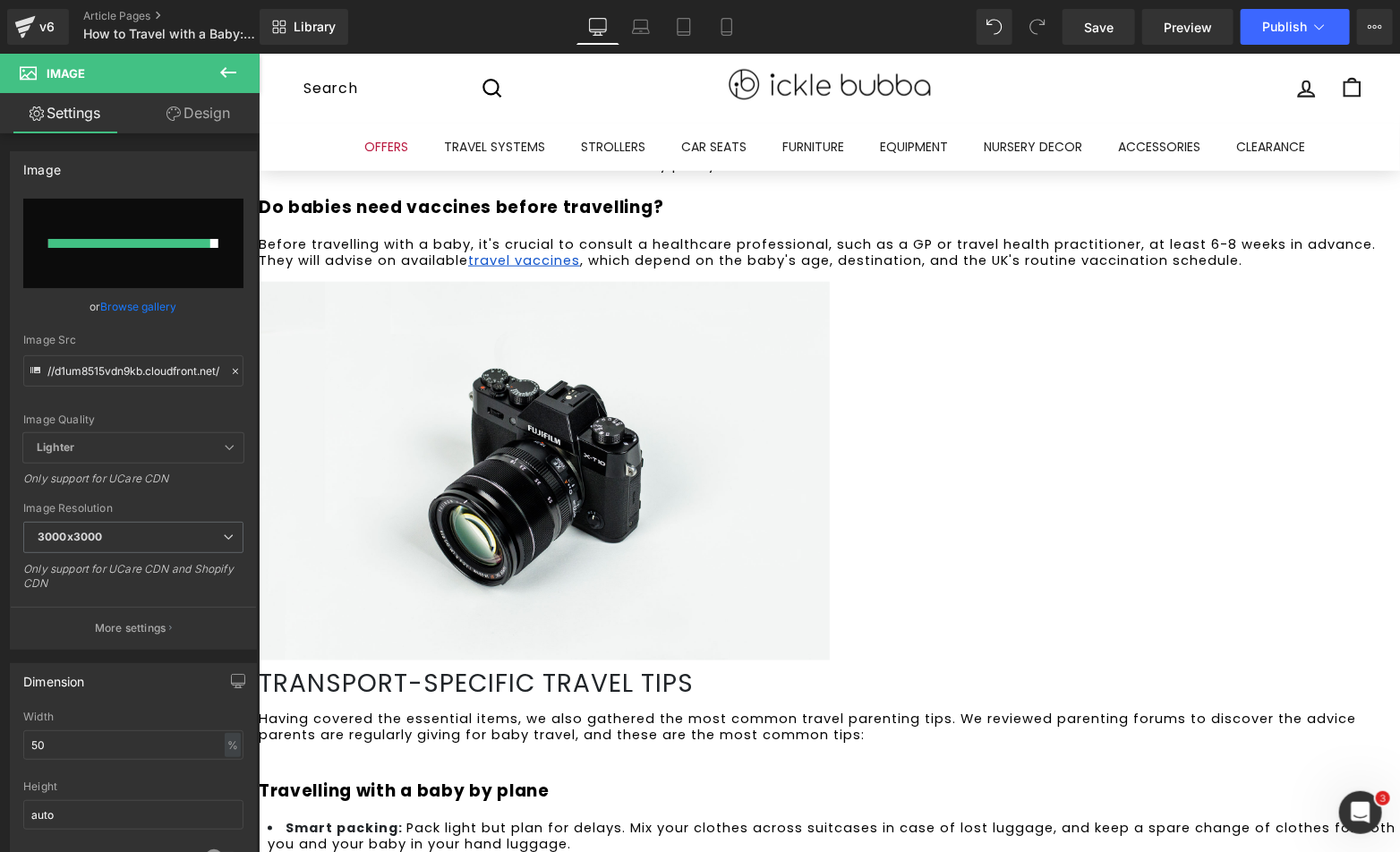 click at bounding box center [133, 243] 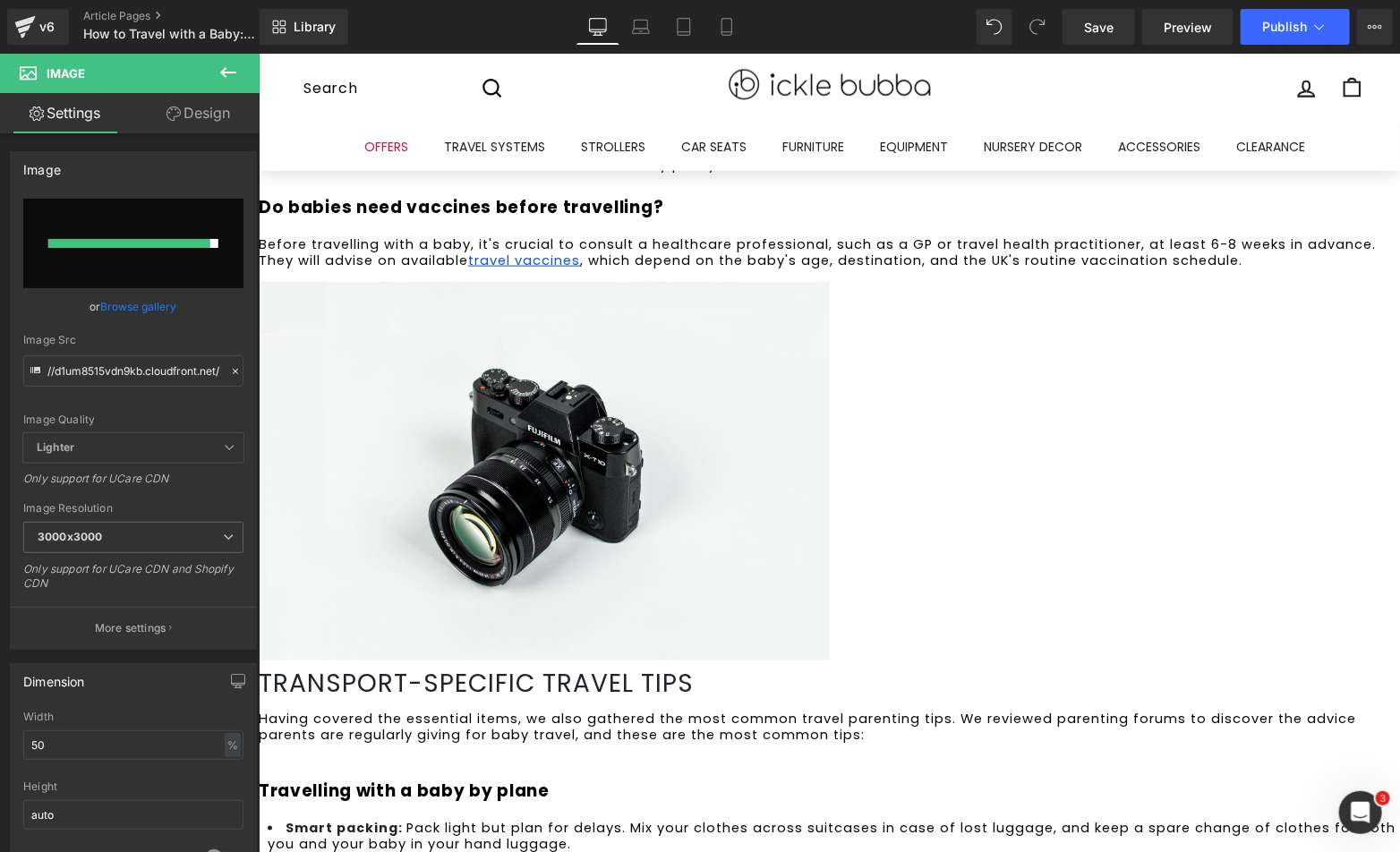 type on "C:\fakepath\blog - Travelling with a baby.jpg" 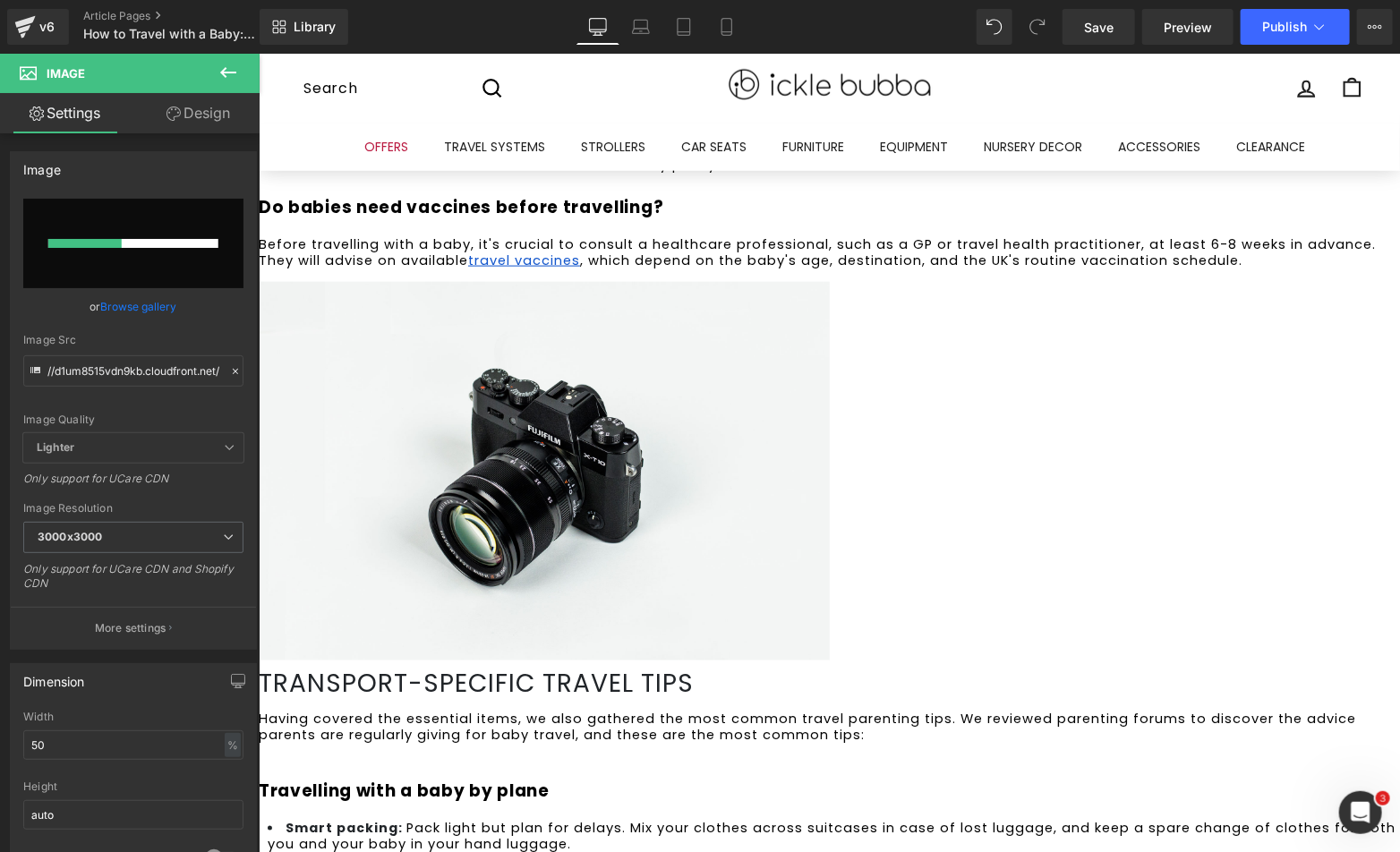 type 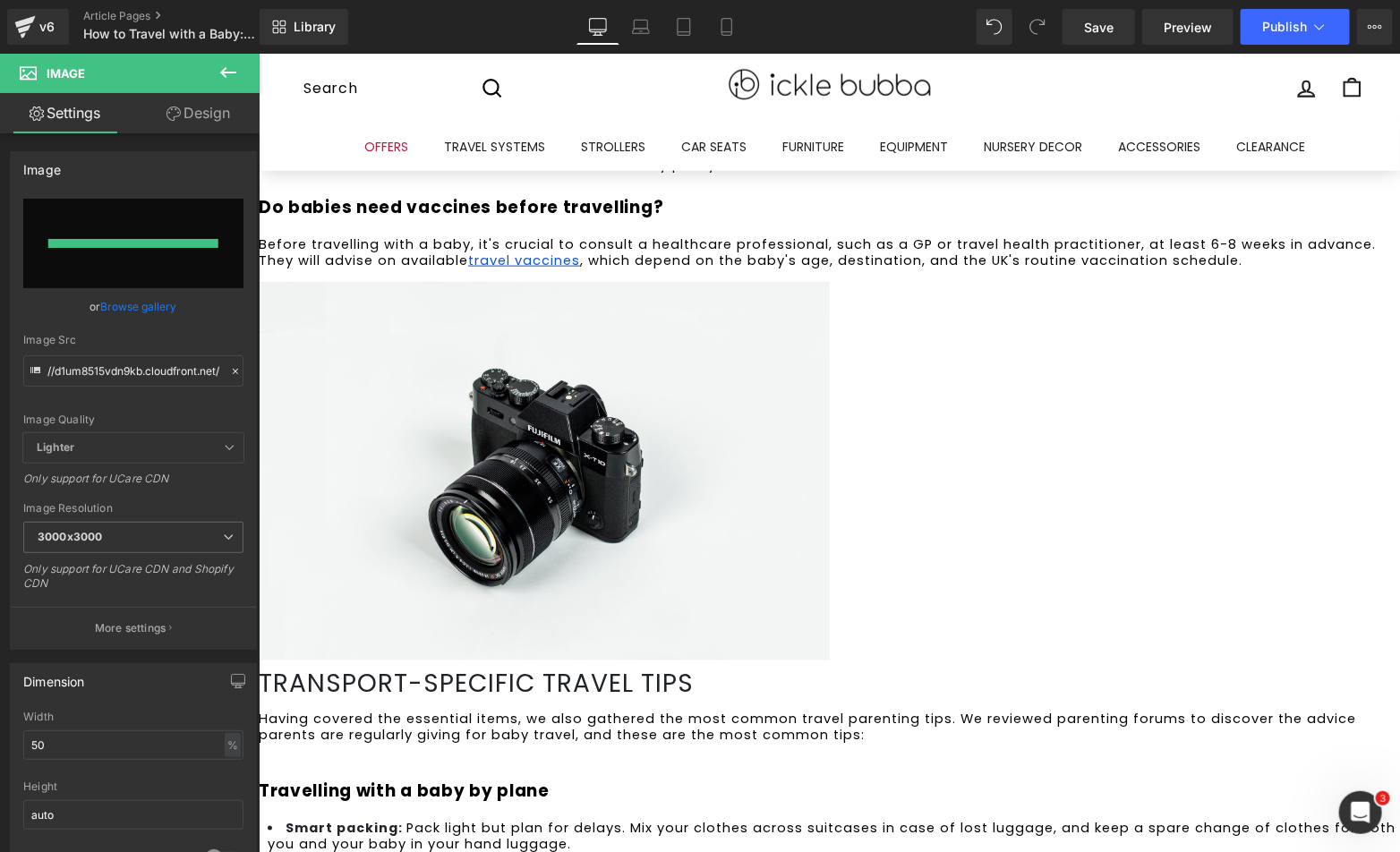 type on "https://ucarecdn.com/eafd5b63-221f-4407-aa73-0d2e3cce6ffc/-/format/auto/-/preview/3000x3000/-/quality/lighter/blog%20-%20Travelling%20with%20a%20baby.jpg" 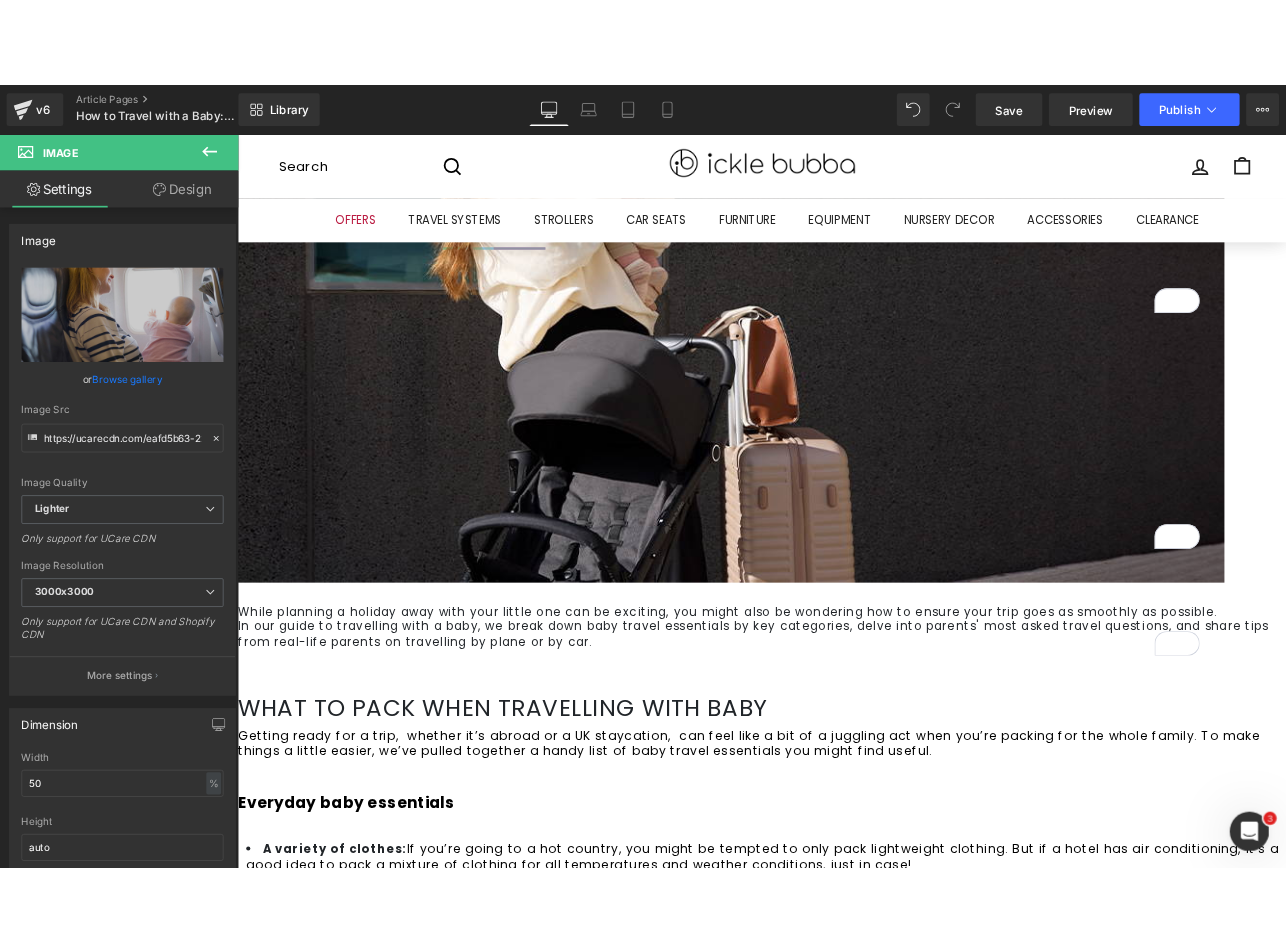 scroll, scrollTop: 0, scrollLeft: 0, axis: both 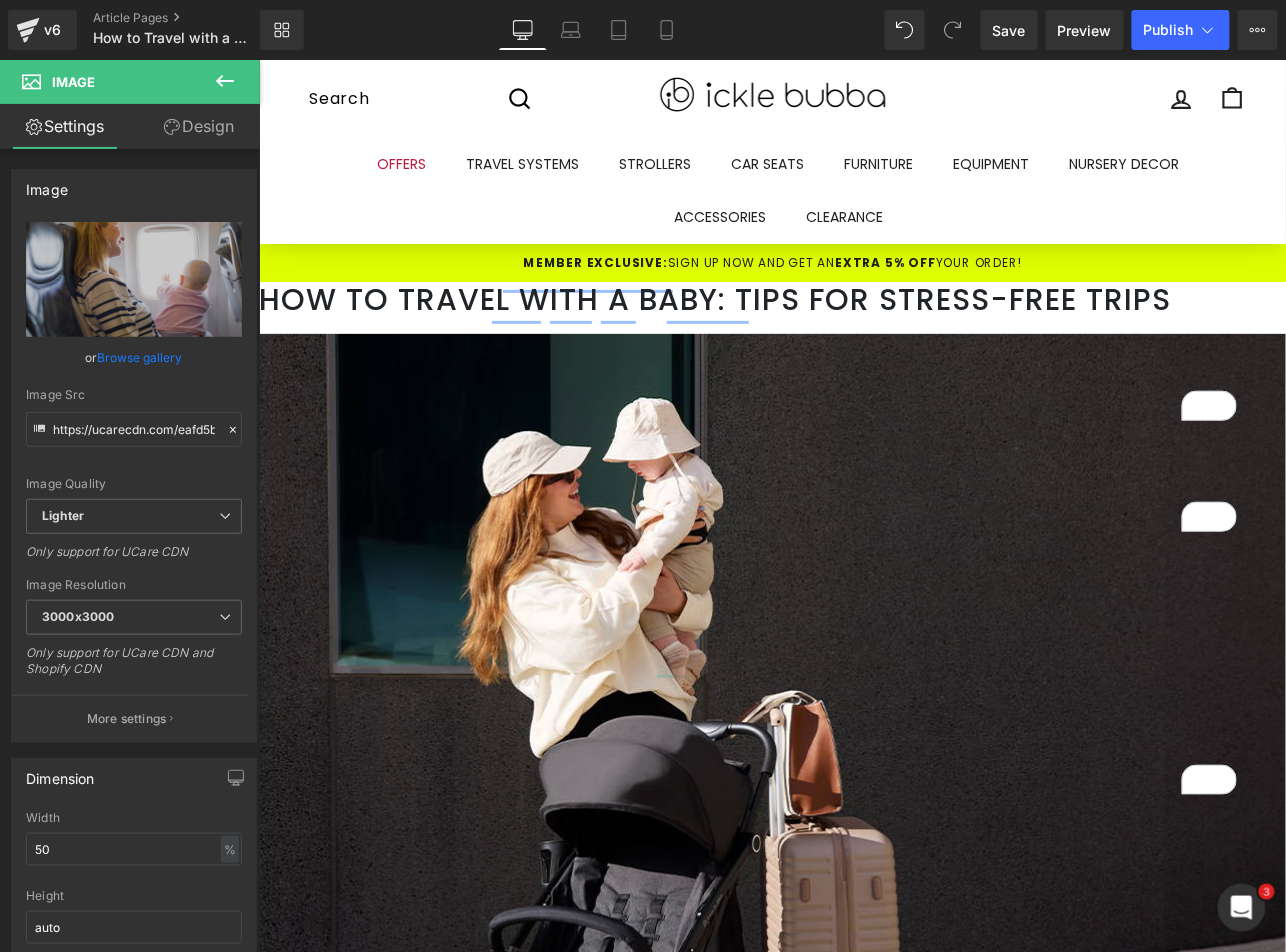 click on "How to Travel with a Baby: Tips for Stress-Free Trips" at bounding box center [771, 299] 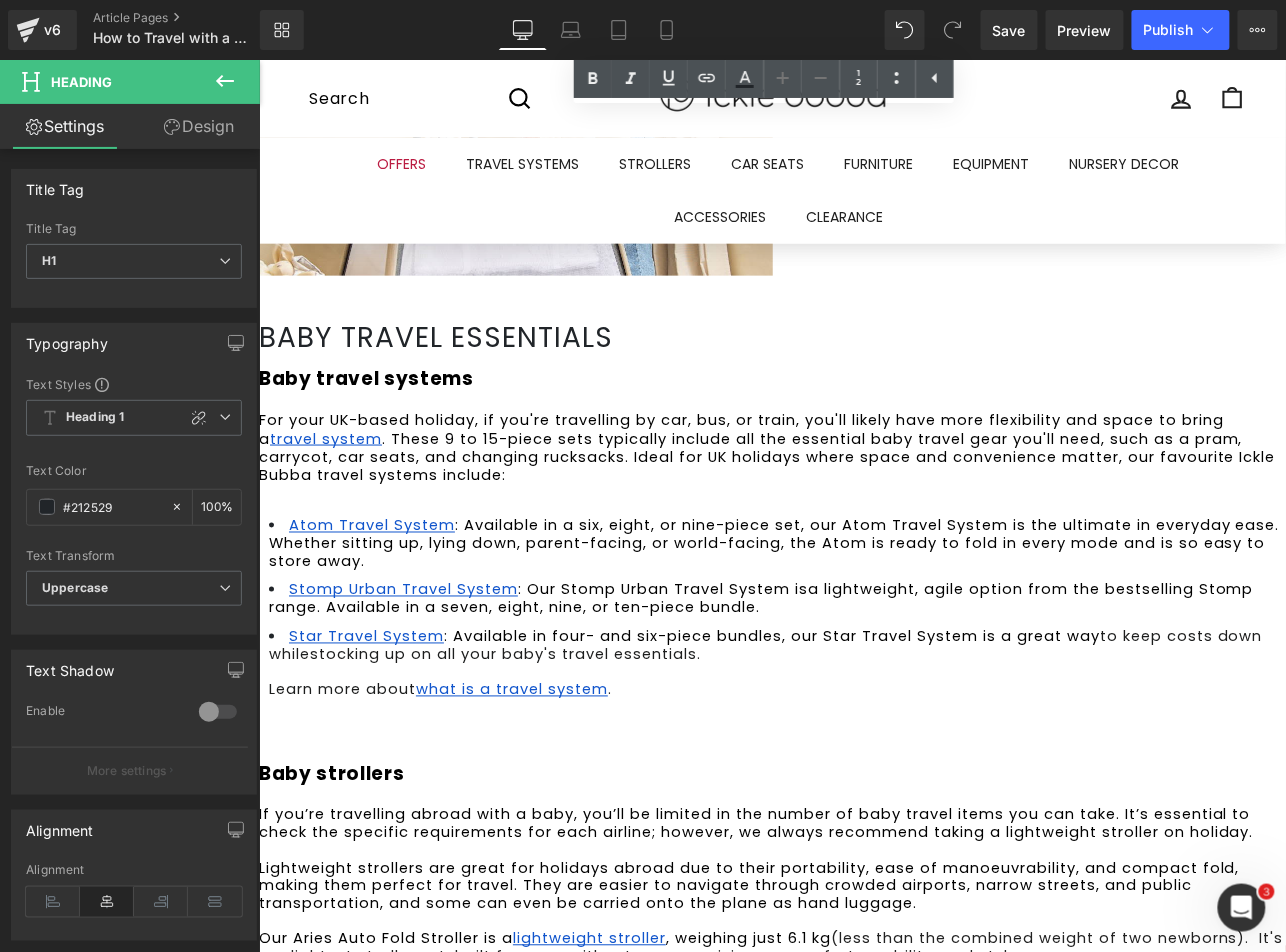 scroll, scrollTop: 2444, scrollLeft: 0, axis: vertical 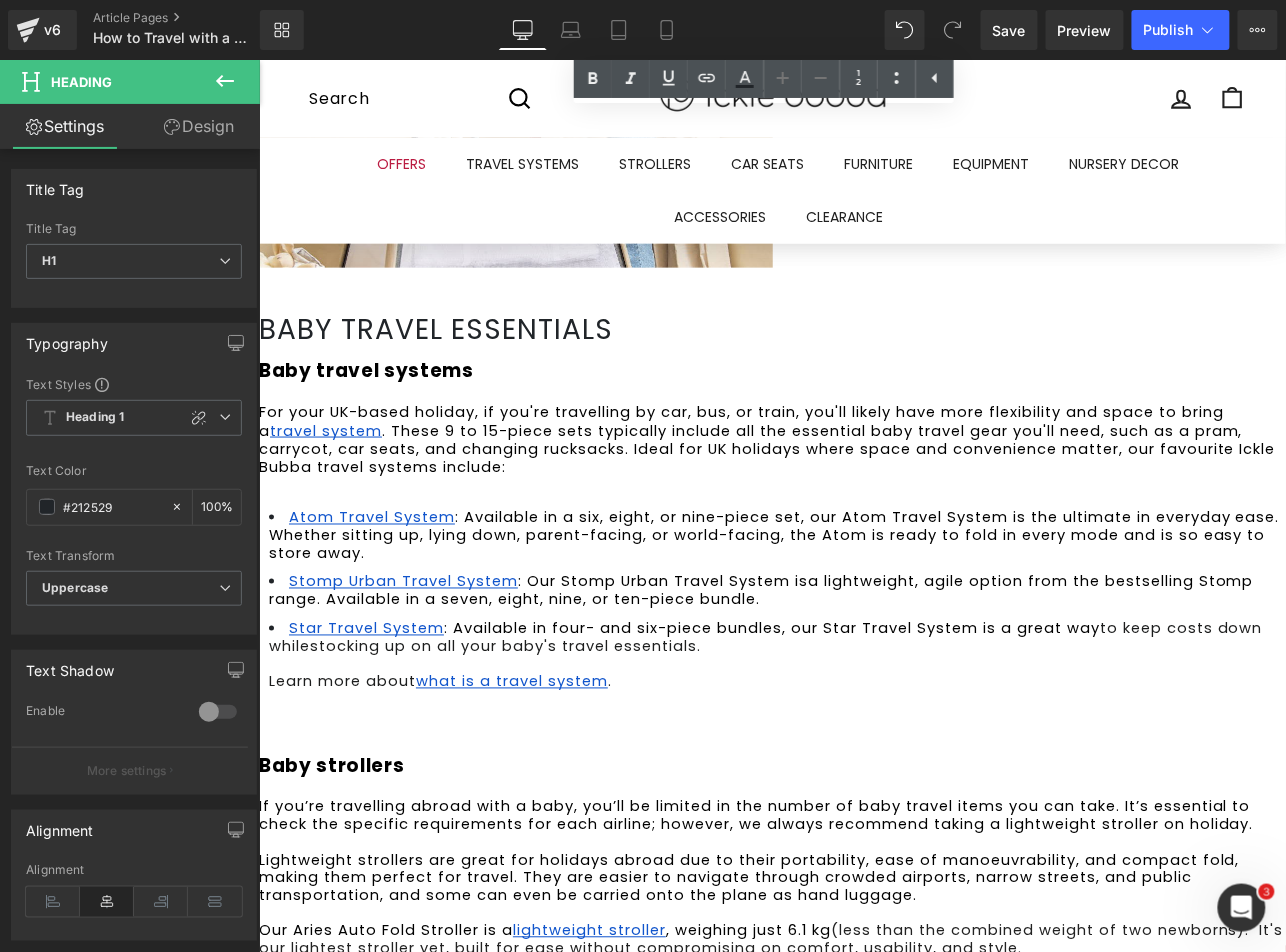 click on "Baby travel essentials Heading         Baby travel systems  For your UK-based holiday, if you're travelling by car, bus, or train, you'll likely have more flexibility and space to bring a  travel system . These 9 to 15-piece sets typically include all the essential baby travel gear you'll need, such as a pram, carrycot, car seats, and changing rucksacks. Ideal for UK holidays where space and convenience matter, our favourite Ickle Bubba travel systems include:    Atom Travel System : Available in a six, eight, or nine-piece set, our Atom Travel System is the ultimate in everyday ease. Whether sitting up, lying down, parent-facing, or world-facing, the Atom is ready to fold in every mode and is so easy to store away. Stomp Urban Travel System : Our Stomp Urban Travel System is  a lightweight, agile option from the bestselling Stomp range. Available in a seven, eight, nine, or ten-piece bundle.  Star Travel System : Available in four- and six-piece bundles, our Star Travel System is a great way  . Text Block" at bounding box center [771, 1198] 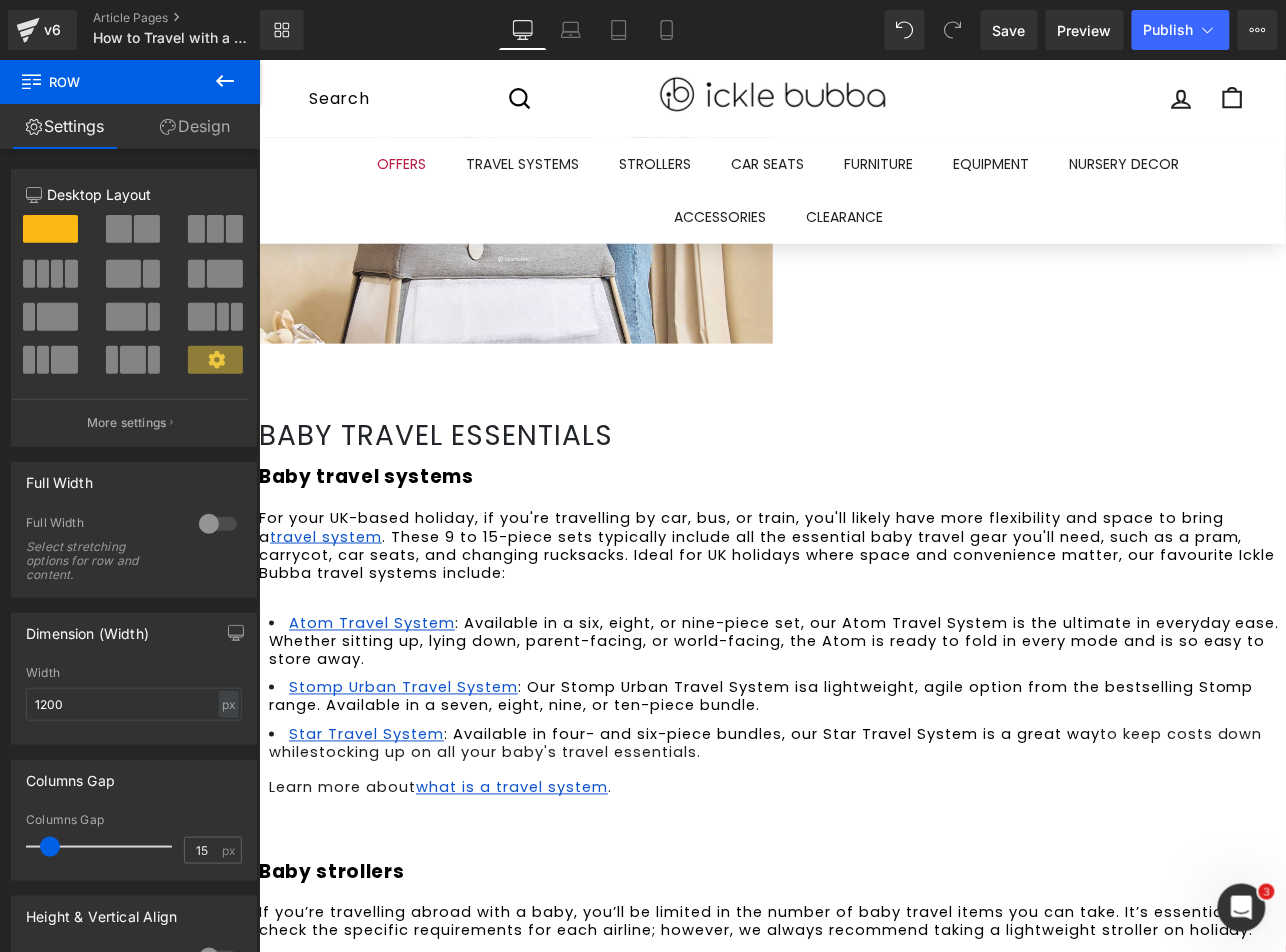 scroll, scrollTop: 2333, scrollLeft: 0, axis: vertical 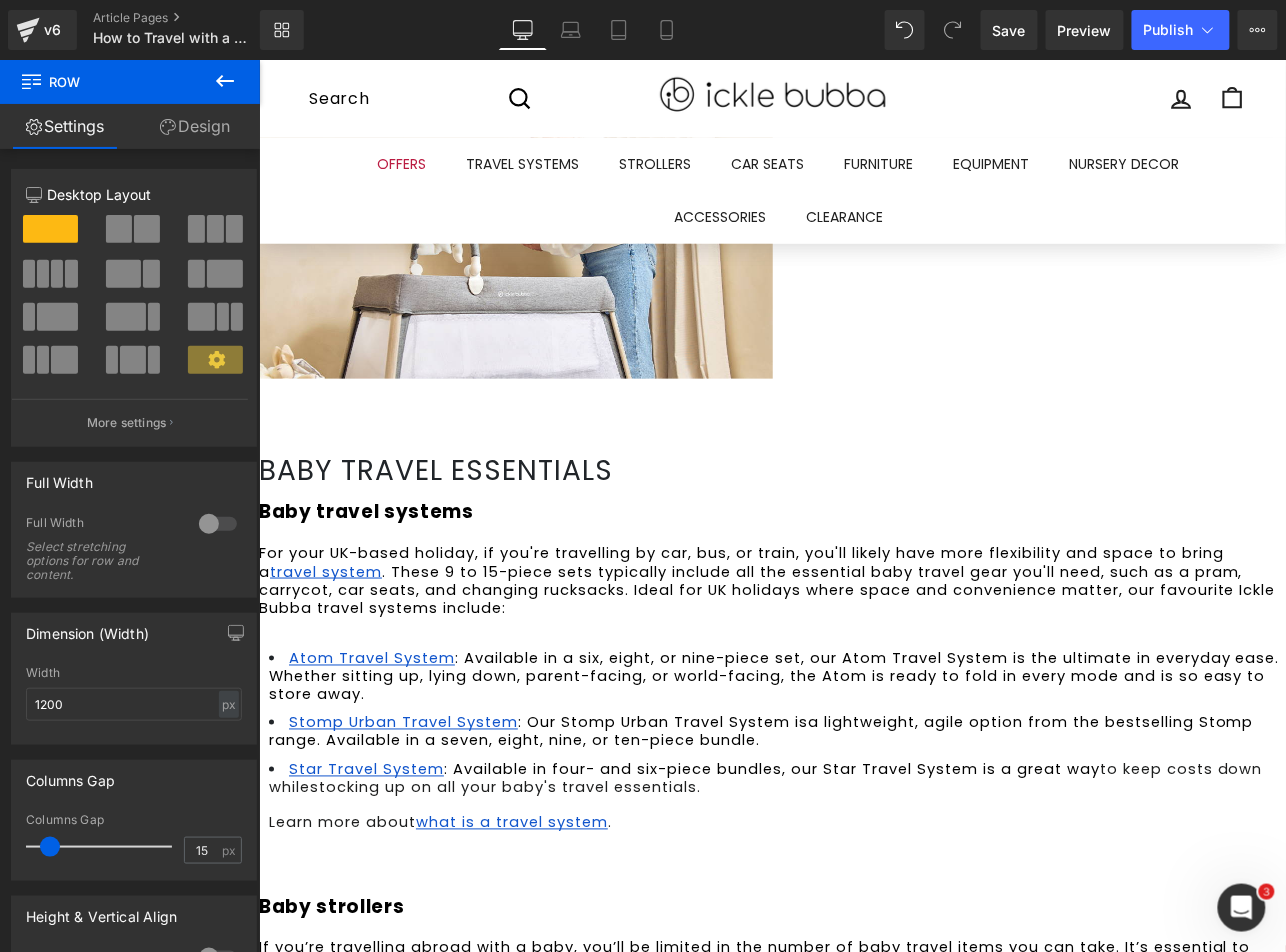 click 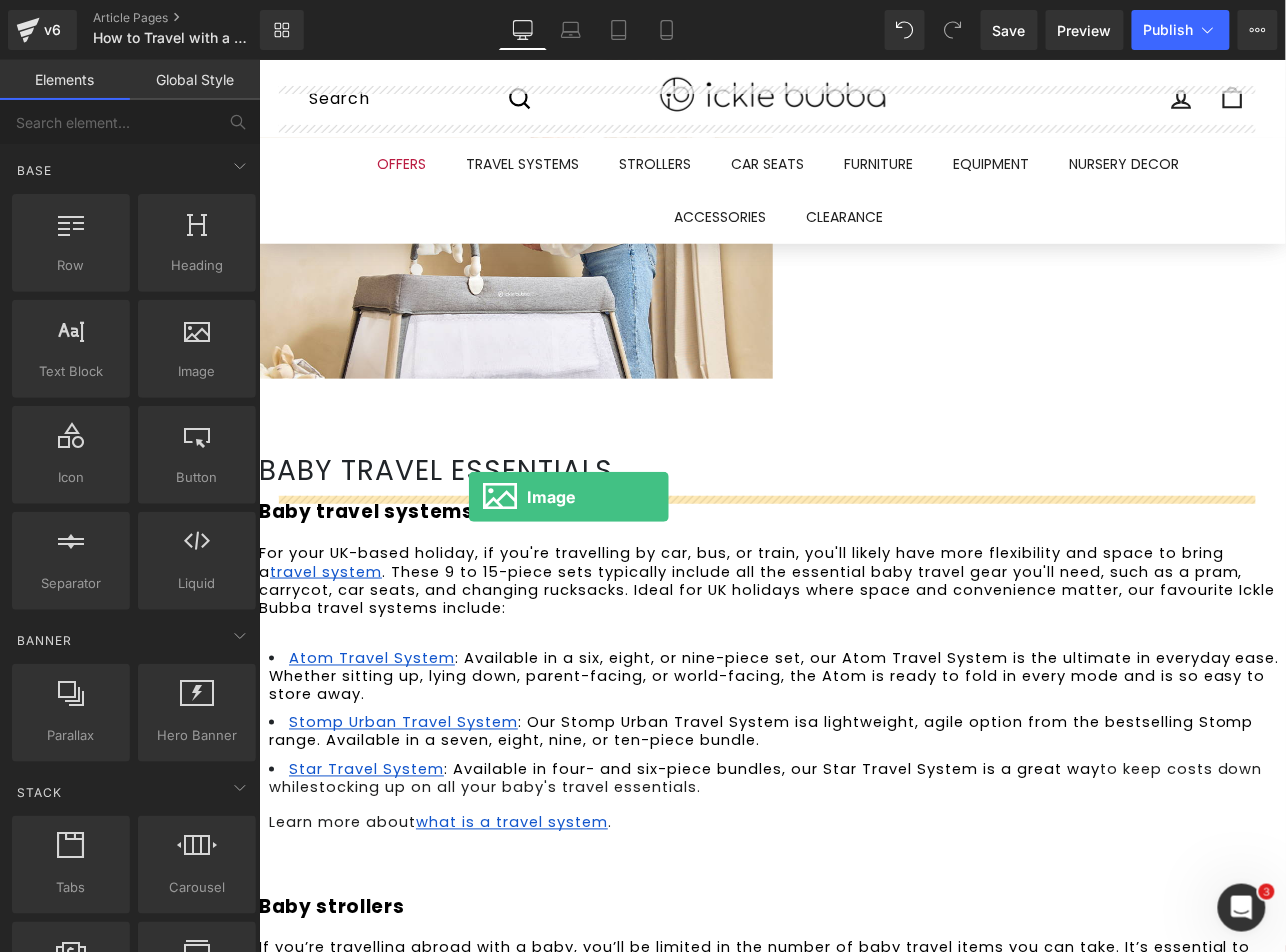 drag, startPoint x: 432, startPoint y: 413, endPoint x: 467, endPoint y: 495, distance: 89.157166 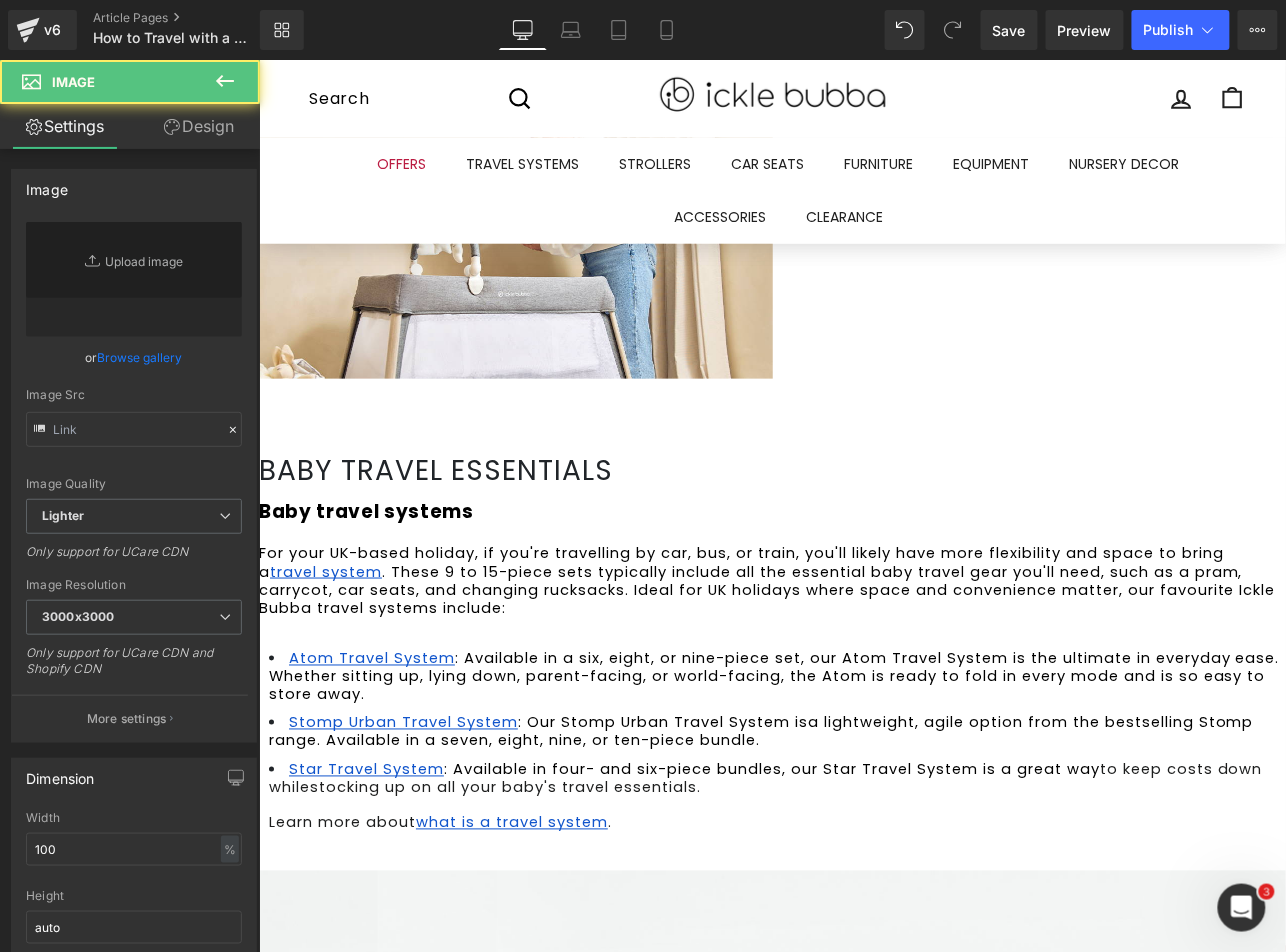 type on "//d1um8515vdn9kb.cloudfront.net/images/parallax.jpg" 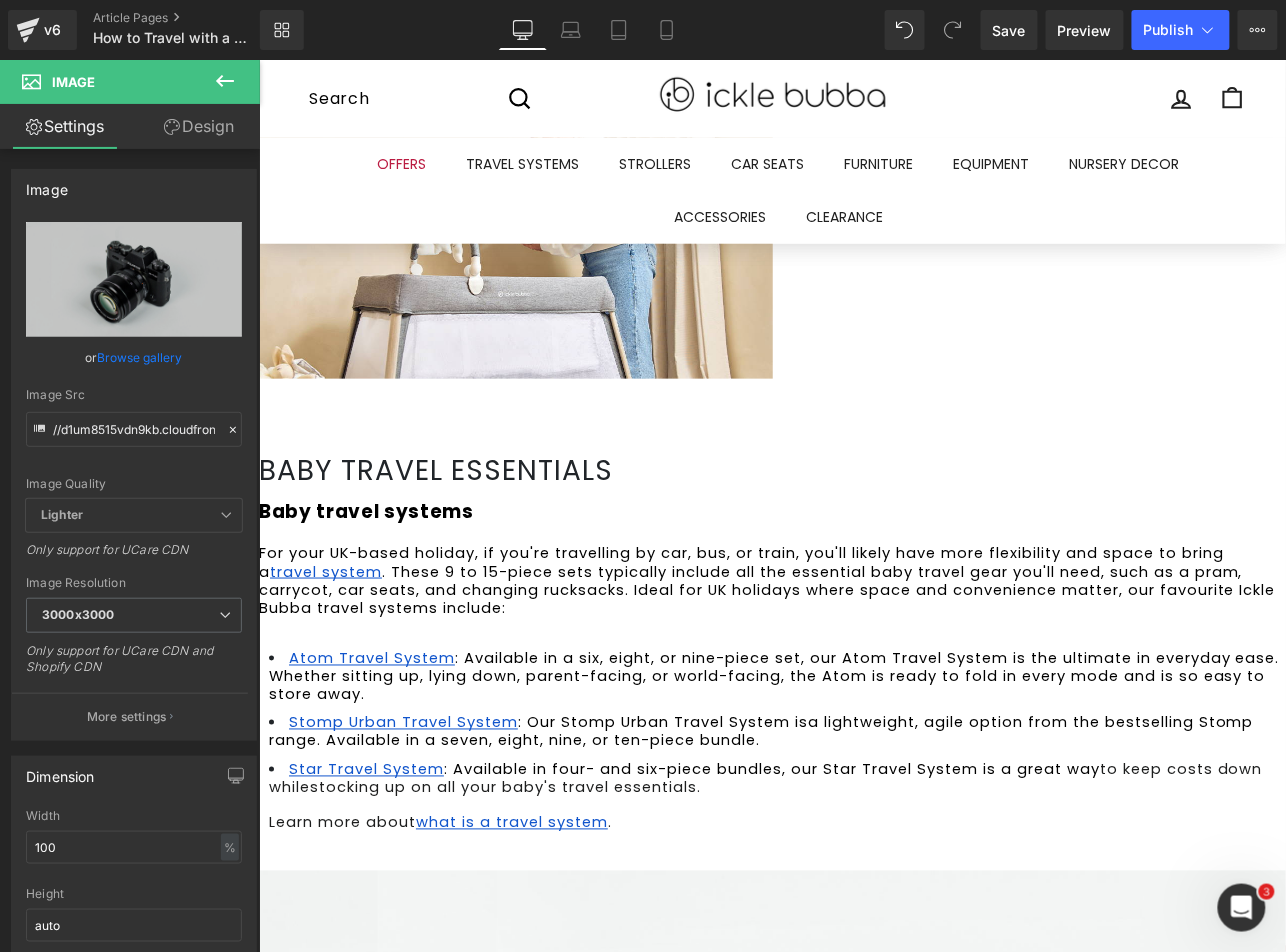 click on "Replace Image" at bounding box center [0, 0] 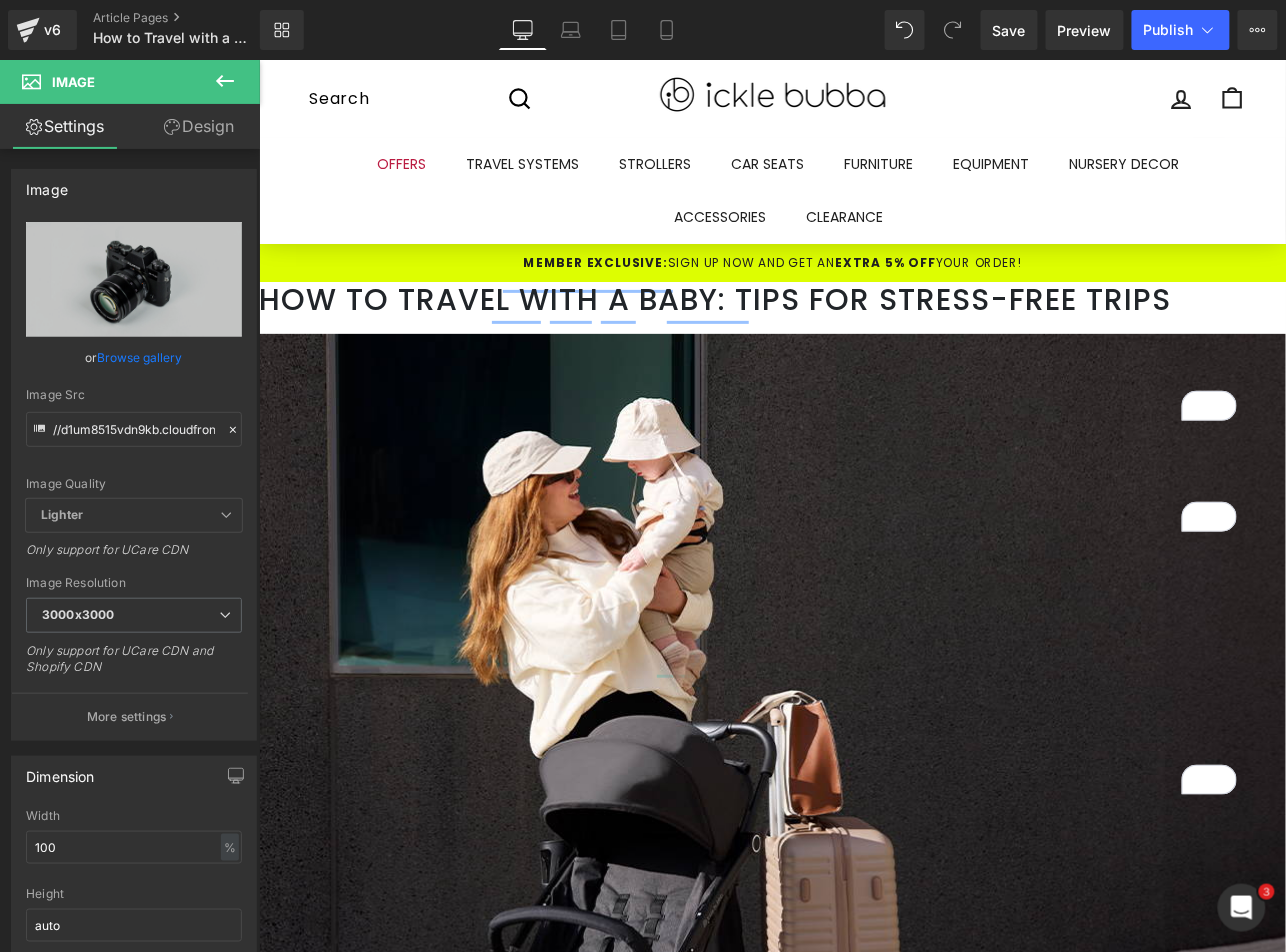 scroll, scrollTop: 2333, scrollLeft: 0, axis: vertical 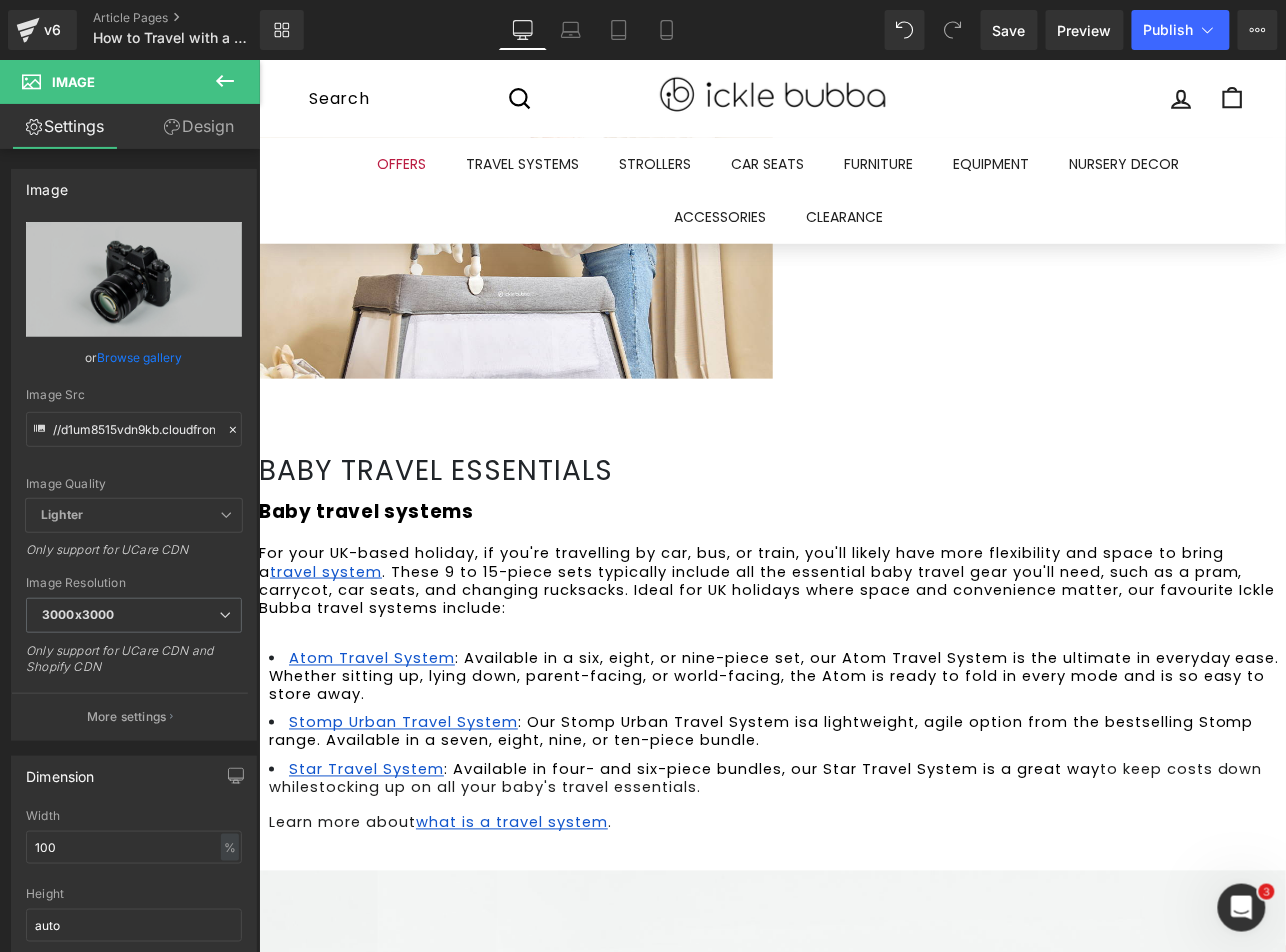 type on "C:\fakepath\blog-travel system.jpg" 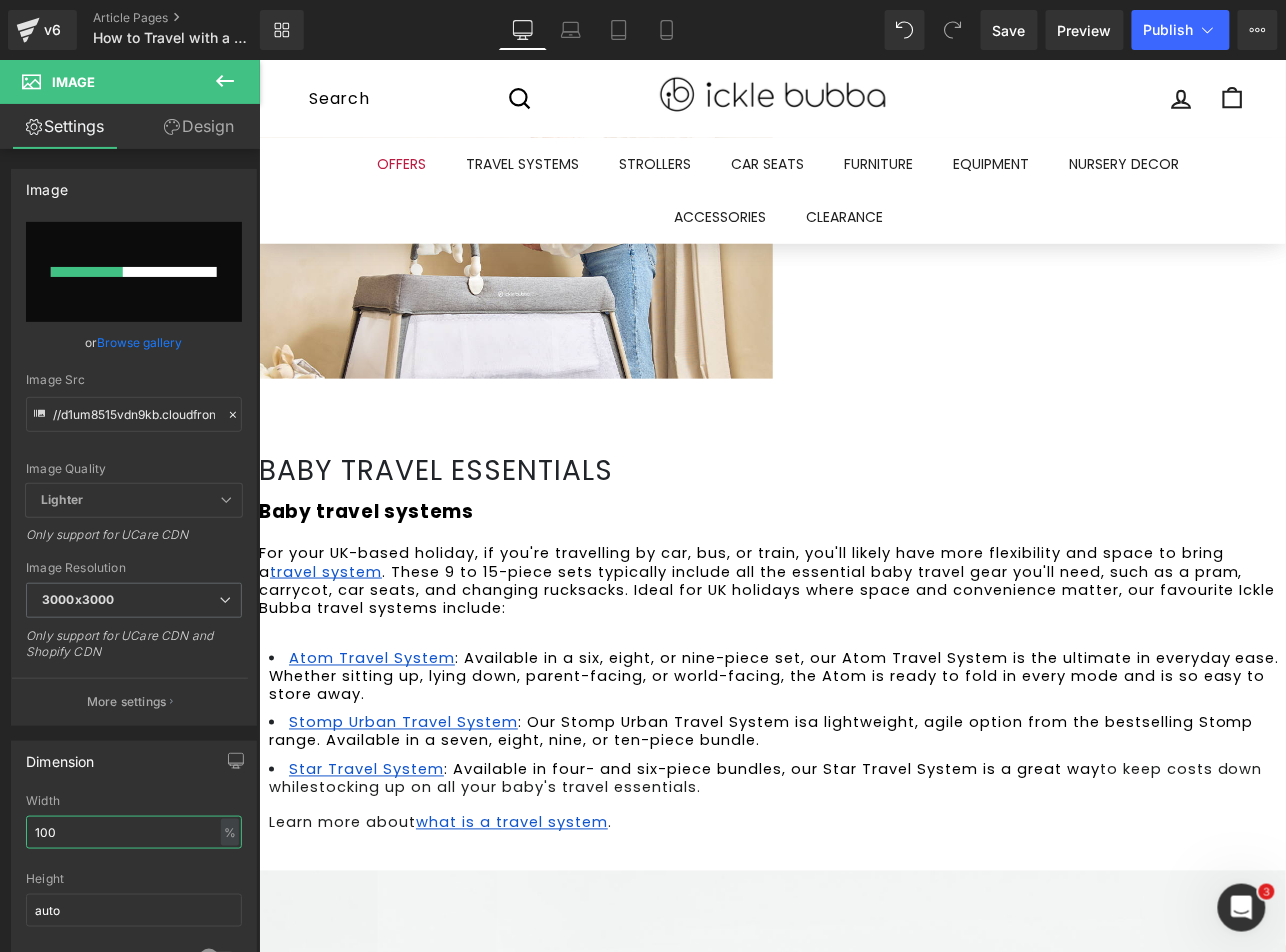 drag, startPoint x: 65, startPoint y: 835, endPoint x: -3, endPoint y: 838, distance: 68.06615 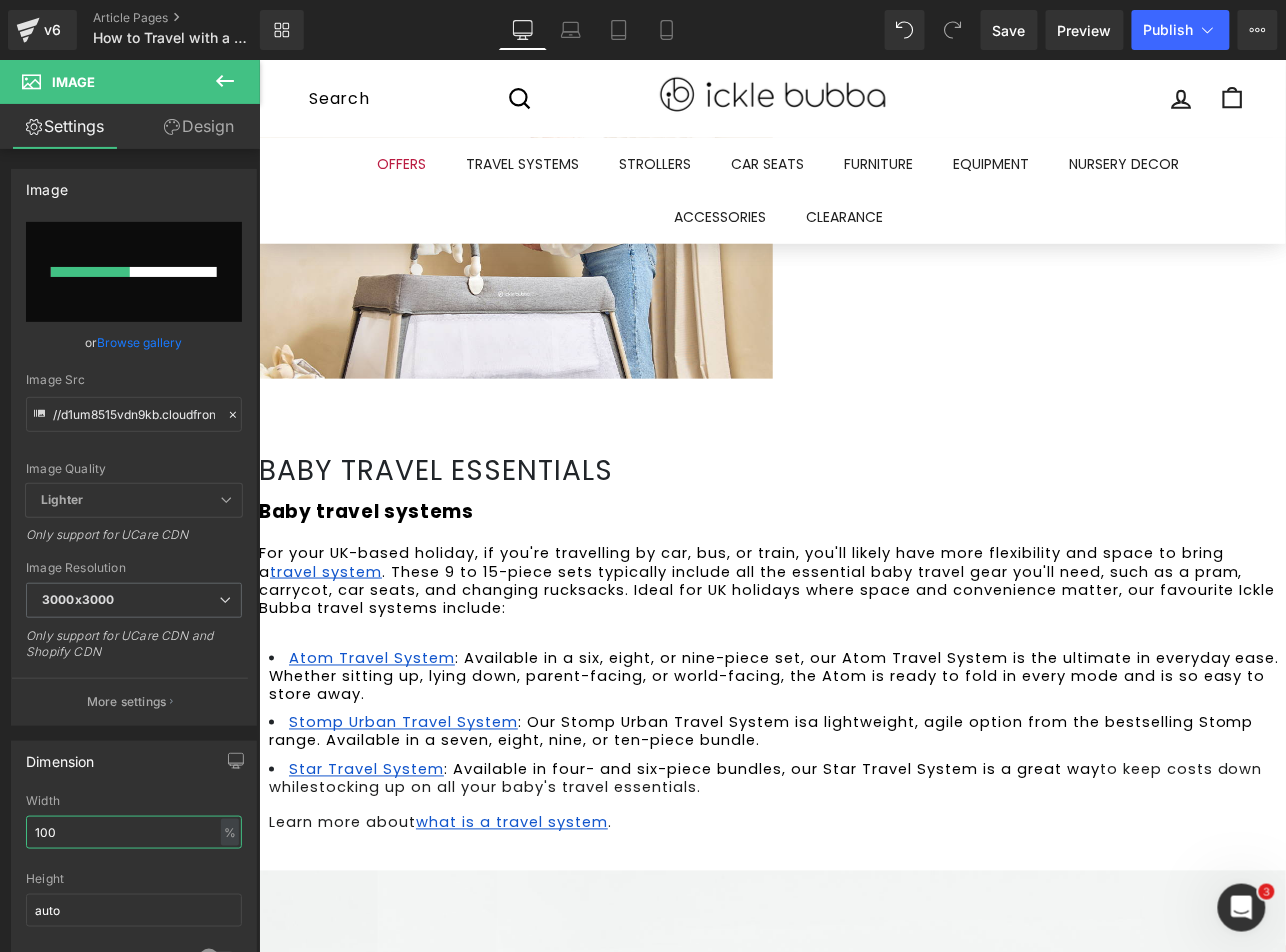 type 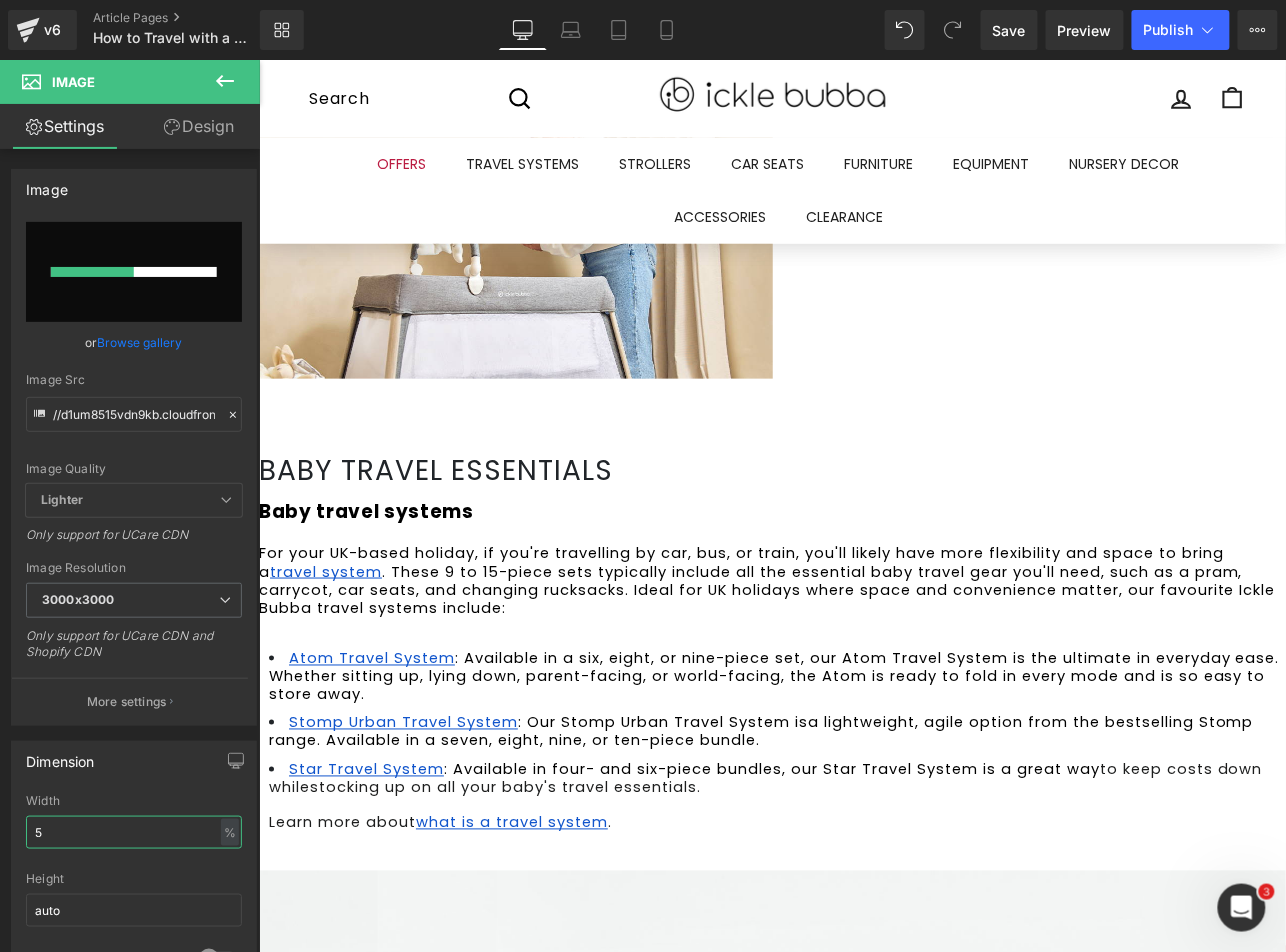 type on "50" 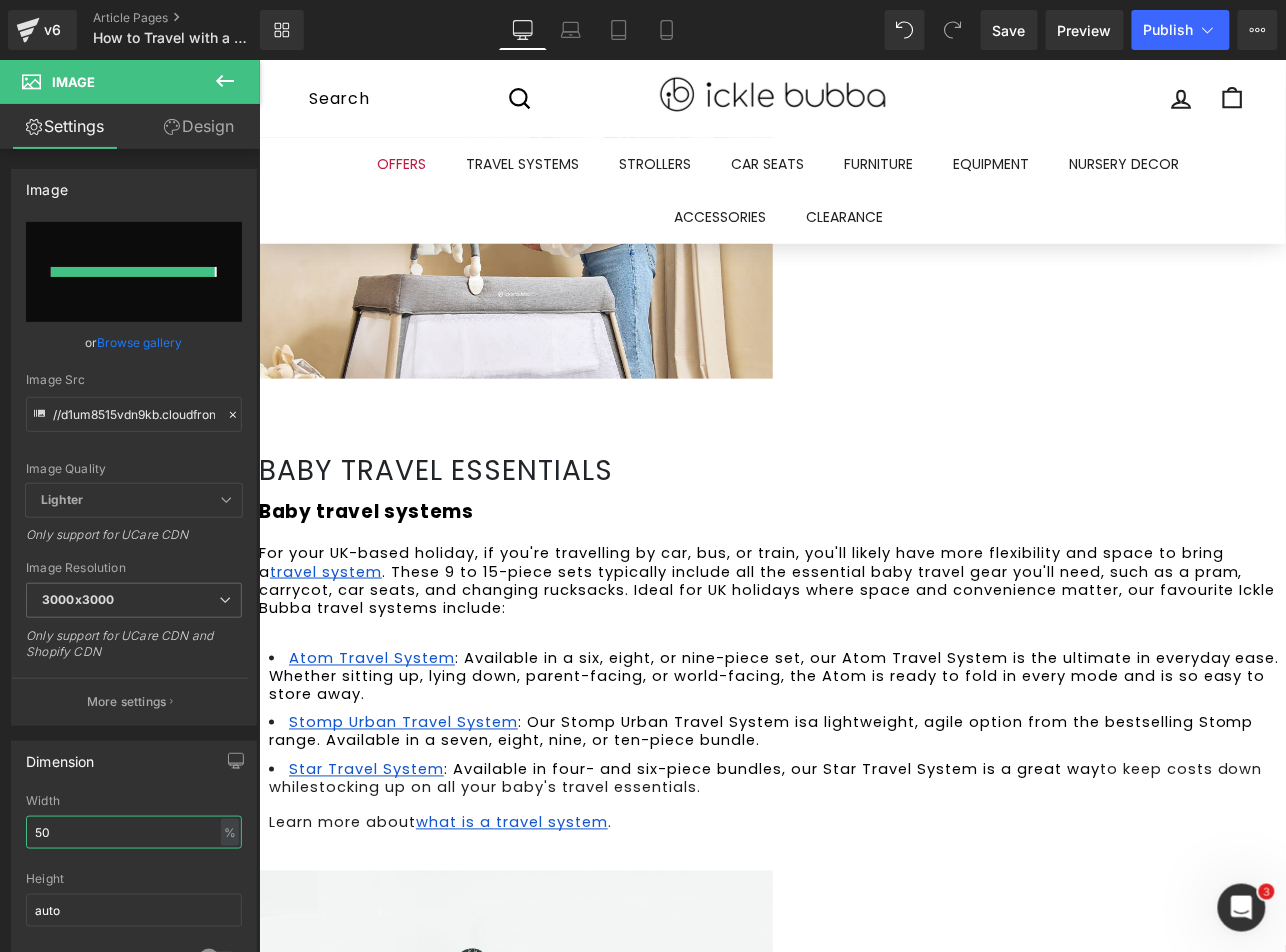 type on "https://ucarecdn.com/8d6d388f-7a51-4e1f-8f23-cd13a181d419/-/format/auto/-/preview/3000x3000/-/quality/lighter/blog-travel%20system.jpg" 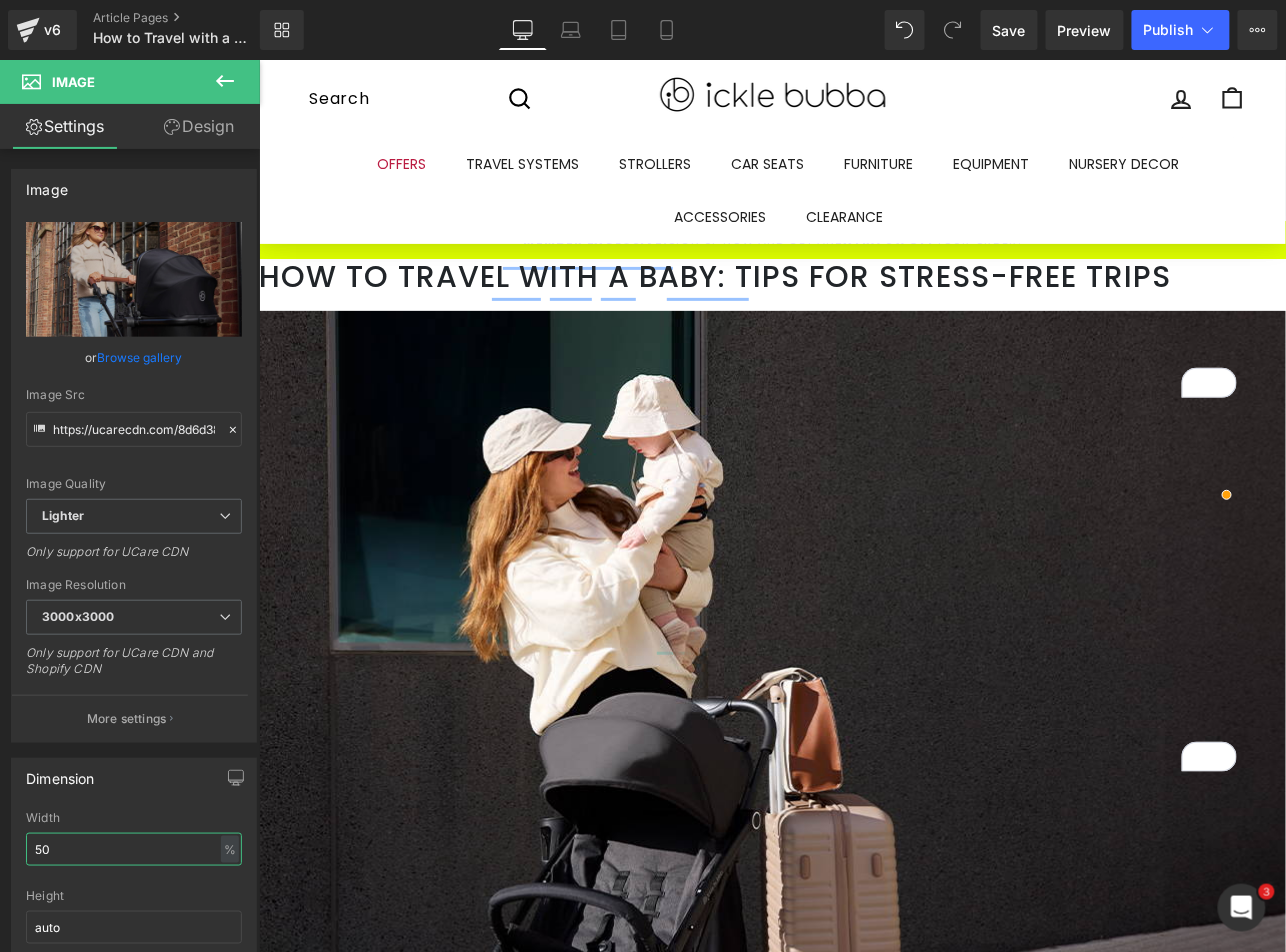 scroll, scrollTop: 0, scrollLeft: 0, axis: both 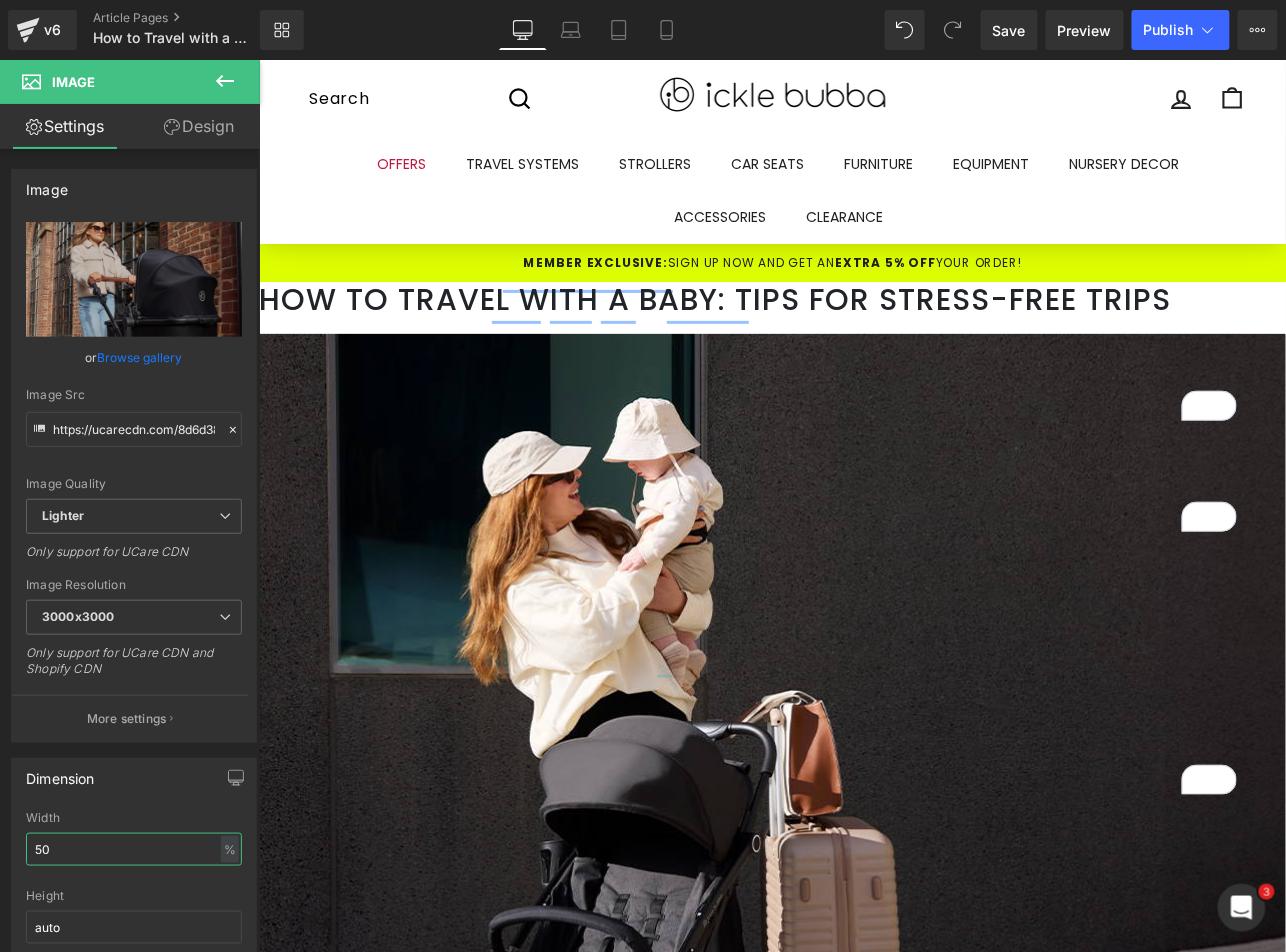 type on "50" 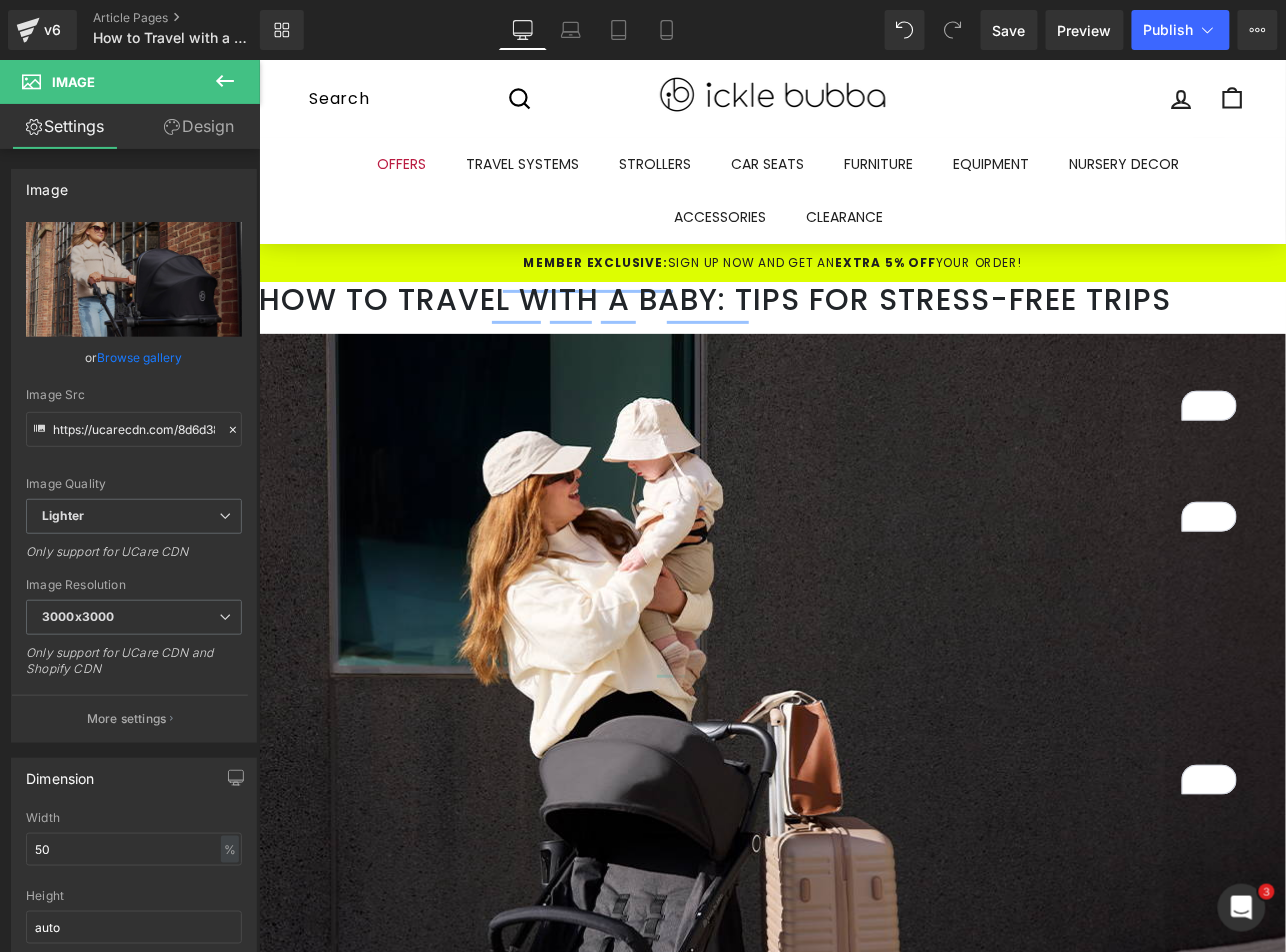 click on "Publish" at bounding box center [1169, 30] 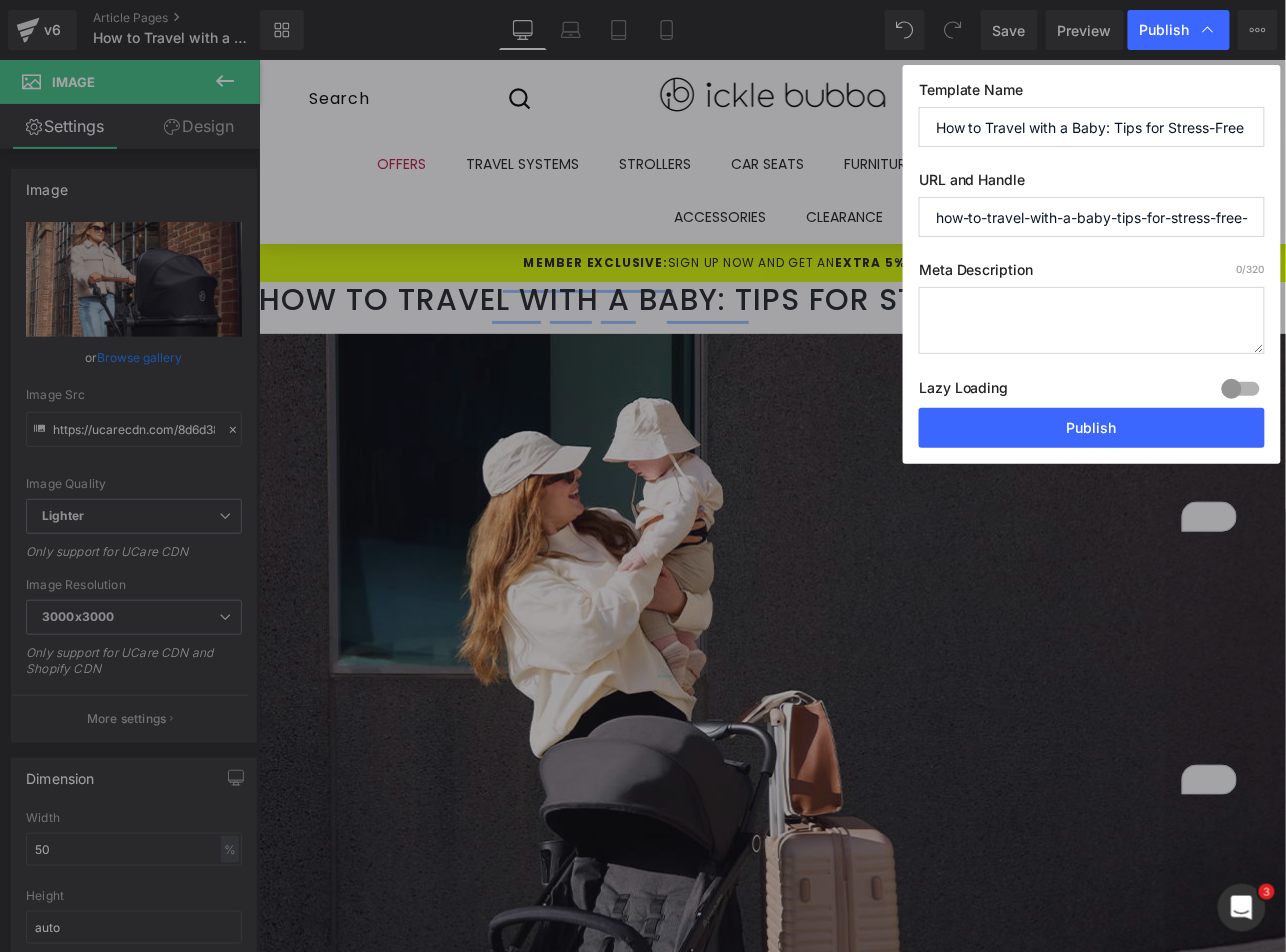 click at bounding box center [1092, 320] 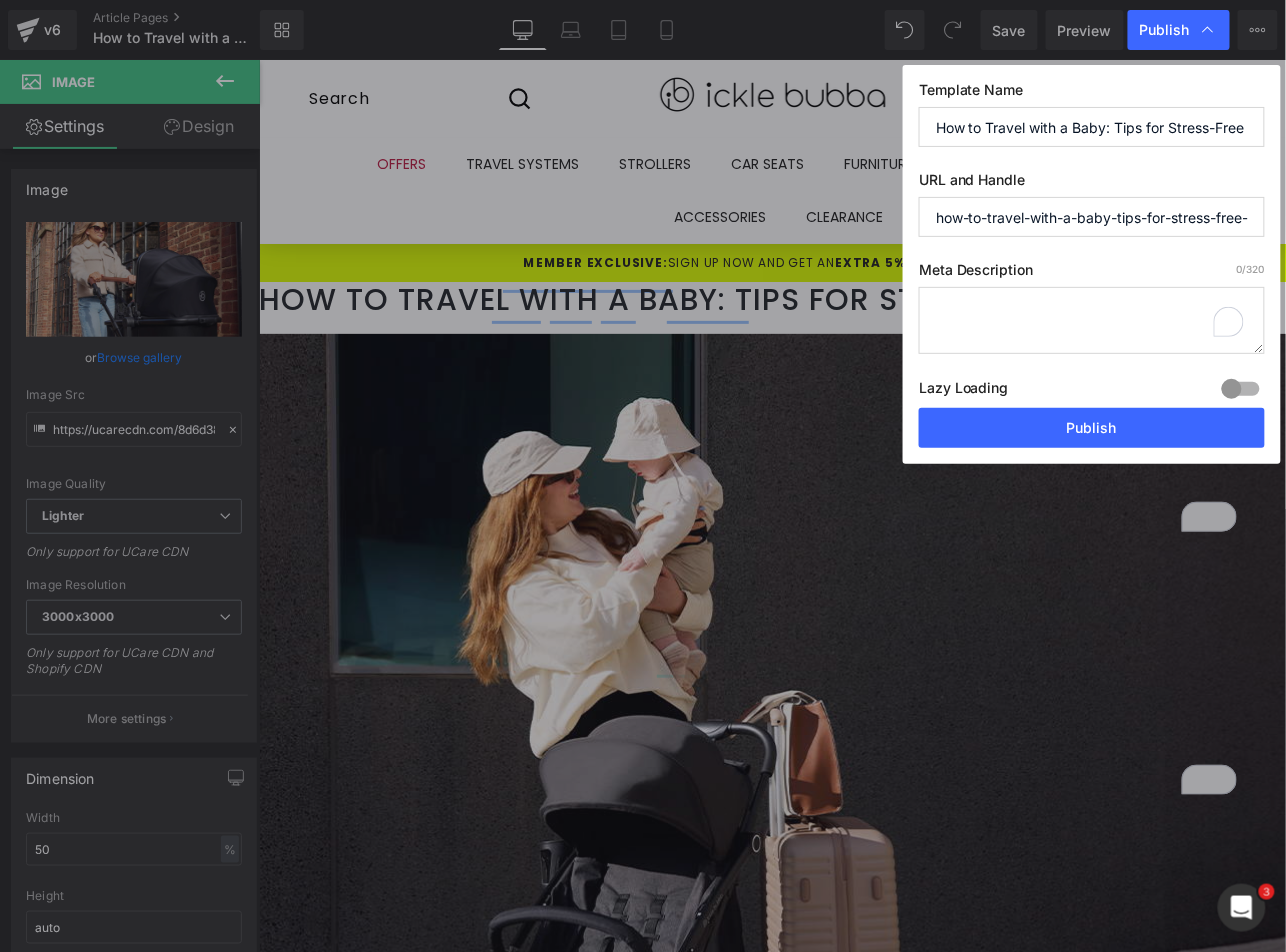 click at bounding box center [1092, 320] 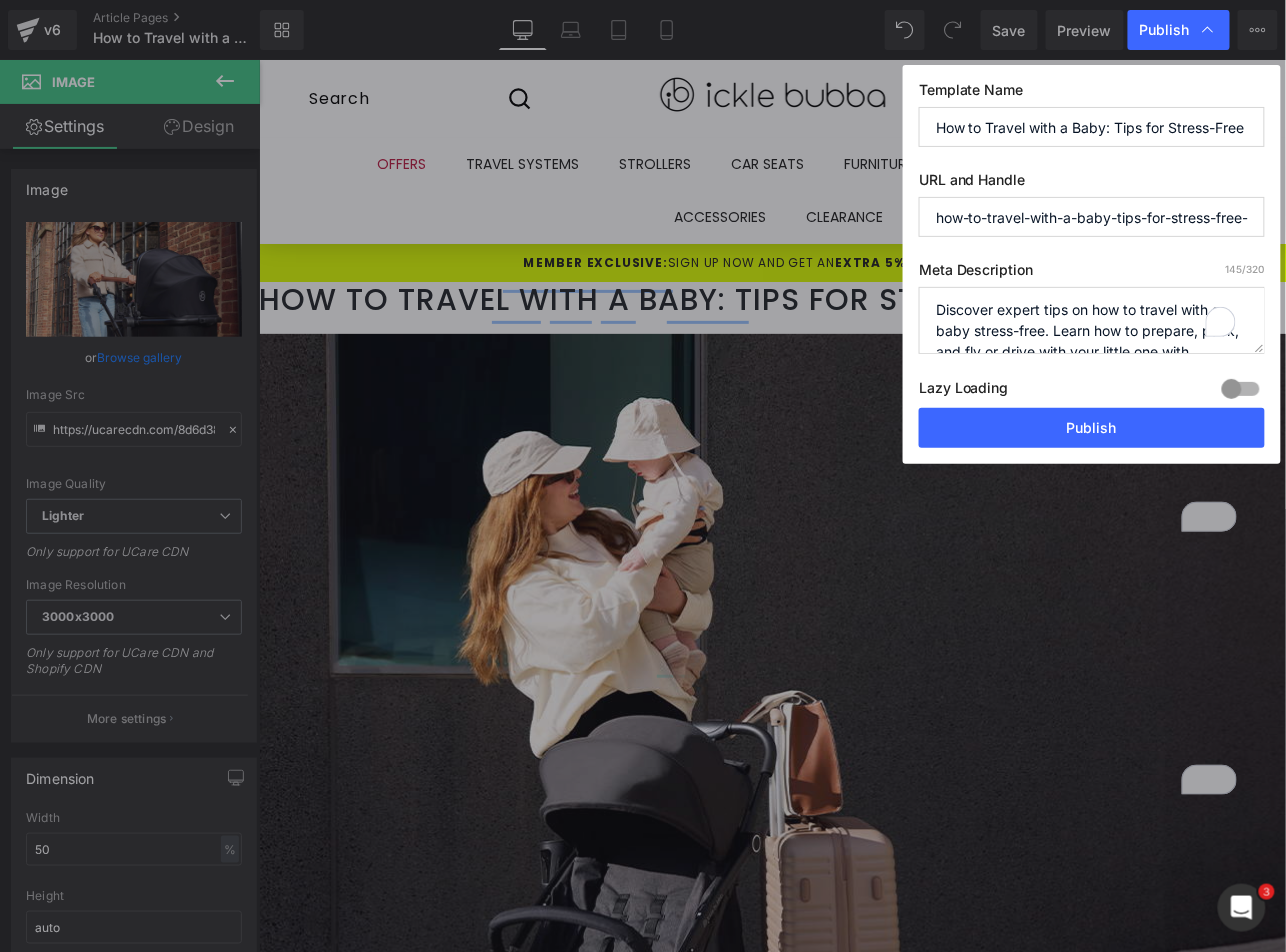 scroll, scrollTop: 27, scrollLeft: 0, axis: vertical 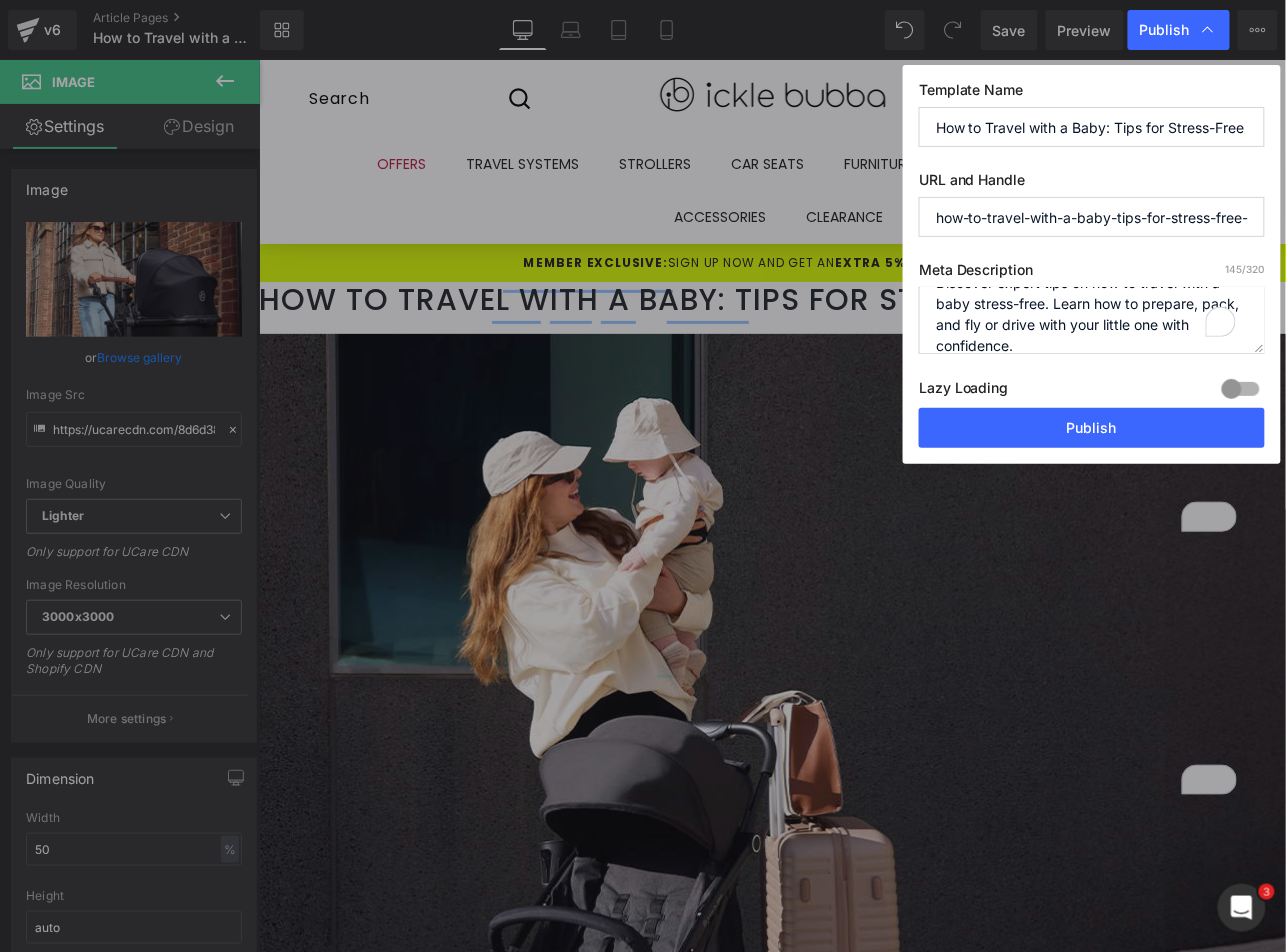 click on "Publish" at bounding box center (1092, 428) 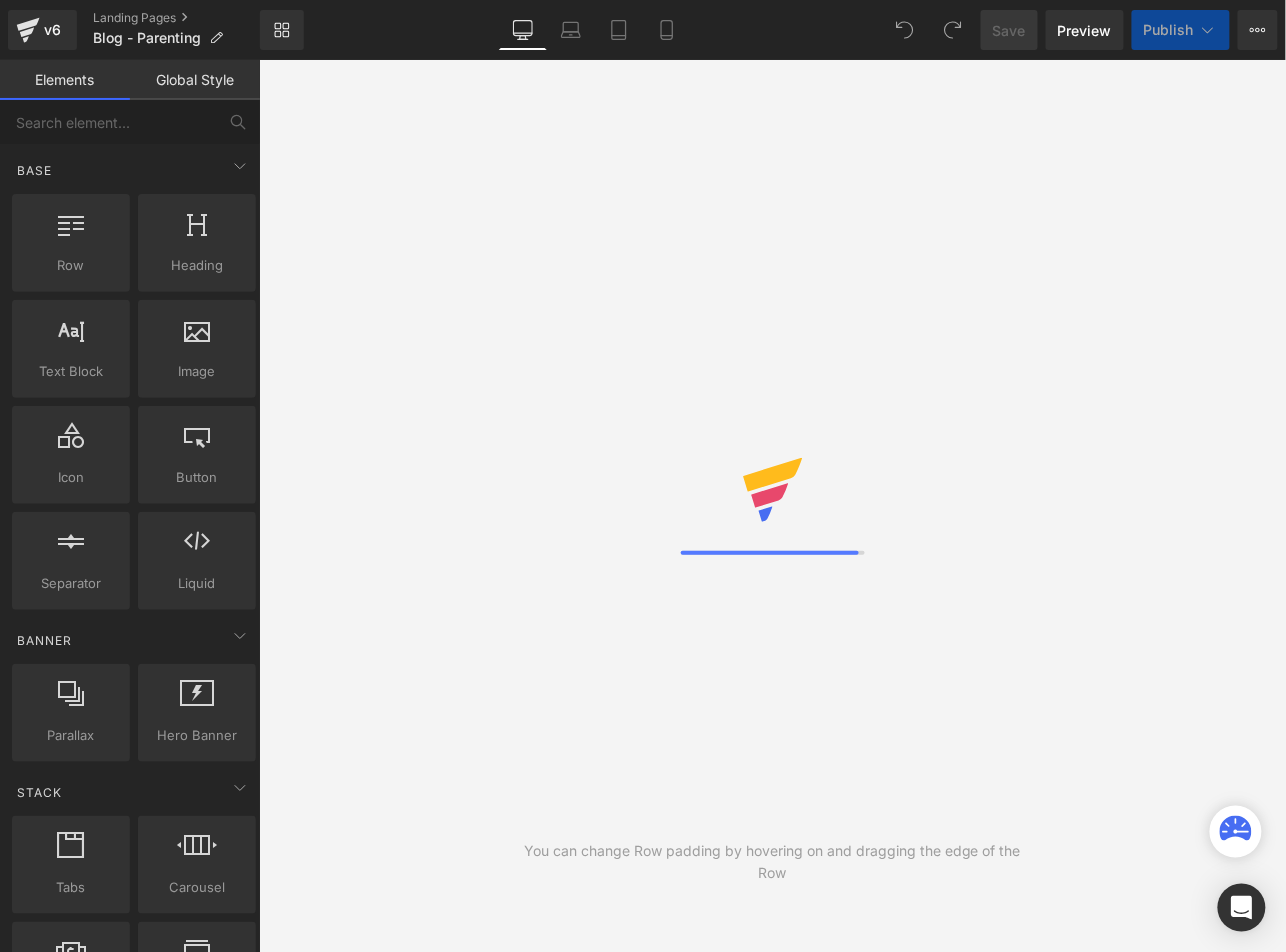 scroll, scrollTop: 0, scrollLeft: 0, axis: both 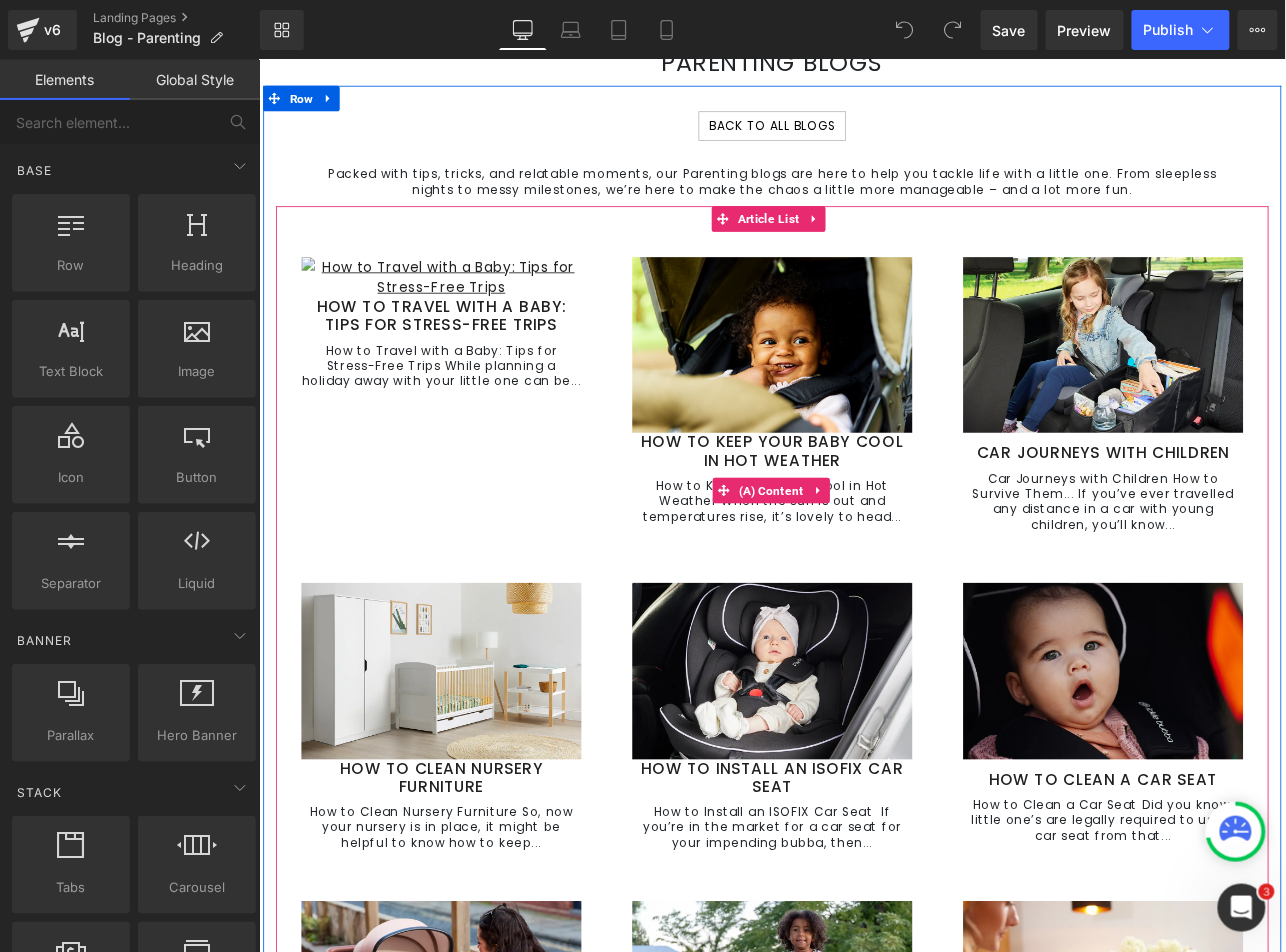 click on "(A) Content" 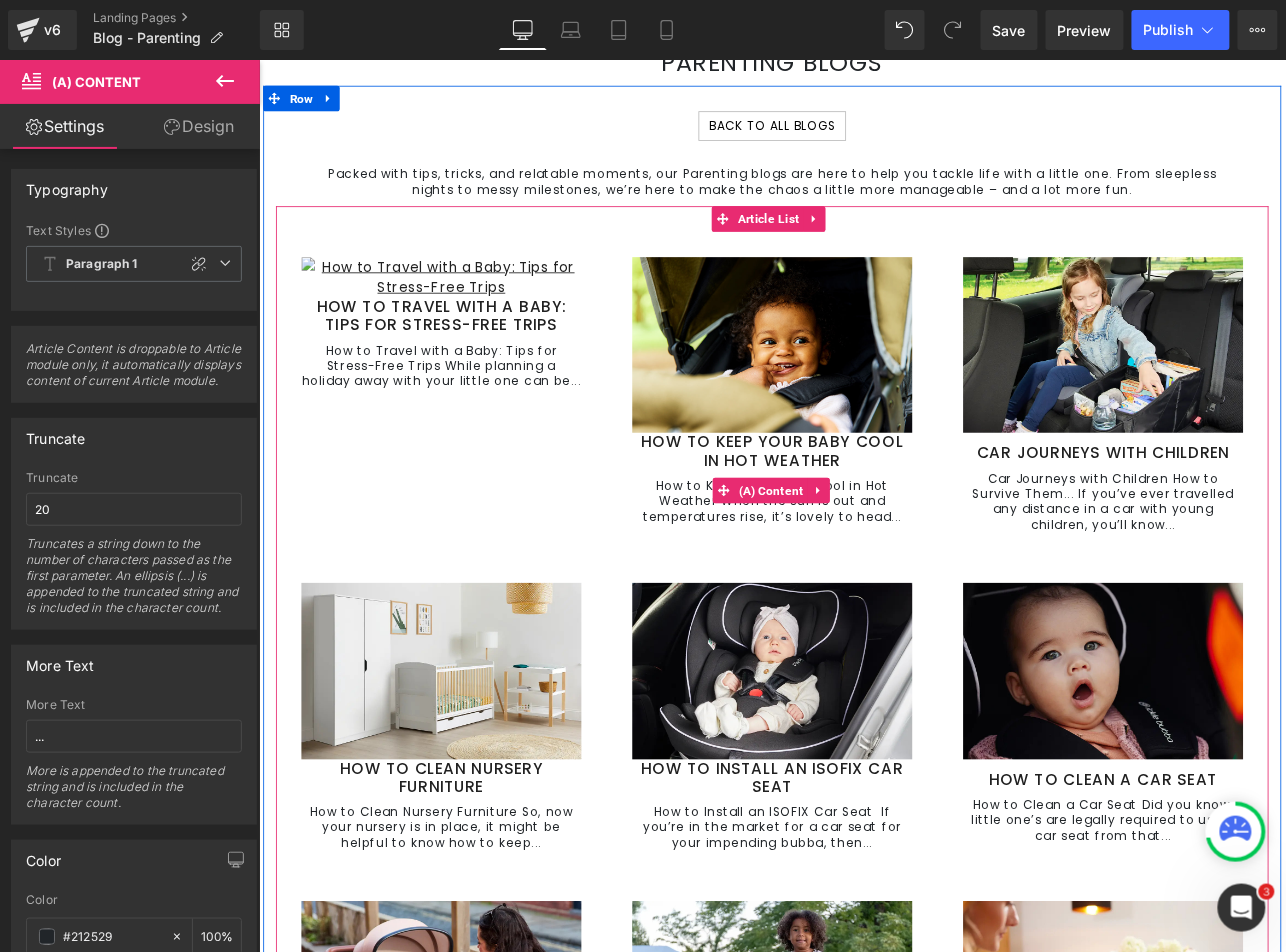 click 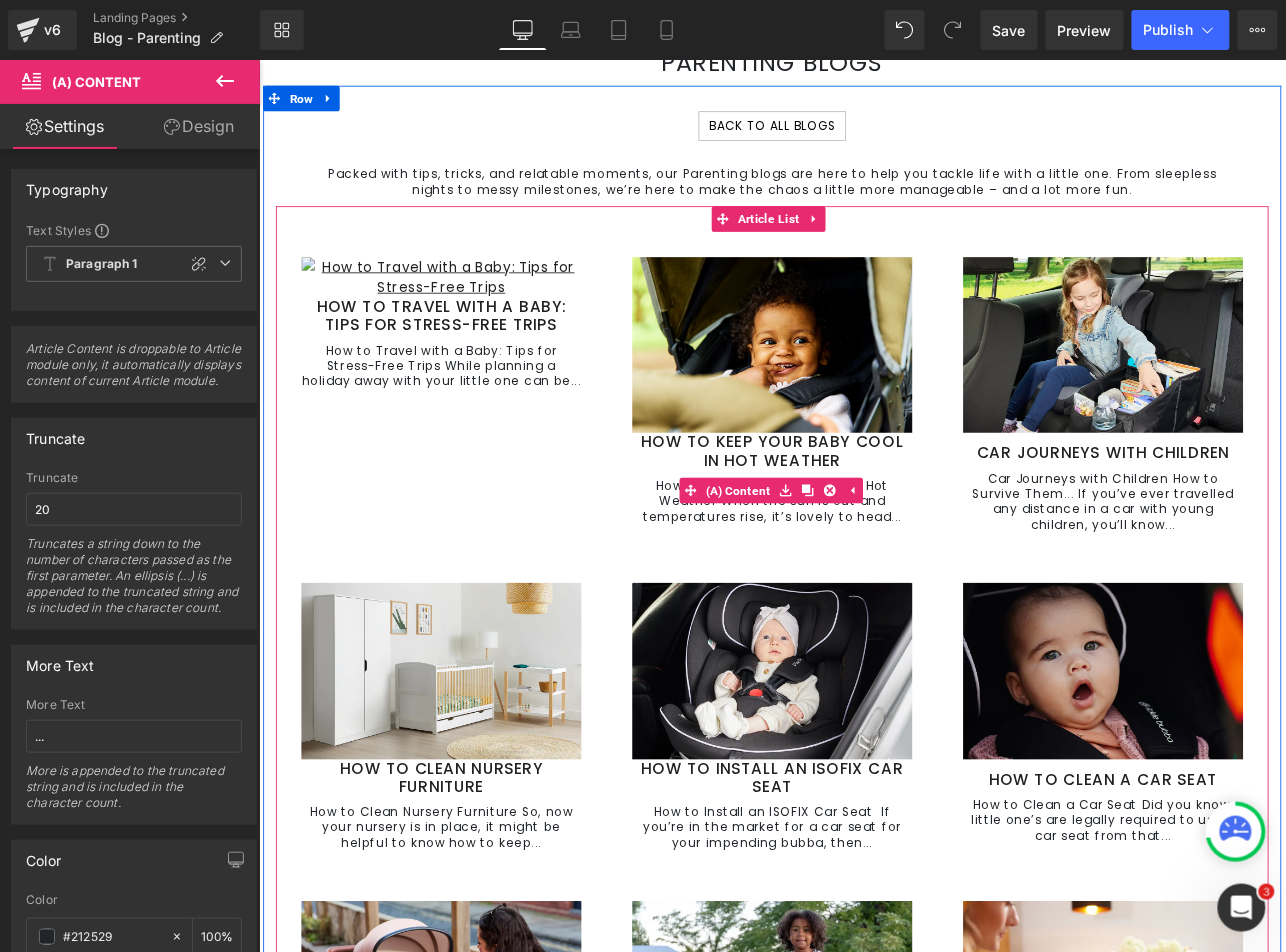 click on "How to Keep Your Baby Cool in Hot Weather
When the sun is out and temperatures rise, it’s lovely to head..." 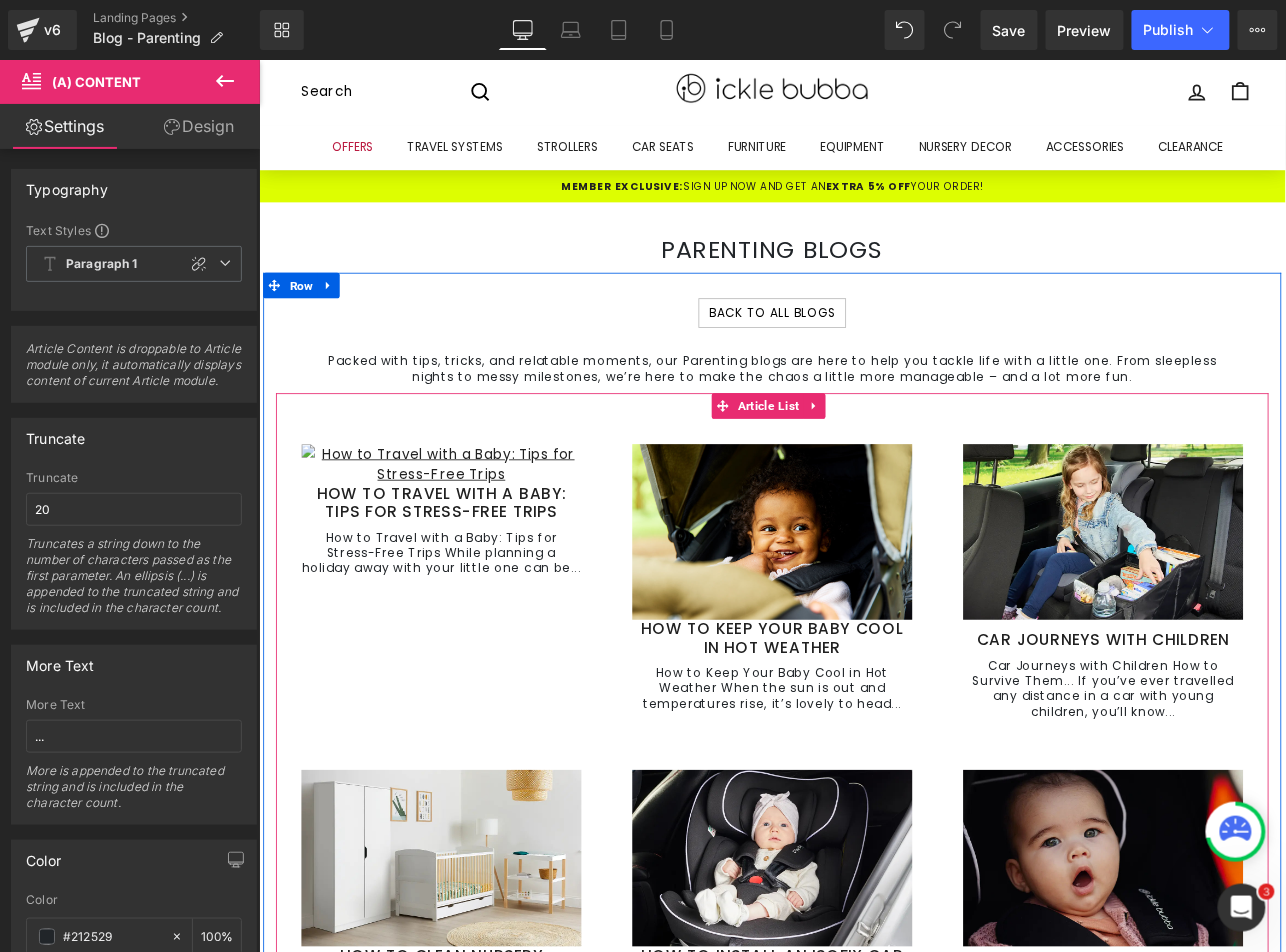 scroll, scrollTop: 0, scrollLeft: 0, axis: both 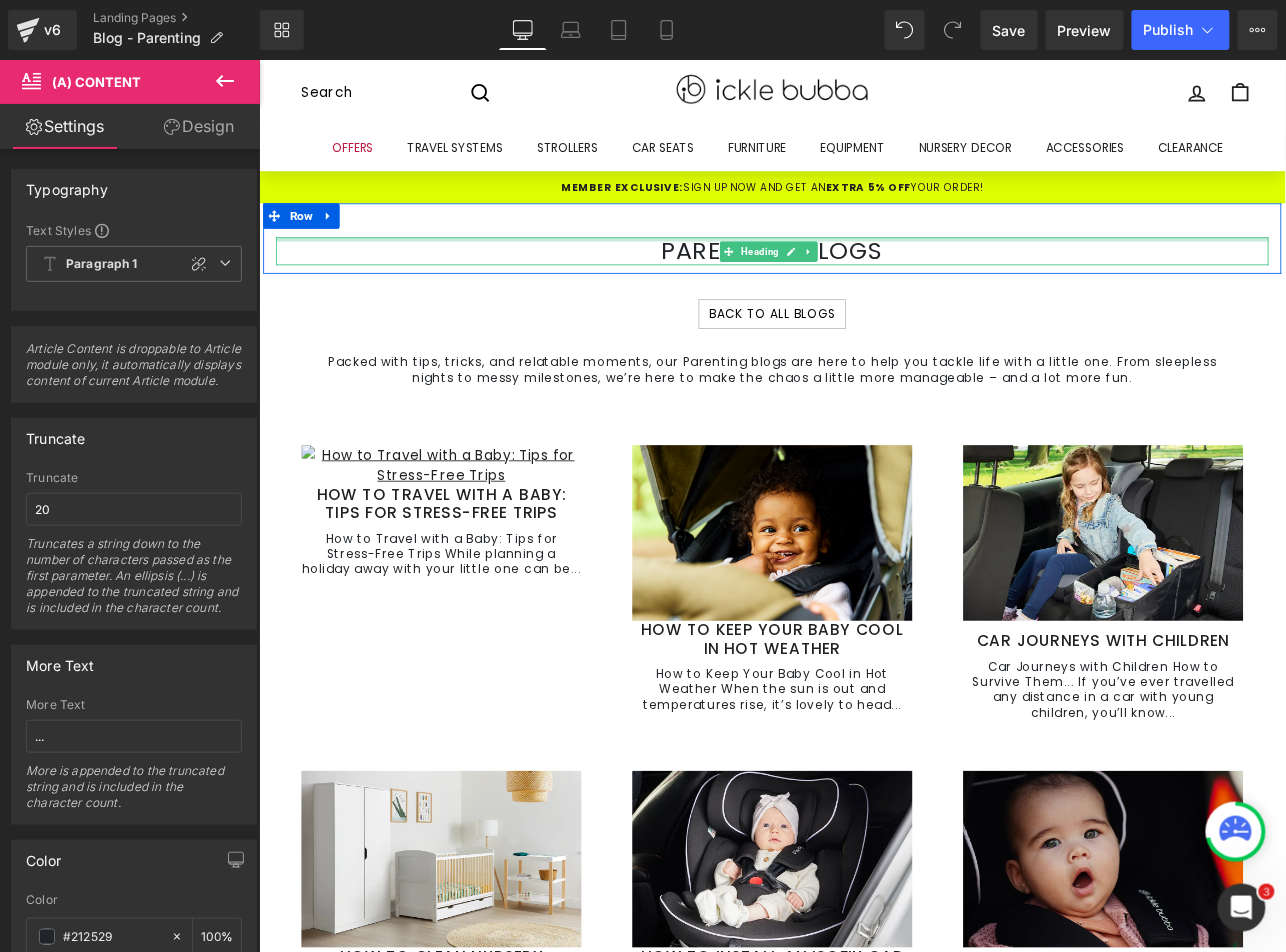 click on "Parenting blogs Heading         Row" at bounding box center (863, 270) 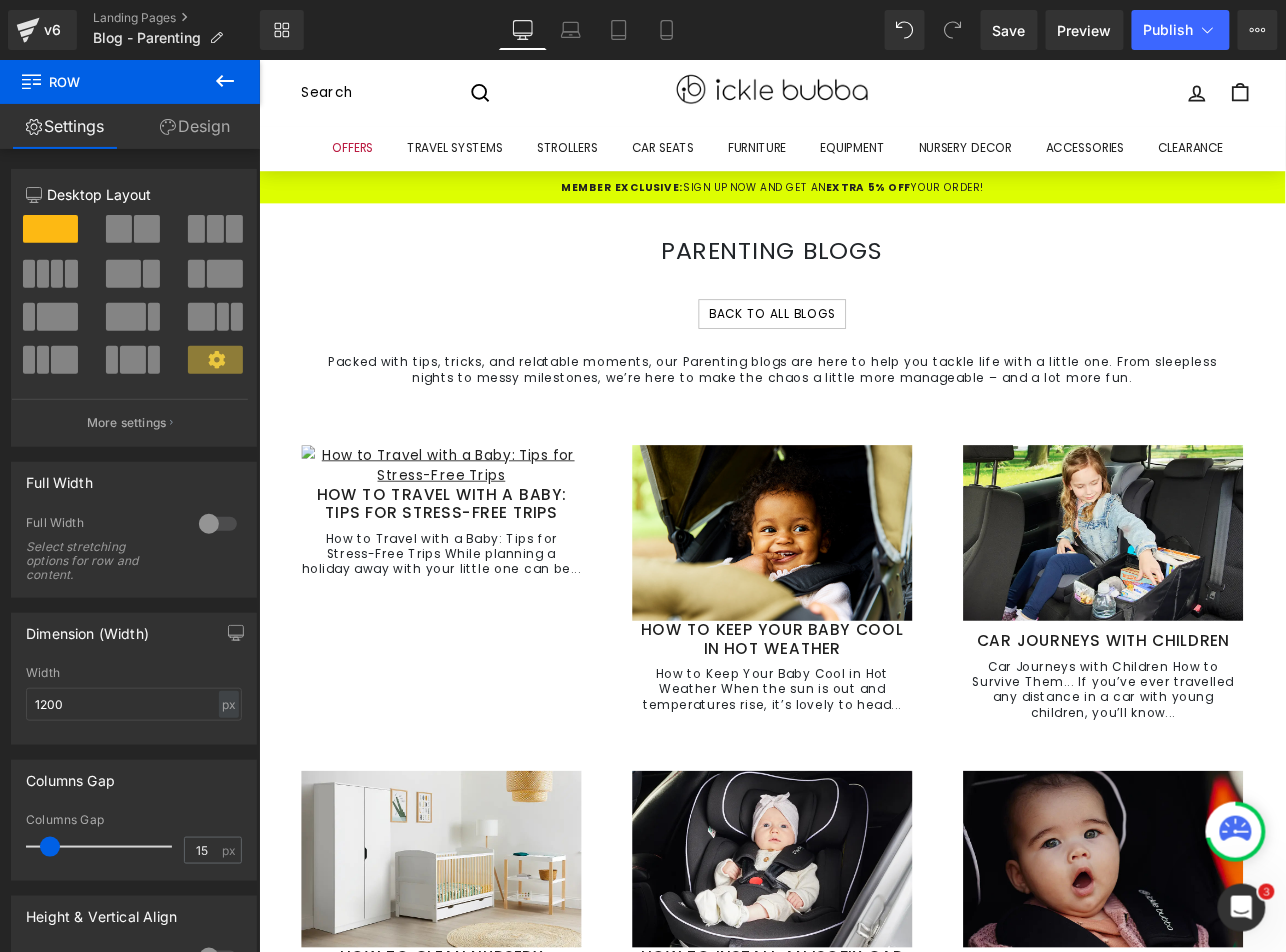click on "How to Travel with a Baby: Tips for Stress-Free Trips
While planning a holiday away with your little one can be..." 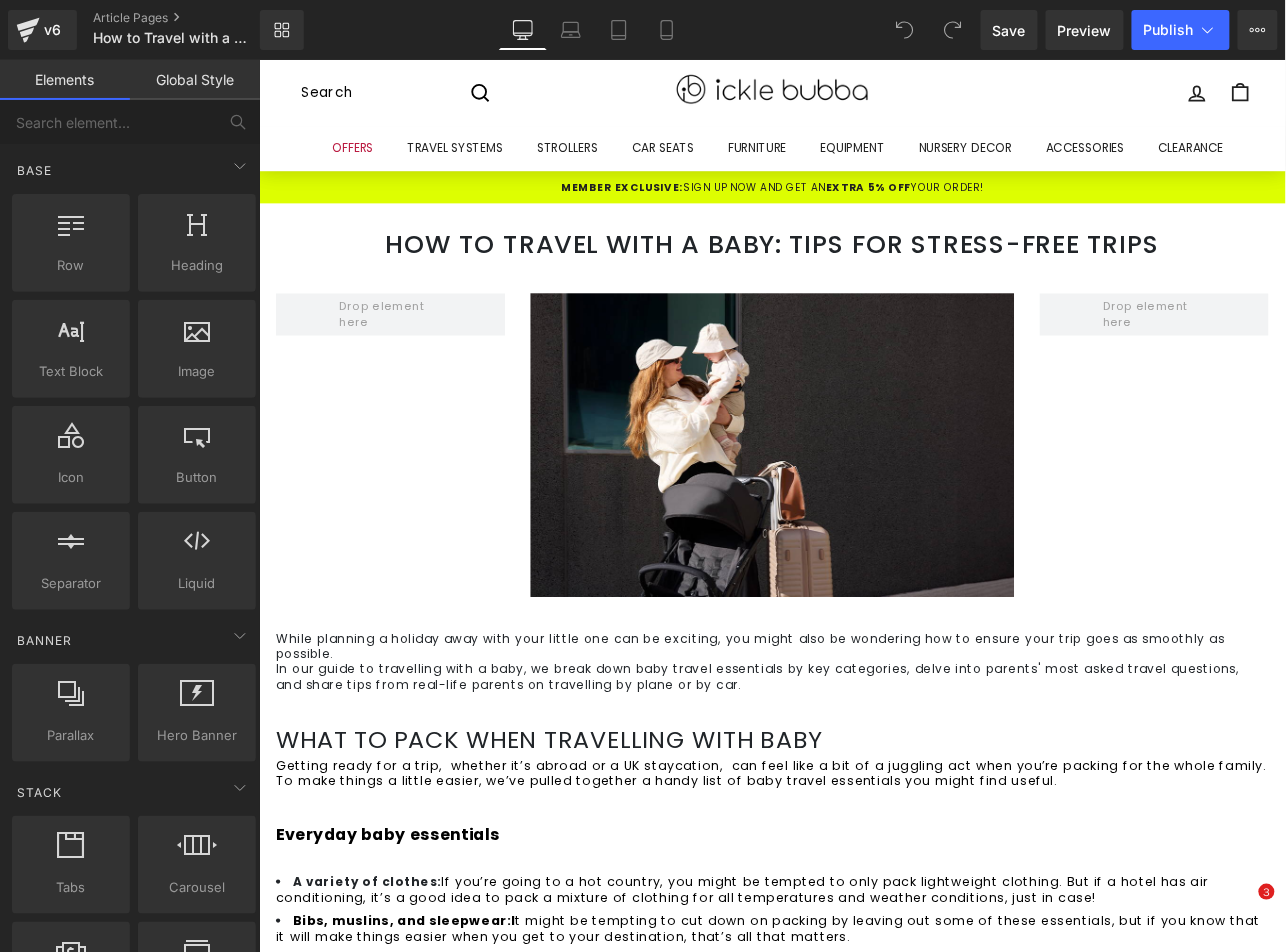 scroll, scrollTop: 0, scrollLeft: 0, axis: both 